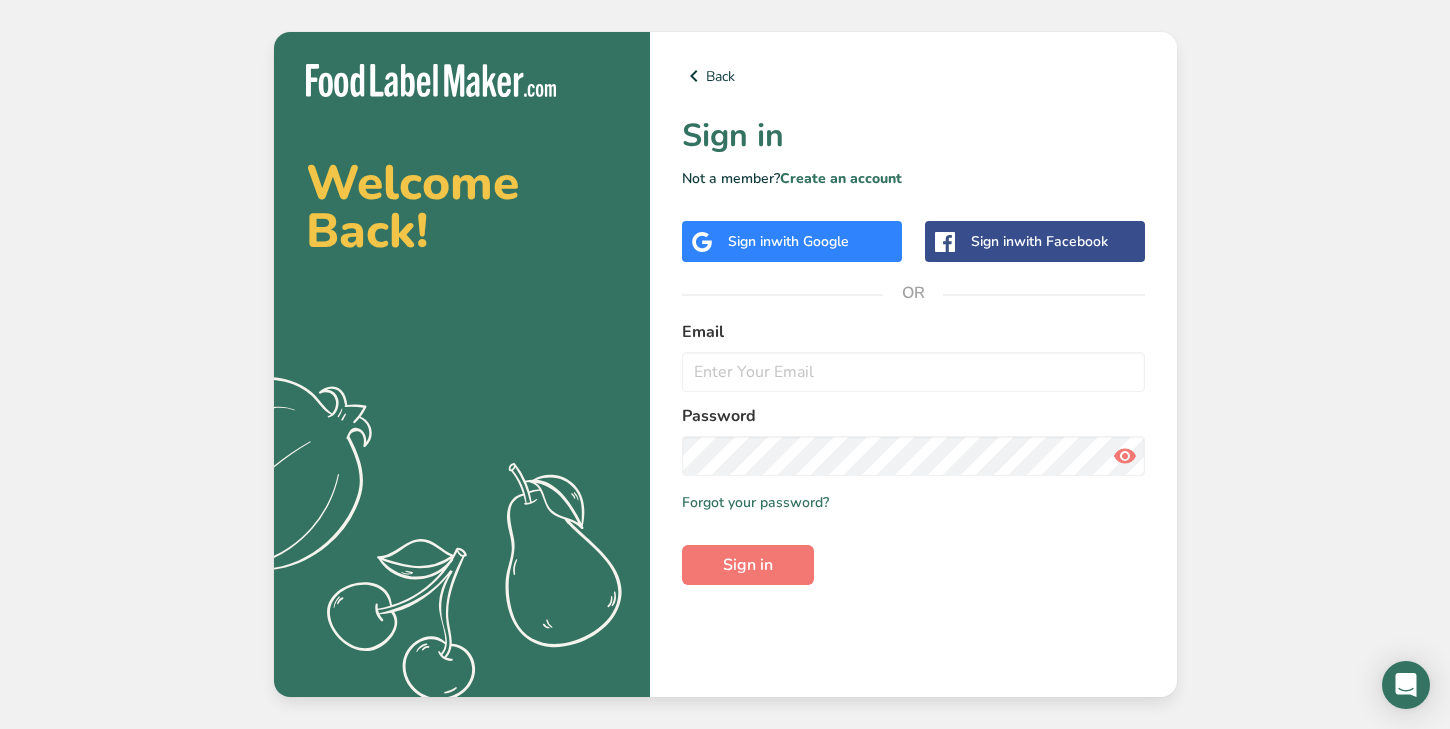 scroll, scrollTop: 0, scrollLeft: 0, axis: both 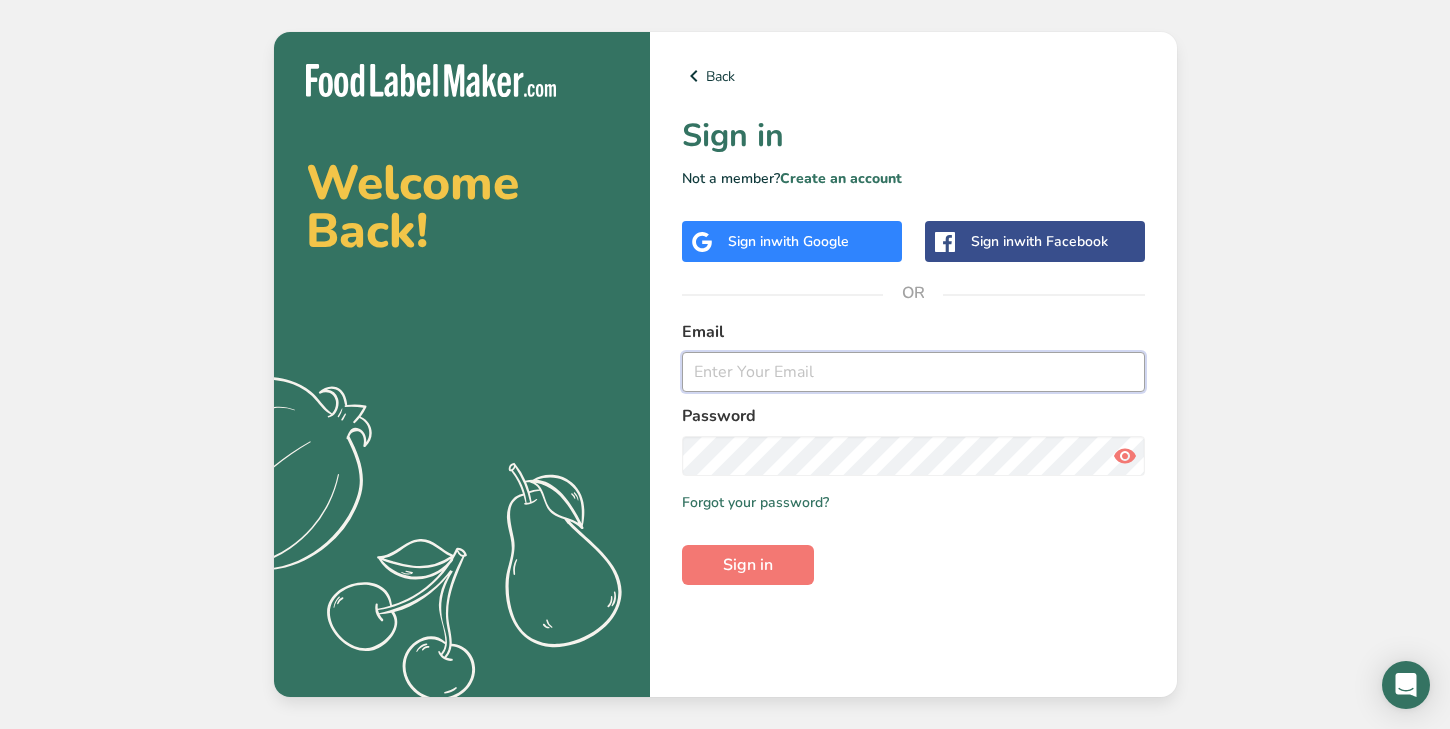 type on "[EMAIL]" 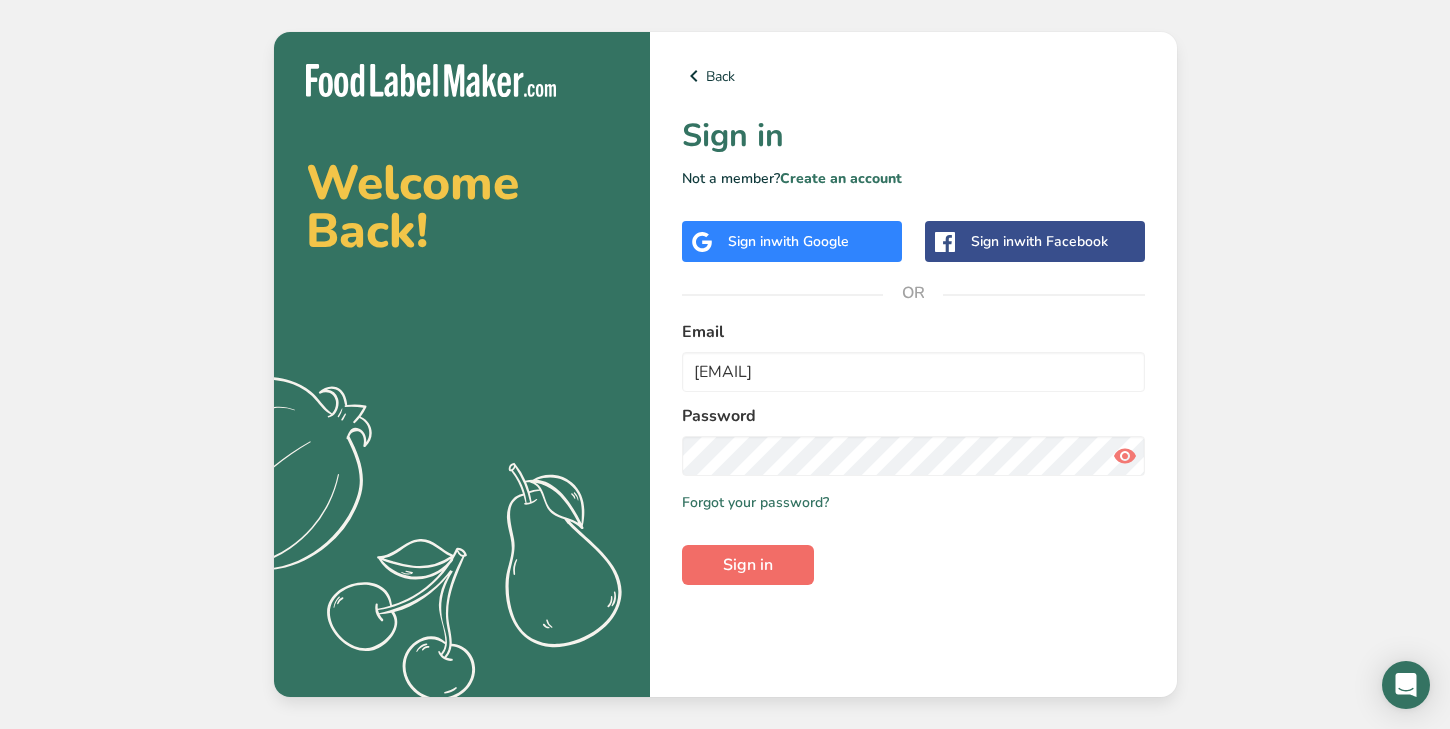click on "Sign in" at bounding box center [748, 565] 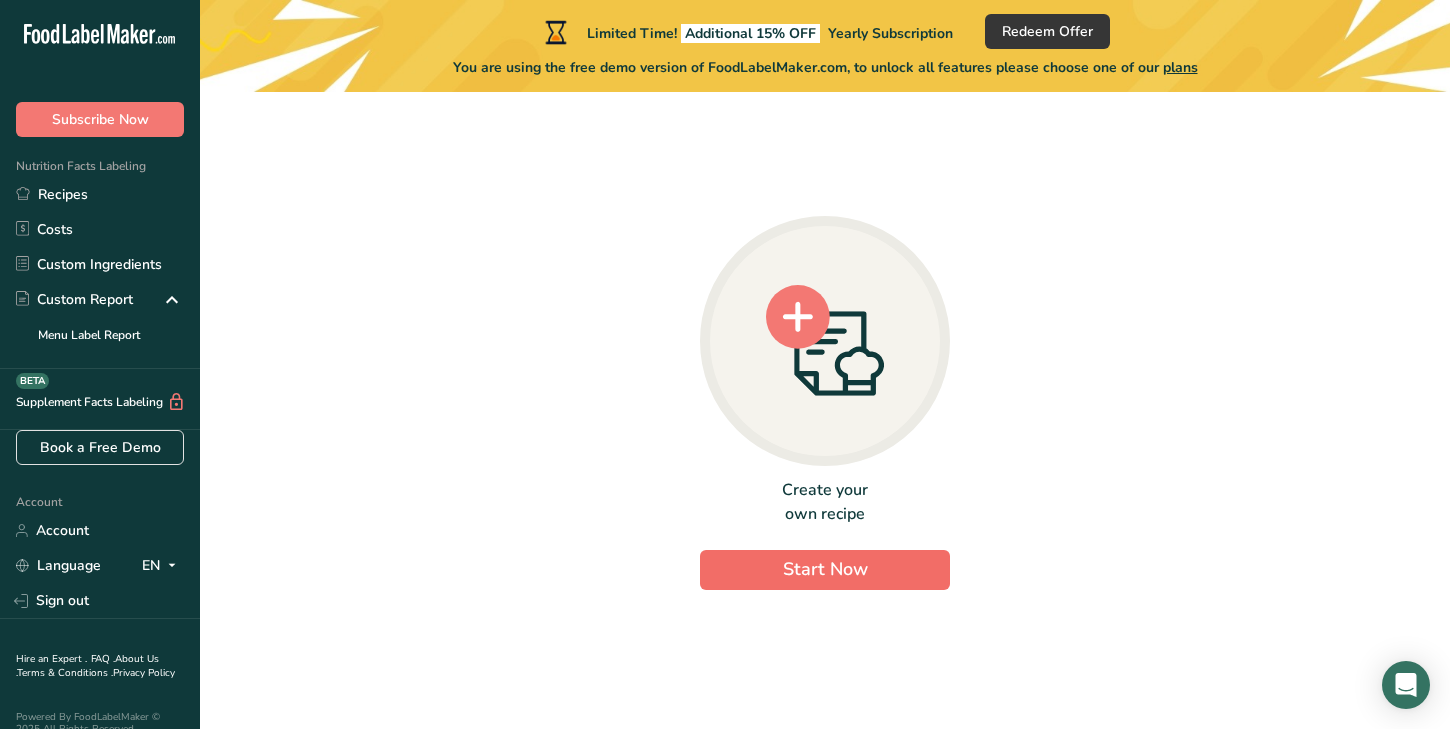 click on "Start Now" at bounding box center [825, 570] 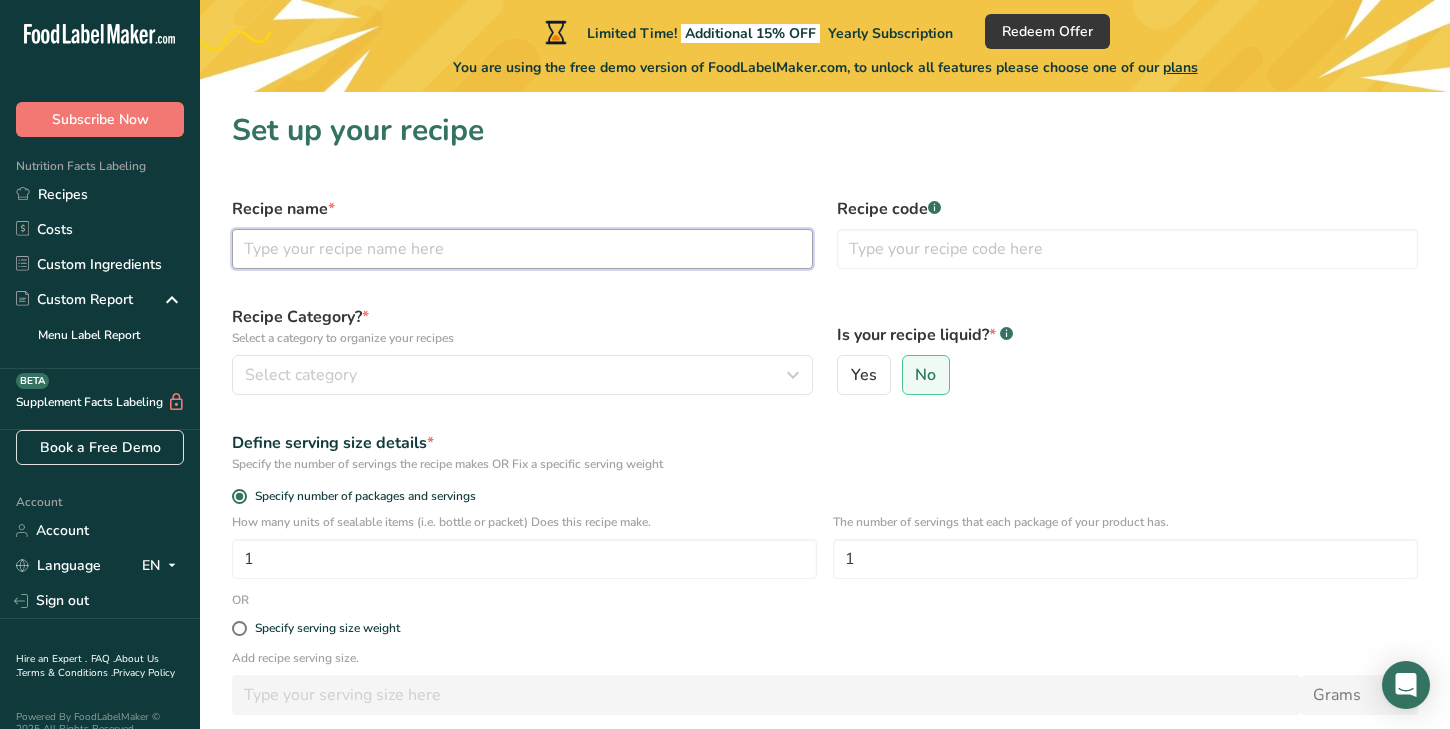 click at bounding box center (522, 249) 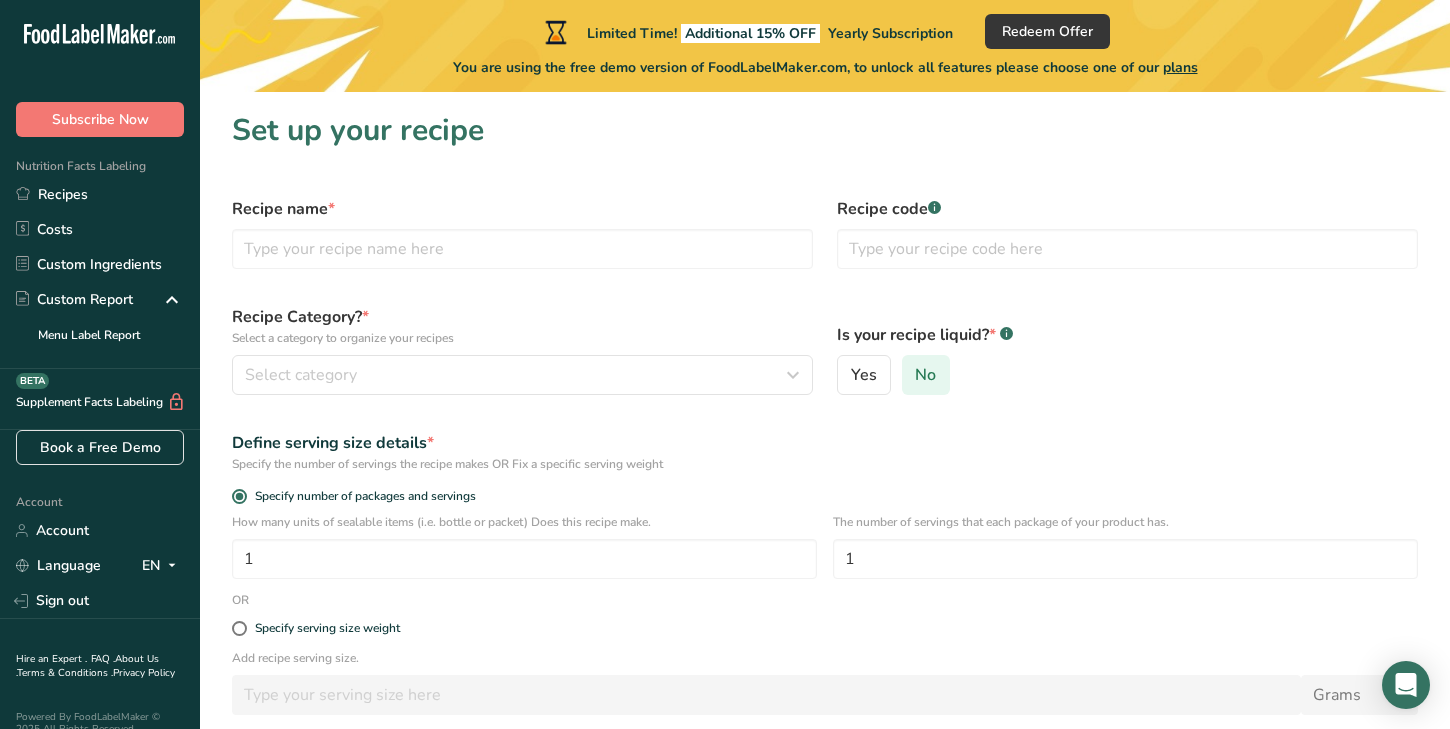 click on "No" at bounding box center (925, 375) 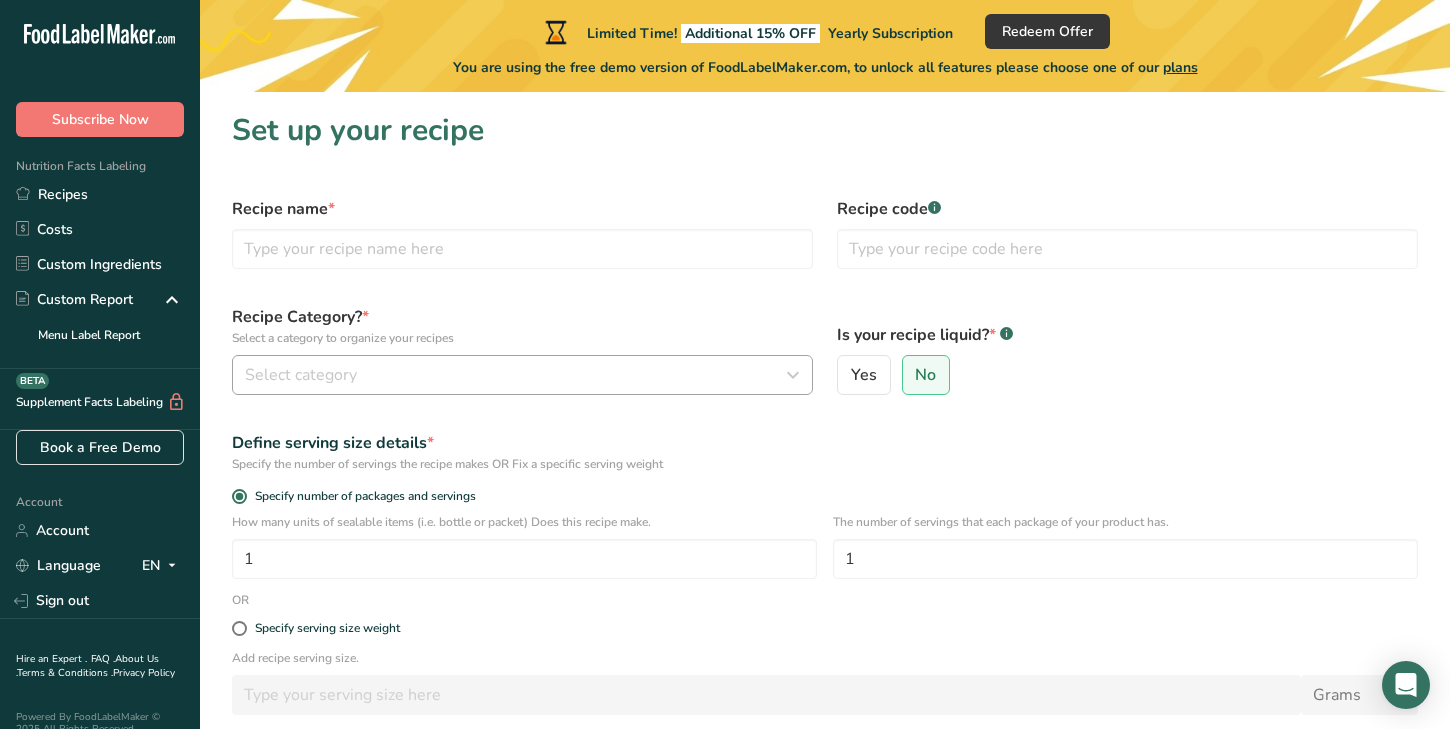 click on "Select category" at bounding box center (522, 375) 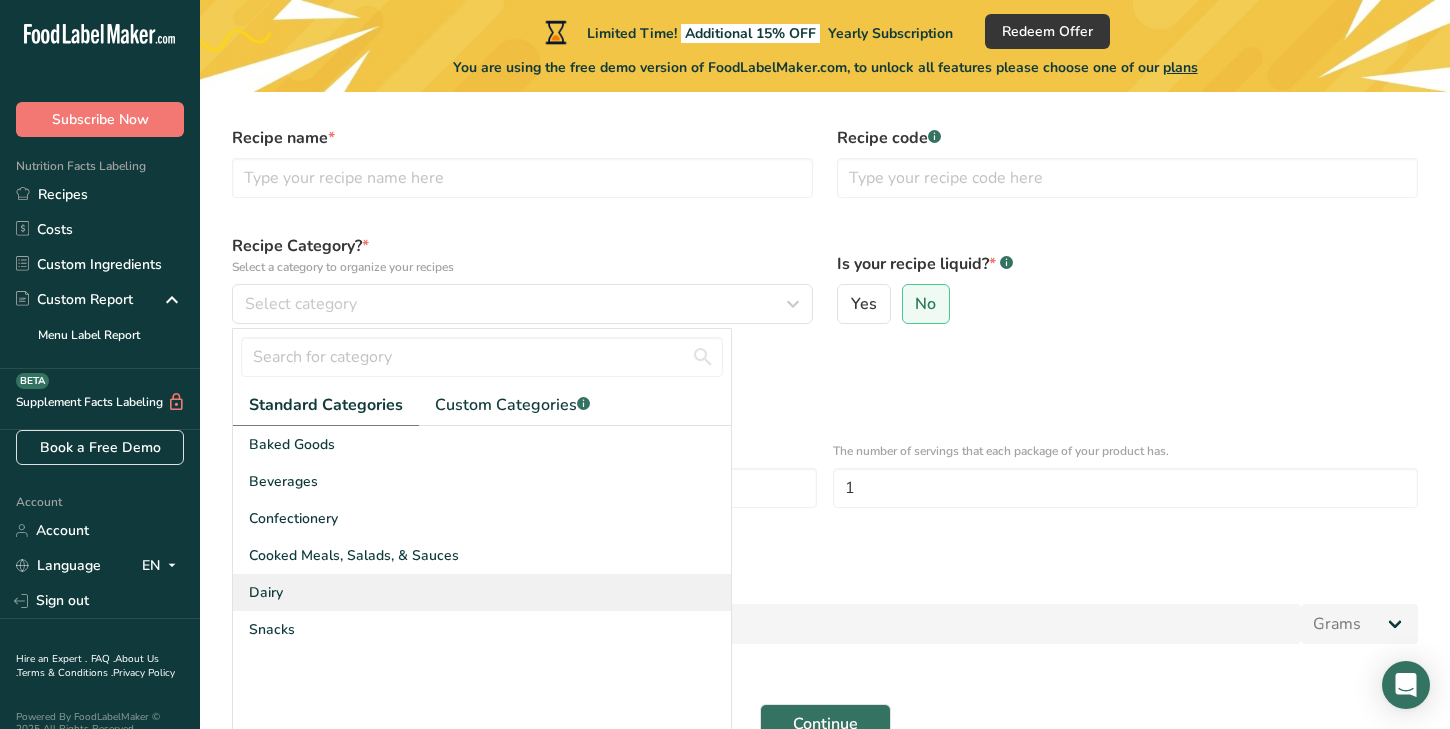 scroll, scrollTop: 72, scrollLeft: 0, axis: vertical 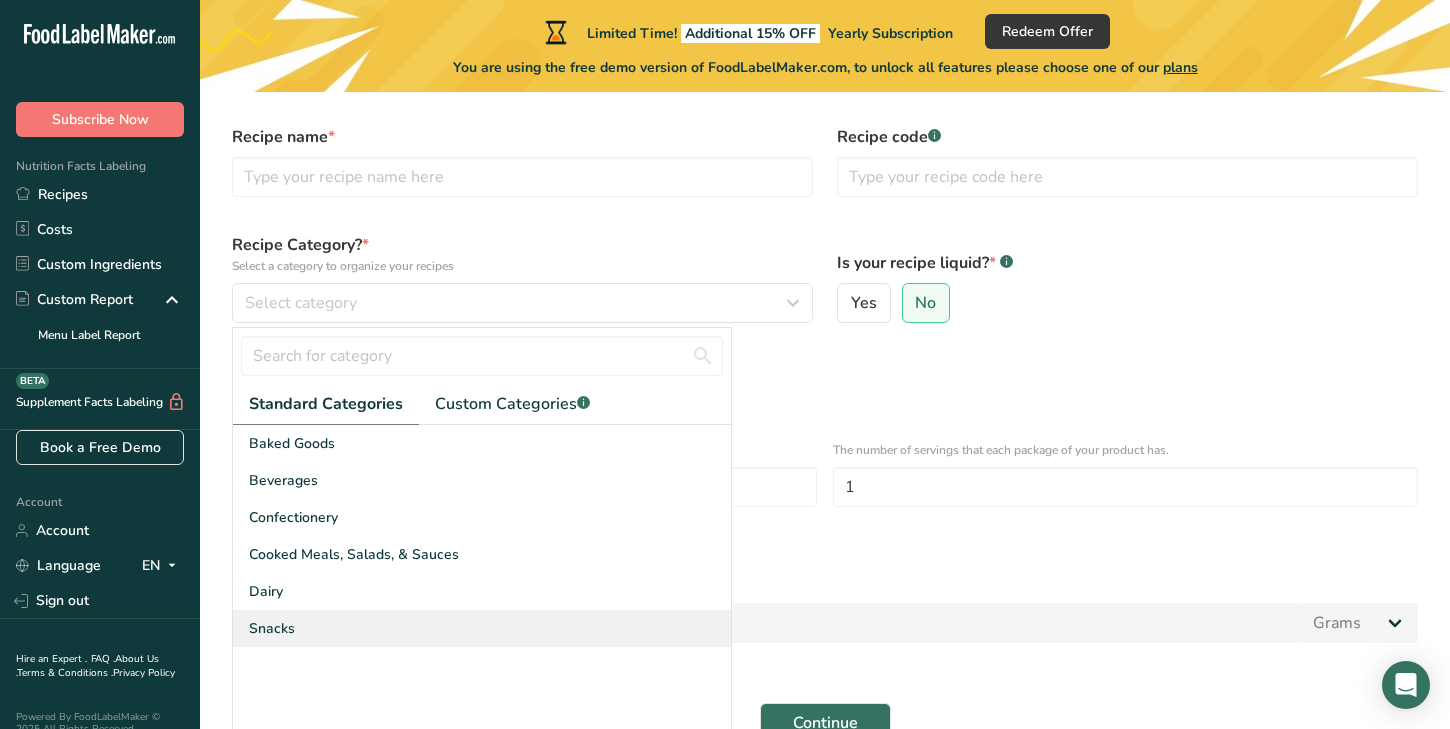 click on "Snacks" at bounding box center [482, 628] 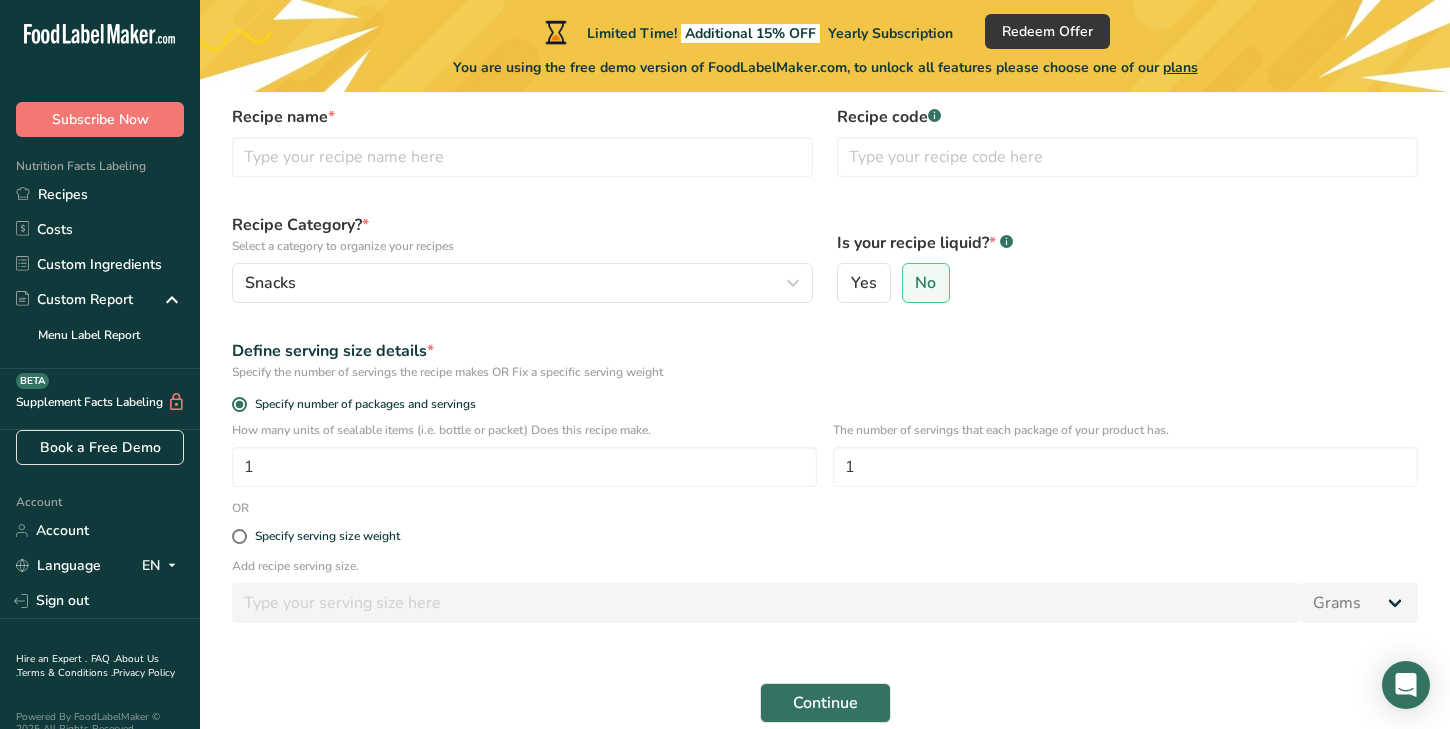 scroll, scrollTop: 93, scrollLeft: 0, axis: vertical 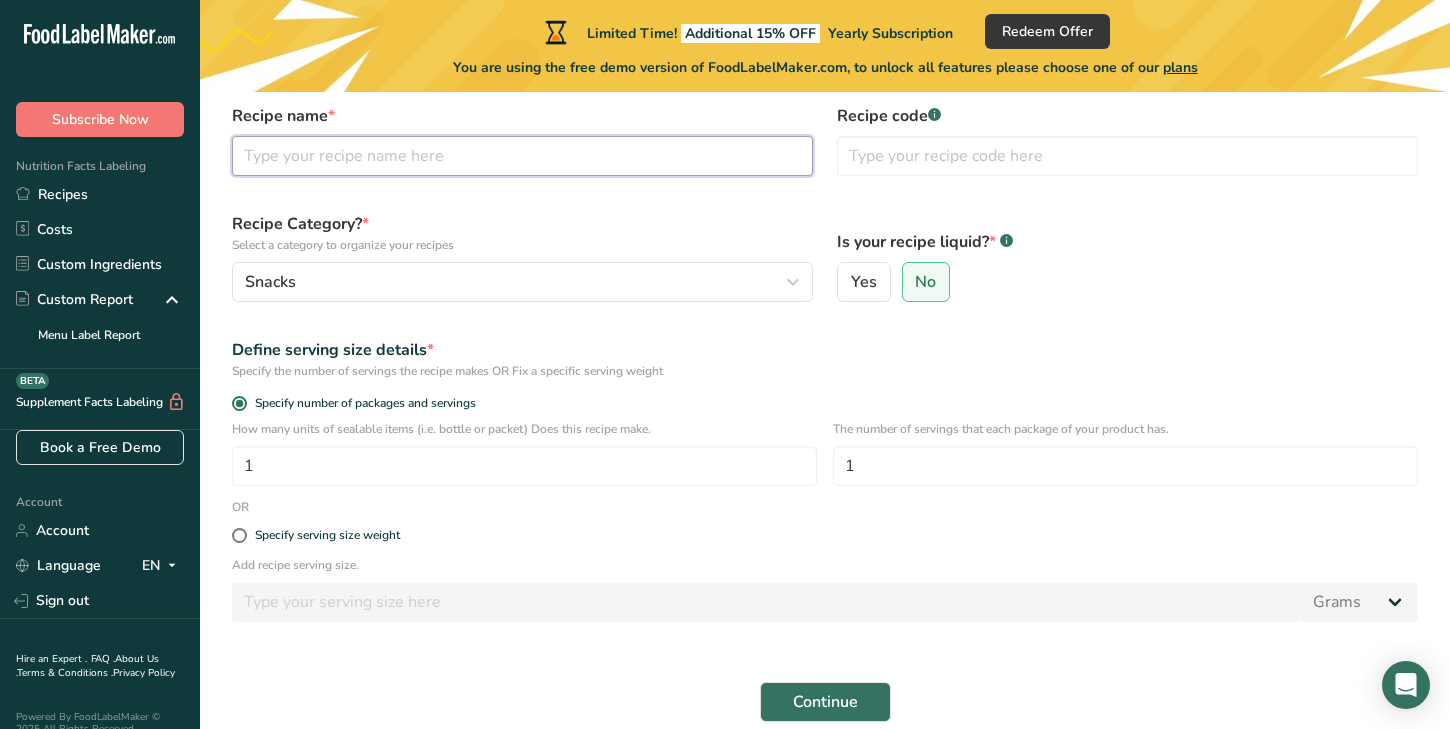 click at bounding box center [522, 156] 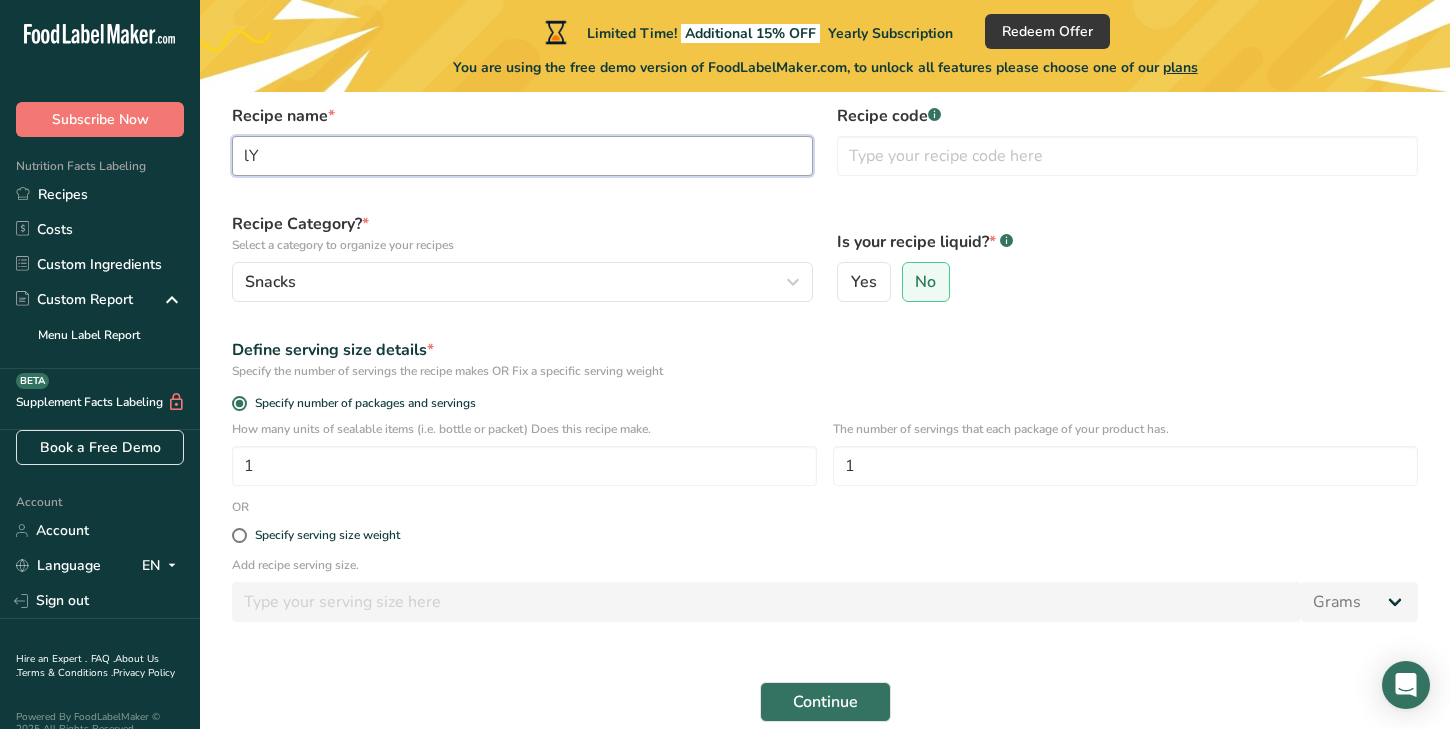 type on "l" 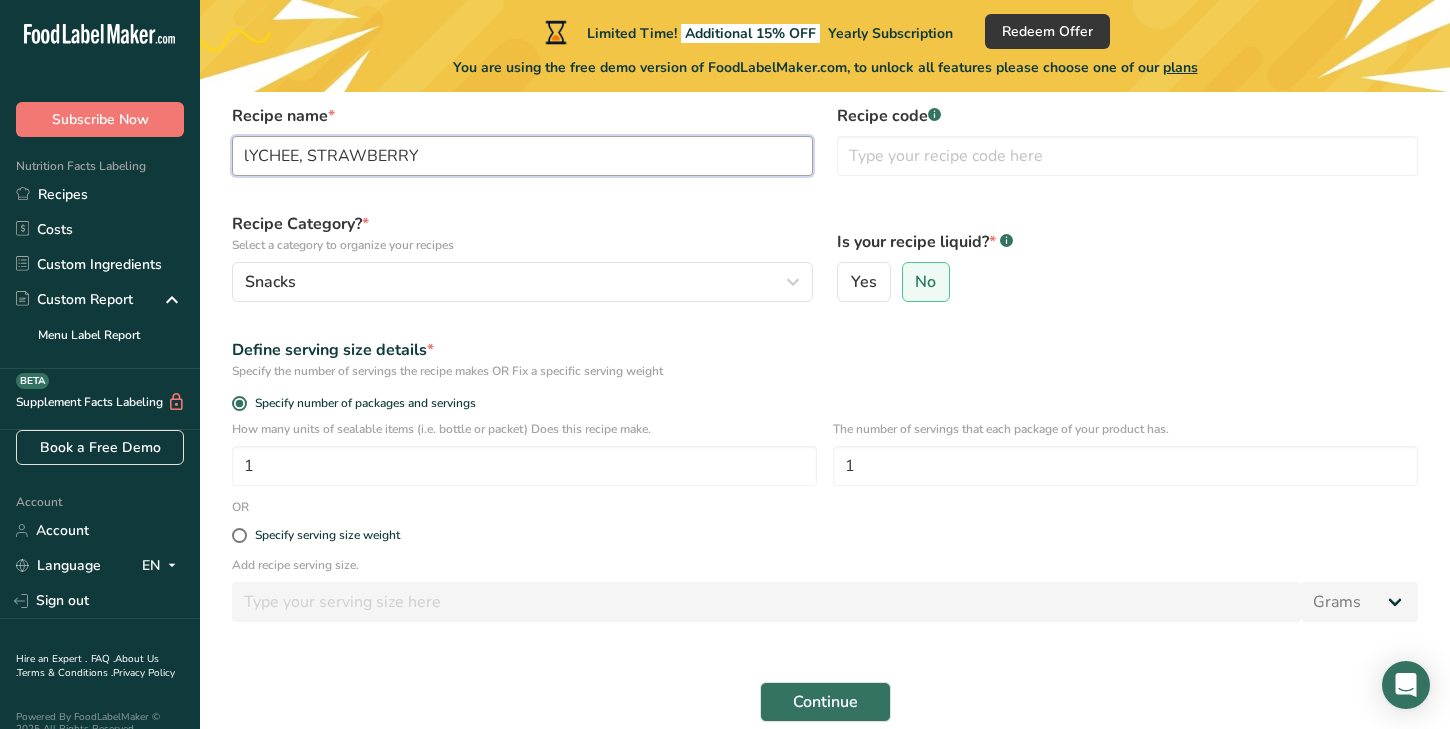 type on "lYCHEE, STRAWBERRY" 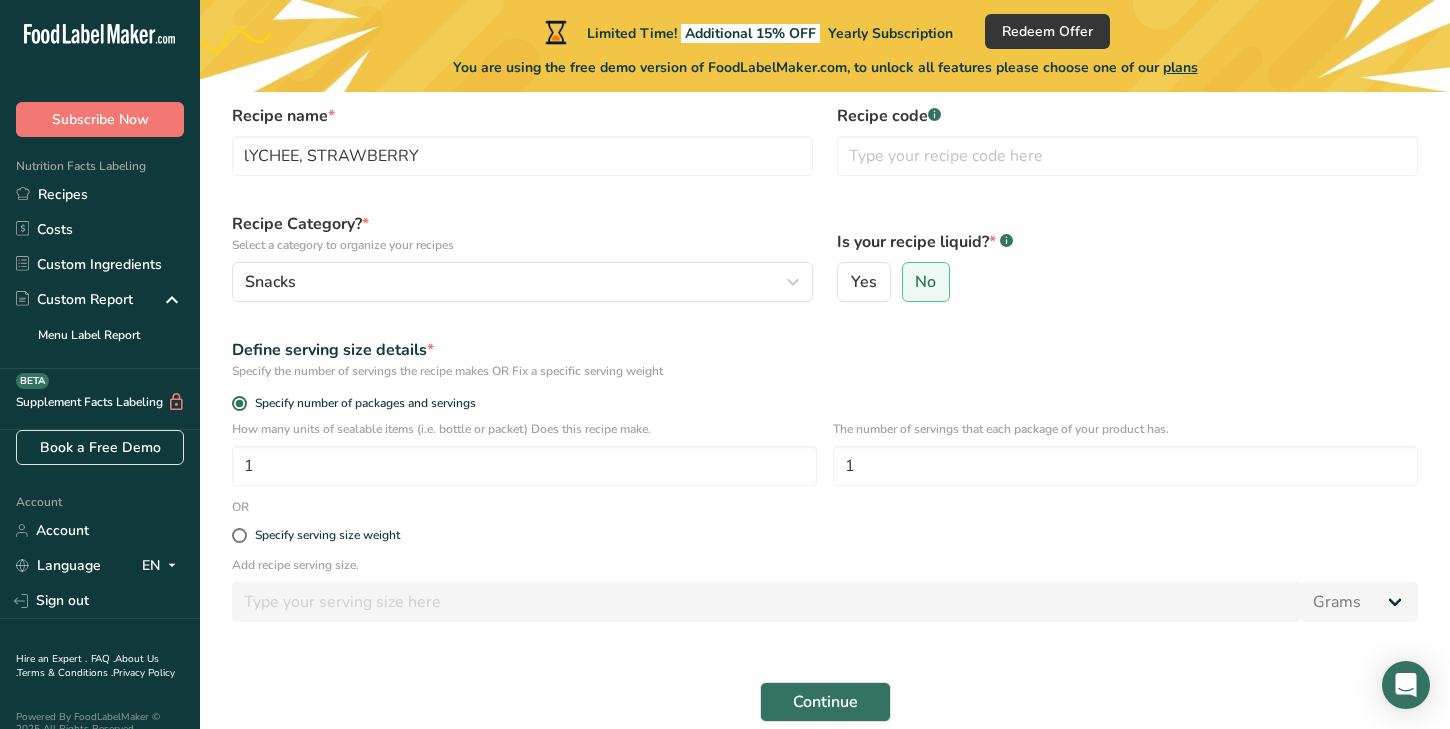 click on "Define serving size details *" at bounding box center (825, 350) 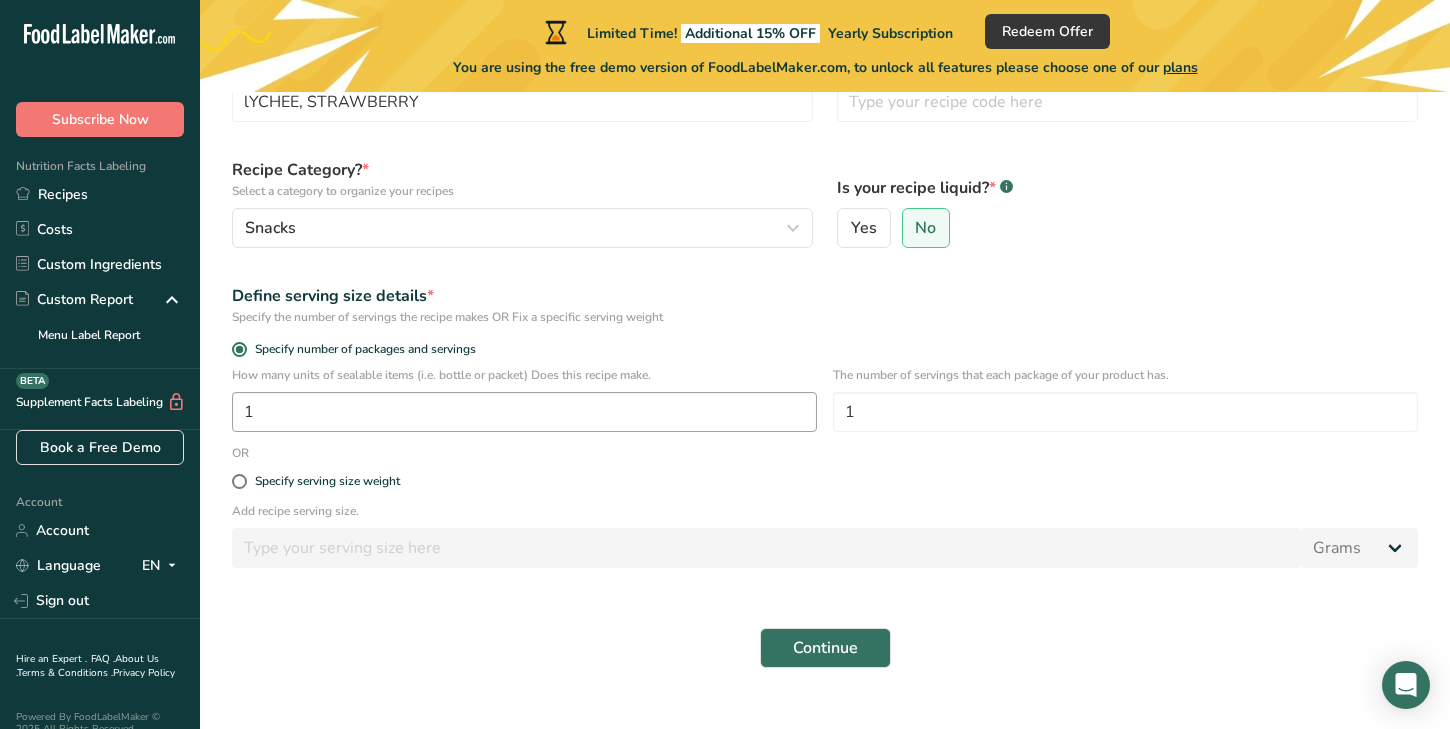 scroll, scrollTop: 166, scrollLeft: 0, axis: vertical 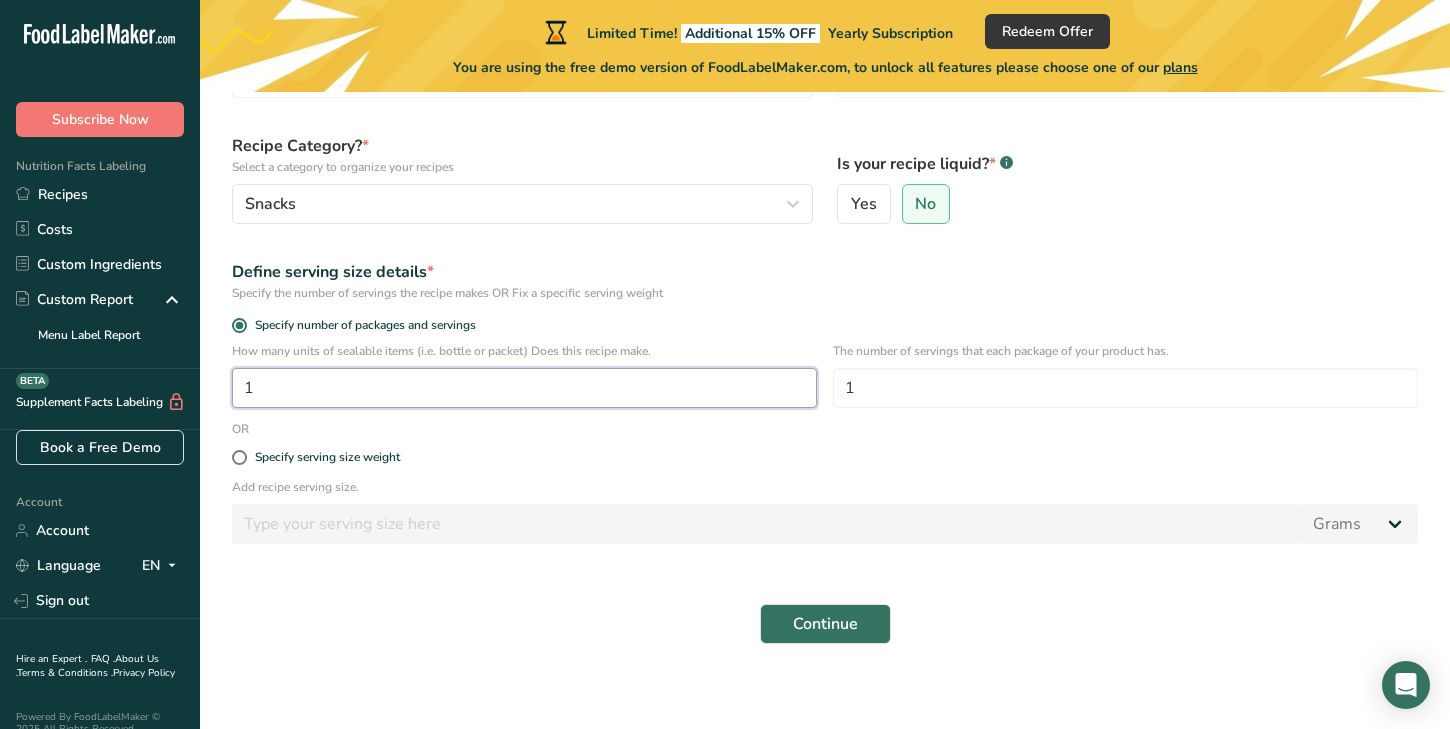 click on "1" at bounding box center [524, 388] 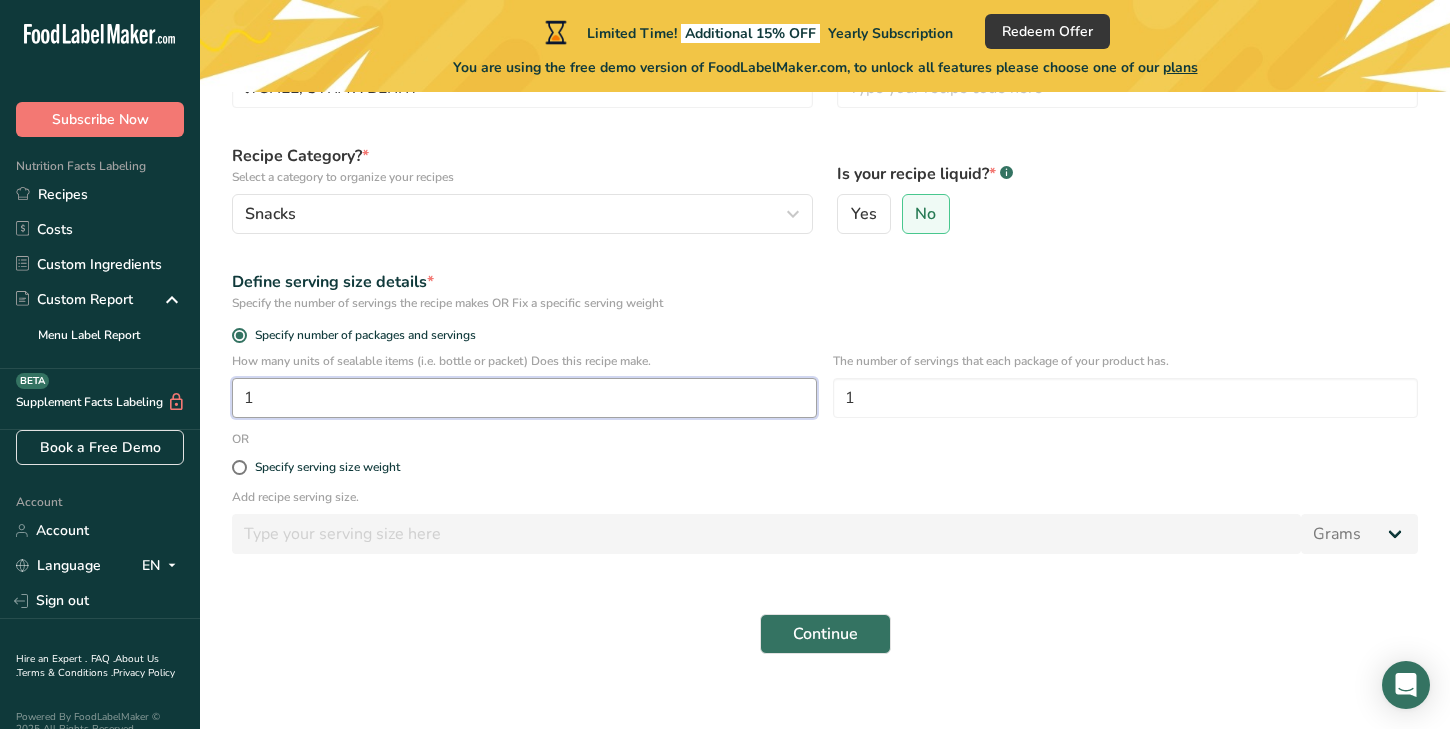 drag, startPoint x: 548, startPoint y: 397, endPoint x: 266, endPoint y: 372, distance: 283.106 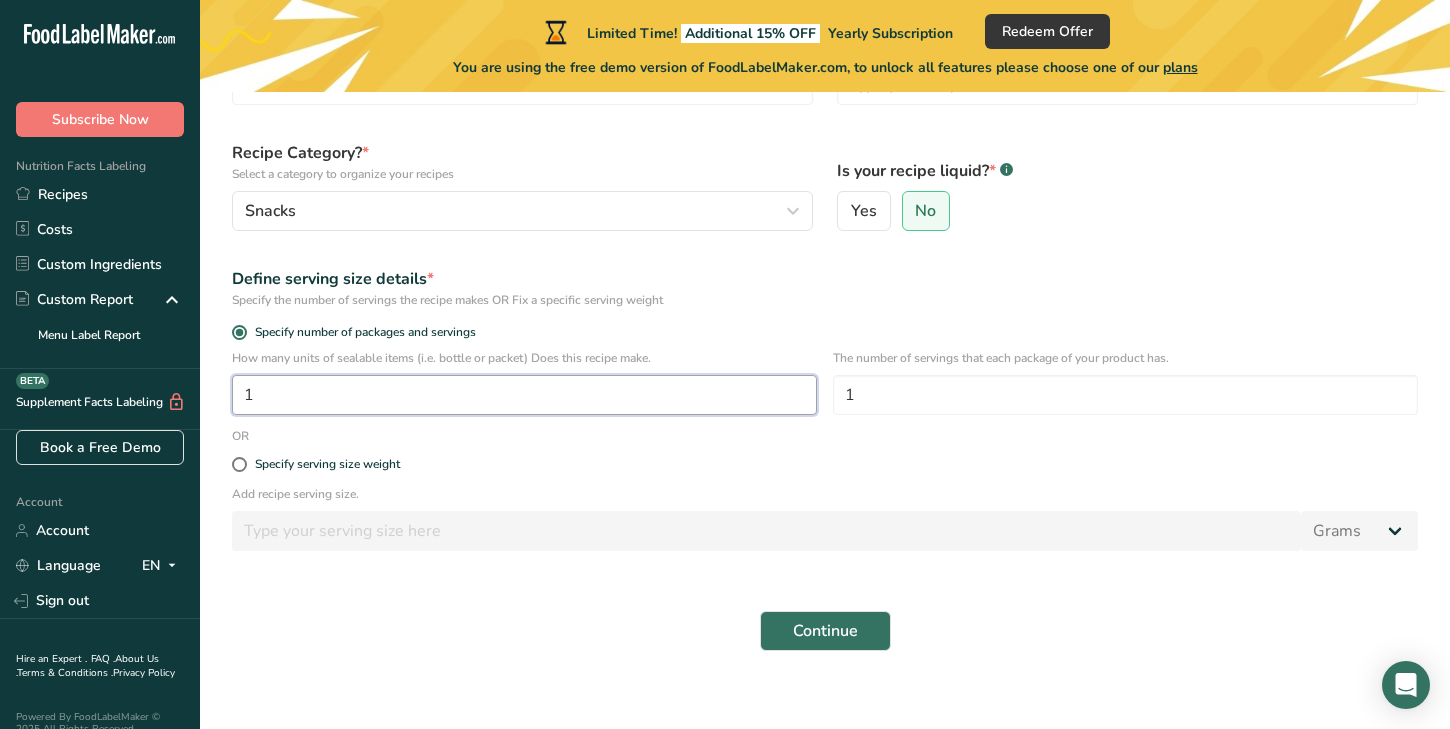 scroll, scrollTop: 171, scrollLeft: 0, axis: vertical 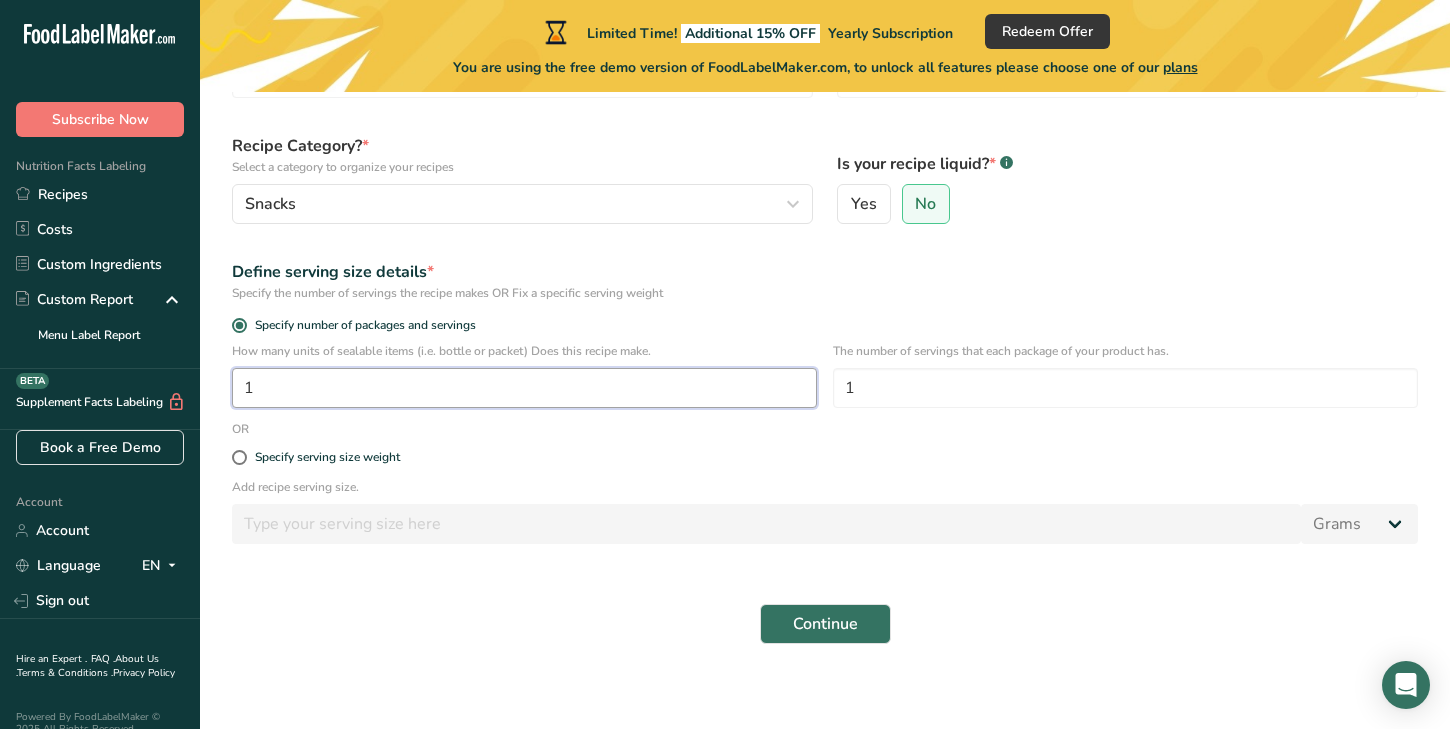 click on "1" at bounding box center (524, 388) 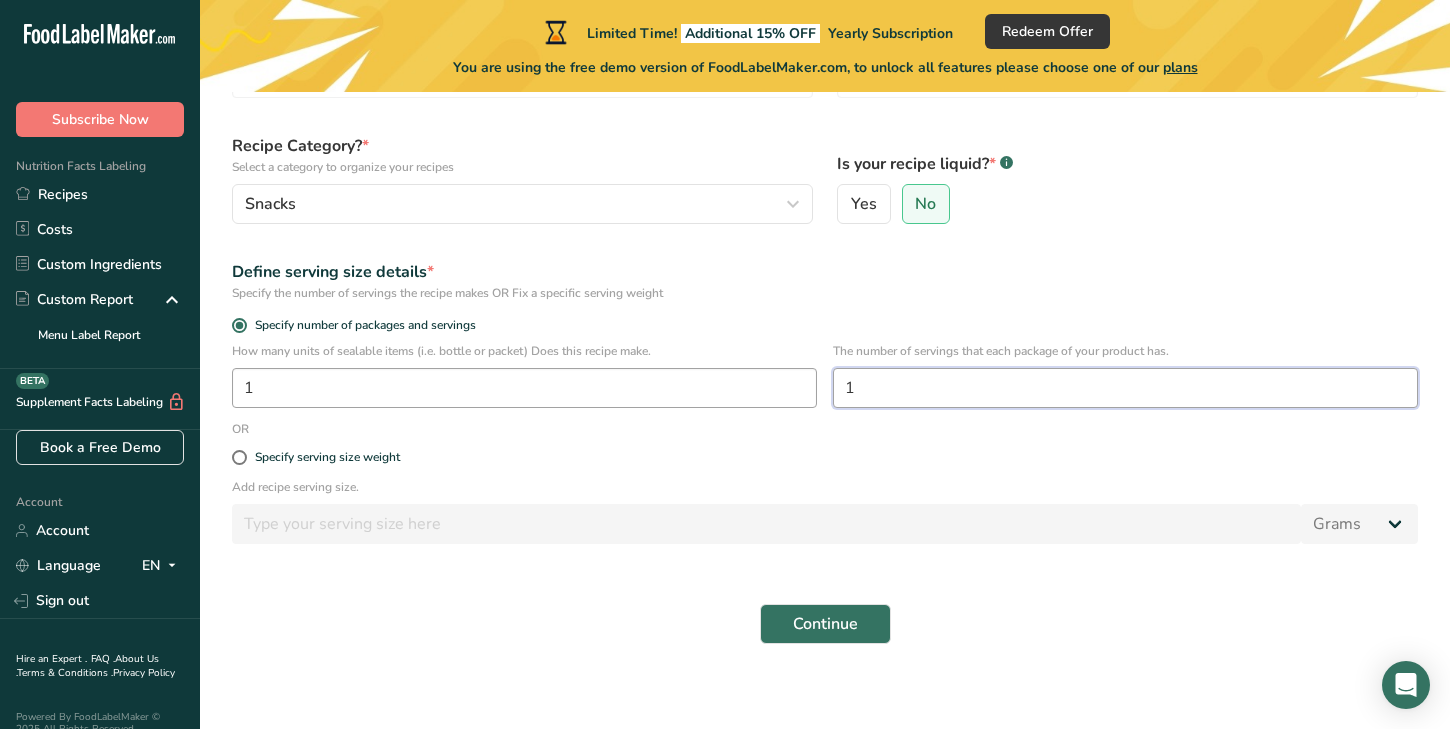 drag, startPoint x: 853, startPoint y: 391, endPoint x: 811, endPoint y: 386, distance: 42.296574 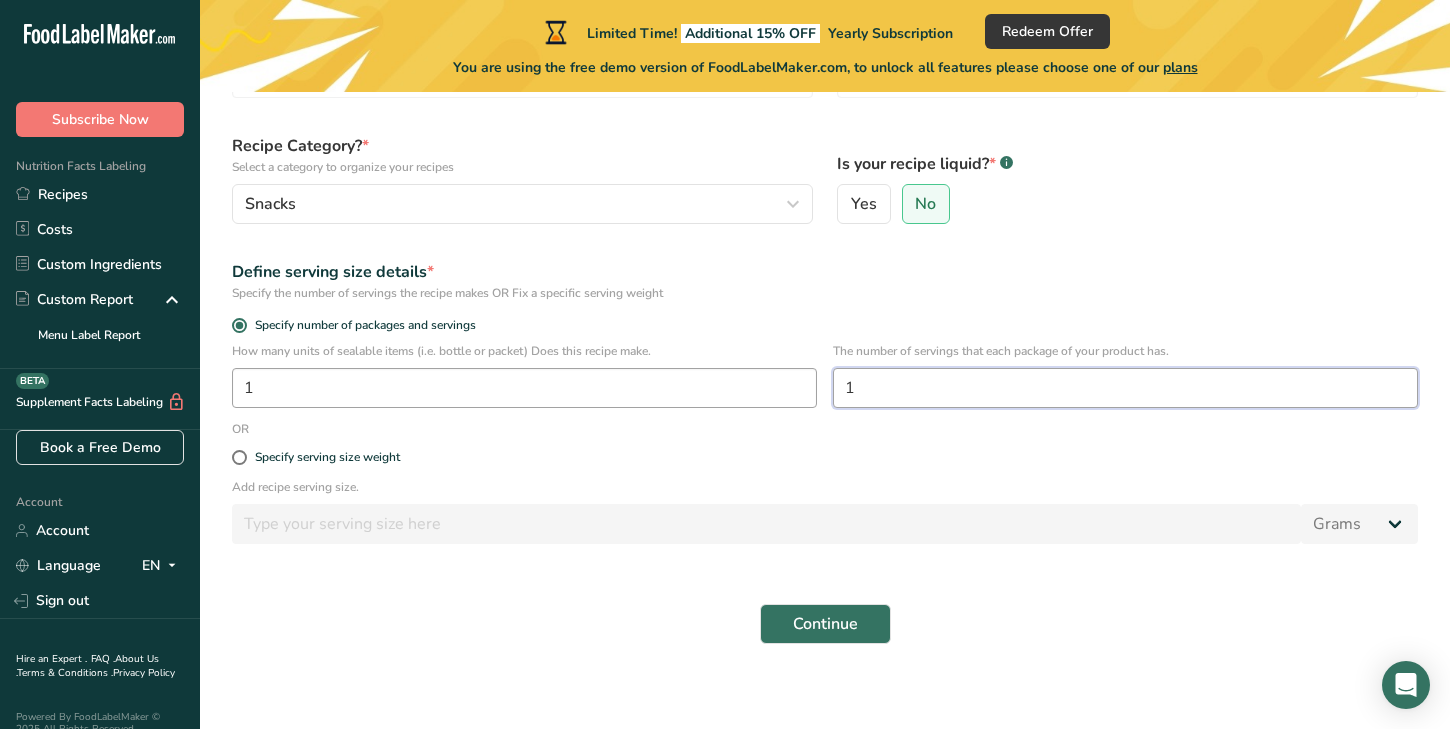 click on "How many units of sealable items (i.e. bottle or packet) Does this recipe make.
1
The number of servings that each package of your product has.
1" at bounding box center (825, 381) 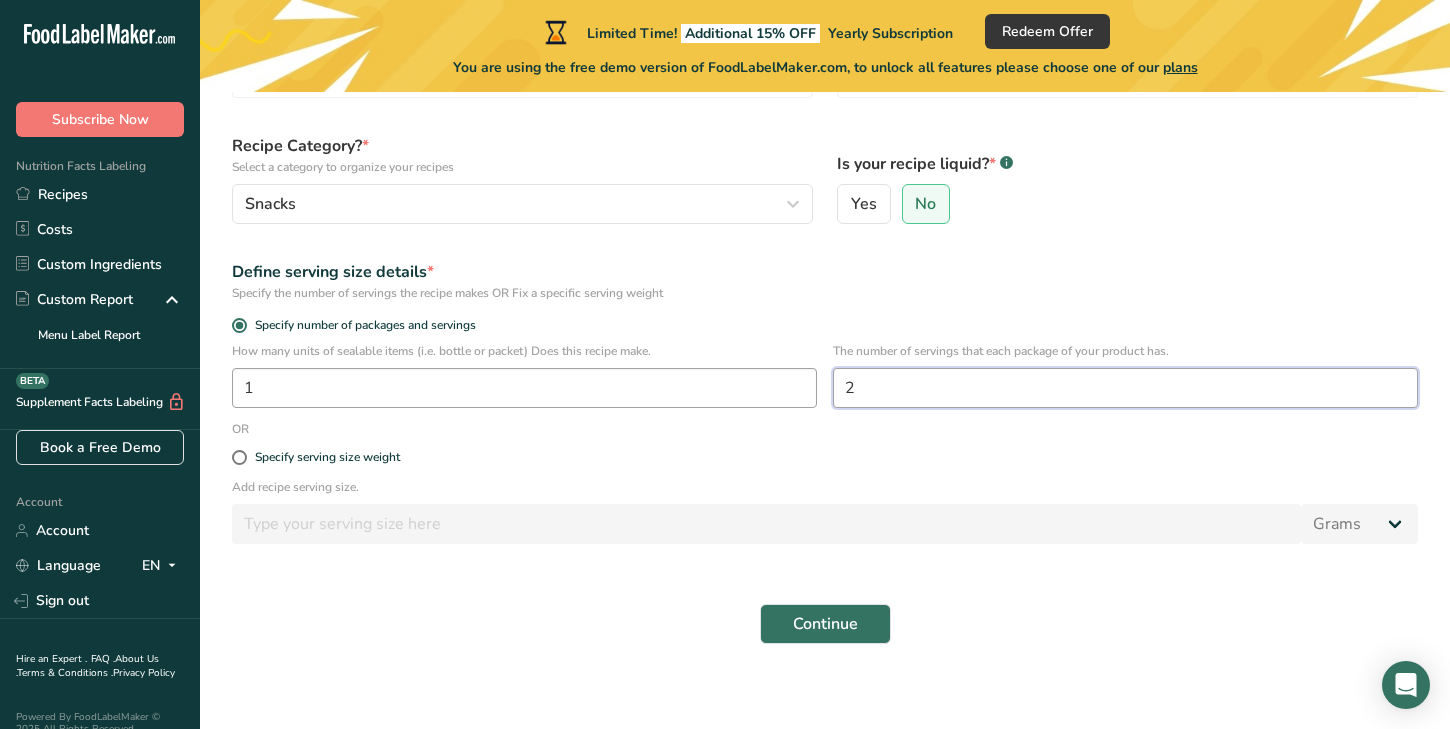 type on "2" 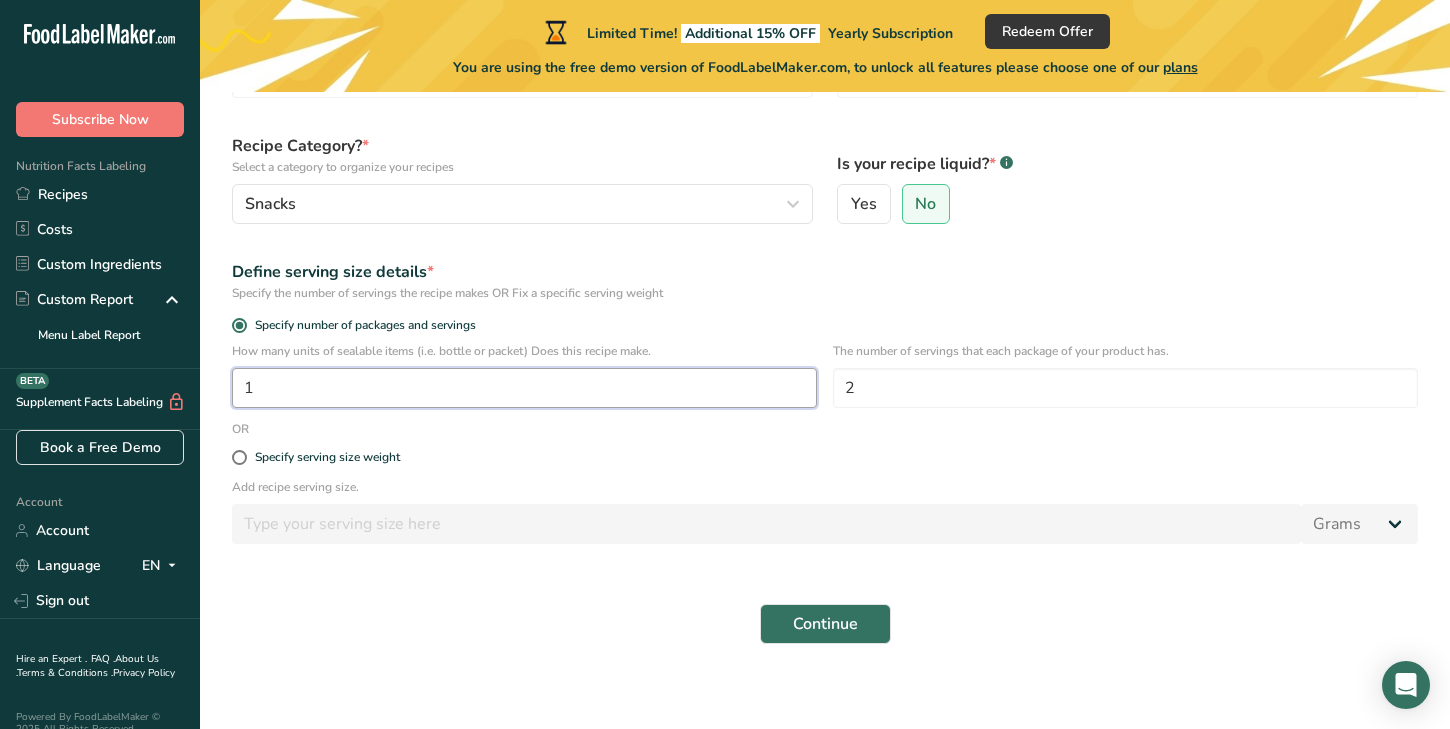click on "1" at bounding box center (524, 388) 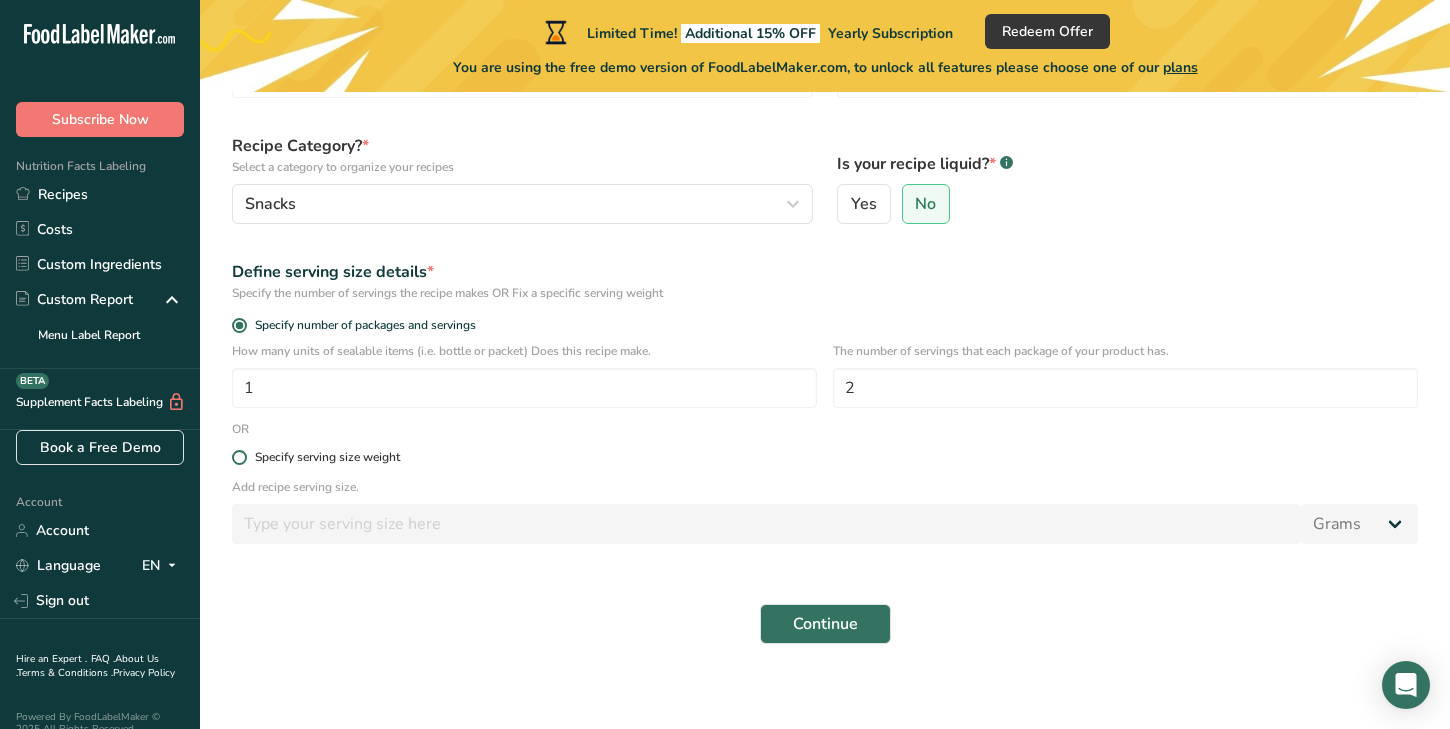 click on "Specify serving size weight" at bounding box center [323, 457] 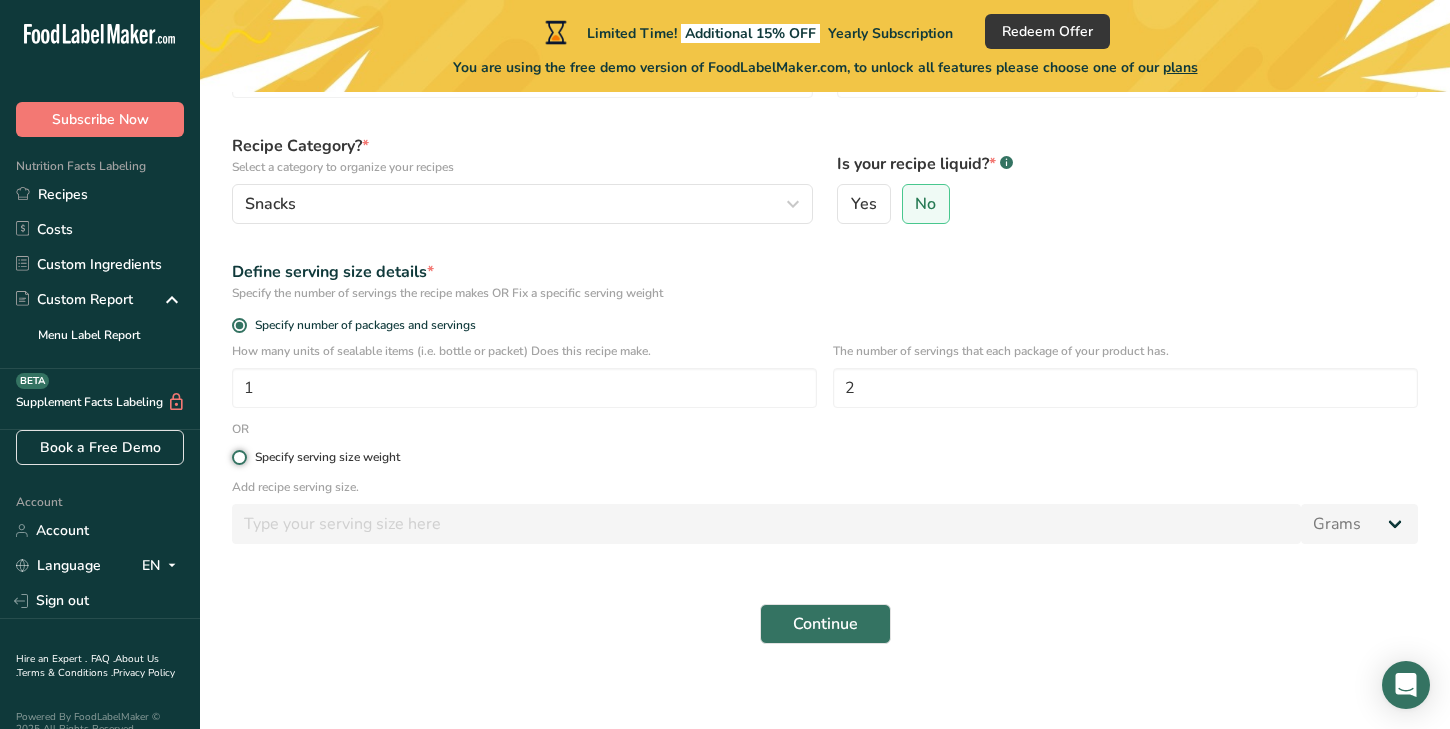 radio on "true" 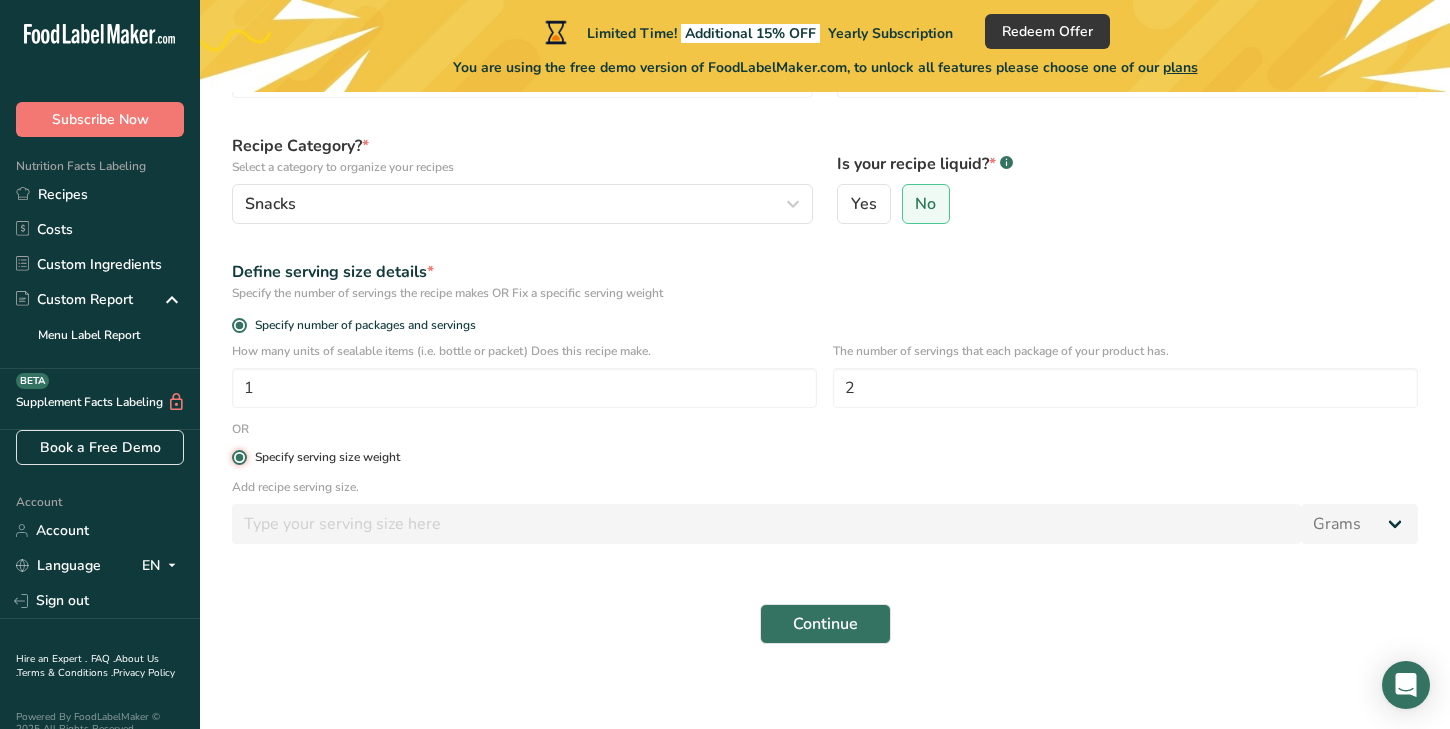 radio on "false" 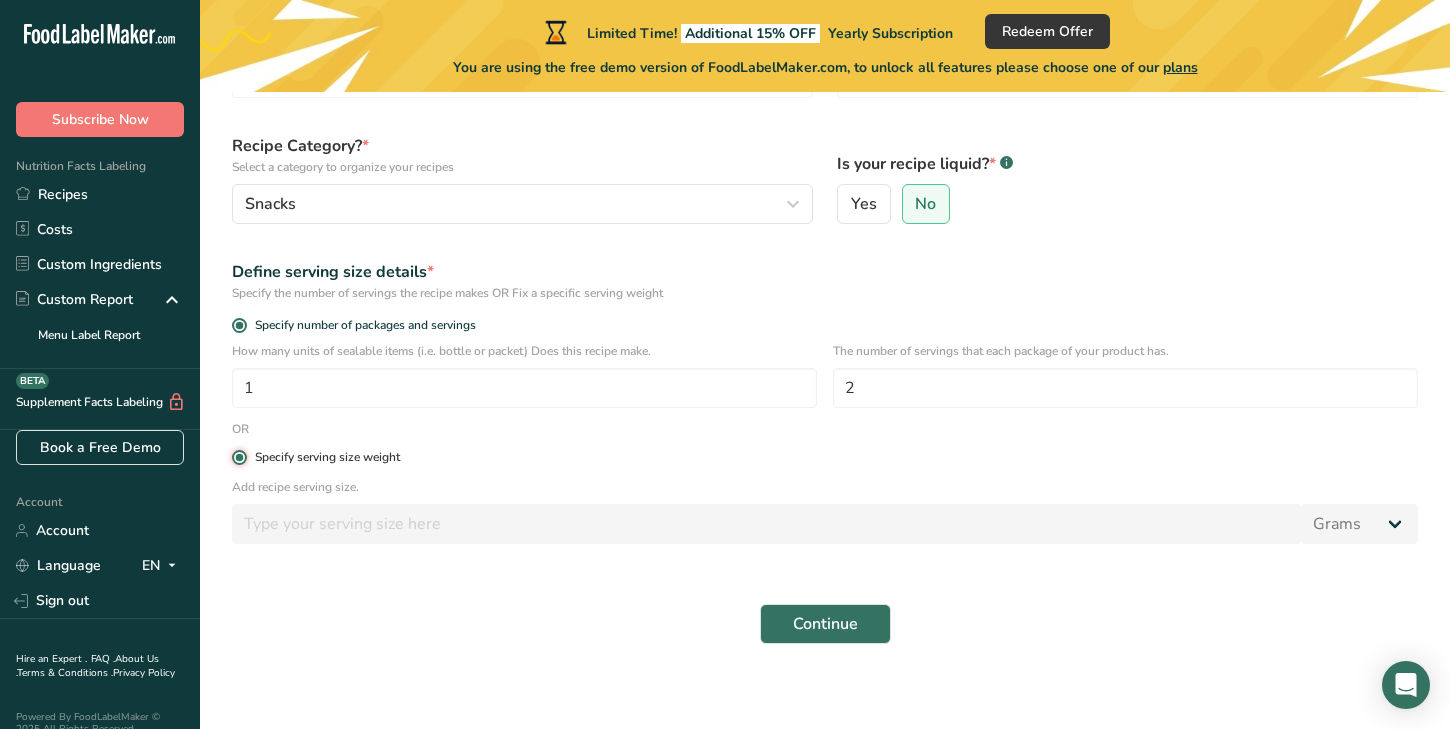 type 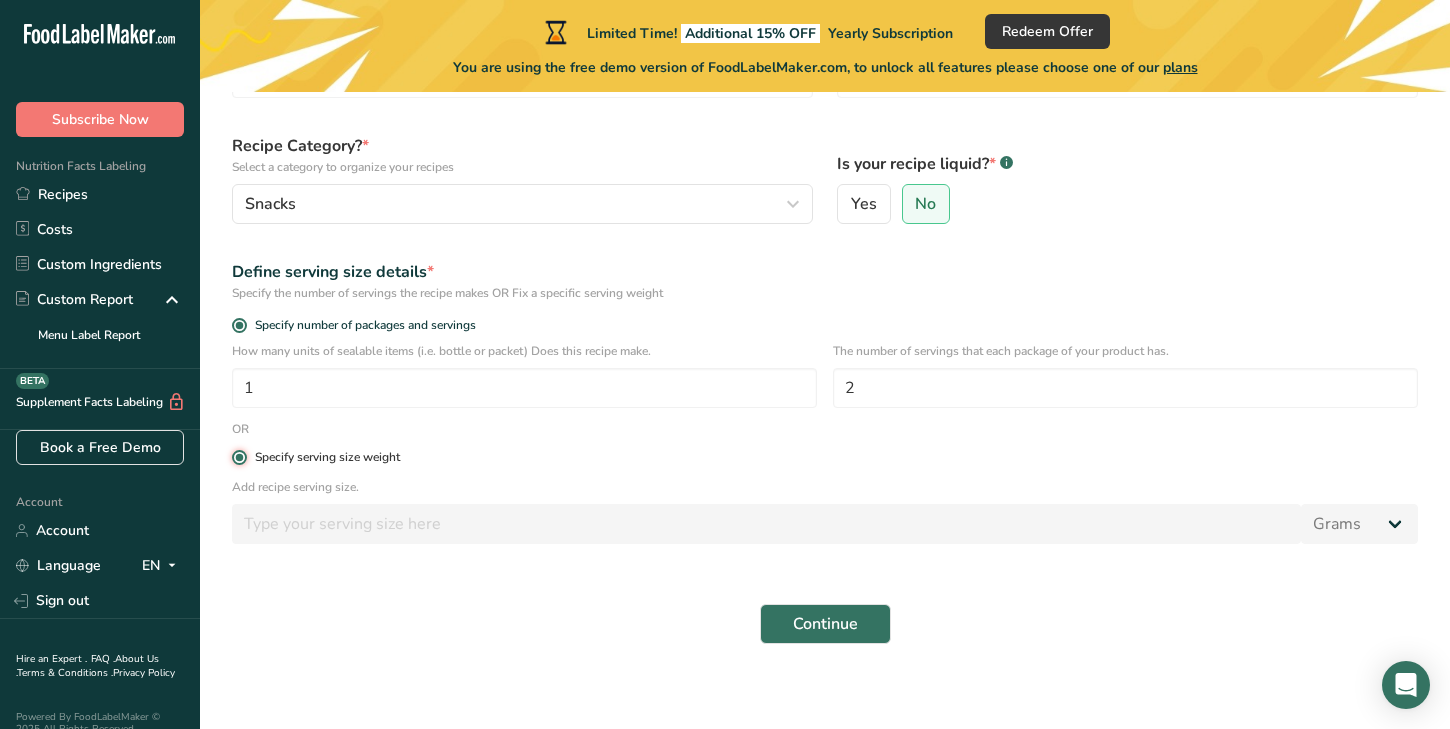 type 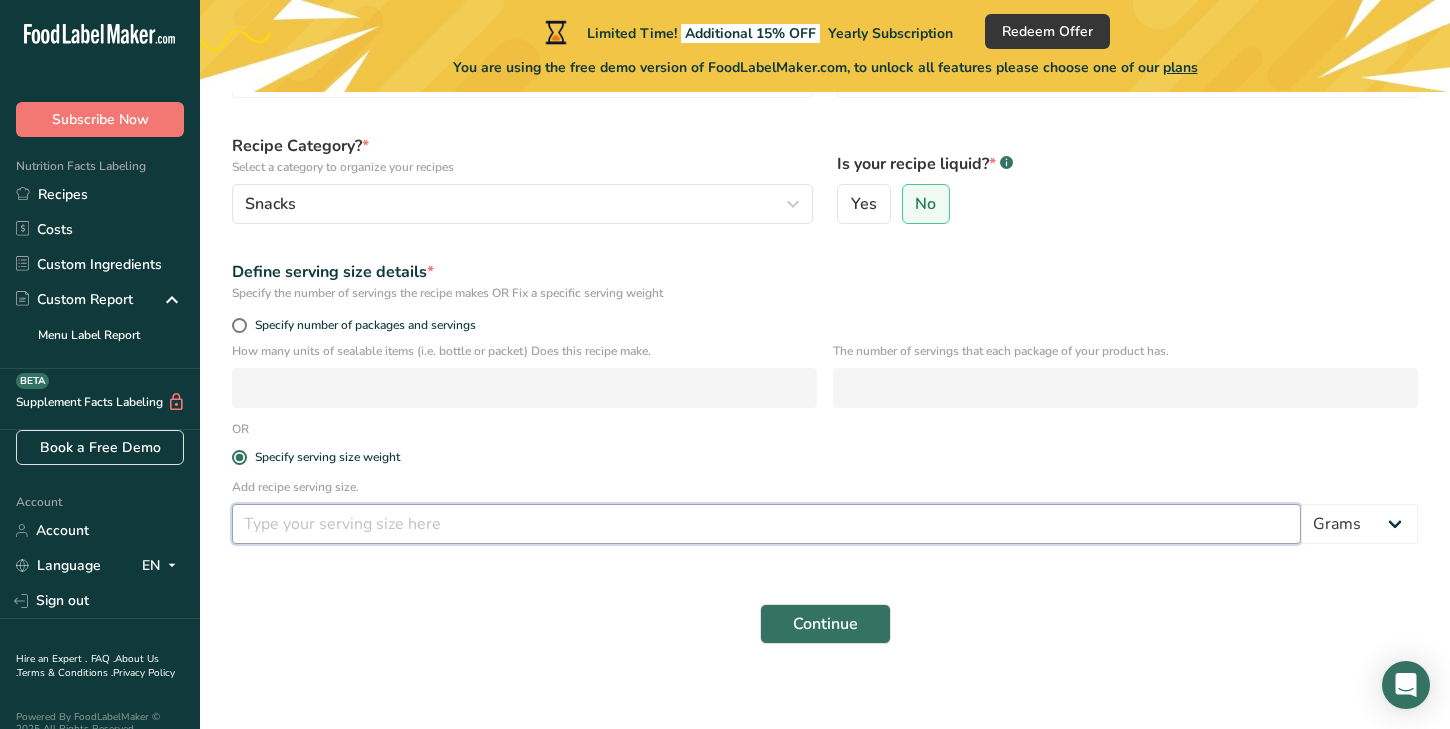 click at bounding box center [766, 524] 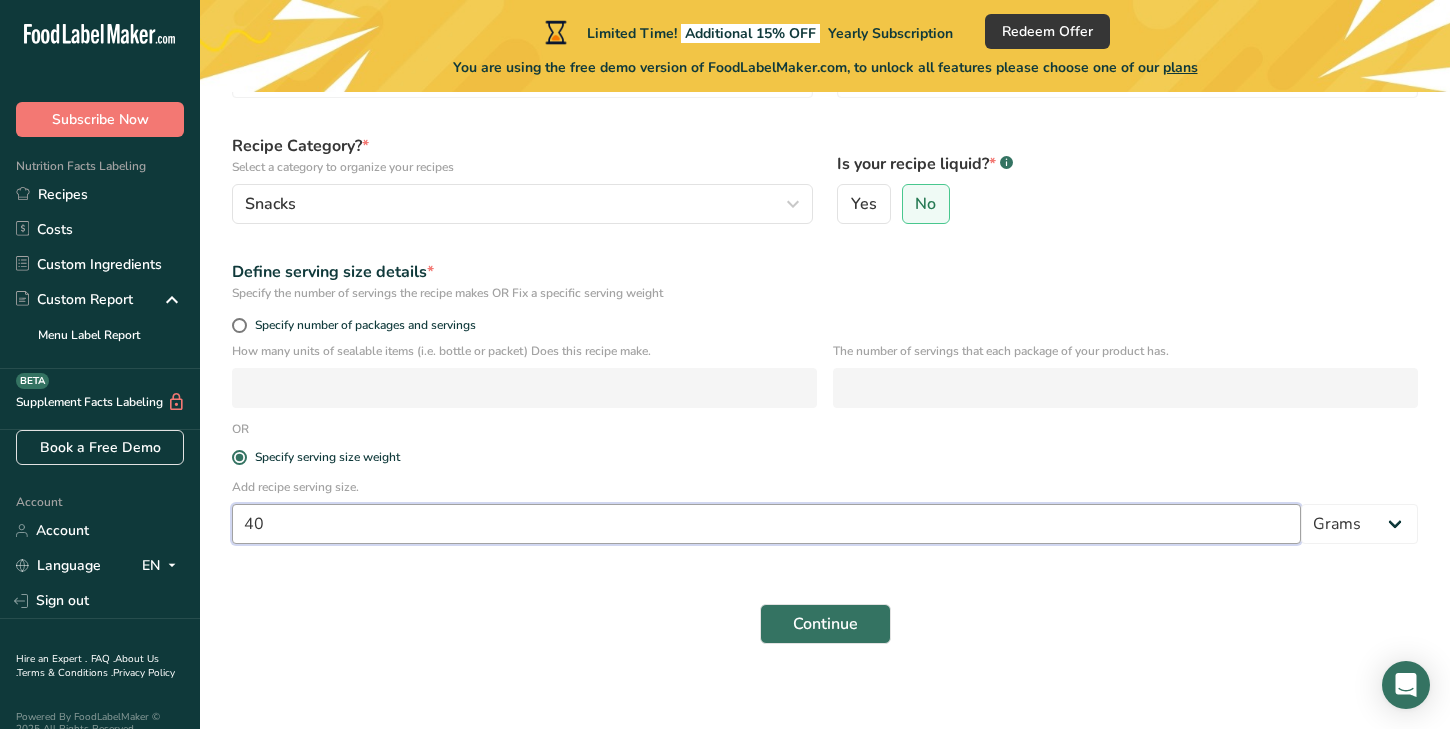 type on "40" 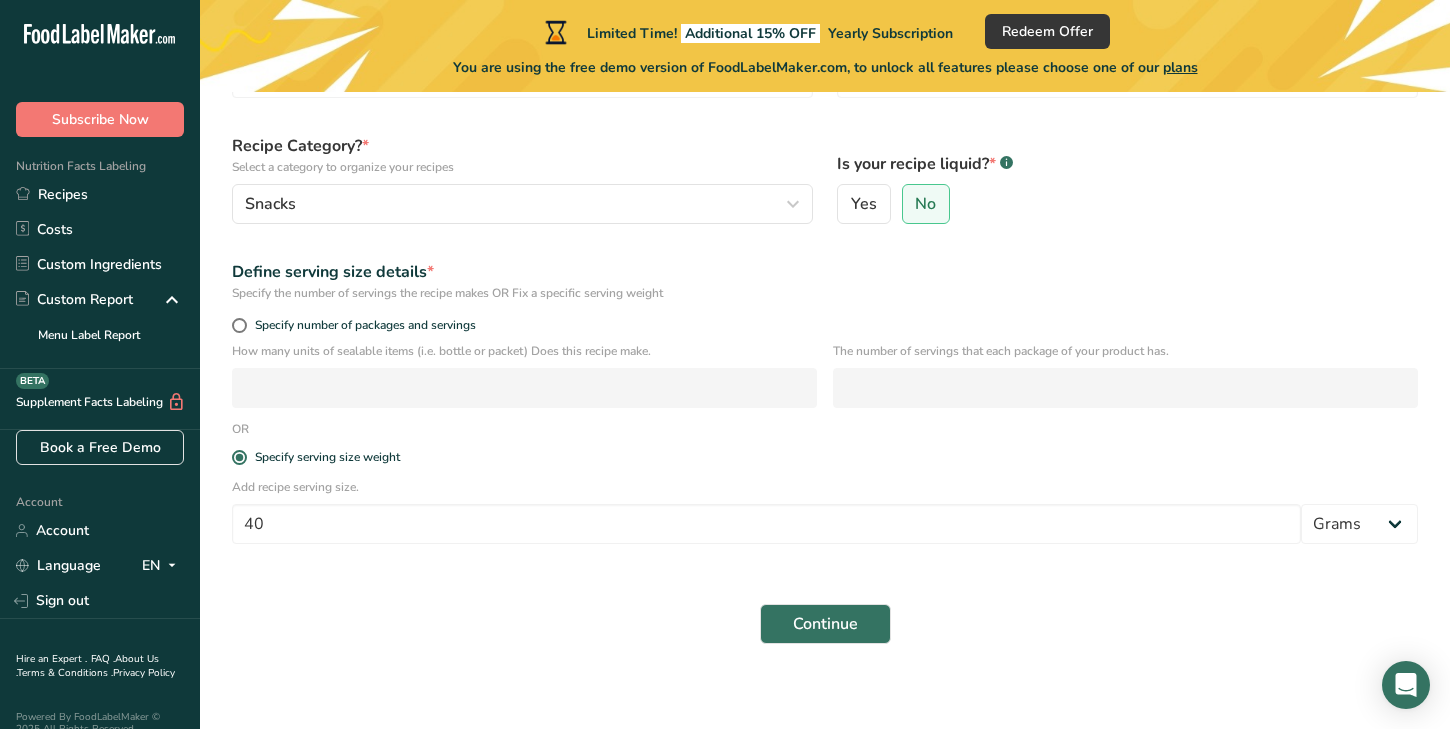 click on "Continue" at bounding box center (825, 624) 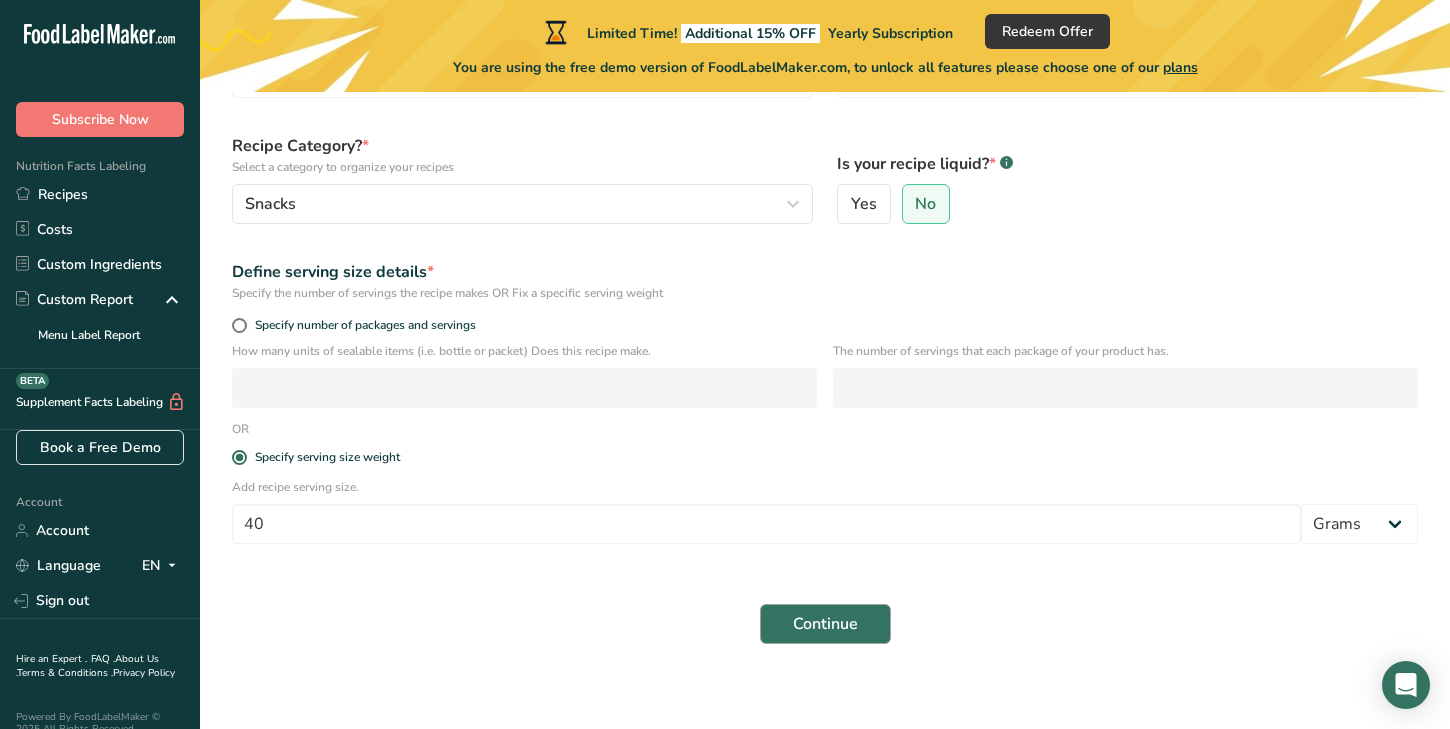 click on "Continue" at bounding box center (825, 624) 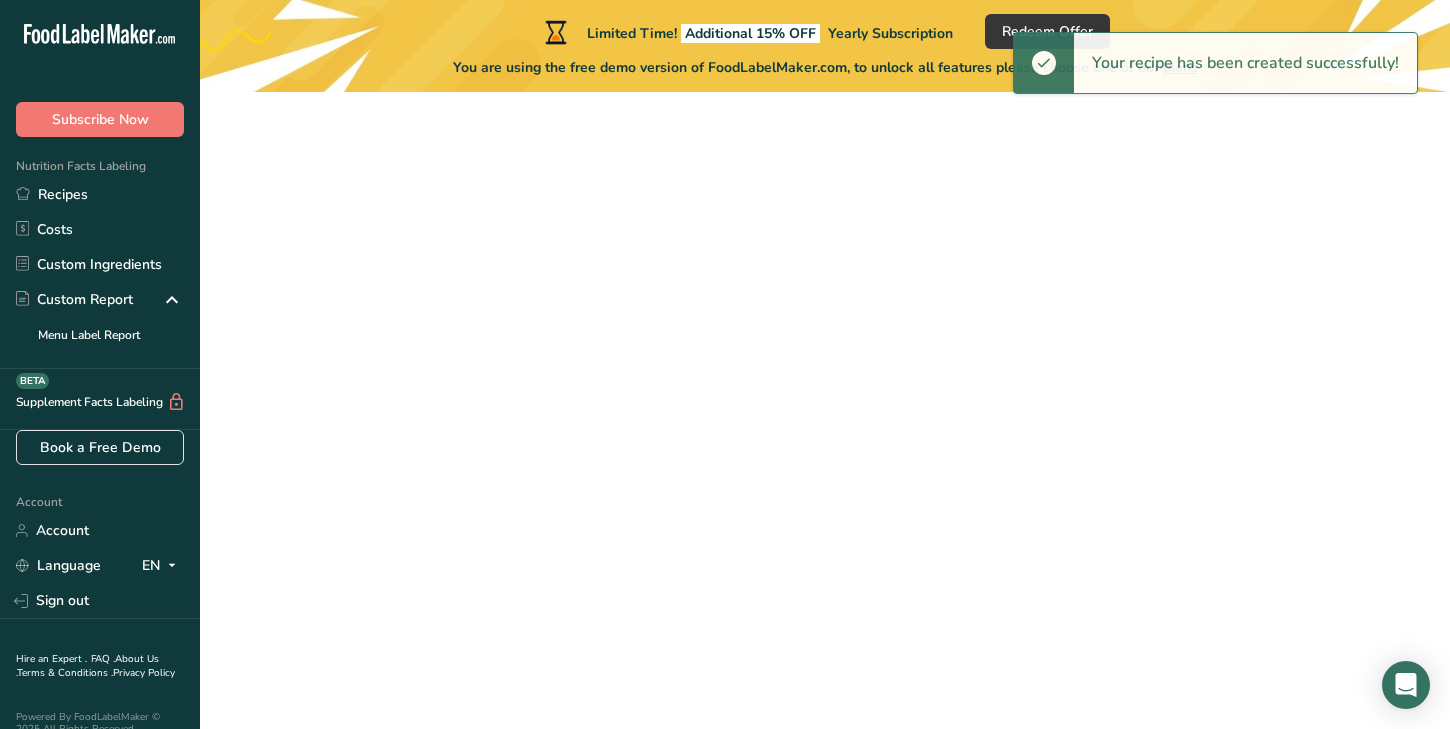 scroll, scrollTop: 0, scrollLeft: 0, axis: both 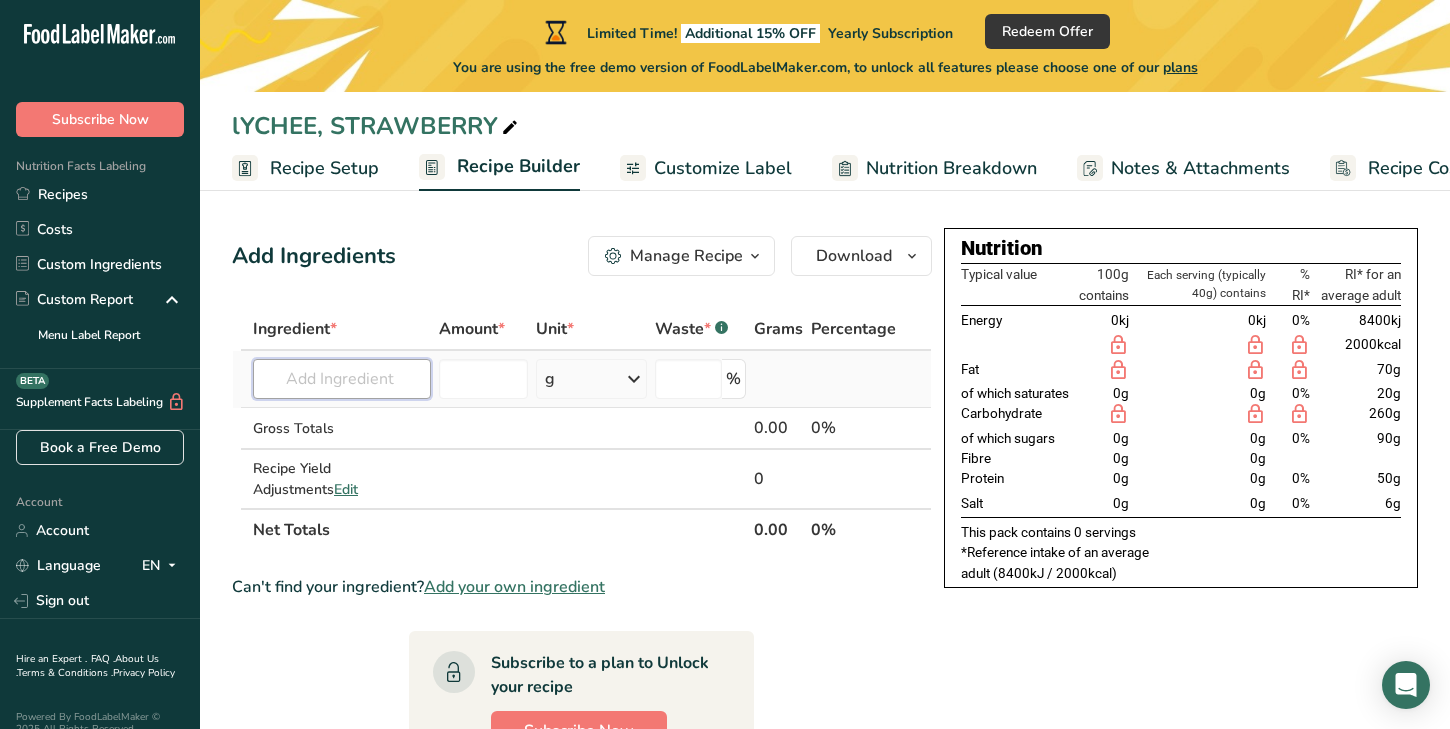click at bounding box center (342, 379) 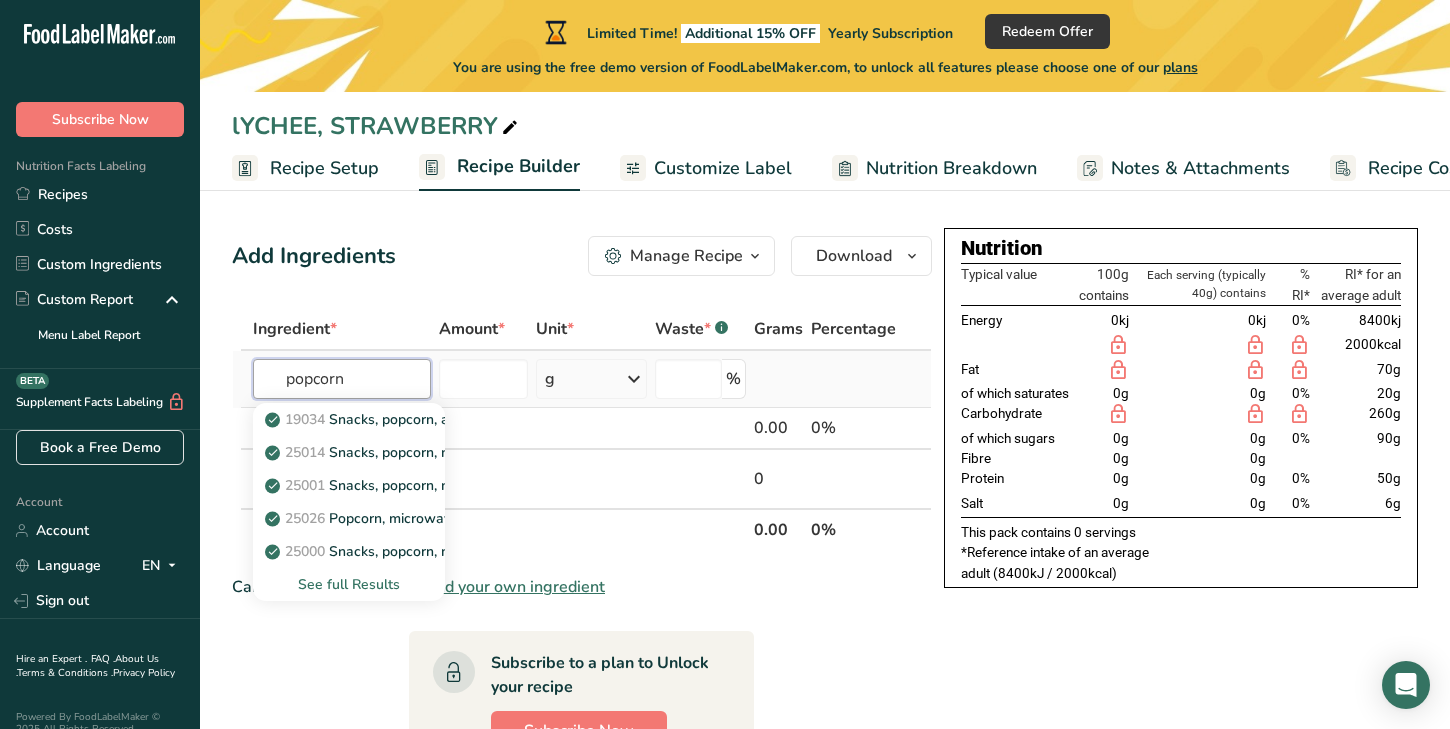 type on "popcorn" 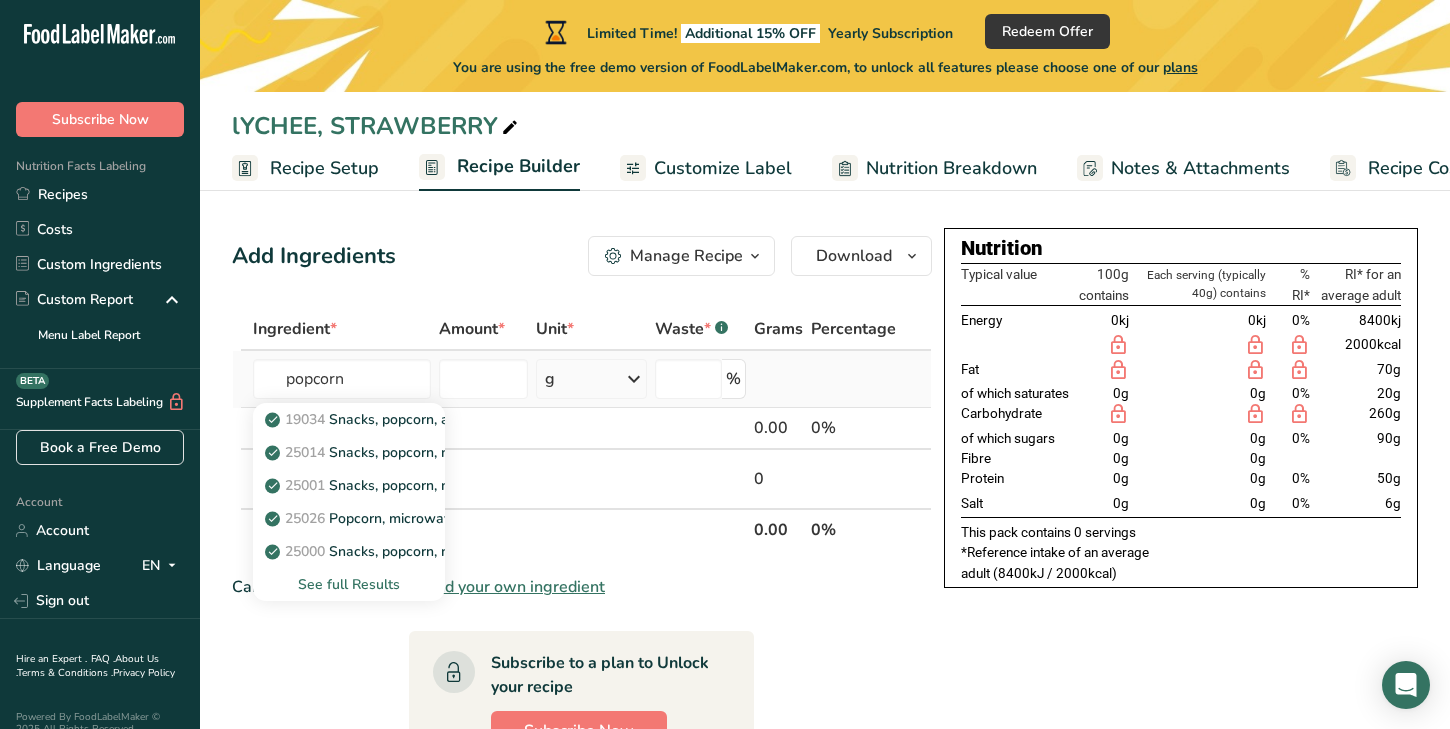type 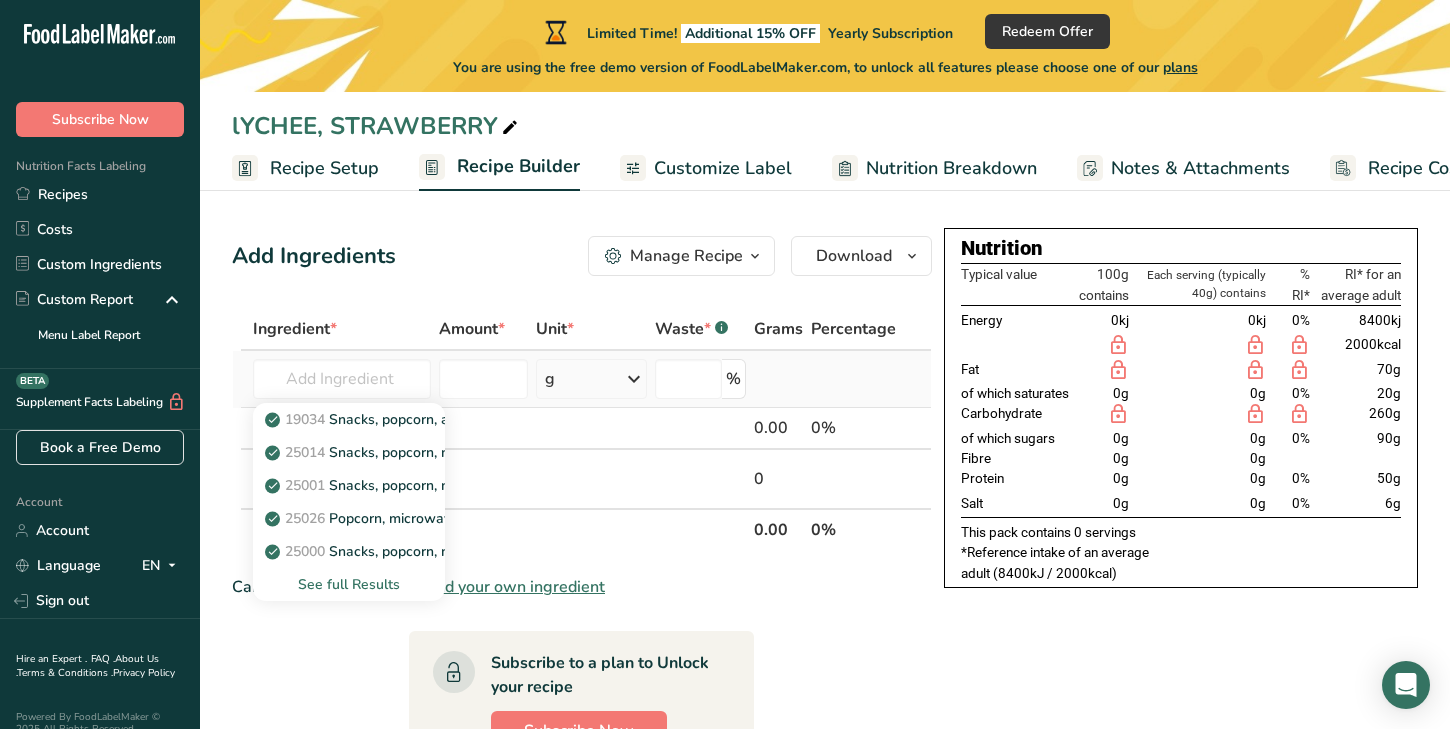 click on "See full Results" at bounding box center (349, 584) 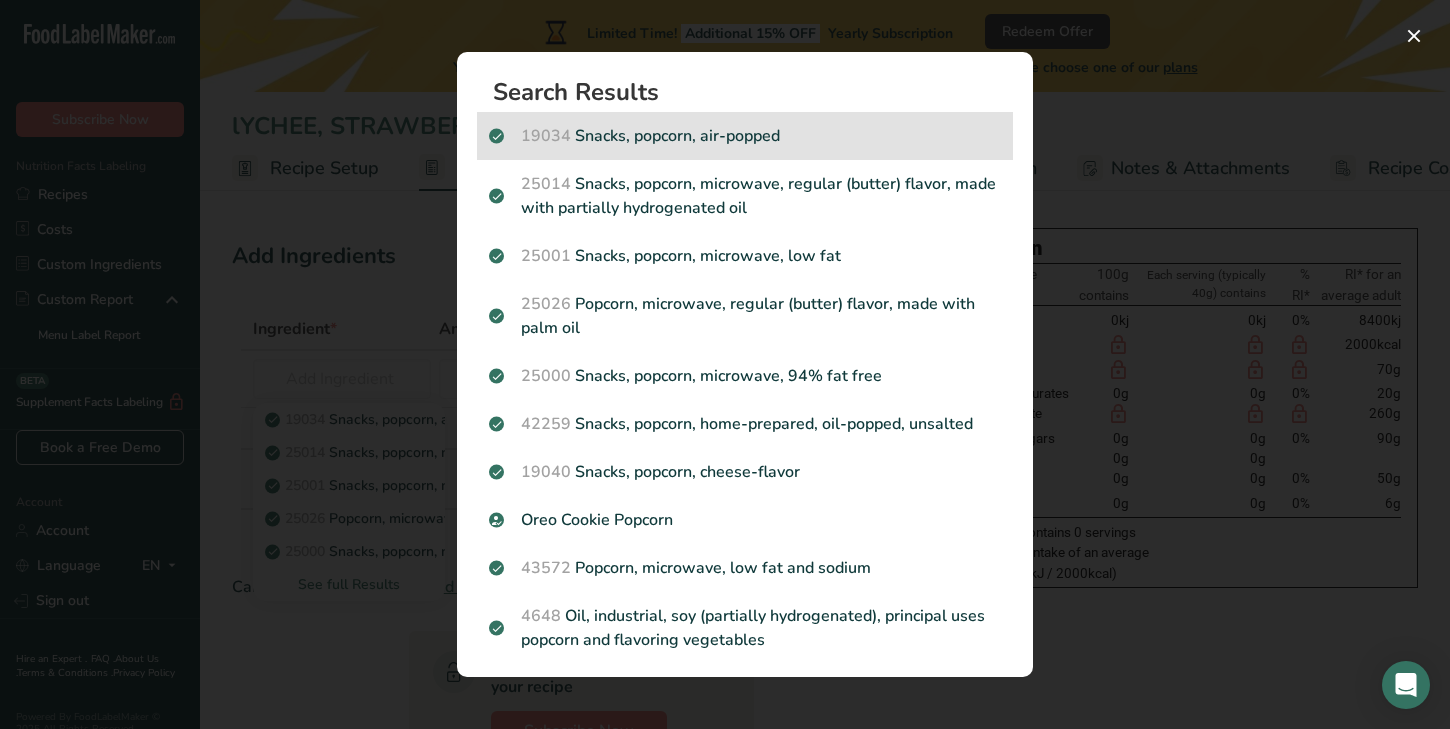 click on "19034
Snacks, popcorn, air-popped" at bounding box center [745, 136] 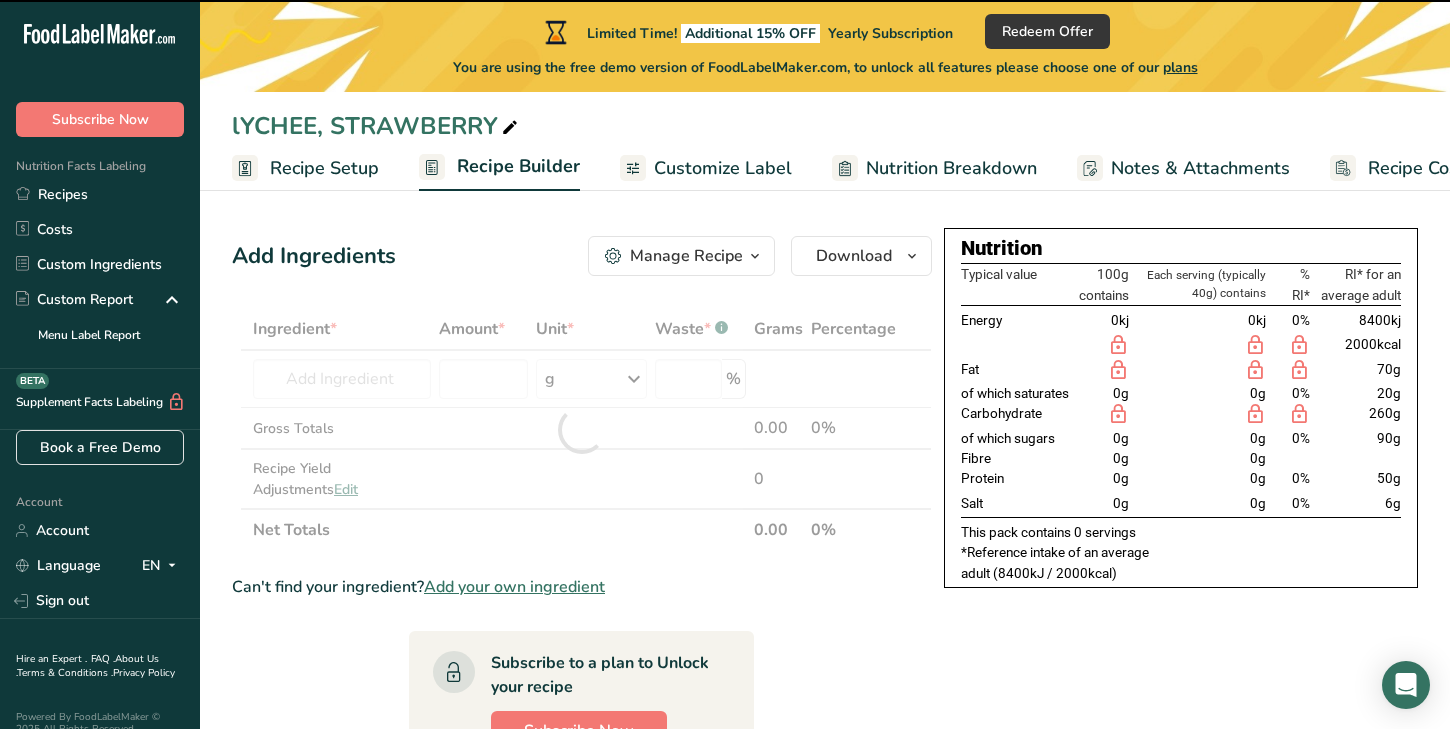 type on "0" 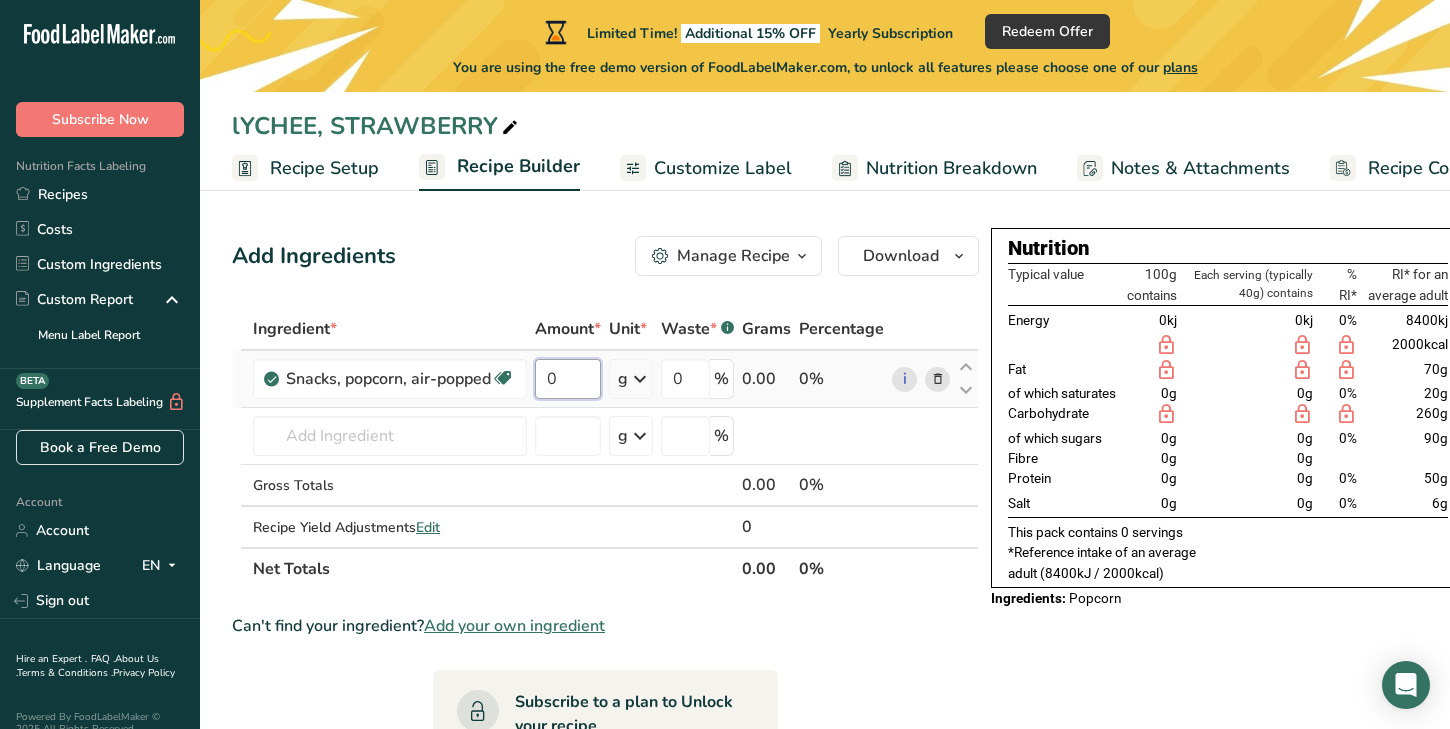 click on "0" at bounding box center [568, 379] 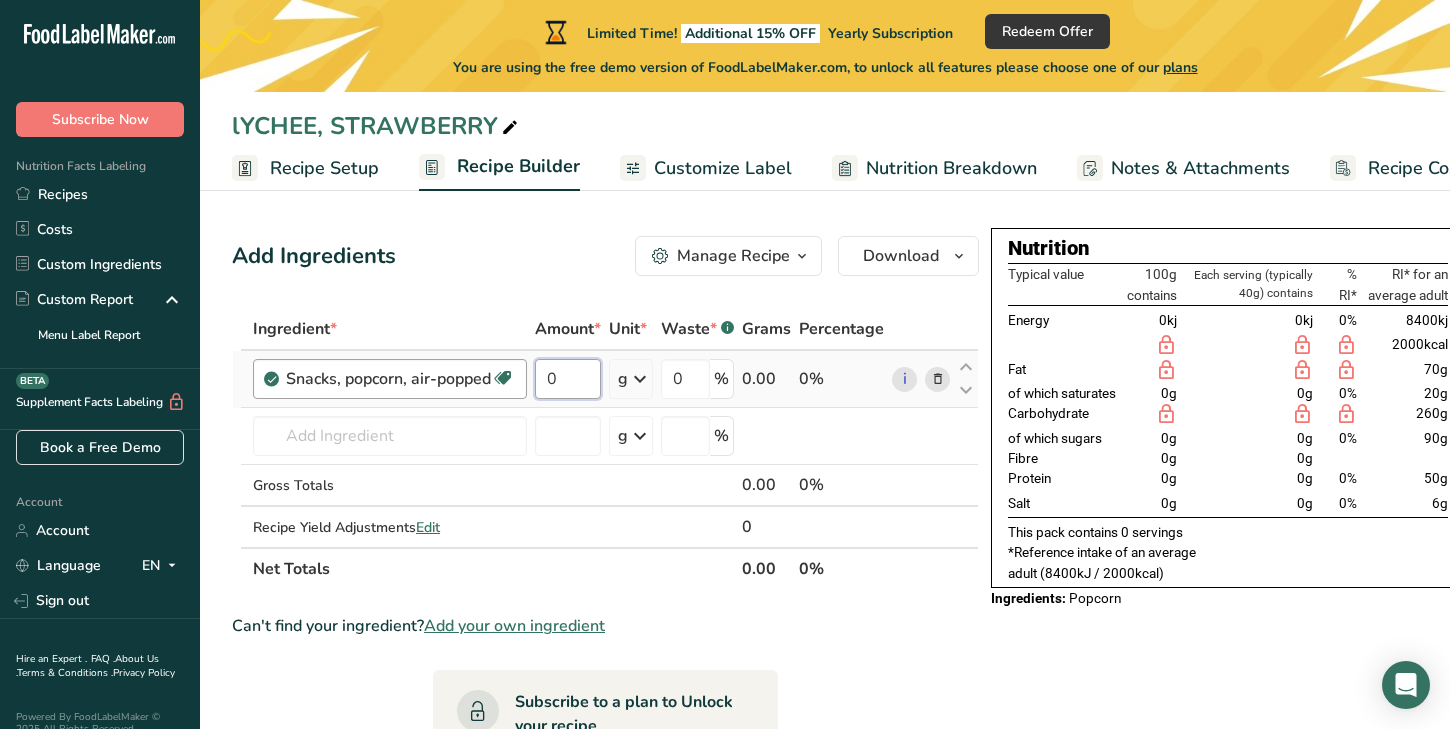 drag, startPoint x: 585, startPoint y: 379, endPoint x: 506, endPoint y: 372, distance: 79.30952 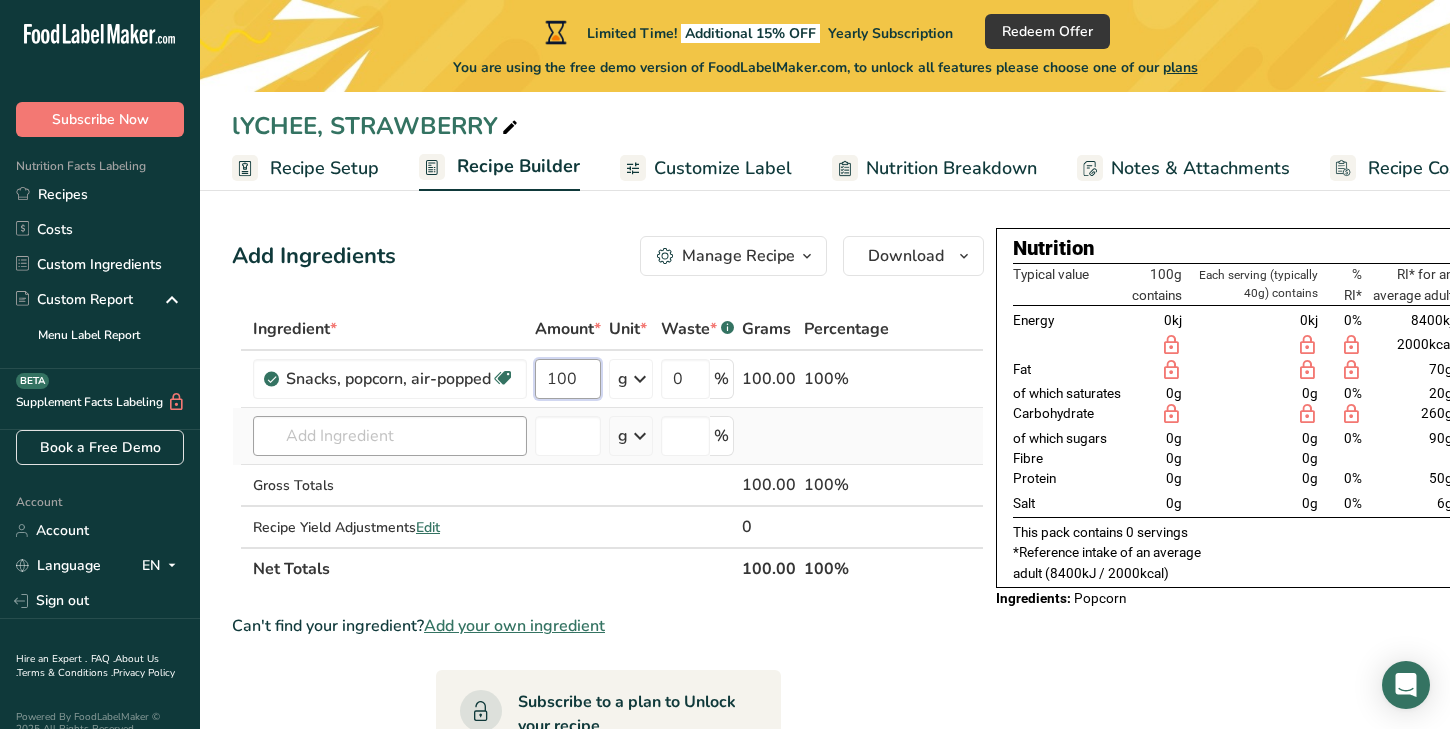 type on "100" 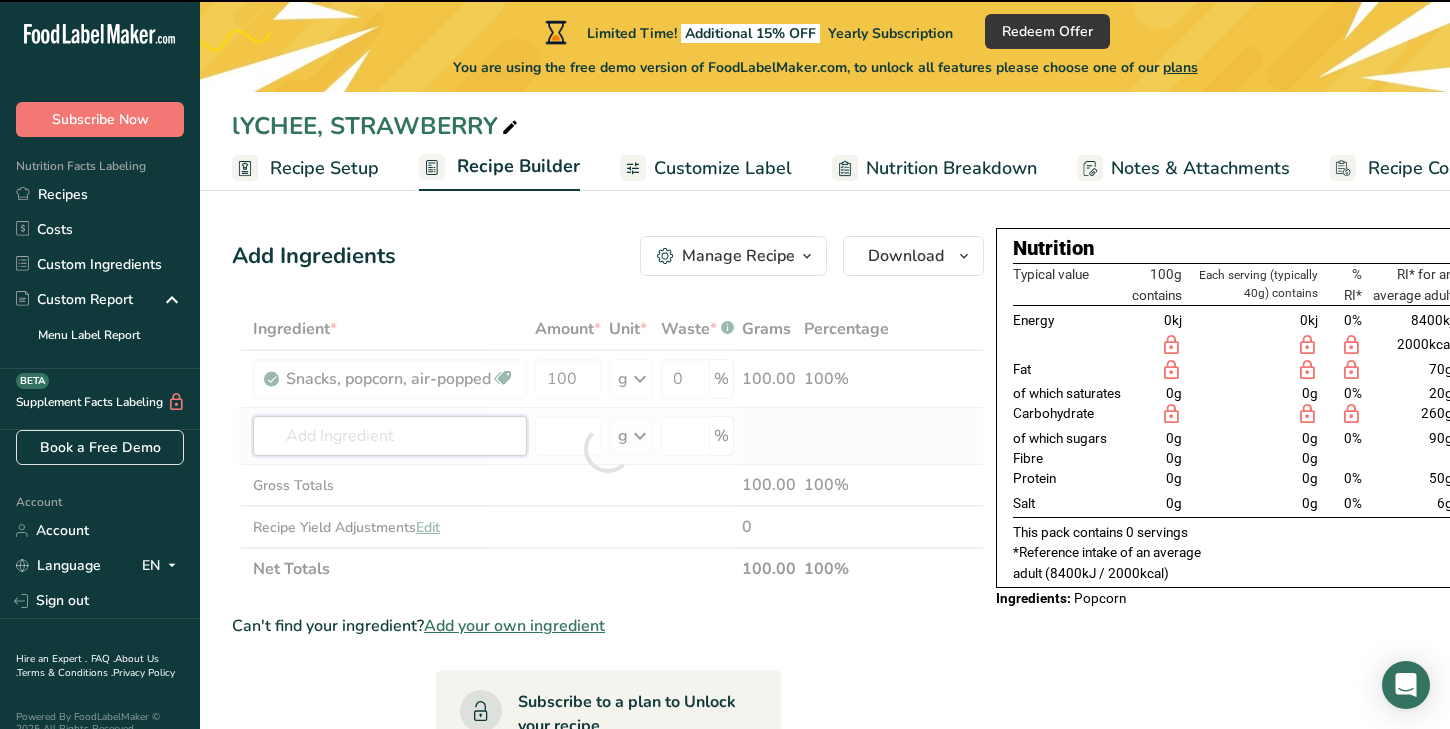 click on "Ingredient *
Amount *
Unit *
Waste *   .a-a{fill:#347362;}.b-a{fill:#fff;}          Grams
Percentage
Snacks, popcorn, air-popped
Dairy free
Gluten free
Vegan
Vegetarian
Soy free
100
g
Portions
1 cup
1 oz
Weight Units
g
kg
mg
See more
Volume Units
l
Volume units require a density conversion. If you know your ingredient's density enter it below. Otherwise, click on "RIA" our AI Regulatory bot - she will be able to help you
lb/ft3
g/cm3
Confirm
mL
lb/ft3" at bounding box center (608, 449) 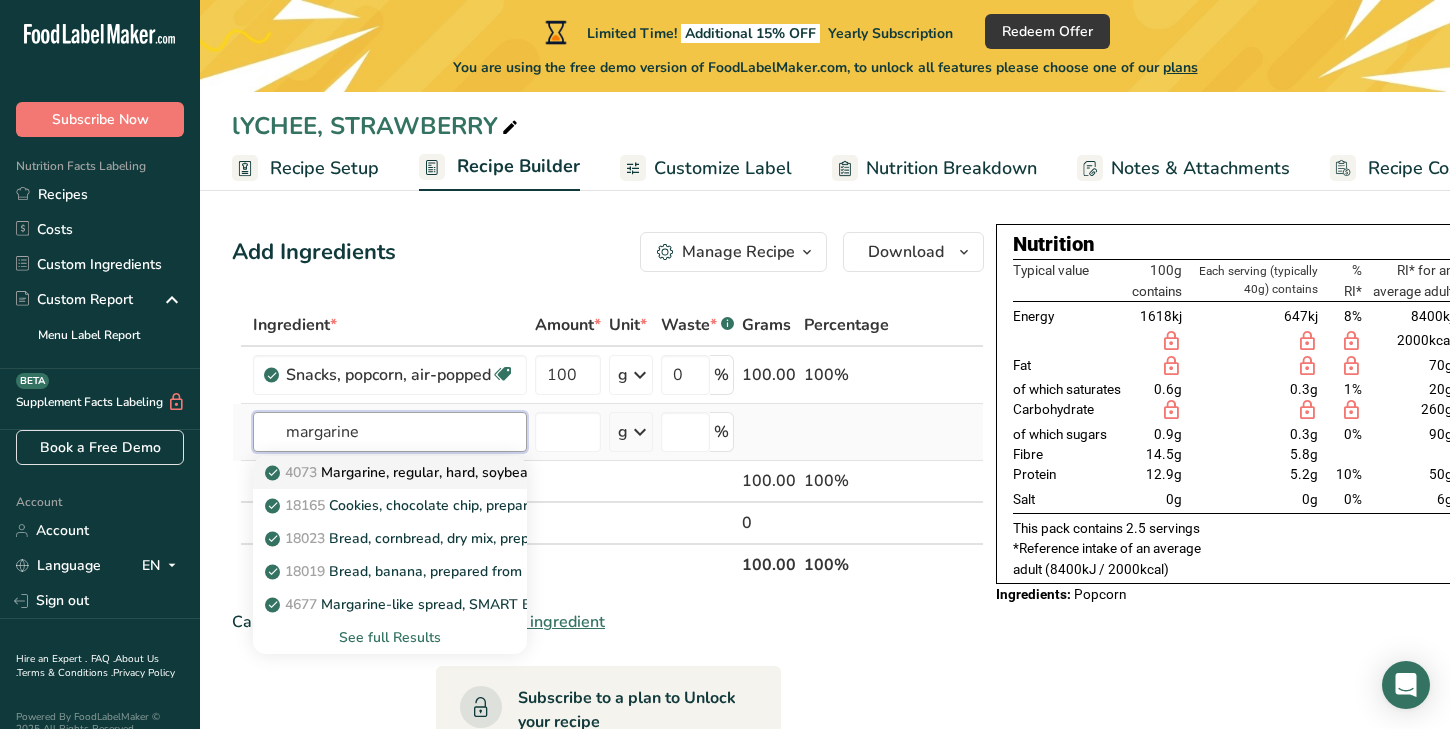 scroll, scrollTop: 7, scrollLeft: 0, axis: vertical 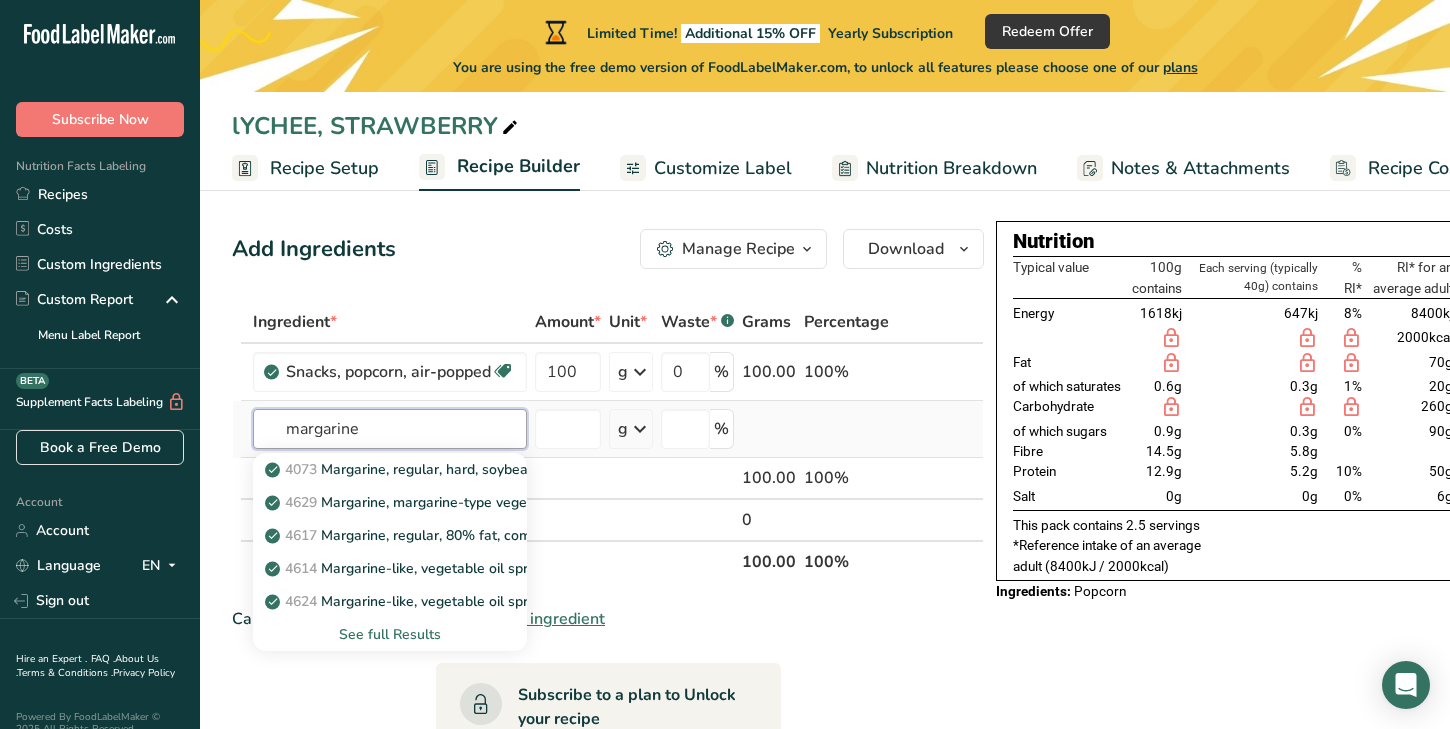 type on "margarine" 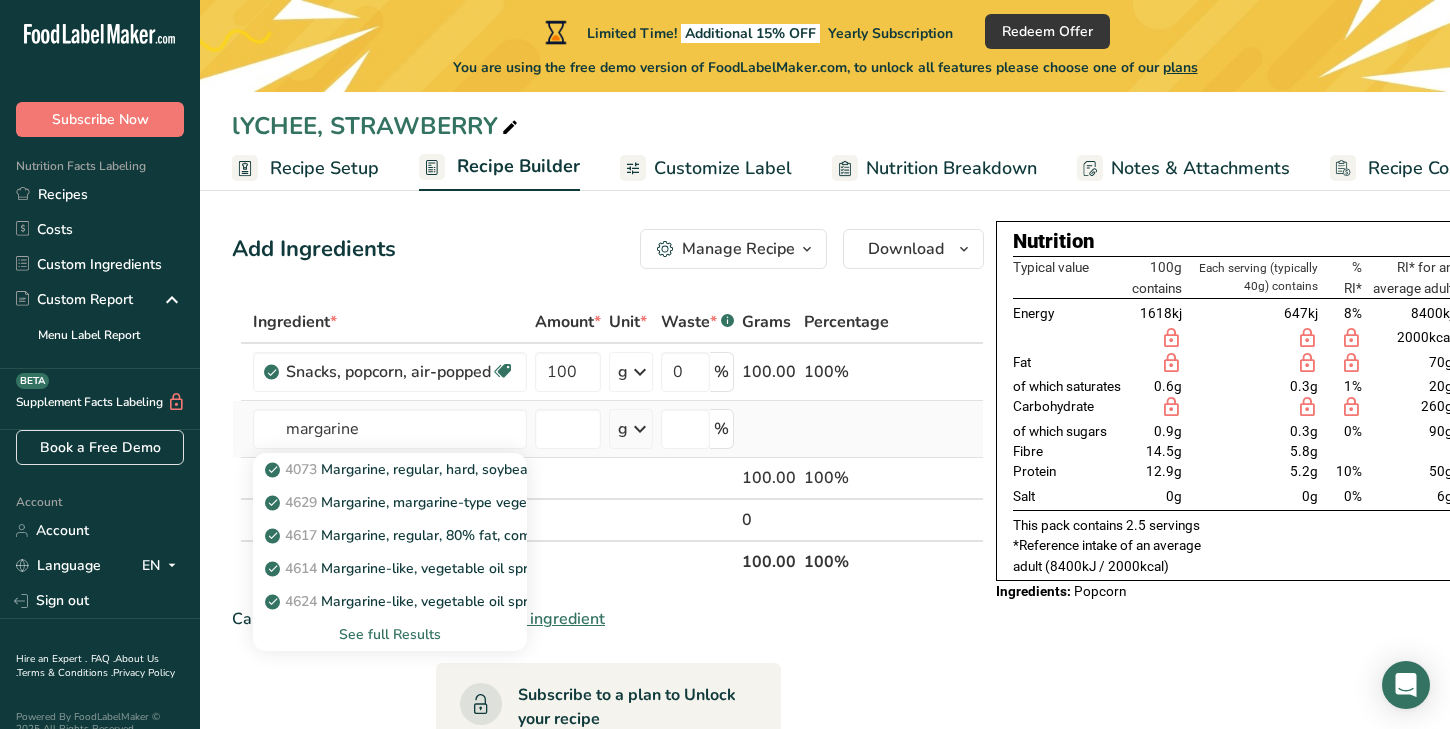 type 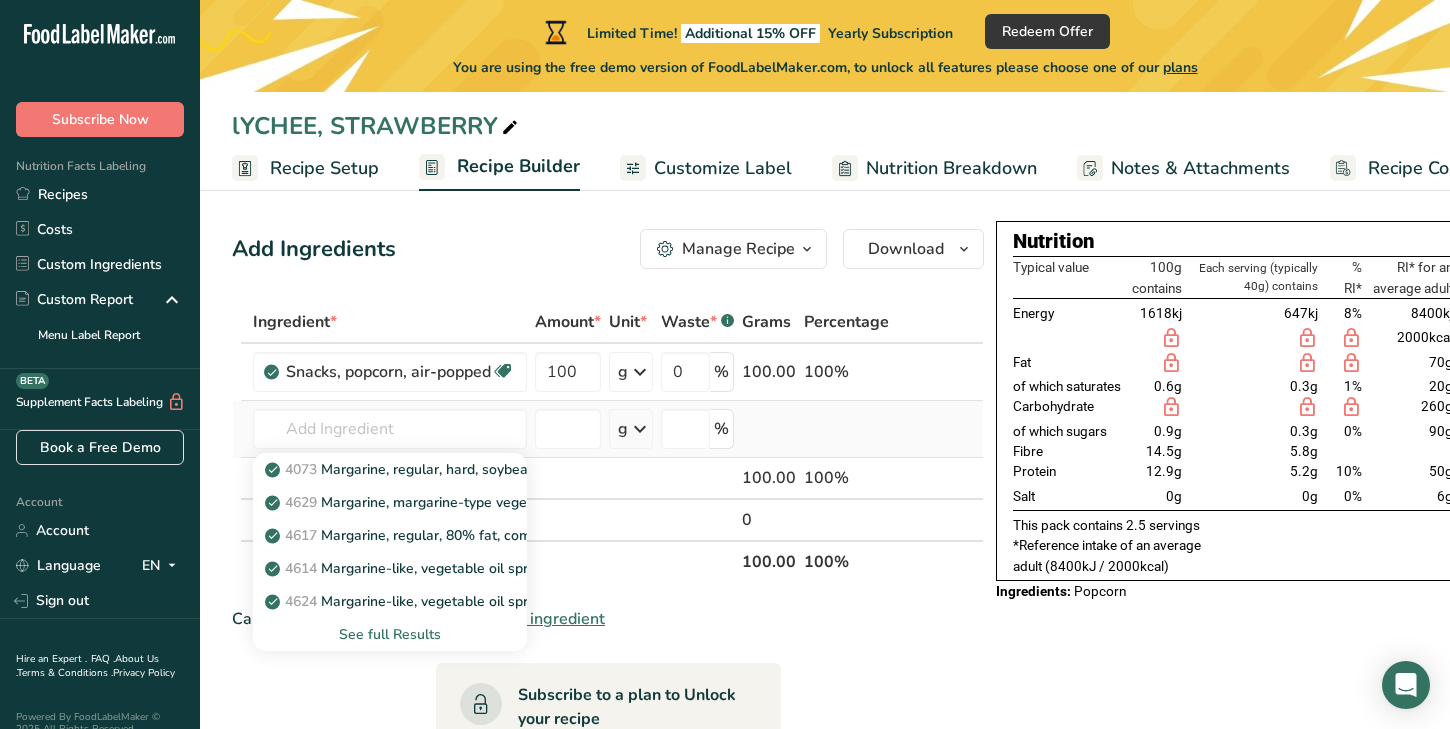 scroll, scrollTop: 10, scrollLeft: 0, axis: vertical 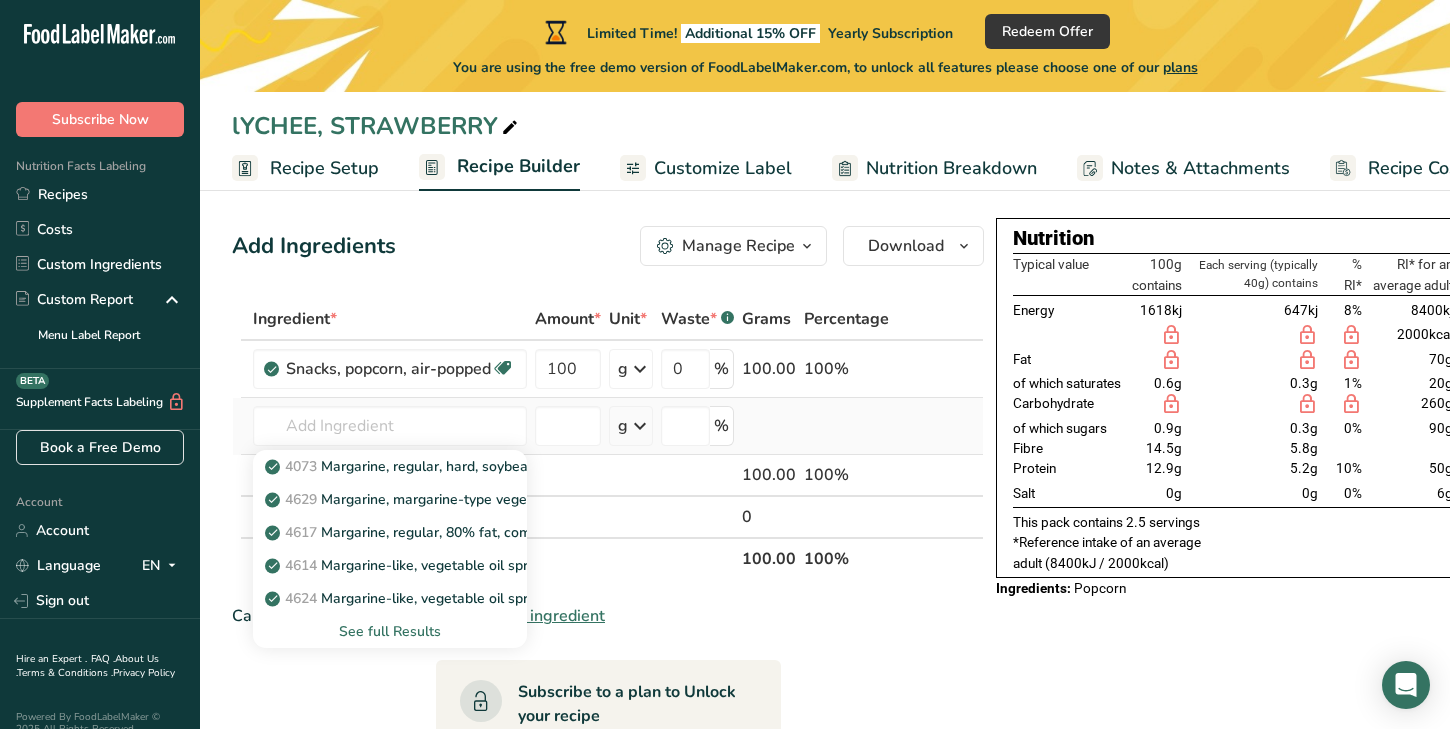 click on "See full Results" at bounding box center [390, 631] 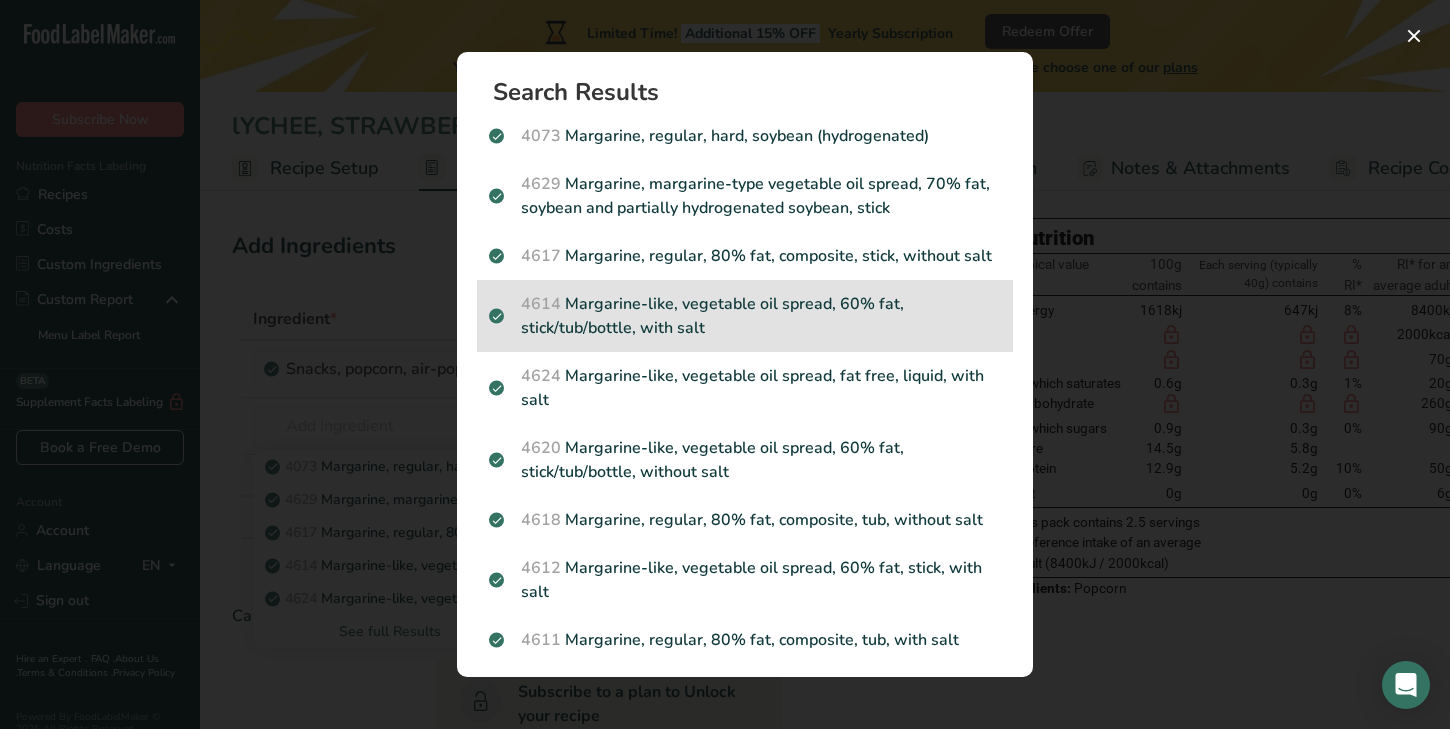 click on "4614
Margarine-like, vegetable oil spread, 60% fat, stick/tub/bottle, with salt" at bounding box center (745, 316) 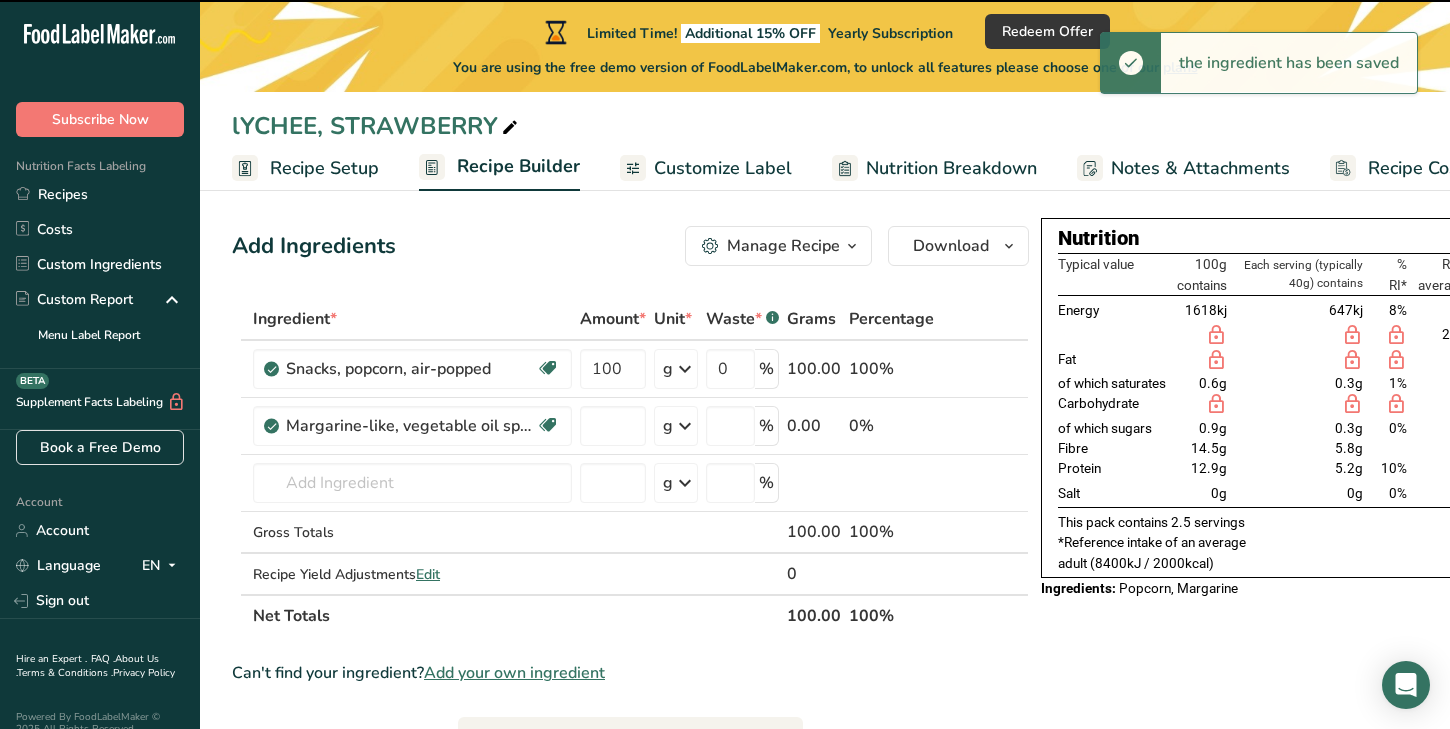 type on "0" 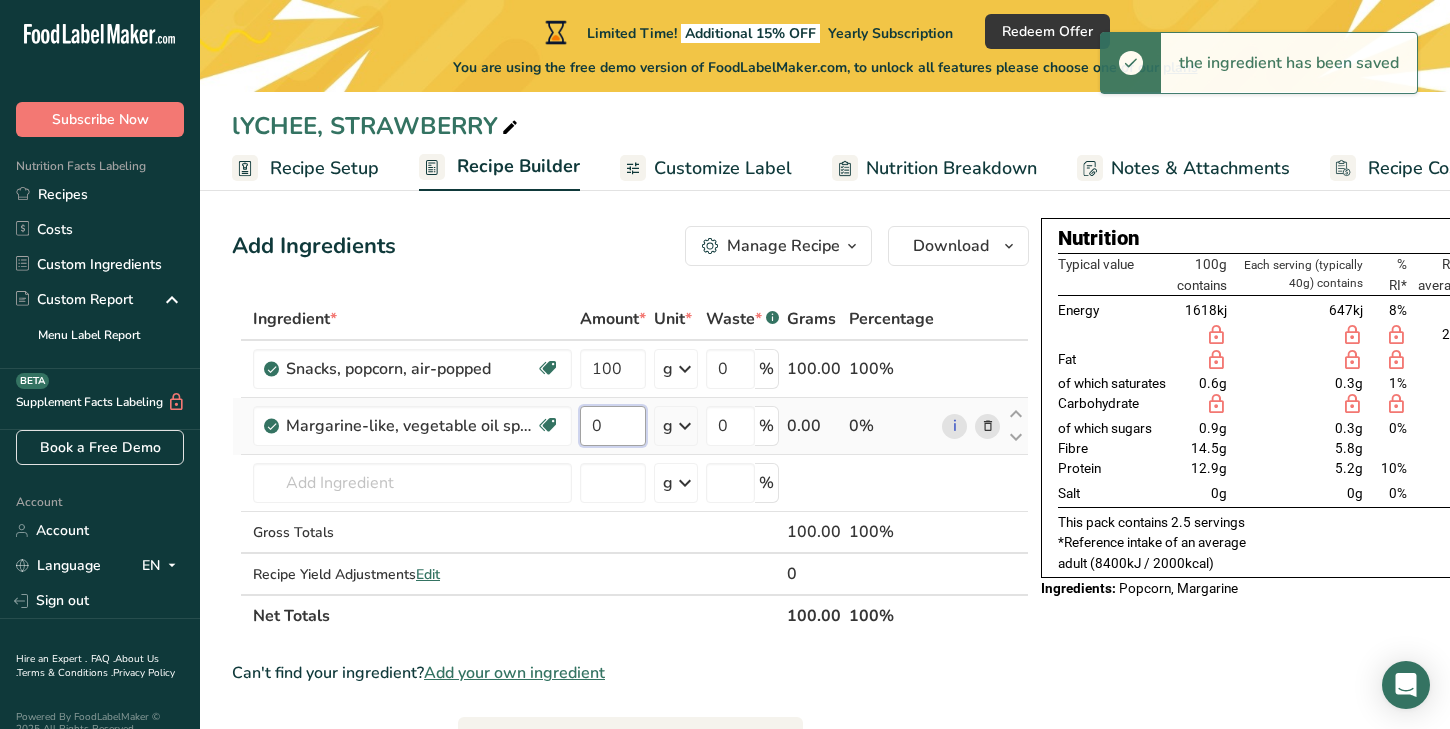drag, startPoint x: 608, startPoint y: 436, endPoint x: 573, endPoint y: 425, distance: 36.687874 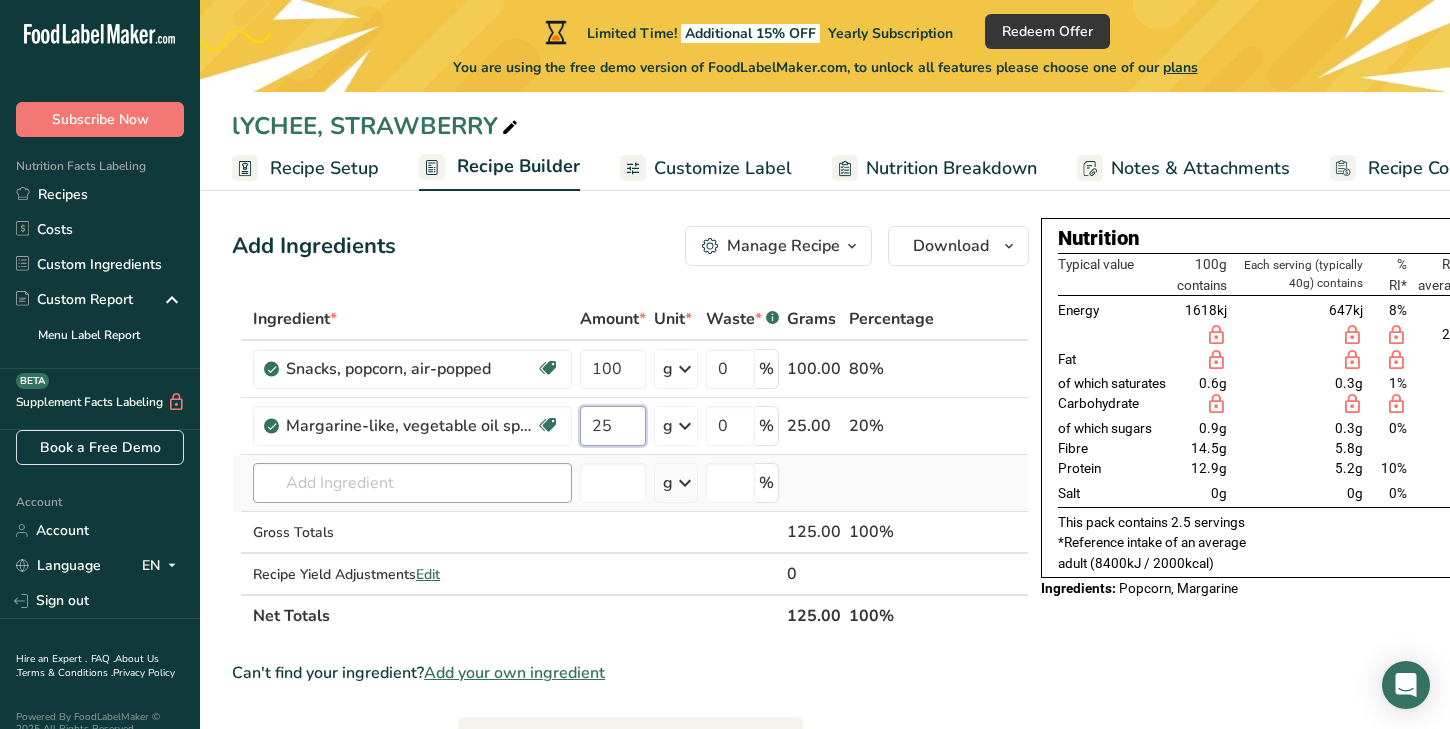type on "25" 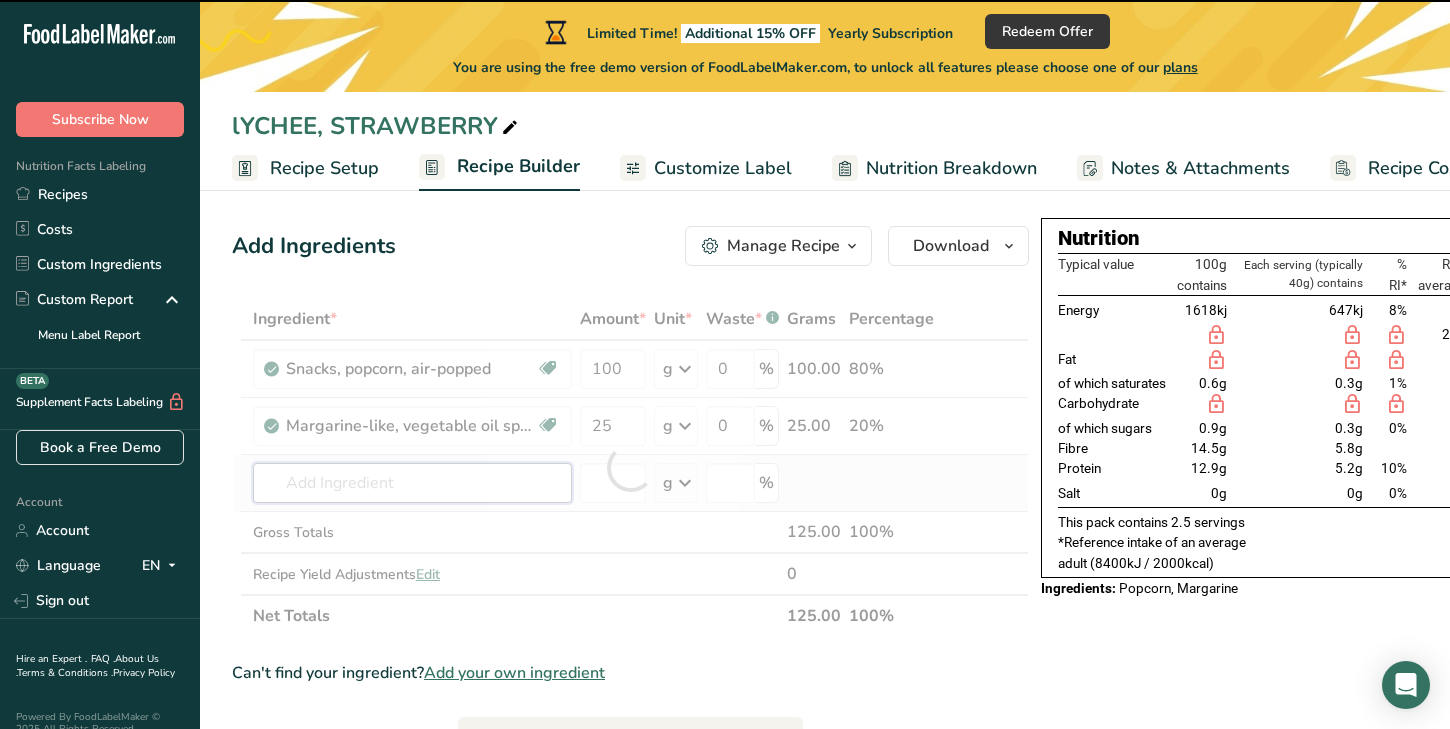 click on "Ingredient *
Amount *
Unit *
Waste *   .a-a{fill:#347362;}.b-a{fill:#fff;}          Grams
Percentage
Snacks, popcorn, air-popped
Dairy free
Gluten free
Vegan
Vegetarian
Soy free
100
g
Portions
1 cup
1 oz
Weight Units
g
kg
mg
See more
Volume Units
l
Volume units require a density conversion. If you know your ingredient's density enter it below. Otherwise, click on "RIA" our AI Regulatory bot - she will be able to help you
lb/ft3
g/cm3
Confirm
mL
lb/ft3" at bounding box center (630, 467) 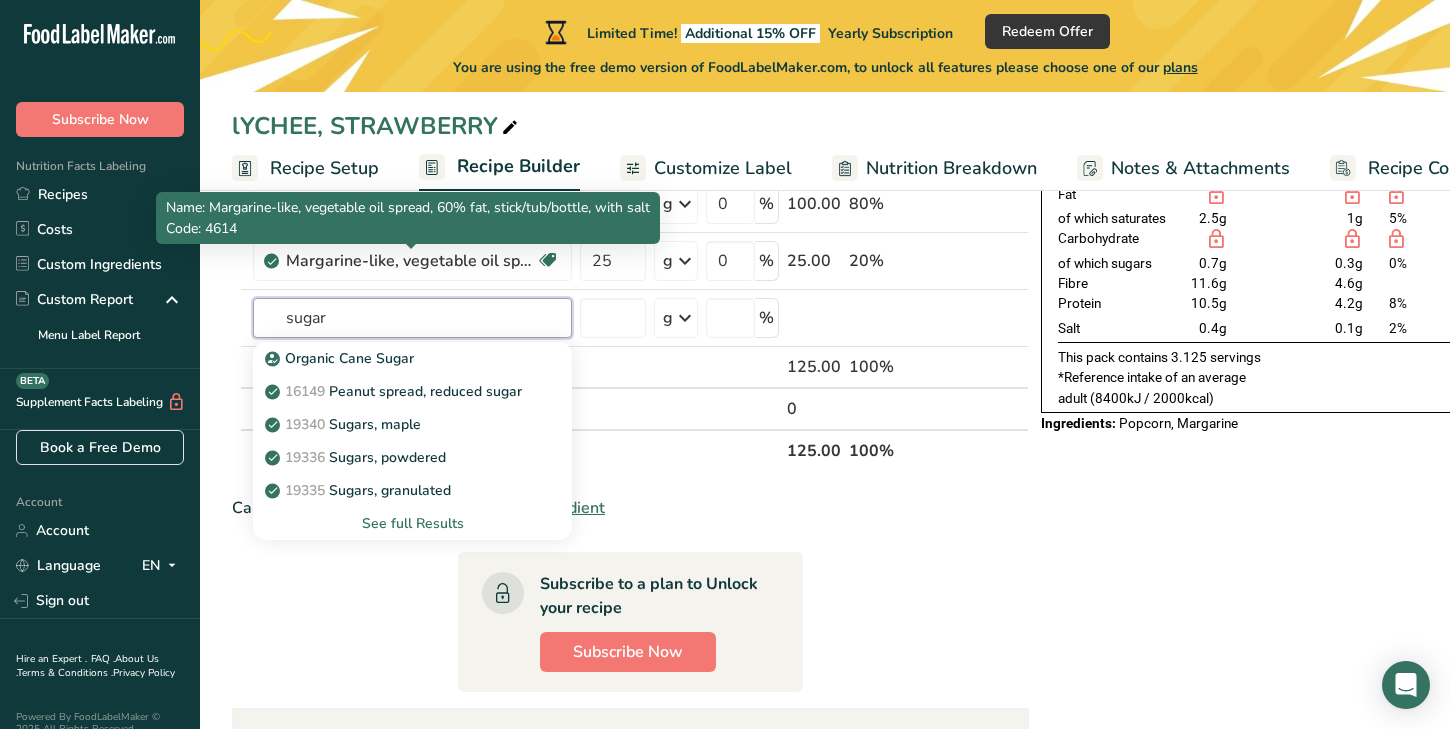 scroll, scrollTop: 174, scrollLeft: 0, axis: vertical 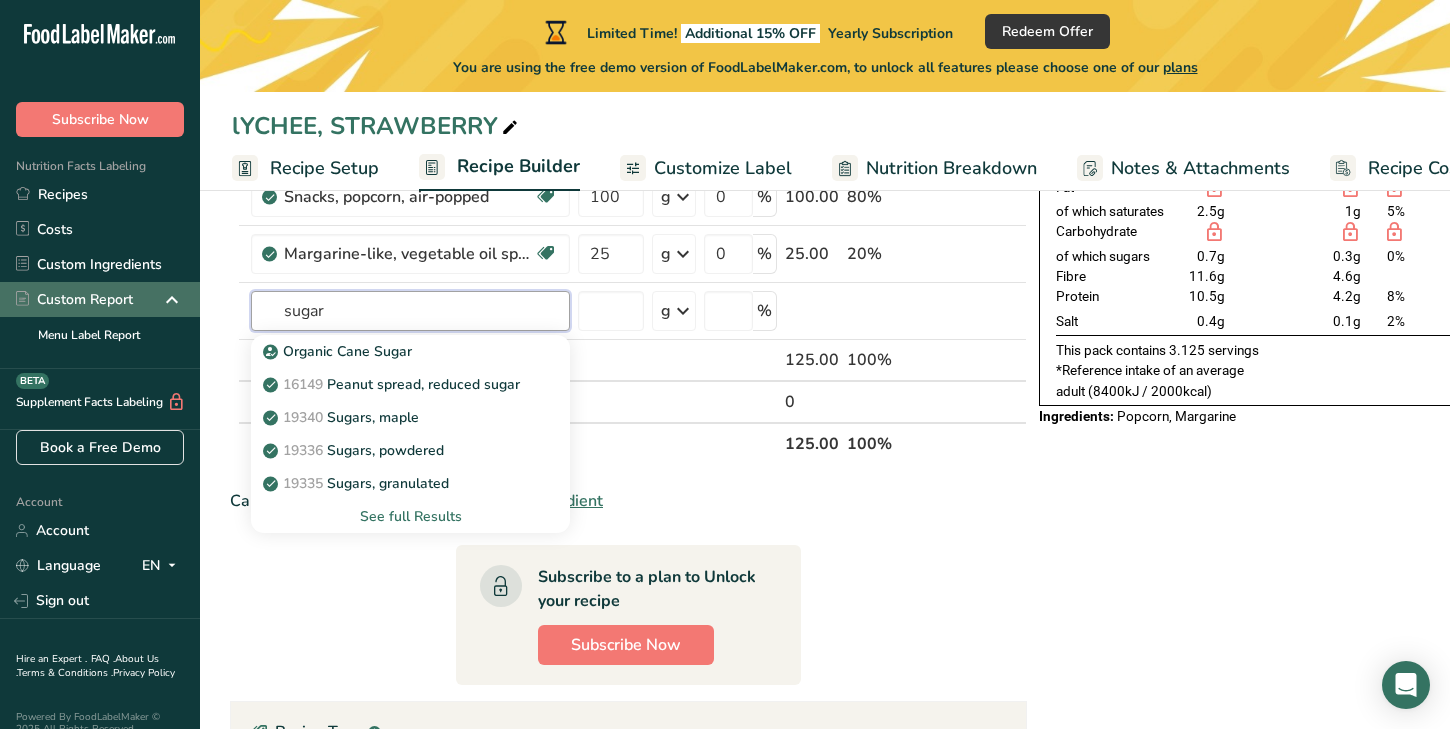 drag, startPoint x: 363, startPoint y: 319, endPoint x: 175, endPoint y: 296, distance: 189.40169 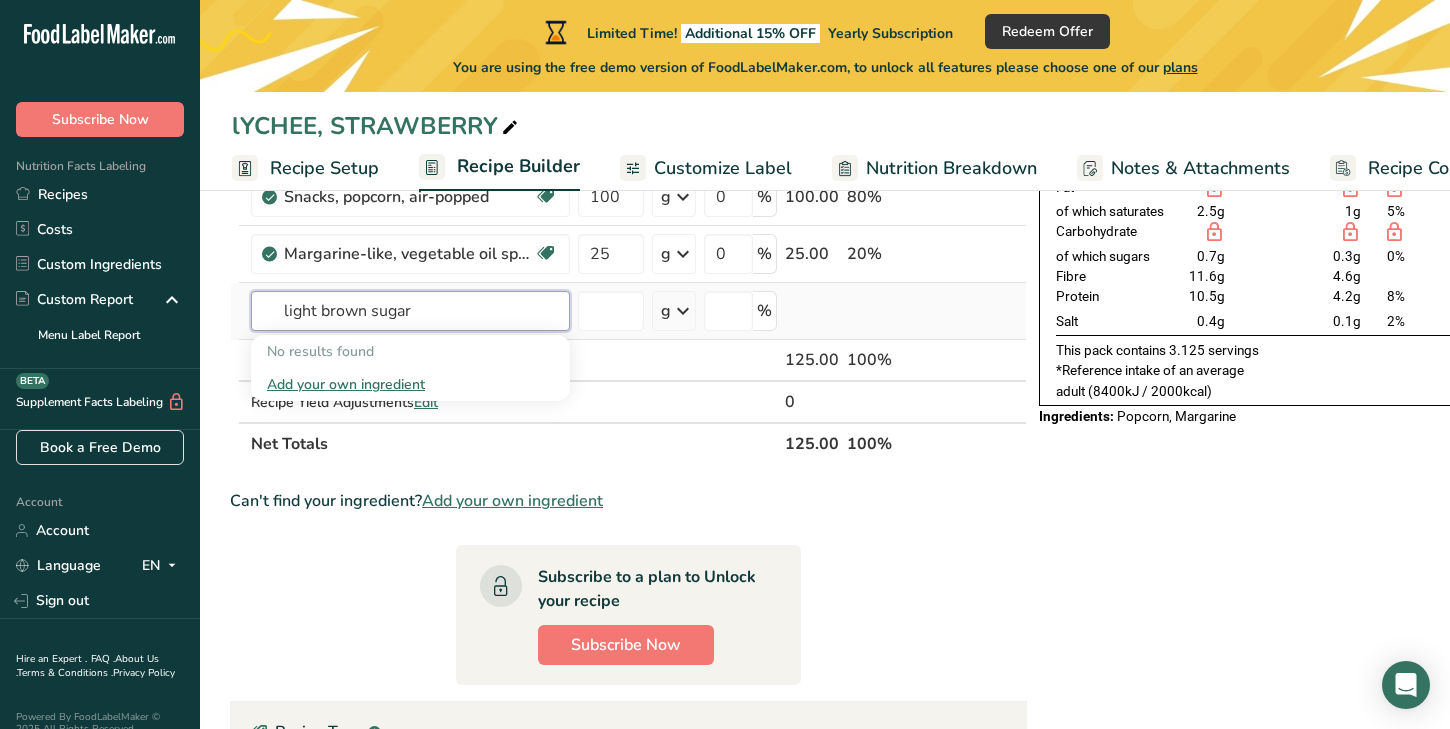 drag, startPoint x: 316, startPoint y: 301, endPoint x: 259, endPoint y: 300, distance: 57.00877 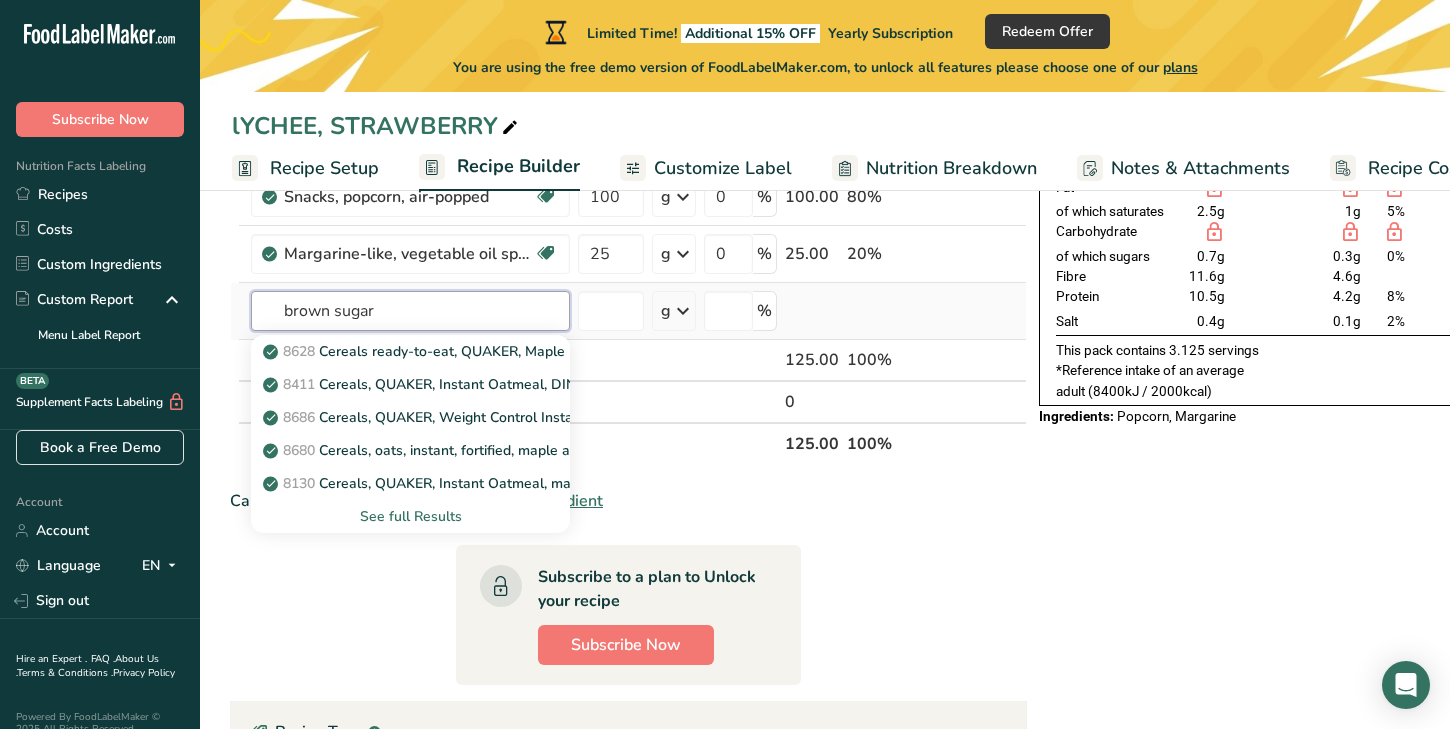 type on "brown sugar" 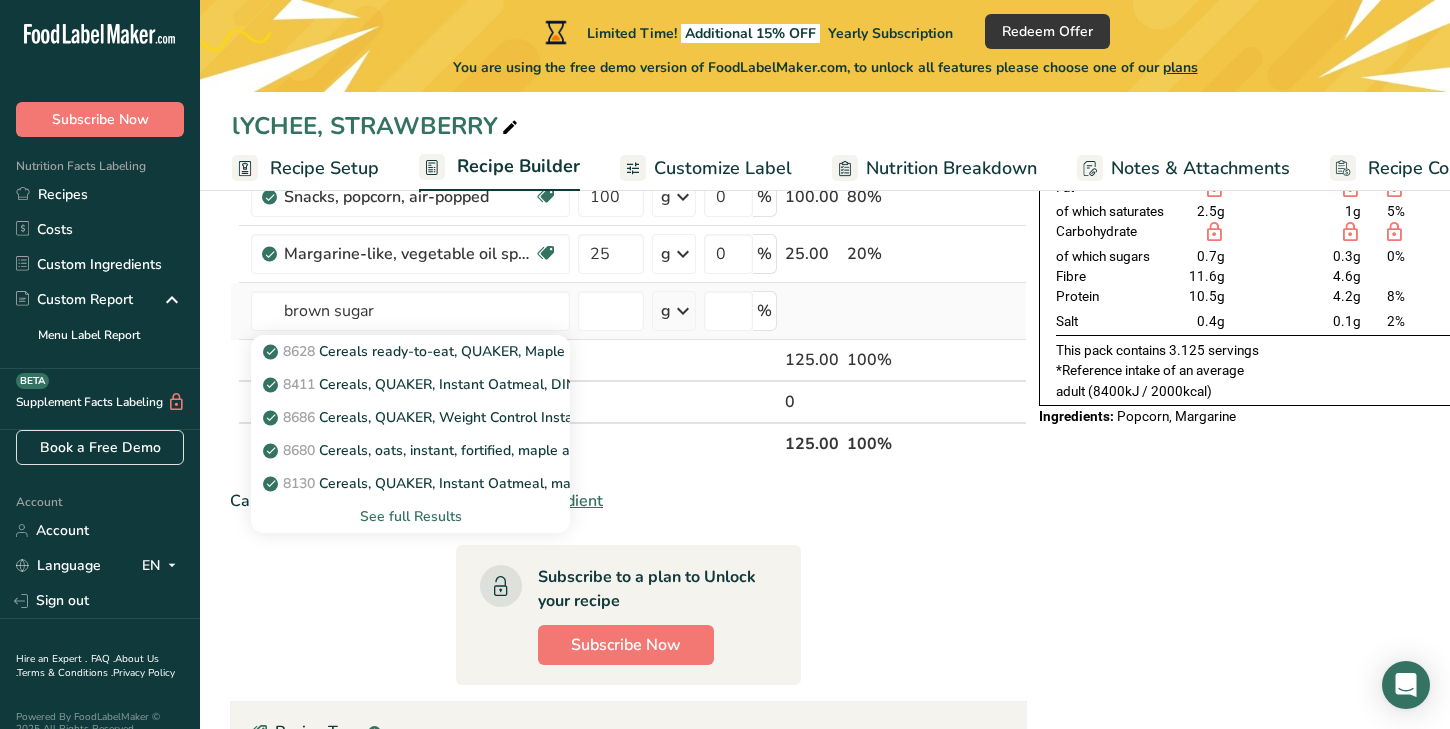 type 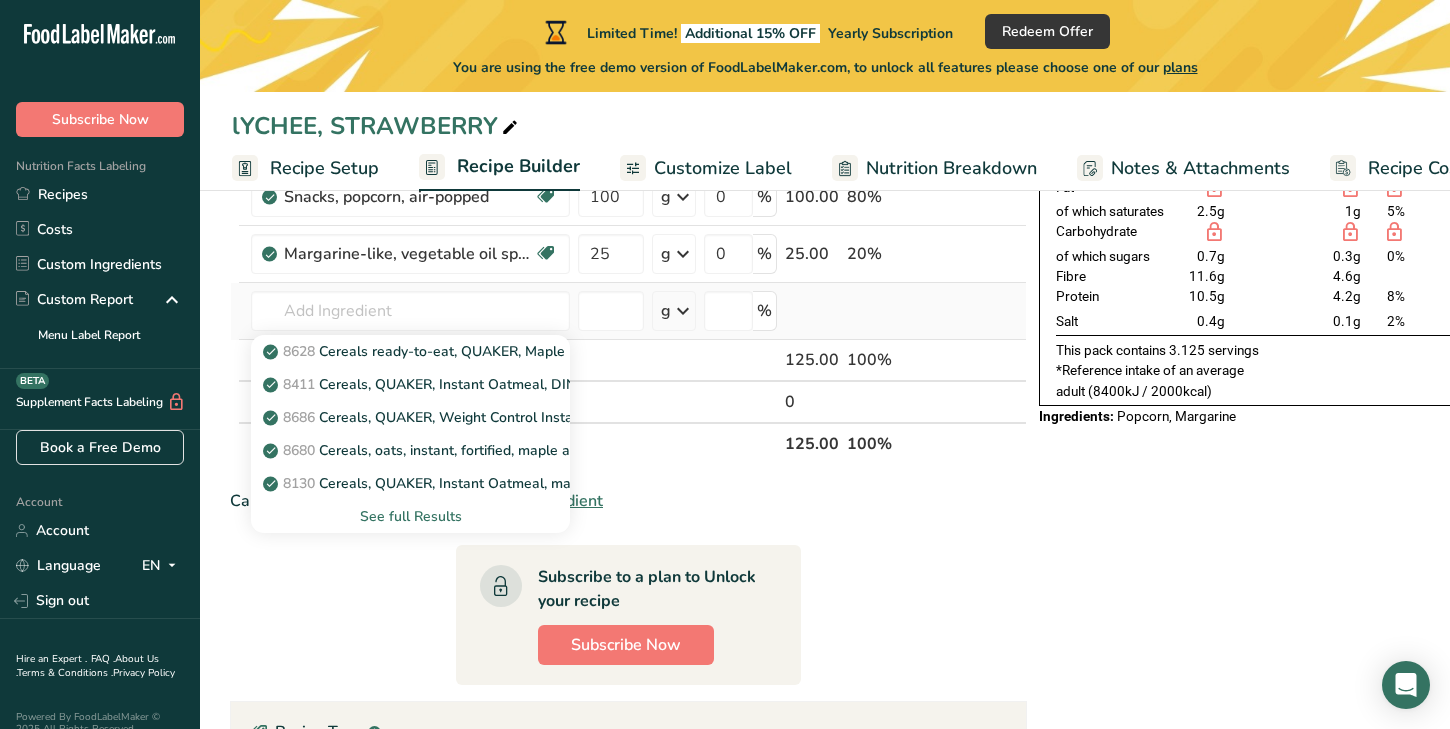 click on "See full Results" at bounding box center (410, 516) 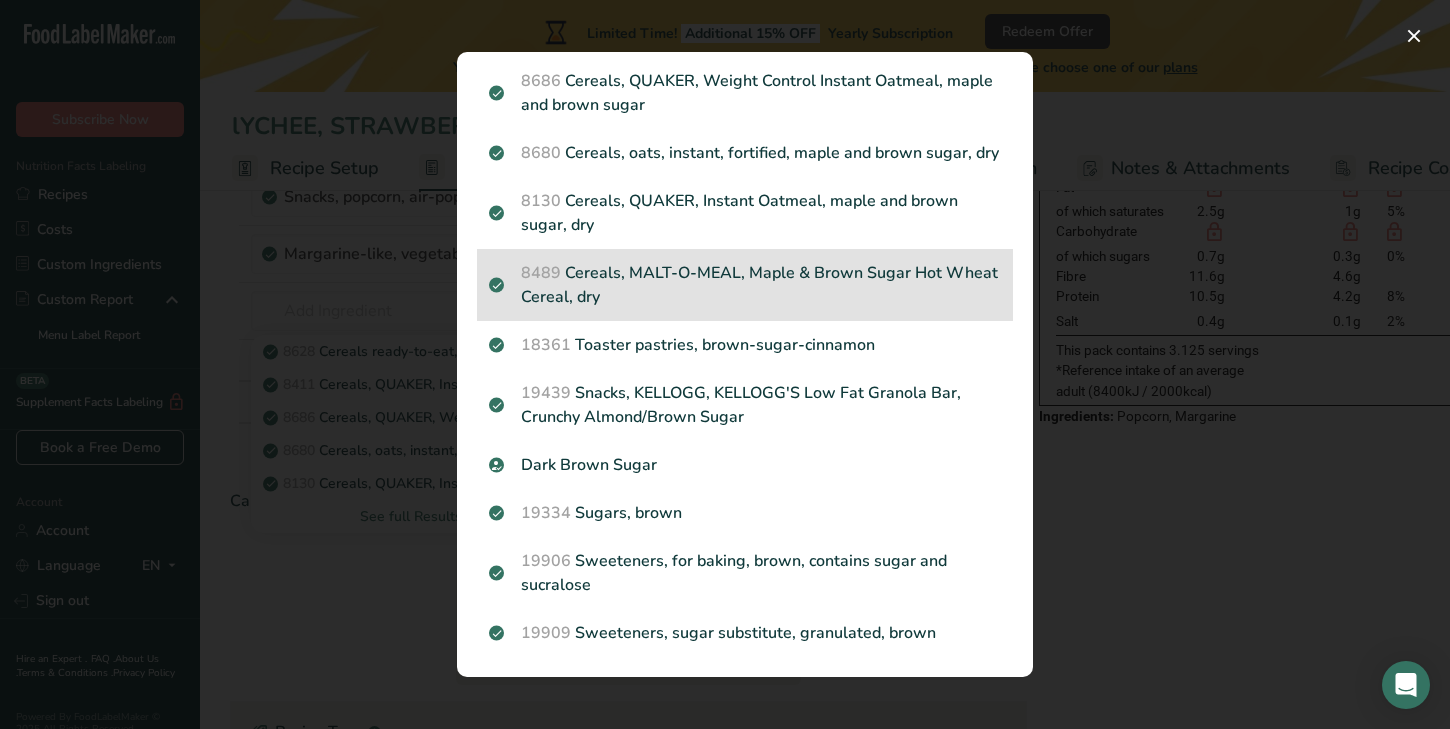 scroll, scrollTop: 199, scrollLeft: 0, axis: vertical 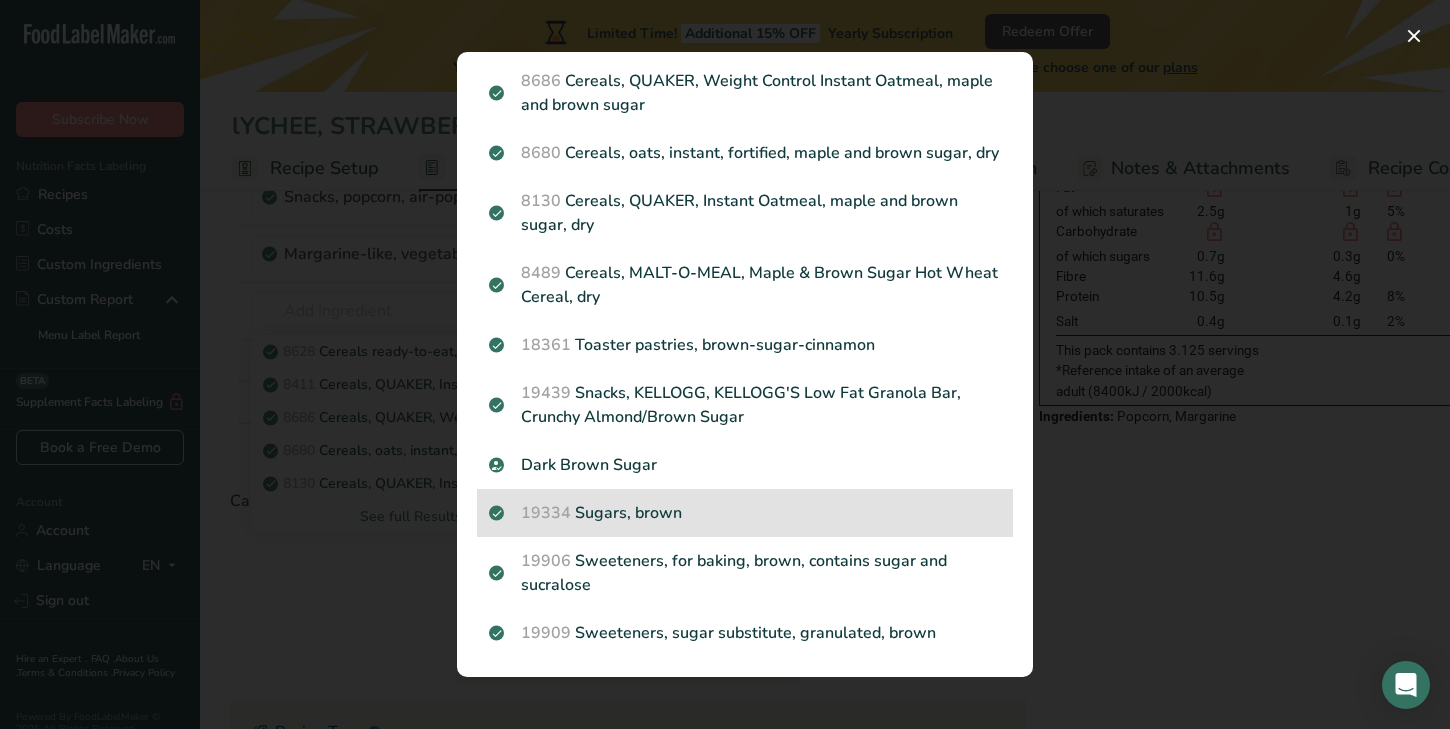 click on "19334
Sugars, brown" at bounding box center (745, 513) 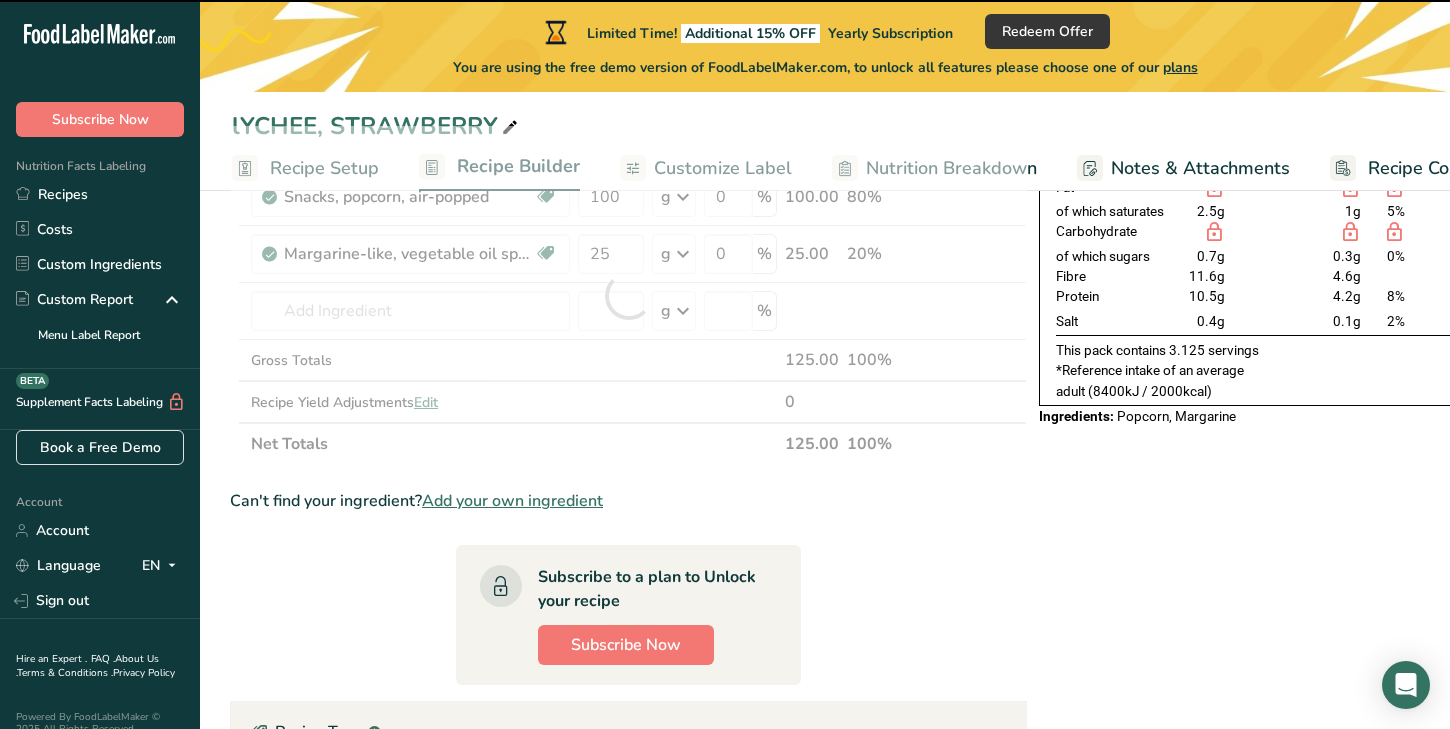 type on "0" 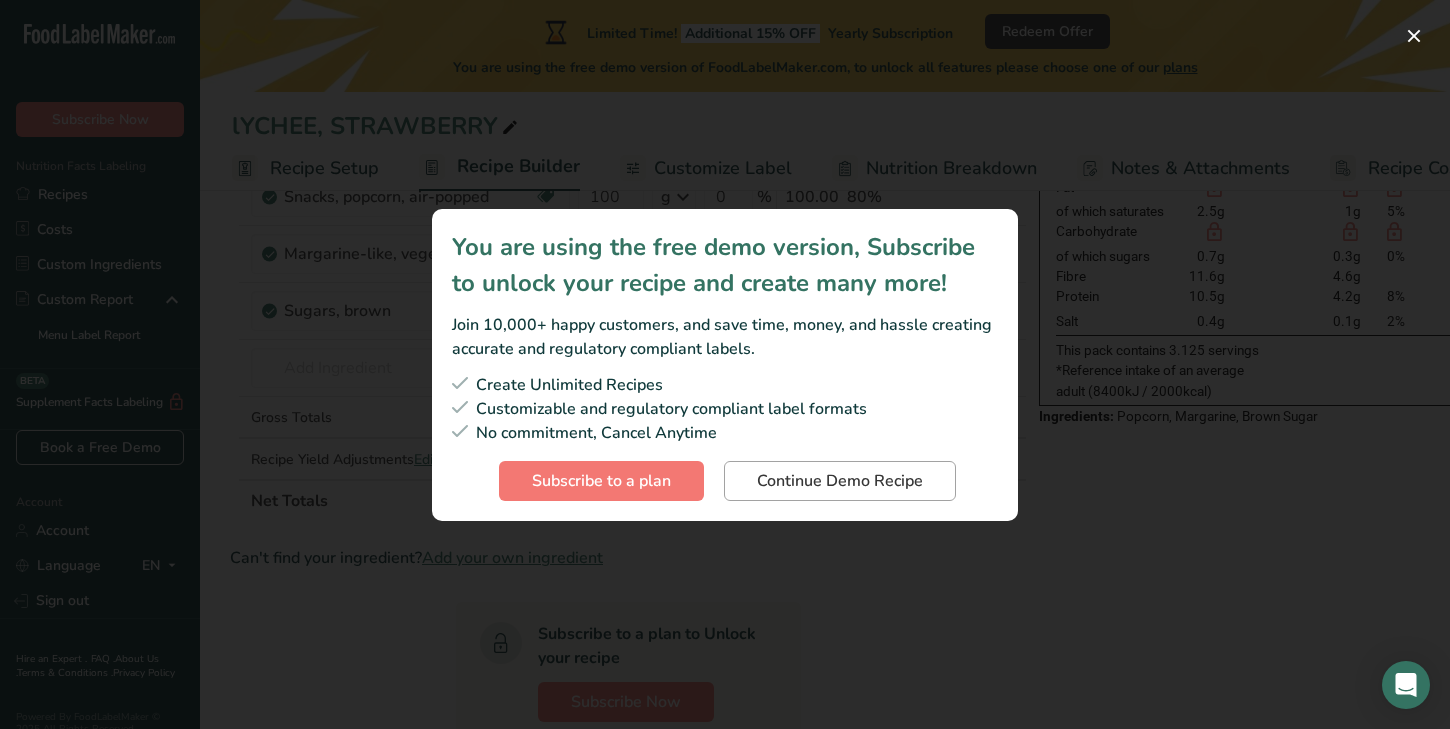 click on "Continue Demo Recipe" at bounding box center [840, 481] 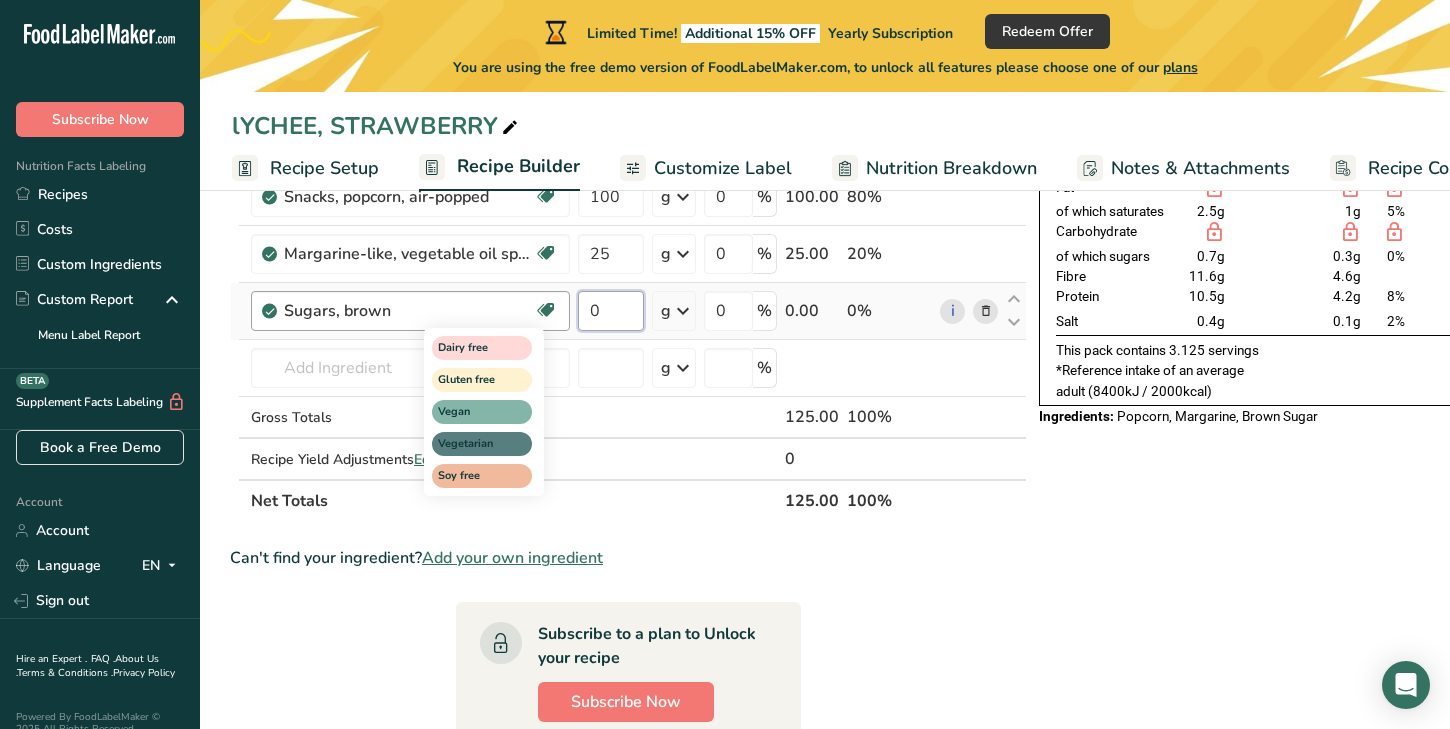 drag, startPoint x: 636, startPoint y: 320, endPoint x: 543, endPoint y: 321, distance: 93.00538 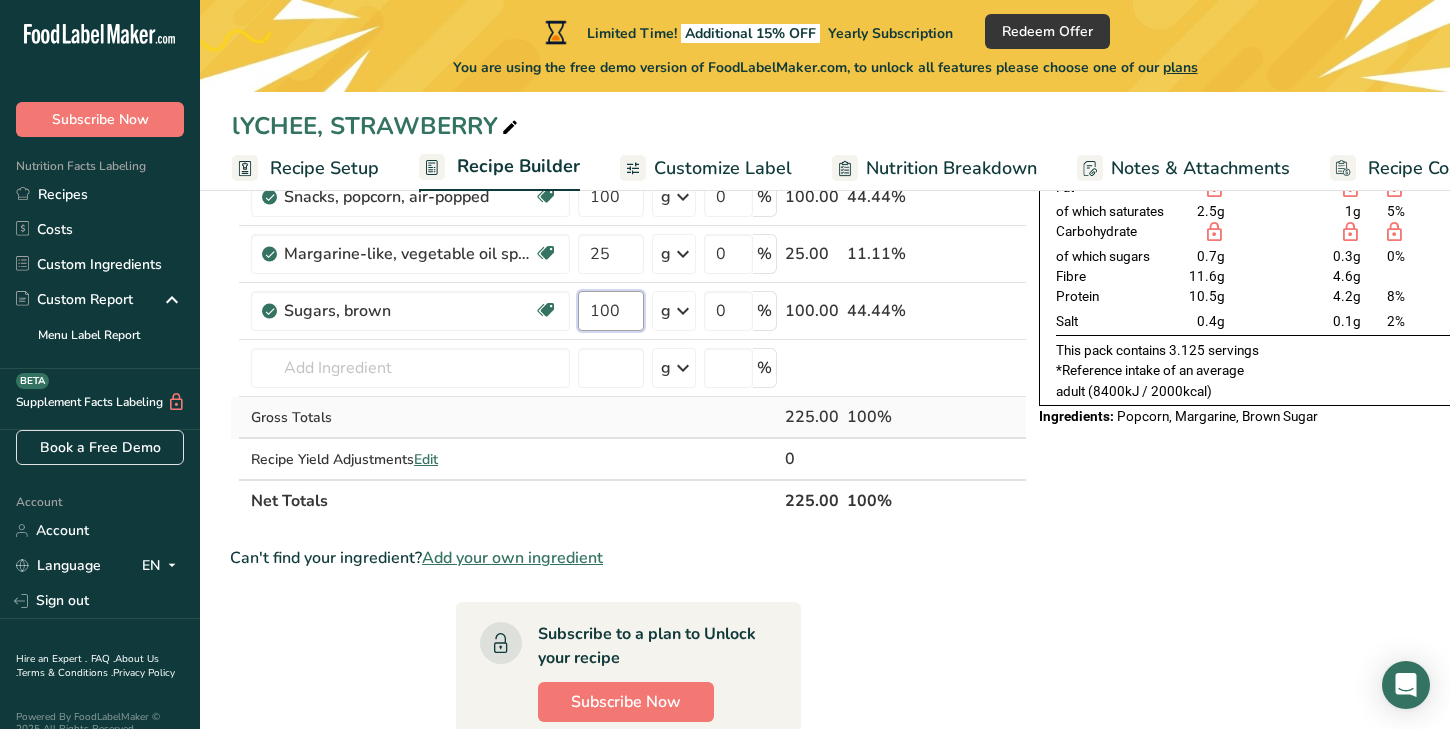 type on "100" 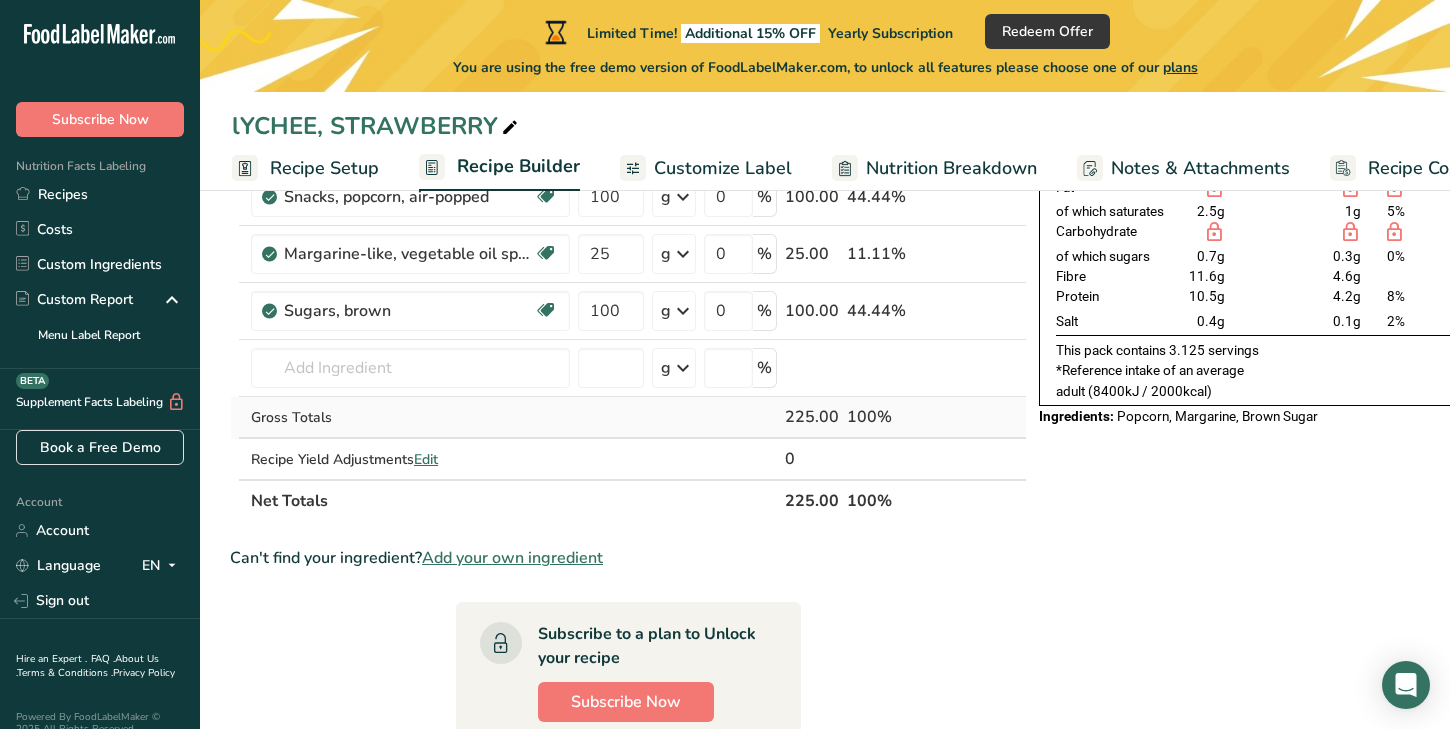 click on "Ingredient *
Amount *
Unit *
Waste *   .a-a{fill:#347362;}.b-a{fill:#fff;}          Grams
Percentage
Snacks, popcorn, air-popped
Dairy free
Gluten free
Vegan
Vegetarian
Soy free
100
g
Portions
1 cup
1 oz
Weight Units
g
kg
mg
See more
Volume Units
l
Volume units require a density conversion. If you know your ingredient's density enter it below. Otherwise, click on "RIA" our AI Regulatory bot - she will be able to help you
lb/ft3
g/cm3
Confirm
mL
lb/ft3" at bounding box center [628, 324] 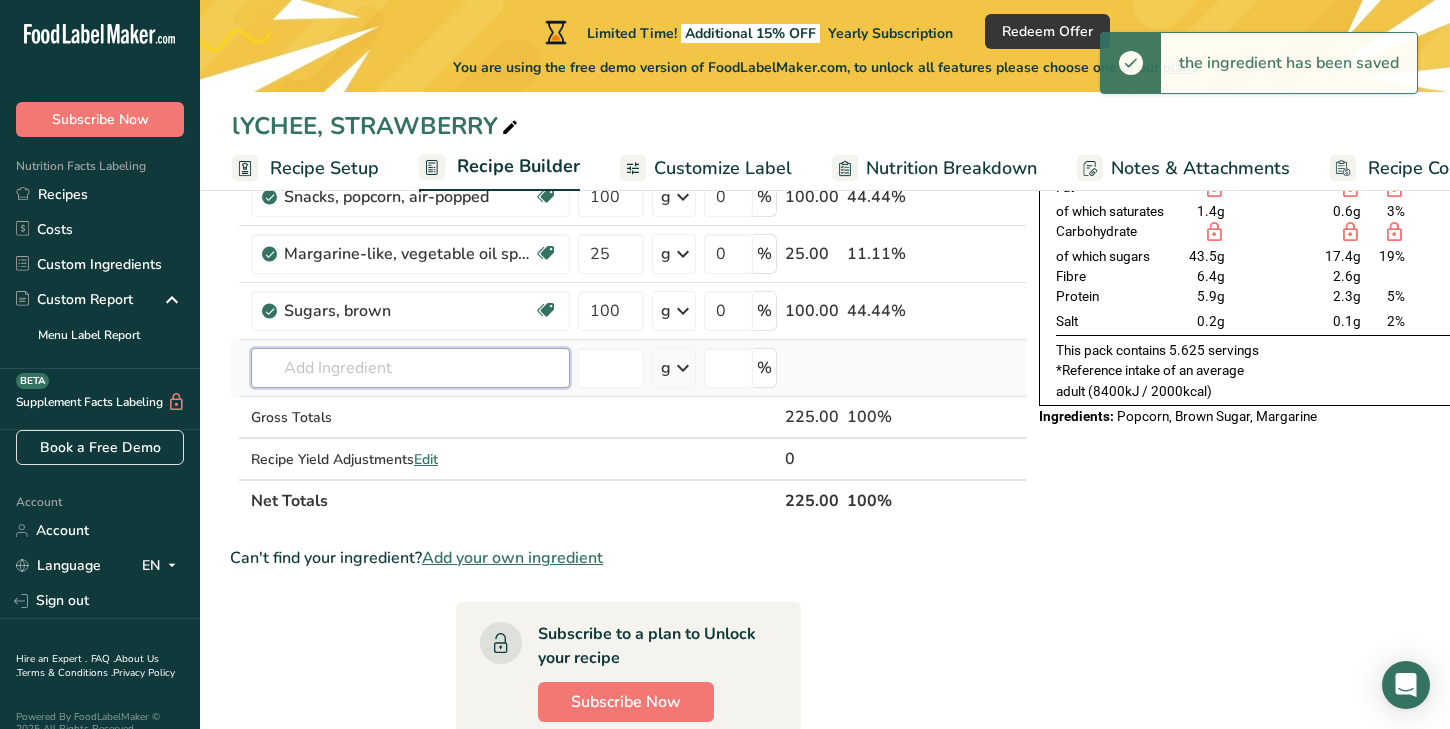 click at bounding box center (410, 368) 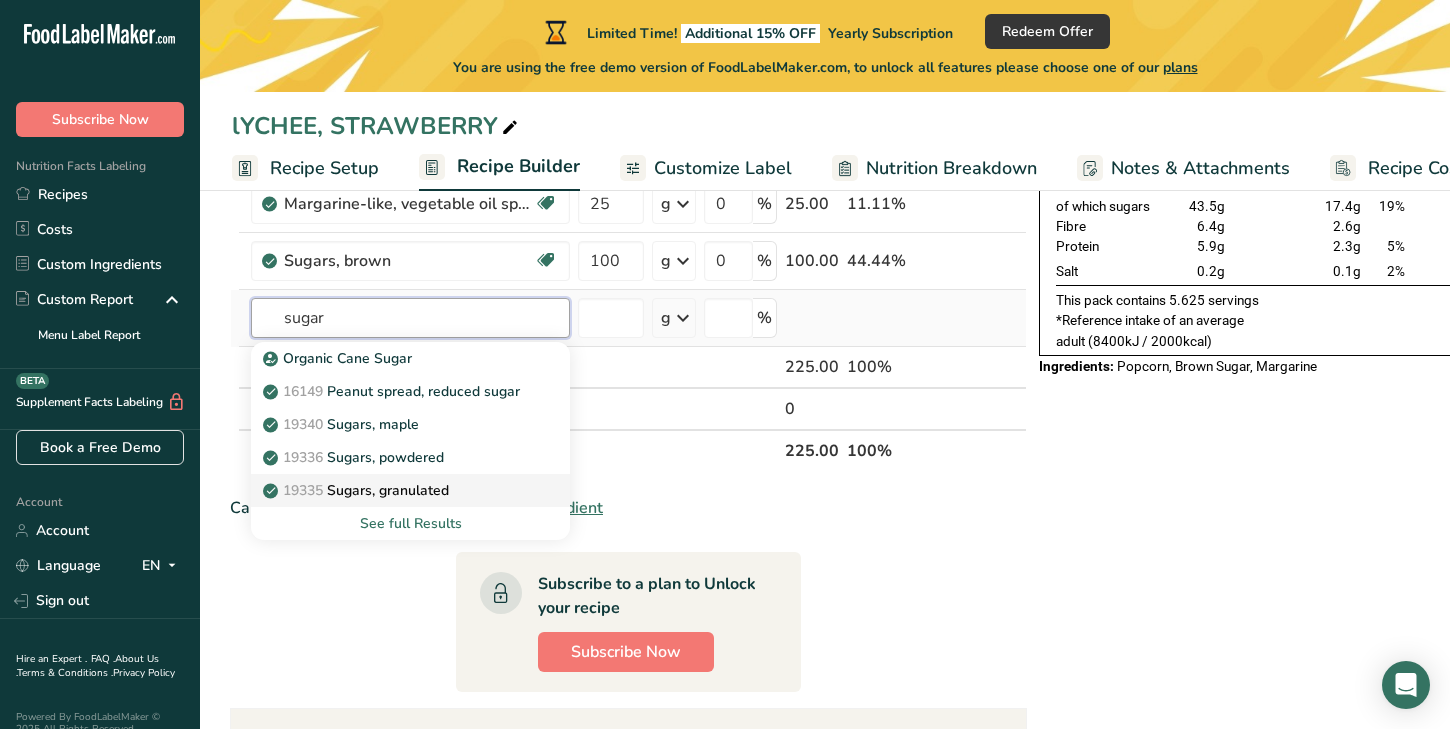 scroll, scrollTop: 258, scrollLeft: 0, axis: vertical 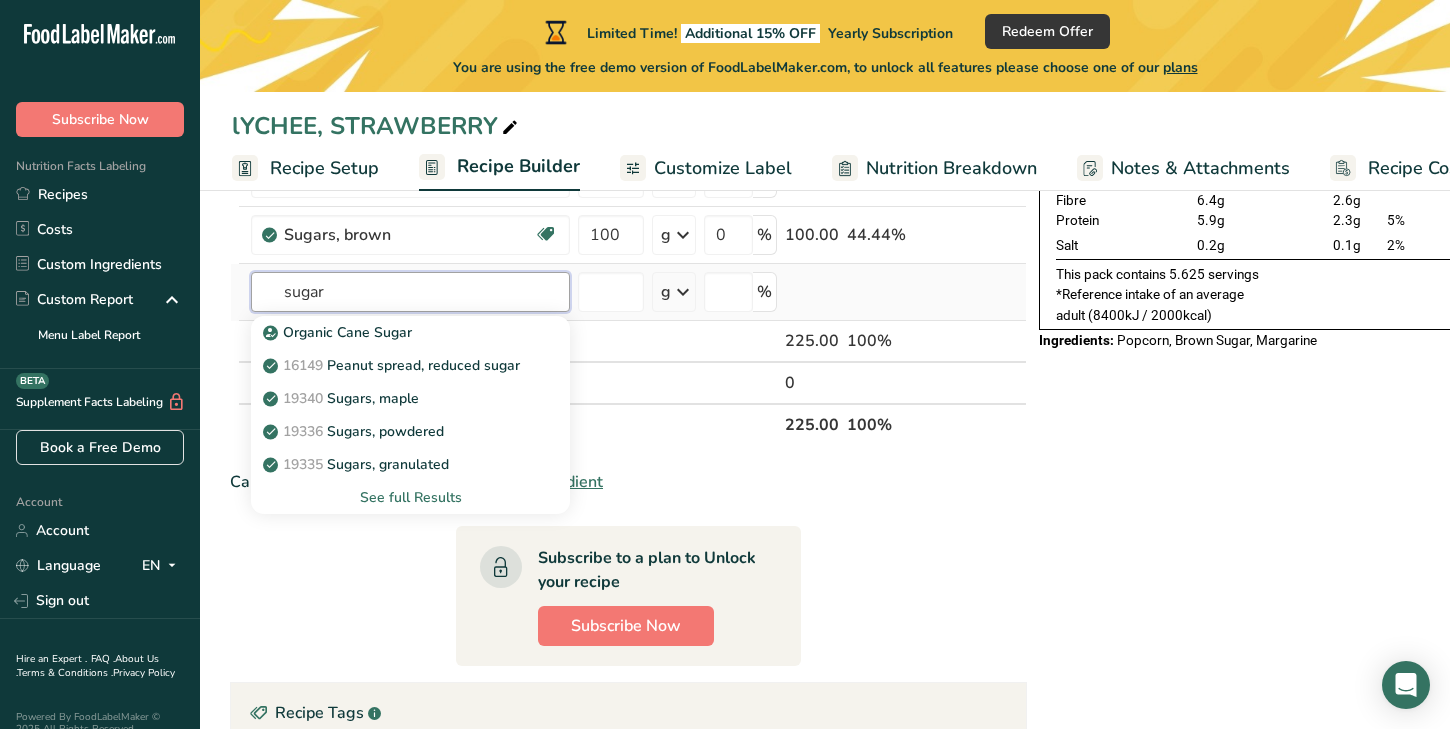 type on "sugar" 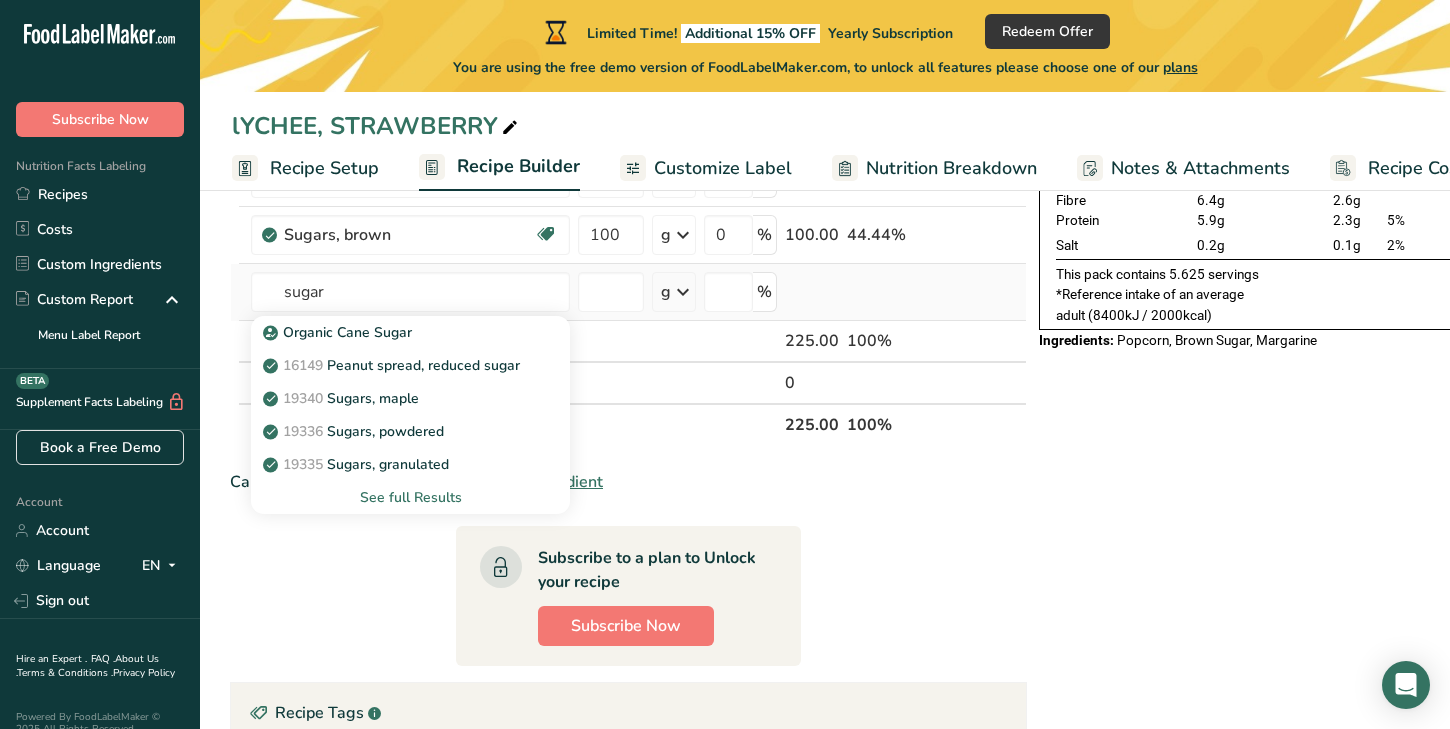 type 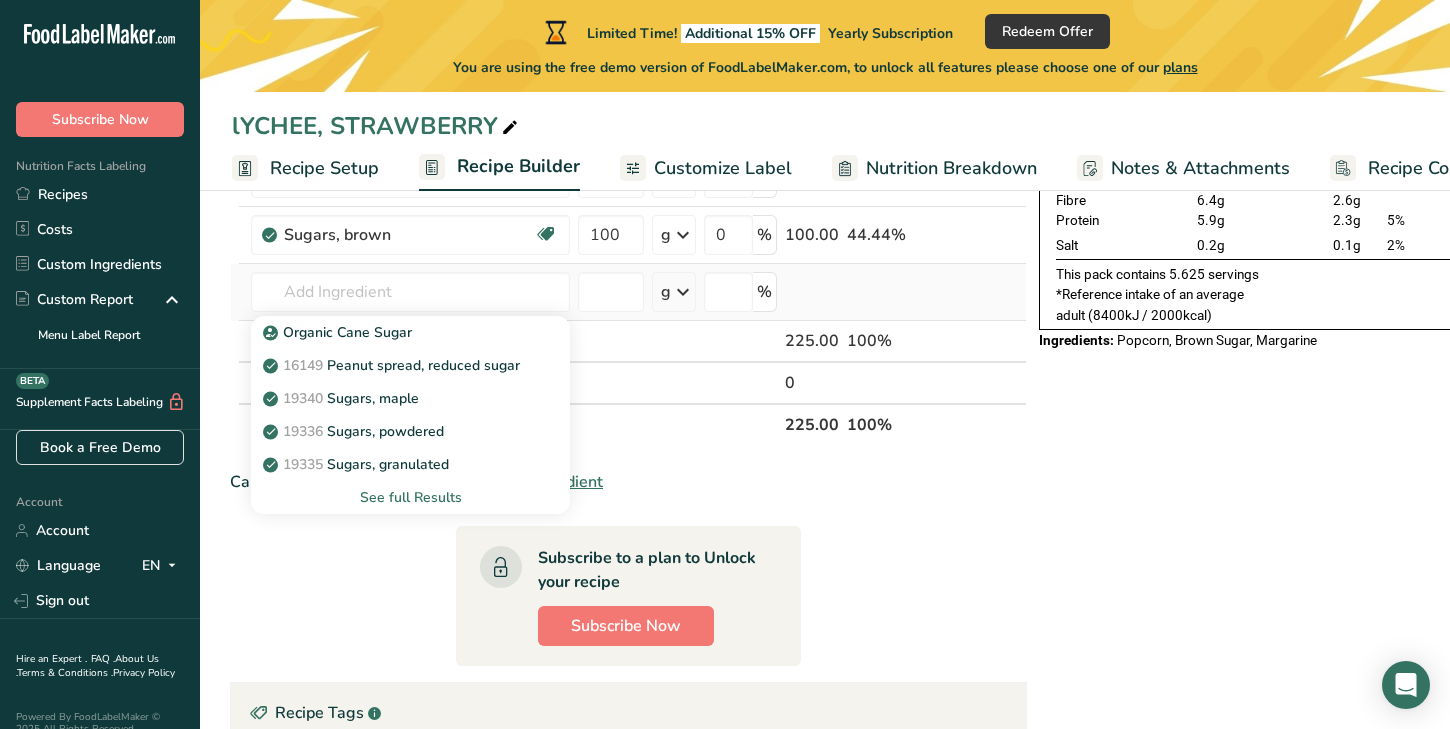 click on "See full Results" at bounding box center (410, 497) 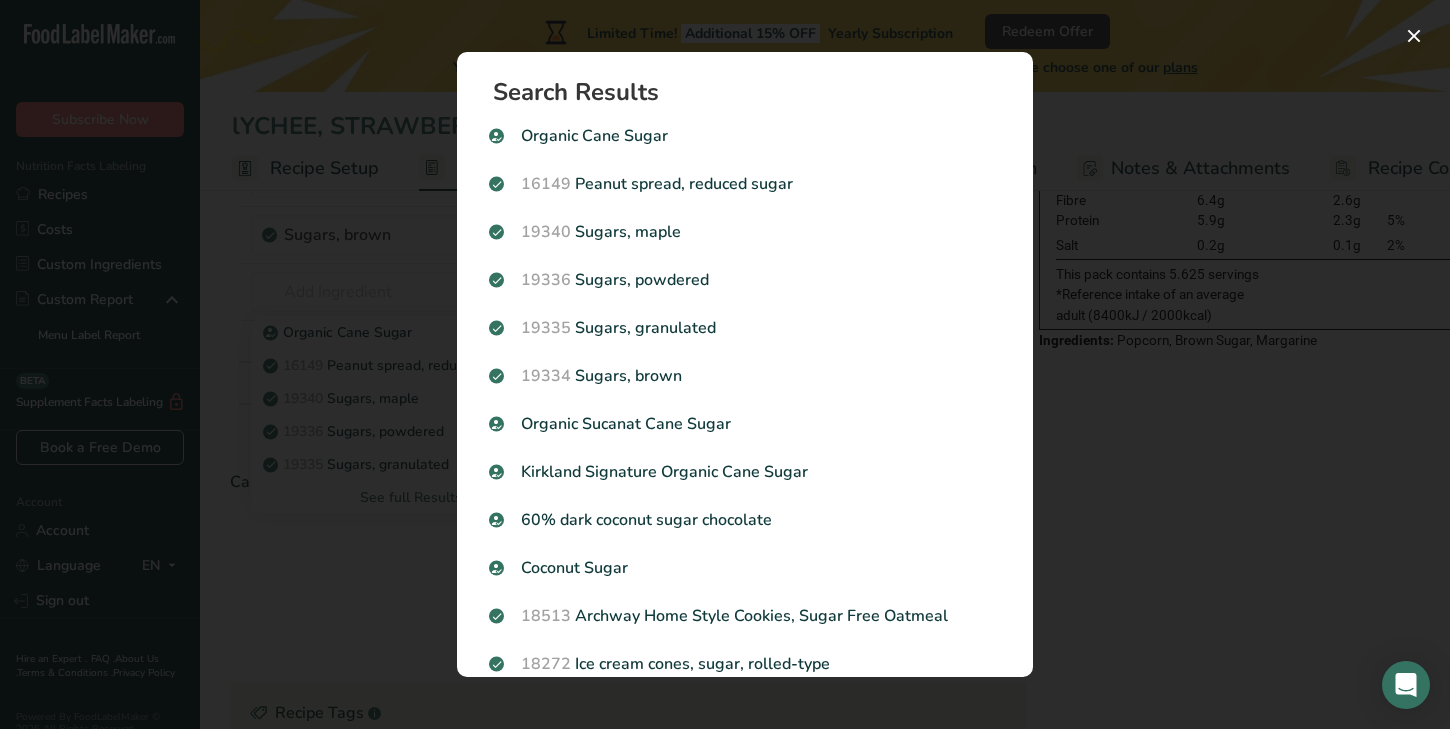 click on "Search Results
Organic Cane Sugar
16149
Peanut spread, reduced sugar
19340
Sugars, maple
19336
Sugars, powdered
19335
Sugars, granulated
19334
Sugars, brown
Organic Sucanat Cane Sugar
Kirkland Signature Organic Cane Sugar
60% dark coconut sugar chocolate
Coconut Sugar
18513
Archway Home Style Cookies, Sugar Free Oatmeal
18272
Ice cream cones, sugar, rolled-type" at bounding box center [745, 364] 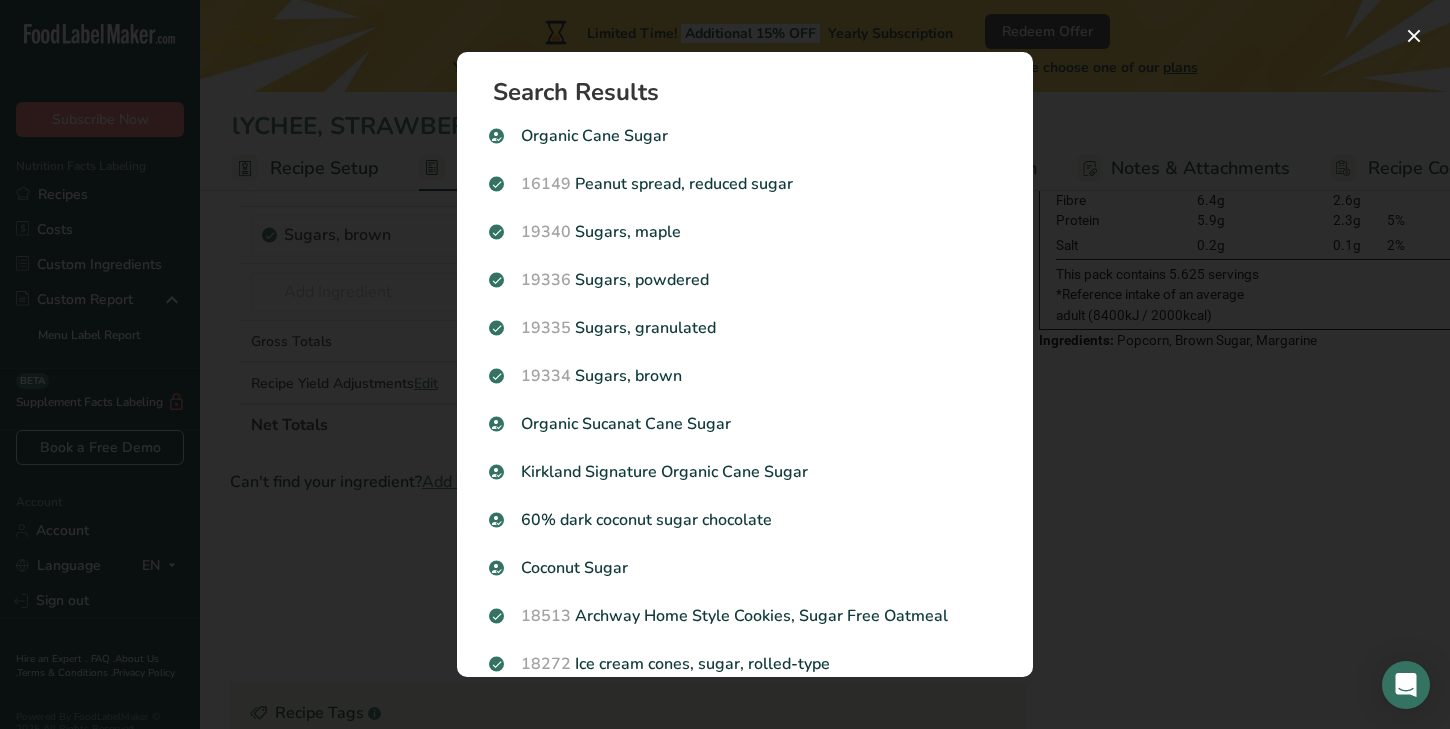 scroll, scrollTop: 0, scrollLeft: 0, axis: both 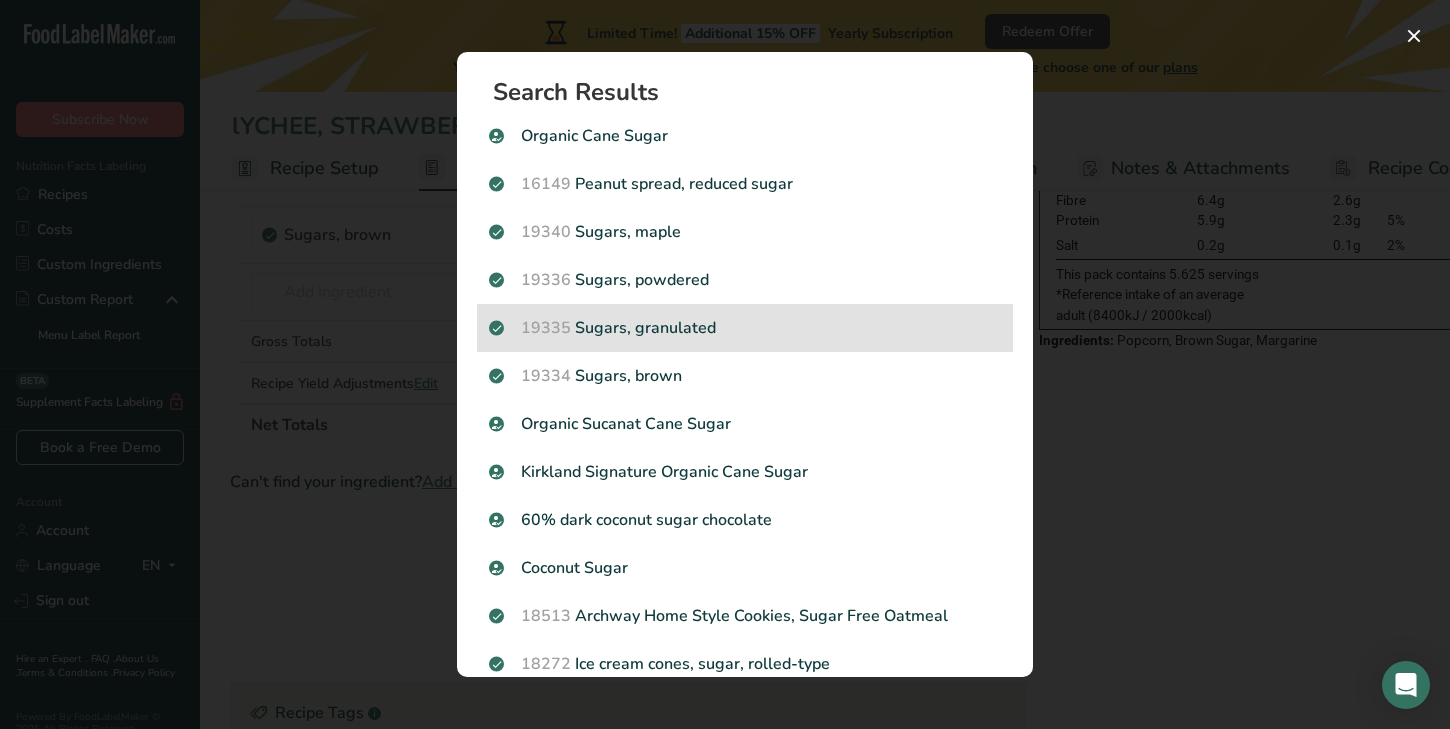 click on "19335
Sugars, granulated" at bounding box center (745, 328) 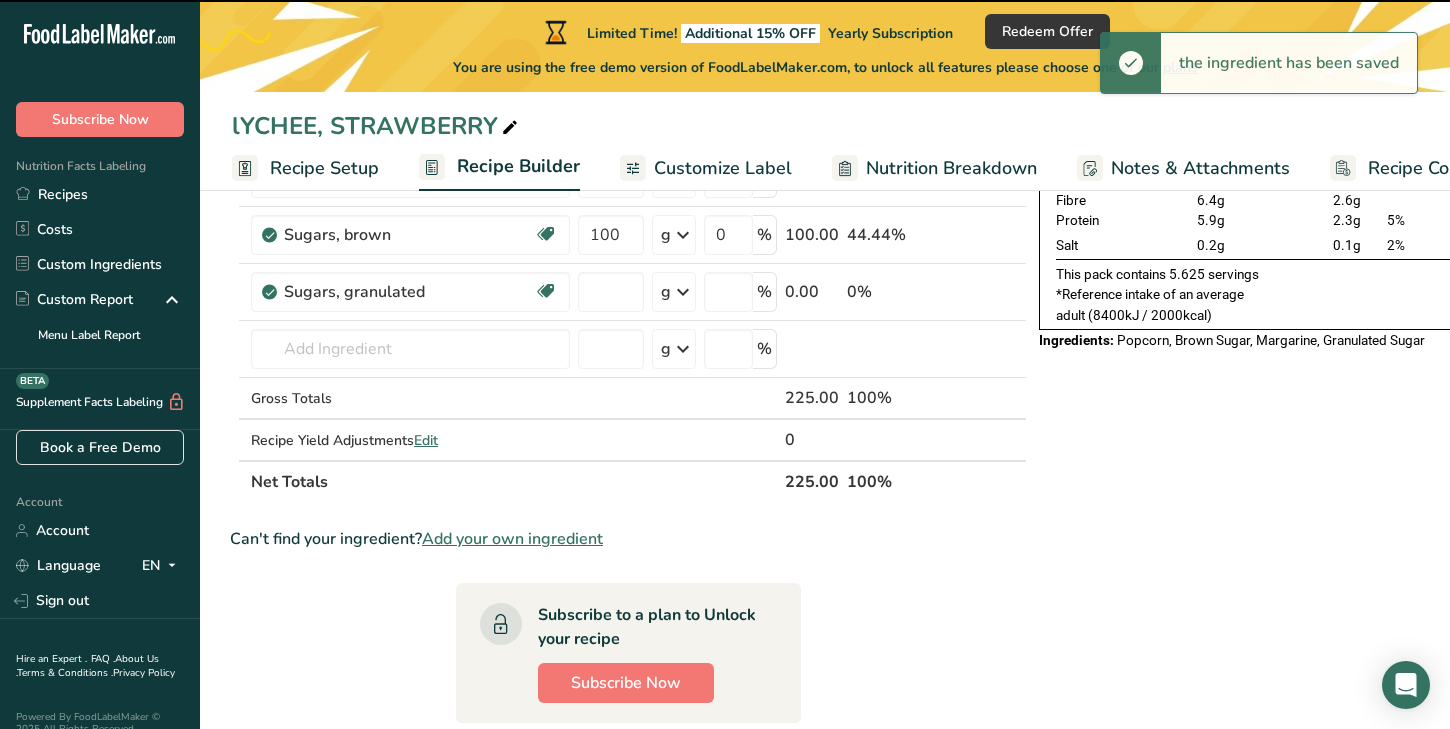 type on "0" 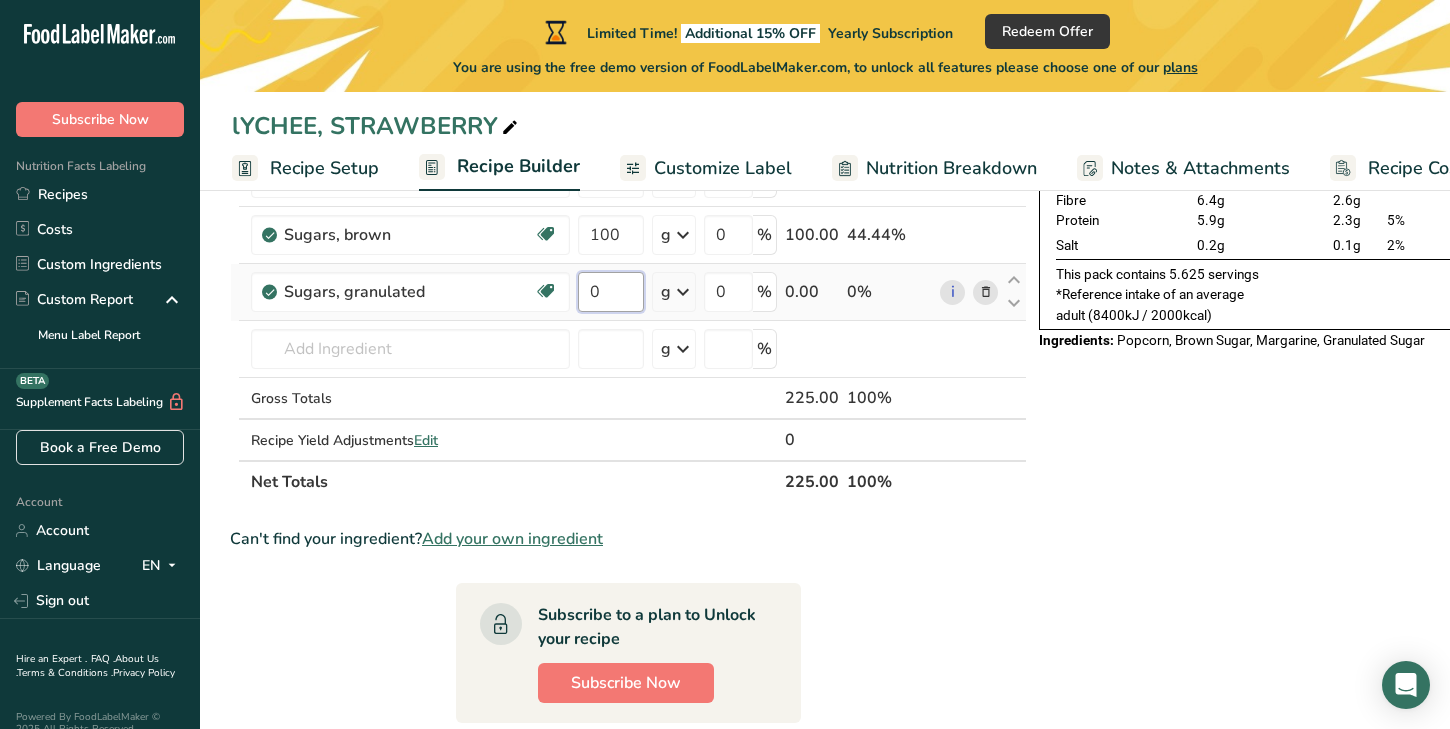 click on "0" at bounding box center (611, 292) 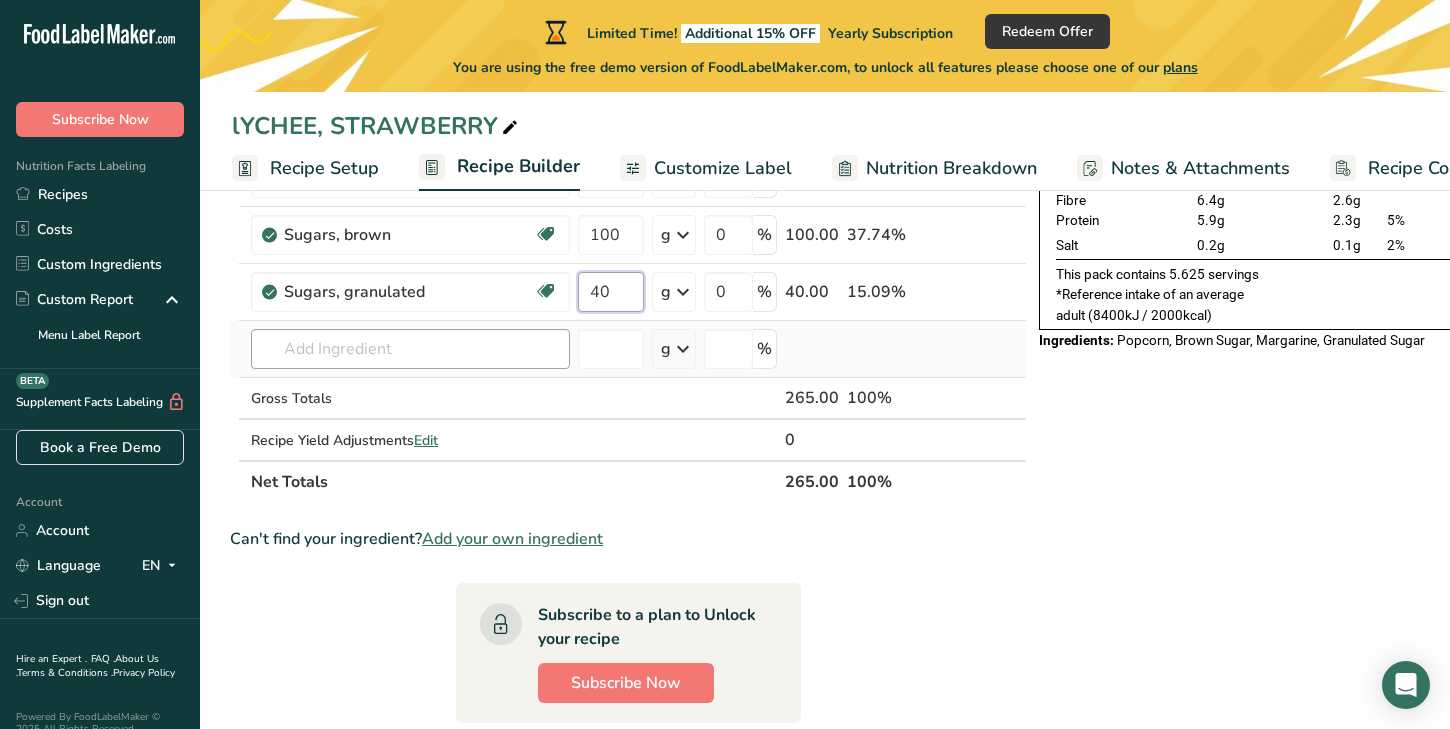type on "40" 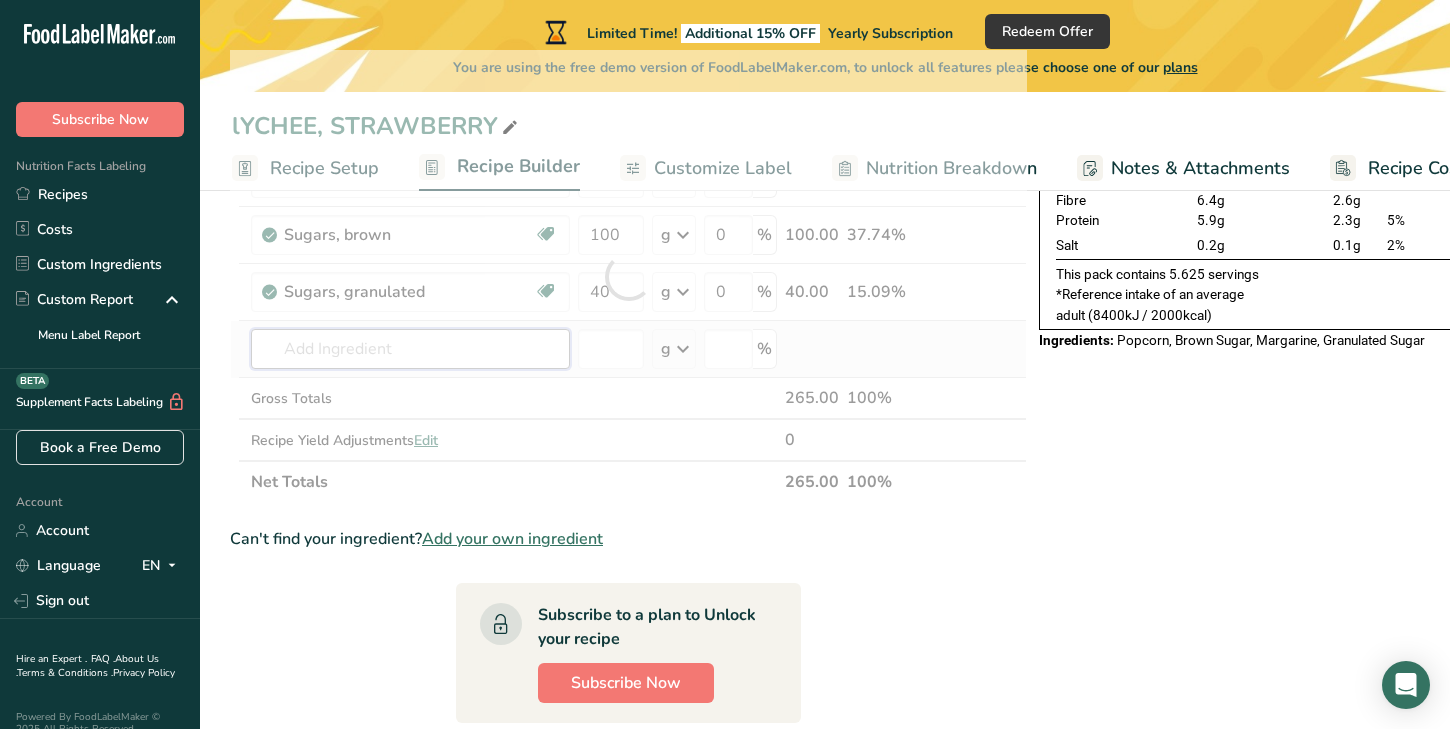 click on "Ingredient *
Amount *
Unit *
Waste *   .a-a{fill:#347362;}.b-a{fill:#fff;}          Grams
Percentage
Snacks, popcorn, air-popped
Dairy free
Gluten free
Vegan
Vegetarian
Soy free
100
g
Portions
1 cup
1 oz
Weight Units
g
kg
mg
See more
Volume Units
l
Volume units require a density conversion. If you know your ingredient's density enter it below. Otherwise, click on "RIA" our AI Regulatory bot - she will be able to help you
lb/ft3
g/cm3
Confirm
mL
lb/ft3" at bounding box center (628, 276) 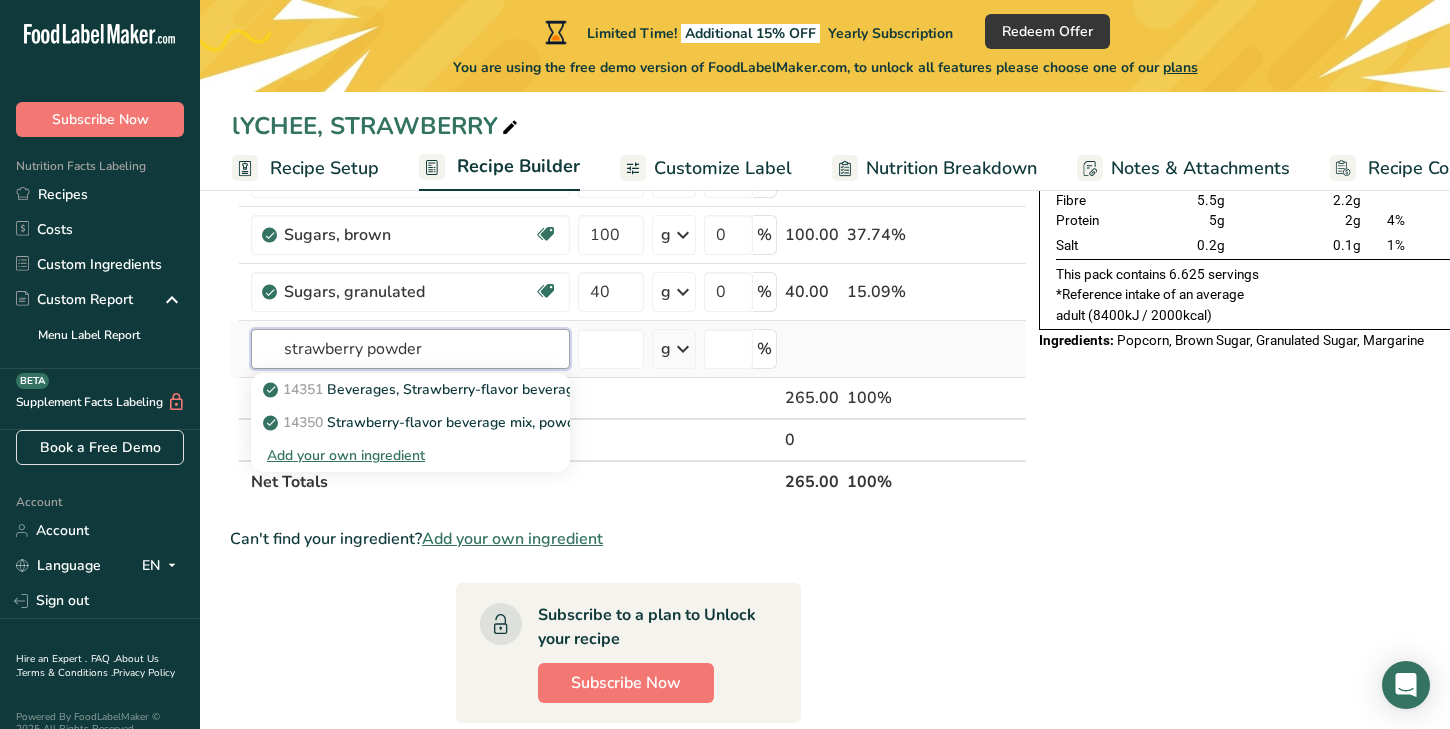 type on "strawberry powder" 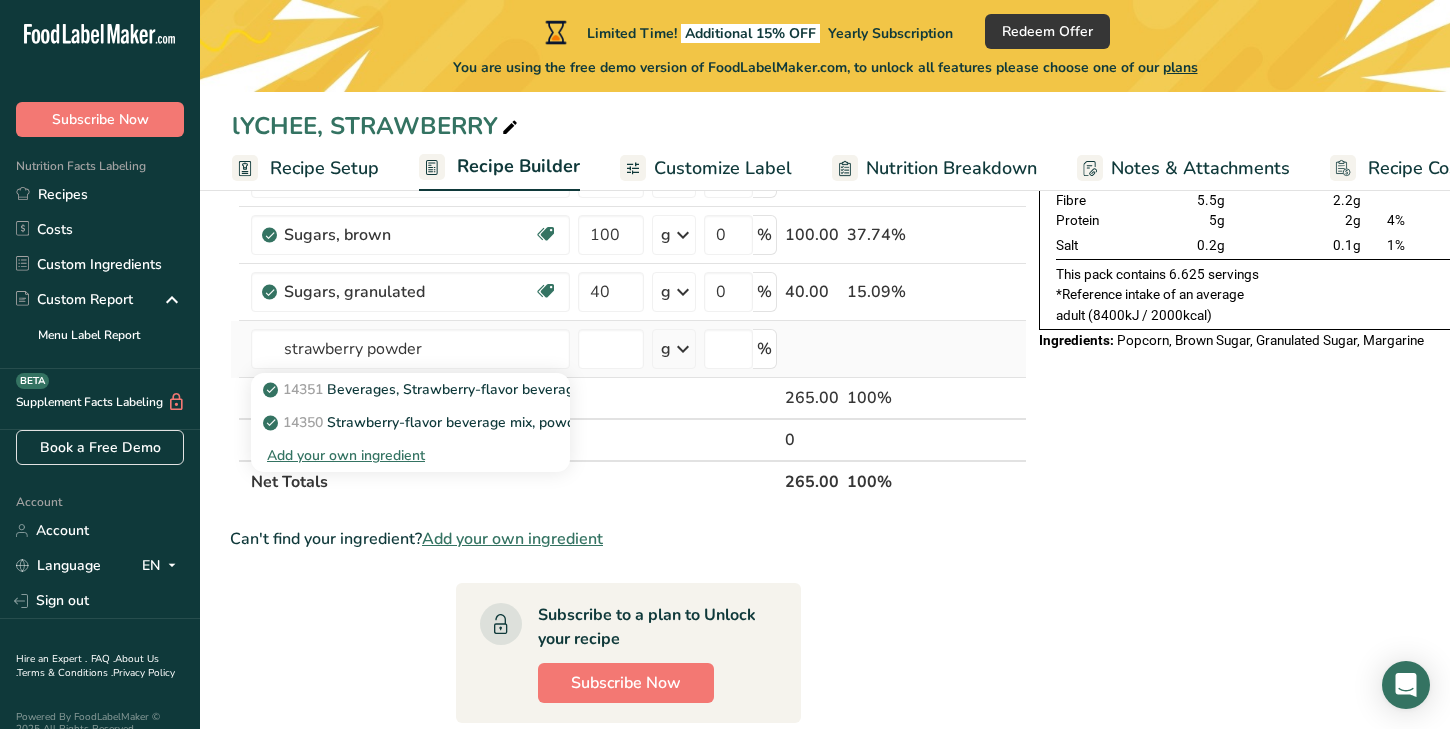 type 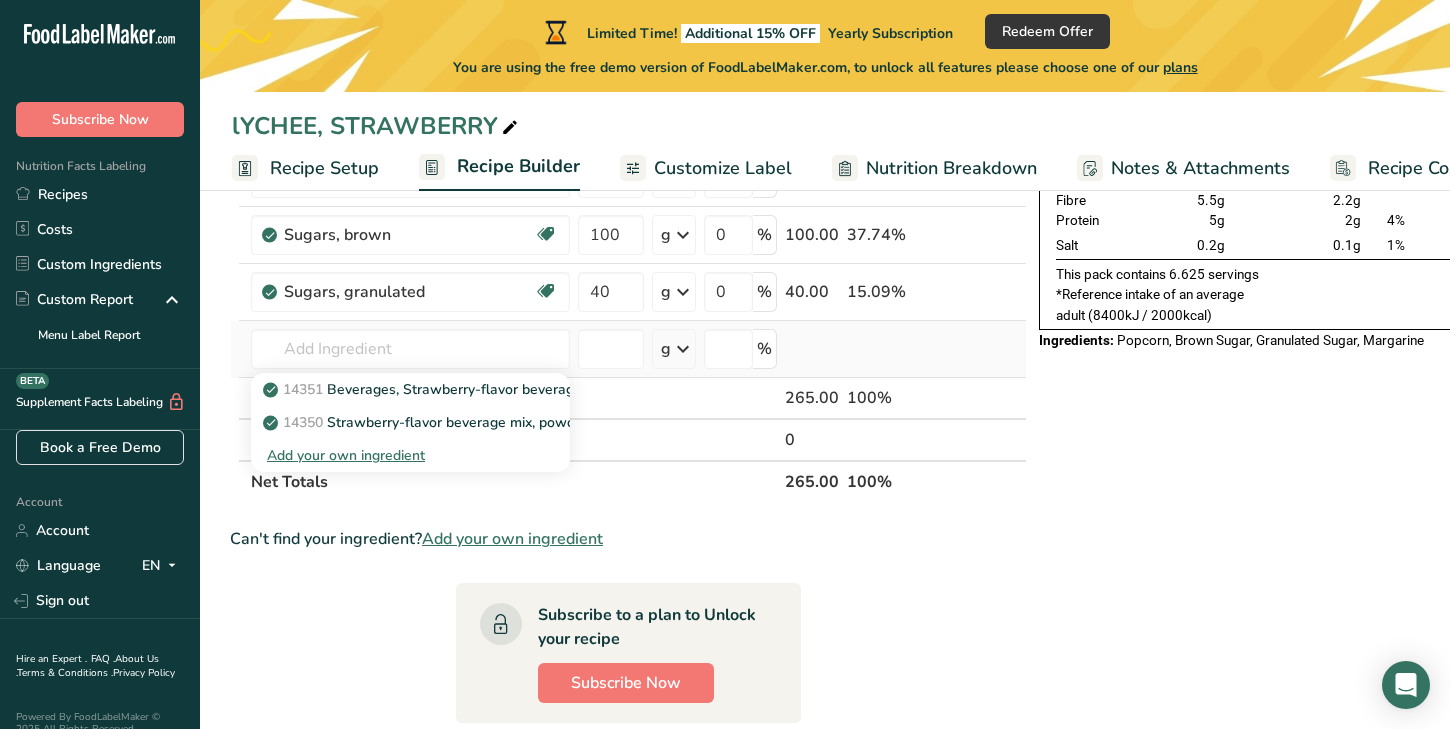 click on "Add your own ingredient" at bounding box center [410, 455] 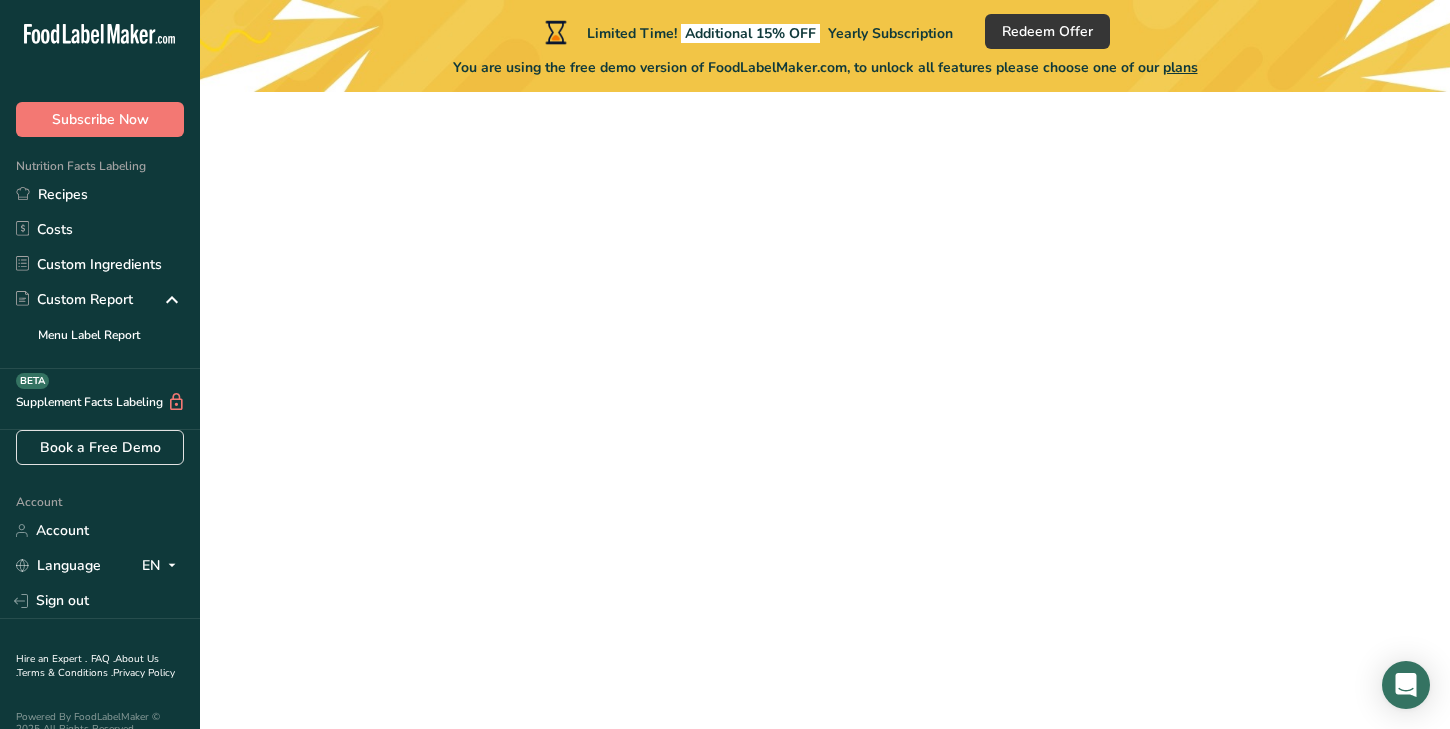 scroll, scrollTop: 0, scrollLeft: 0, axis: both 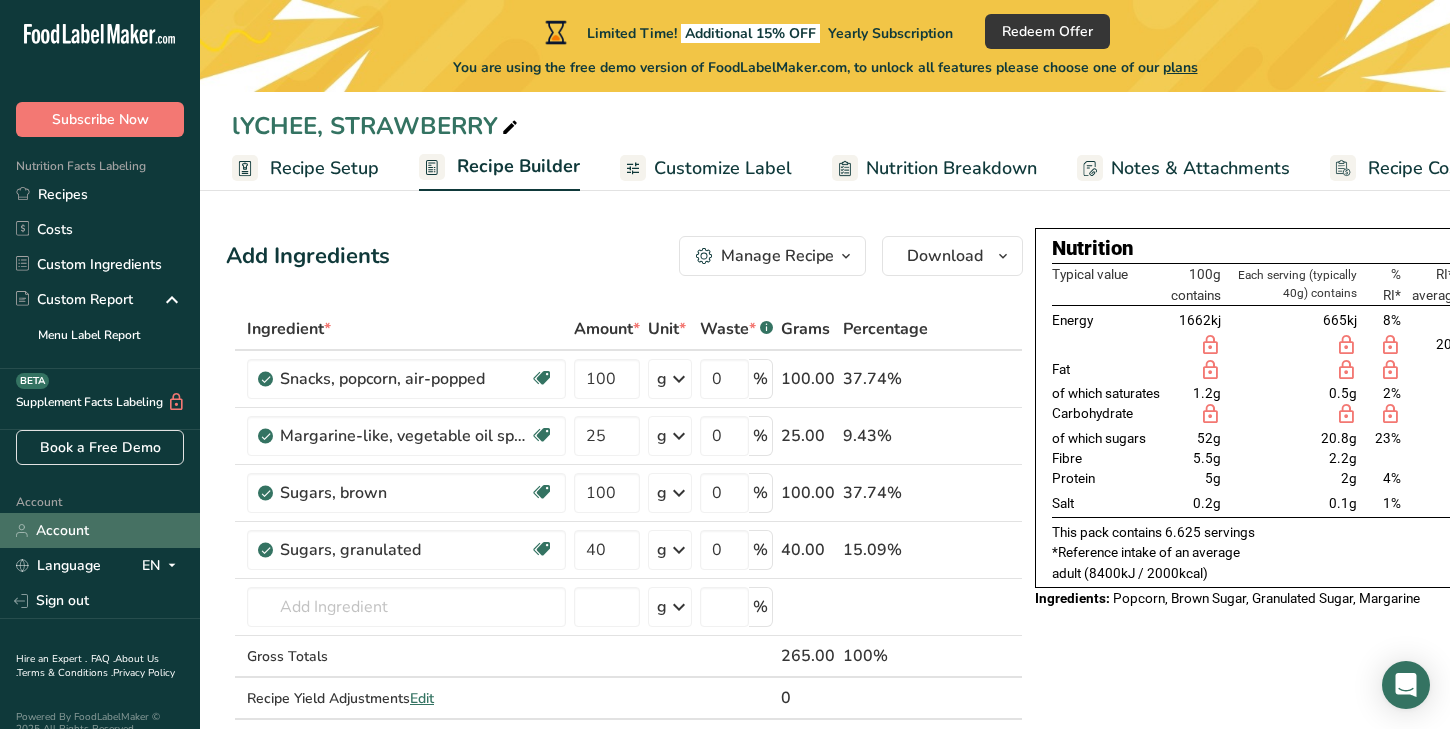 click on "Account" at bounding box center (100, 530) 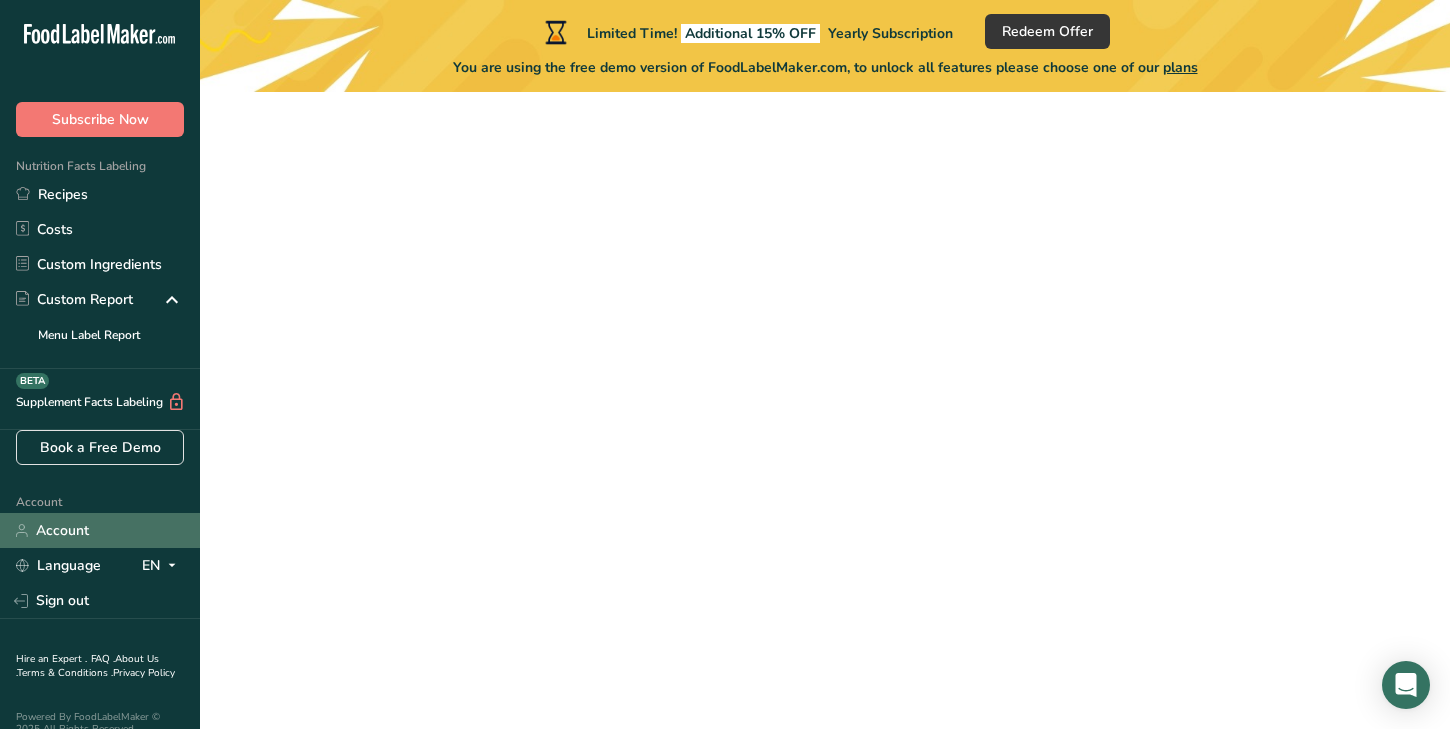scroll, scrollTop: 2, scrollLeft: 0, axis: vertical 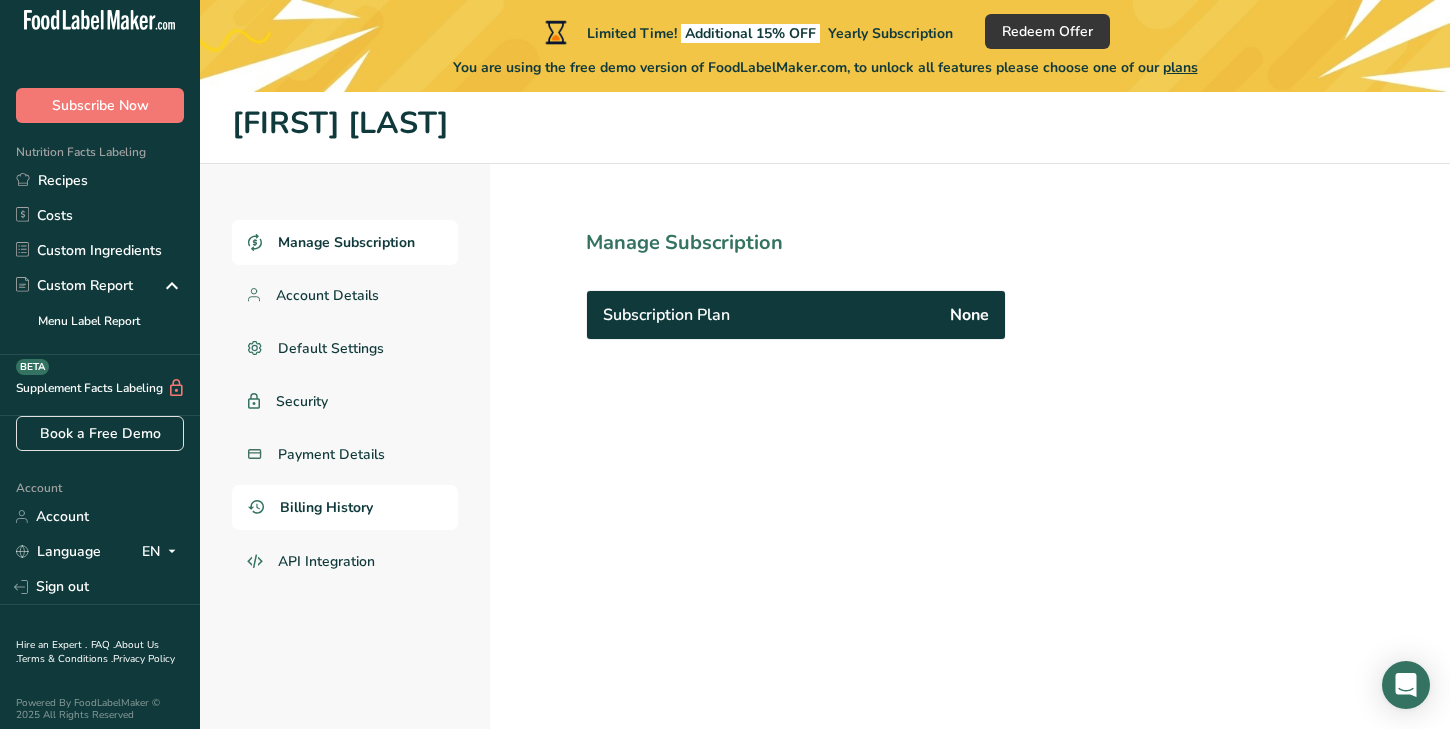 click on "Billing History" at bounding box center [326, 507] 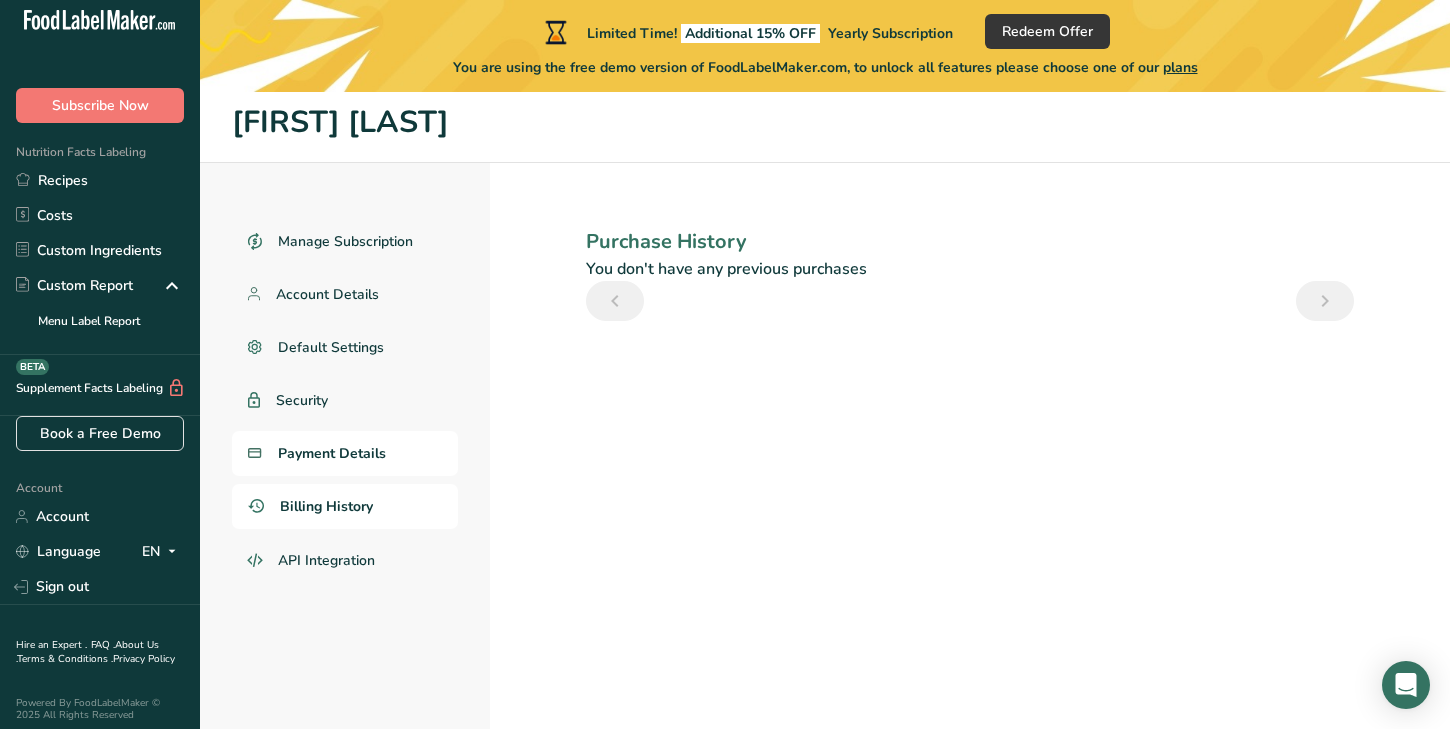 scroll, scrollTop: 2, scrollLeft: 0, axis: vertical 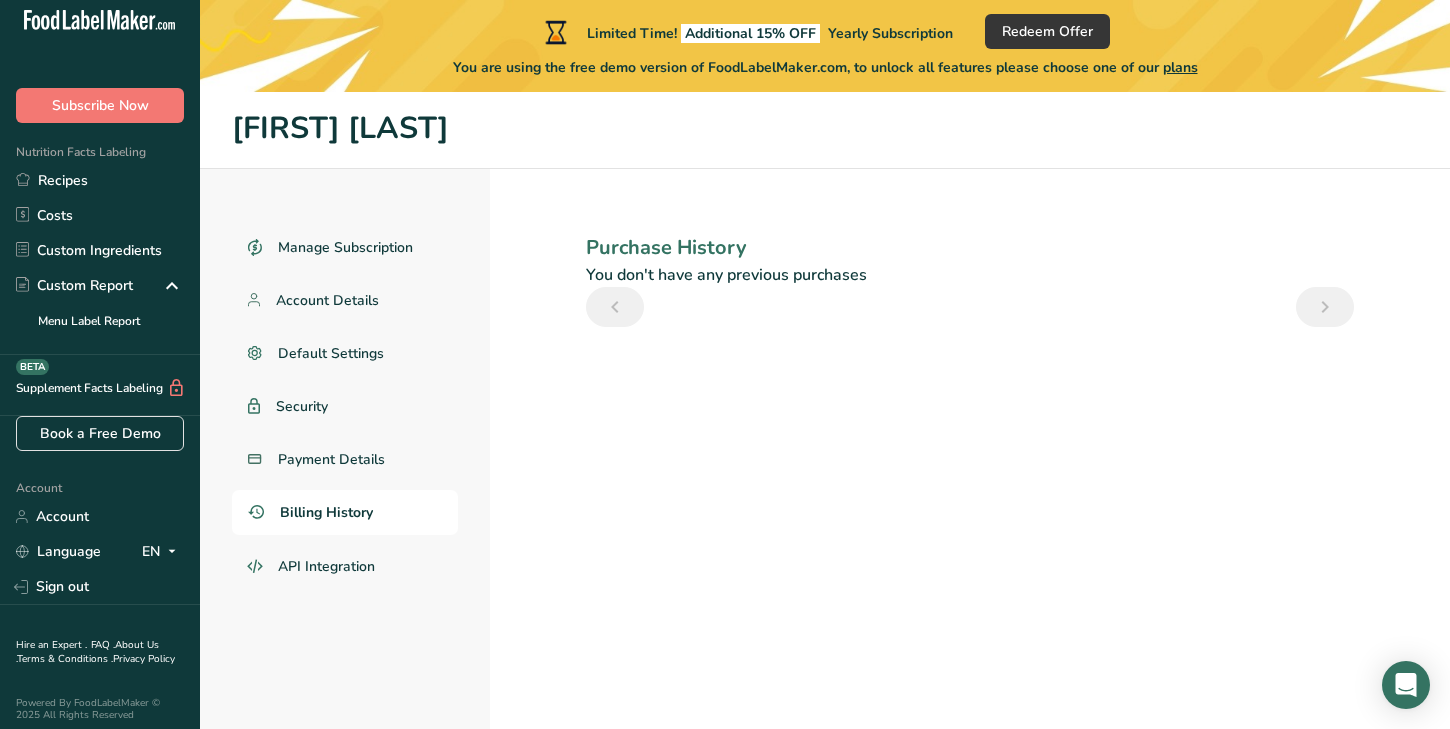 click at bounding box center [615, 307] 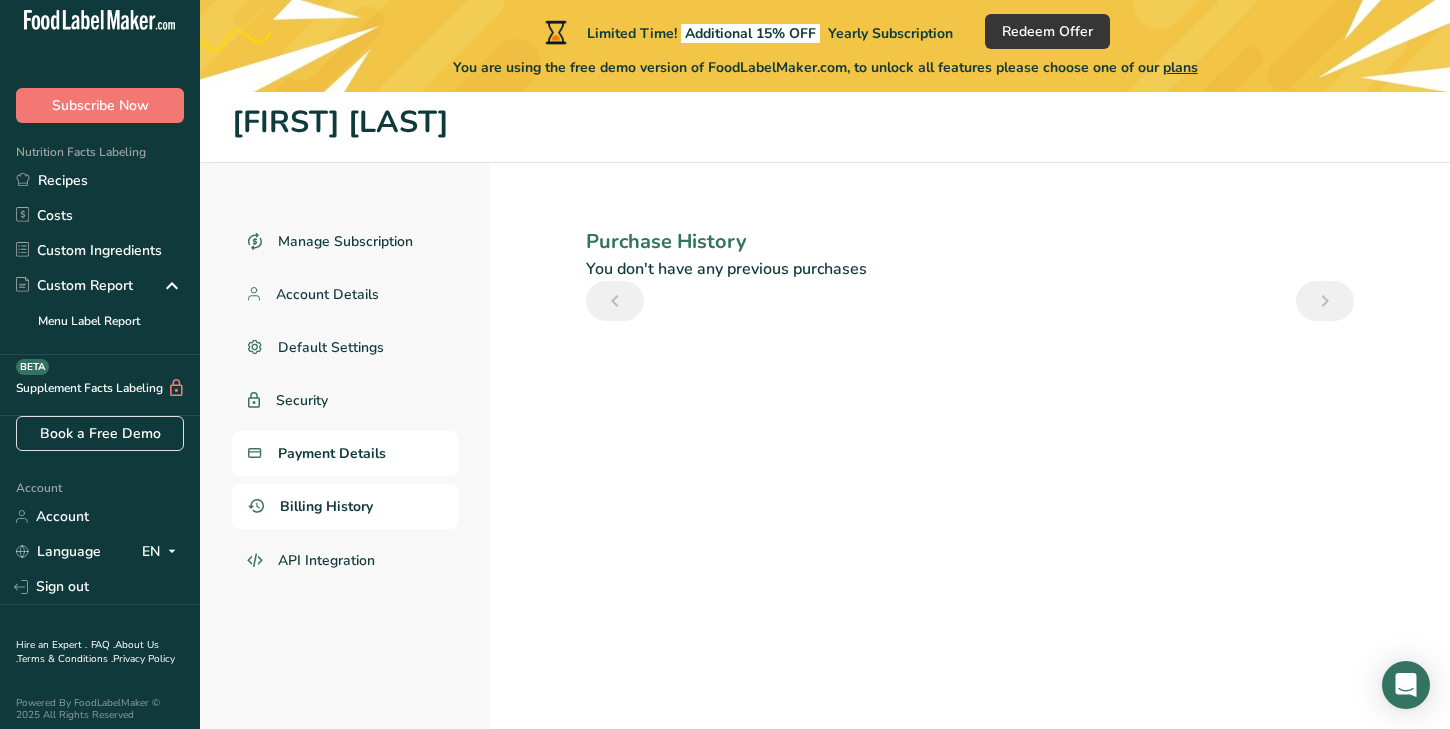 scroll, scrollTop: 7, scrollLeft: 0, axis: vertical 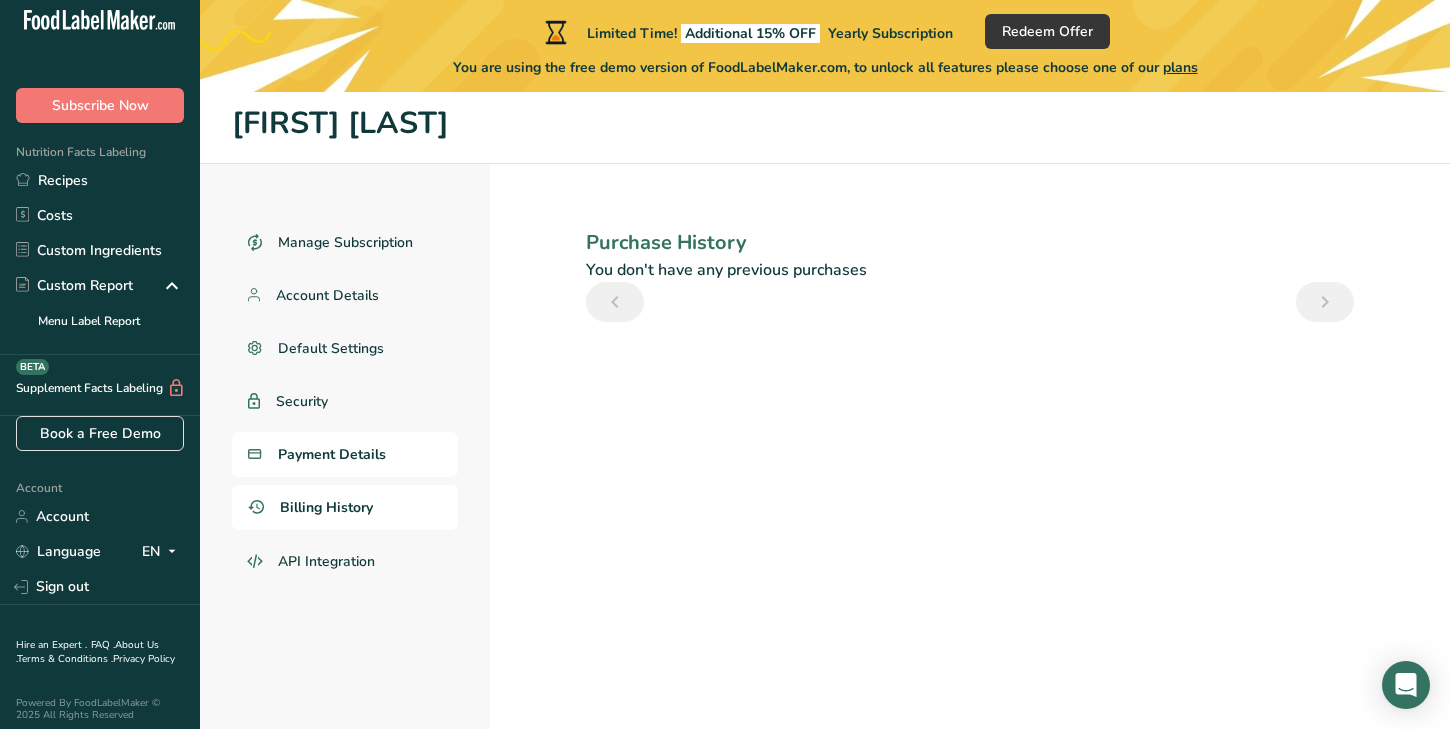 click on "Payment Details" at bounding box center [332, 454] 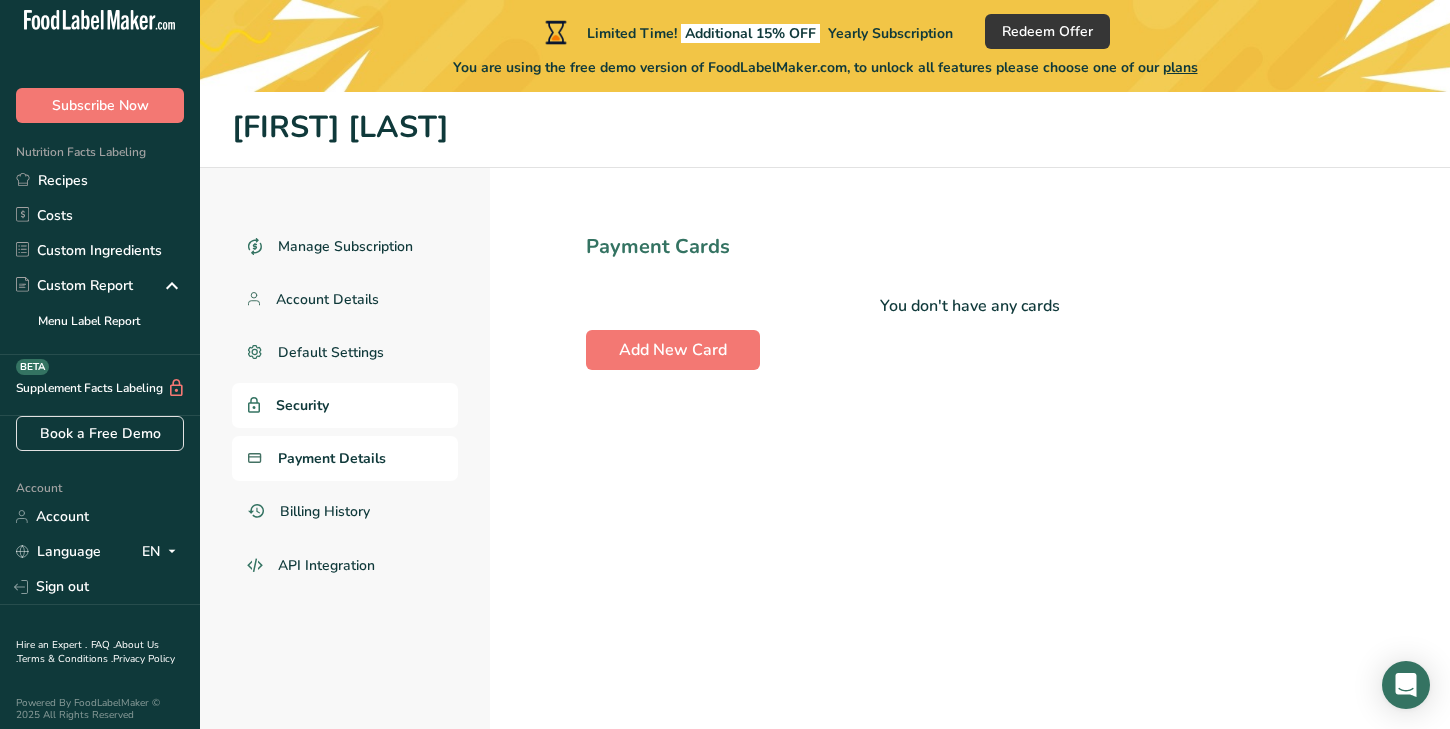 click on "Security" at bounding box center (345, 405) 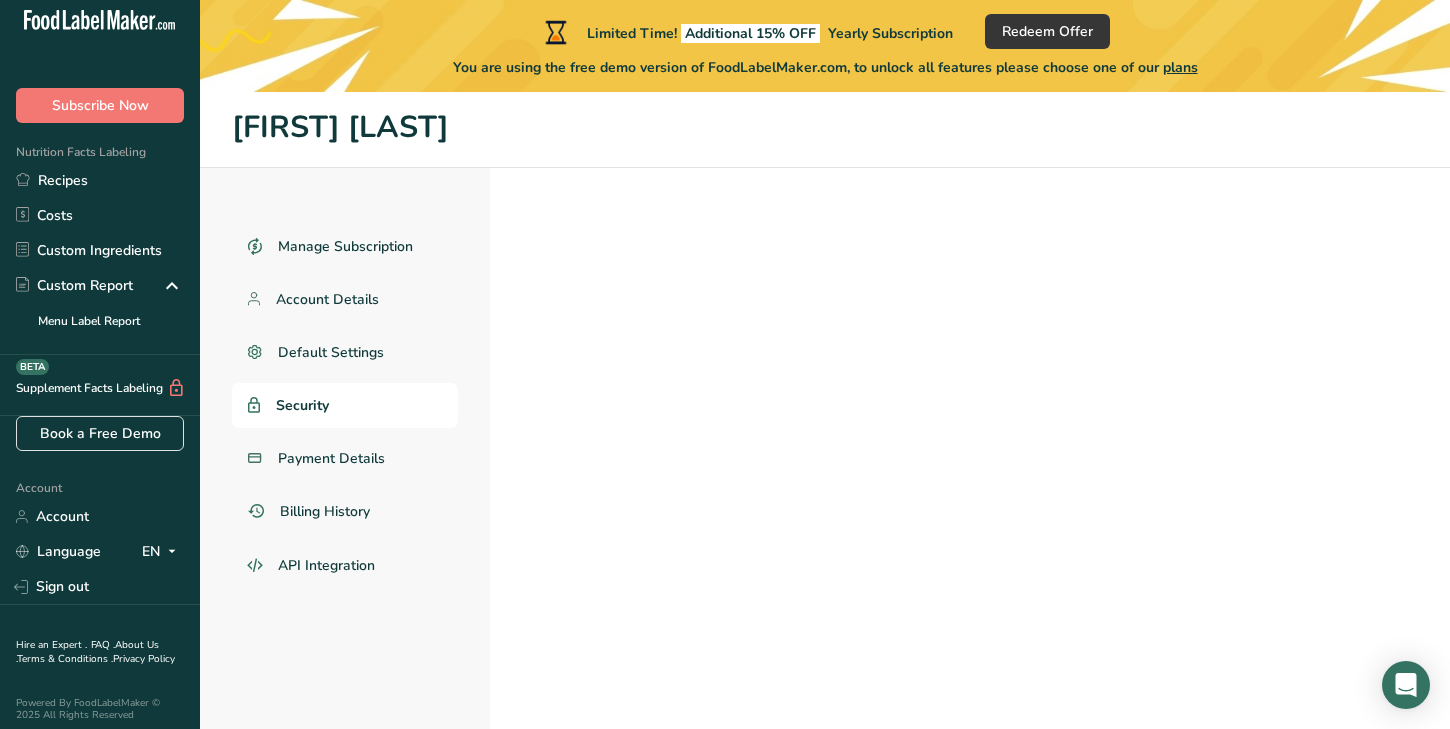 scroll, scrollTop: 10, scrollLeft: 0, axis: vertical 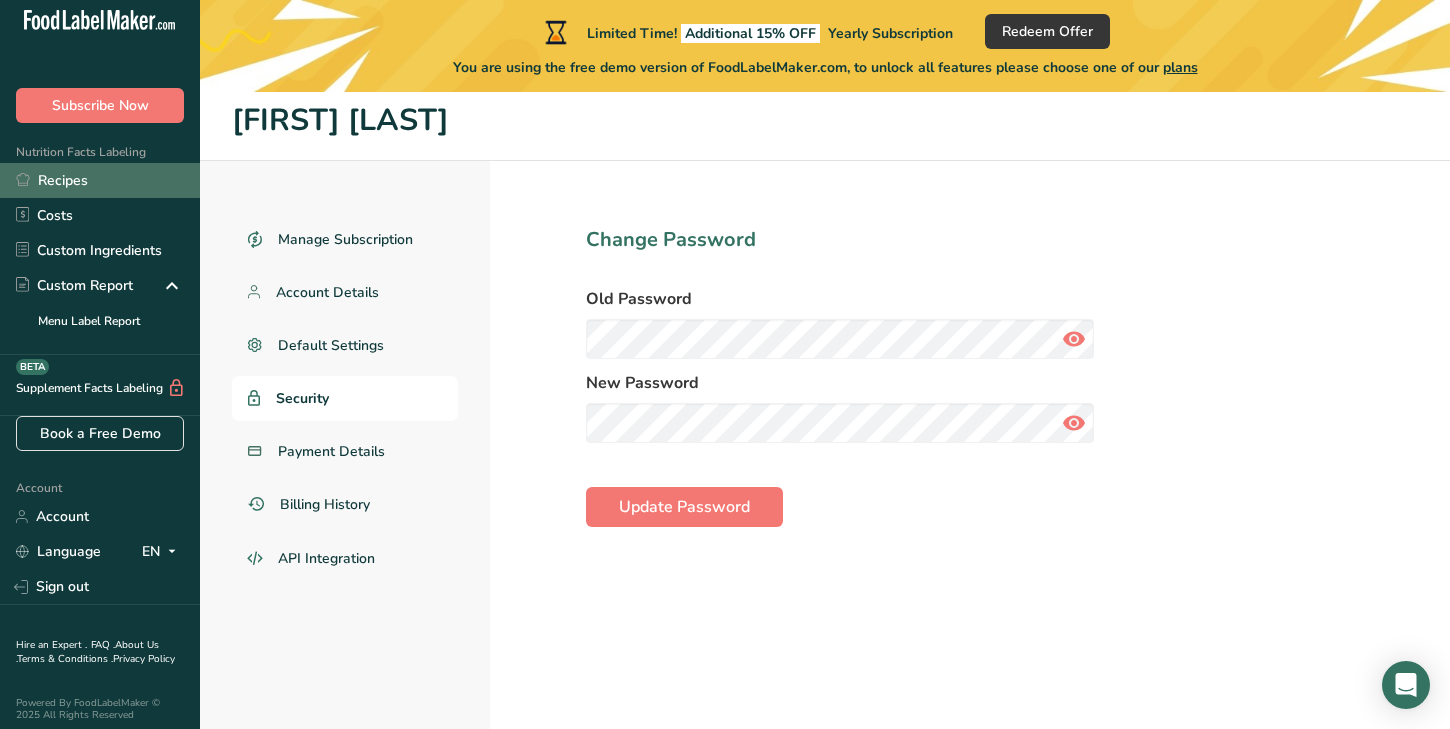 click on "Recipes" at bounding box center [100, 180] 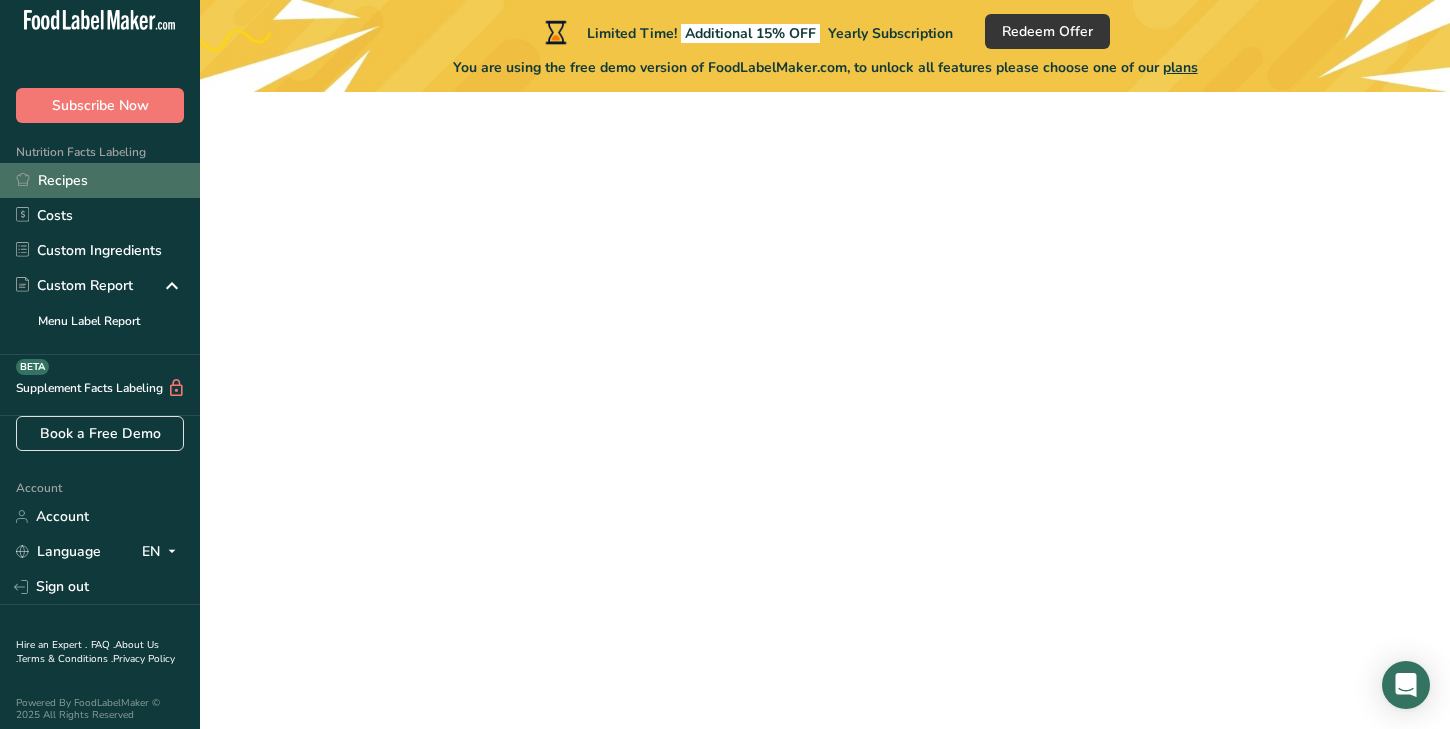 scroll, scrollTop: 1, scrollLeft: 0, axis: vertical 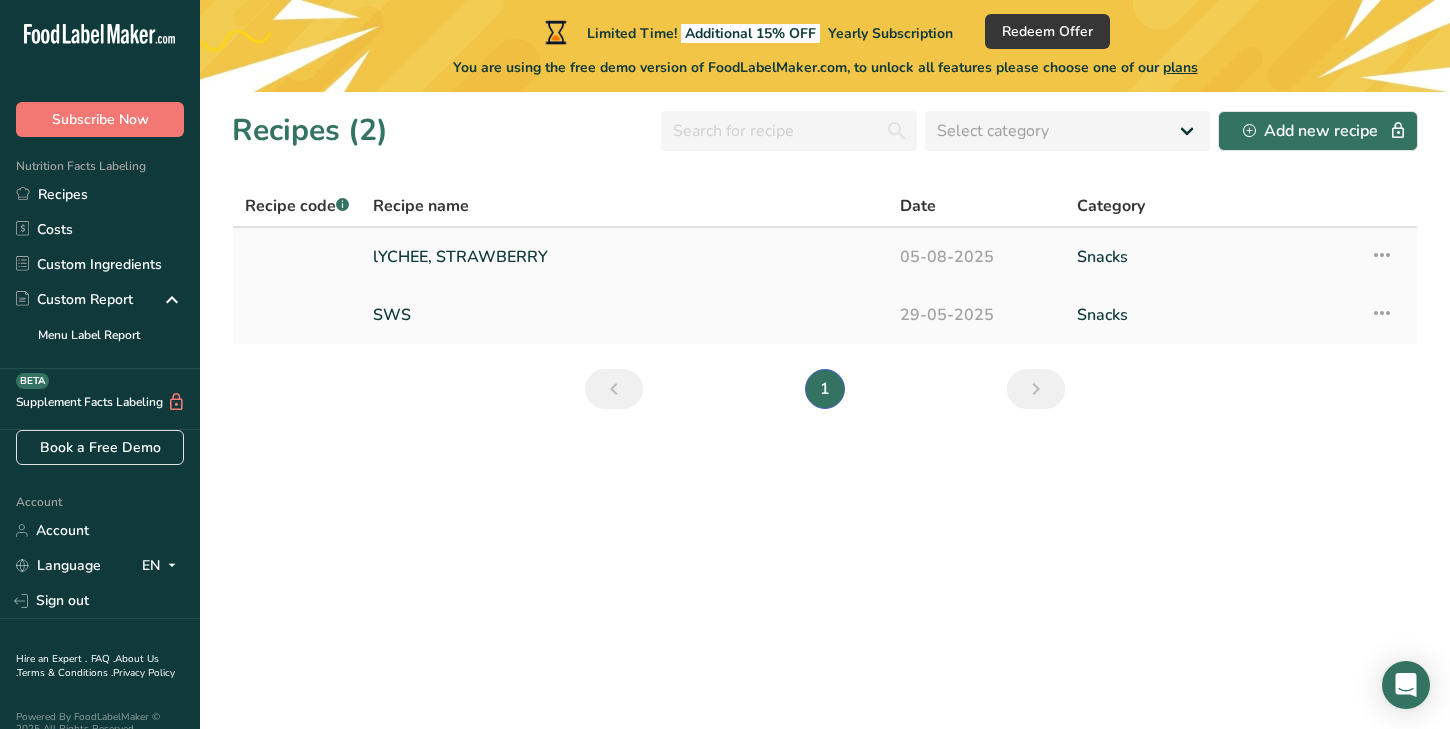 click on "lYCHEE, STRAWBERRY" at bounding box center (624, 257) 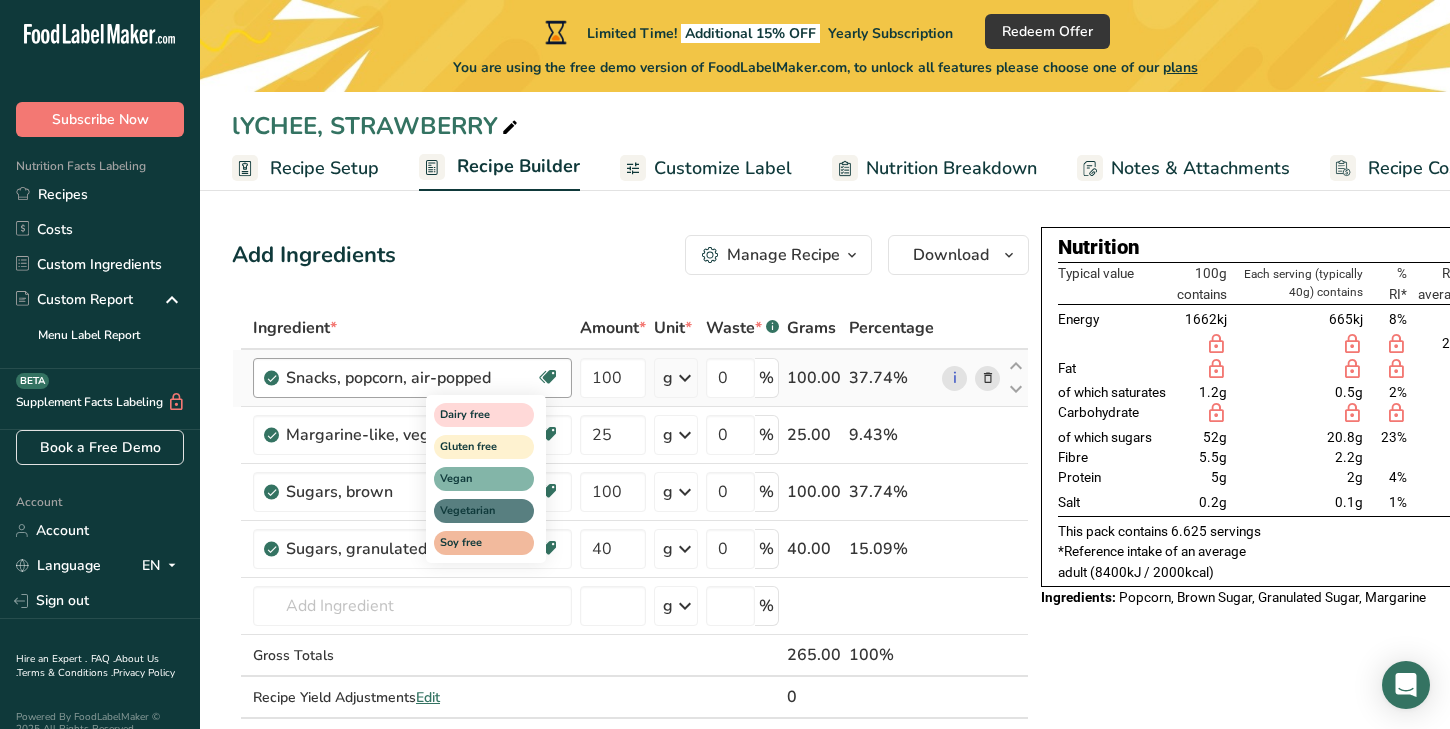 scroll, scrollTop: 0, scrollLeft: 0, axis: both 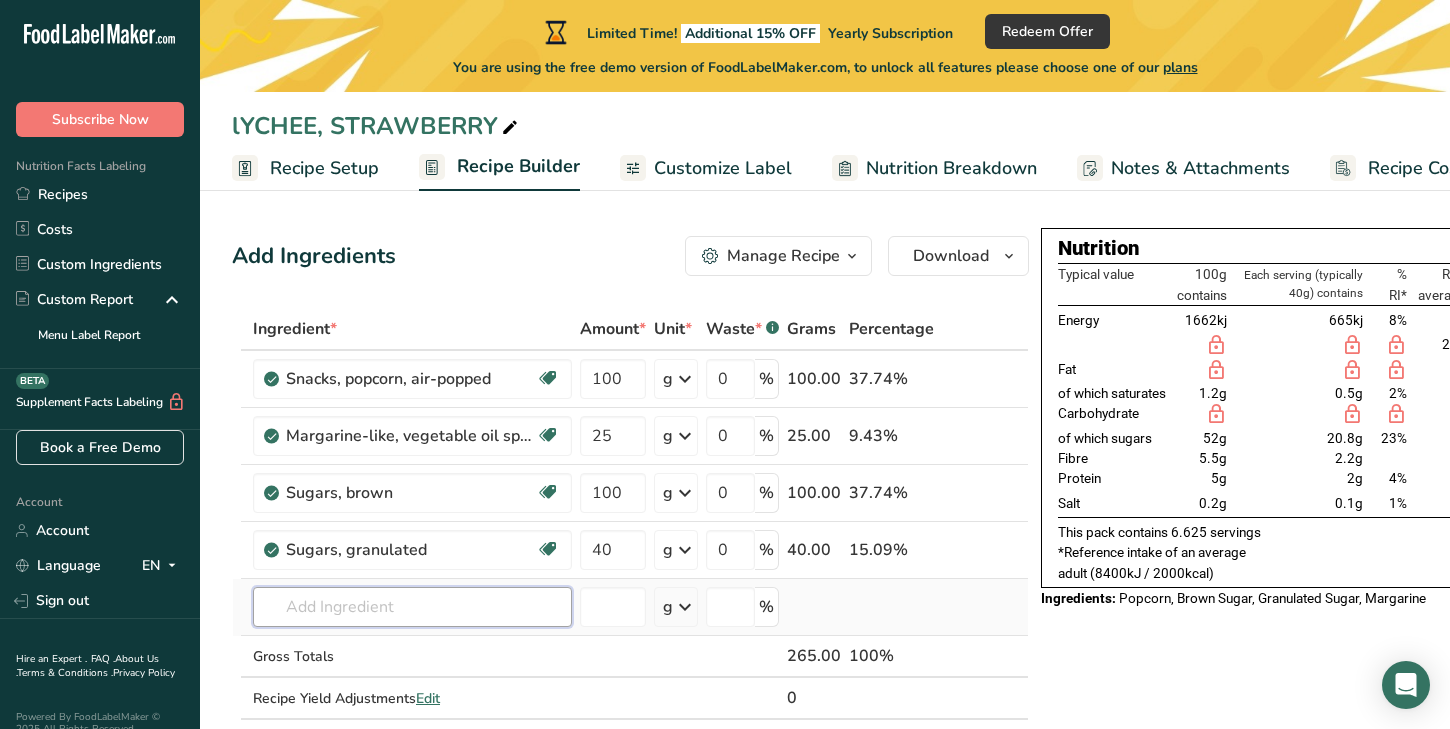 click at bounding box center [412, 607] 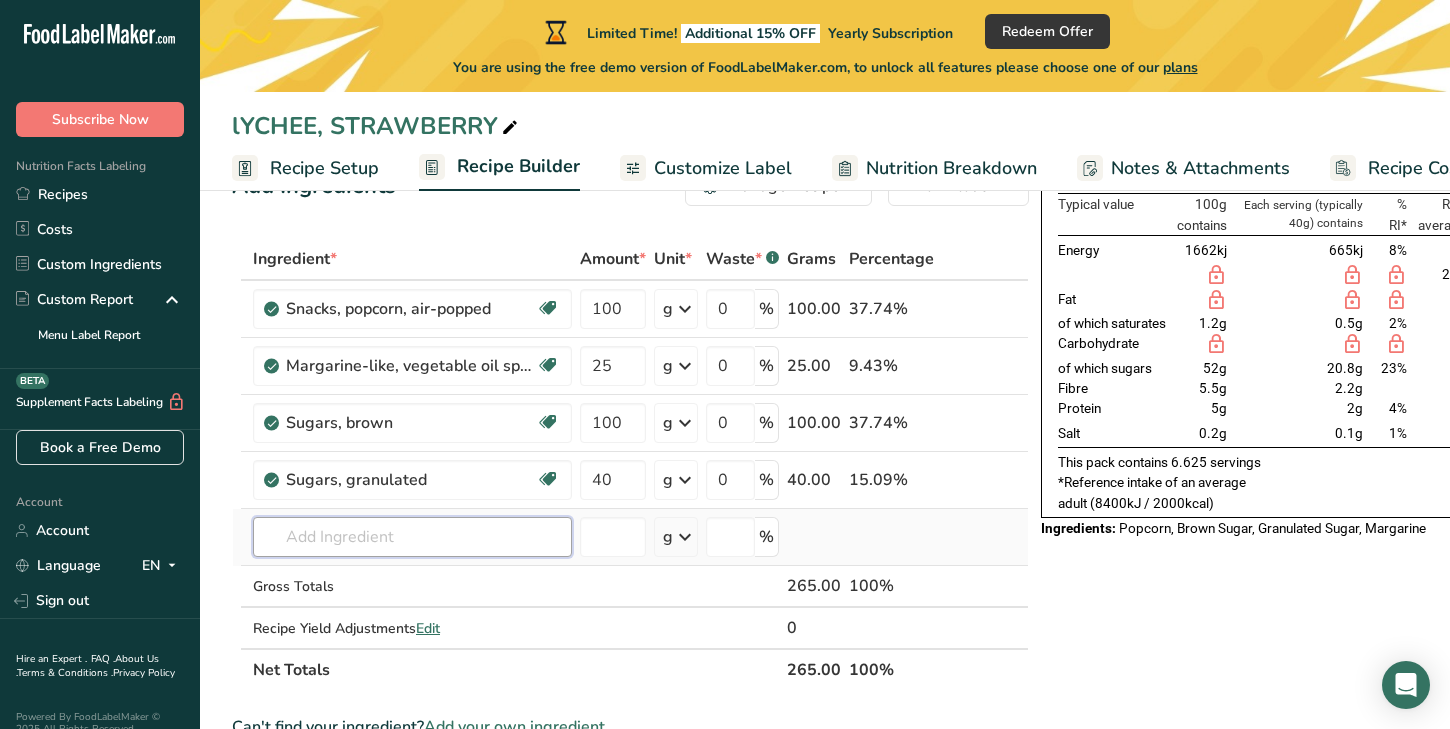 scroll, scrollTop: 77, scrollLeft: 0, axis: vertical 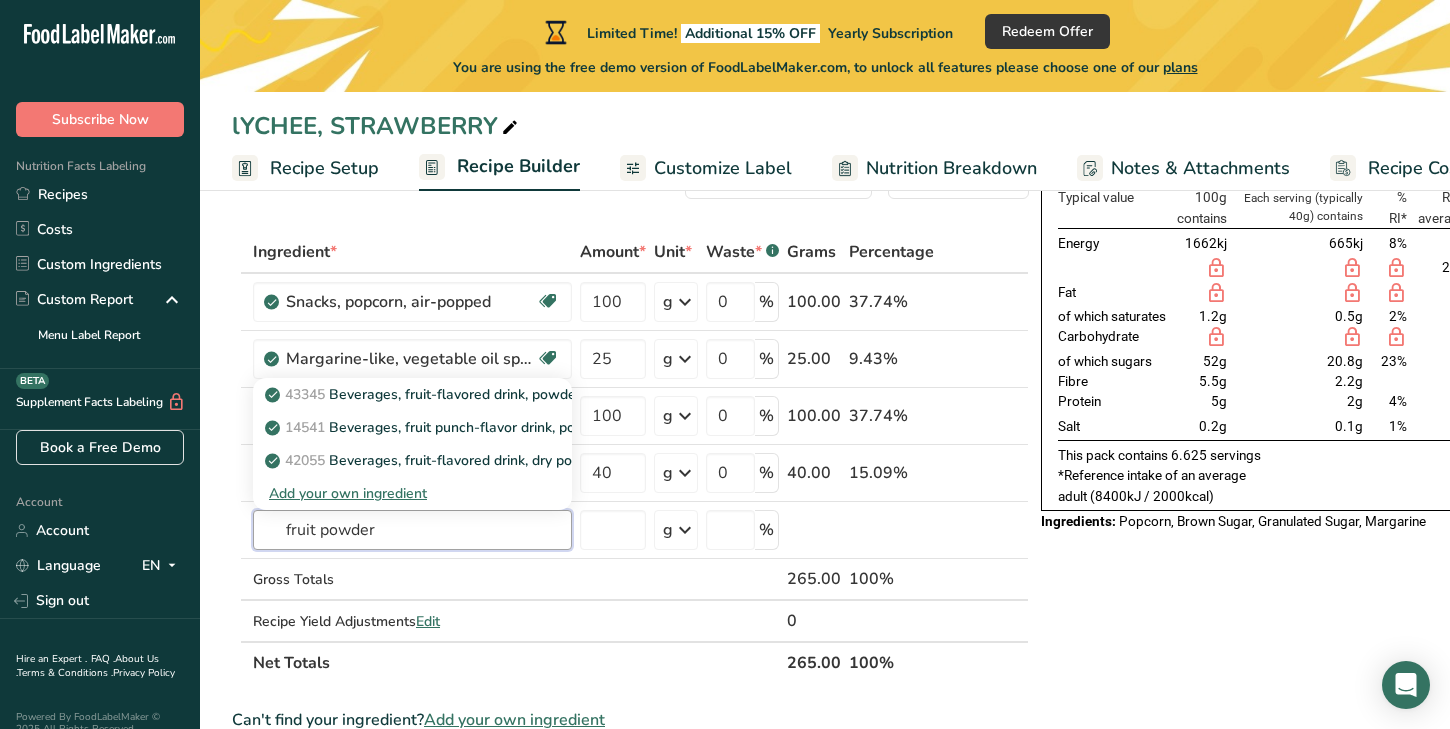 drag, startPoint x: 338, startPoint y: 538, endPoint x: 203, endPoint y: 525, distance: 135.62448 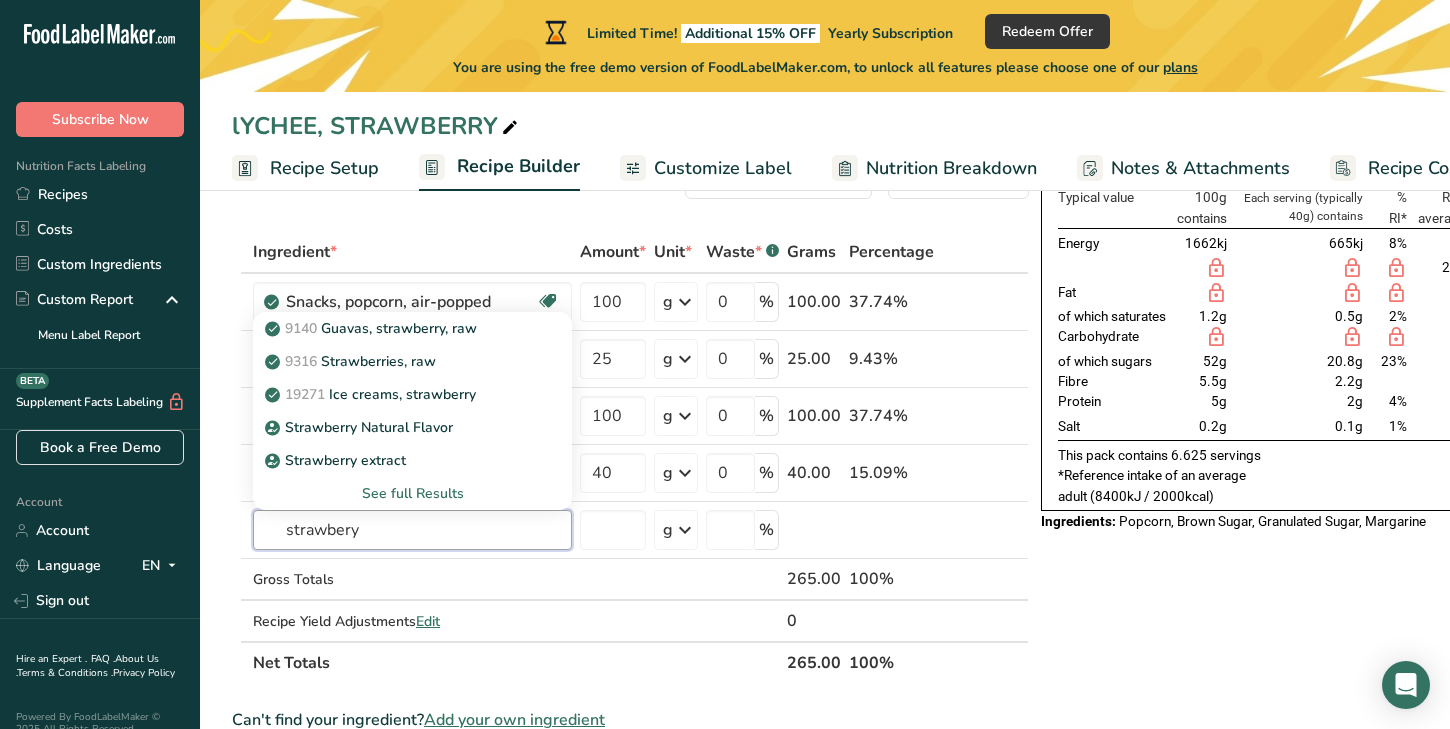 type on "strawberry" 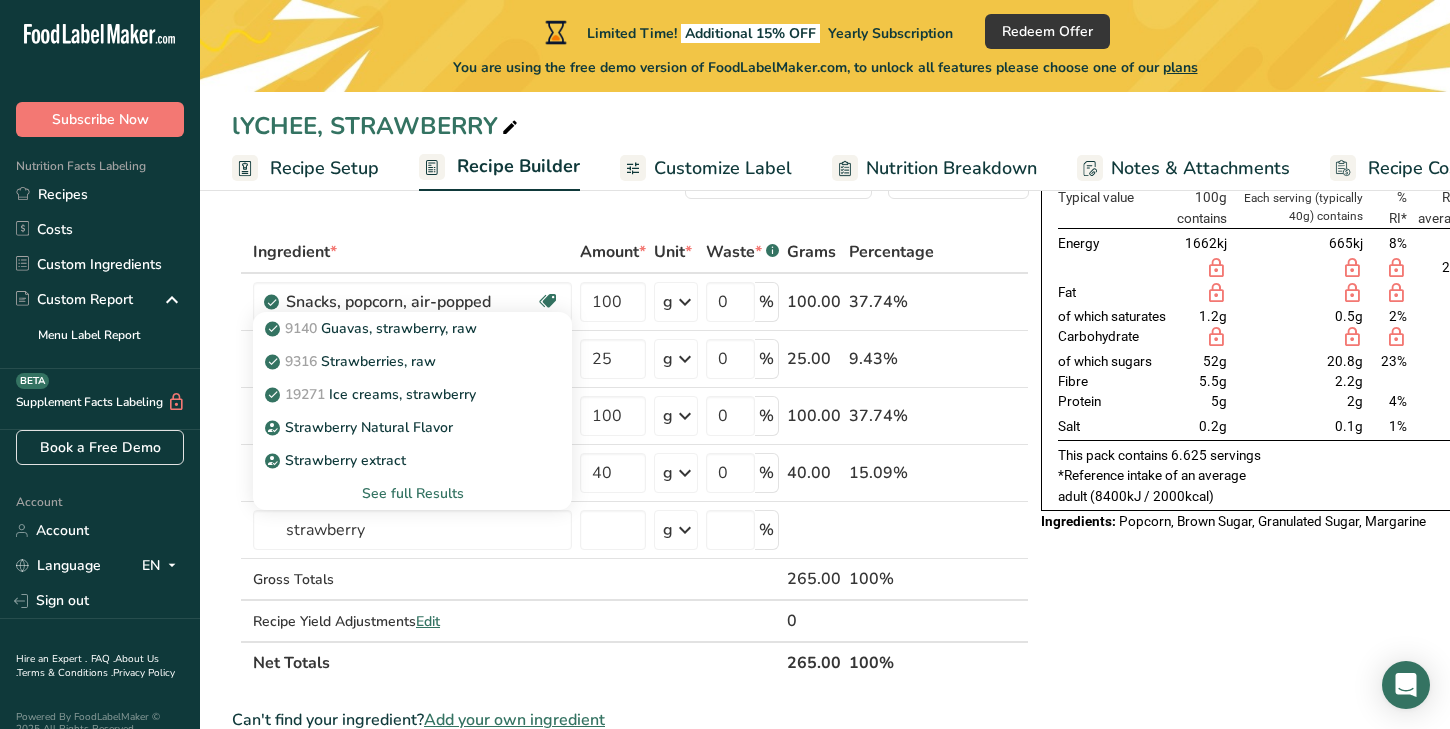 type 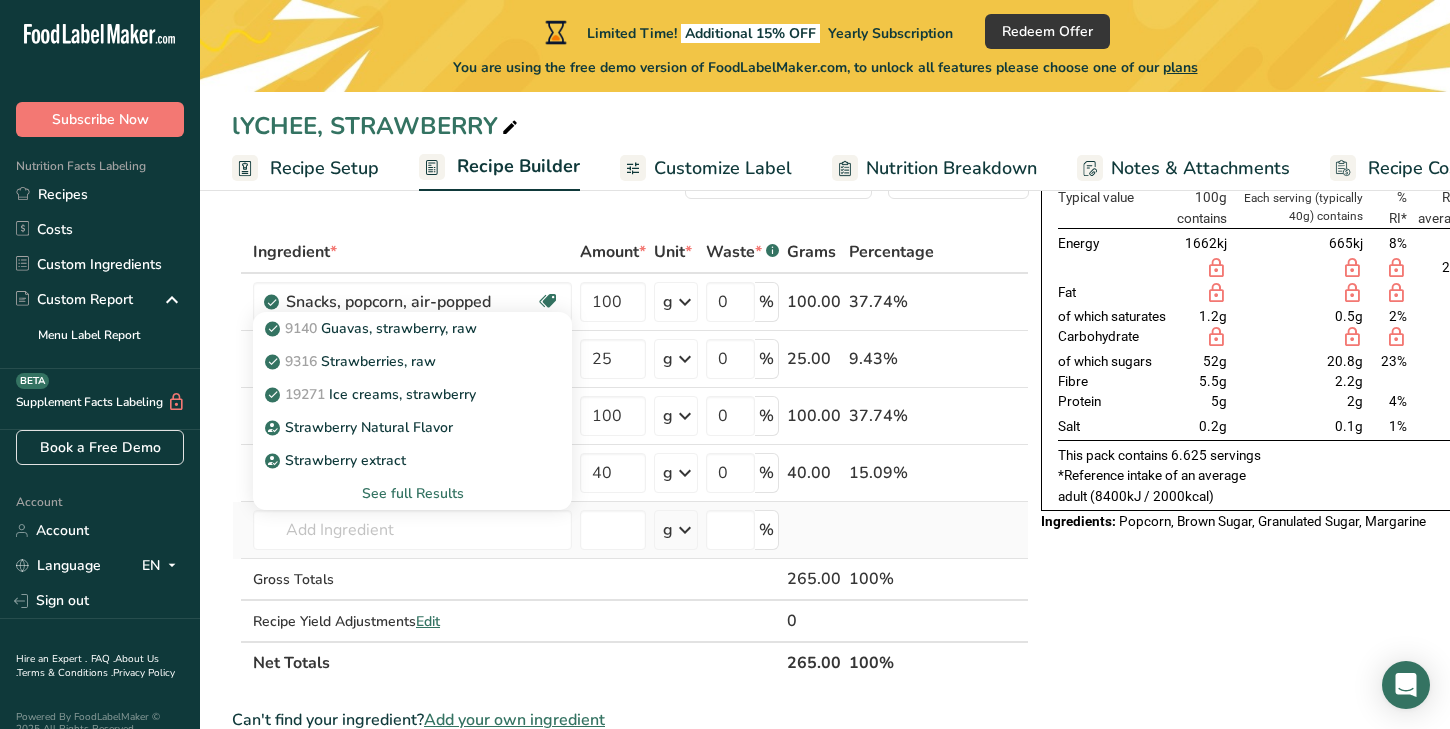 drag, startPoint x: 204, startPoint y: 526, endPoint x: 391, endPoint y: 500, distance: 188.79883 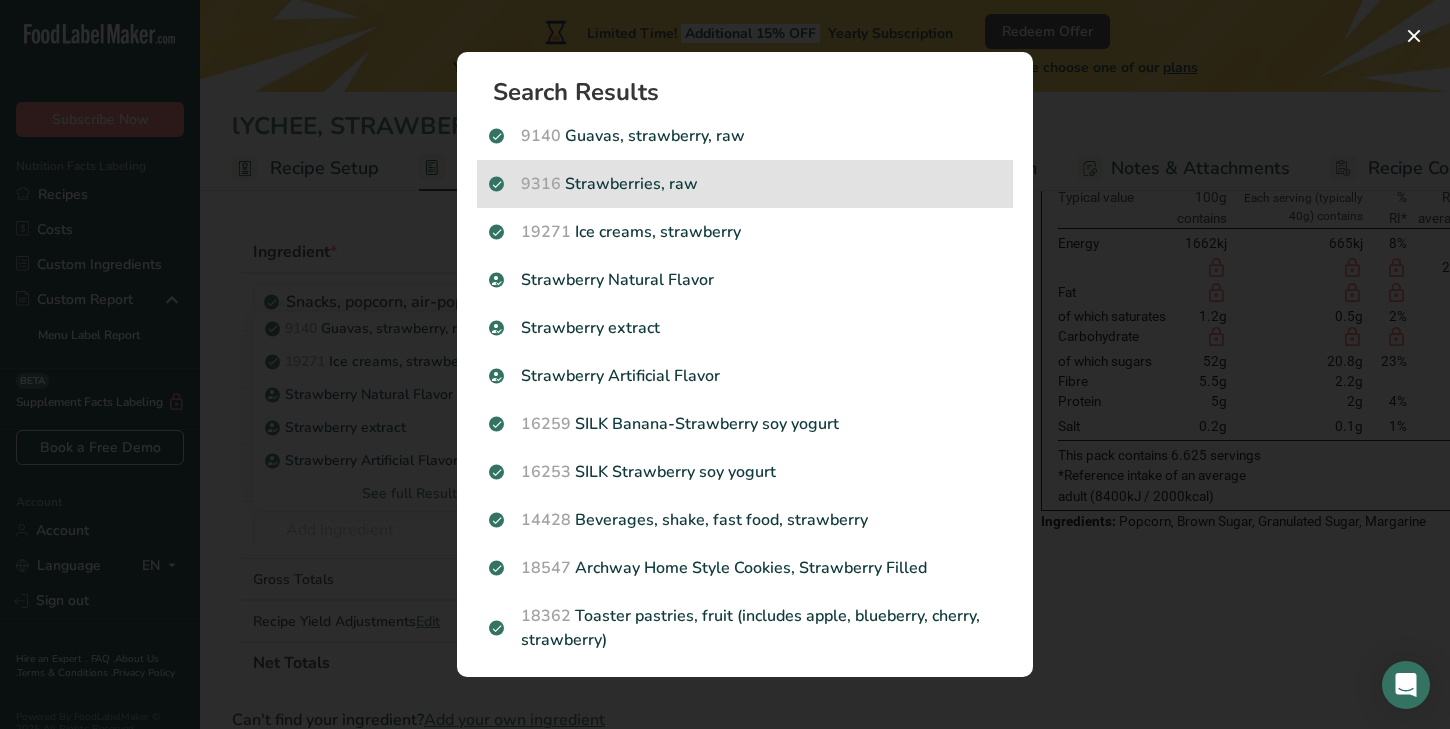 click on "9316
Strawberries, raw" at bounding box center [745, 184] 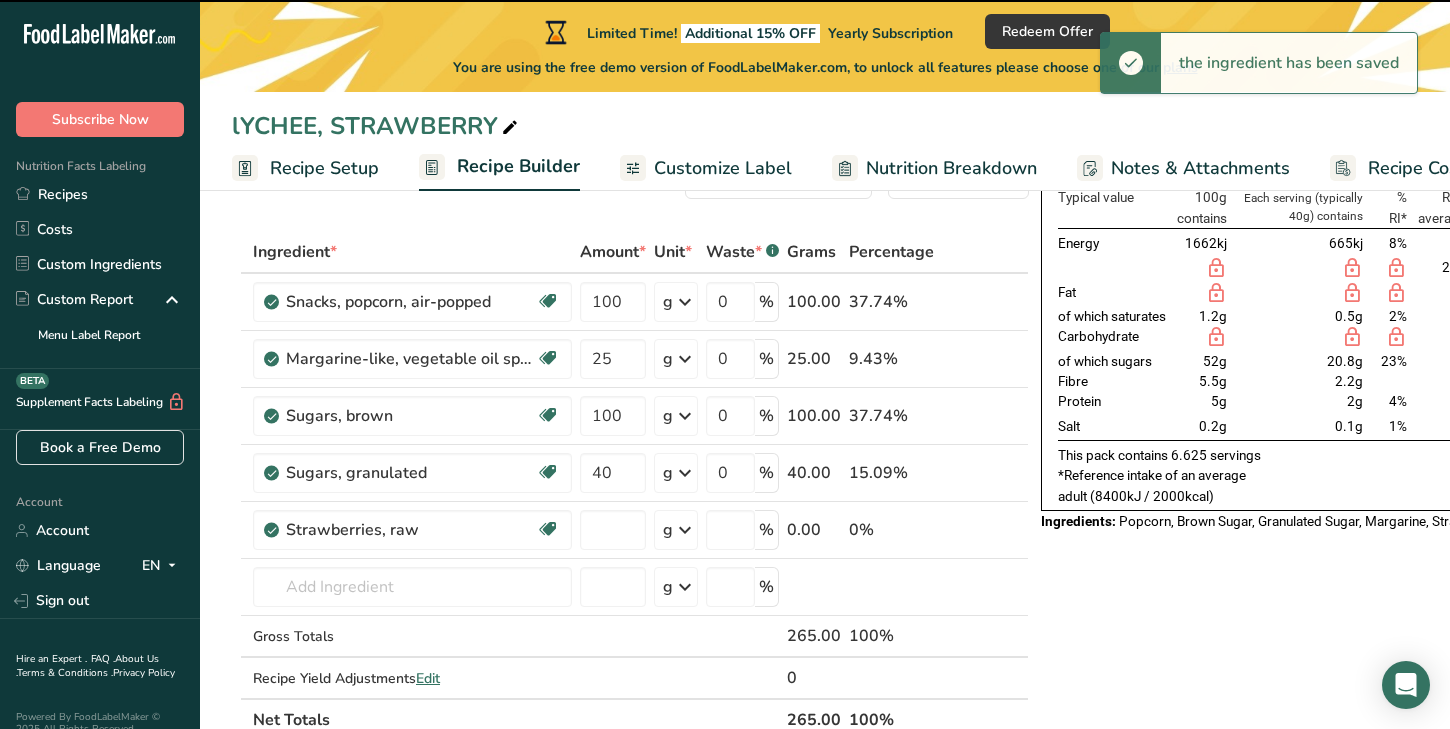 type on "0" 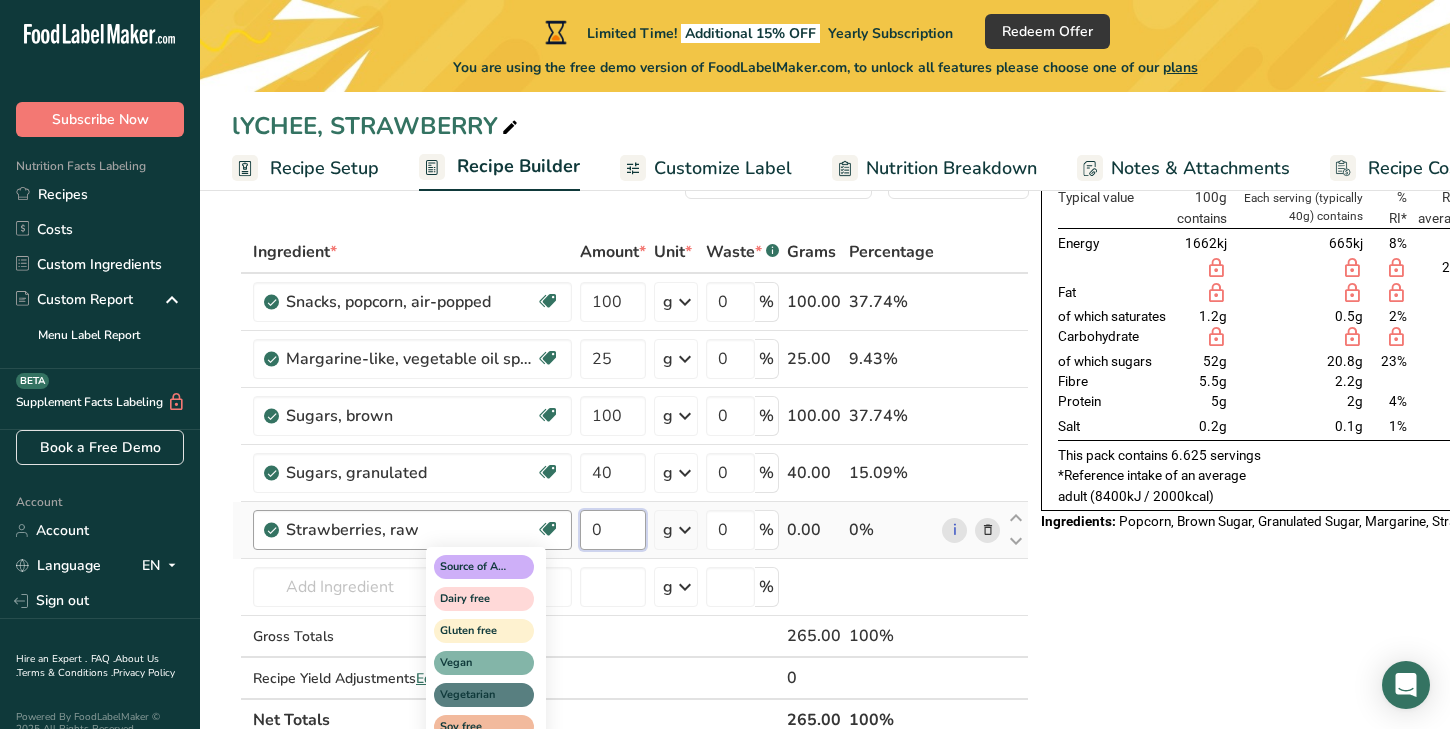 drag, startPoint x: 599, startPoint y: 533, endPoint x: 538, endPoint y: 531, distance: 61.03278 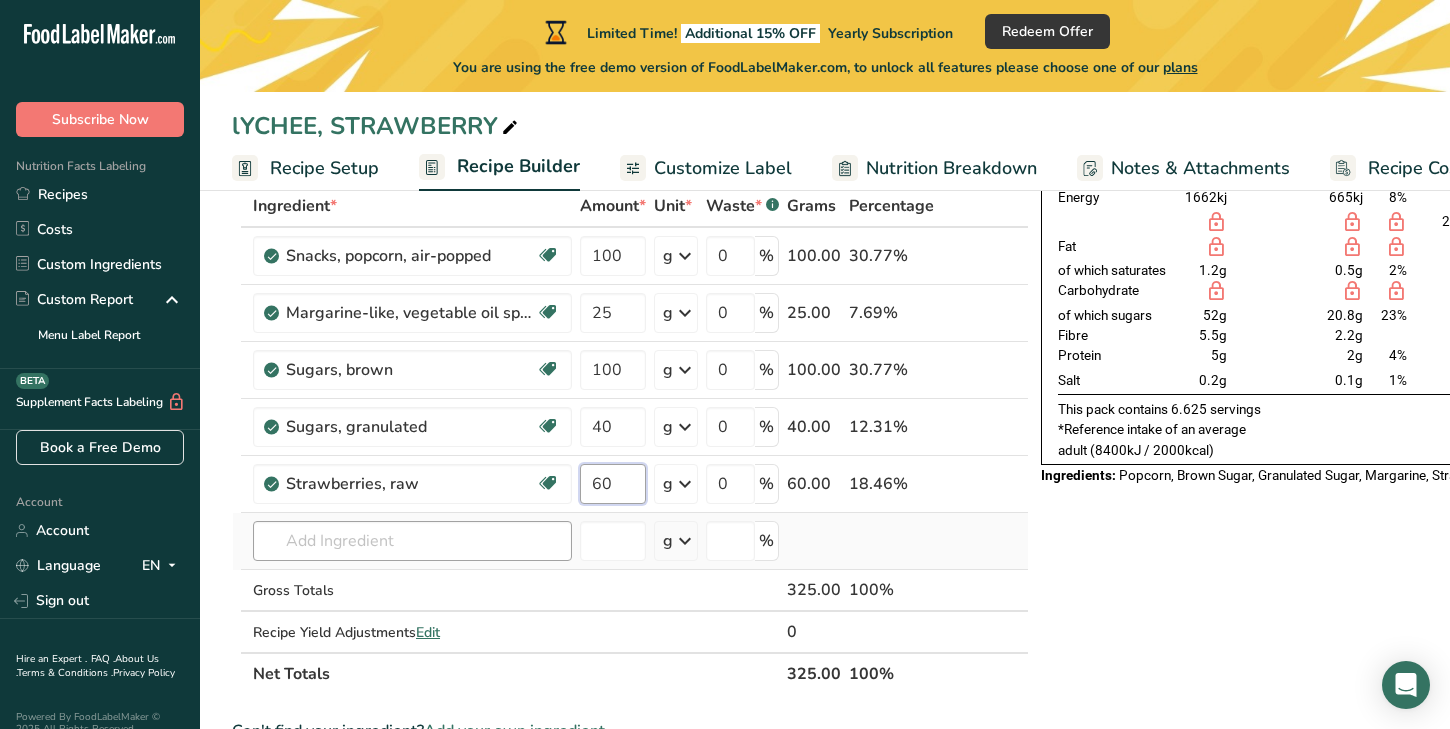 scroll, scrollTop: 140, scrollLeft: 0, axis: vertical 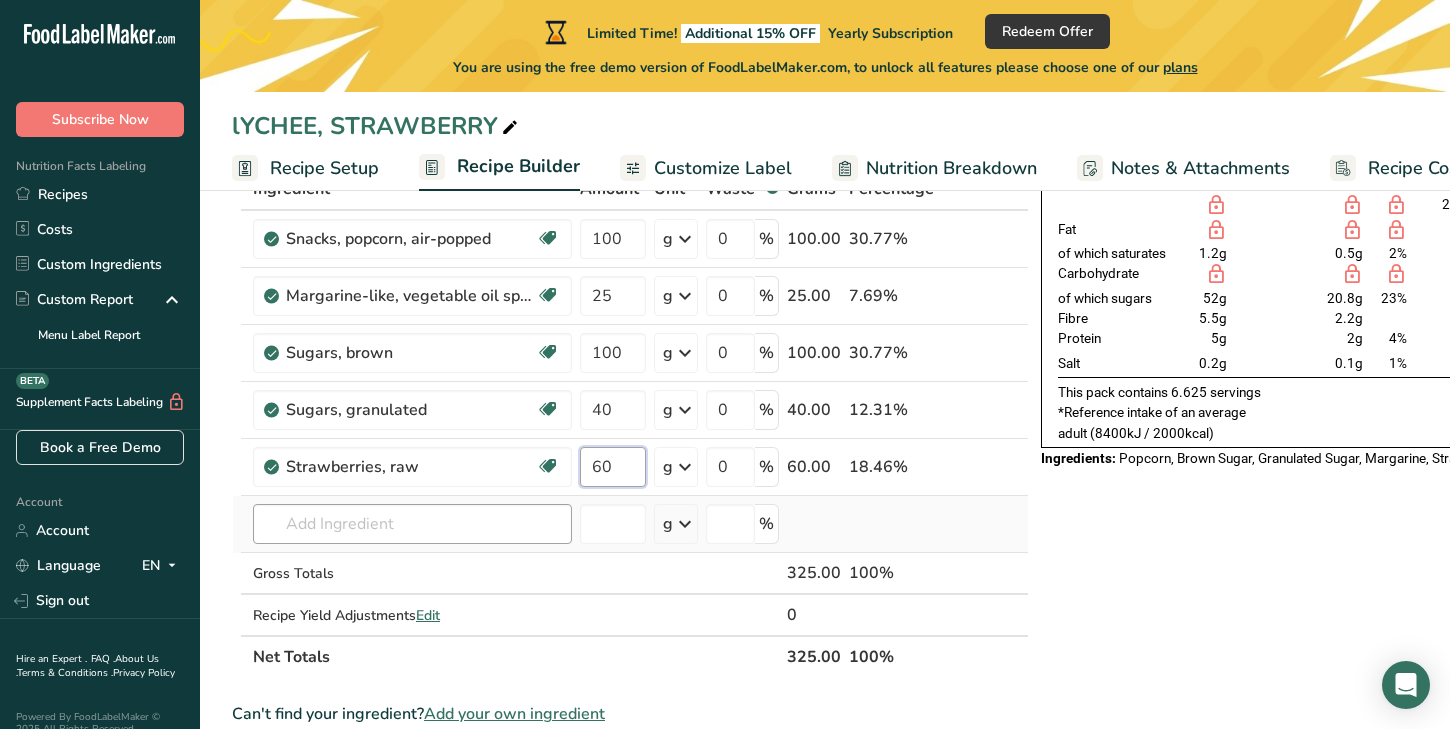type on "60" 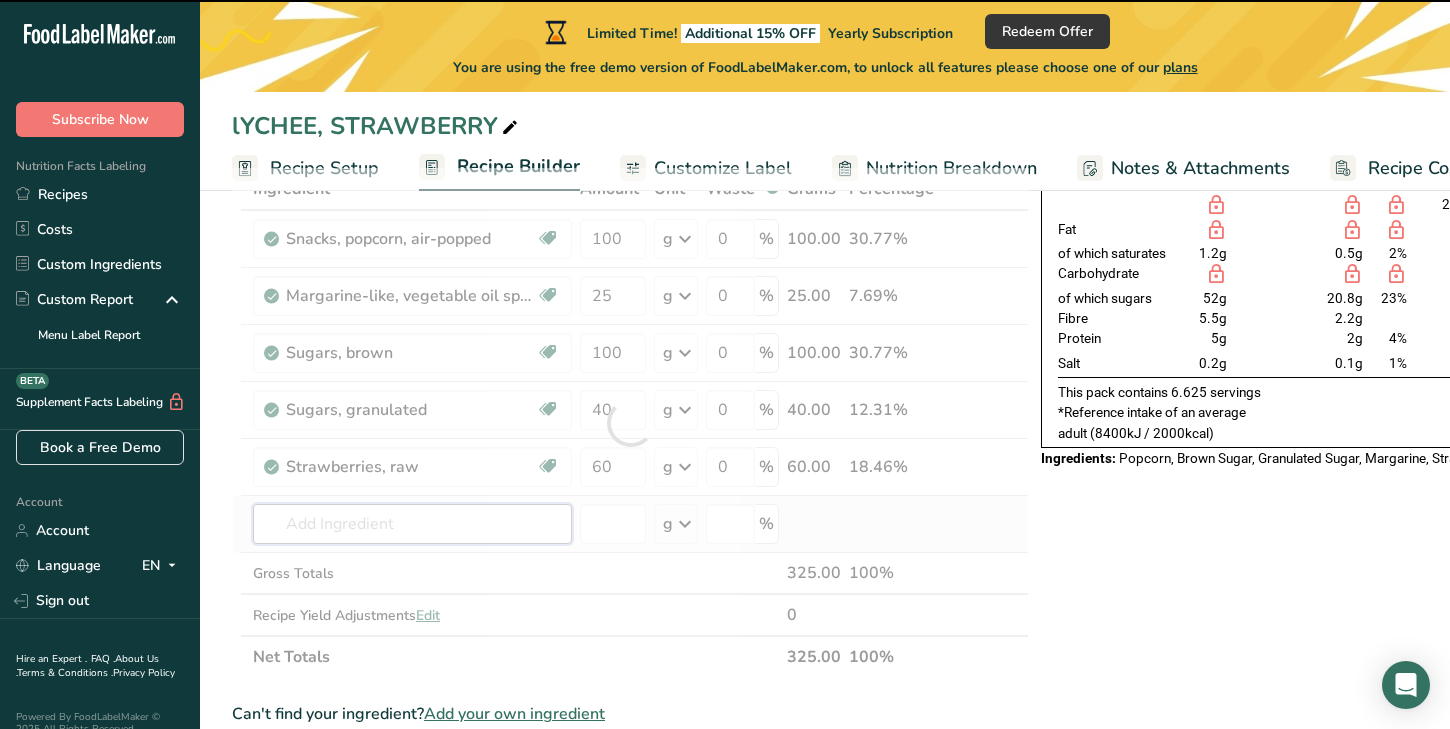click on "Ingredient *
Amount *
Unit *
Waste *   .a-a{fill:#347362;}.b-a{fill:#fff;}          Grams
Percentage
Snacks, popcorn, air-popped
Dairy free
Gluten free
Vegan
Vegetarian
Soy free
100
g
Portions
1 cup
1 oz
Weight Units
g
kg
mg
See more
Volume Units
l
Volume units require a density conversion. If you know your ingredient's density enter it below. Otherwise, click on "RIA" our AI Regulatory bot - she will be able to help you
lb/ft3
g/cm3
Confirm
mL
lb/ft3" at bounding box center (630, 423) 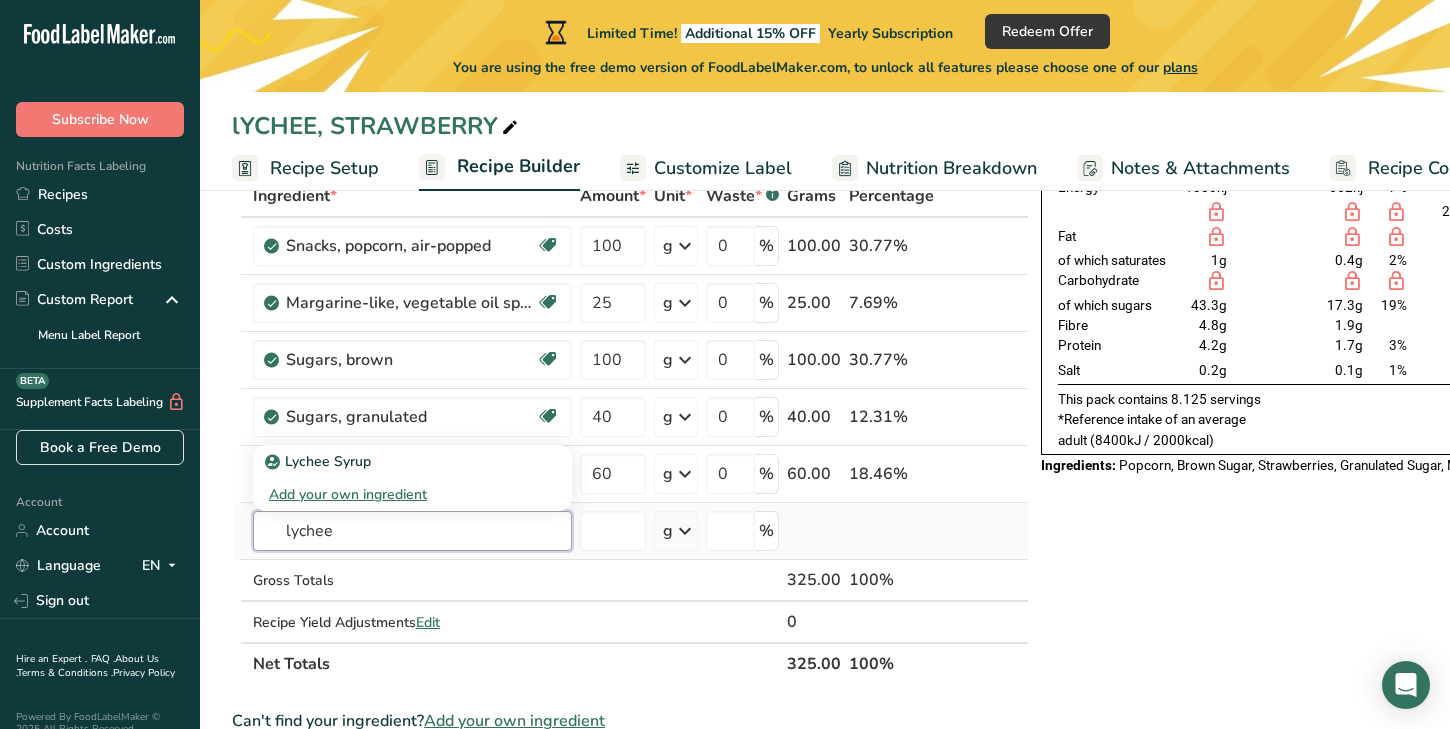 scroll, scrollTop: 149, scrollLeft: 0, axis: vertical 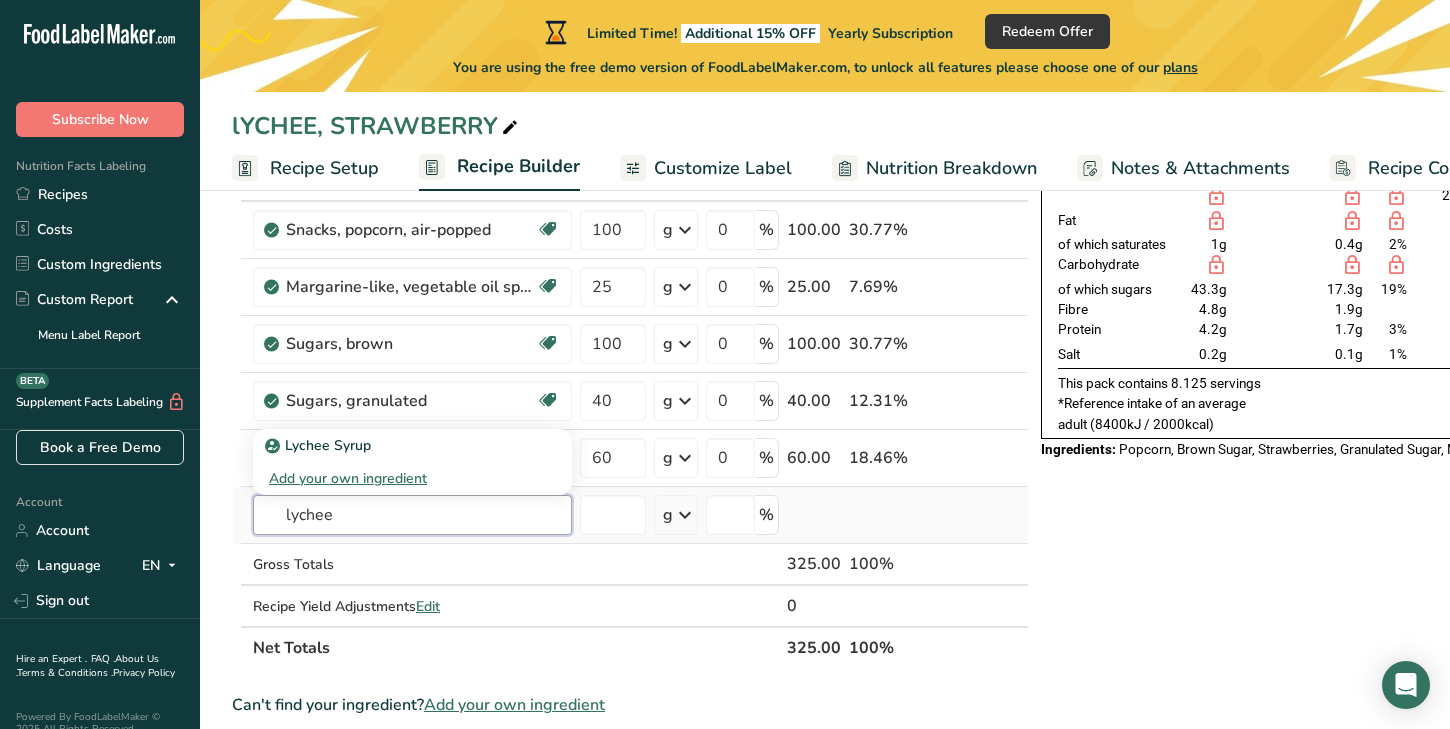 click on "lychee" at bounding box center [412, 515] 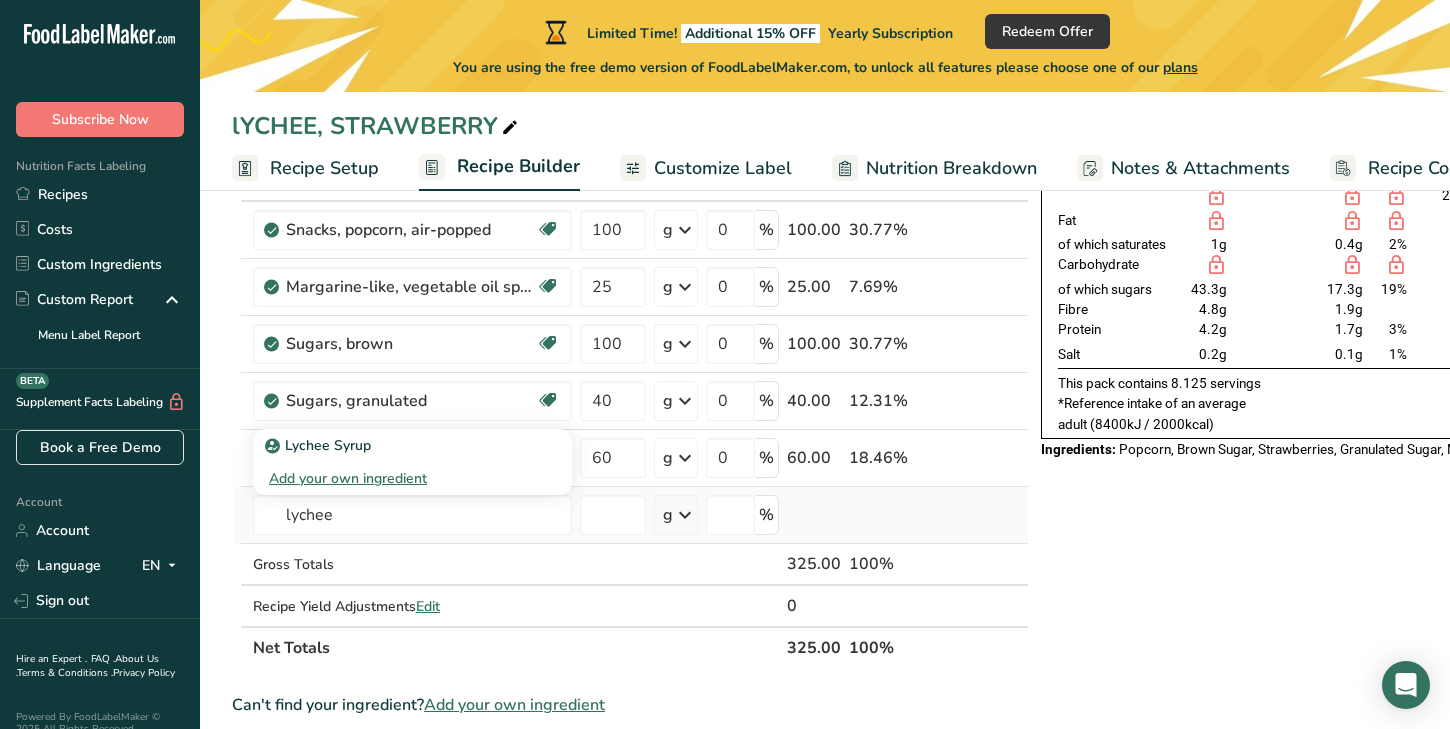 type 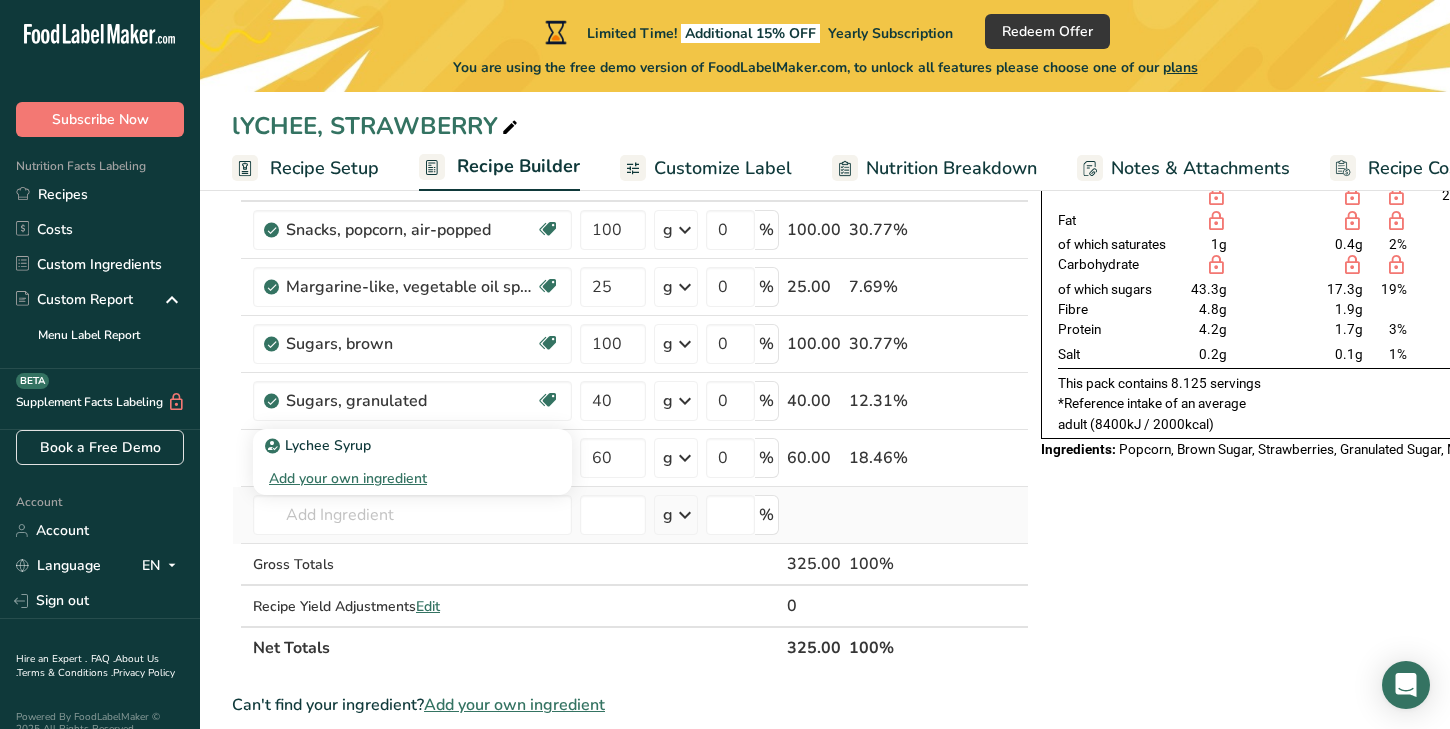 click on "Add your own ingredient" at bounding box center [412, 478] 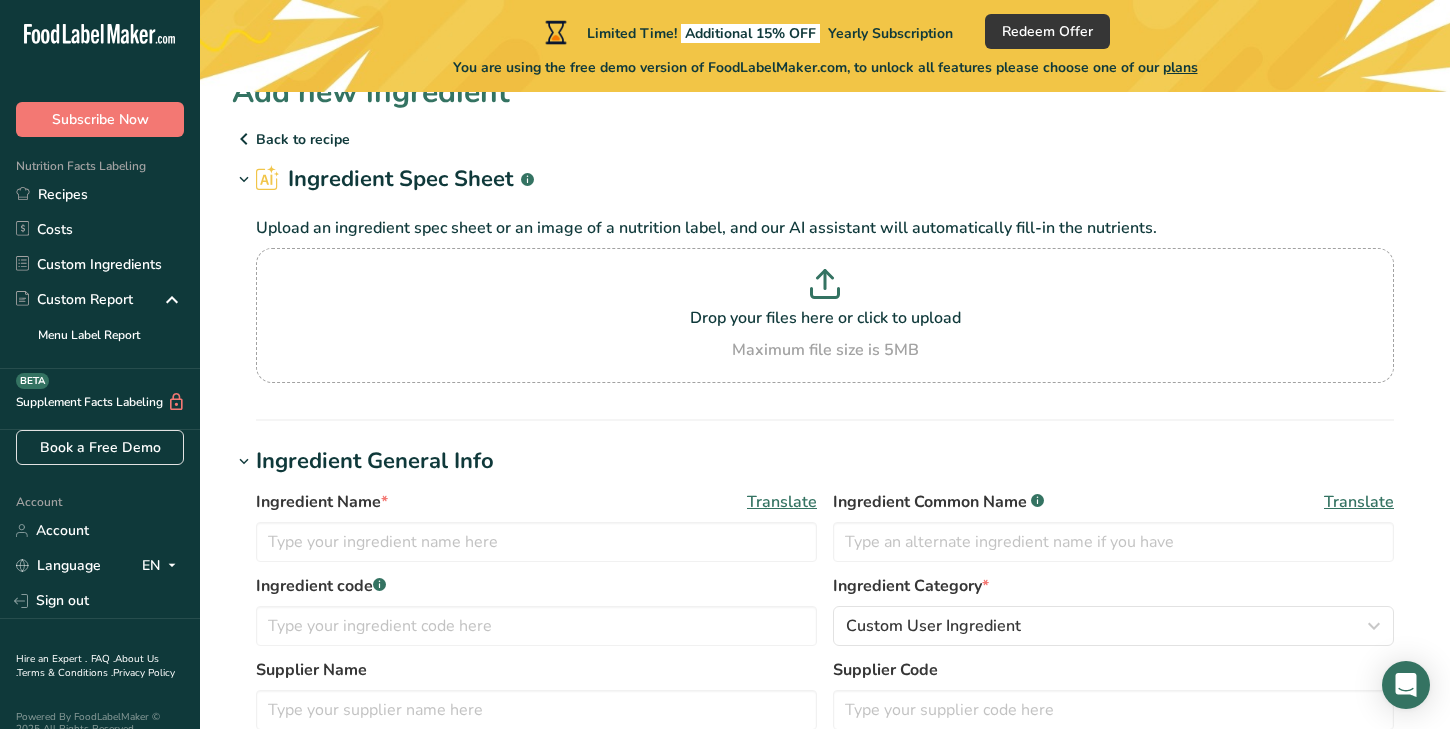 scroll, scrollTop: 50, scrollLeft: 0, axis: vertical 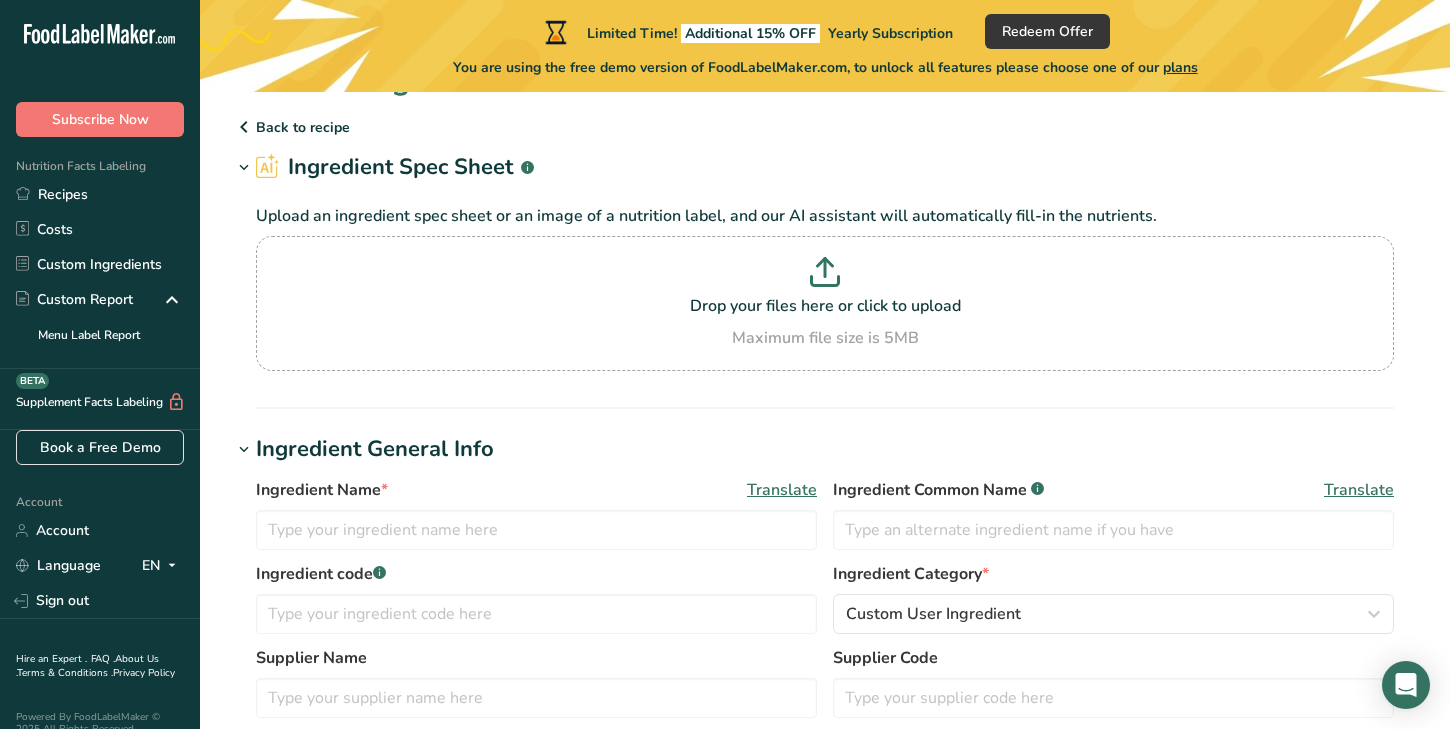click on "Ingredient code
.a-a{fill:#347362;}.b-a{fill:#fff;}" at bounding box center [536, 574] 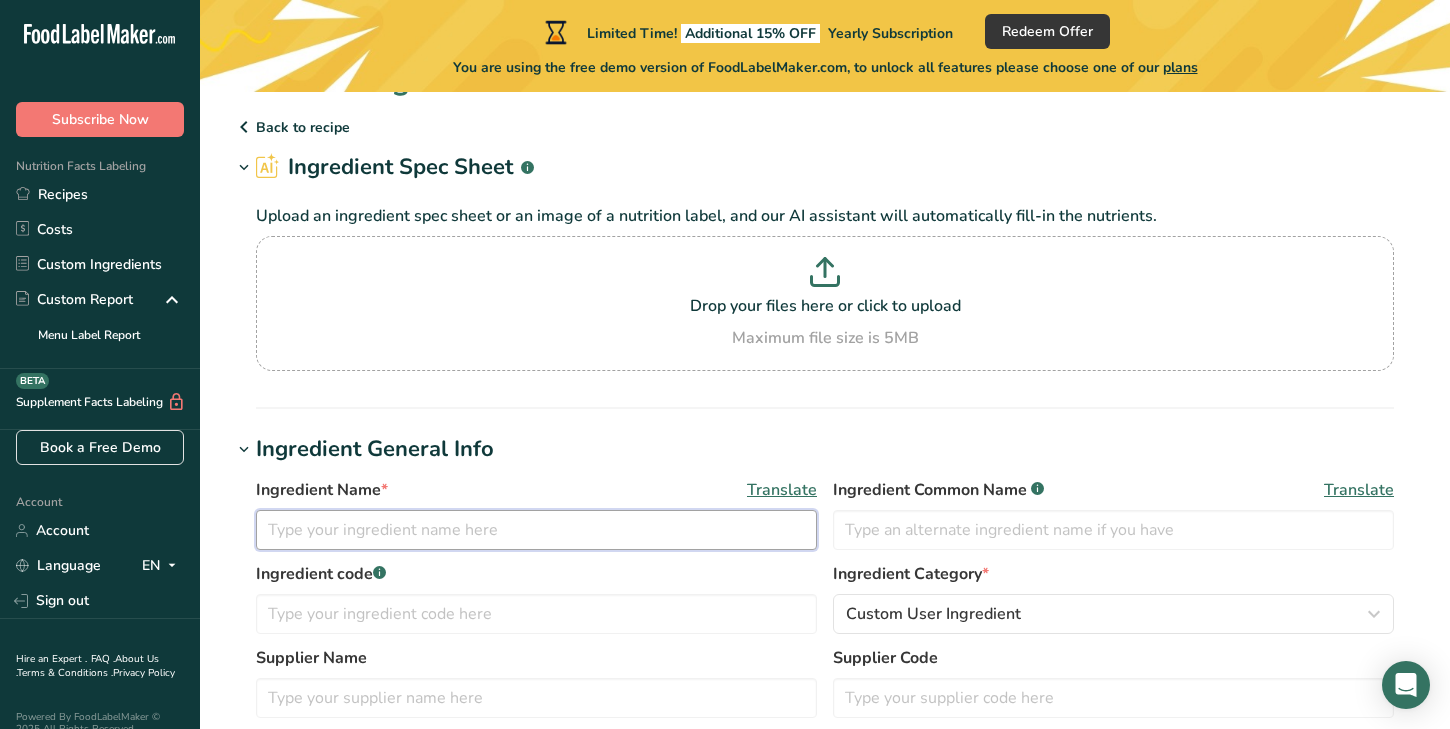 click at bounding box center (536, 530) 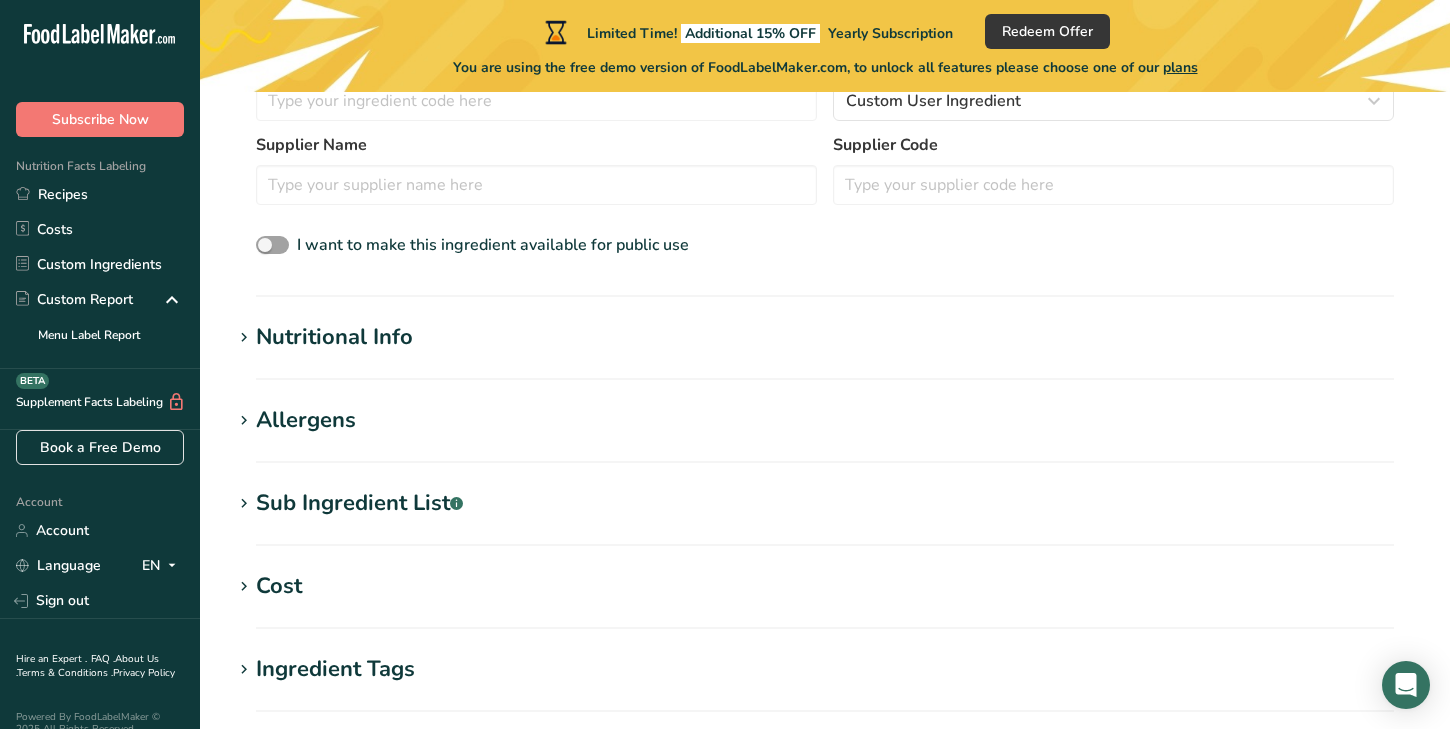 scroll, scrollTop: 379, scrollLeft: 0, axis: vertical 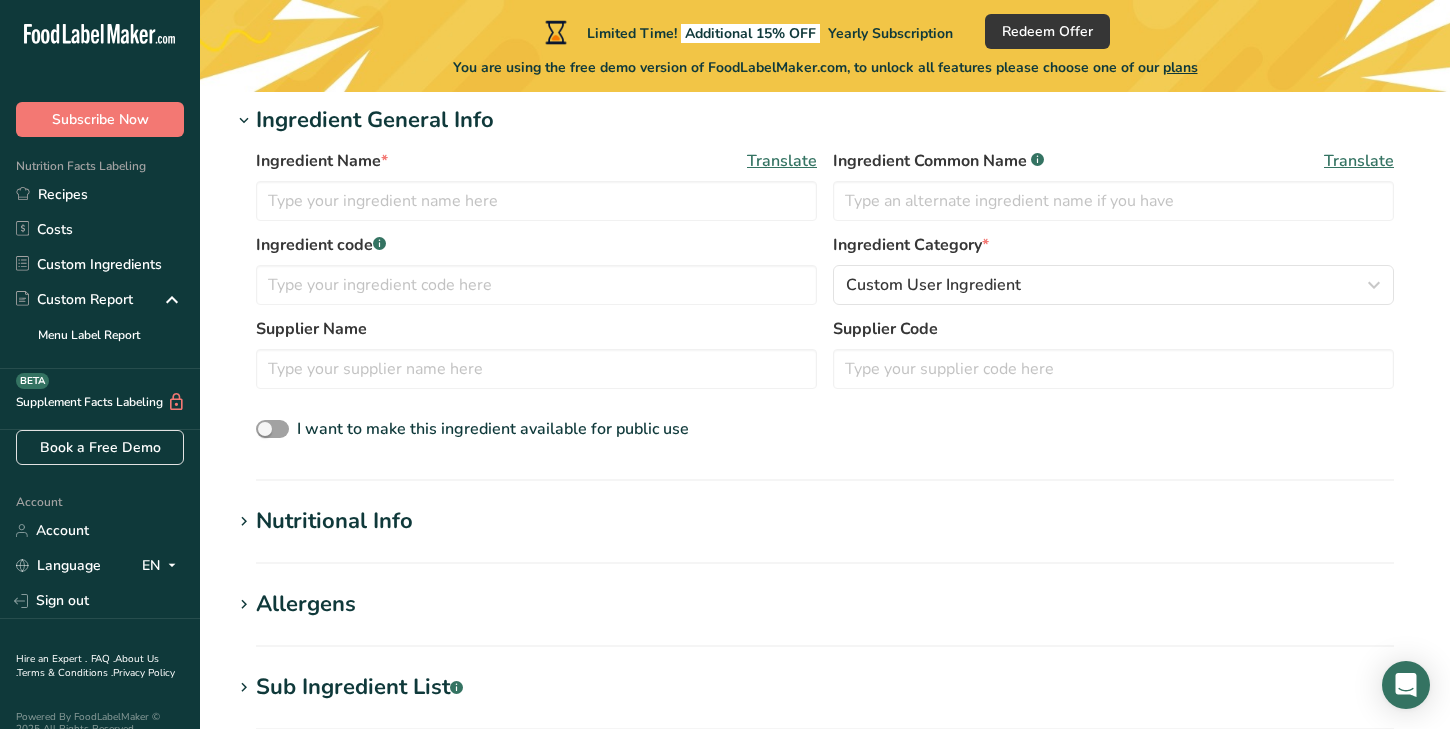 click on "Nutritional Info" at bounding box center (334, 521) 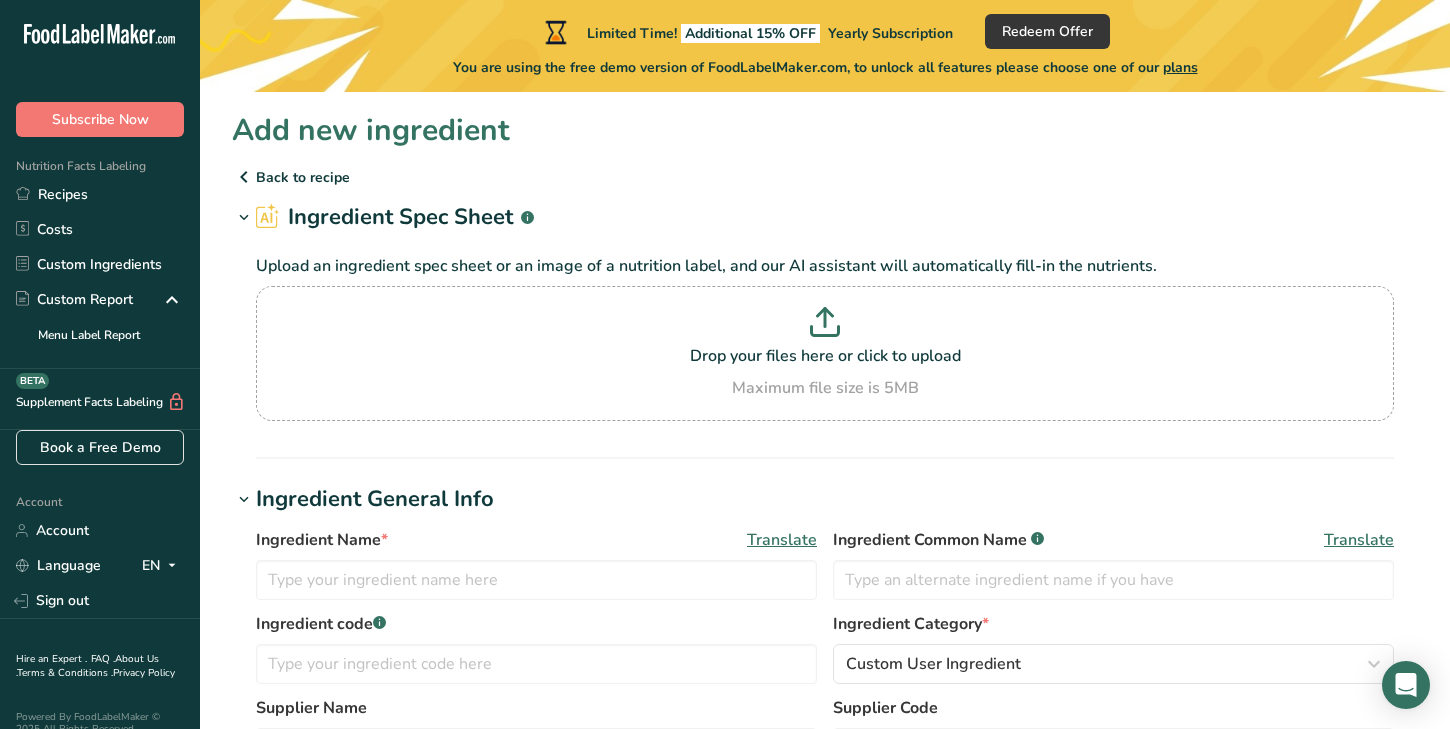 scroll, scrollTop: 0, scrollLeft: 0, axis: both 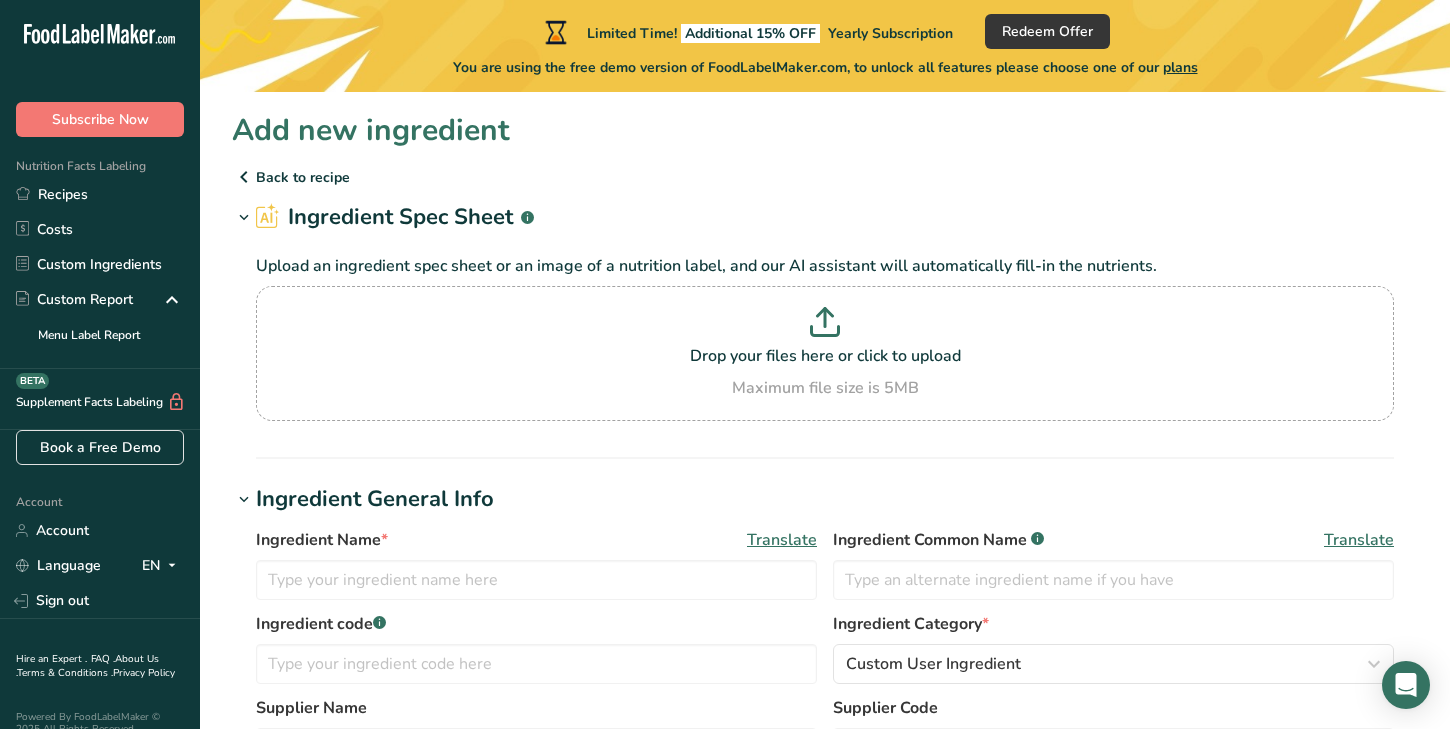 click on "Back to recipe" at bounding box center [825, 177] 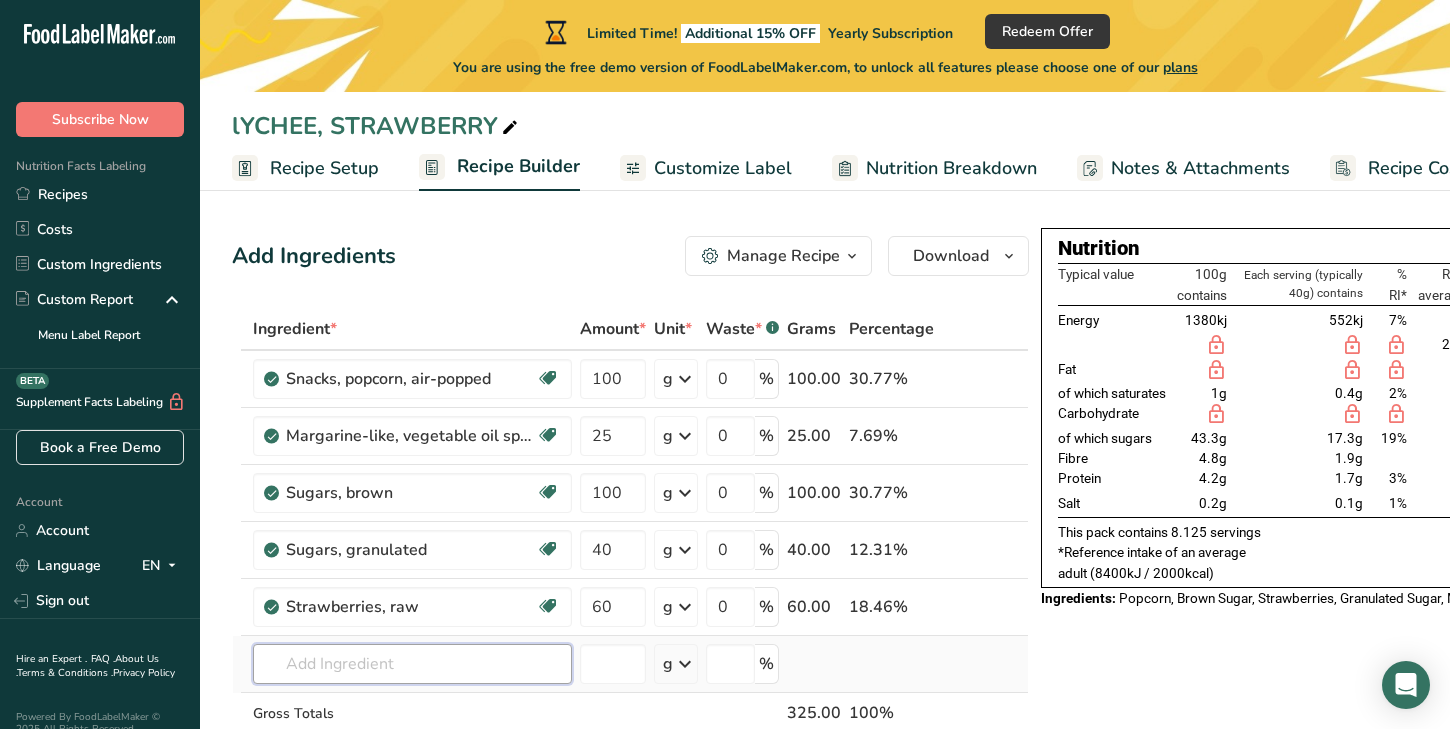 click at bounding box center [412, 664] 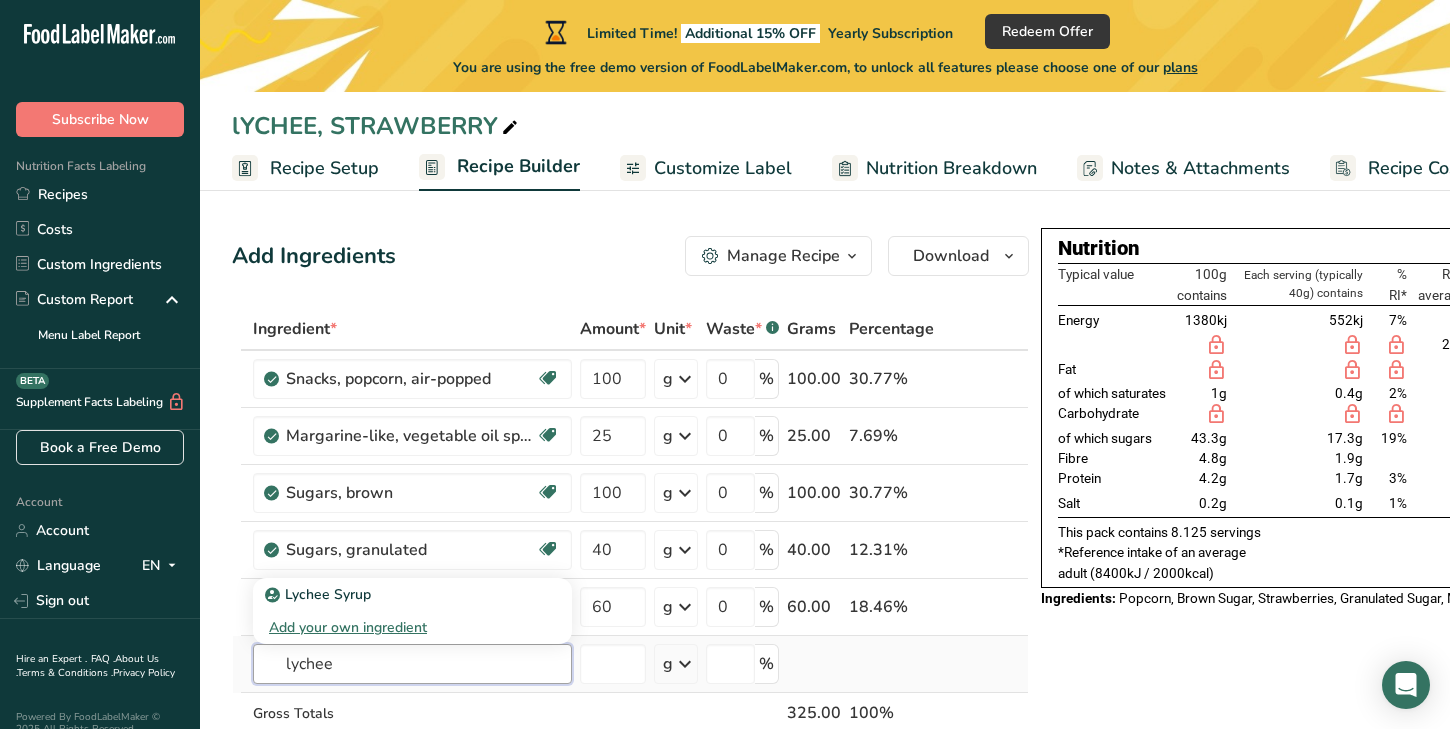 type on "lychee" 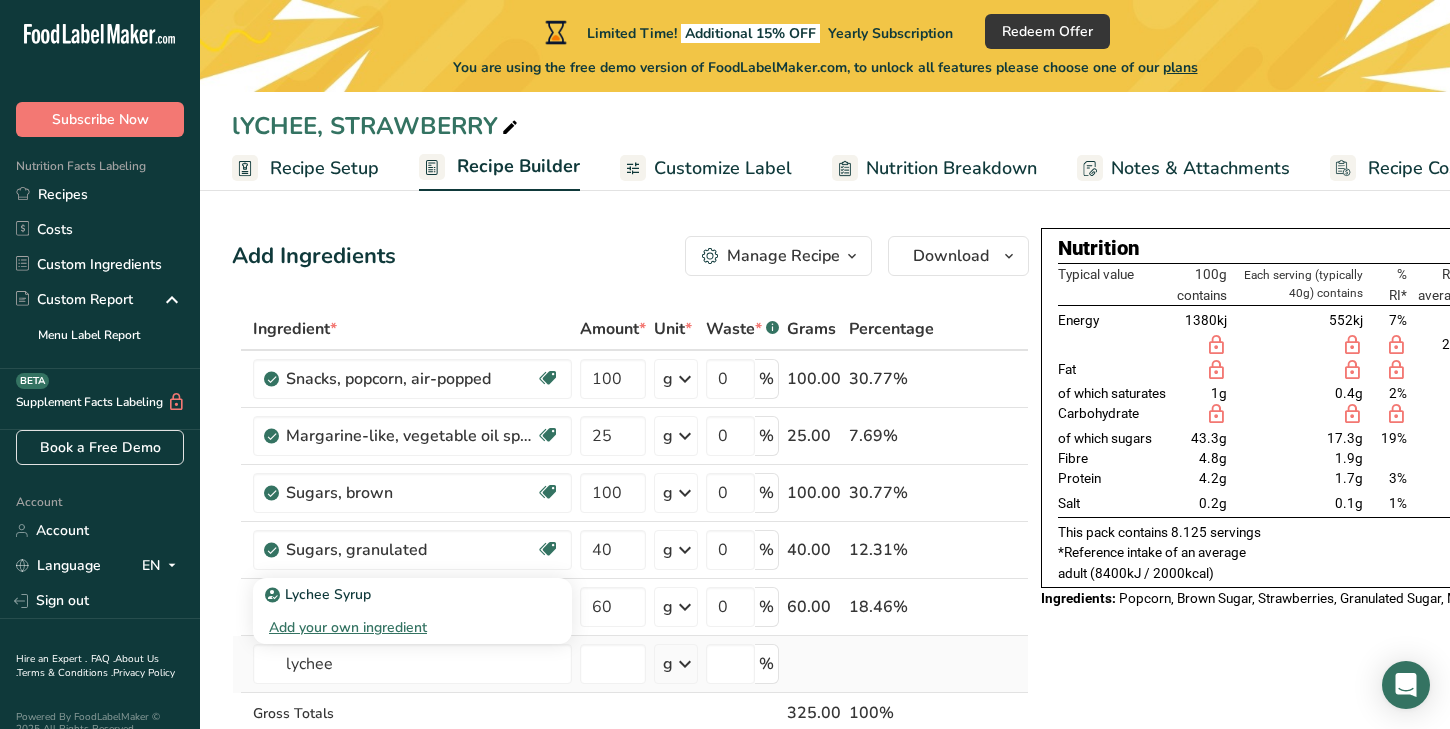 type 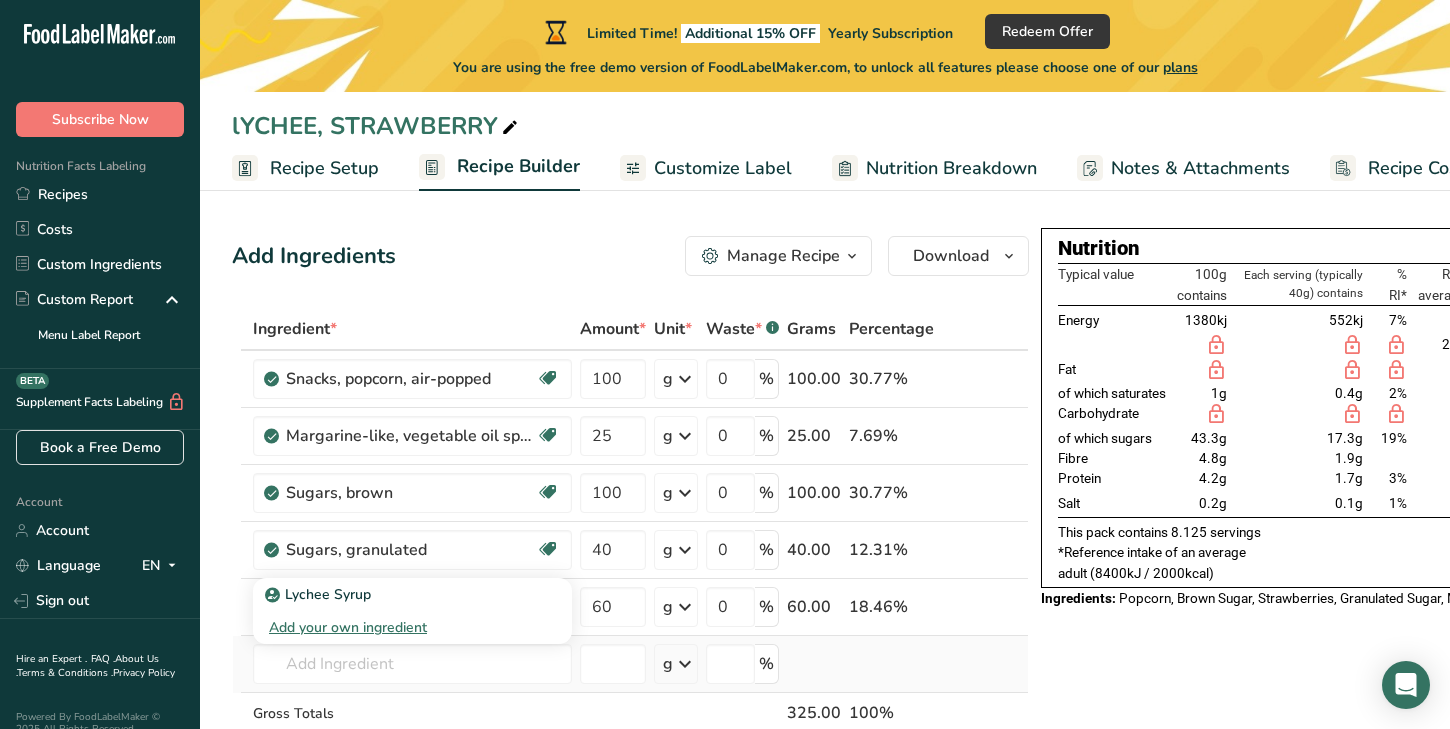 click on "Add your own ingredient" at bounding box center (412, 627) 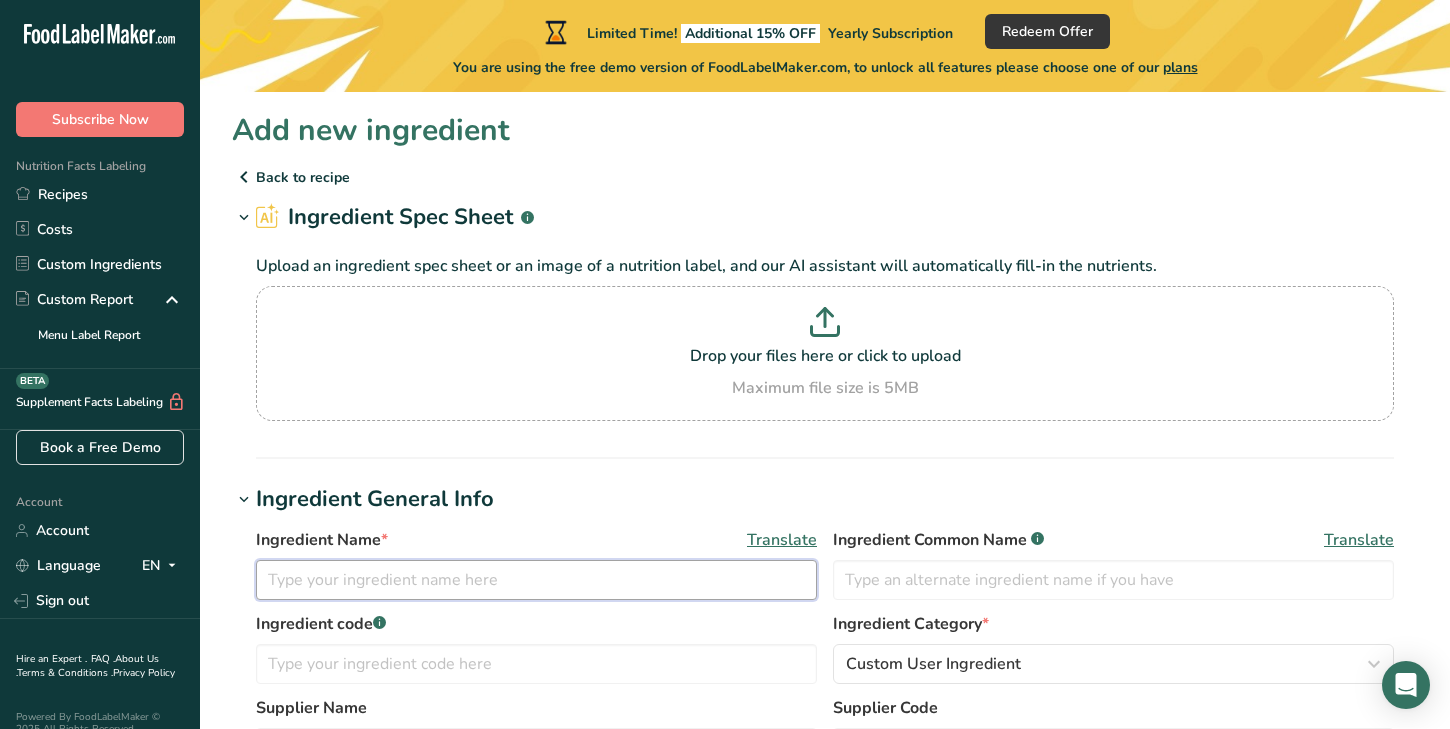 click at bounding box center (536, 580) 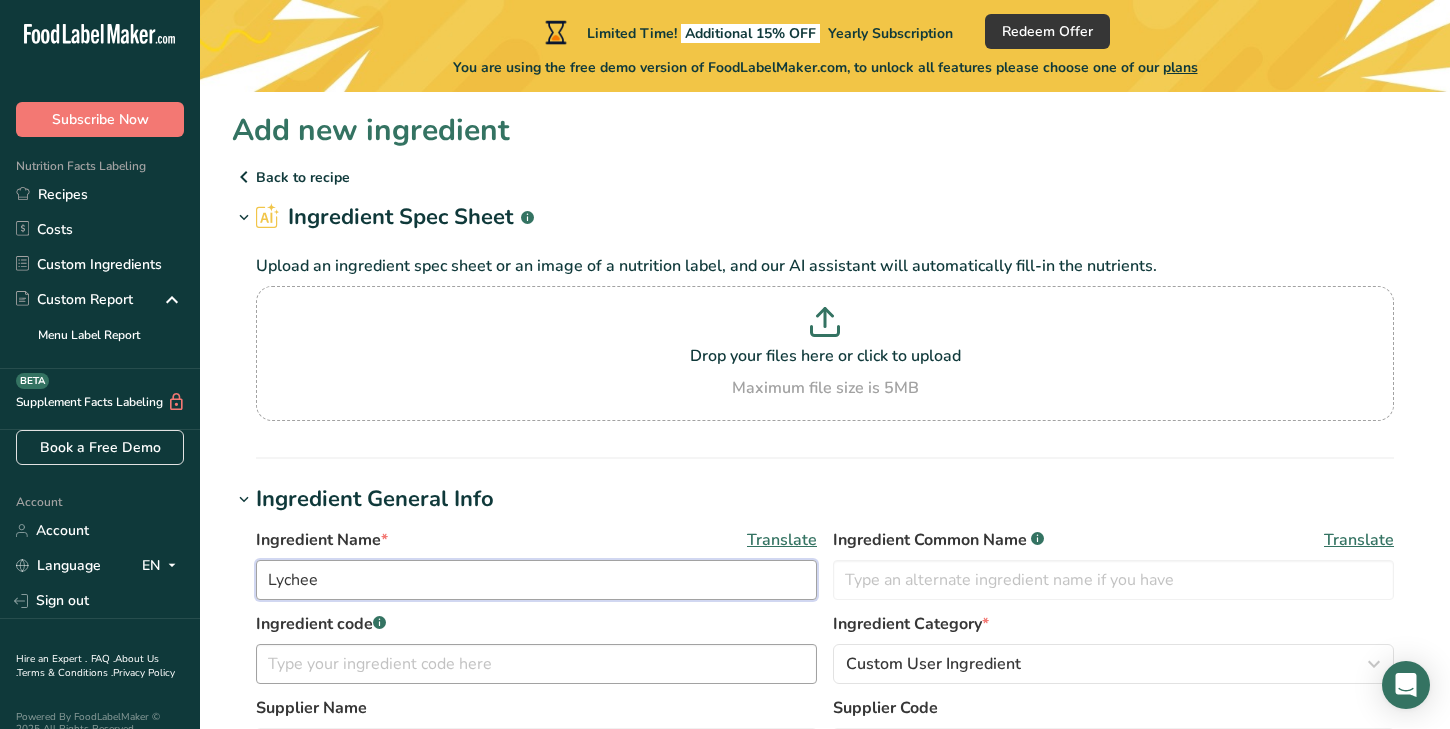 type on "Lychee" 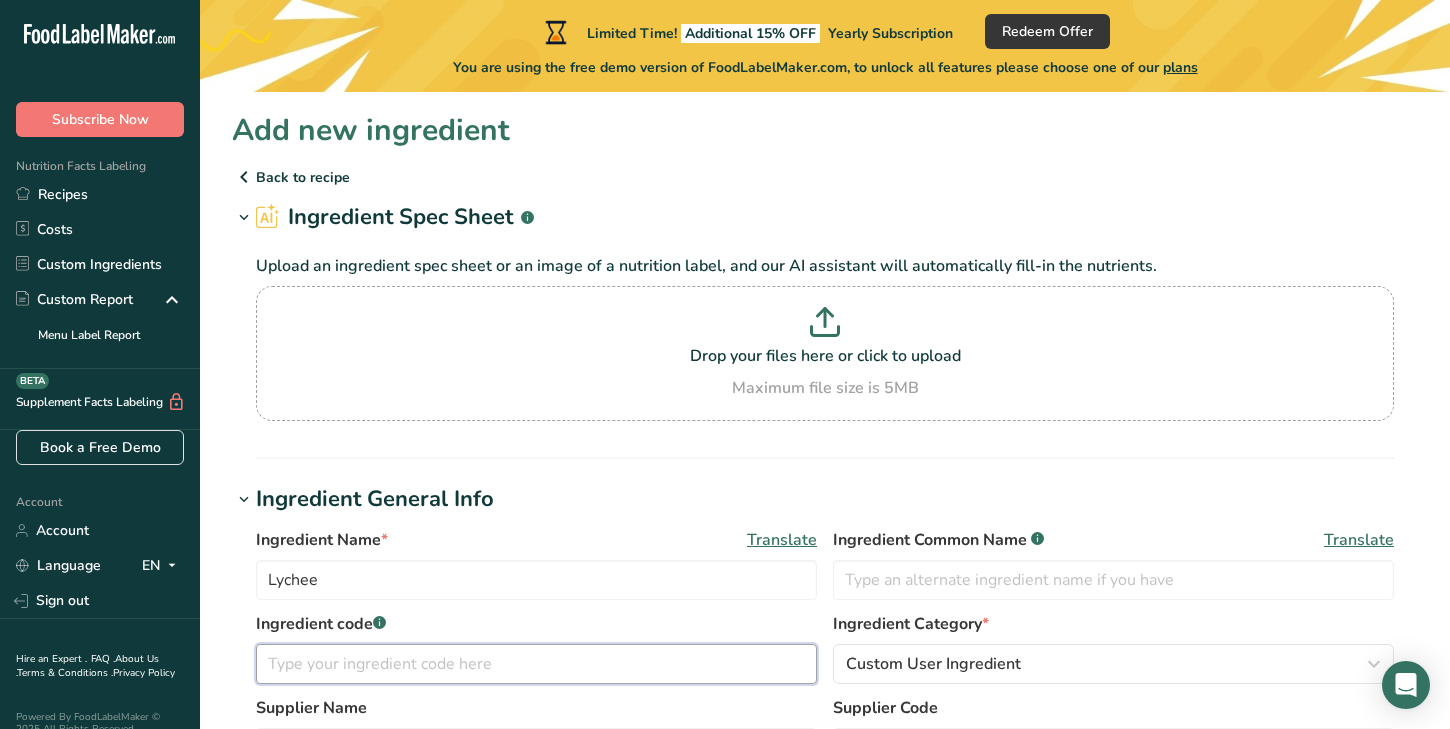 click at bounding box center (536, 664) 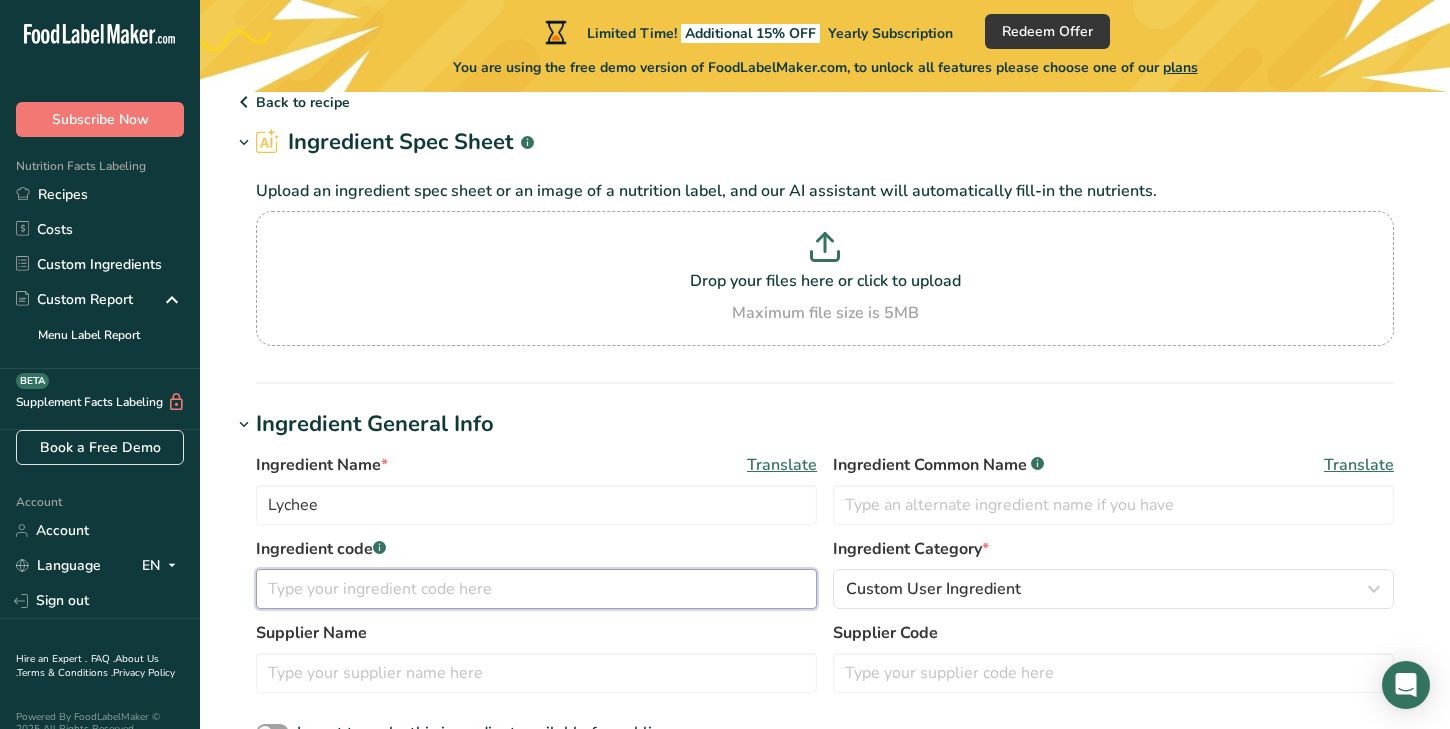 scroll, scrollTop: 133, scrollLeft: 0, axis: vertical 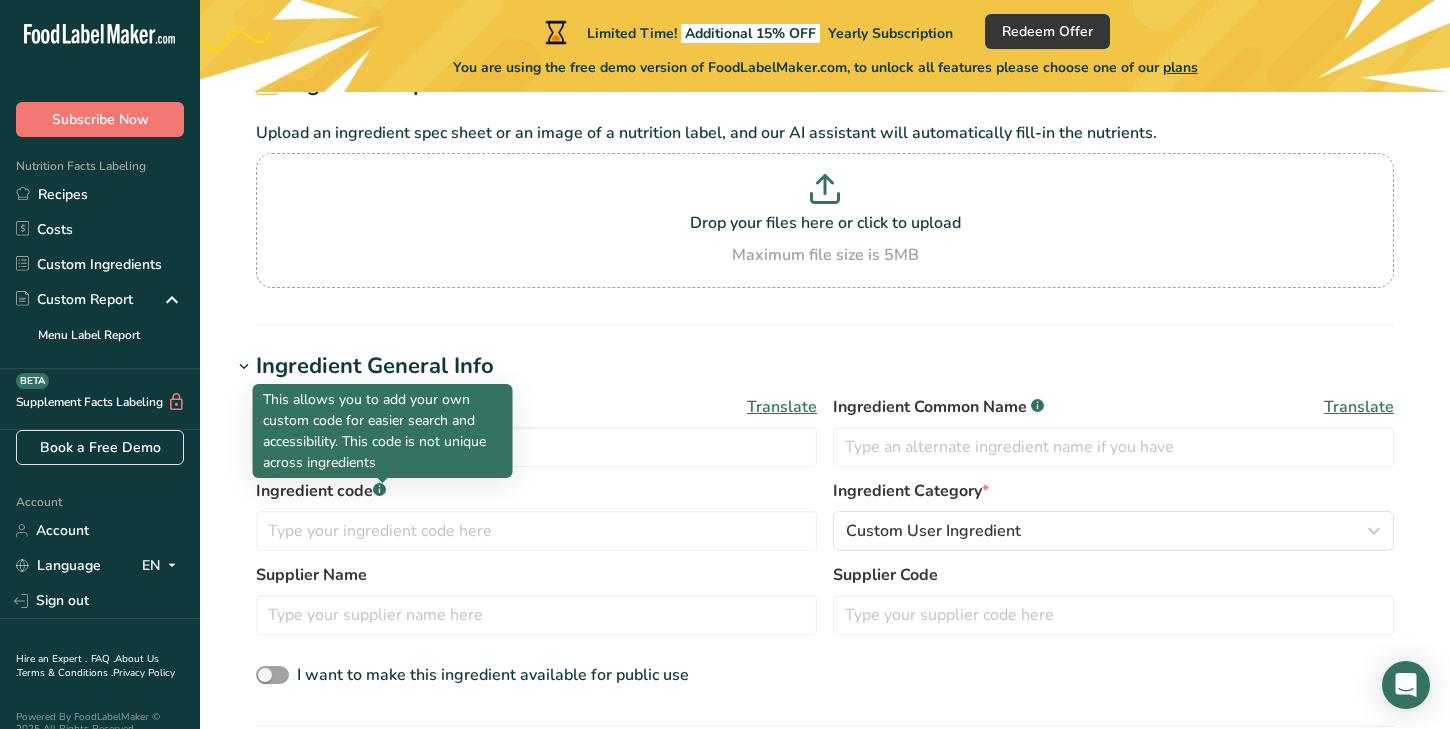 click 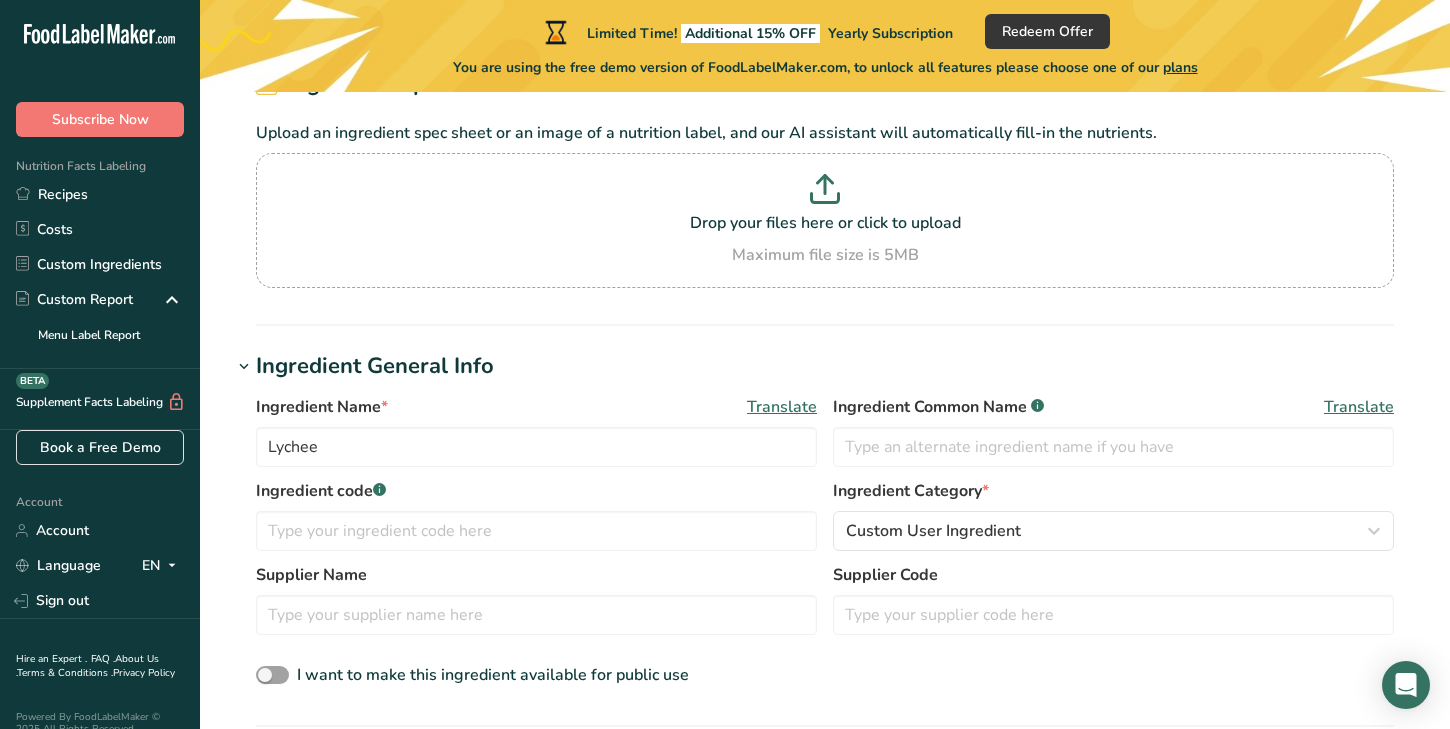 click 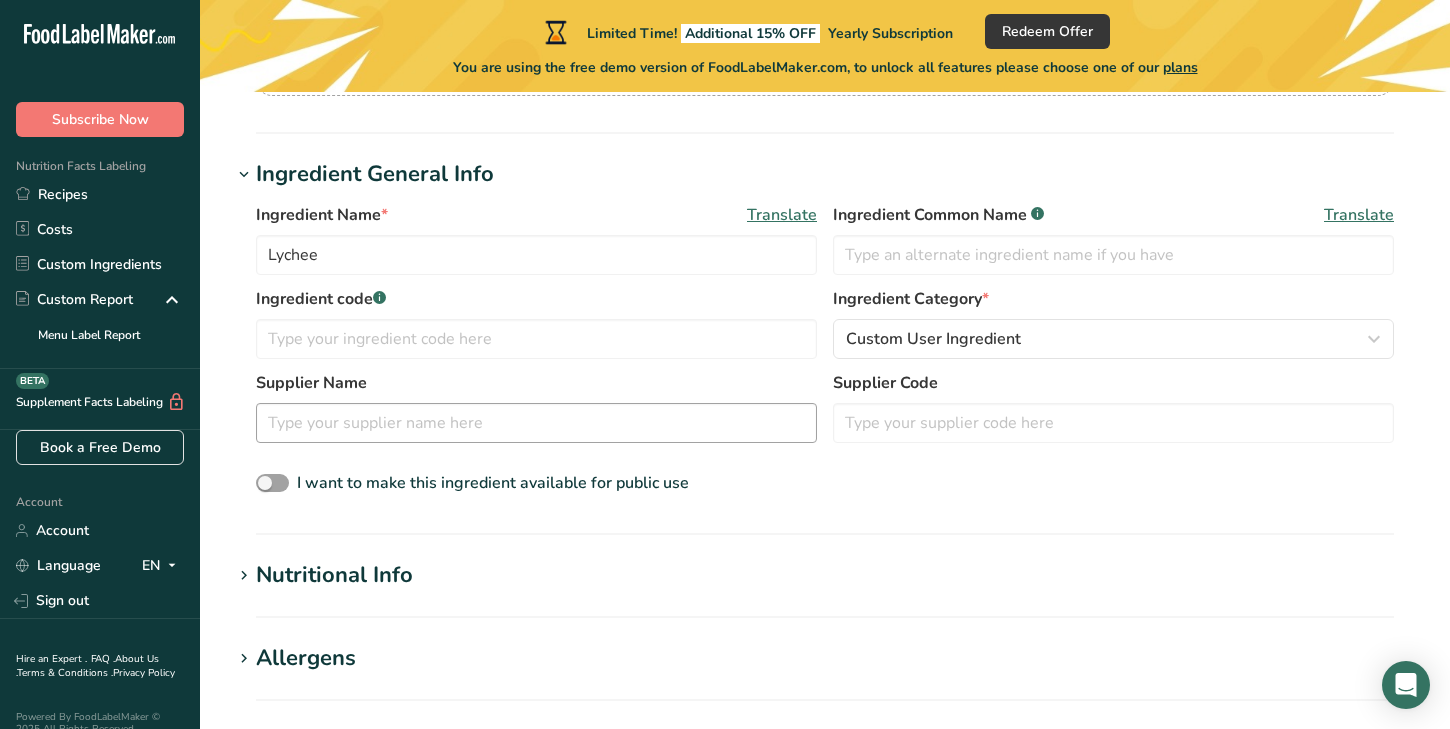 scroll, scrollTop: 343, scrollLeft: 0, axis: vertical 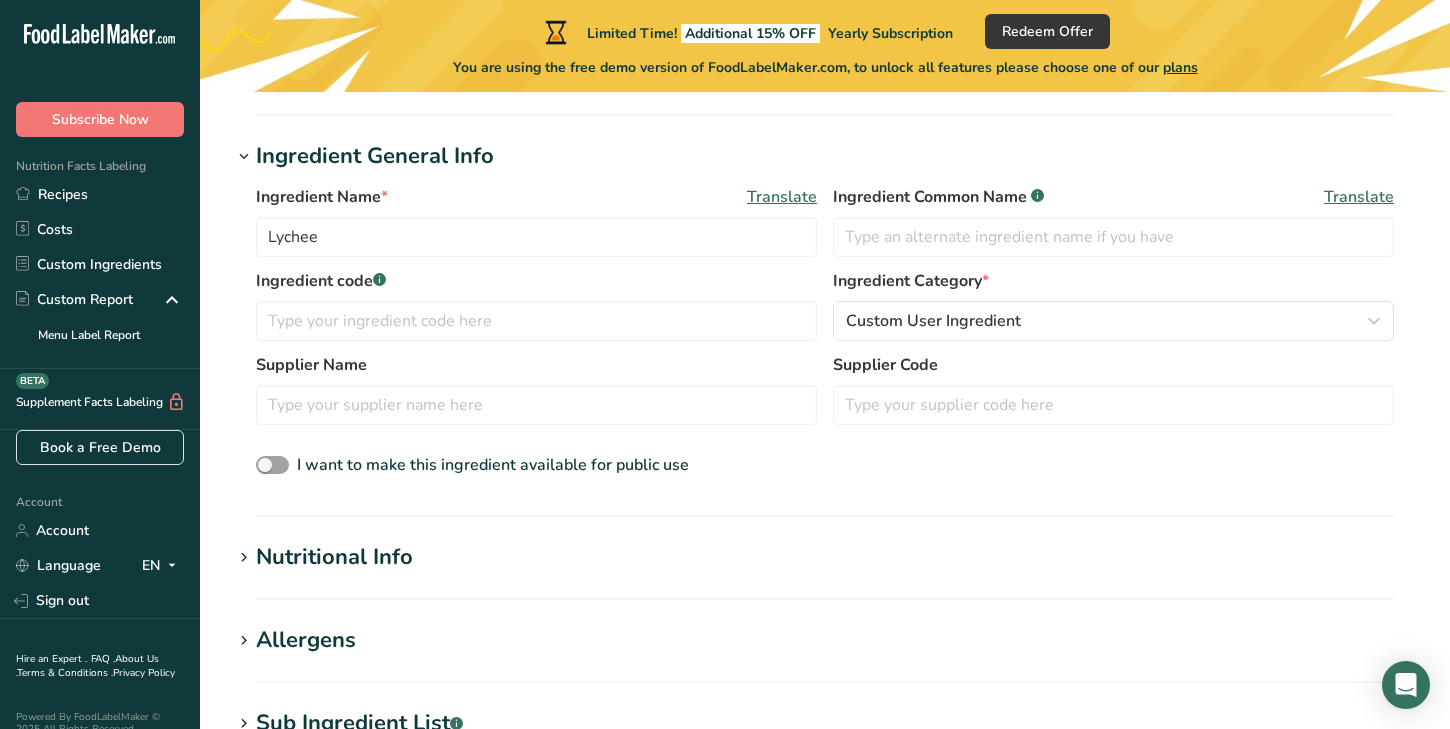 click on "Nutritional Info" at bounding box center (334, 557) 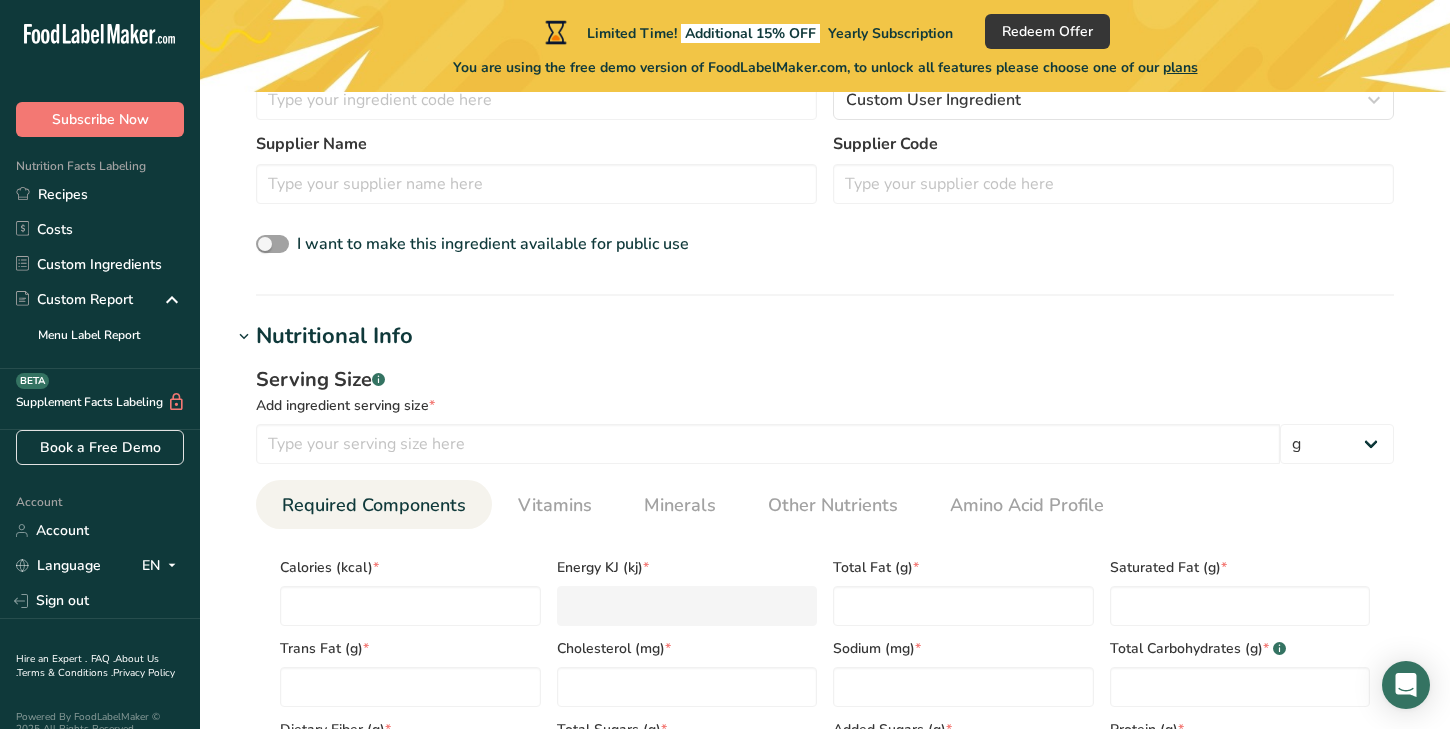 scroll, scrollTop: 610, scrollLeft: 0, axis: vertical 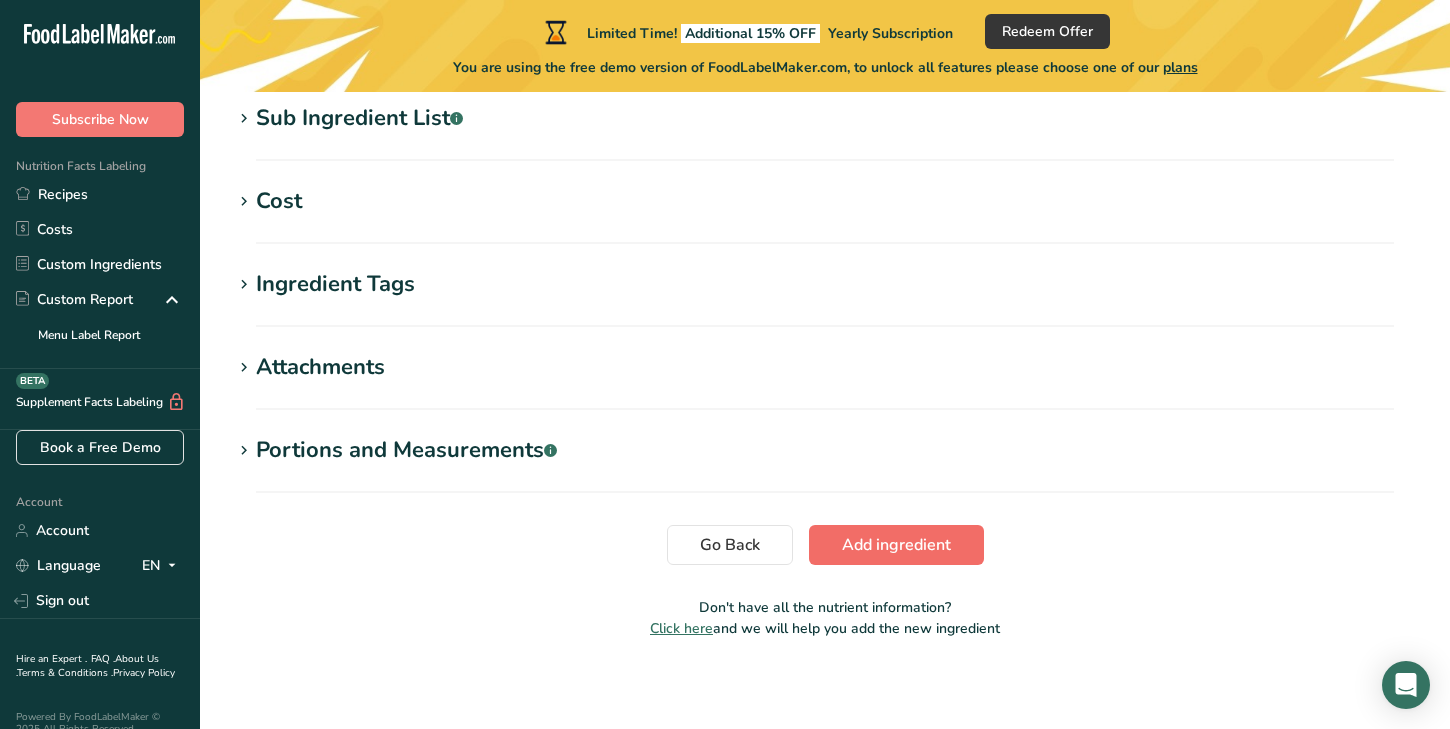 click on "Add ingredient" at bounding box center (896, 545) 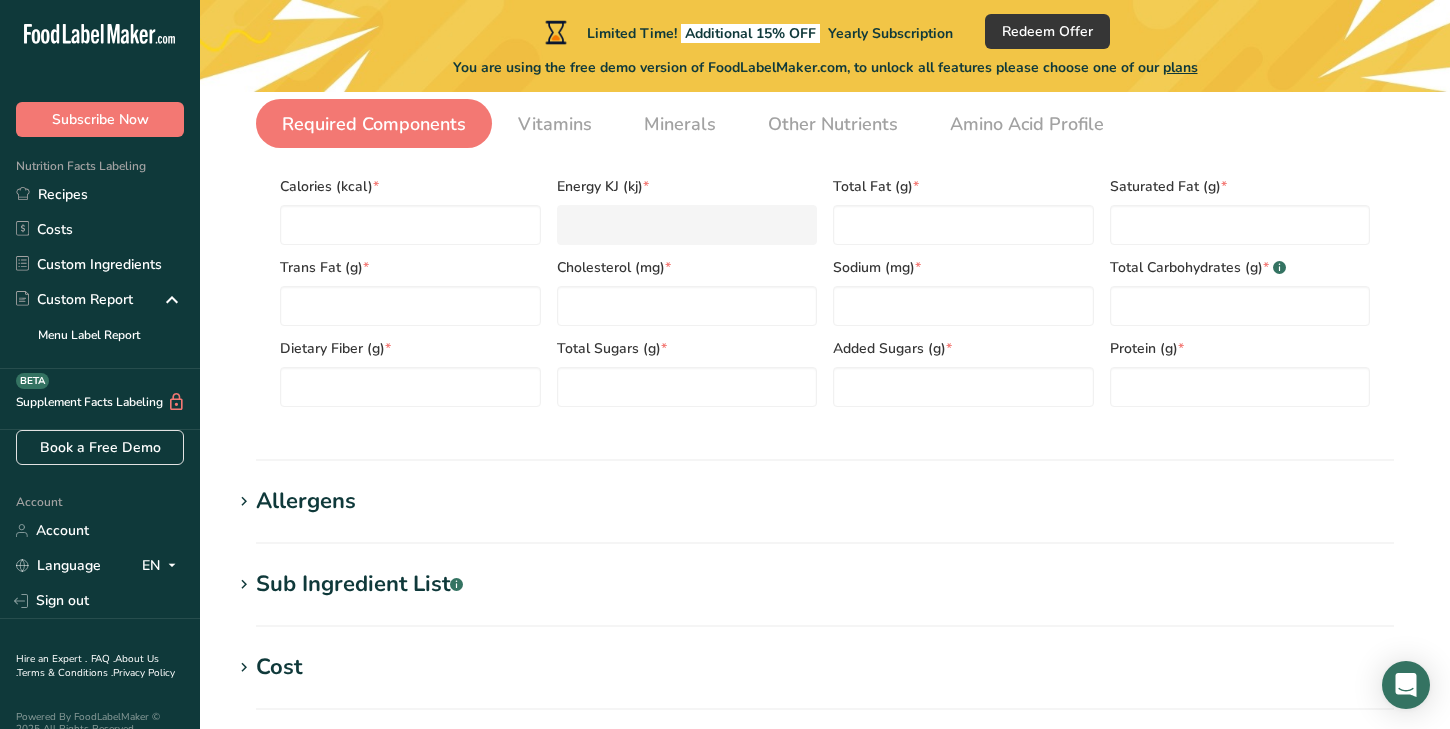 scroll, scrollTop: 884, scrollLeft: 0, axis: vertical 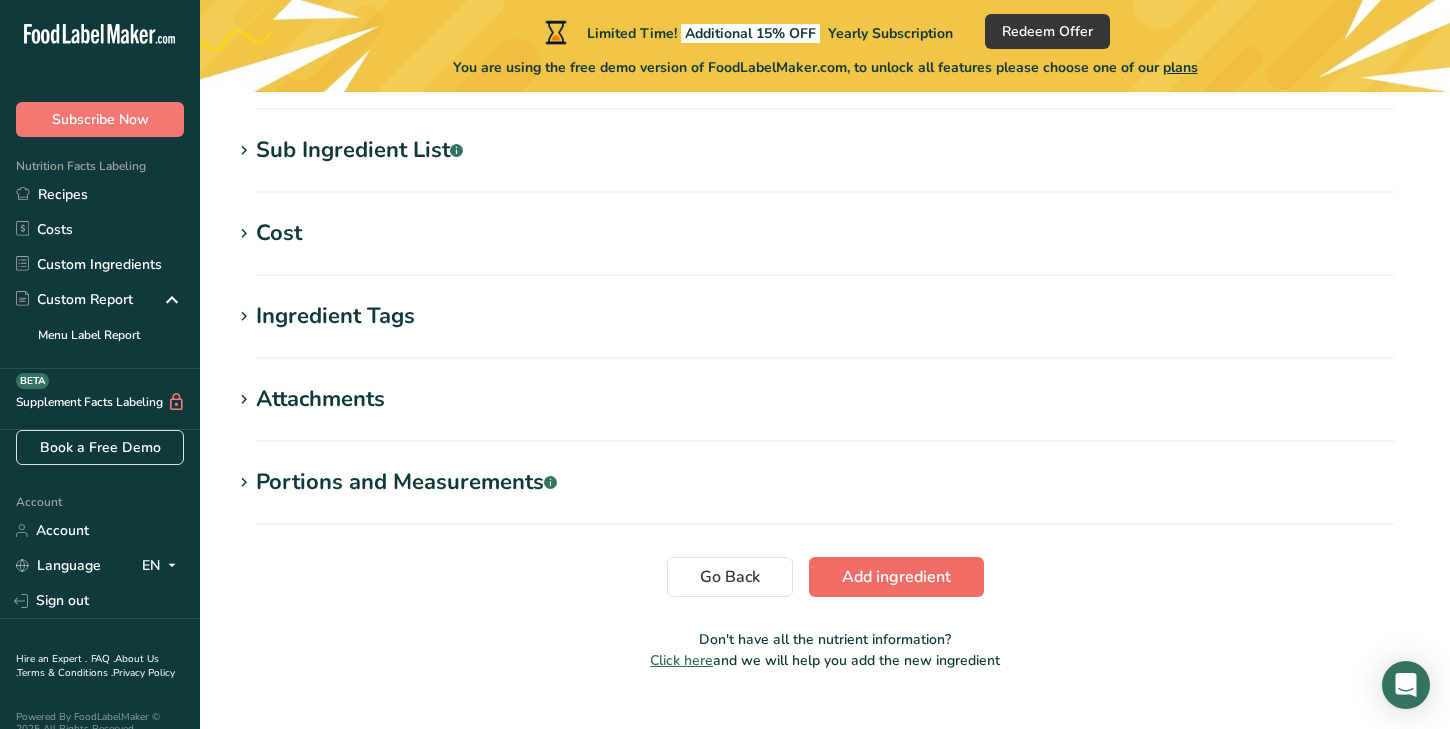 click on "Add ingredient" at bounding box center [896, 577] 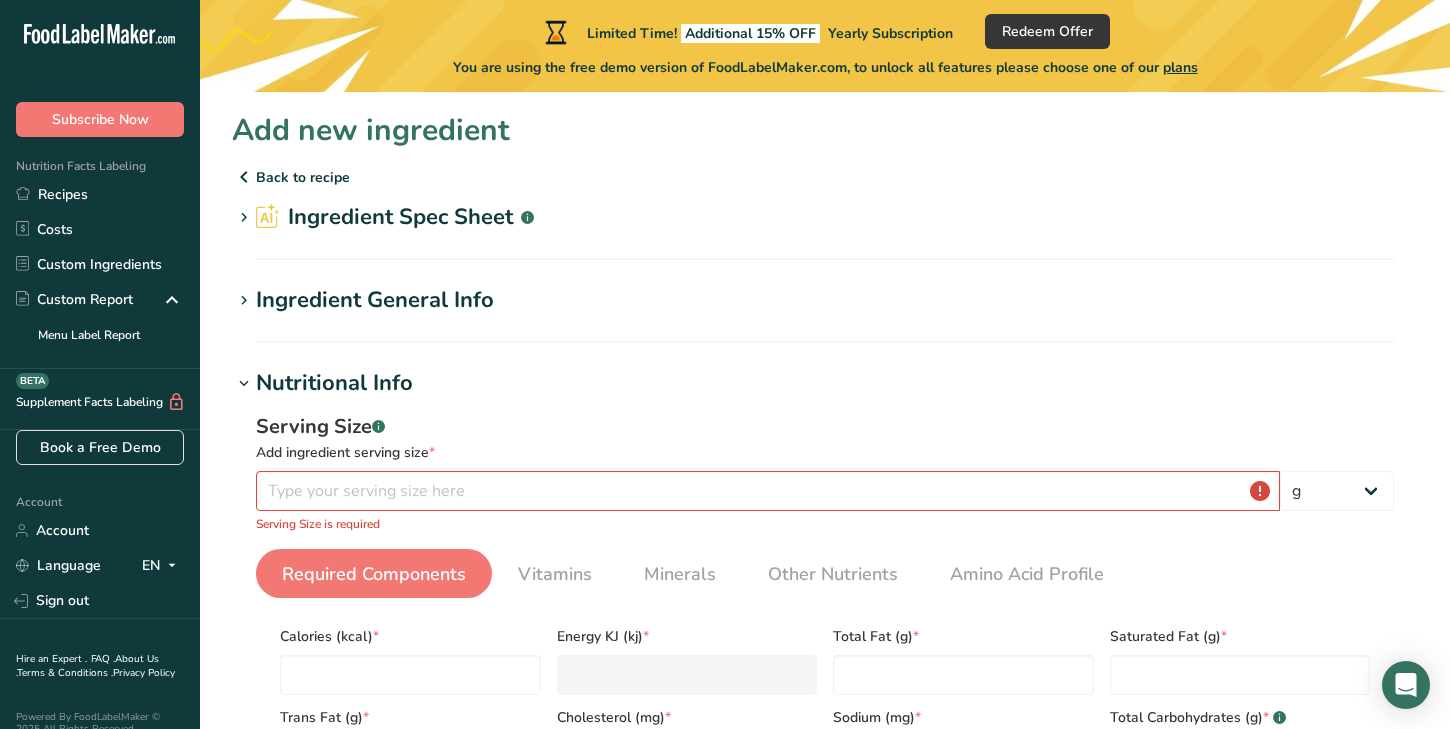 scroll, scrollTop: 0, scrollLeft: 0, axis: both 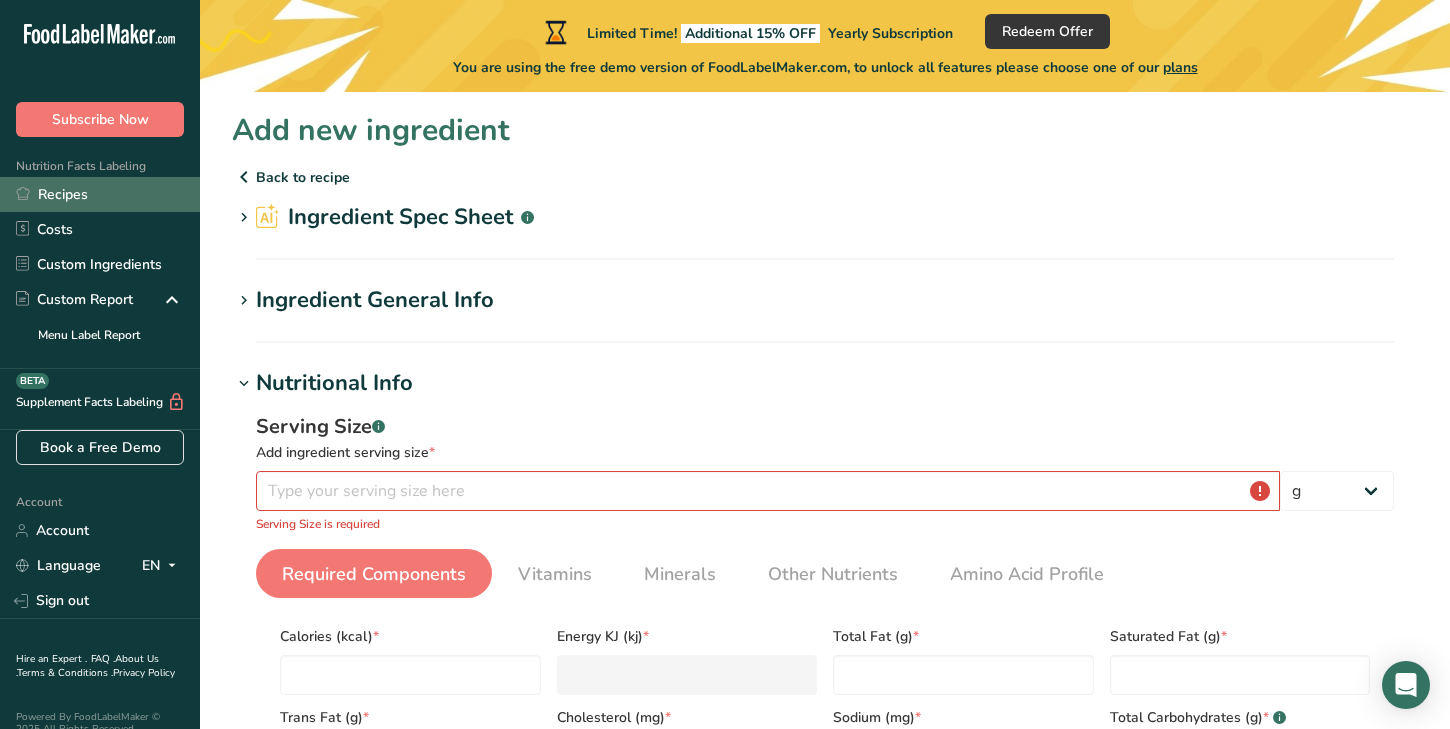 click on "Recipes" at bounding box center [100, 194] 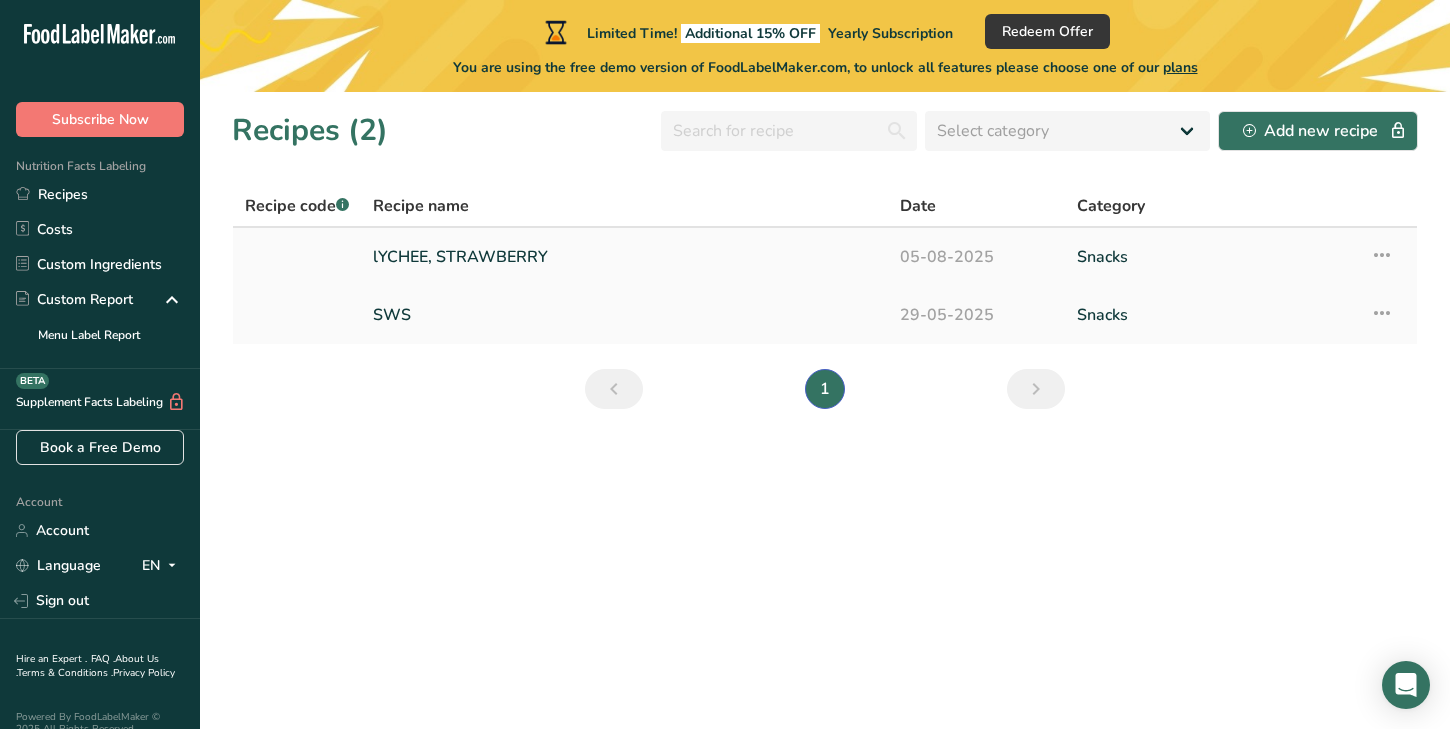 click on "lYCHEE, STRAWBERRY" at bounding box center (624, 257) 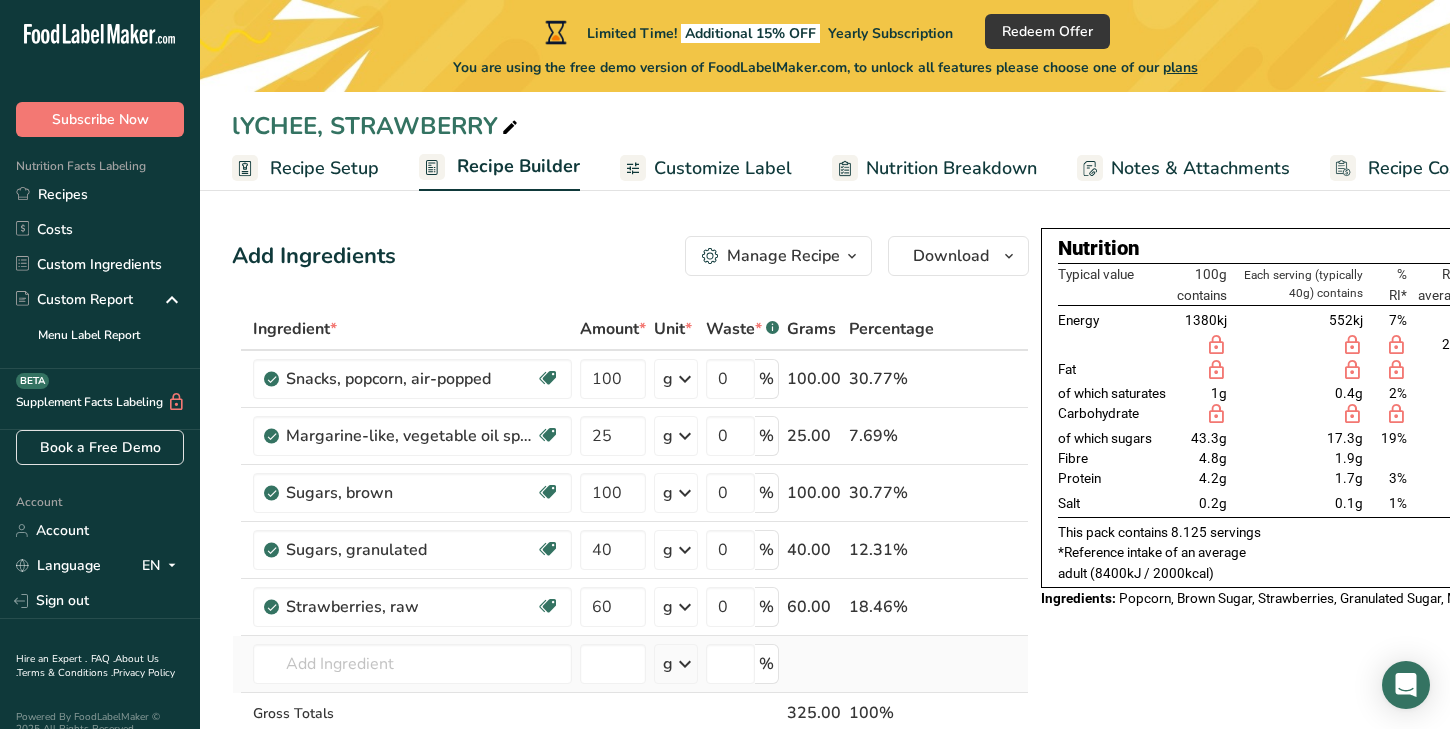 click on "Almond flour
1211
Milk, whole, 3.25% milkfat, without added vitamin A and vitamin D
23601
Beef, tenderloin, steak, separable lean only, trimmed to 1/8" fat, all grades, raw
13000
Beef, grass-fed, strip steaks, lean only, raw
13498
Beef, ground, 70% lean meat / 30% fat, raw
See full Results" at bounding box center (412, 664) 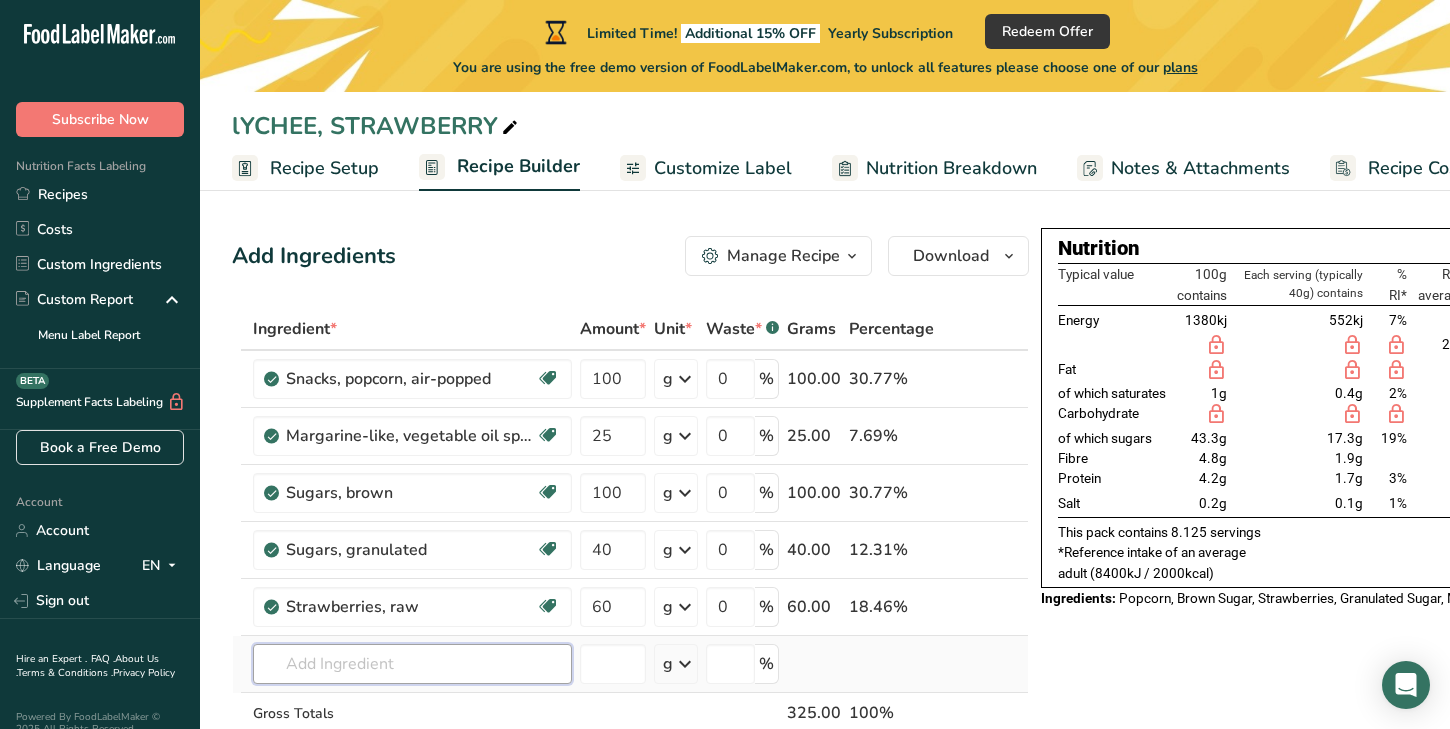 click at bounding box center (412, 664) 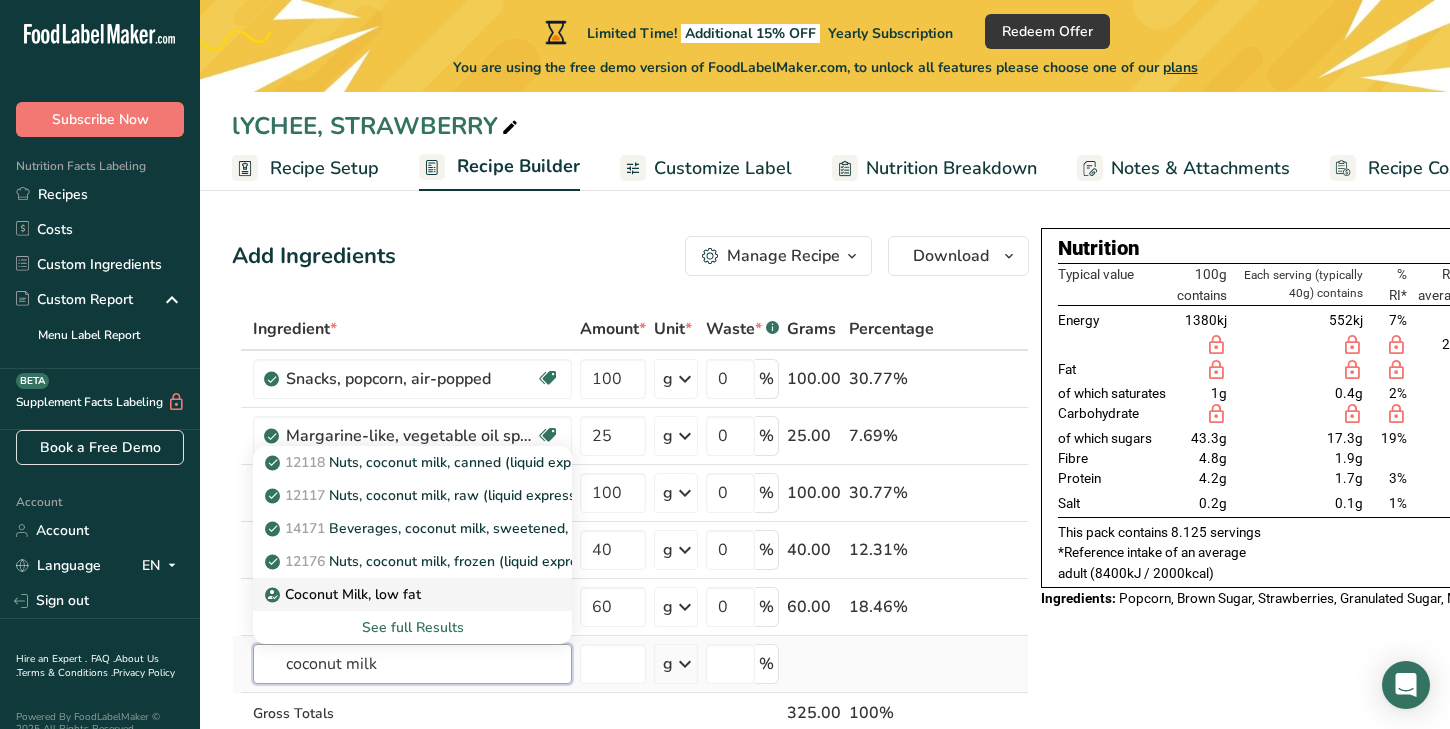 type on "coconut milk" 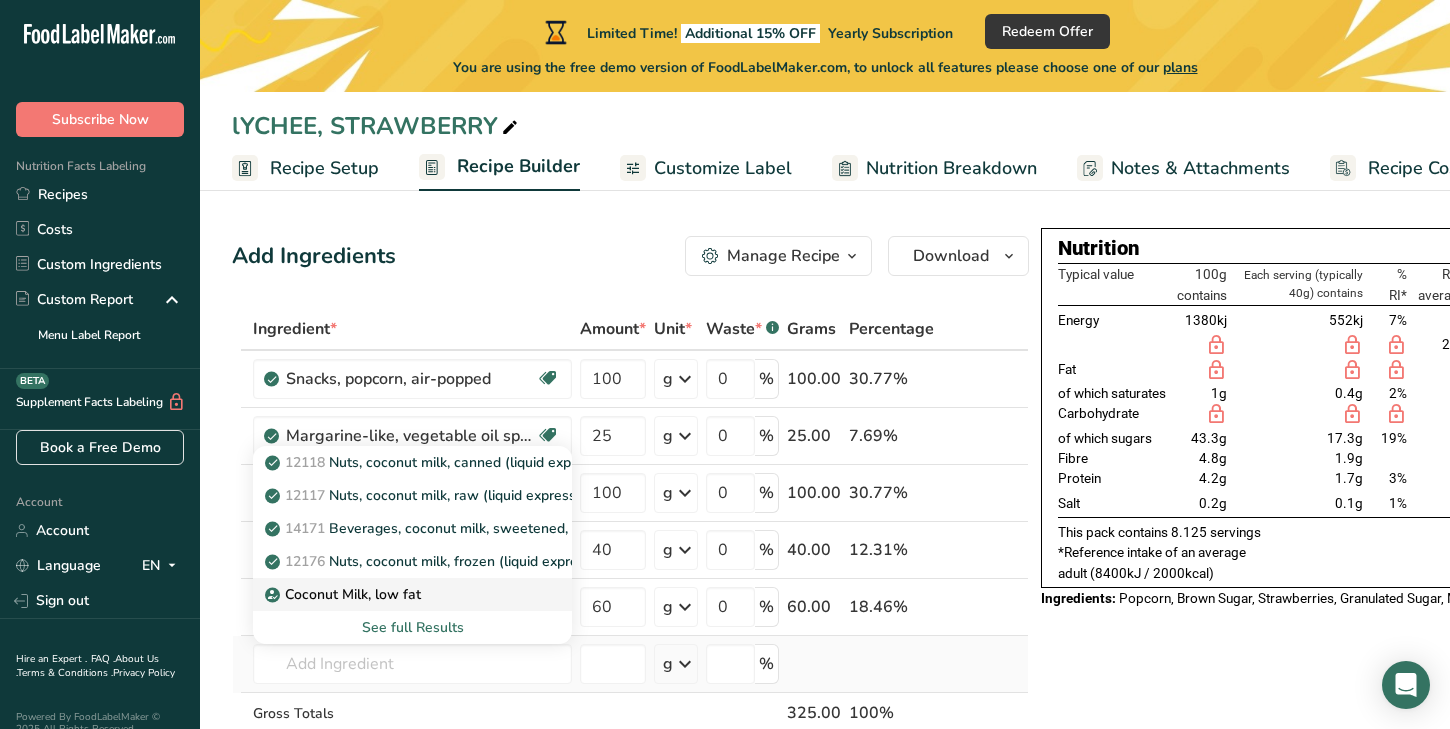 click on "Coconut Milk, low fat" at bounding box center (345, 594) 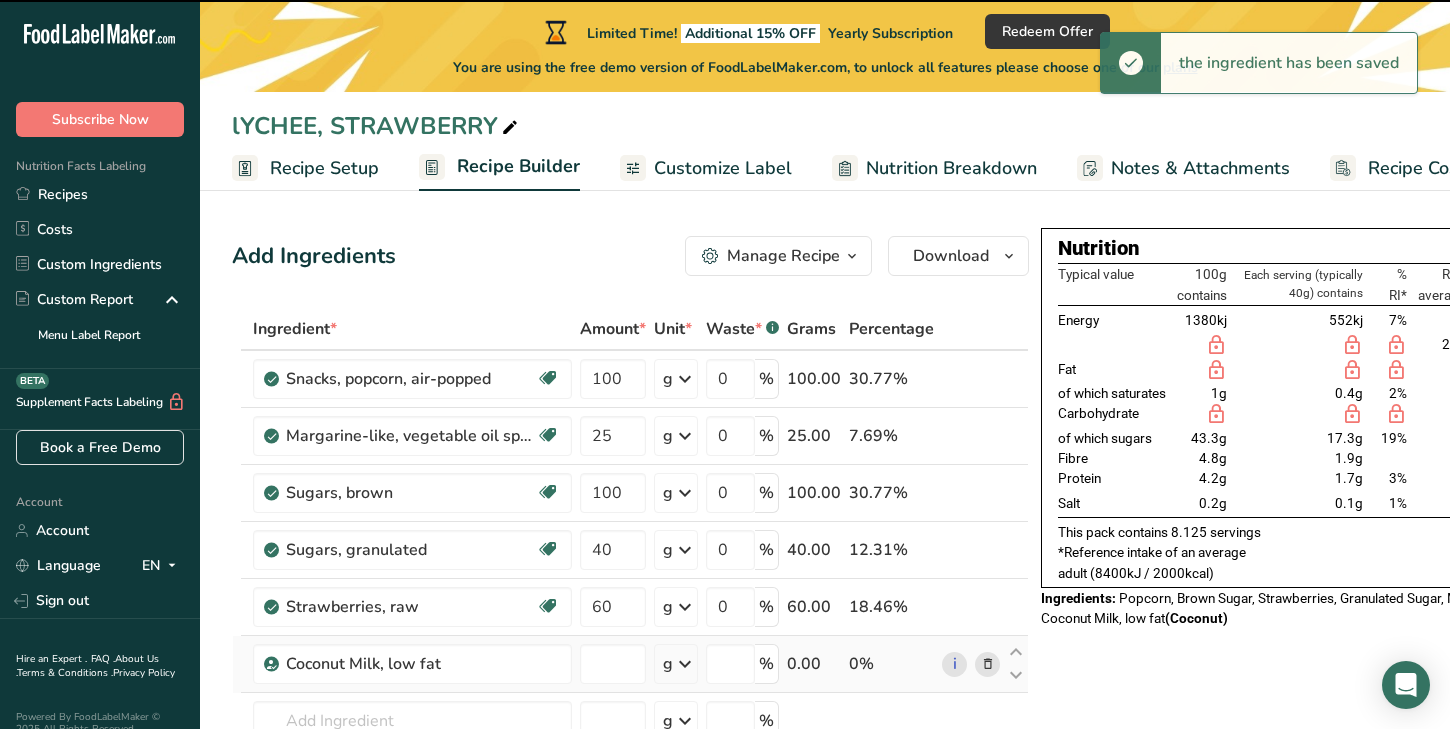 type on "0" 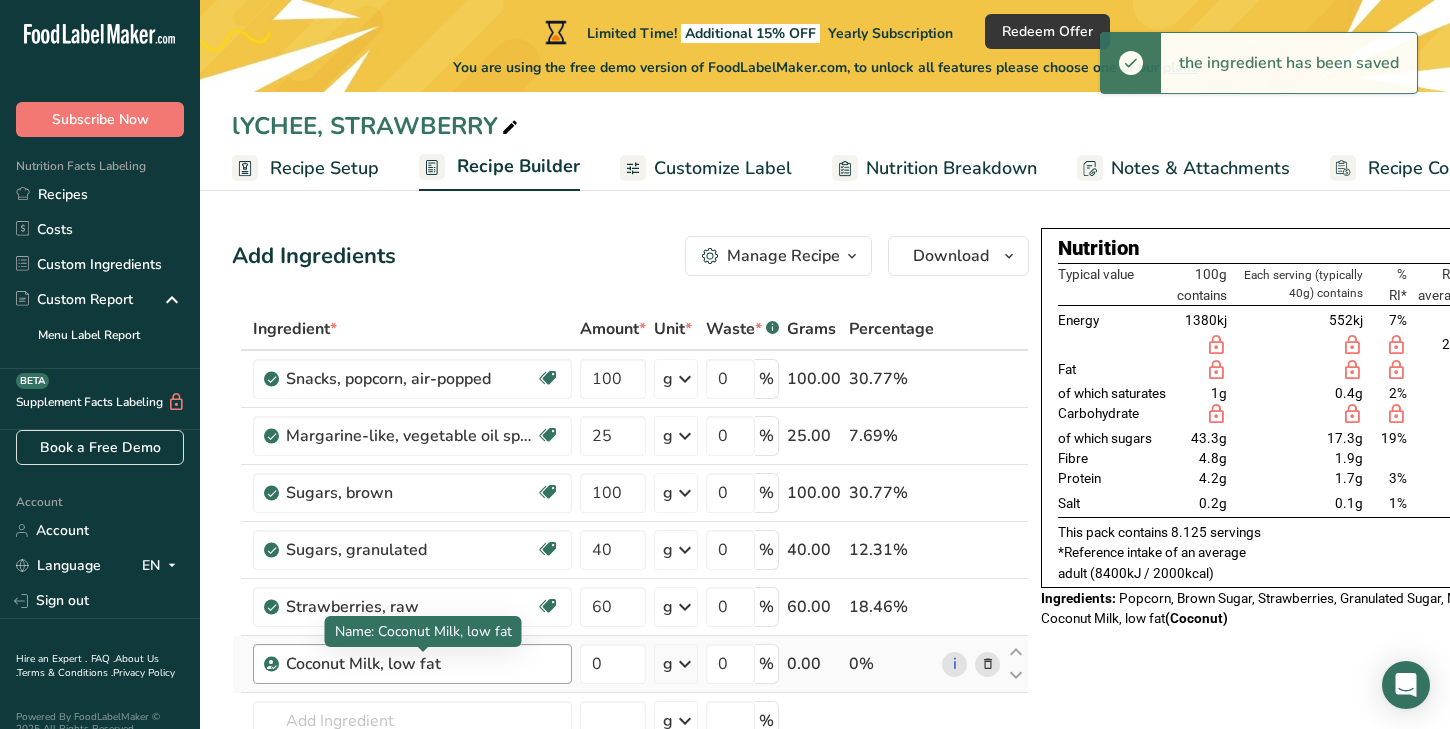 click on "Coconut Milk, low fat" at bounding box center (411, 664) 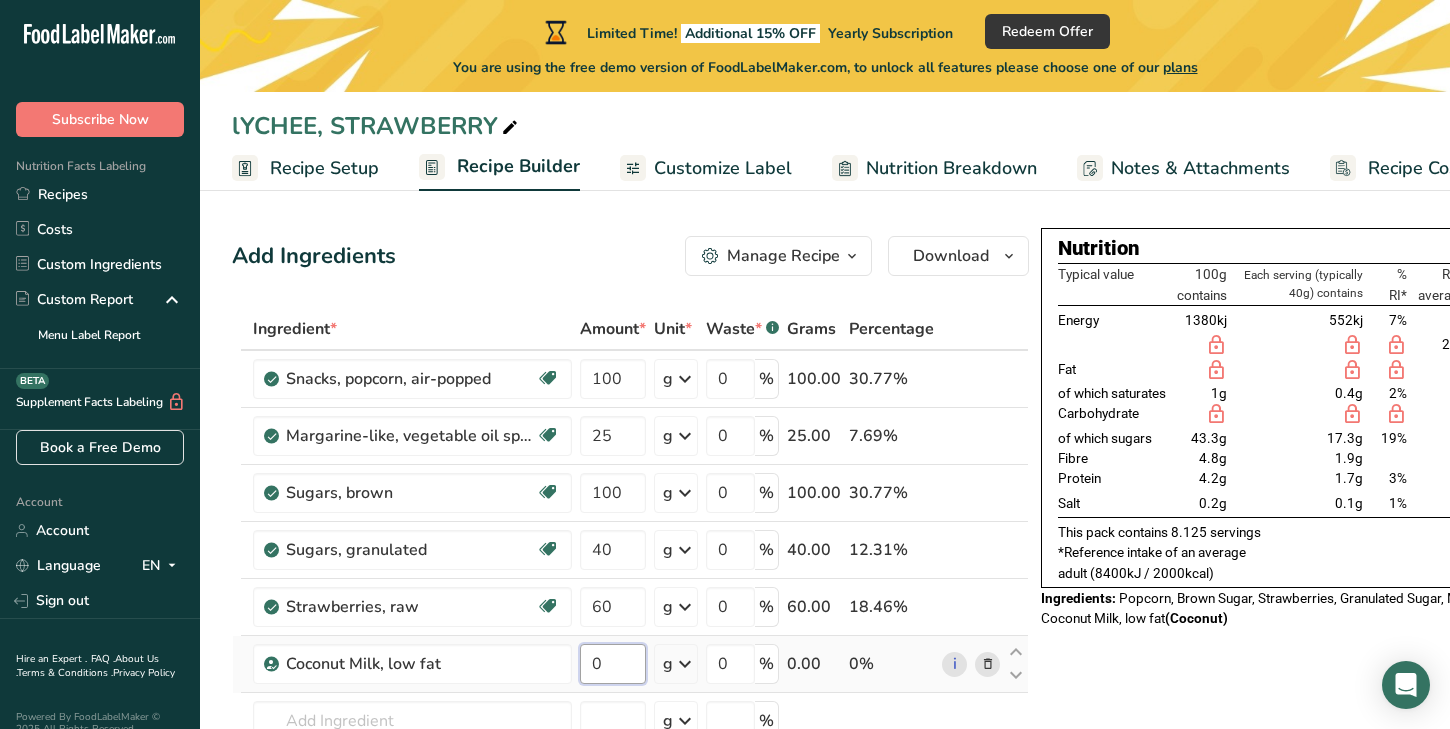 click on "0" at bounding box center [613, 664] 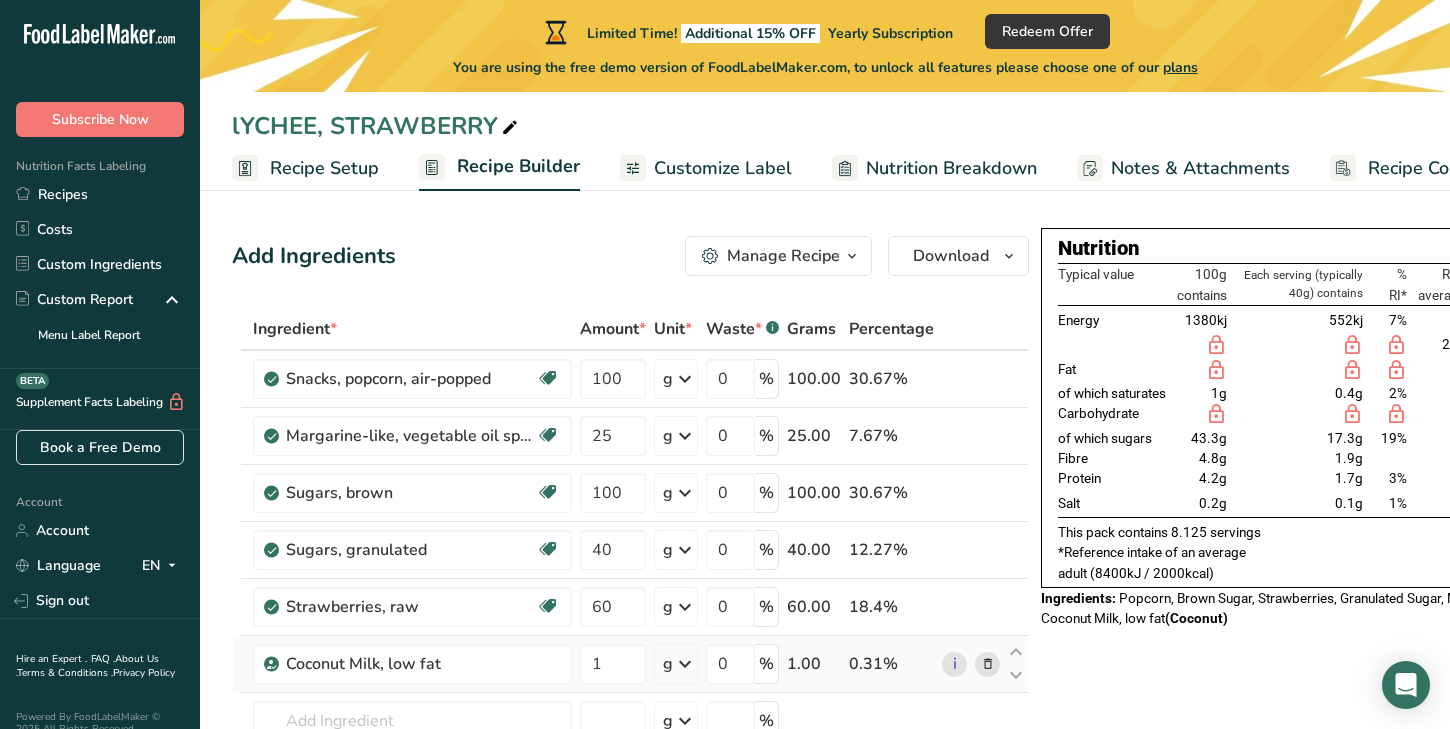 click on "Ingredient *
Amount *
Unit *
Waste *   .a-a{fill:#347362;}.b-a{fill:#fff;}          Grams
Percentage
Snacks, popcorn, air-popped
Dairy free
Gluten free
Vegan
Vegetarian
Soy free
100
g
Portions
1 cup
1 oz
Weight Units
g
kg
mg
See more
Volume Units
l
Volume units require a density conversion. If you know your ingredient's density enter it below. Otherwise, click on "RIA" our AI Regulatory bot - she will be able to help you
lb/ft3
g/cm3
Confirm
mL
lb/ft3" at bounding box center [630, 591] 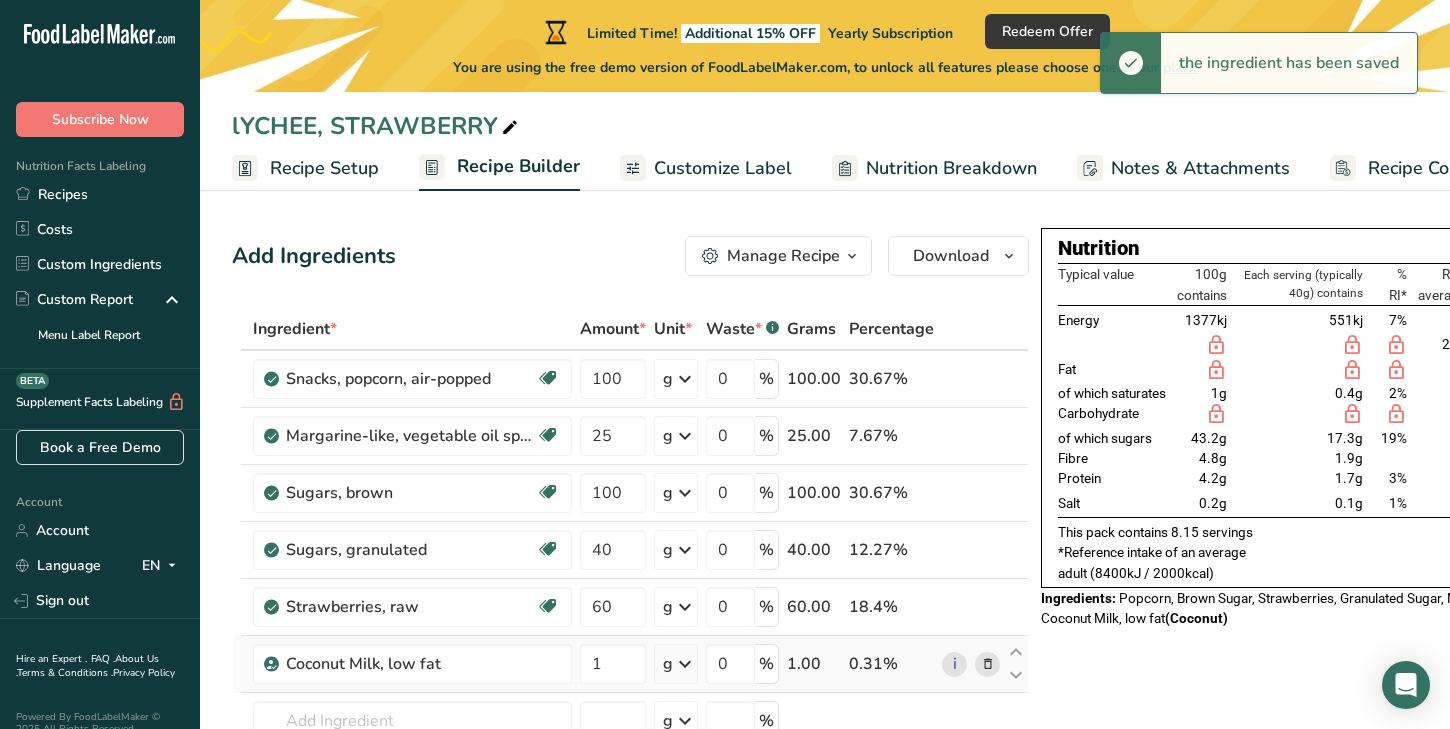 click at bounding box center (685, 664) 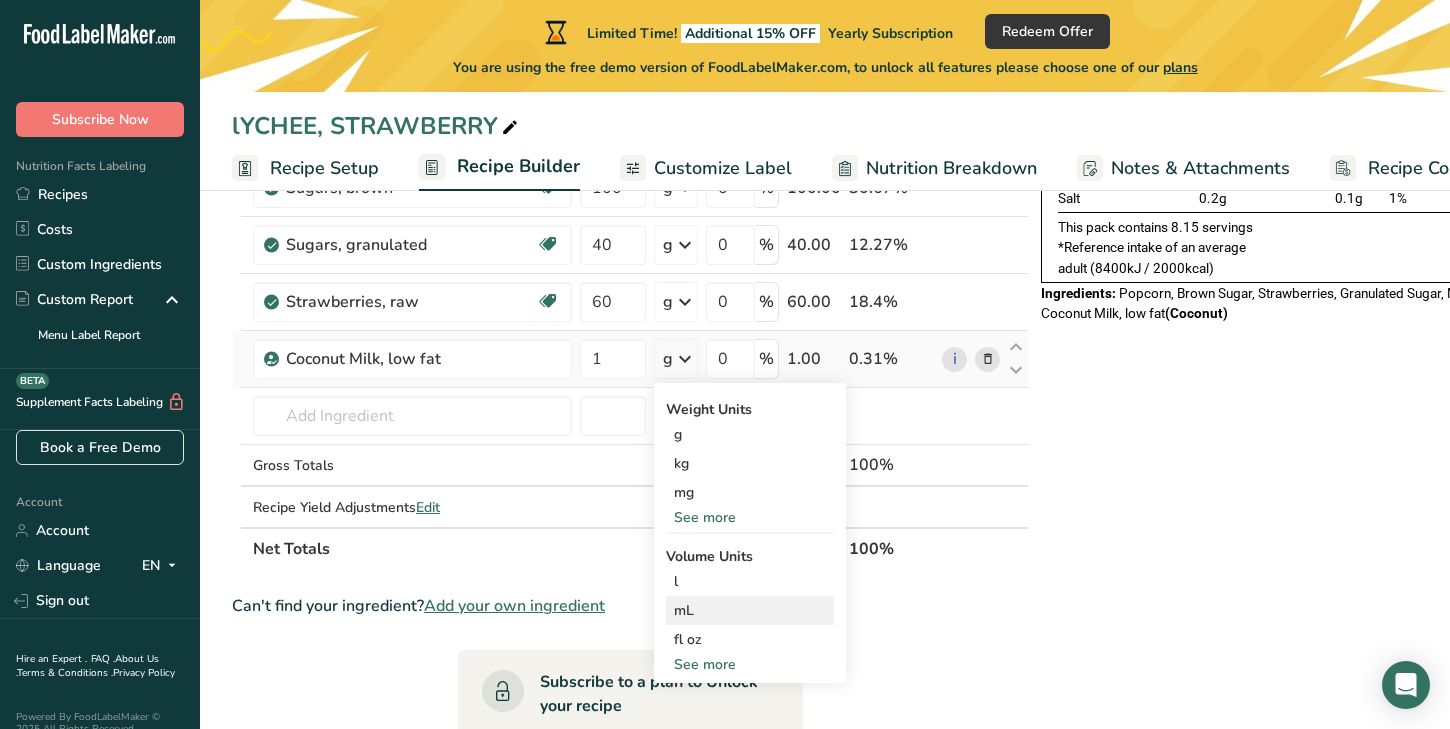 scroll, scrollTop: 272, scrollLeft: 0, axis: vertical 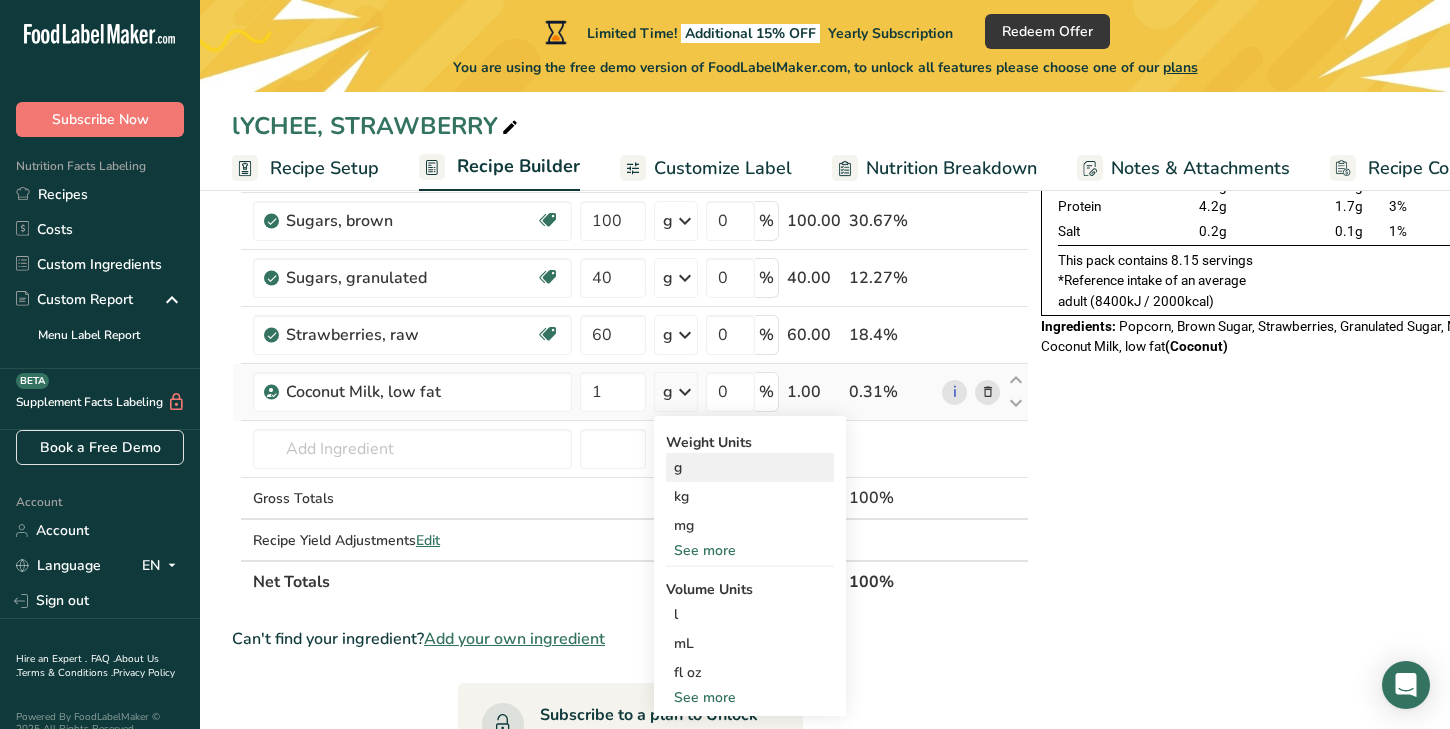 click on "g" at bounding box center (750, 467) 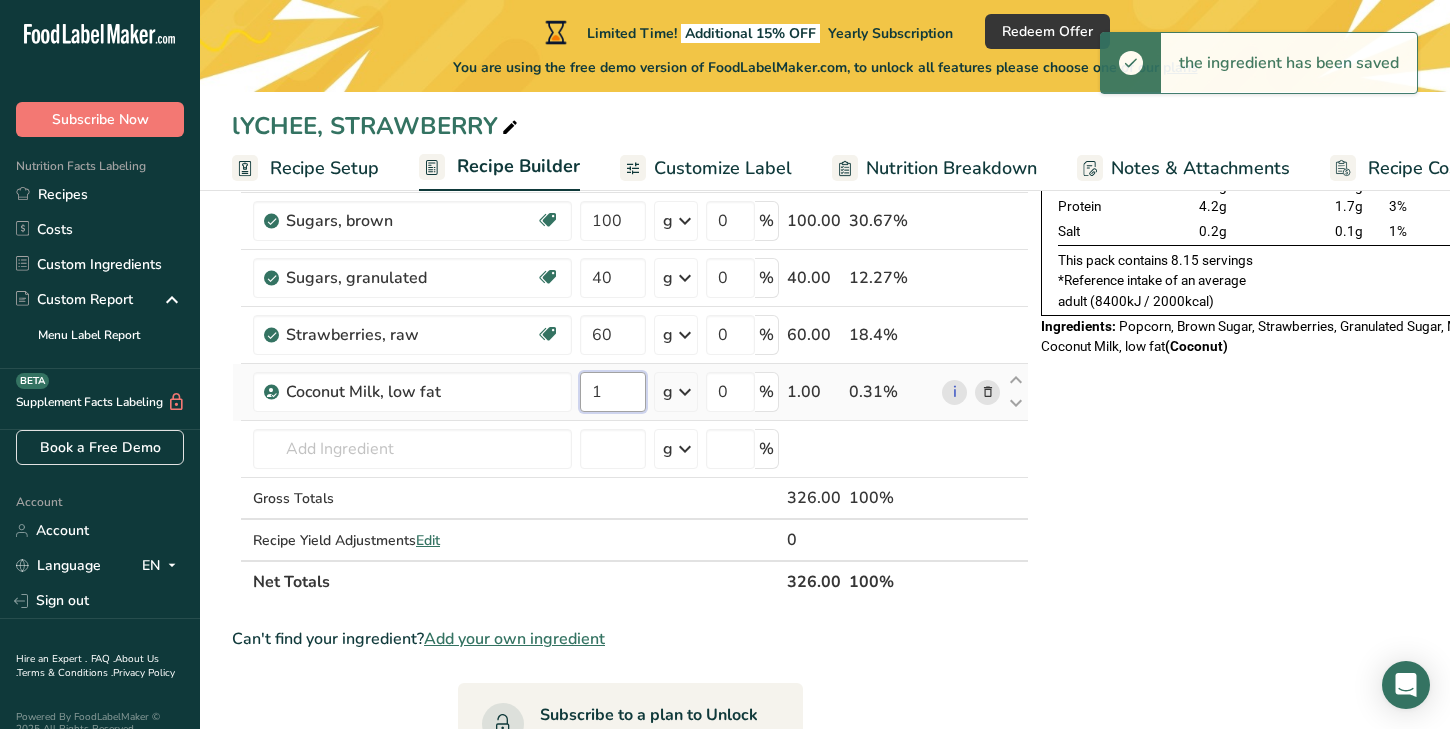 drag, startPoint x: 611, startPoint y: 390, endPoint x: 580, endPoint y: 390, distance: 31 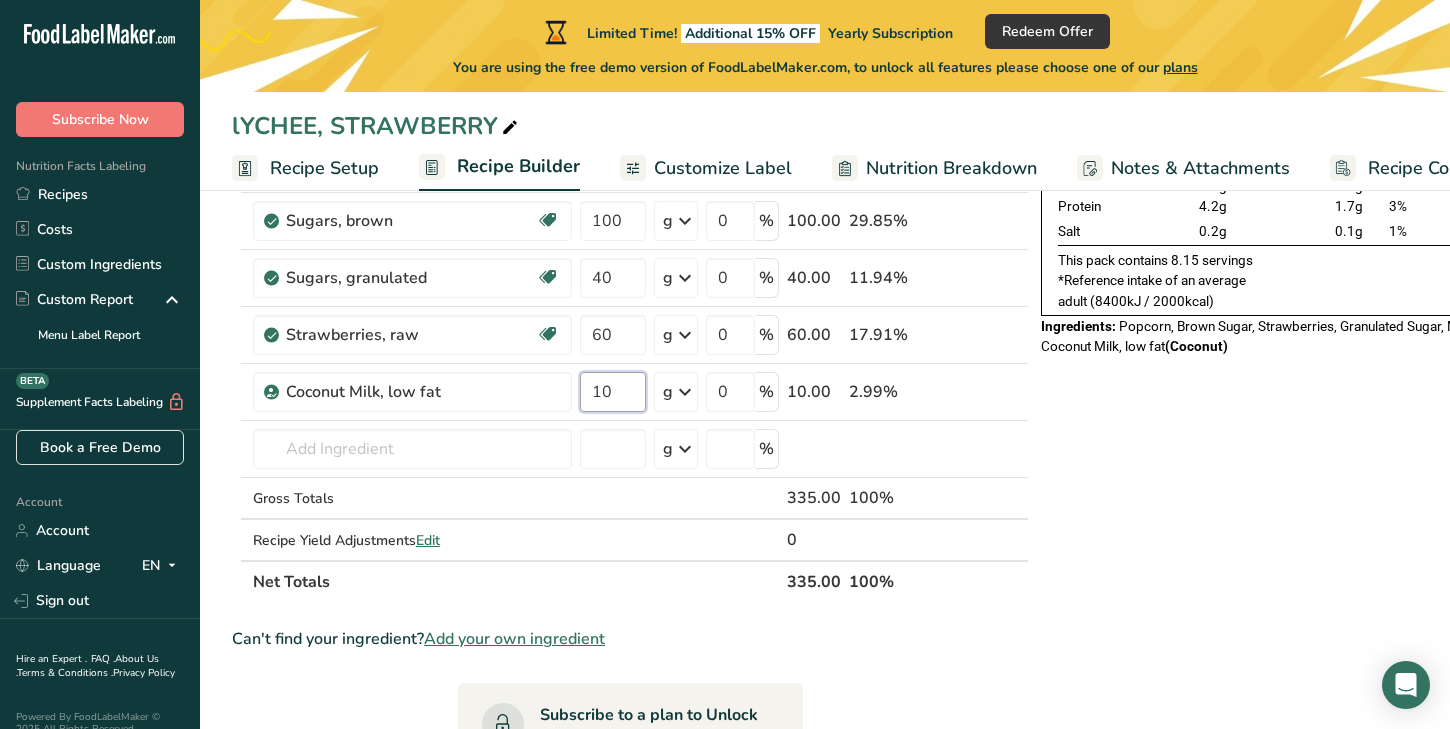 type on "10" 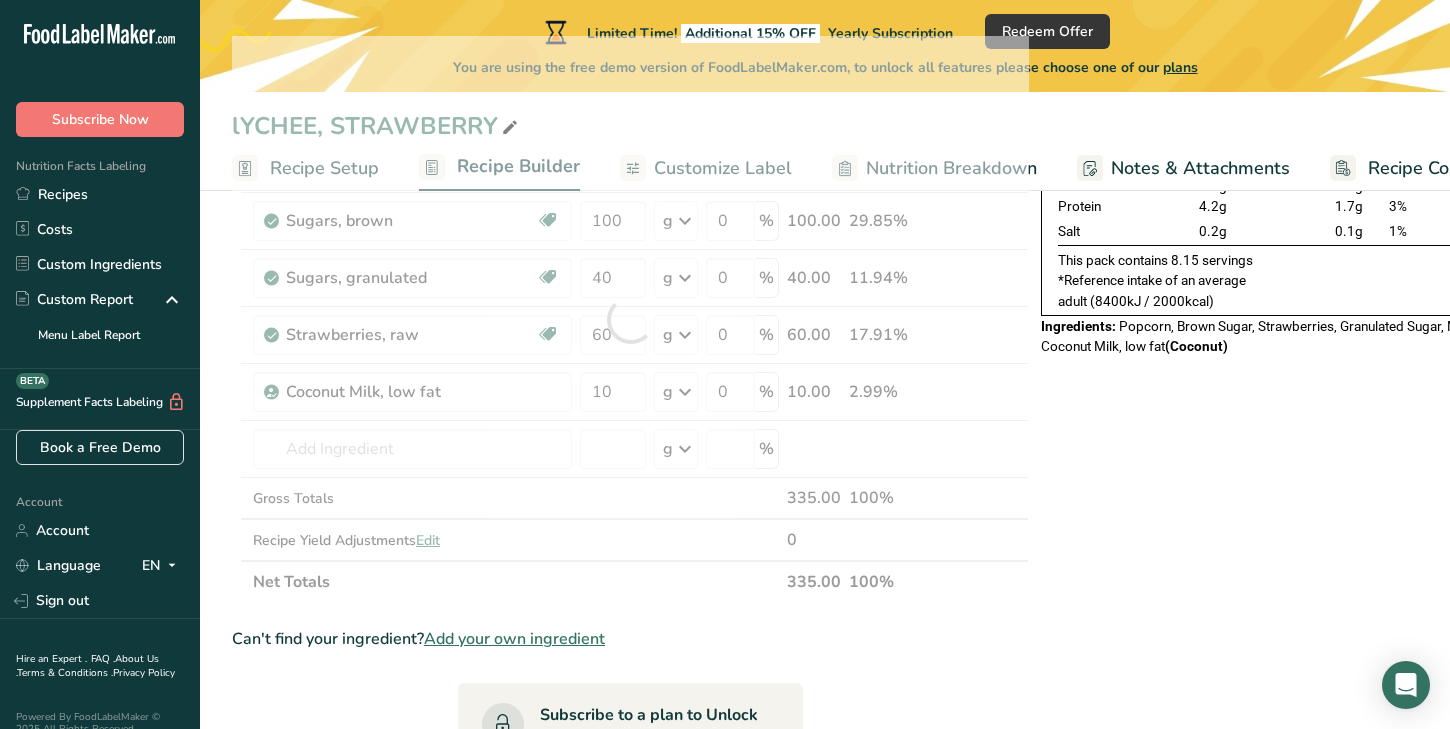 click on "Can't find your ingredient?
Add your own ingredient" at bounding box center (630, 639) 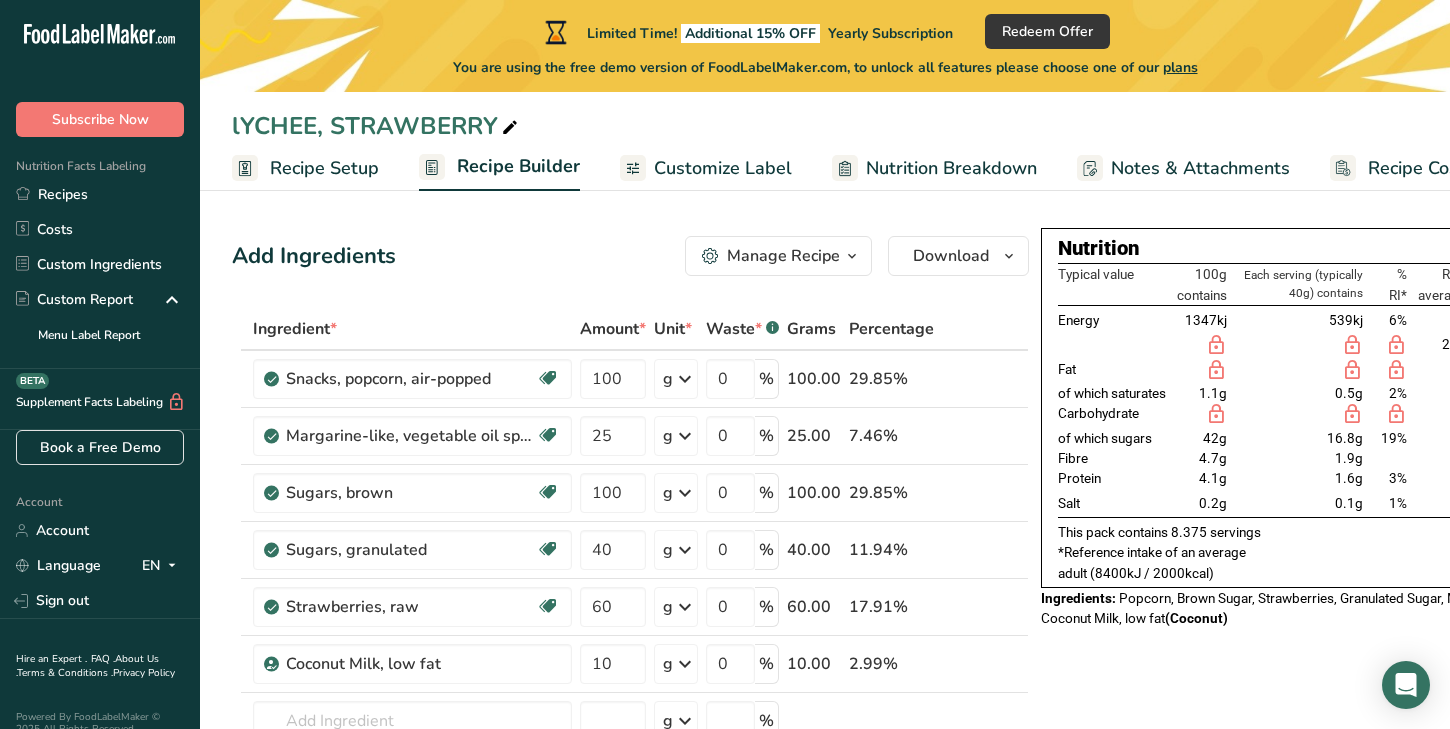 scroll, scrollTop: 0, scrollLeft: 0, axis: both 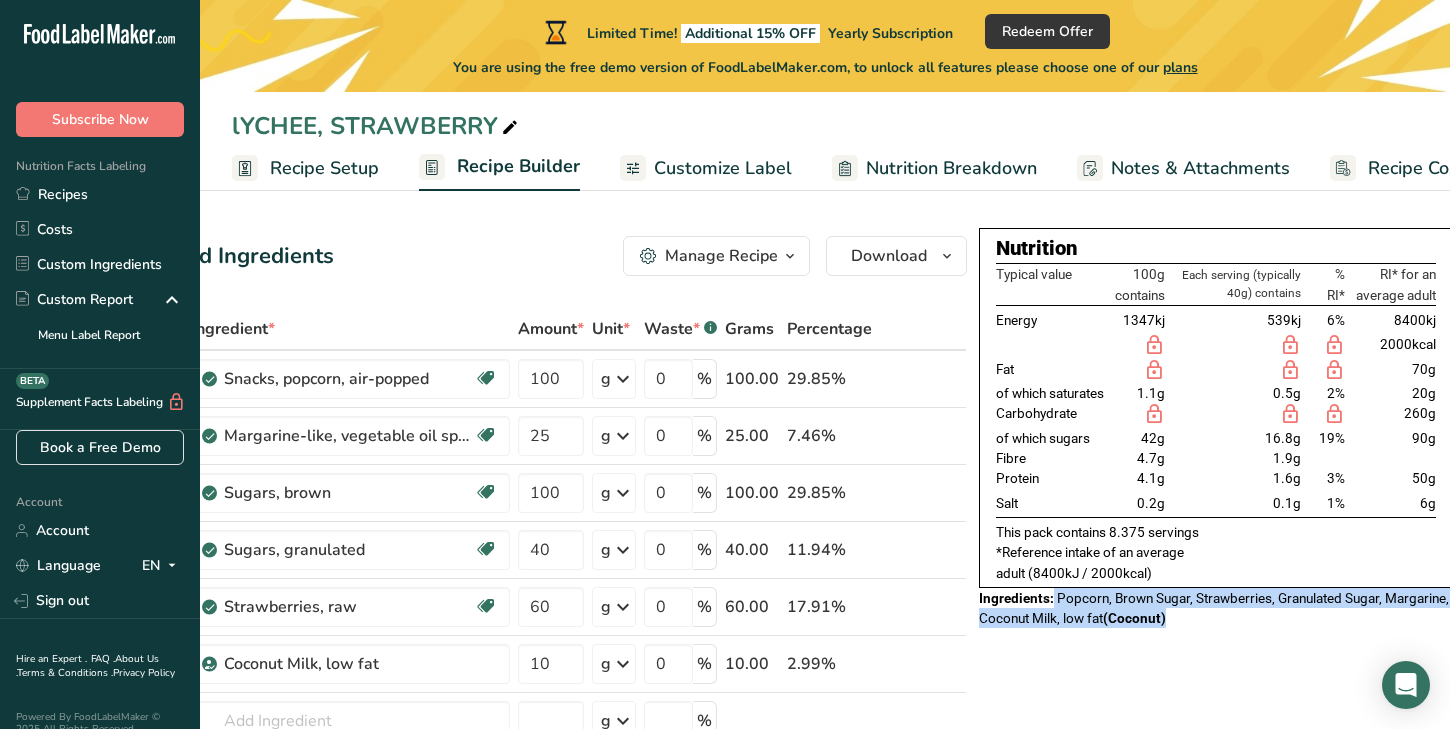 drag, startPoint x: 1049, startPoint y: 607, endPoint x: 1162, endPoint y: 635, distance: 116.41735 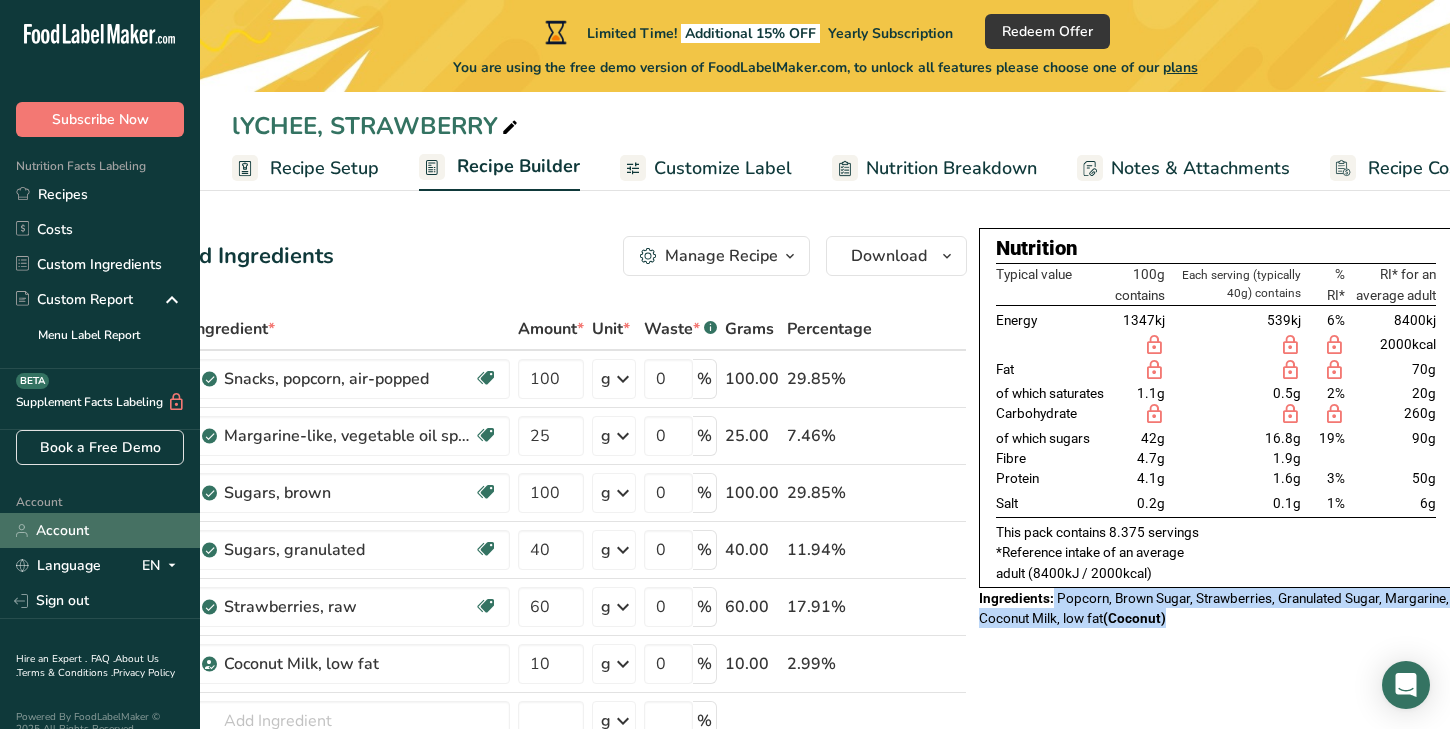 click on "Account" at bounding box center [100, 530] 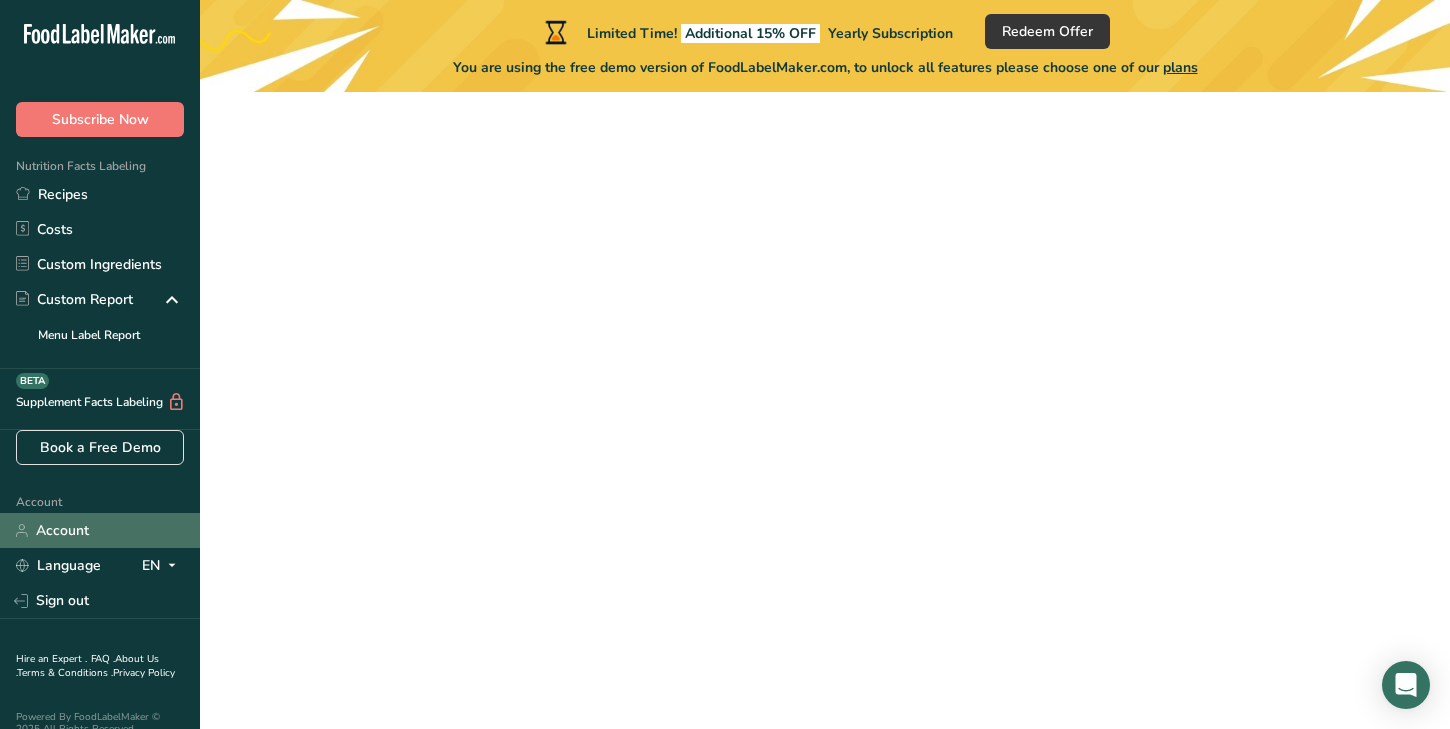 scroll, scrollTop: 0, scrollLeft: 0, axis: both 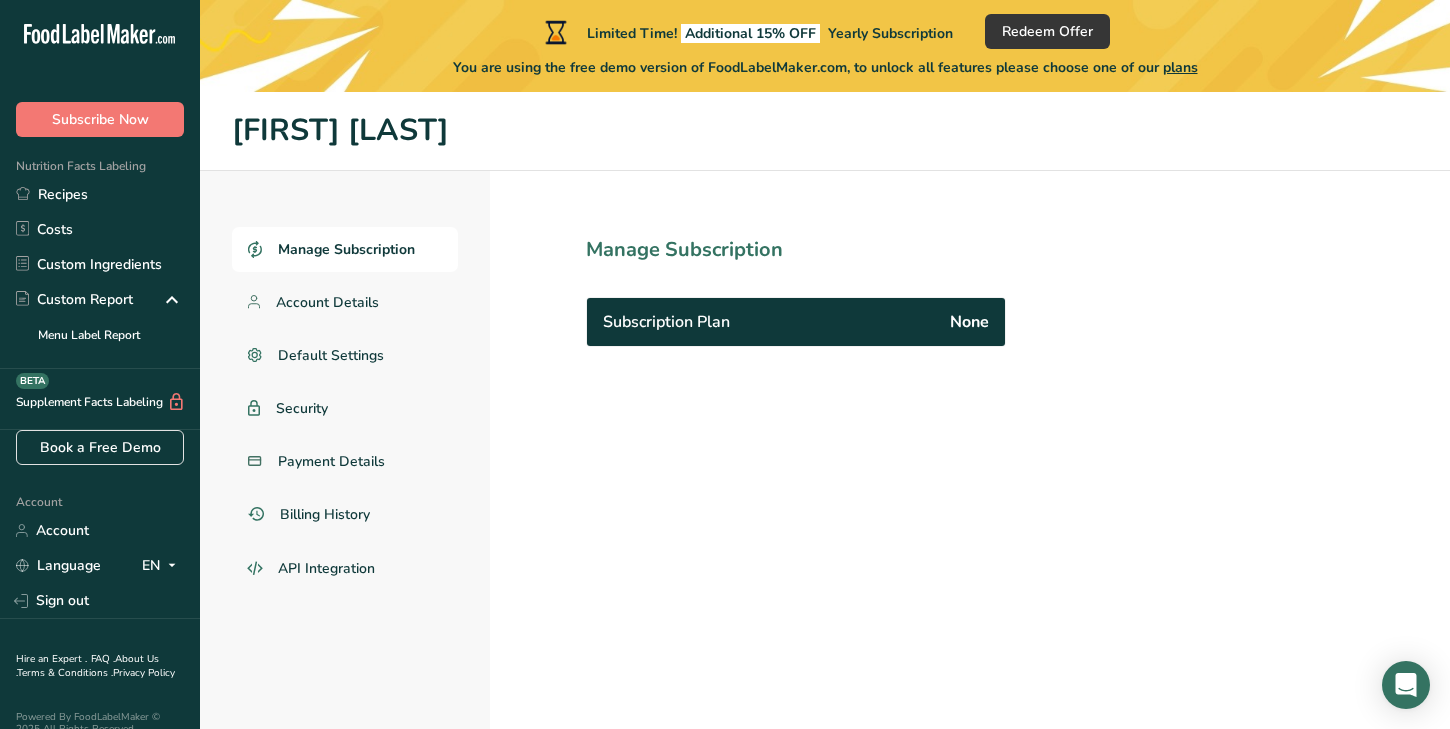 click on "Manage Subscription" at bounding box center [346, 249] 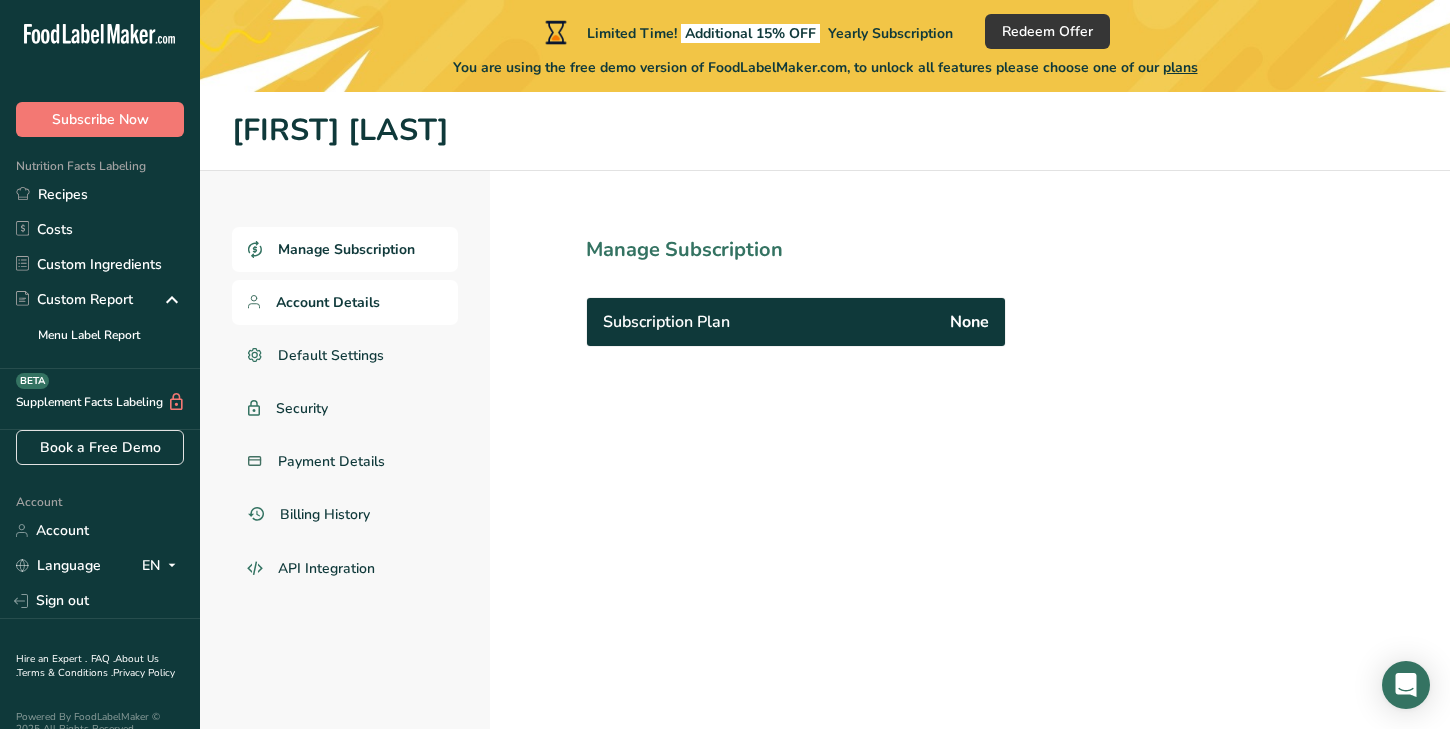 click on "Account Details" at bounding box center (328, 302) 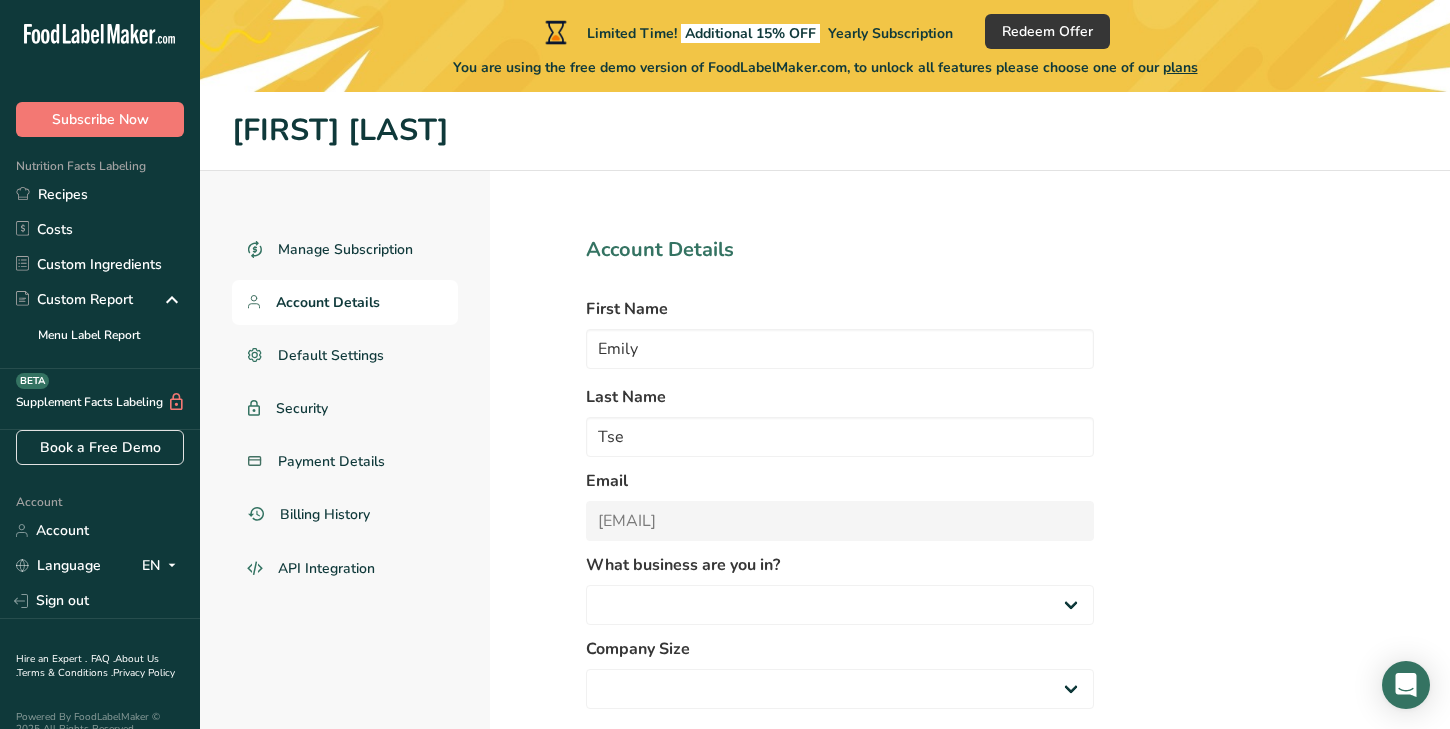 select 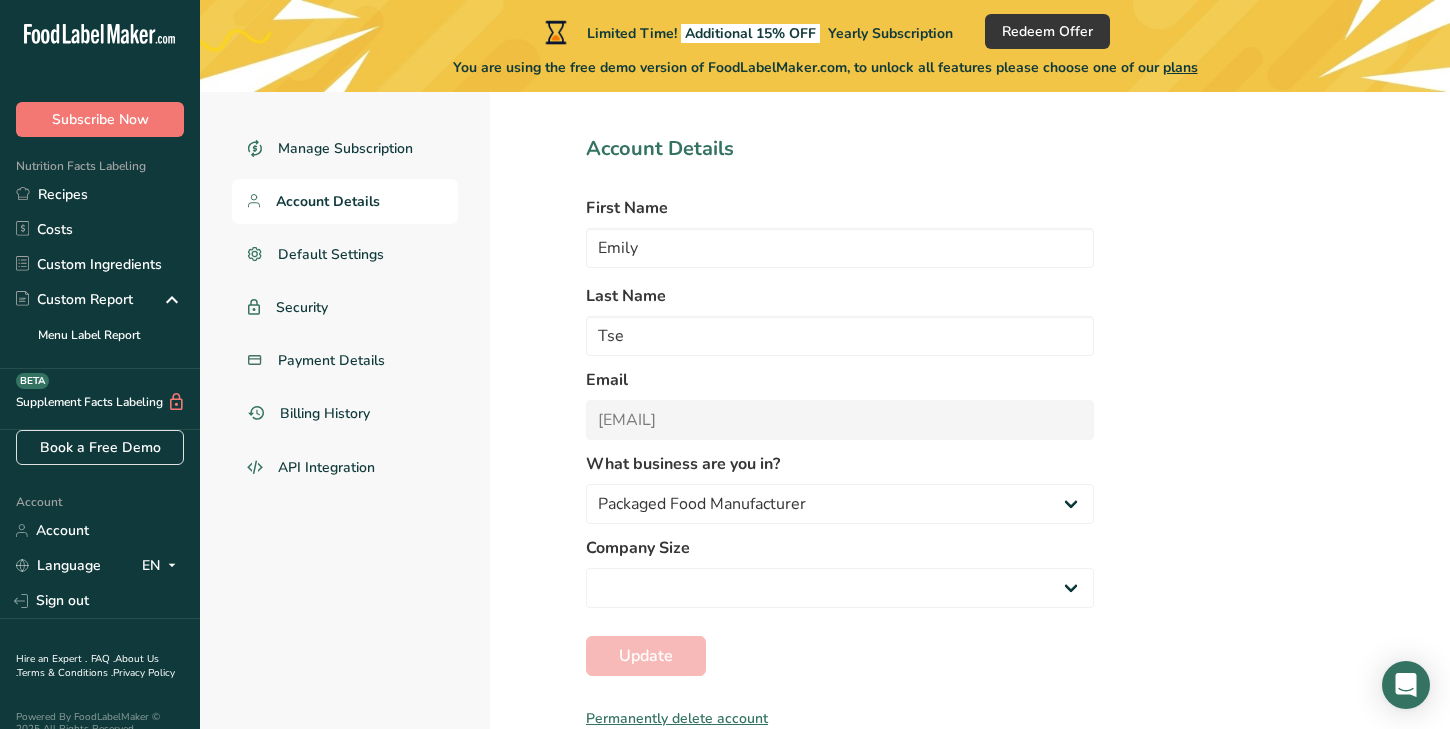 scroll, scrollTop: 100, scrollLeft: 0, axis: vertical 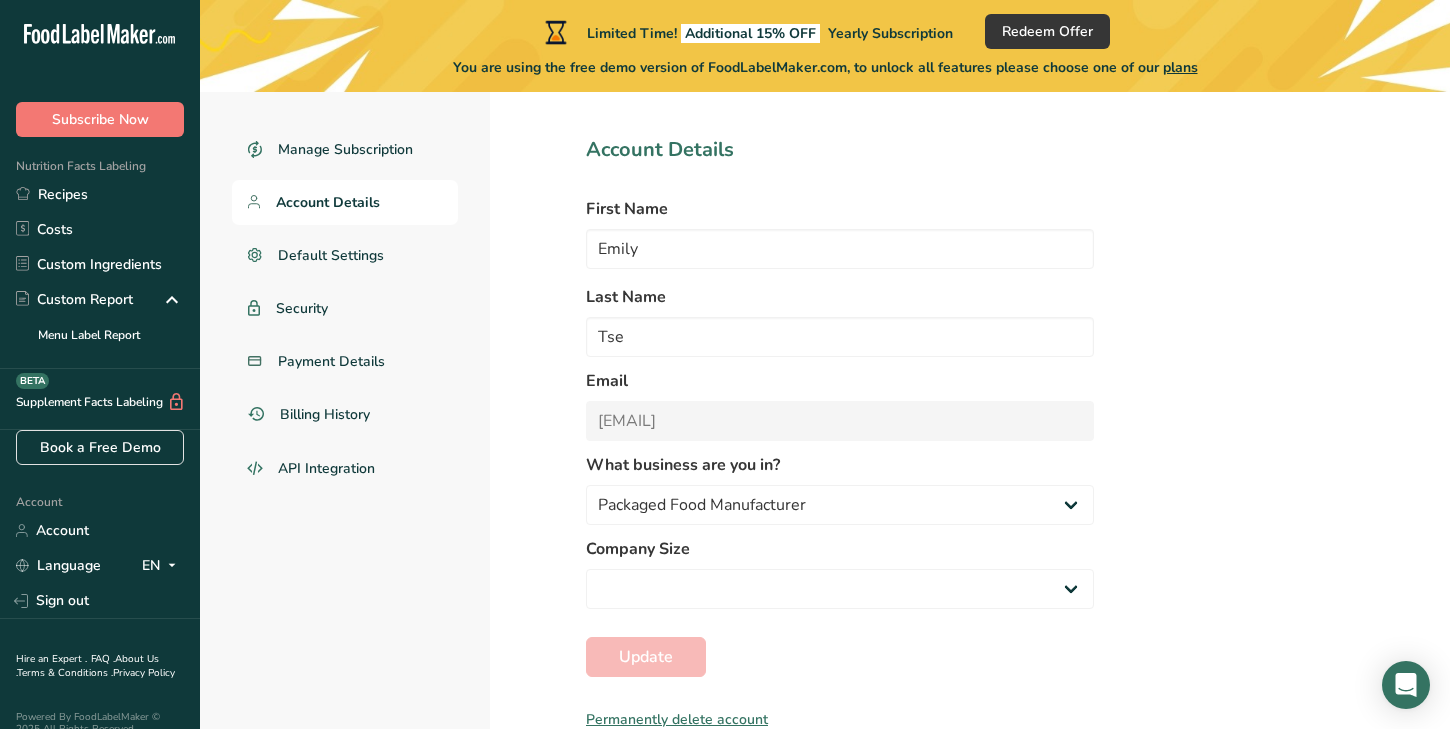 click on "Manage Subscription
Account Details
Default Settings
Security
Payment Details
Billing History
API Integration
Account Details
First Name Emily   Last Name Tse   Email emsietse@gmail.com   What business are you in?
Packaged Food Manufacturer
Restaurant & Cafe
Bakery
Meal Plans & Catering Company
Nutritionist
Food Blogger
Personal Trainer
Other
Company Size
Fewer than 10 Employees
10 to 50 Employees
51 to 500 Employees
Over 500 Employees
Update
Permanently delete account" at bounding box center [825, 400] 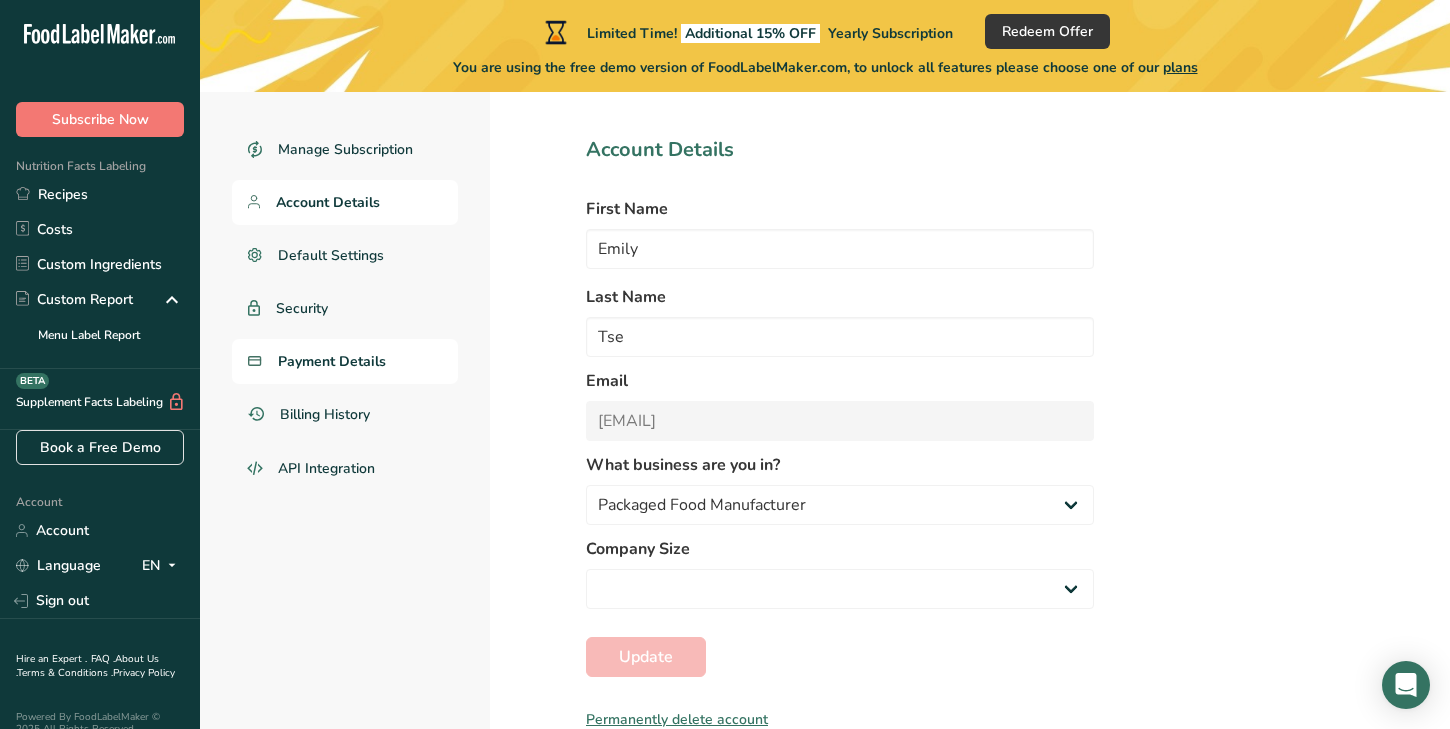 click on "Payment Details" at bounding box center (345, 361) 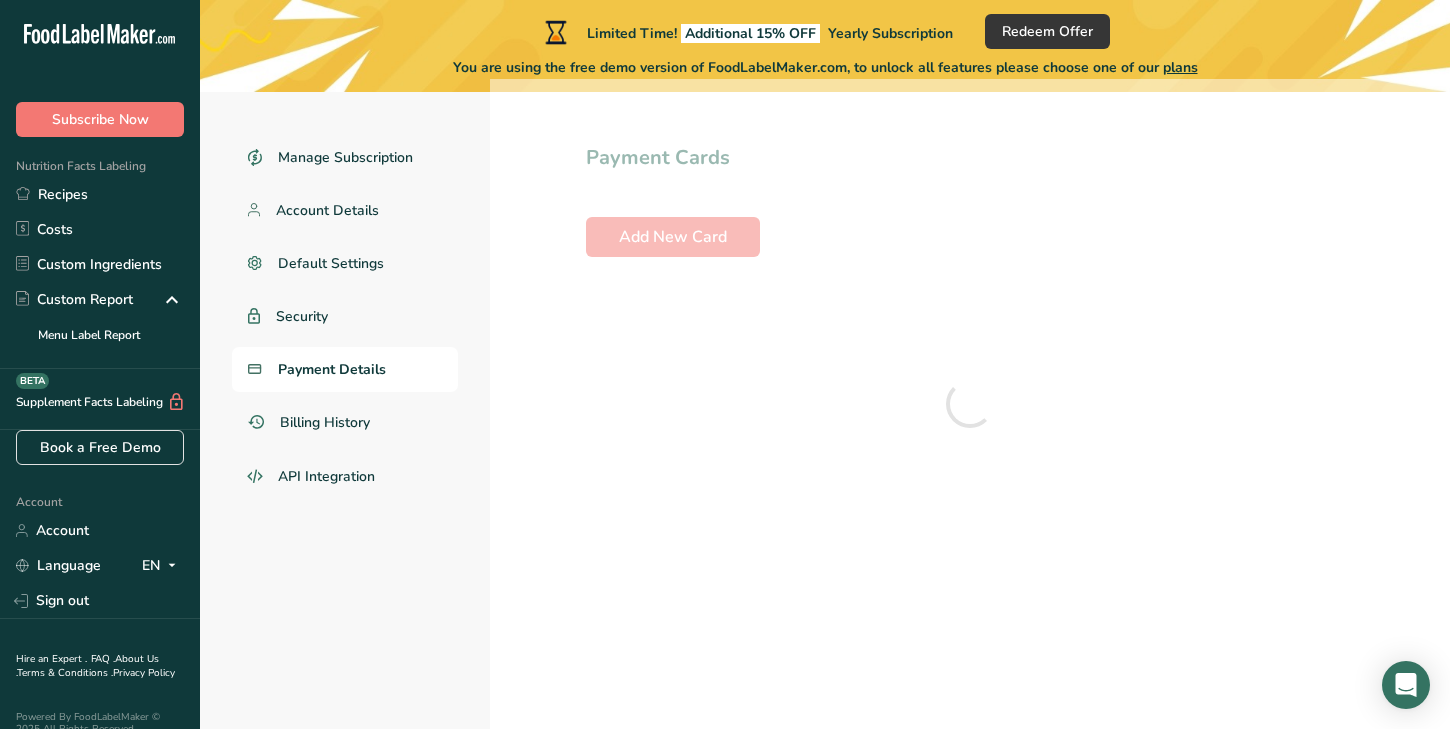 scroll, scrollTop: 92, scrollLeft: 0, axis: vertical 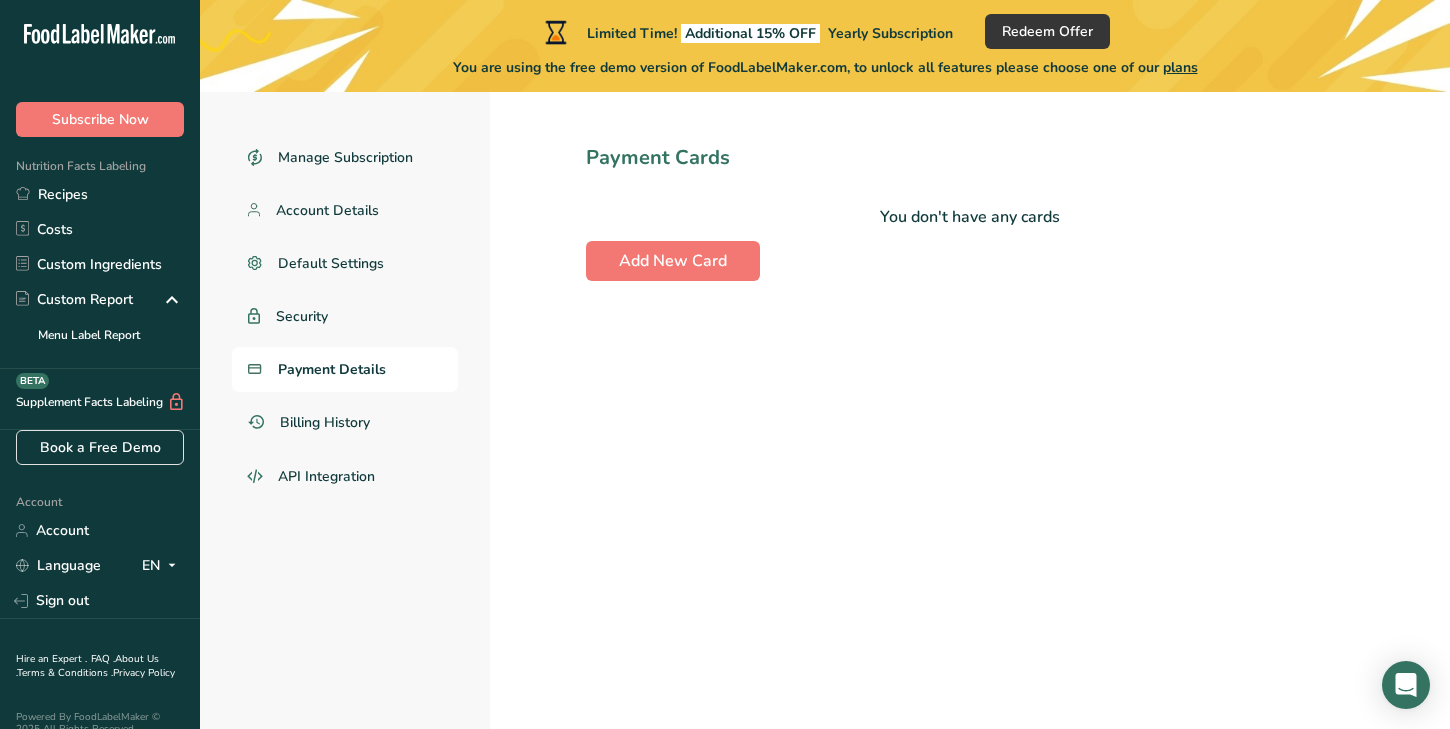 click on "Manage Subscription
Account Details
Default Settings
Security
Payment Details
Billing History
API Integration" at bounding box center (345, 404) 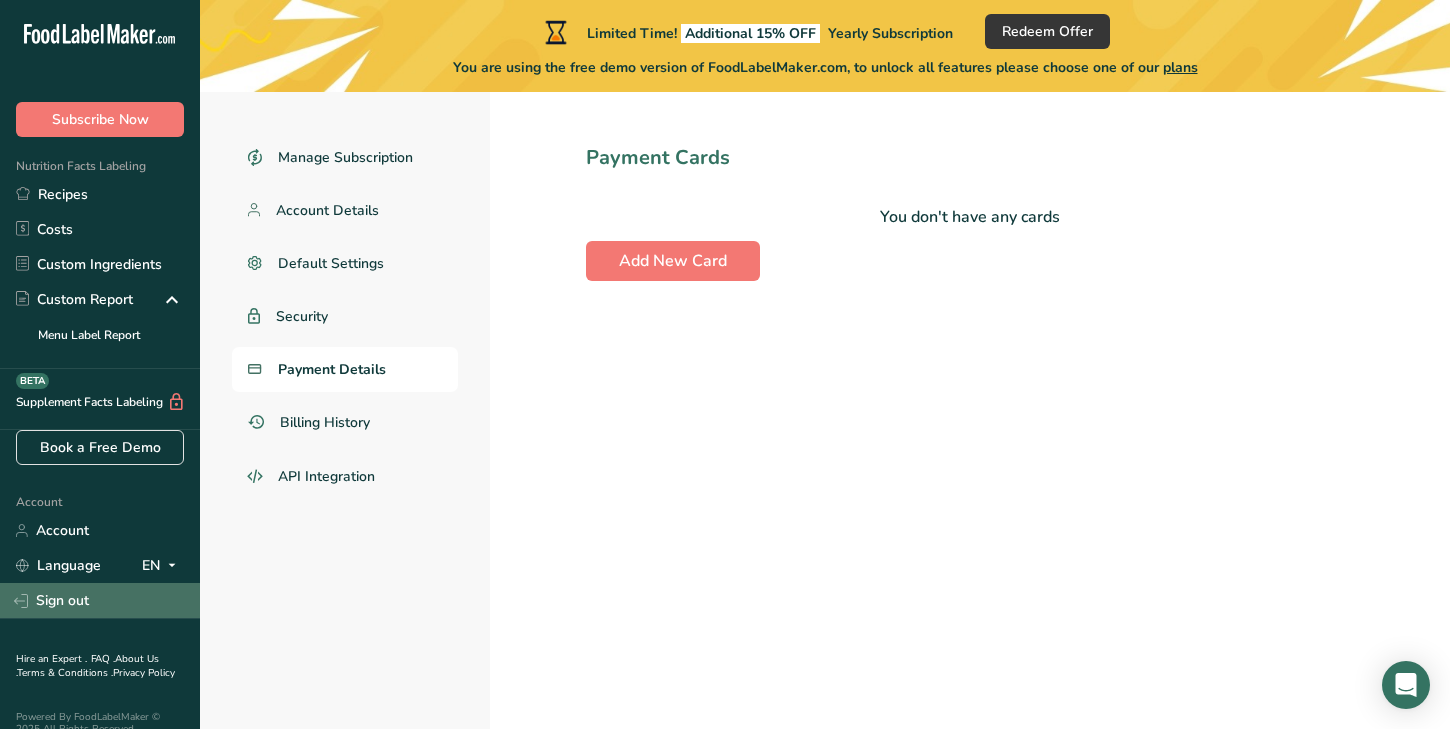 click on "Sign out" at bounding box center [100, 600] 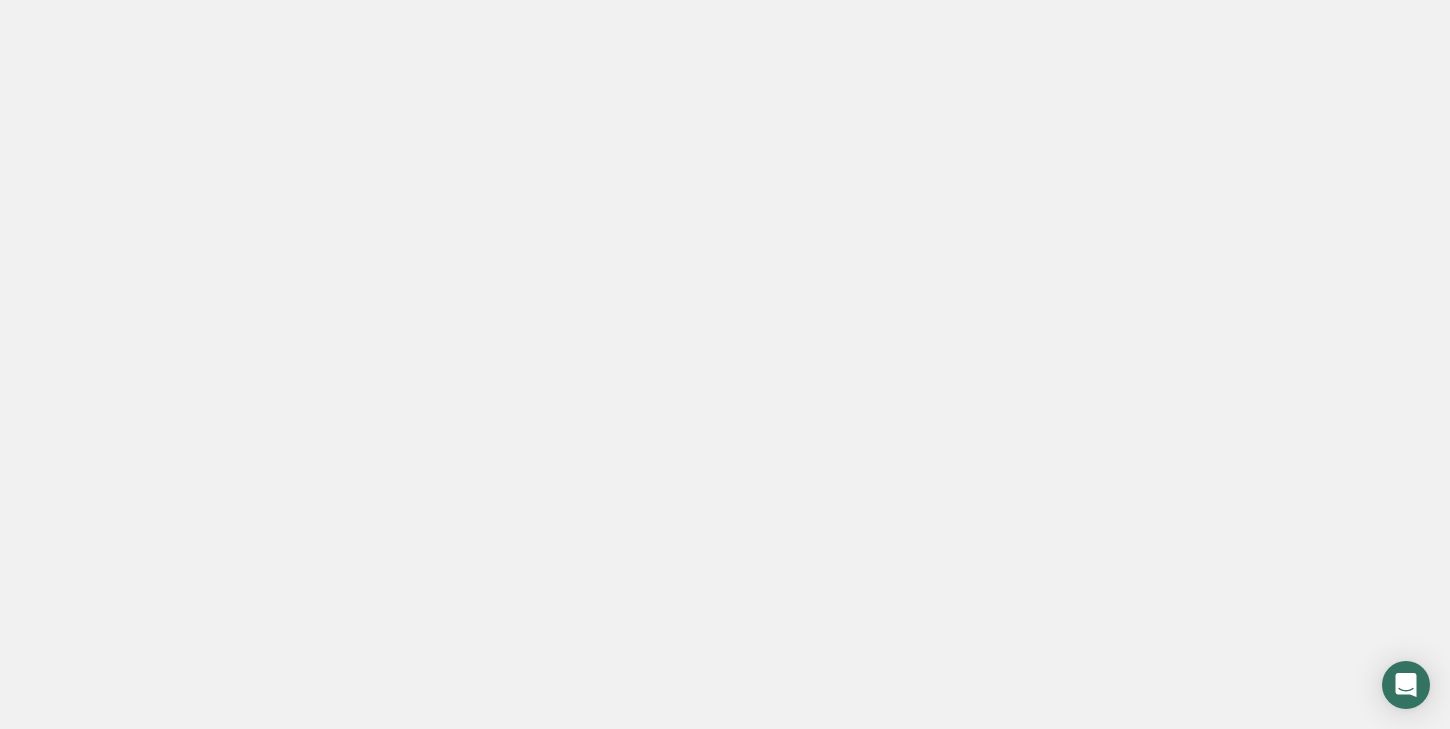 scroll, scrollTop: 0, scrollLeft: 0, axis: both 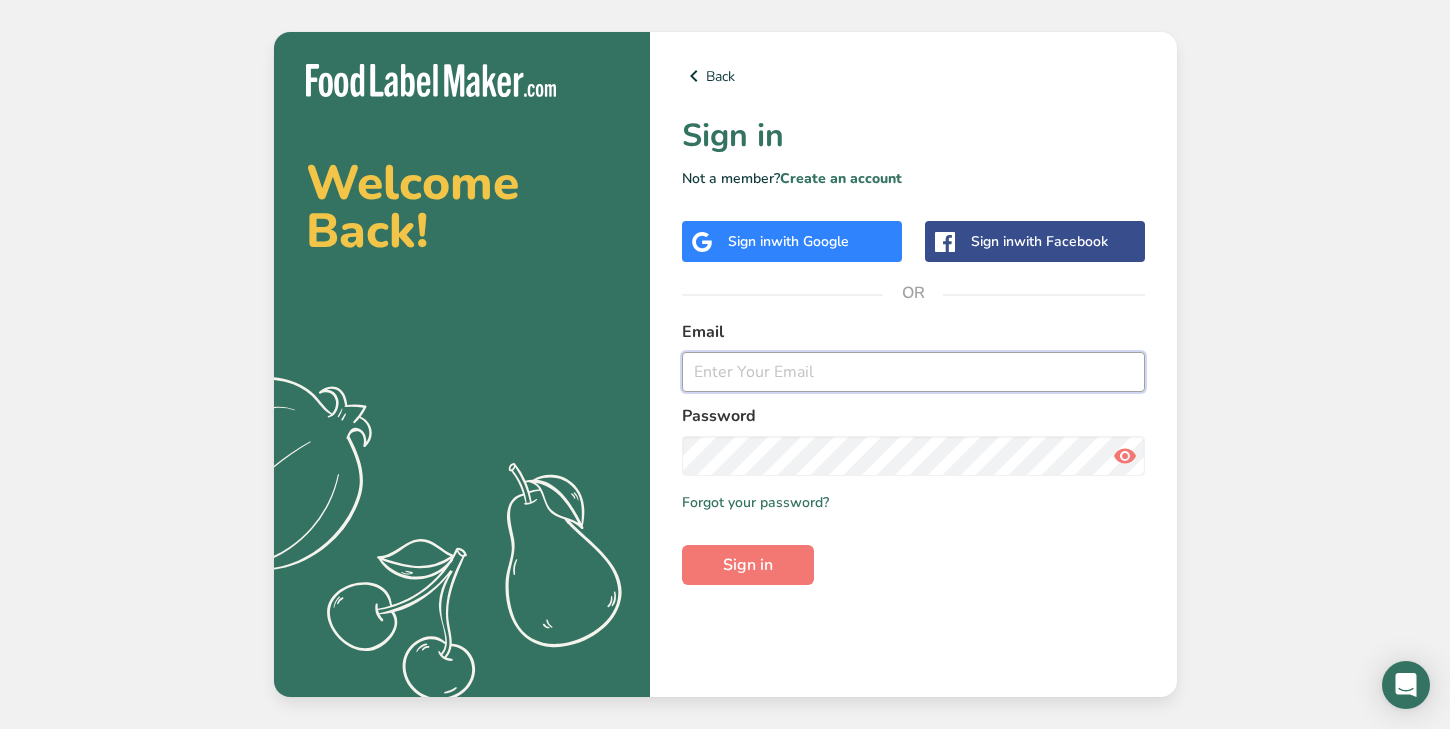 type on "[EMAIL]" 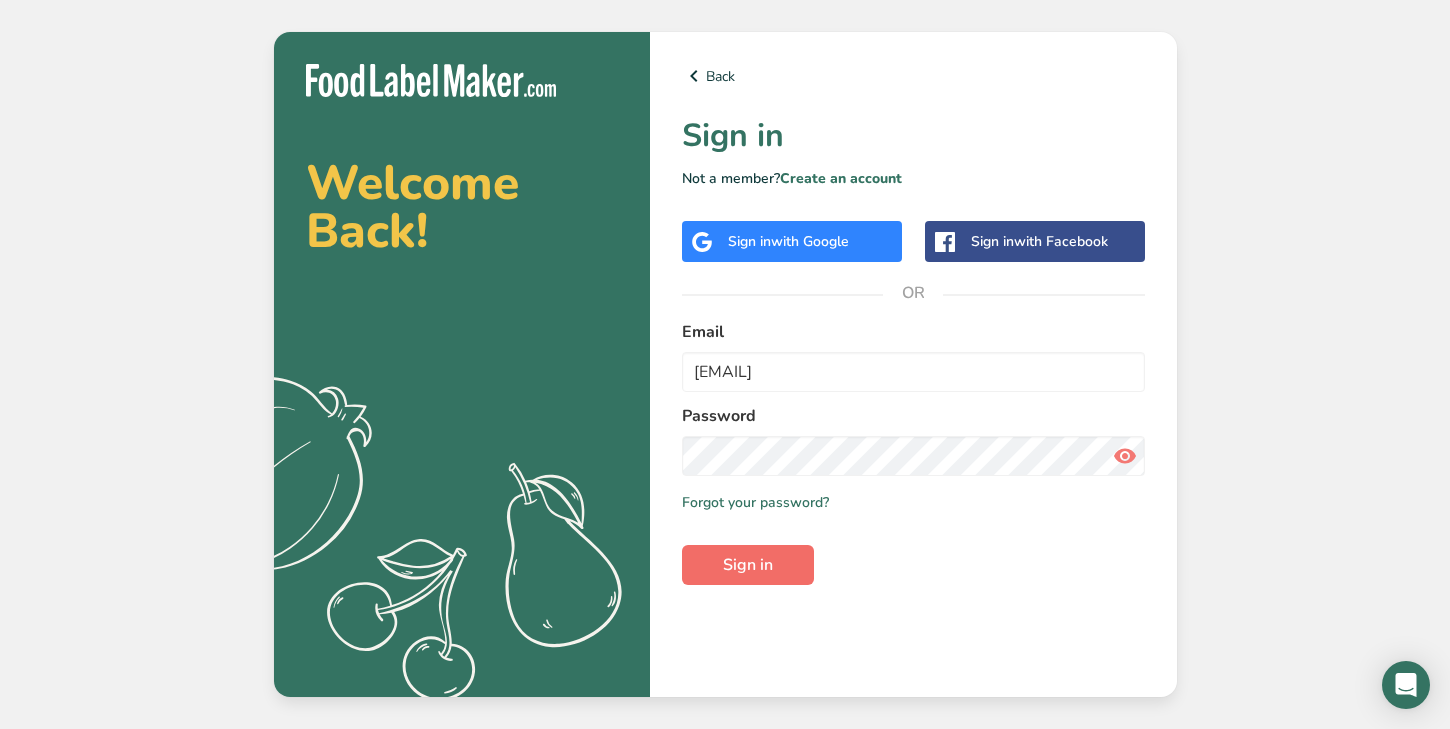 click on "Sign in" at bounding box center (748, 565) 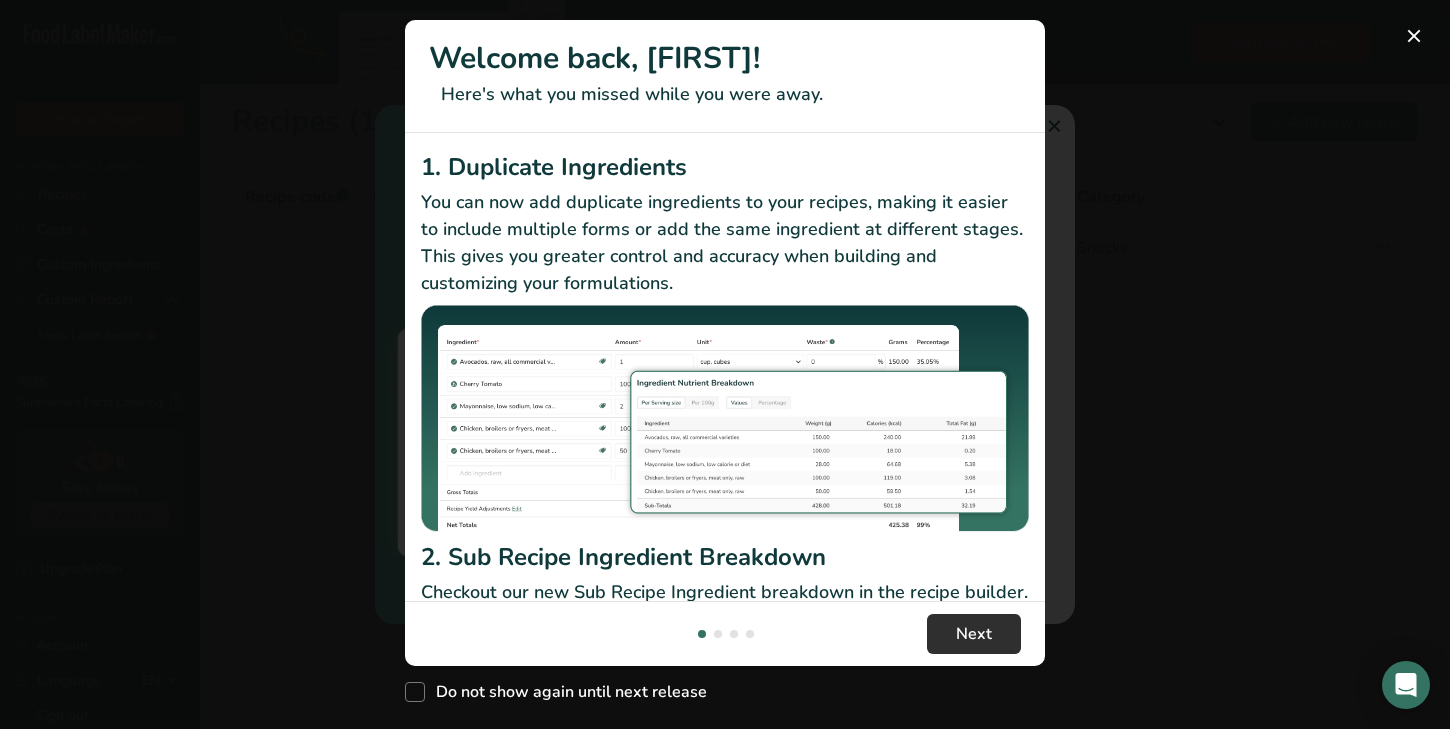 click on "Next" at bounding box center (974, 634) 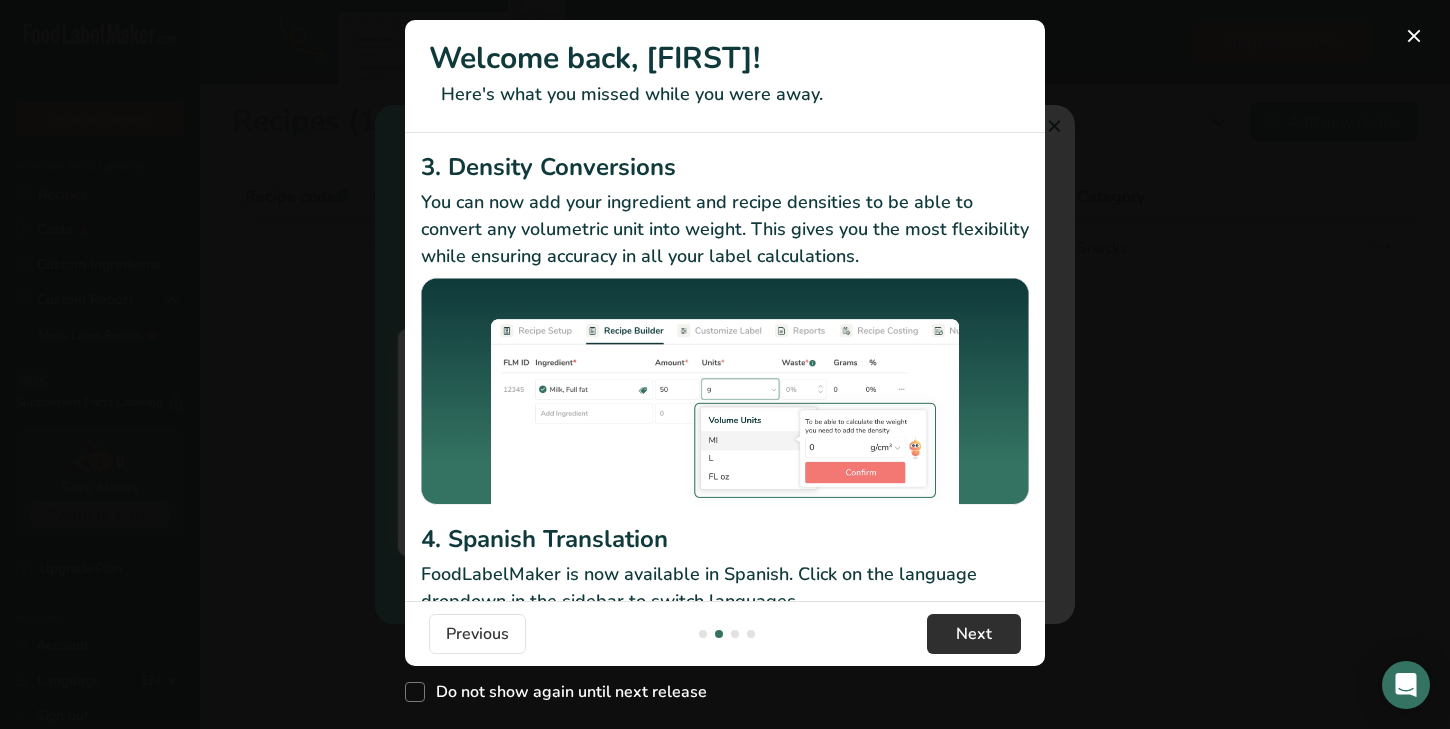 click on "Next" at bounding box center [974, 634] 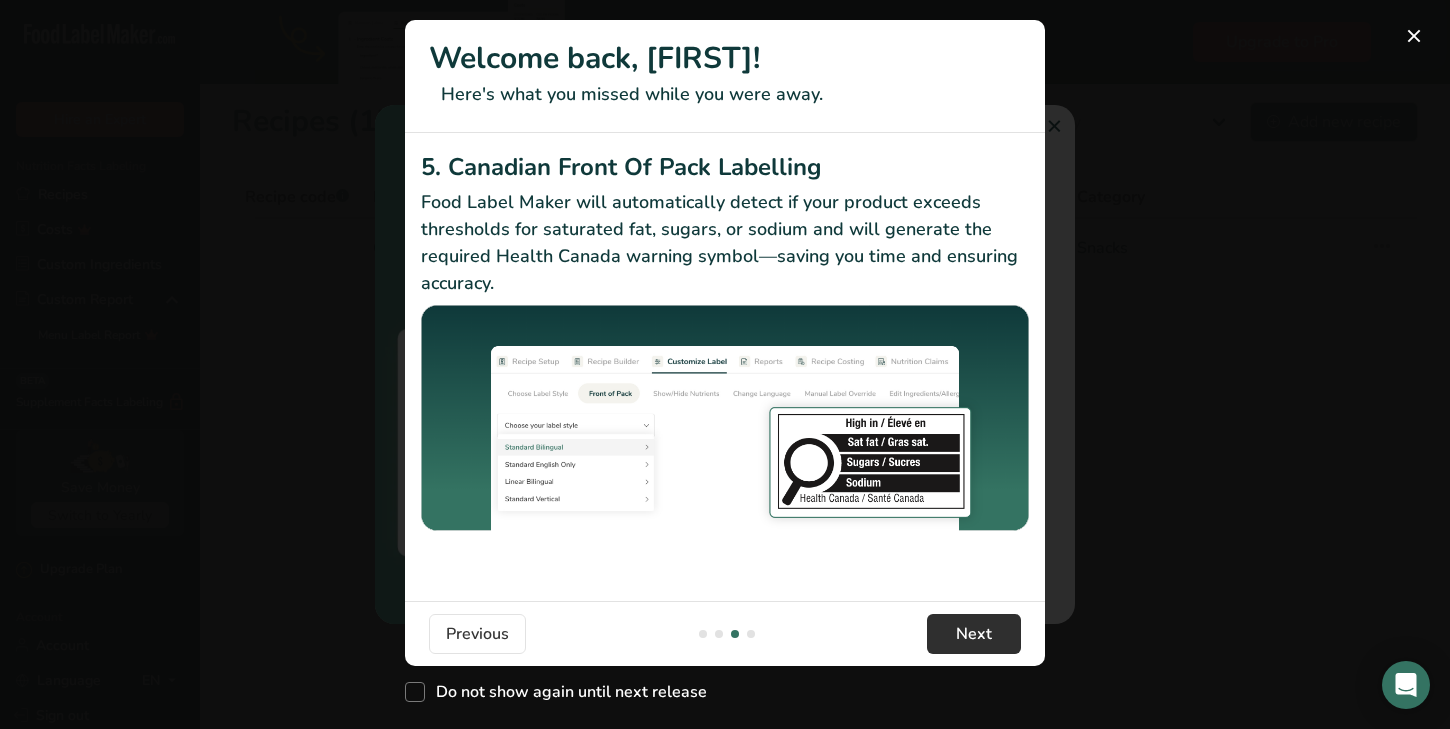 click on "Next" at bounding box center [974, 634] 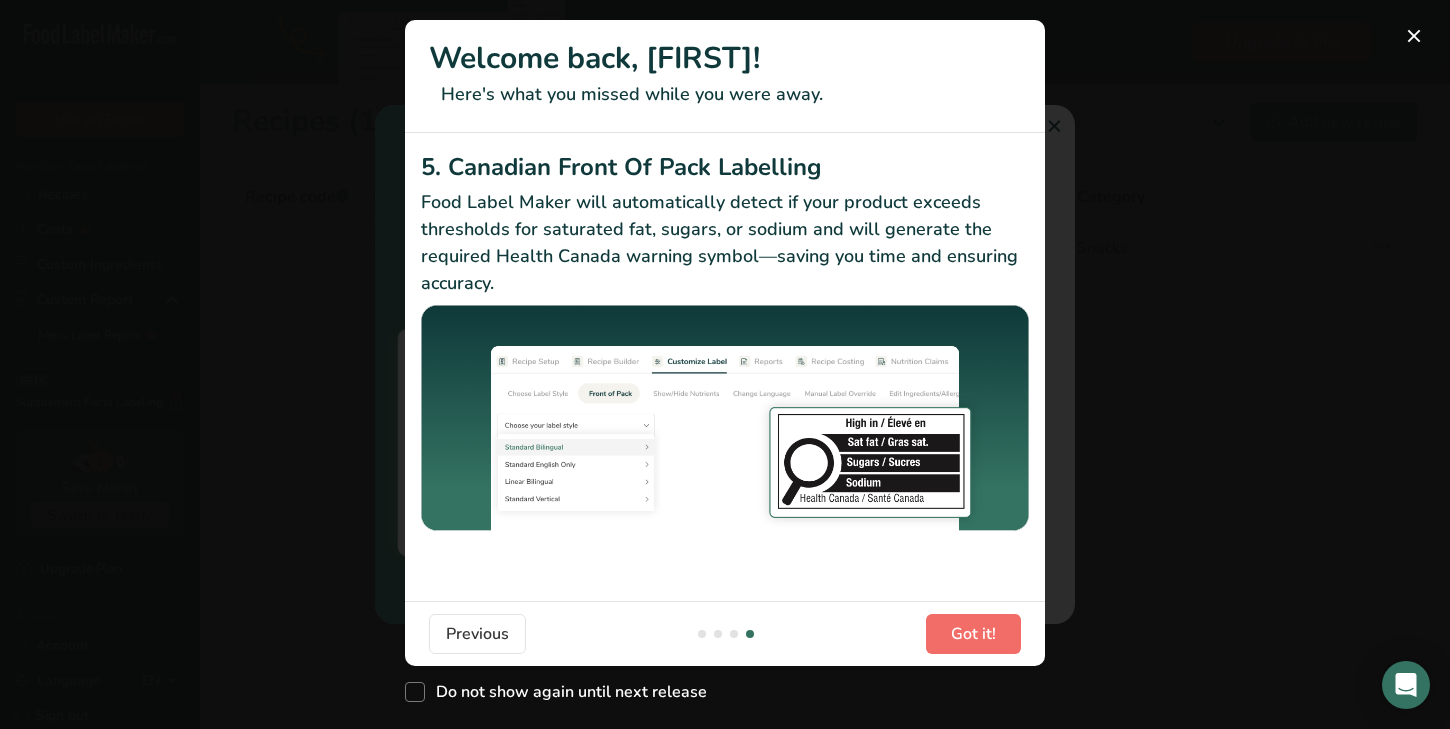 scroll, scrollTop: 0, scrollLeft: 1920, axis: horizontal 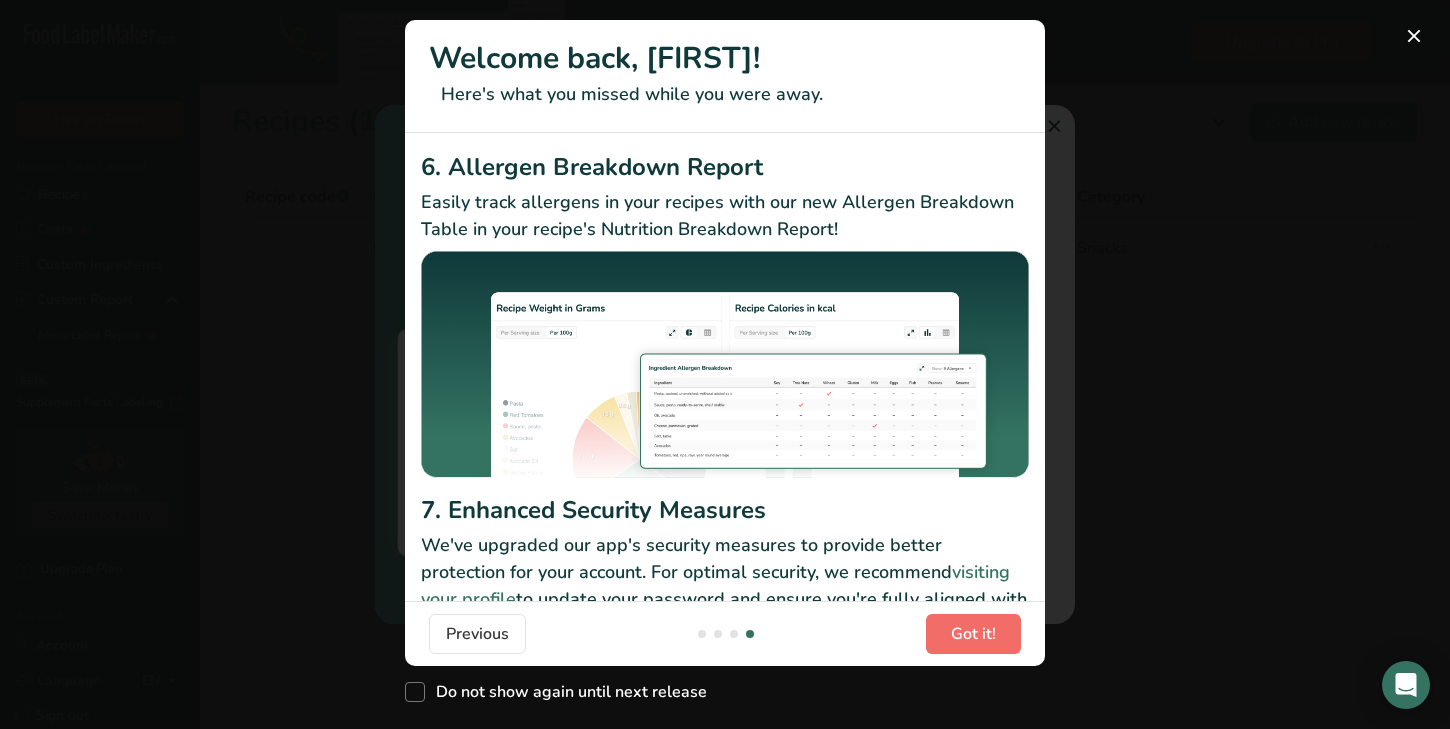 click on "Got it!" at bounding box center (973, 634) 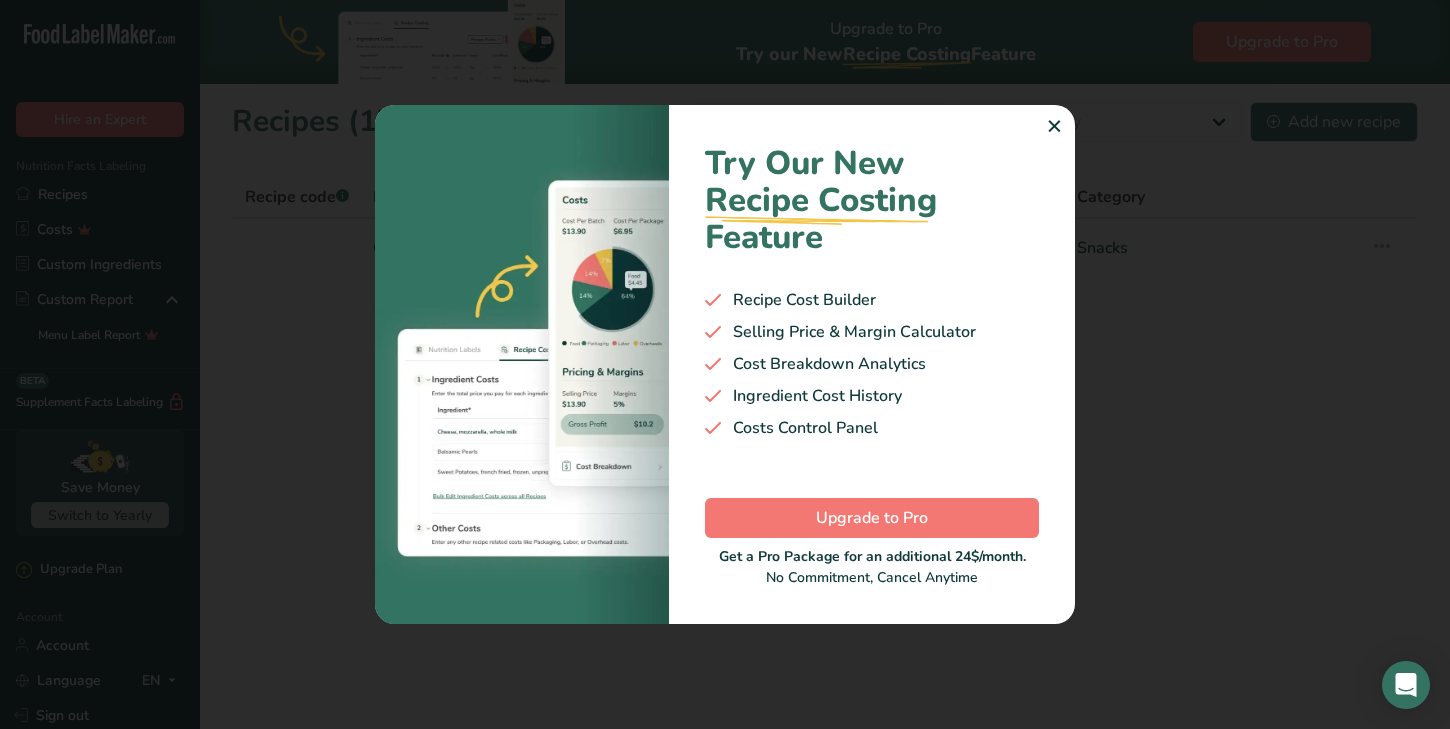 click on "Try Our New
Recipe Costing
.a-29{fill:none;stroke-linecap:round;stroke-width:3px;}
Feature
Recipe Cost Builder
Selling Price & Margin Calculator
Cost Breakdown Analytics
Ingredient Cost History
Costs Control Panel
Upgrade to Pro
Get a Pro Package for an additional 24$/month.
No Commitment, Cancel Anytime" at bounding box center (872, 364) 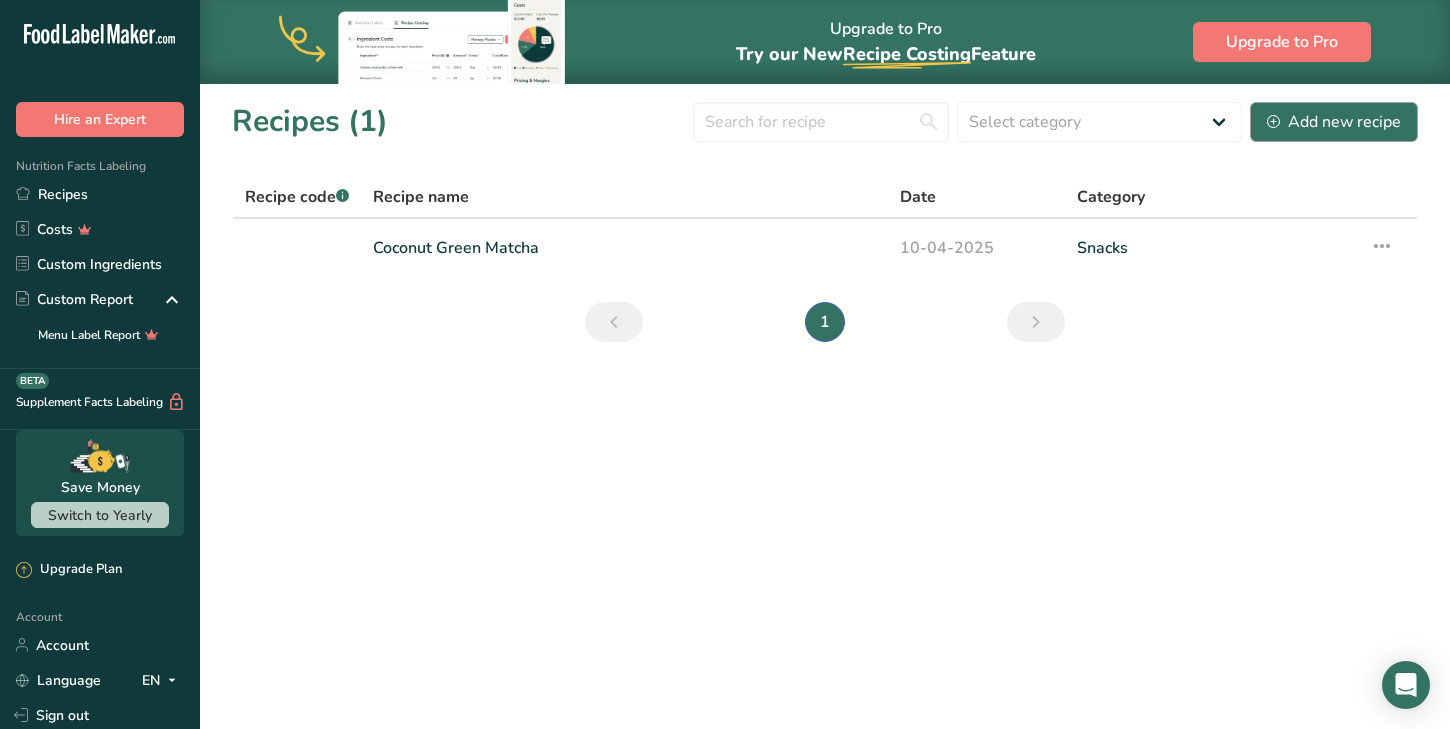 click on "Add new recipe" at bounding box center (1334, 122) 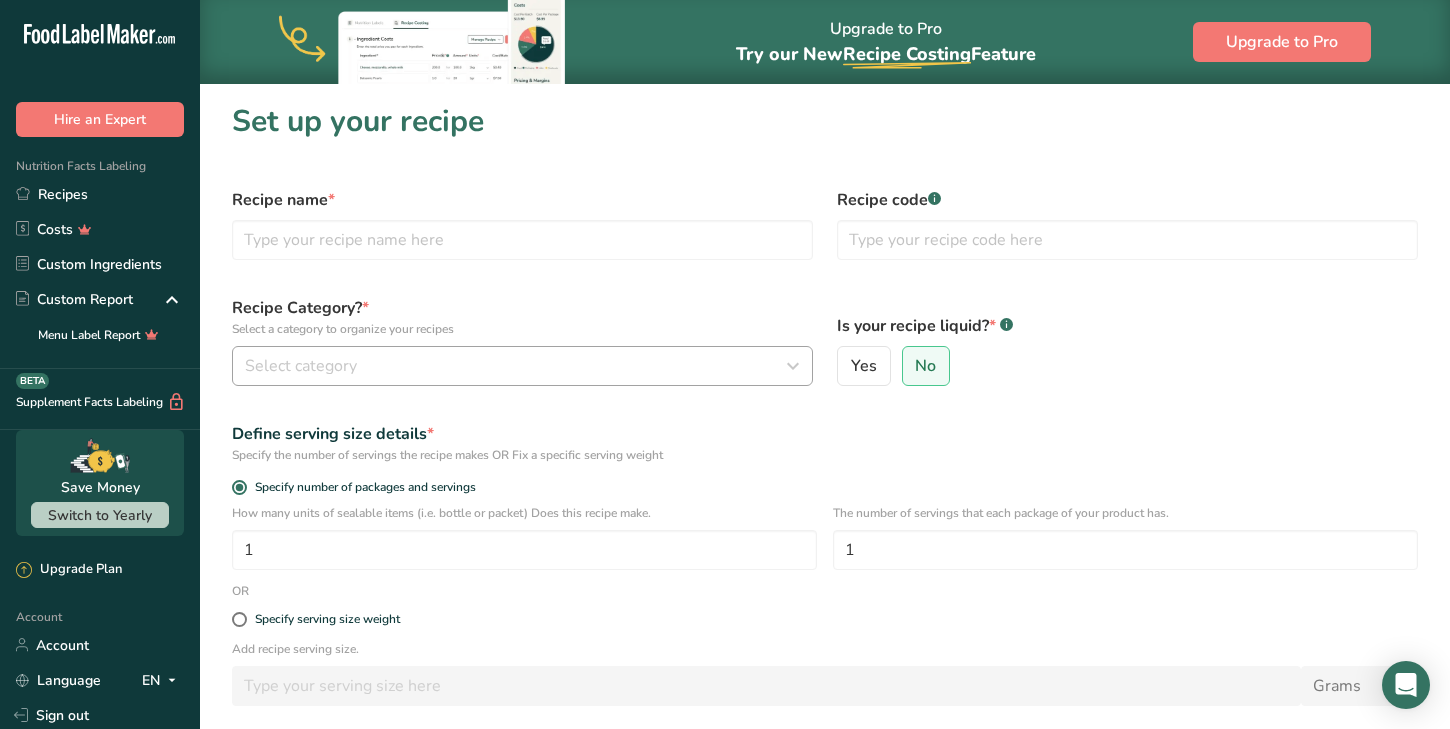 click on "Select category" at bounding box center (516, 366) 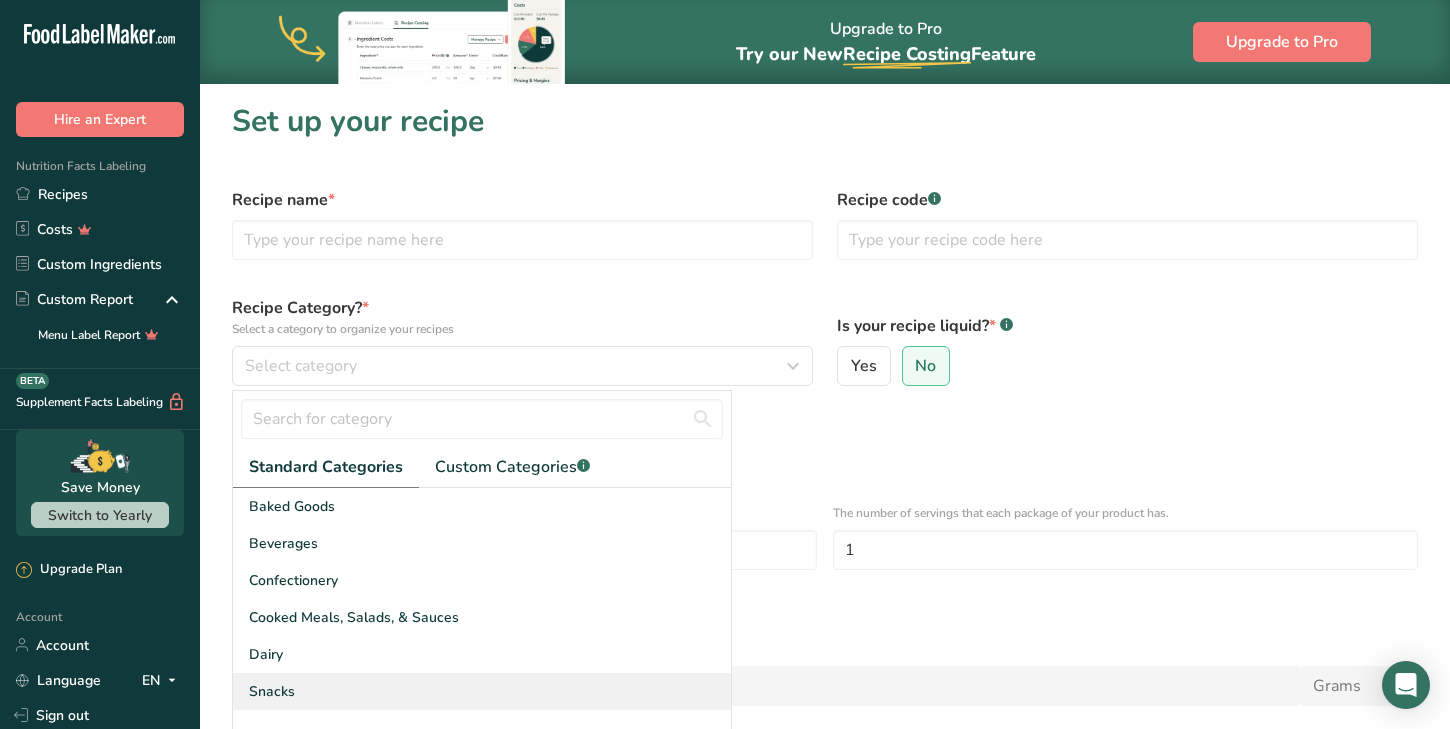 scroll, scrollTop: 164, scrollLeft: 0, axis: vertical 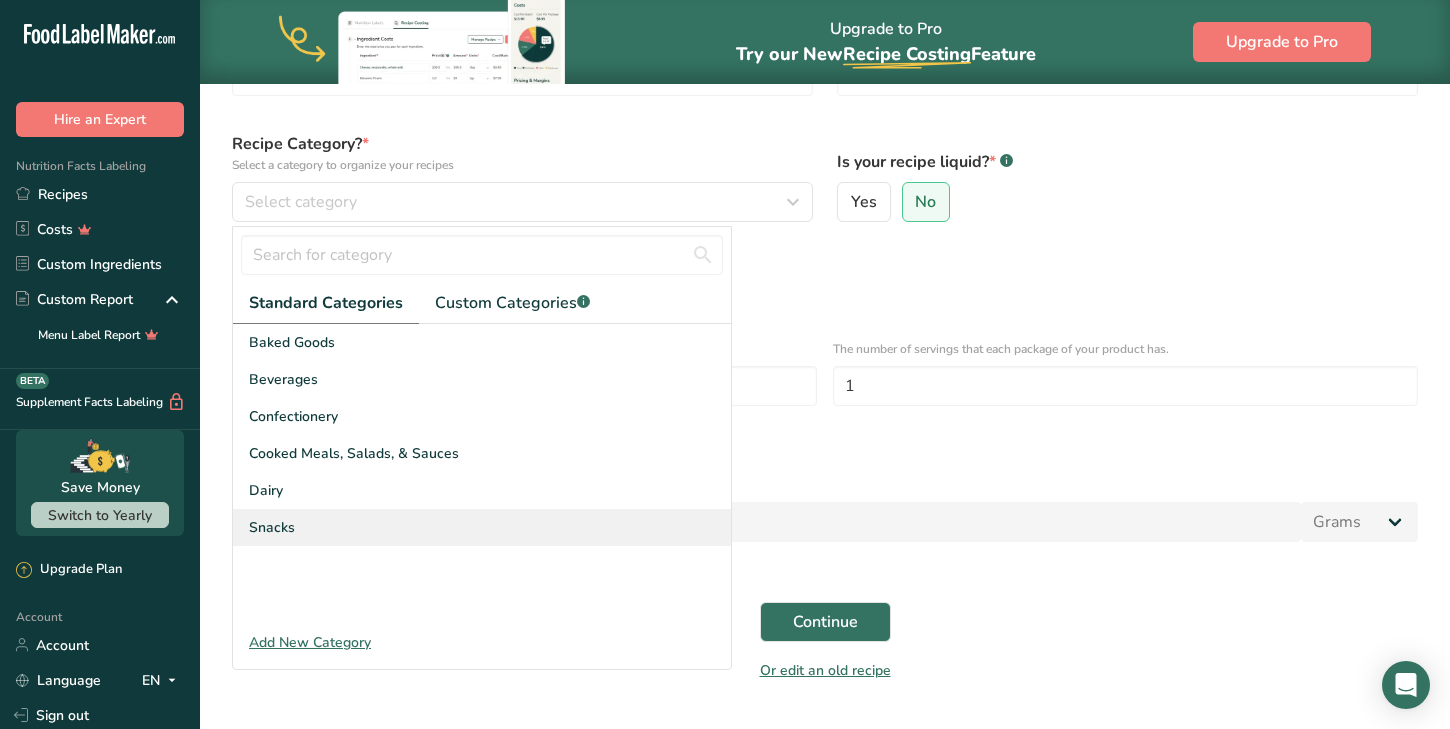 click on "Snacks" at bounding box center [482, 527] 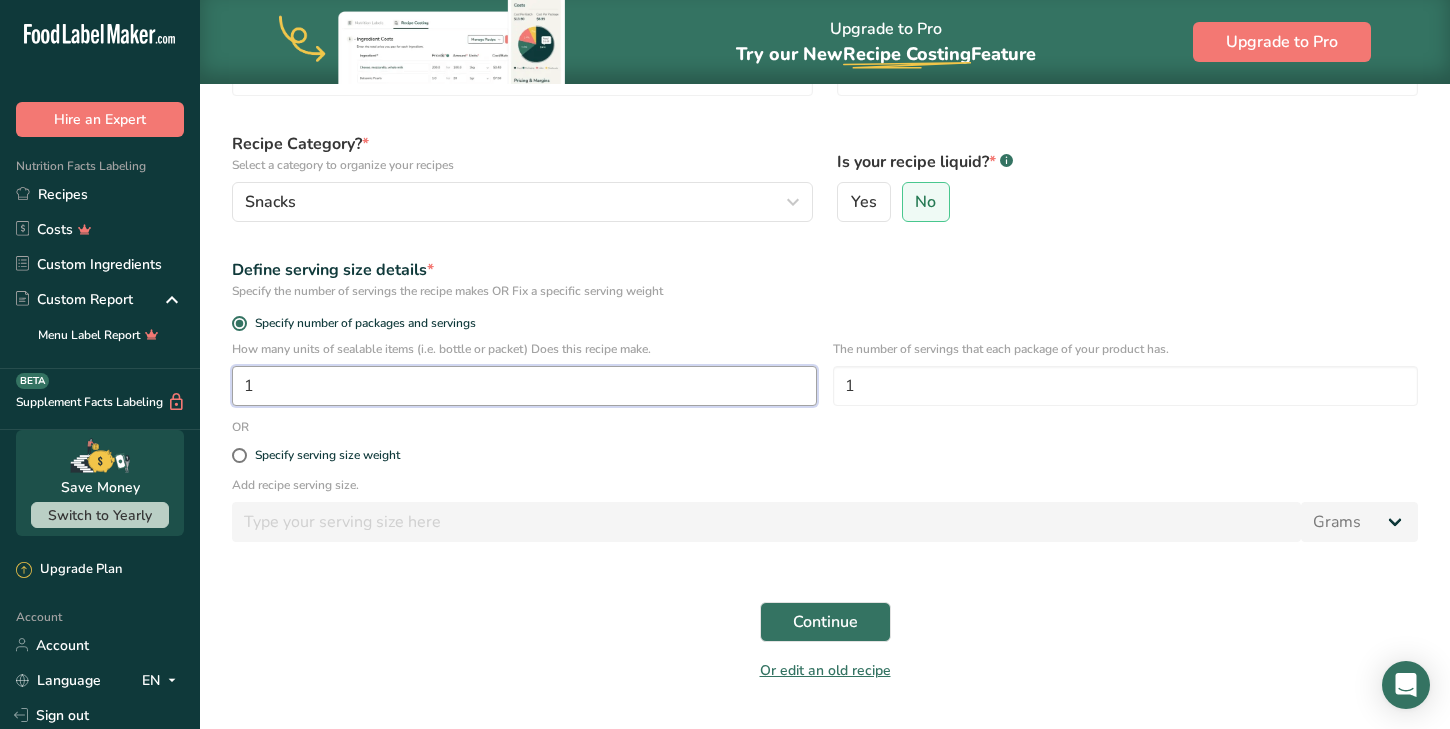 click on "1" at bounding box center (524, 386) 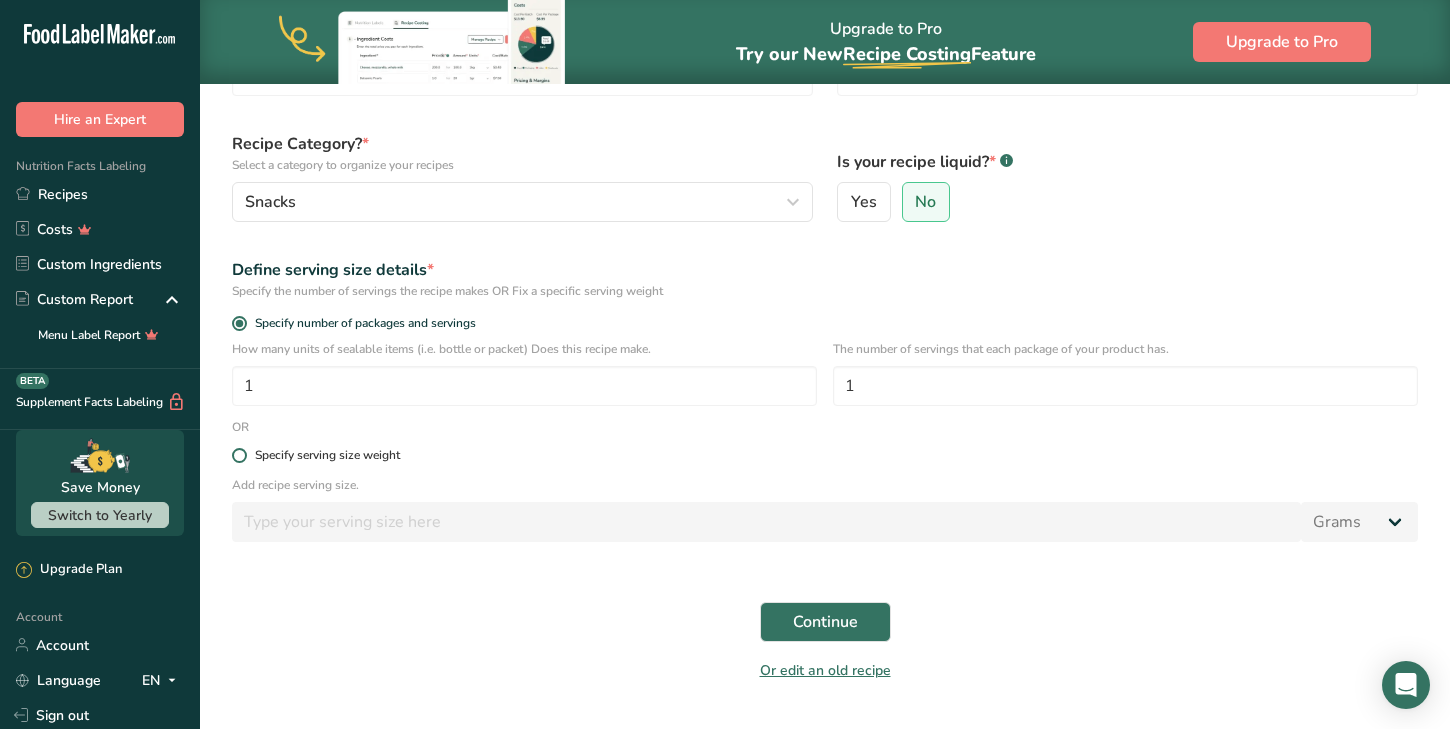 click at bounding box center [239, 455] 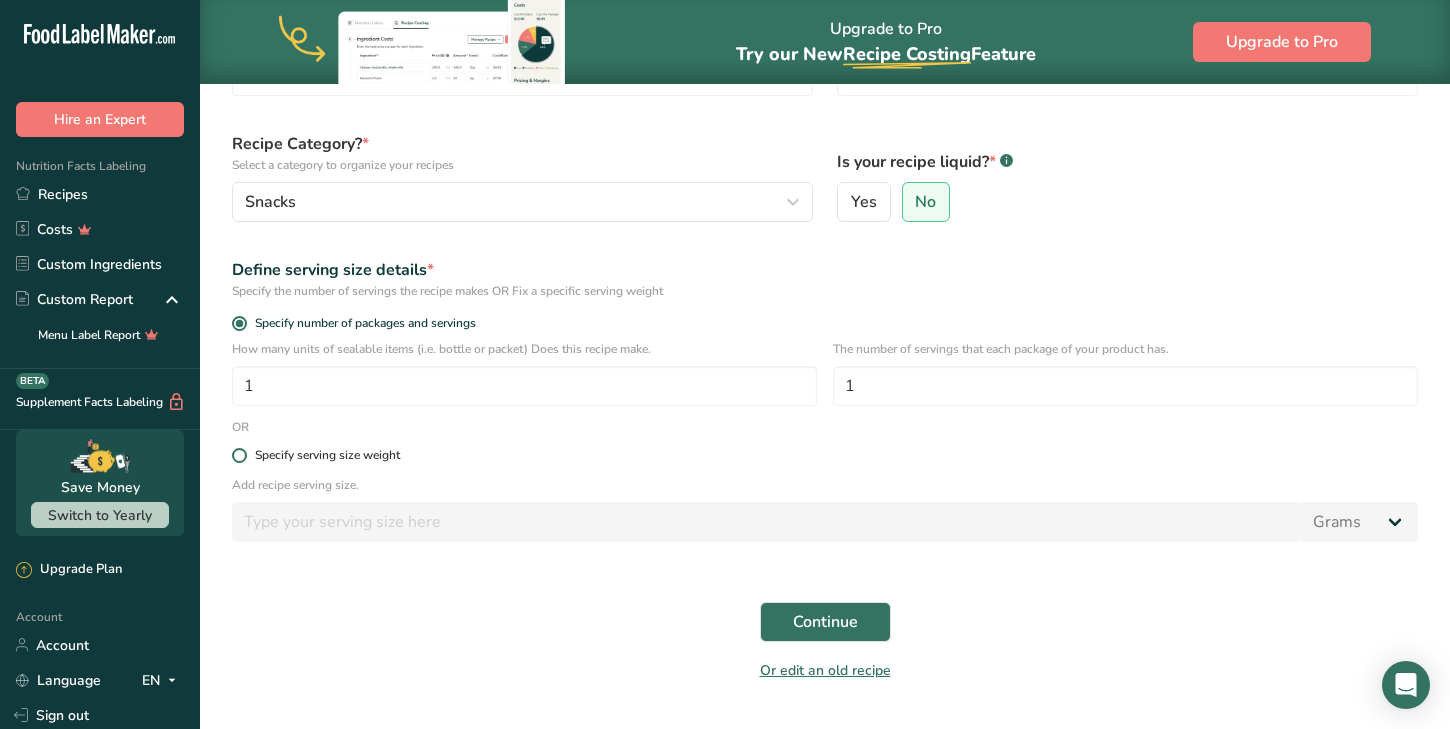 click on "Specify serving size weight" at bounding box center [238, 455] 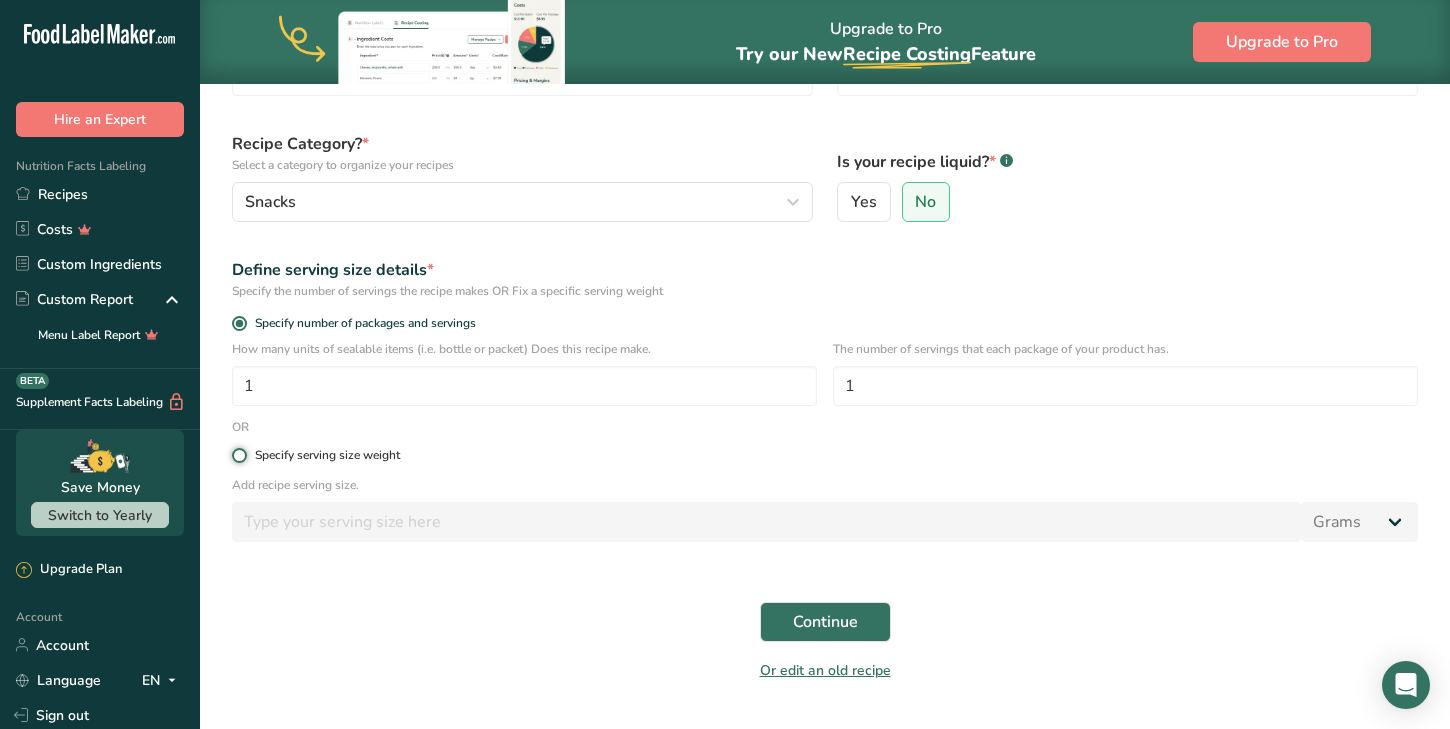 radio on "true" 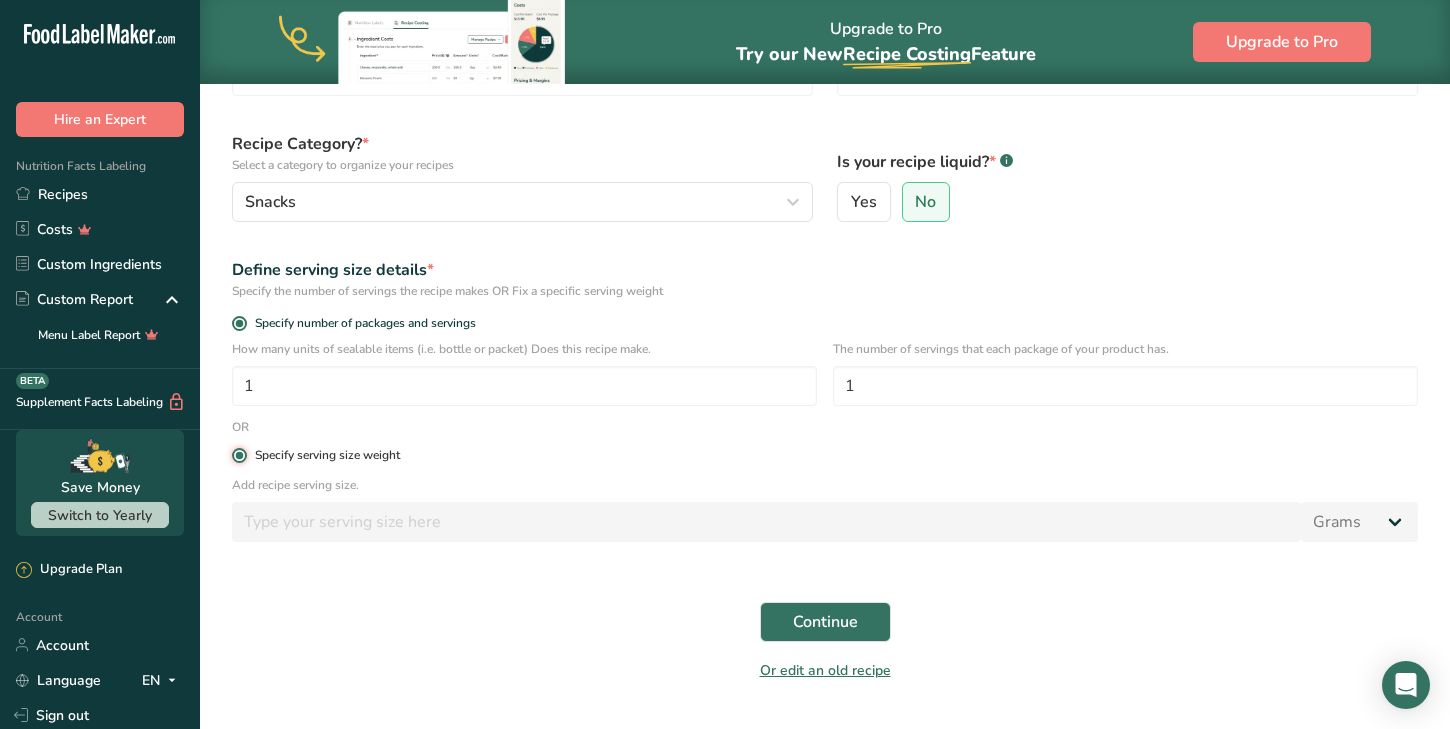 radio on "false" 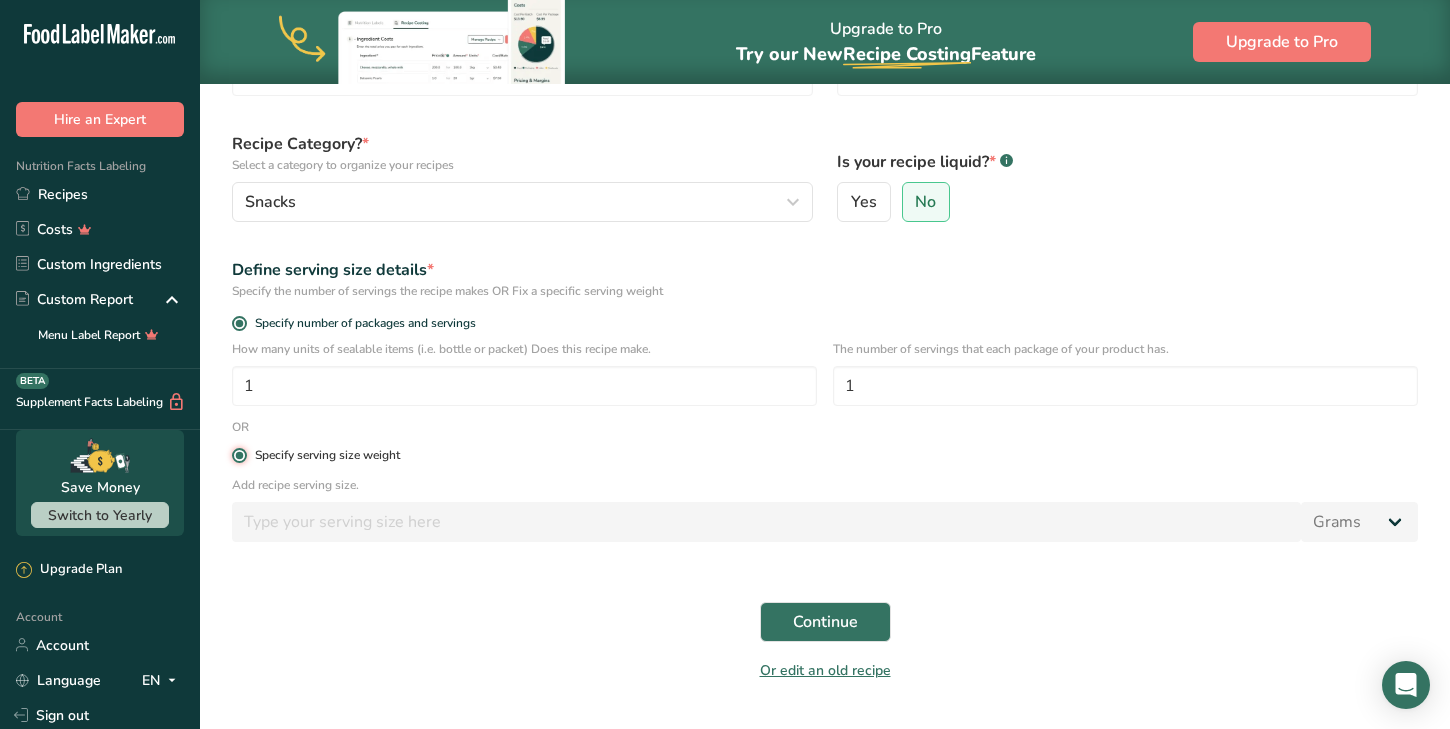type 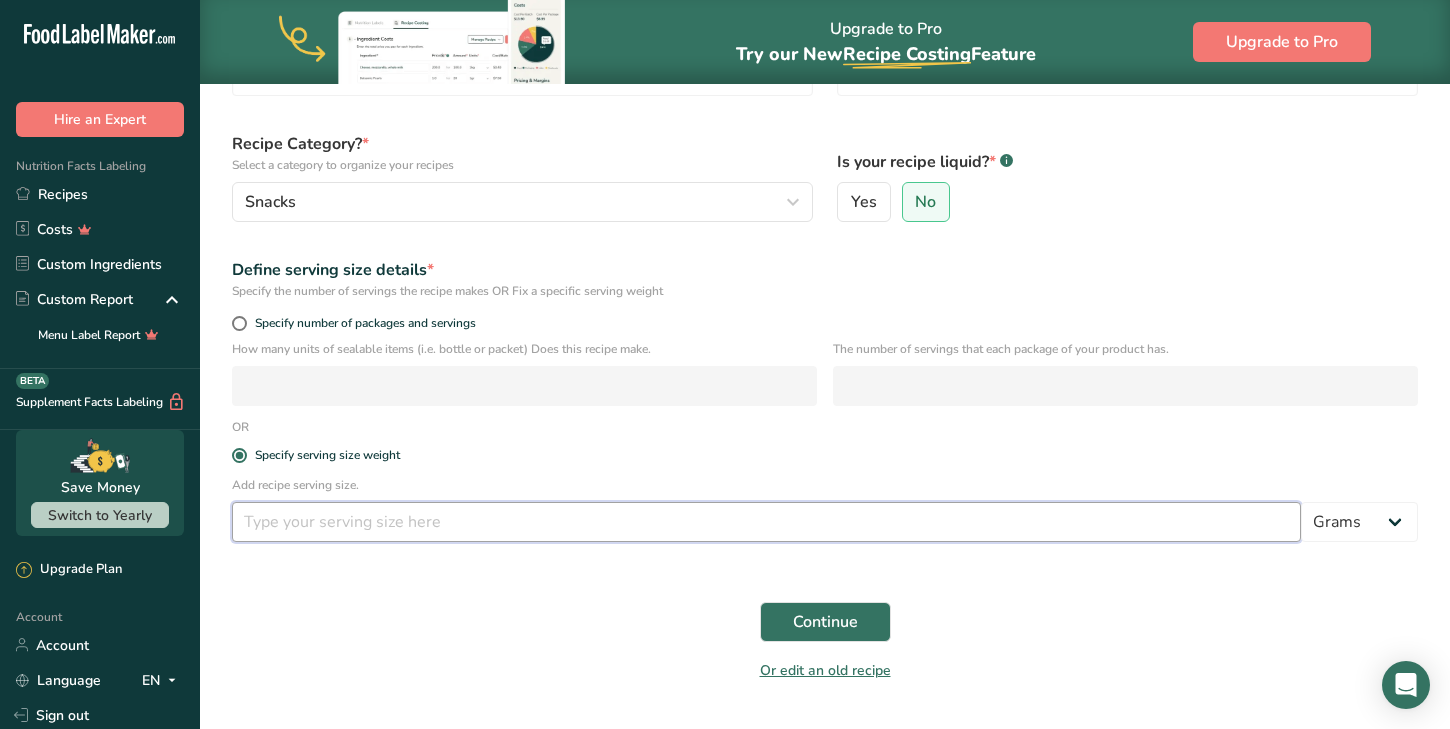 click at bounding box center (766, 522) 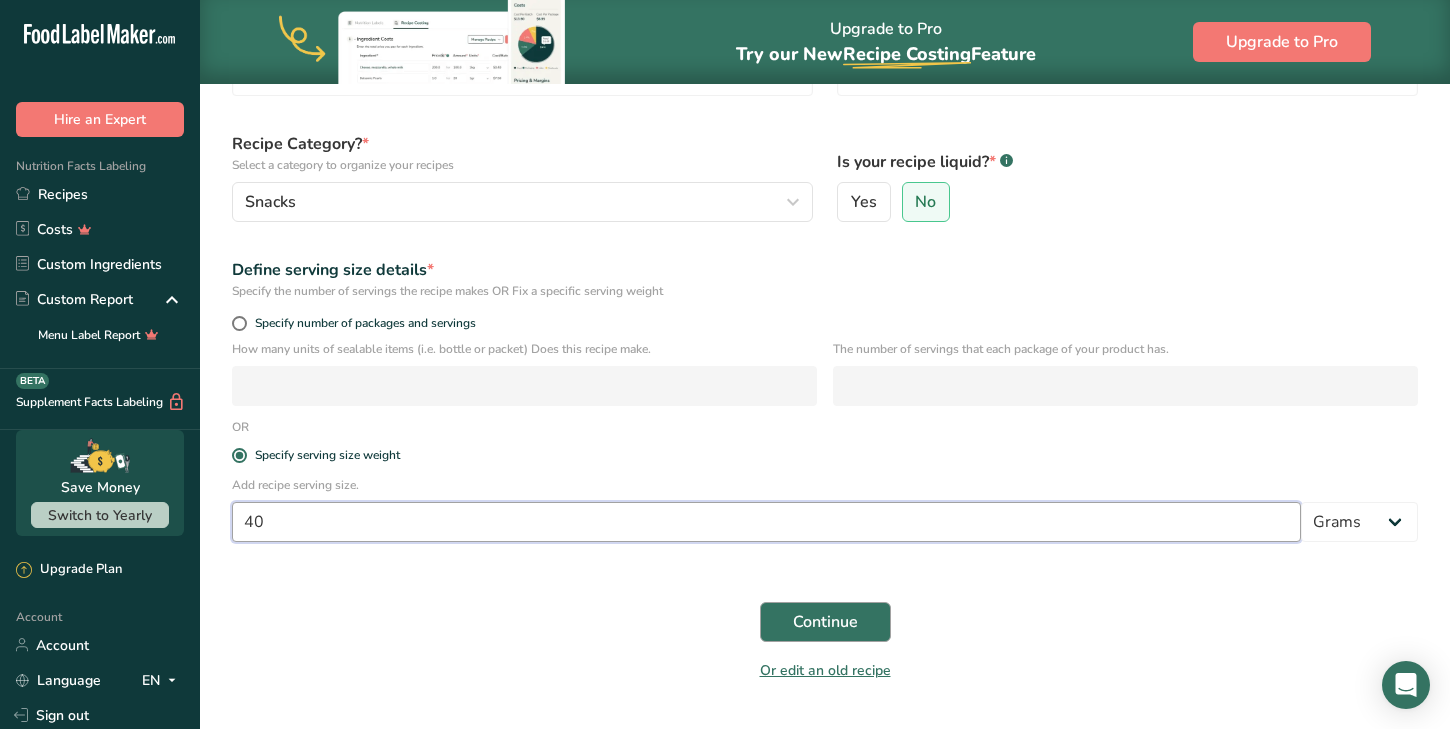 type on "40" 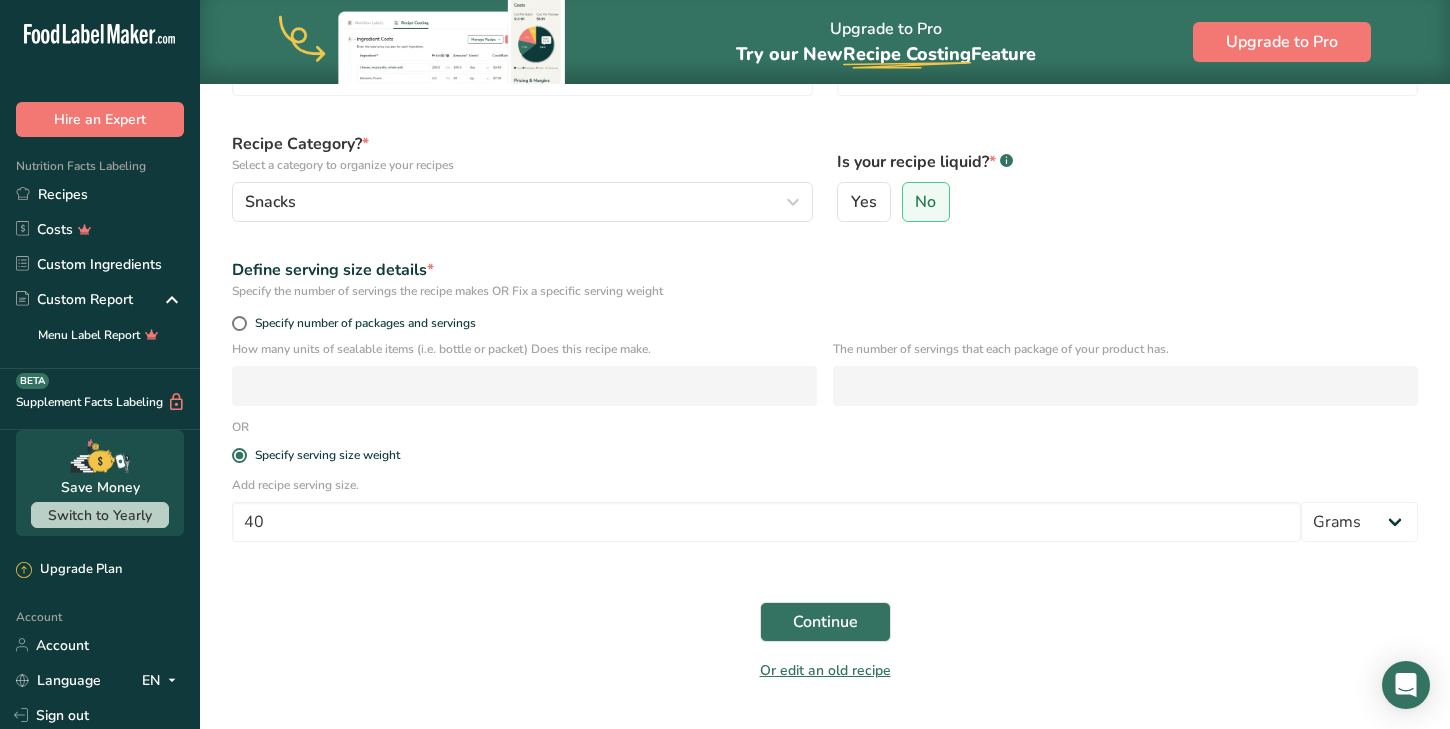 click on "Continue" at bounding box center (825, 622) 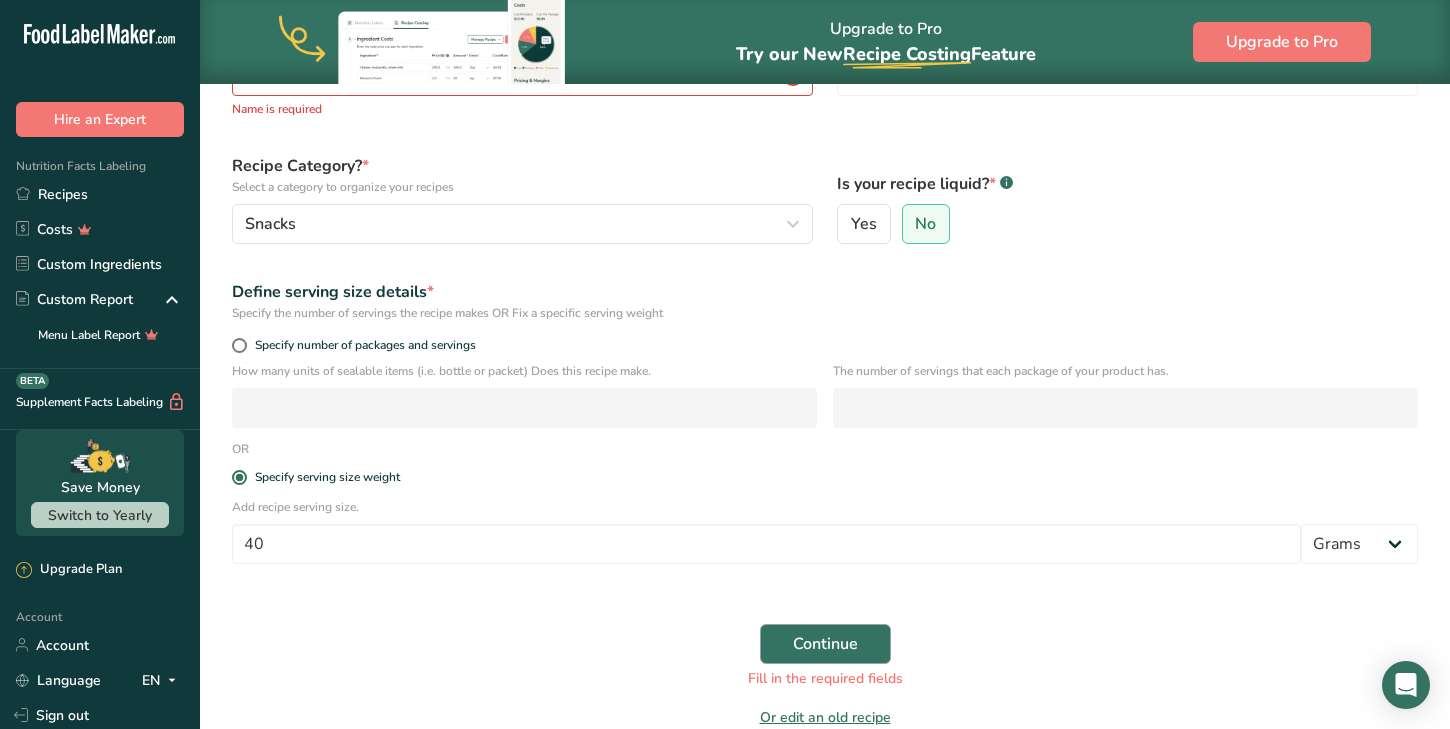 click on "Continue" at bounding box center [825, 644] 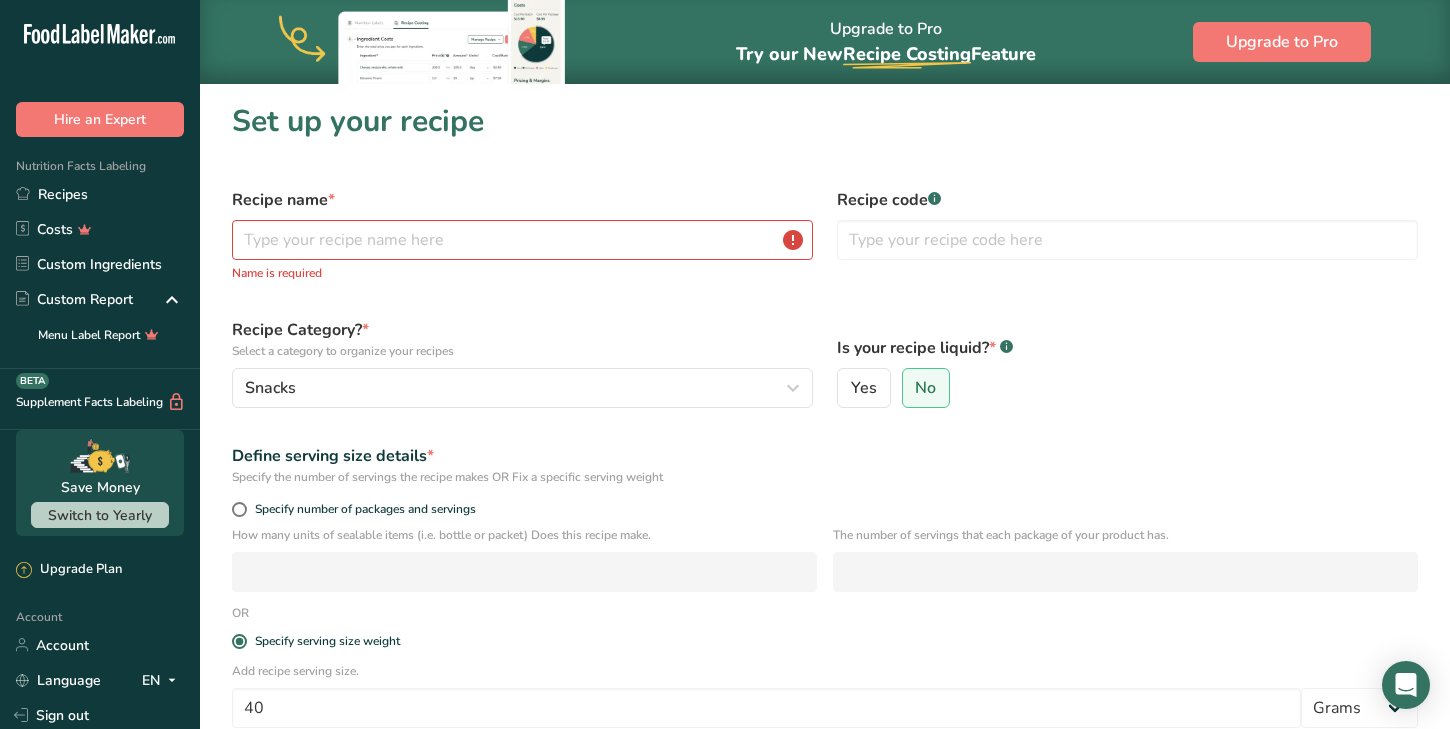 scroll, scrollTop: 0, scrollLeft: 0, axis: both 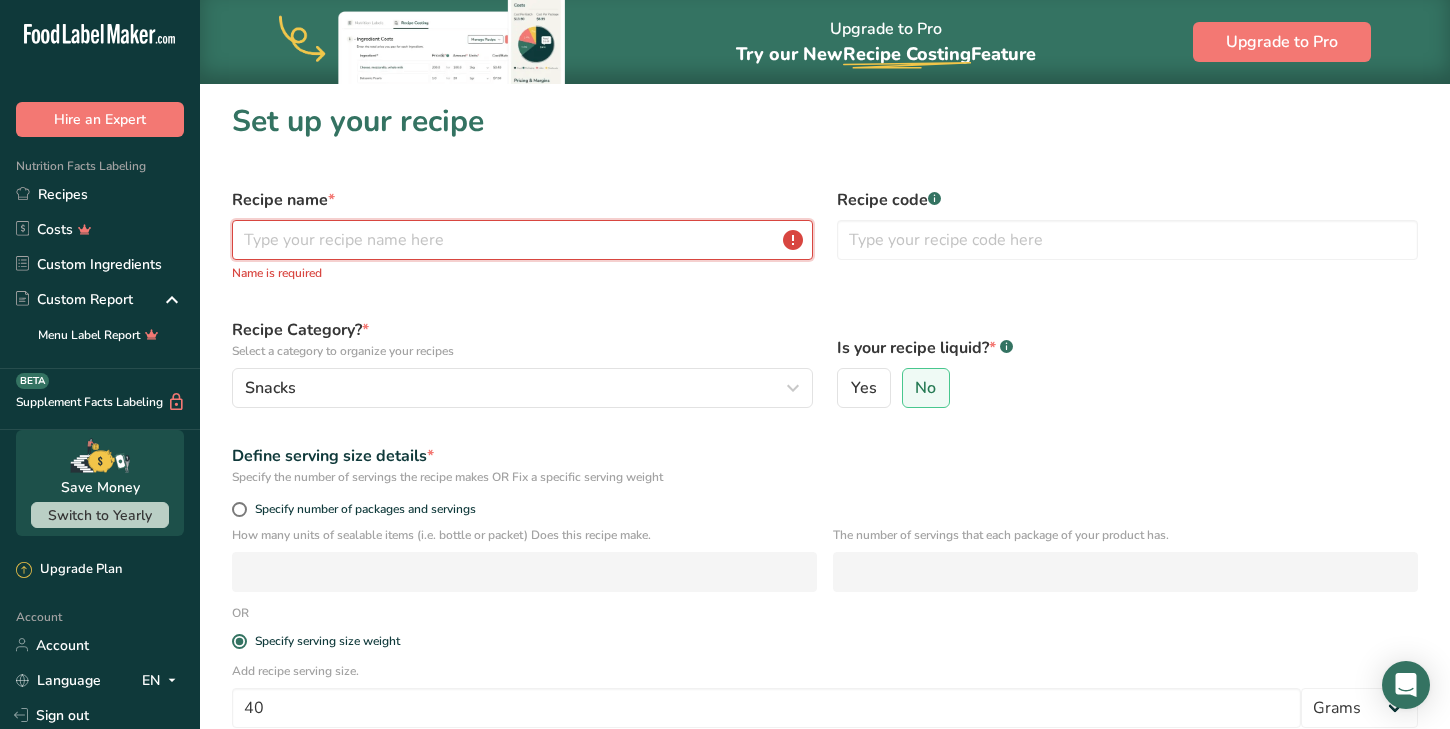 click at bounding box center [522, 240] 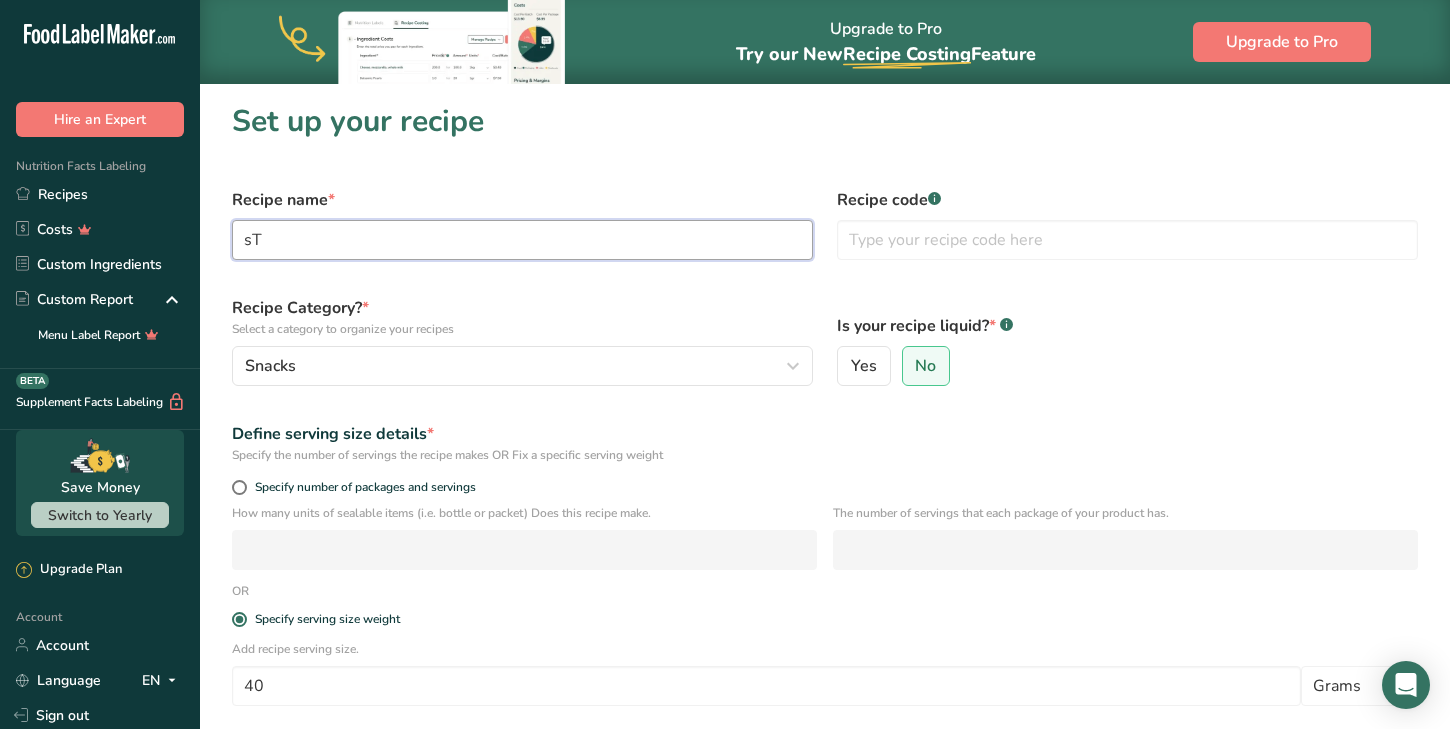 type on "s" 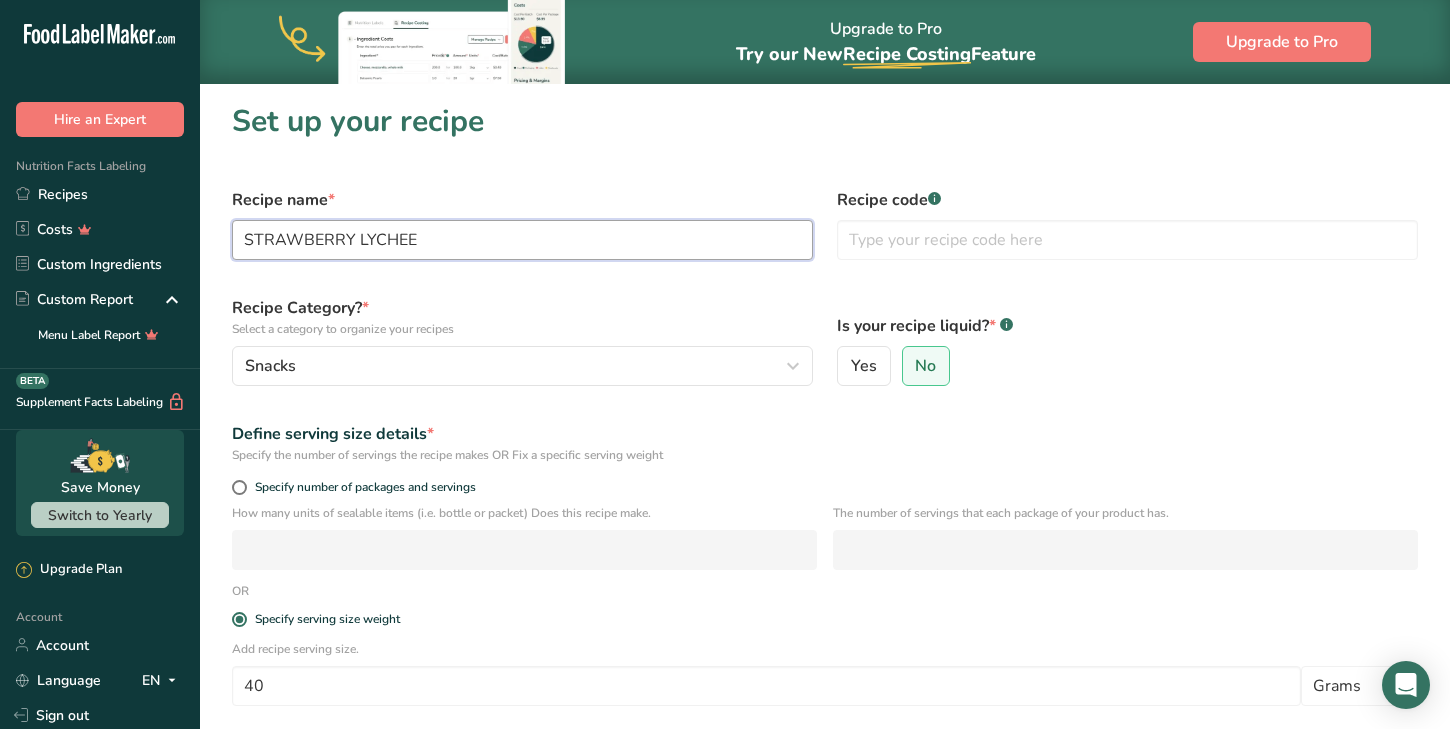 type on "STRAWBERRY LYCHEE" 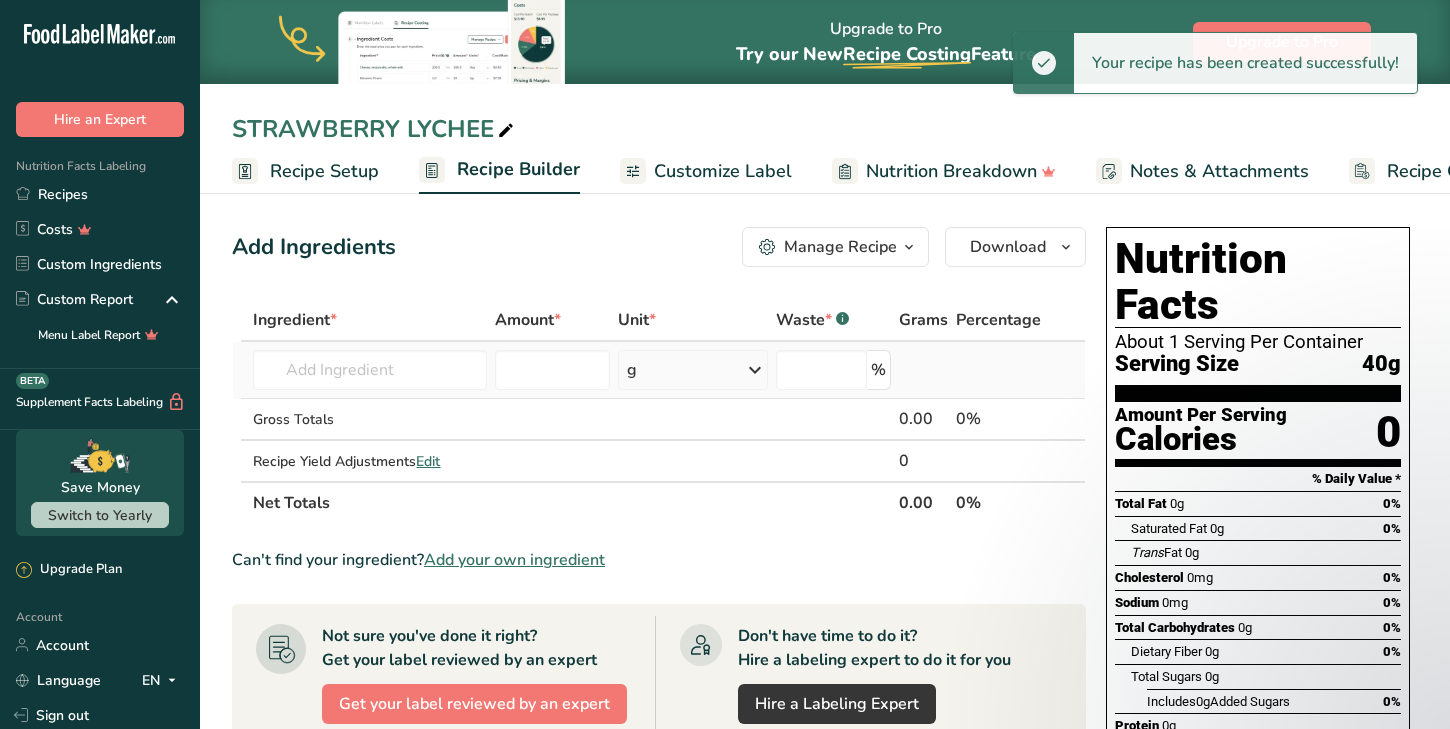 scroll, scrollTop: 66, scrollLeft: 0, axis: vertical 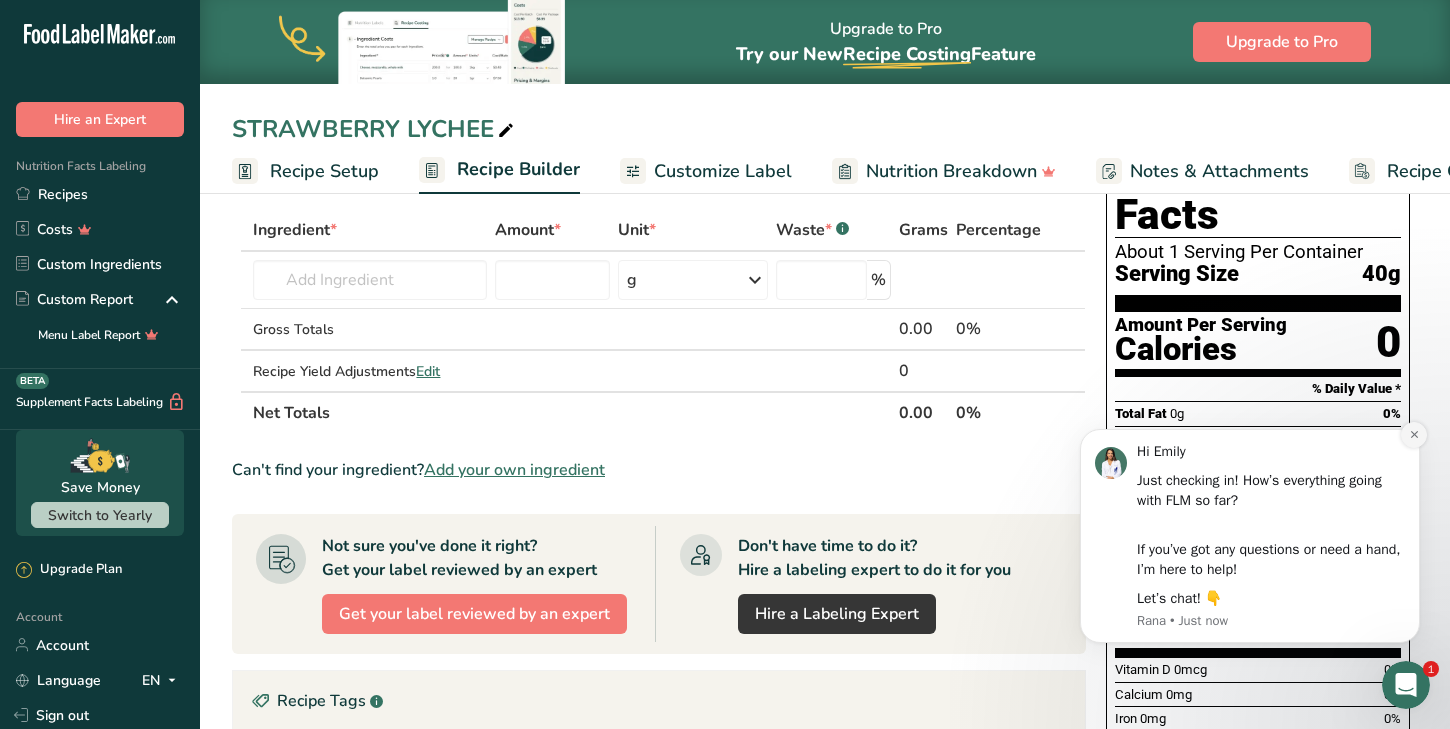 click at bounding box center [1414, 435] 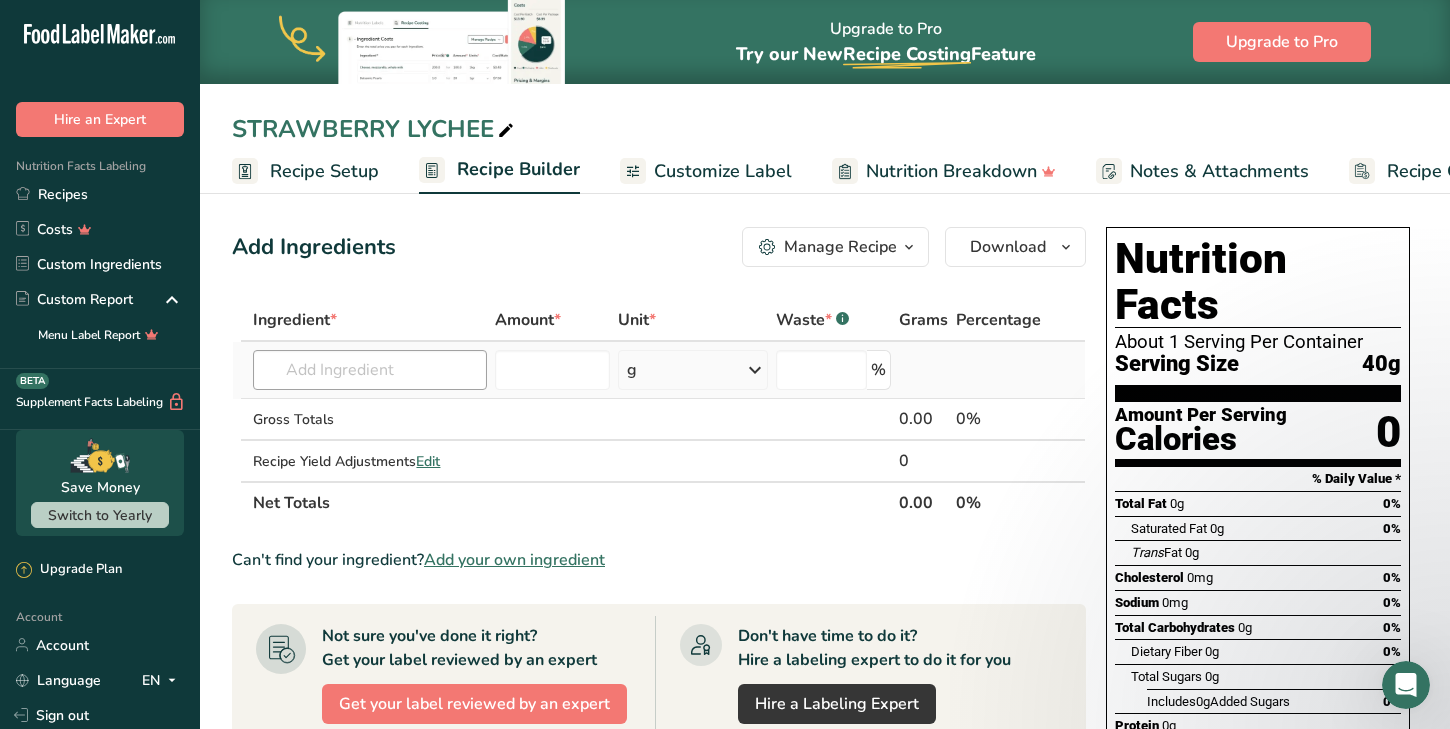 scroll, scrollTop: 0, scrollLeft: 0, axis: both 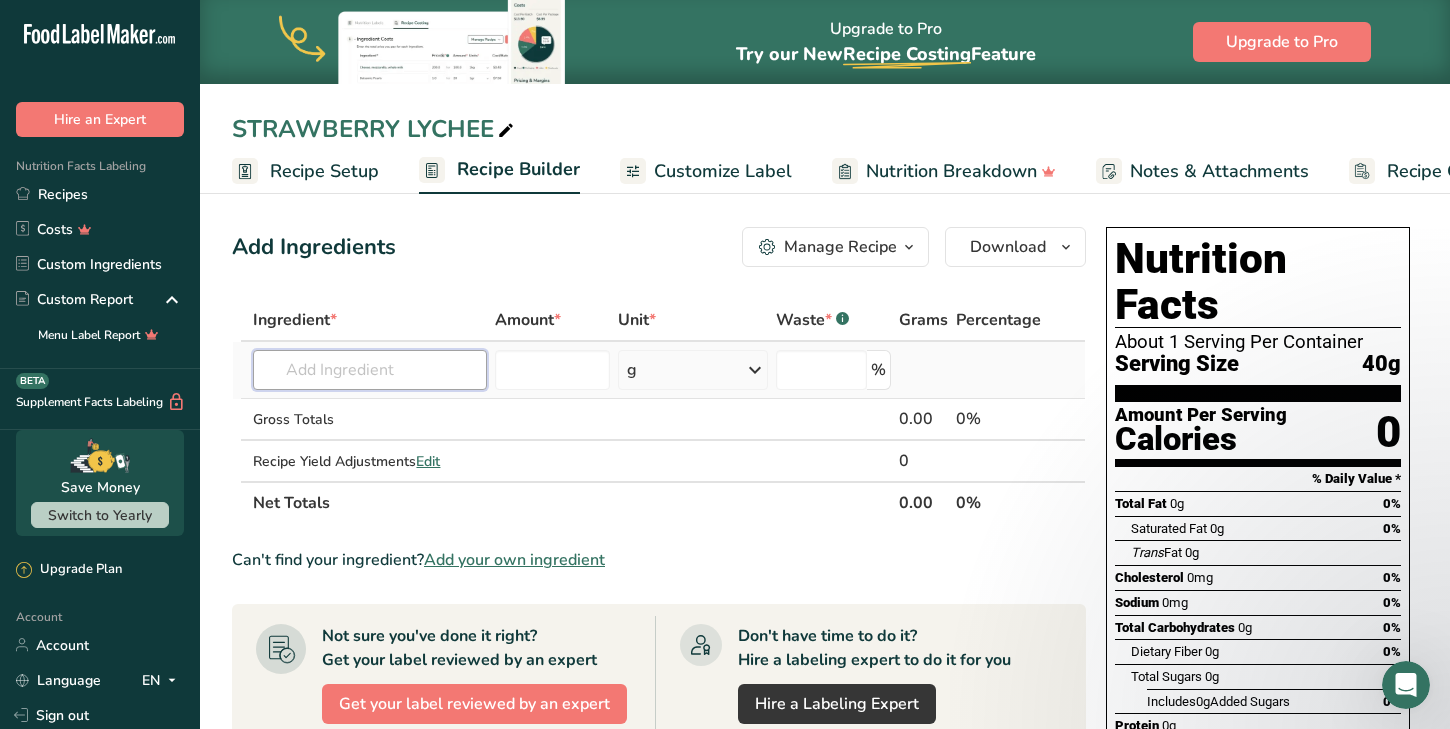 click at bounding box center [370, 370] 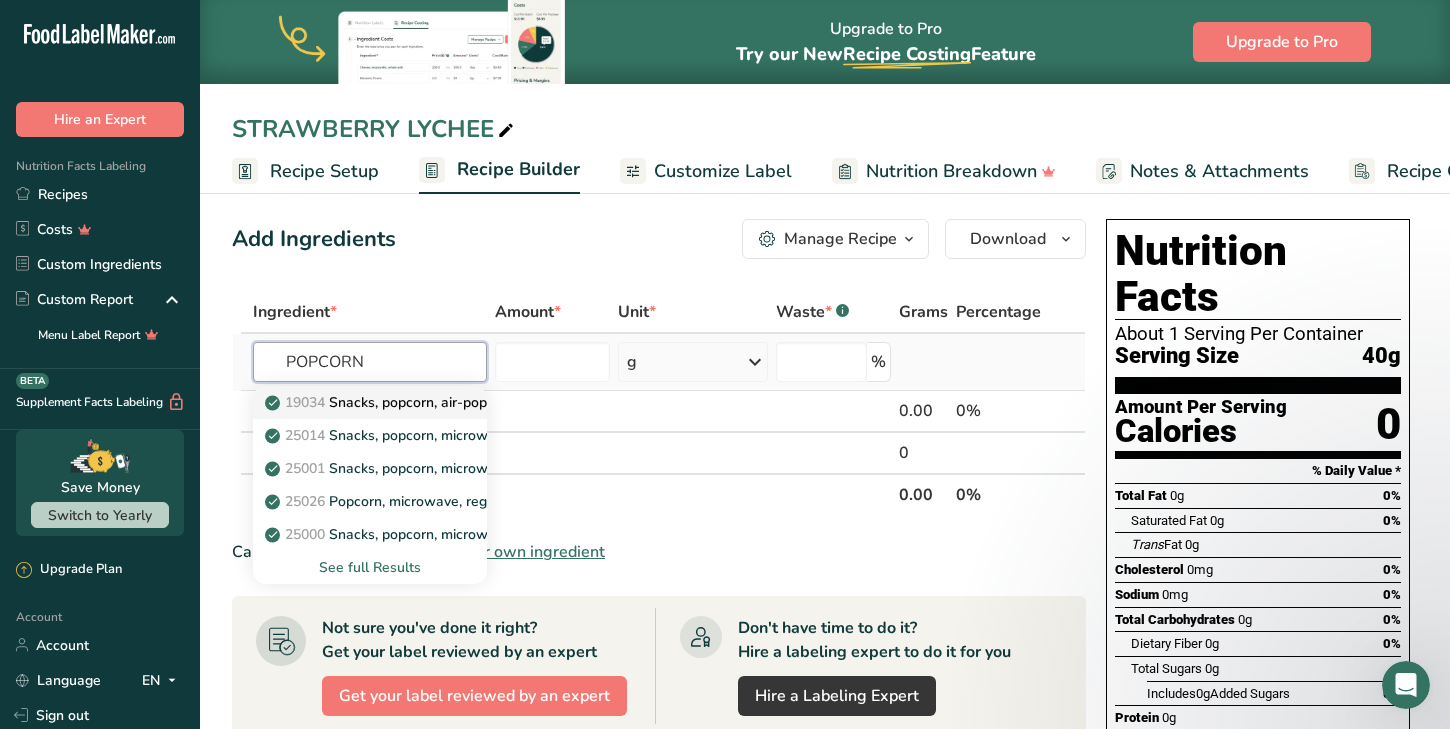 type on "POPCORN" 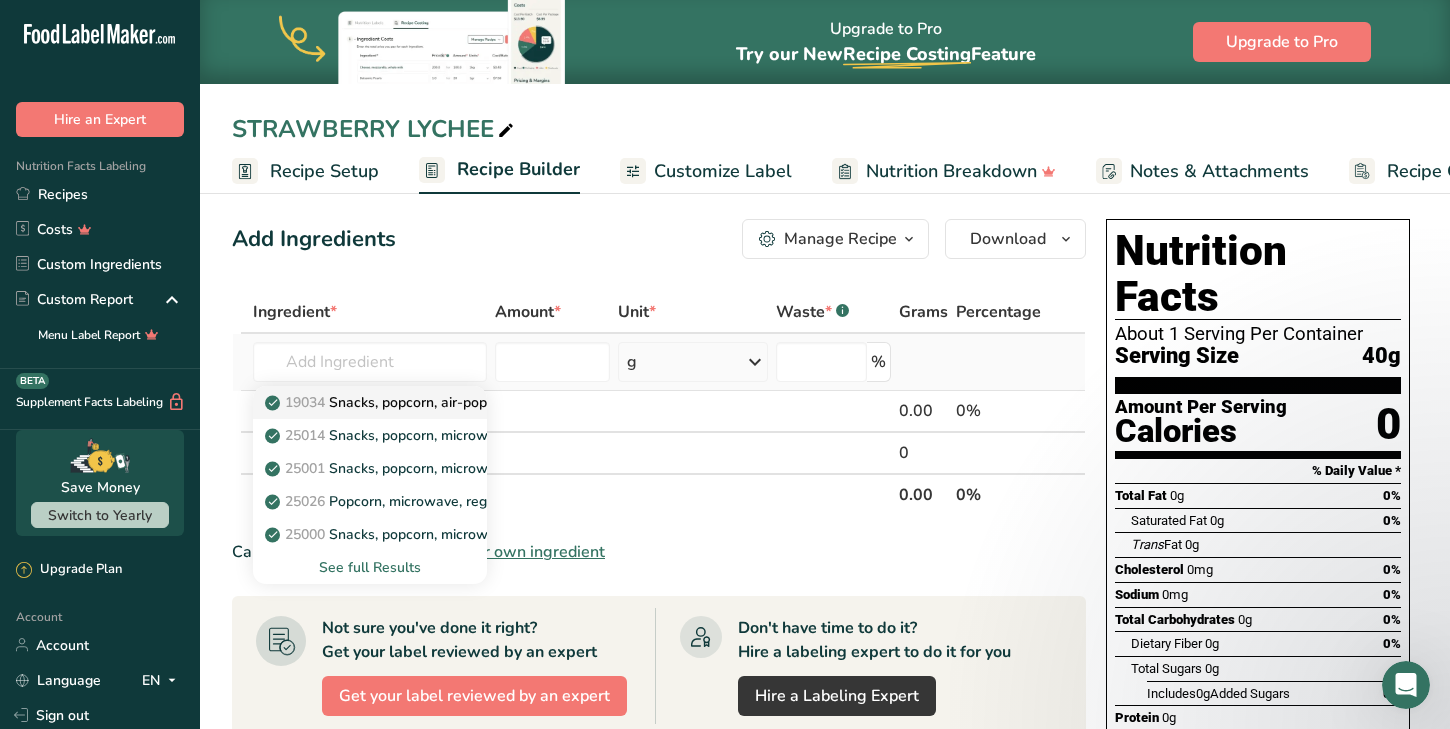 click on "19034
Snacks, popcorn, air-popped" at bounding box center [390, 402] 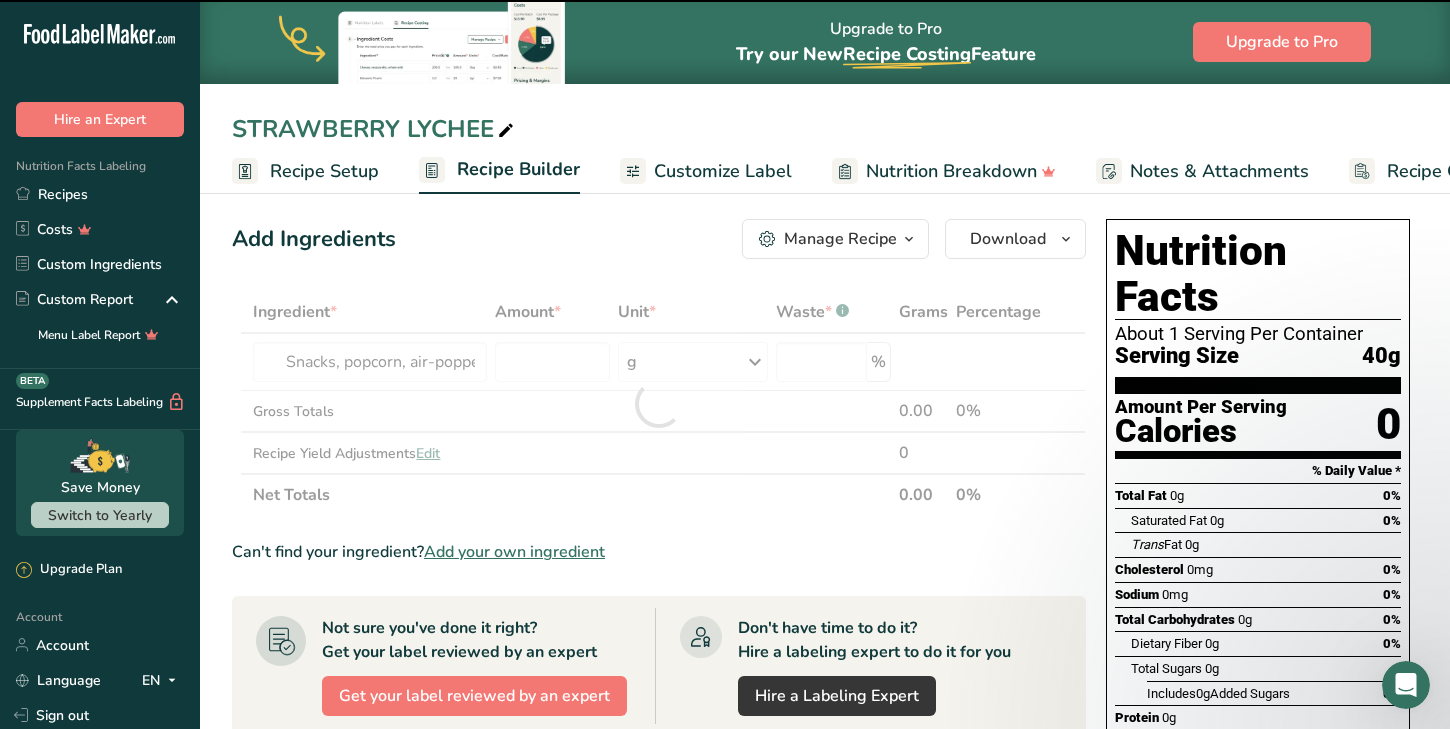 type on "0" 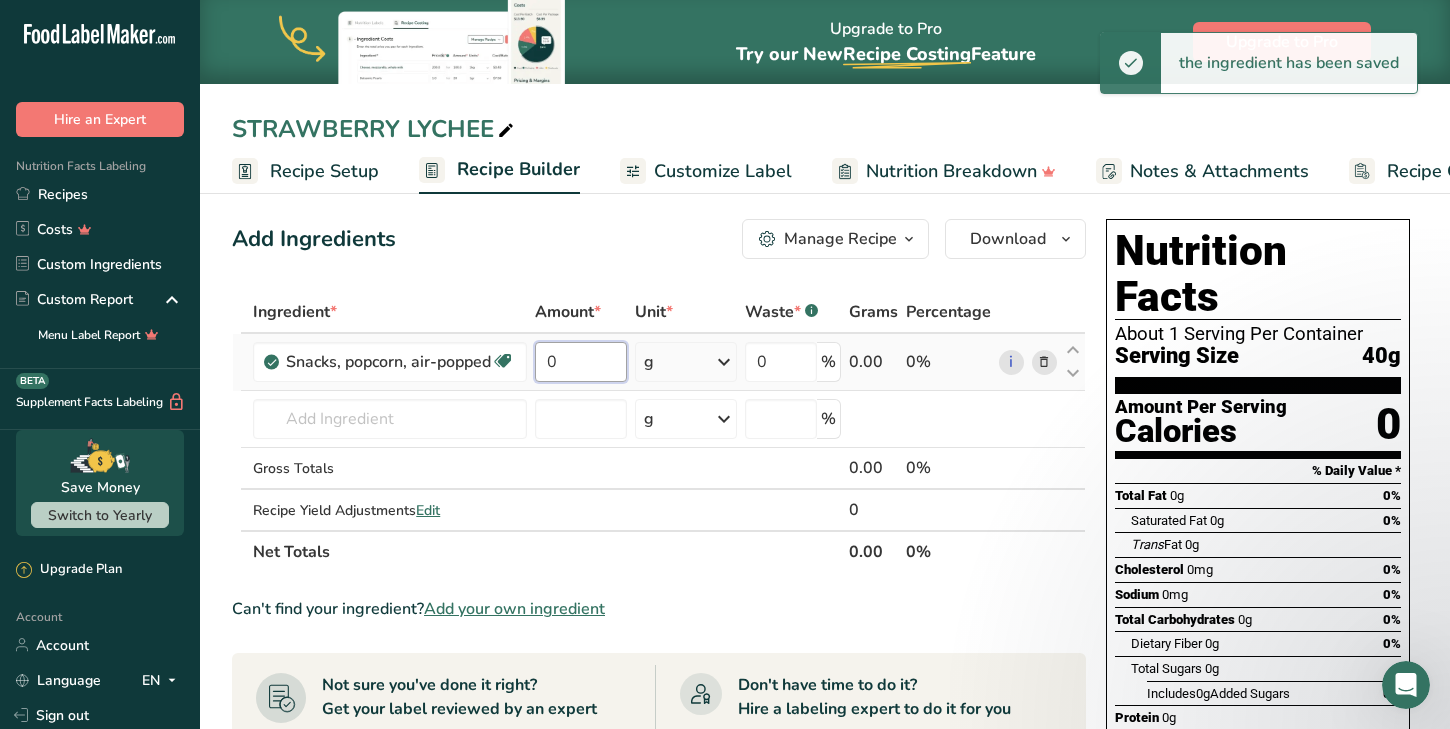 drag, startPoint x: 574, startPoint y: 364, endPoint x: 533, endPoint y: 362, distance: 41.04875 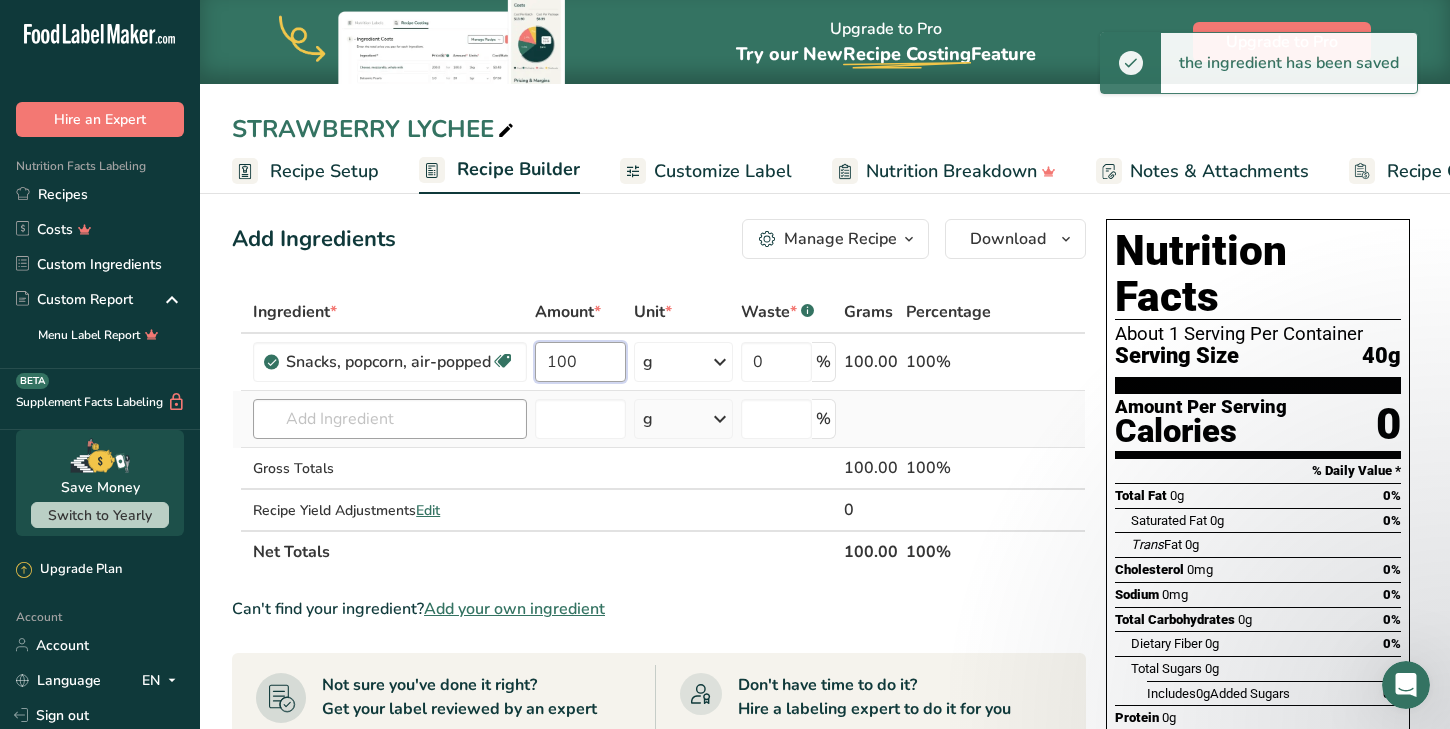 type on "100" 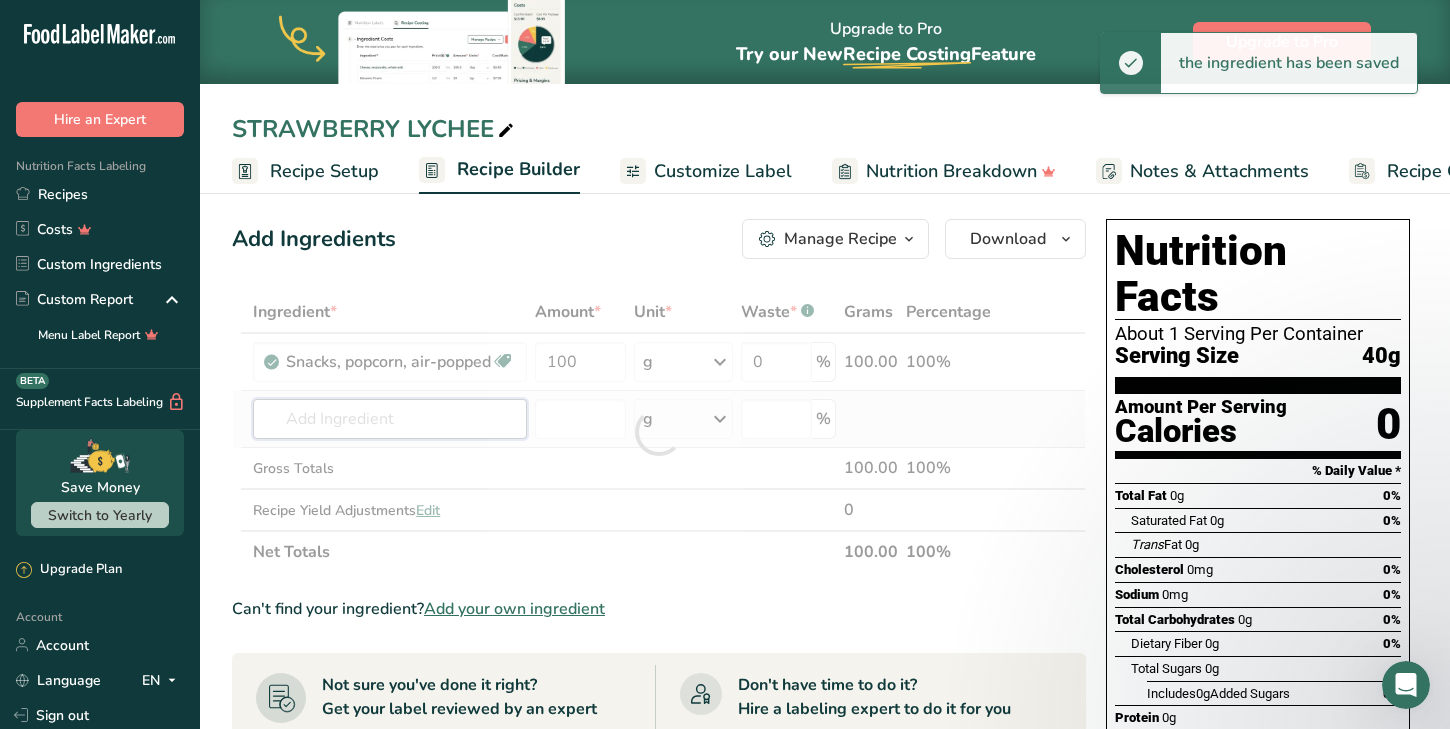 click on "Ingredient *
Amount *
Unit *
Waste *   .a-a{fill:#347362;}.b-a{fill:#fff;}          Grams
Percentage
Snacks, popcorn, air-popped
Dairy free
Gluten free
Vegan
Vegetarian
Soy free
100
g
Portions
1 cup
1 oz
Weight Units
g
kg
mg
See more
Volume Units
l
Volume units require a density conversion. If you know your ingredient's density enter it below. Otherwise, click on "RIA" our AI Regulatory bot - she will be able to help you
lb/ft3
g/cm3
Confirm
mL
lb/ft3" at bounding box center (659, 432) 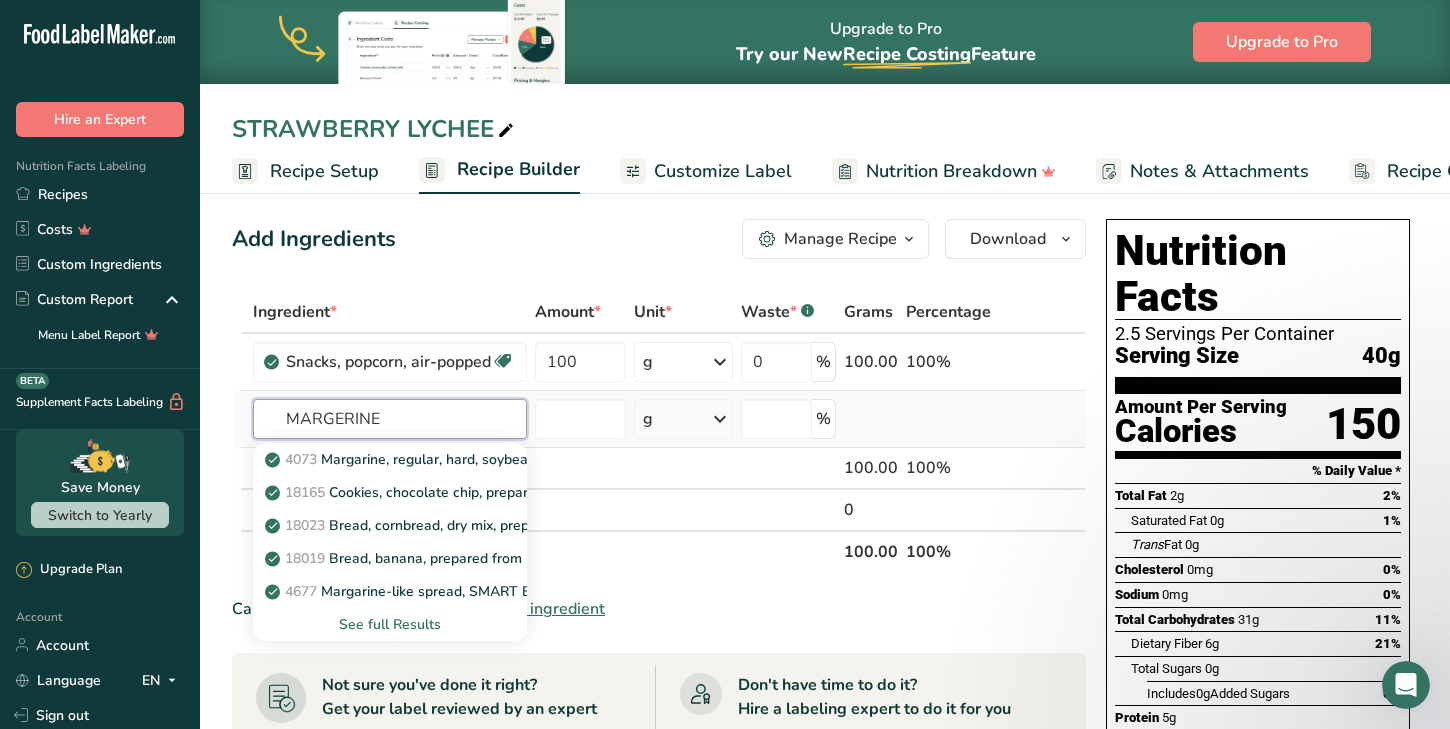 type on "MARGERINE" 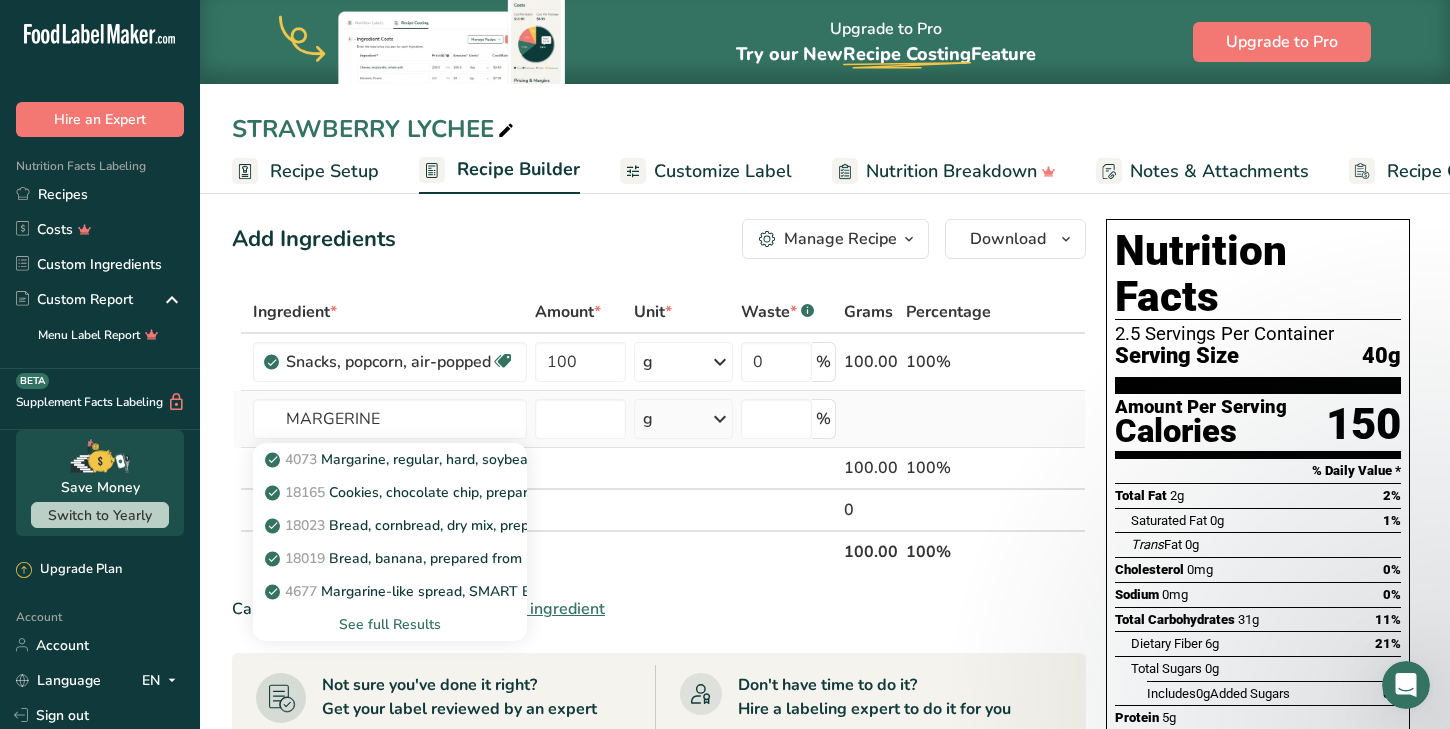 type 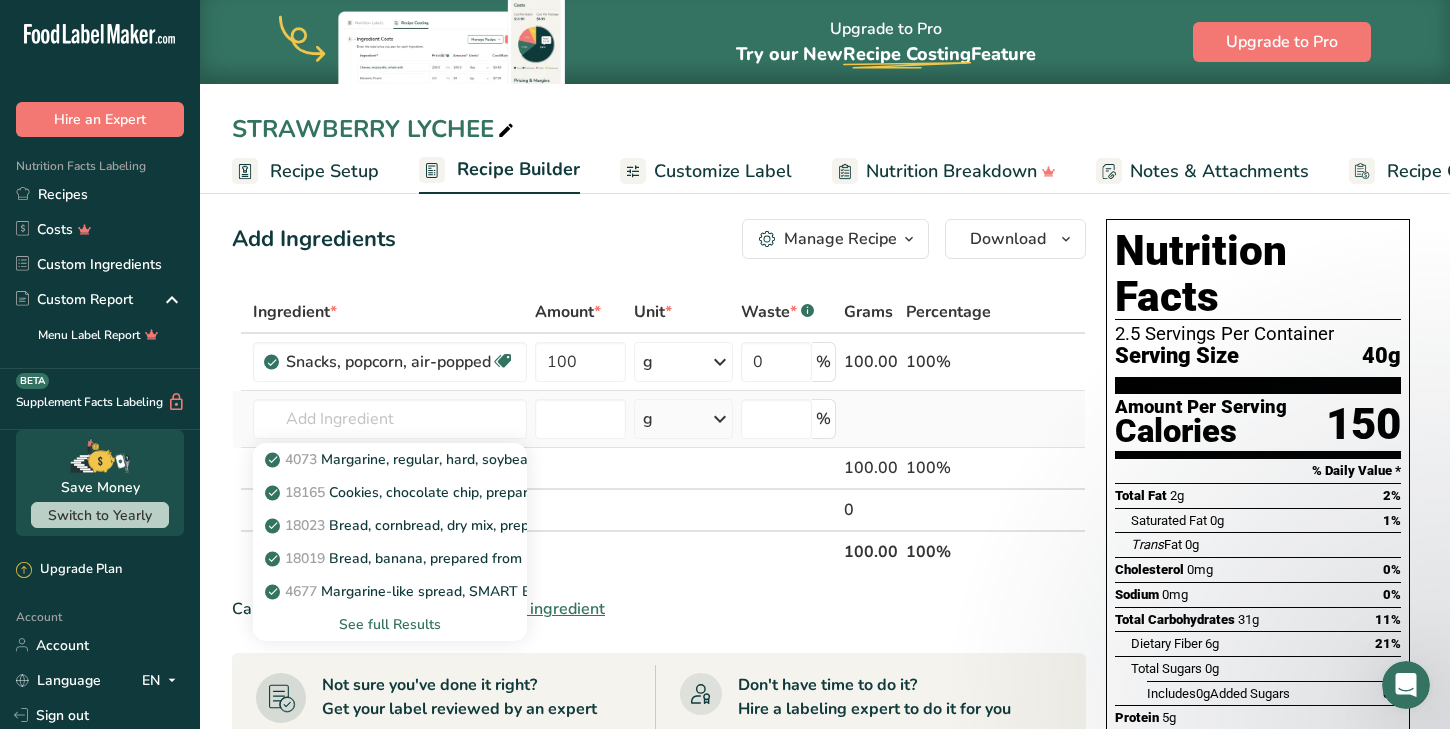 click on "See full Results" at bounding box center [390, 624] 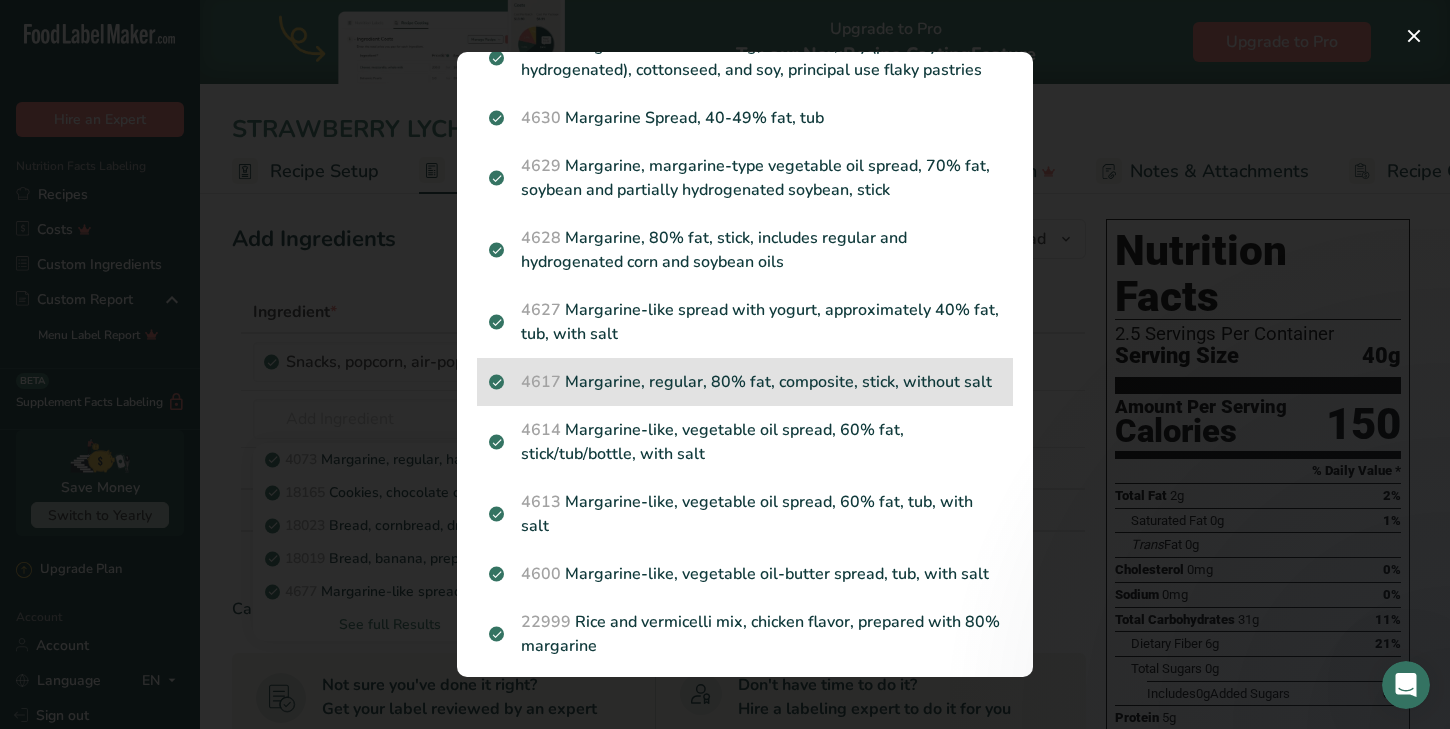 scroll, scrollTop: 635, scrollLeft: 0, axis: vertical 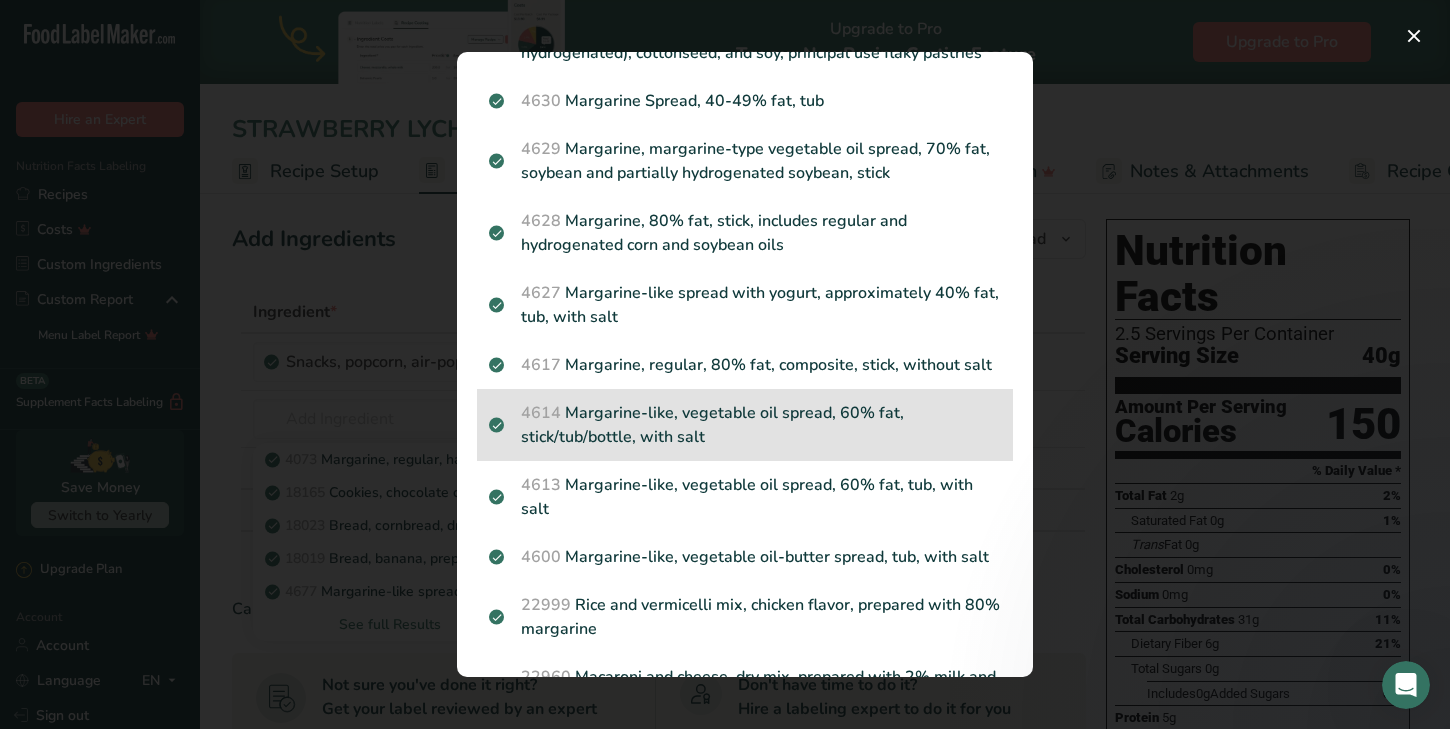 click on "4614
Margarine-like, vegetable oil spread, 60% fat, stick/tub/bottle, with salt" at bounding box center (745, 425) 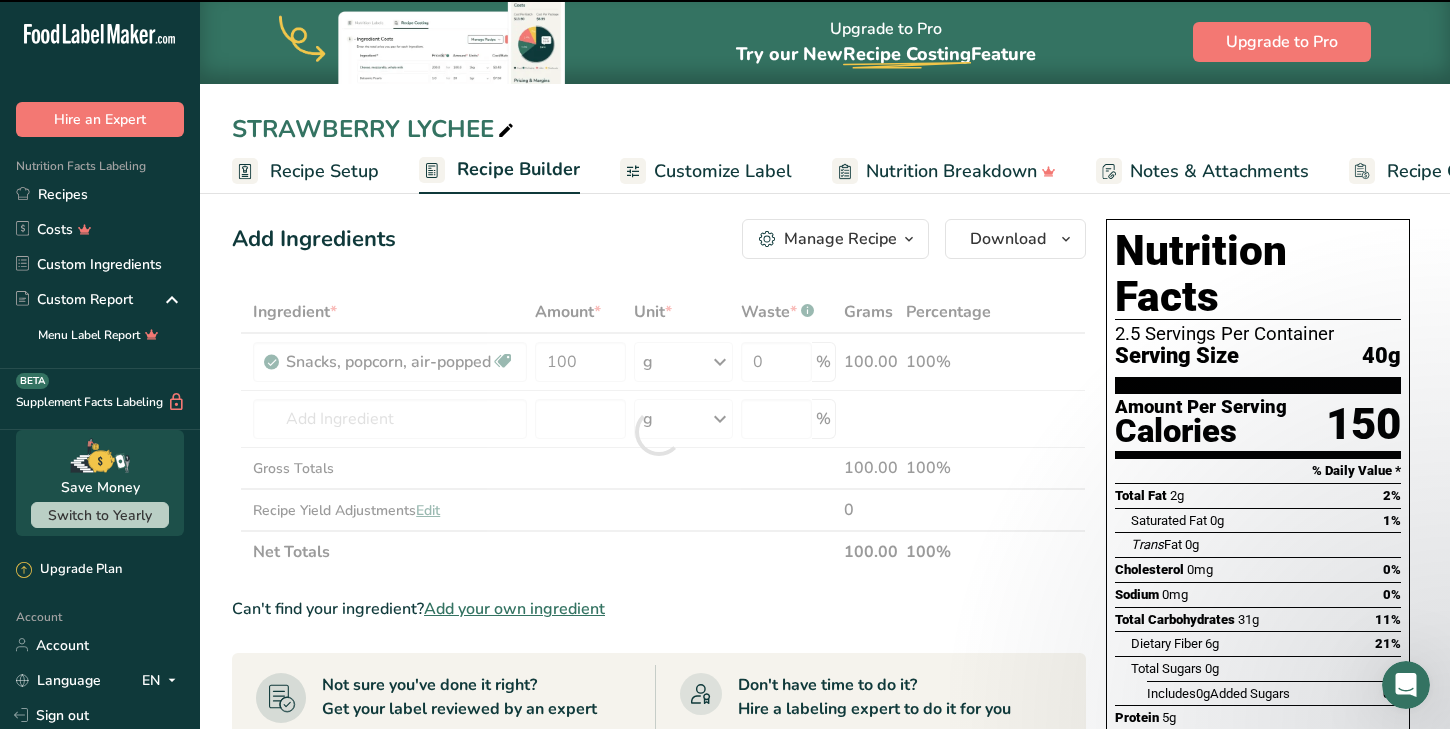 type on "0" 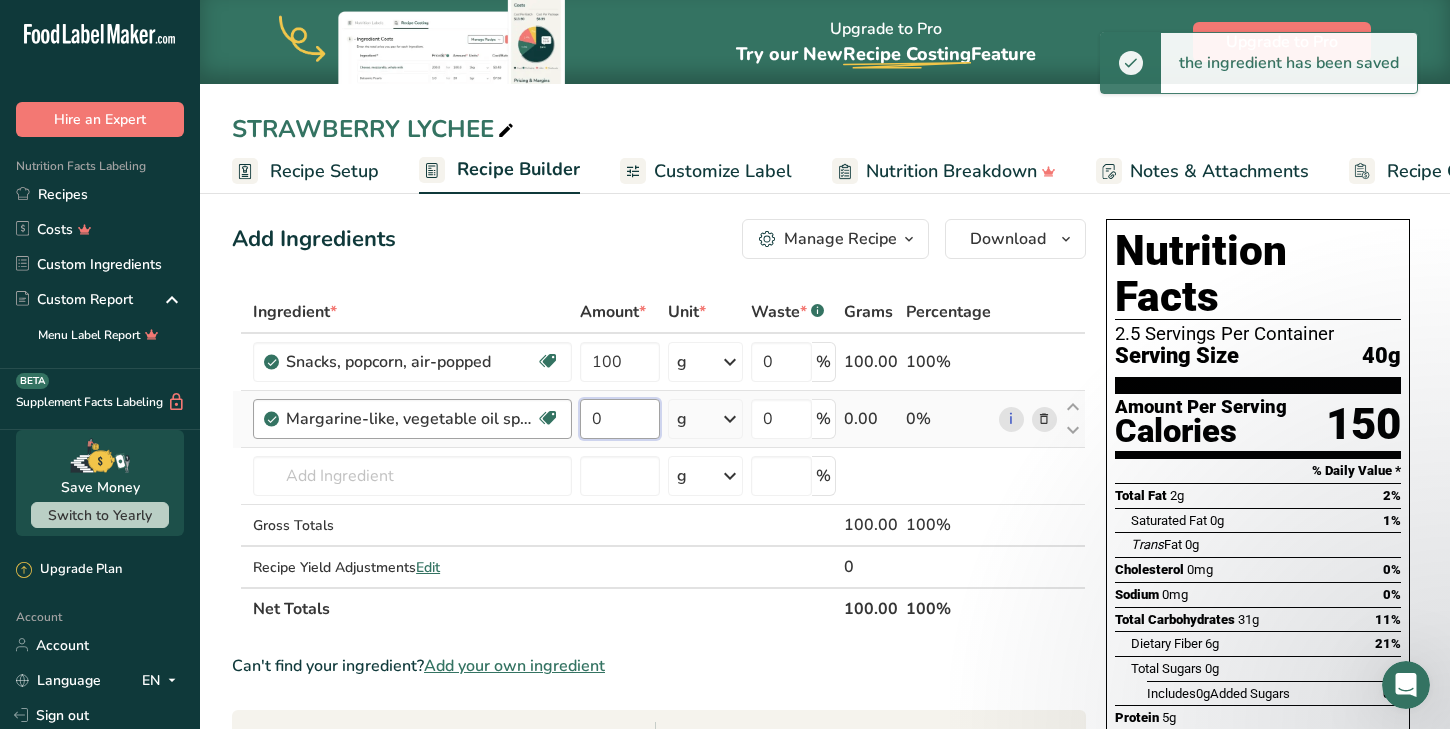 drag, startPoint x: 612, startPoint y: 418, endPoint x: 557, endPoint y: 414, distance: 55.145264 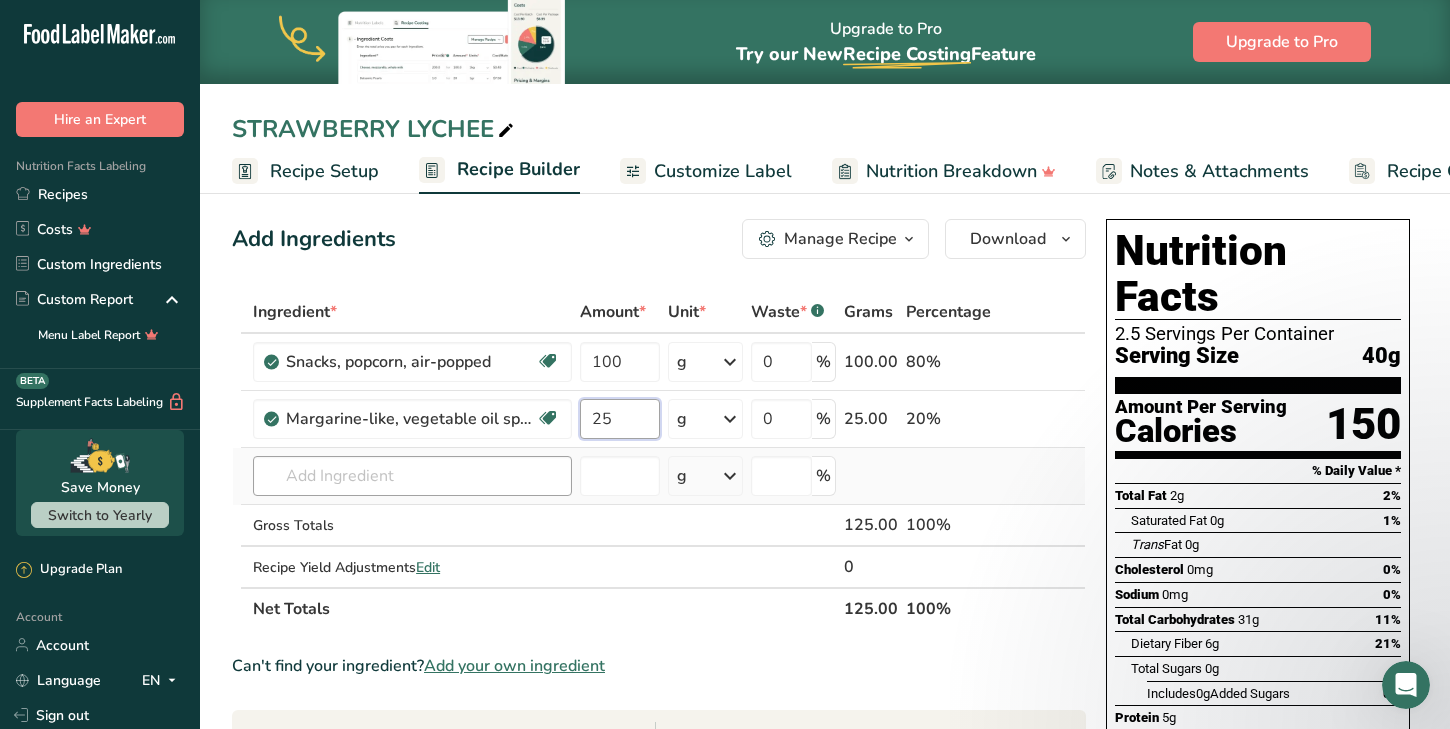 type on "25" 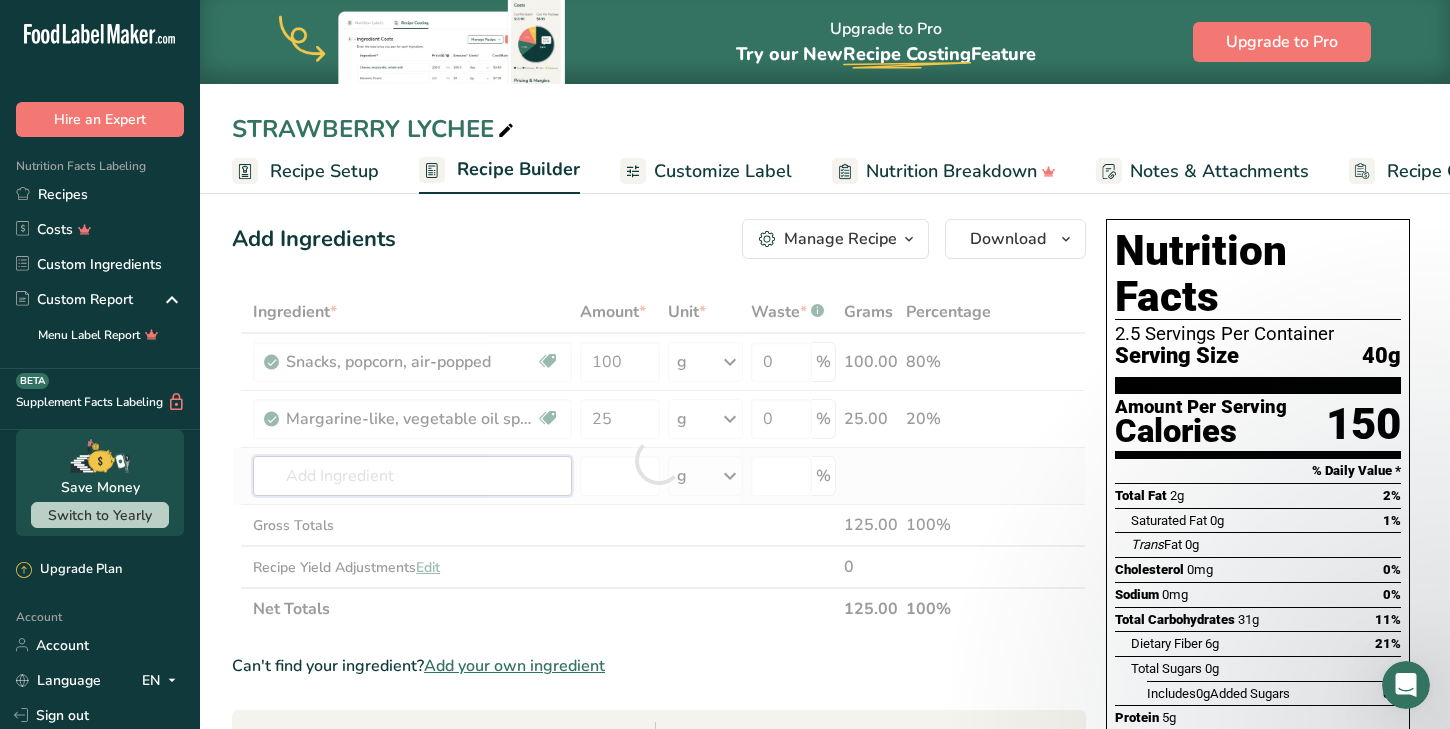 click on "Ingredient *
Amount *
Unit *
Waste *   .a-a{fill:#347362;}.b-a{fill:#fff;}          Grams
Percentage
Snacks, popcorn, air-popped
Dairy free
Gluten free
Vegan
Vegetarian
Soy free
100
g
Portions
1 cup
1 oz
Weight Units
g
kg
mg
See more
Volume Units
l
Volume units require a density conversion. If you know your ingredient's density enter it below. Otherwise, click on "RIA" our AI Regulatory bot - she will be able to help you
lb/ft3
g/cm3
Confirm
mL
lb/ft3" at bounding box center [659, 460] 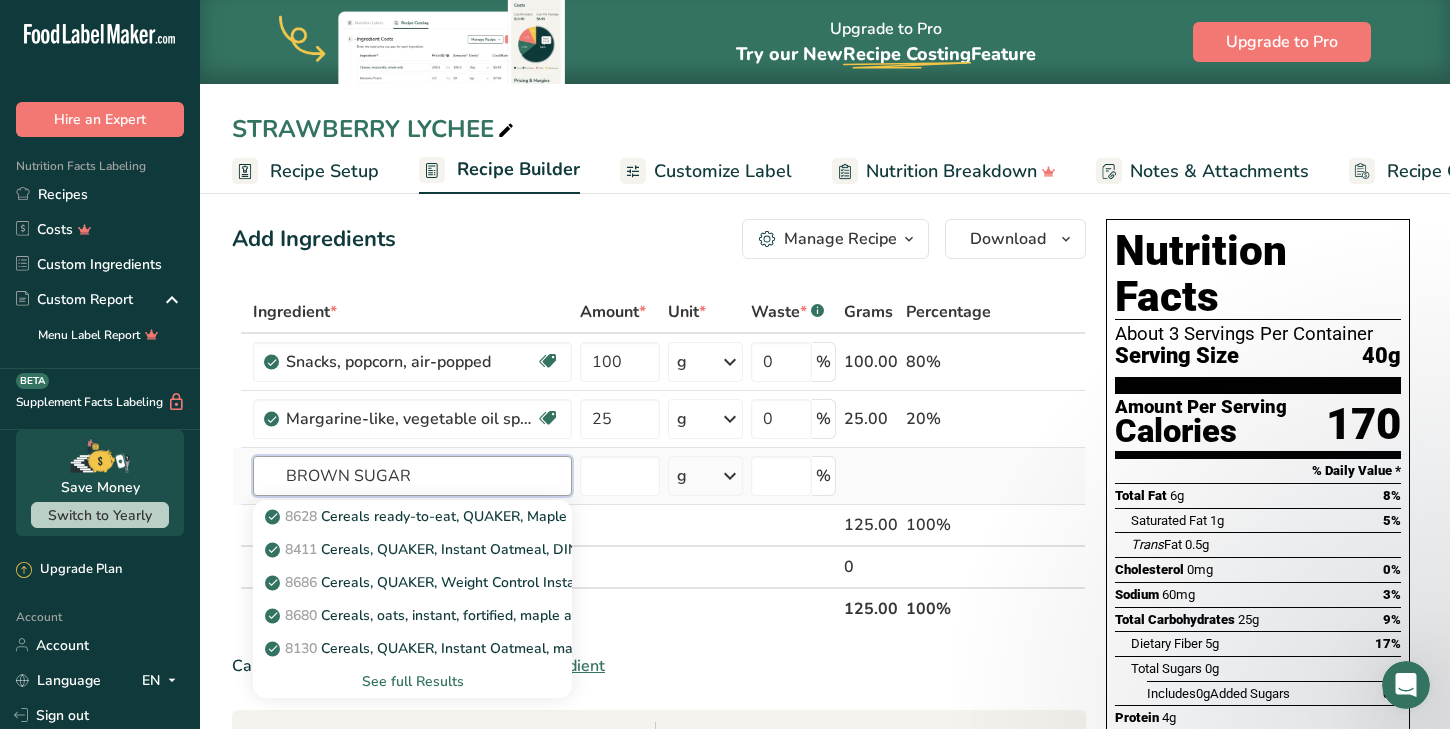type on "BROWN SUGAR" 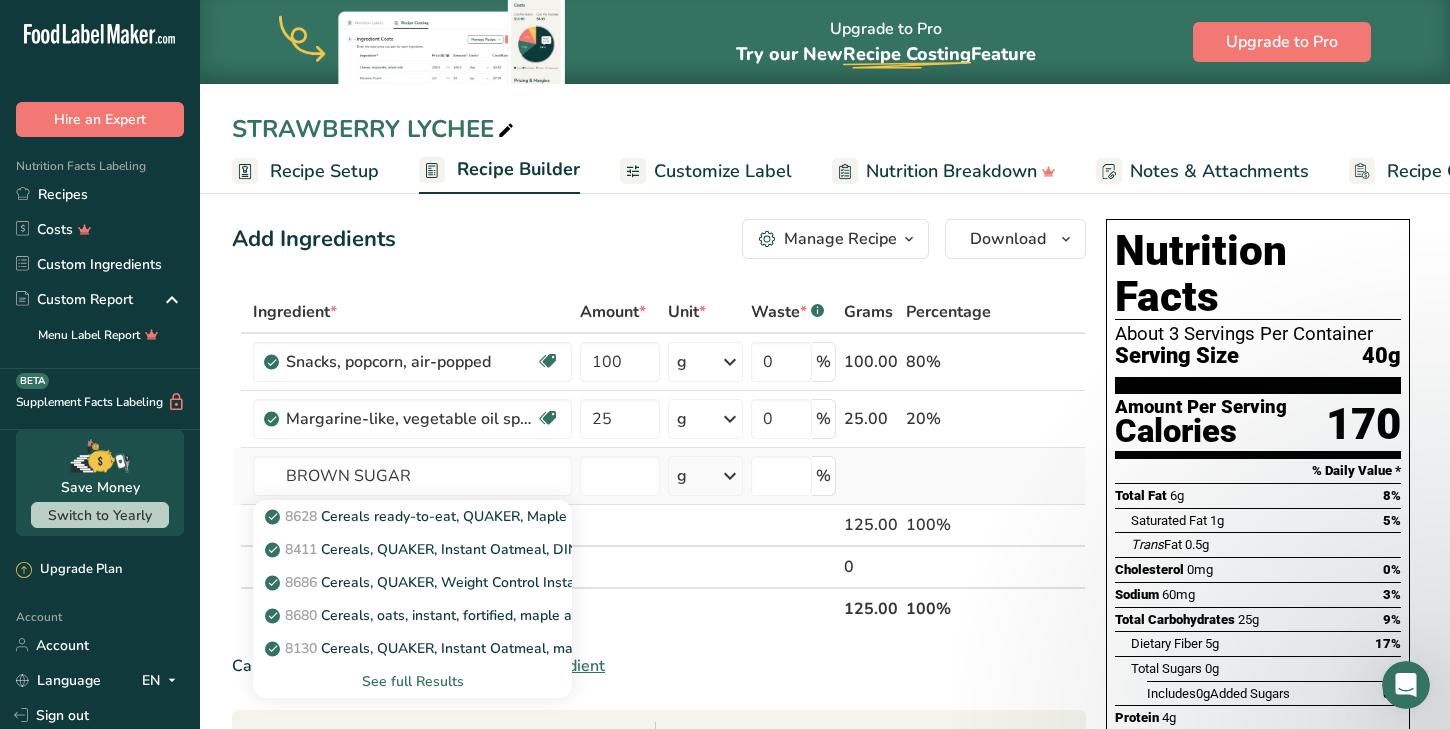 type 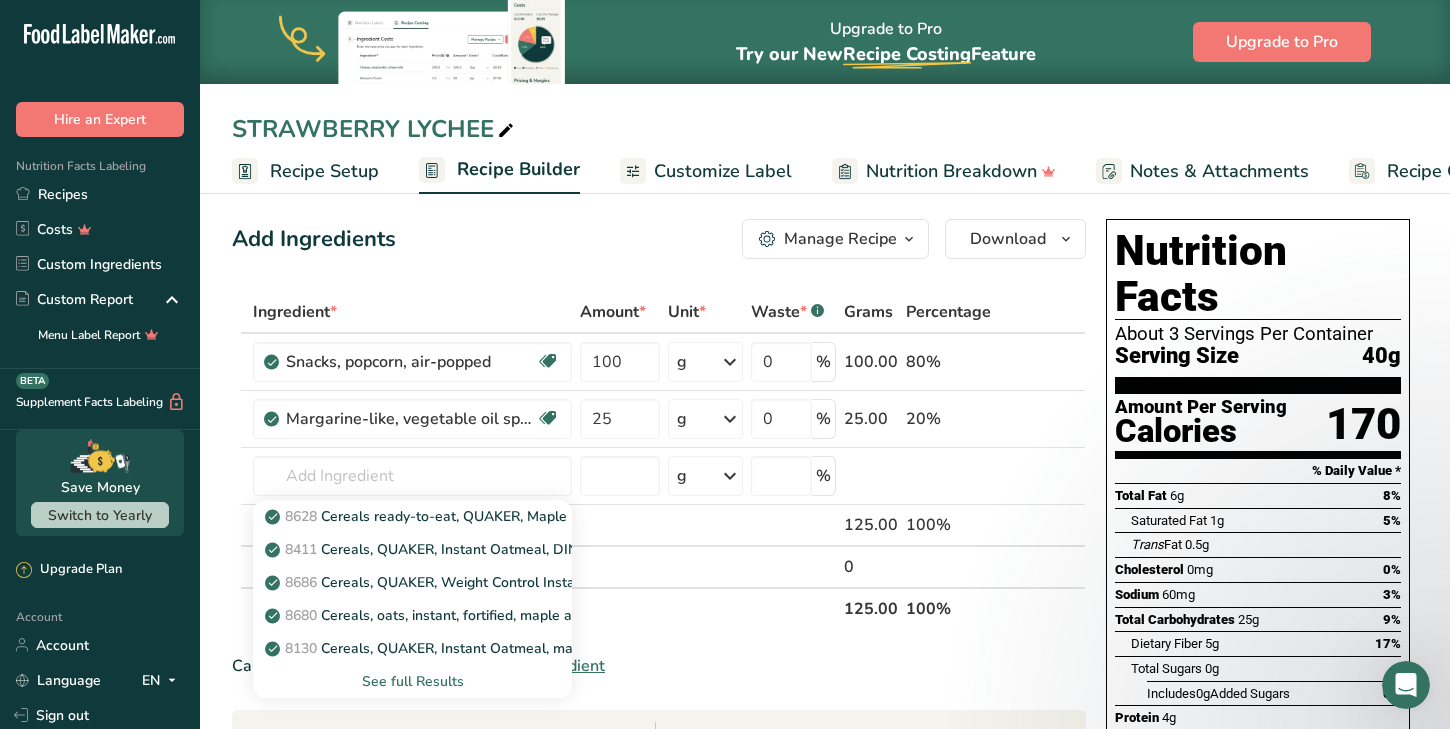 click on "See full Results" at bounding box center [412, 681] 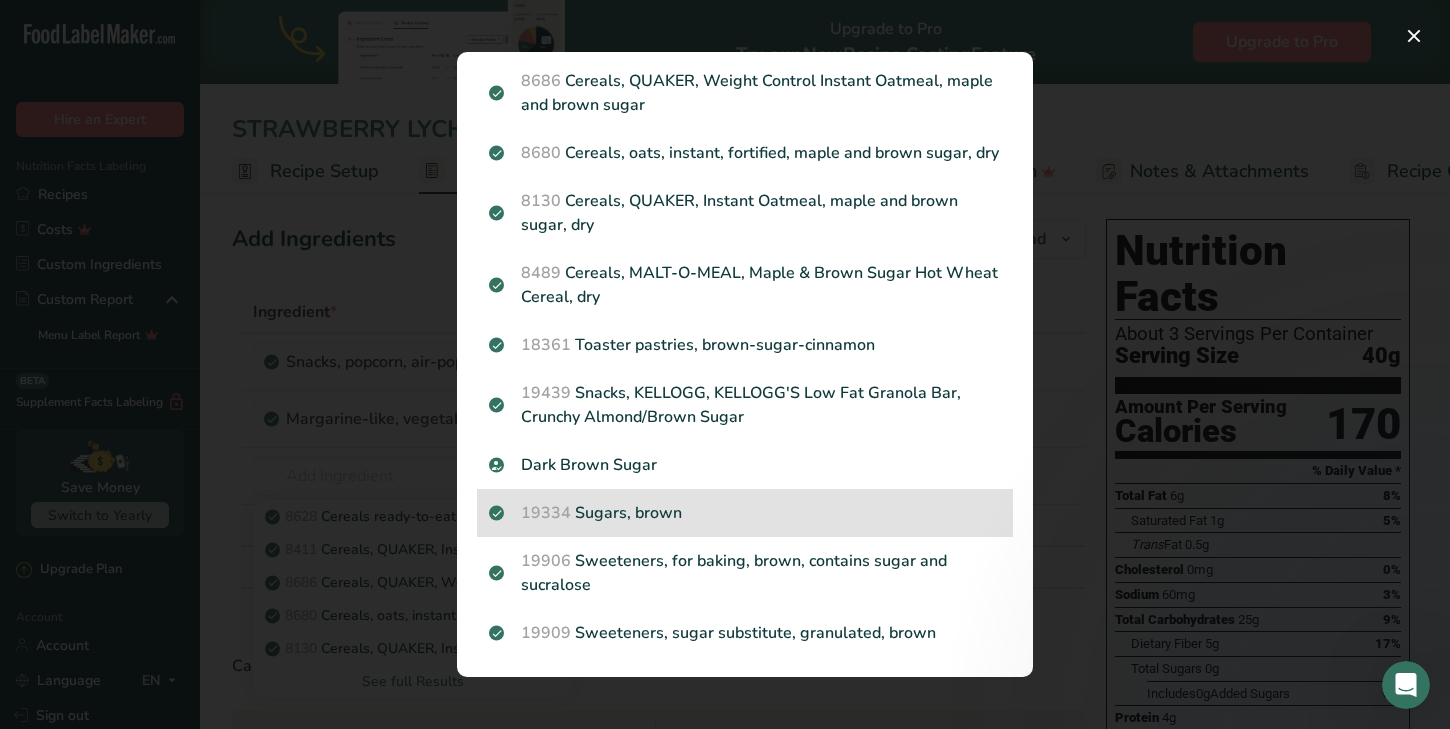 scroll, scrollTop: 199, scrollLeft: 0, axis: vertical 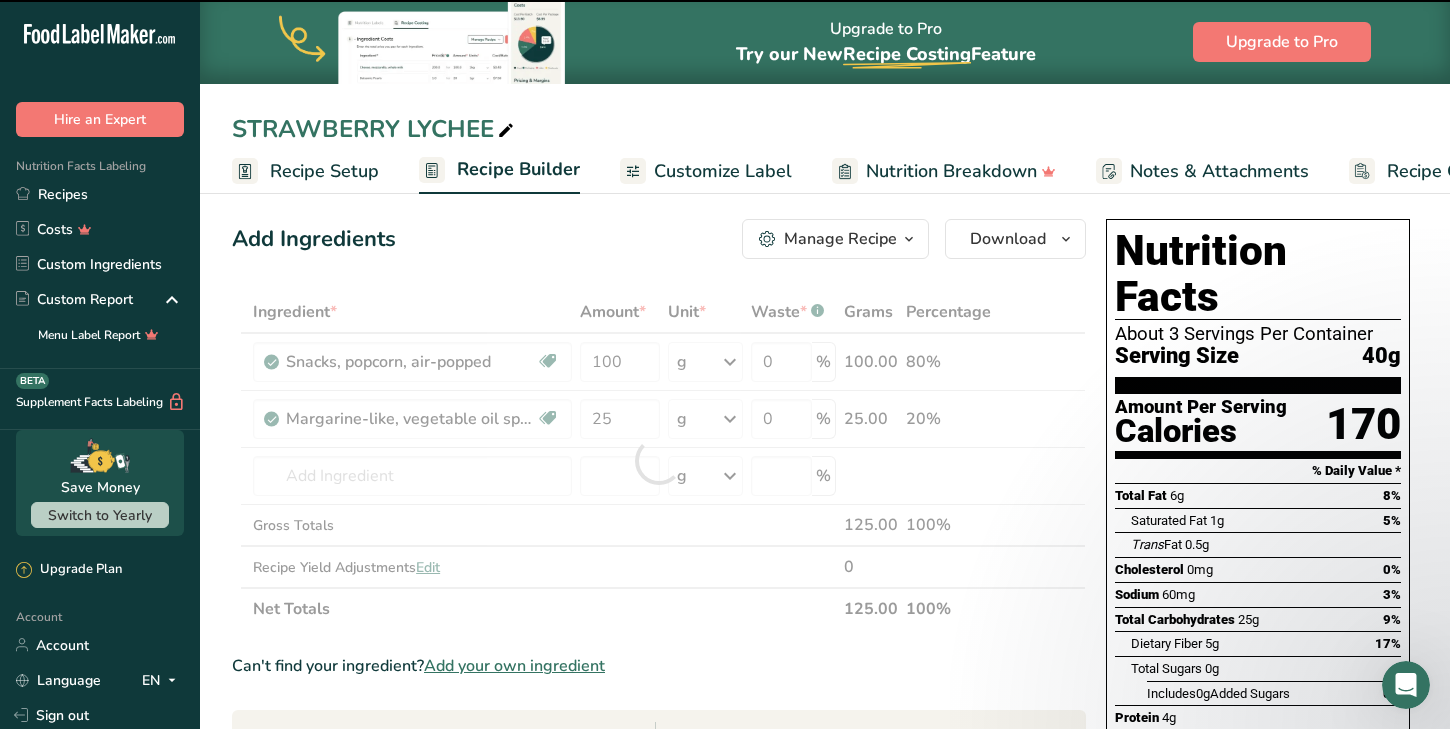type on "0" 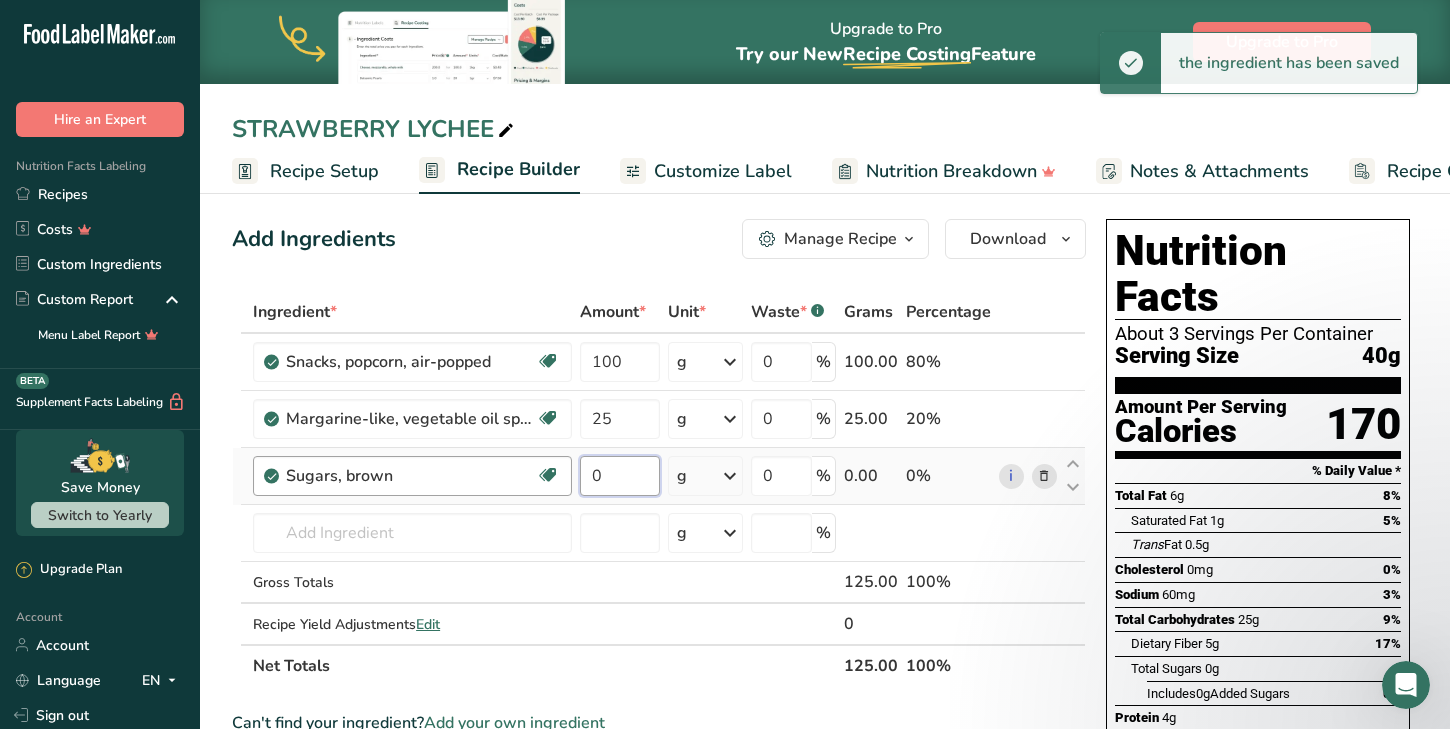 drag, startPoint x: 623, startPoint y: 471, endPoint x: 562, endPoint y: 469, distance: 61.03278 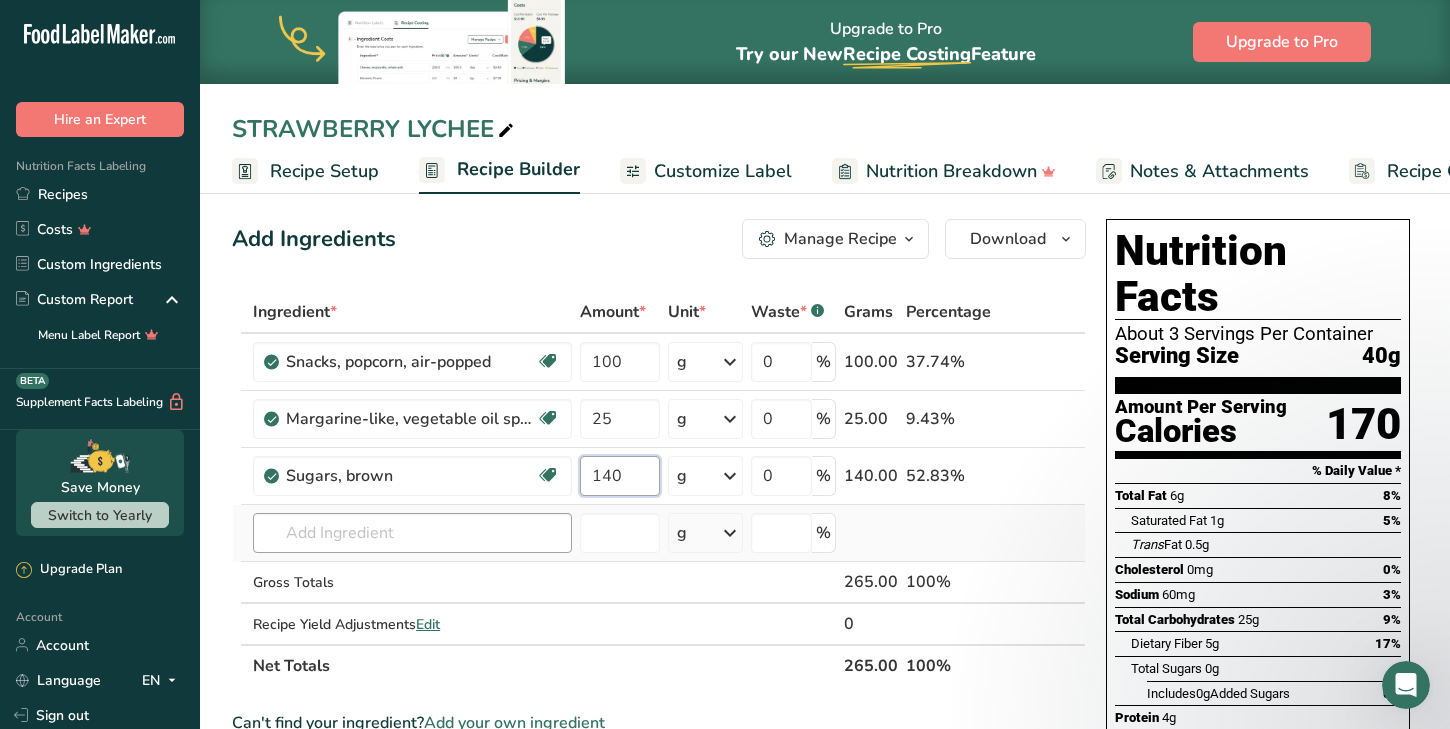 type on "140" 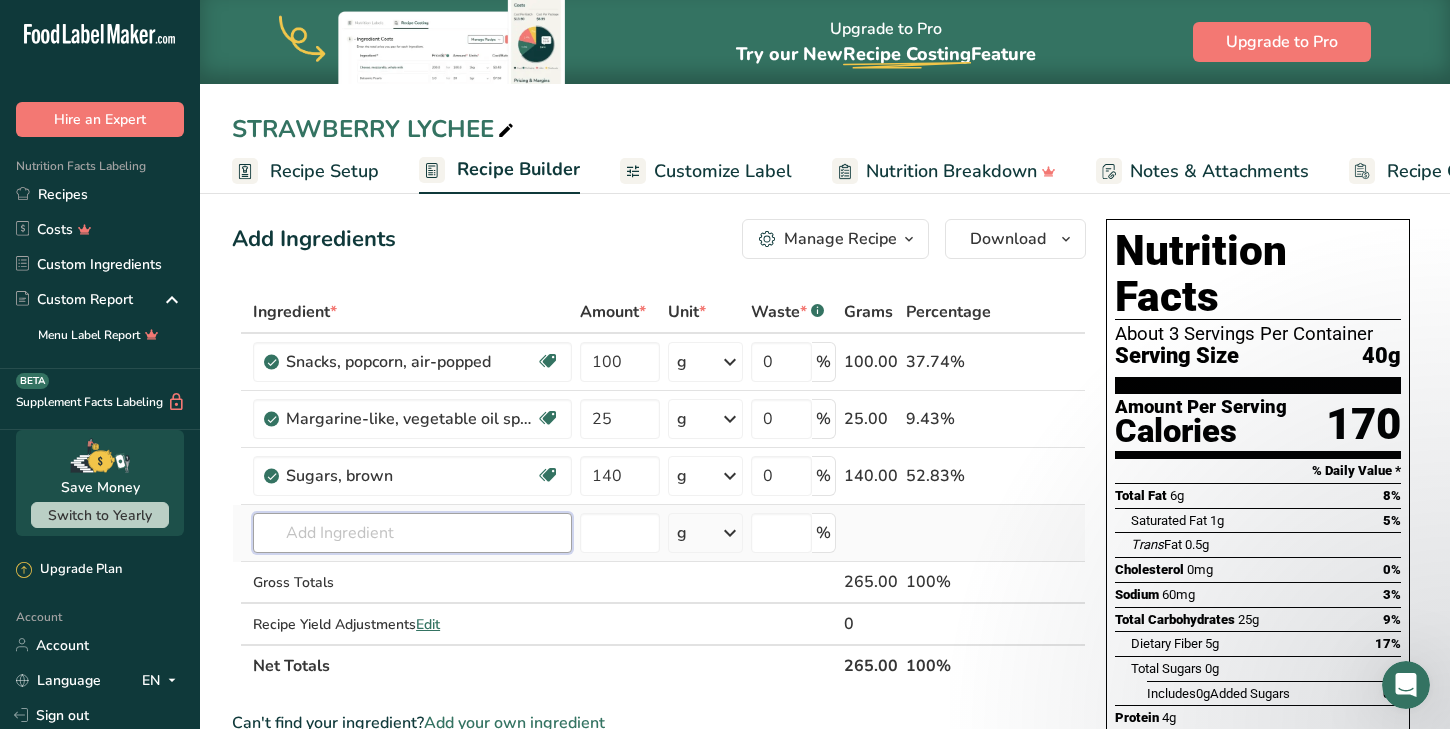 click on "Ingredient *
Amount *
Unit *
Waste *   .a-a{fill:#347362;}.b-a{fill:#fff;}          Grams
Percentage
Snacks, popcorn, air-popped
Dairy free
Gluten free
Vegan
Vegetarian
Soy free
100
g
Portions
1 cup
1 oz
Weight Units
g
kg
mg
See more
Volume Units
l
Volume units require a density conversion. If you know your ingredient's density enter it below. Otherwise, click on "RIA" our AI Regulatory bot - she will be able to help you
lb/ft3
g/cm3
Confirm
mL
lb/ft3" at bounding box center [659, 489] 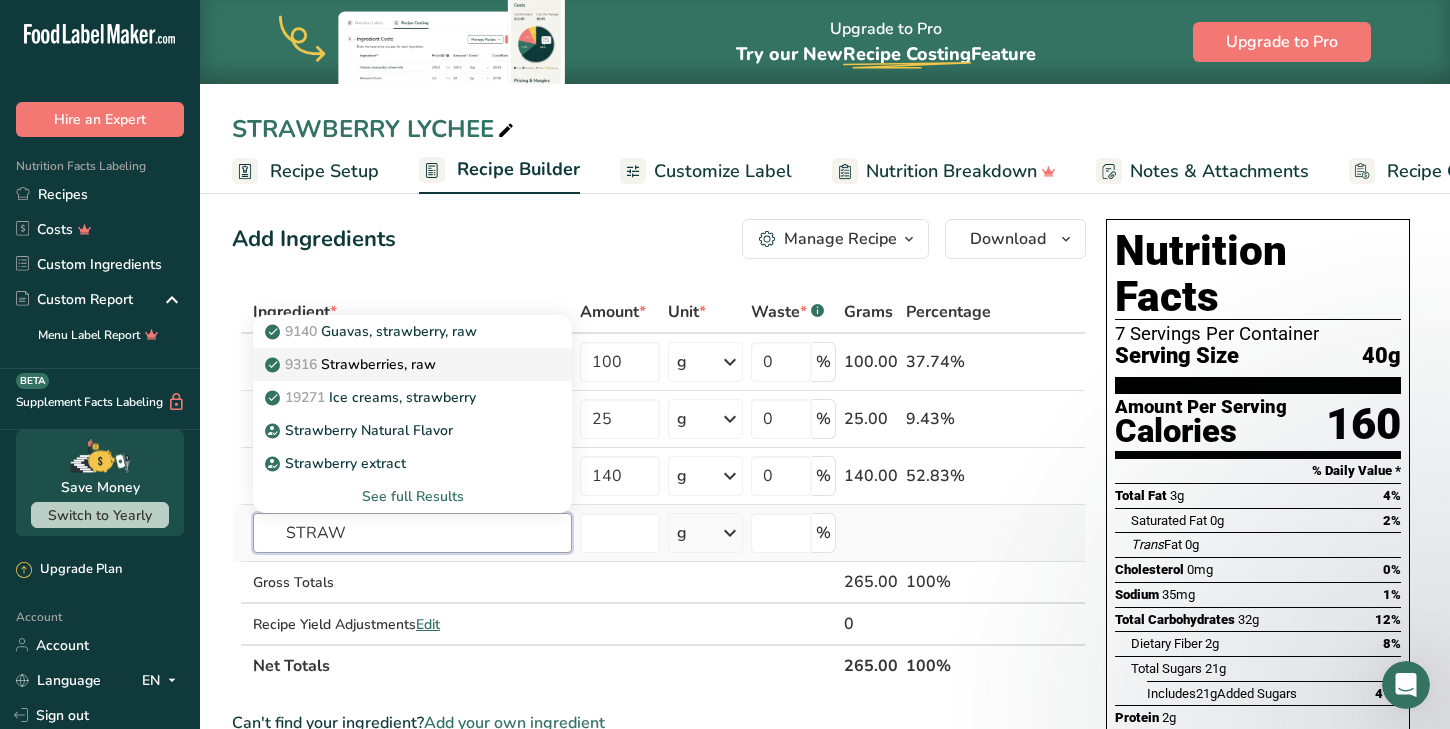 type on "STRAW" 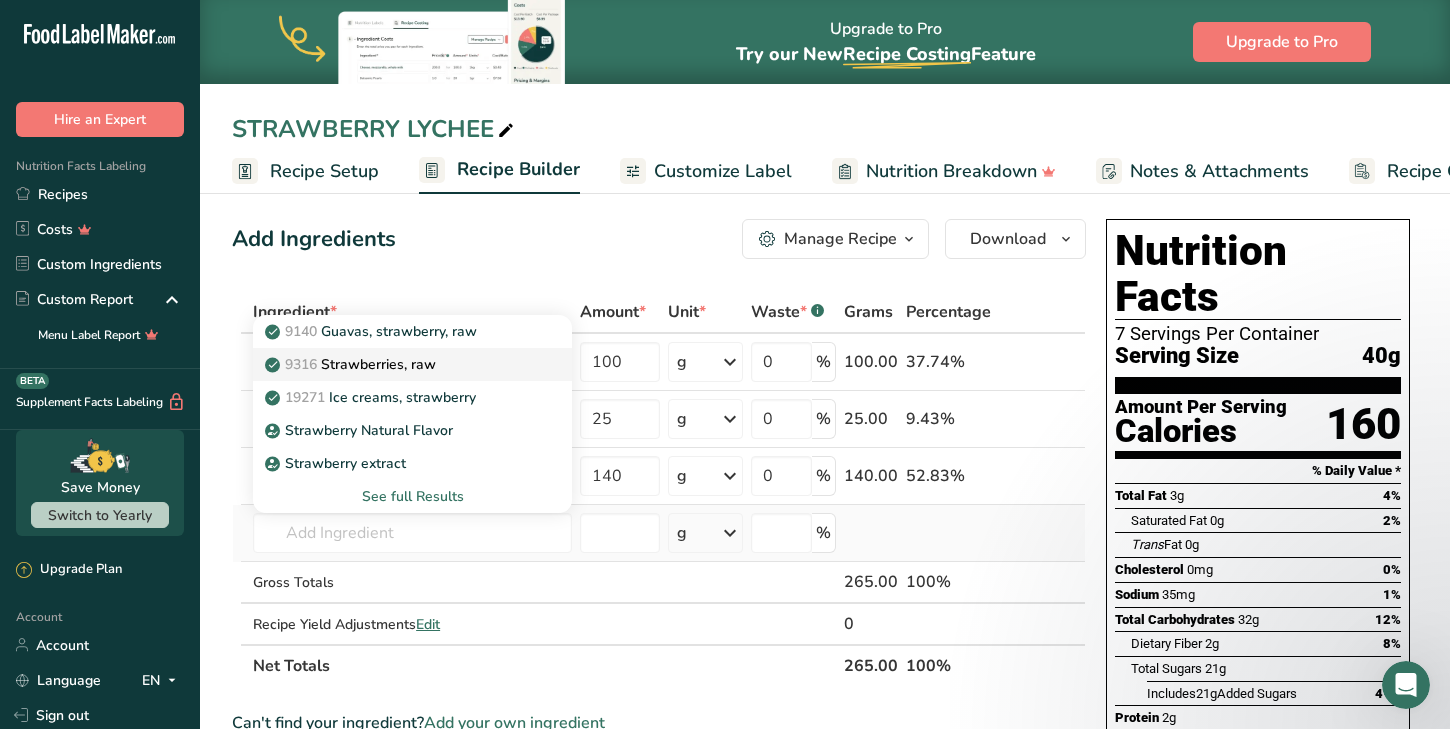 click on "9316
Strawberries, raw" at bounding box center (352, 364) 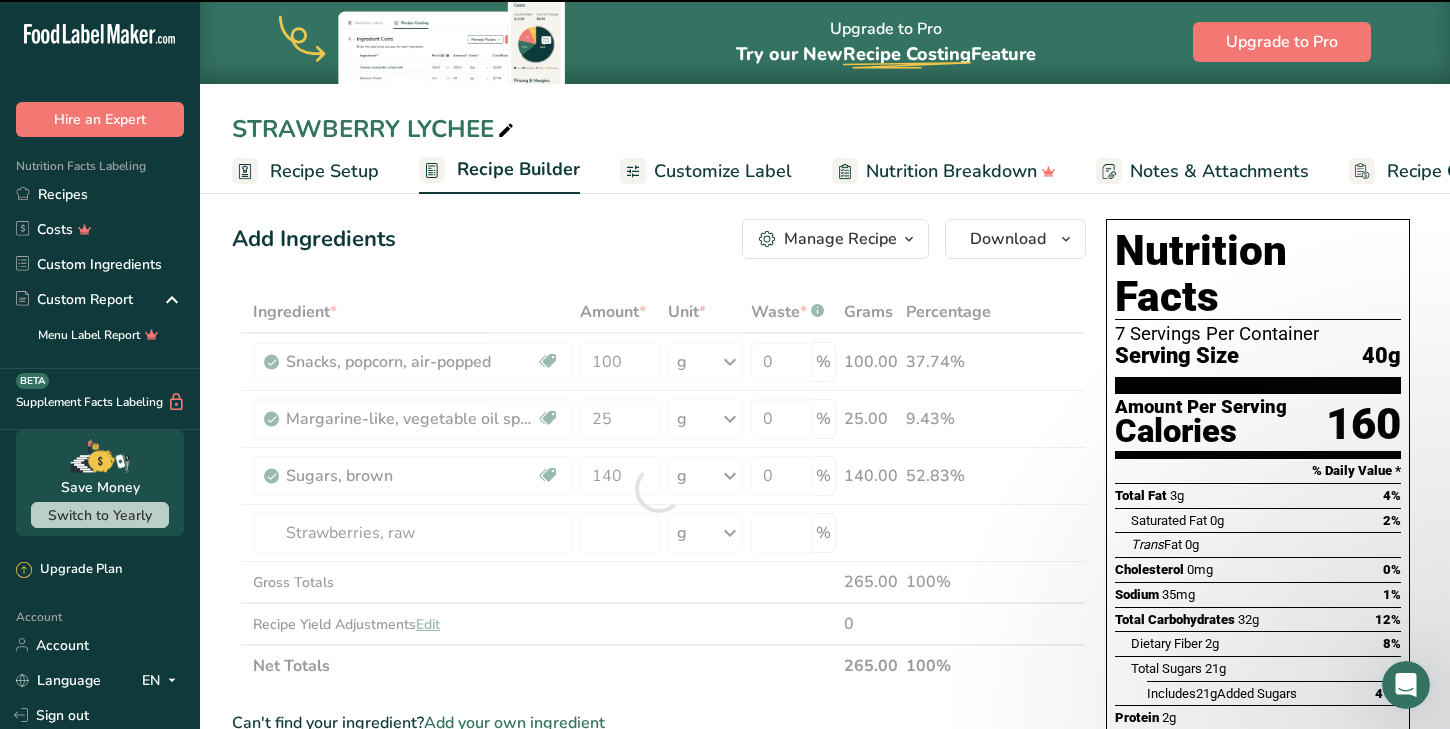 type on "0" 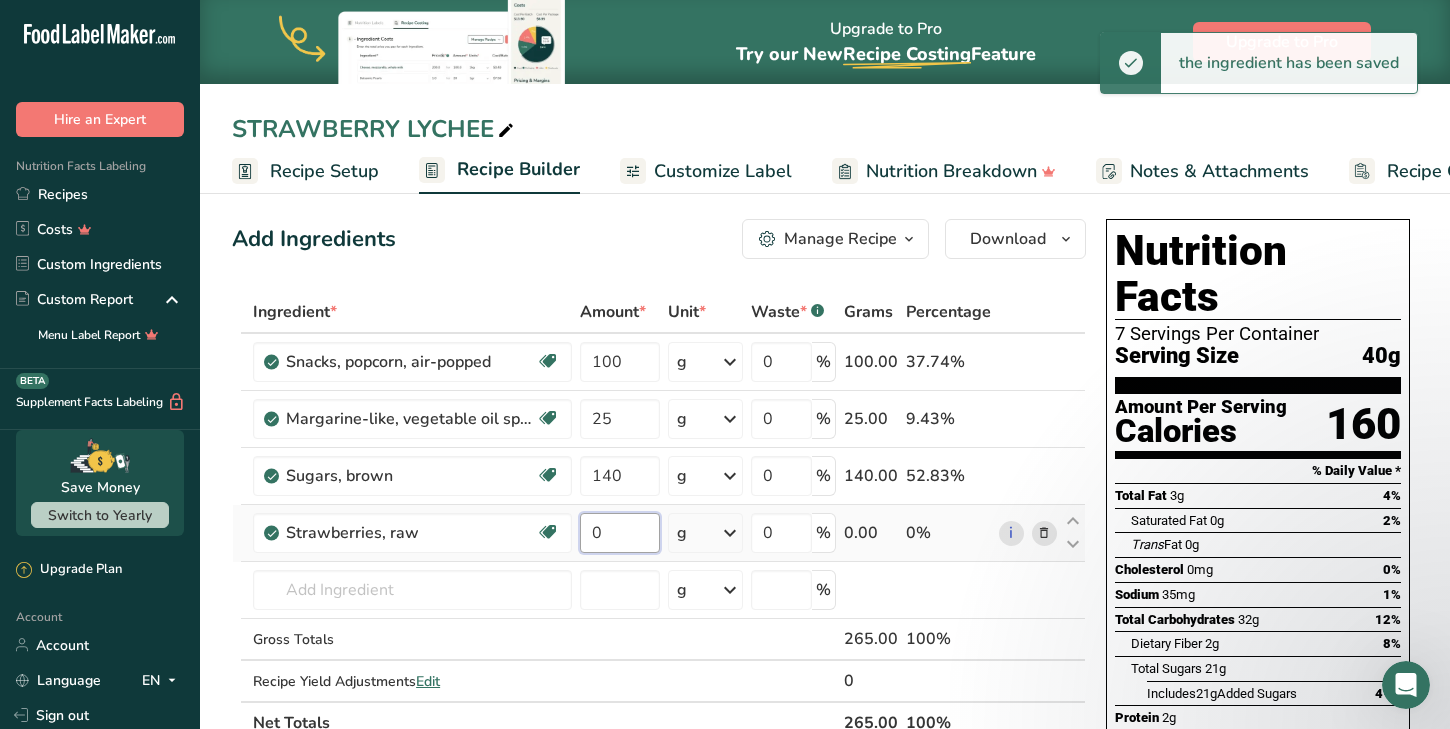click on "0" at bounding box center [620, 533] 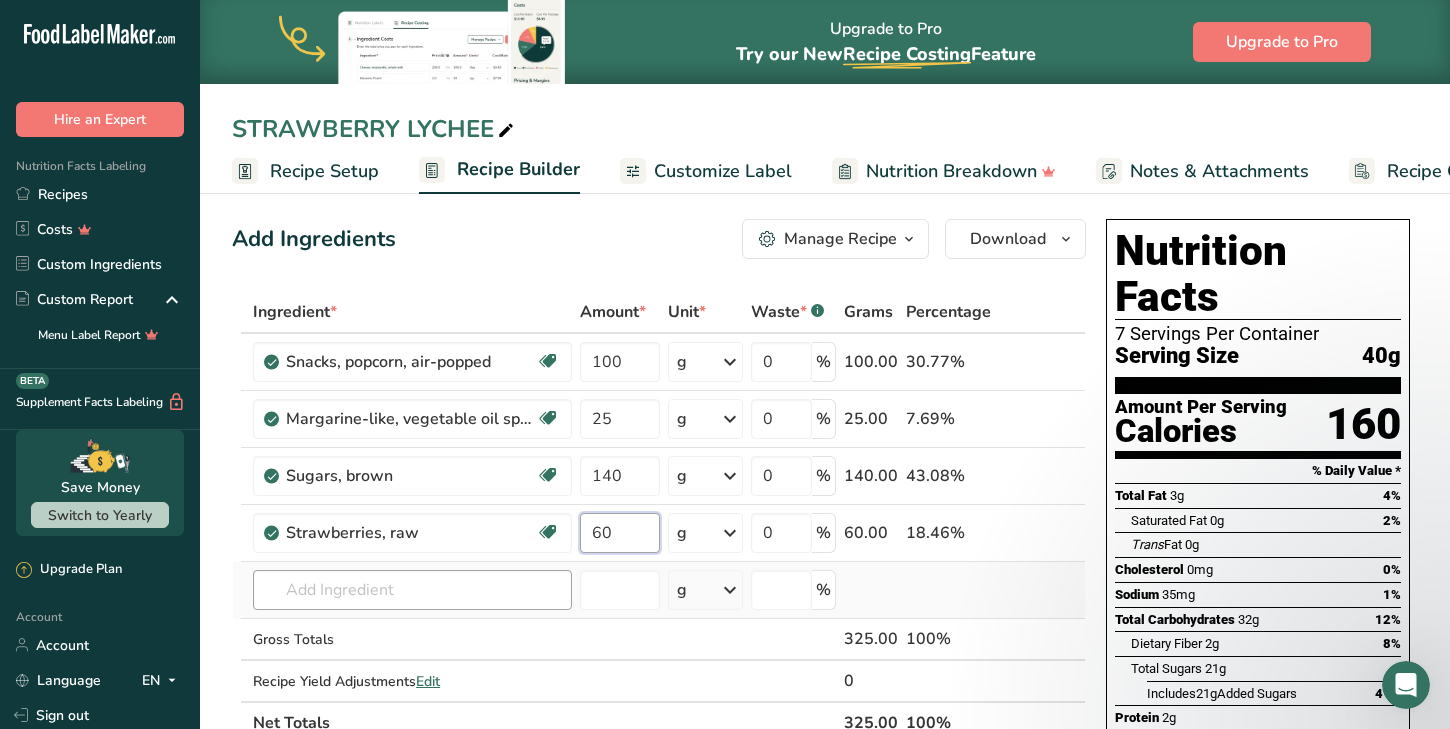 type on "60" 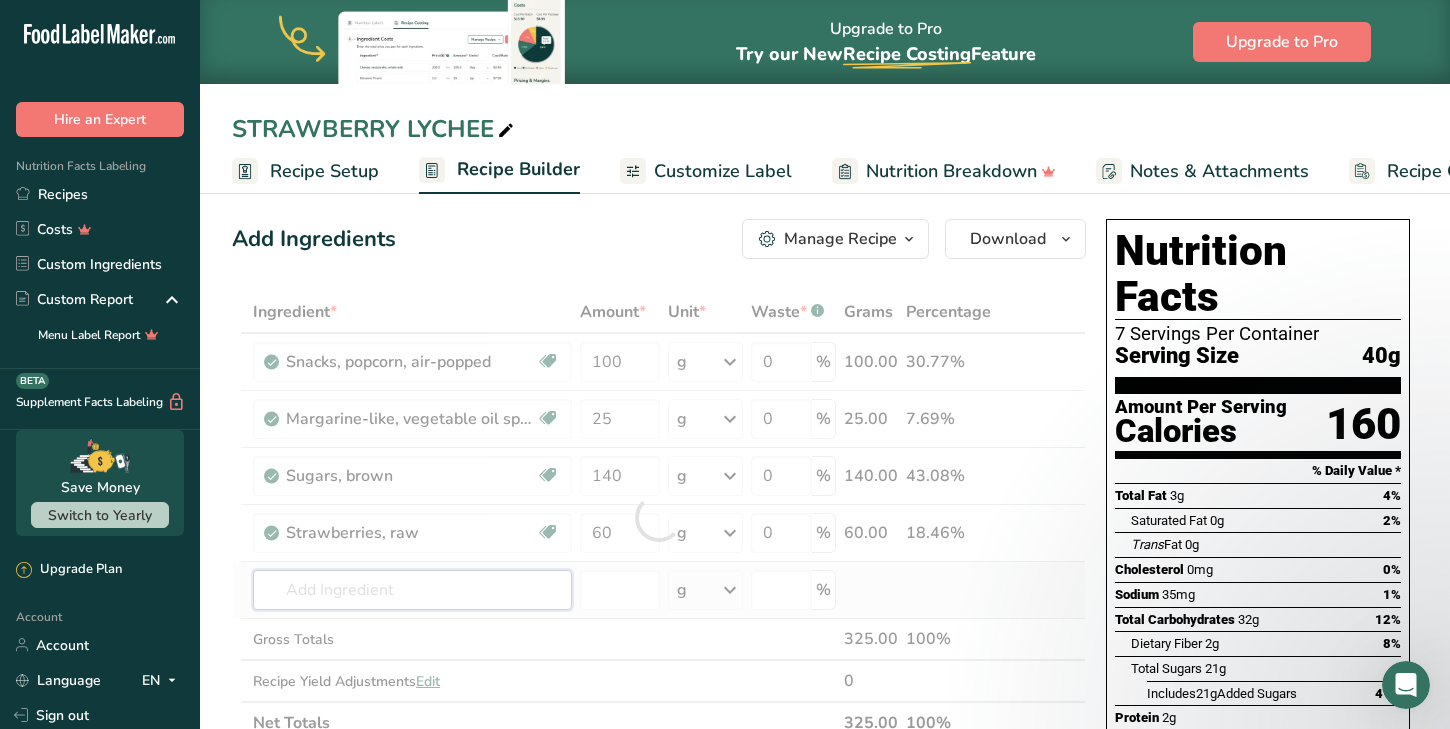 click on "Ingredient *
Amount *
Unit *
Waste *   .a-a{fill:#347362;}.b-a{fill:#fff;}          Grams
Percentage
Snacks, popcorn, air-popped
Dairy free
Gluten free
Vegan
Vegetarian
Soy free
100
g
Portions
1 cup
1 oz
Weight Units
g
kg
mg
See more
Volume Units
l
Volume units require a density conversion. If you know your ingredient's density enter it below. Otherwise, click on "RIA" our AI Regulatory bot - she will be able to help you
lb/ft3
g/cm3
Confirm
mL
lb/ft3" at bounding box center (659, 517) 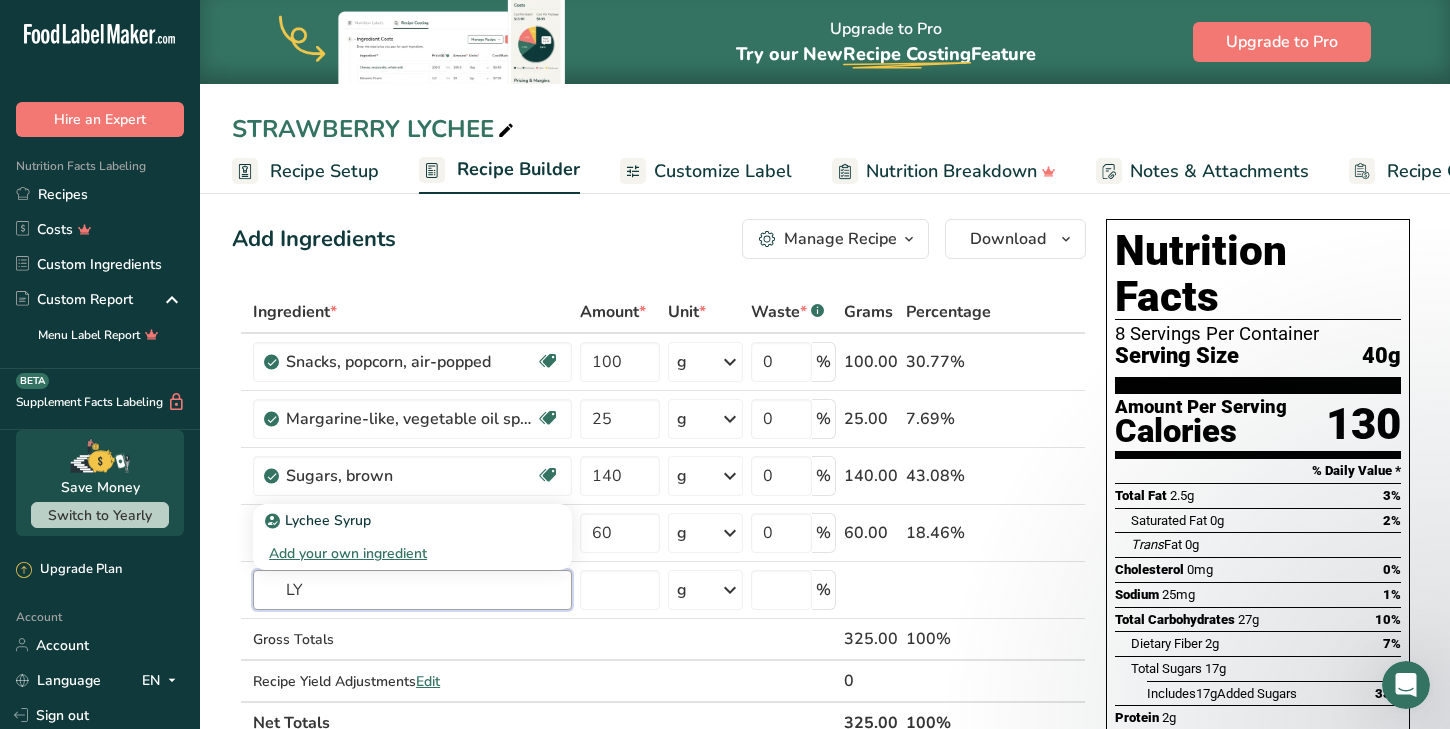 type on "L" 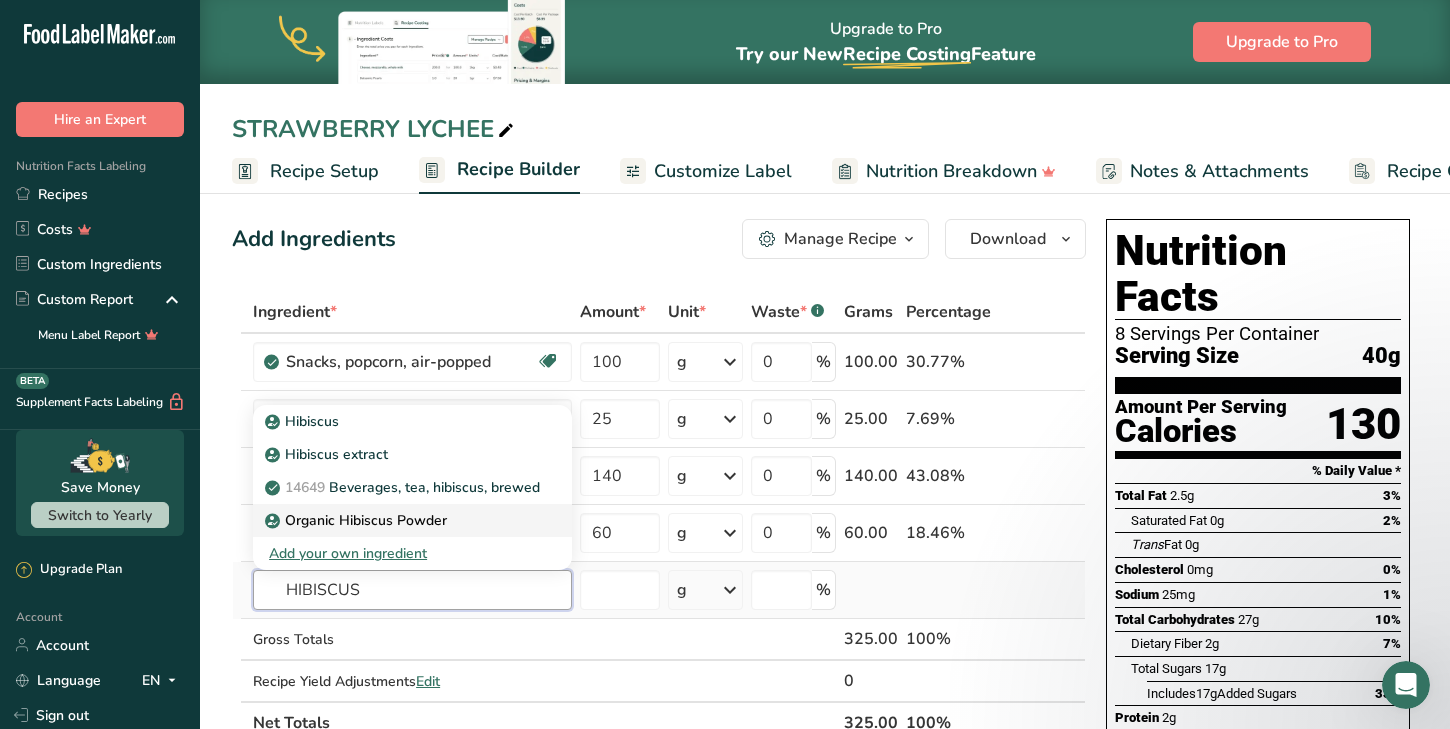 type on "HIBISCUS" 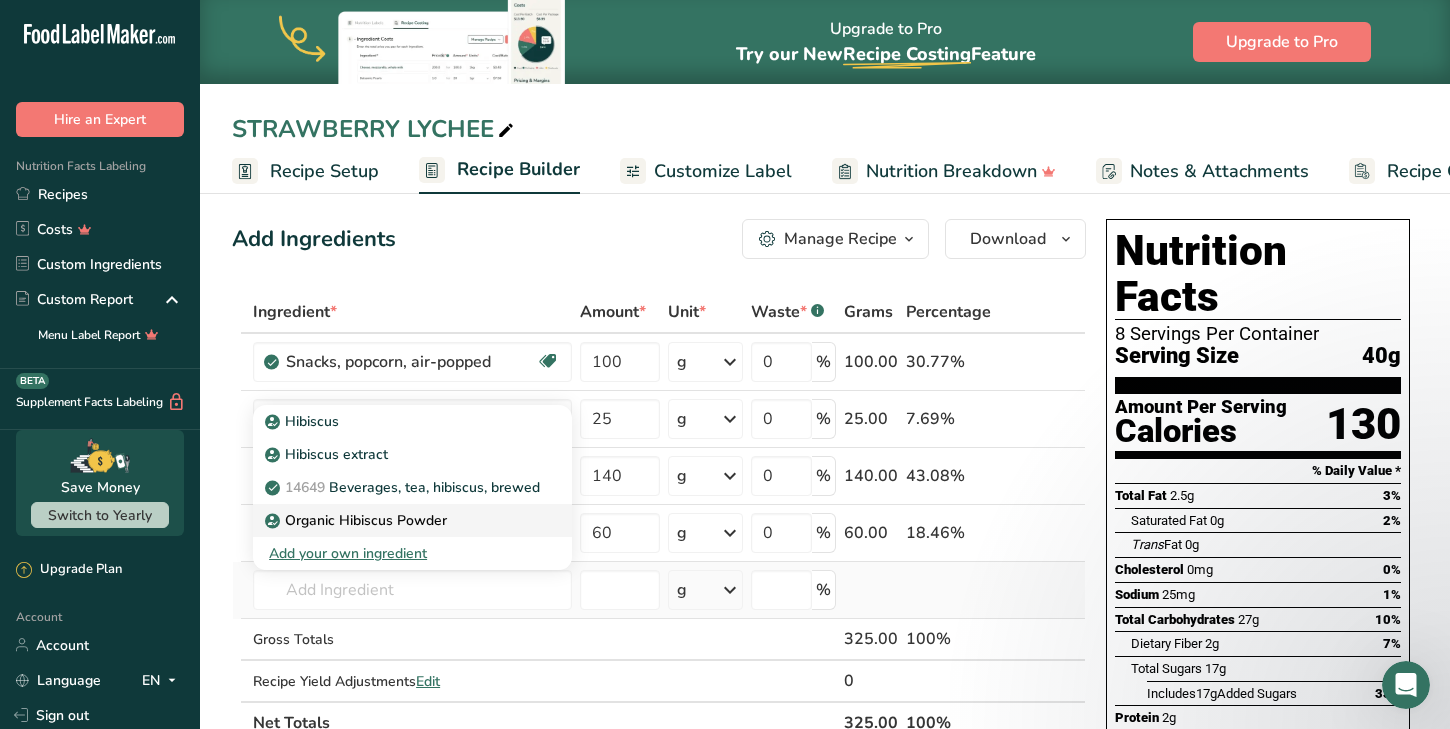 click on "Organic Hibiscus Powder" at bounding box center (412, 520) 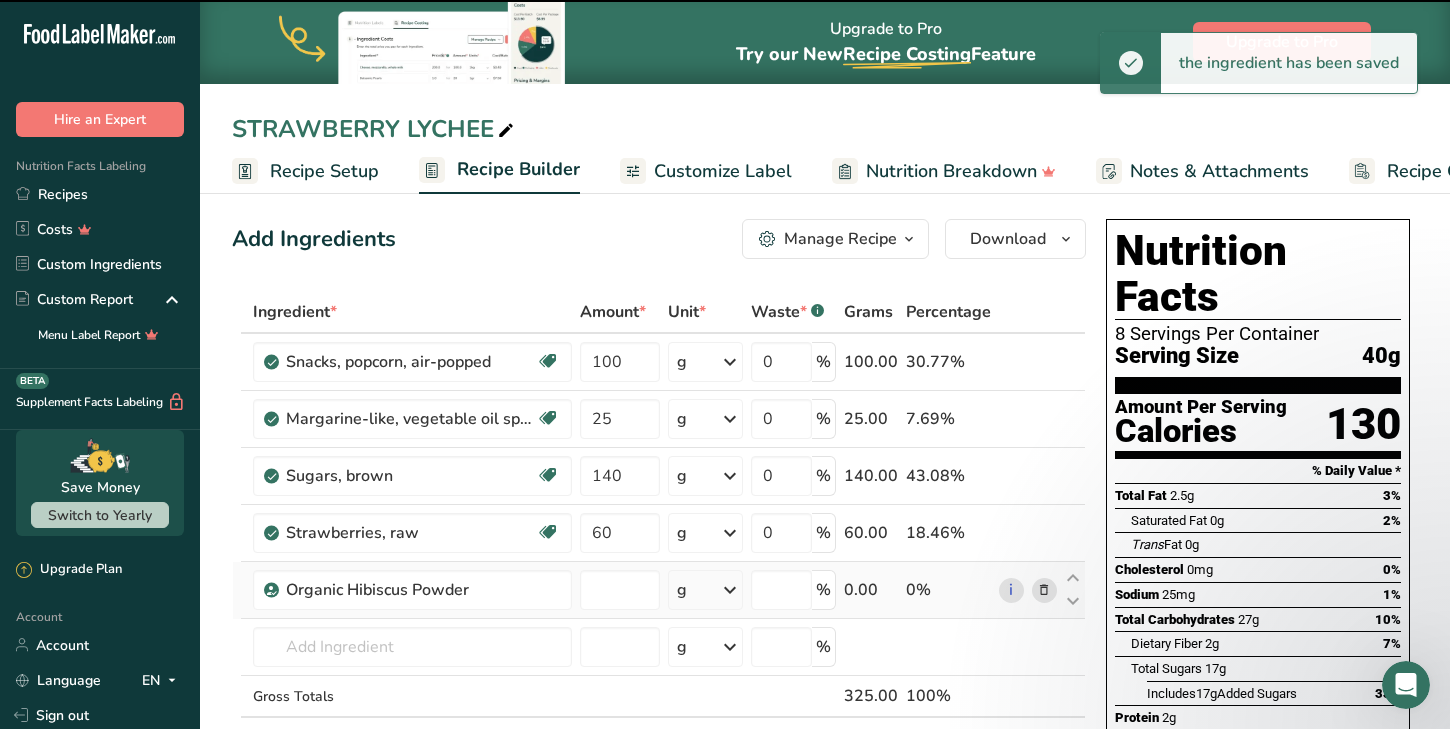 type on "0" 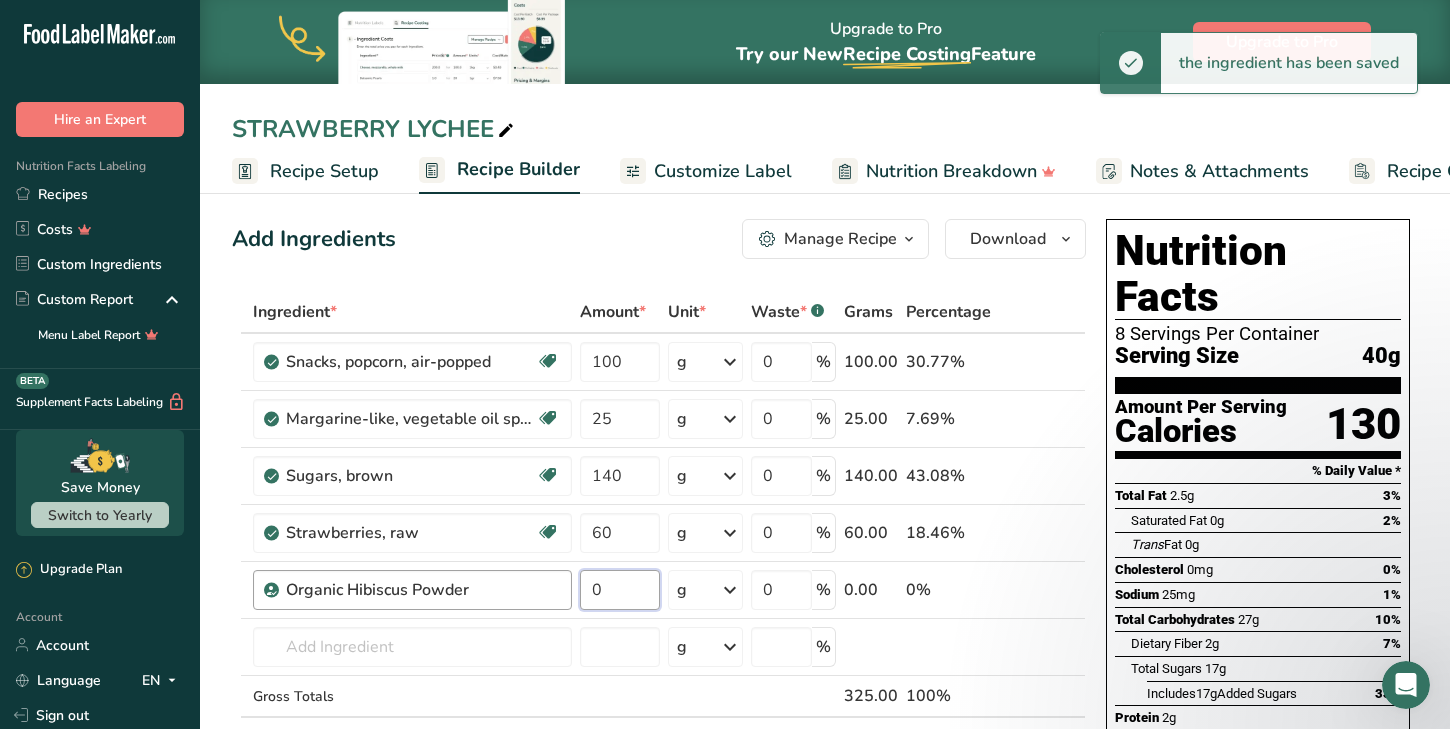 drag, startPoint x: 624, startPoint y: 592, endPoint x: 570, endPoint y: 588, distance: 54.147945 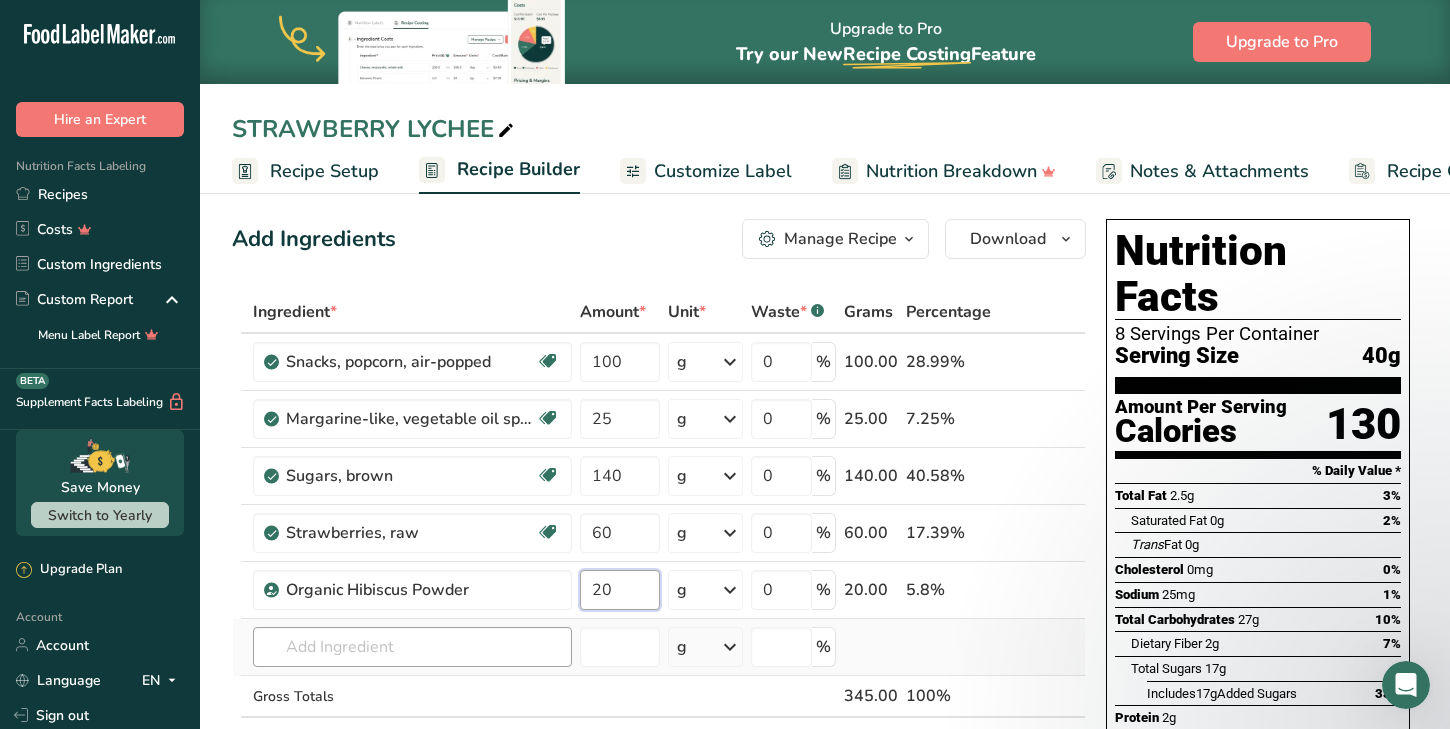 type on "20" 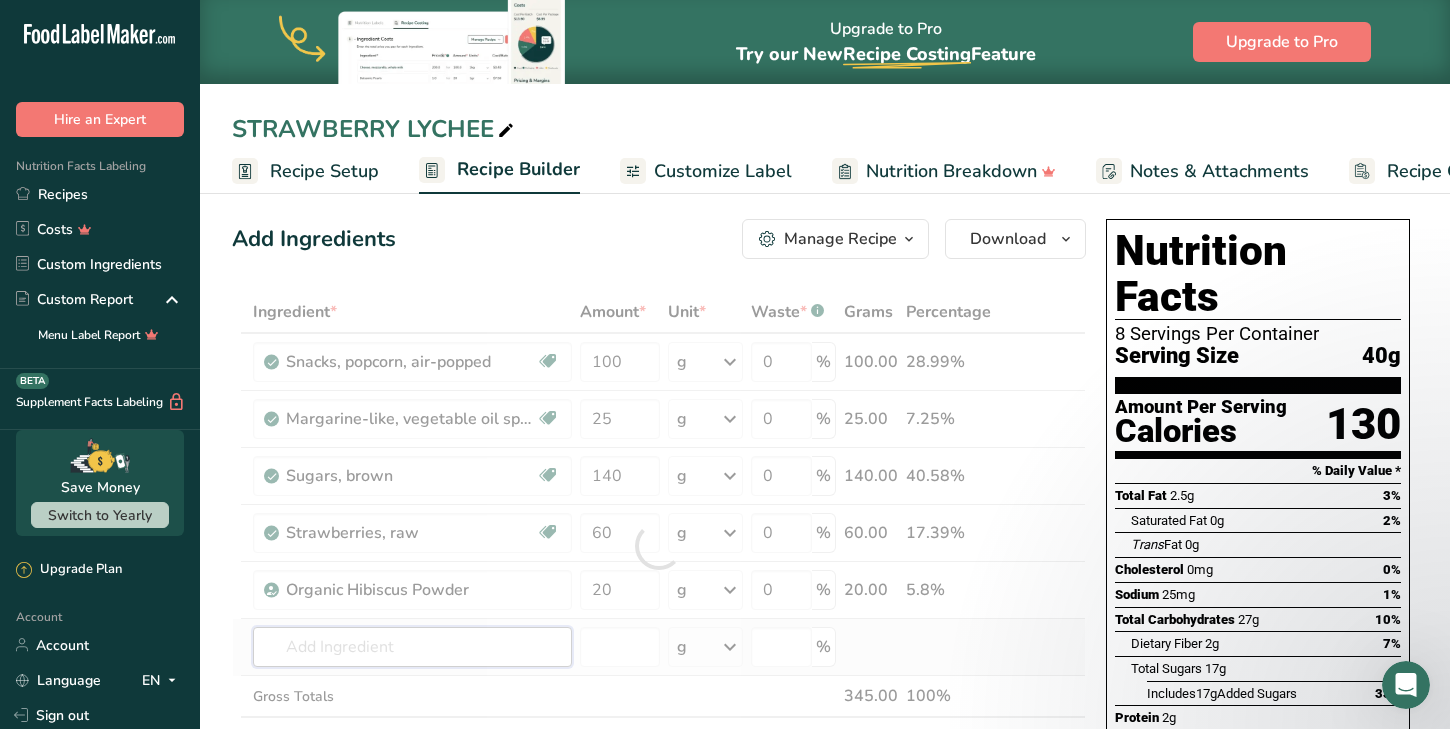 click on "Ingredient *
Amount *
Unit *
Waste *   .a-a{fill:#347362;}.b-a{fill:#fff;}          Grams
Percentage
Snacks, popcorn, air-popped
Dairy free
Gluten free
Vegan
Vegetarian
Soy free
100
g
Portions
1 cup
1 oz
Weight Units
g
kg
mg
See more
Volume Units
l
Volume units require a density conversion. If you know your ingredient's density enter it below. Otherwise, click on "RIA" our AI Regulatory bot - she will be able to help you
lb/ft3
g/cm3
Confirm
mL
lb/ft3" at bounding box center (659, 546) 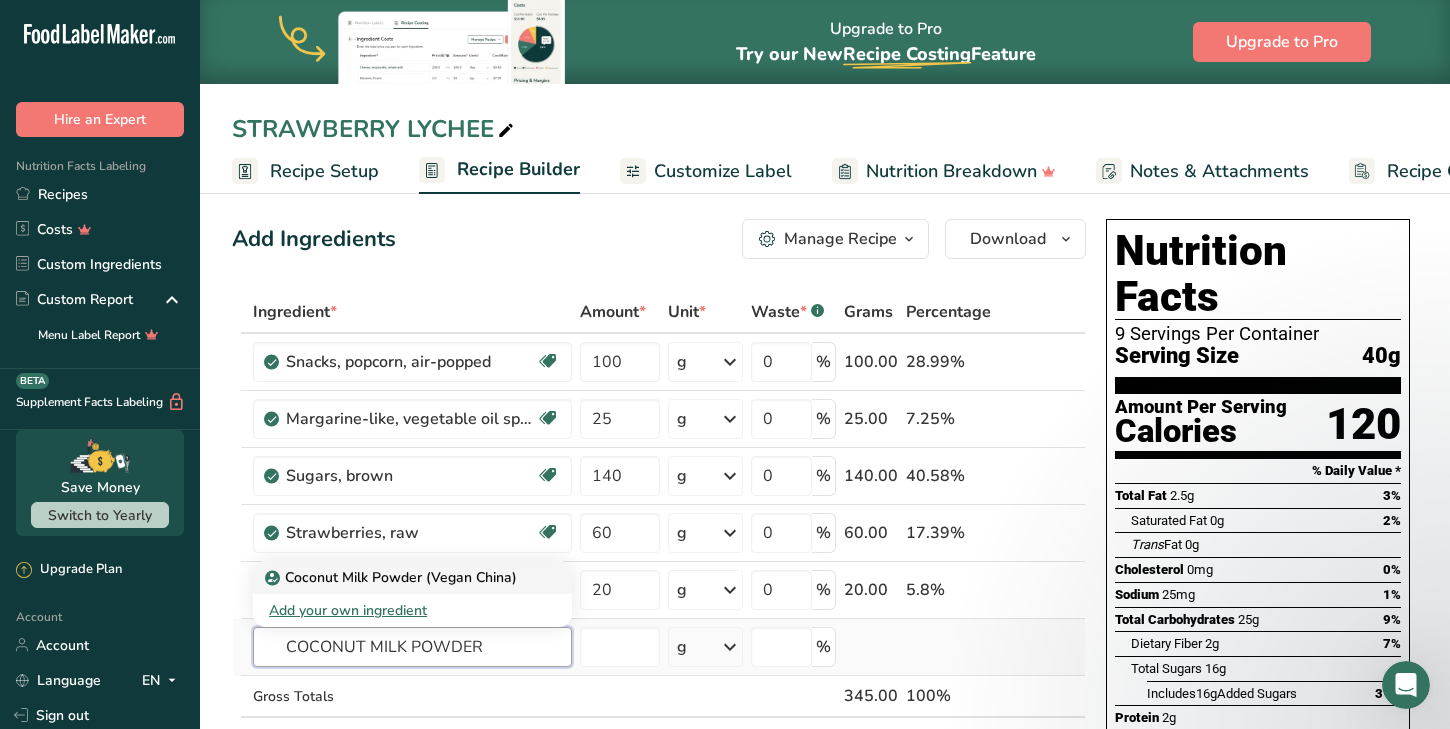type on "COCONUT MILK POWDER" 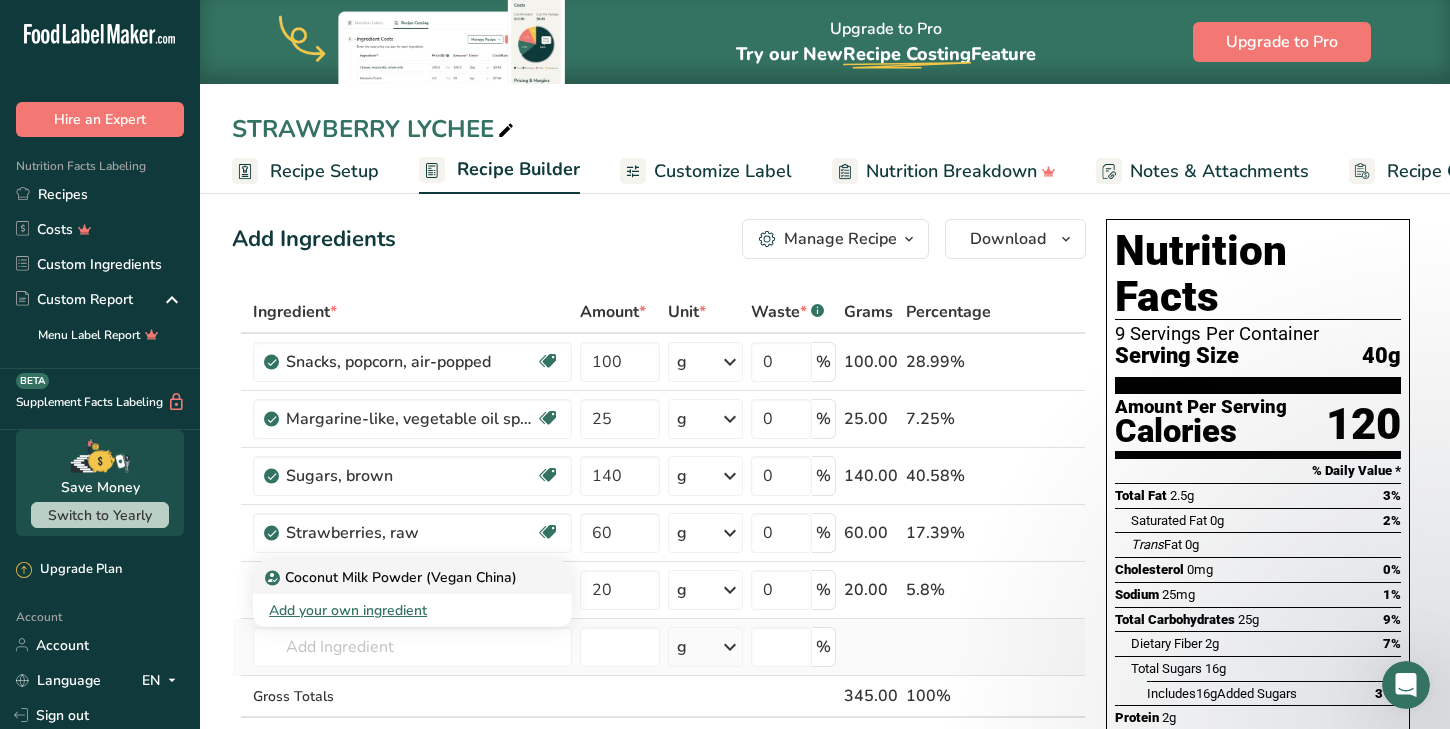 click on "Coconut Milk Powder (Vegan China)" at bounding box center (393, 577) 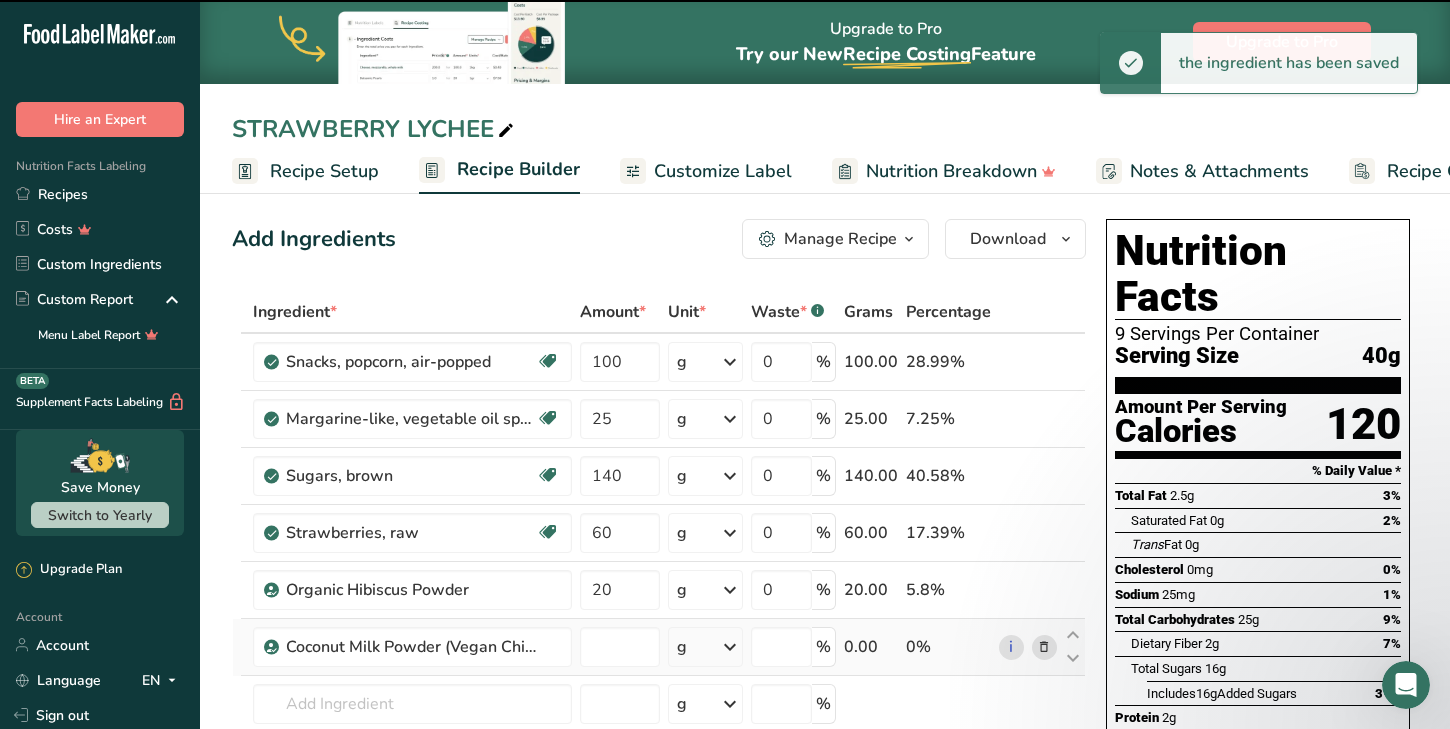 type on "0" 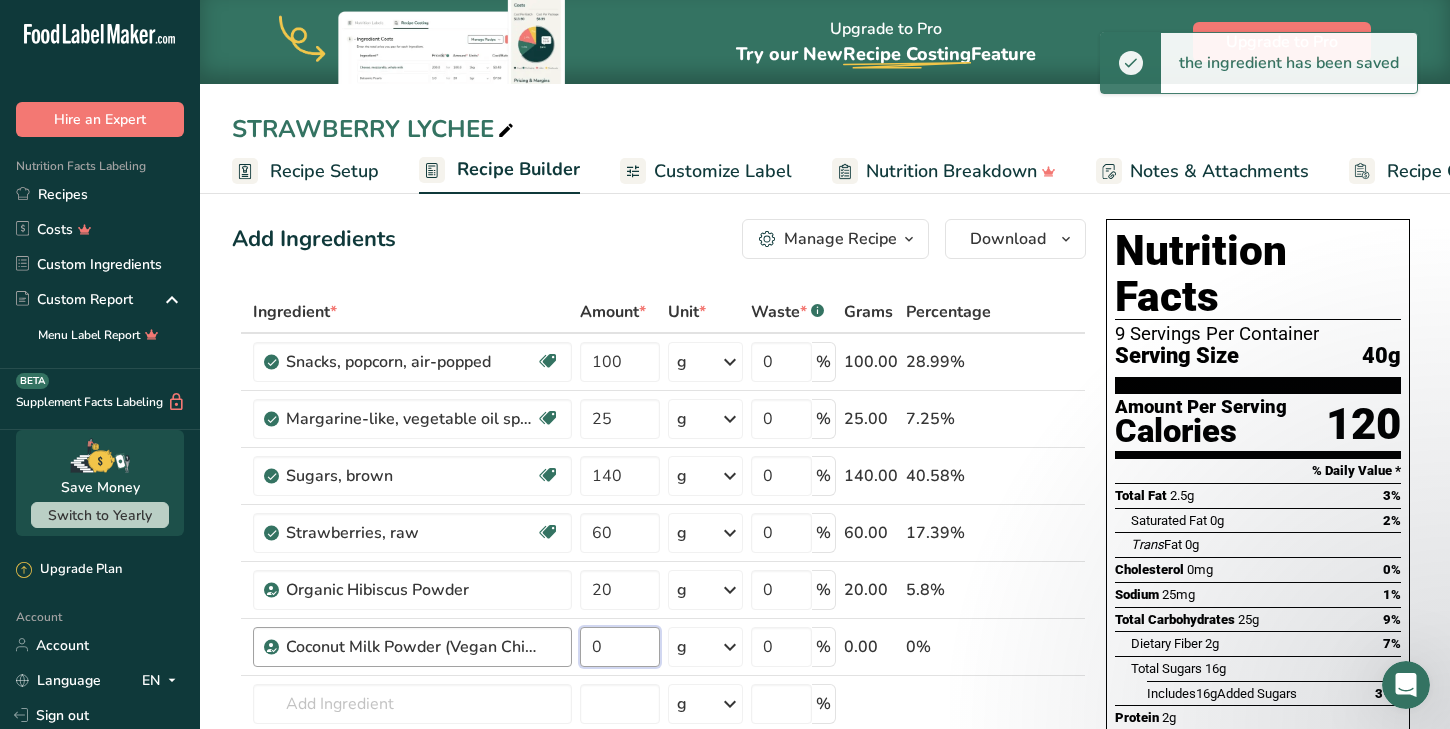 drag, startPoint x: 638, startPoint y: 655, endPoint x: 566, endPoint y: 645, distance: 72.691124 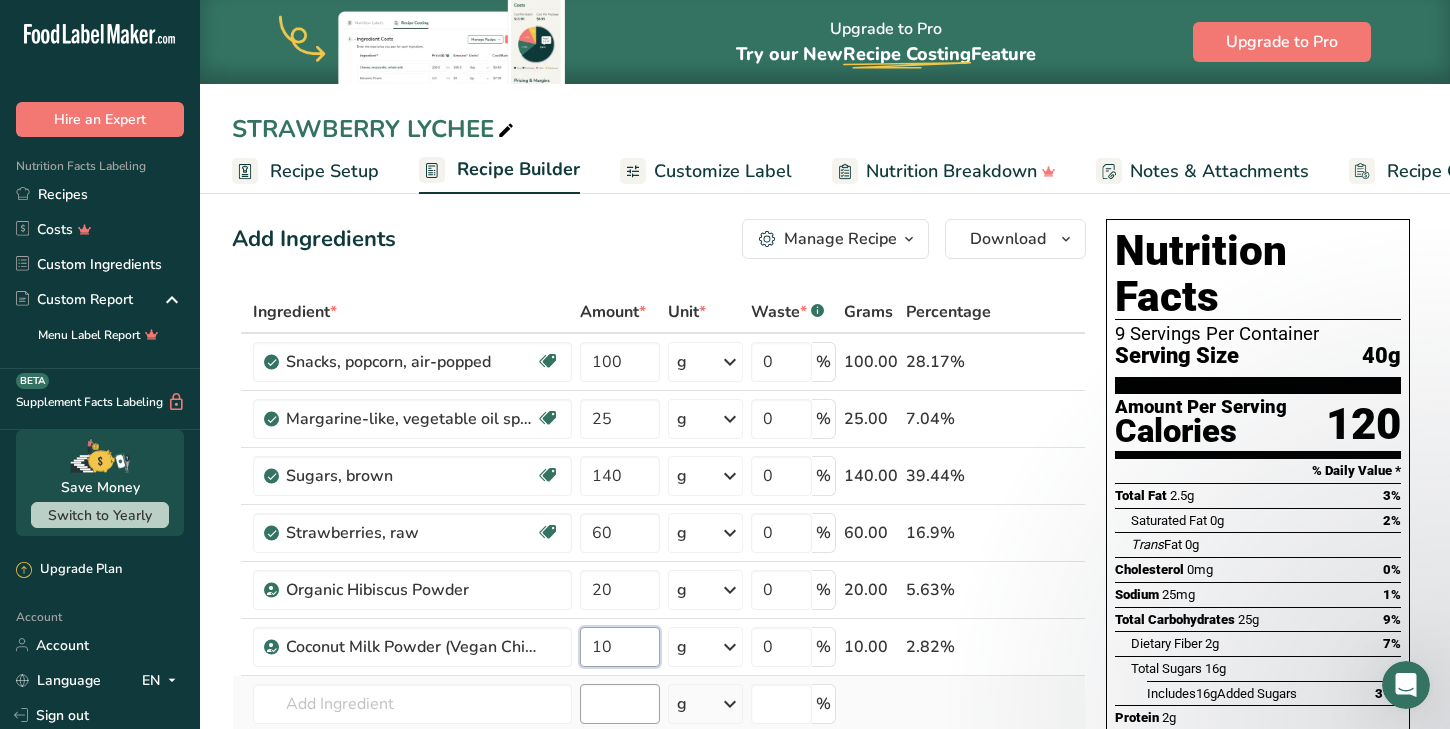 type on "10" 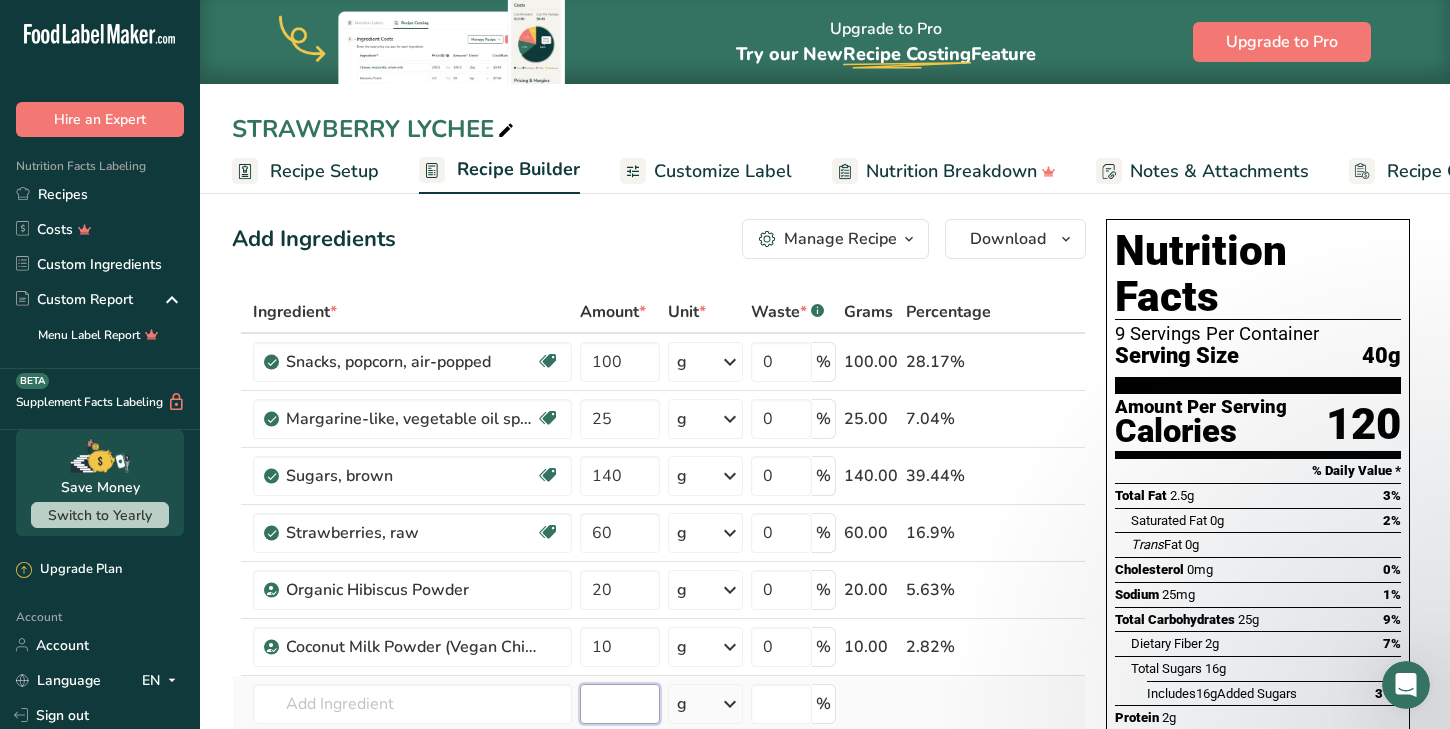 click on "Ingredient *
Amount *
Unit *
Waste *   .a-a{fill:#347362;}.b-a{fill:#fff;}          Grams
Percentage
Snacks, popcorn, air-popped
Dairy free
Gluten free
Vegan
Vegetarian
Soy free
100
g
Portions
1 cup
1 oz
Weight Units
g
kg
mg
See more
Volume Units
l
Volume units require a density conversion. If you know your ingredient's density enter it below. Otherwise, click on "RIA" our AI Regulatory bot - she will be able to help you
lb/ft3
g/cm3
Confirm
mL
lb/ft3" at bounding box center (659, 574) 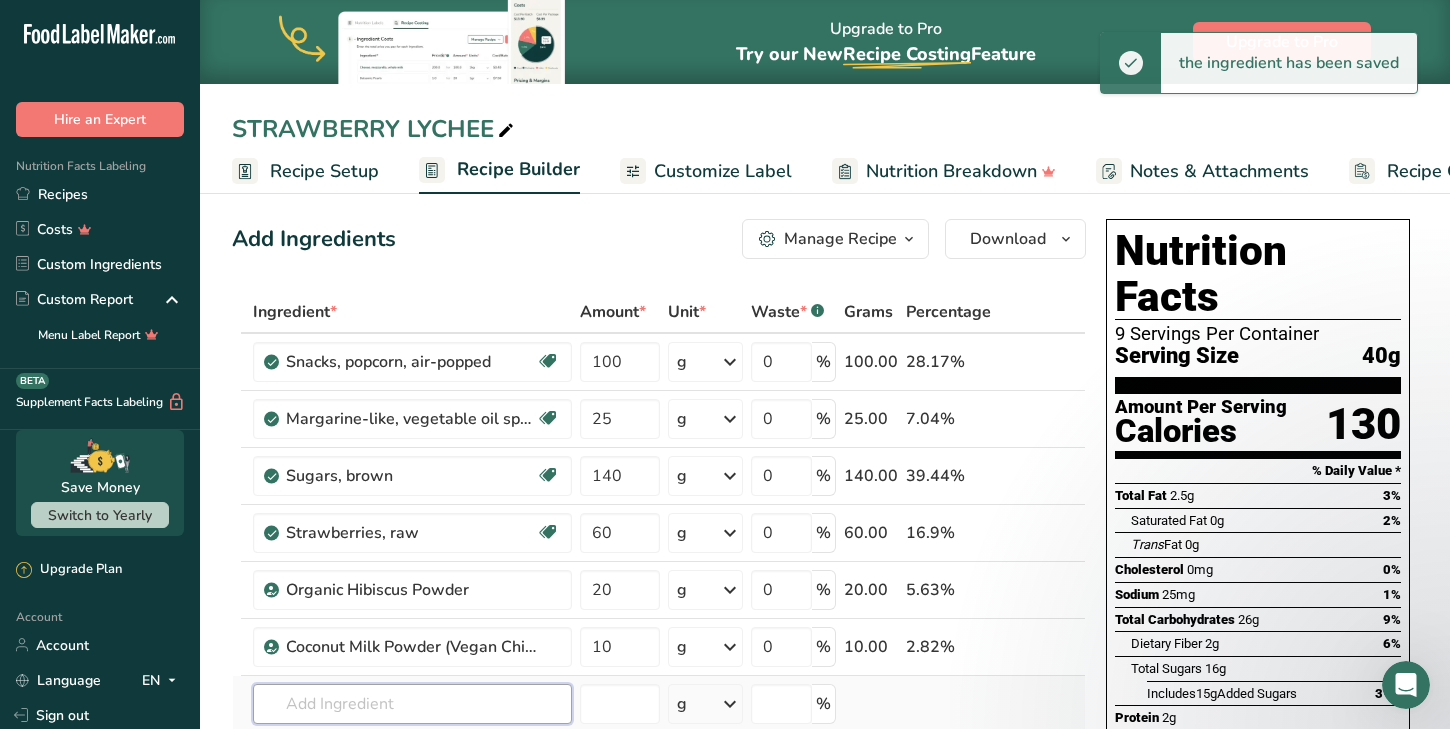 click at bounding box center [412, 704] 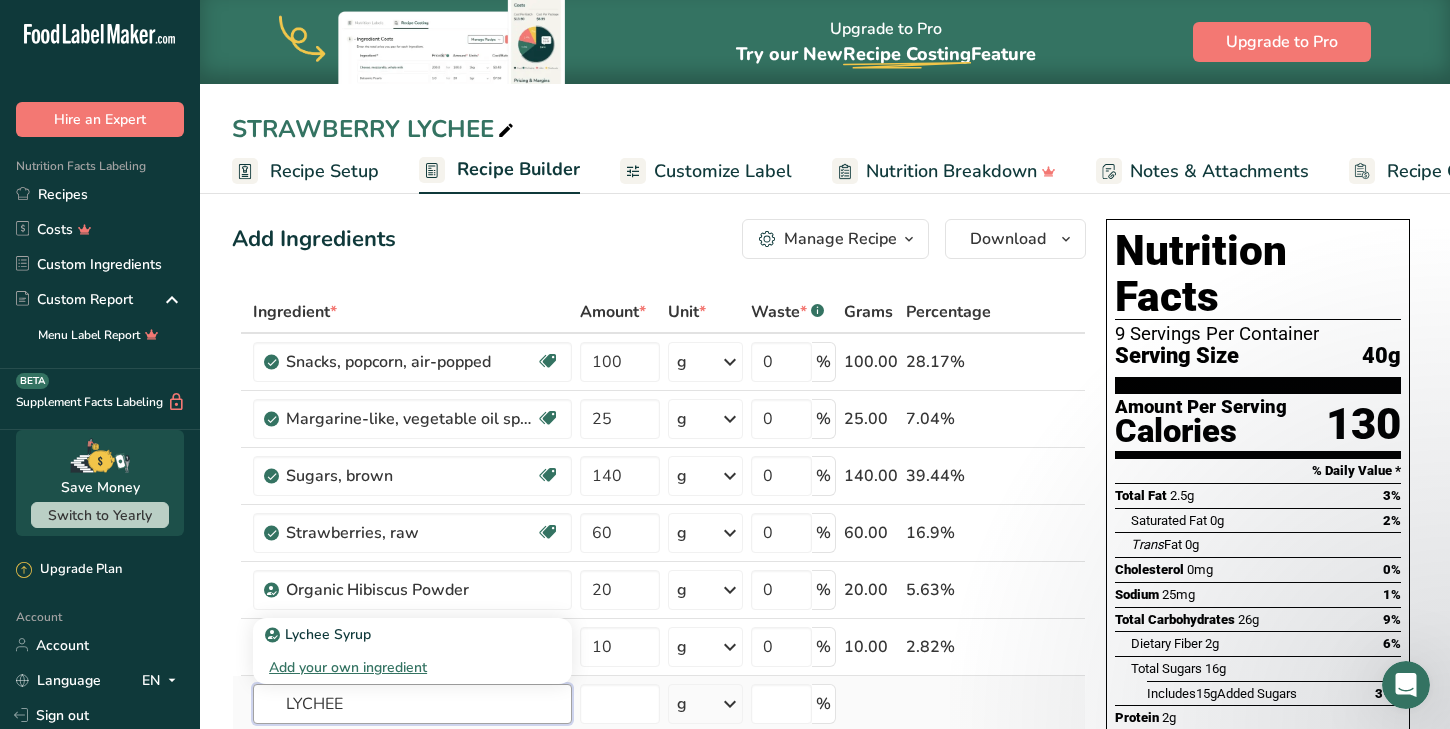 type on "LYCHEE" 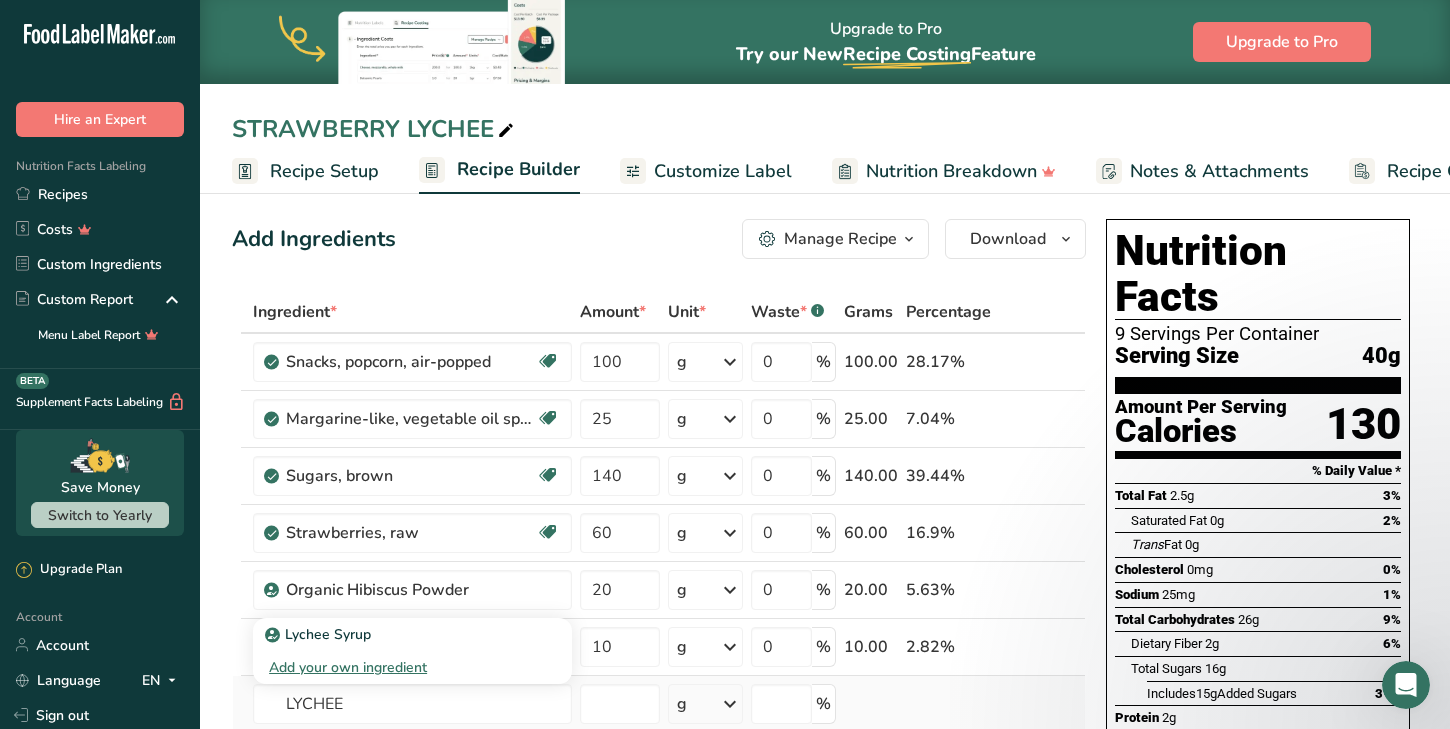 type 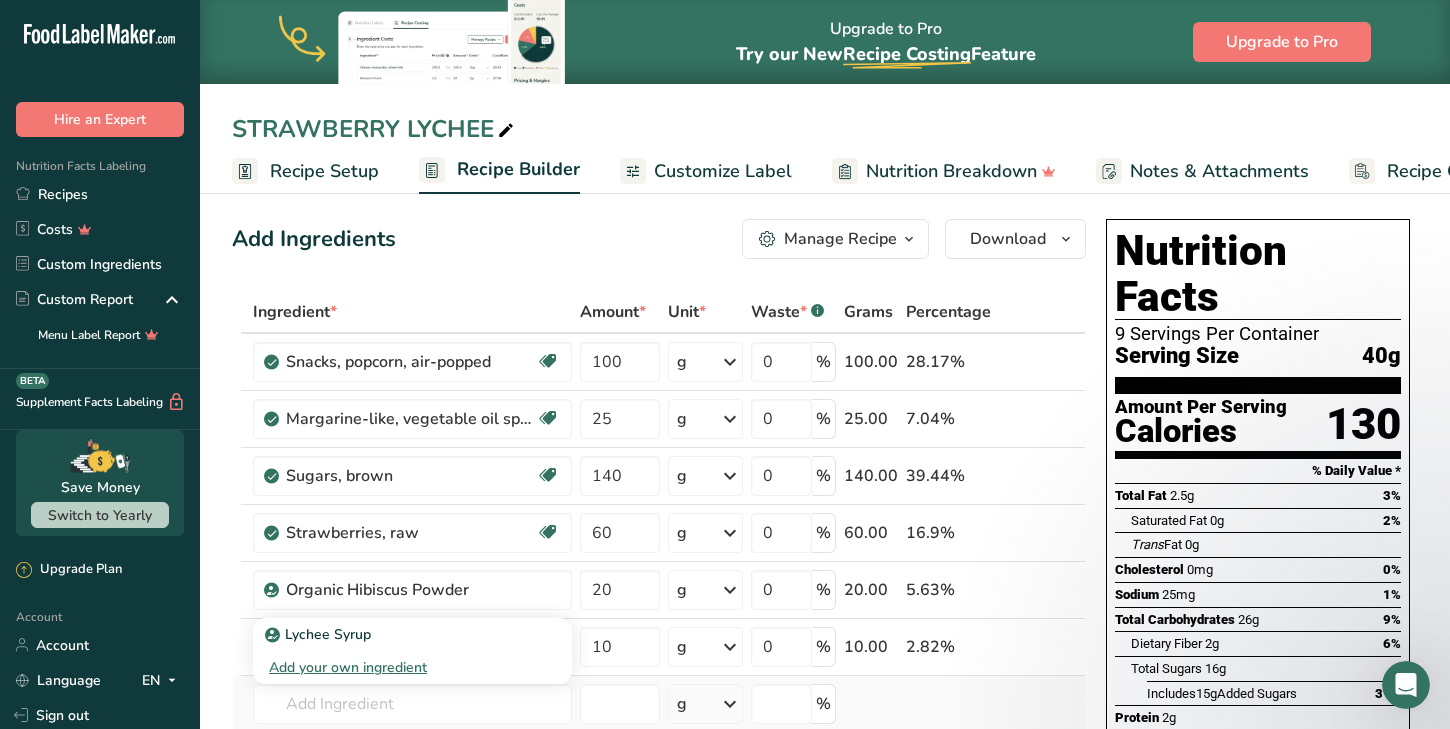 click on "Add your own ingredient" at bounding box center (412, 667) 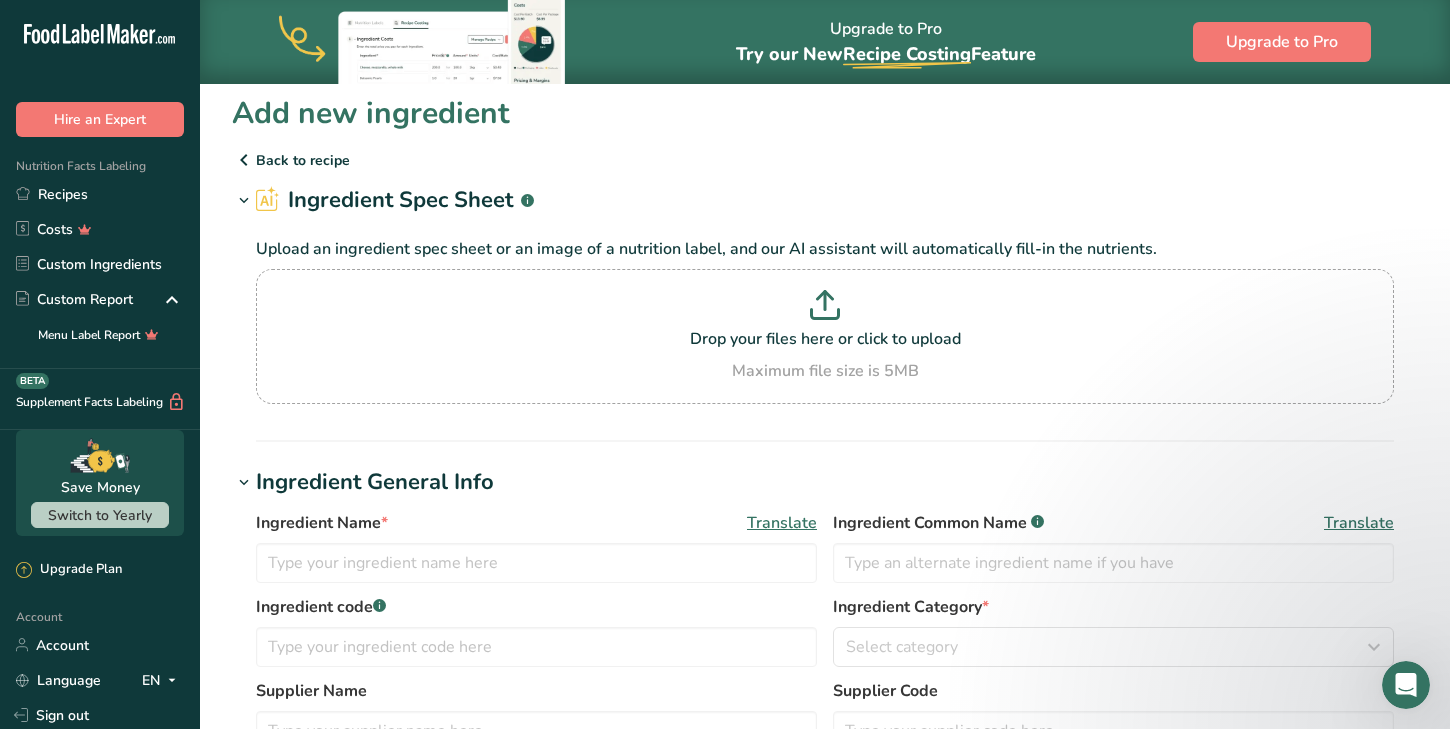 scroll, scrollTop: 0, scrollLeft: 0, axis: both 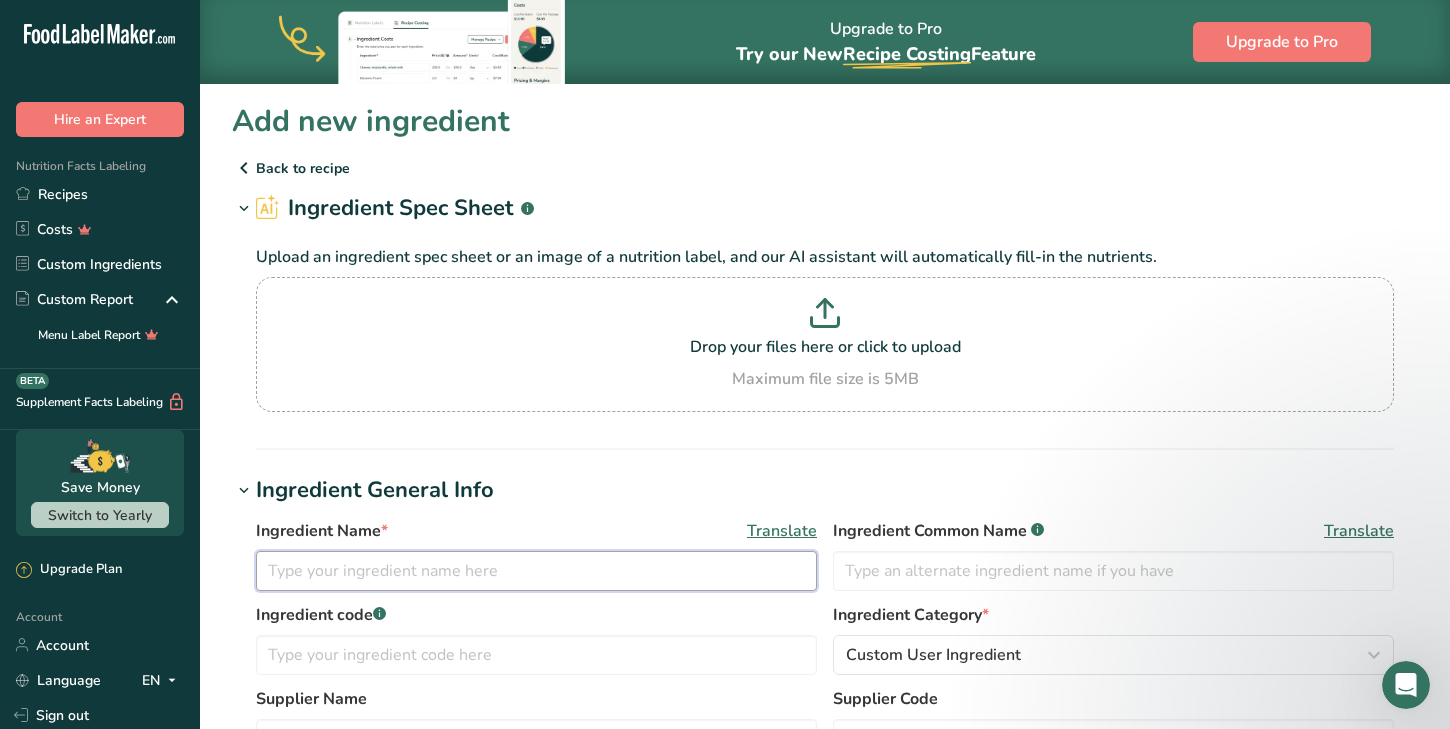 click at bounding box center (536, 571) 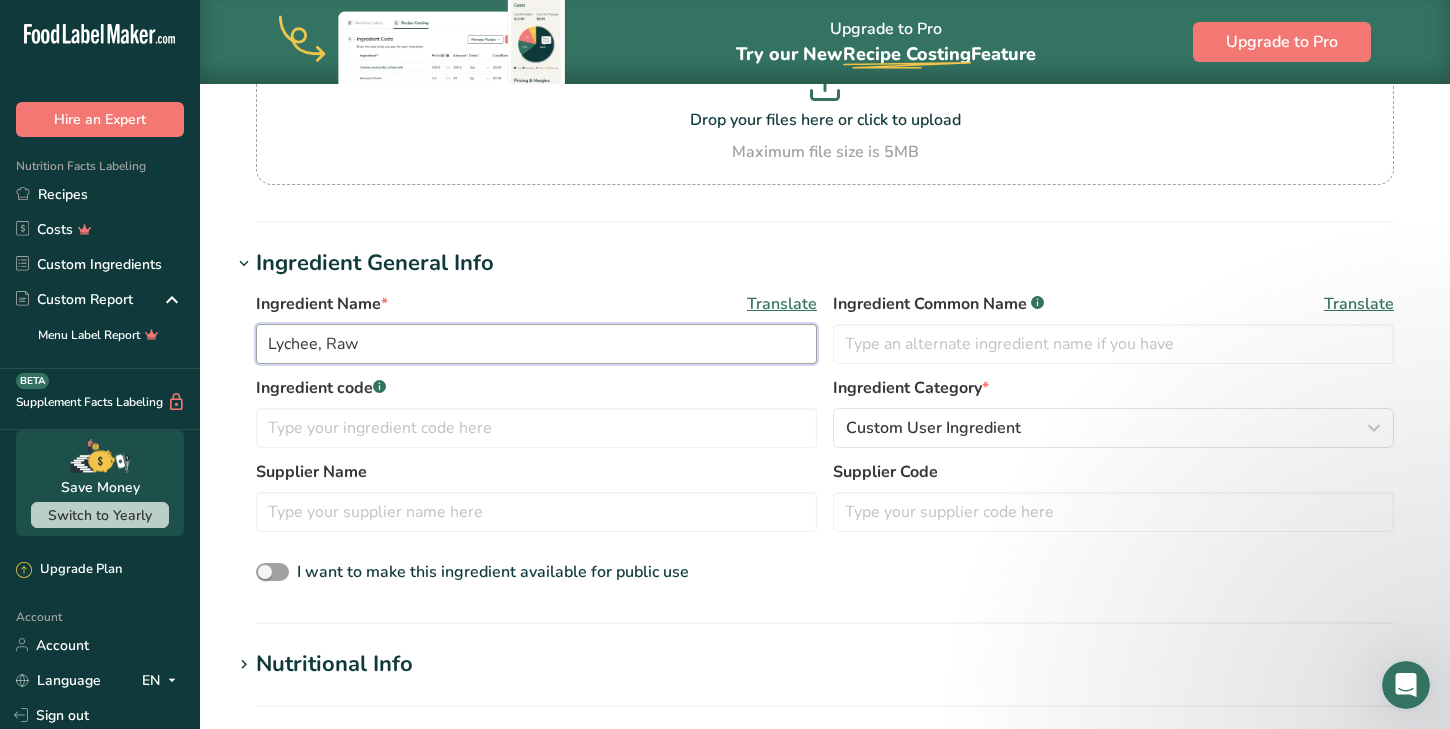scroll, scrollTop: 260, scrollLeft: 0, axis: vertical 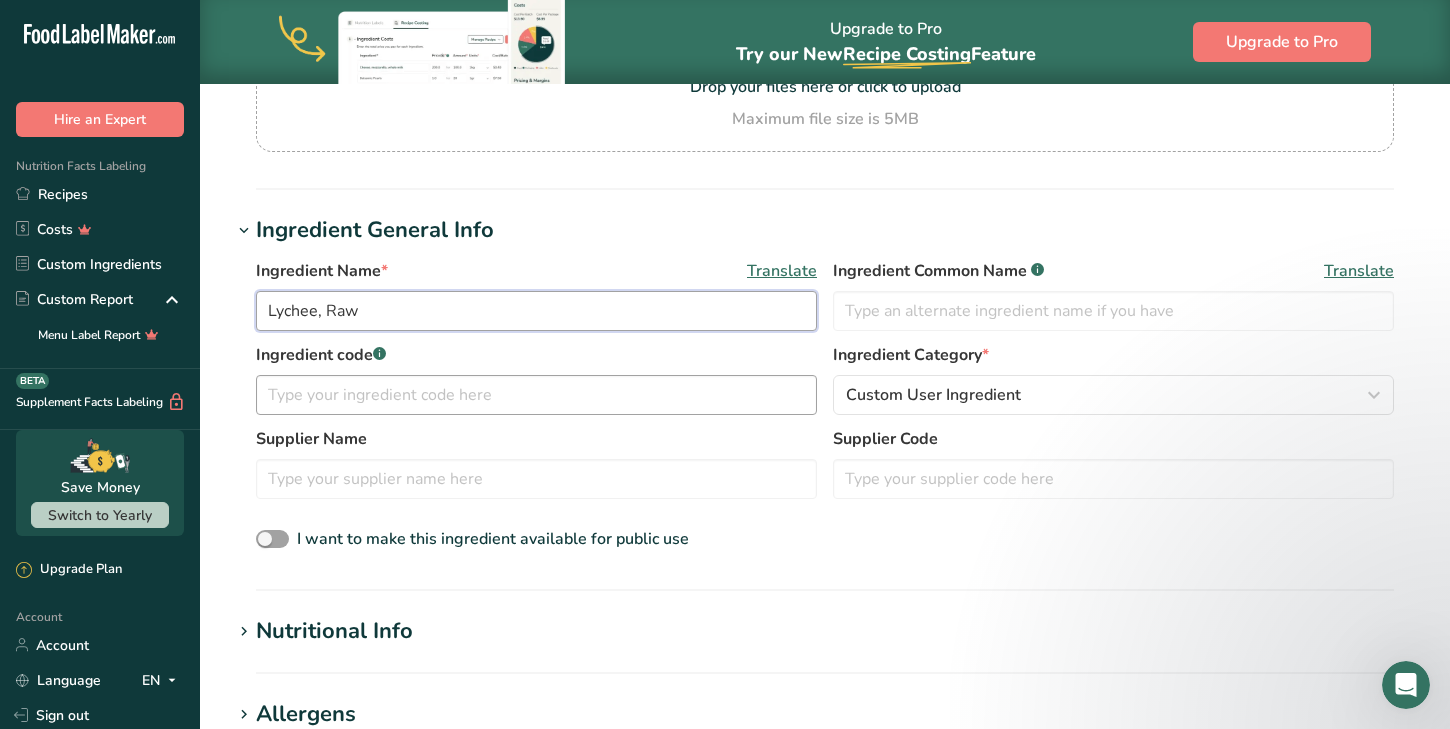 type on "Lychee, Raw" 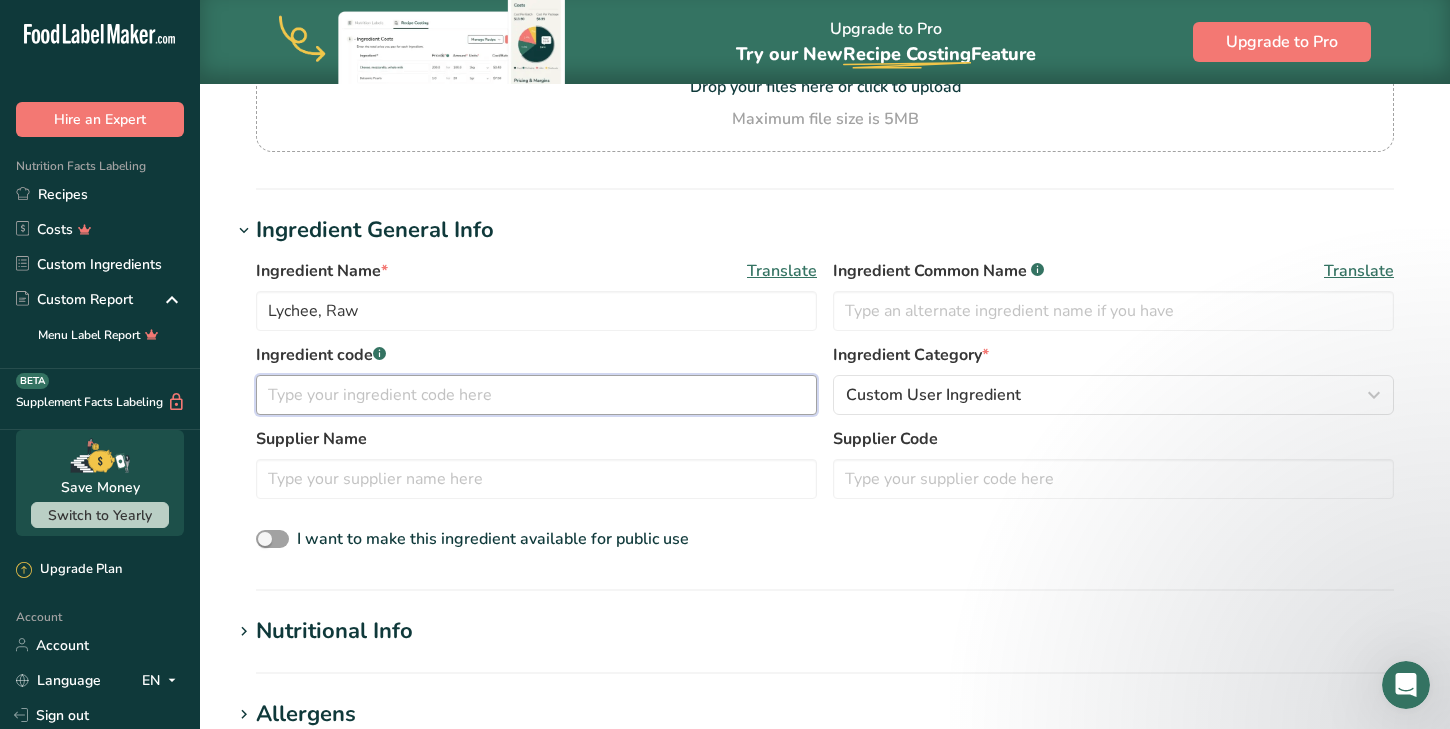 click at bounding box center [536, 395] 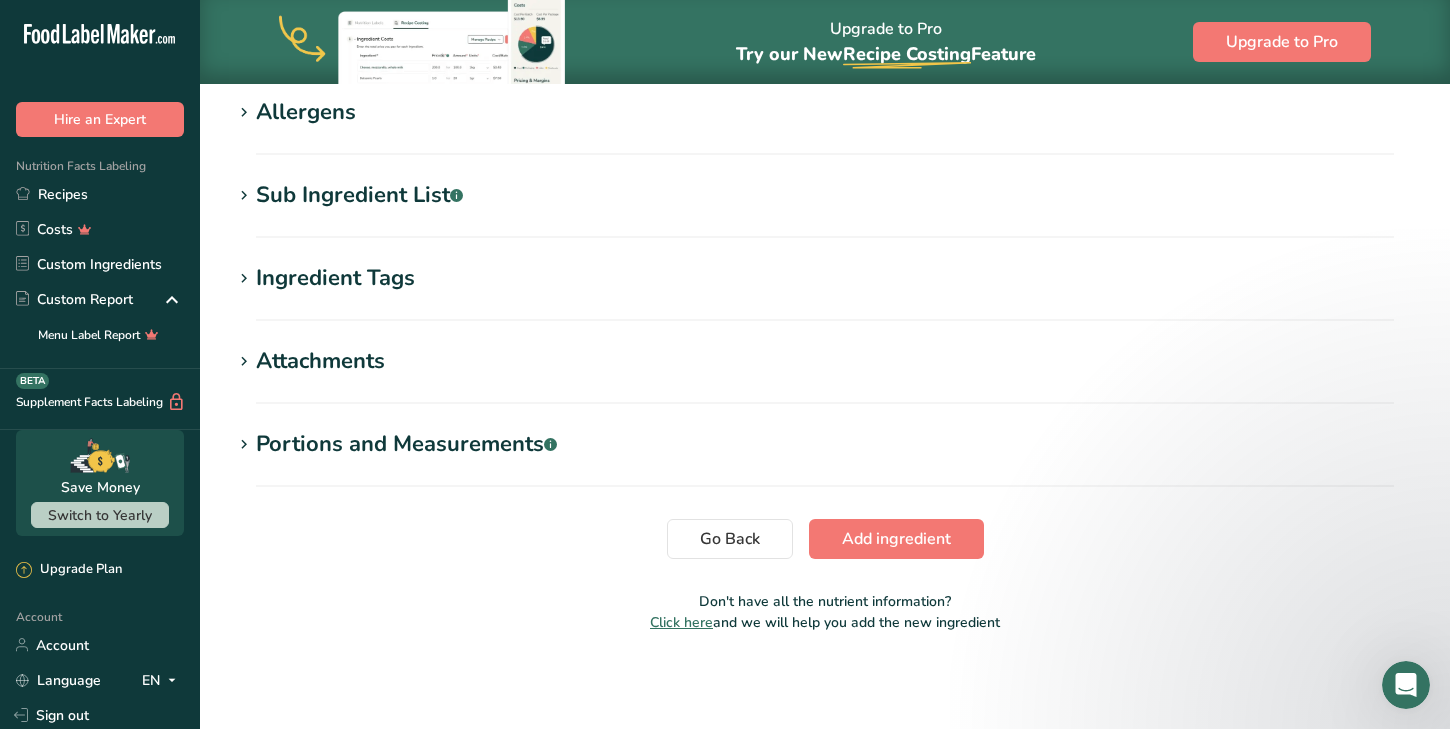 scroll, scrollTop: 862, scrollLeft: 0, axis: vertical 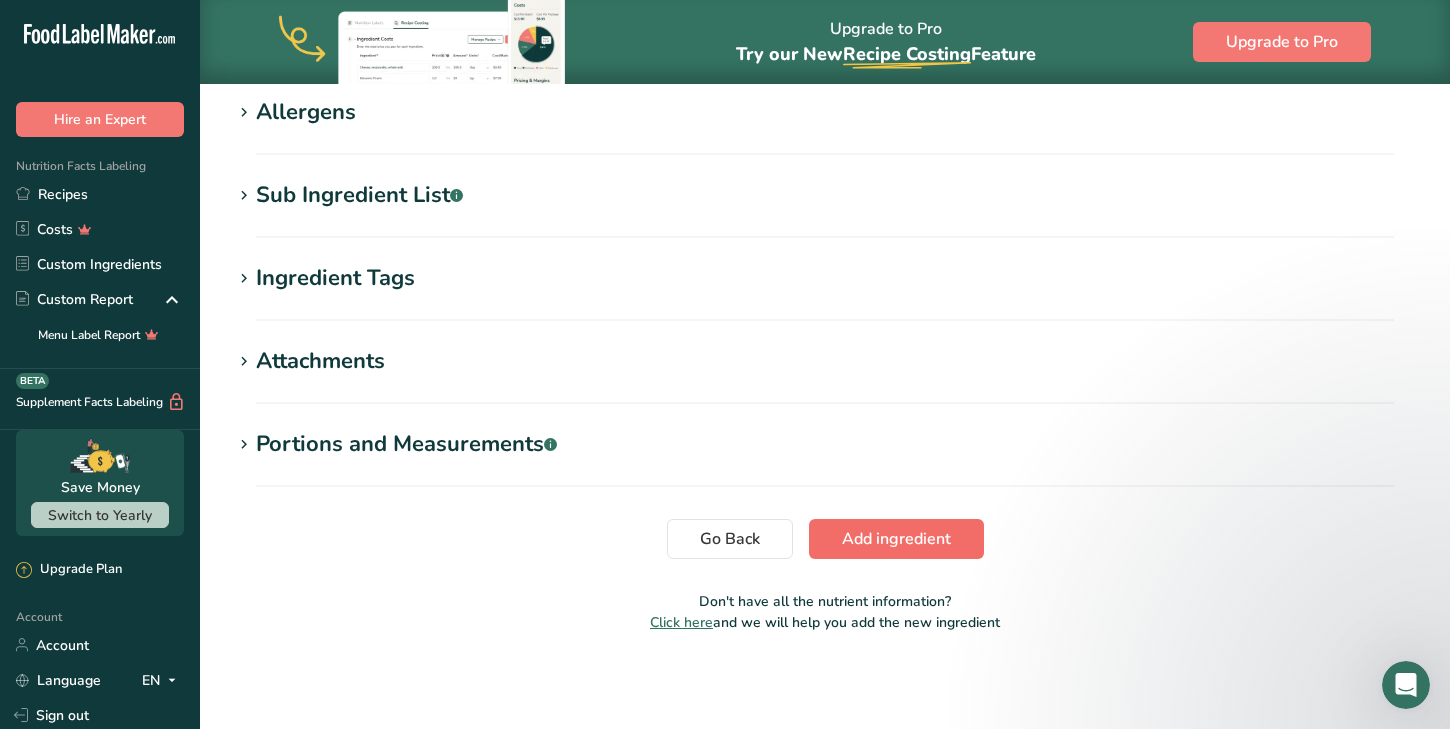 click on "Add ingredient" at bounding box center [896, 539] 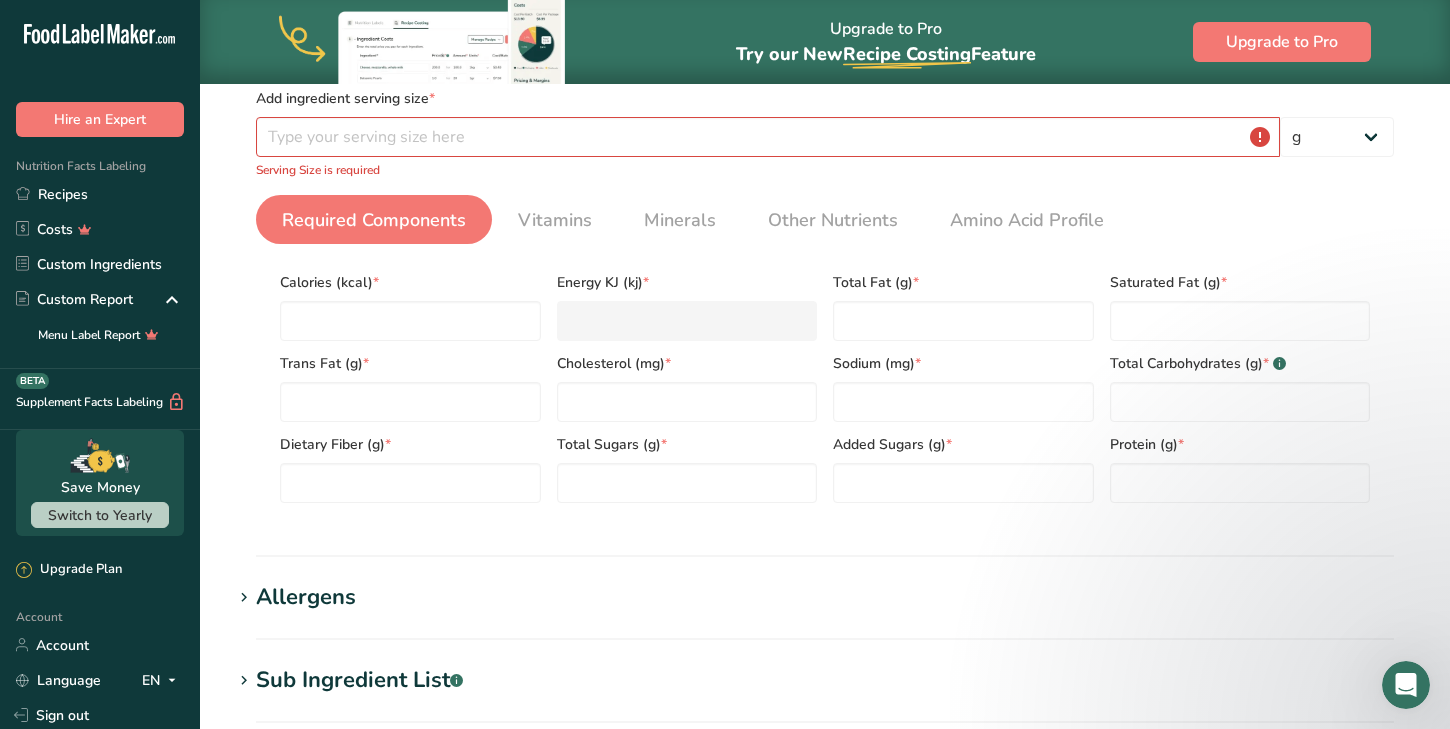 scroll, scrollTop: 830, scrollLeft: 0, axis: vertical 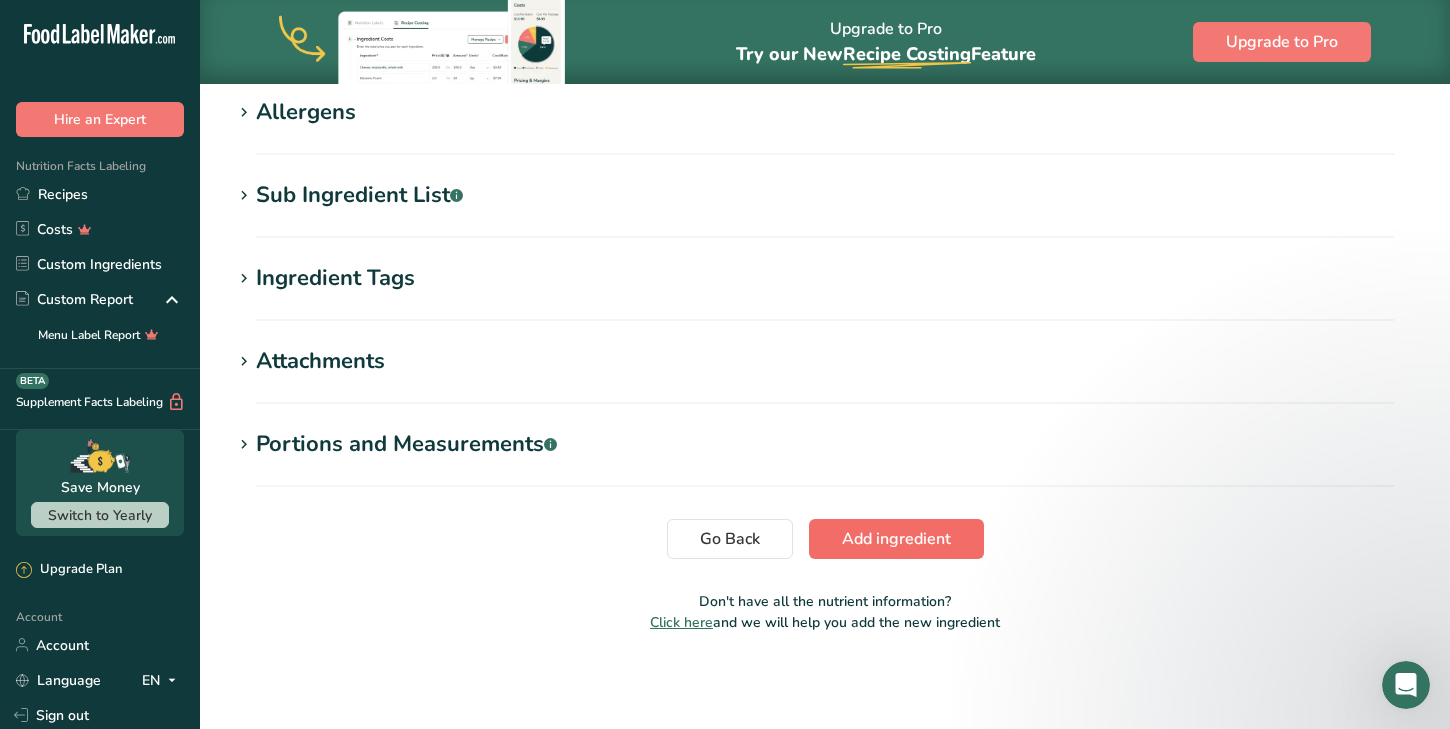 click on "Add ingredient" at bounding box center [896, 539] 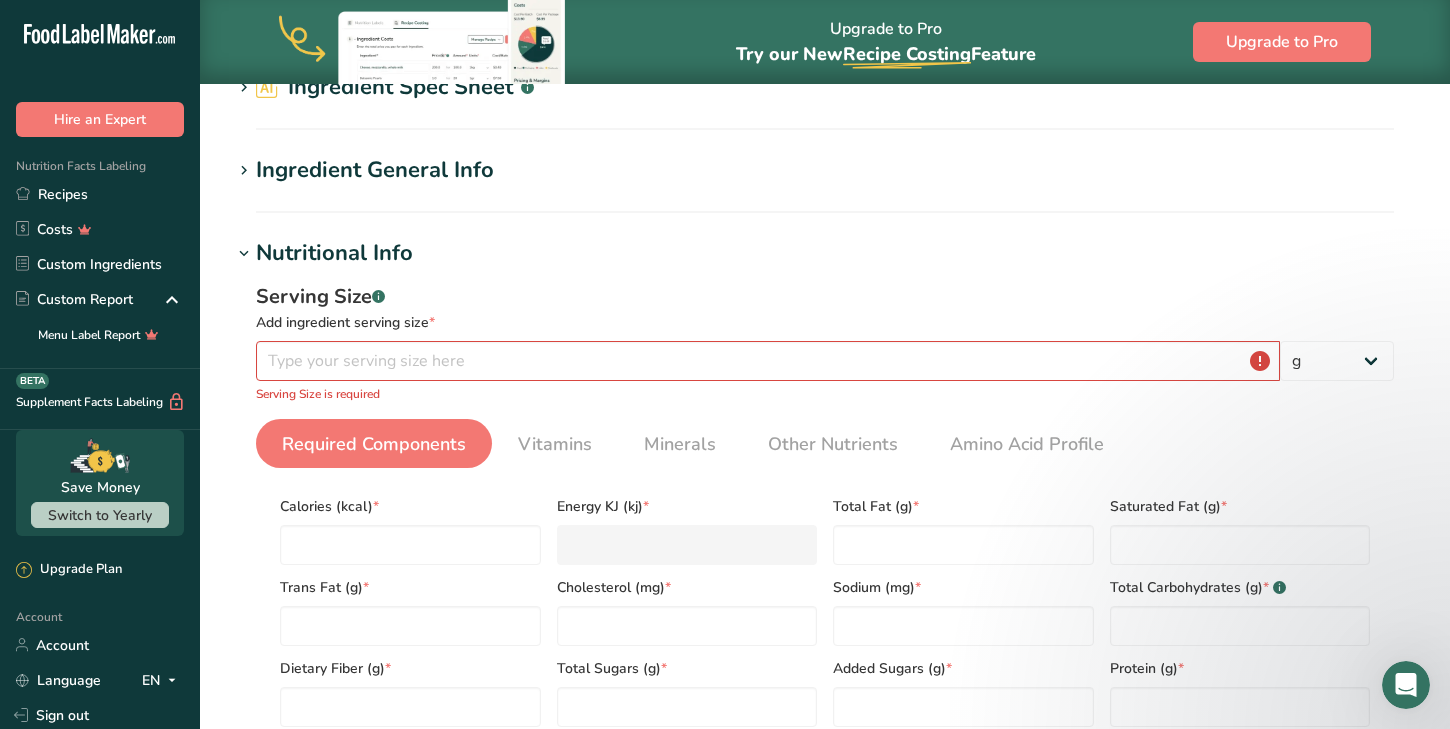 scroll, scrollTop: 50, scrollLeft: 0, axis: vertical 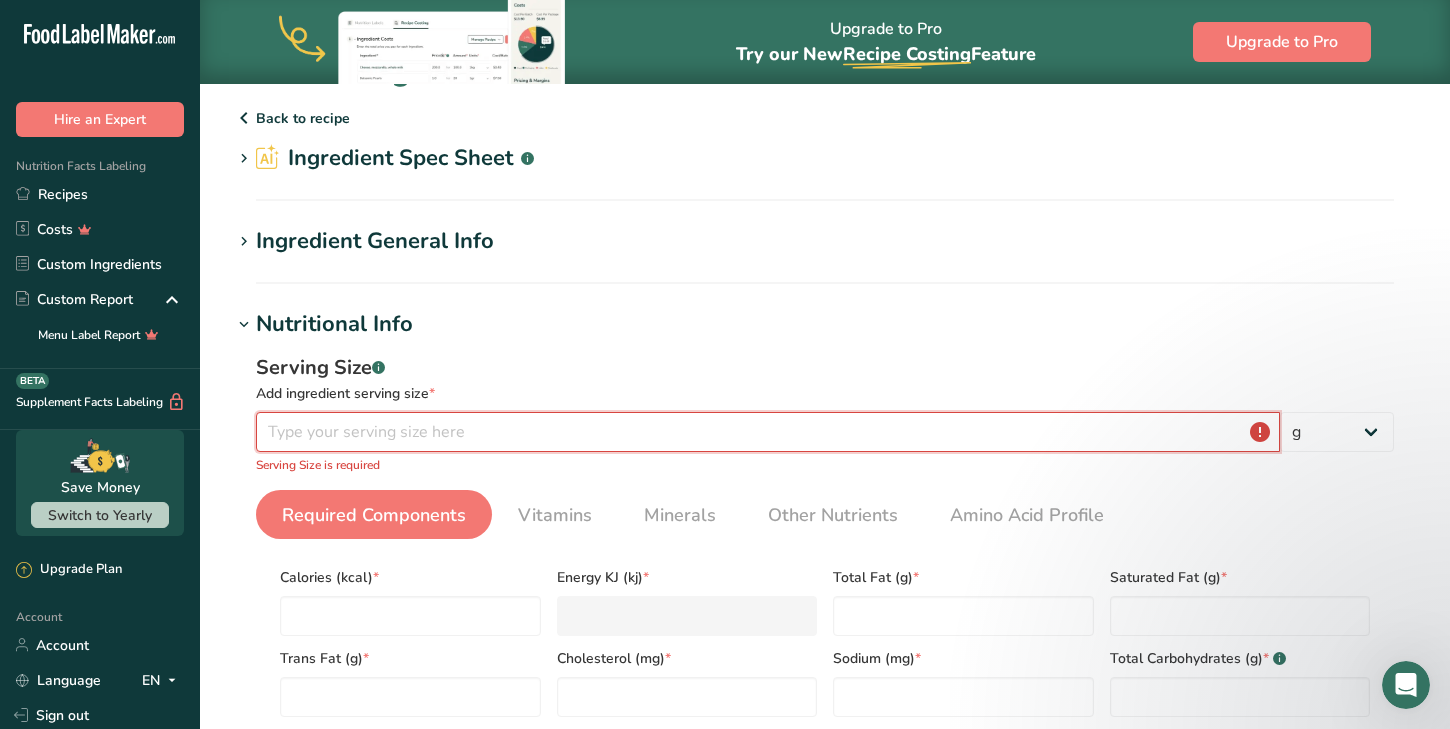 click at bounding box center [768, 432] 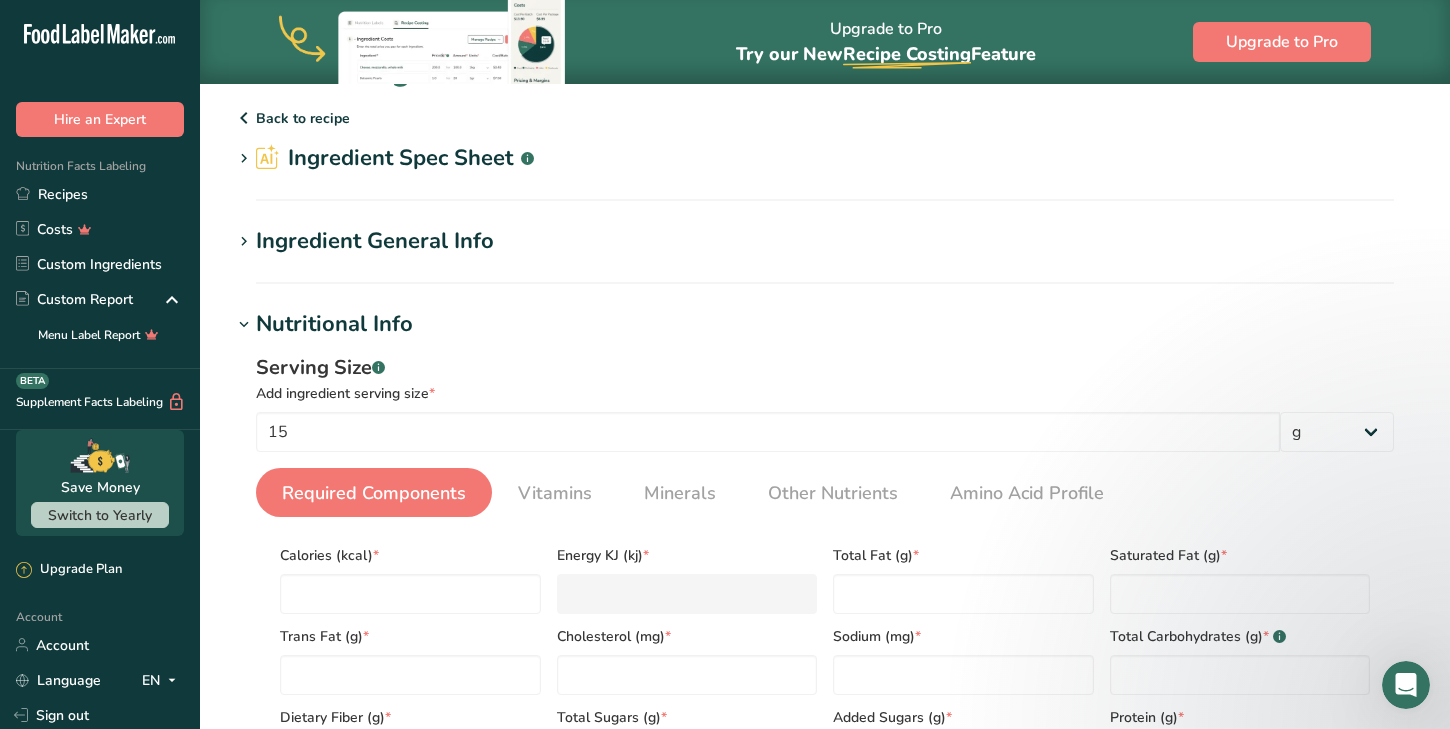 click on "Required Components" at bounding box center [374, 493] 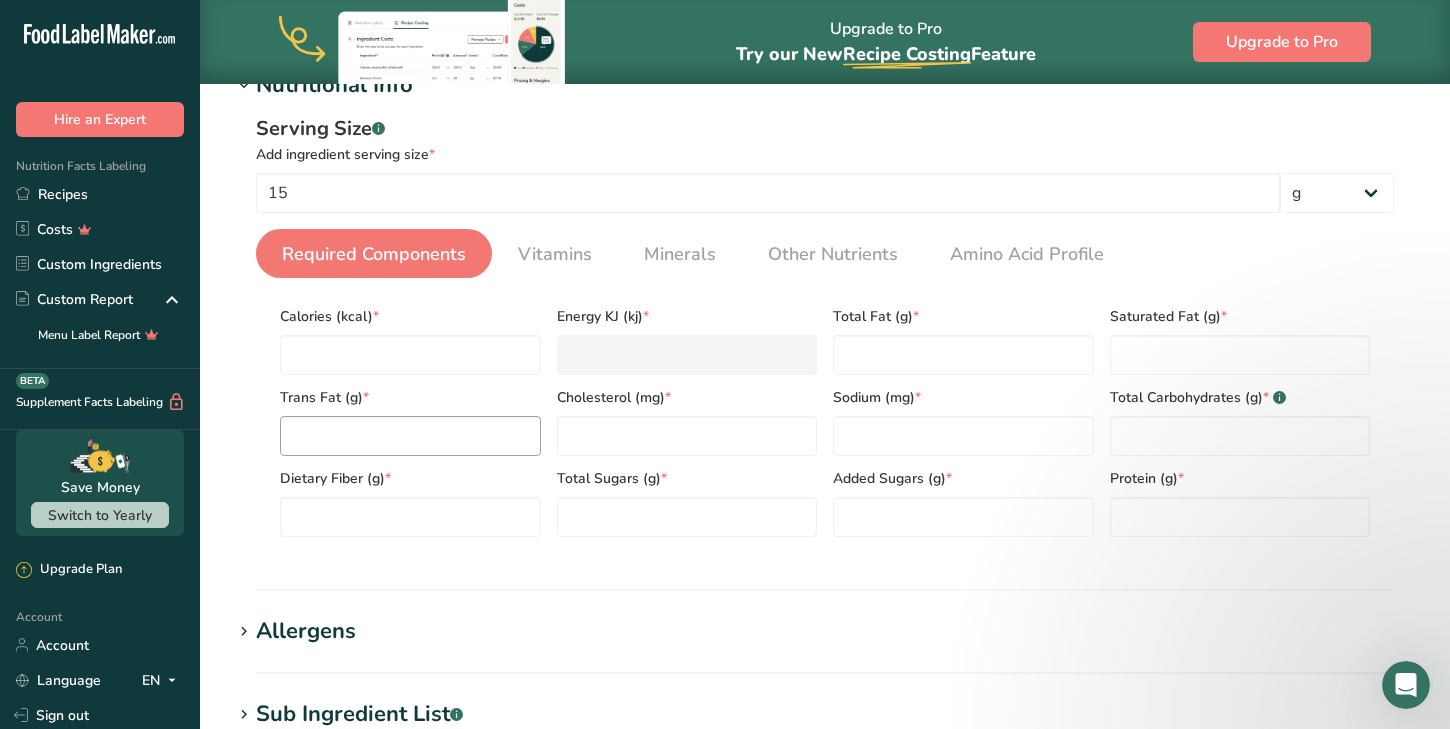 scroll, scrollTop: 297, scrollLeft: 0, axis: vertical 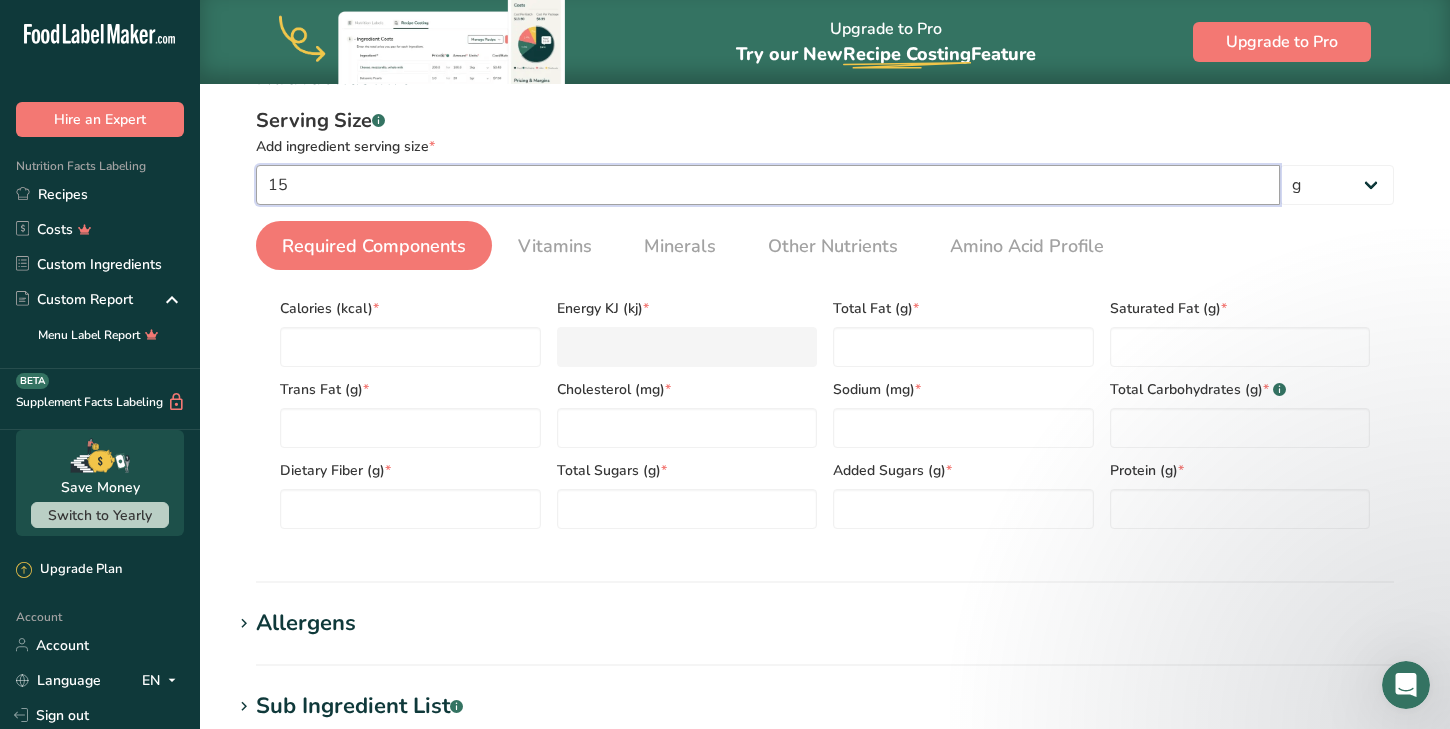 drag, startPoint x: 389, startPoint y: 186, endPoint x: 232, endPoint y: 170, distance: 157.81319 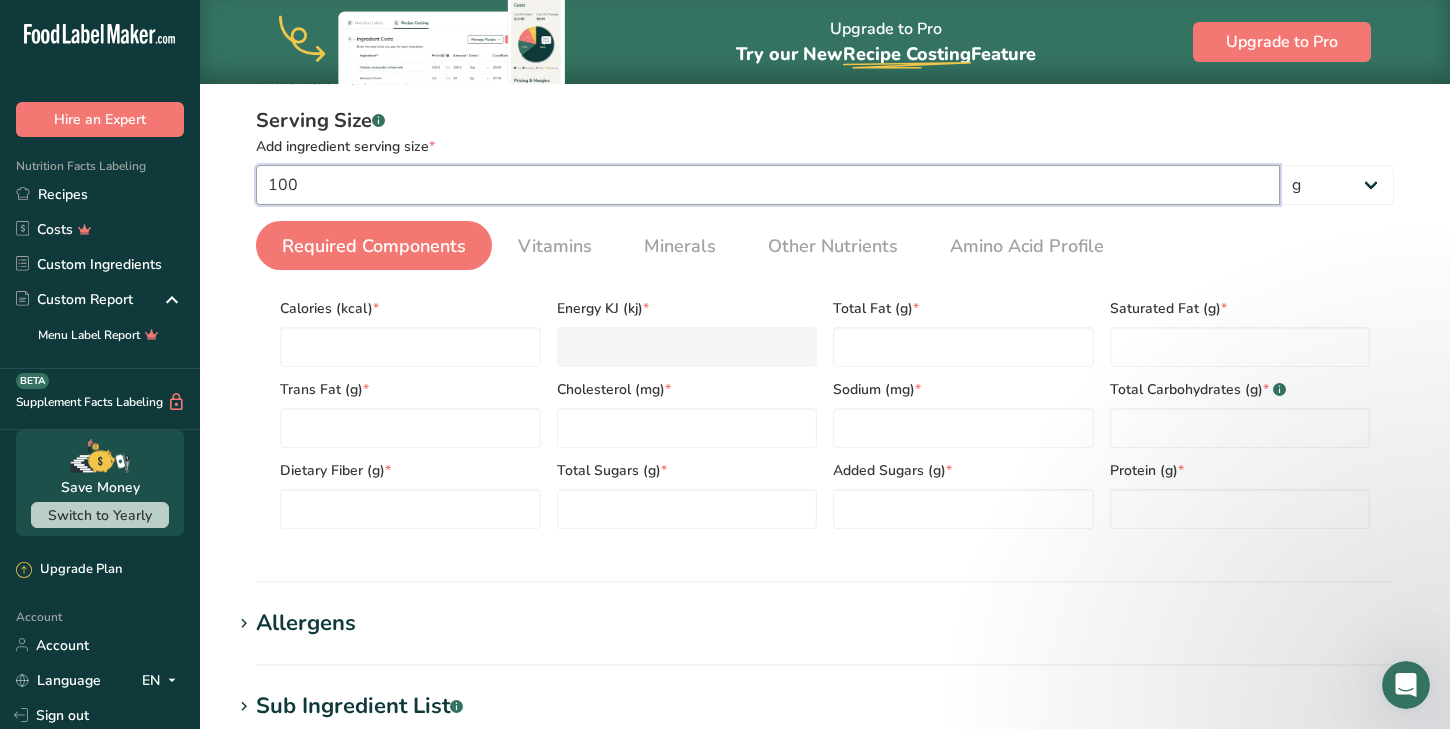 type on "100" 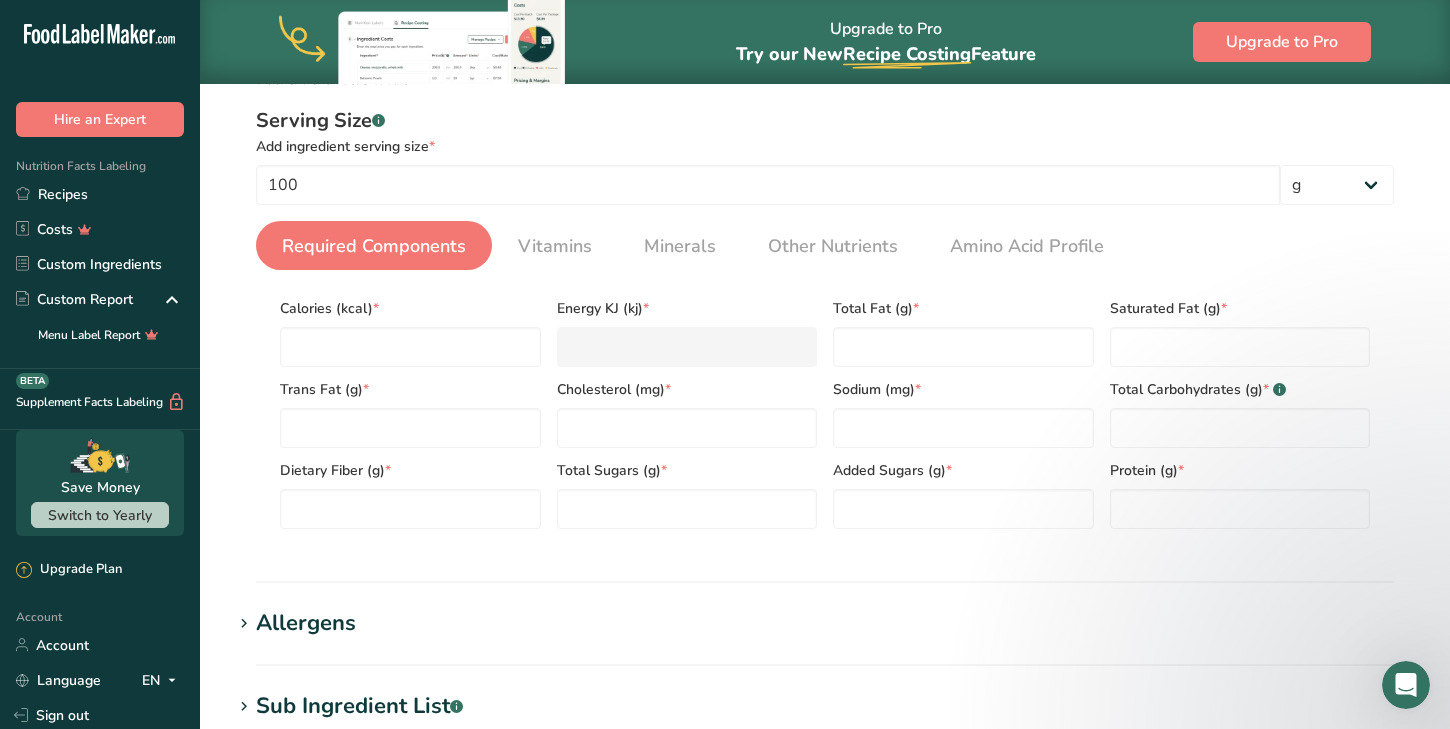 drag, startPoint x: 674, startPoint y: 652, endPoint x: 670, endPoint y: 664, distance: 12.649111 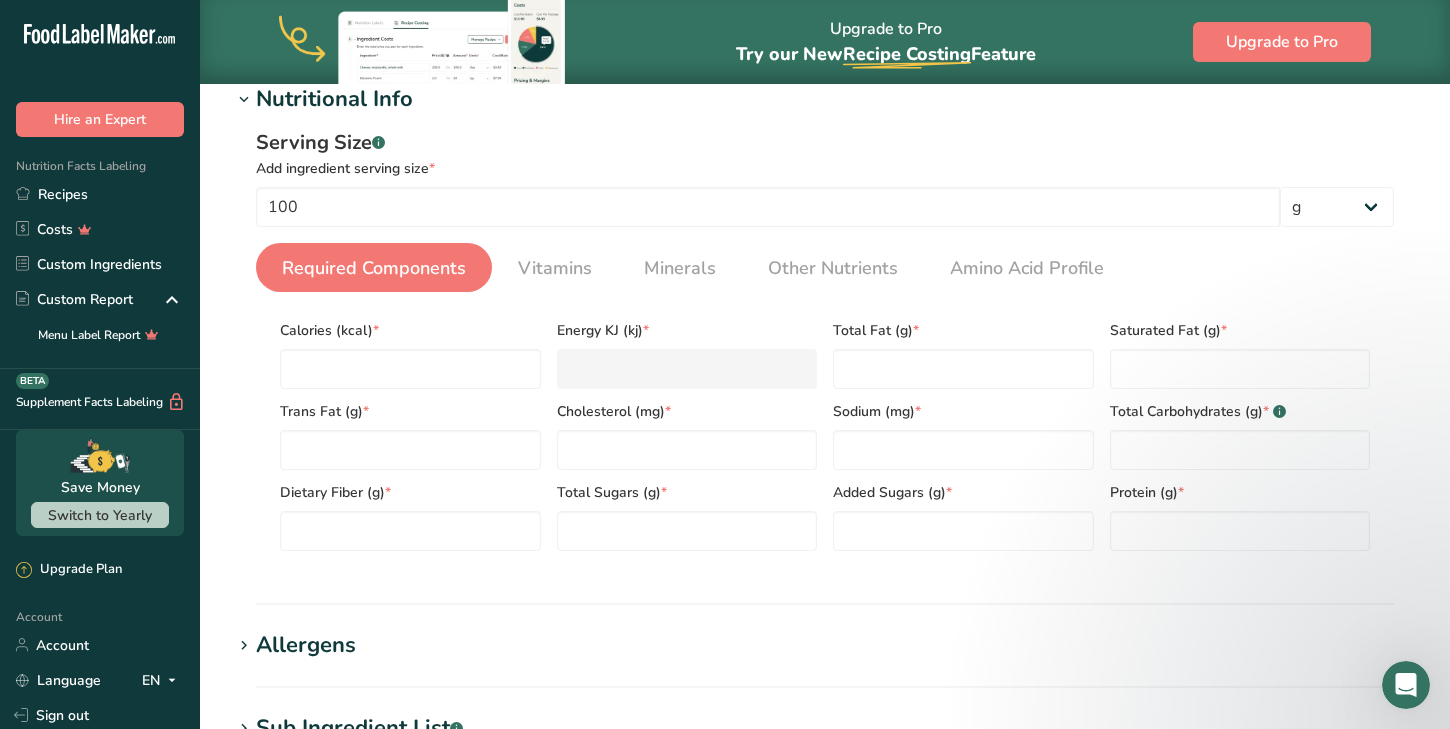 scroll, scrollTop: 257, scrollLeft: 0, axis: vertical 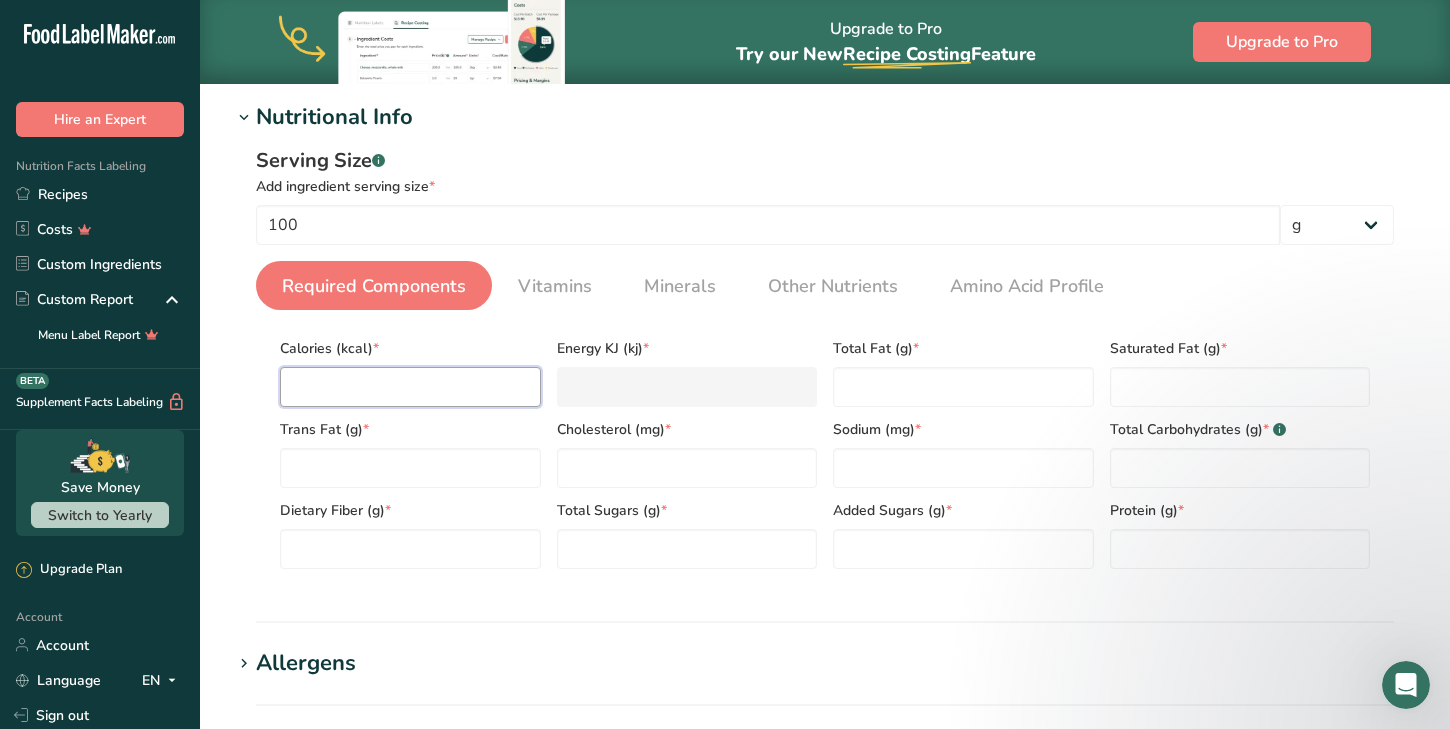click at bounding box center [410, 387] 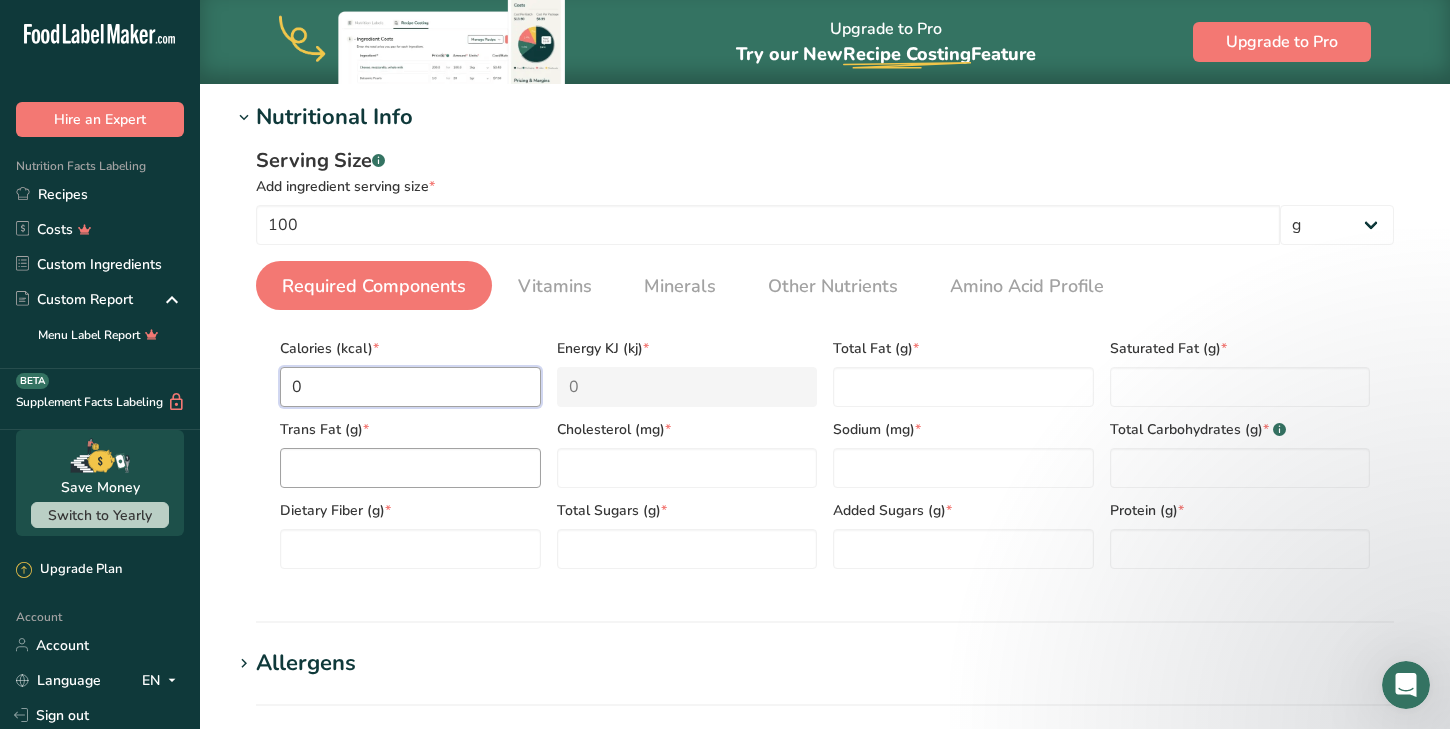 type on "0" 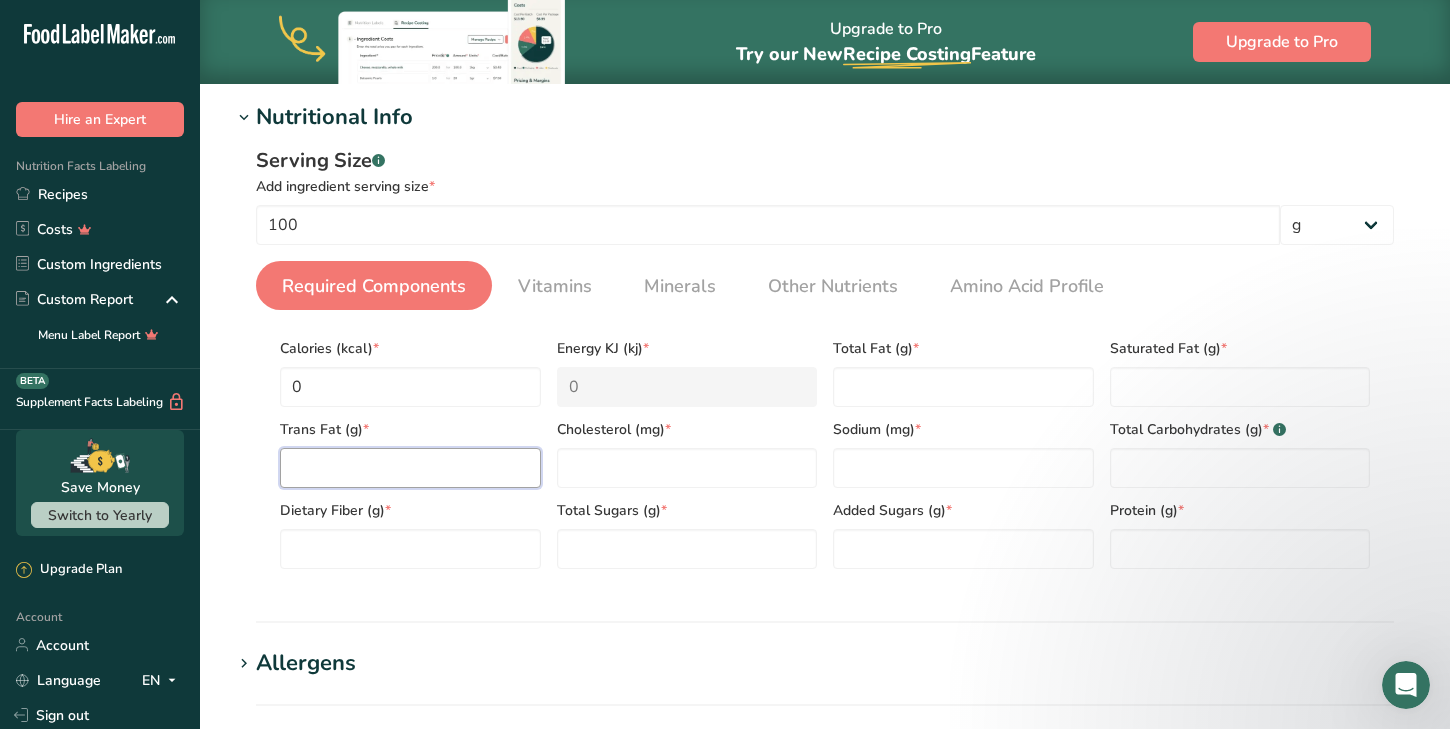 click at bounding box center (410, 468) 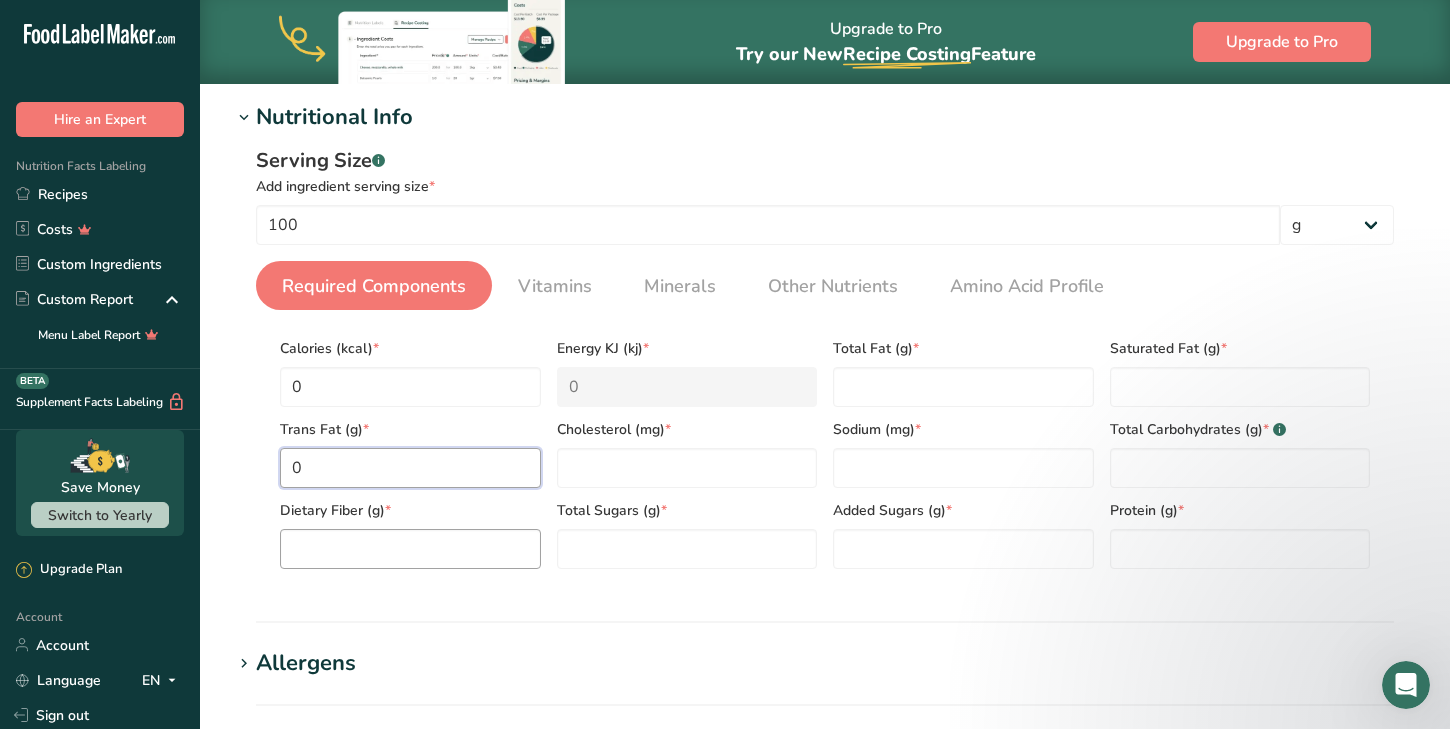 type on "0" 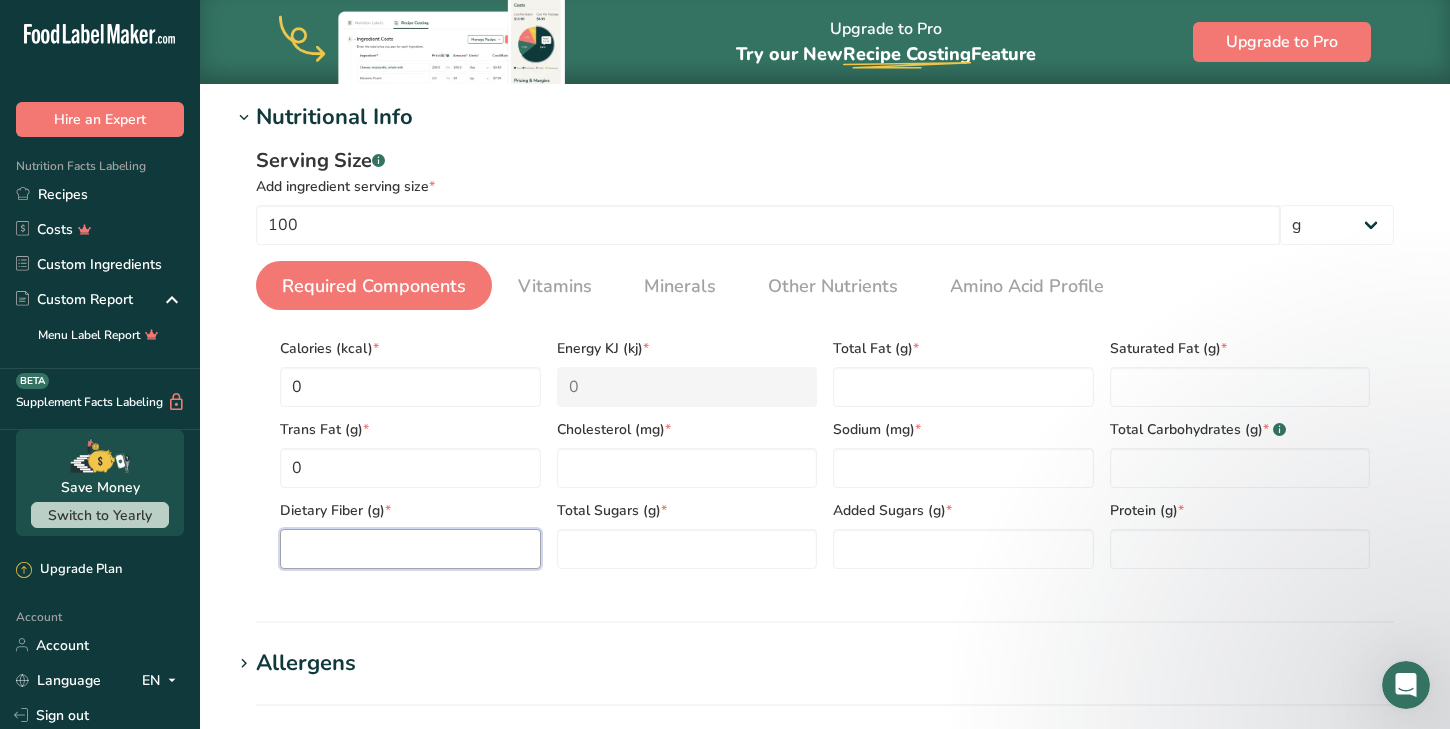 click at bounding box center [410, 549] 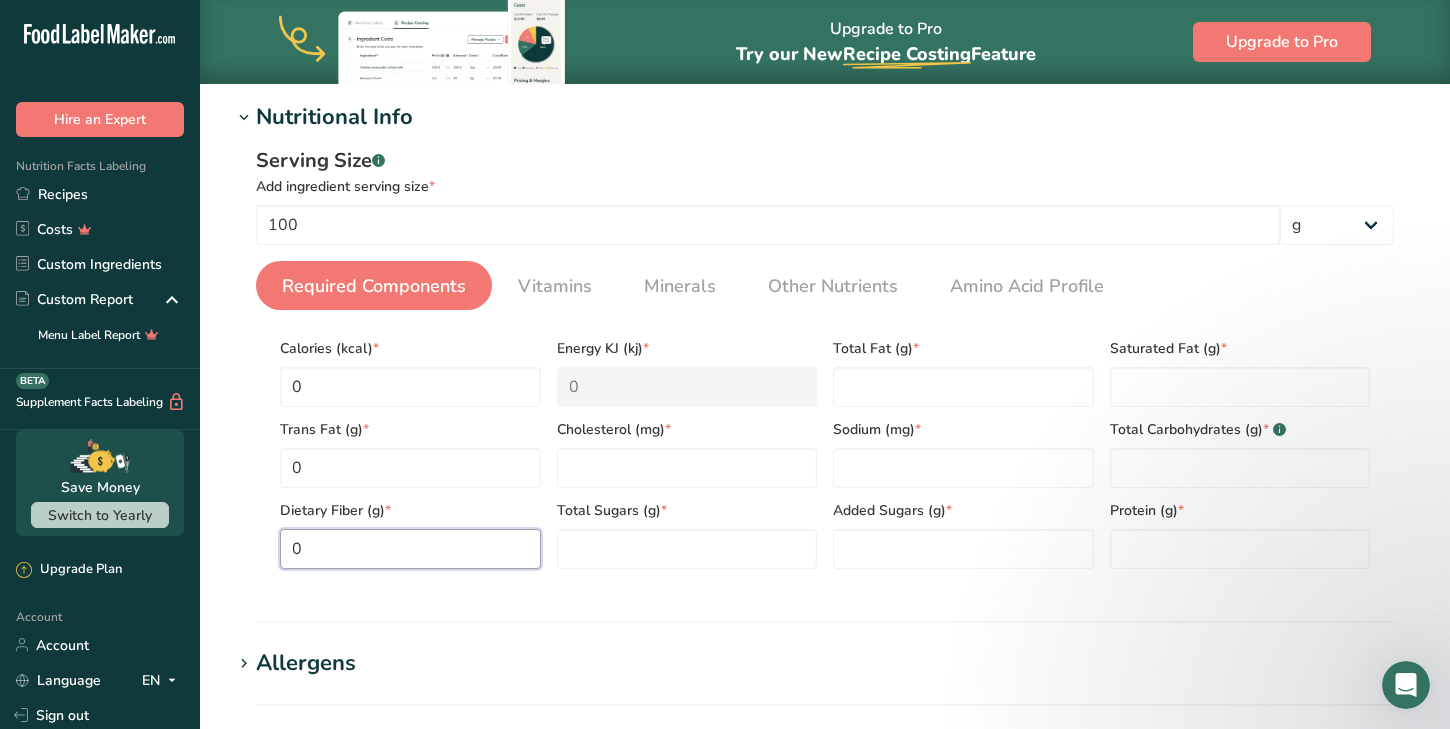 type on "0" 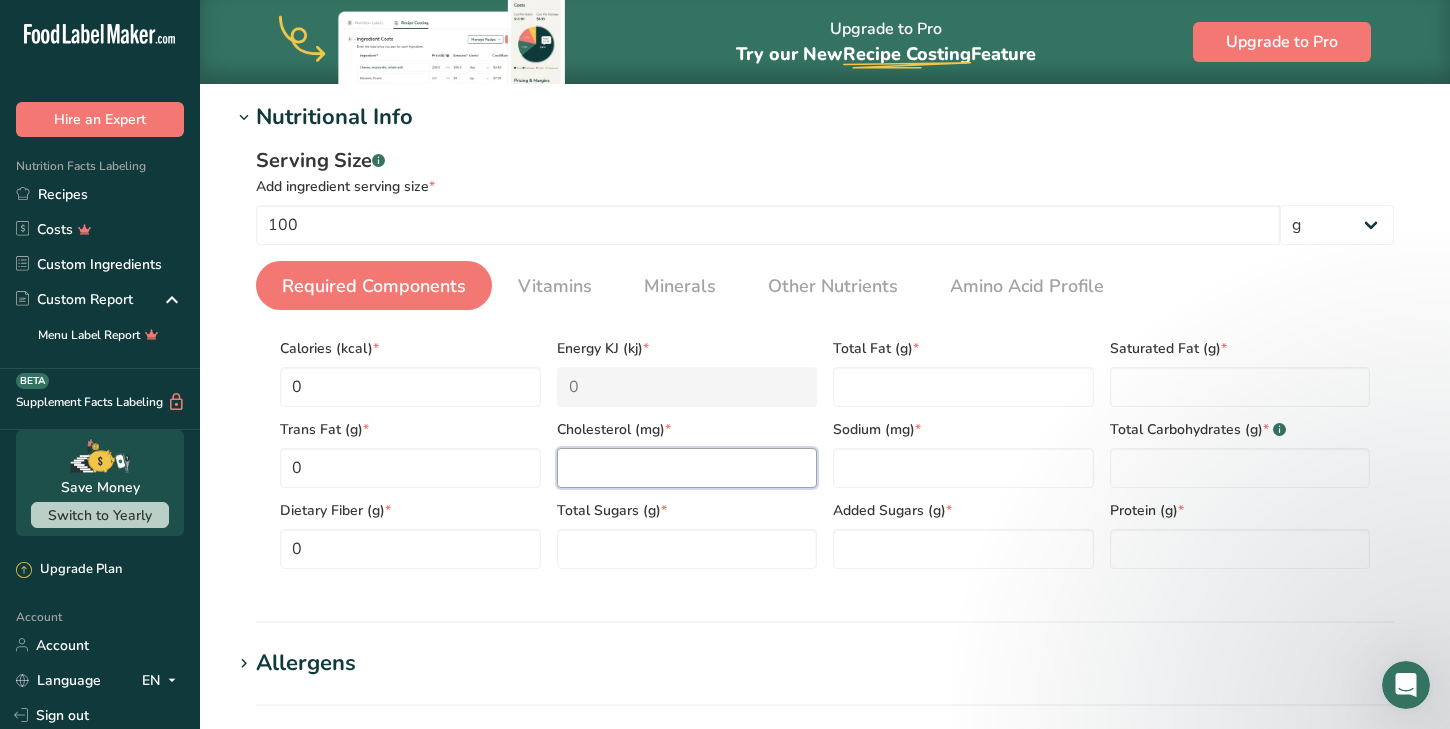 click at bounding box center (687, 468) 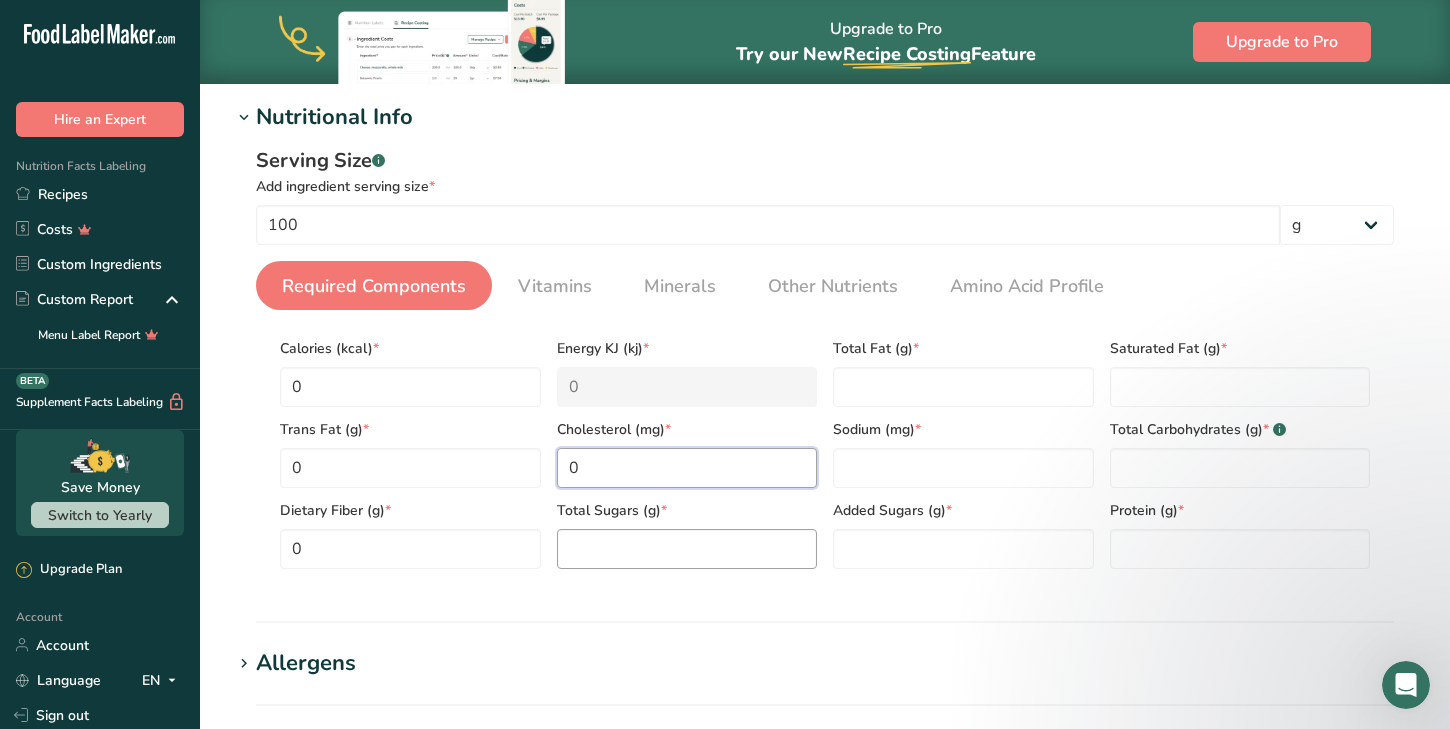type on "0" 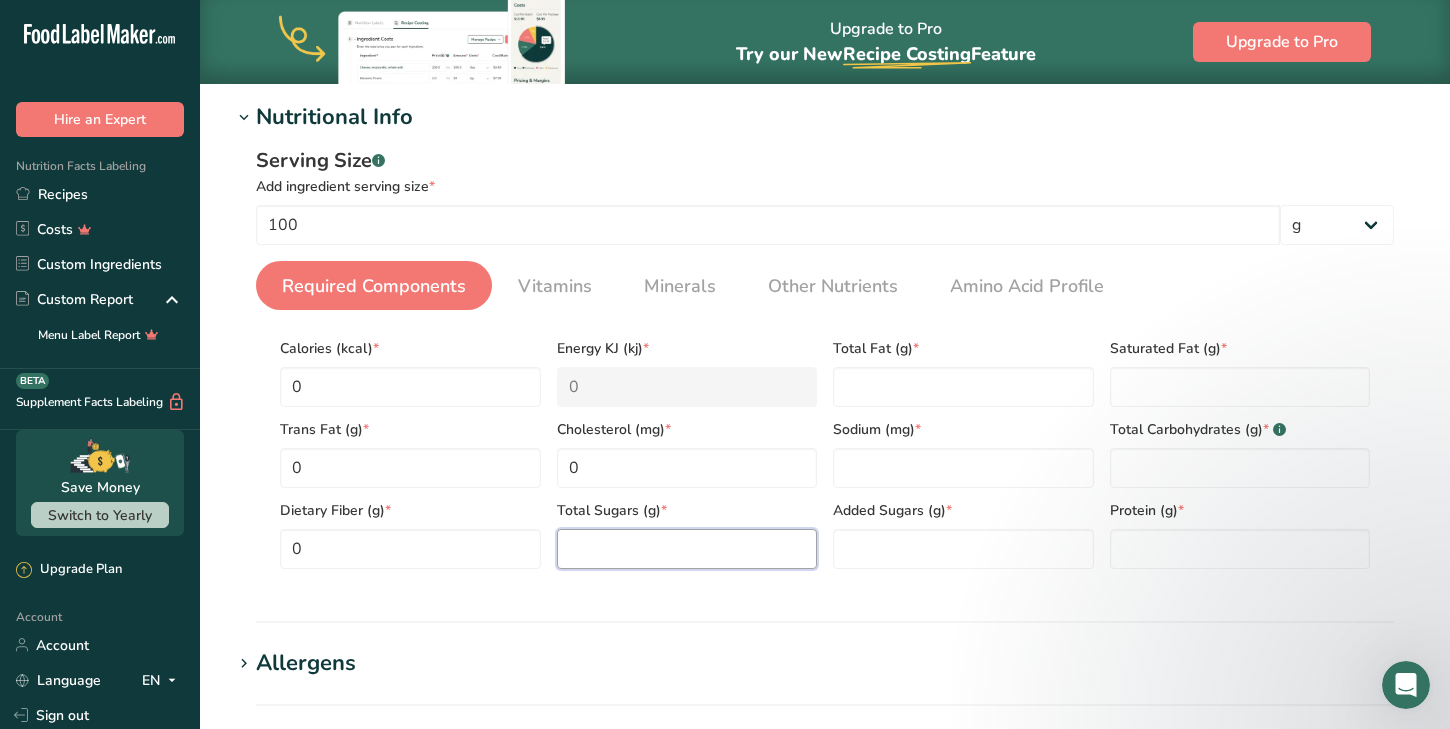 click at bounding box center (687, 549) 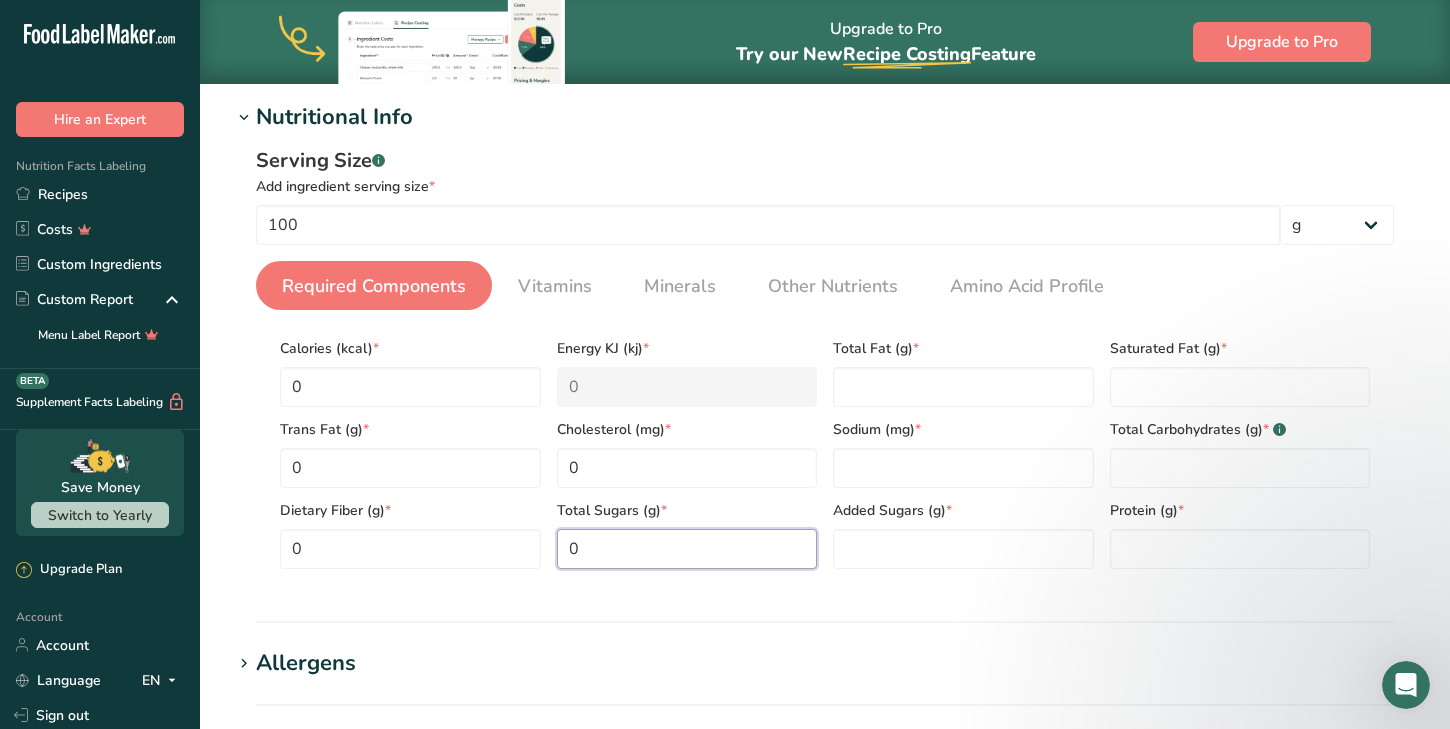 type on "0" 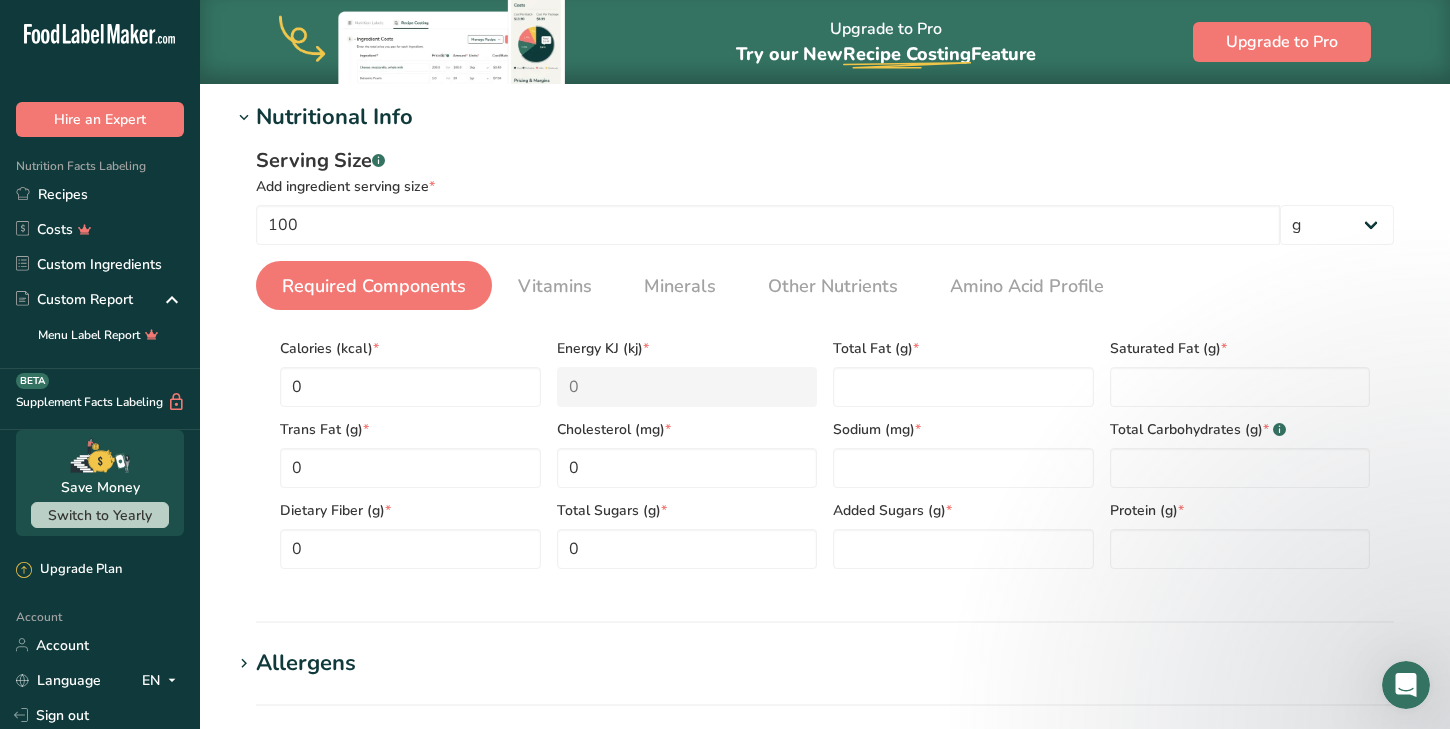 click on "Sodium
(mg) *" at bounding box center (963, 447) 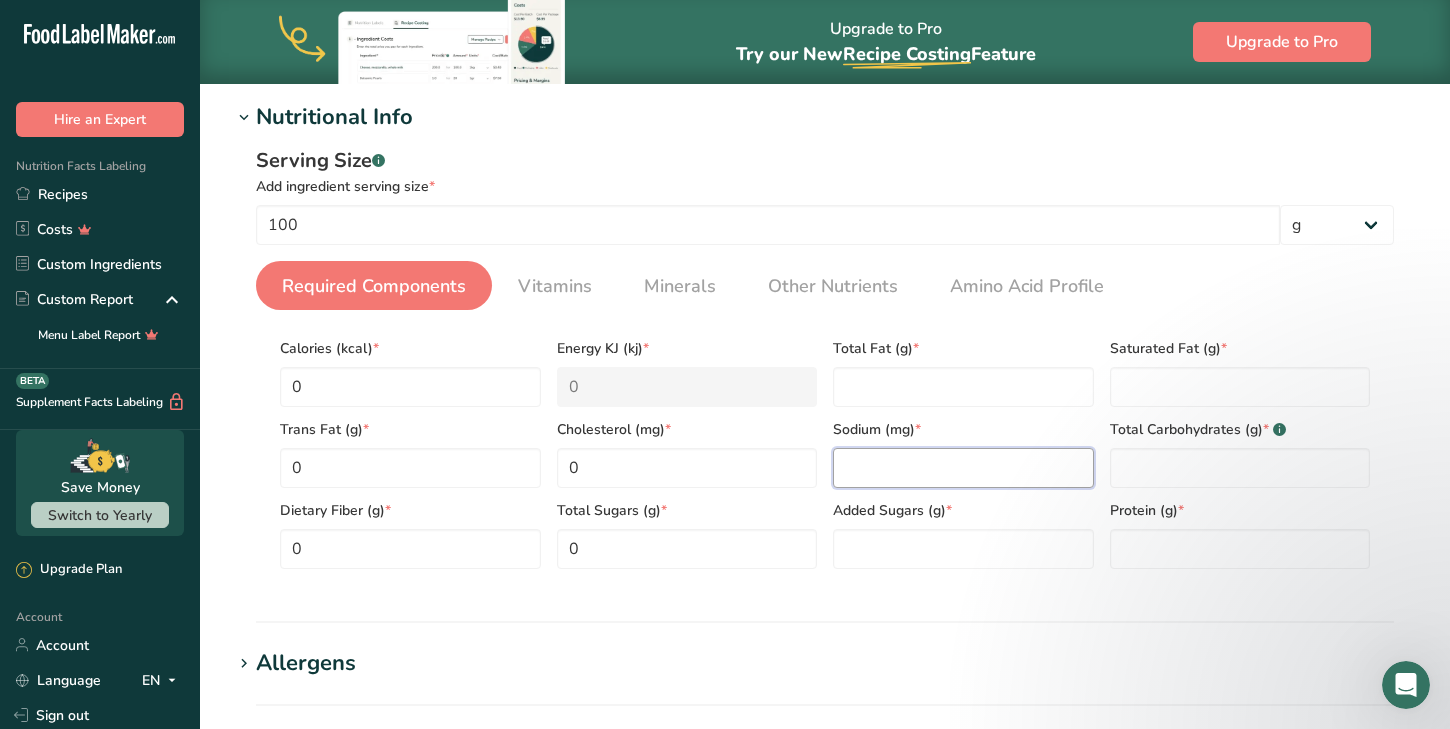 click at bounding box center [963, 468] 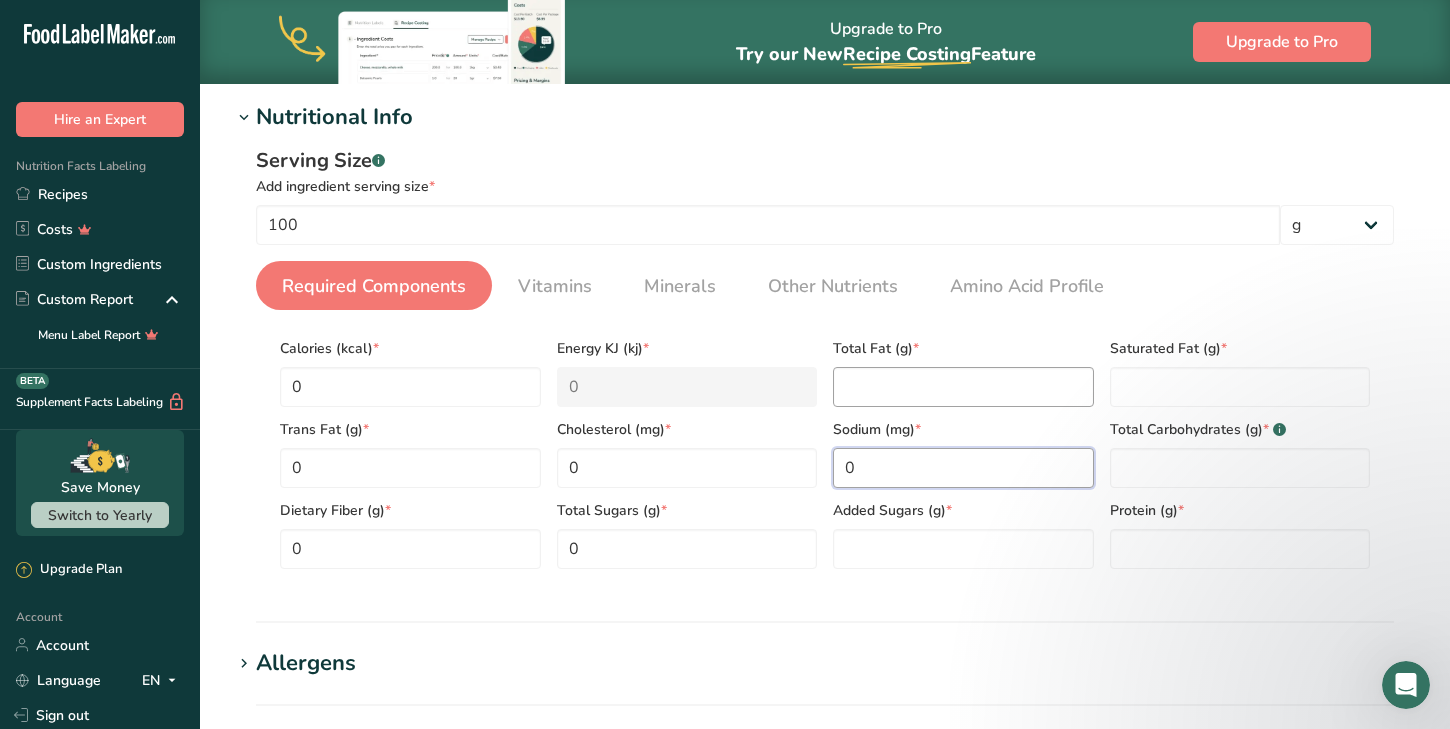 type on "0" 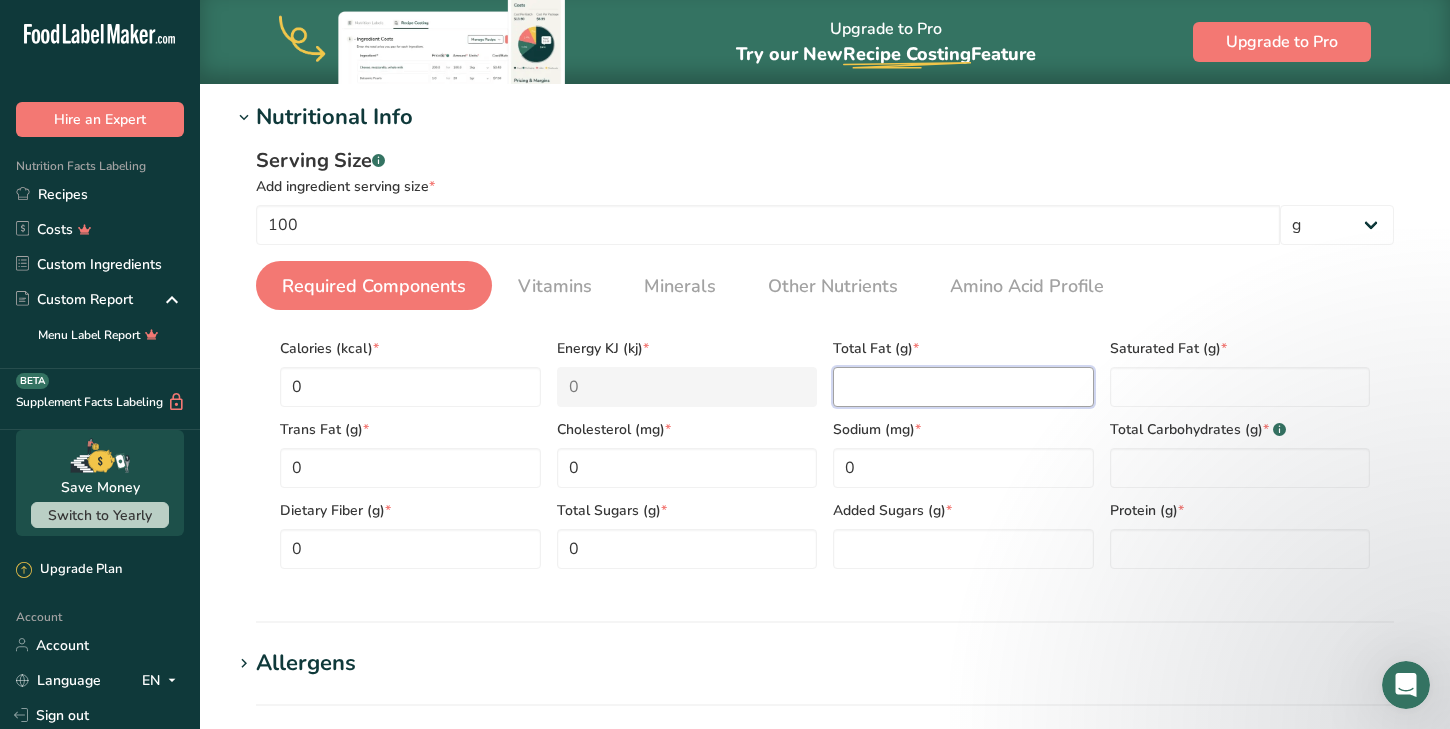 click at bounding box center [963, 387] 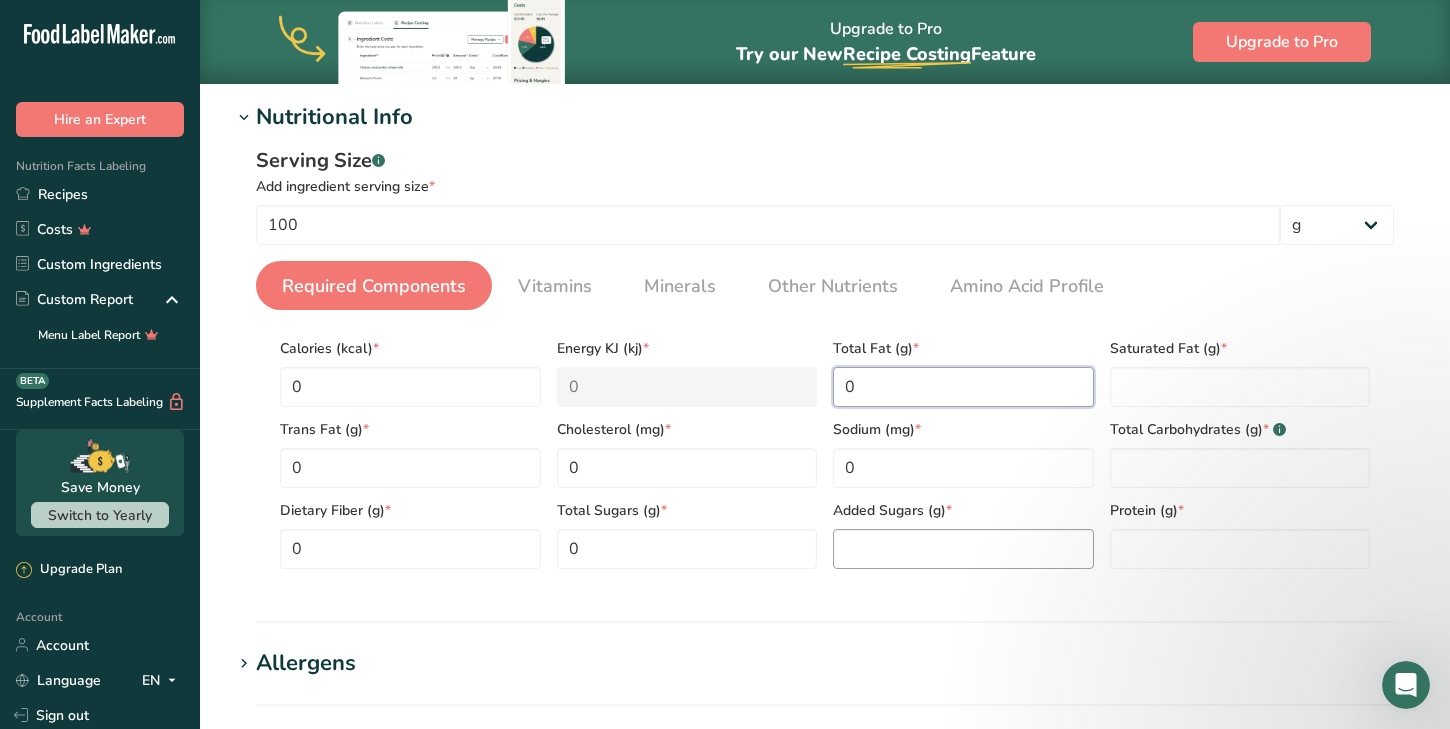 type on "0" 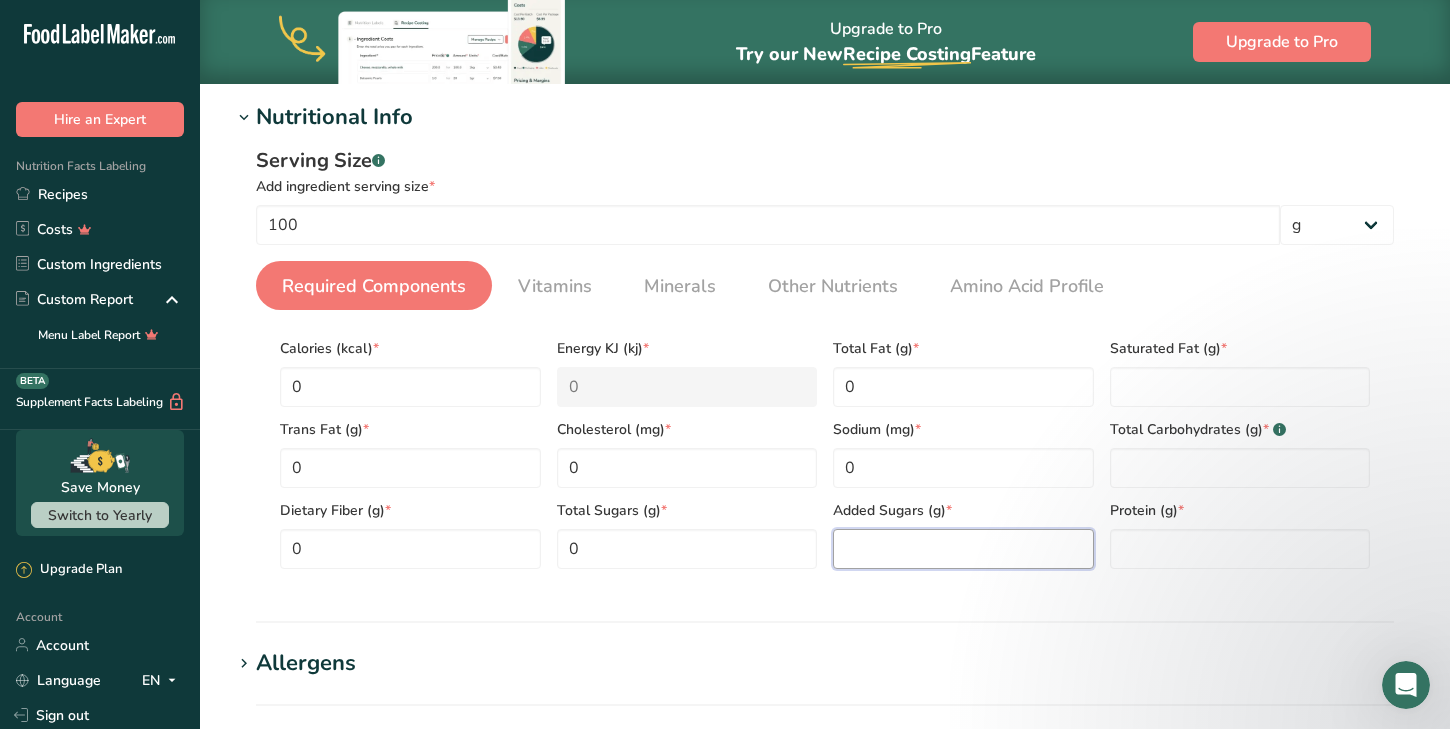 click at bounding box center (963, 549) 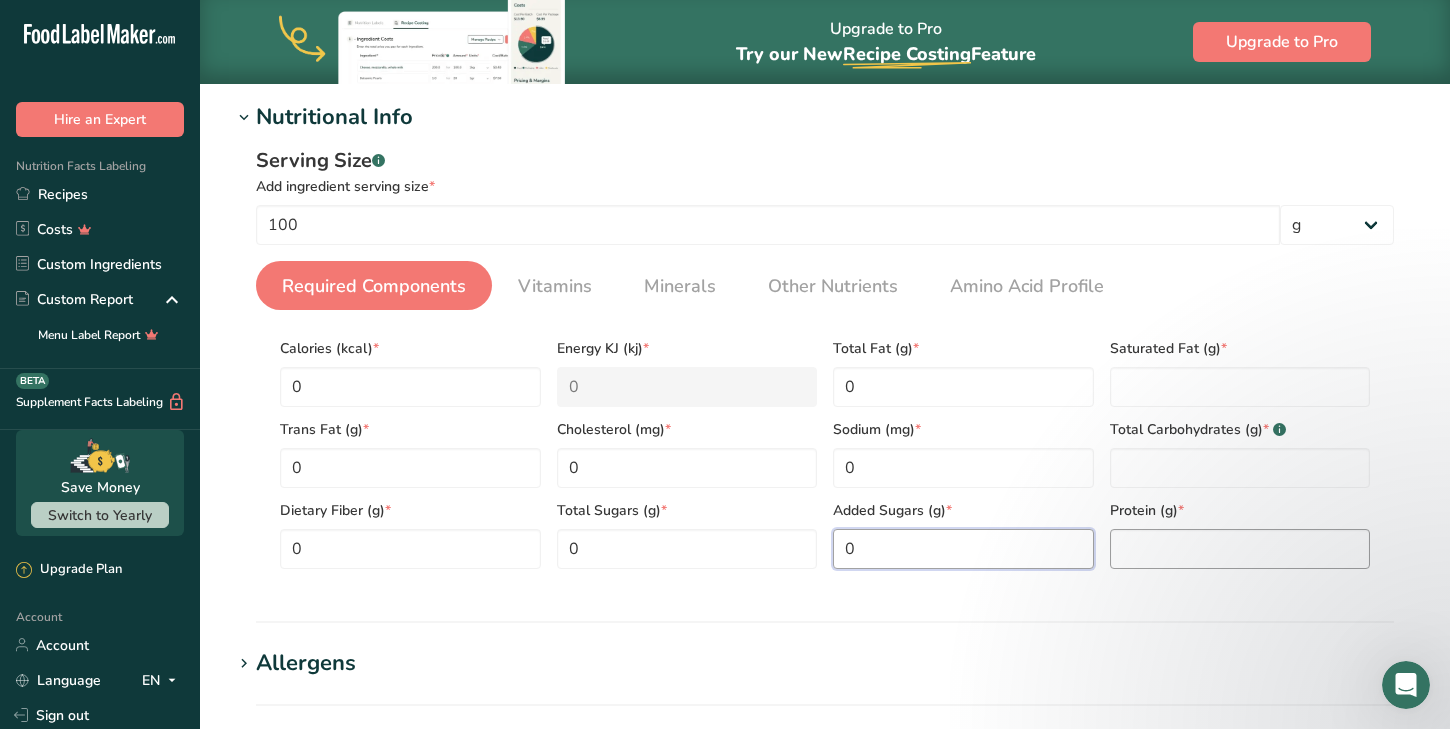 type on "0" 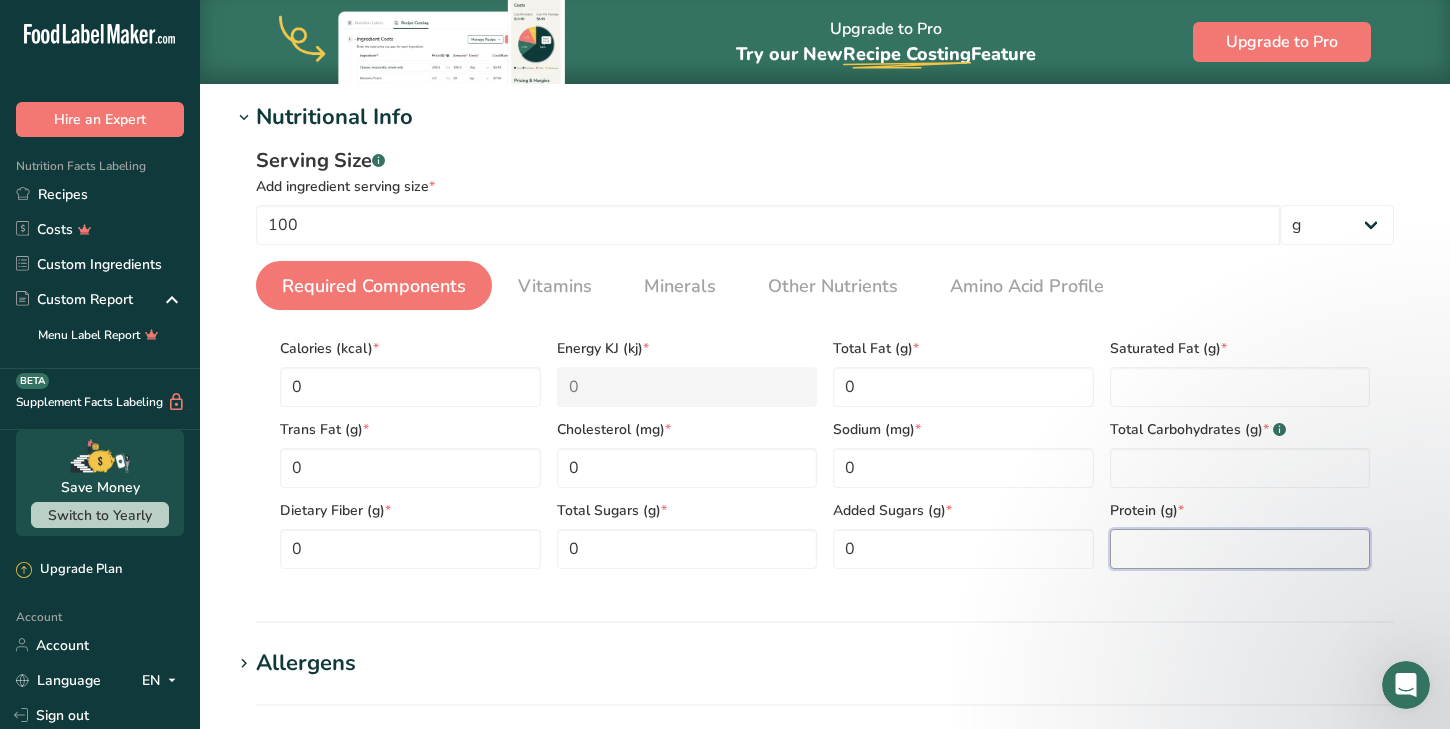 click at bounding box center [1240, 549] 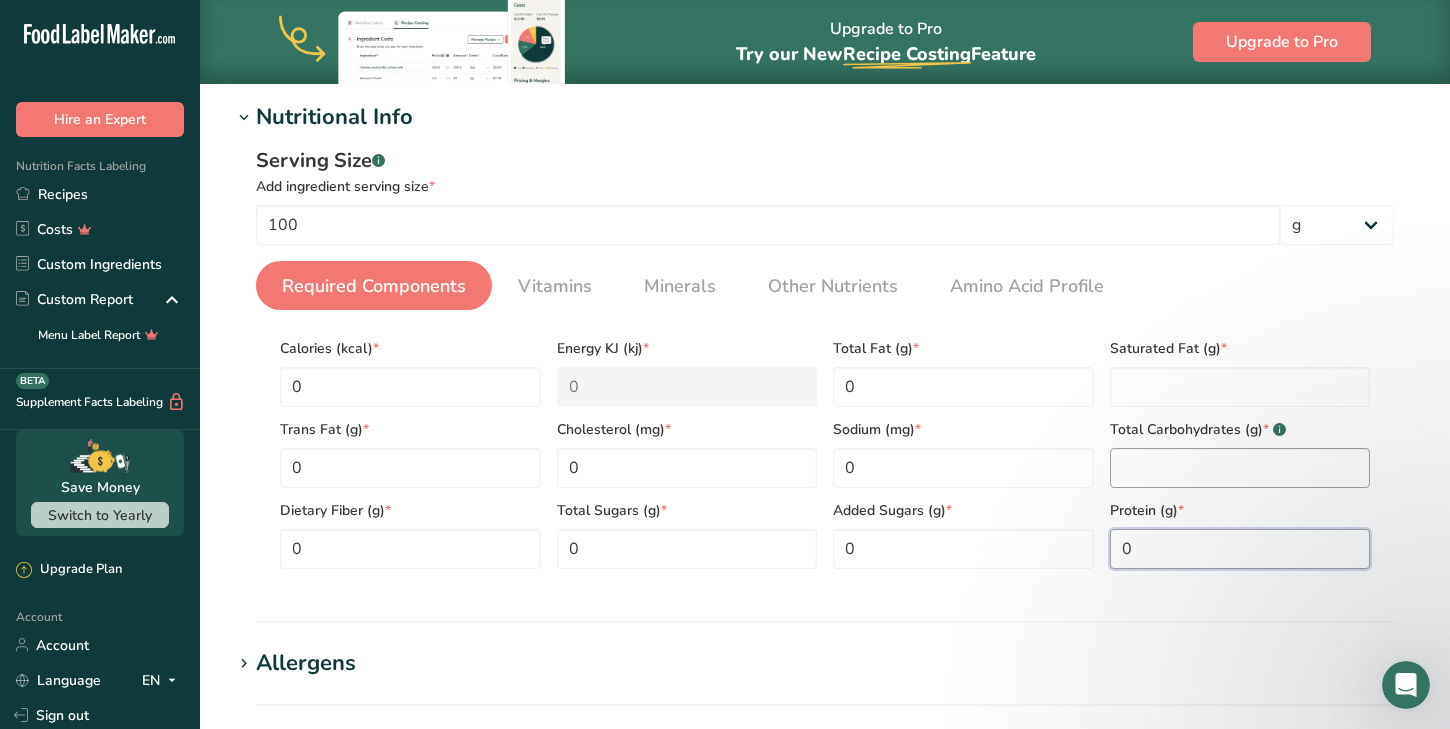 type on "0" 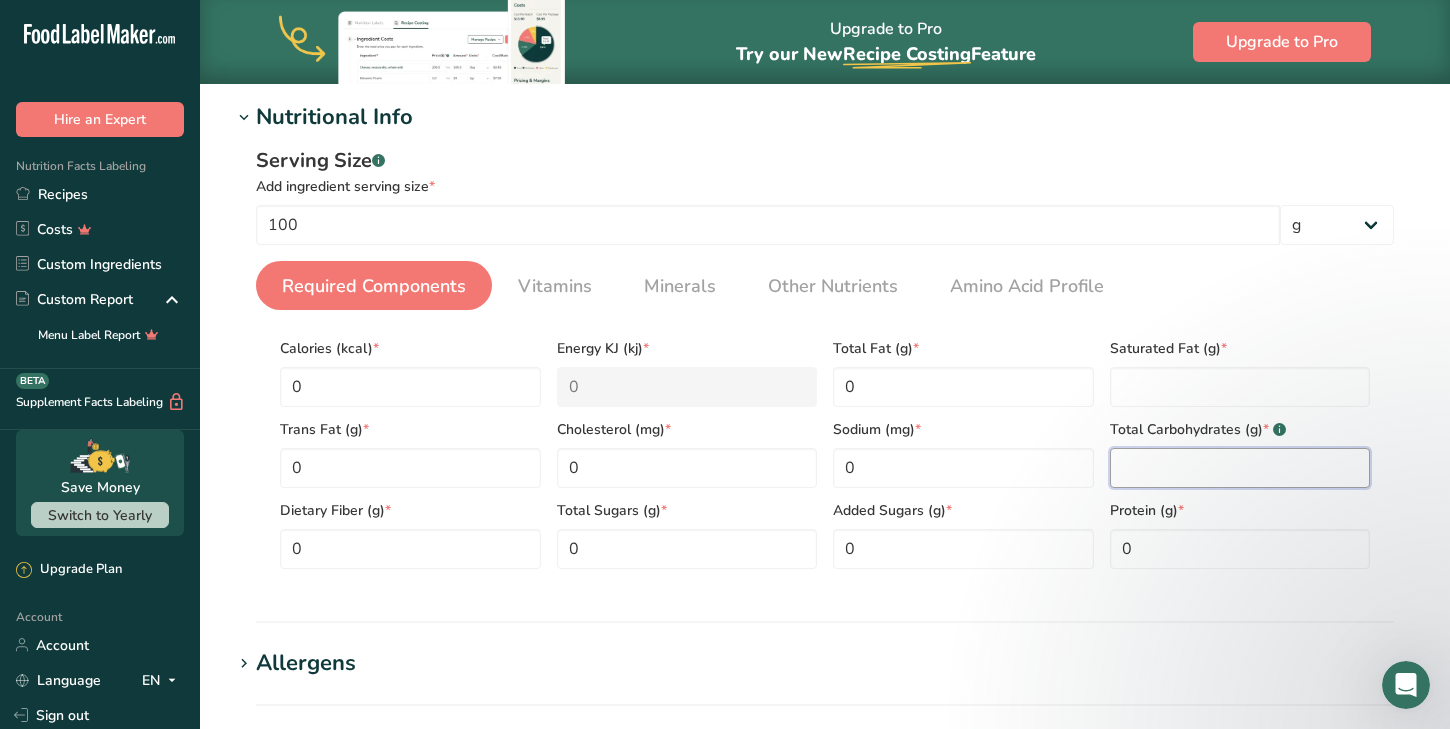 click at bounding box center [1240, 468] 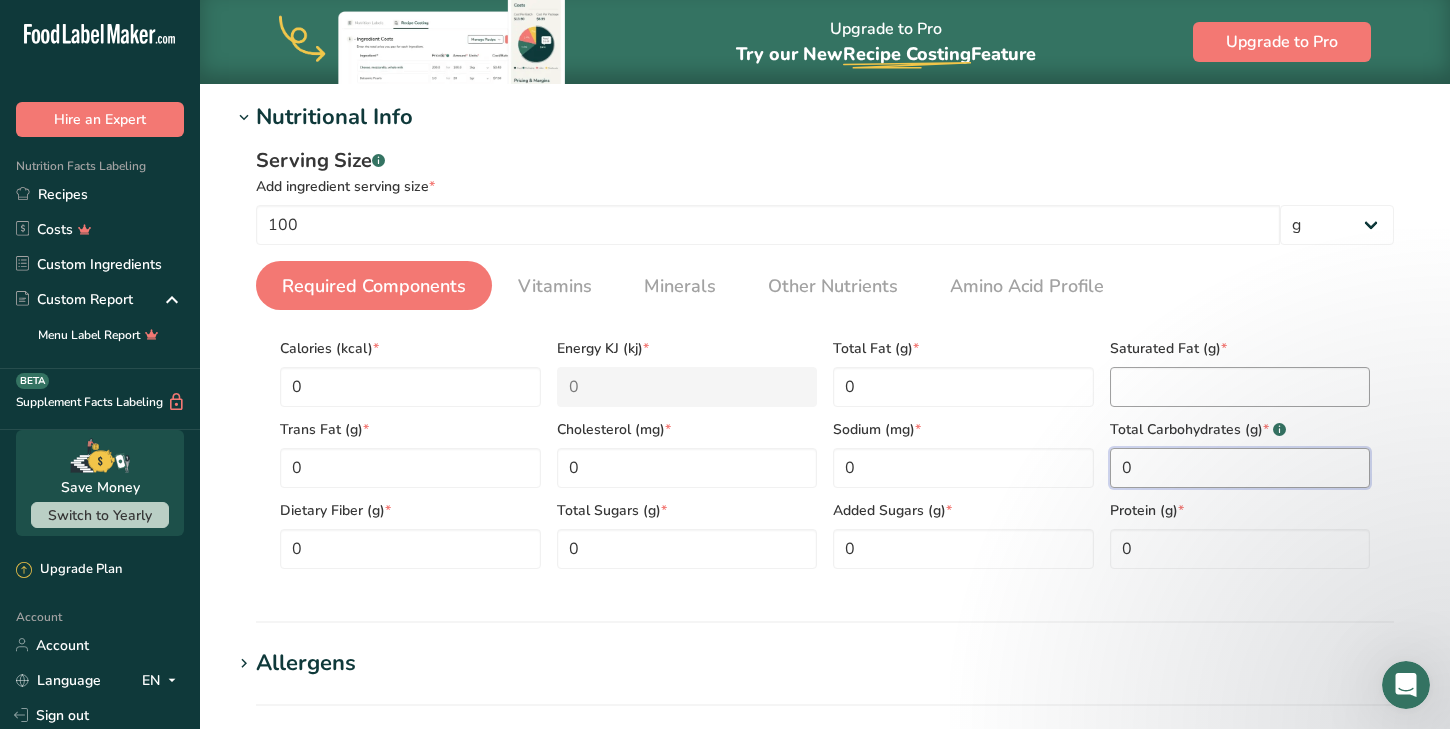type on "0" 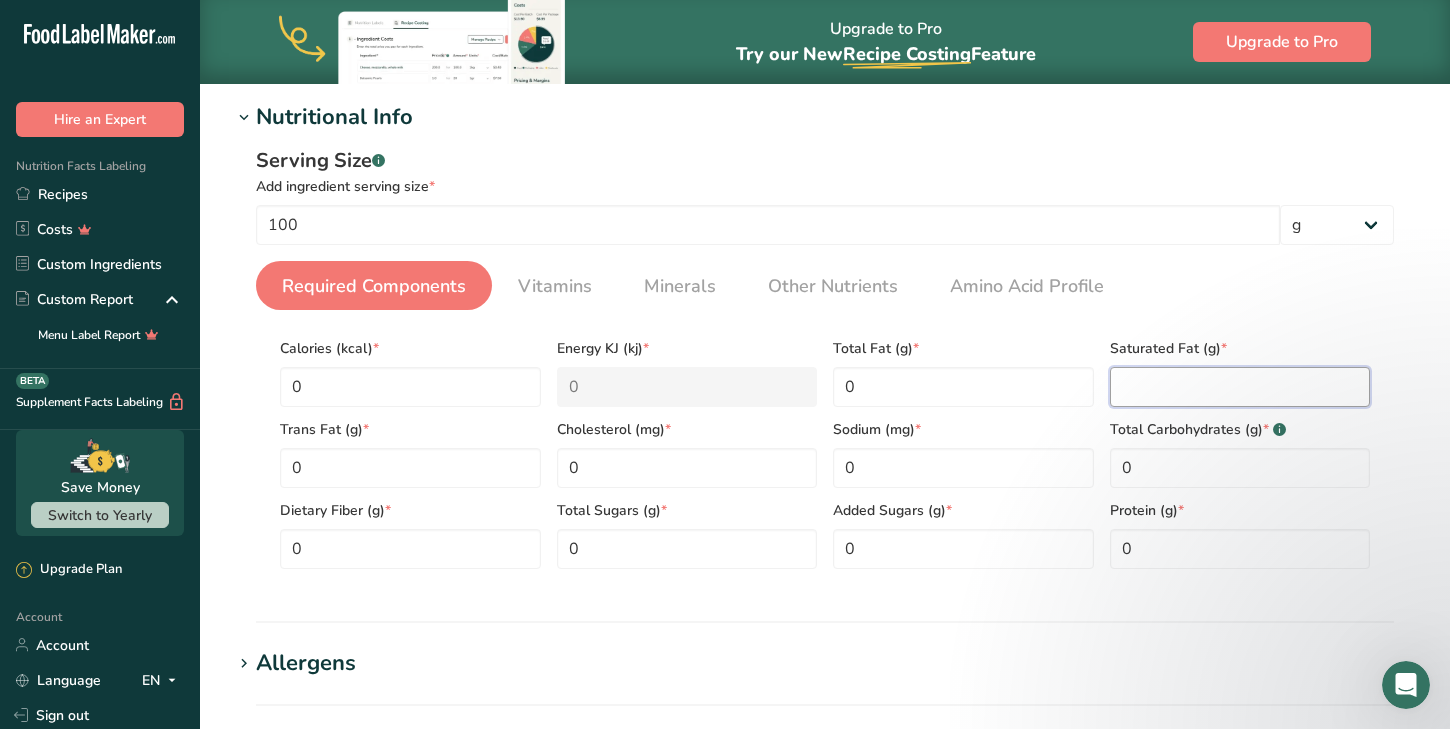 click at bounding box center [1240, 387] 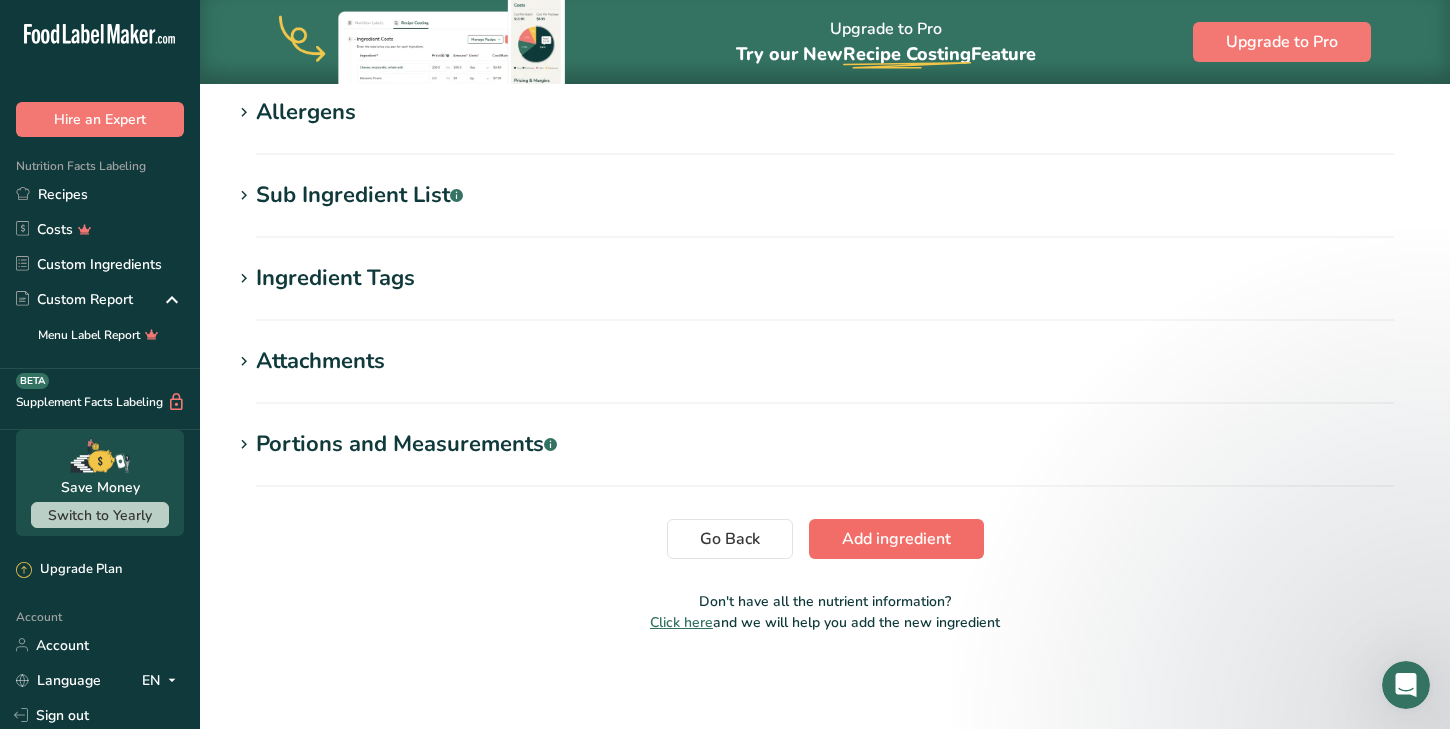 type on "0" 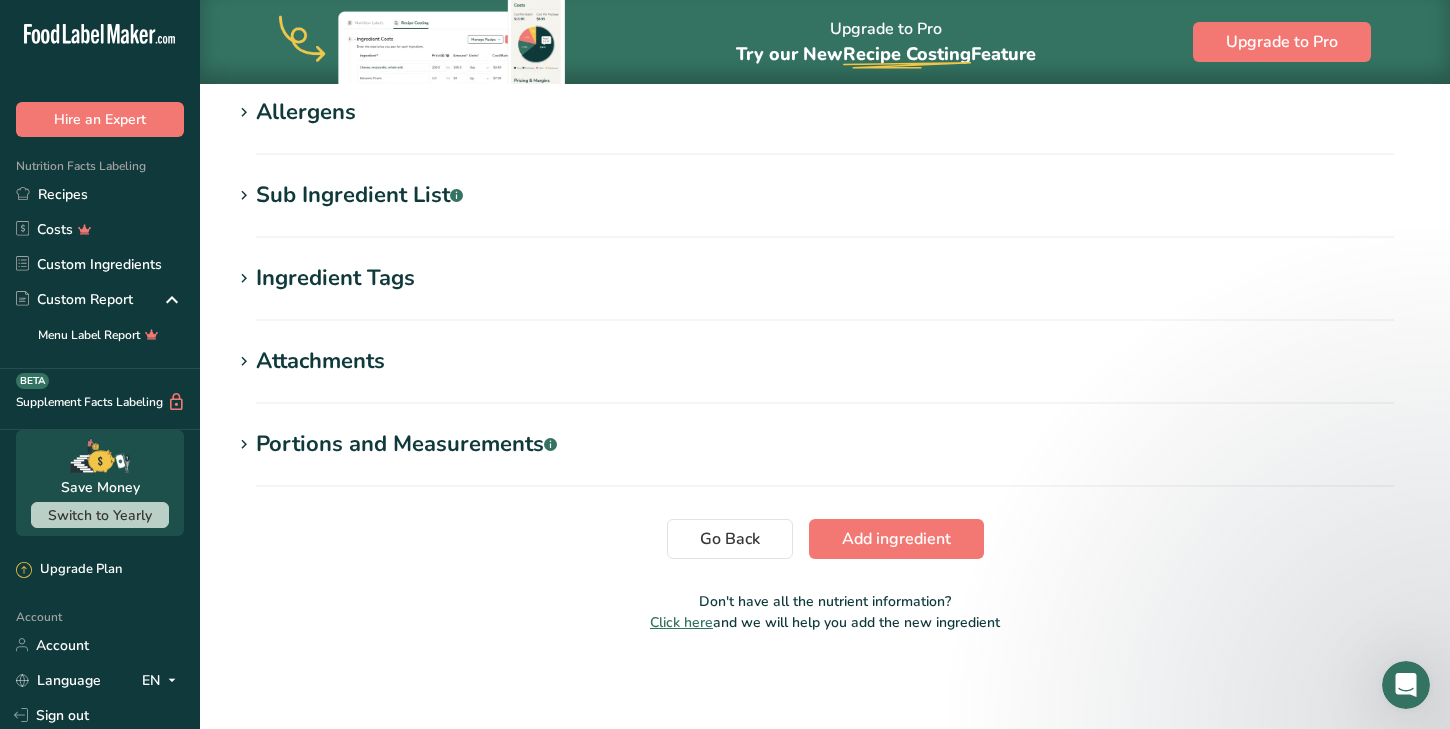 click on "Add ingredient" at bounding box center [896, 539] 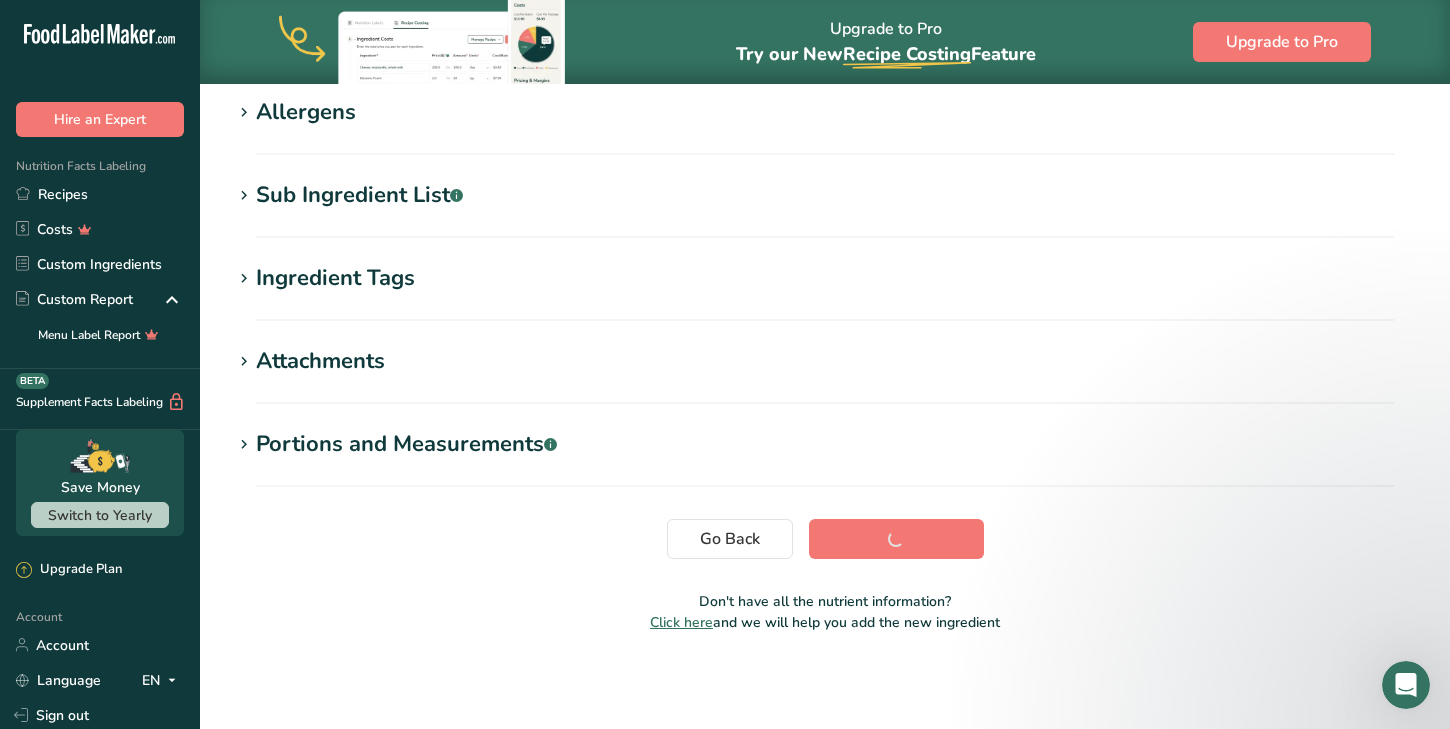 scroll, scrollTop: 345, scrollLeft: 0, axis: vertical 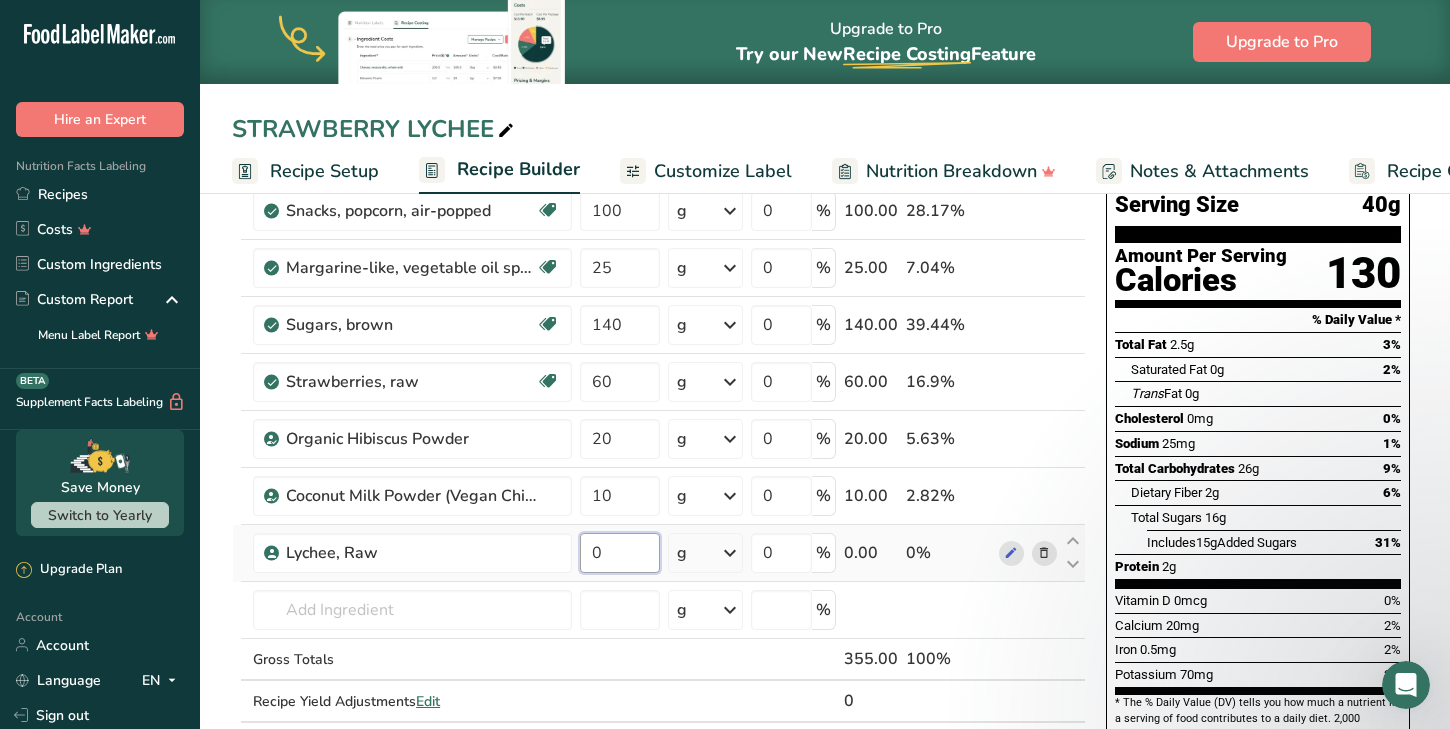 drag, startPoint x: 612, startPoint y: 552, endPoint x: 573, endPoint y: 549, distance: 39.115215 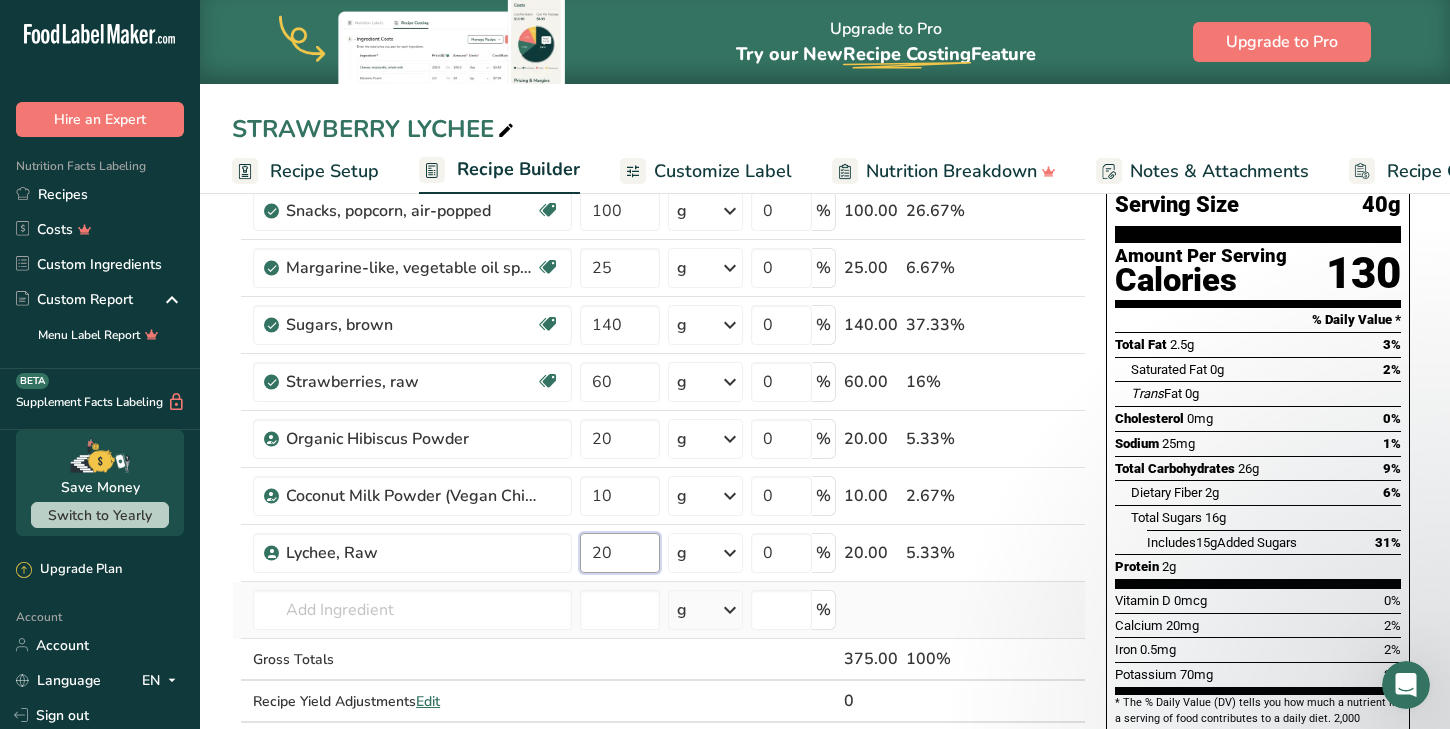 type on "20" 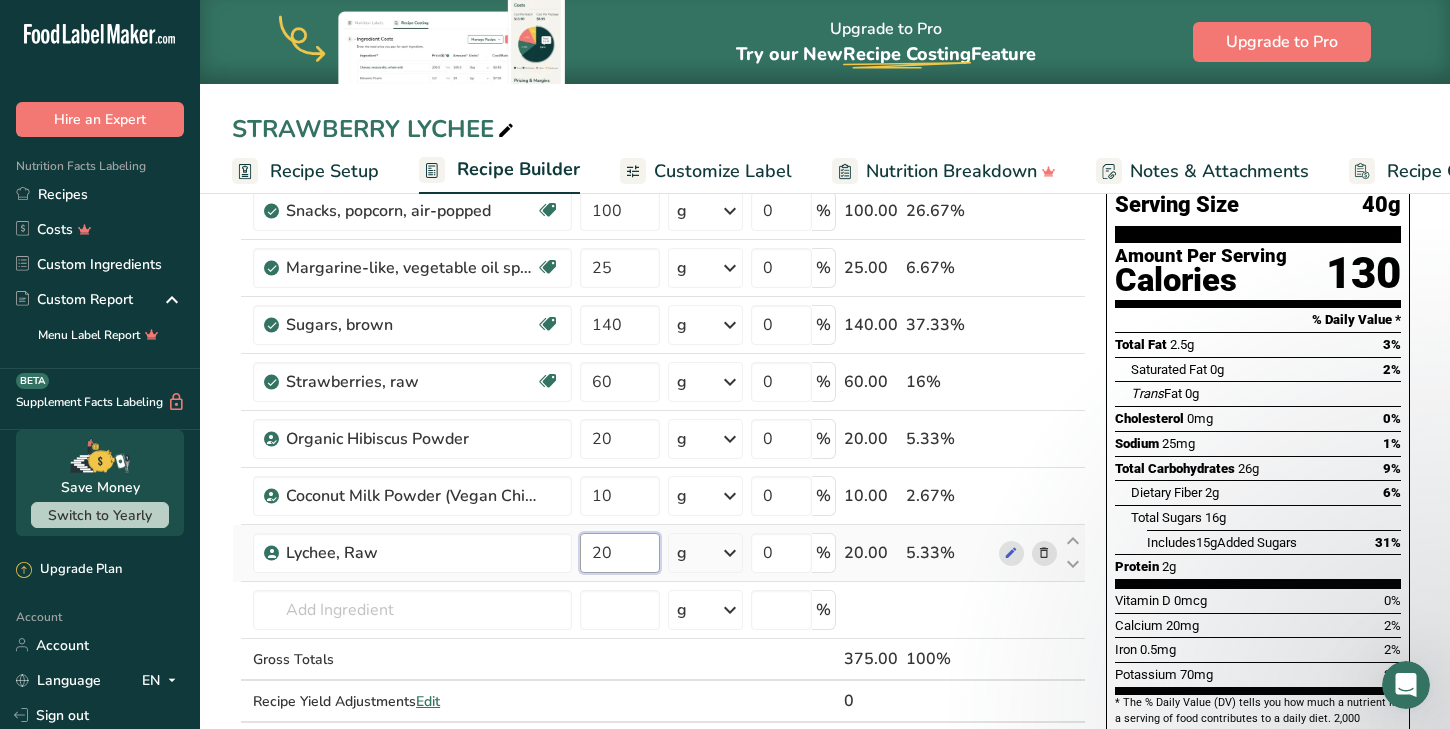 click on "20" at bounding box center [620, 553] 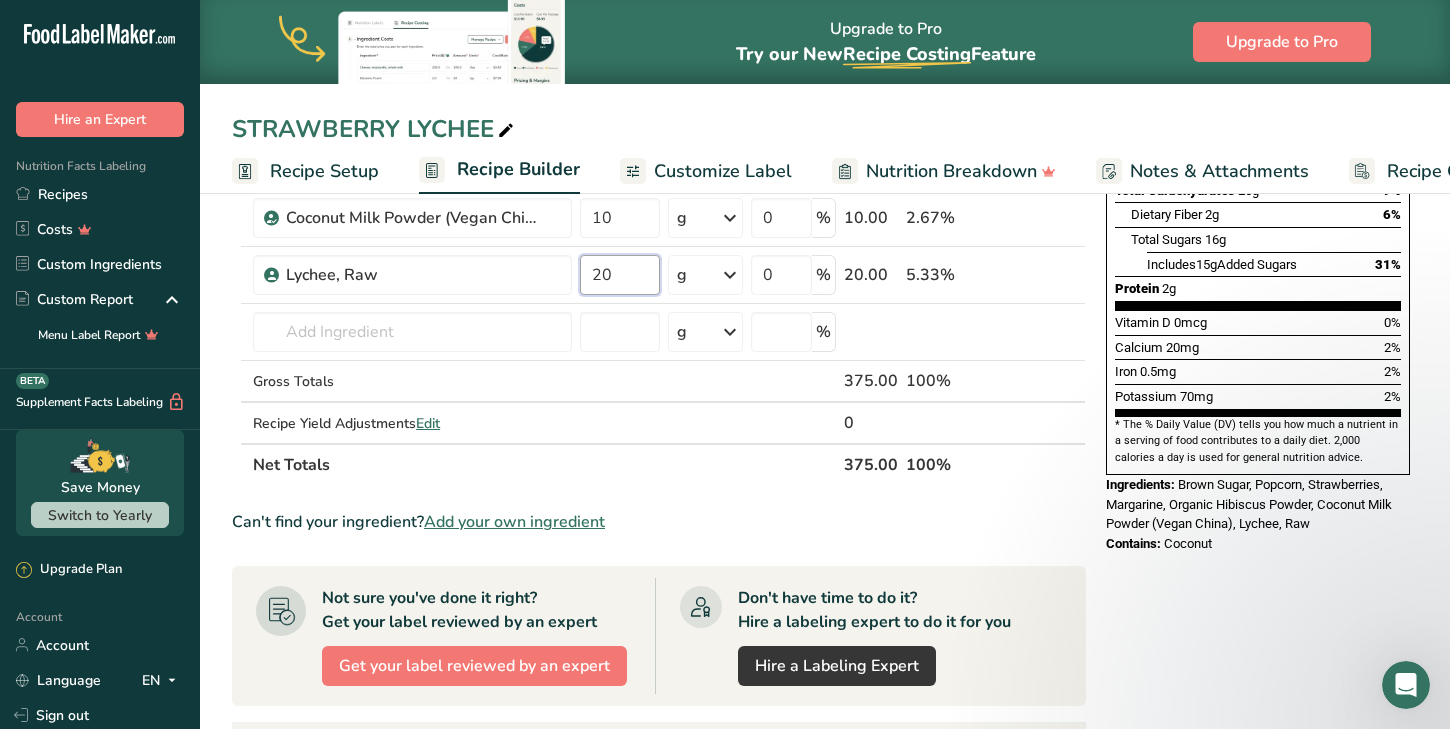 scroll, scrollTop: 447, scrollLeft: 0, axis: vertical 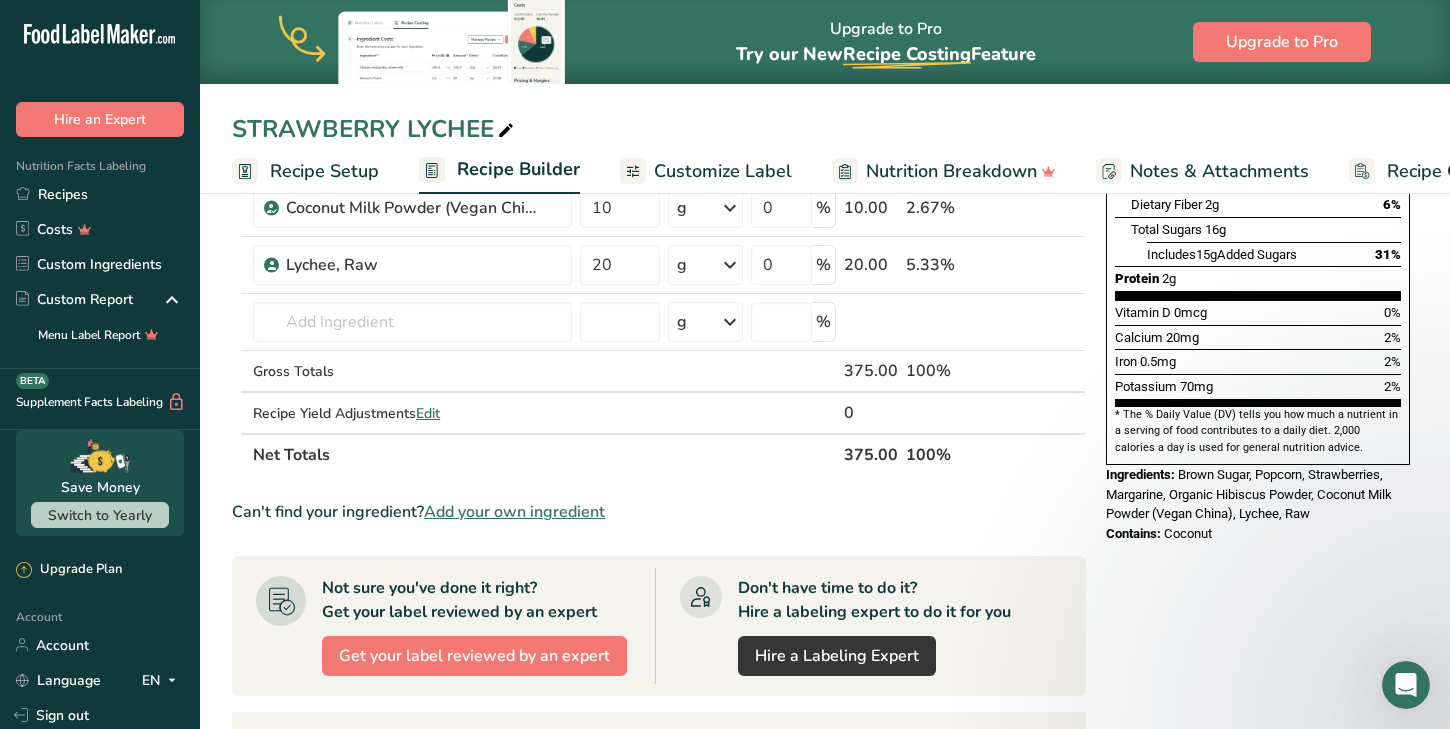 click on "Can't find your ingredient?
Add your own ingredient" at bounding box center [659, 512] 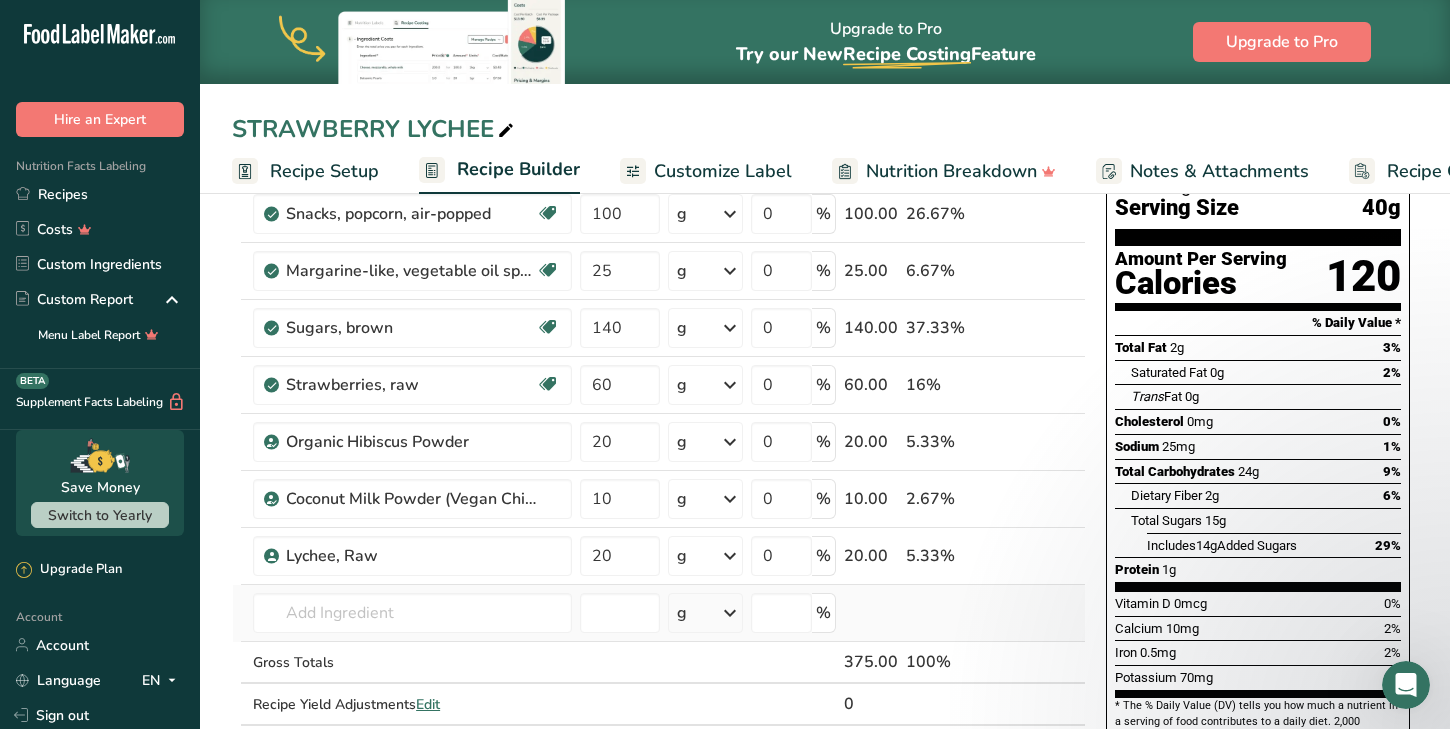 scroll, scrollTop: 155, scrollLeft: 0, axis: vertical 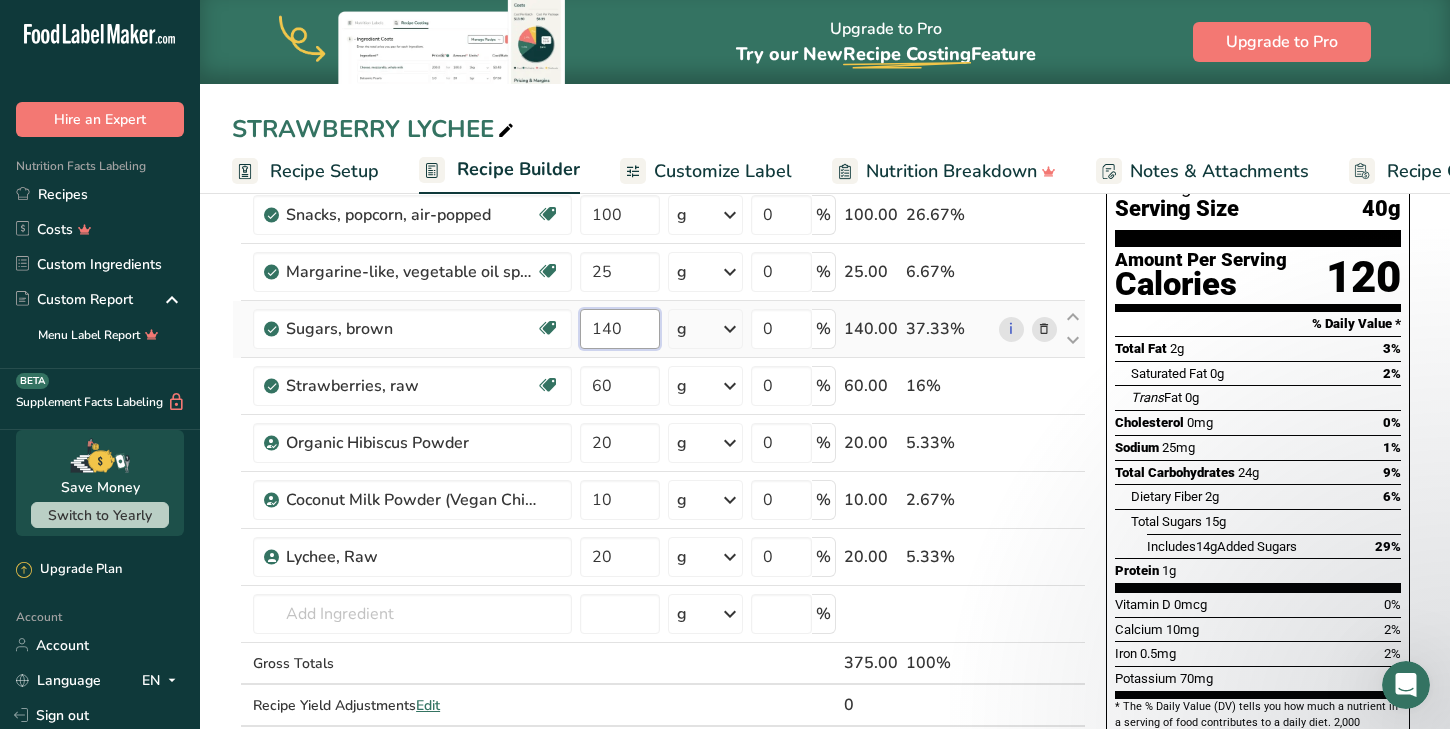 click on "140" at bounding box center (620, 329) 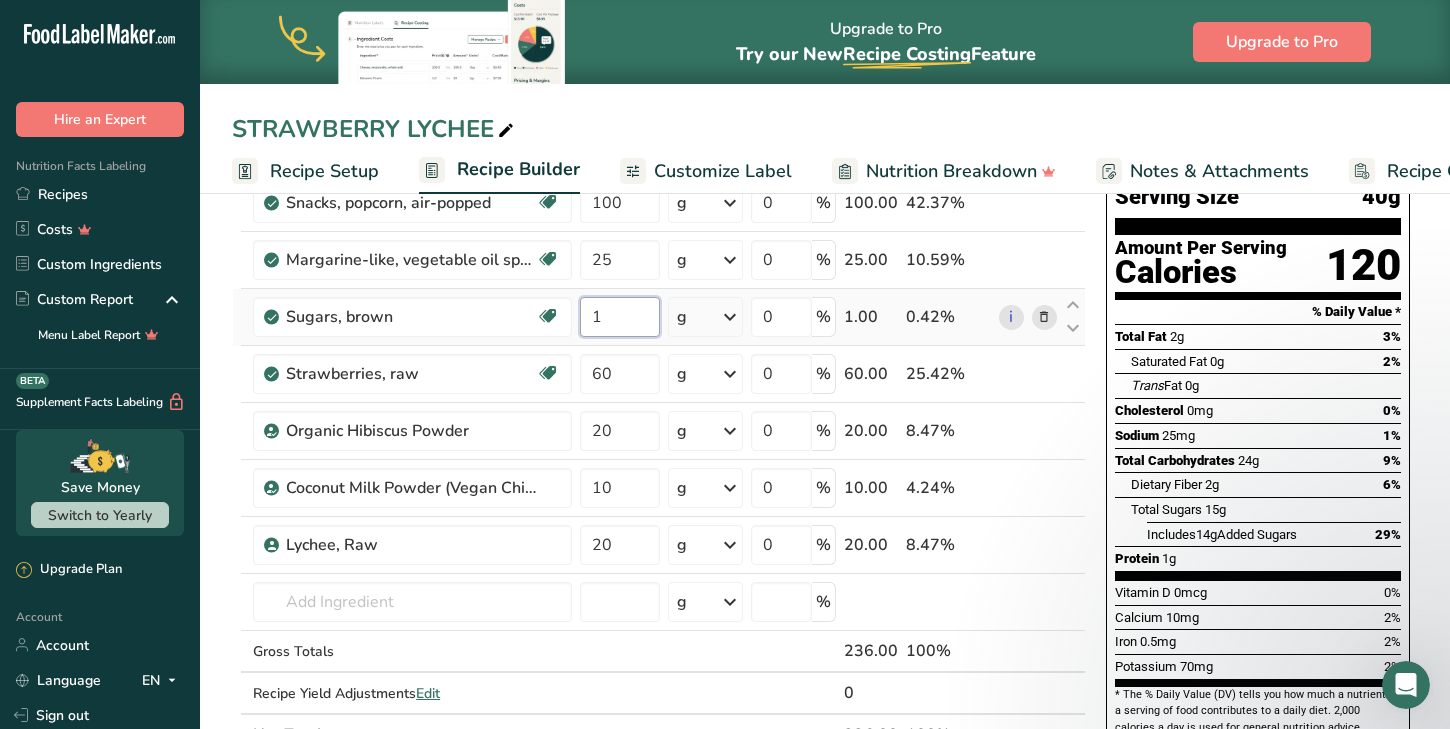 scroll, scrollTop: 167, scrollLeft: 0, axis: vertical 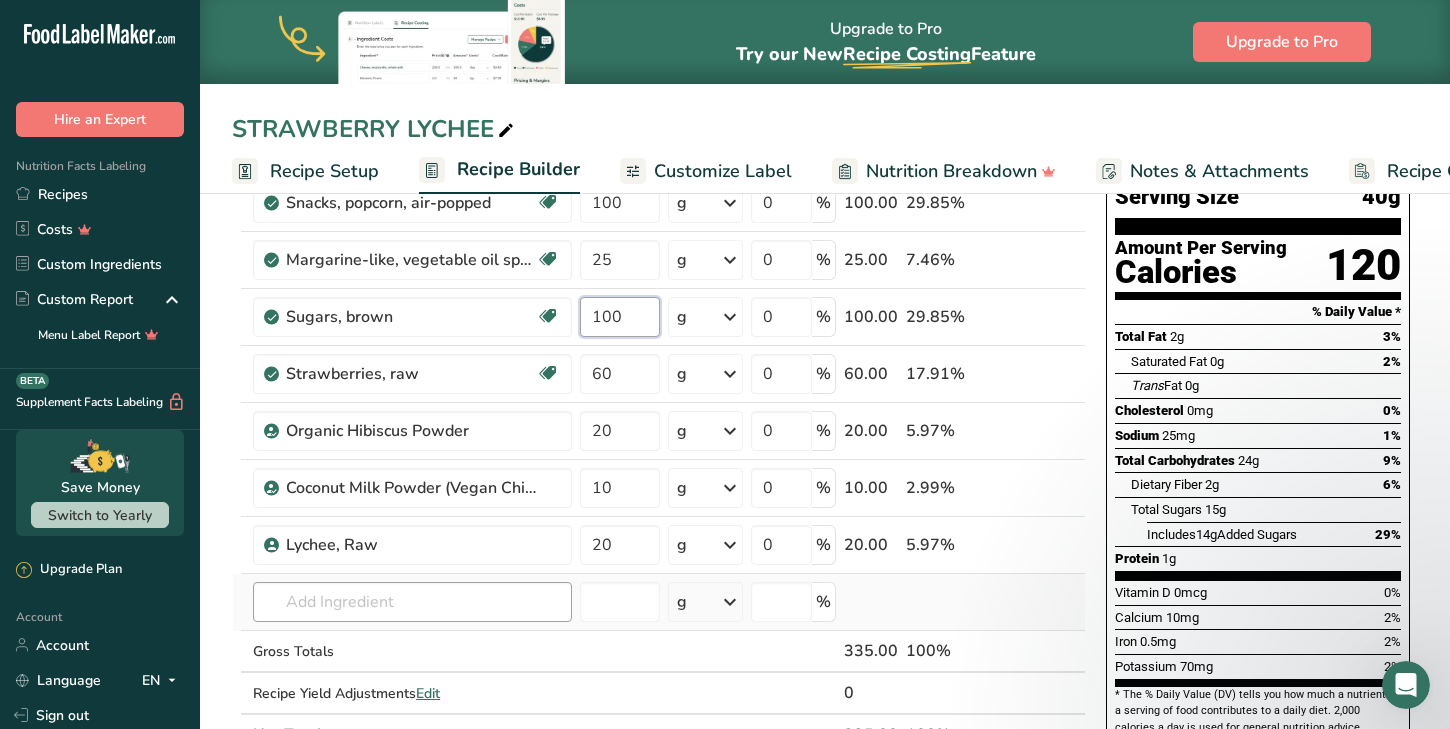 type on "100" 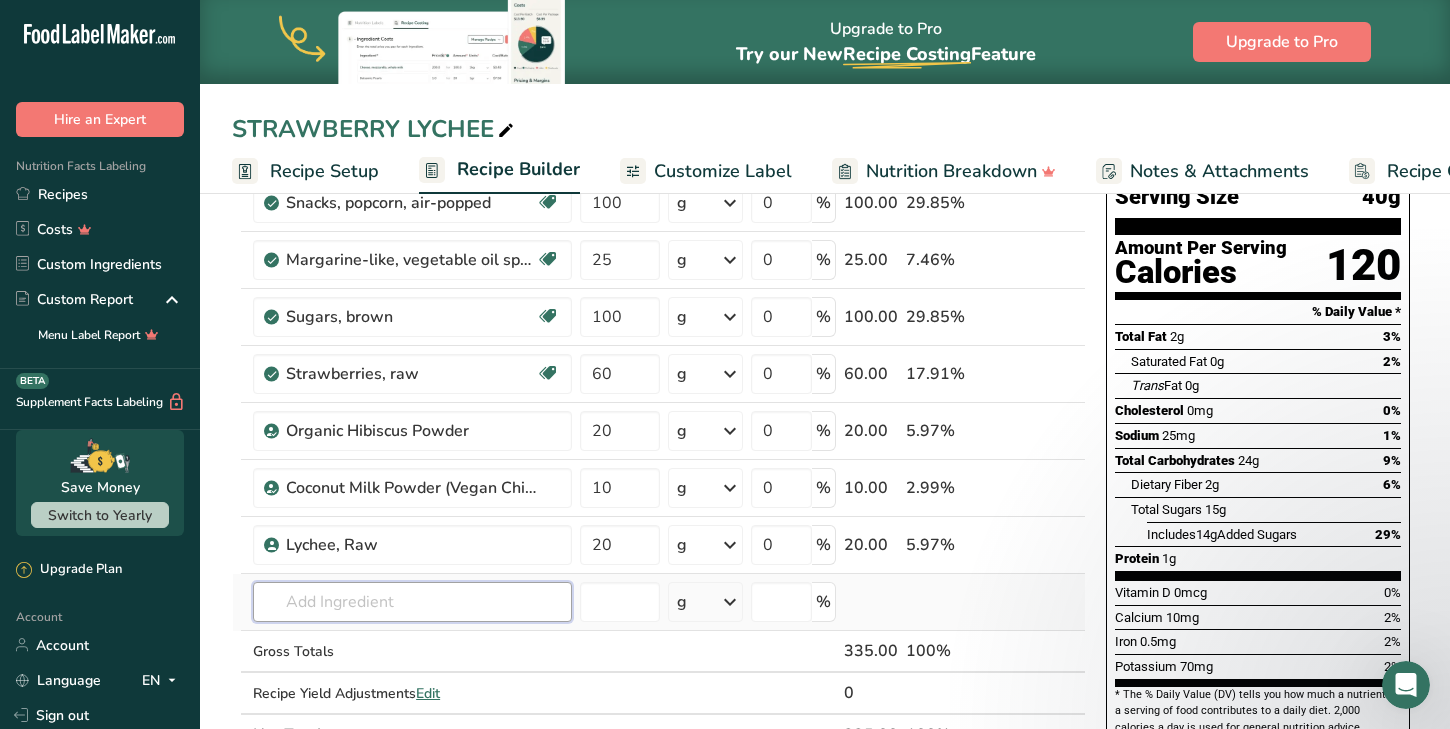 click on "Ingredient *
Amount *
Unit *
Waste *   .a-a{fill:#347362;}.b-a{fill:#fff;}          Grams
Percentage
Snacks, popcorn, air-popped
Dairy free
Gluten free
Vegan
Vegetarian
Soy free
100
g
Portions
1 cup
1 oz
Weight Units
g
kg
mg
See more
Volume Units
l
Volume units require a density conversion. If you know your ingredient's density enter it below. Otherwise, click on "RIA" our AI Regulatory bot - she will be able to help you
lb/ft3
g/cm3
Confirm
mL
lb/ft3" at bounding box center [659, 444] 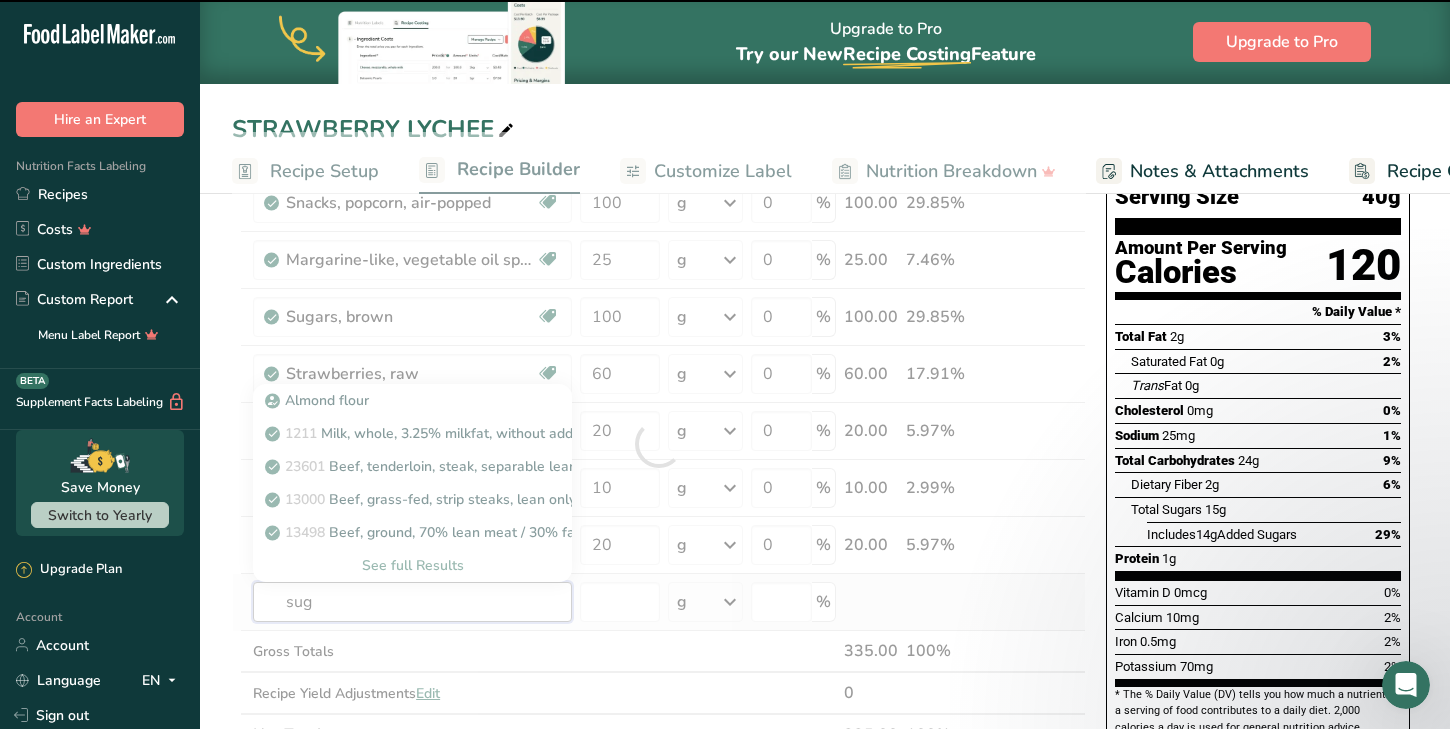 type on "suga" 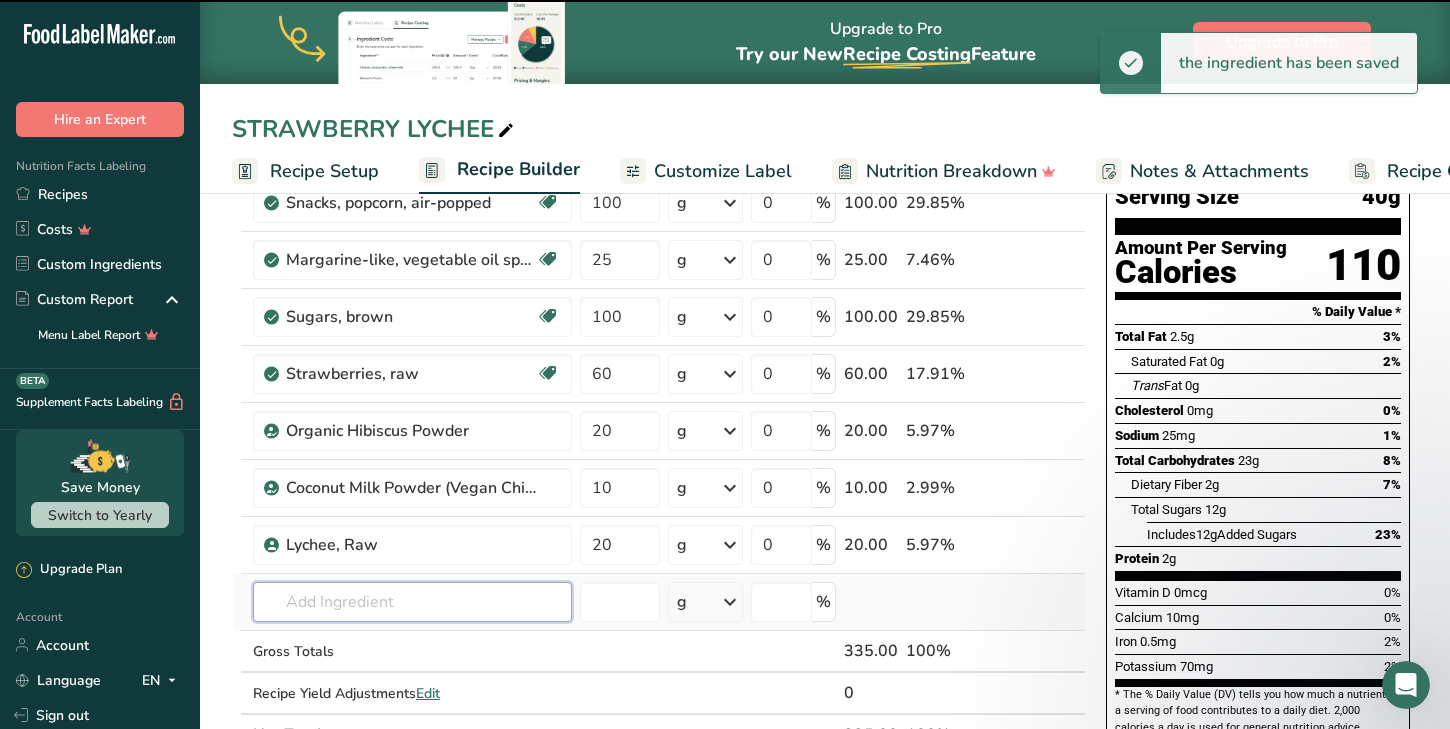 type on "r" 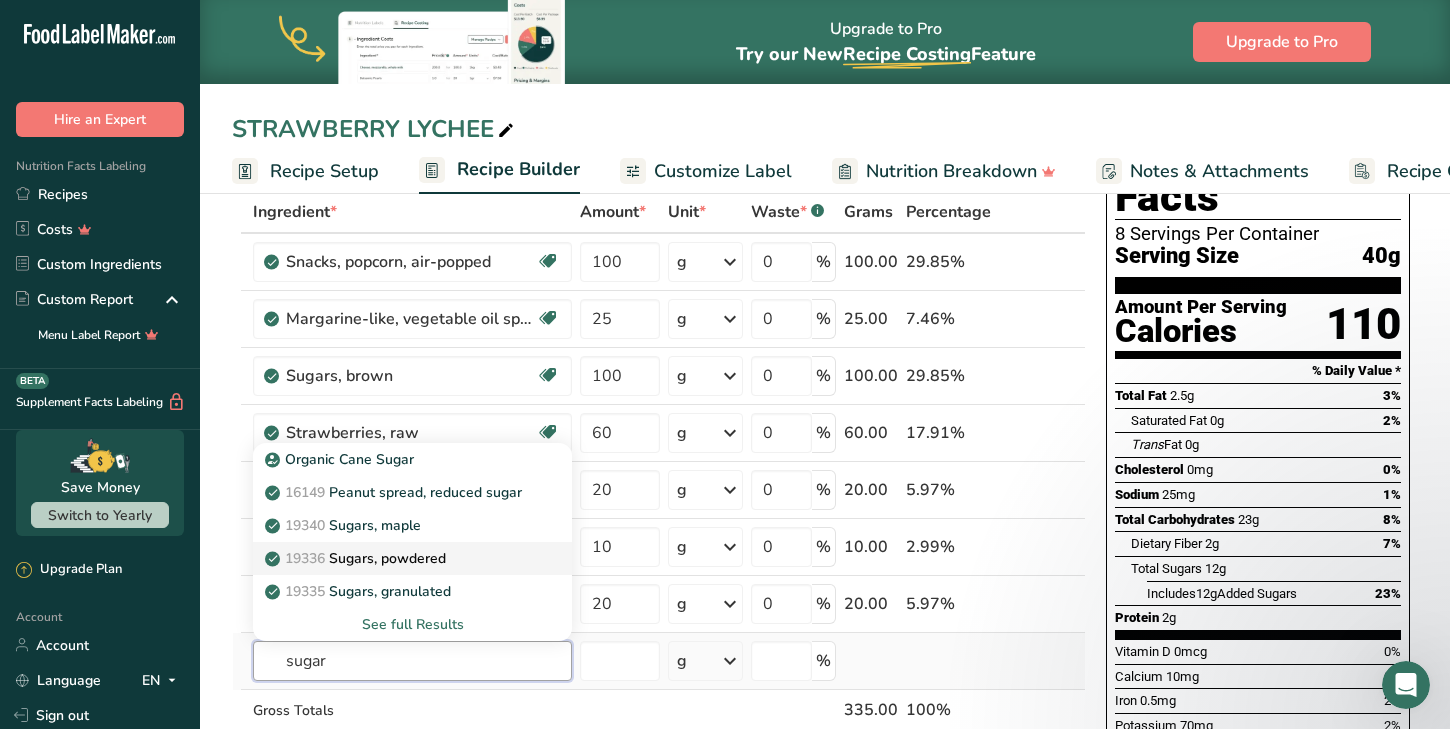 scroll, scrollTop: 107, scrollLeft: 0, axis: vertical 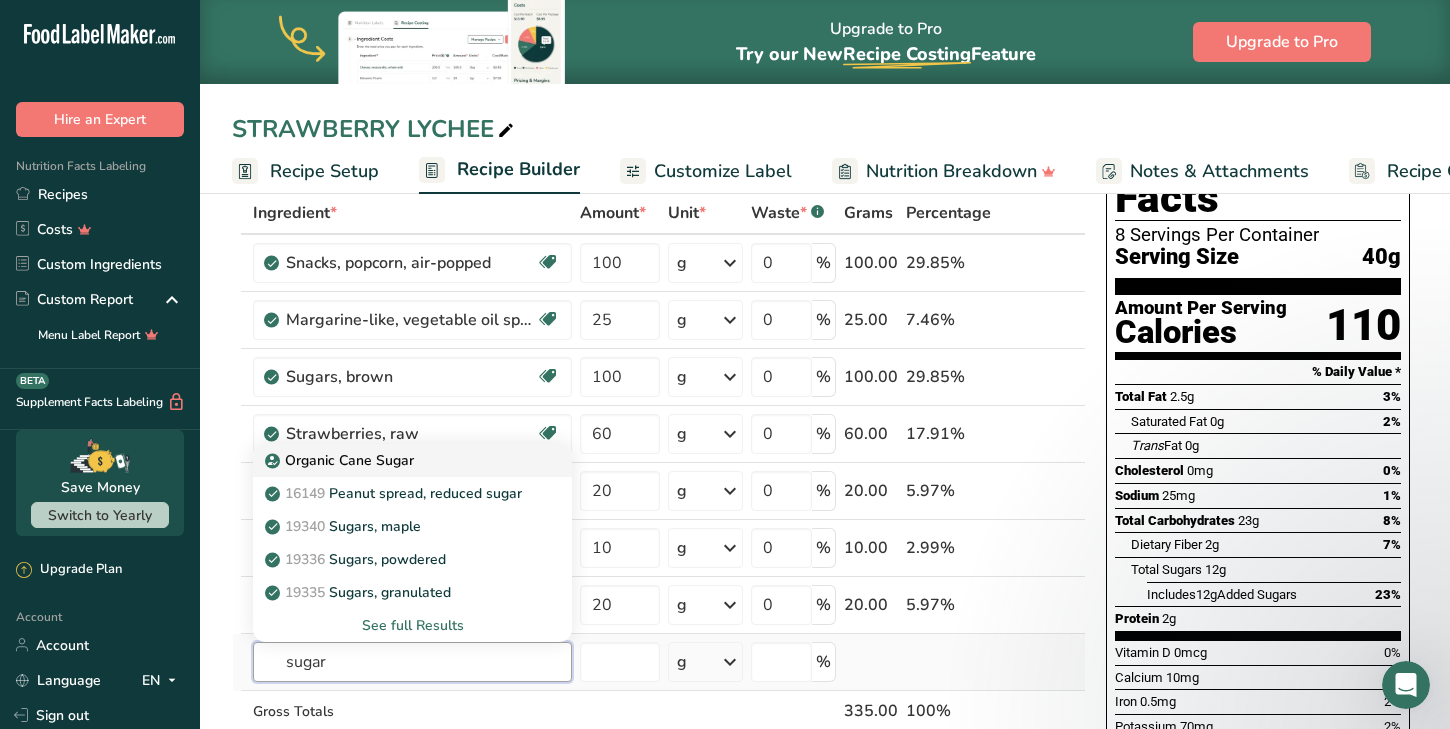 type on "sugar" 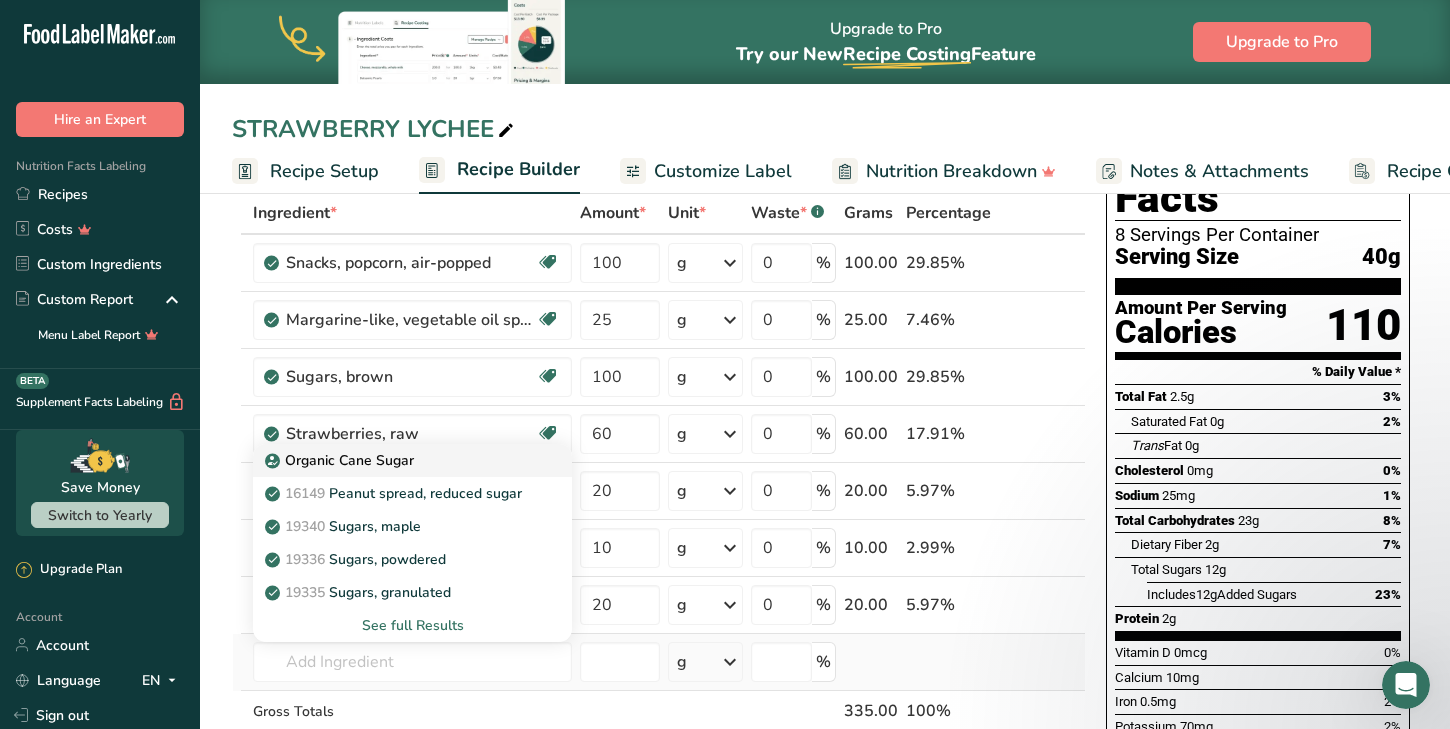 click on "Organic Cane Sugar" at bounding box center [341, 460] 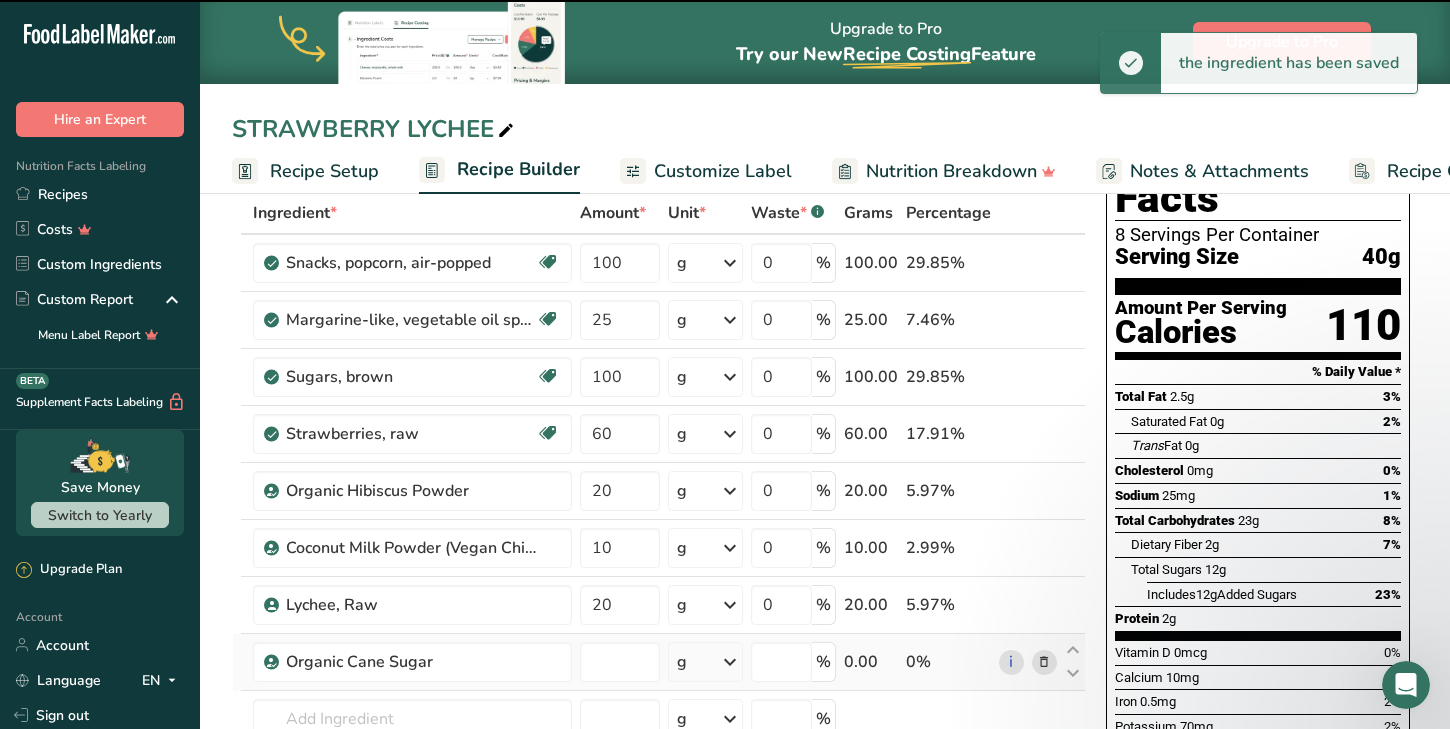type on "0" 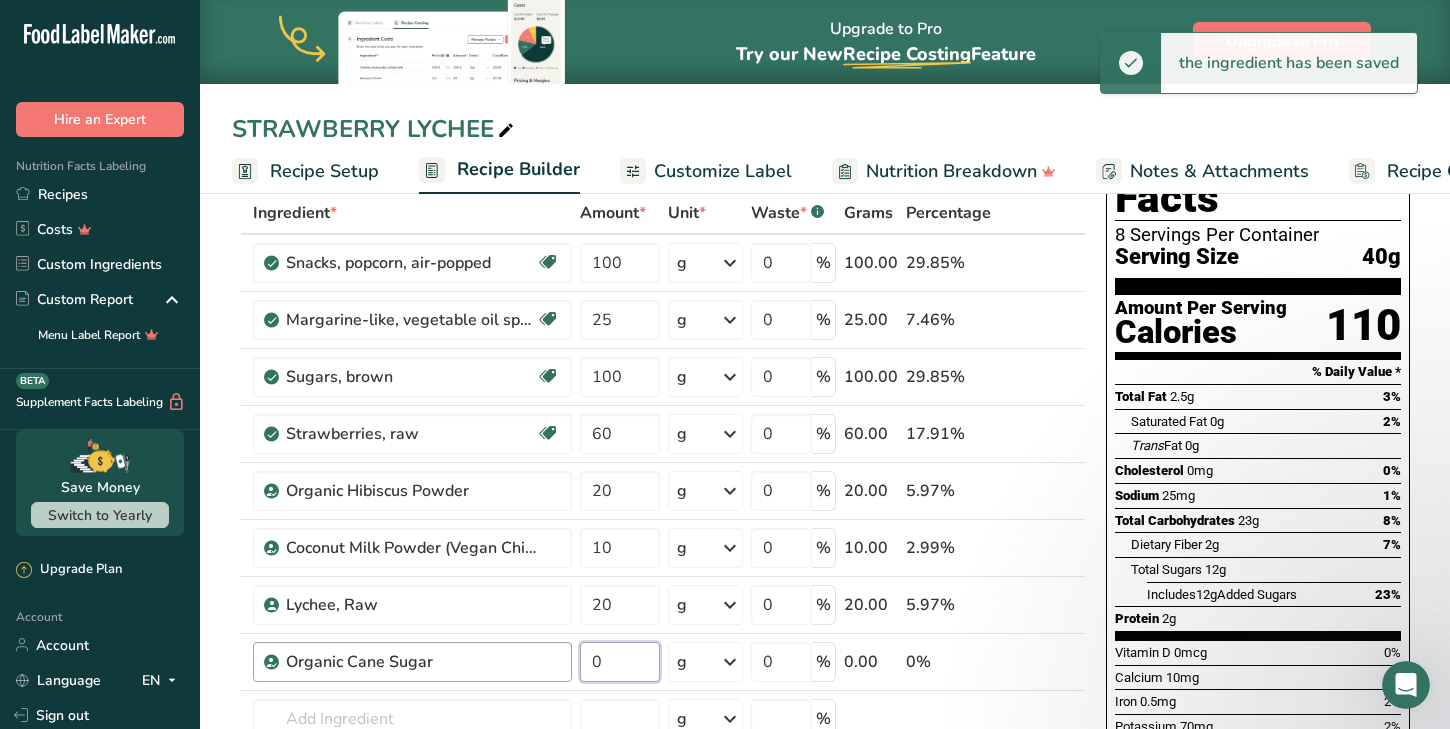 drag, startPoint x: 629, startPoint y: 660, endPoint x: 561, endPoint y: 658, distance: 68.0294 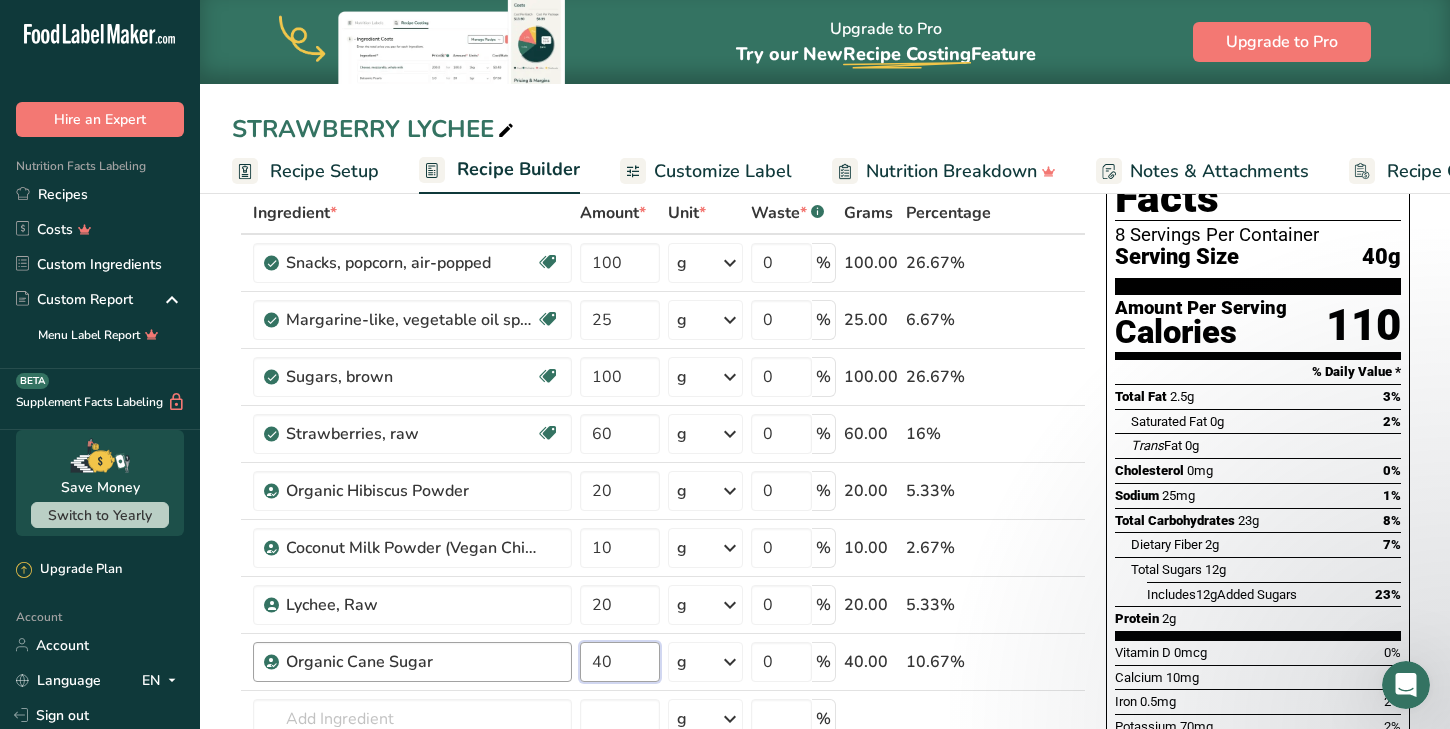 type on "40" 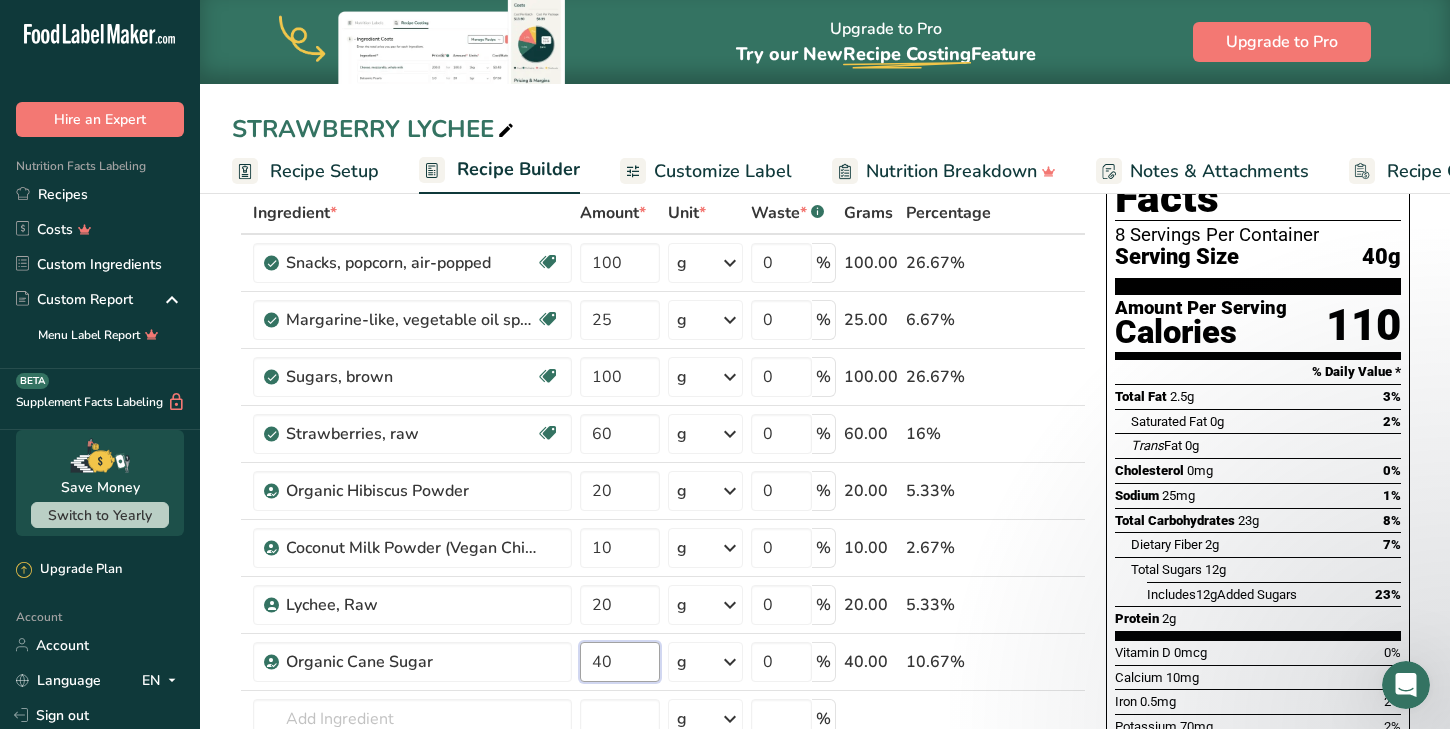 click on "40" at bounding box center (620, 662) 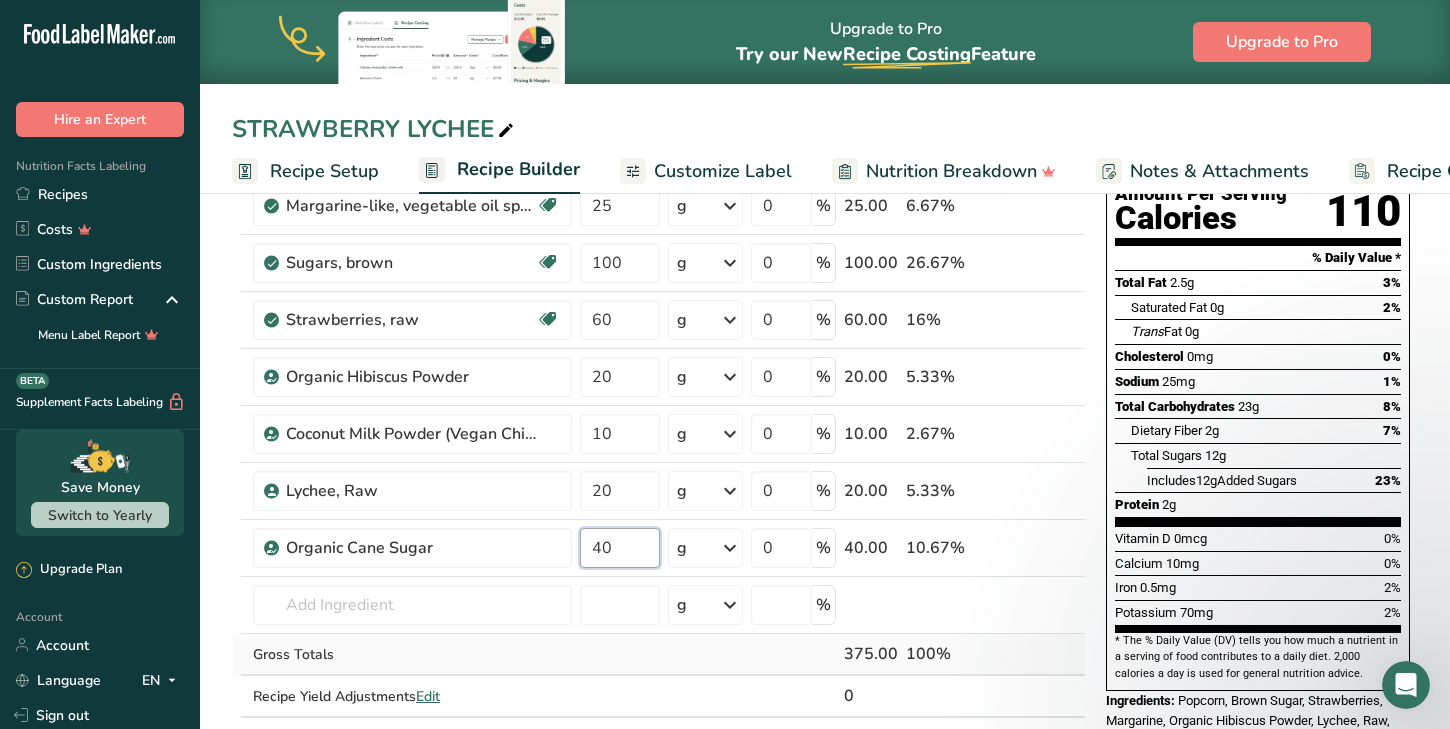 scroll, scrollTop: 223, scrollLeft: 0, axis: vertical 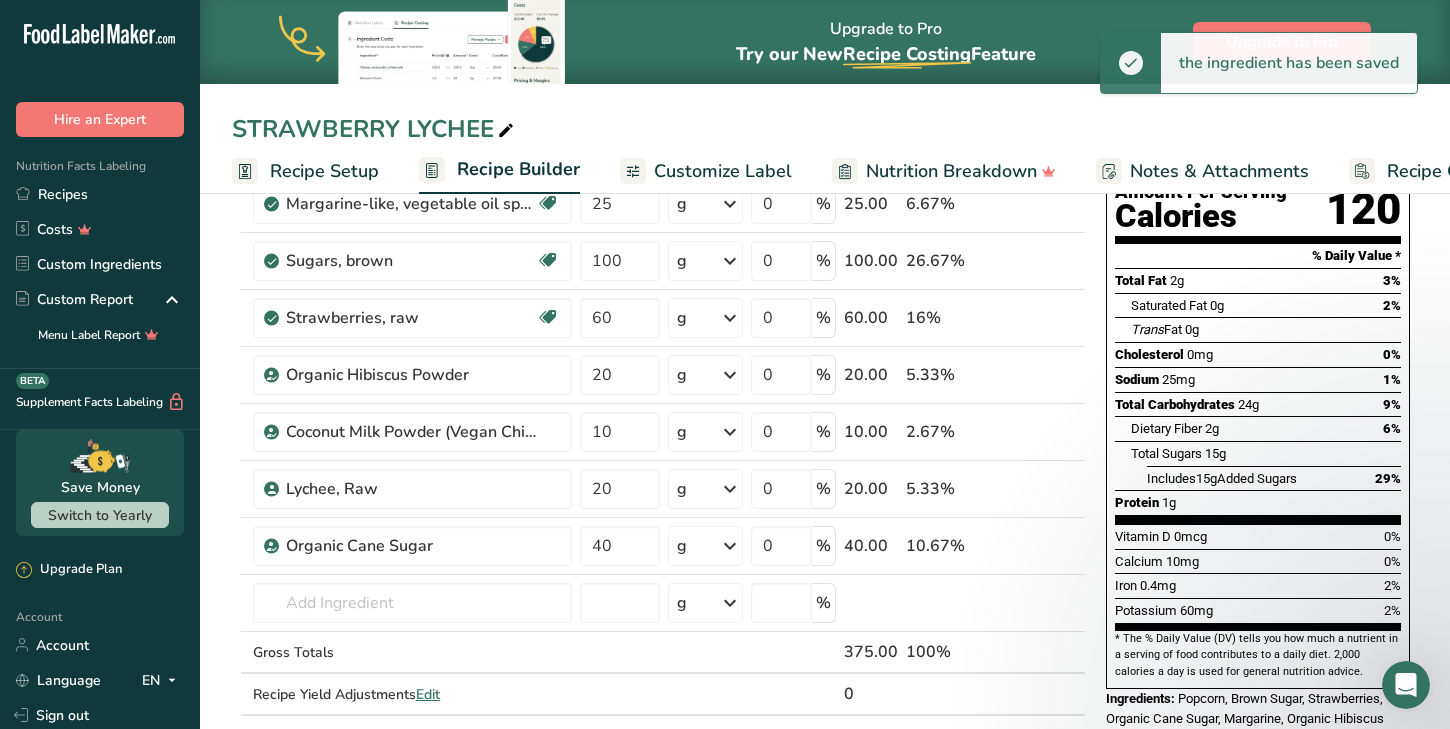 drag, startPoint x: 1183, startPoint y: 641, endPoint x: 1259, endPoint y: 690, distance: 90.426765 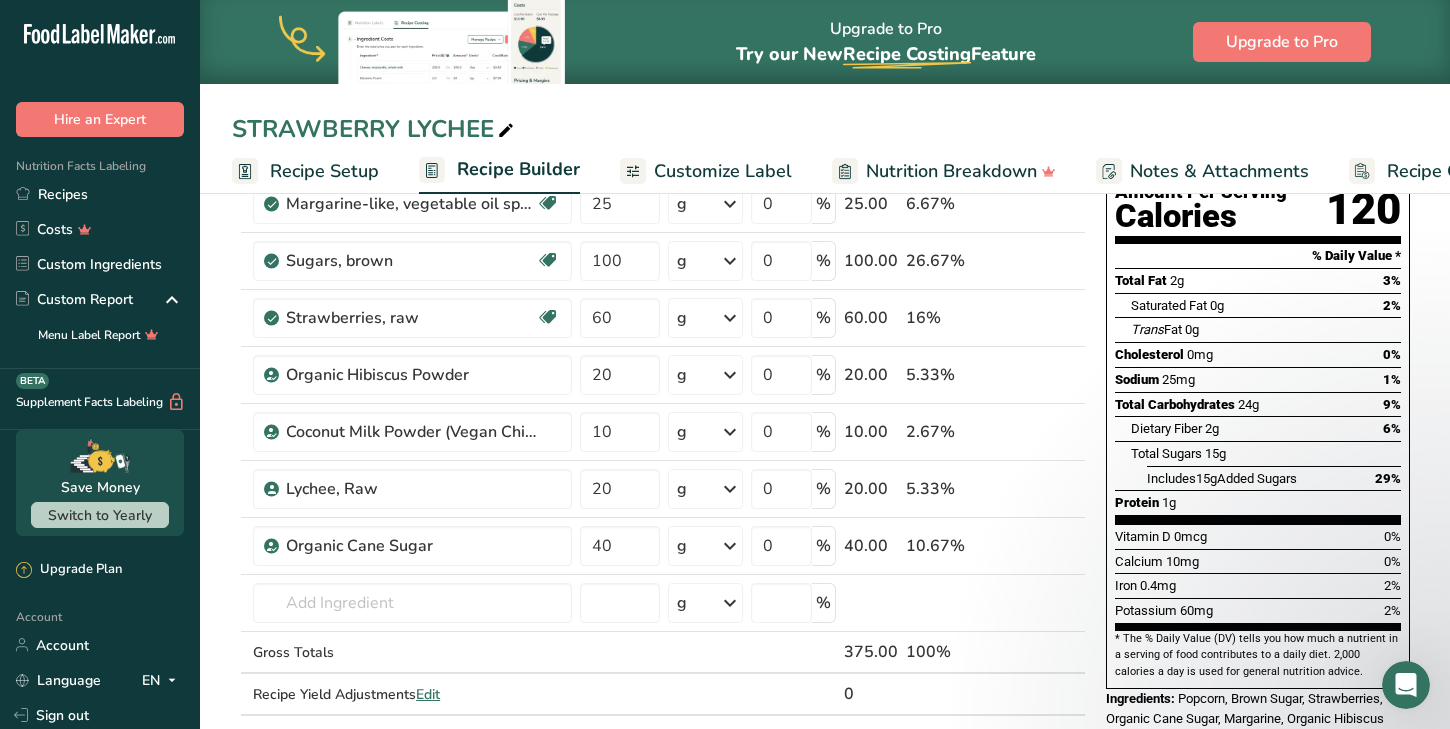 copy on "Popcorn, Brown Sugar, Strawberries, Organic Cane Sugar, Margarine, Organic Hibiscus Powder, Lychee, Raw, Coconut Milk Powder (Vegan China)" 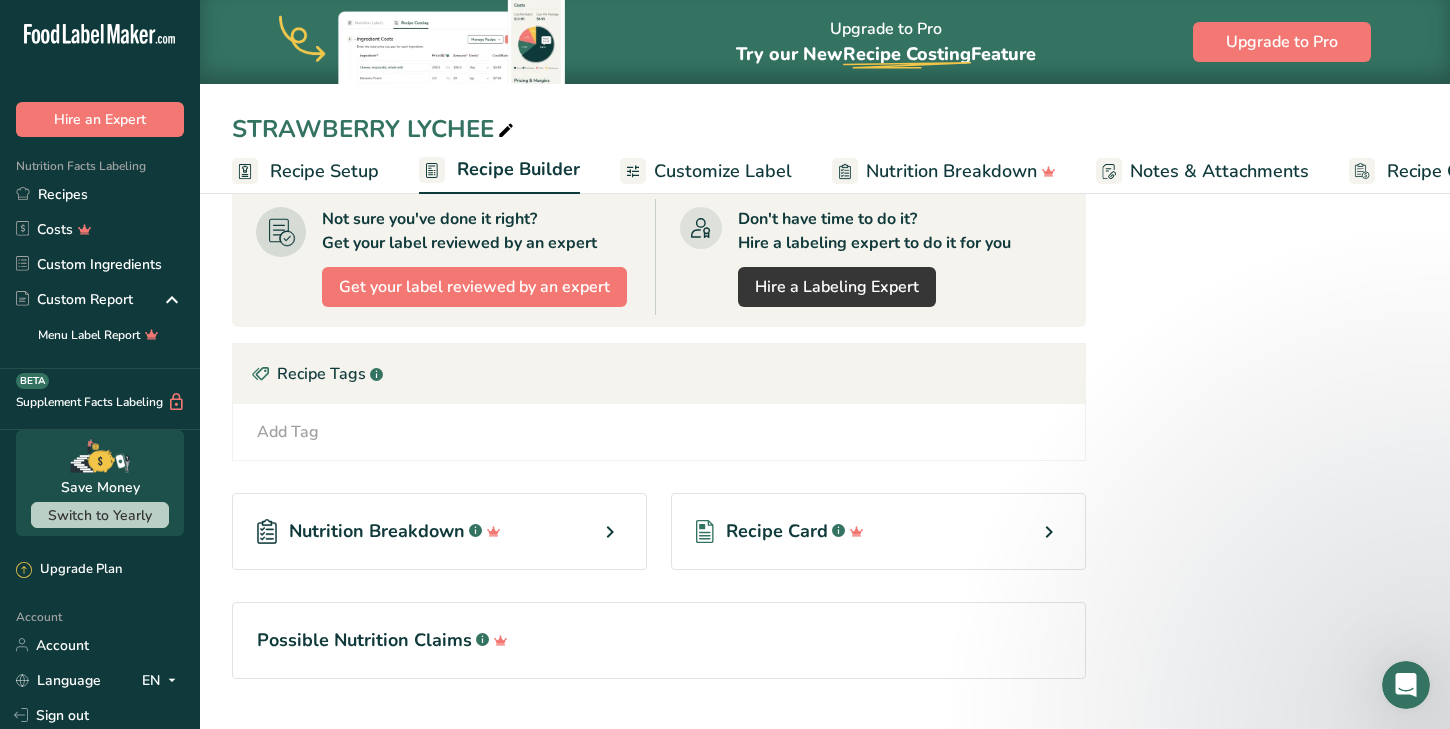 scroll, scrollTop: 873, scrollLeft: 1, axis: both 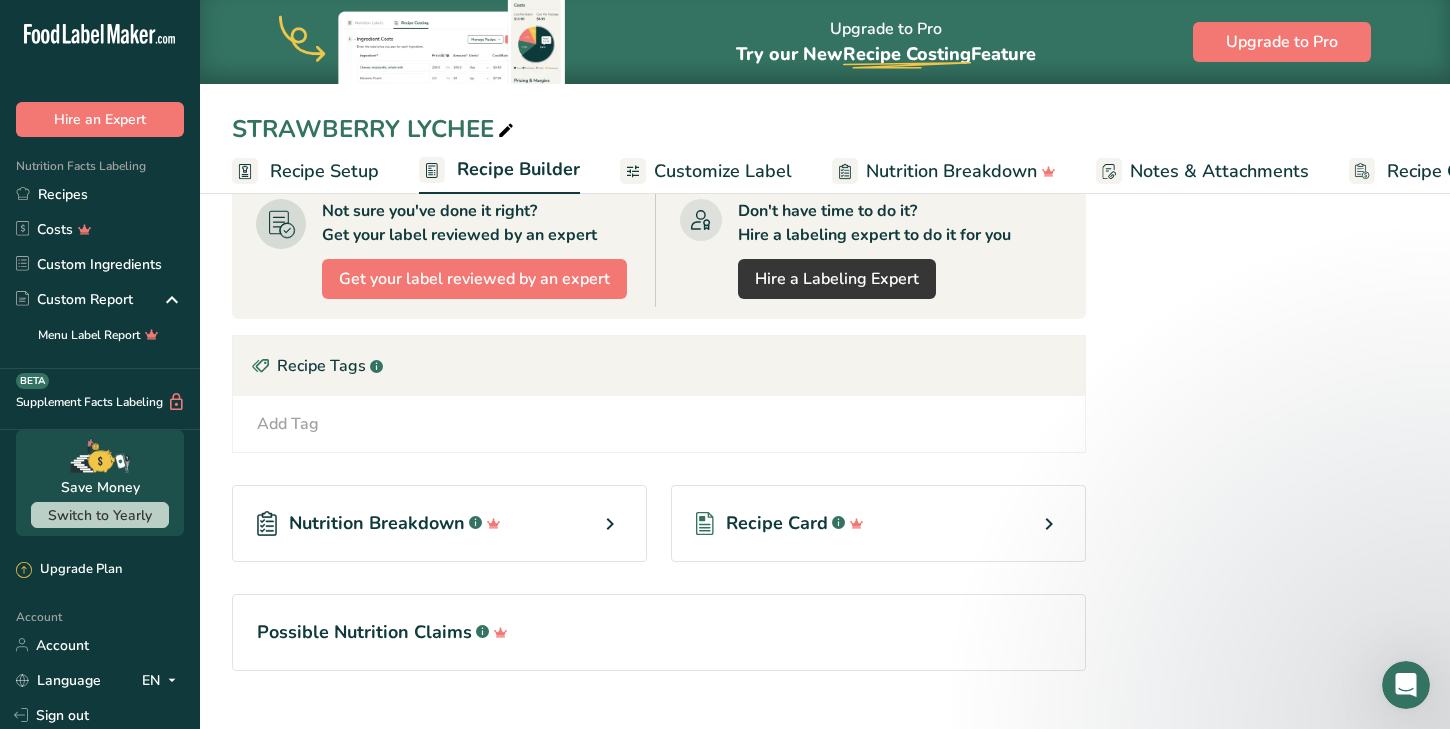 click at bounding box center (610, 524) 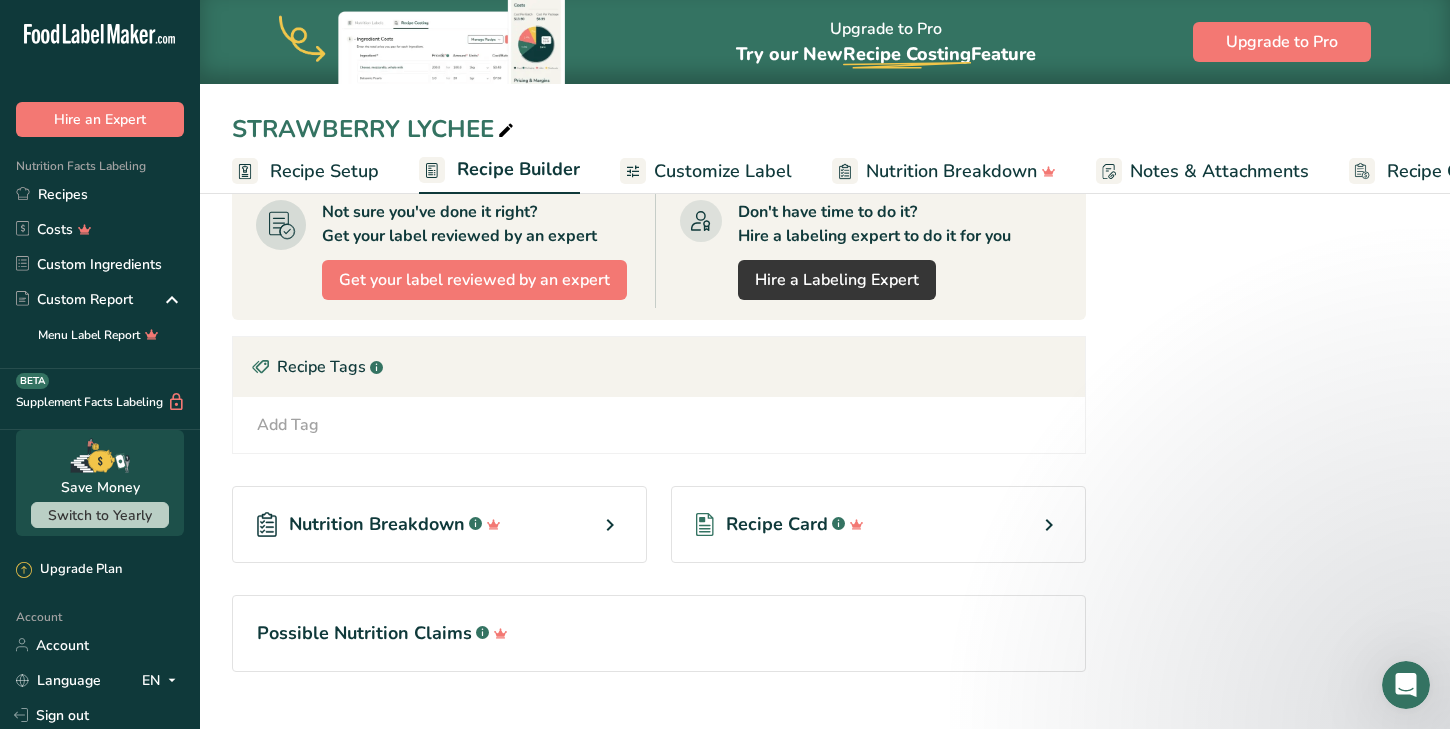 scroll, scrollTop: 880, scrollLeft: 0, axis: vertical 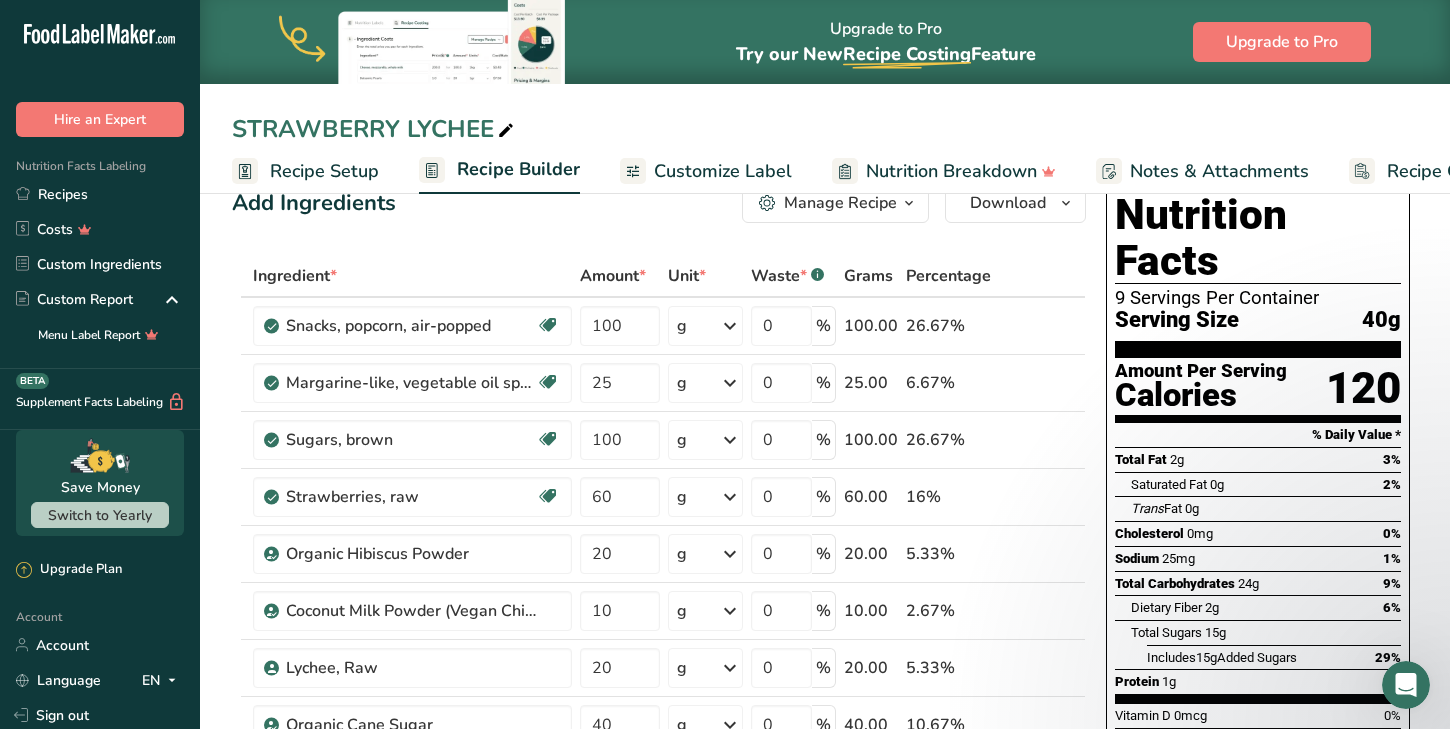 click on "Nutrition Breakdown" at bounding box center [951, 171] 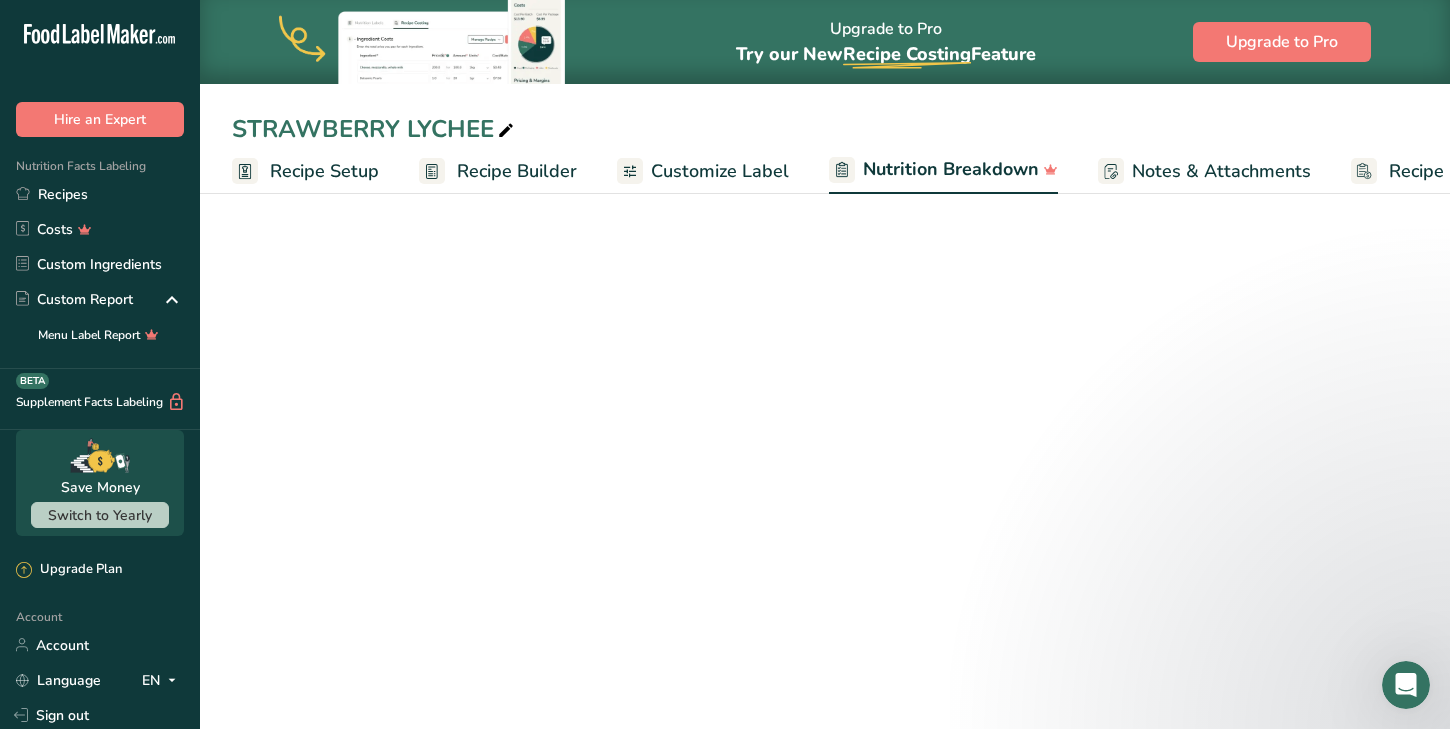 scroll, scrollTop: 0, scrollLeft: 111, axis: horizontal 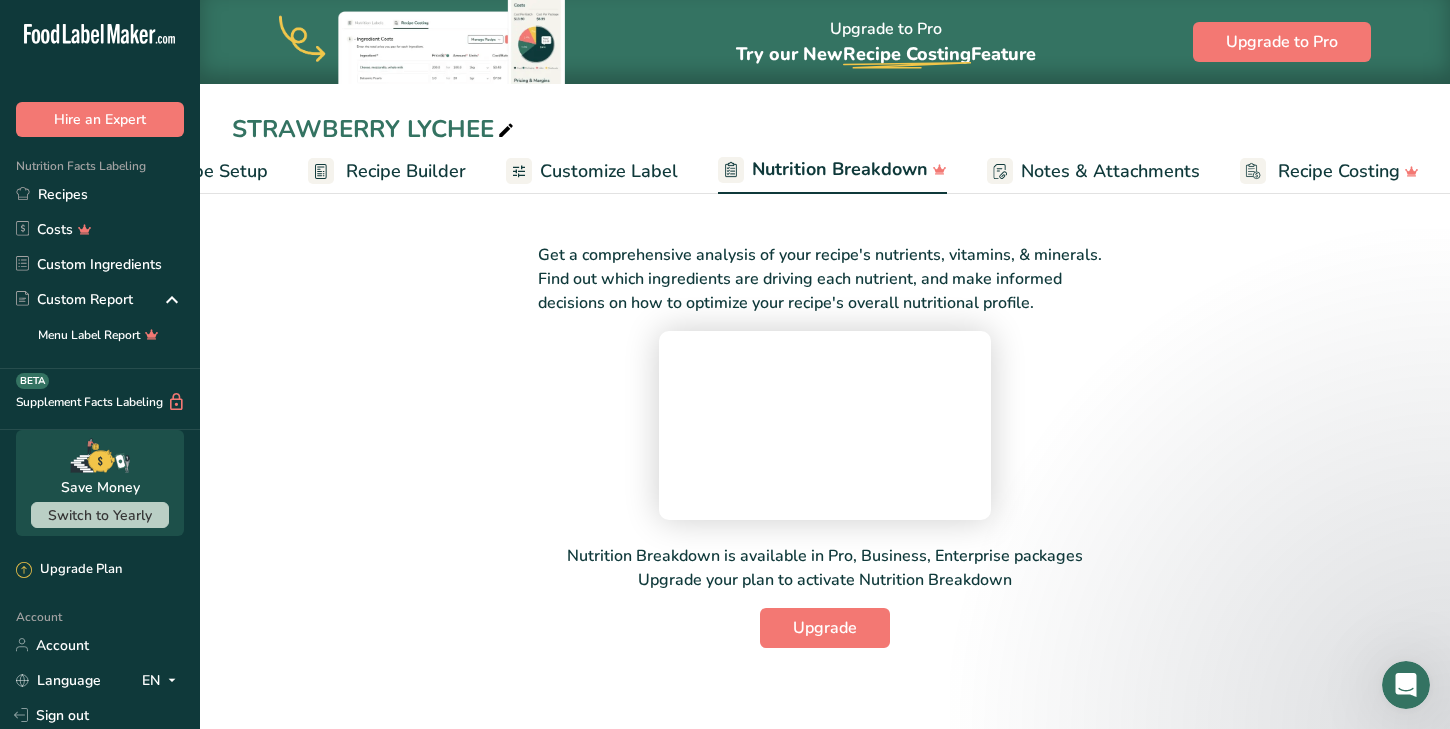 click on "Customize Label" at bounding box center (609, 171) 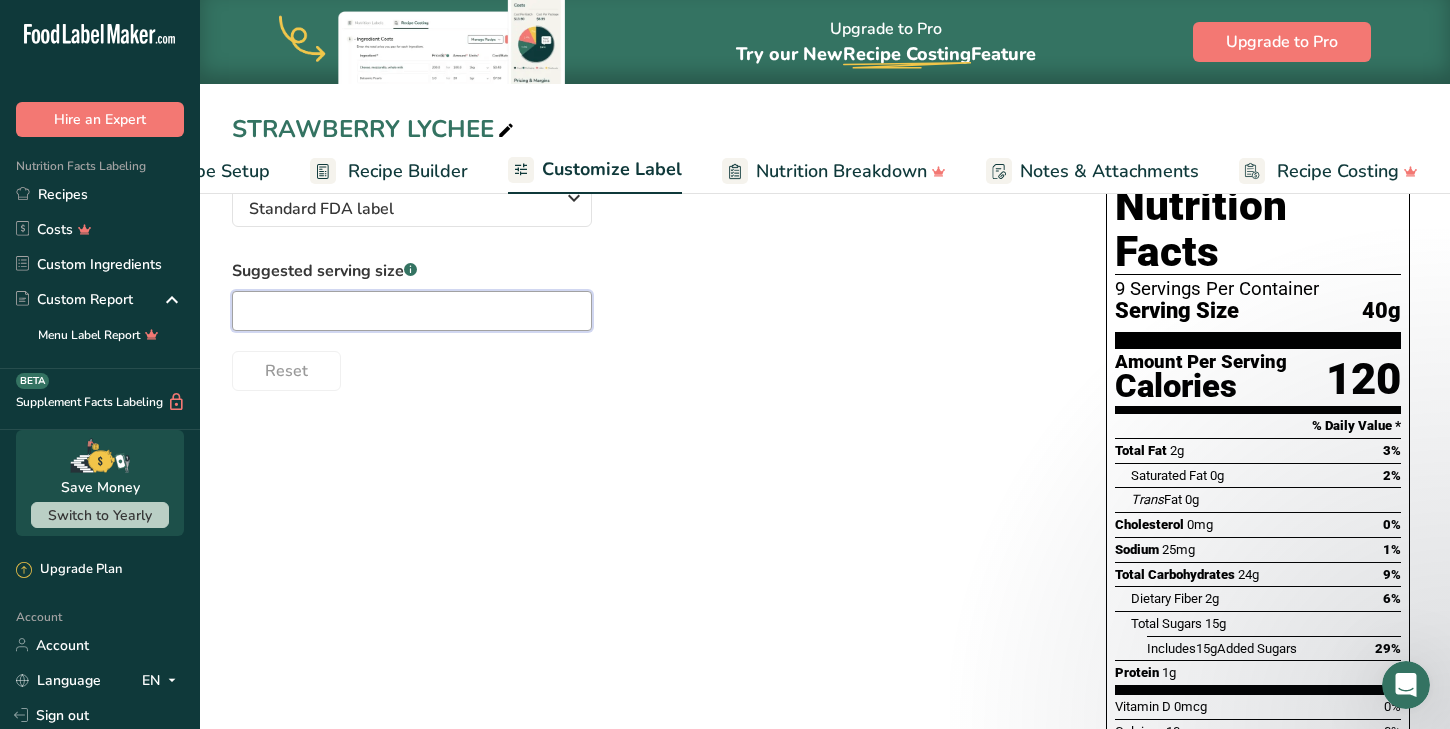 click at bounding box center [412, 311] 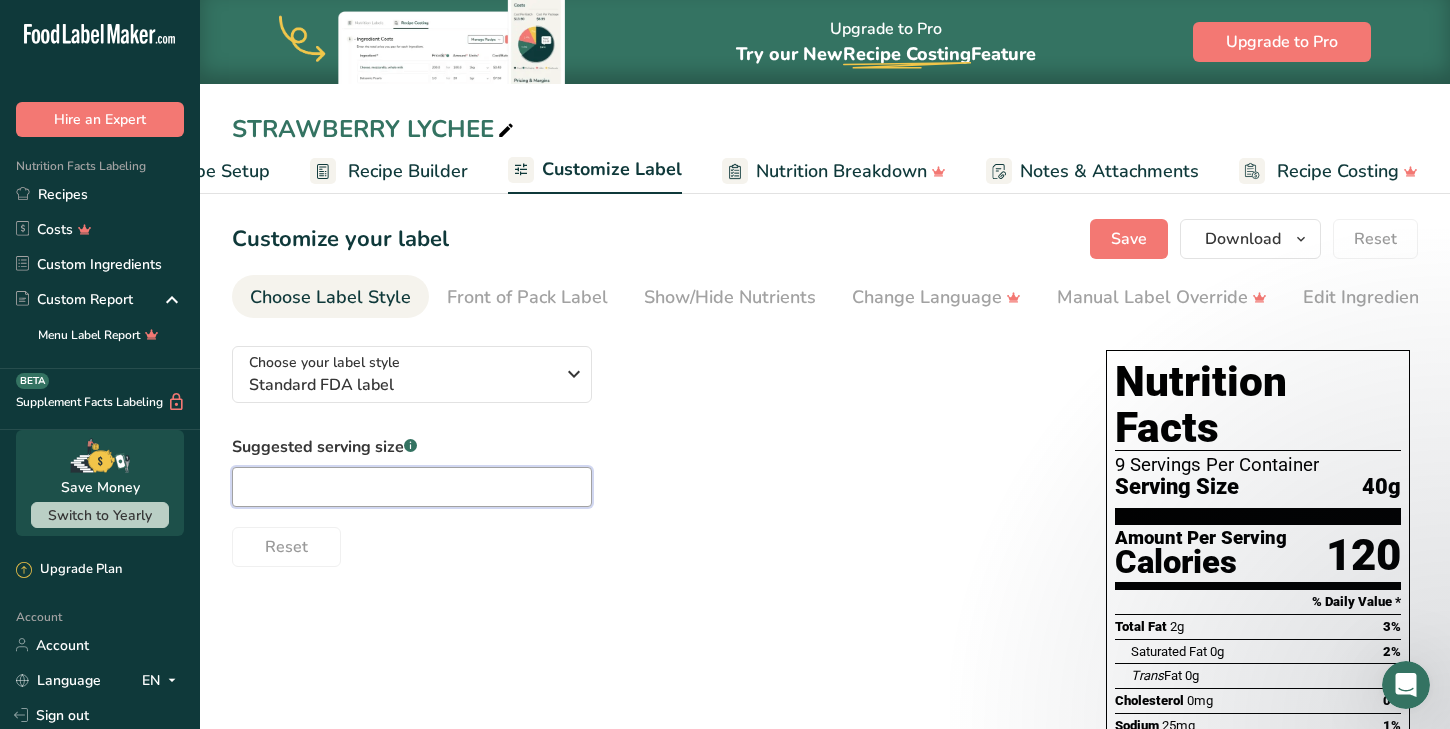 scroll, scrollTop: 0, scrollLeft: 0, axis: both 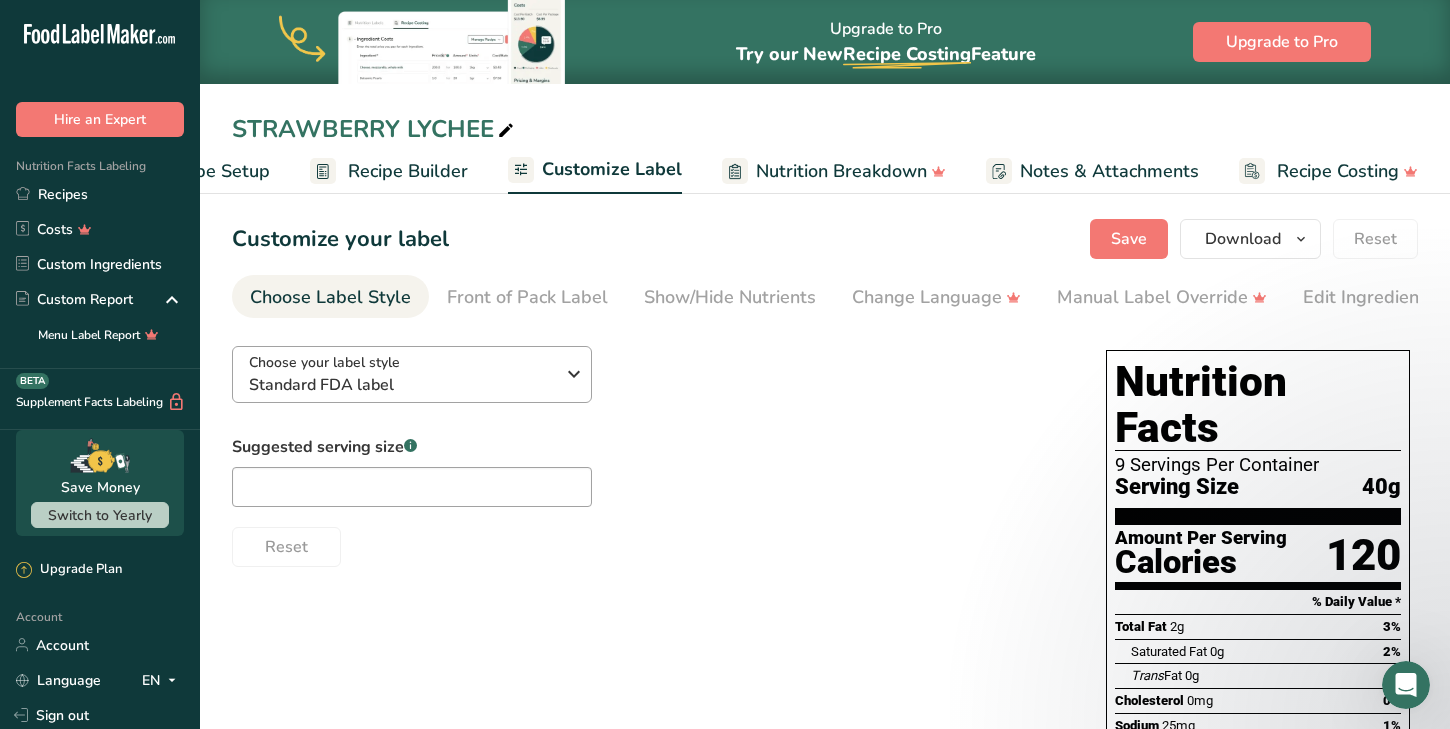 click at bounding box center (574, 374) 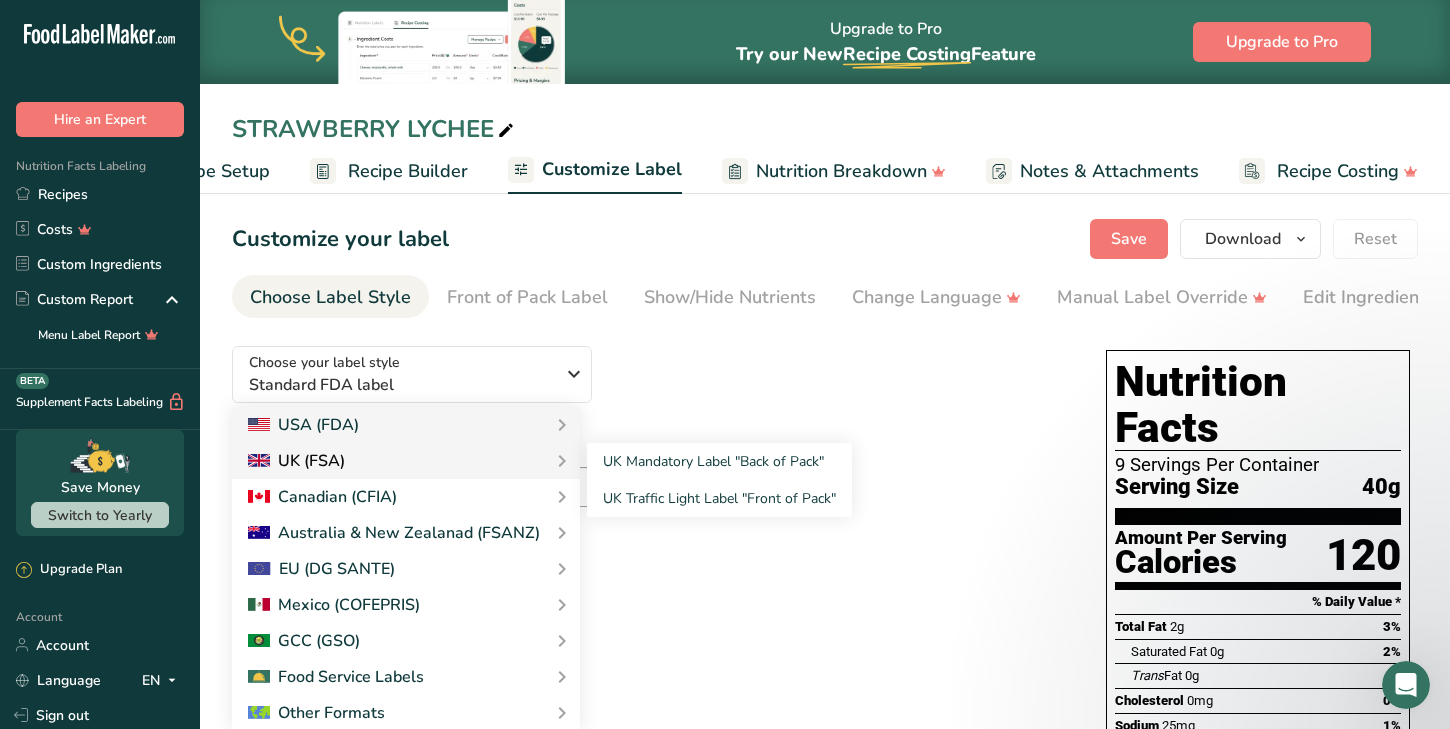 click on "UK (FSA)" at bounding box center (406, 461) 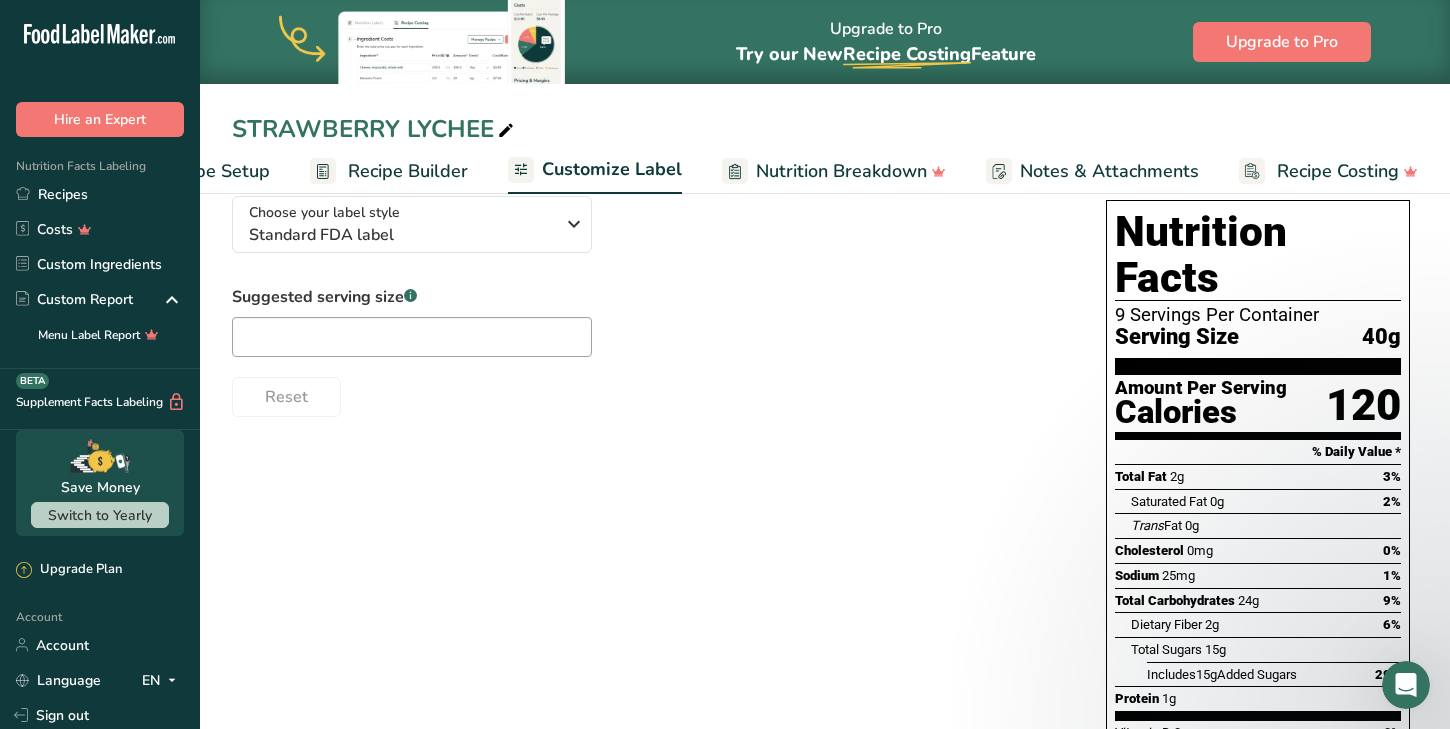 scroll, scrollTop: 159, scrollLeft: 0, axis: vertical 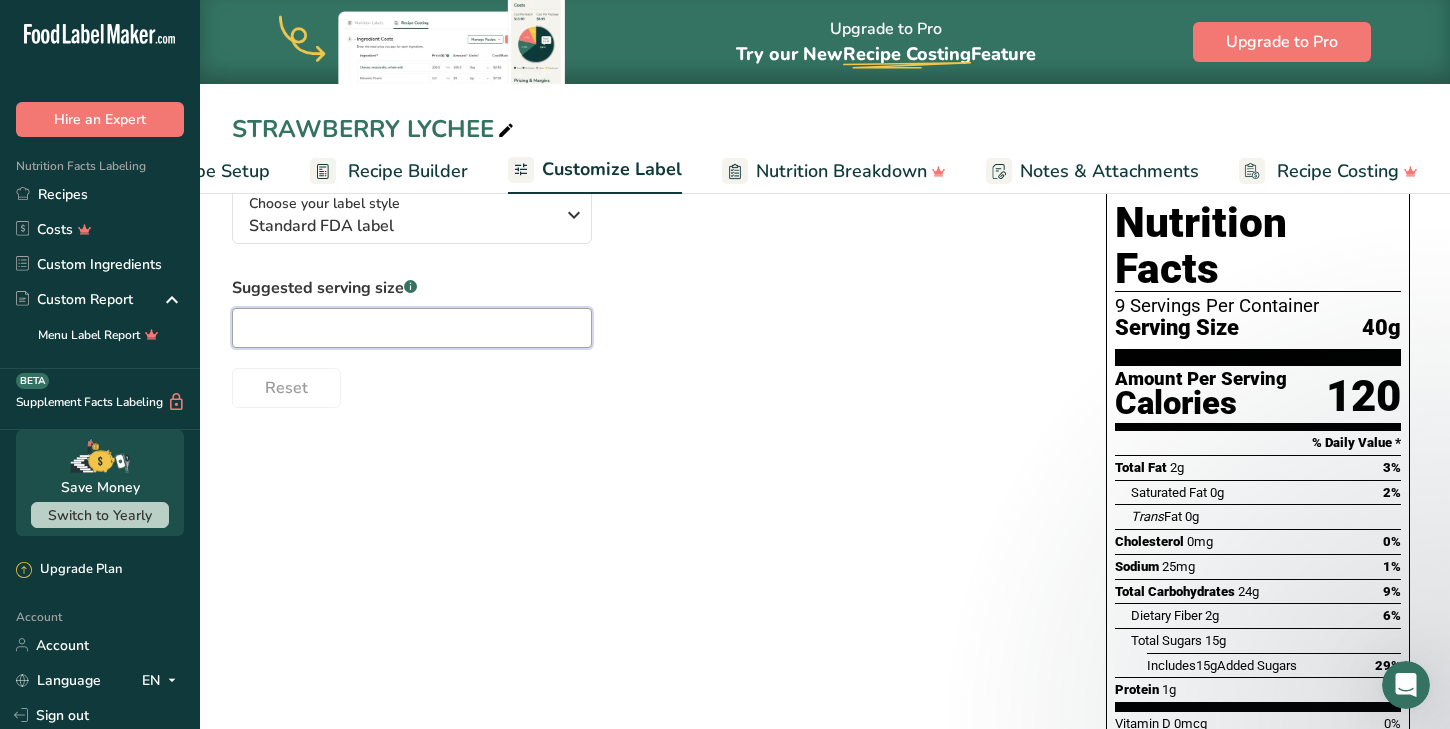 click at bounding box center (412, 328) 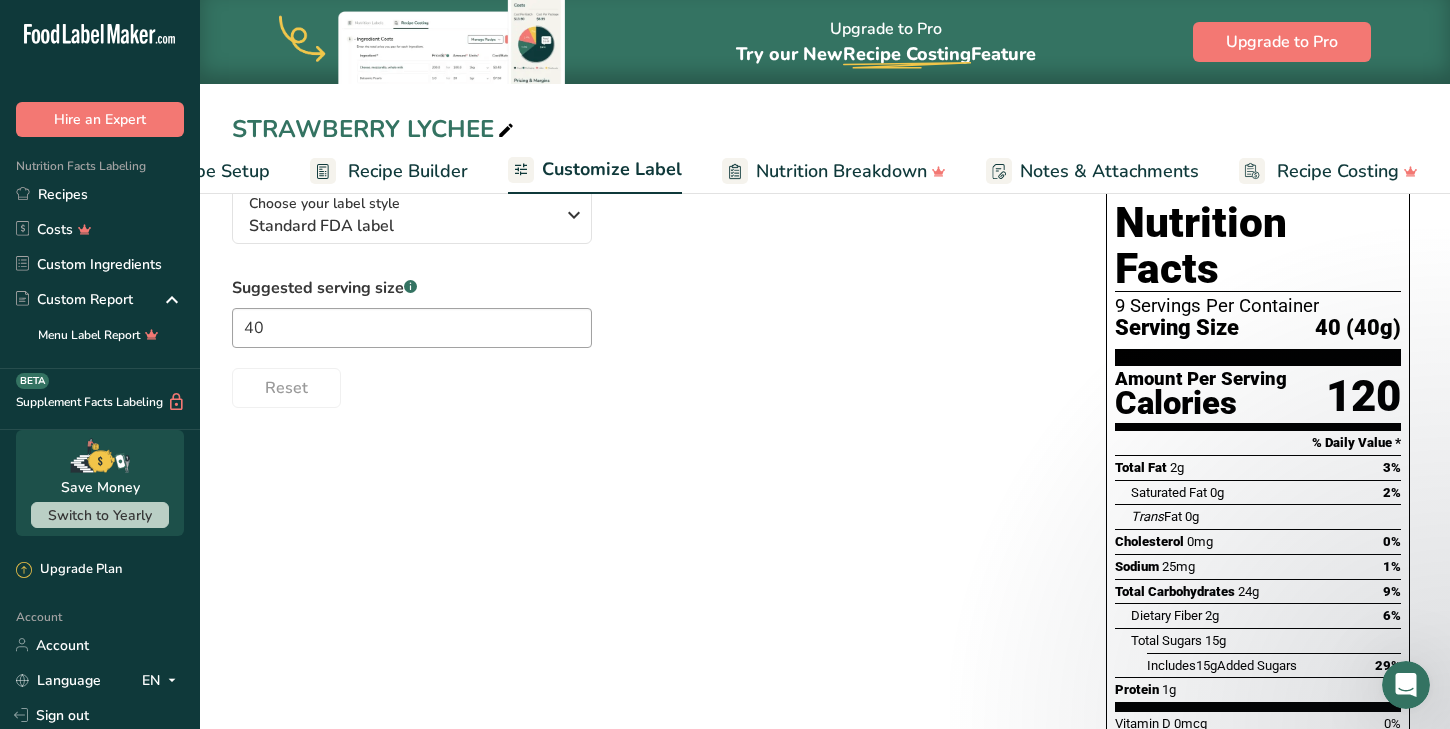drag, startPoint x: 620, startPoint y: 380, endPoint x: 602, endPoint y: 394, distance: 22.803509 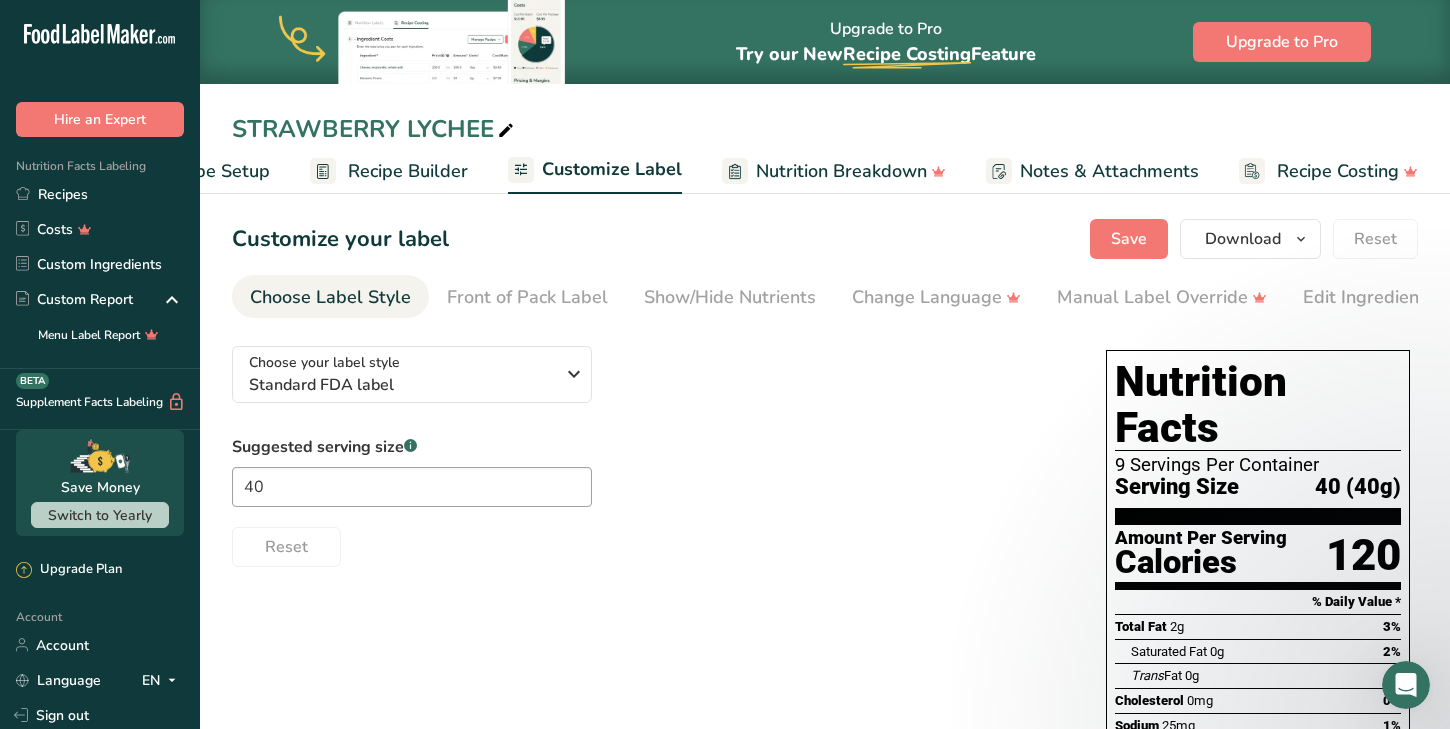 scroll, scrollTop: 0, scrollLeft: 0, axis: both 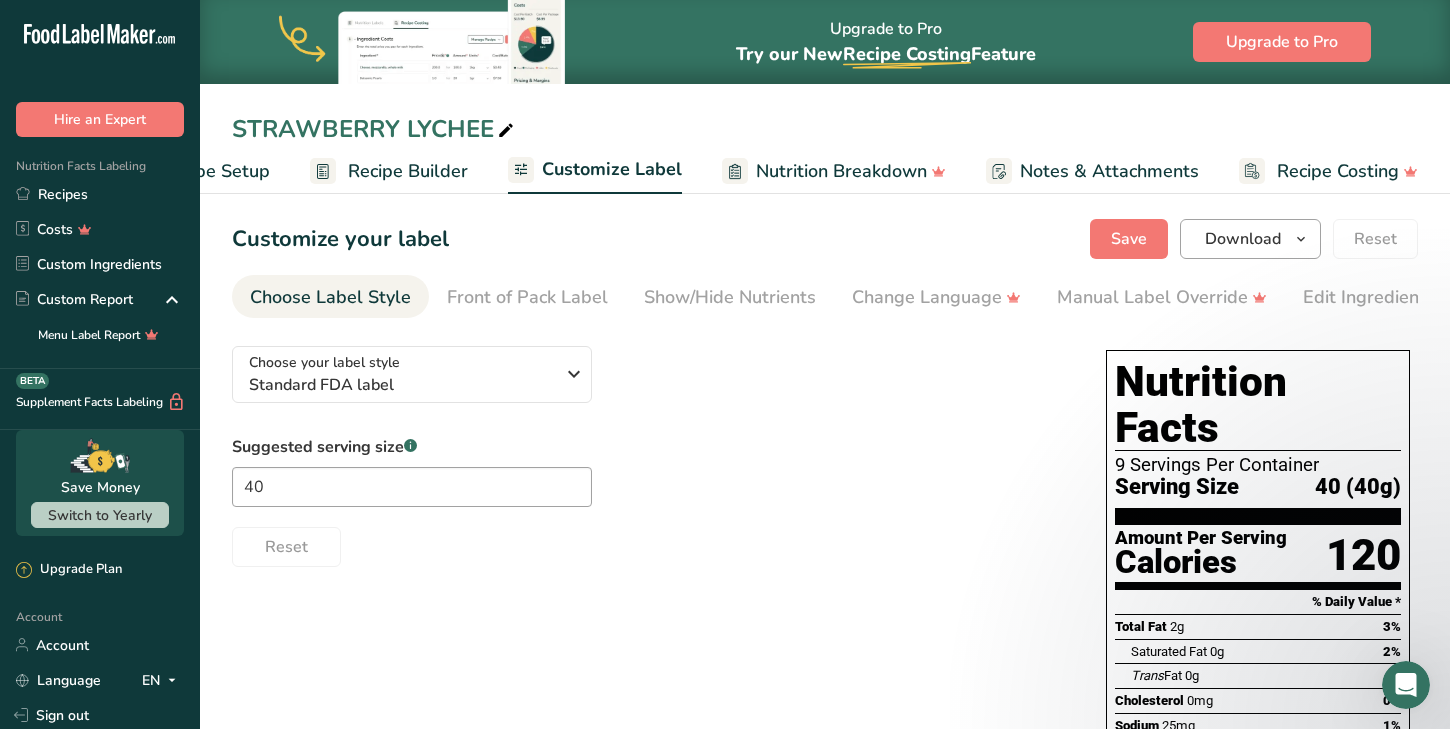 click on "Download" at bounding box center (1243, 239) 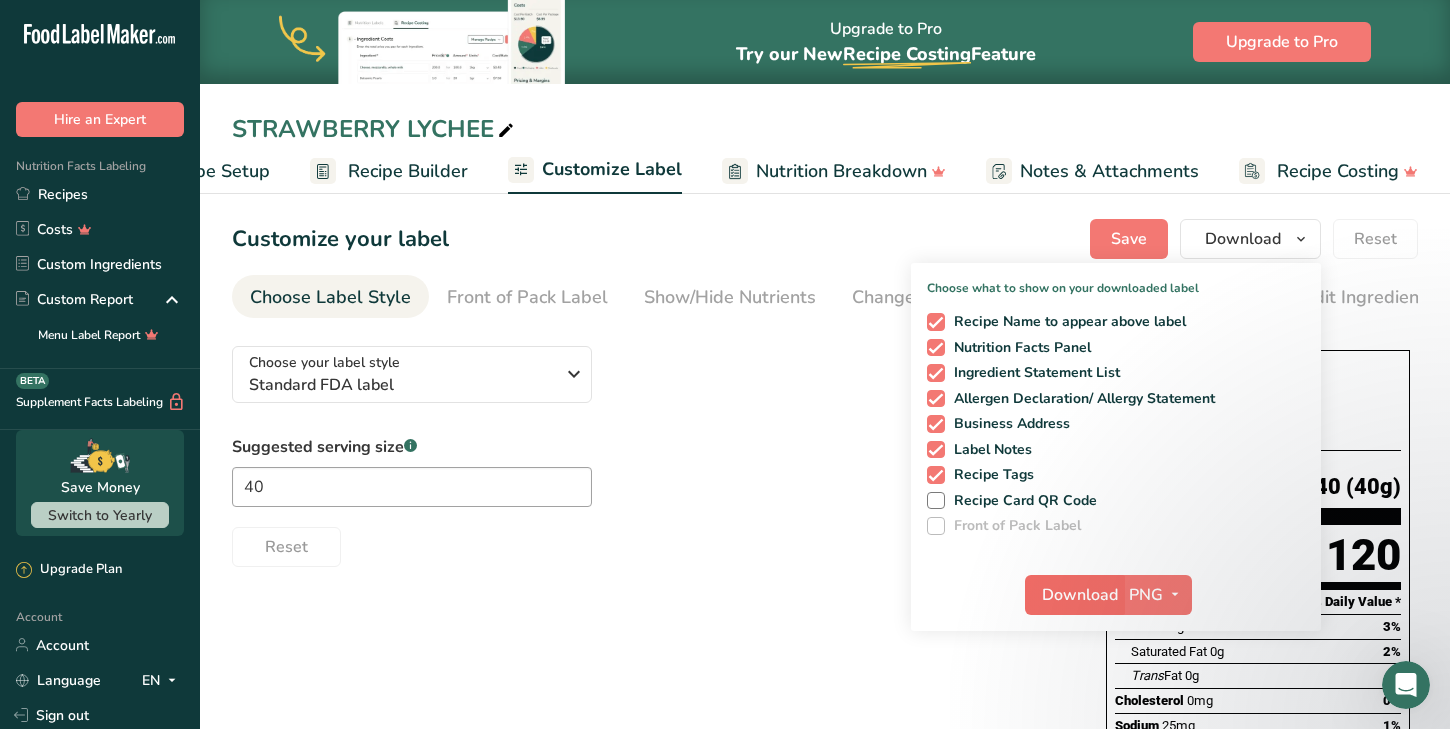 click on "Download" at bounding box center (1080, 595) 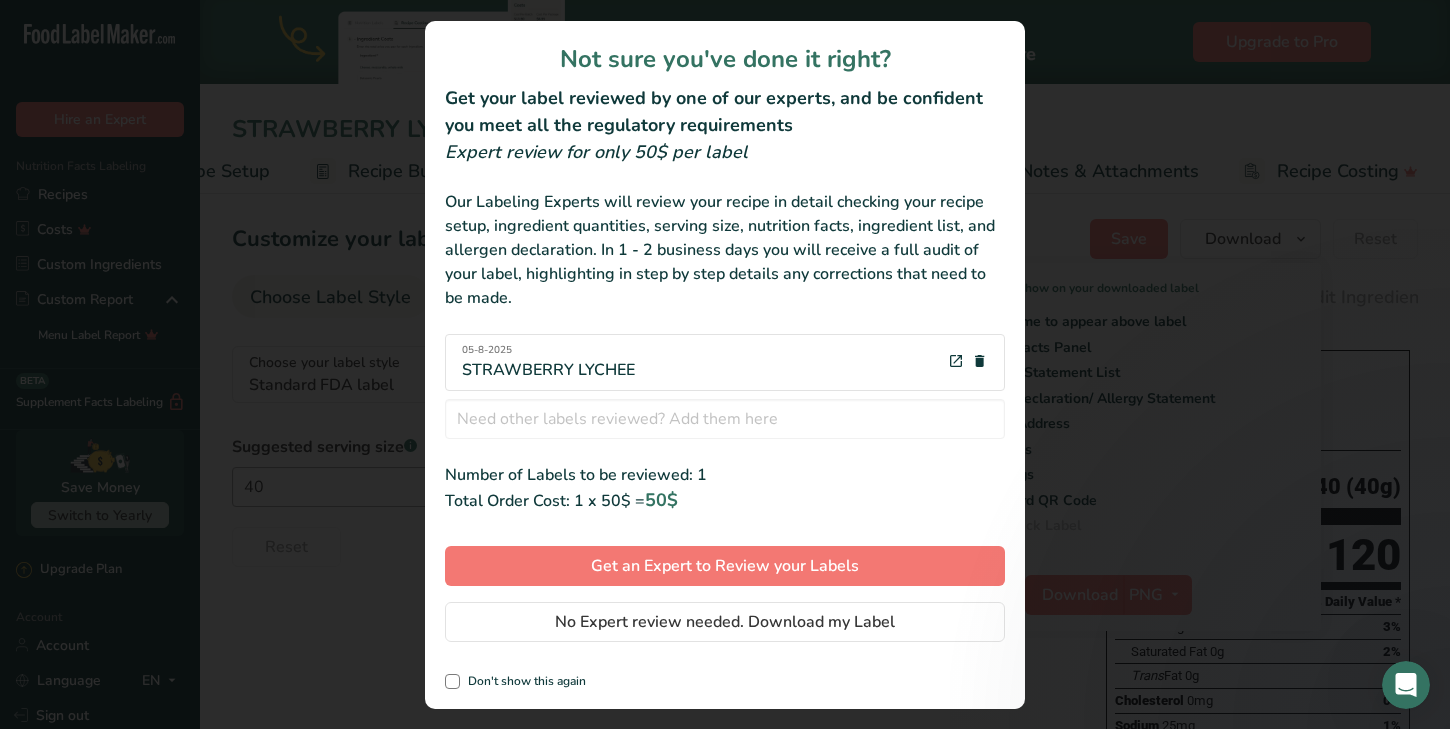 click on "No Expert review needed. Download my Label" at bounding box center [725, 622] 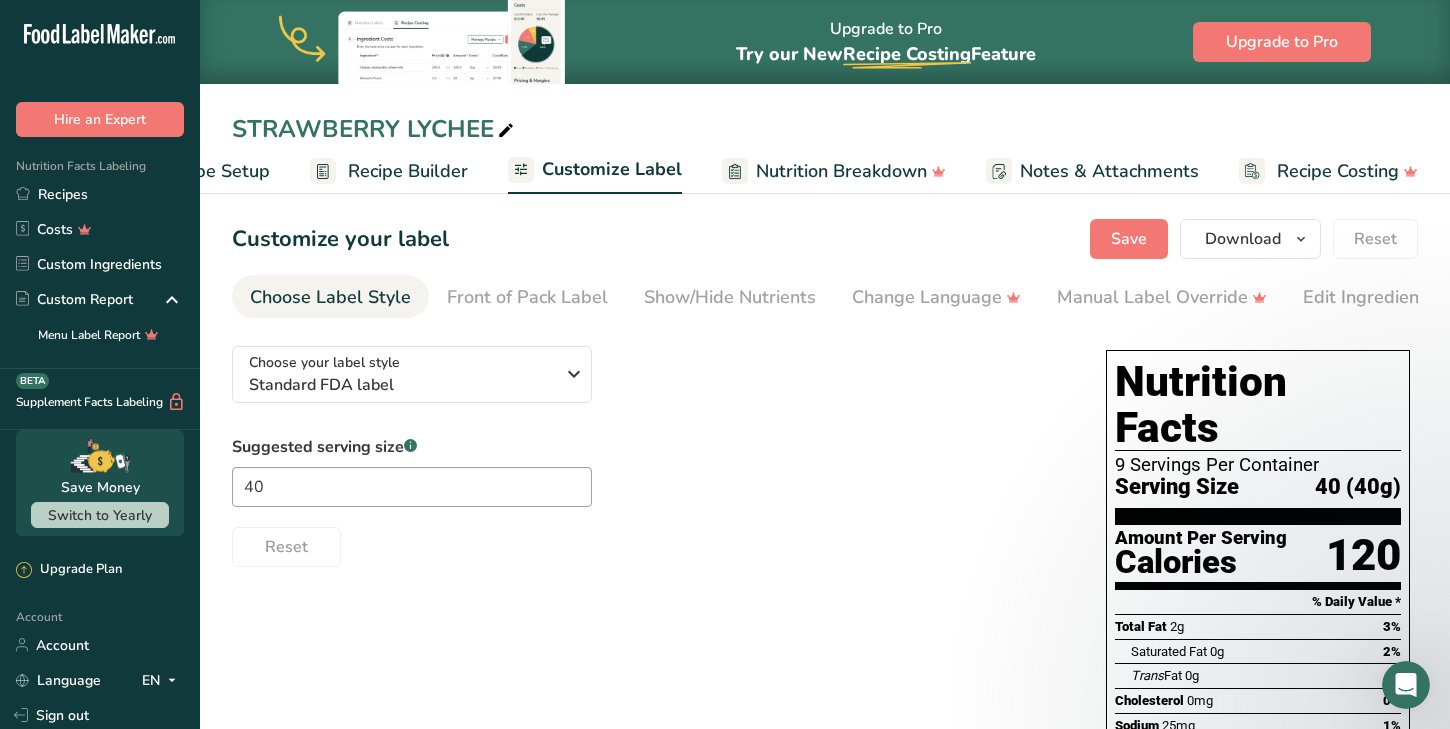 scroll, scrollTop: 0, scrollLeft: 0, axis: both 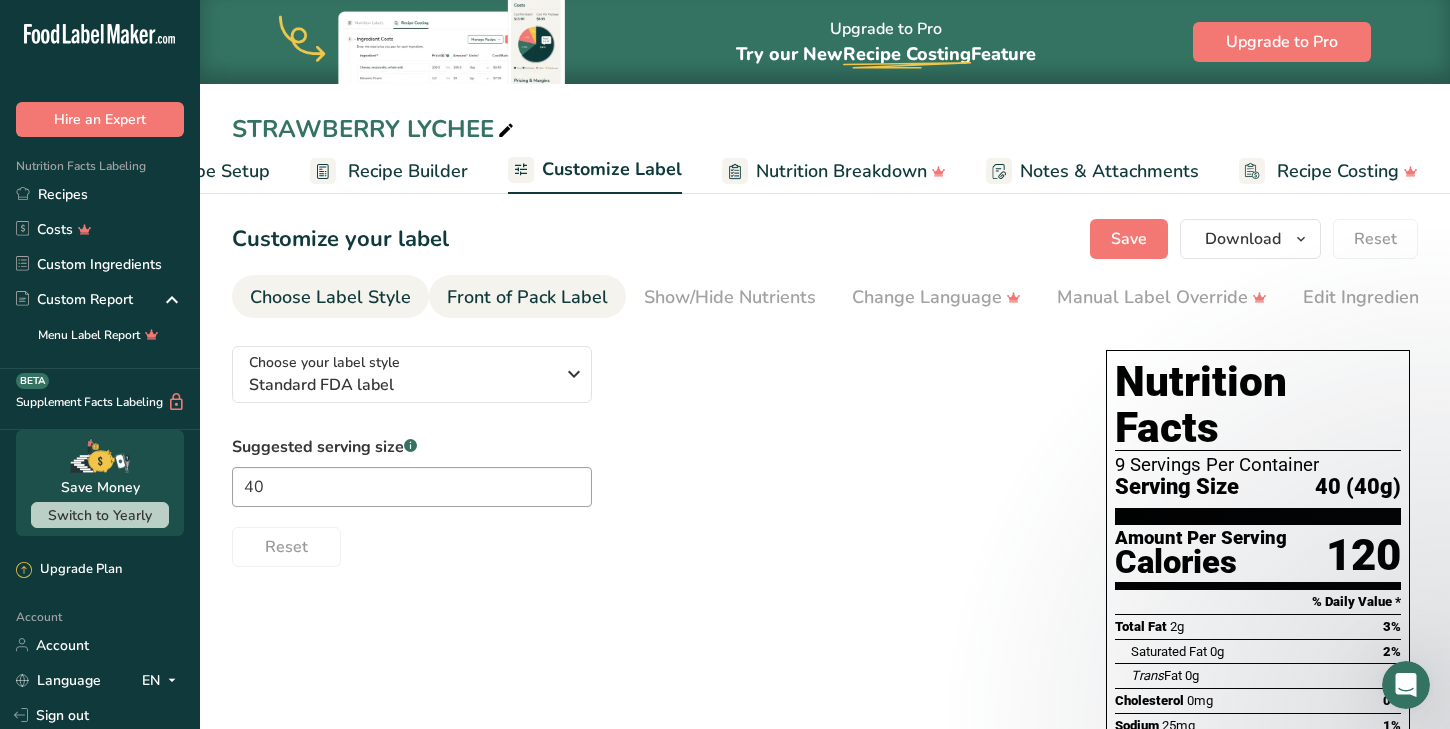 click on "Front of Pack Label" at bounding box center (527, 297) 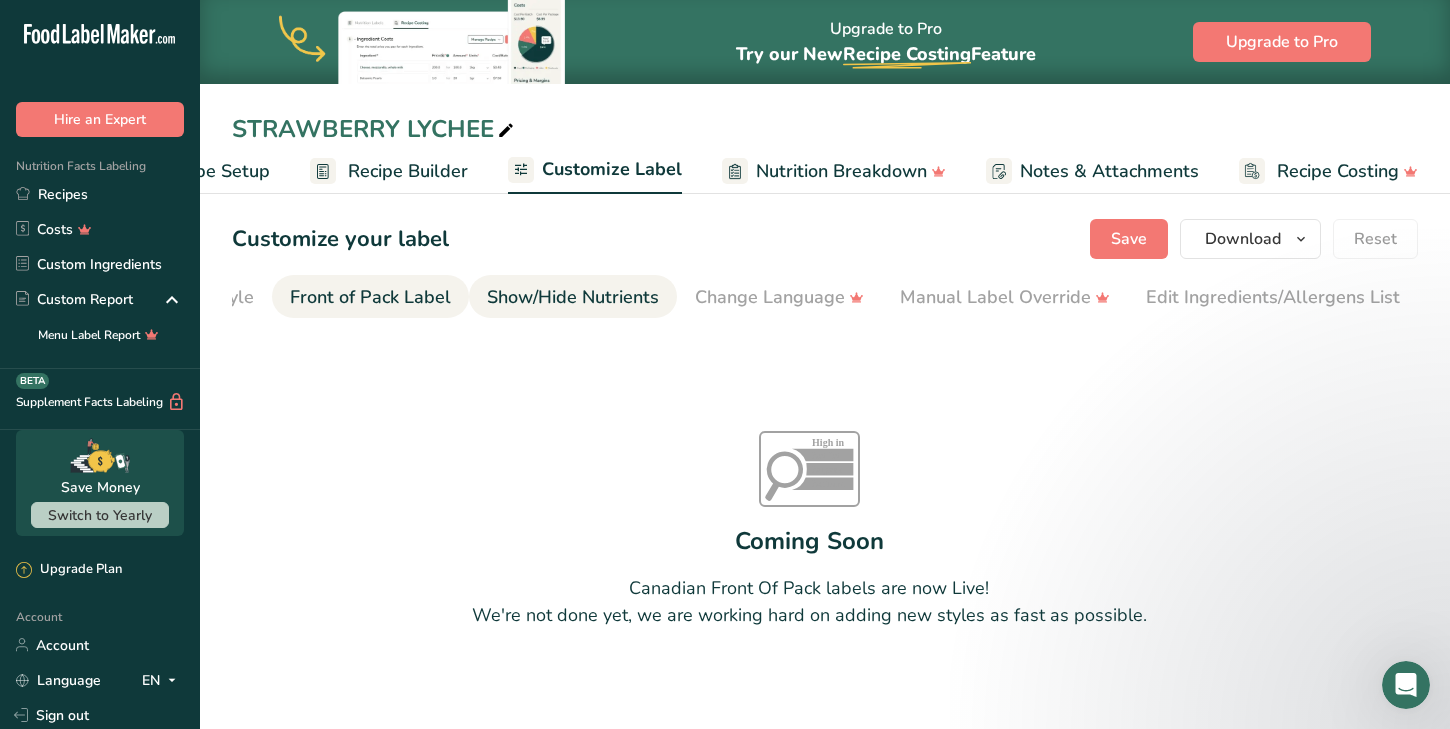 scroll, scrollTop: 0, scrollLeft: 194, axis: horizontal 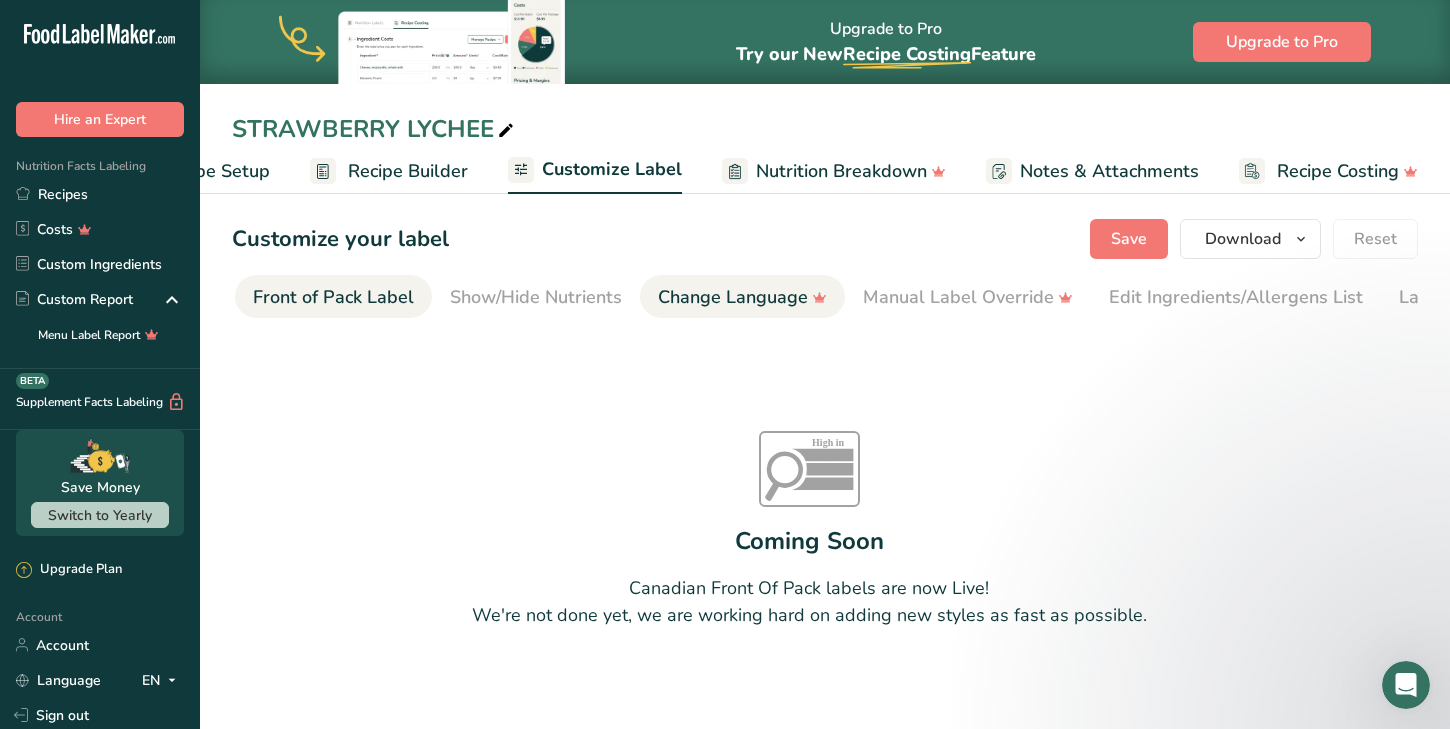 click on "Change Language" at bounding box center [742, 297] 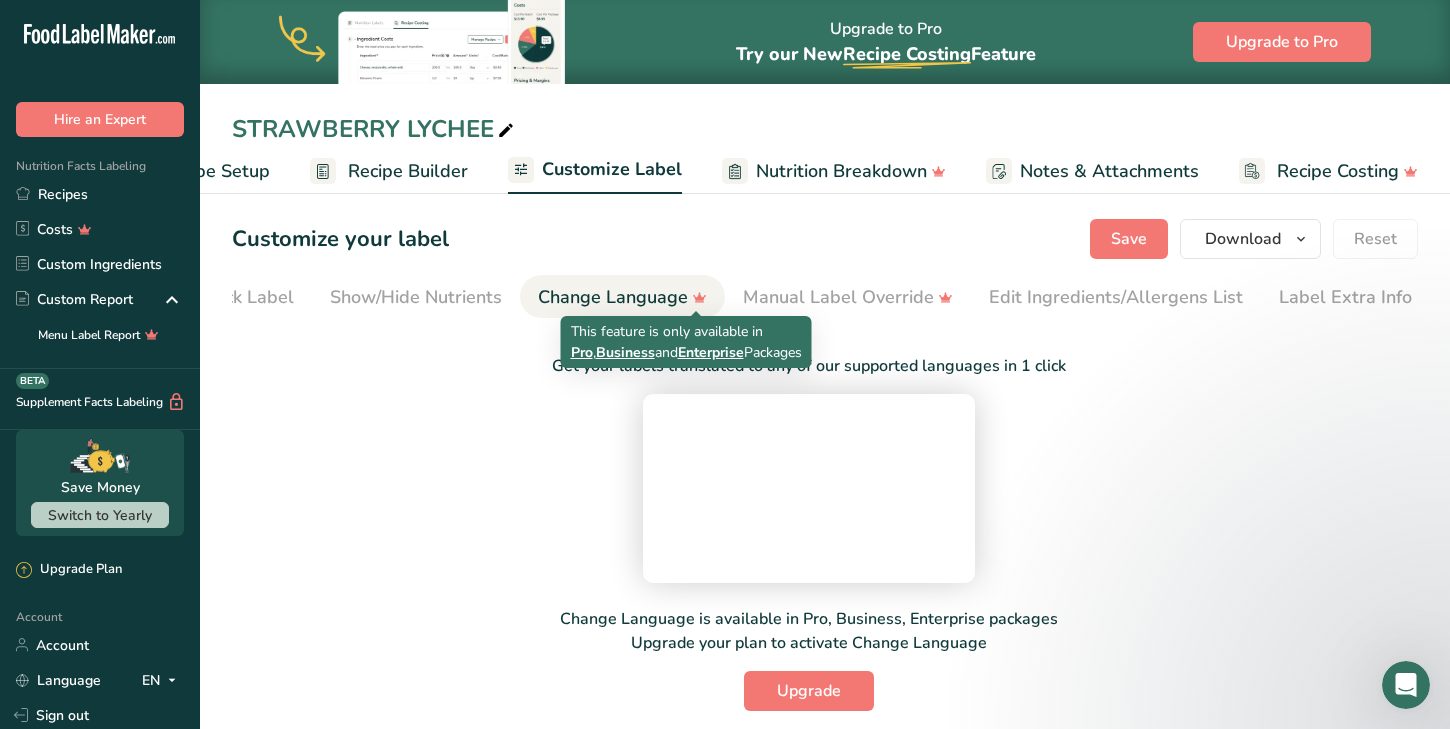 scroll, scrollTop: 0, scrollLeft: 315, axis: horizontal 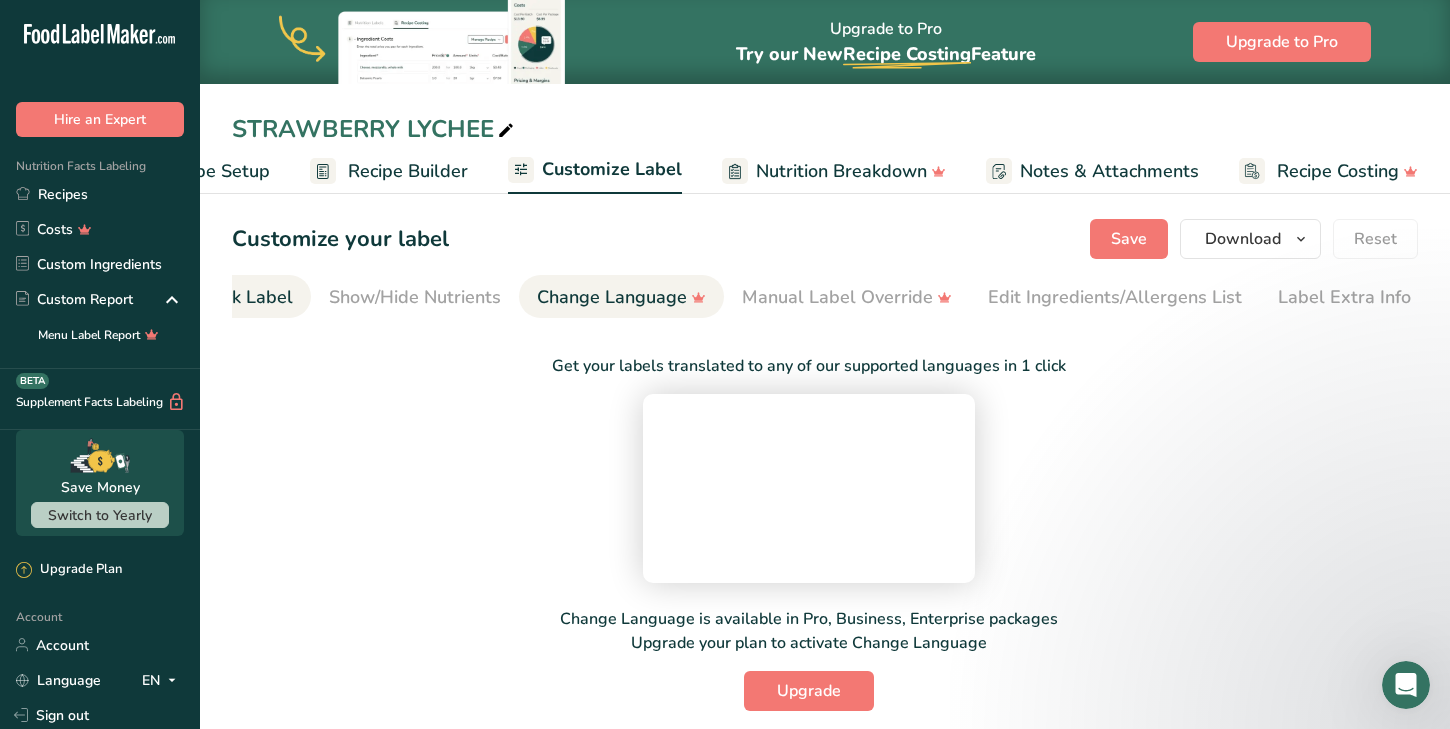 click on "Front of Pack Label" at bounding box center [212, 297] 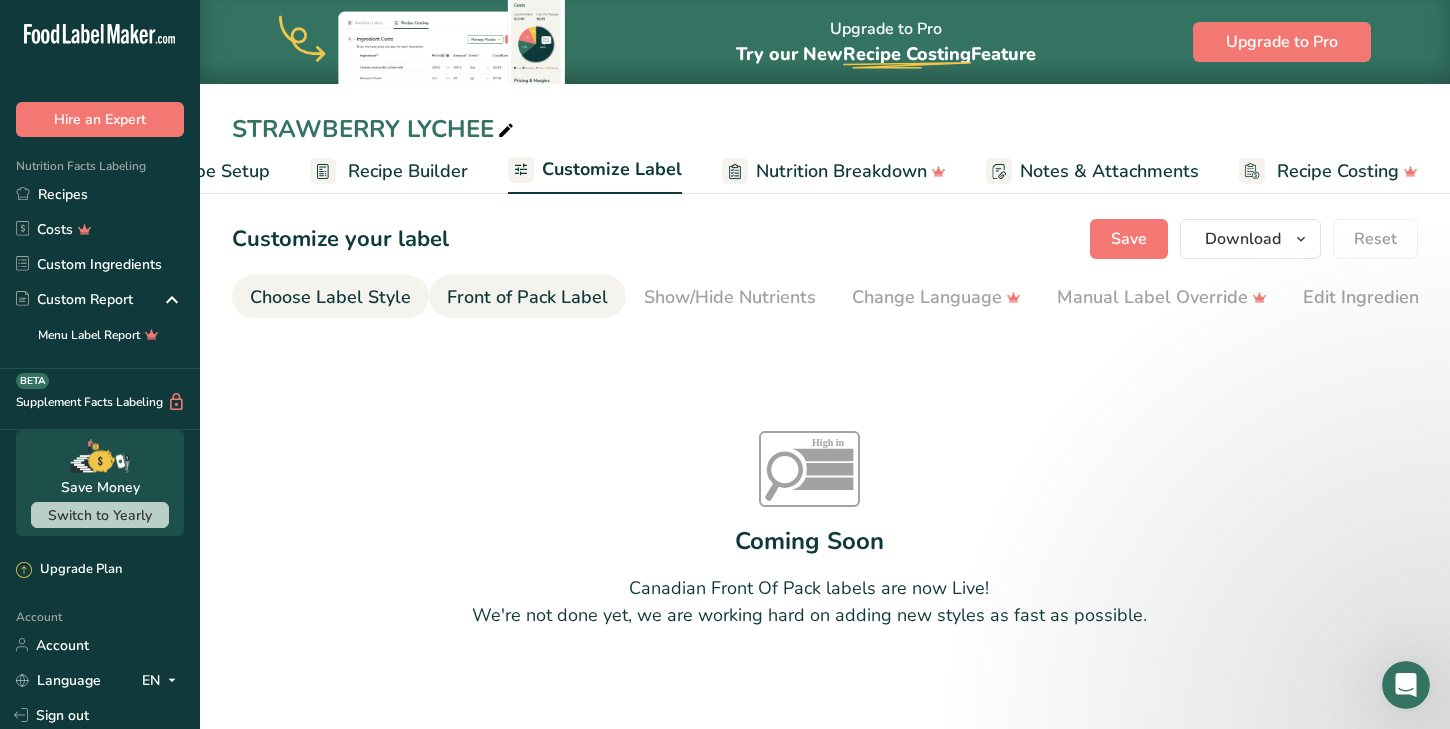 scroll, scrollTop: 0, scrollLeft: 0, axis: both 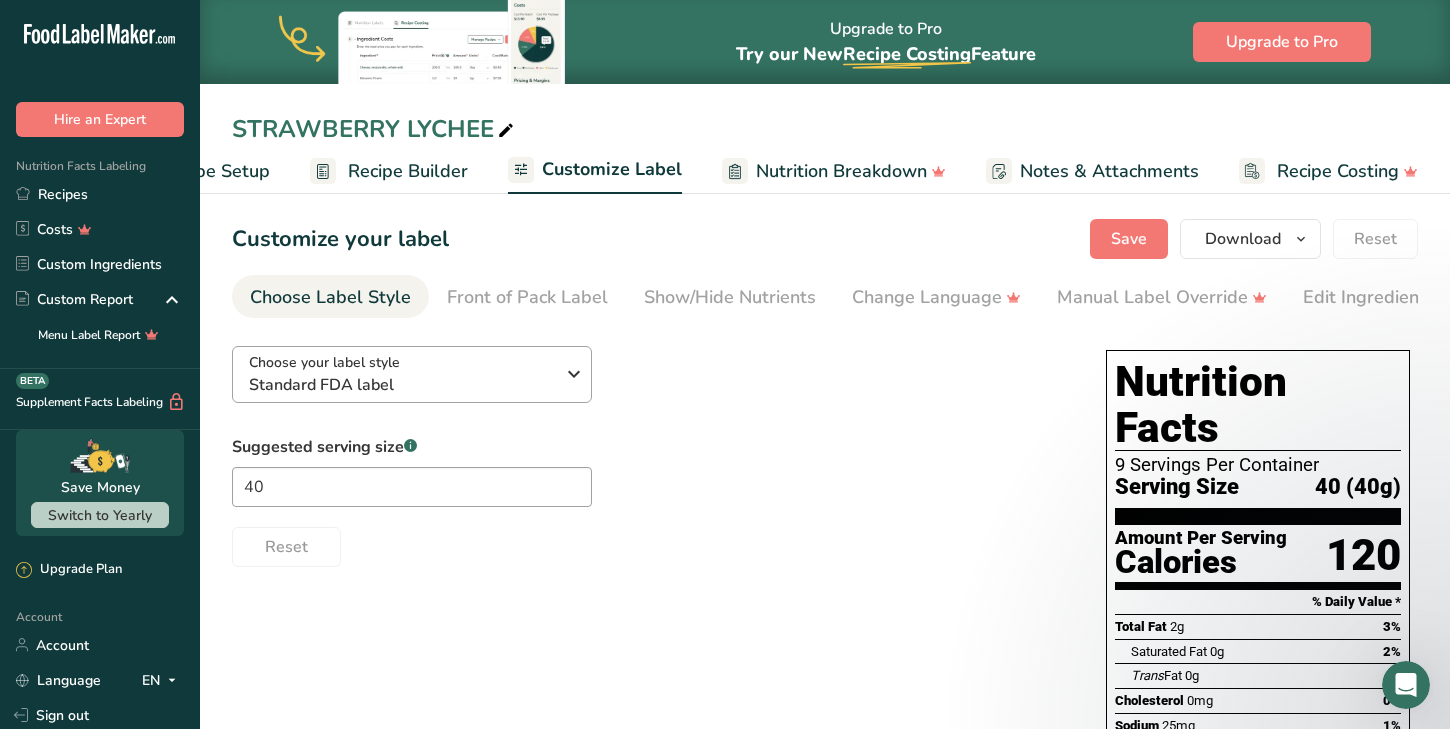 click on "Standard FDA label" at bounding box center (401, 385) 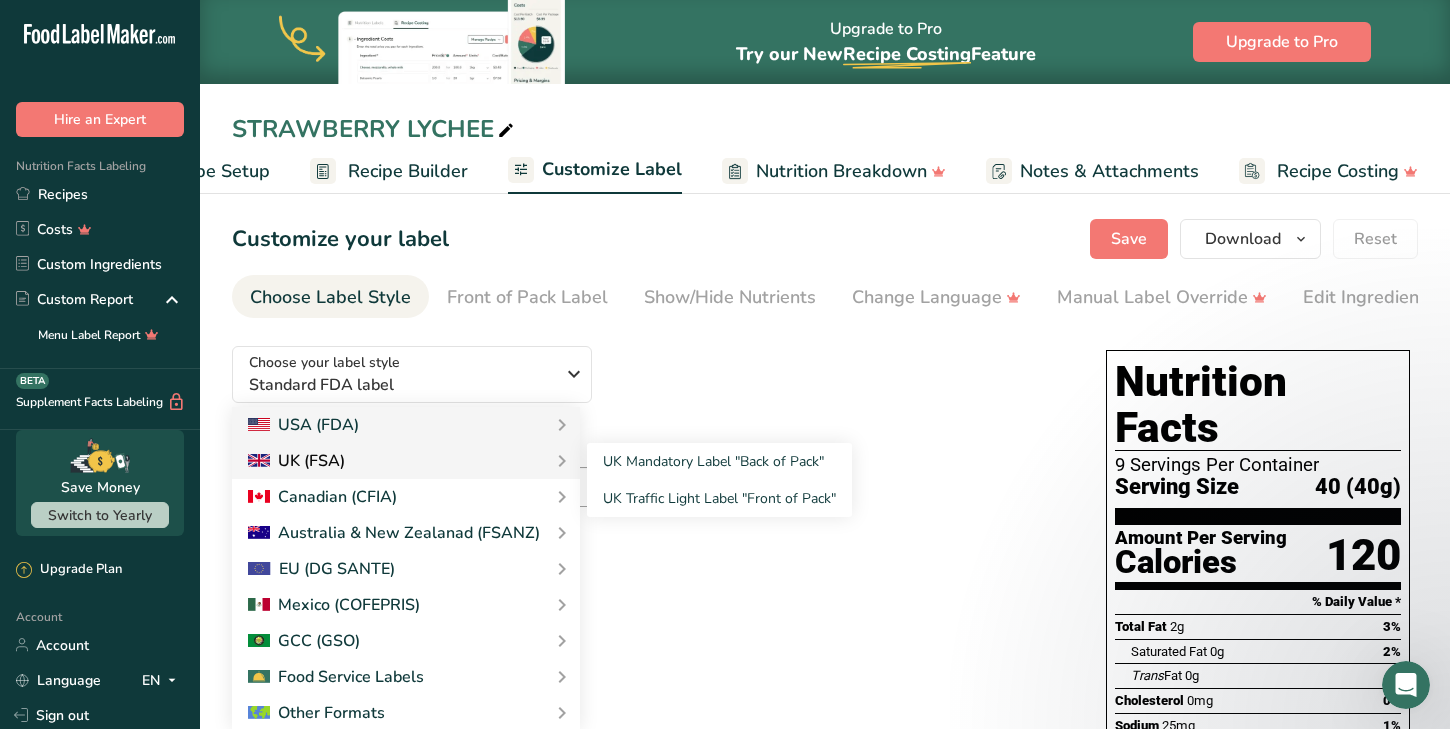 click on "UK (FSA)" at bounding box center (406, 461) 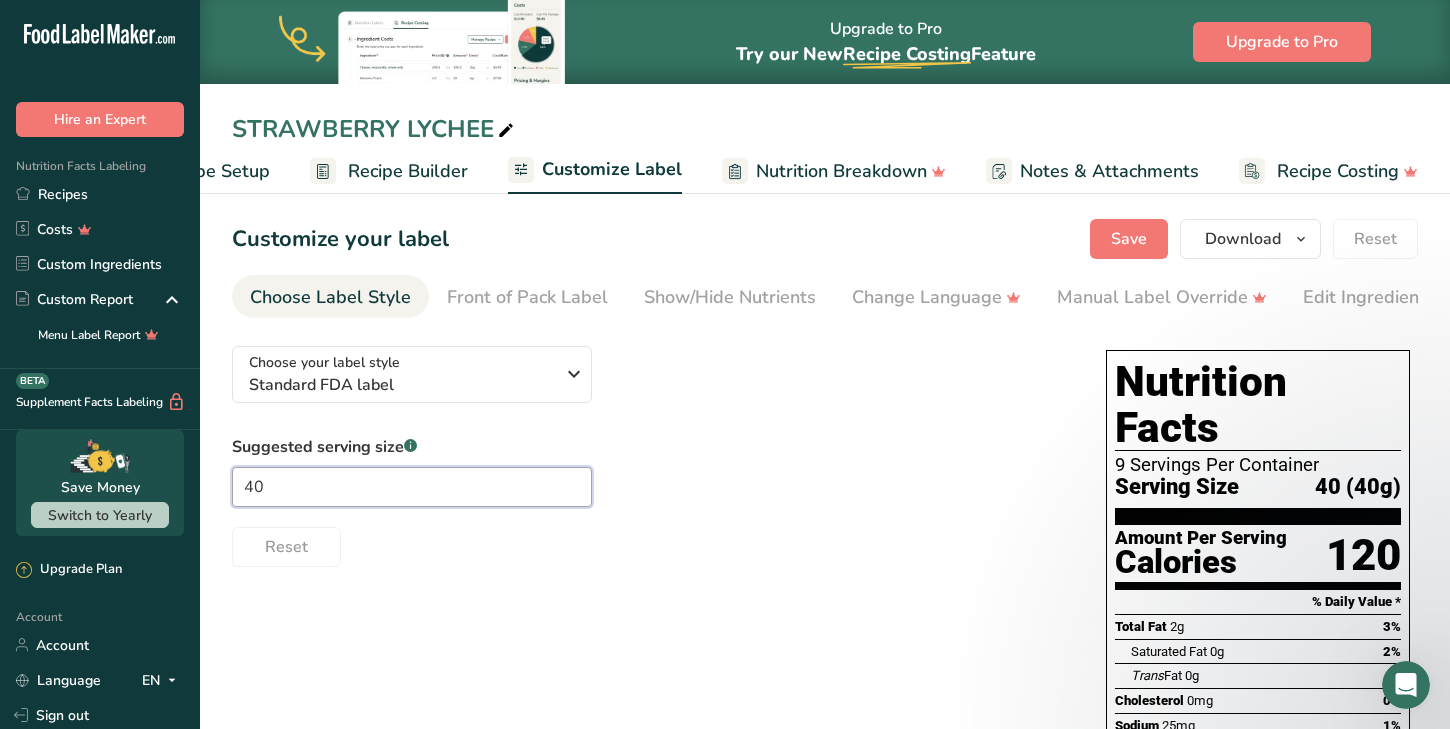 drag, startPoint x: 489, startPoint y: 501, endPoint x: 195, endPoint y: 477, distance: 294.97797 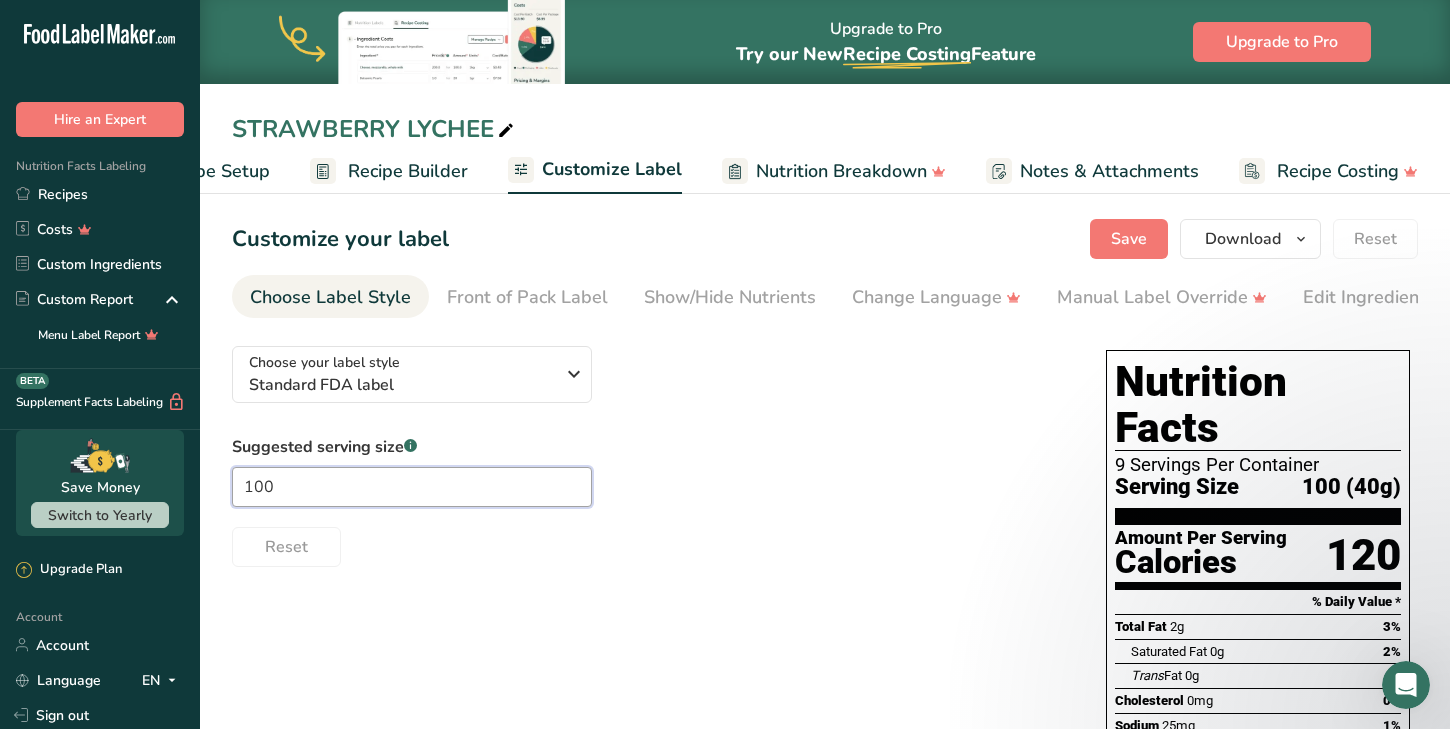 type on "100" 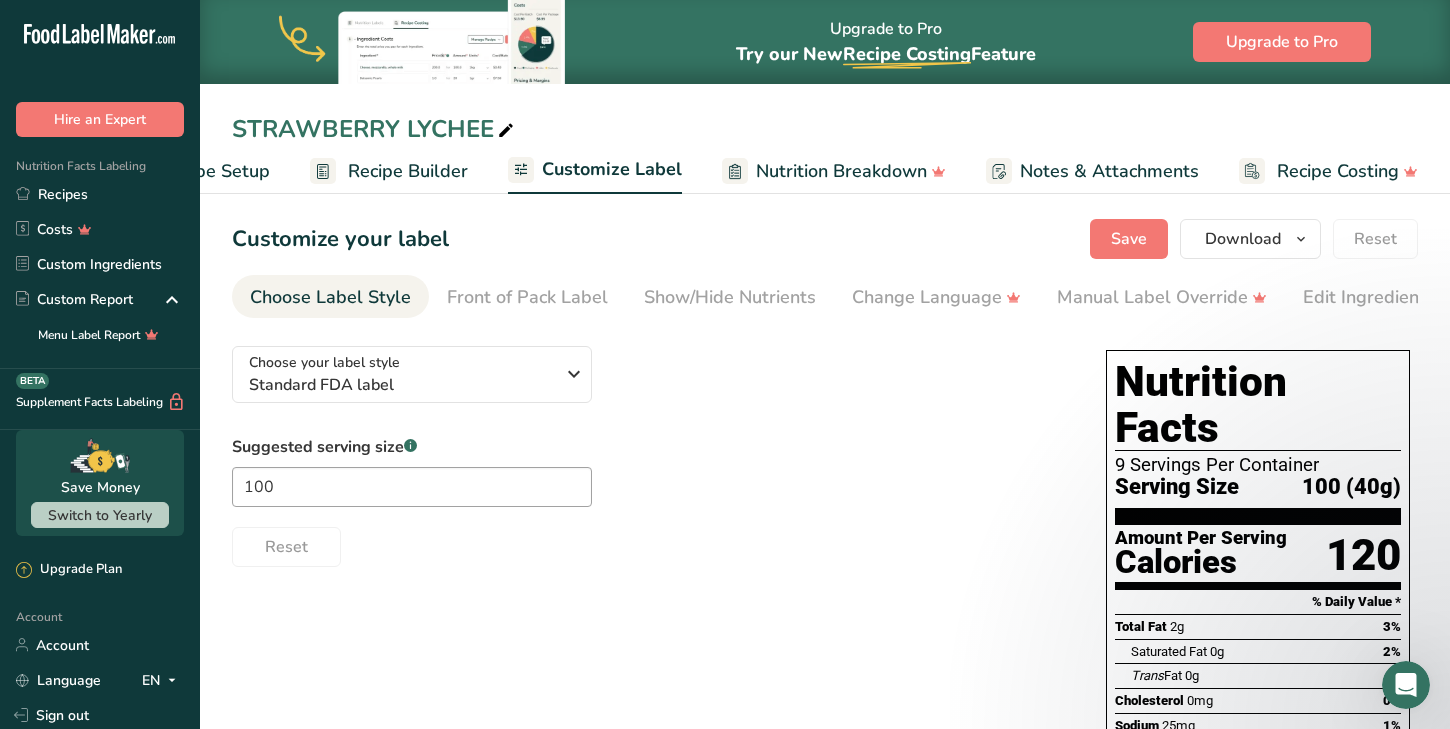 click on "Reset" at bounding box center (649, 543) 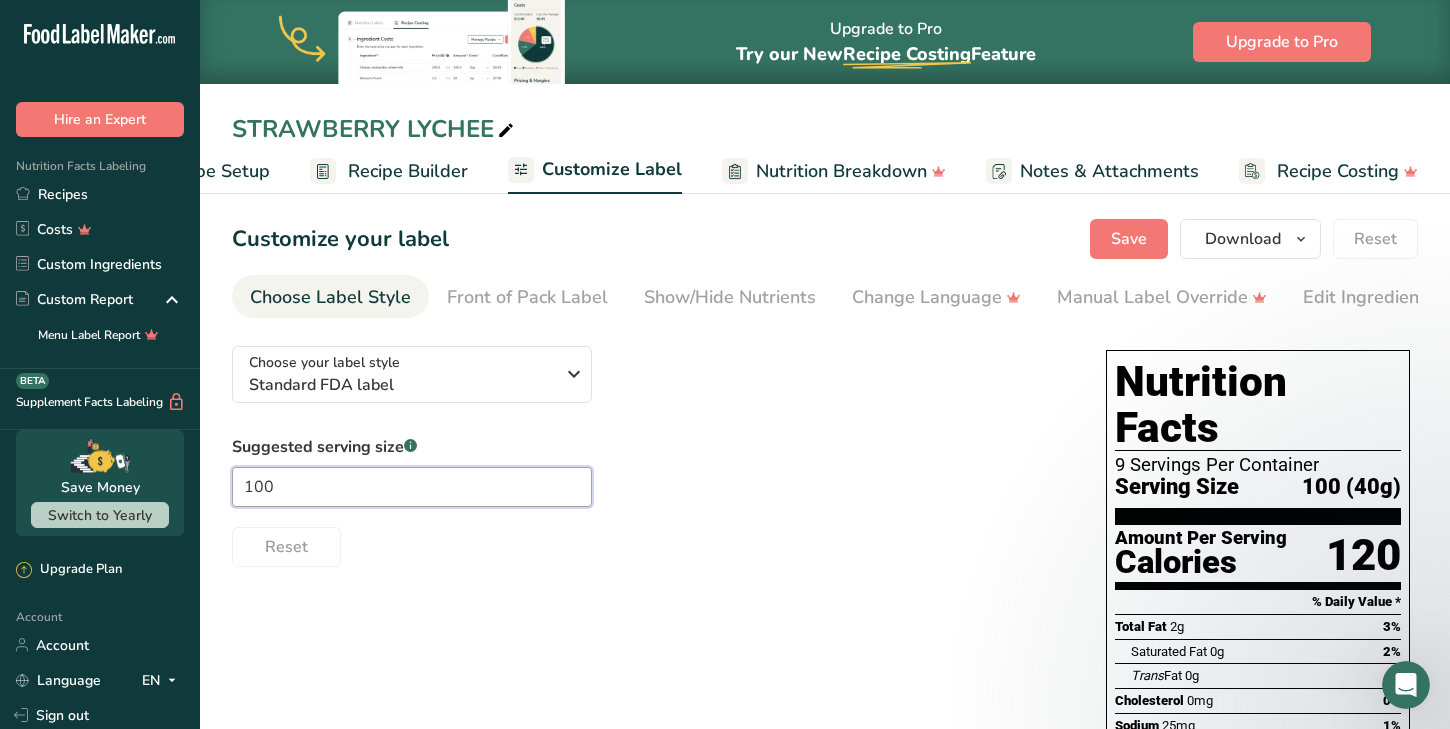 click on "100" at bounding box center [412, 487] 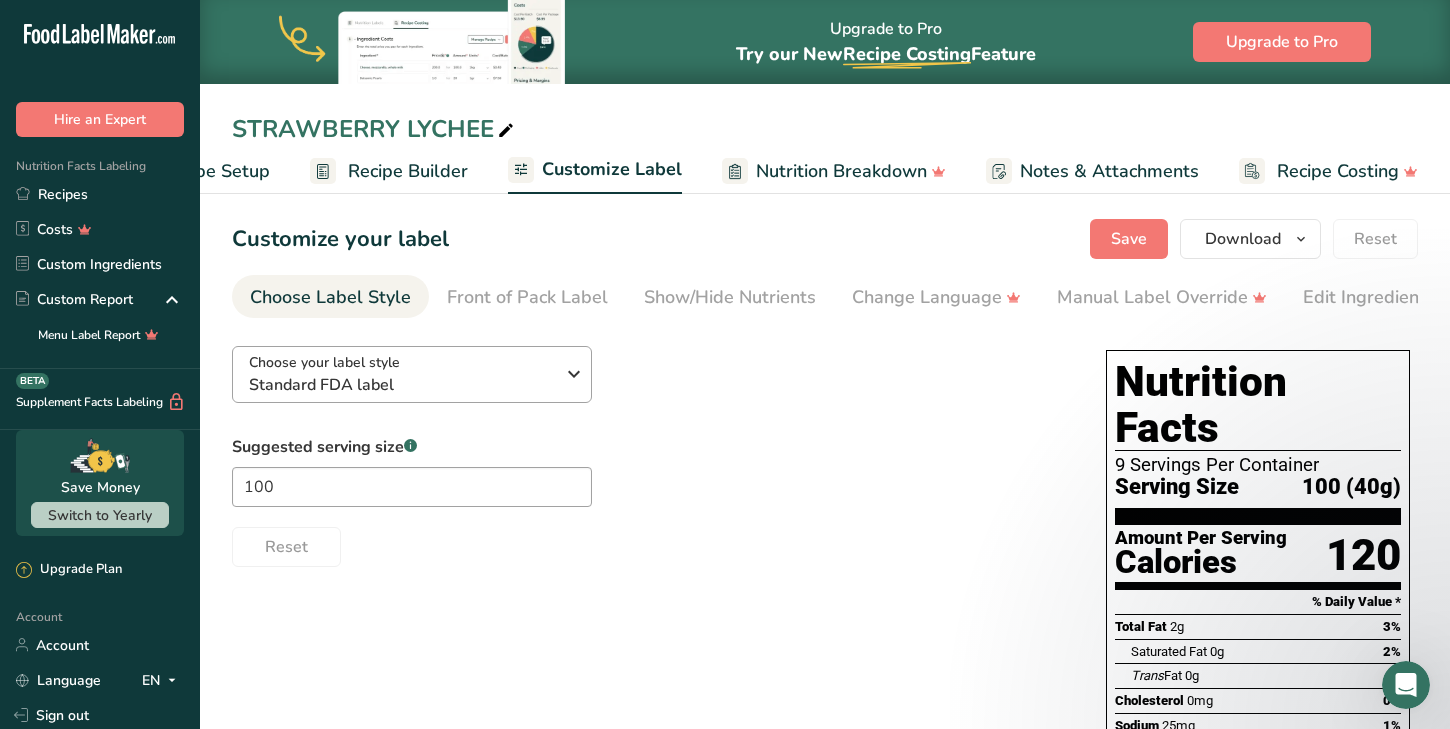 click on "Standard FDA label" at bounding box center (401, 385) 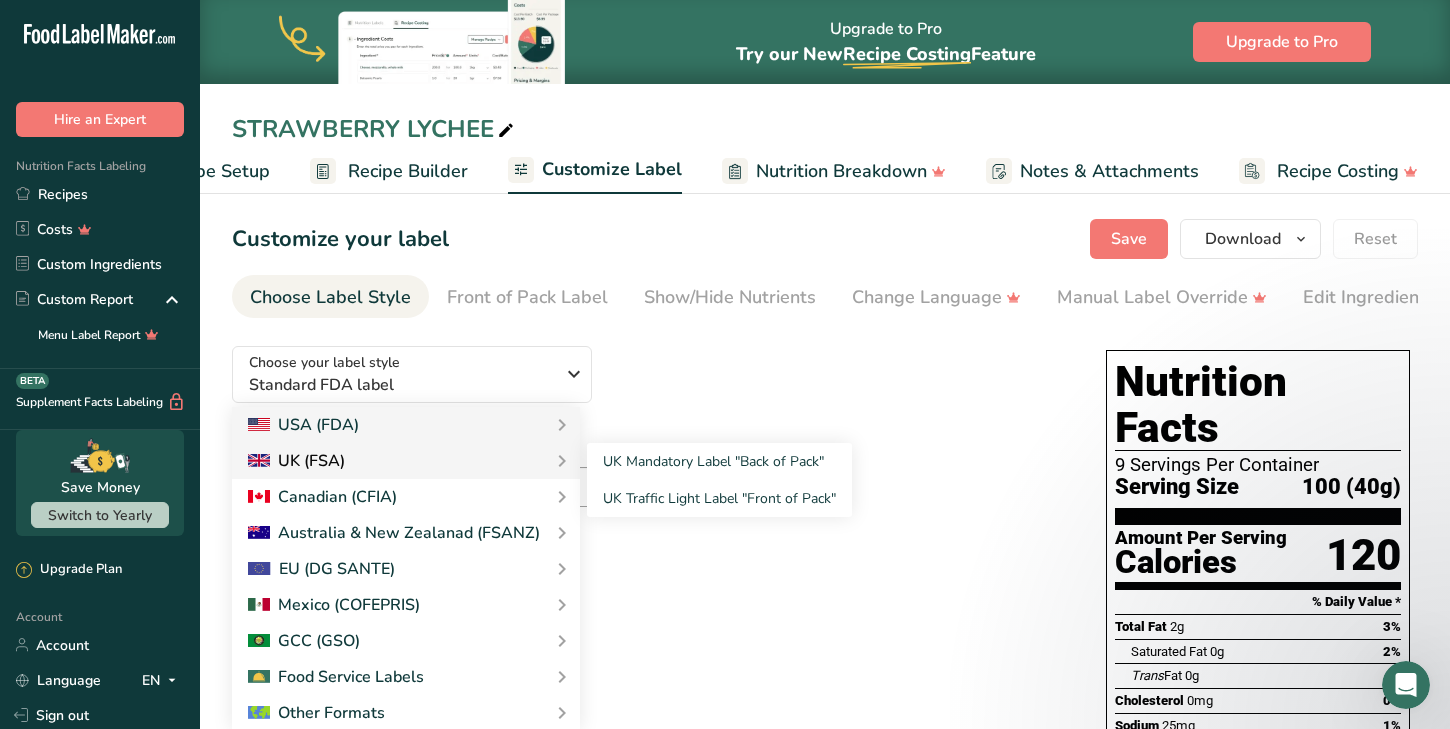 click on "UK (FSA)" at bounding box center [406, 461] 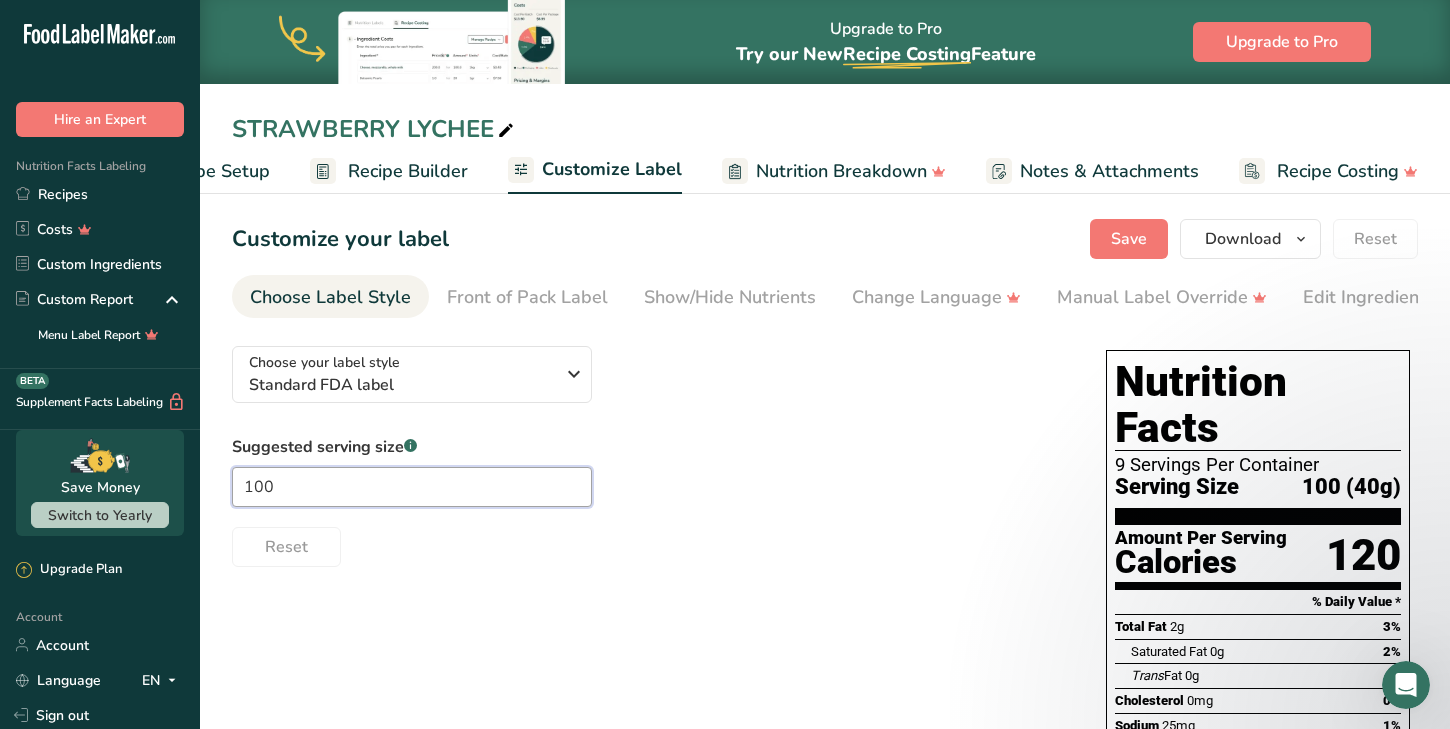 click on "100" at bounding box center [412, 487] 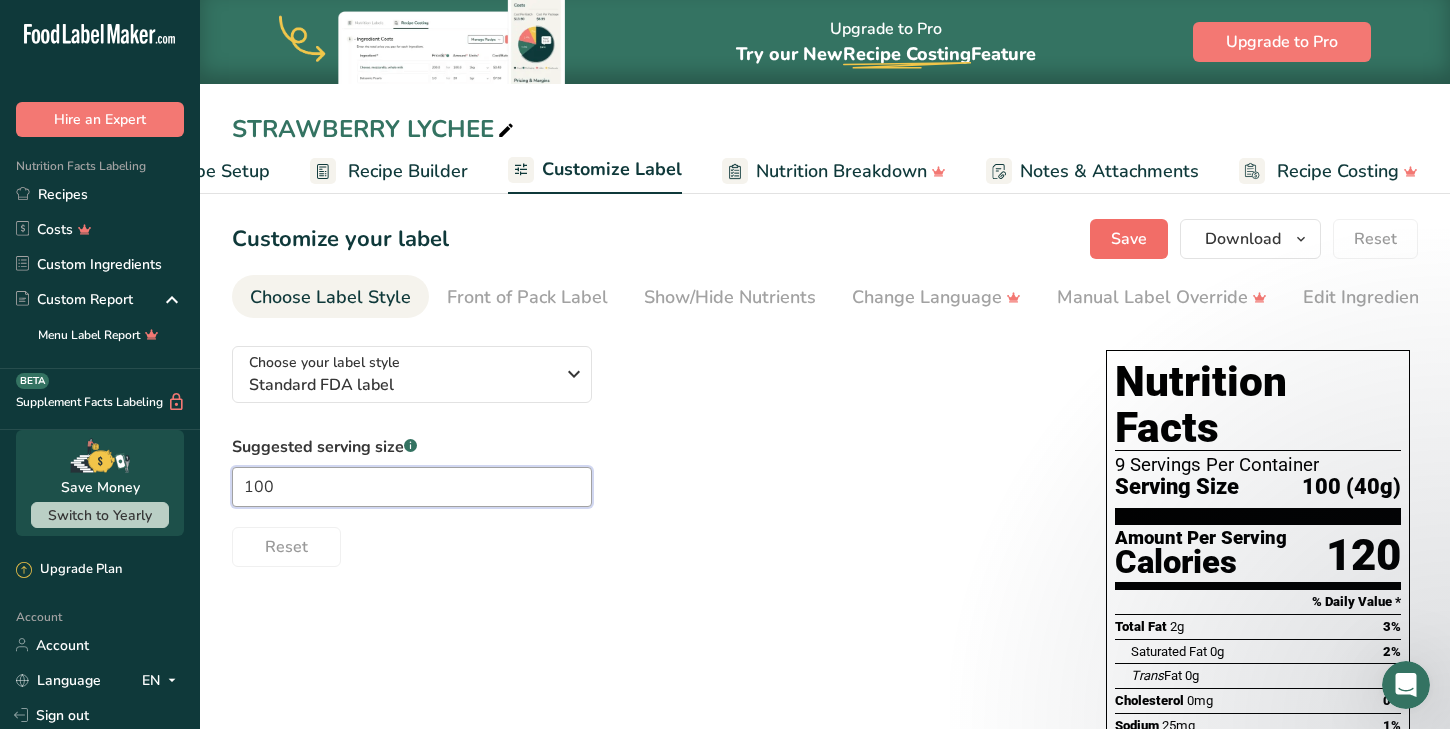 click on "Save" at bounding box center (1129, 239) 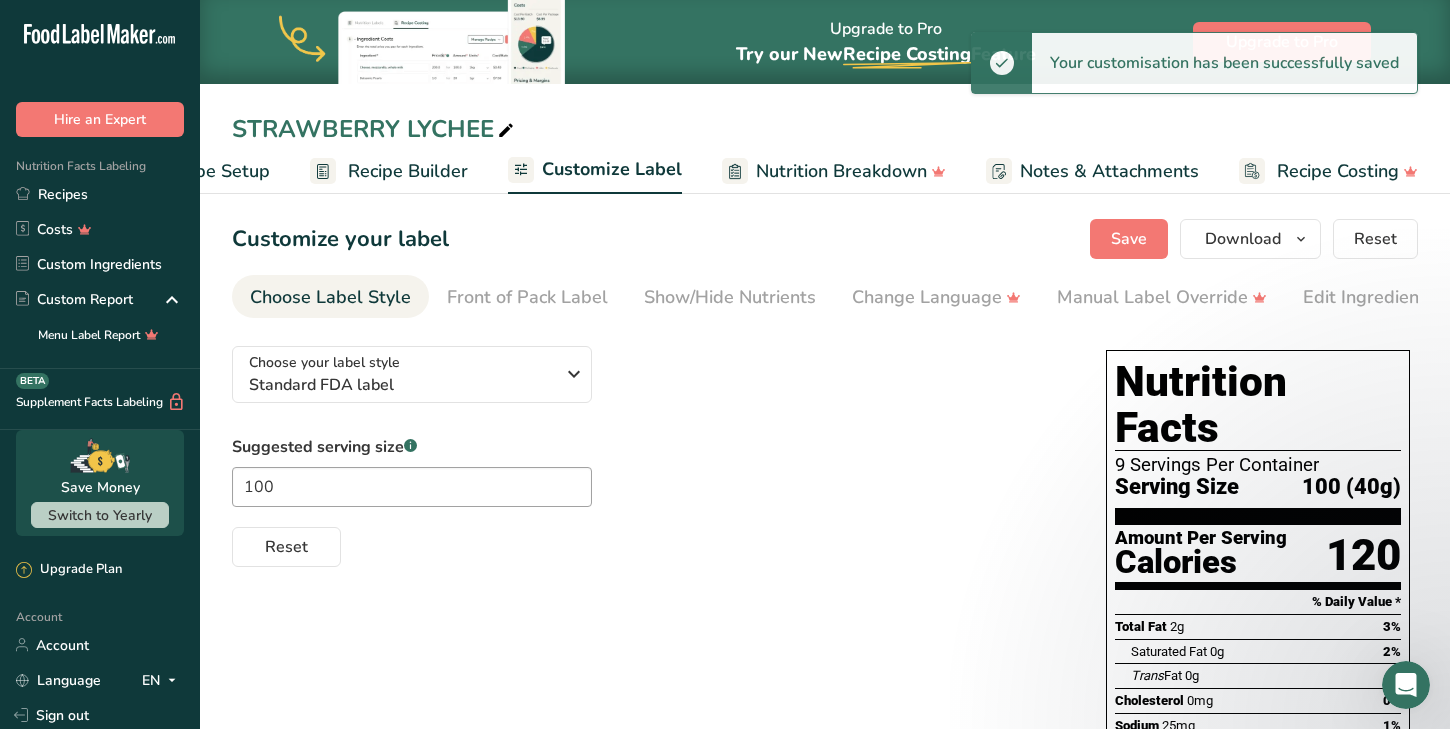 click on "Choose your label style
Standard FDA label
USA (FDA)
Standard FDA label
Tabular FDA label
Linear FDA label
Simplified FDA label
Dual Column FDA label (Per Serving/Per Container)
Dual Column FDA label (As Sold/As Prepared)
Aggregate Standard FDA label
Standard FDA label with Micronutrients listed side-by-side
UK (FSA)
UK Mandatory Label "Back of Pack"
UK Traffic Light Label  "Front of Pack"
Canadian (CFIA)
Canadian Standard label
Canadian Dual Column label" at bounding box center [649, 448] 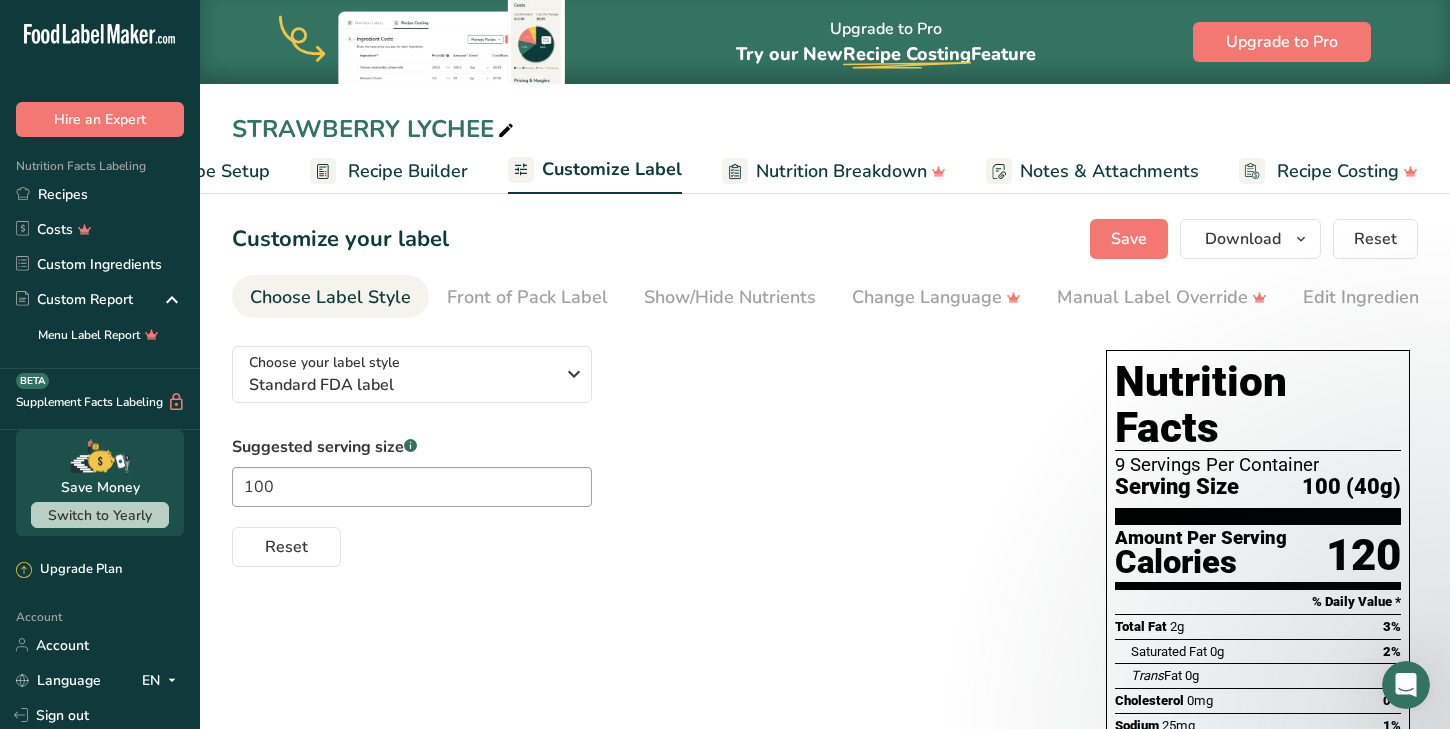 click on "Recipe Builder" at bounding box center [389, 171] 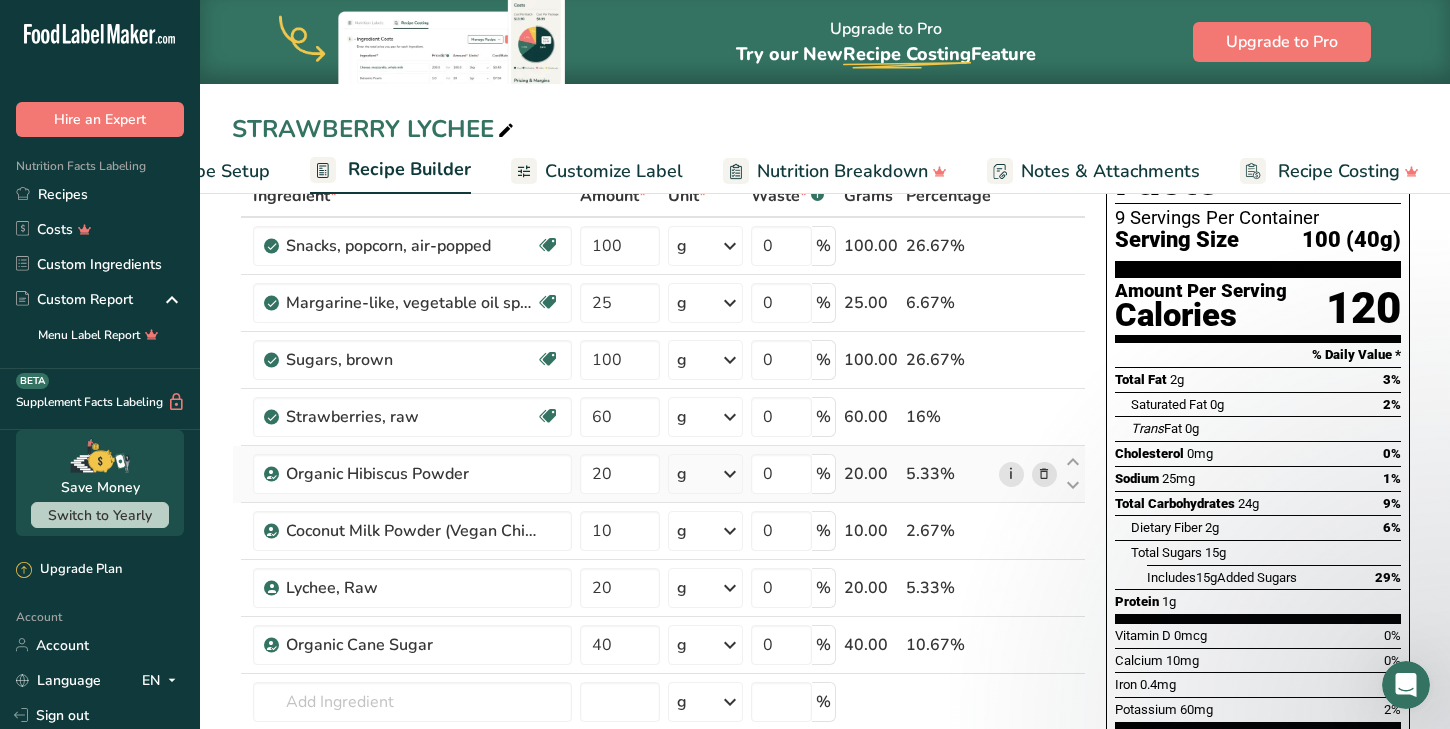 scroll, scrollTop: 124, scrollLeft: 0, axis: vertical 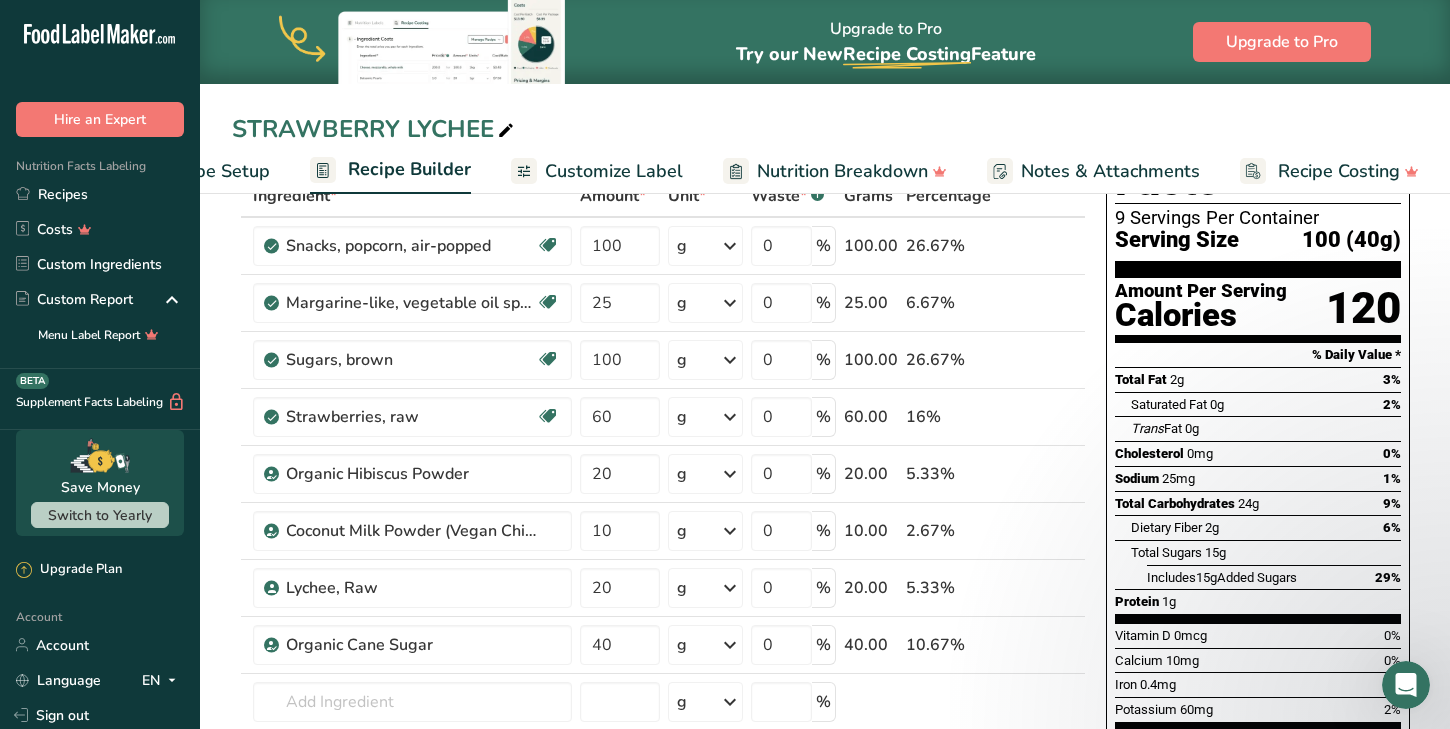 click on "Nutrition Breakdown" at bounding box center (842, 171) 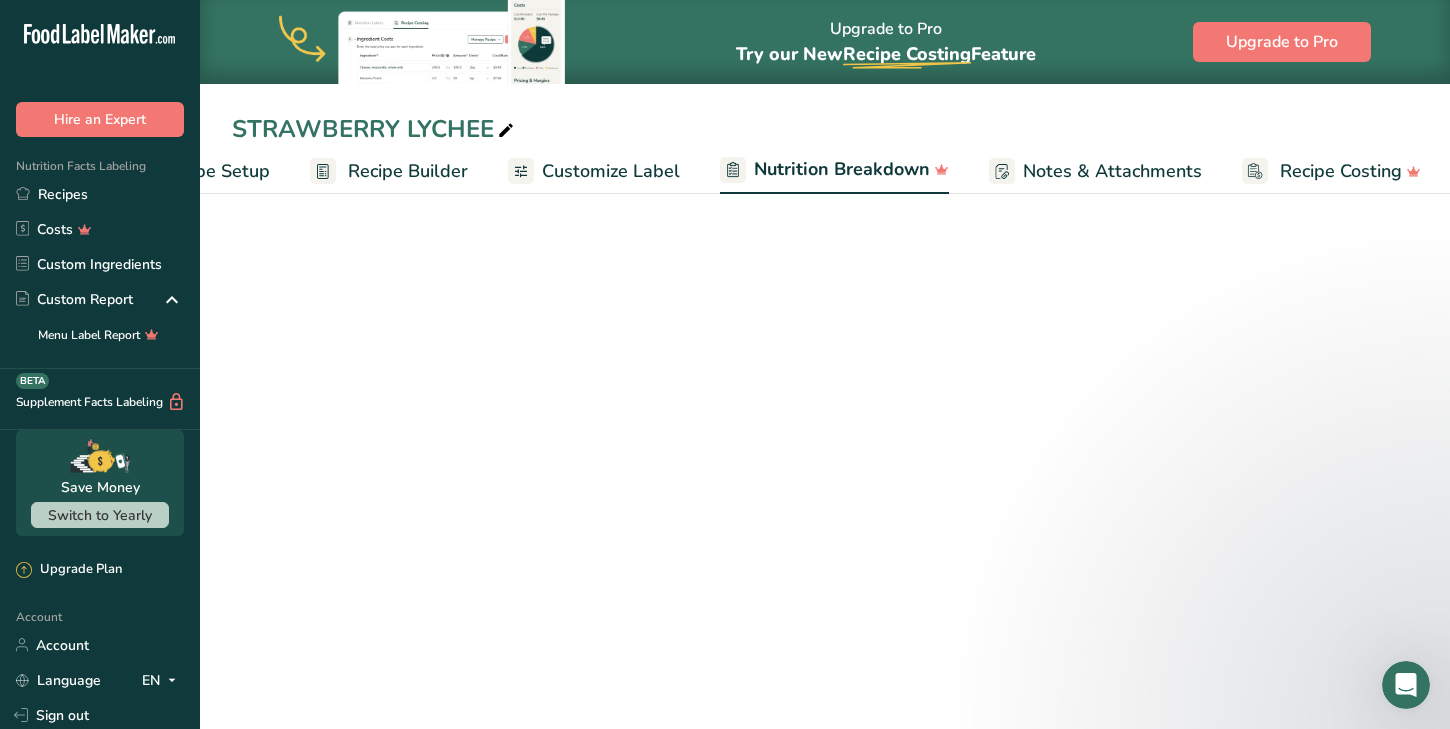 scroll, scrollTop: 0, scrollLeft: 111, axis: horizontal 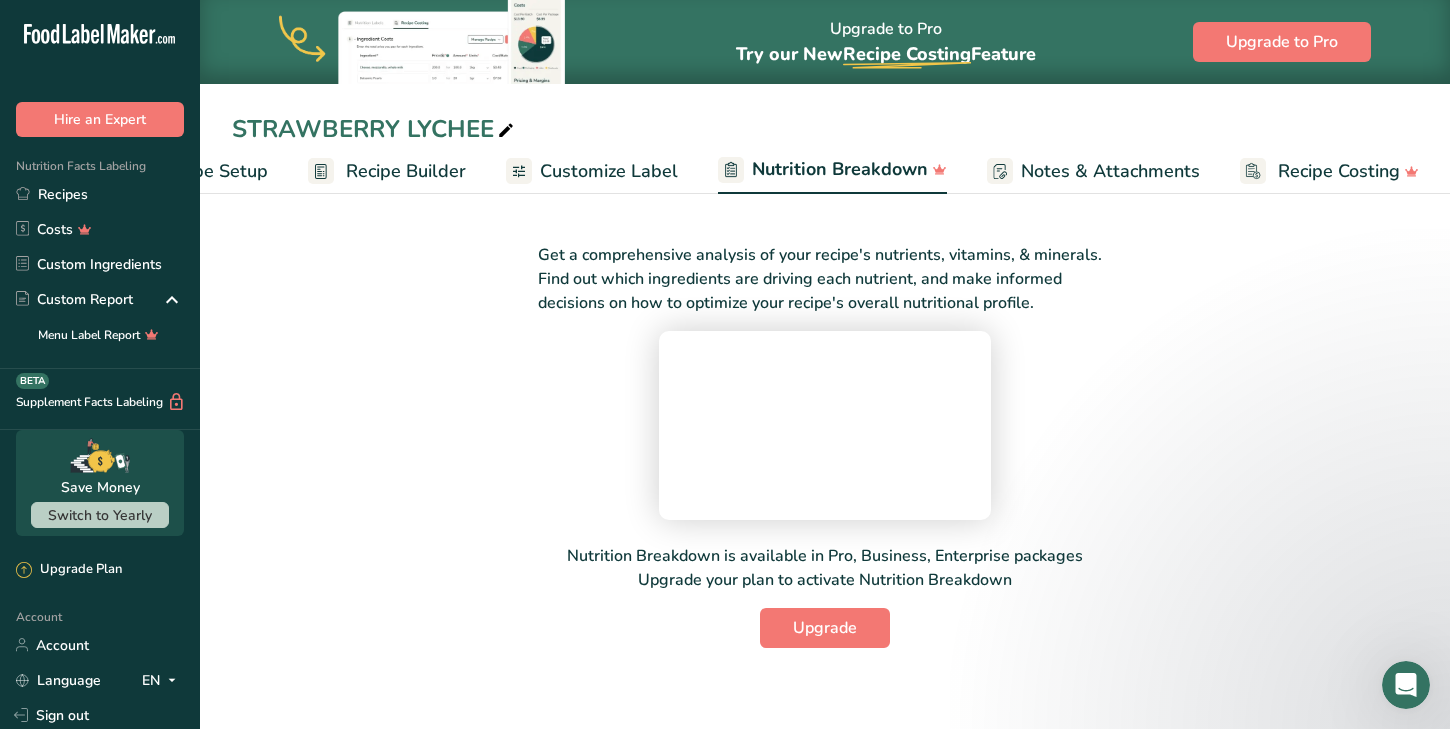 click on "Get a comprehensive analysis of your recipe's nutrients, vitamins, & minerals. Find out which ingredients are driving each nutrient, and make informed decisions on how to optimize your recipe's overall nutritional profile.
Nutrition Breakdown is available in
Pro, Business, Enterprise
packages
Upgrade your plan to activate Nutrition Breakdown
Upgrade" at bounding box center (825, 433) 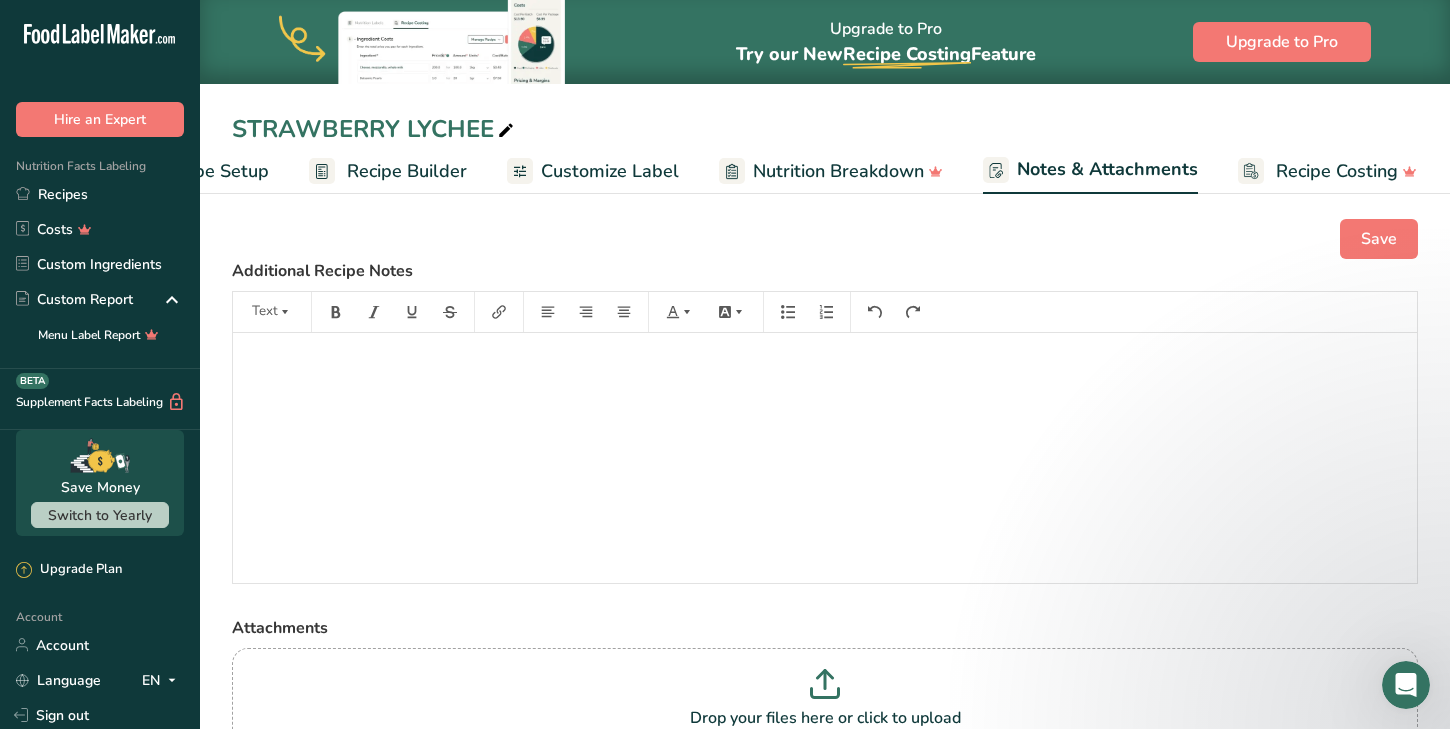 click on "Customize Label" at bounding box center [610, 171] 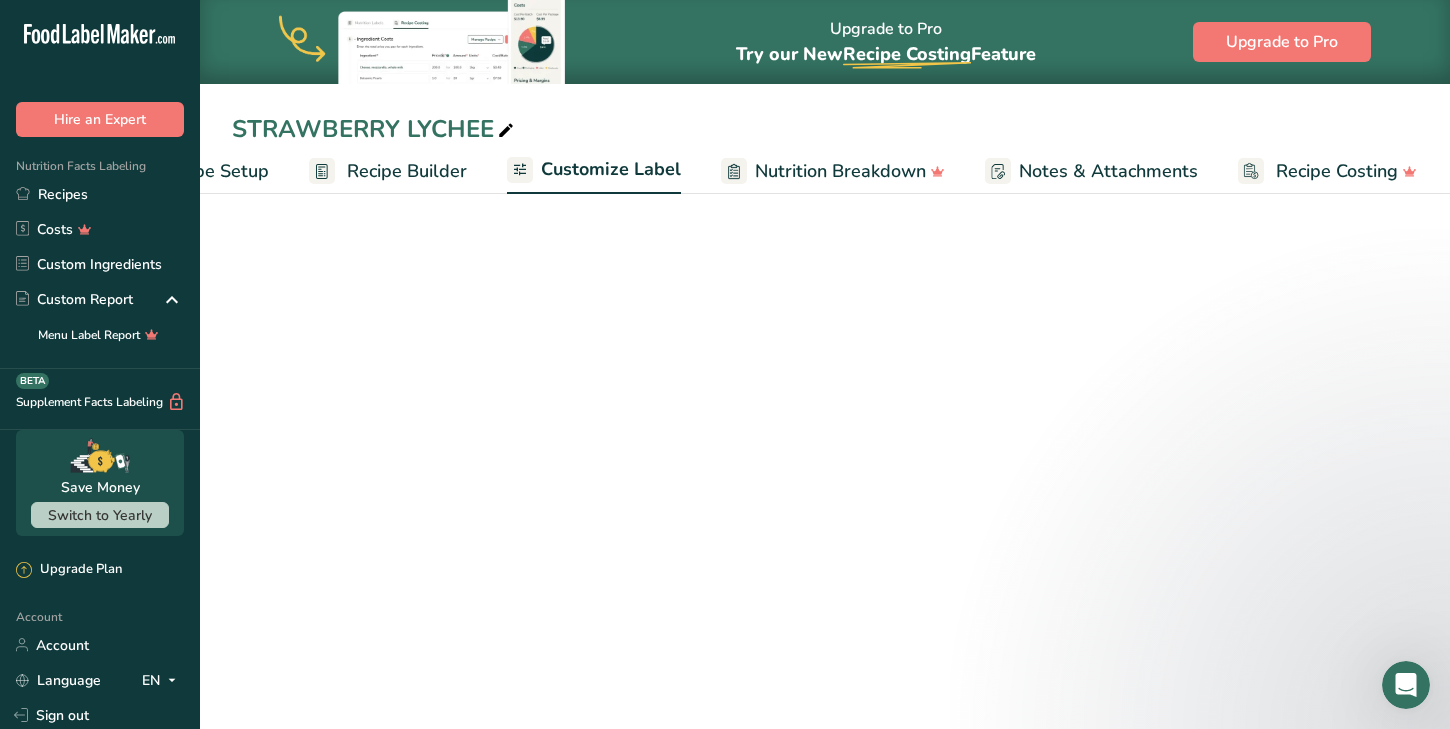 scroll, scrollTop: 0, scrollLeft: 109, axis: horizontal 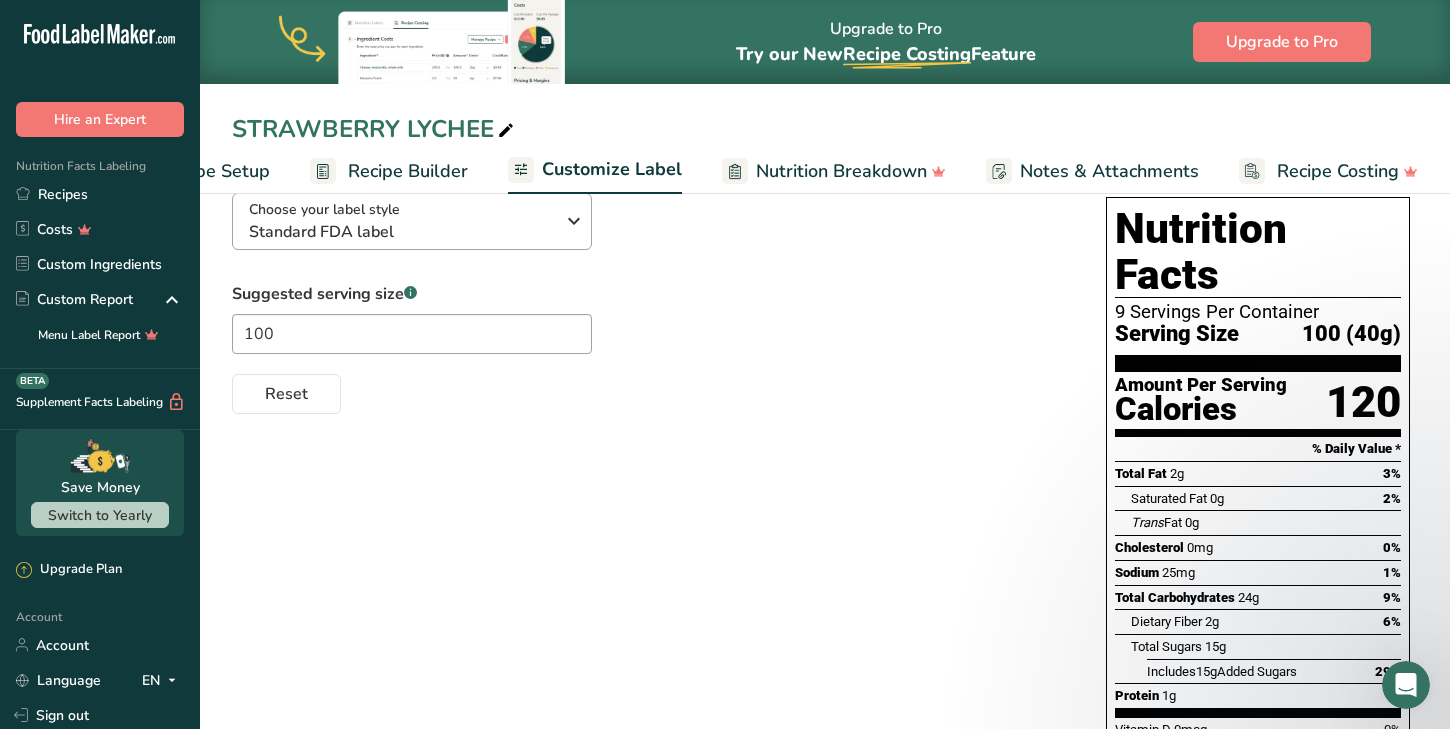 click on "Choose your label style
Standard FDA label" at bounding box center (409, 221) 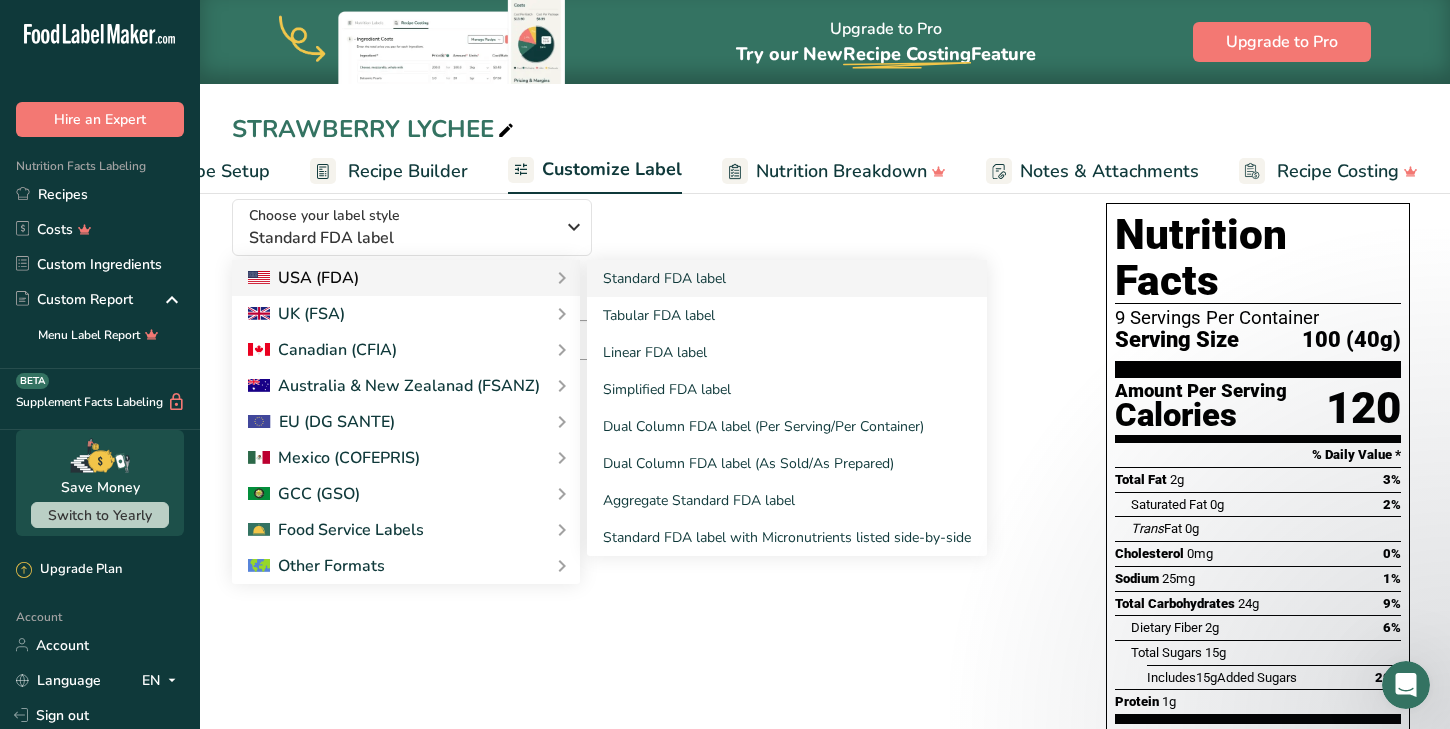 click on "USA (FDA)" at bounding box center [406, 278] 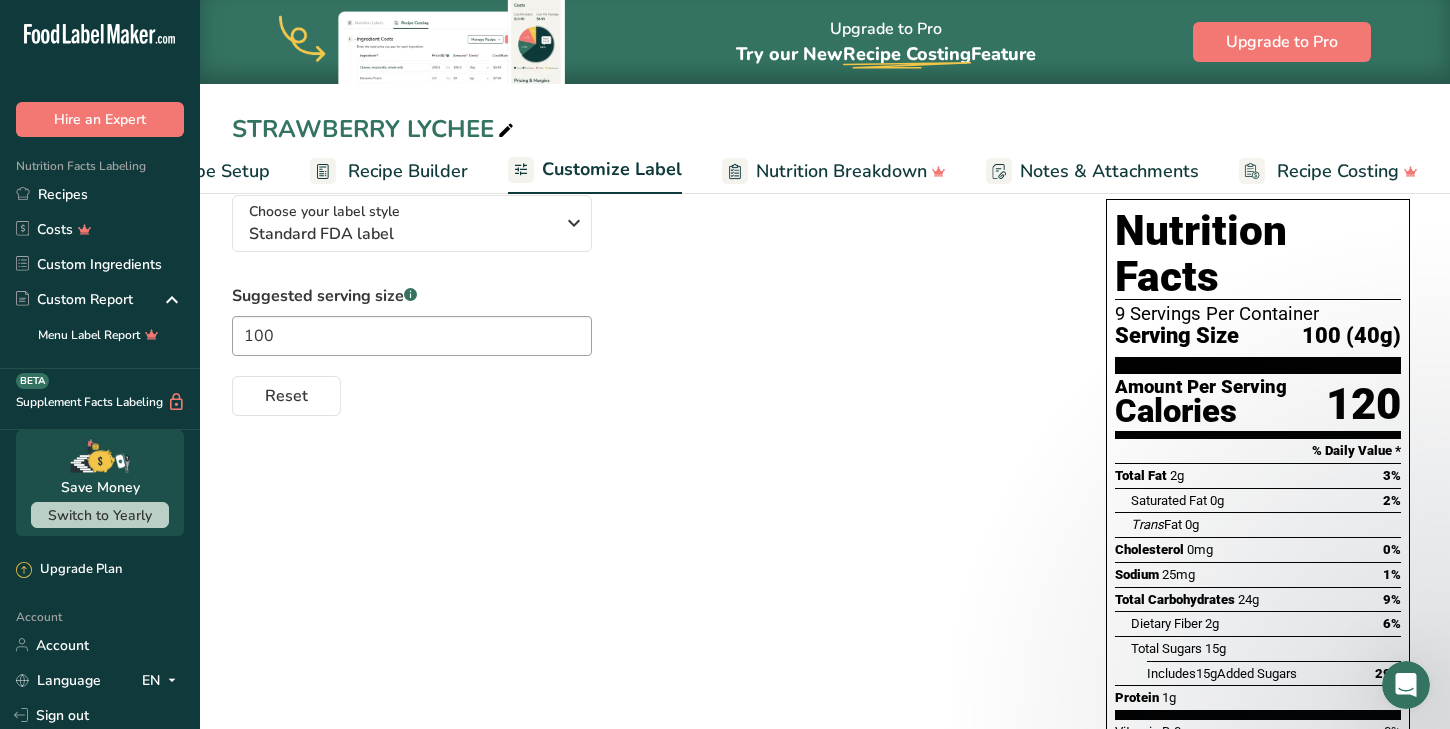scroll, scrollTop: 152, scrollLeft: 0, axis: vertical 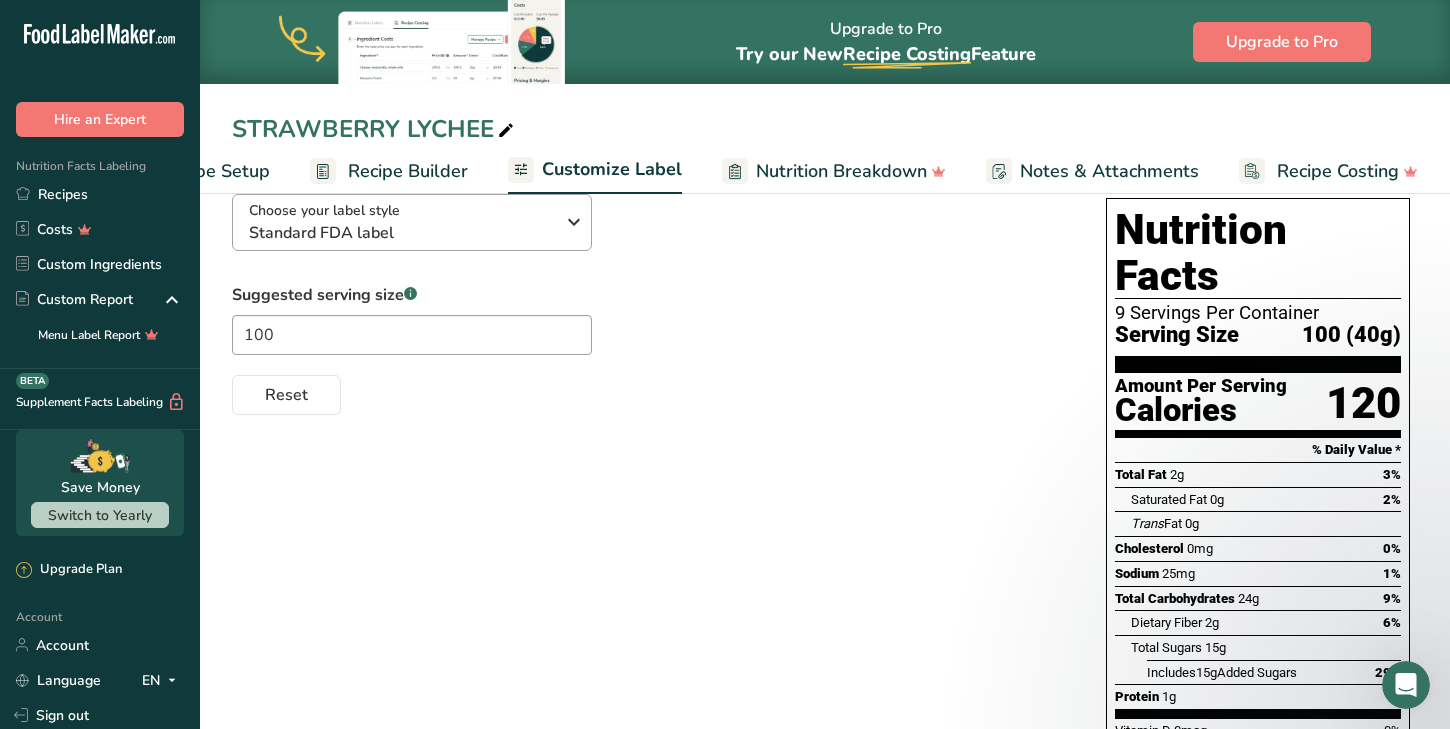 click on "Standard FDA label" at bounding box center [401, 233] 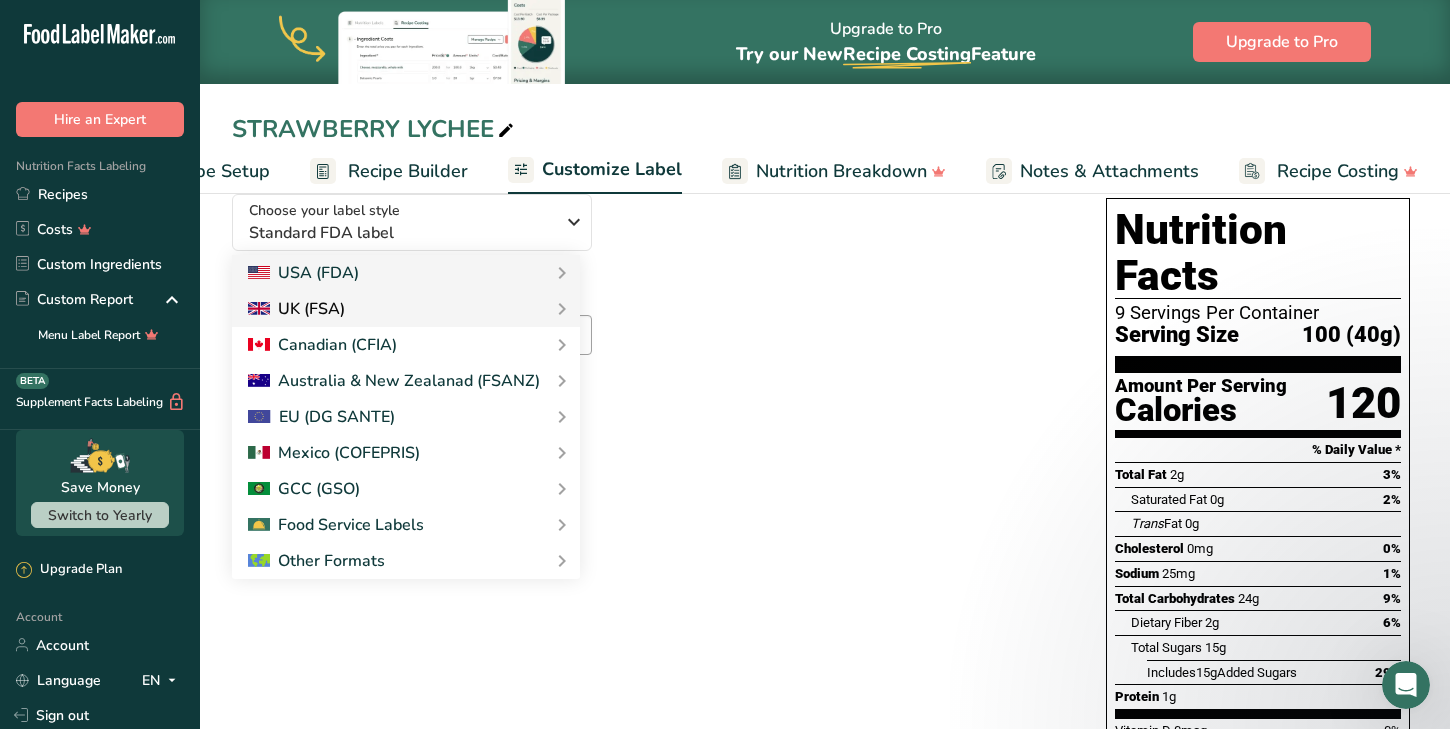 scroll, scrollTop: 152, scrollLeft: 1, axis: both 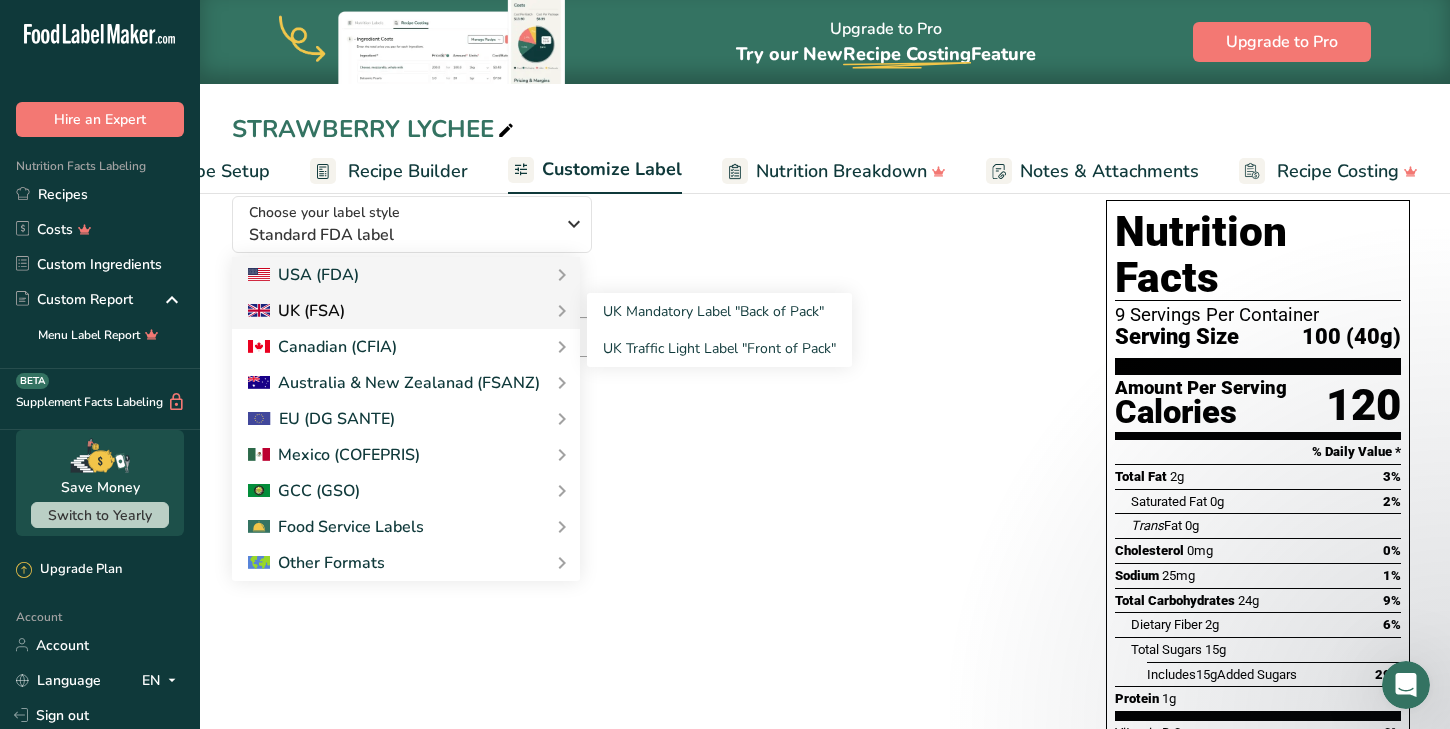 click on "UK (FSA)" at bounding box center (296, 311) 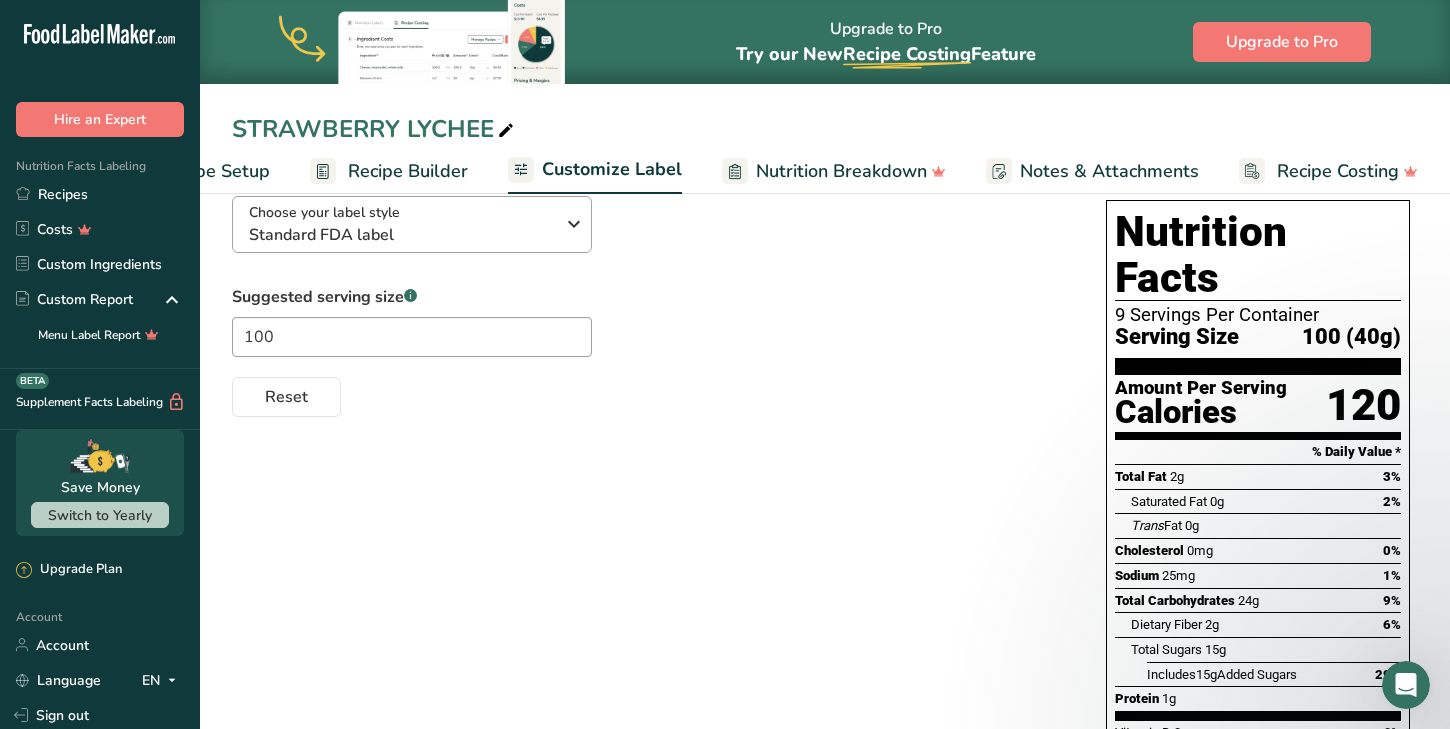 click on "Standard FDA label" at bounding box center (401, 235) 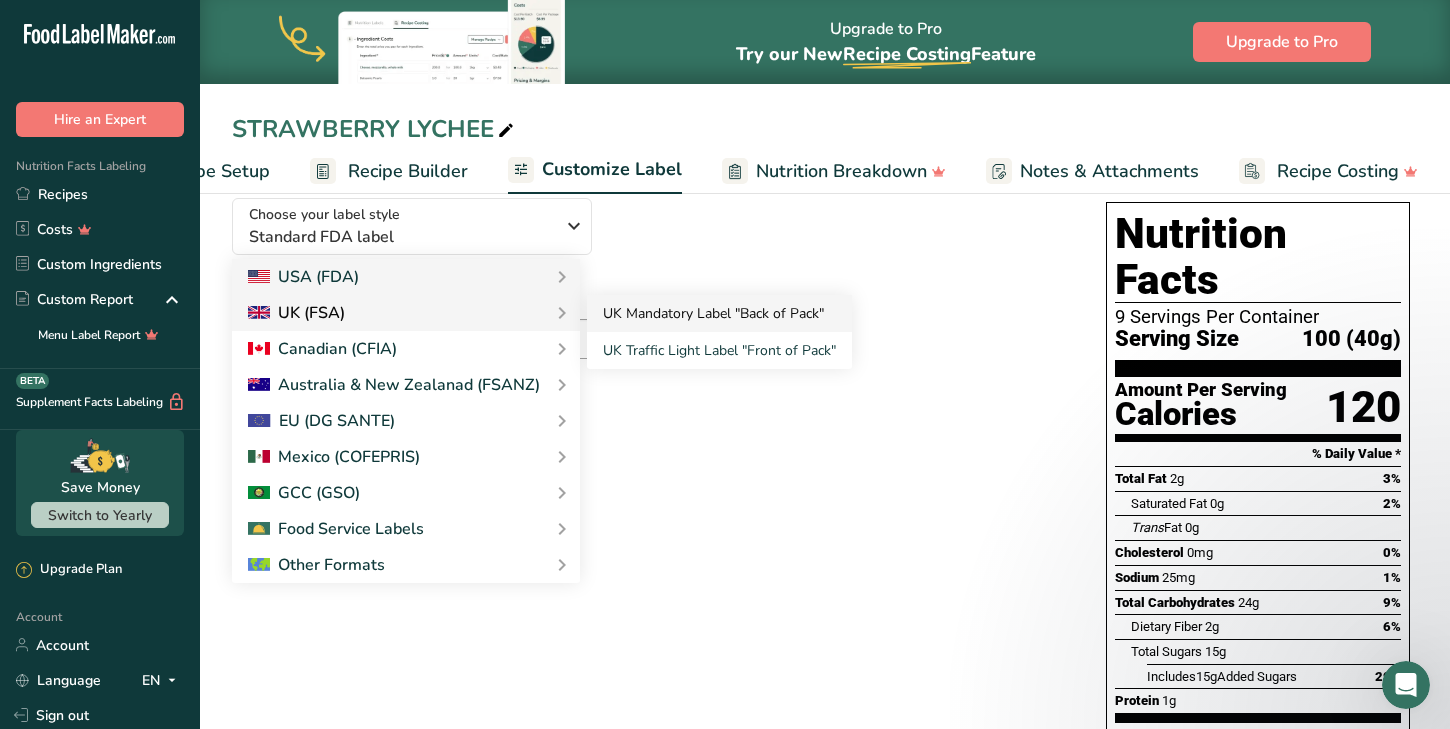 click on "UK Mandatory Label "Back of Pack"" at bounding box center (719, 313) 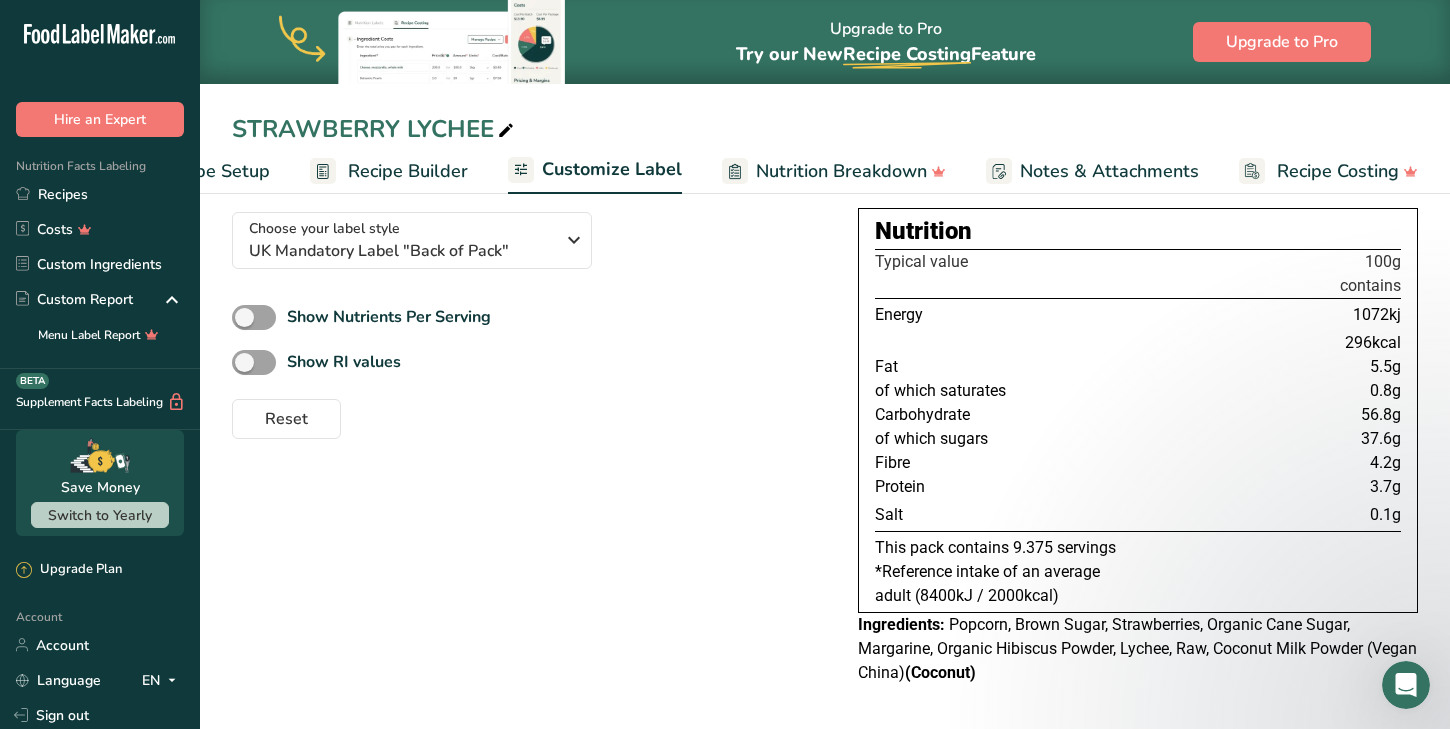 scroll, scrollTop: 139, scrollLeft: 0, axis: vertical 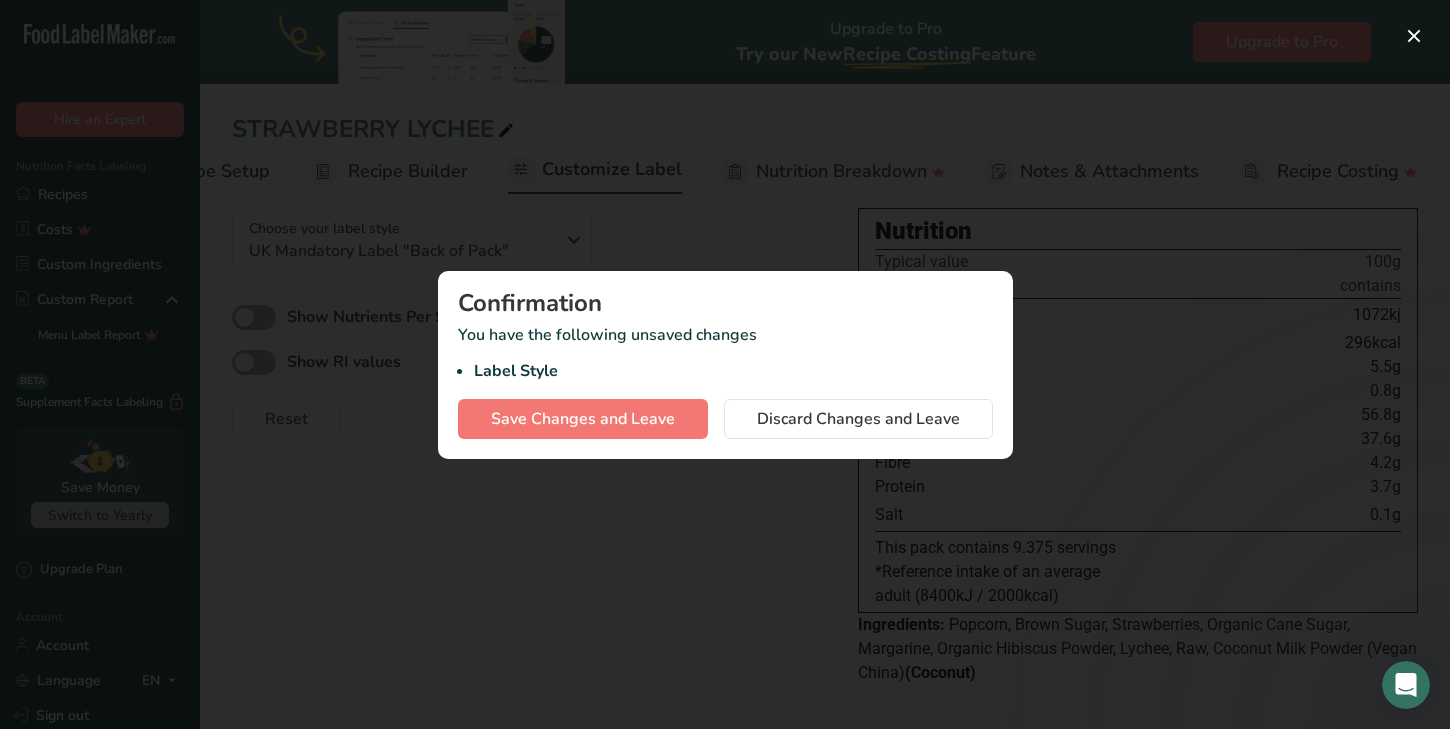 click at bounding box center [725, 364] 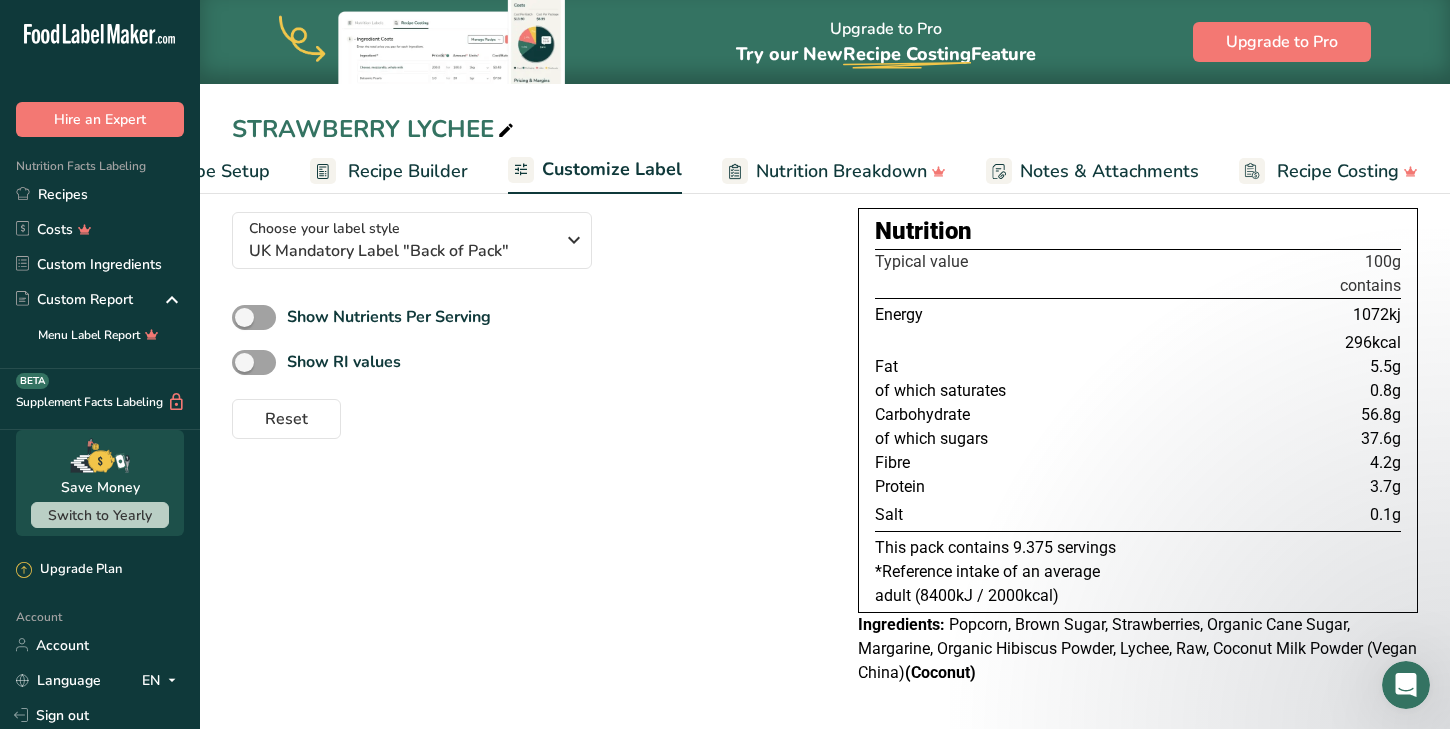 click on "Recipe Setup" at bounding box center (215, 171) 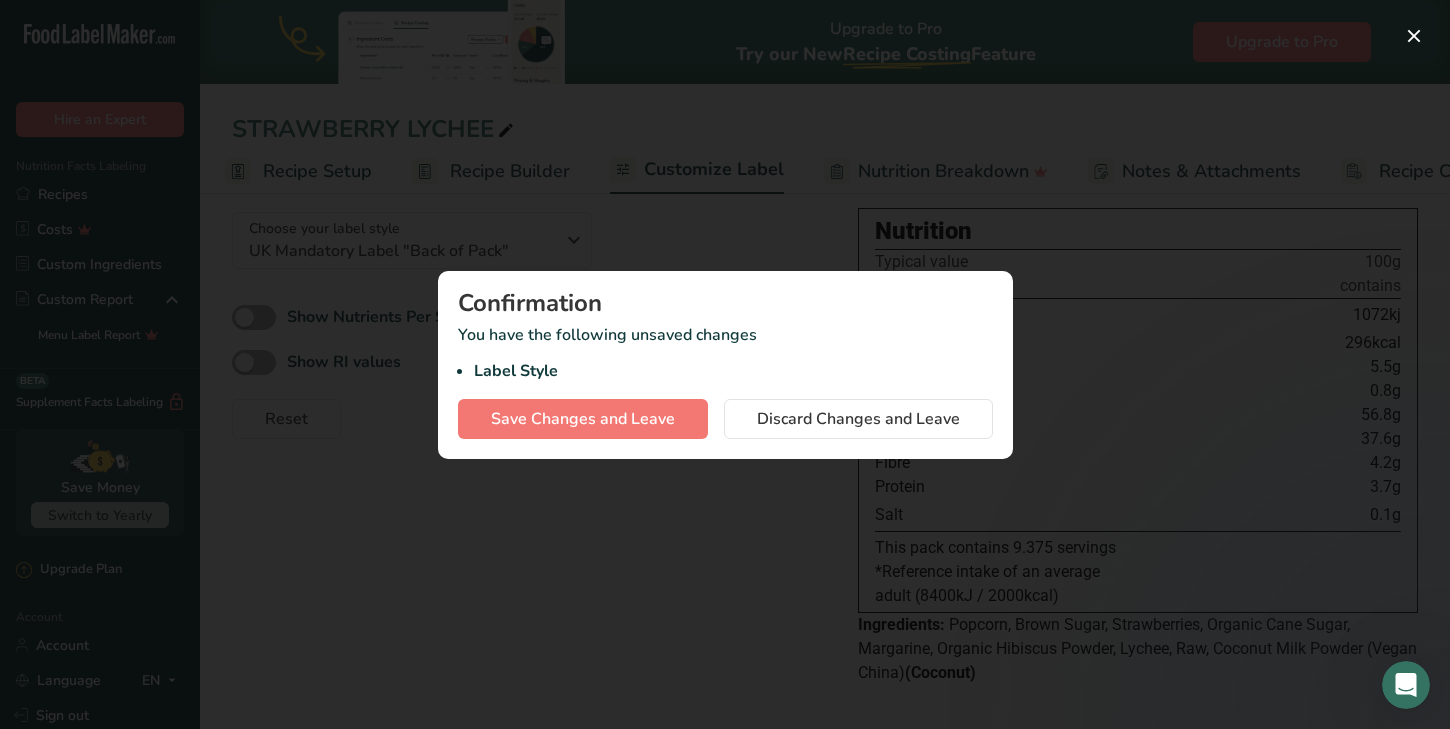 drag, startPoint x: 736, startPoint y: 222, endPoint x: 696, endPoint y: 214, distance: 40.792156 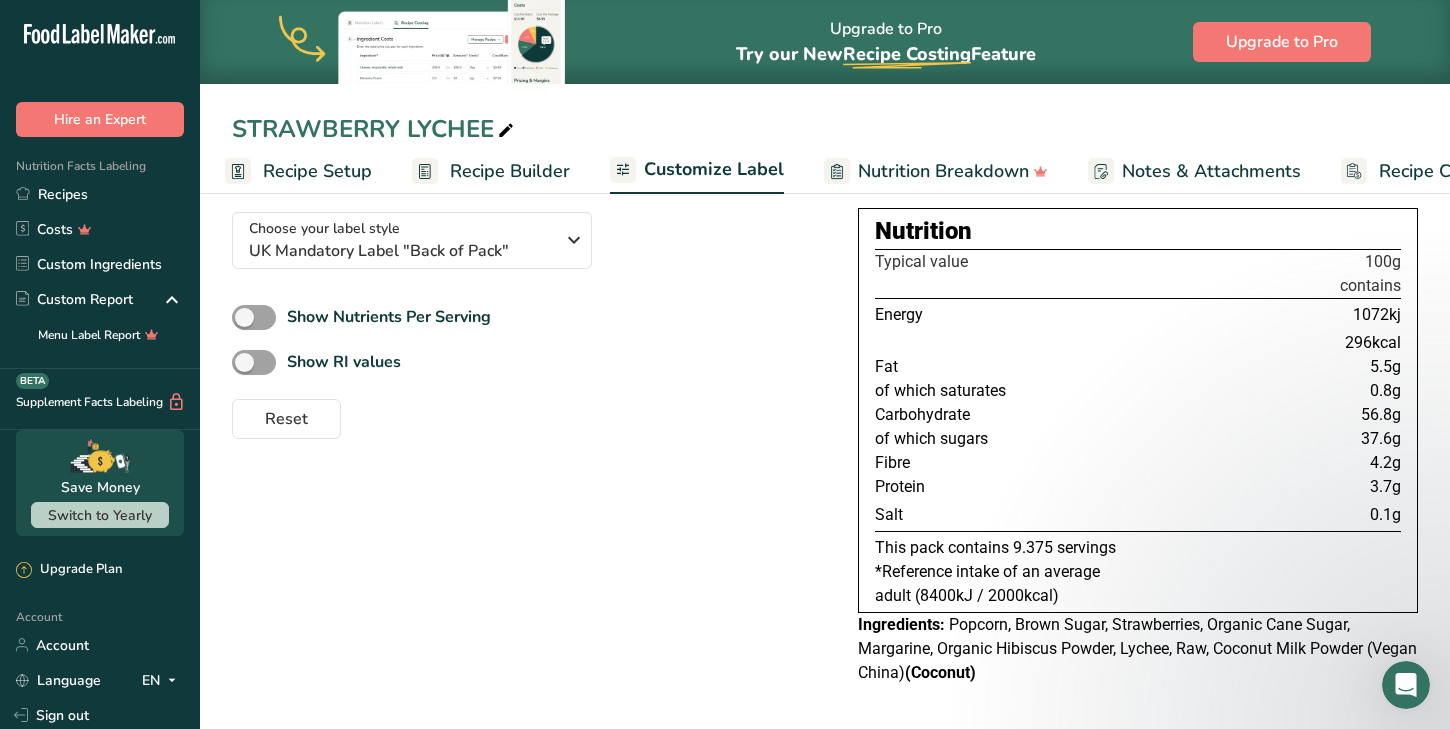 click on "Recipe Builder" at bounding box center (510, 171) 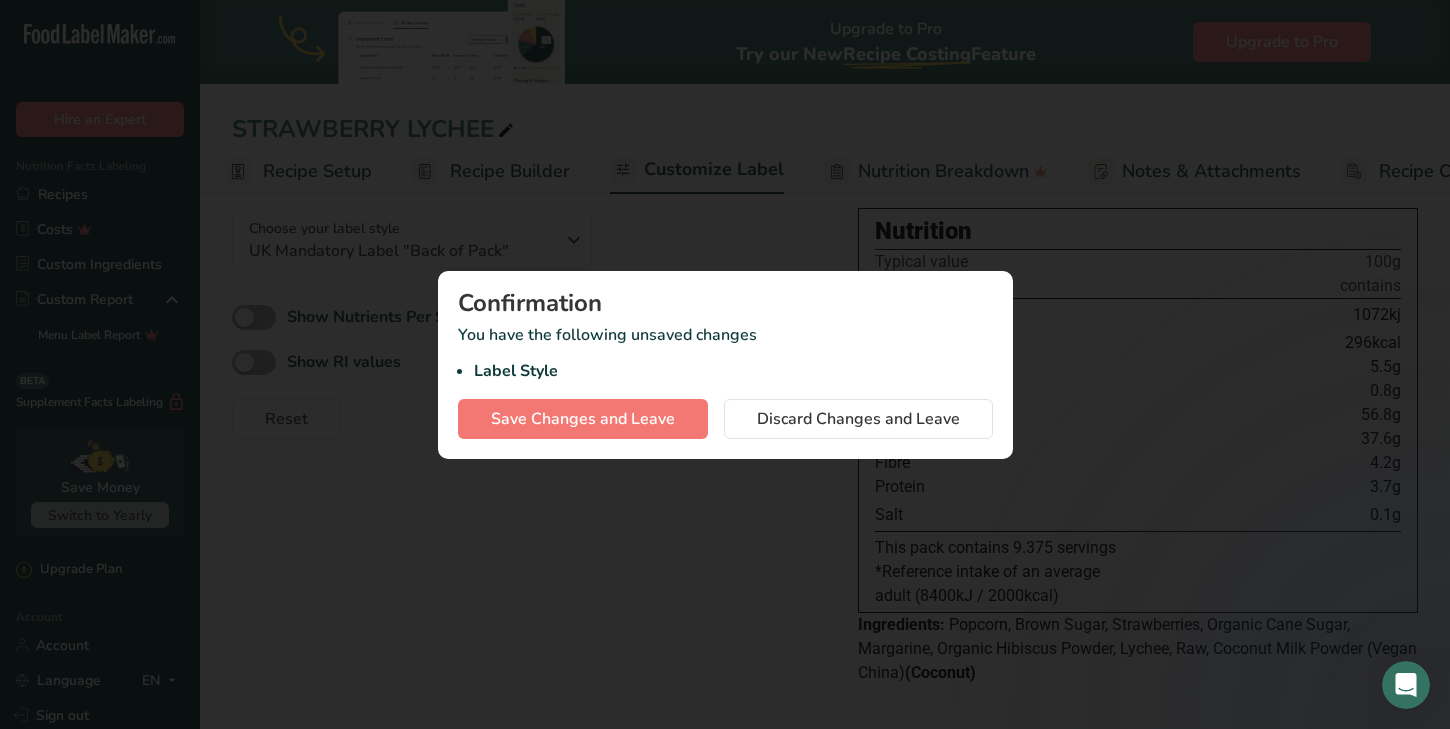 scroll, scrollTop: 0, scrollLeft: 109, axis: horizontal 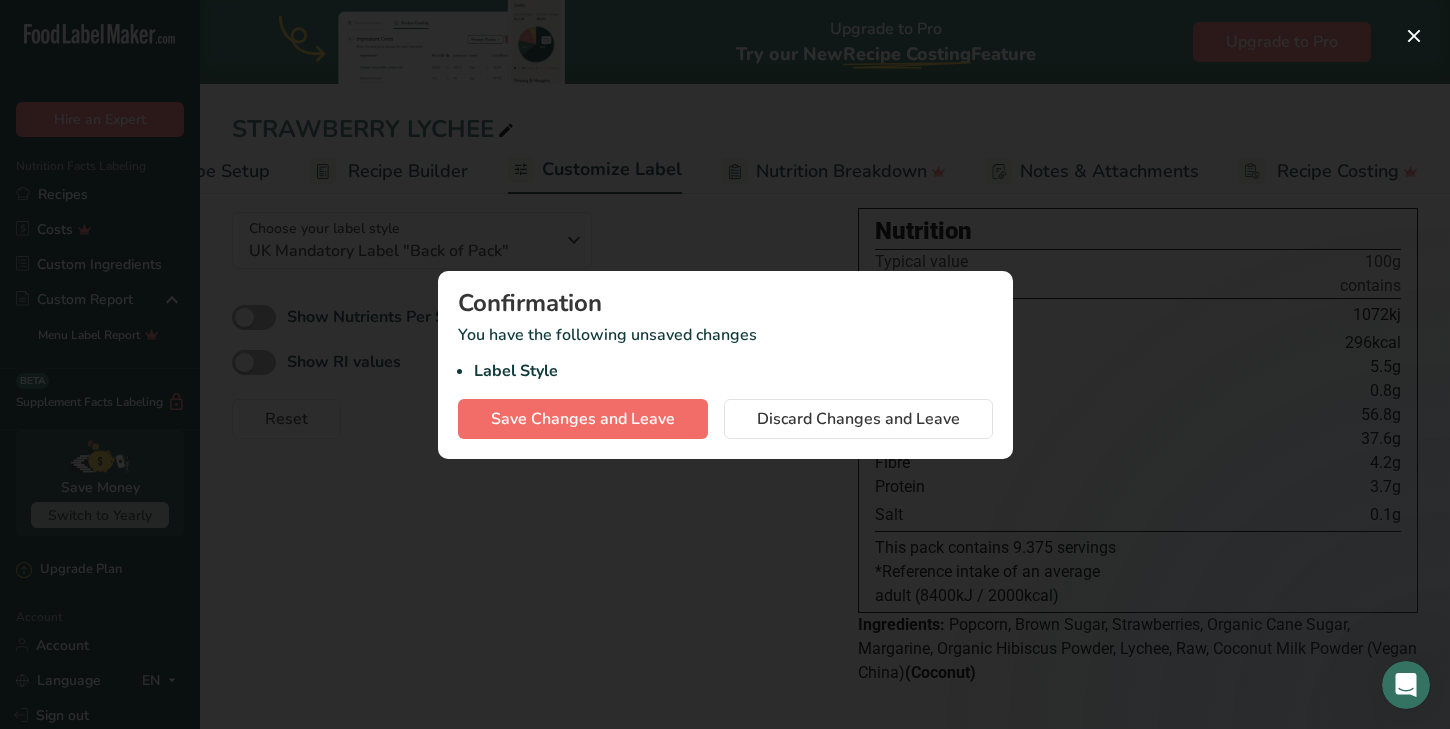 click on "Save Changes and Leave" at bounding box center (583, 419) 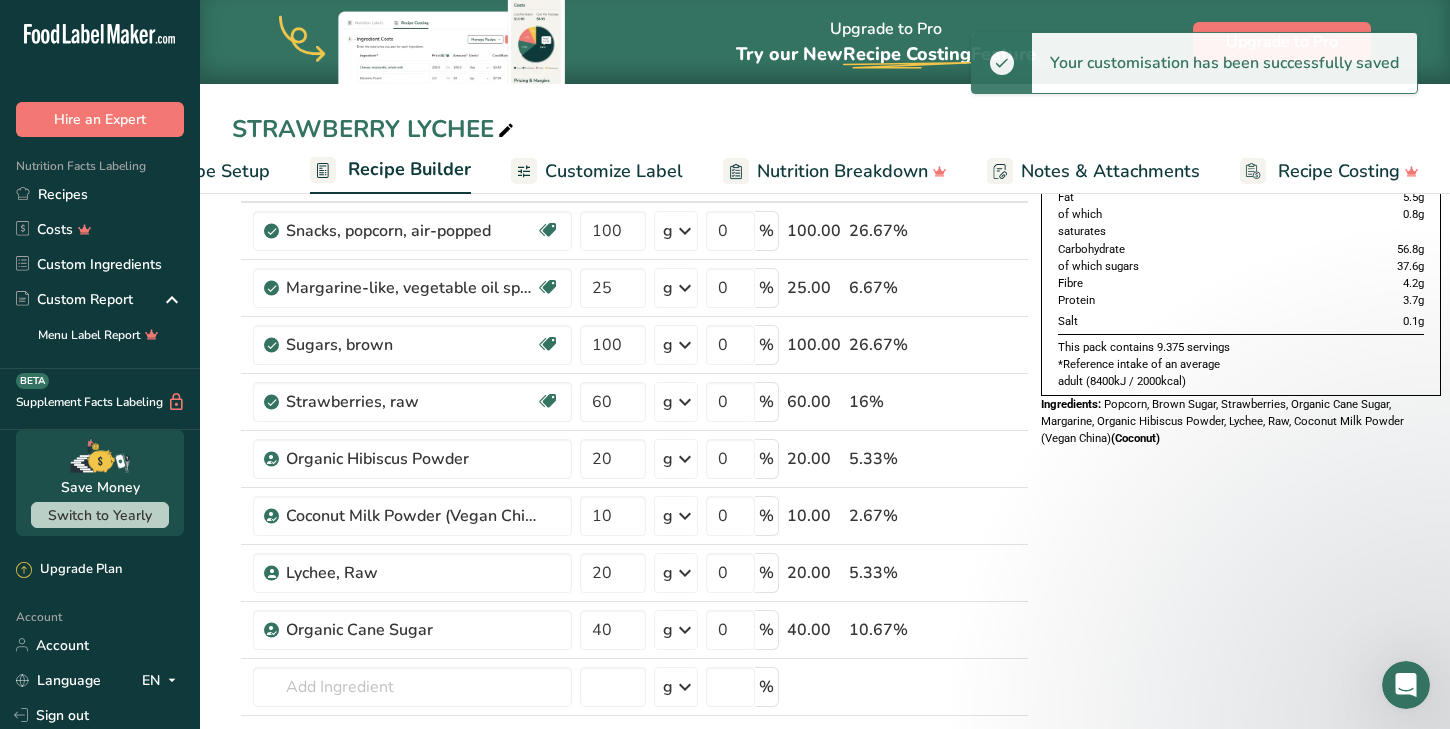 click on "Recipe Builder" at bounding box center [409, 169] 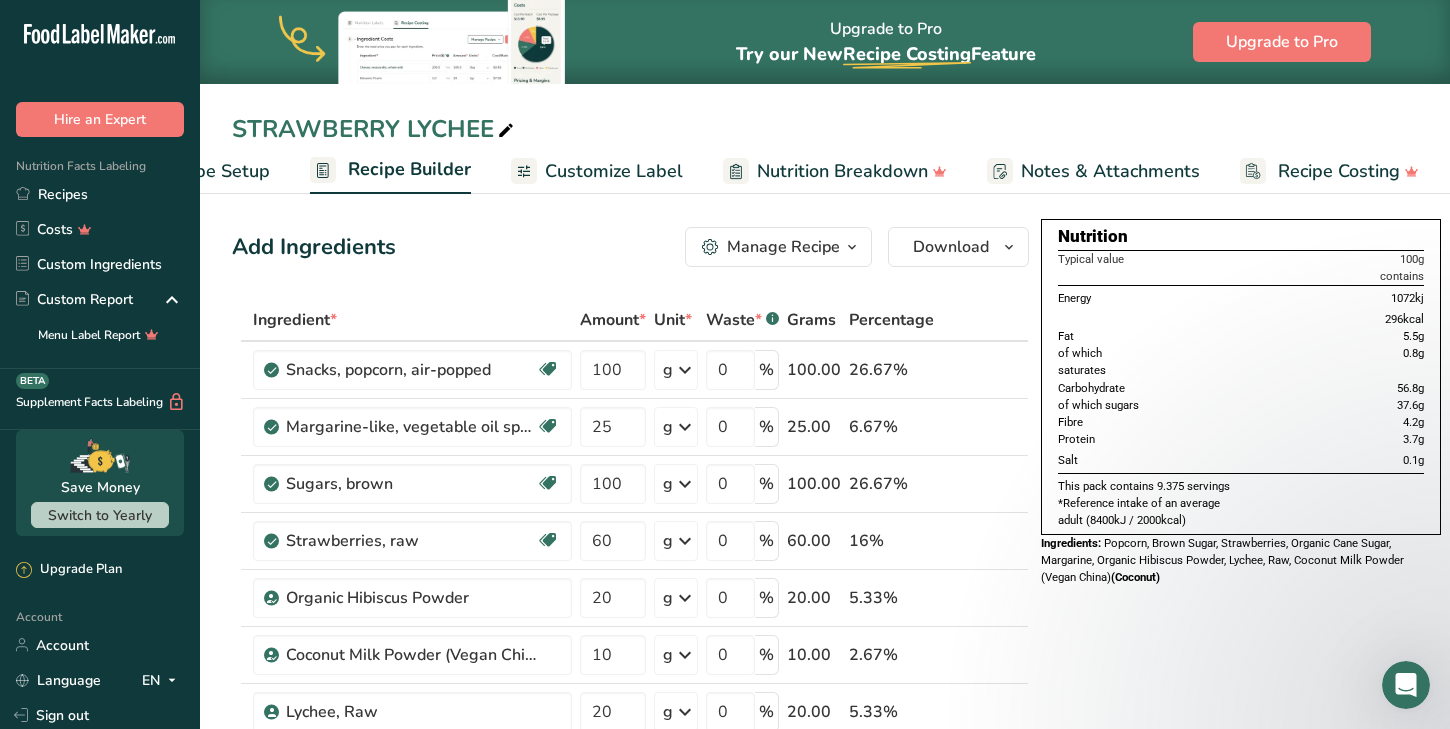 scroll, scrollTop: 0, scrollLeft: 0, axis: both 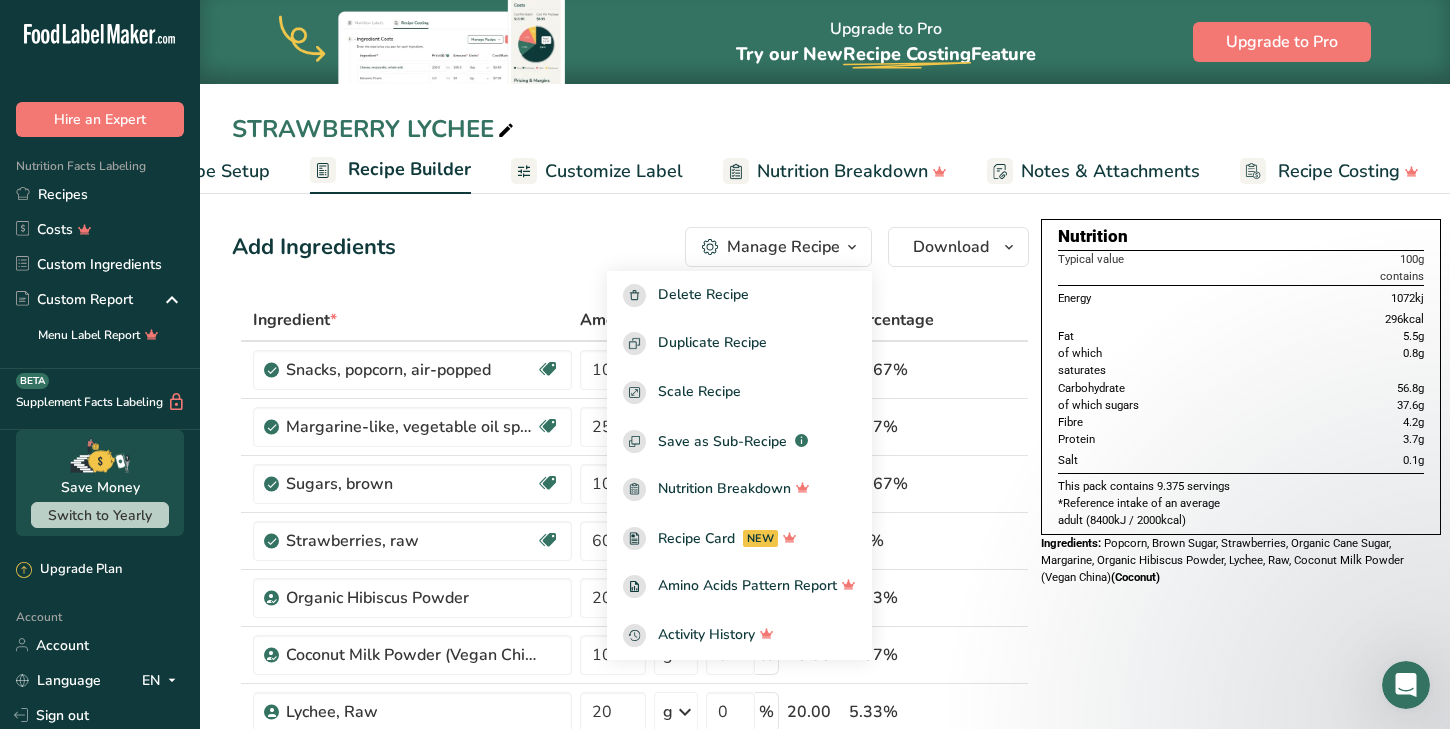 click on "Add Ingredients
Manage Recipe         Delete Recipe           Duplicate Recipe             Scale Recipe             Save as Sub-Recipe   .a-a{fill:#347362;}.b-a{fill:#fff;}                               Nutrition Breakdown                   Recipe Card
NEW
Amino Acids Pattern Report             Activity History
Download
Choose your preferred label style
Standard FDA label
Standard FDA label
The most common format for nutrition facts labels in compliance with the FDA's typeface, style and requirements
Tabular FDA label
A label format compliant with the FDA regulations presented in a tabular (horizontal) display.
Linear FDA label
A simple linear display for small sized packages.
Simplified FDA label" at bounding box center [636, 929] 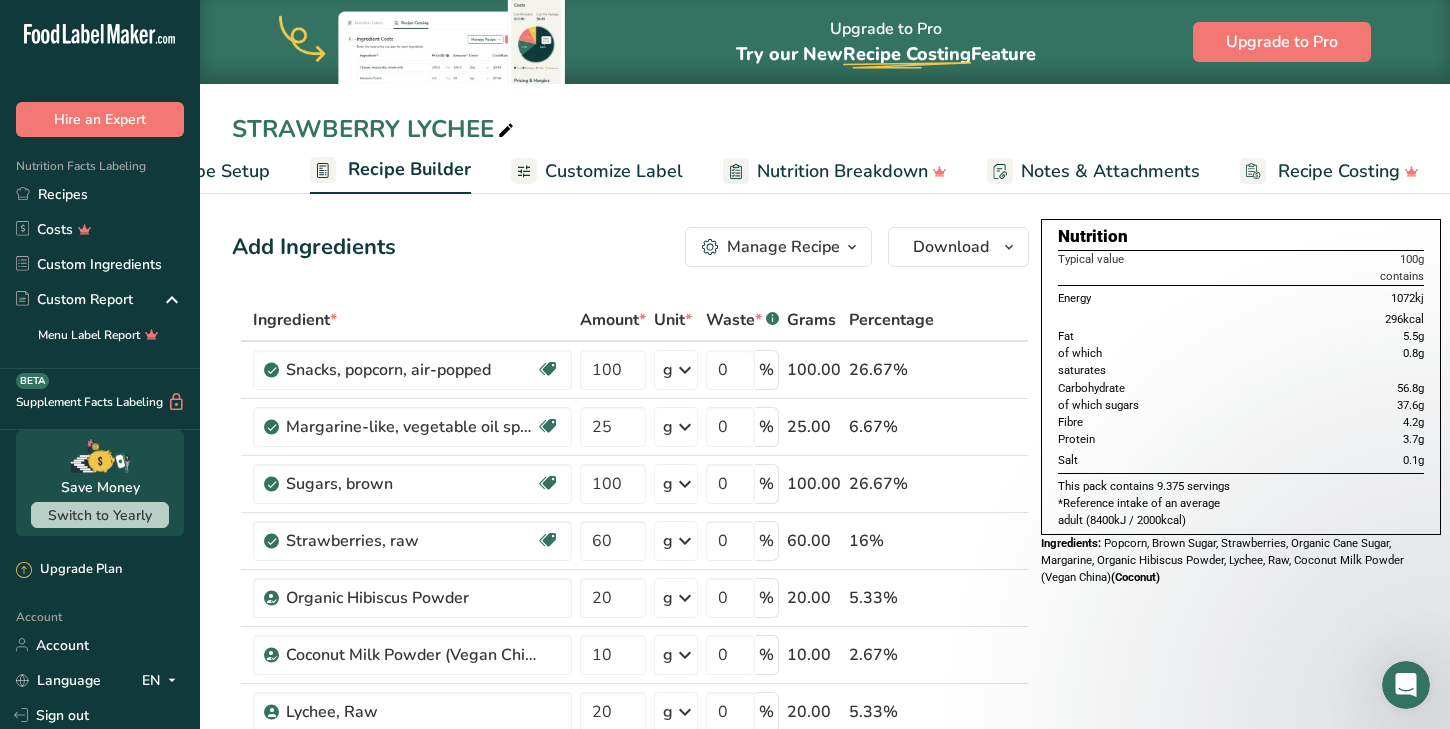 click on "Recipe Setup" at bounding box center (215, 171) 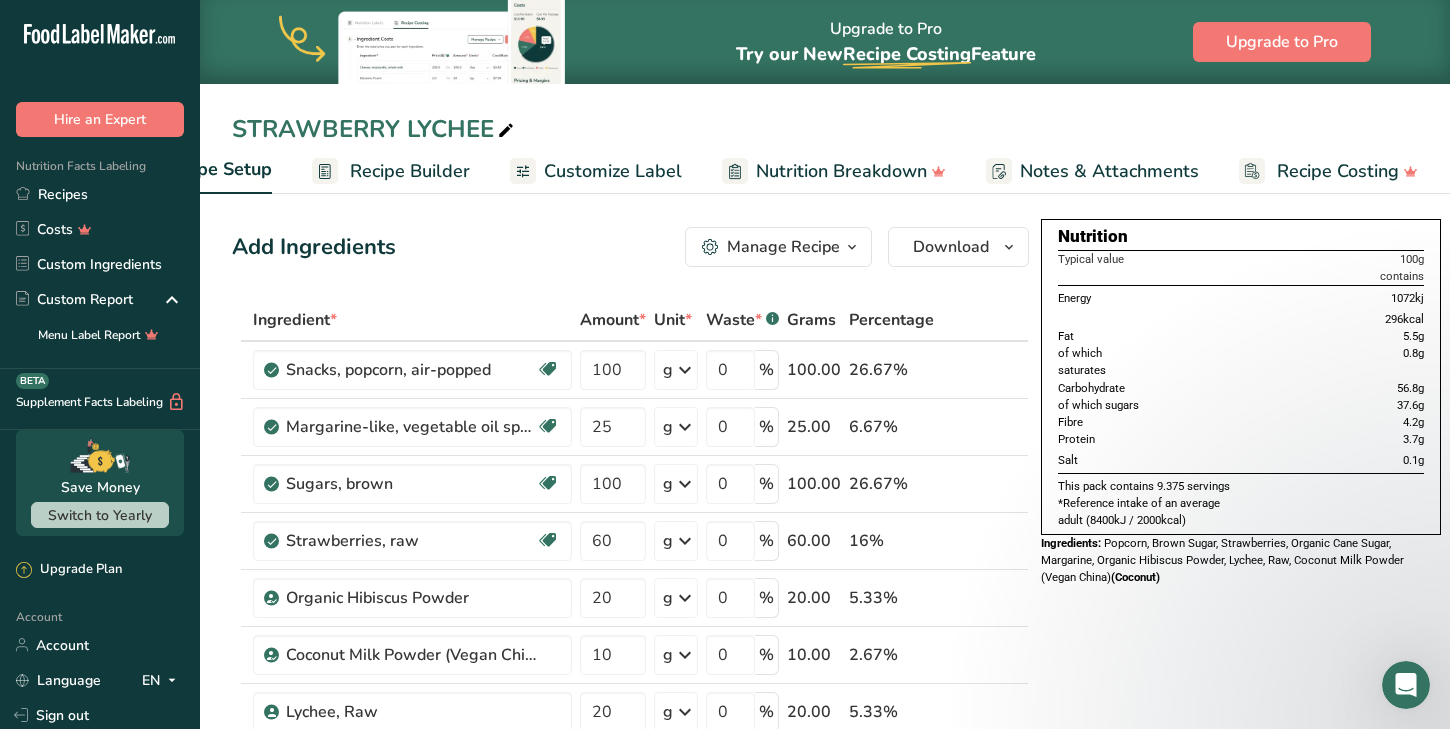 scroll, scrollTop: 0, scrollLeft: 7, axis: horizontal 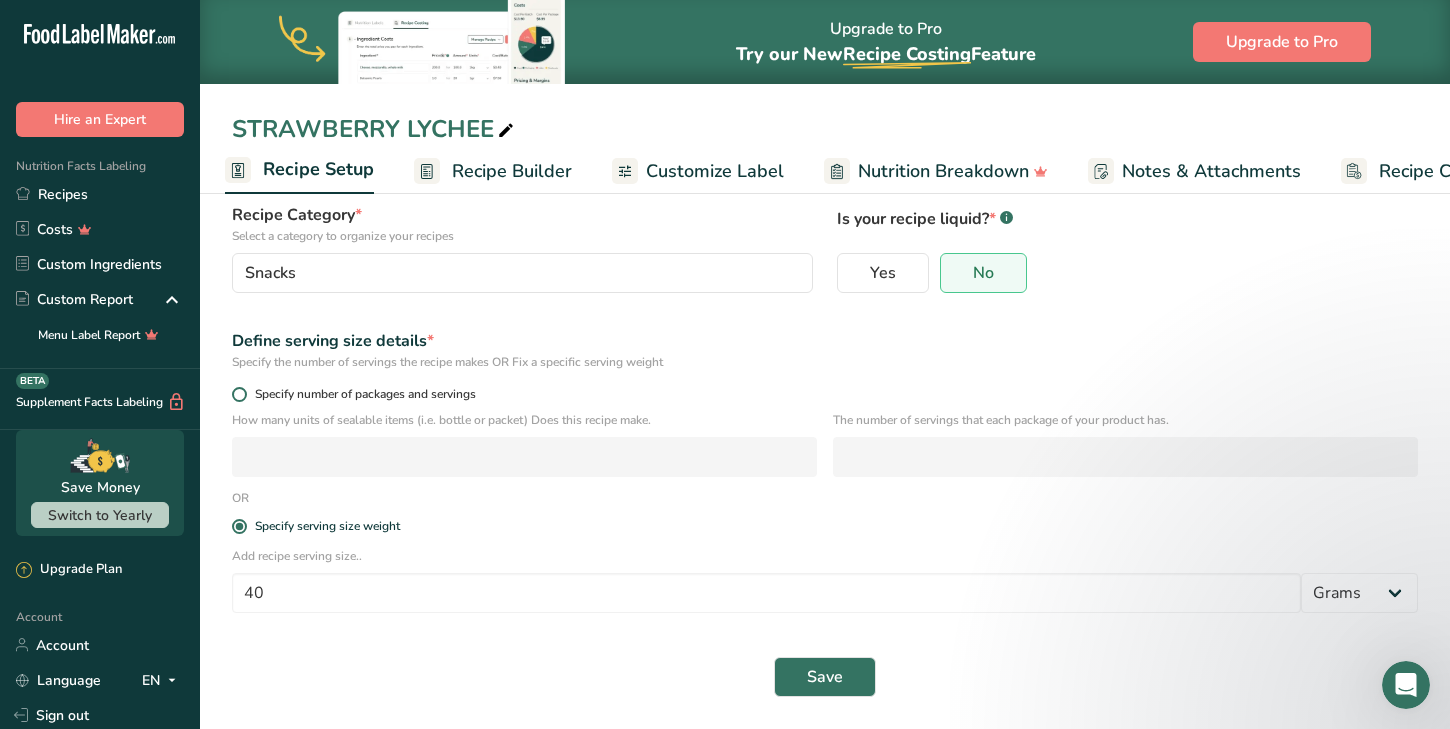 click at bounding box center (239, 394) 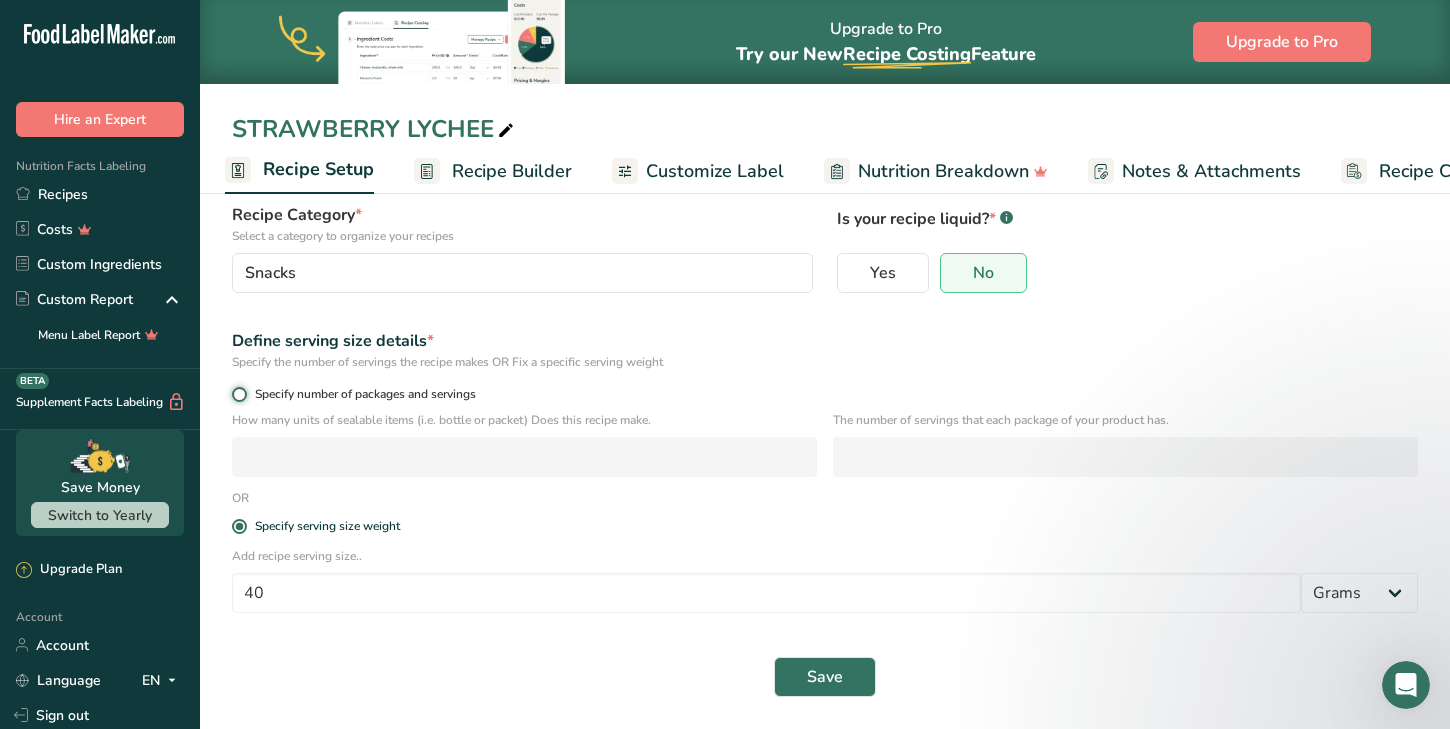 click on "Specify number of packages and servings" at bounding box center [238, 394] 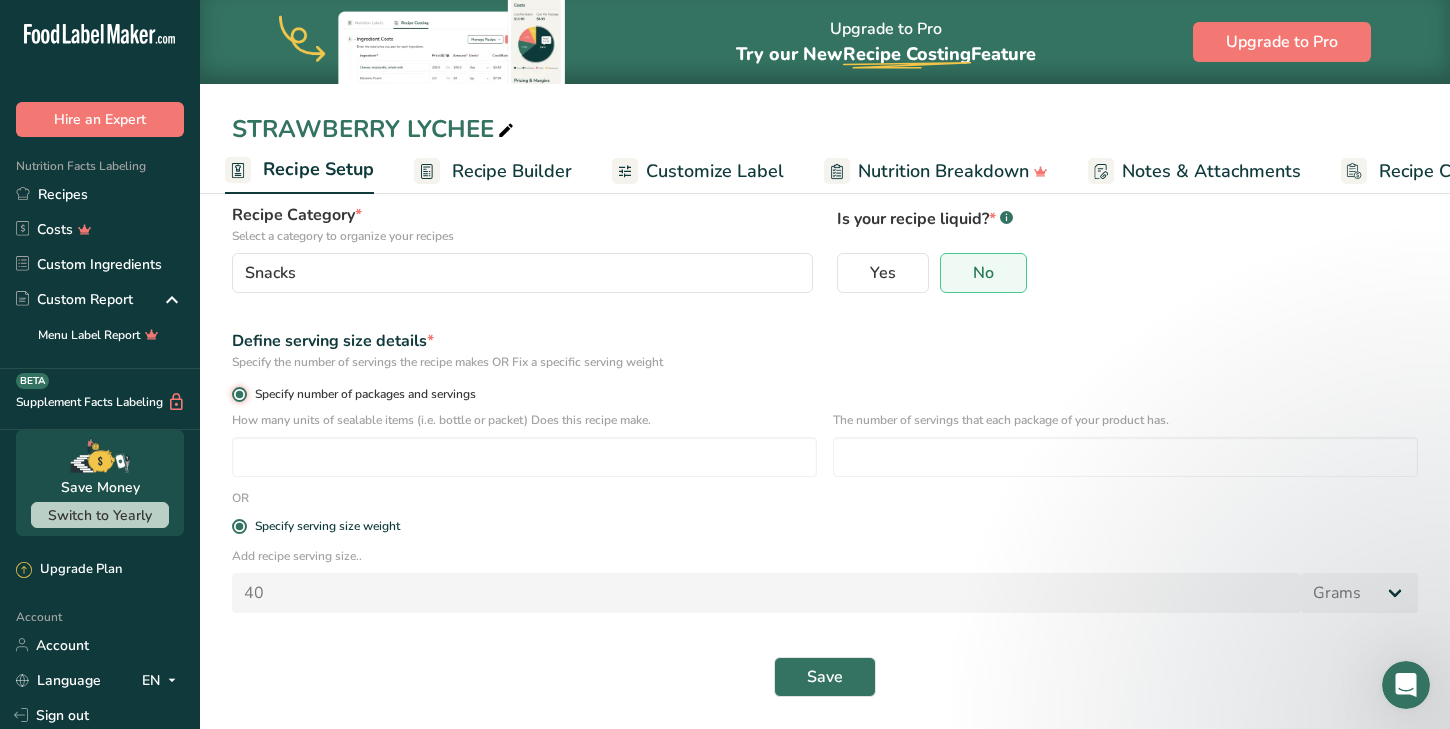 radio on "false" 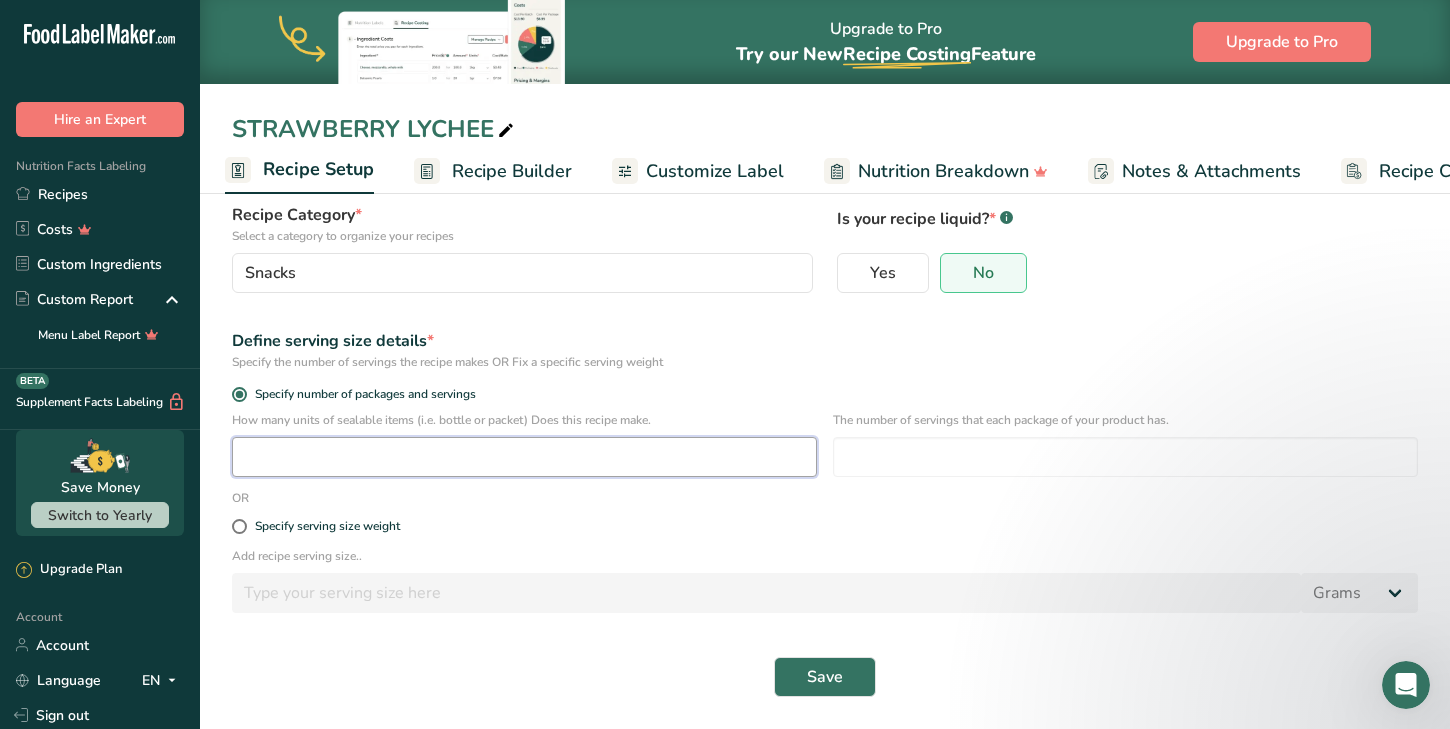 click at bounding box center [524, 457] 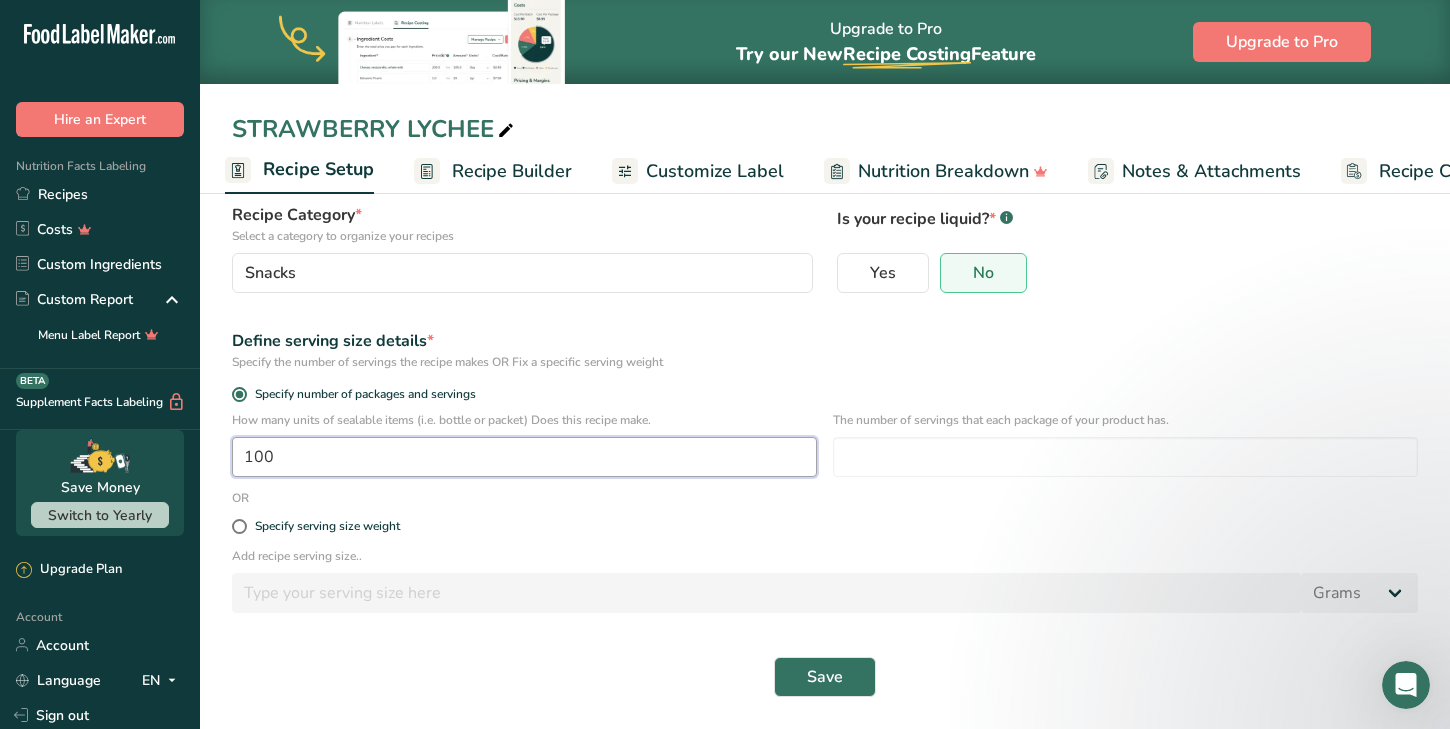 type on "1" 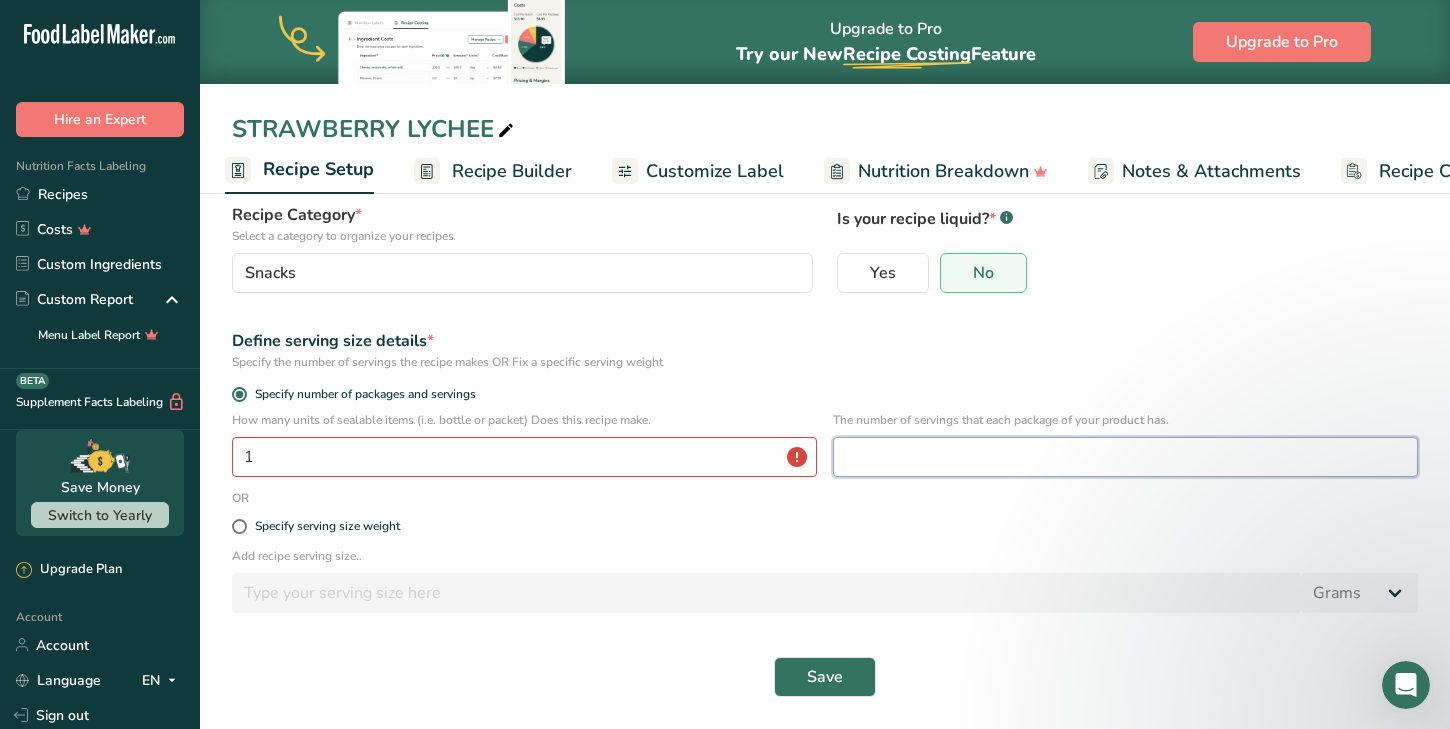 click at bounding box center (1125, 457) 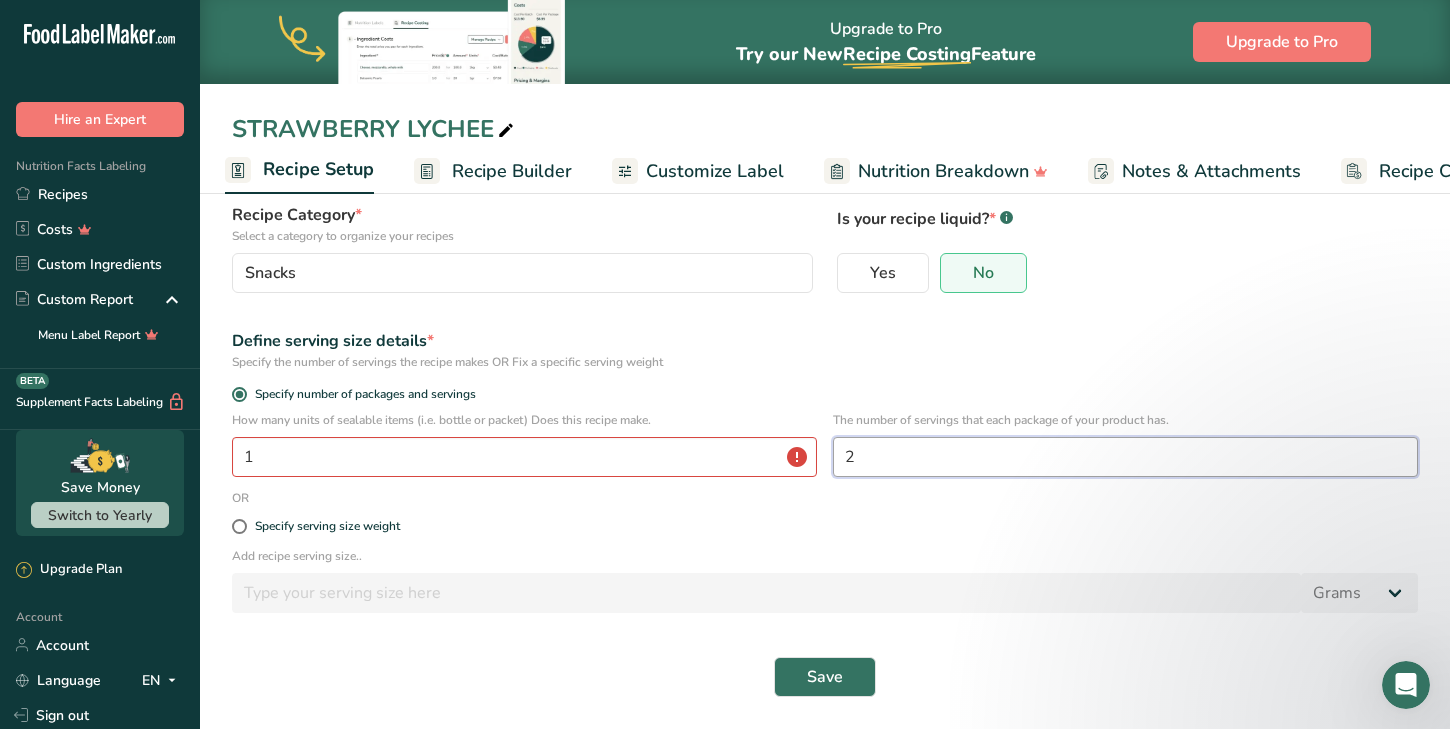type on "2" 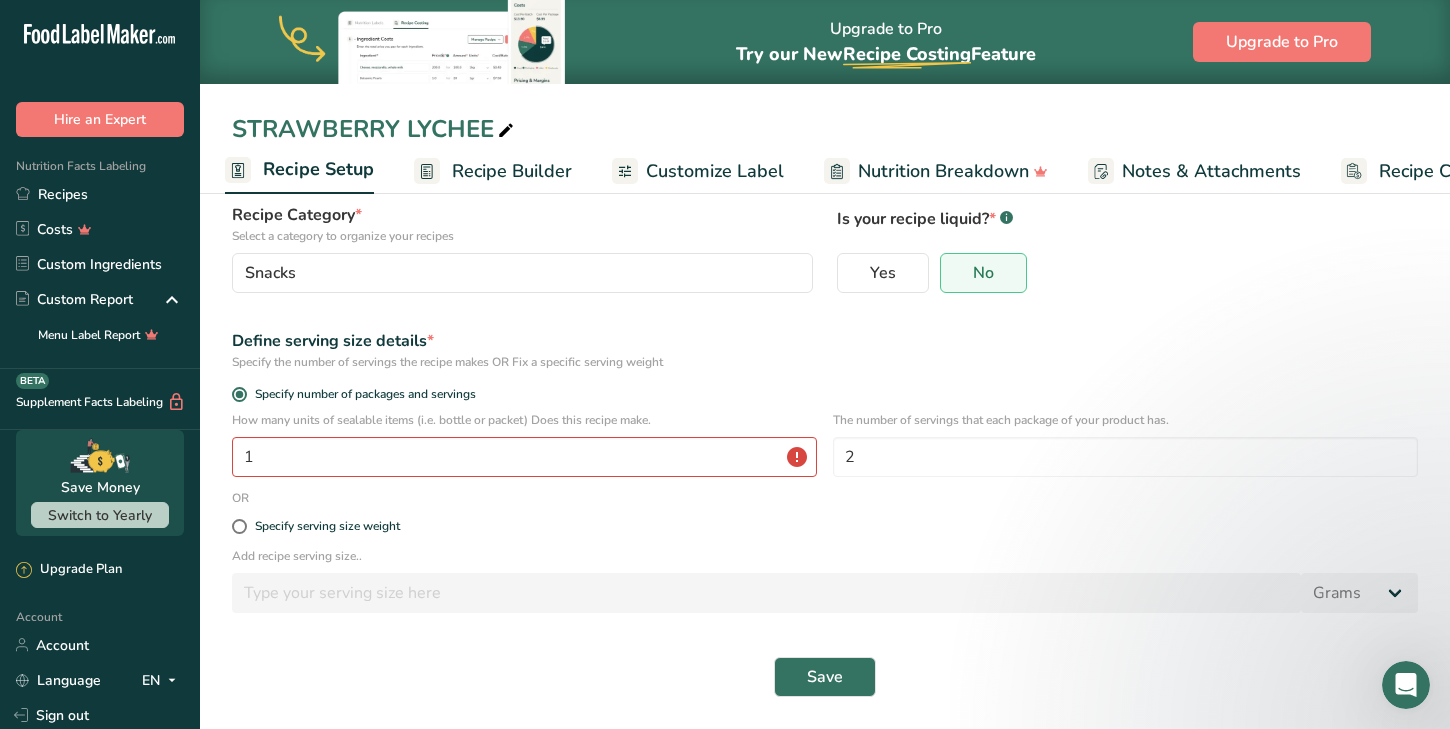 click on "Add recipe serving size.." at bounding box center [825, 556] 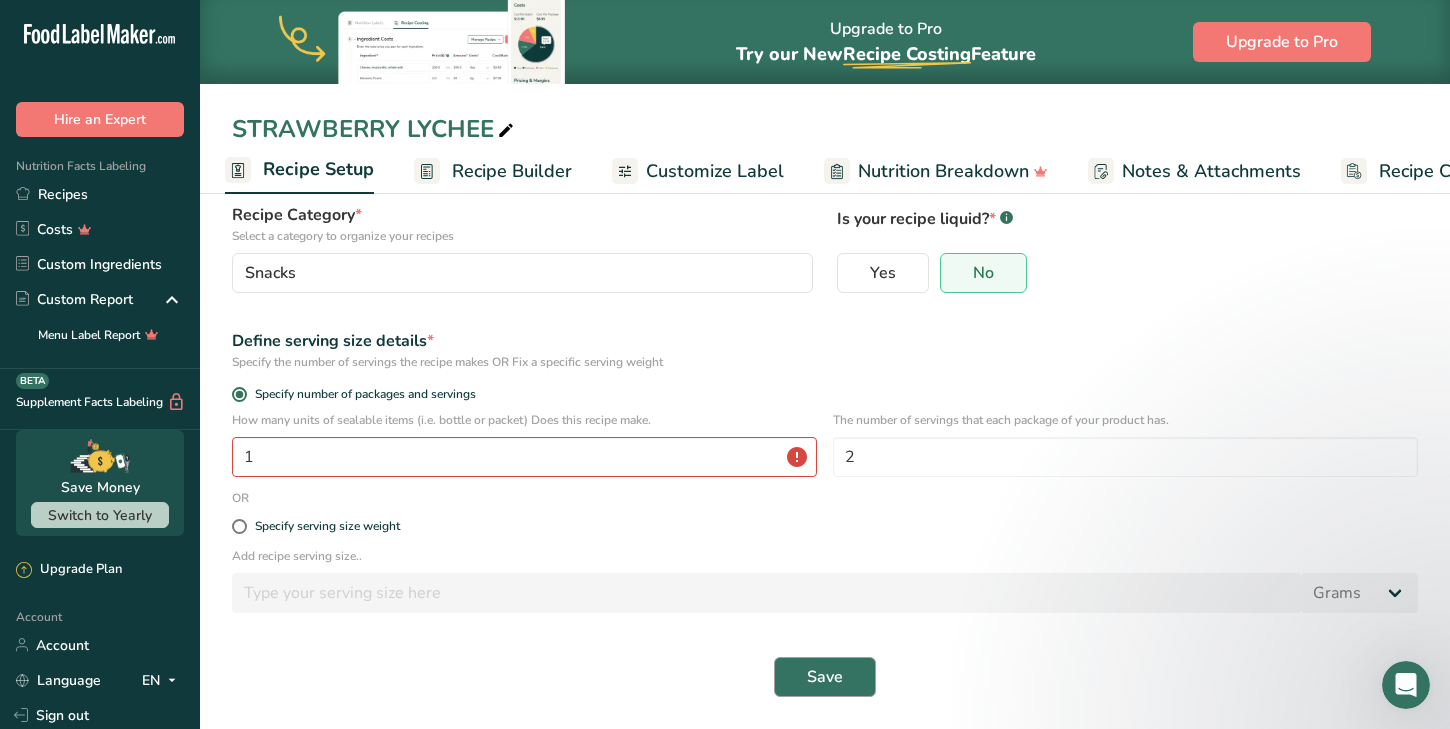 click on "Save" at bounding box center (825, 677) 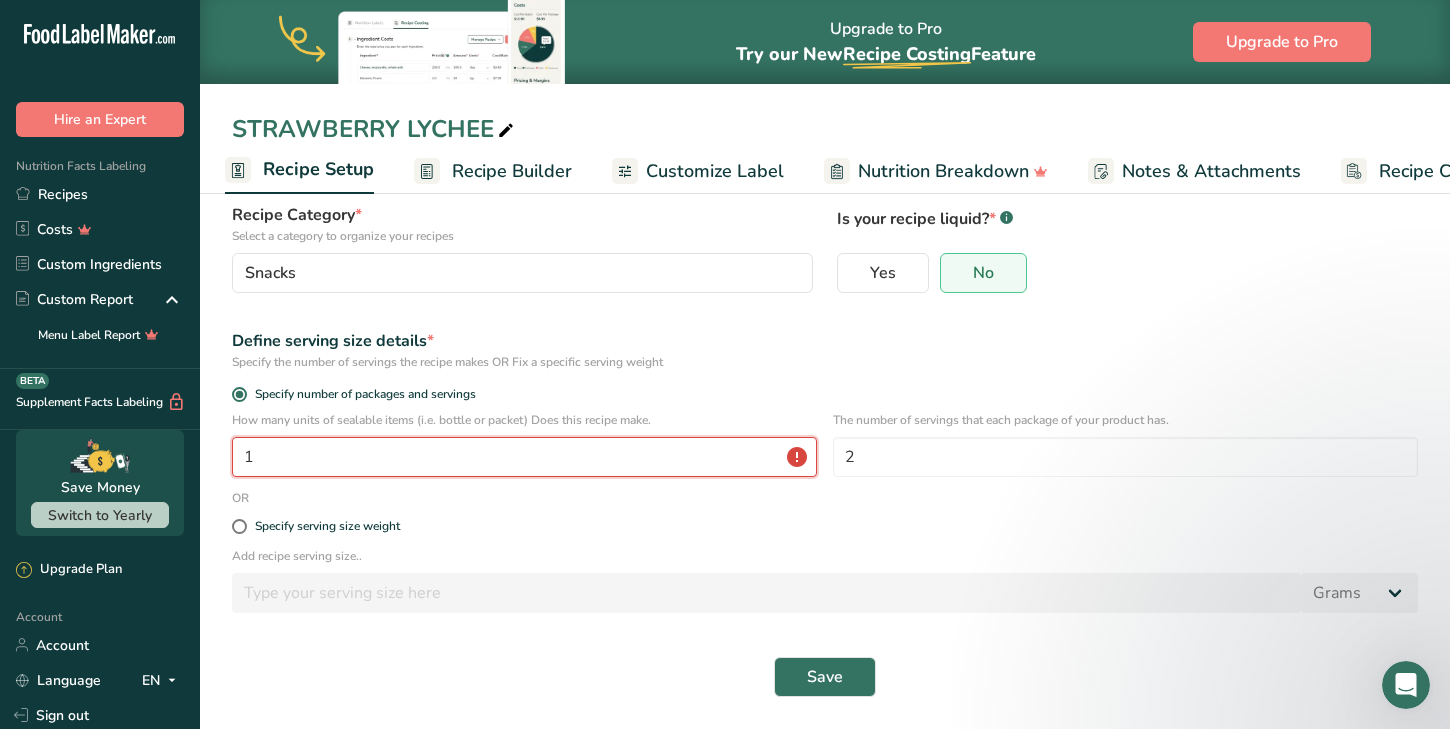 click on "1" at bounding box center (524, 457) 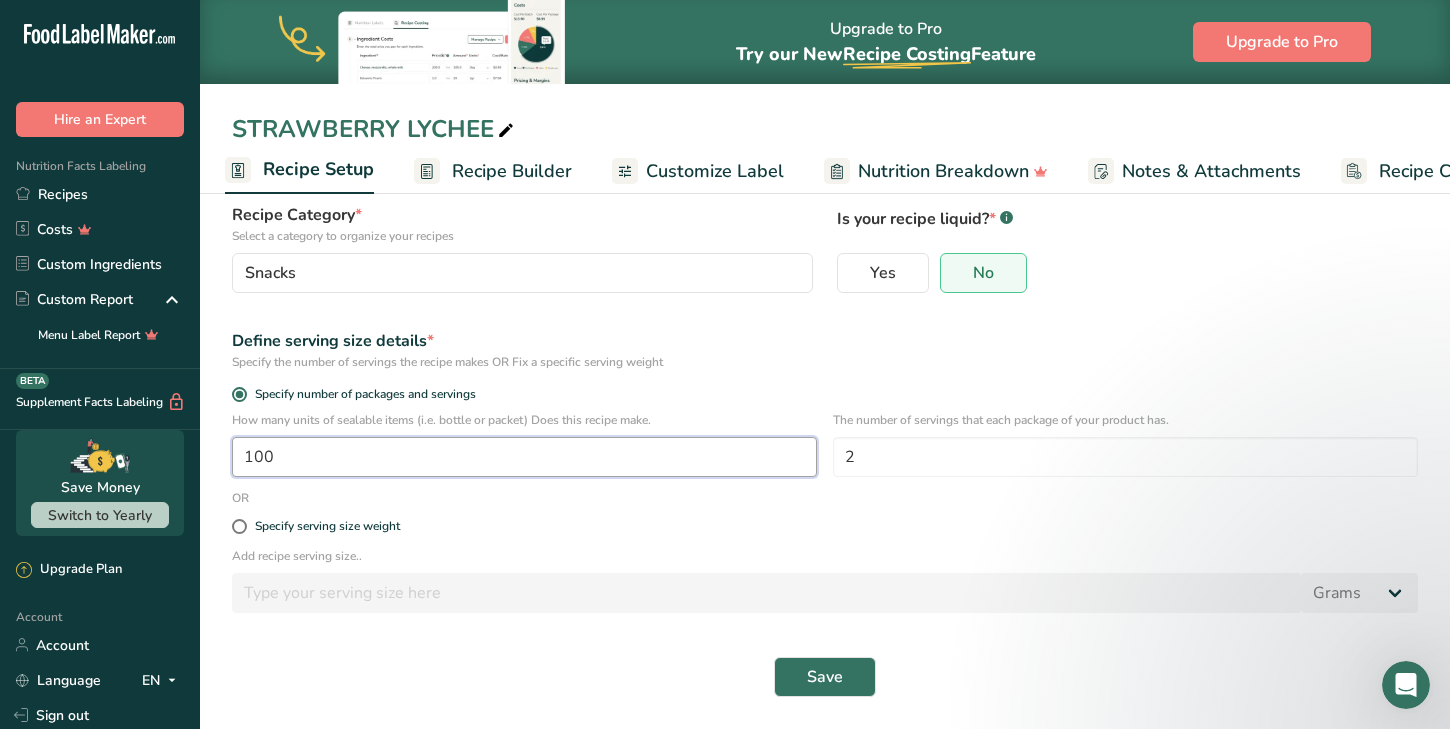 click on "Save" at bounding box center [825, 677] 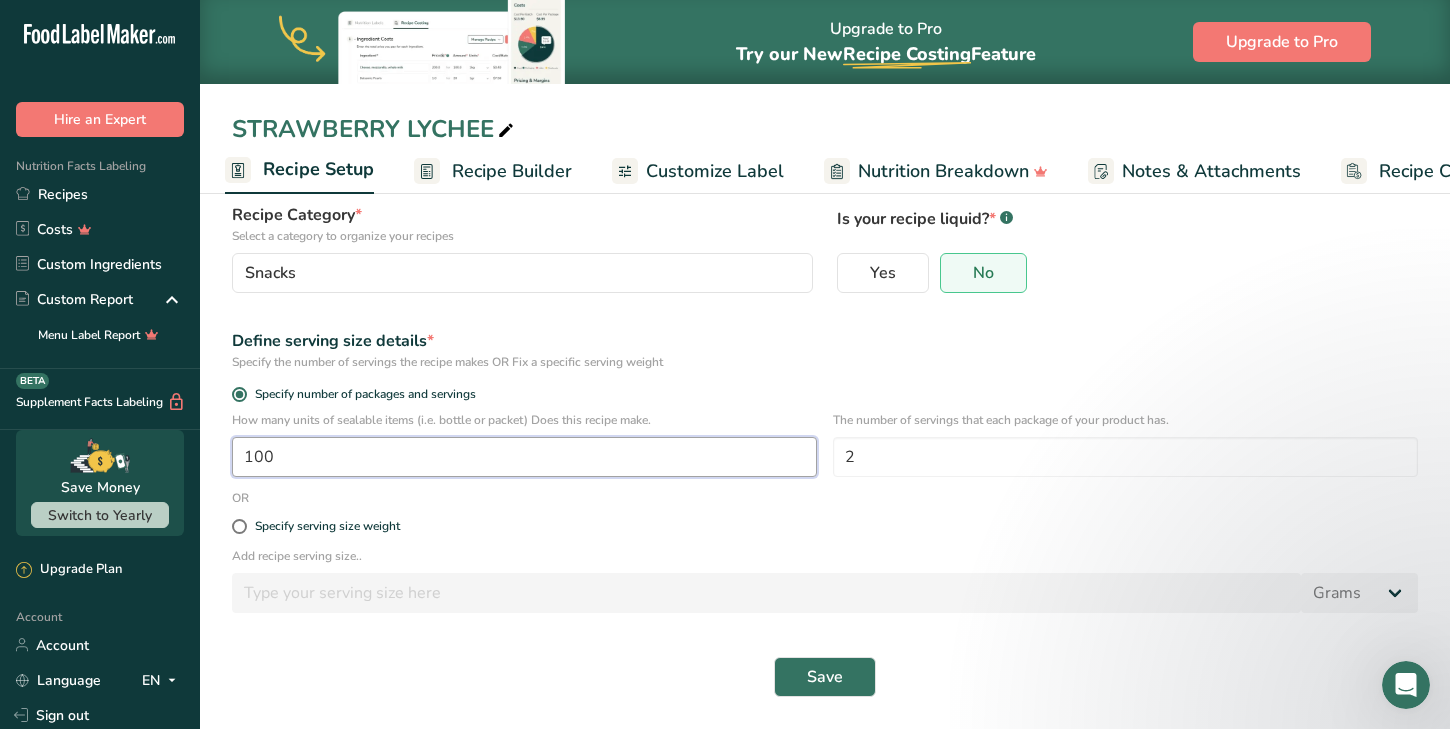 click on "Save" at bounding box center [825, 677] 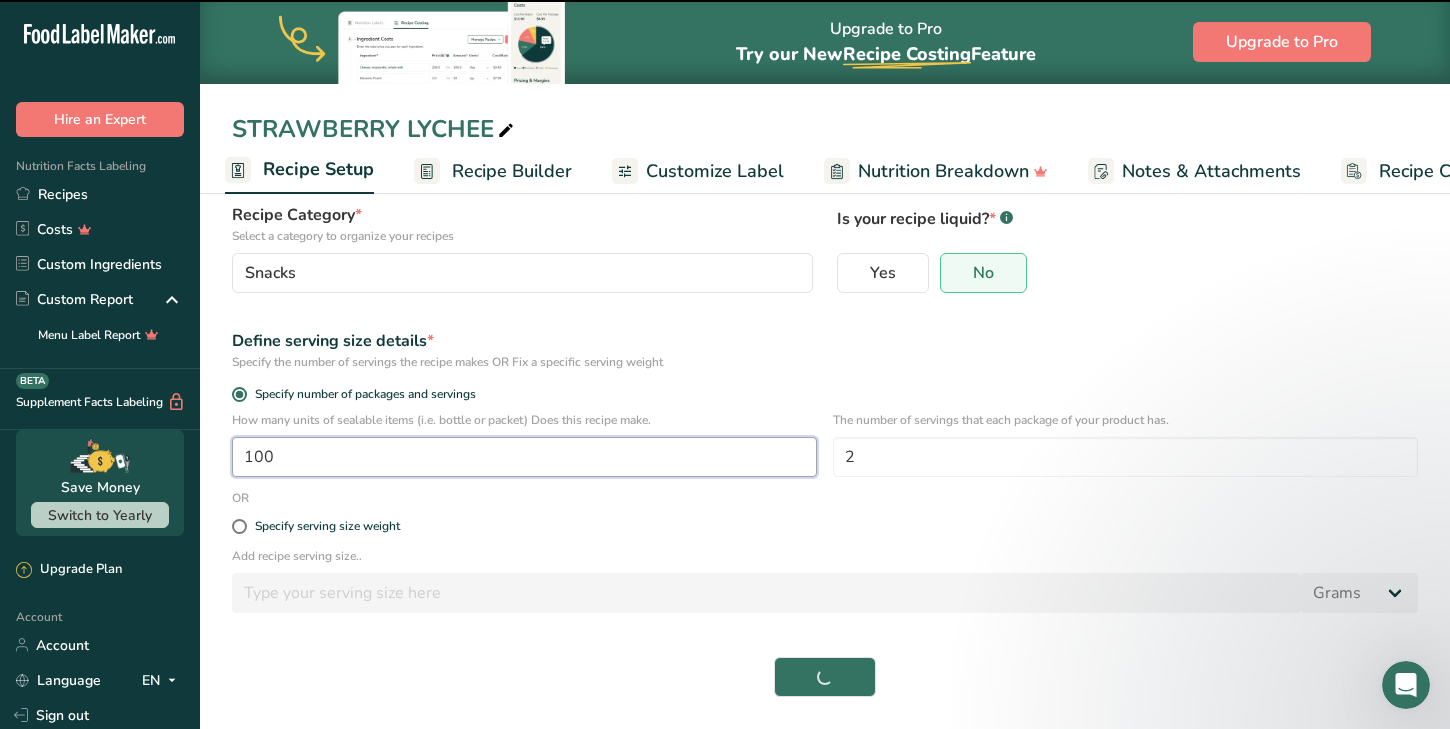 click on "Save" at bounding box center [825, 677] 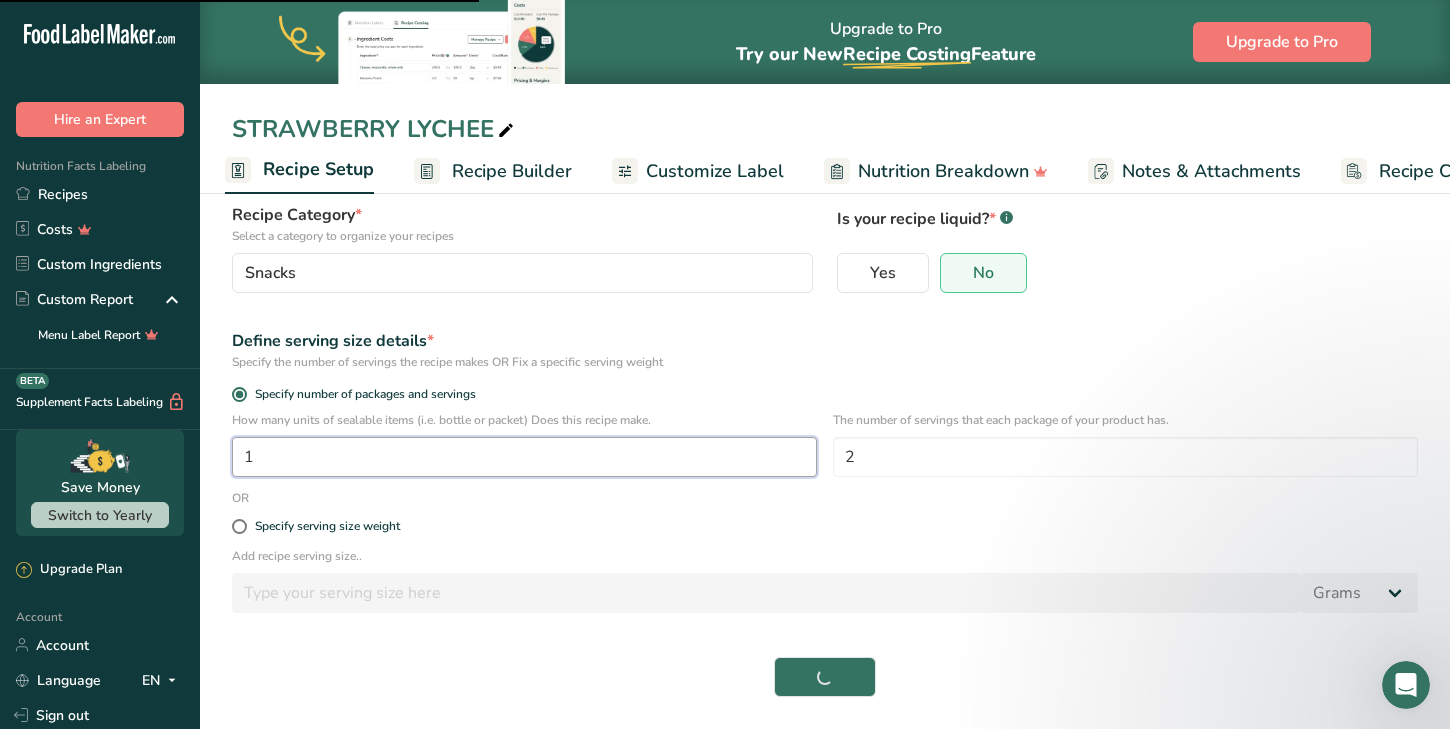 type on "100" 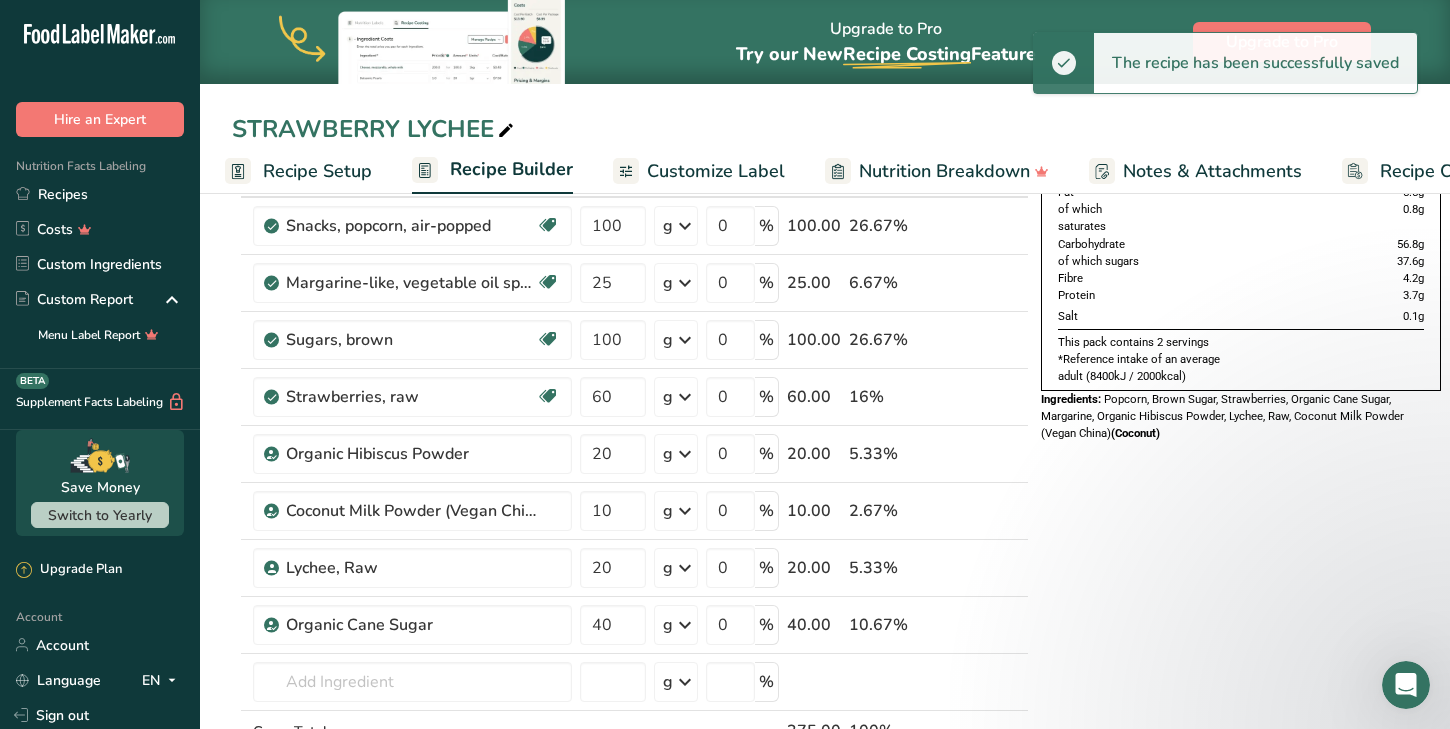 click on "Recipe Setup" at bounding box center [298, 171] 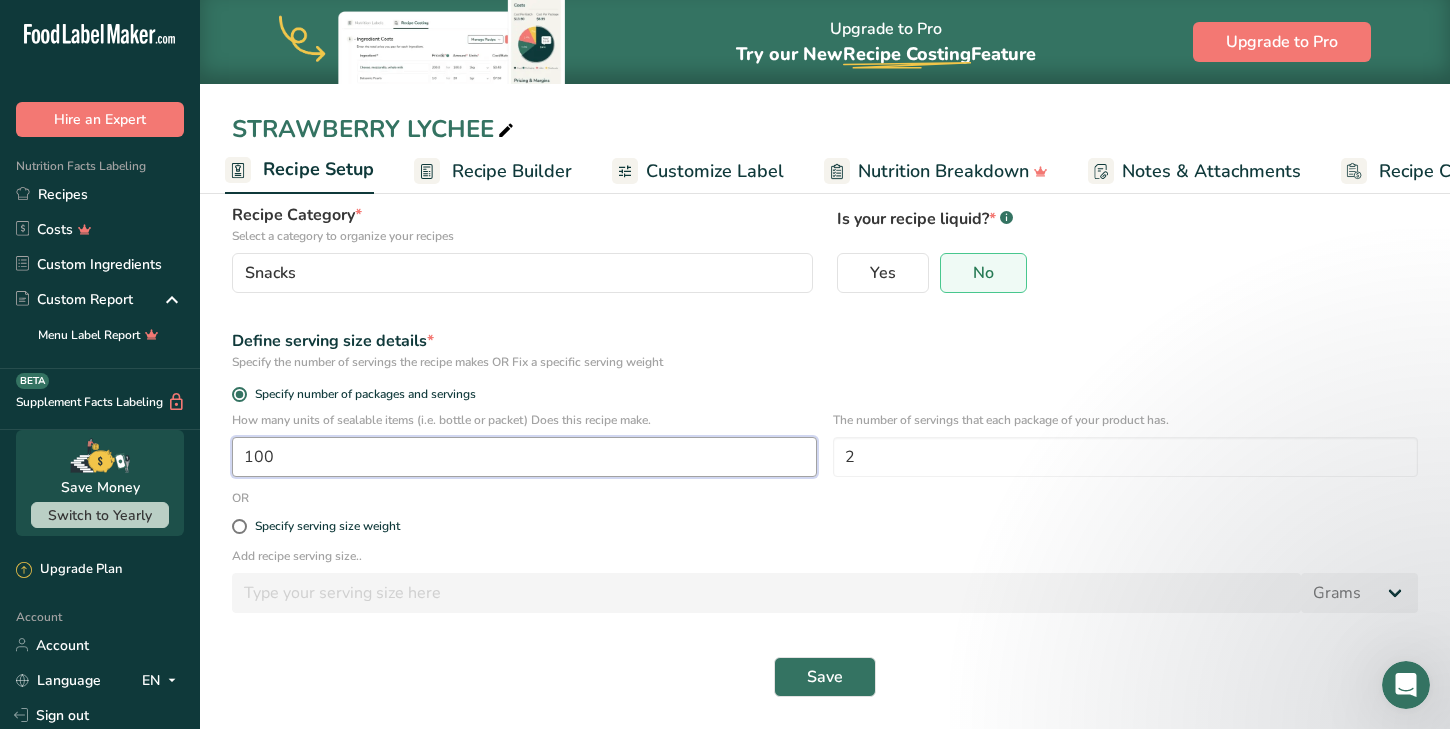 click on "100" at bounding box center (524, 457) 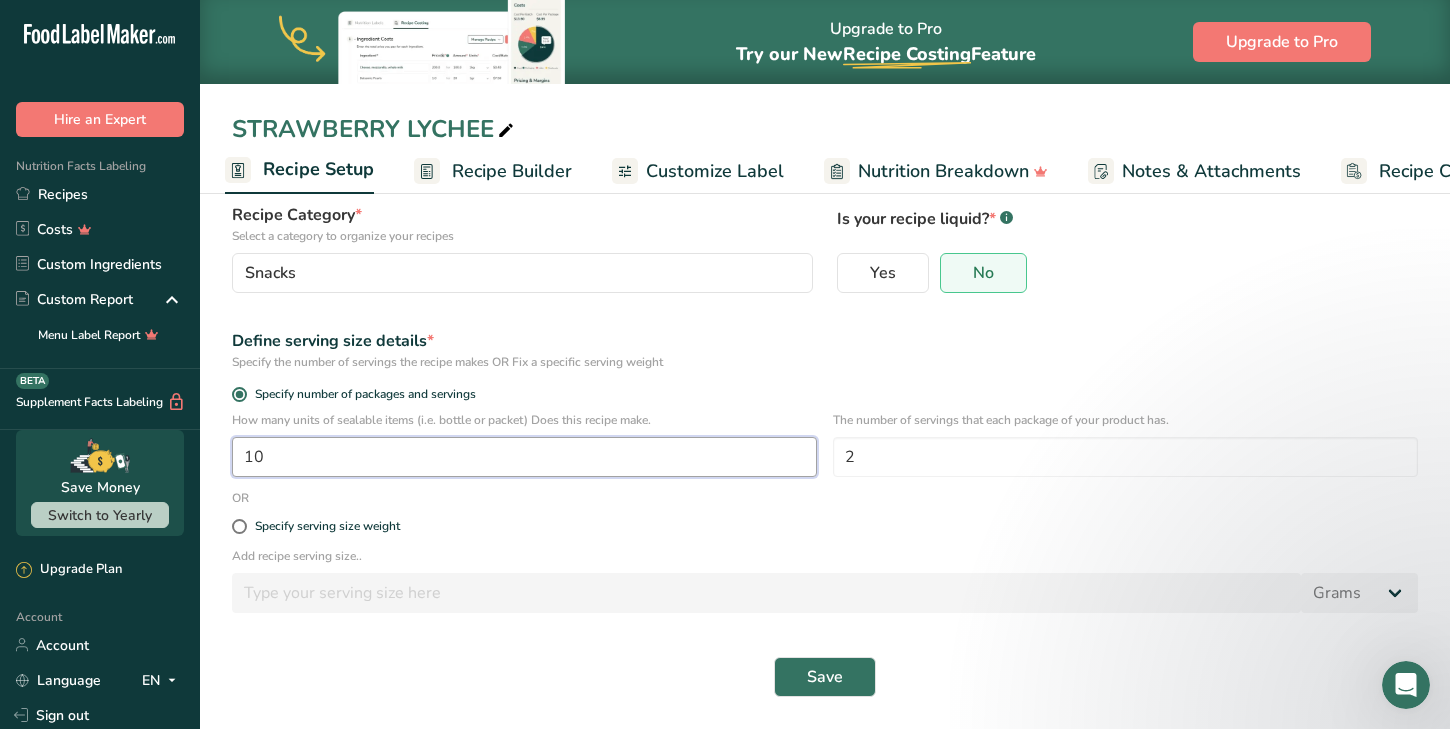 type on "1" 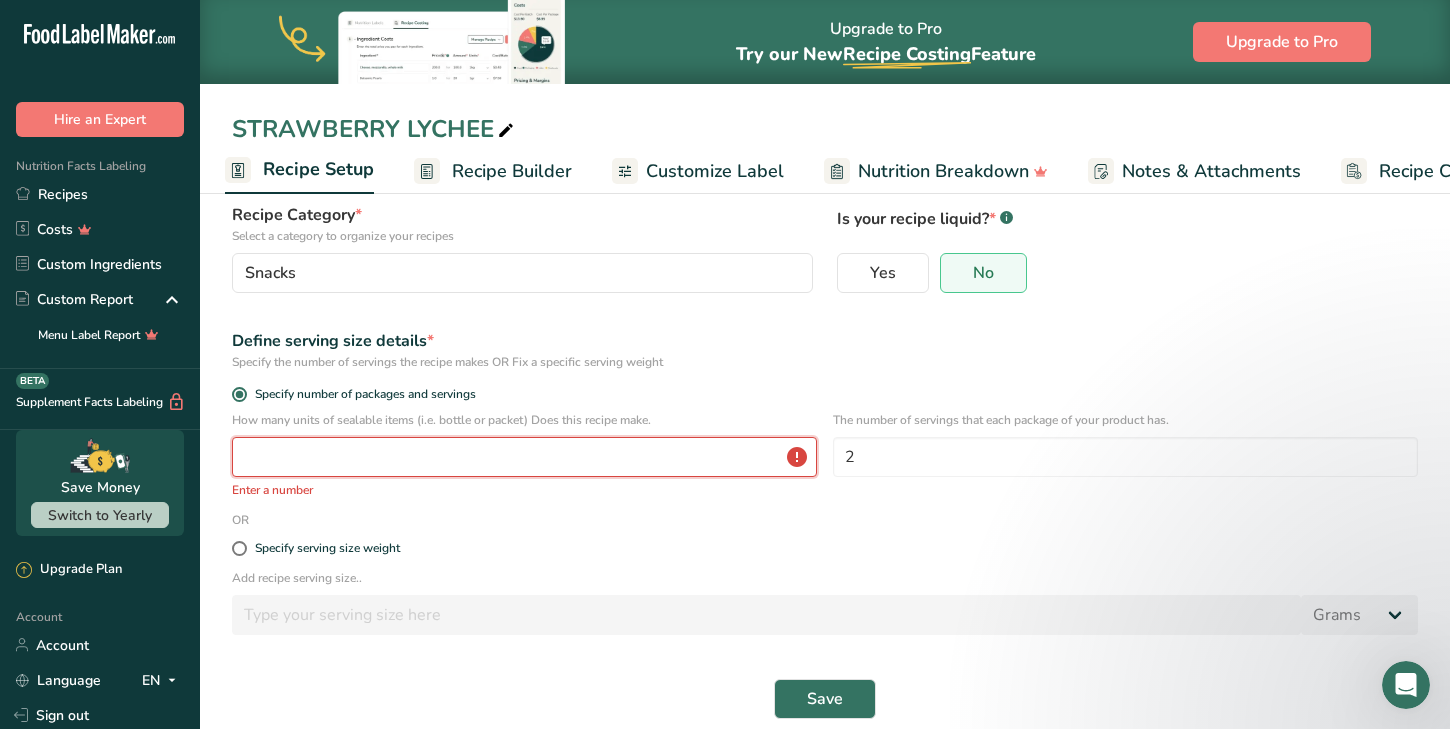 type on "1" 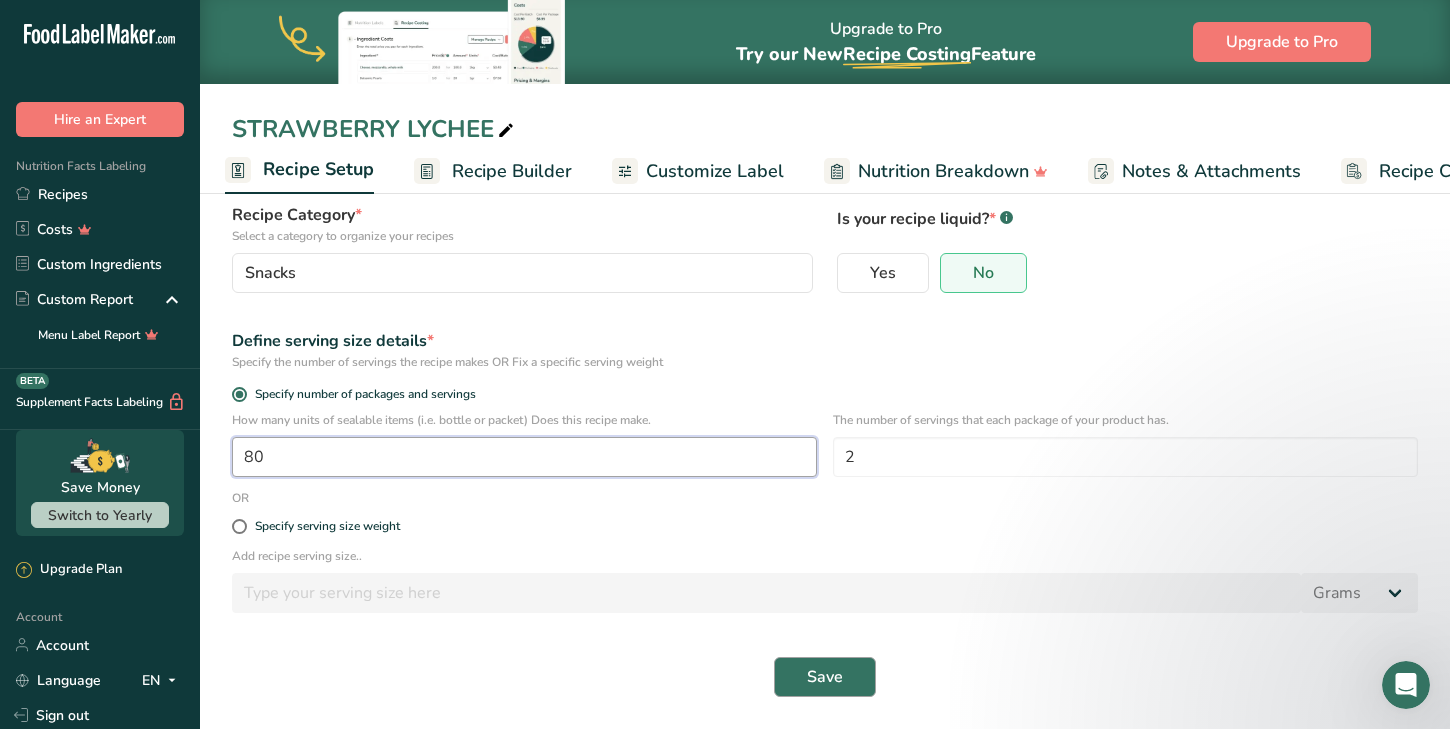 type on "80" 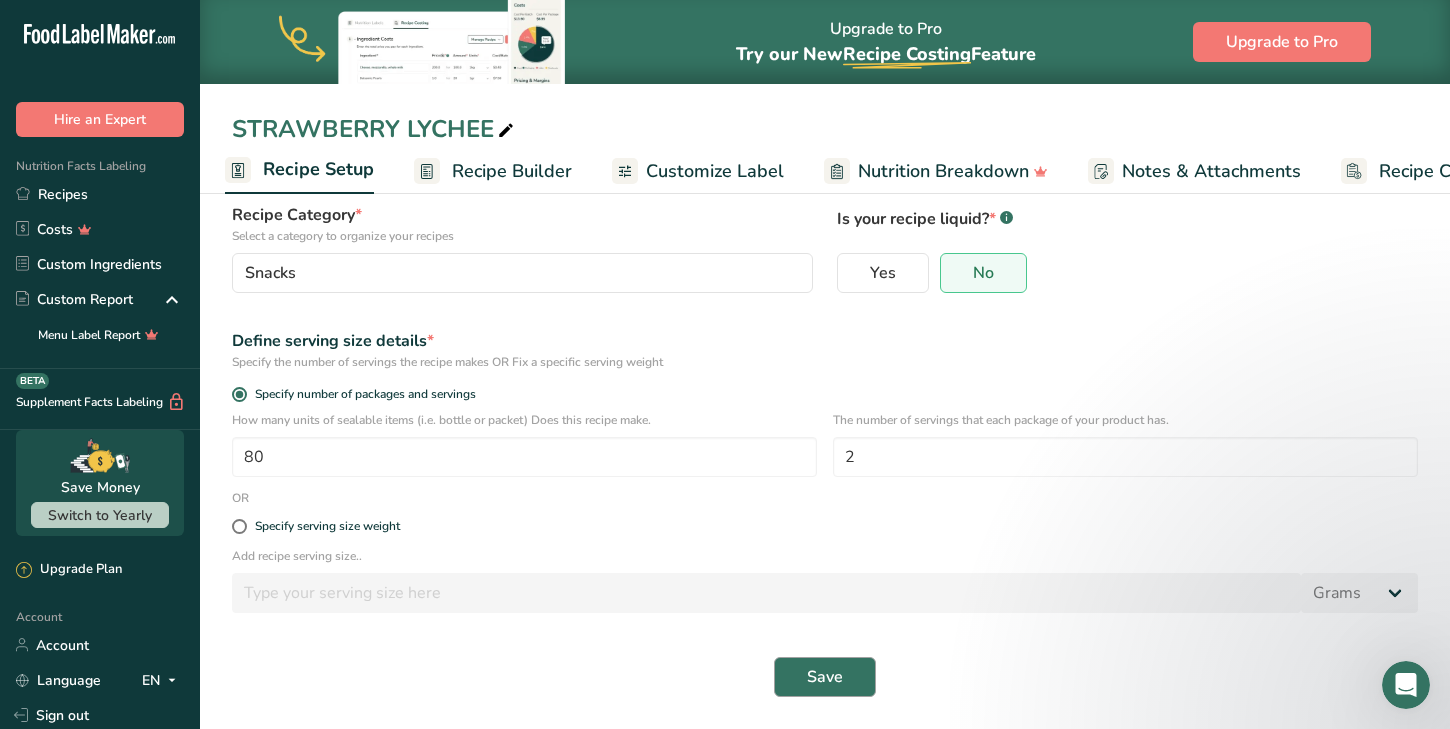 click on "Save" at bounding box center [825, 677] 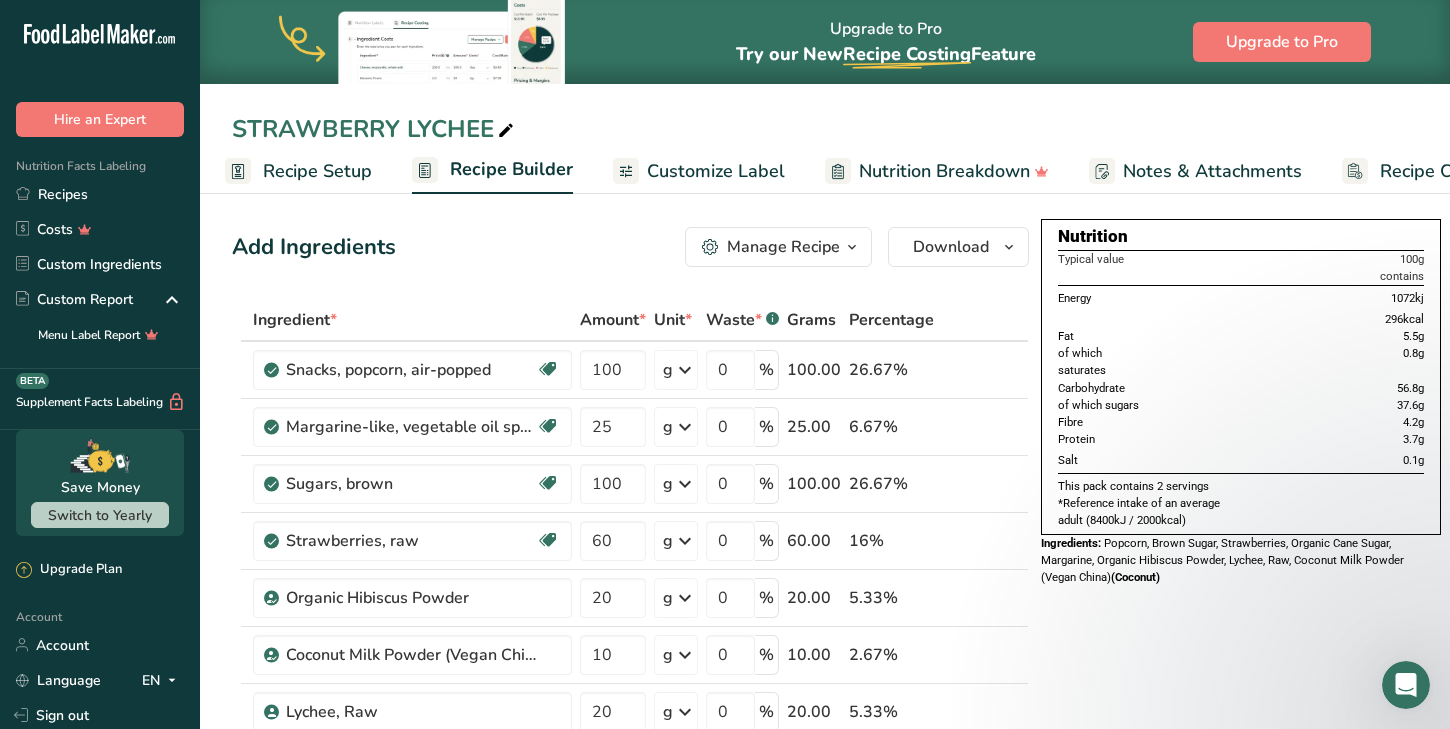 scroll, scrollTop: 0, scrollLeft: 0, axis: both 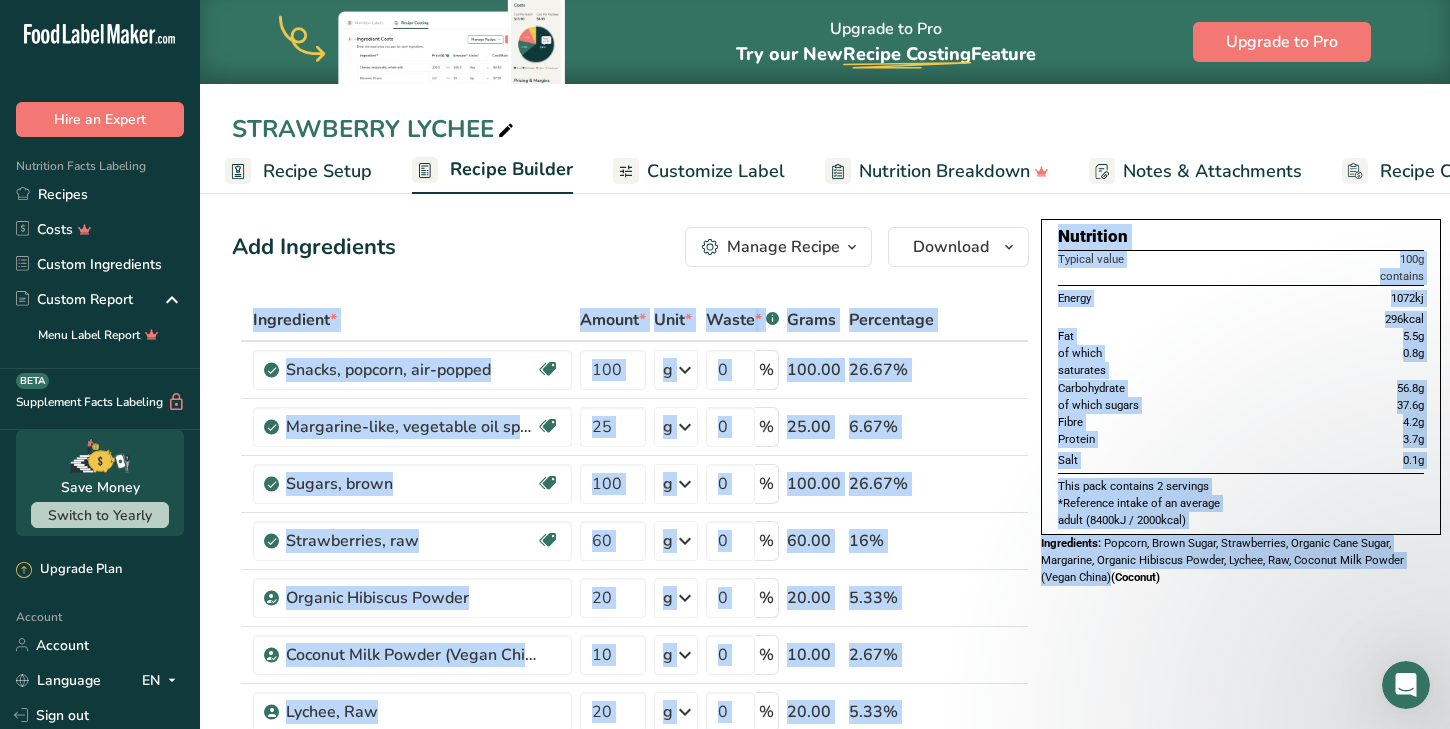 drag, startPoint x: 1110, startPoint y: 574, endPoint x: 1153, endPoint y: 588, distance: 45.221676 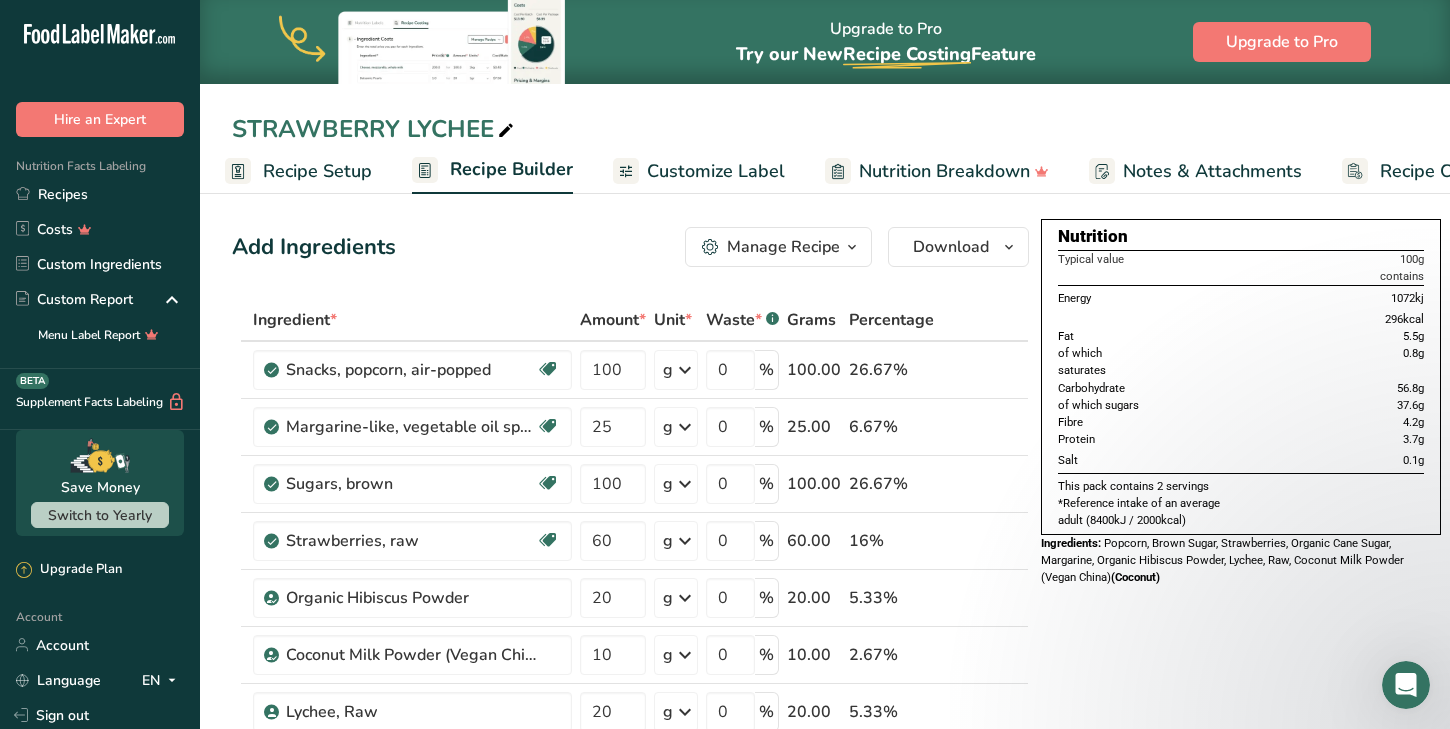 click on "Nutrition
Typical value
100g
contains
Energy
1072kj
296kcal
Fat
5.5g
of which saturates
0.8g
Carbohydrate
56.8g
of which sugars
37.6g
Fibre
4.2g
Protein
3.7g
Salt
0.1g
This pack contains
2
servings
*Reference intake of an average
adult (8400kJ / 2000kcal)   Ingredients:" at bounding box center (1241, 929) 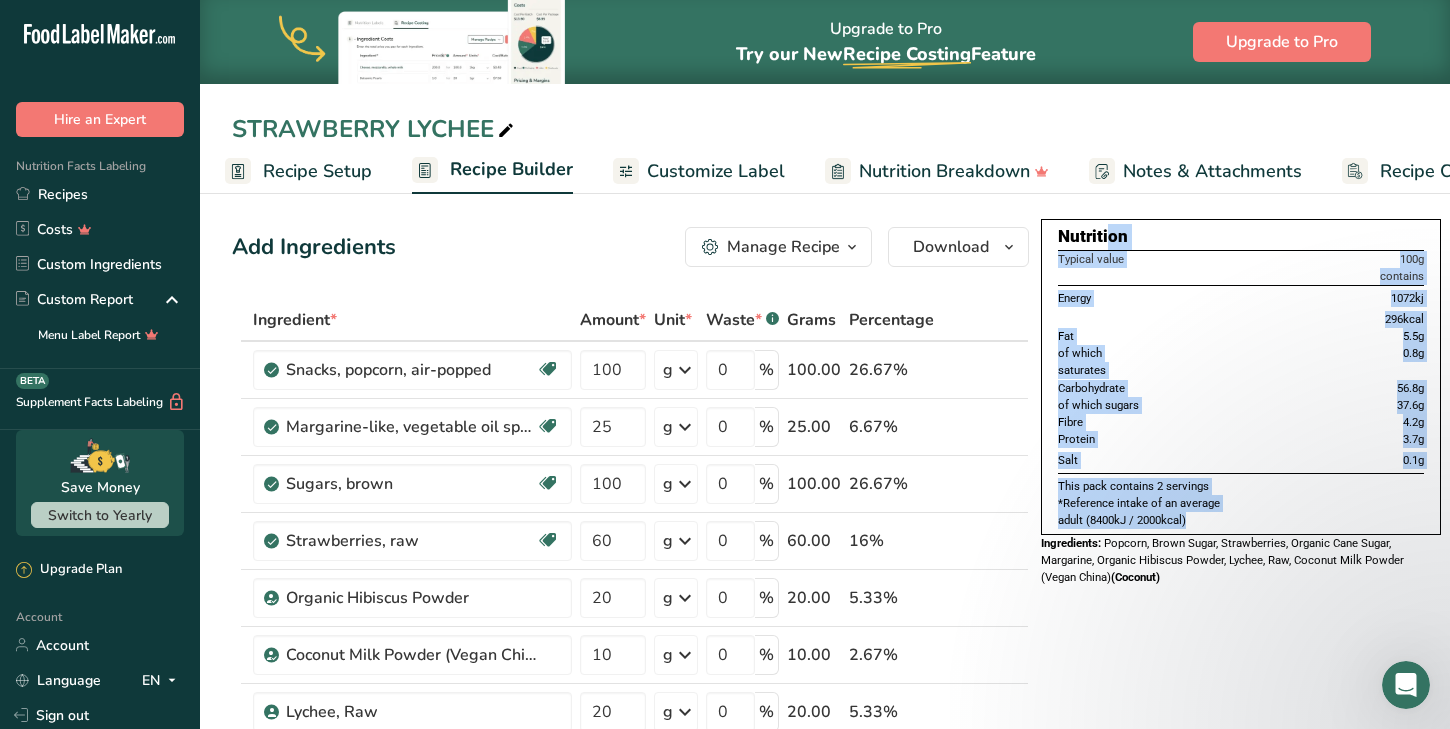 drag, startPoint x: 1053, startPoint y: 240, endPoint x: 1275, endPoint y: 515, distance: 353.42468 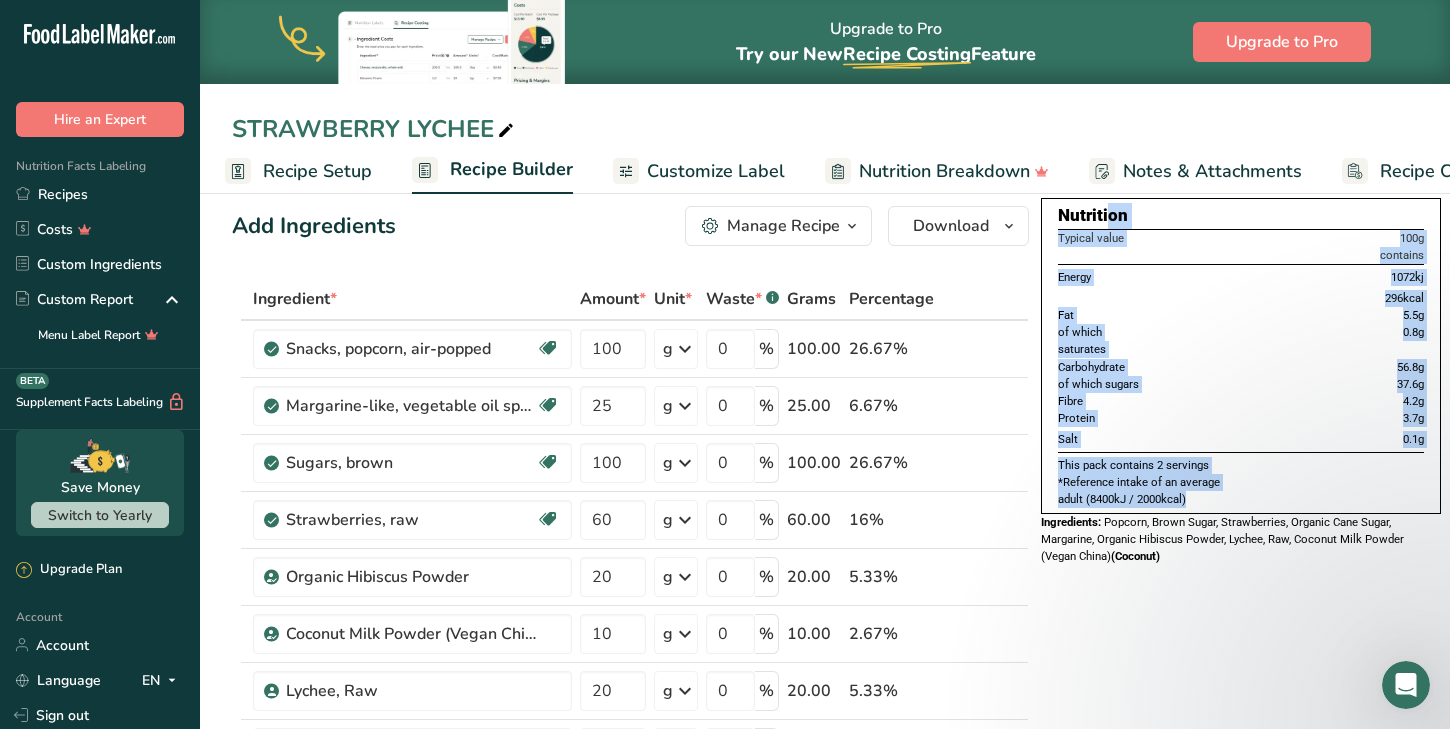 scroll, scrollTop: 24, scrollLeft: 0, axis: vertical 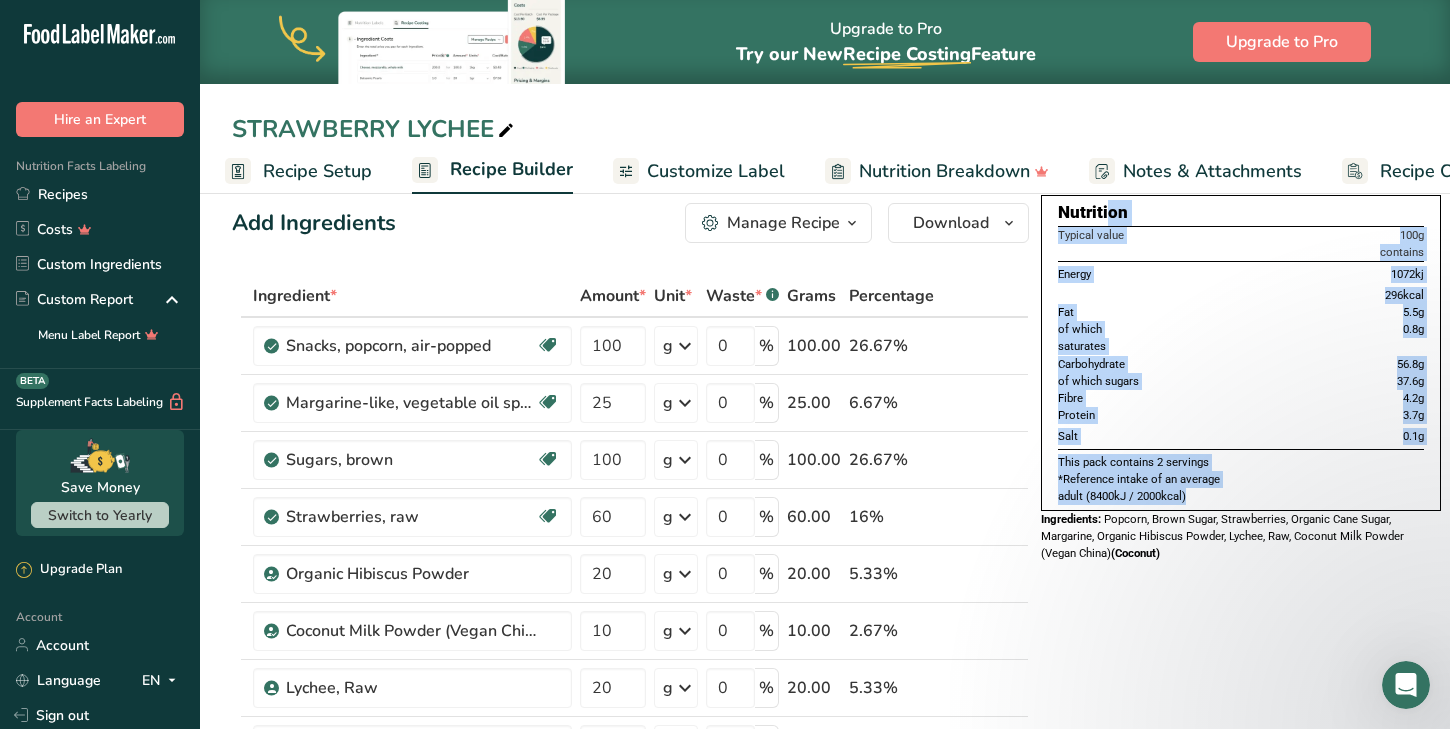 copy on "Nutrition
Typical value
100g
contains
Energy
1072kj
296kcal
Fat
5.5g
of which saturates
0.8g
Carbohydrate
56.8g
of which sugars
37.6g
Fibre
4.2g
Protein
3.7g
Salt
0.1g
This pack contains
2
servings
*Reference intake of an average
adult (8400kJ / 2000kcal)" 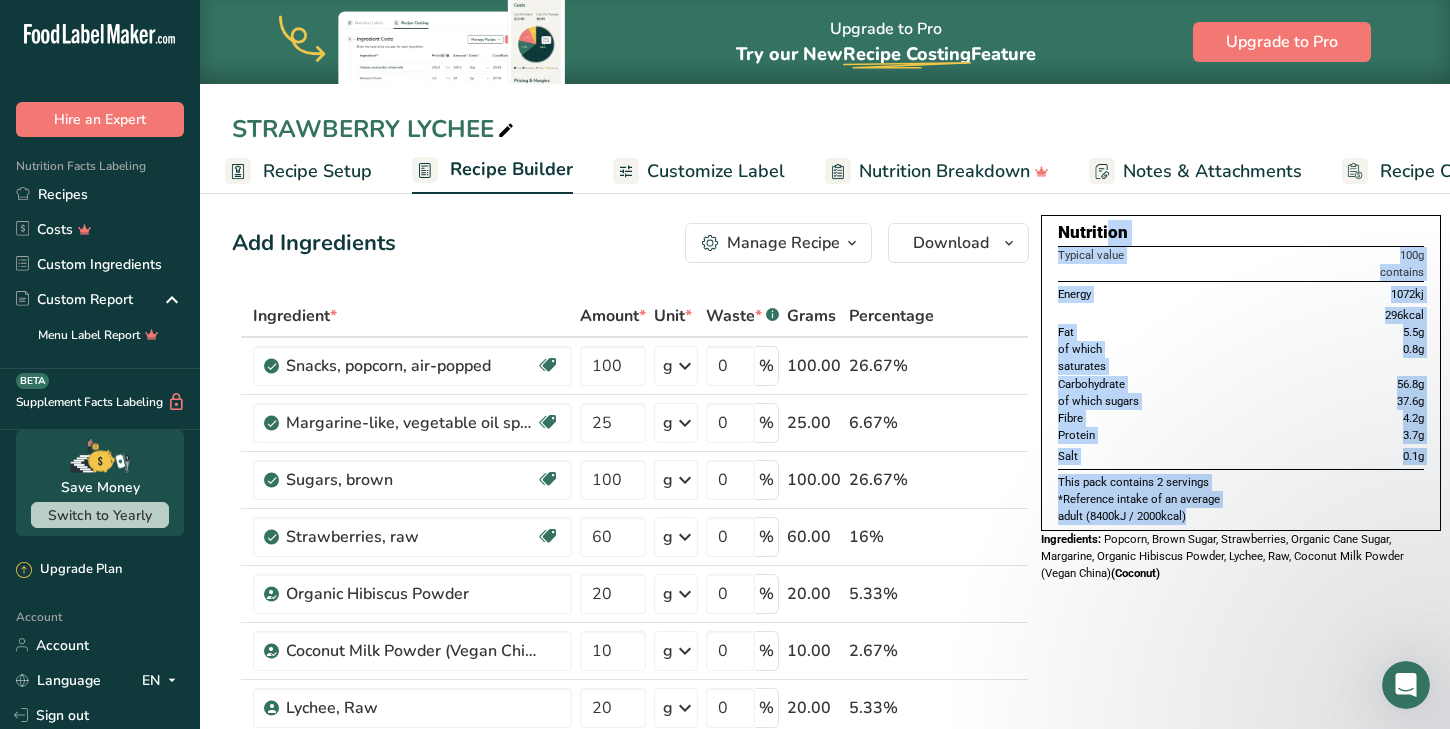 scroll, scrollTop: 4, scrollLeft: 0, axis: vertical 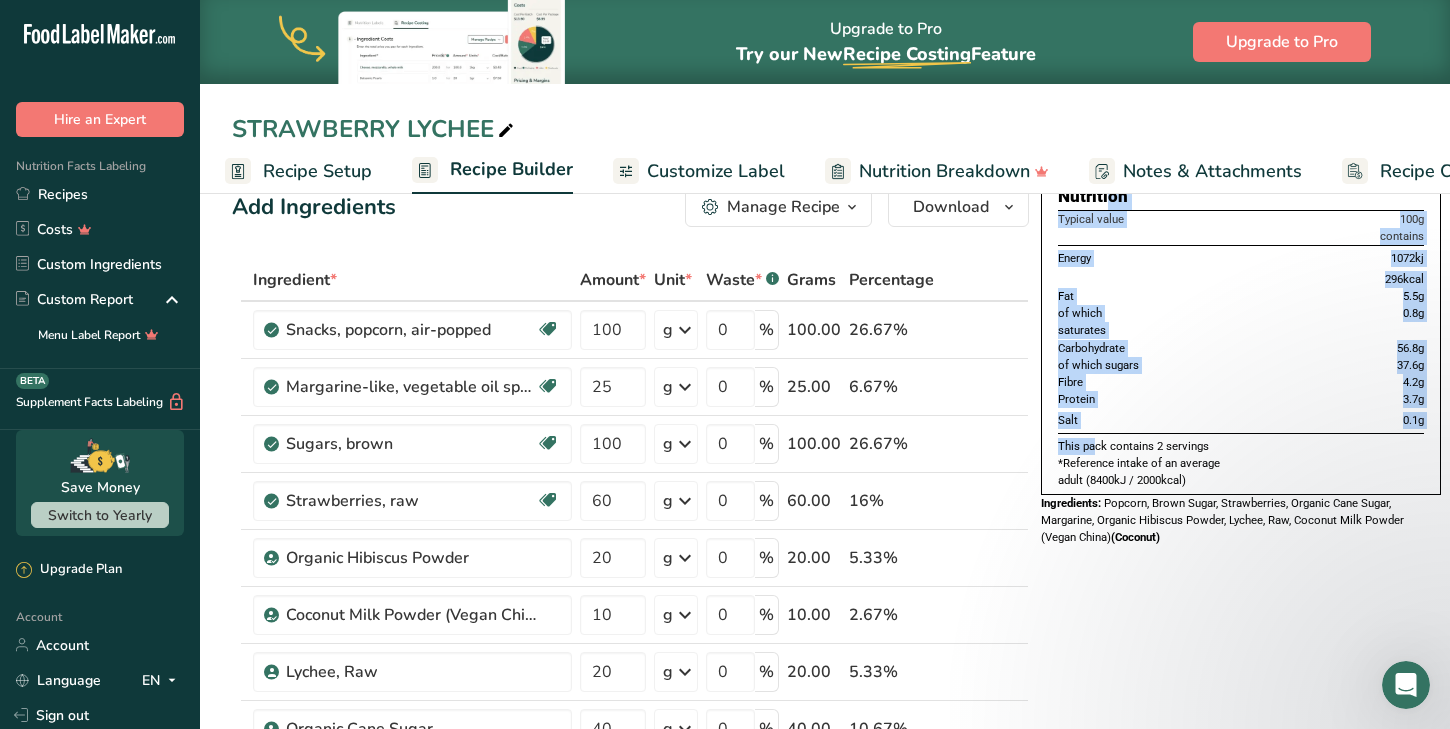 drag, startPoint x: 1053, startPoint y: 201, endPoint x: 1250, endPoint y: 430, distance: 302.07614 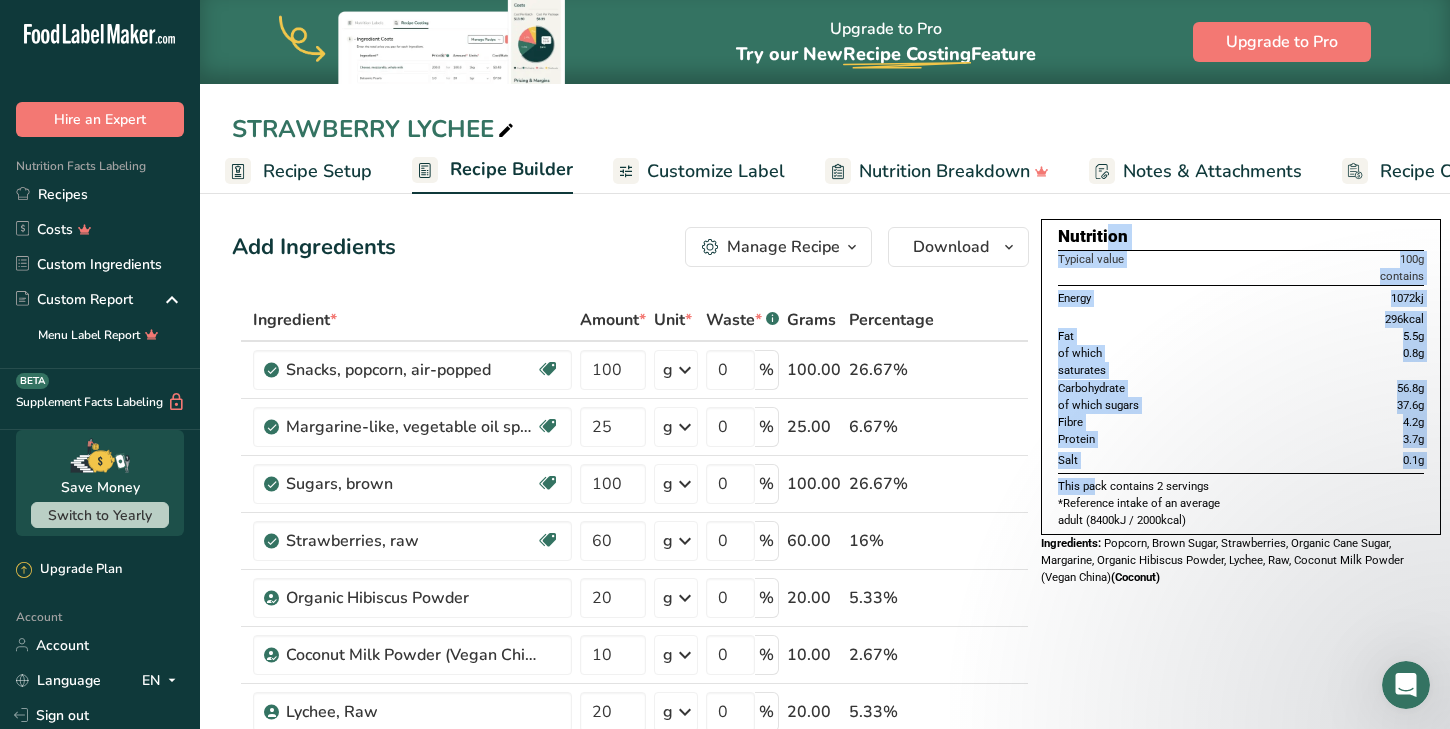 scroll, scrollTop: 0, scrollLeft: 0, axis: both 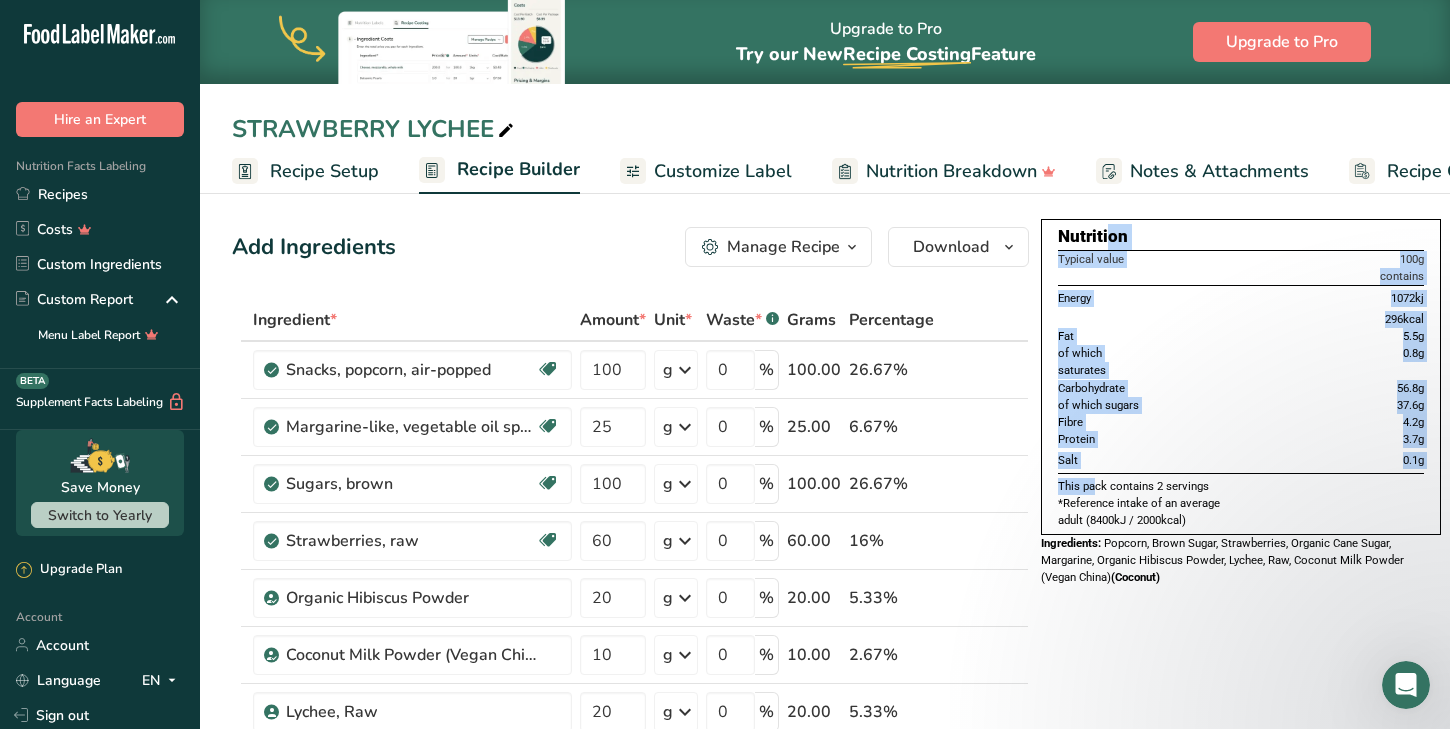 click on "Recipe Setup" at bounding box center (324, 171) 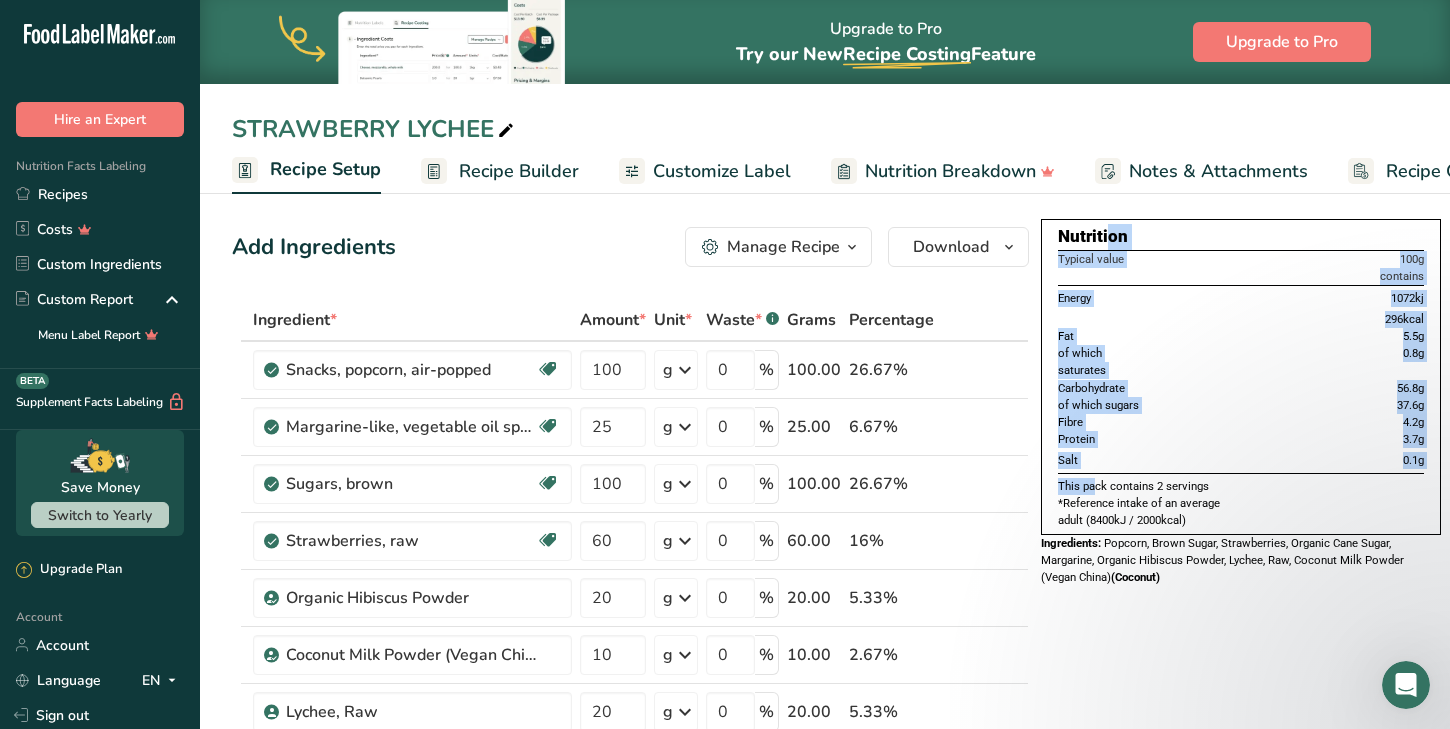 scroll, scrollTop: 0, scrollLeft: 7, axis: horizontal 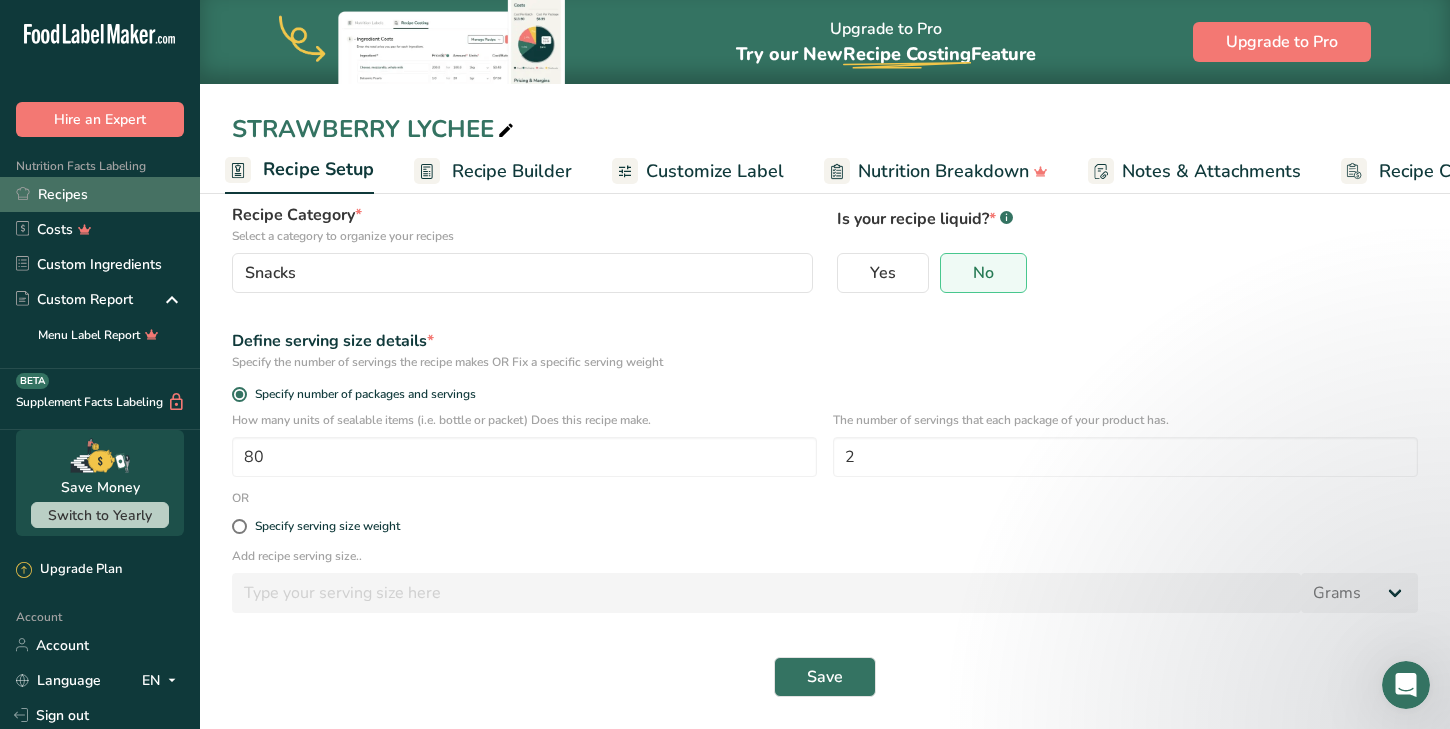 click on "Recipes" at bounding box center [100, 194] 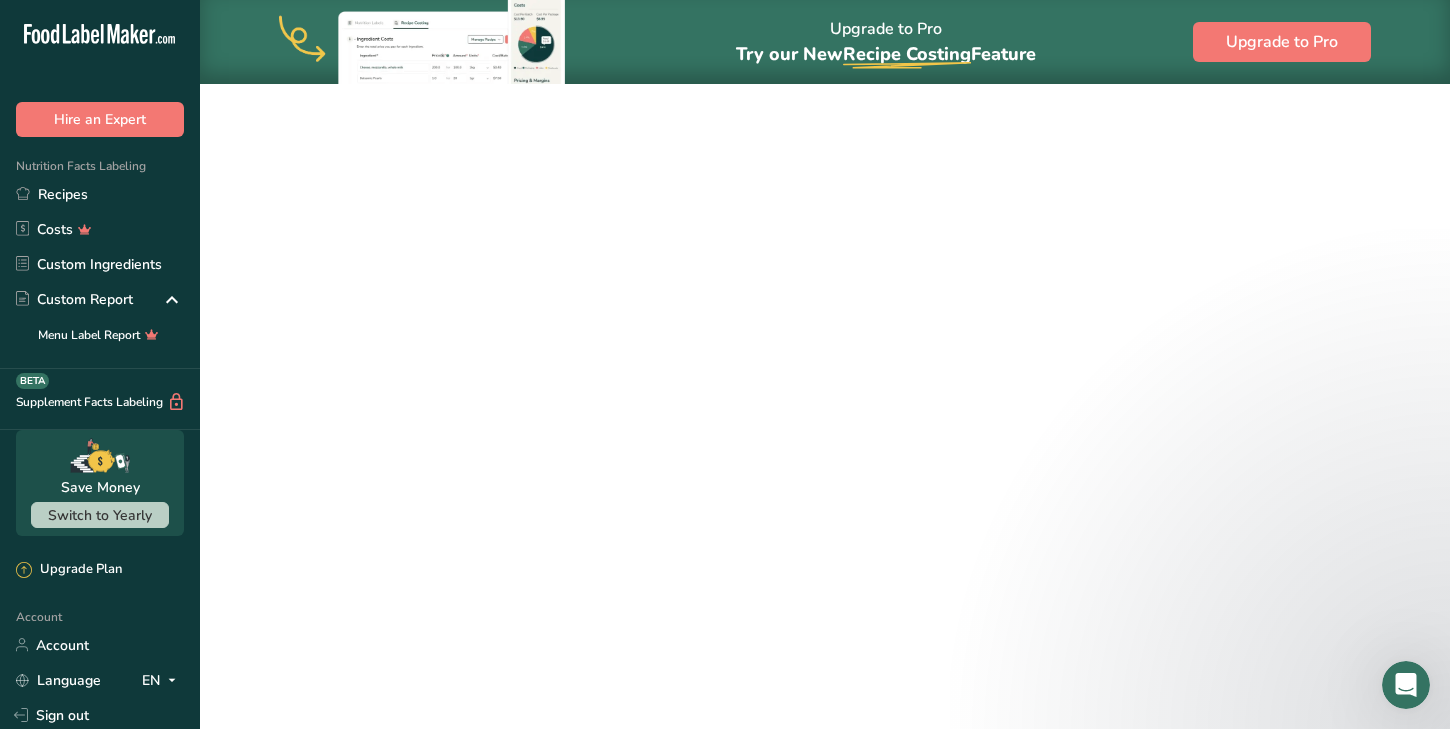 scroll, scrollTop: 0, scrollLeft: 0, axis: both 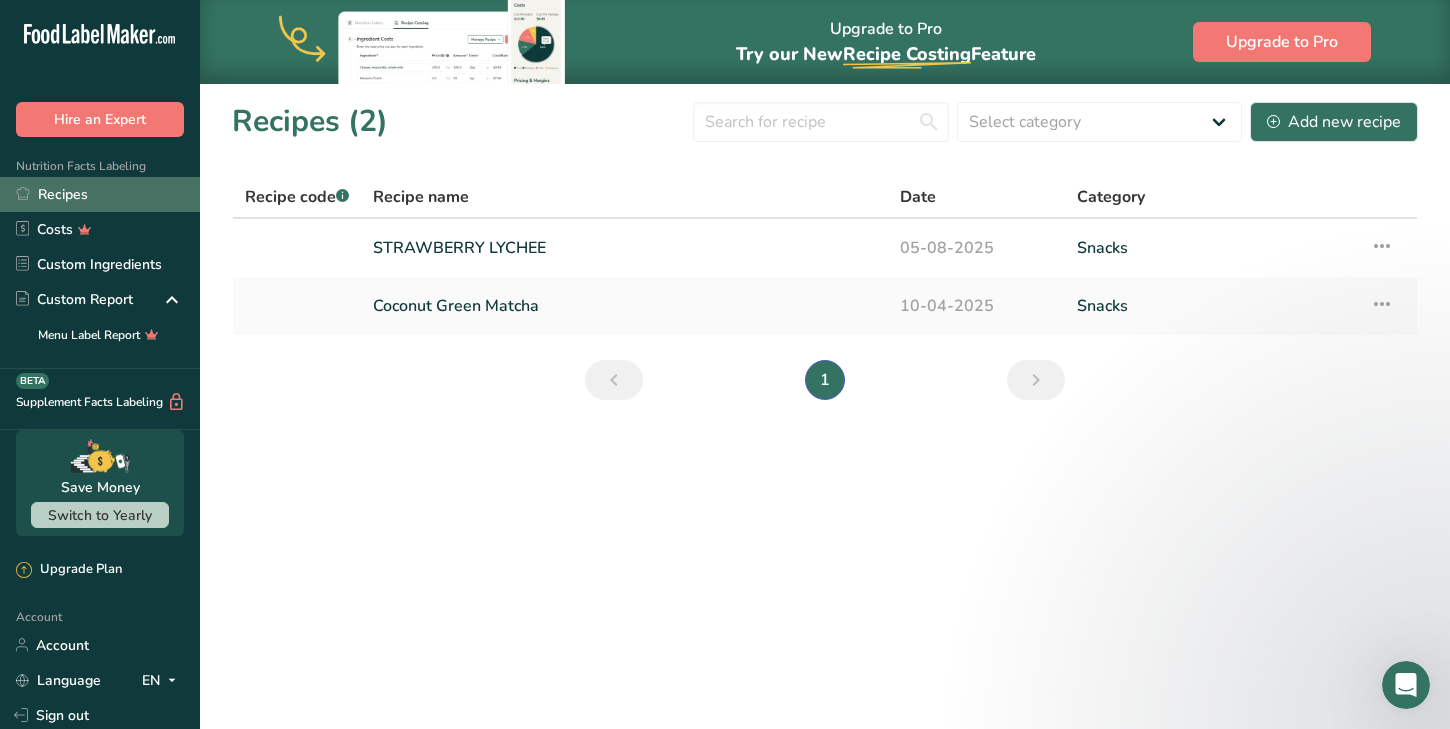 click on "Recipes" at bounding box center [100, 194] 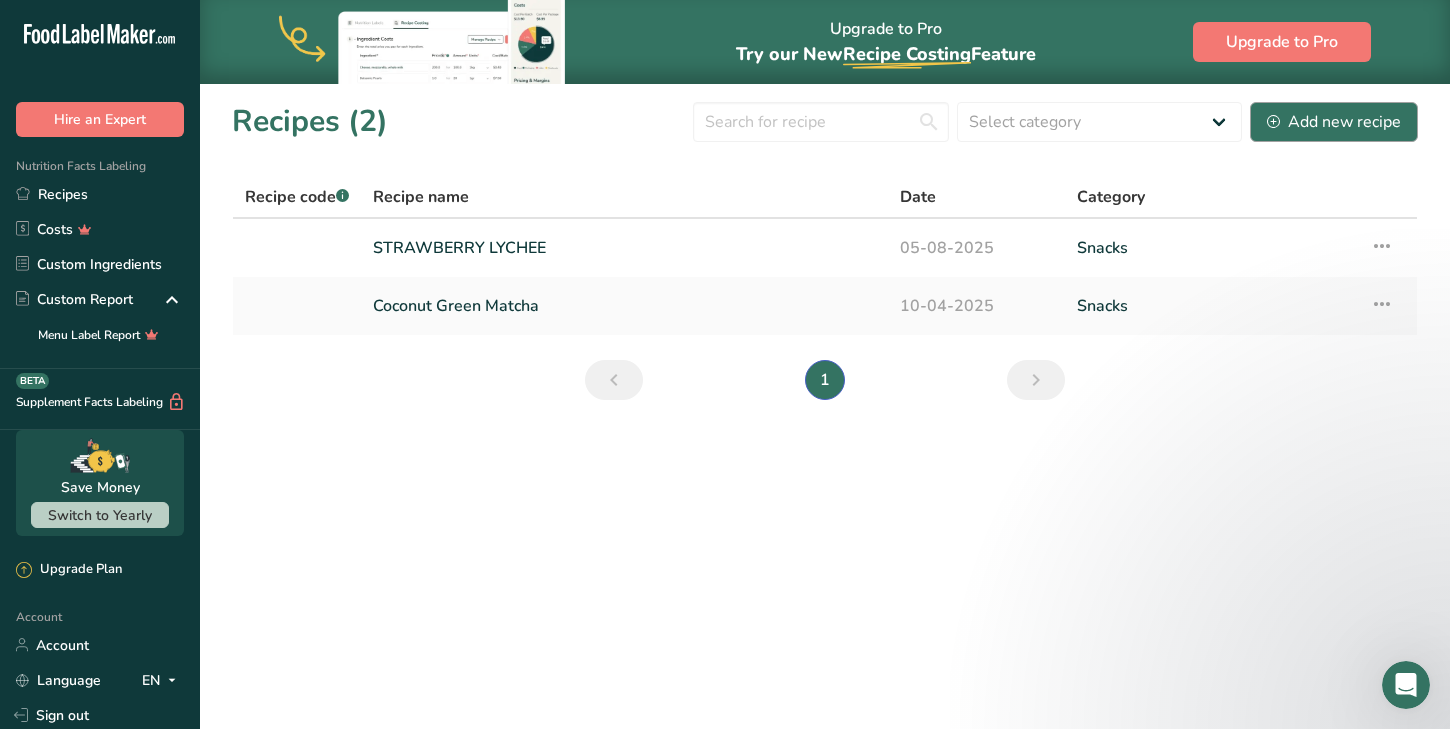 click on "Add new recipe" at bounding box center [1334, 122] 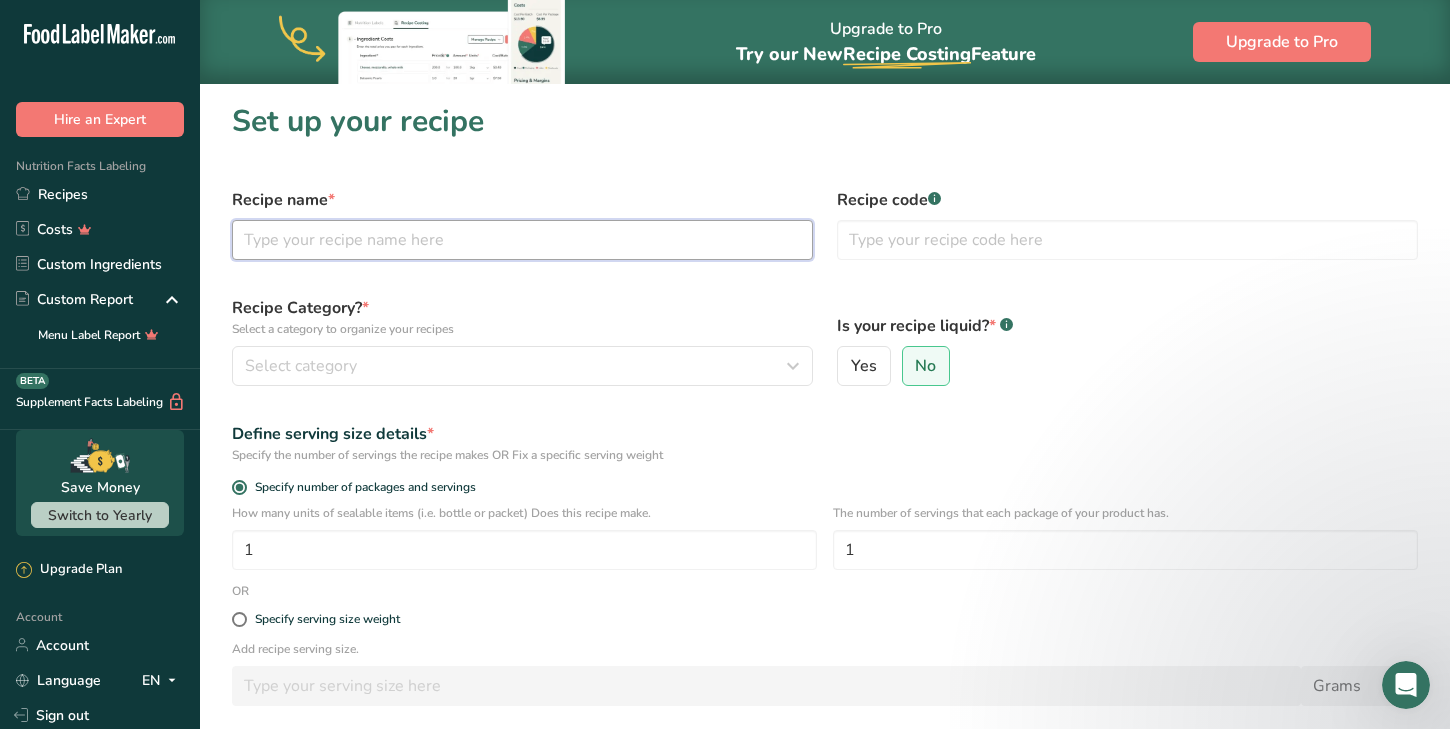 click at bounding box center [522, 240] 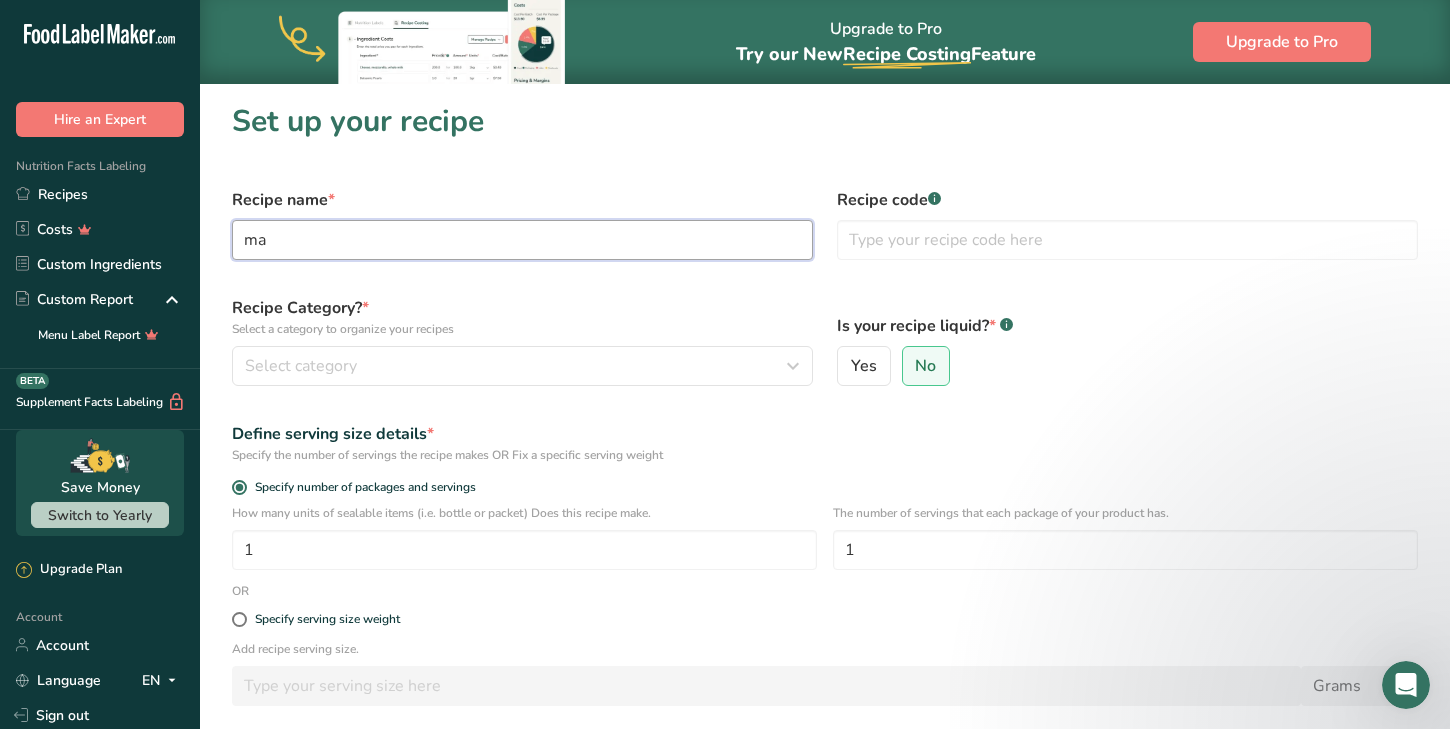 type on "m" 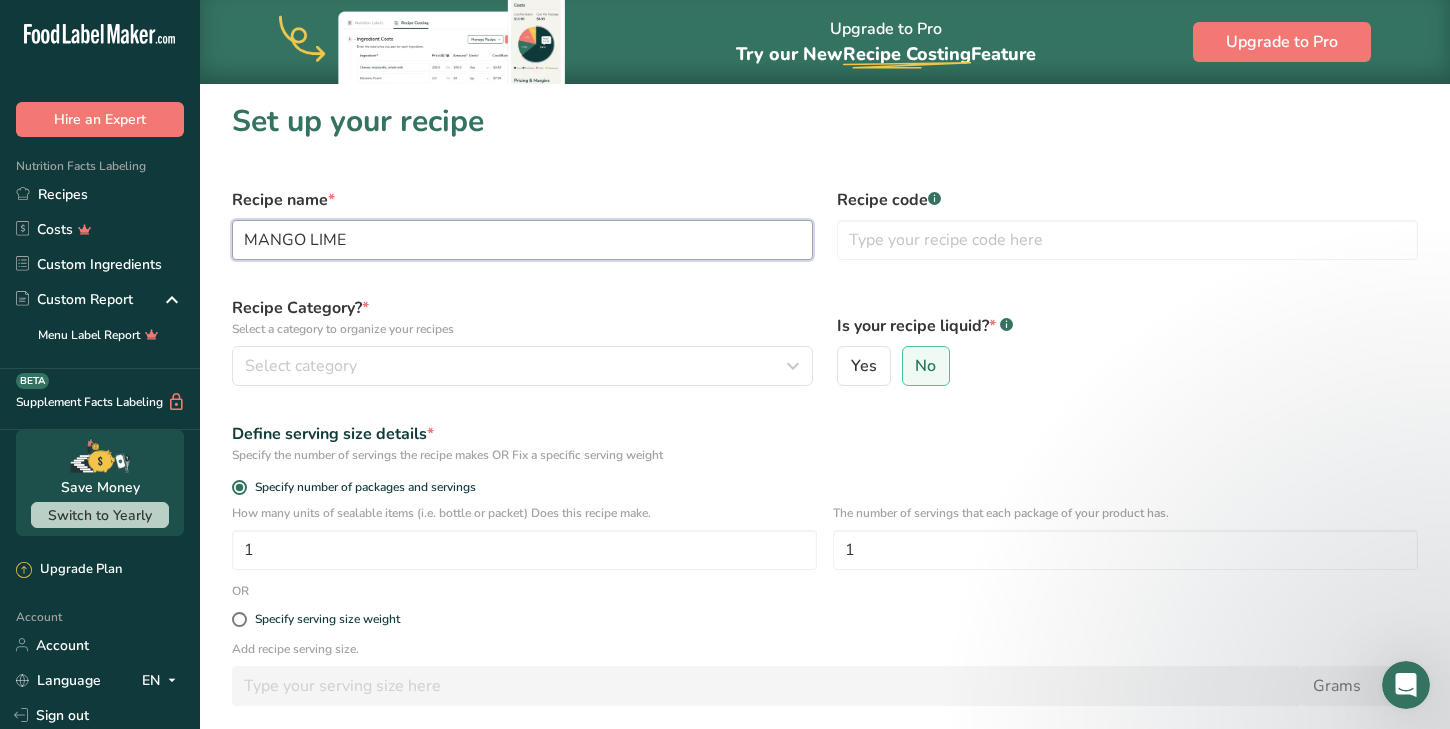 type on "MANGO LIME" 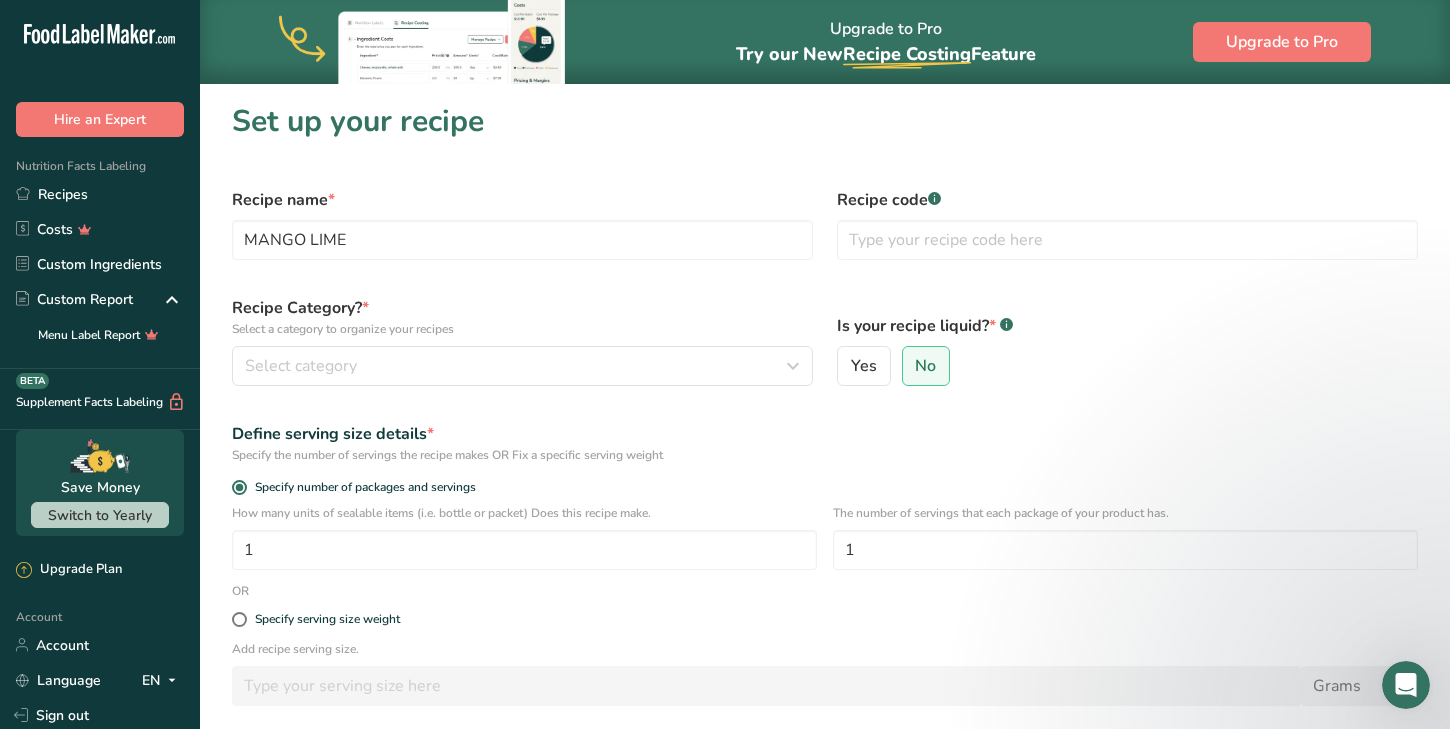 click on "Recipe Category? *
Select a category to organize your recipes" at bounding box center (522, 317) 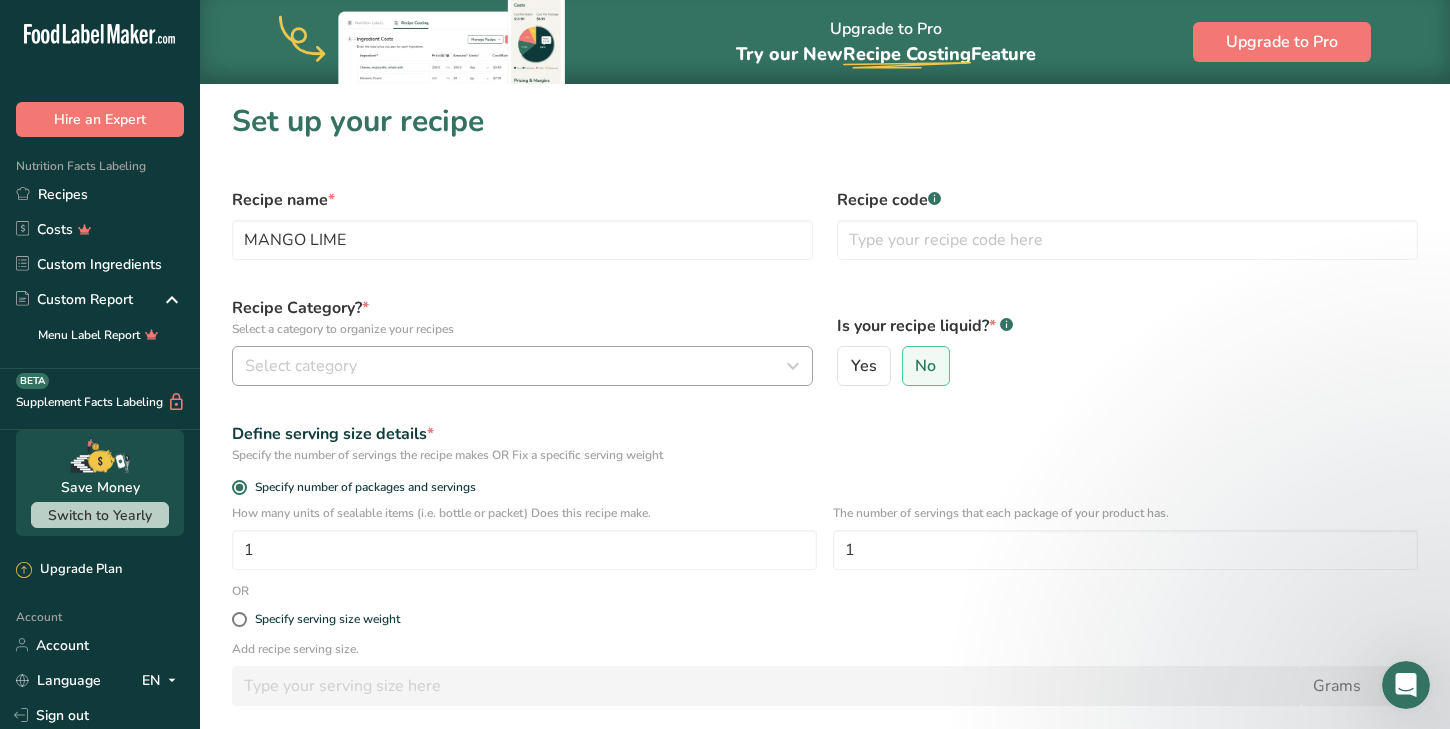 click on "Select category" at bounding box center (522, 366) 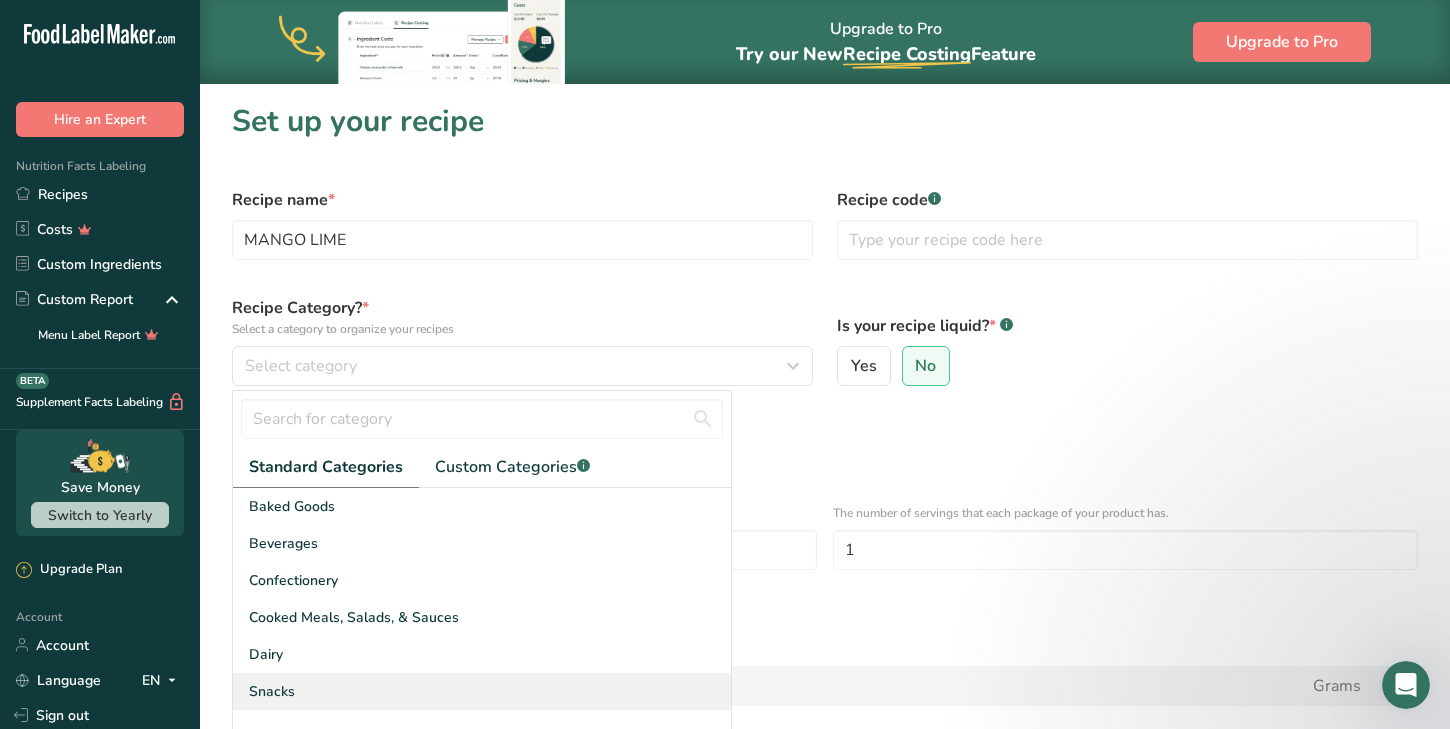 click on "Snacks" at bounding box center (482, 691) 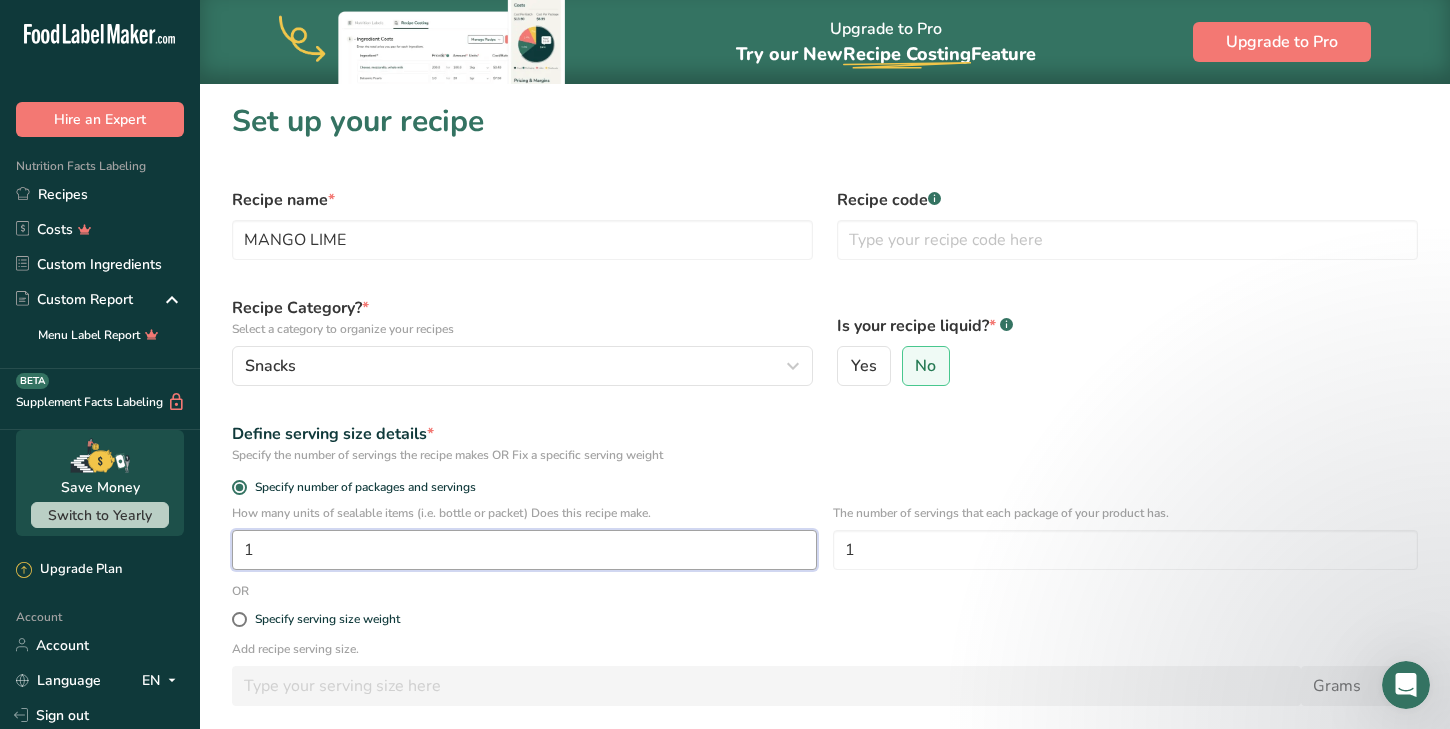 drag, startPoint x: 445, startPoint y: 559, endPoint x: 212, endPoint y: 531, distance: 234.67638 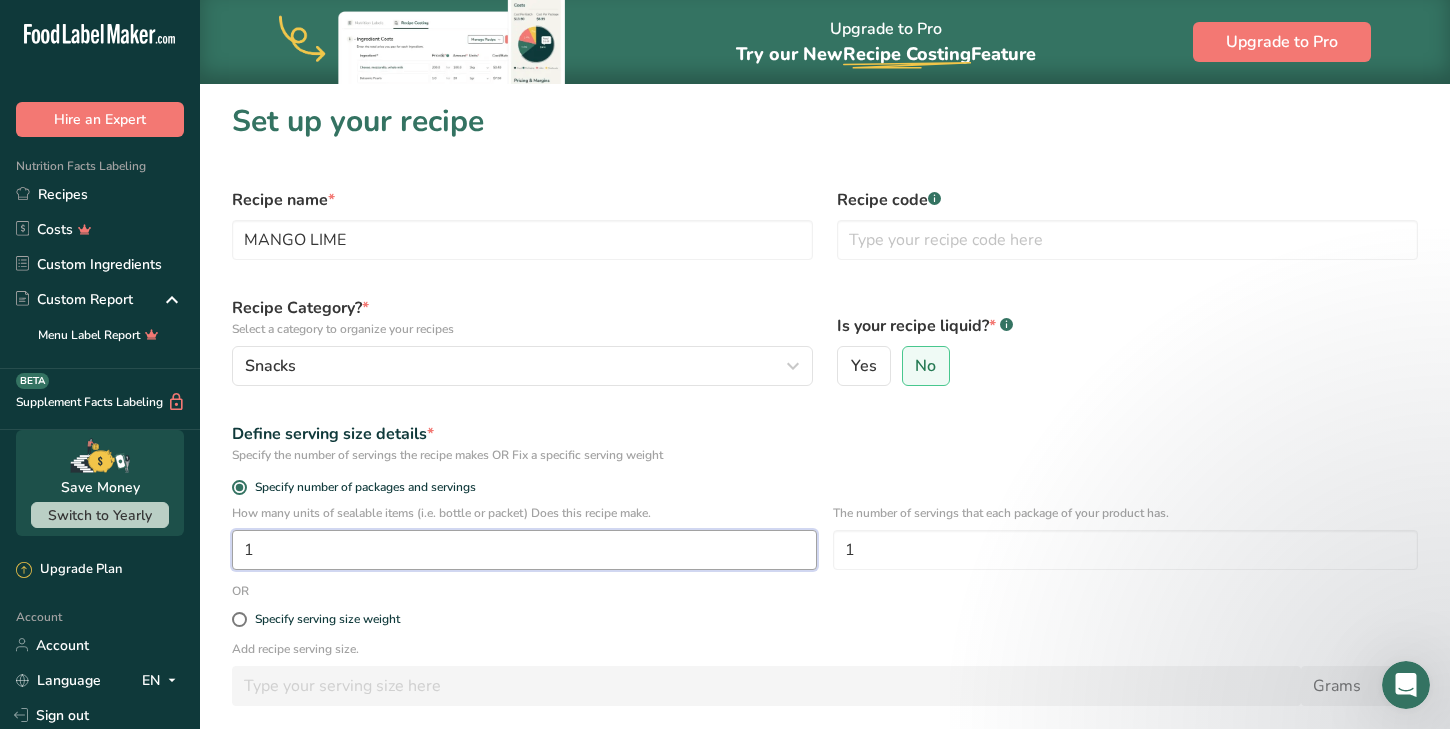 click on "Set up your recipe
Recipe name *   MANGO LIME
Recipe code
.a-a{fill:#347362;}.b-a{fill:#fff;}
Recipe Category? *
Select a category to organize your recipes
Snacks
Standard Categories
Custom Categories
.a-a{fill:#347362;}.b-a{fill:#fff;}
Baked Goods
Beverages
Confectionery
Cooked Meals, Salads, & Sauces
Dairy
Snacks
Add New Category
Is your recipe liquid? *   .a-a{fill:#347362;}.b-a{fill:#fff;}           Yes   No
Define serving size details *
Specify the number of servings the recipe makes OR Fix a specific serving weight
Specify number of packages and servings
1     1" at bounding box center [825, 480] 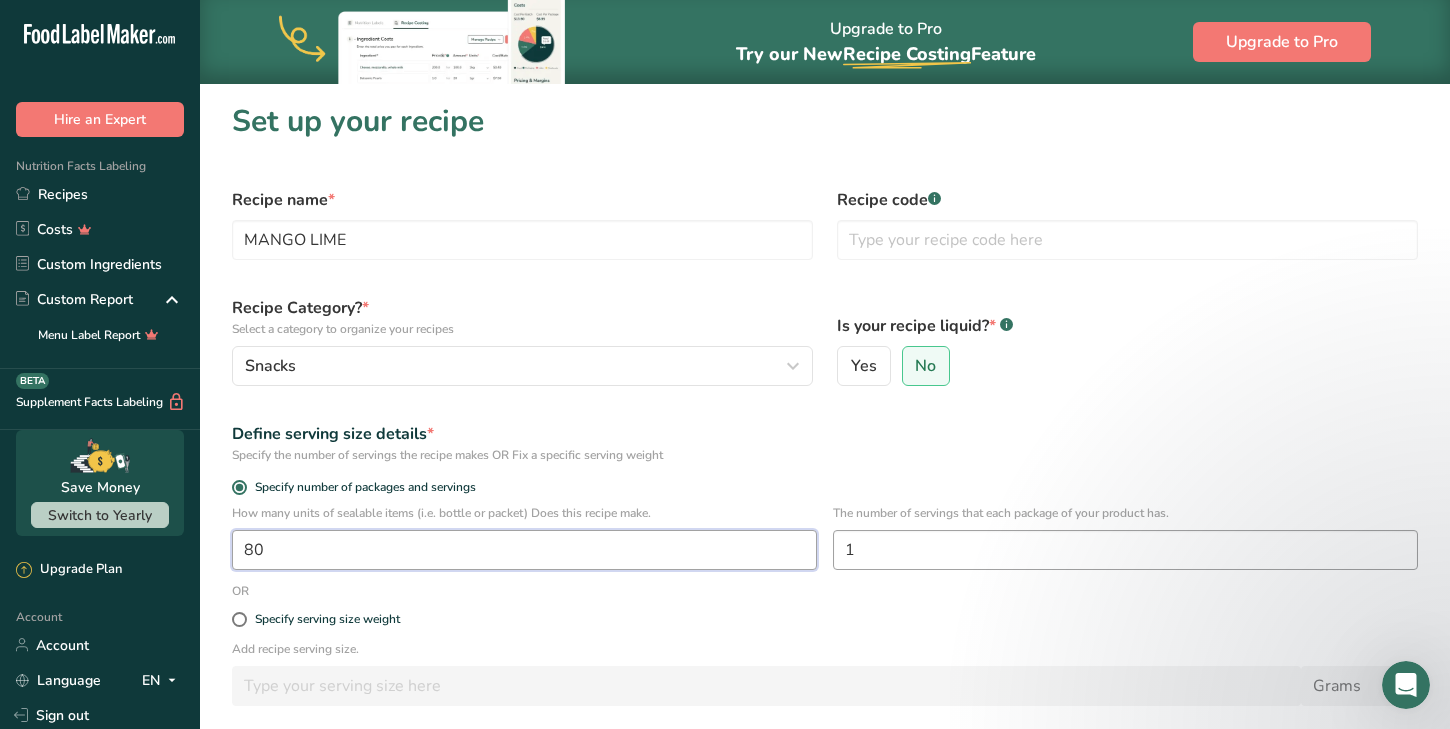 type on "80" 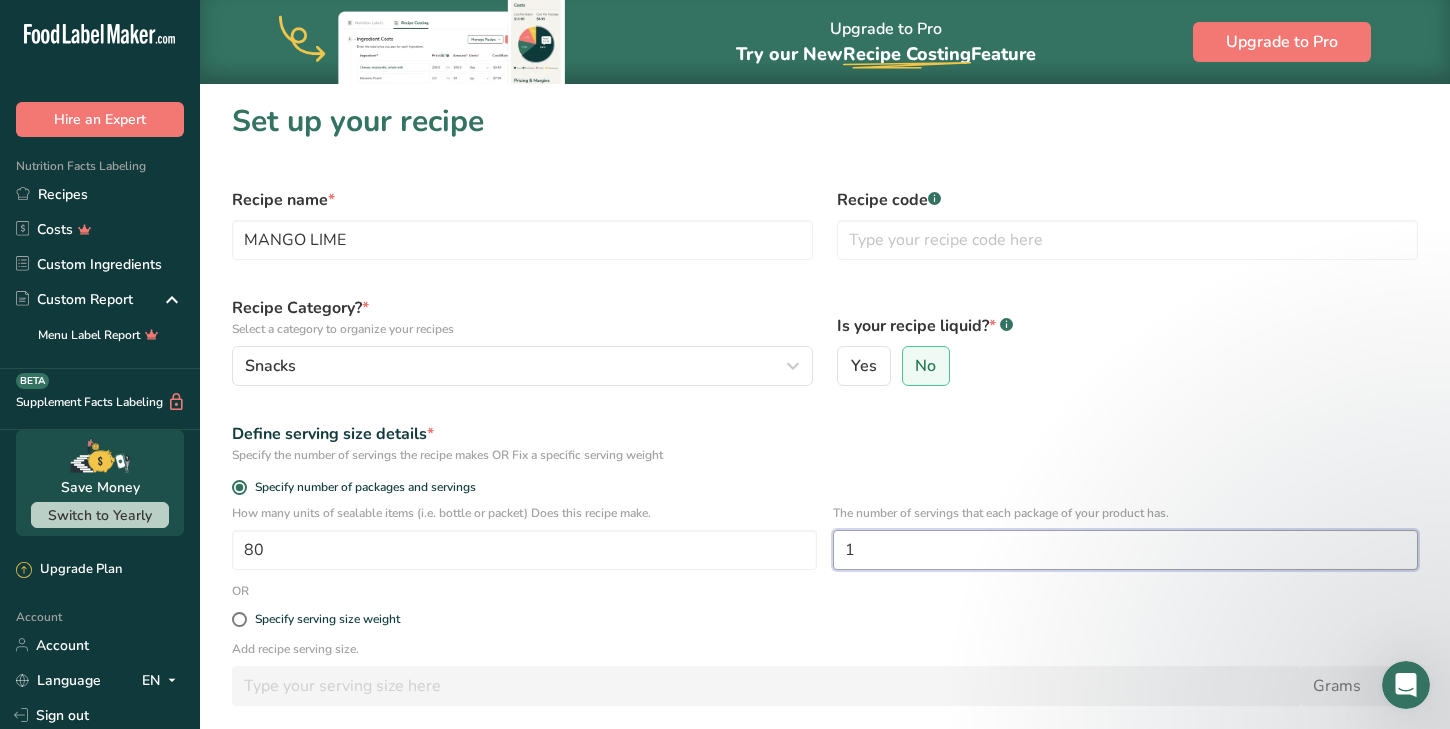 drag, startPoint x: 869, startPoint y: 542, endPoint x: 822, endPoint y: 545, distance: 47.095646 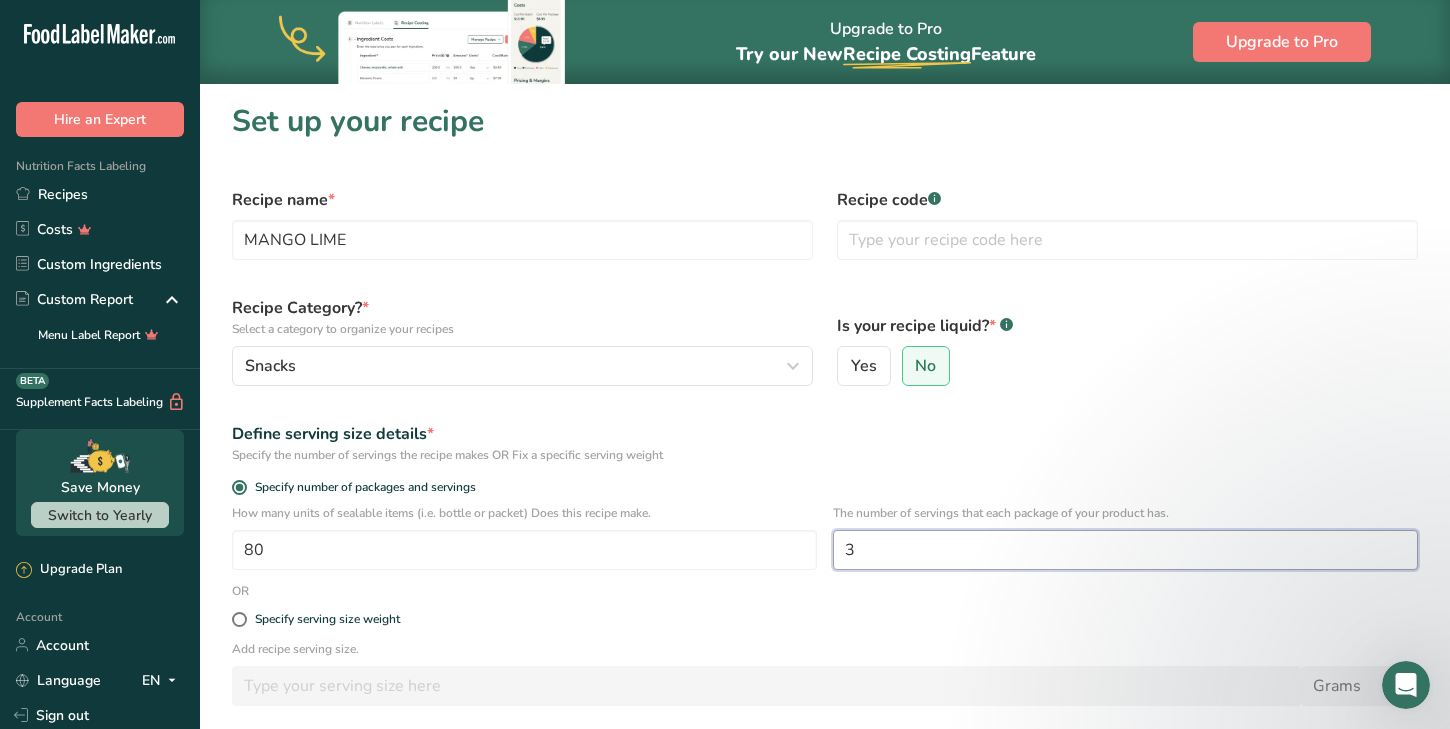 type on "3" 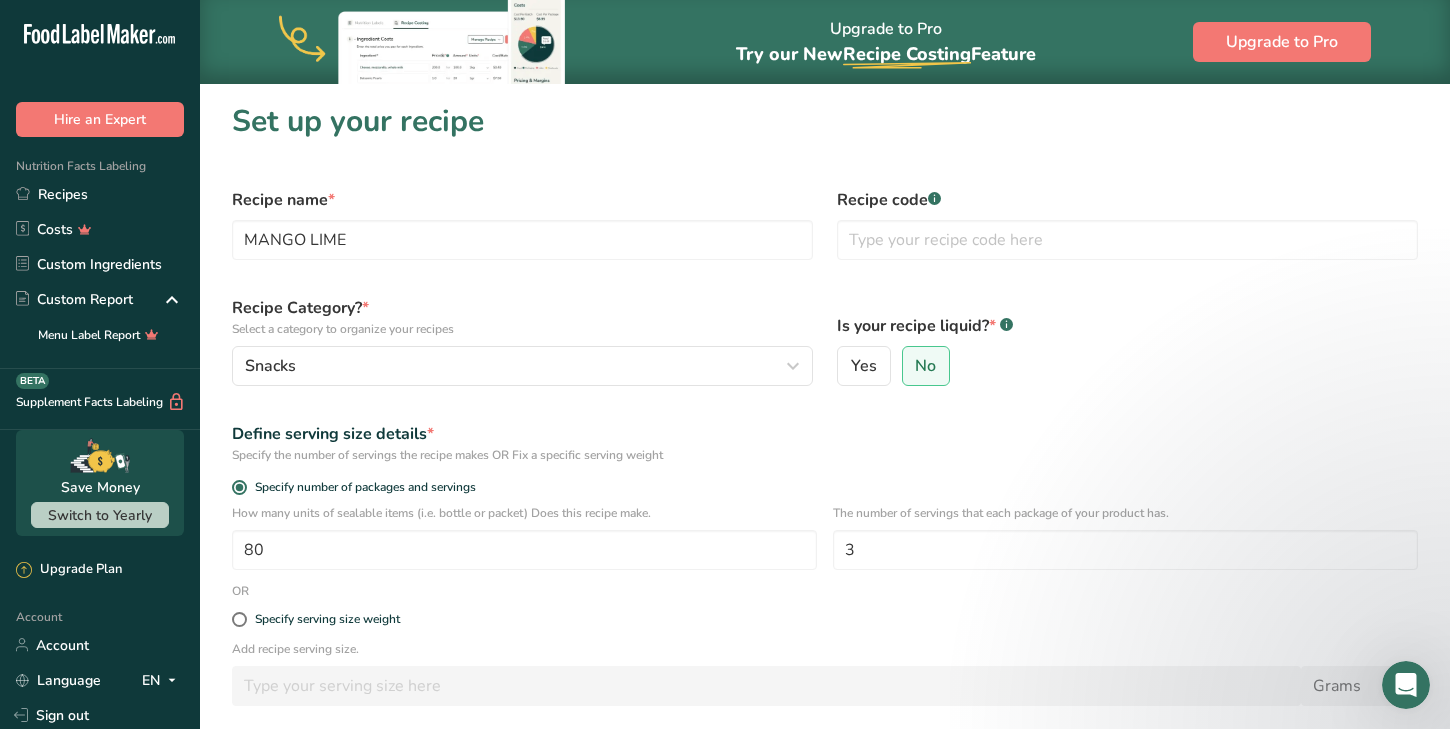 click on "Specify serving size weight" at bounding box center [825, 620] 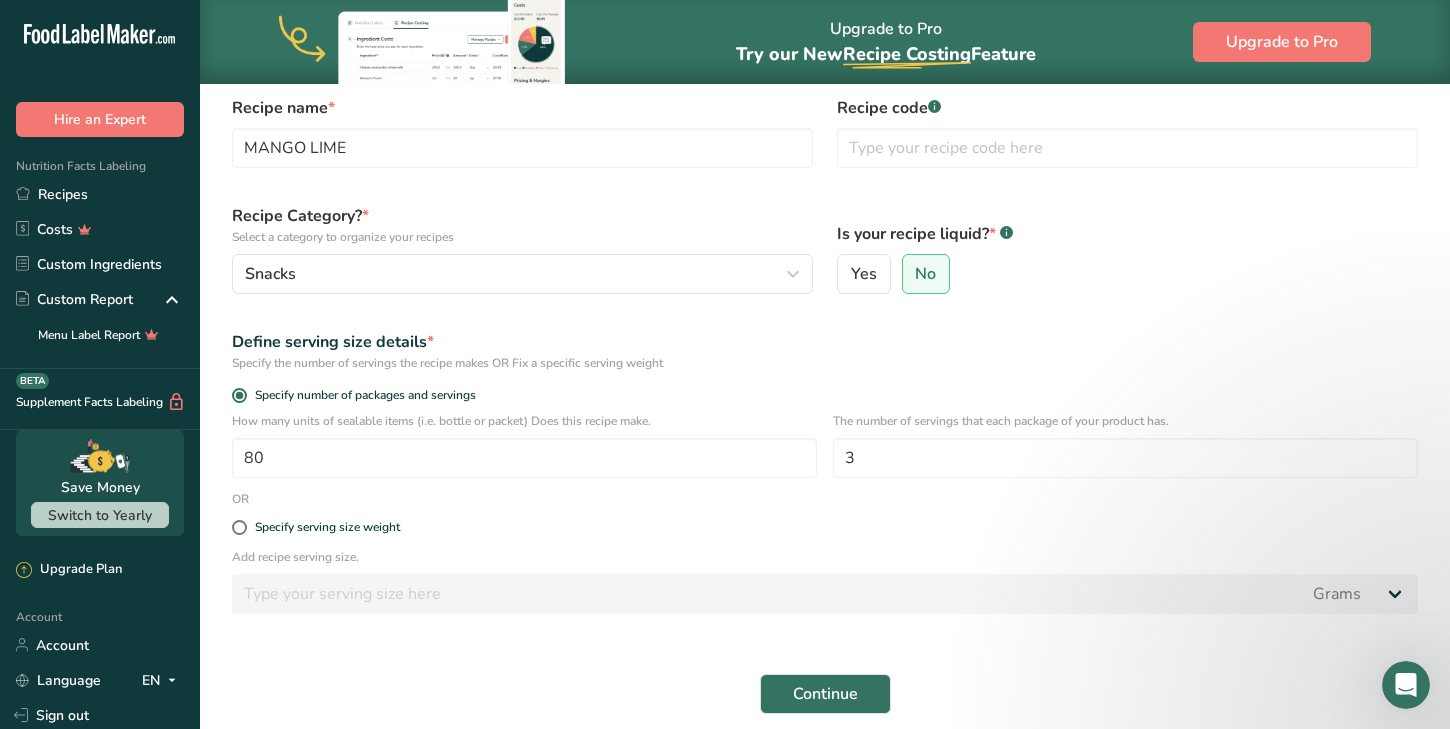 scroll, scrollTop: 107, scrollLeft: 0, axis: vertical 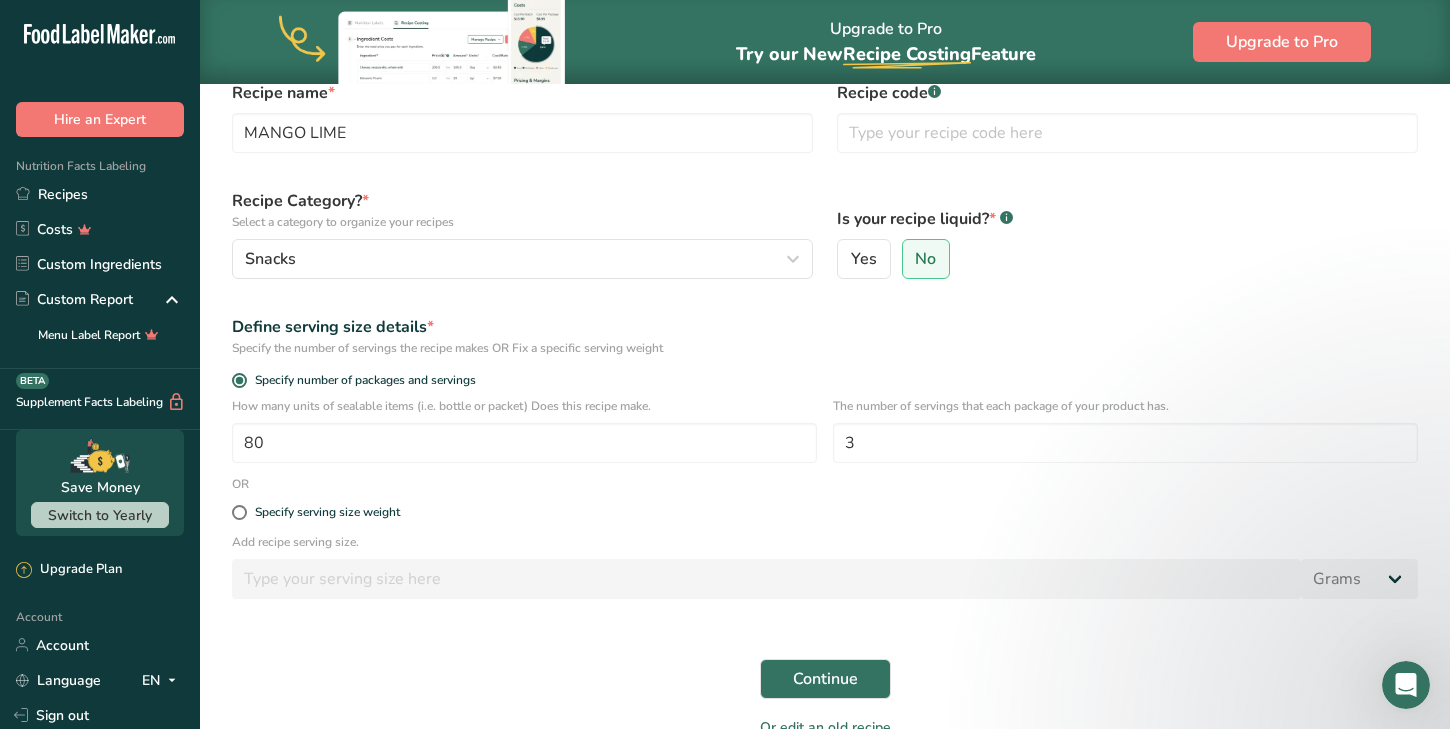 click on "Continue" at bounding box center [825, 679] 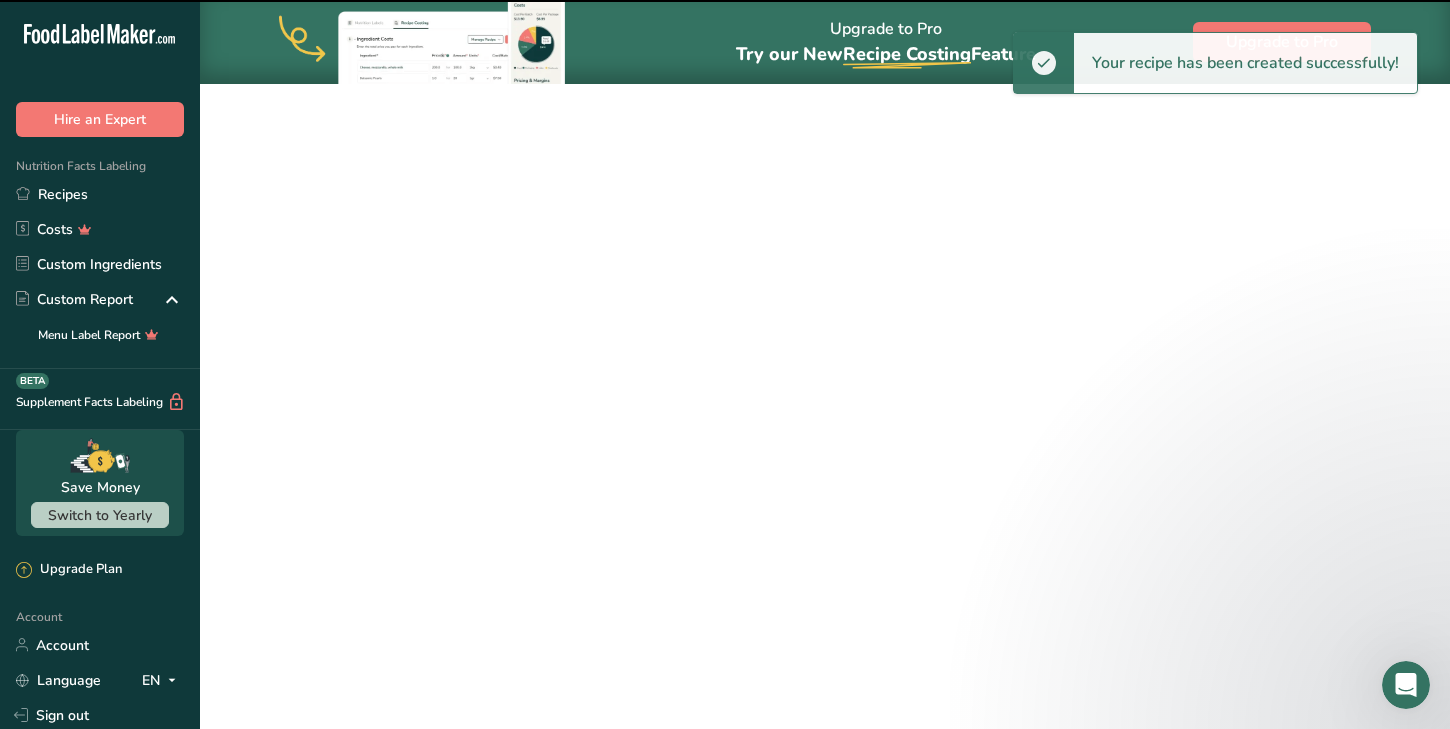 scroll, scrollTop: 0, scrollLeft: 0, axis: both 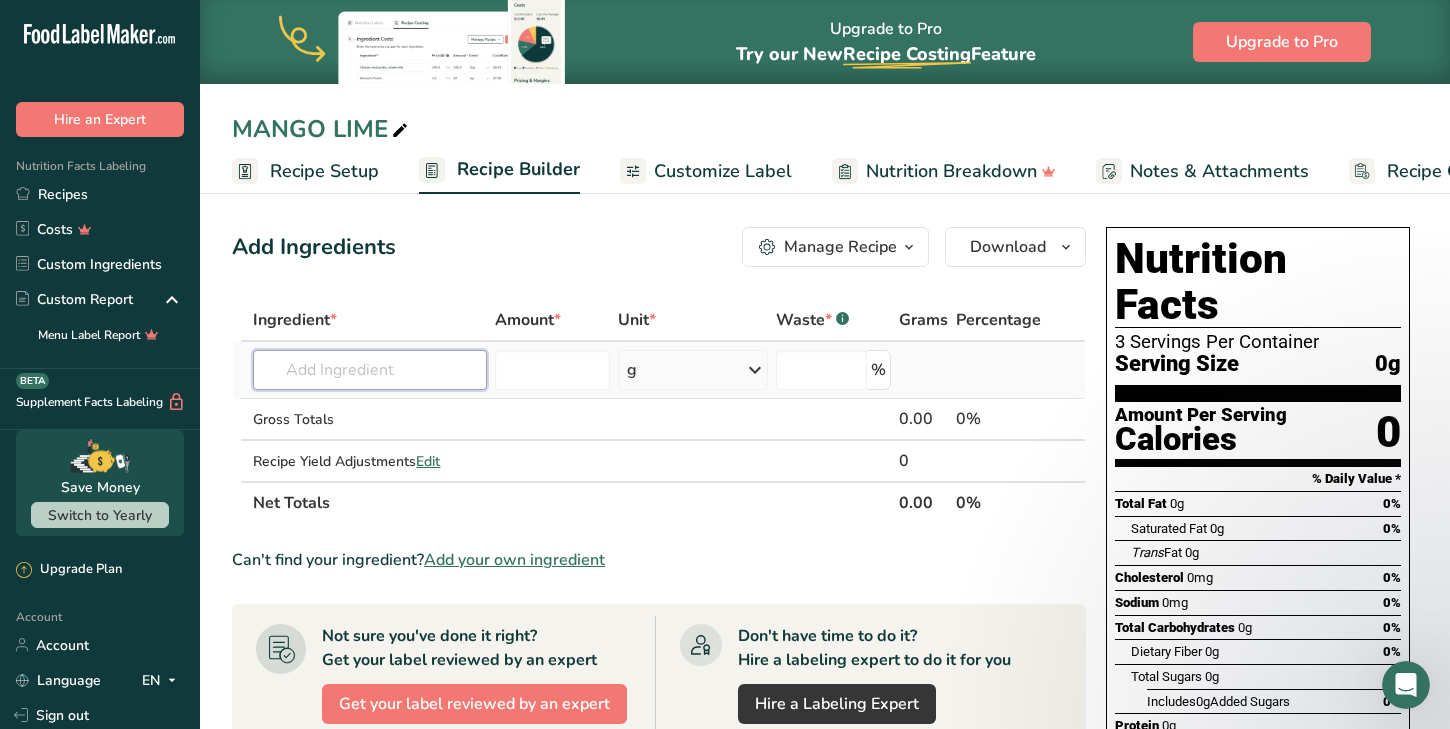 click at bounding box center [370, 370] 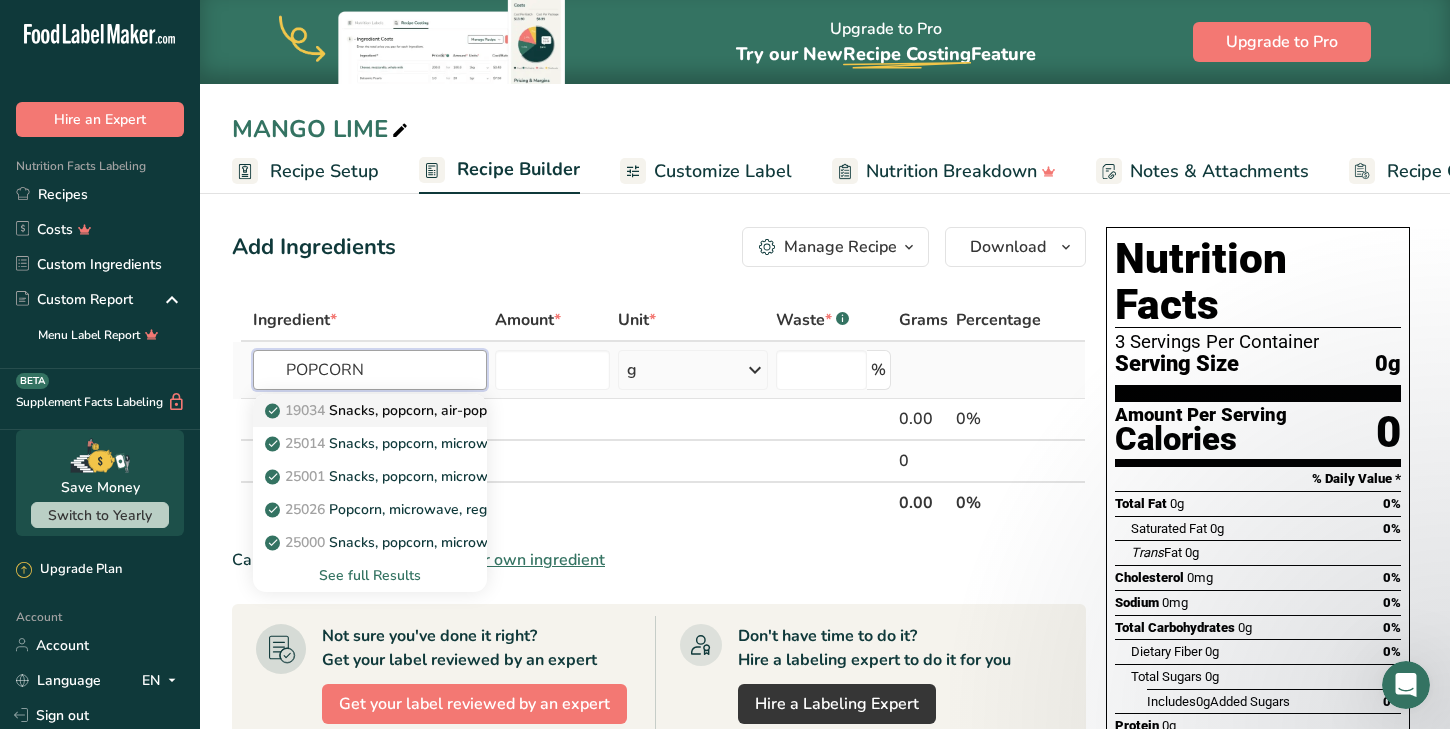 type on "POPCORN" 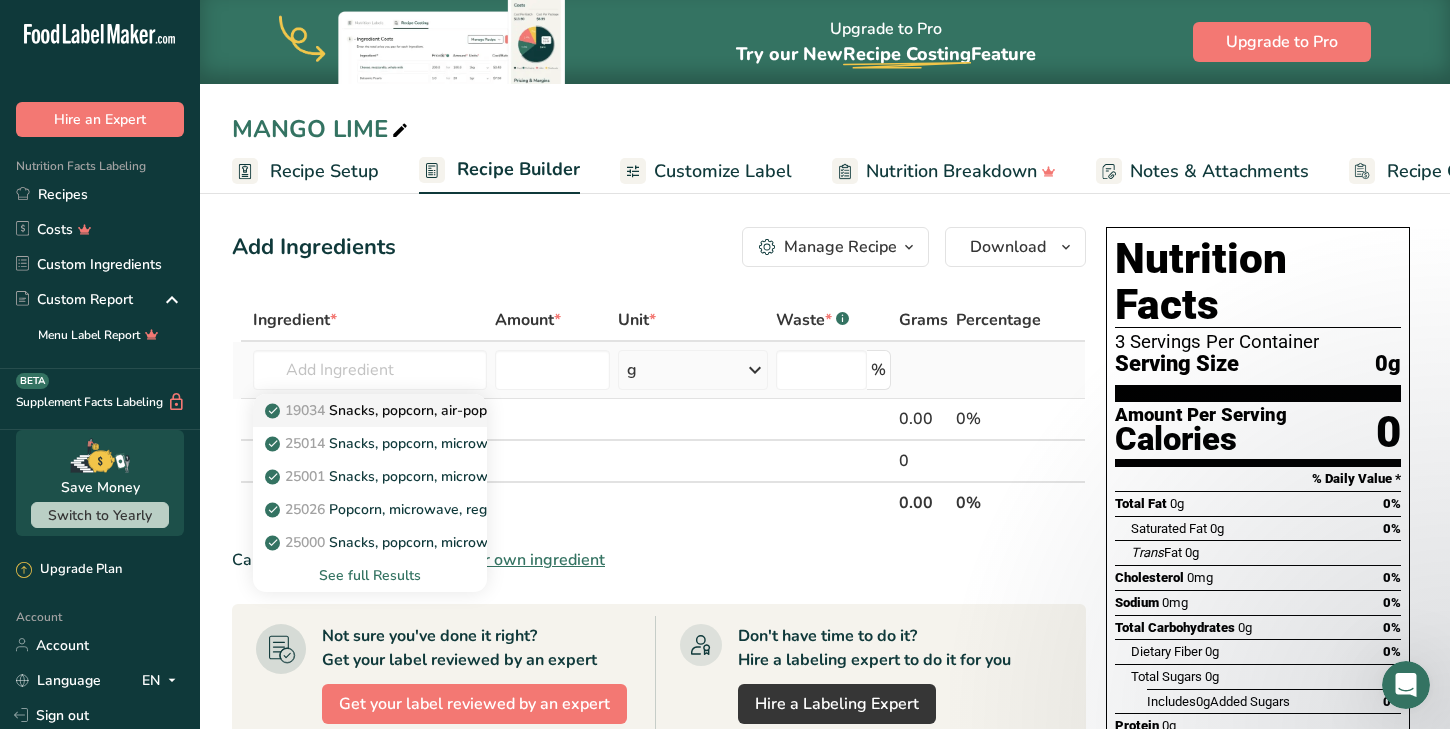 click on "19034
Snacks, popcorn, air-popped" at bounding box center (390, 410) 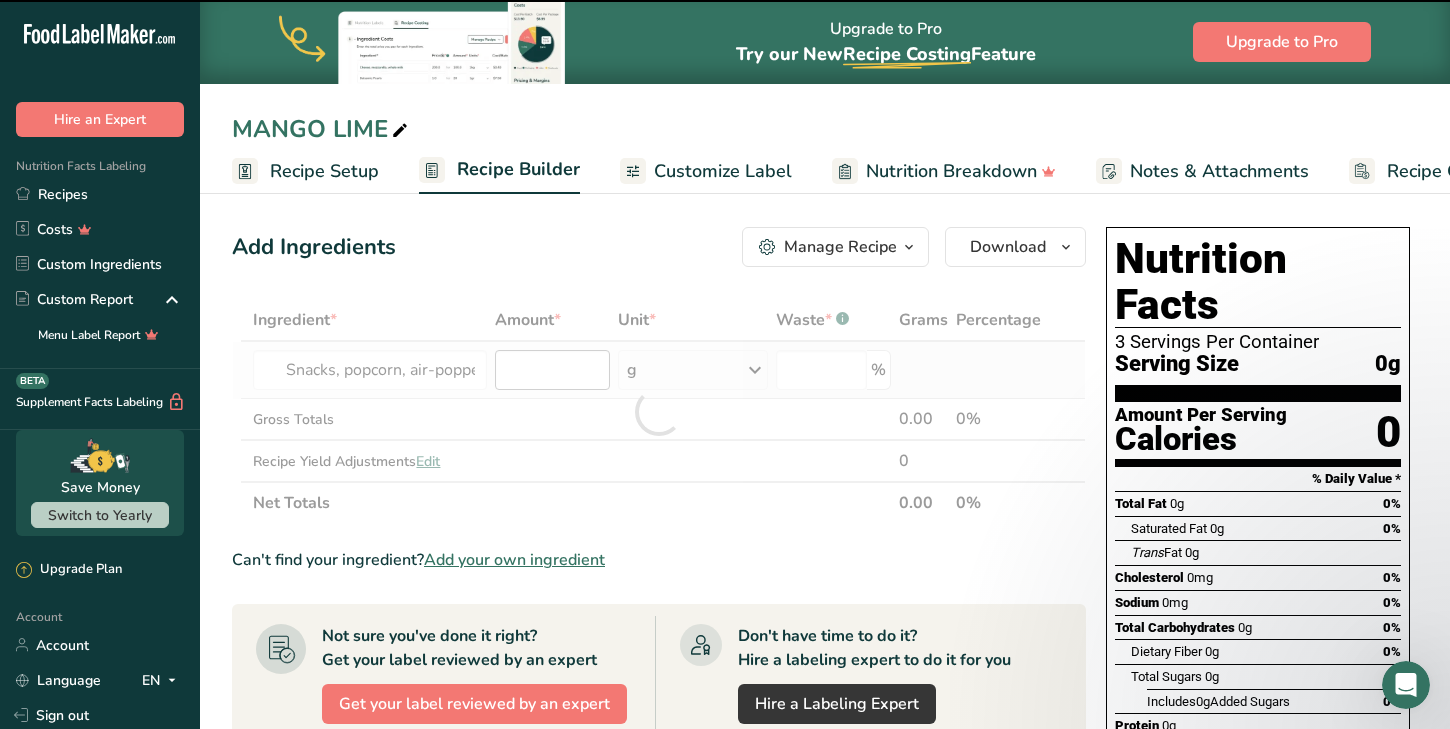 type on "0" 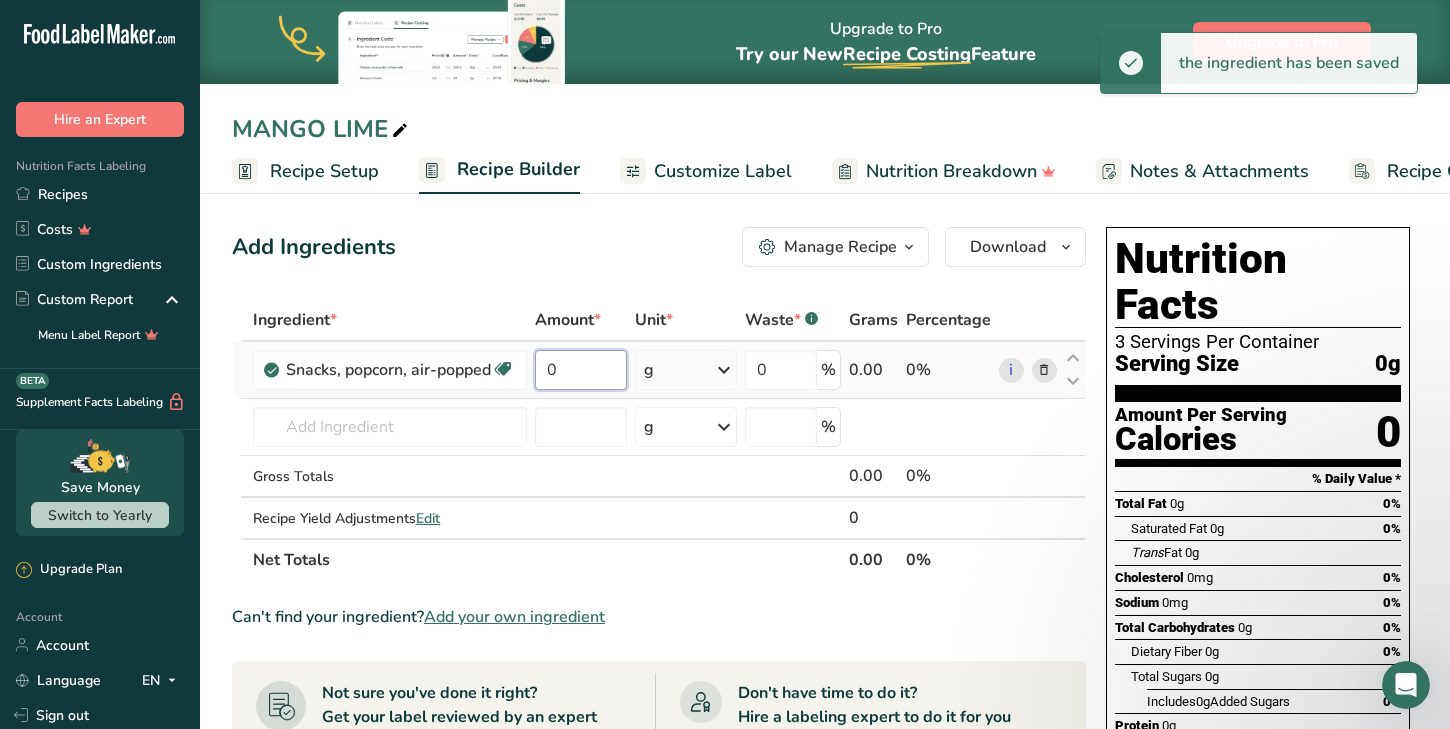 click on "0" at bounding box center [581, 370] 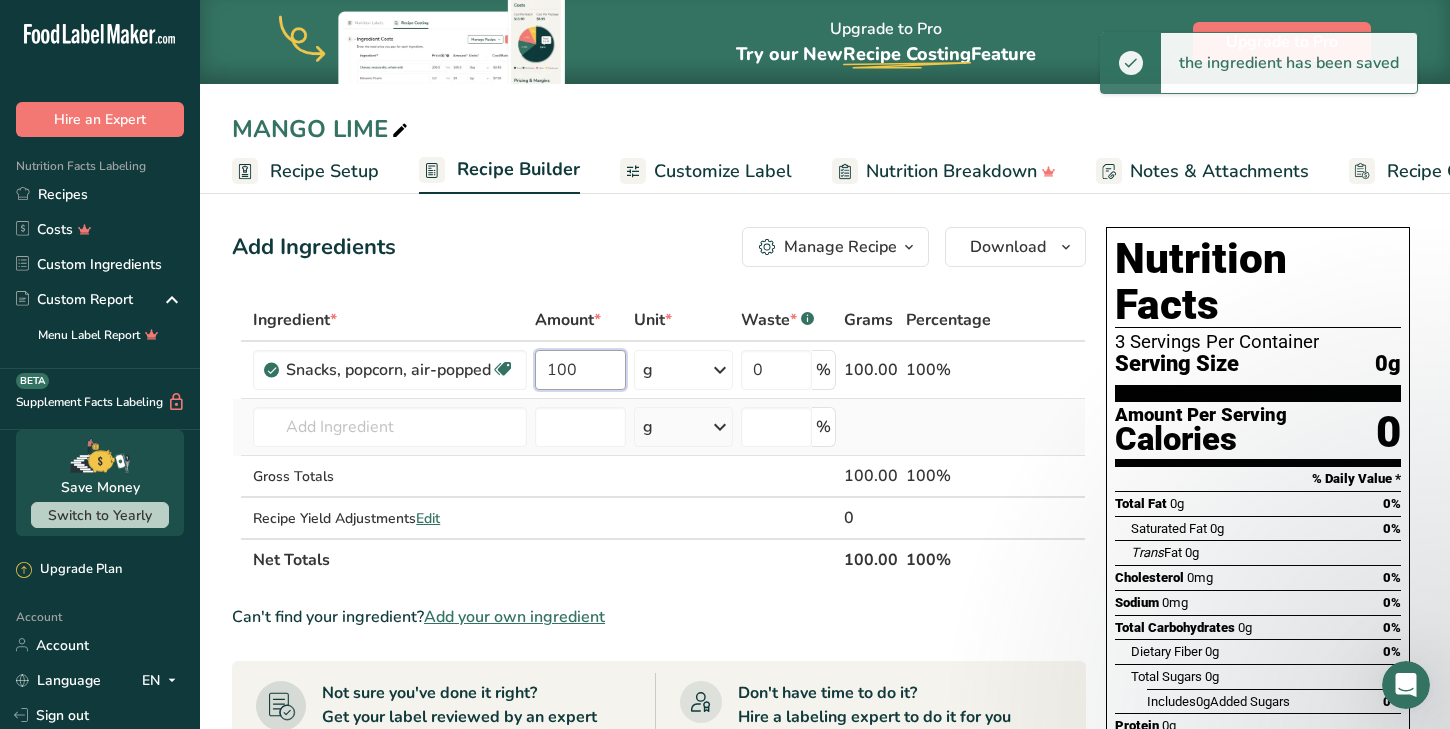 type on "100" 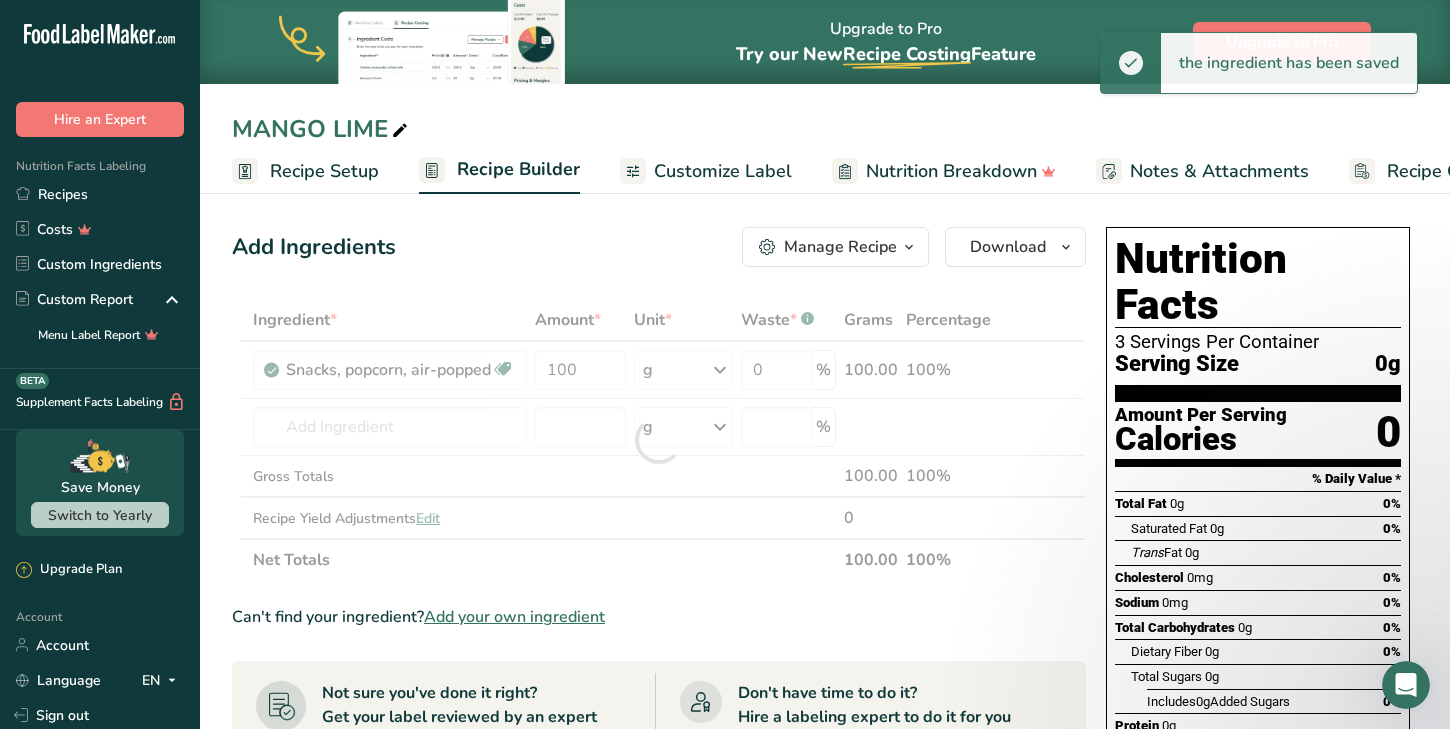 drag, startPoint x: 410, startPoint y: 449, endPoint x: 416, endPoint y: 435, distance: 15.231546 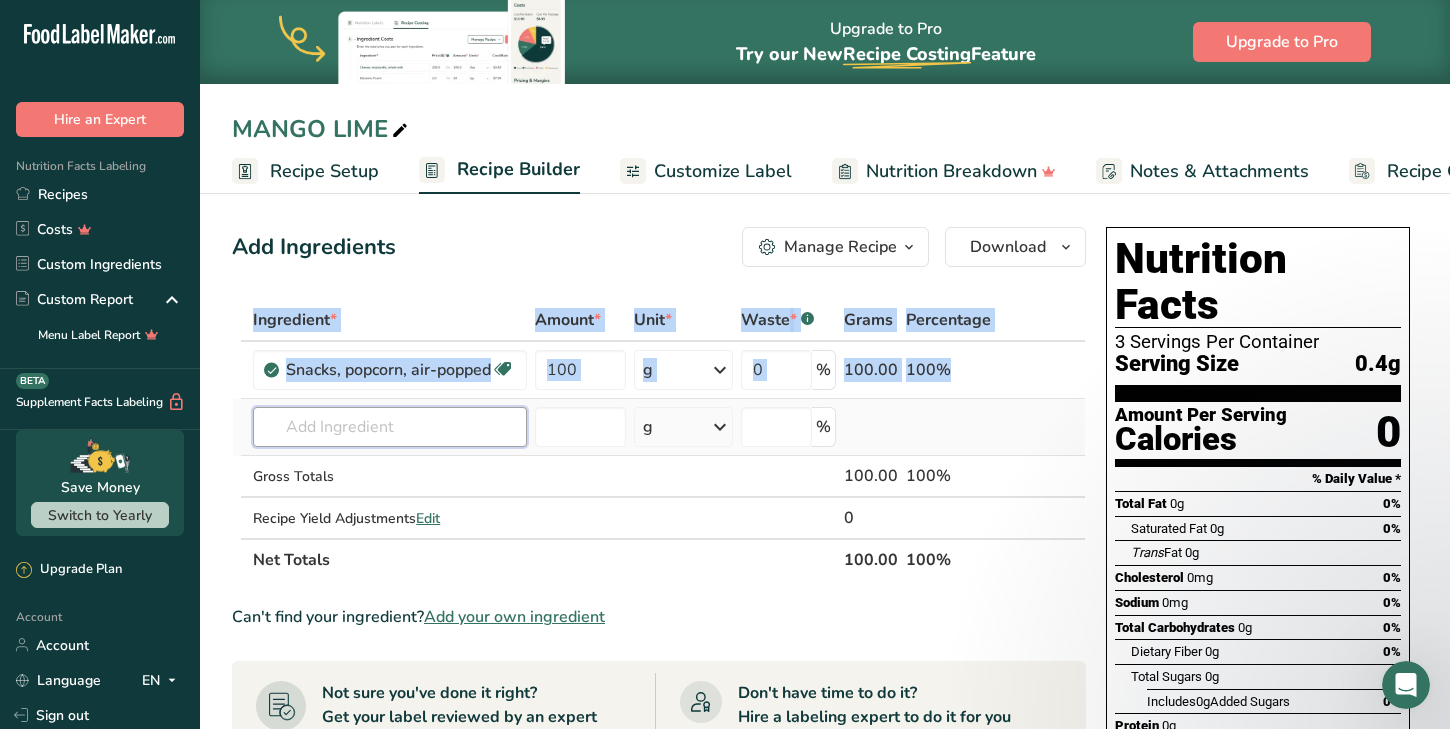 click at bounding box center (390, 427) 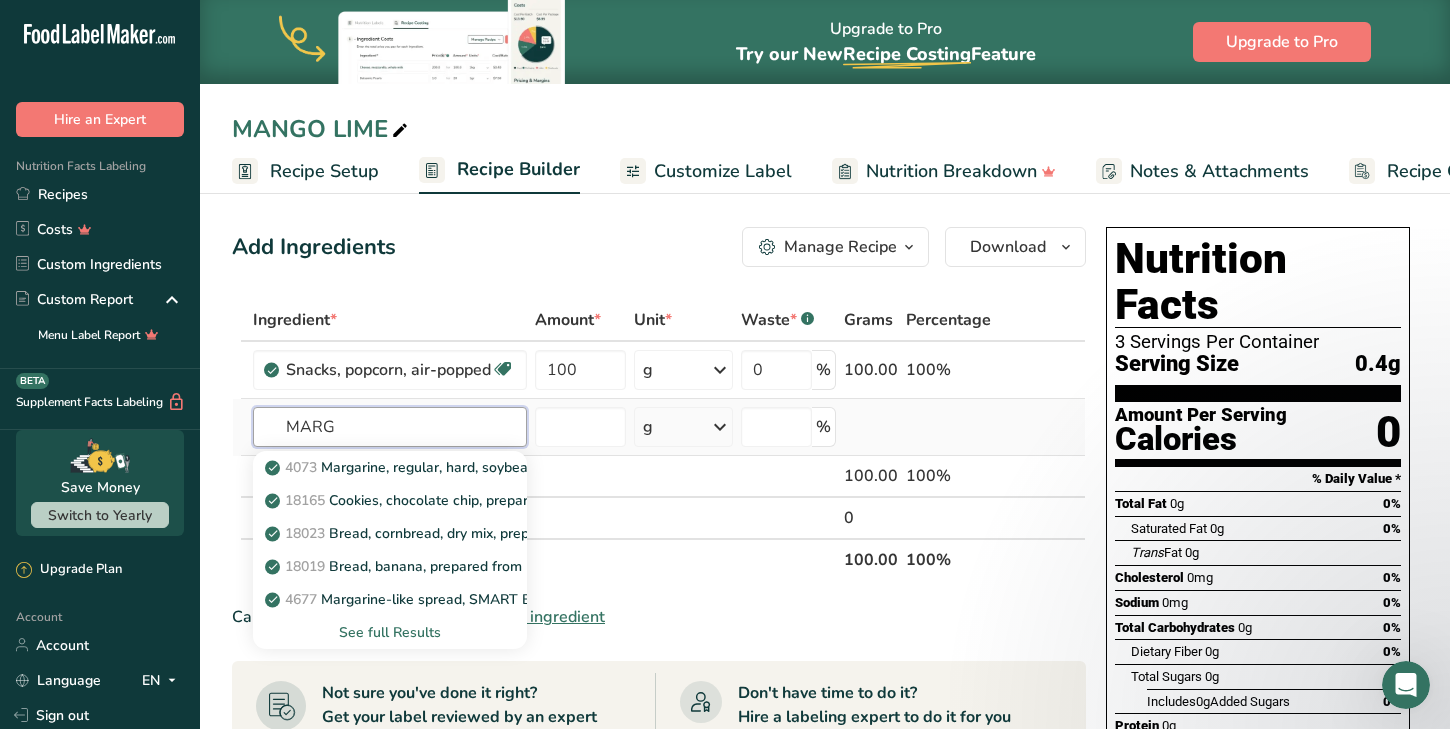 type on "MARG" 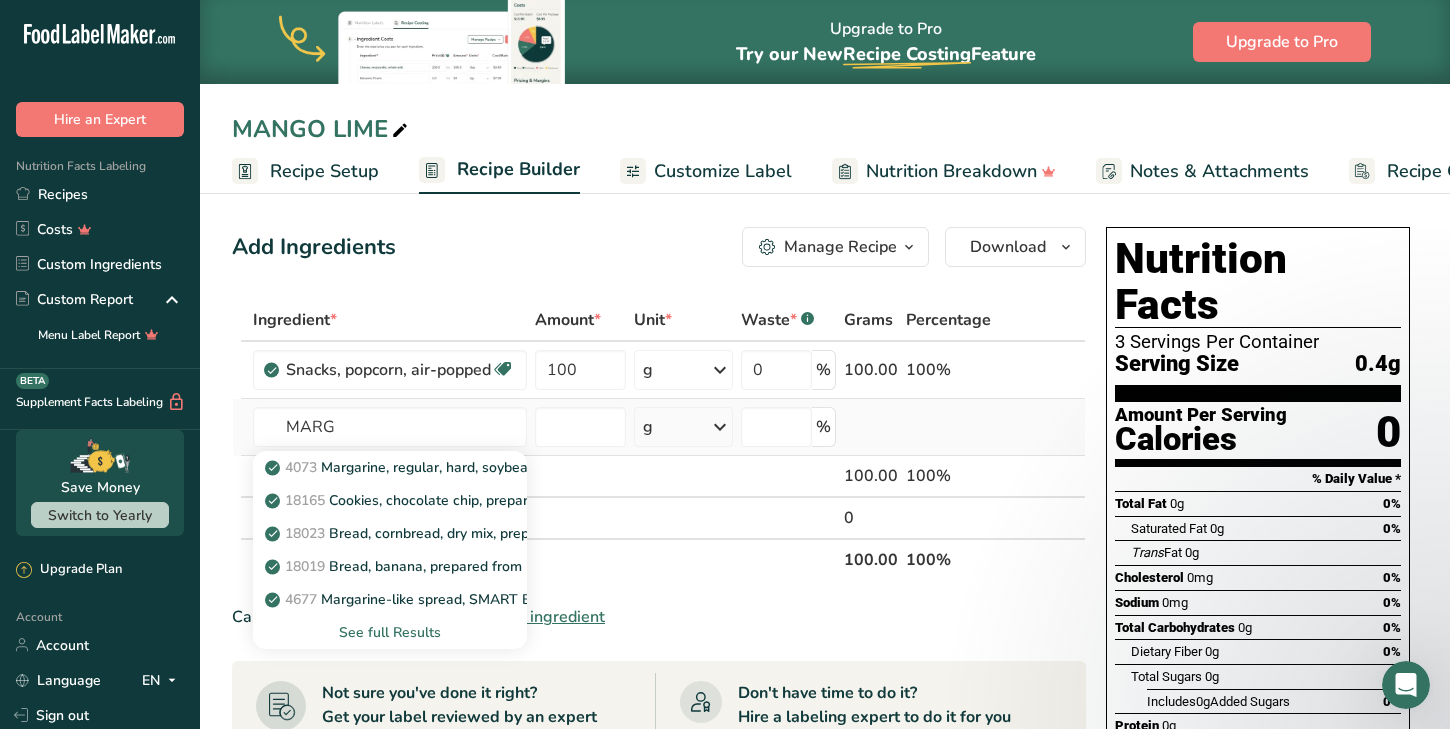 type 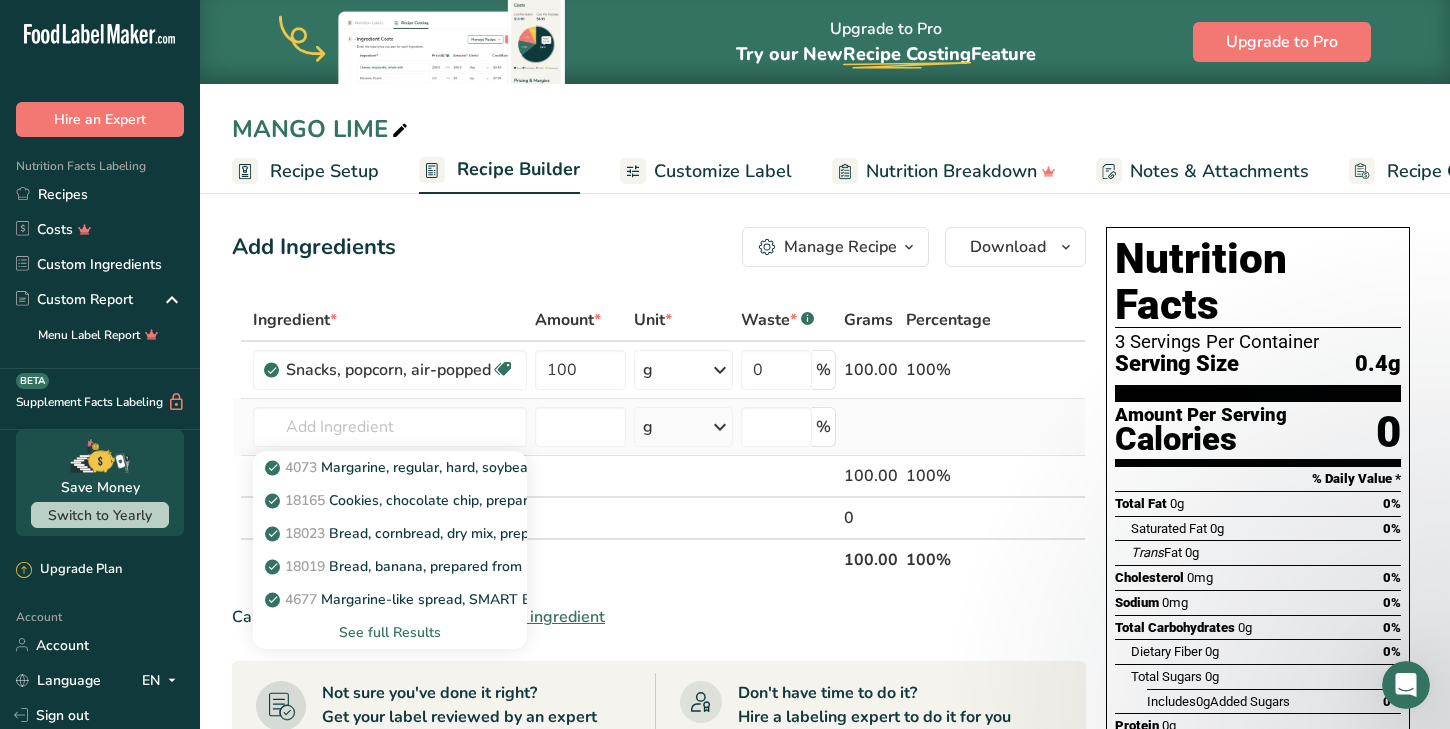 click on "See full Results" at bounding box center (390, 632) 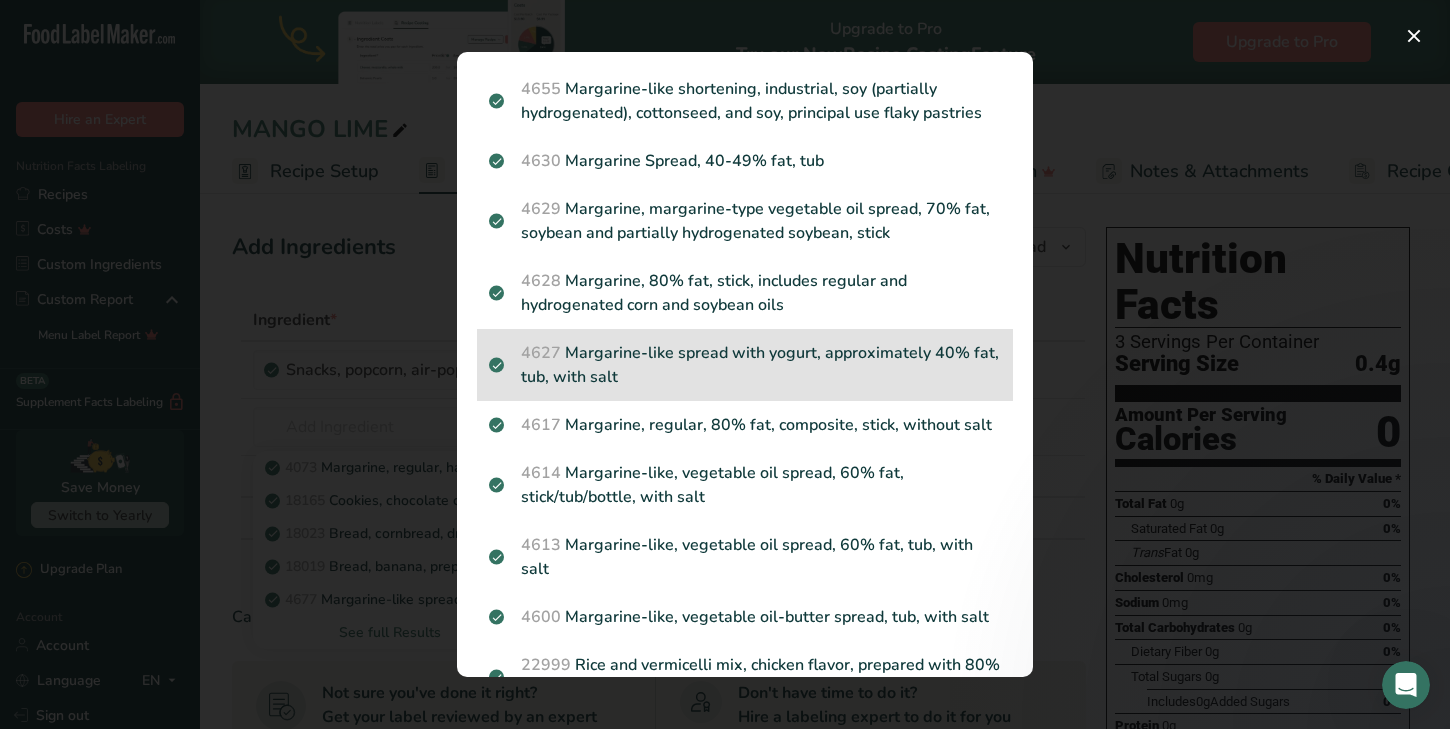 scroll, scrollTop: 593, scrollLeft: 0, axis: vertical 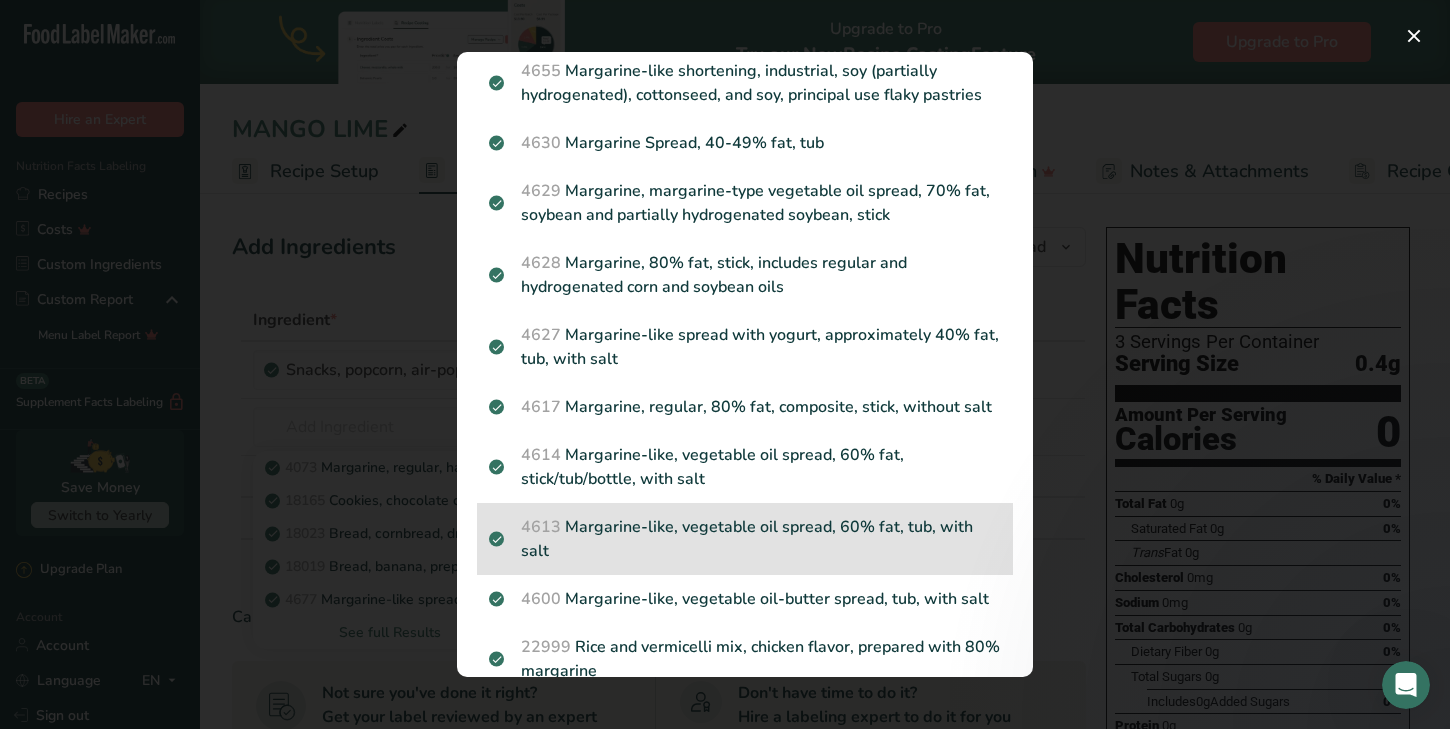 click on "4613
Margarine-like, vegetable oil spread, 60% fat, tub, with salt" at bounding box center [745, 539] 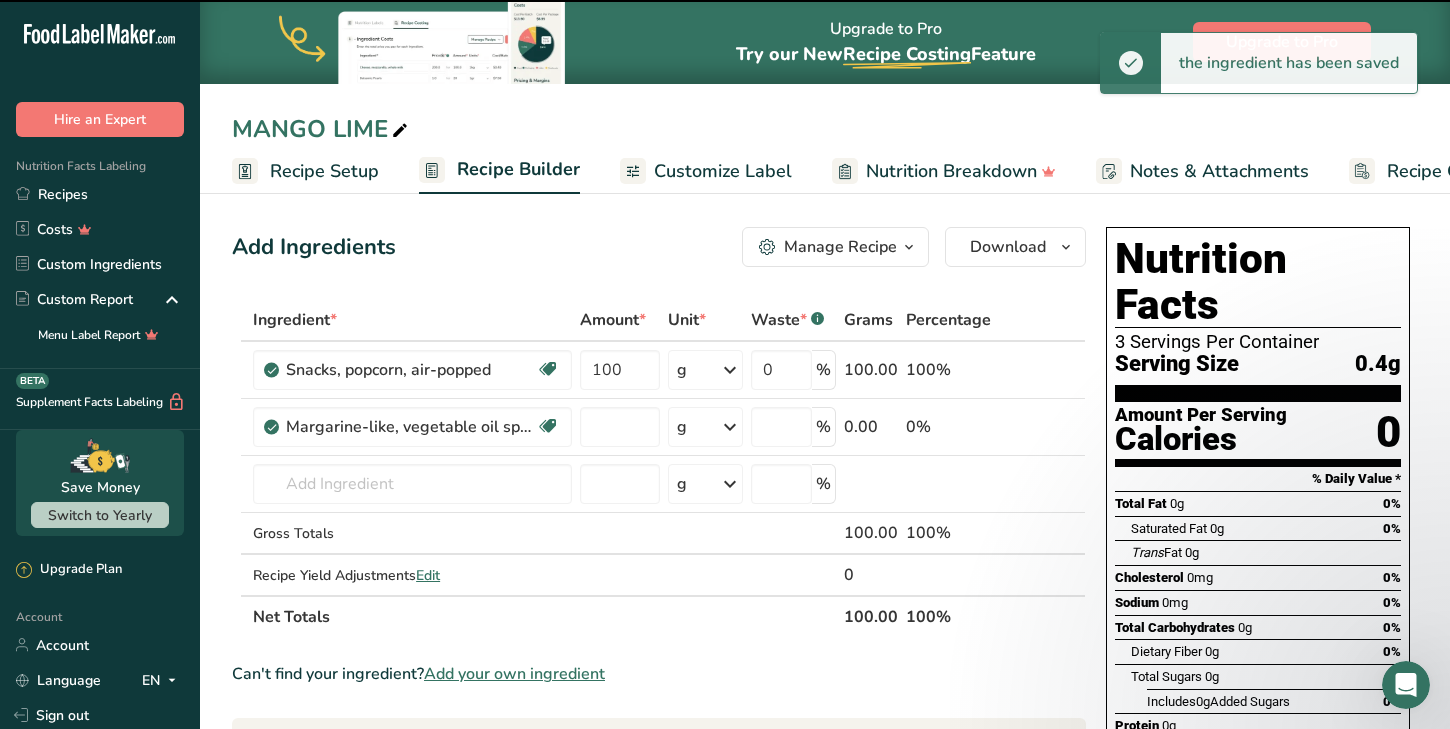 type on "0" 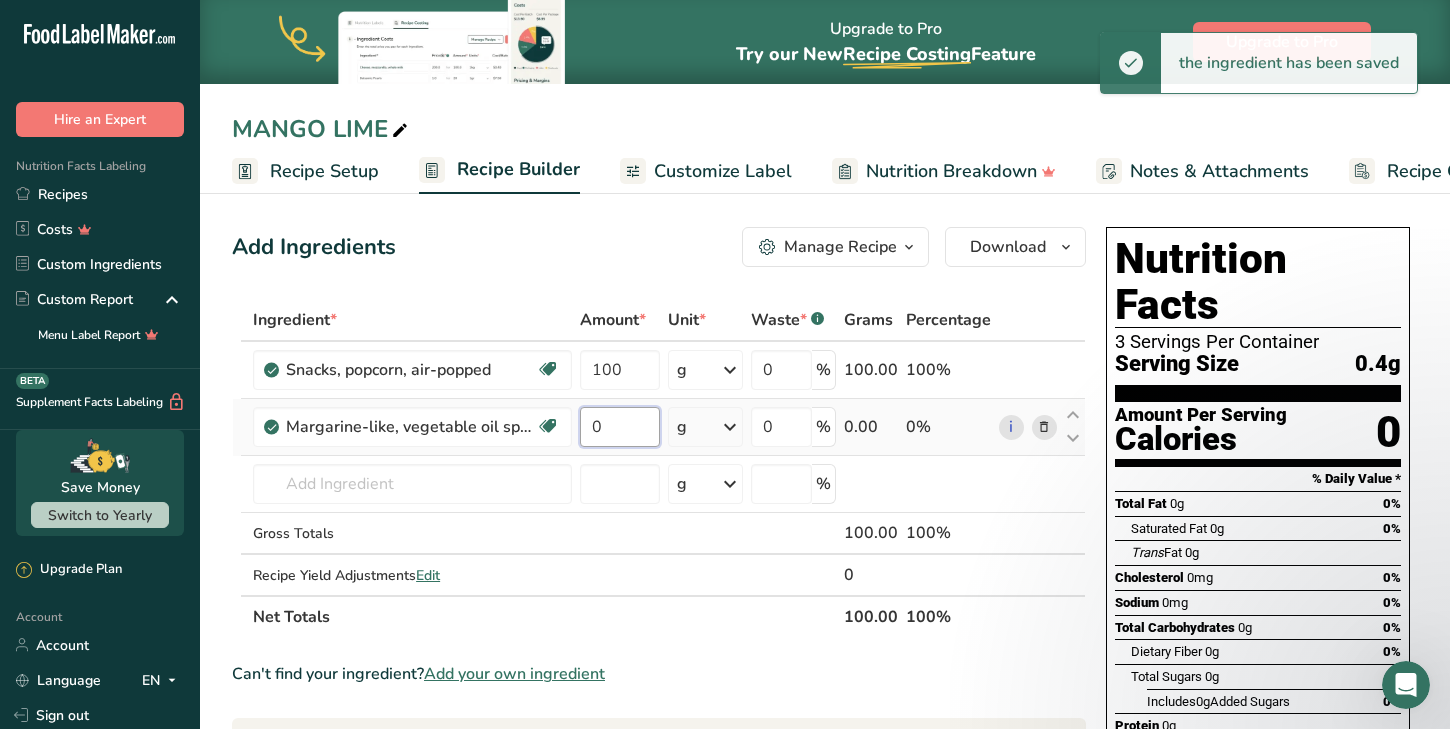 drag, startPoint x: 615, startPoint y: 438, endPoint x: 578, endPoint y: 434, distance: 37.215588 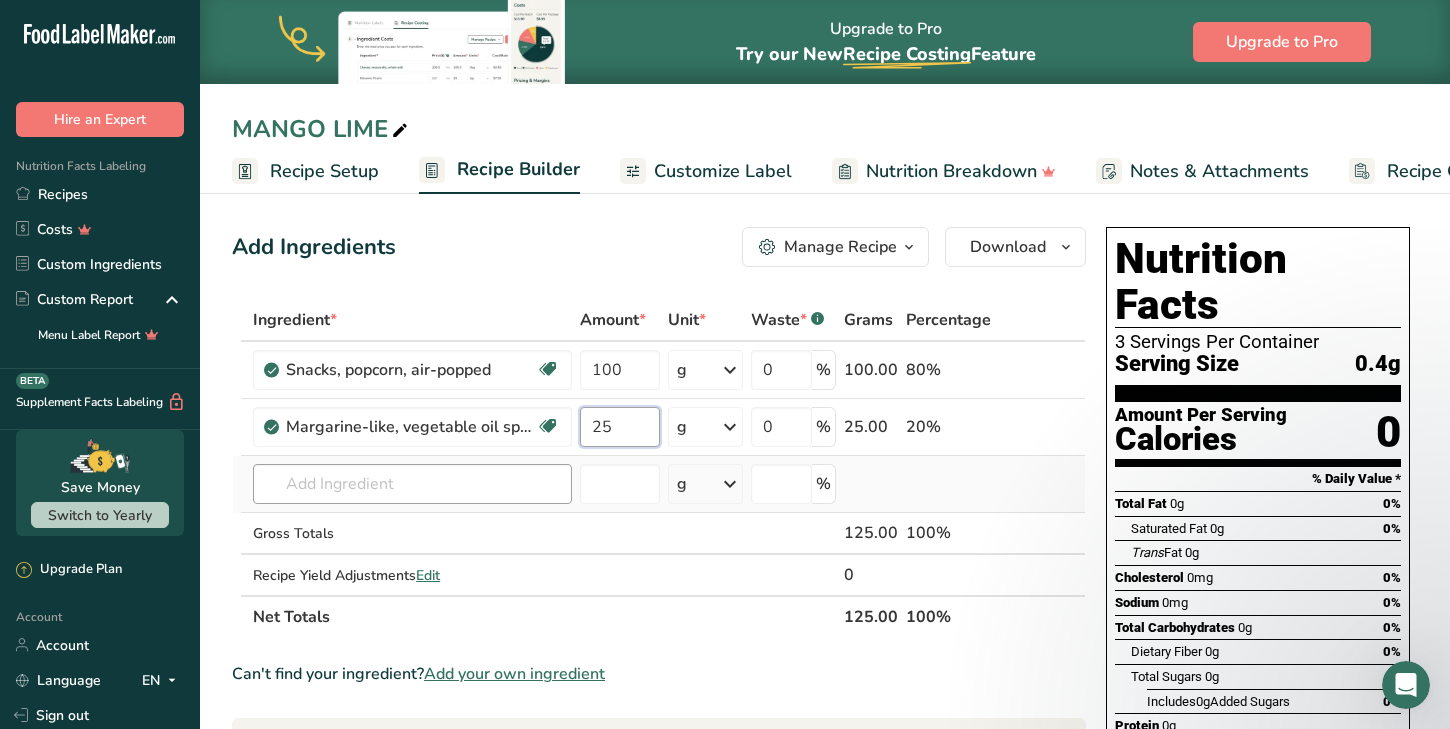 type on "25" 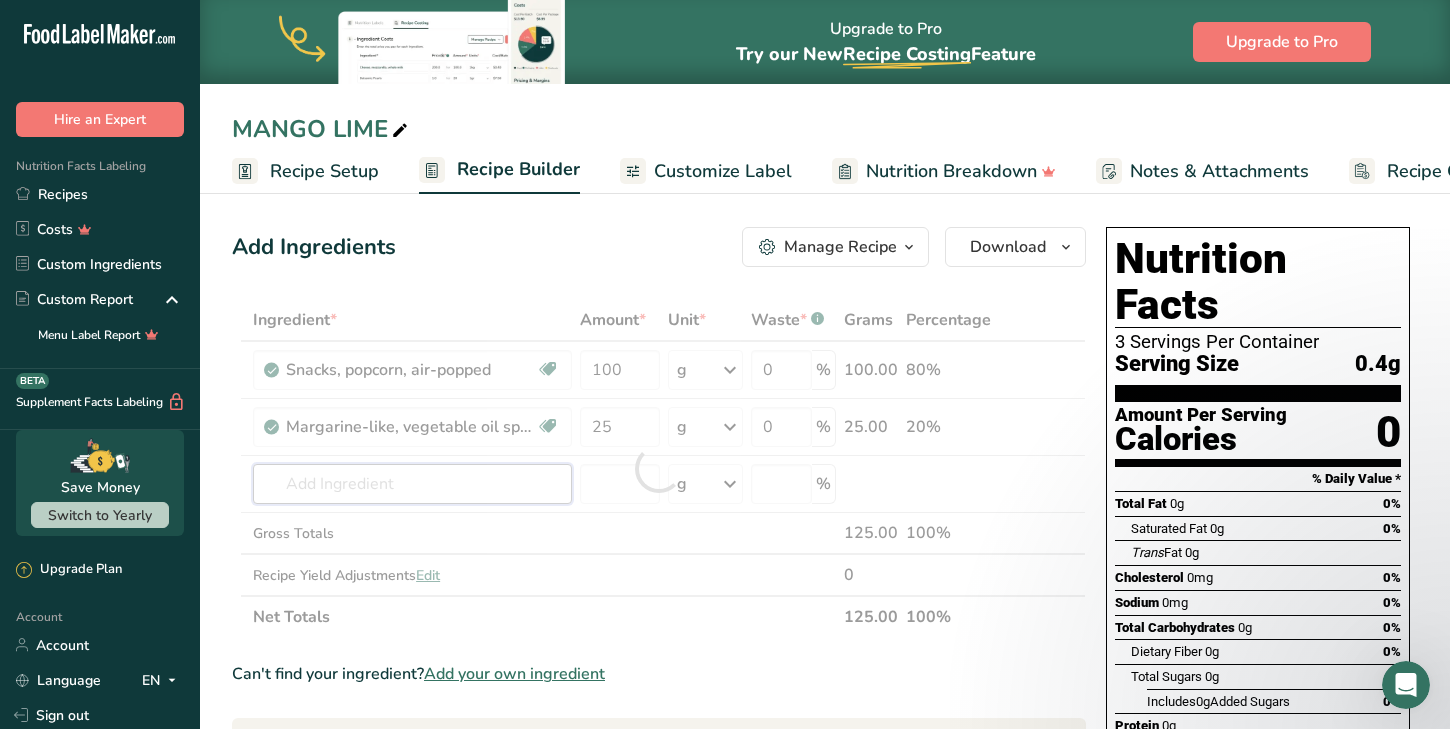 click on "Ingredient *
Amount *
Unit *
Waste *   .a-a{fill:#347362;}.b-a{fill:#fff;}          Grams
Percentage
Snacks, popcorn, air-popped
Dairy free
Gluten free
Vegan
Vegetarian
Soy free
100
g
Portions
1 cup
1 oz
Weight Units
g
kg
mg
See more
Volume Units
l
Volume units require a density conversion. If you know your ingredient's density enter it below. Otherwise, click on "RIA" our AI Regulatory bot - she will be able to help you
lb/ft3
g/cm3
Confirm
mL
lb/ft3" at bounding box center [659, 468] 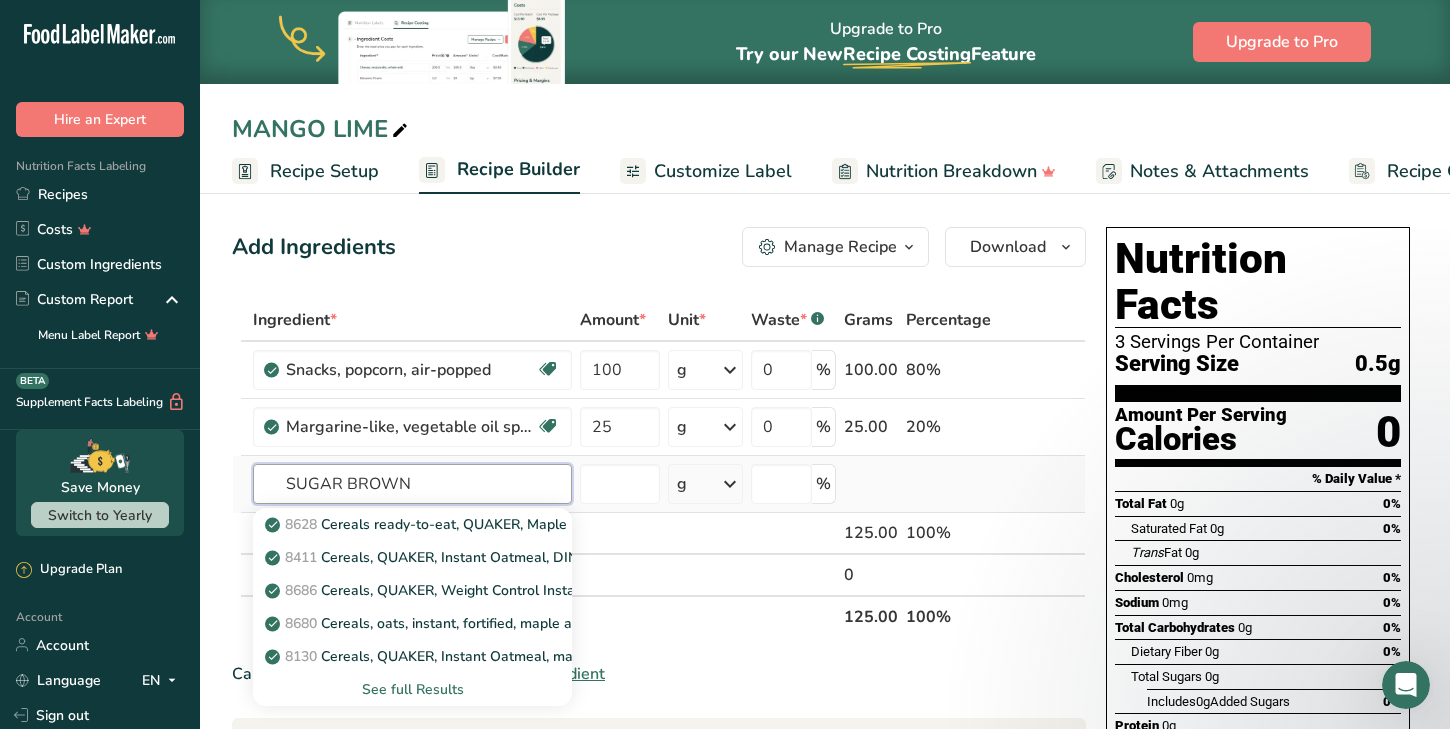 type on "SUGAR BROWN" 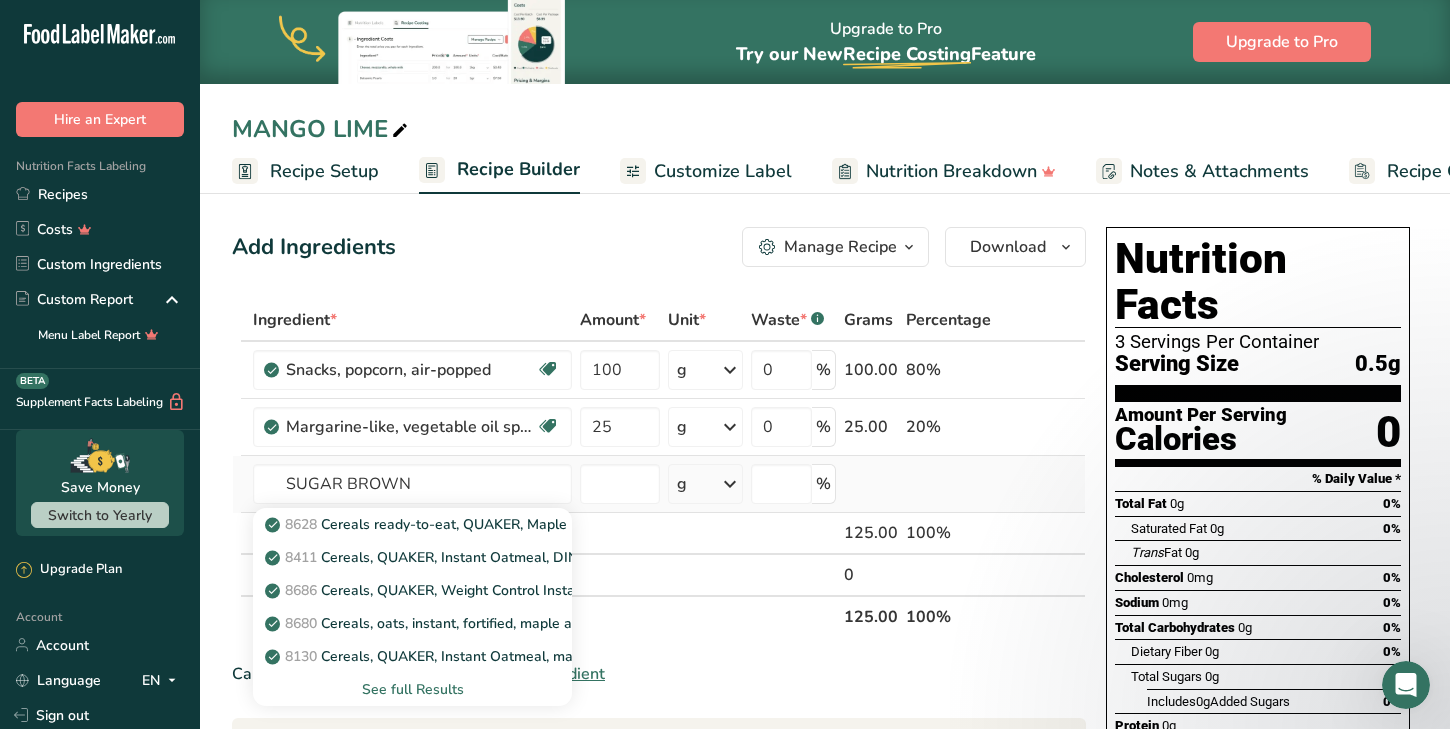 type 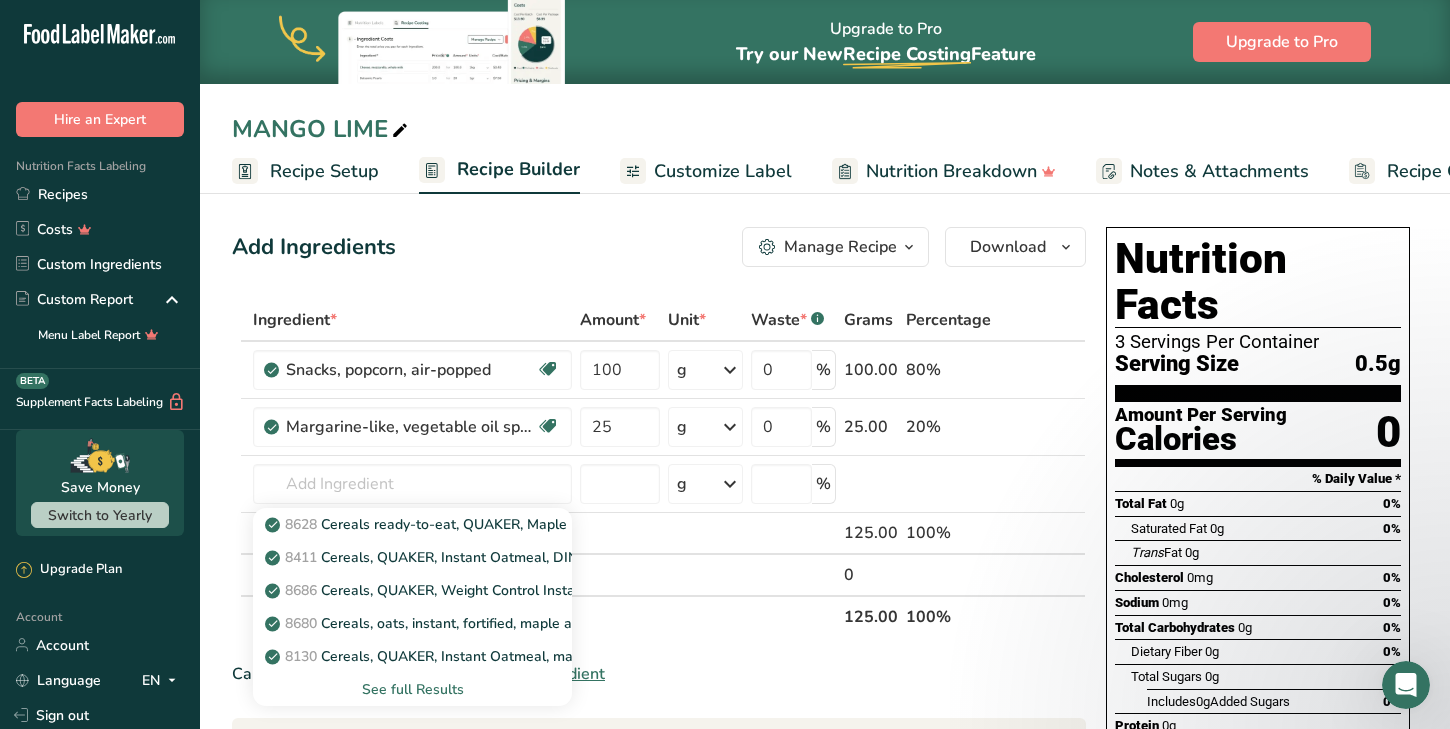 click on "See full Results" at bounding box center [412, 689] 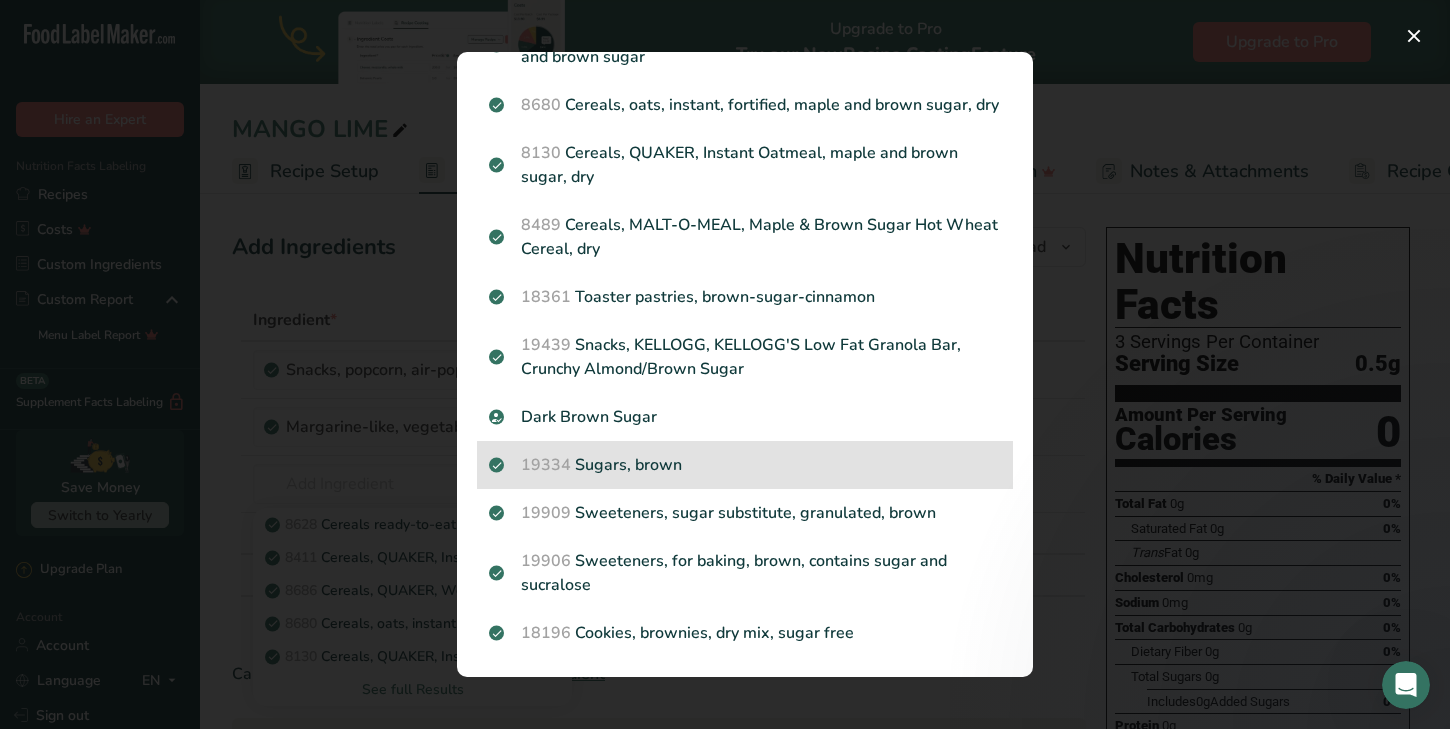 scroll, scrollTop: 247, scrollLeft: 0, axis: vertical 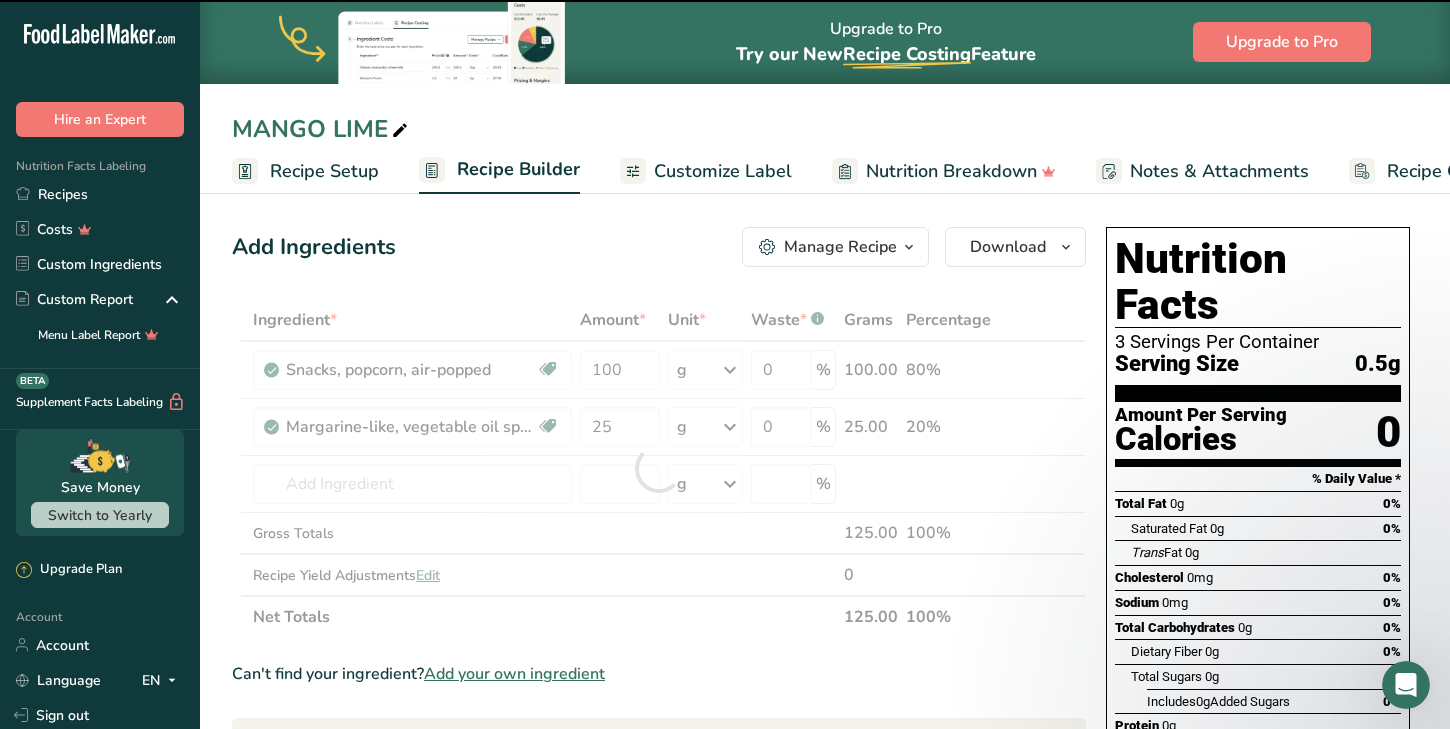 type on "0" 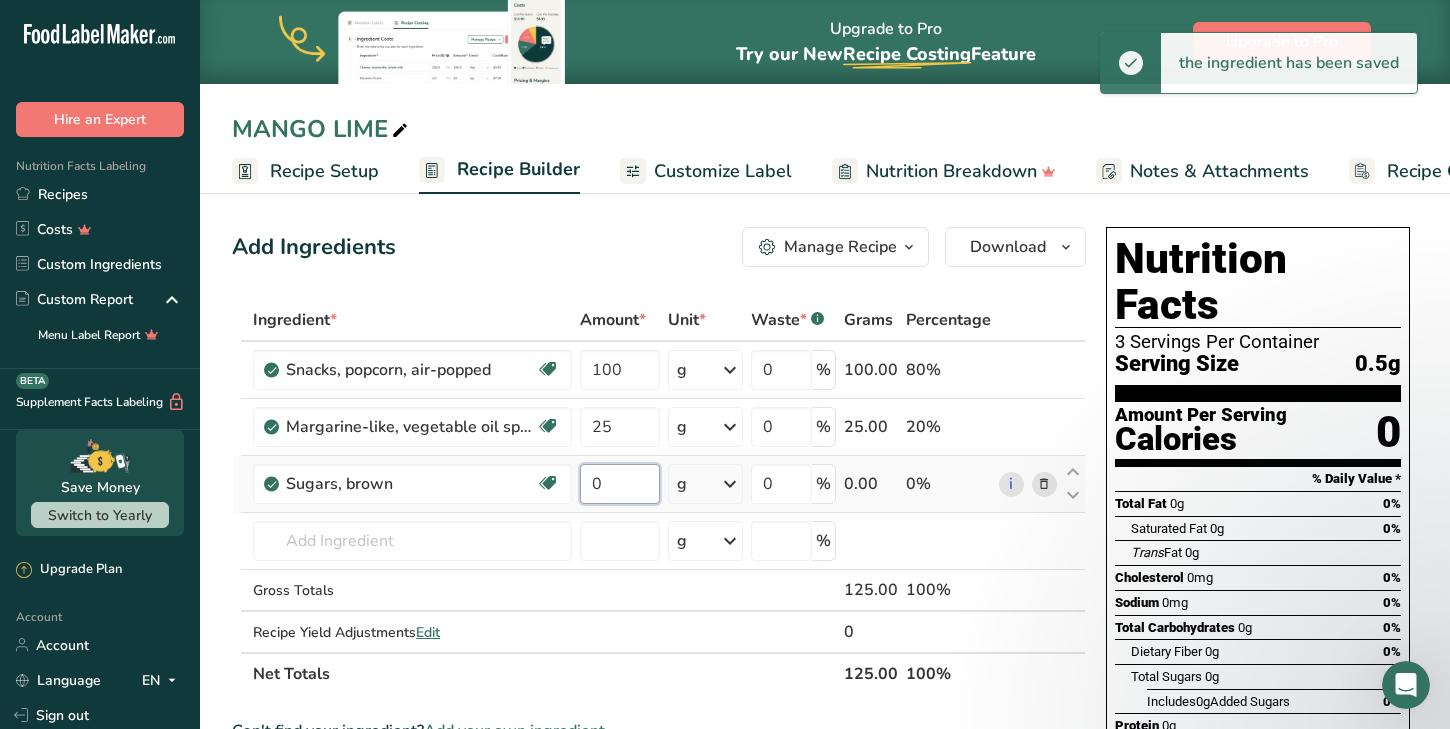 click on "0" at bounding box center [620, 484] 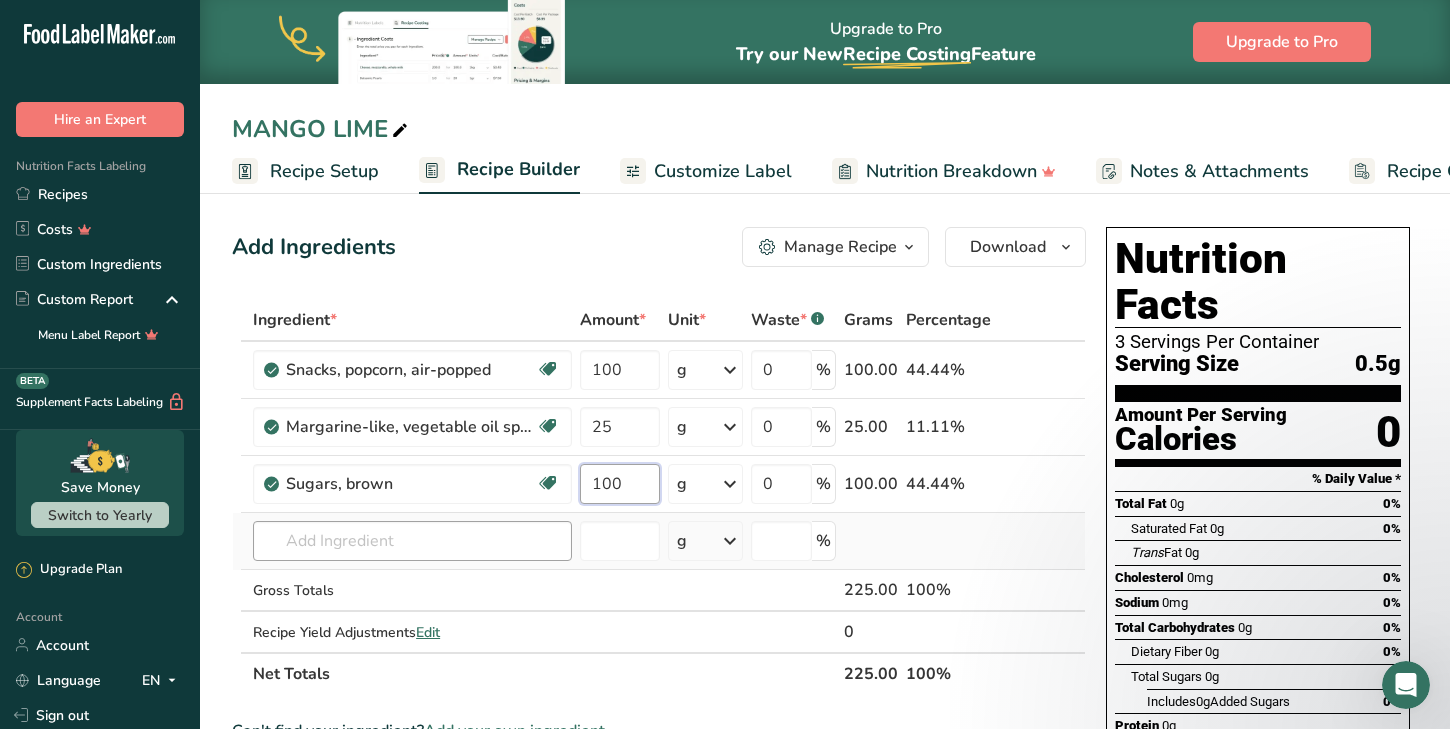 type on "100" 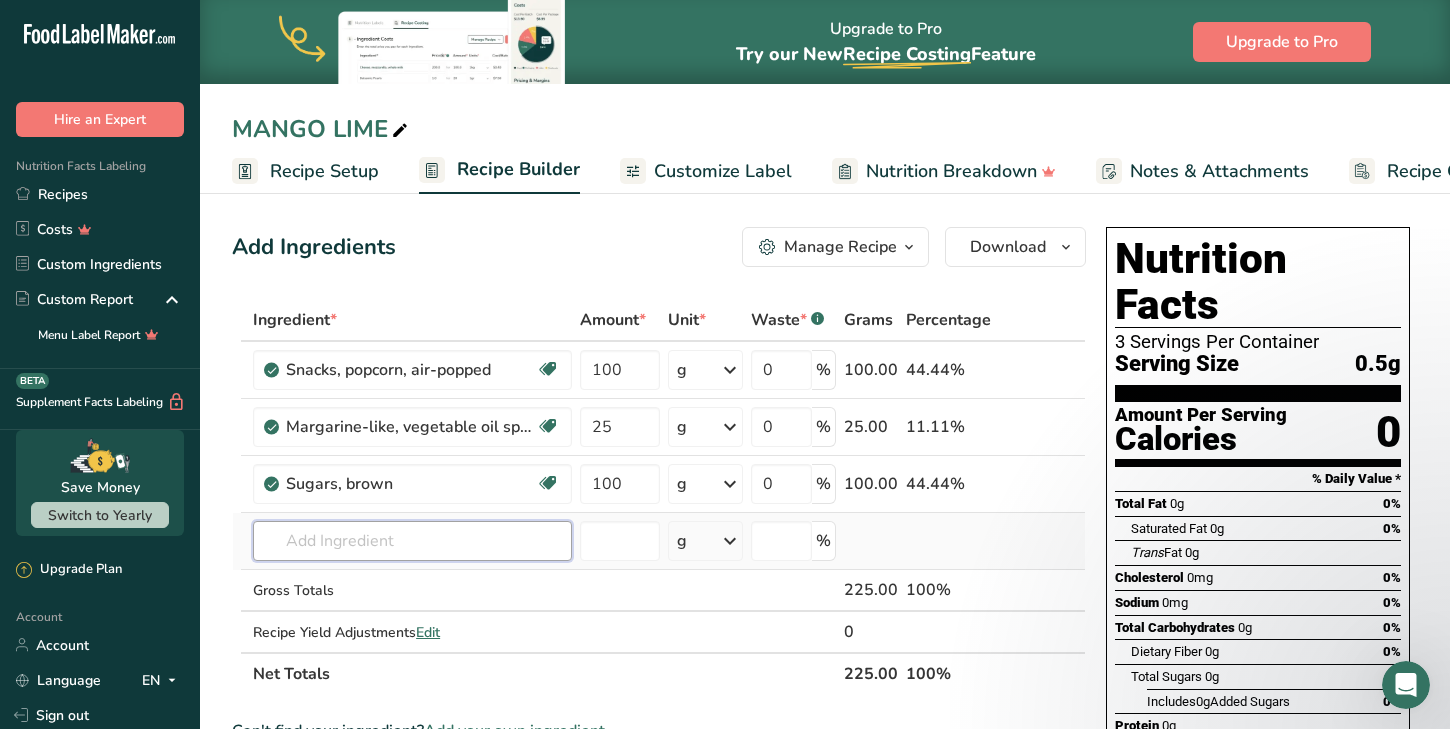 click on "Ingredient *
Amount *
Unit *
Waste *   .a-a{fill:#347362;}.b-a{fill:#fff;}          Grams
Percentage
Snacks, popcorn, air-popped
Dairy free
Gluten free
Vegan
Vegetarian
Soy free
100
g
Portions
1 cup
1 oz
Weight Units
g
kg
mg
See more
Volume Units
l
Volume units require a density conversion. If you know your ingredient's density enter it below. Otherwise, click on "RIA" our AI Regulatory bot - she will be able to help you
lb/ft3
g/cm3
Confirm
mL
lb/ft3" at bounding box center (659, 497) 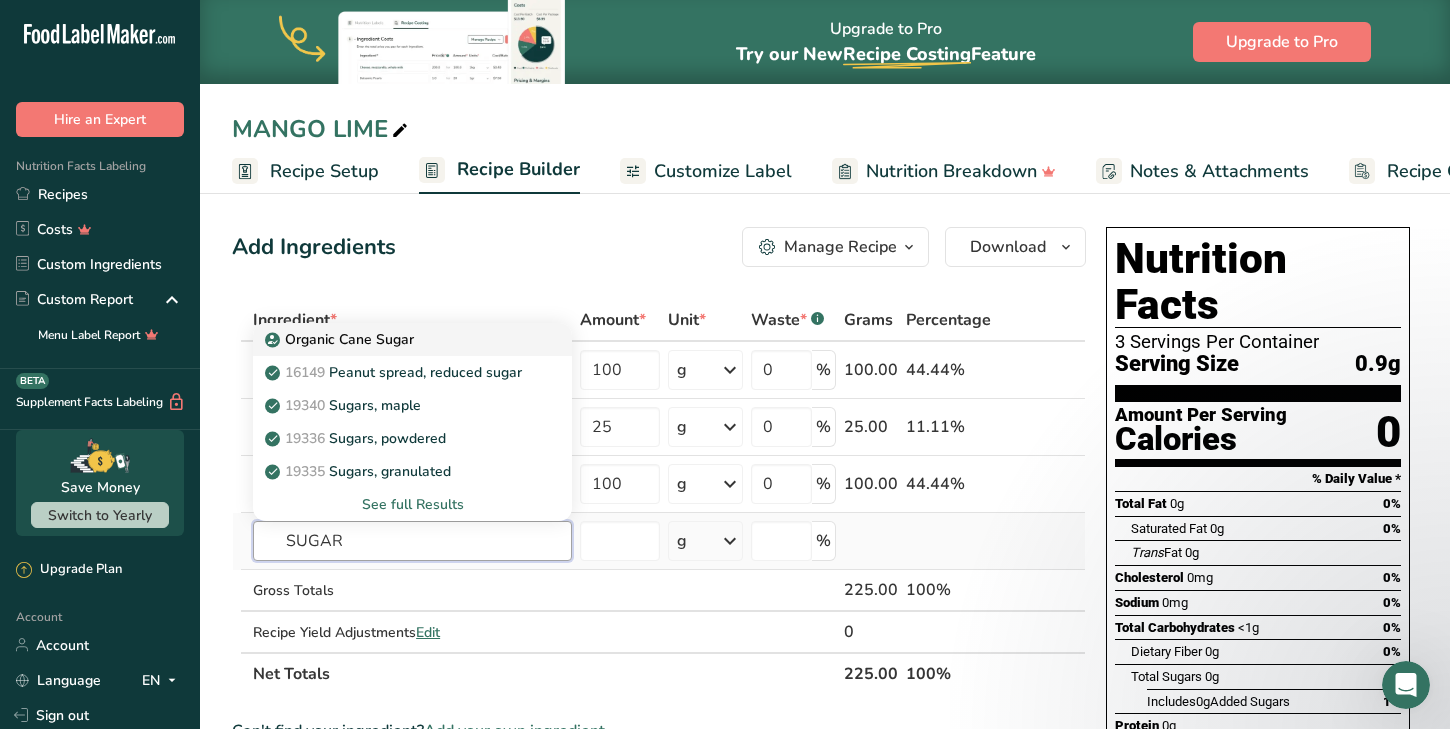 type on "SUGAR" 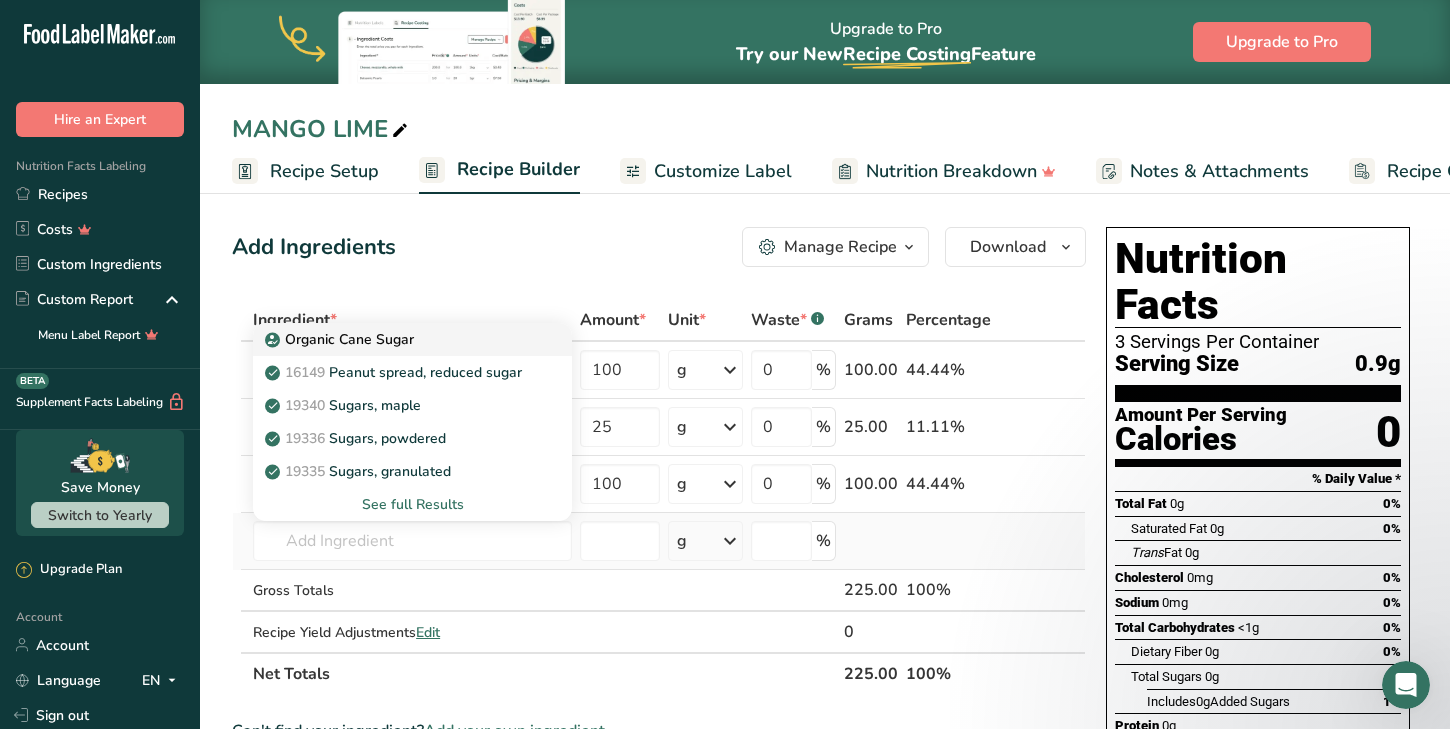 click on "Organic Cane Sugar" at bounding box center (396, 339) 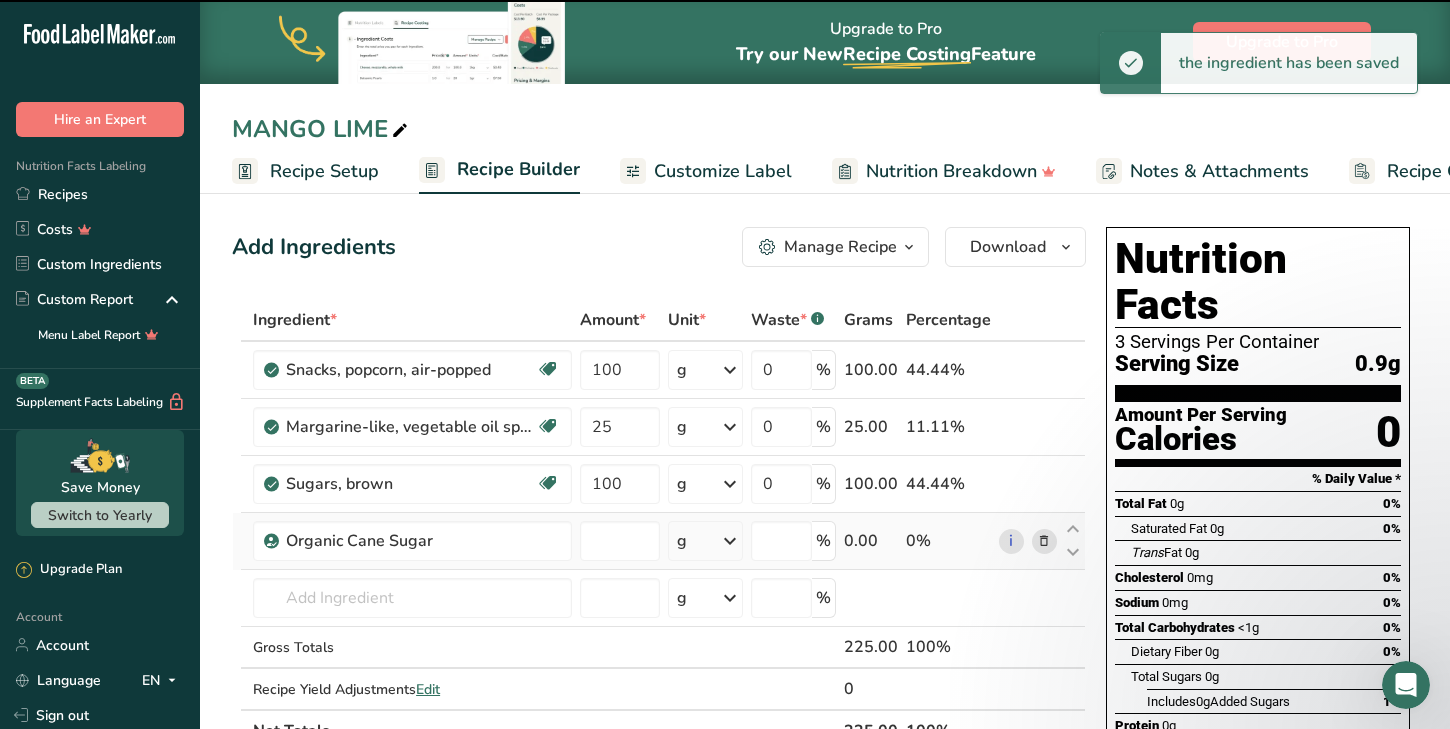 type on "0" 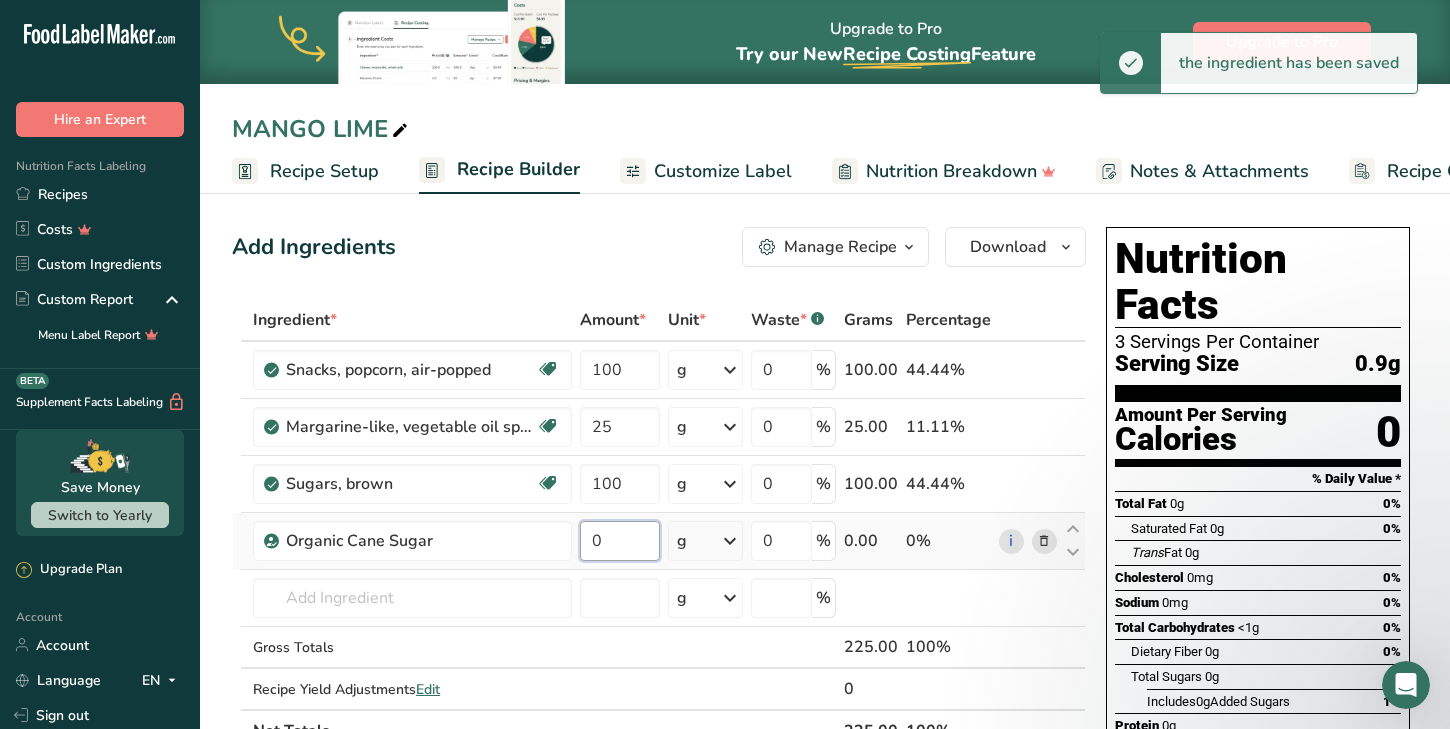 click on "0" at bounding box center [620, 541] 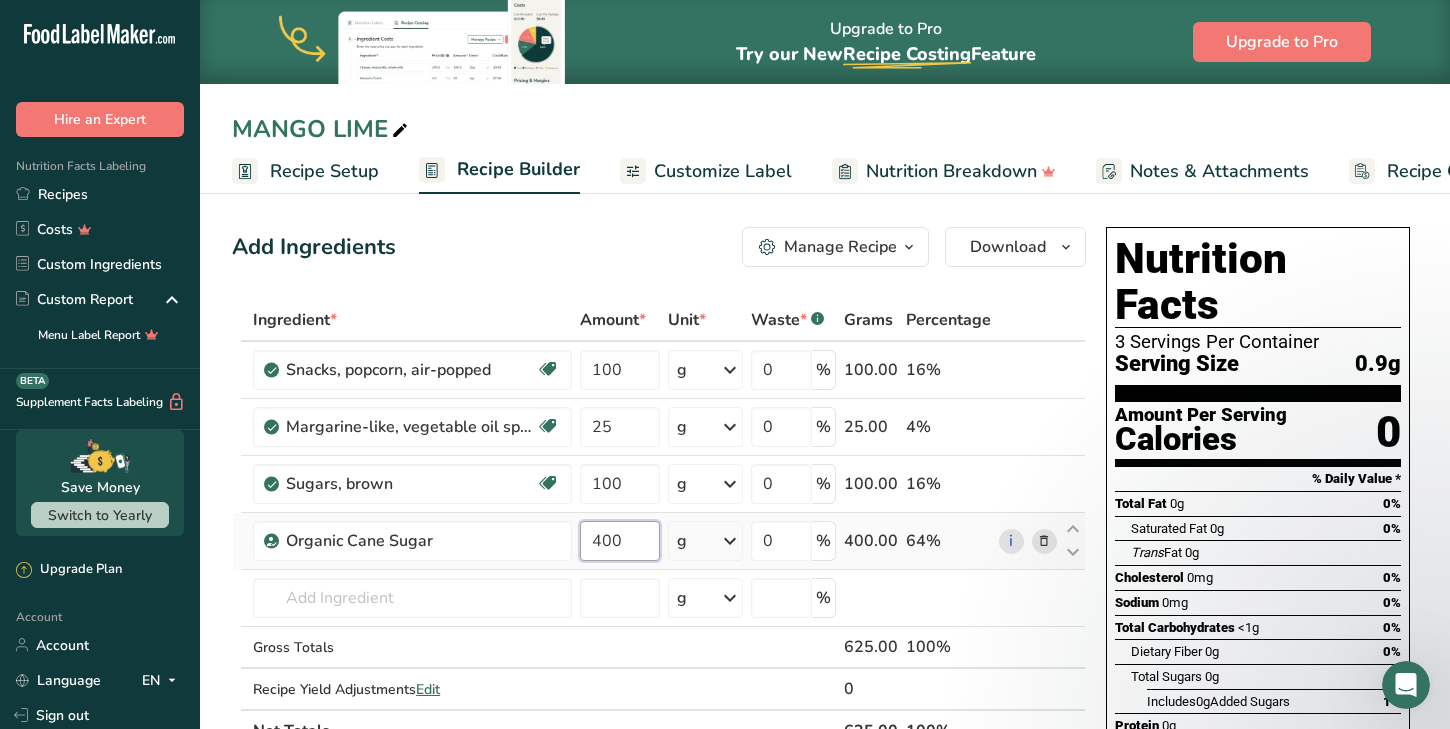 click on "400" at bounding box center [620, 541] 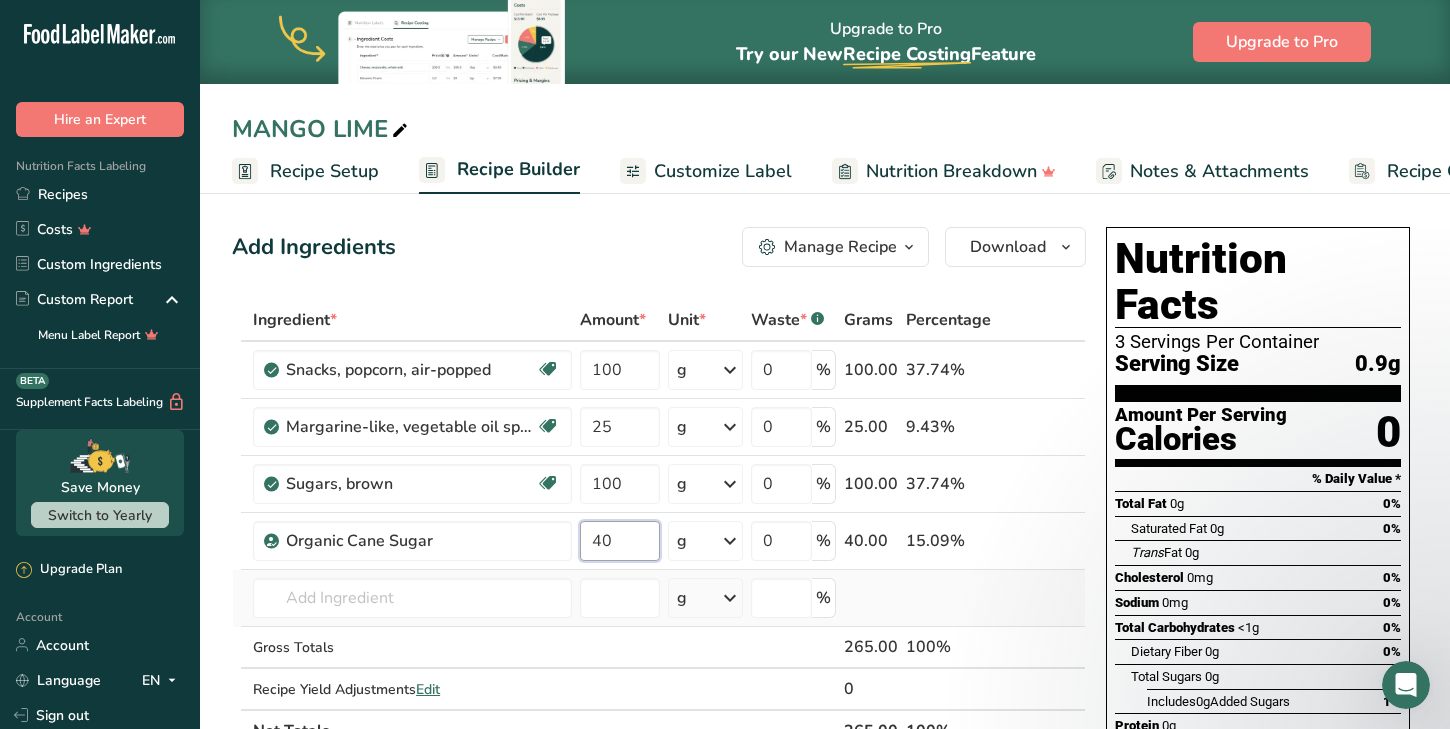 type on "40" 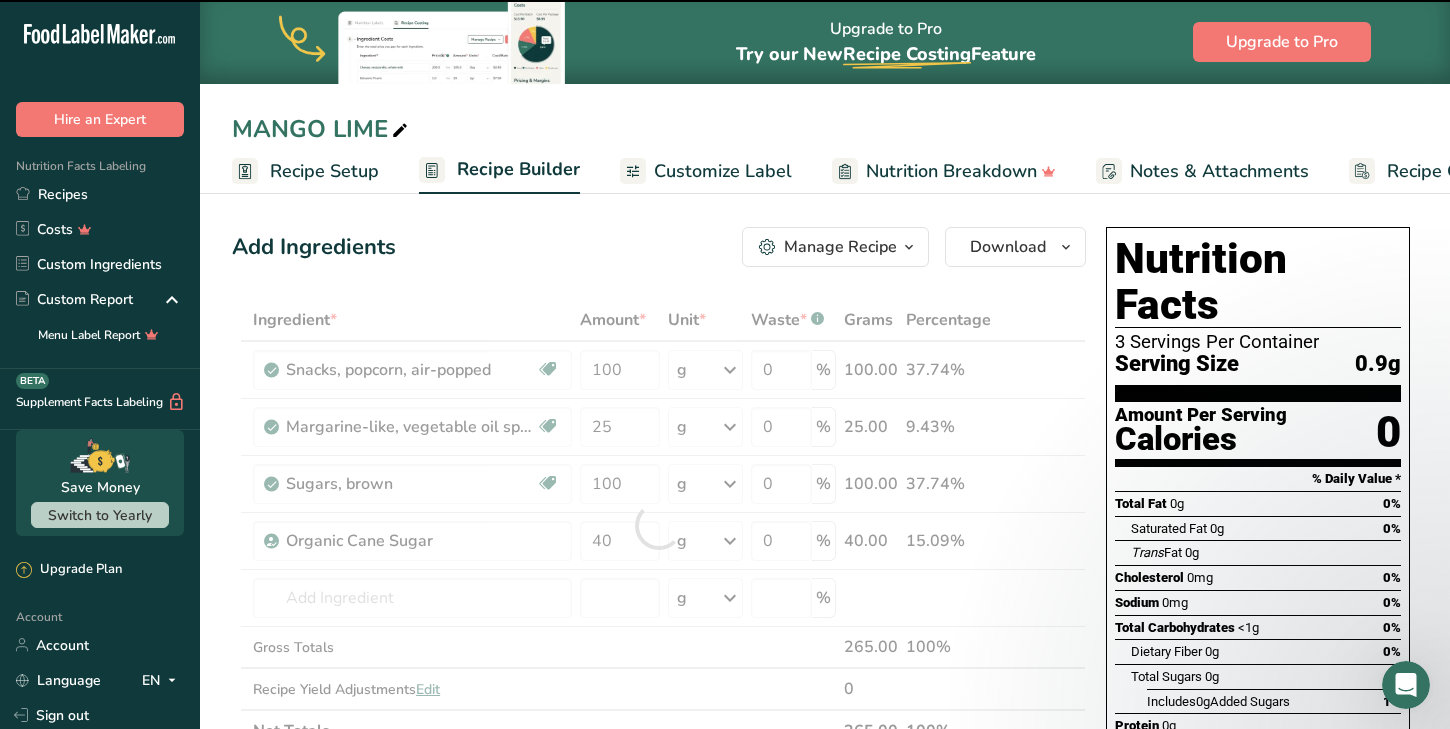 drag, startPoint x: 434, startPoint y: 575, endPoint x: 425, endPoint y: 596, distance: 22.847319 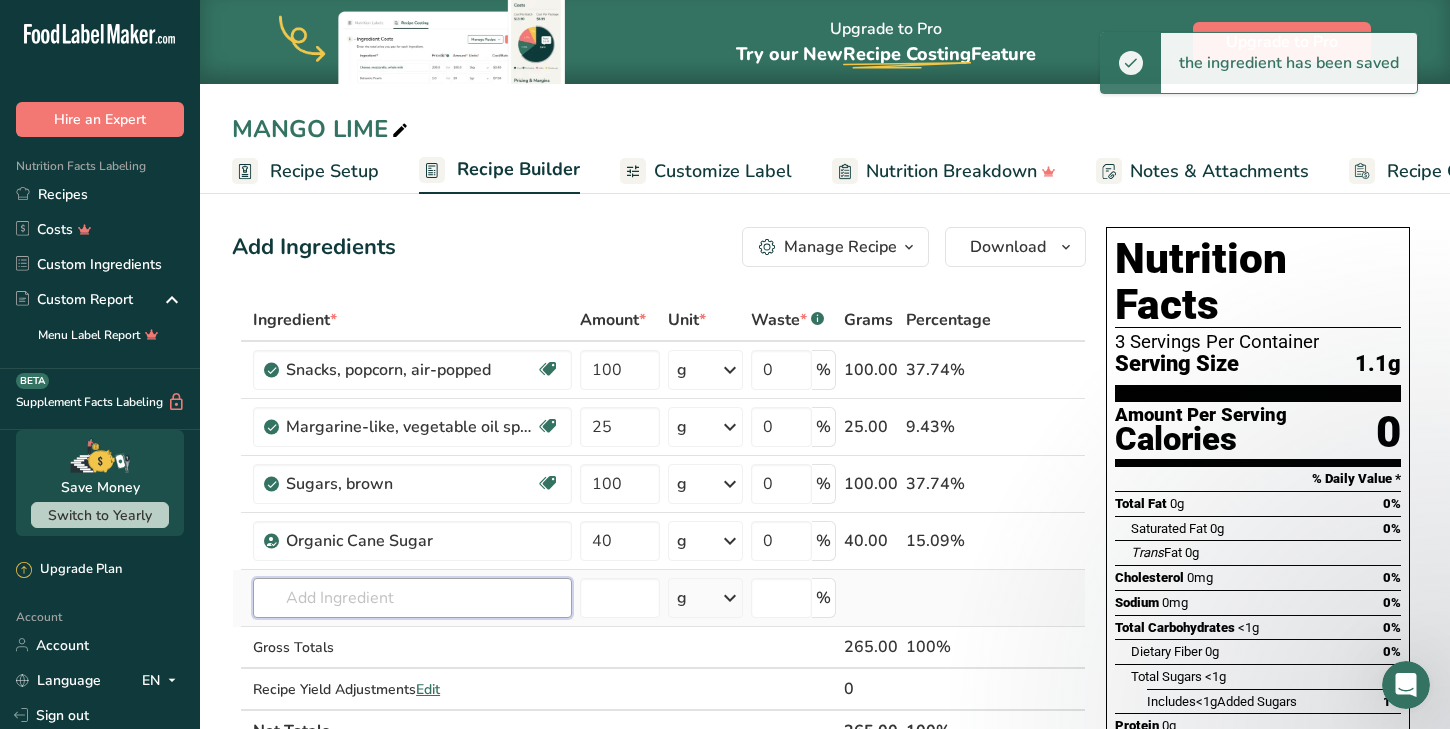 click at bounding box center (412, 598) 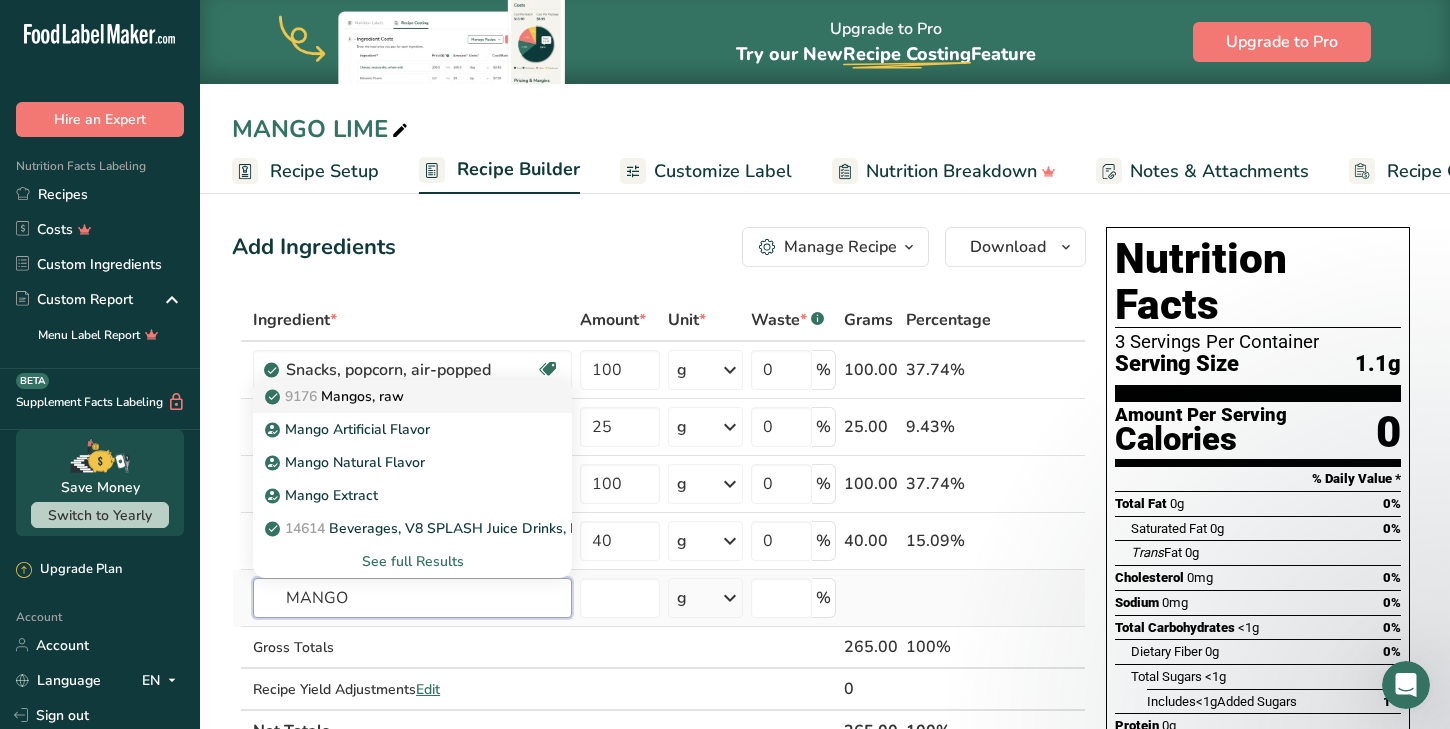 type on "MANGO" 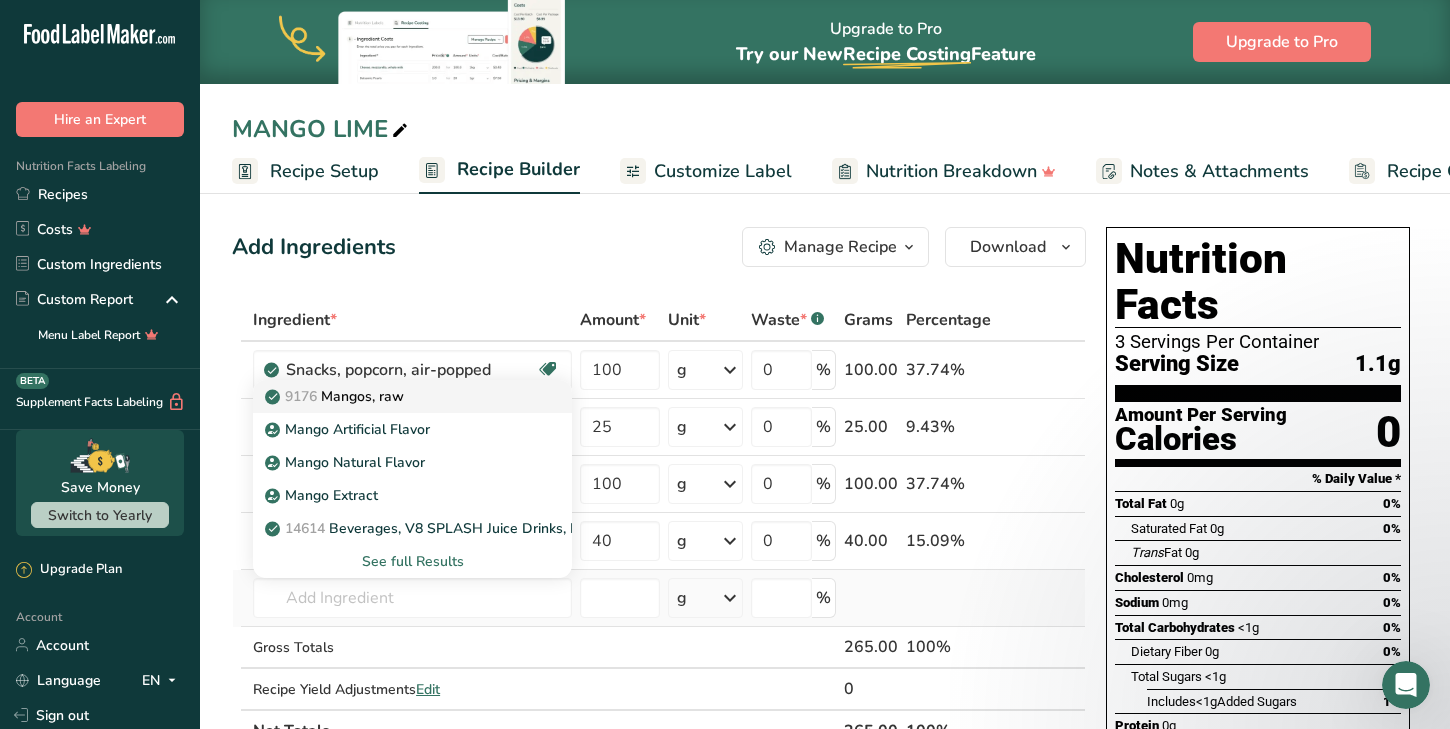 click on "9176
Mangos, raw" at bounding box center [396, 396] 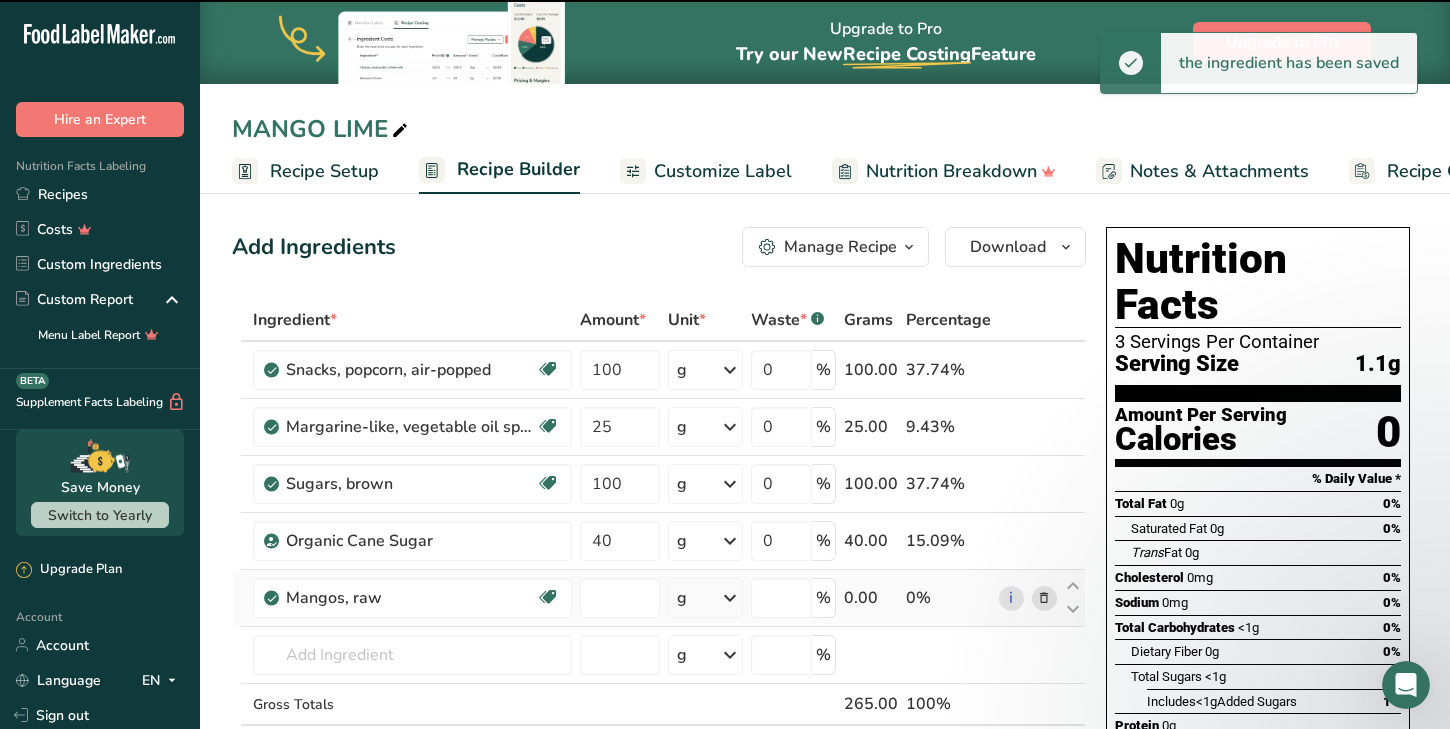 type on "0" 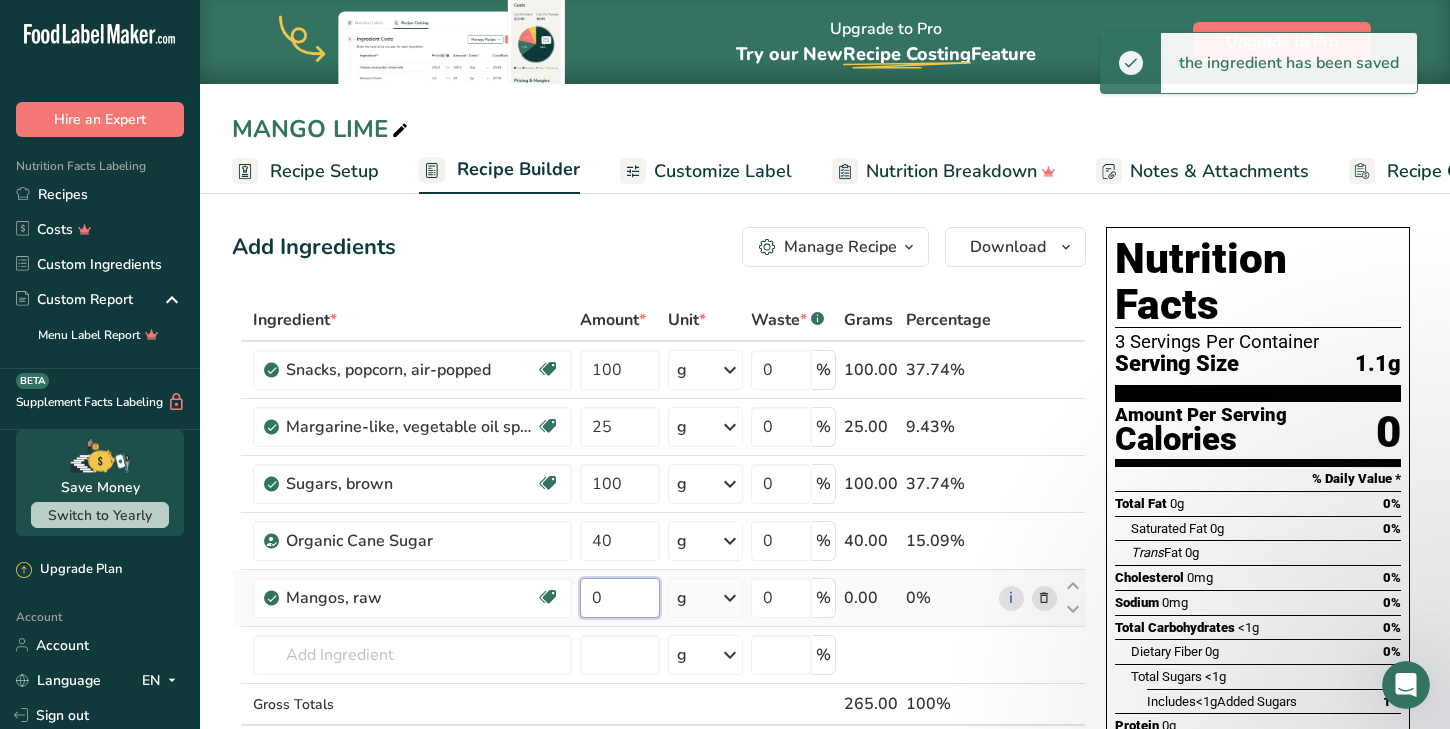 click on "0" at bounding box center (620, 598) 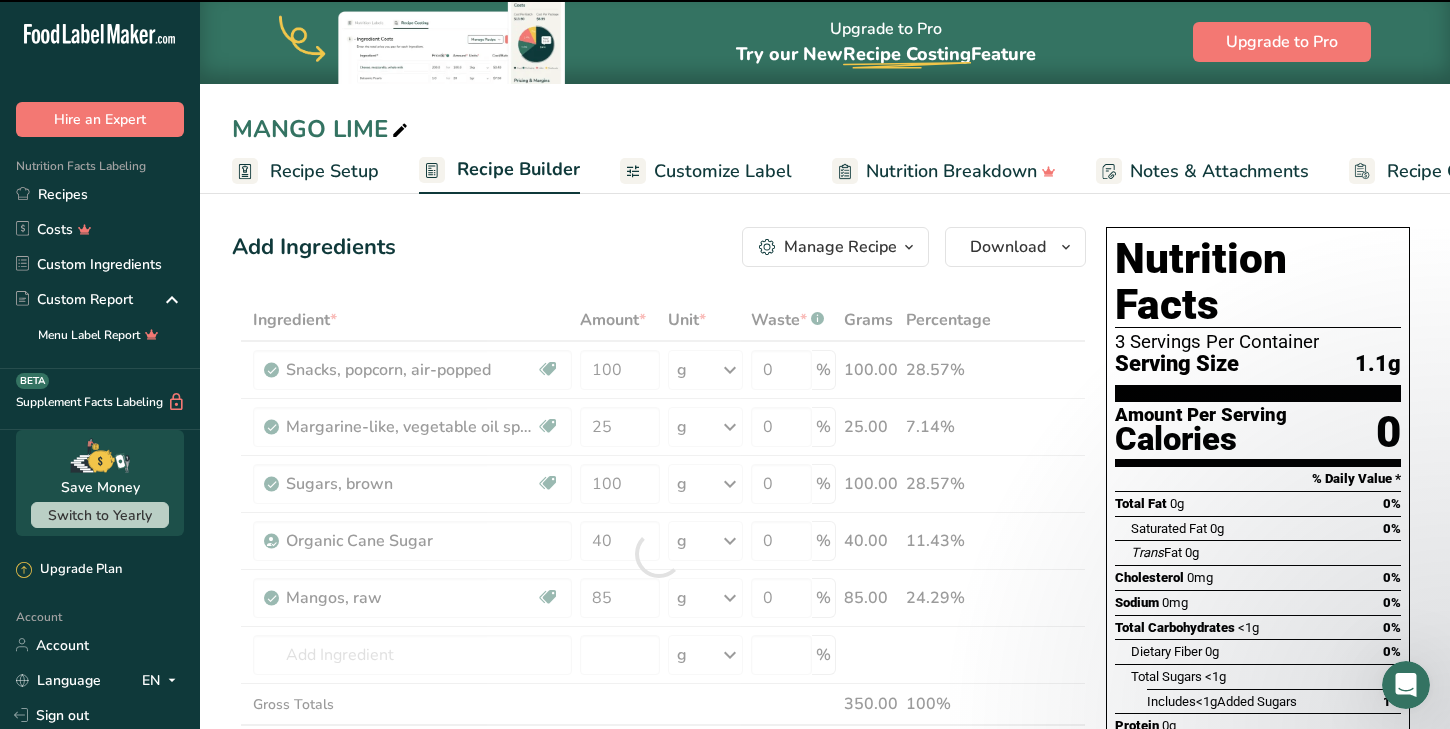 drag, startPoint x: 616, startPoint y: 596, endPoint x: 592, endPoint y: 595, distance: 24.020824 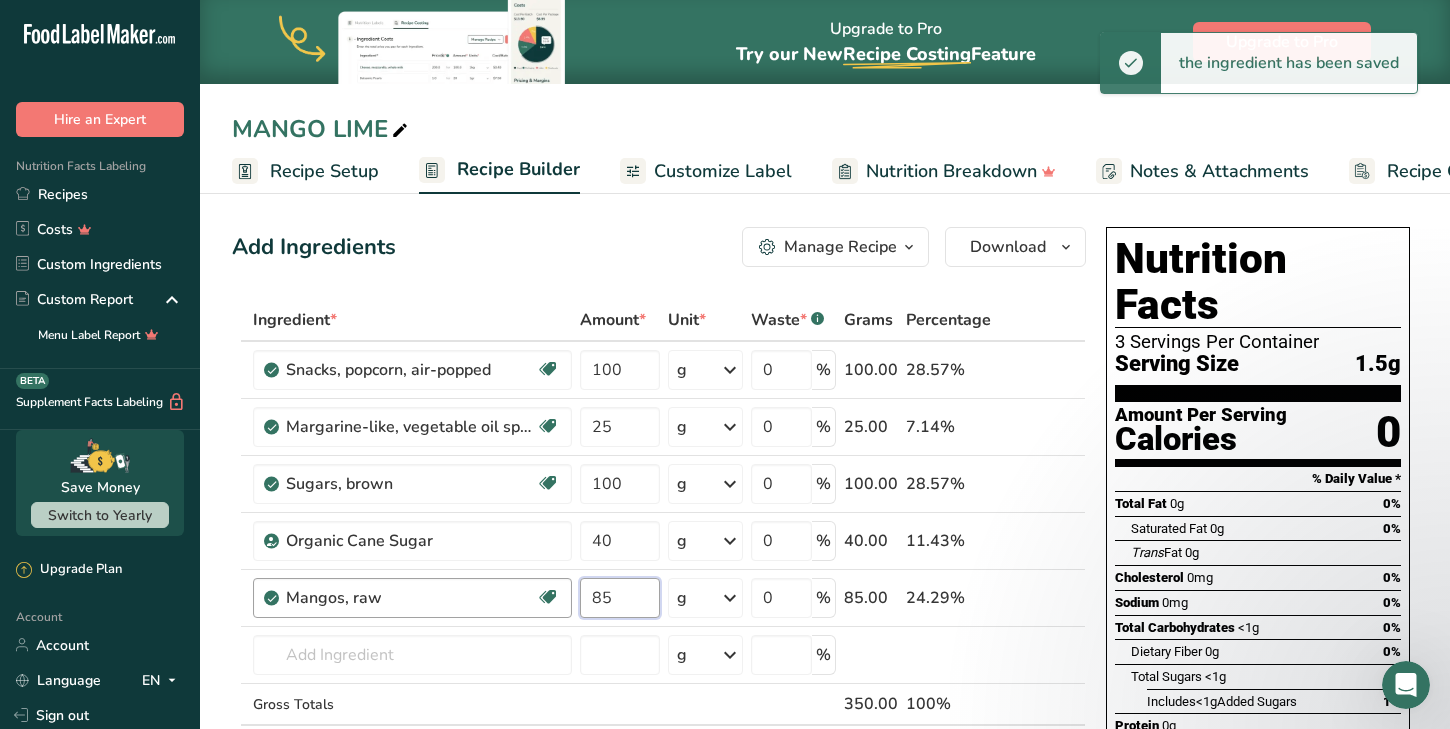 drag, startPoint x: 612, startPoint y: 599, endPoint x: 564, endPoint y: 589, distance: 49.0306 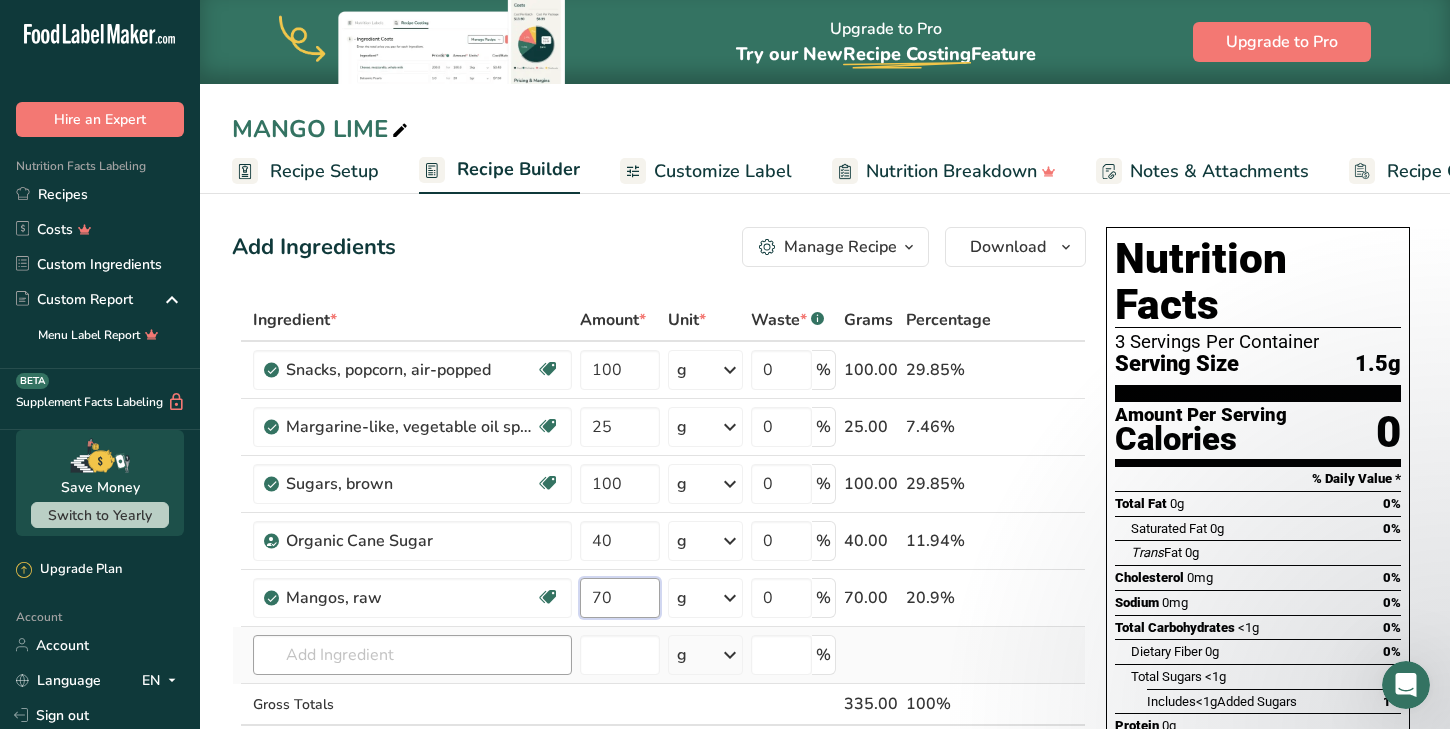 type on "70" 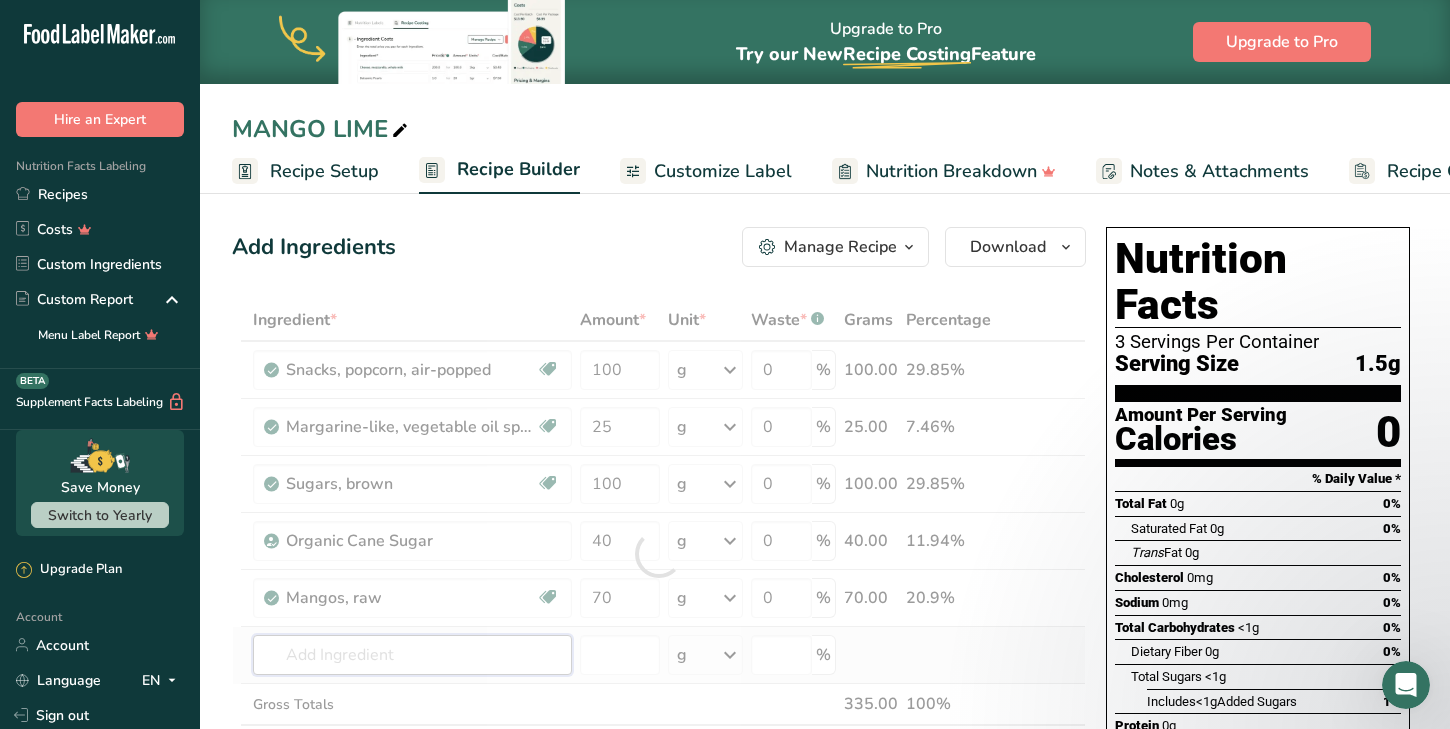 click on "Ingredient *
Amount *
Unit *
Waste *   .a-a{fill:#347362;}.b-a{fill:#fff;}          Grams
Percentage
Snacks, popcorn, air-popped
Dairy free
Gluten free
Vegan
Vegetarian
Soy free
100
g
Portions
1 cup
1 oz
Weight Units
g
kg
mg
See more
Volume Units
l
Volume units require a density conversion. If you know your ingredient's density enter it below. Otherwise, click on "RIA" our AI Regulatory bot - she will be able to help you
lb/ft3
g/cm3
Confirm
mL
lb/ft3" at bounding box center [659, 554] 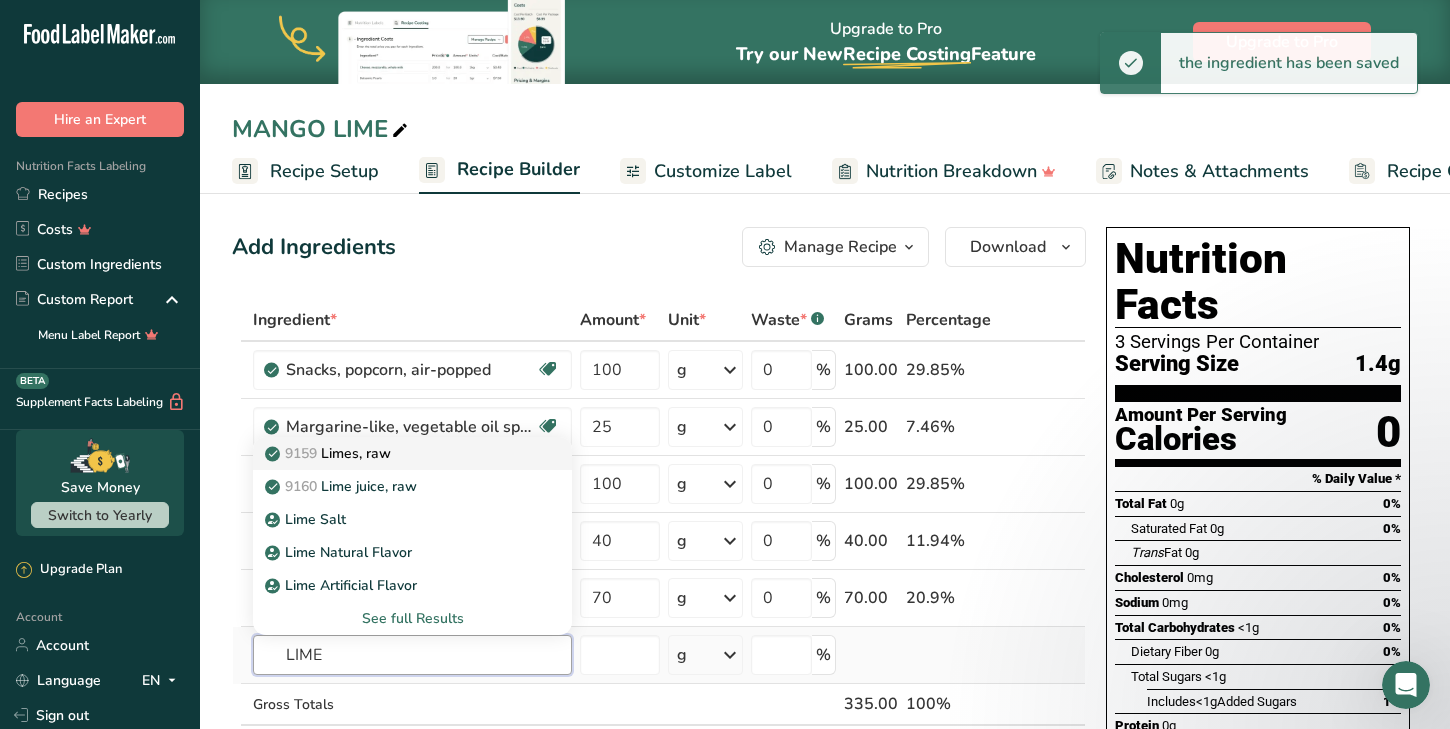 type on "LIME" 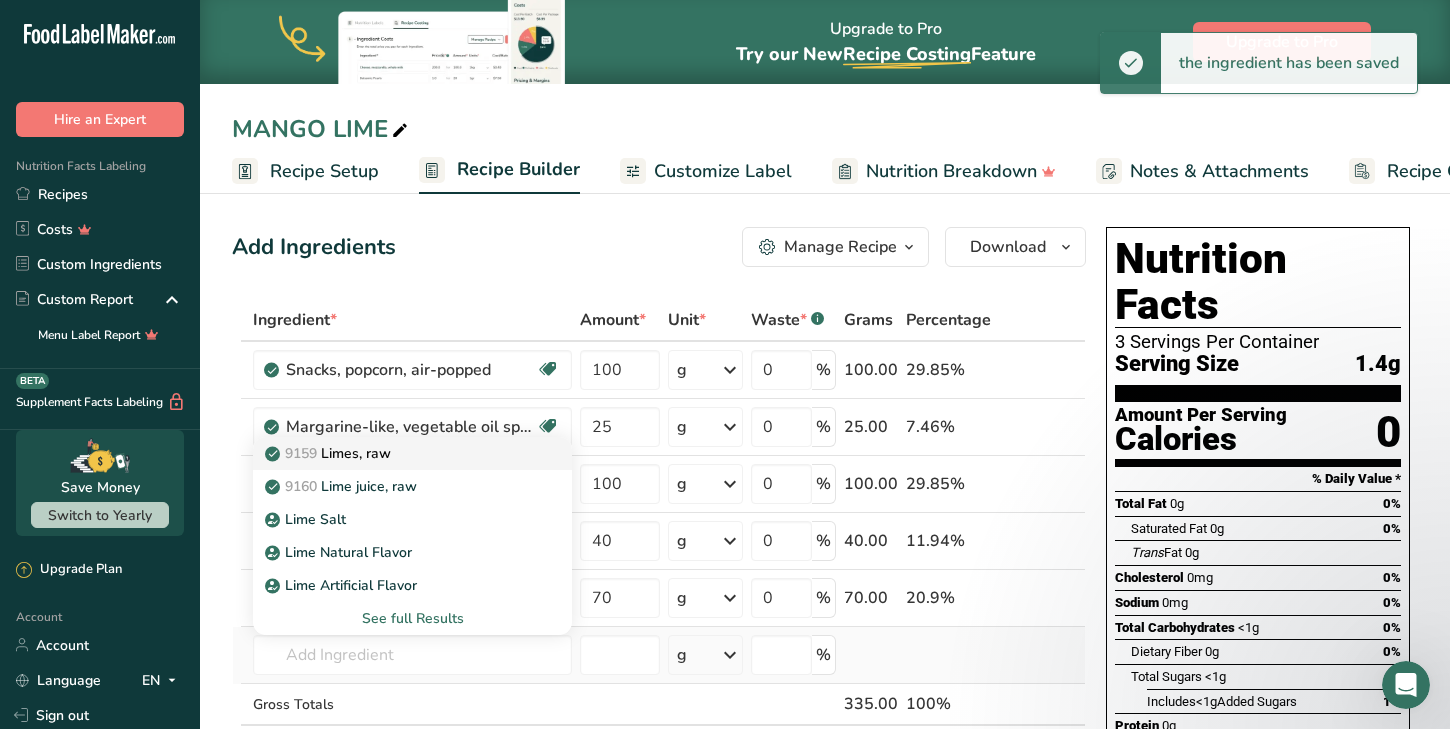 click on "9159
Limes, raw" at bounding box center [396, 453] 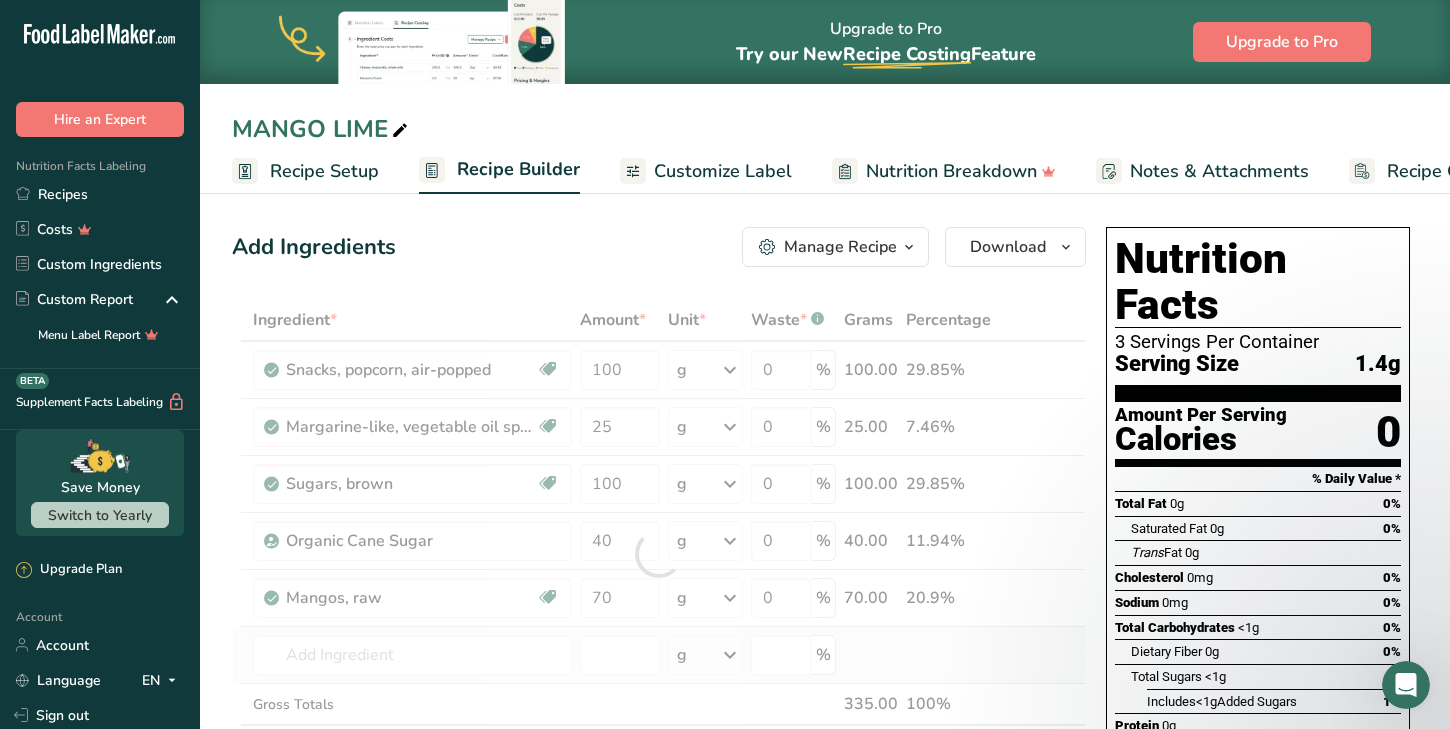 type on "Limes, raw" 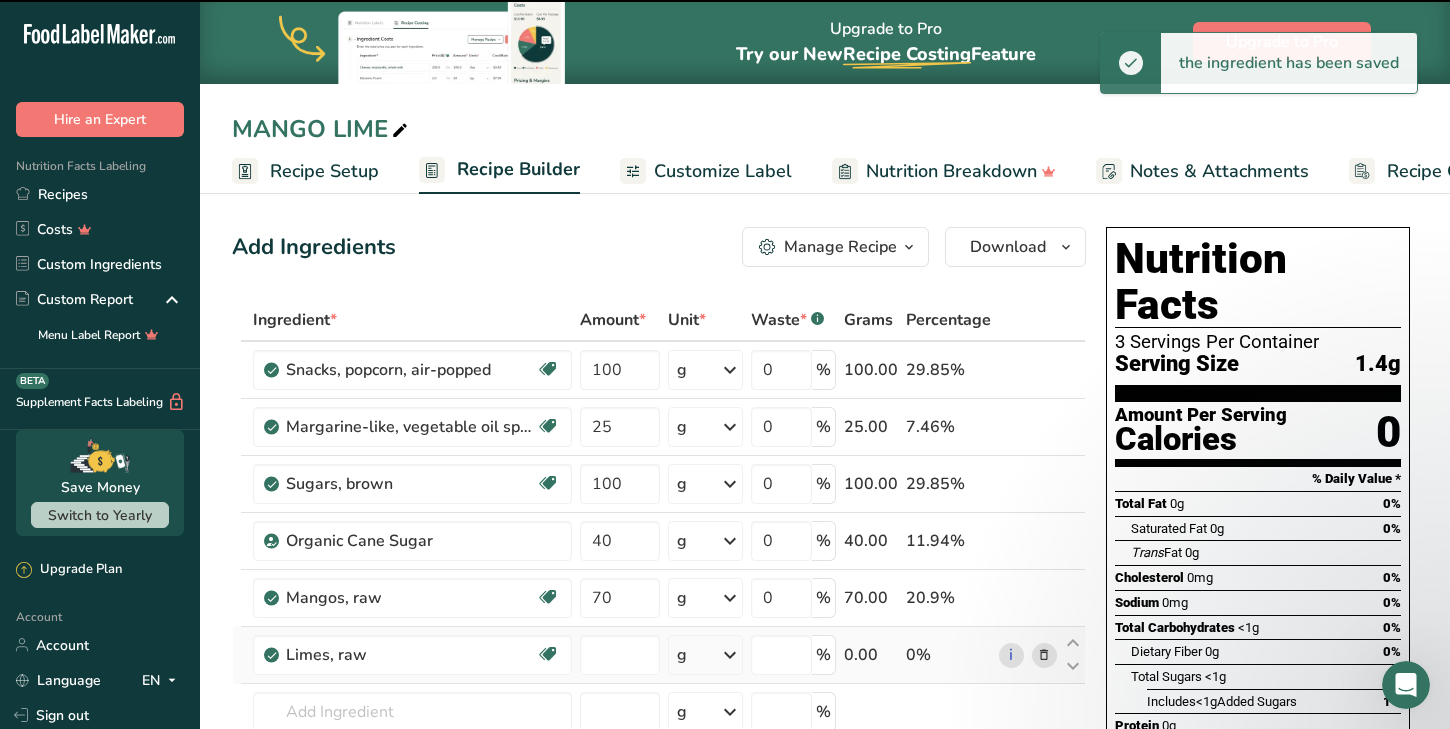 type on "0" 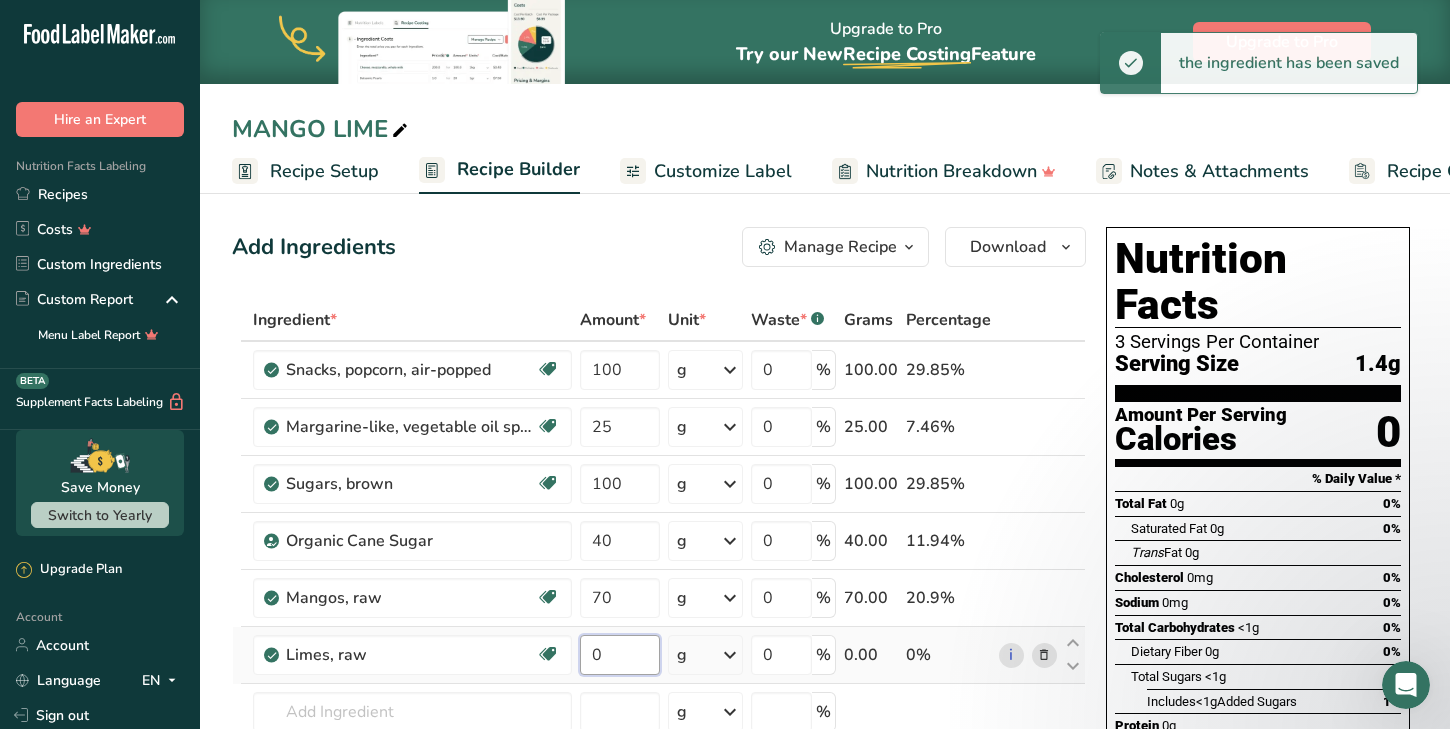 drag, startPoint x: 616, startPoint y: 661, endPoint x: 582, endPoint y: 654, distance: 34.713108 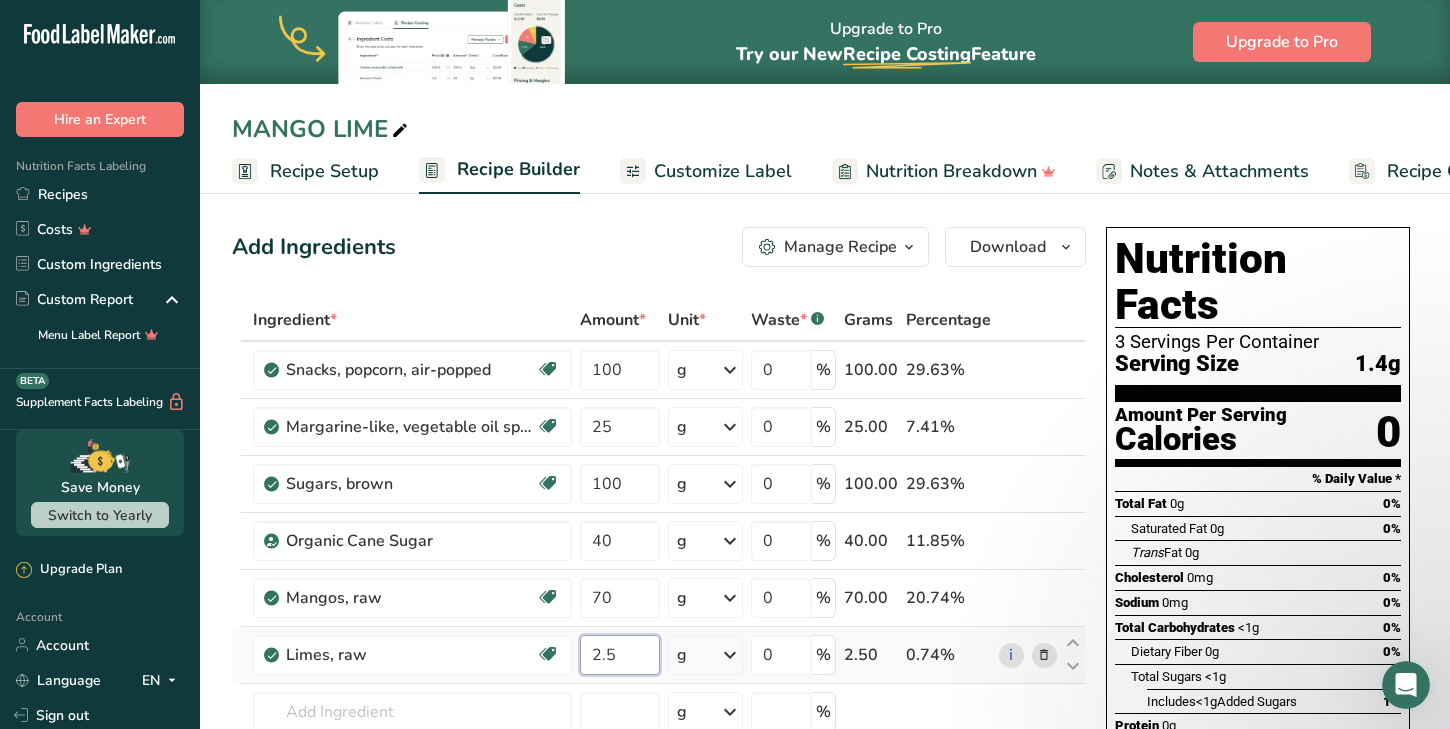 scroll, scrollTop: 9, scrollLeft: 0, axis: vertical 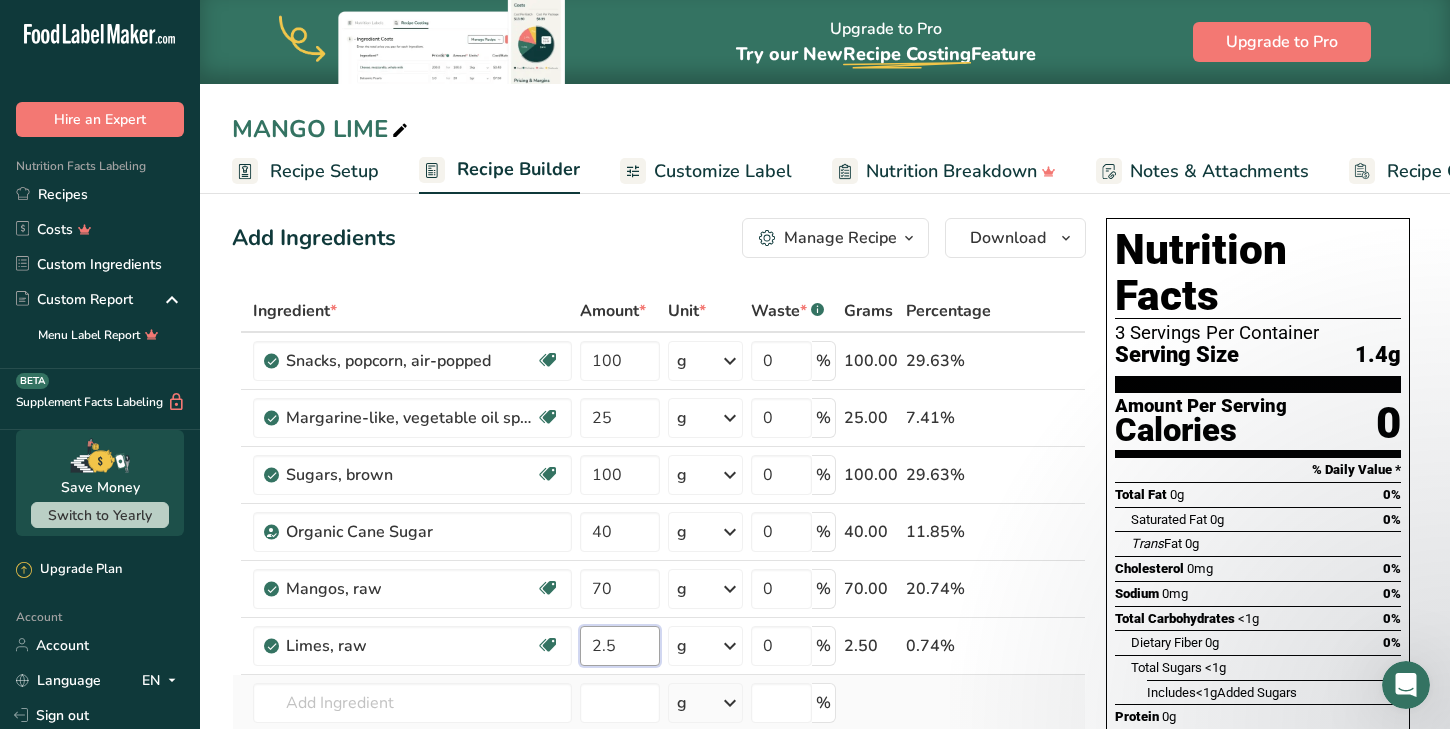 type on "2.5" 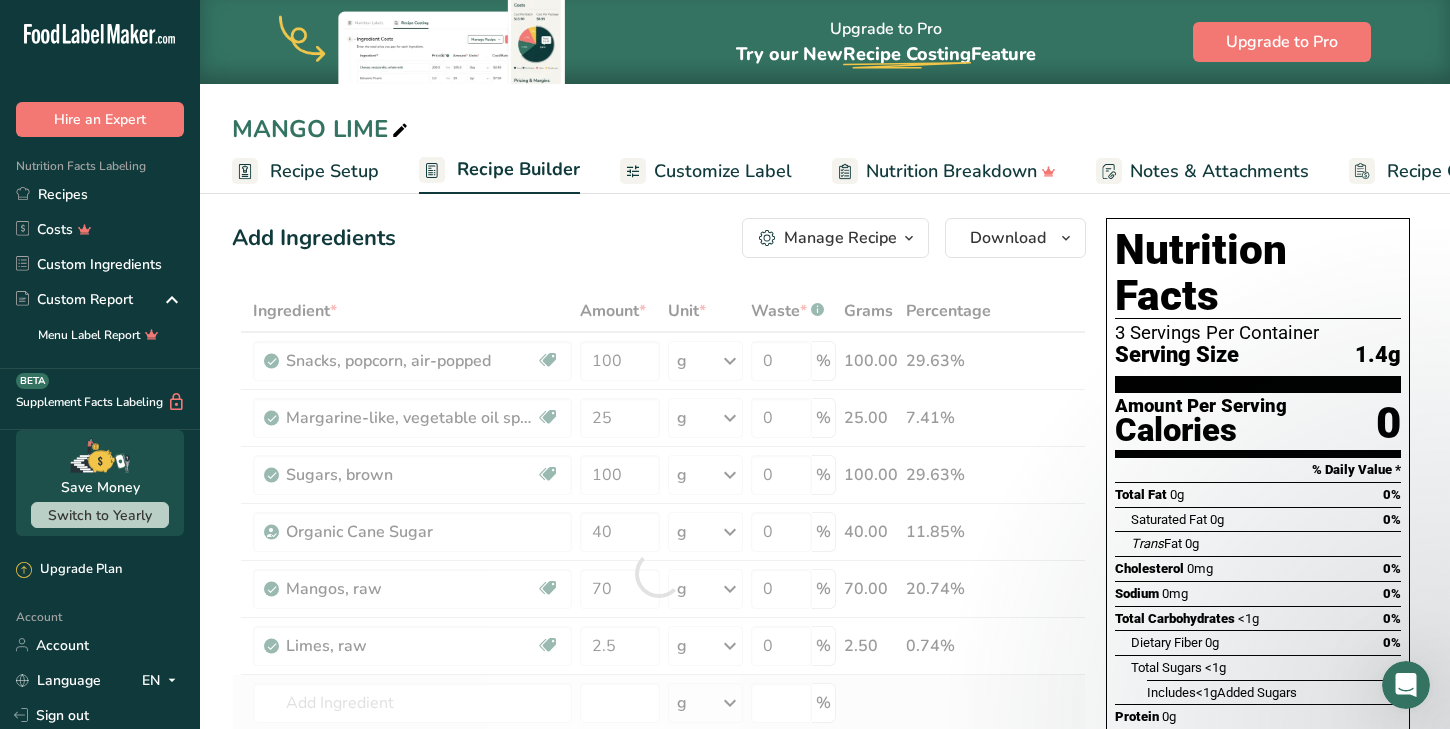 click on "Ingredient *
Amount *
Unit *
Waste *   .a-a{fill:#347362;}.b-a{fill:#fff;}          Grams
Percentage
Snacks, popcorn, air-popped
Dairy free
Gluten free
Vegan
Vegetarian
Soy free
100
g
Portions
1 cup
1 oz
Weight Units
g
kg
mg
See more
Volume Units
l
Volume units require a density conversion. If you know your ingredient's density enter it below. Otherwise, click on "RIA" our AI Regulatory bot - she will be able to help you
lb/ft3
g/cm3
Confirm
mL
lb/ft3" at bounding box center (659, 573) 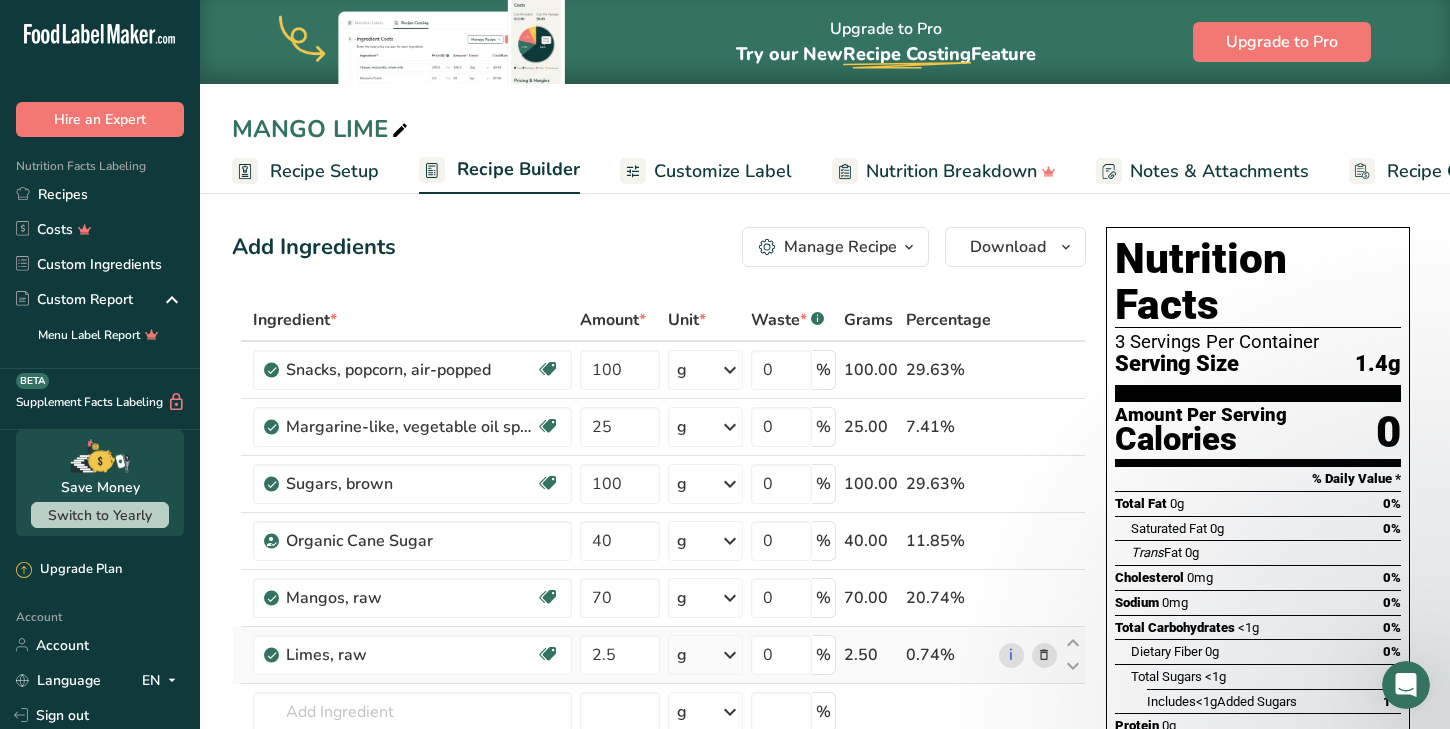 scroll, scrollTop: 0, scrollLeft: 0, axis: both 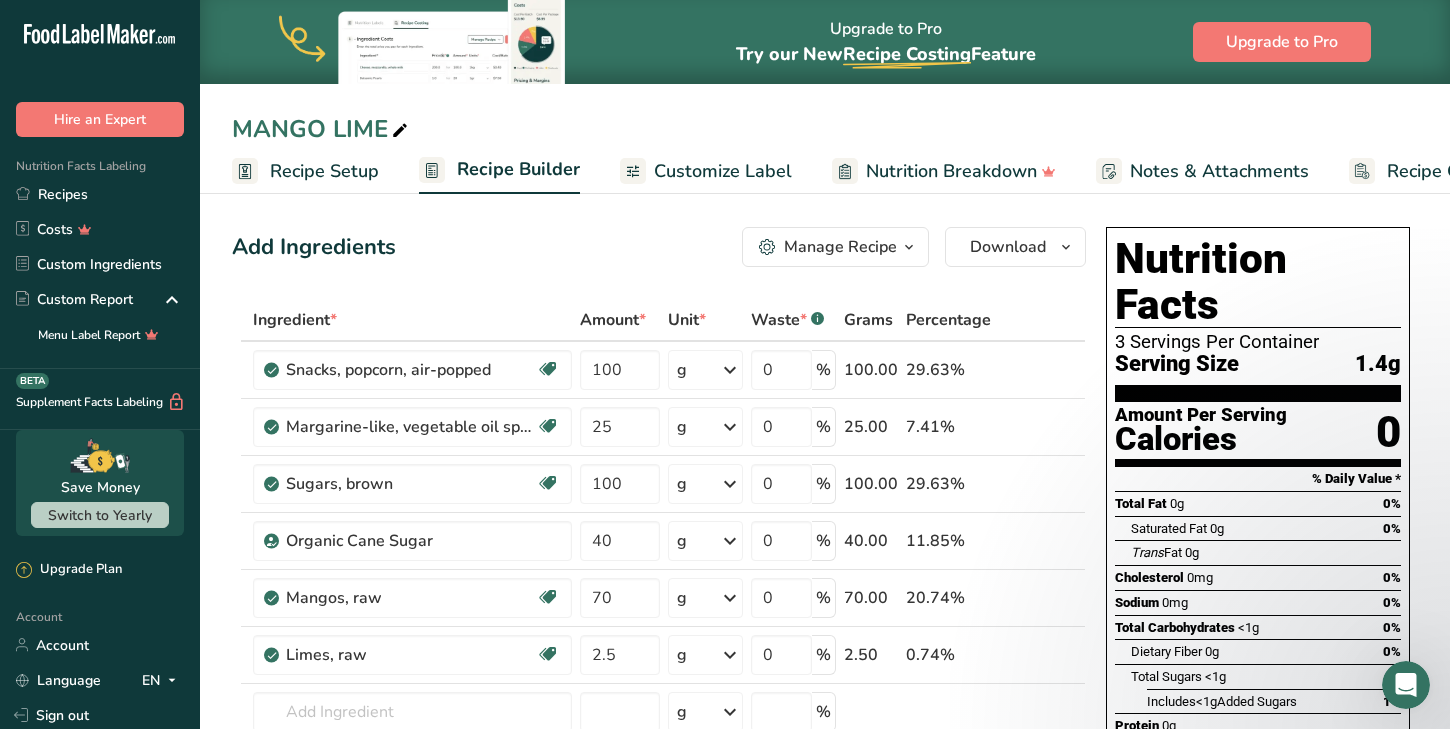 click at bounding box center (909, 247) 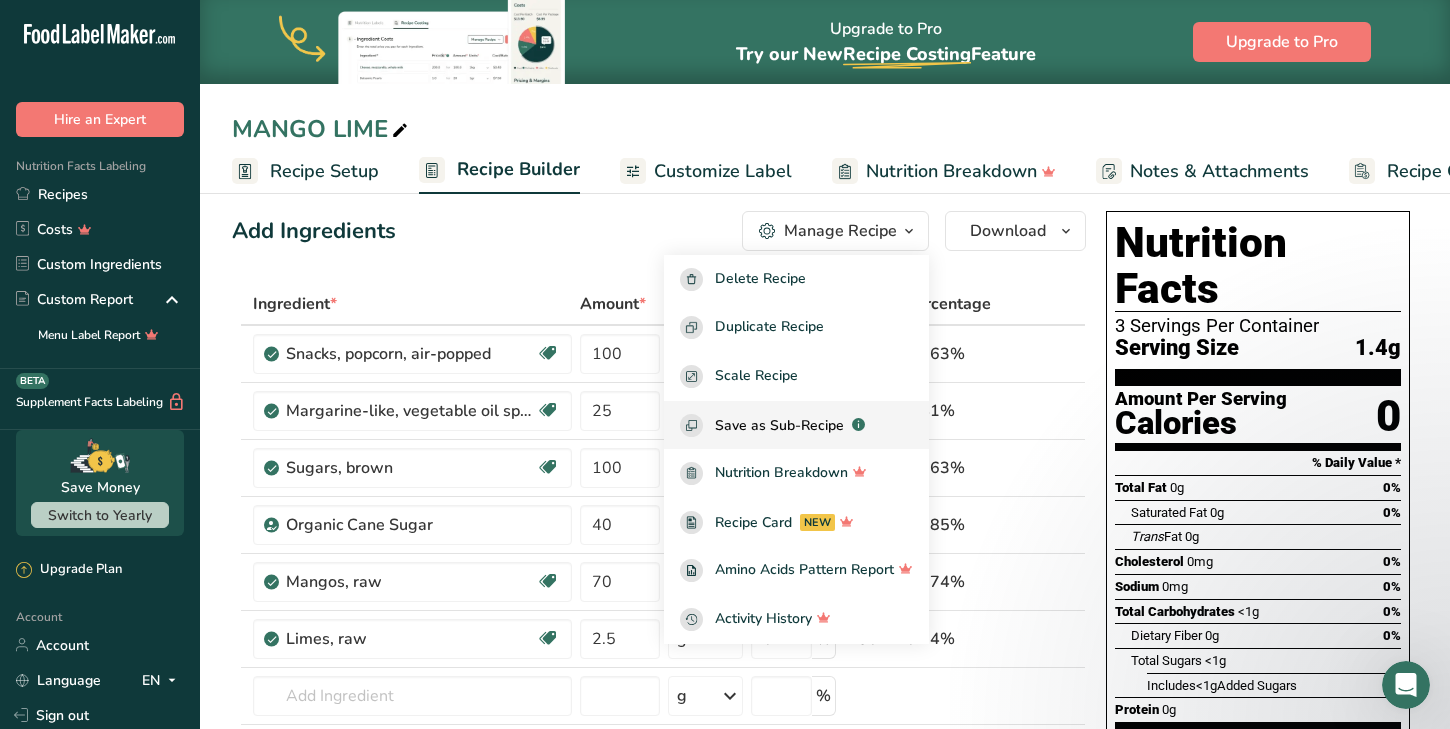 scroll, scrollTop: 16, scrollLeft: 0, axis: vertical 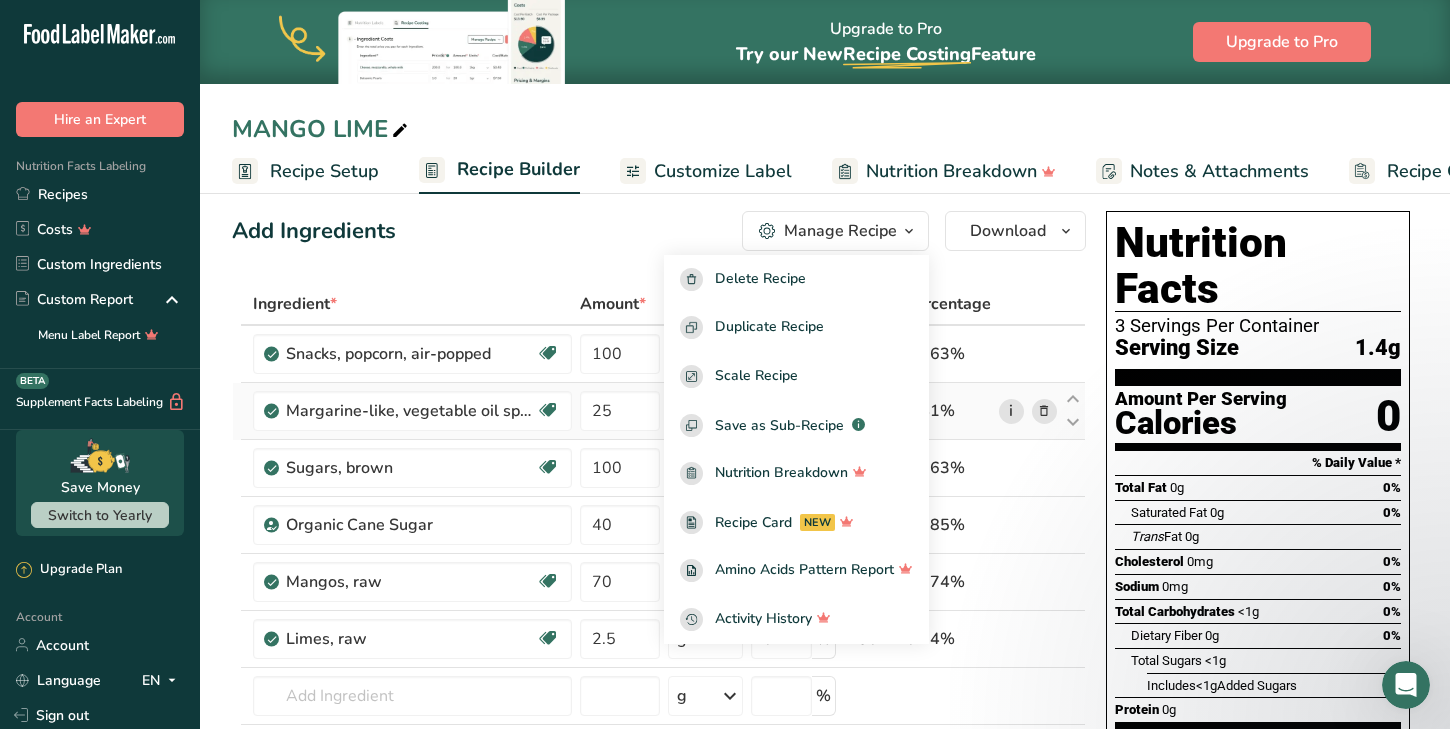 click on "i" at bounding box center [1011, 411] 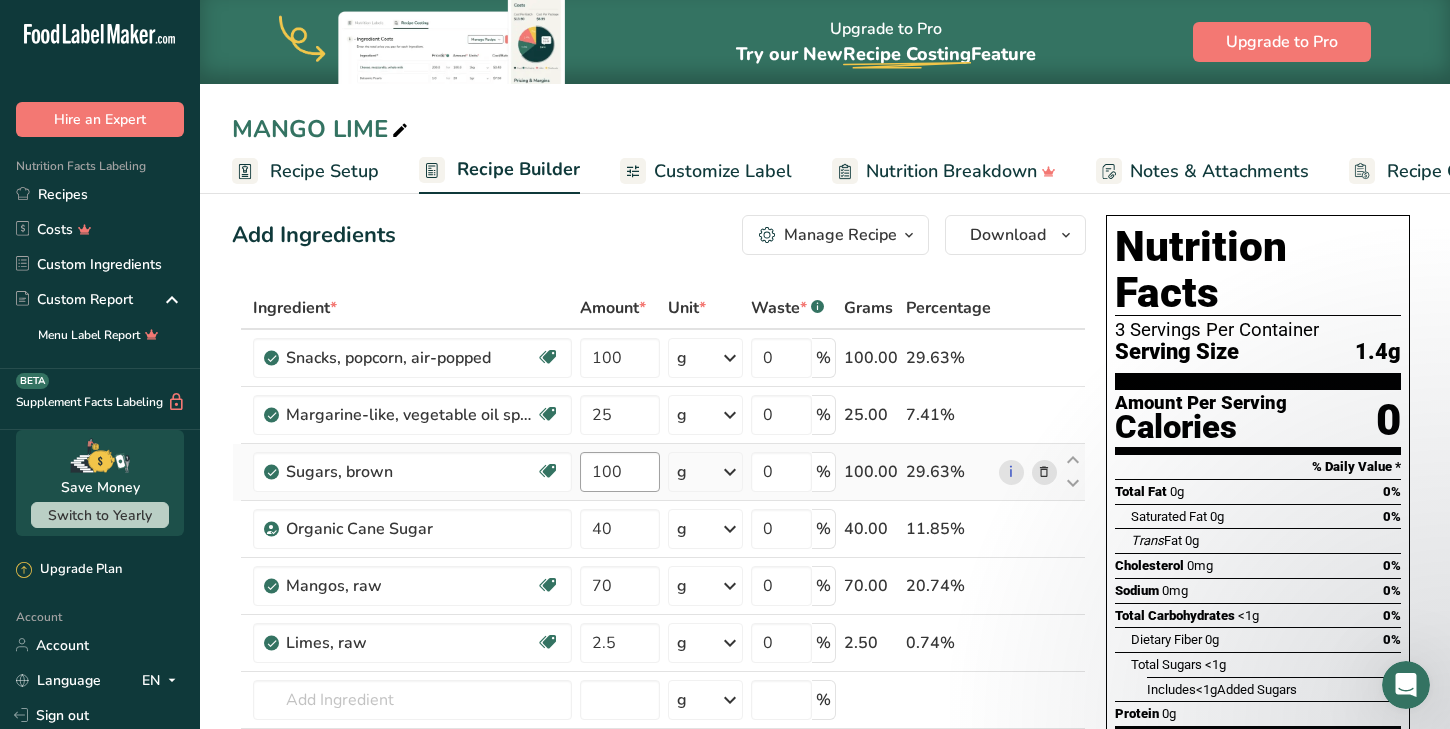 scroll, scrollTop: 9, scrollLeft: 0, axis: vertical 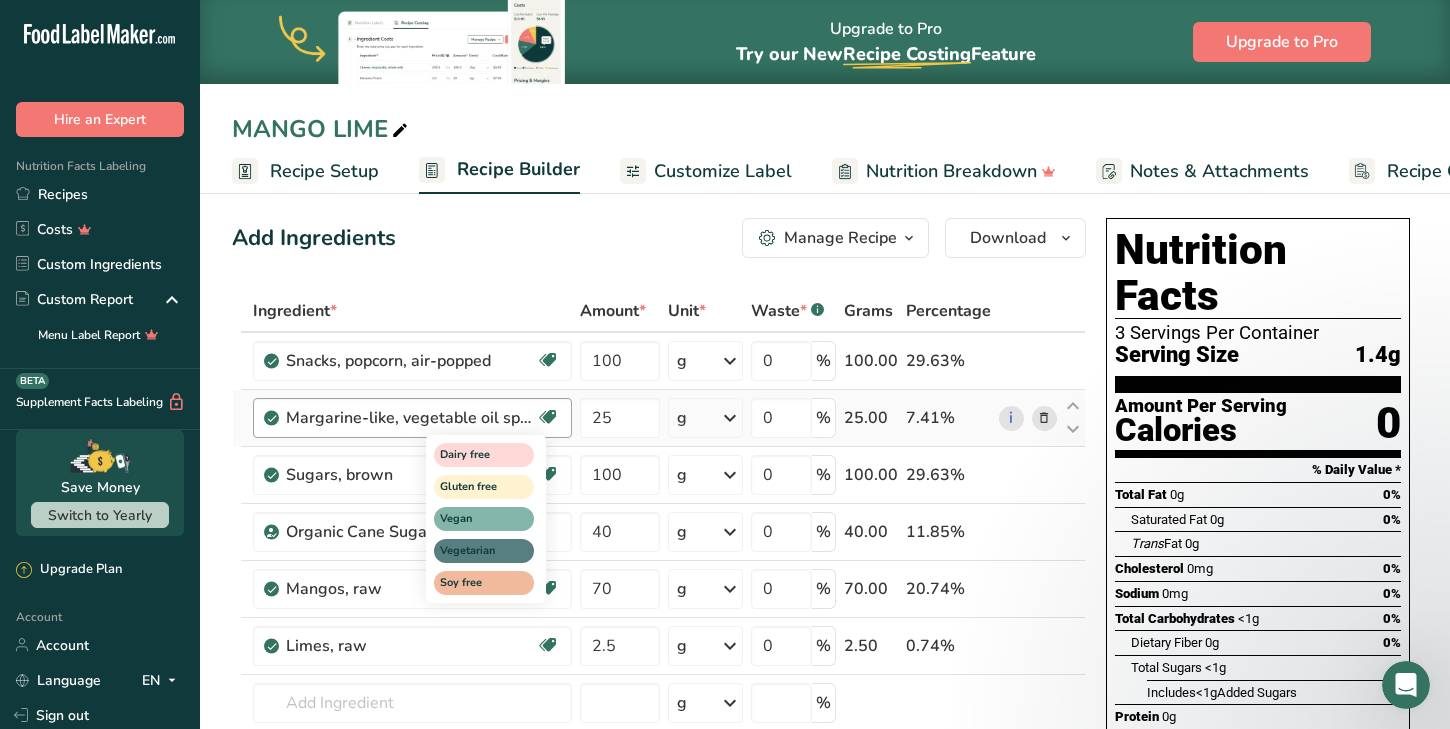 click at bounding box center [548, 417] 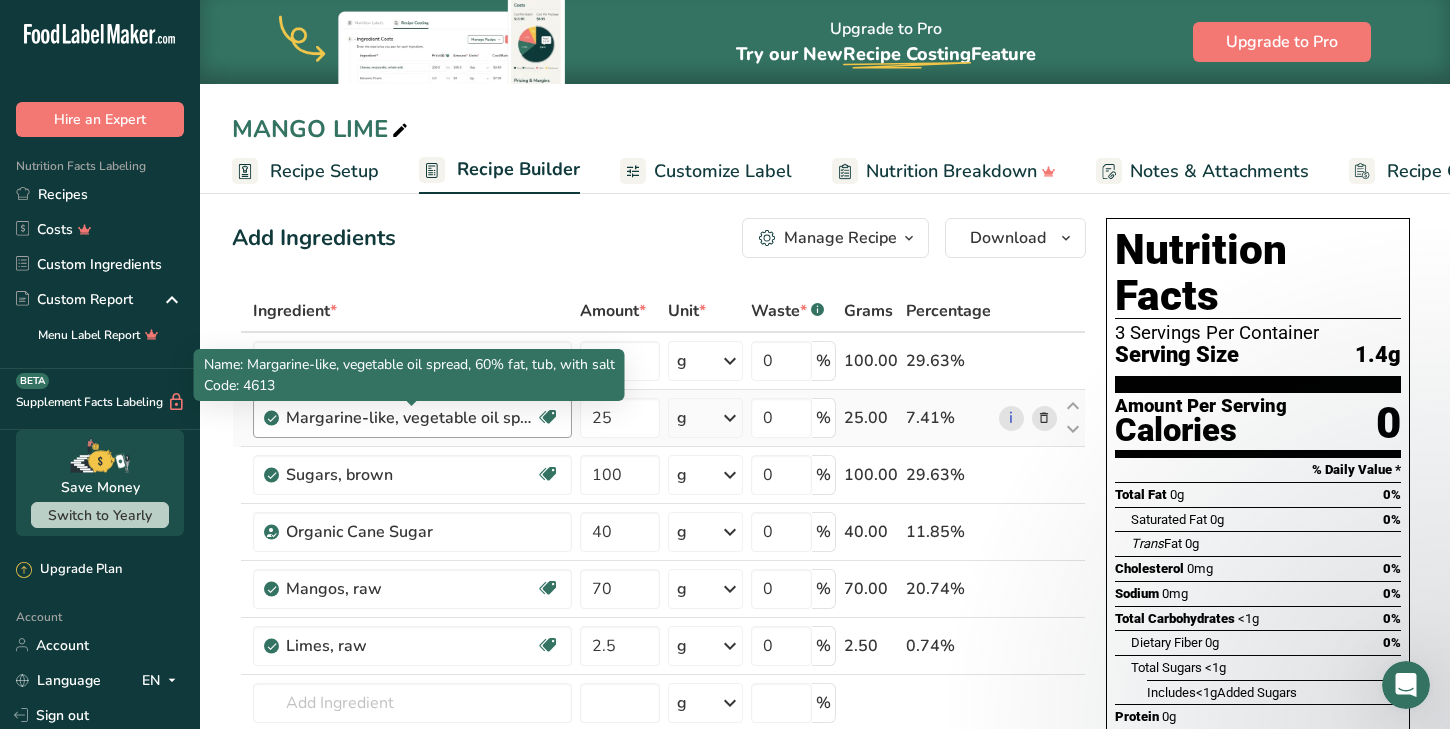 click on "Margarine-like, vegetable oil spread, 60% fat, tub, with salt" at bounding box center (411, 418) 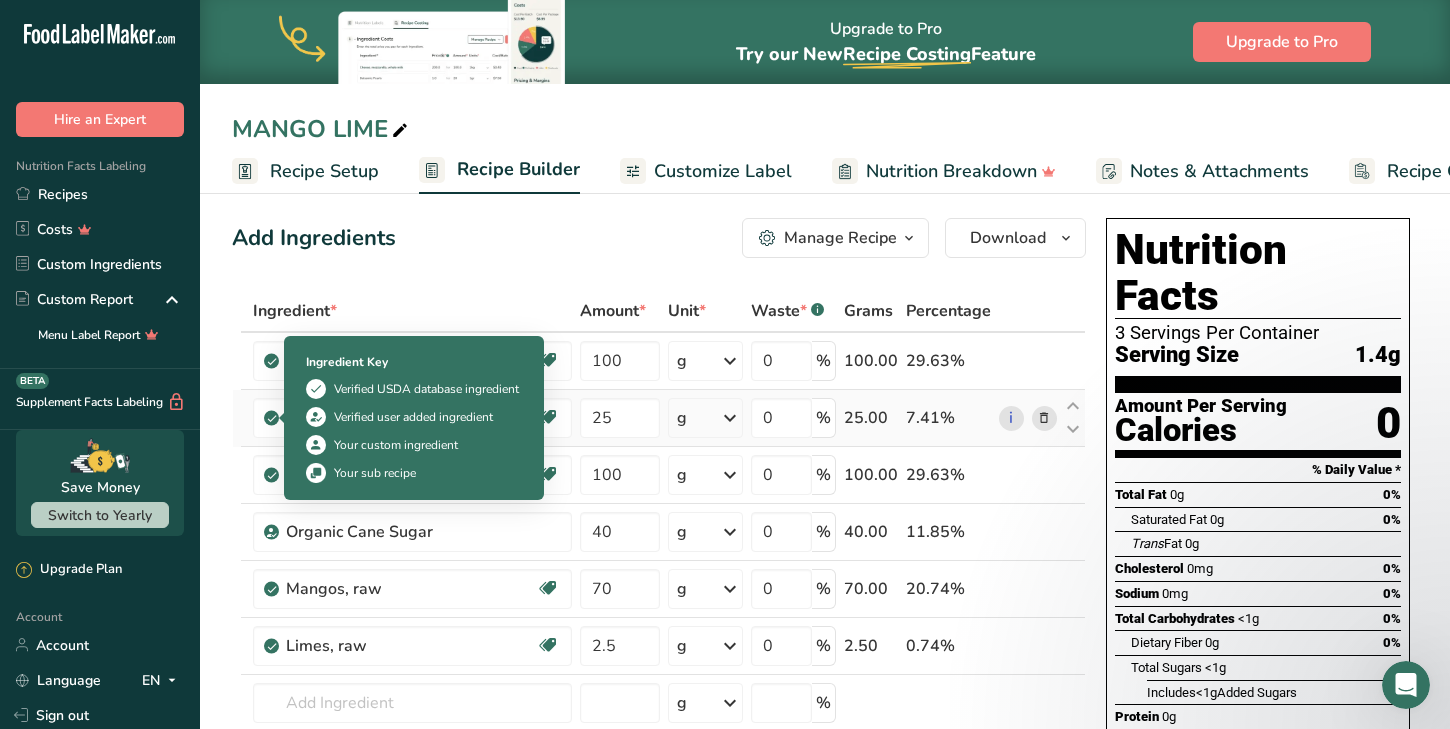 click at bounding box center (272, 418) 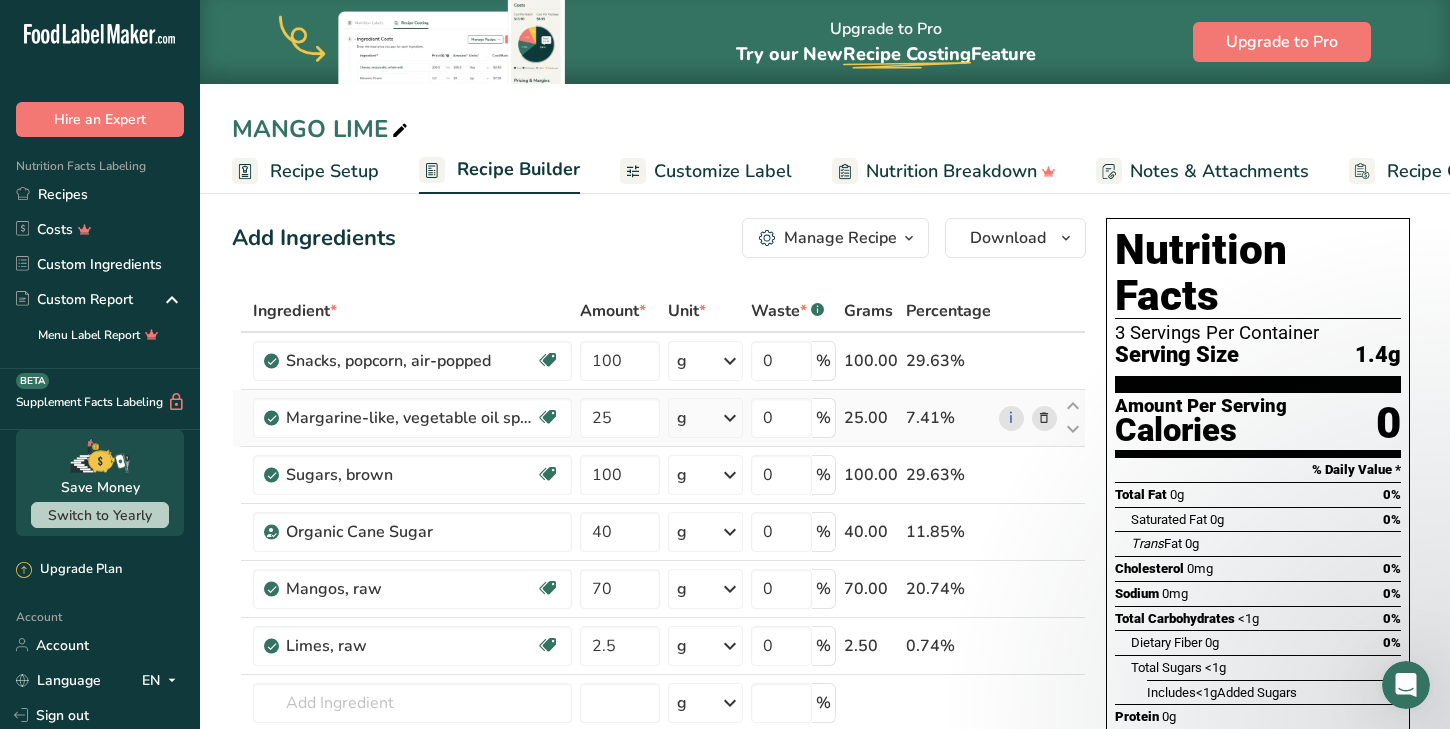 click at bounding box center (272, 418) 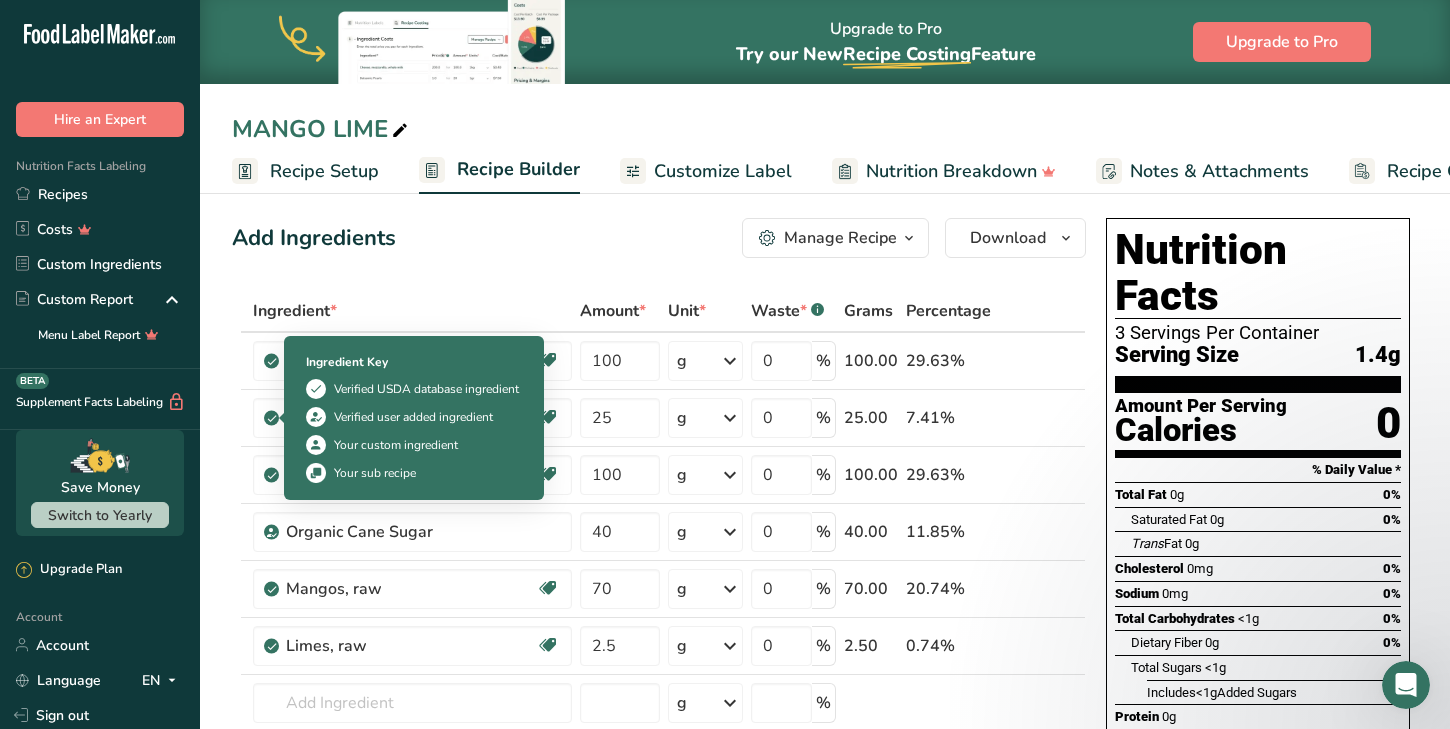 click on "Verified user added ingredient" at bounding box center (413, 417) 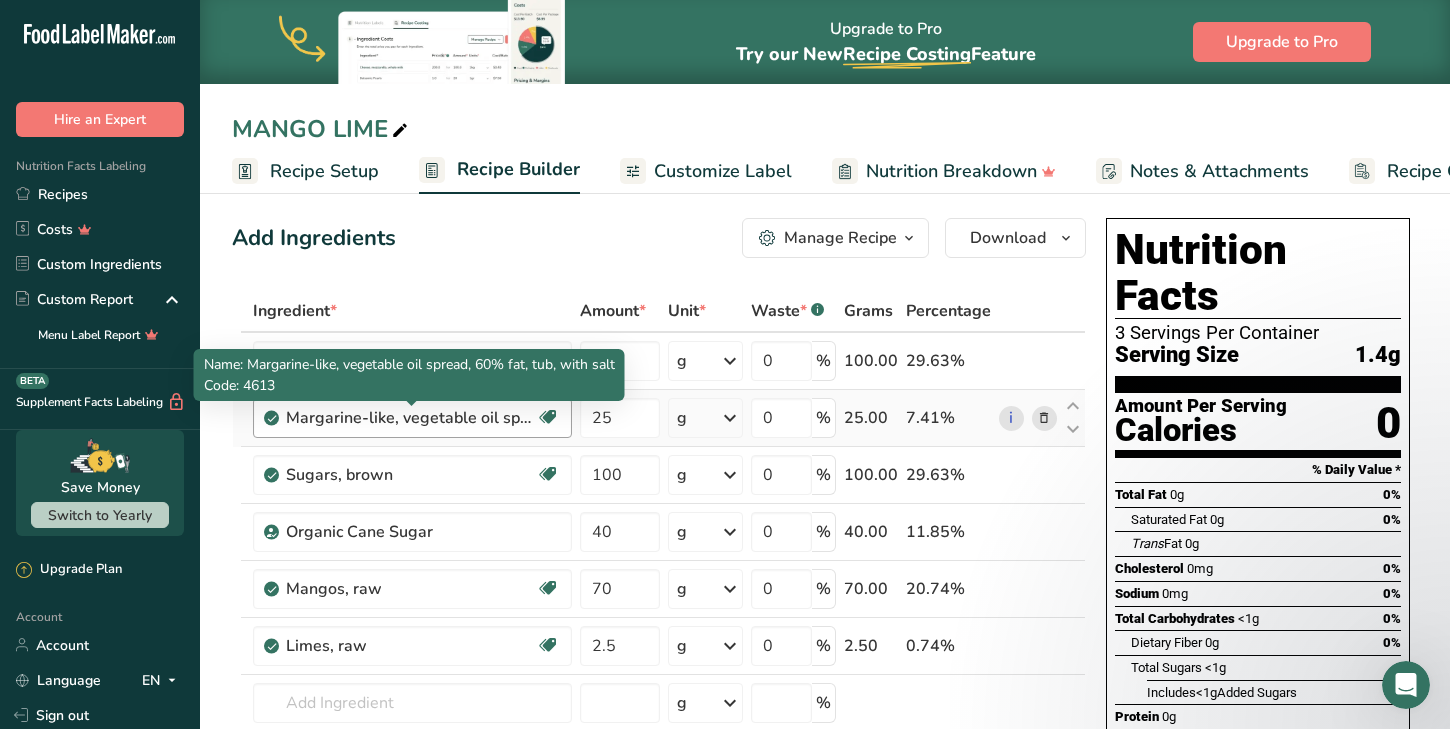 click on "Margarine-like, vegetable oil spread, 60% fat, tub, with salt" at bounding box center (411, 418) 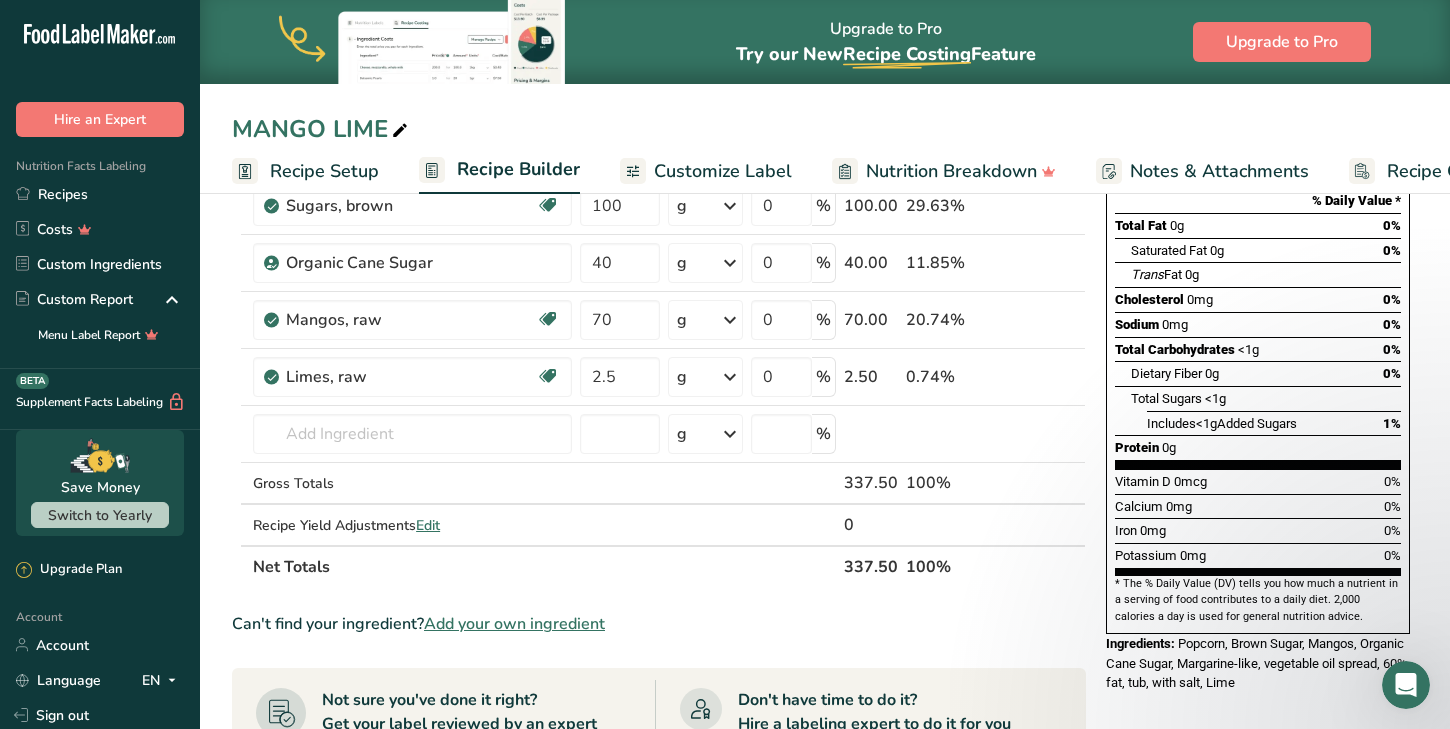 scroll, scrollTop: 290, scrollLeft: 0, axis: vertical 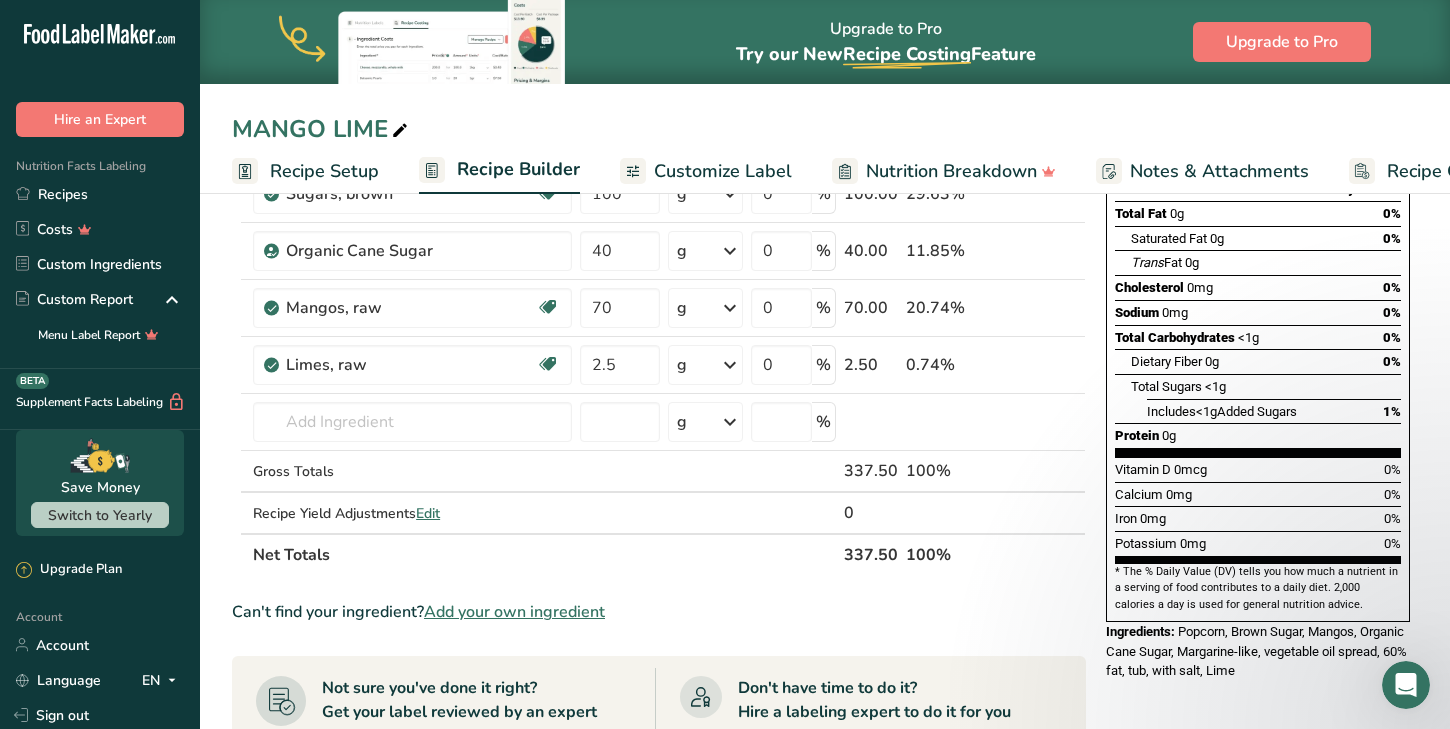 drag, startPoint x: 1181, startPoint y: 575, endPoint x: 1351, endPoint y: 621, distance: 176.1136 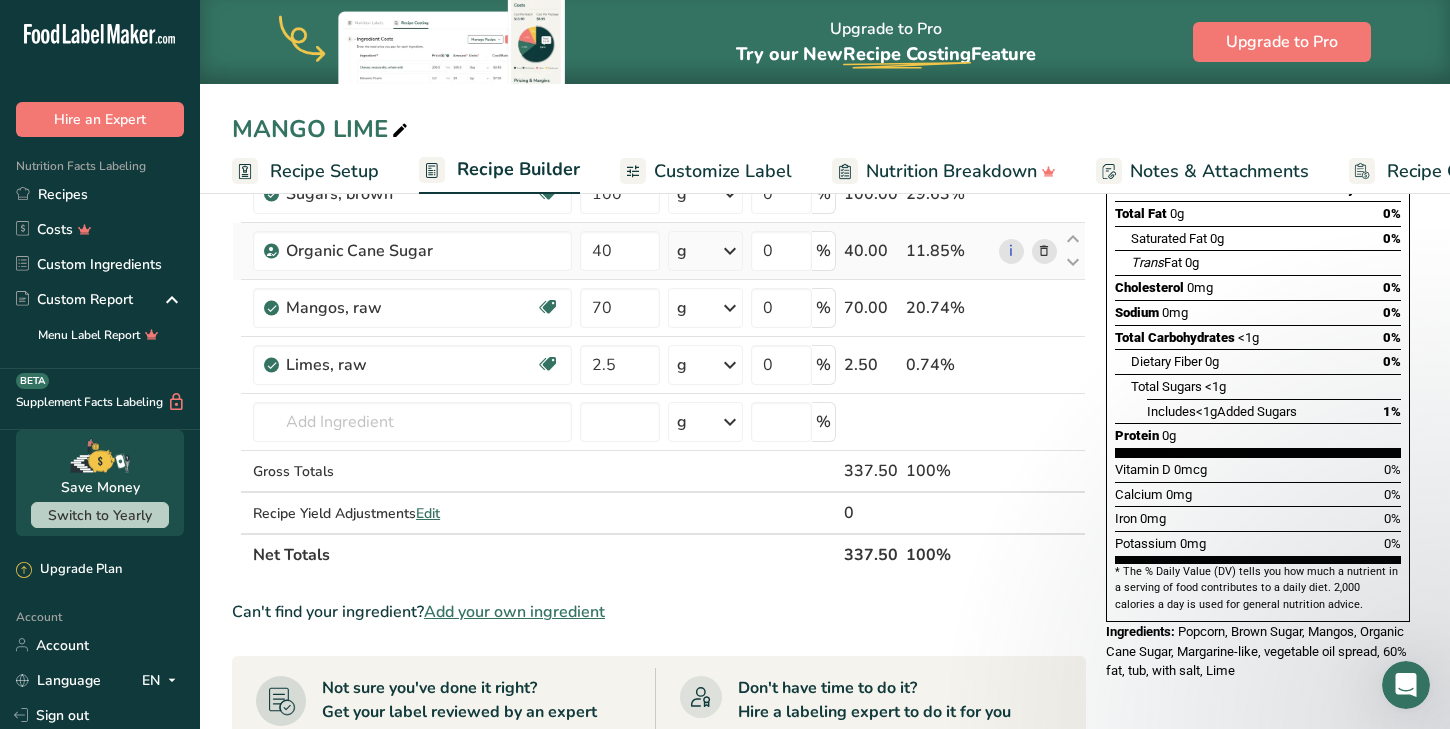 scroll, scrollTop: 290, scrollLeft: 0, axis: vertical 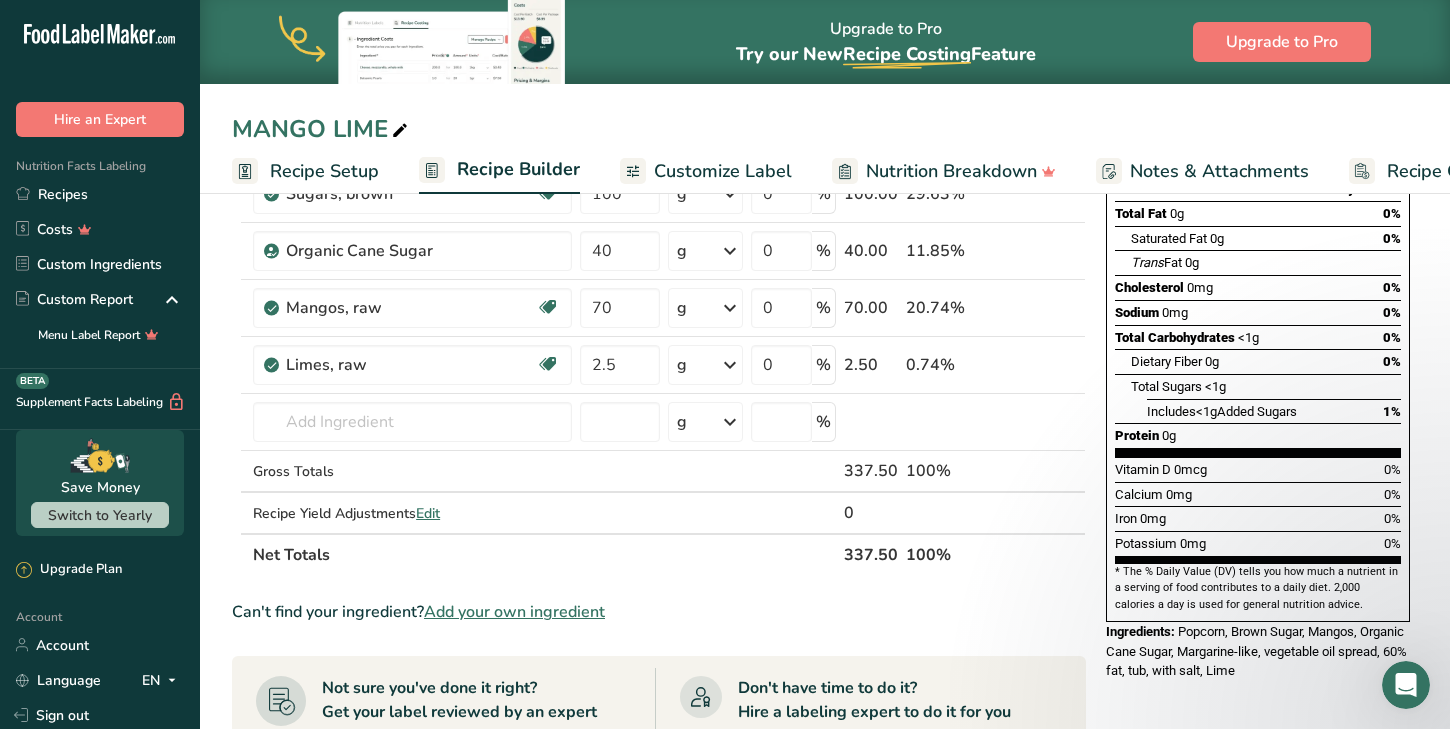 click on "Customize Label" at bounding box center (723, 171) 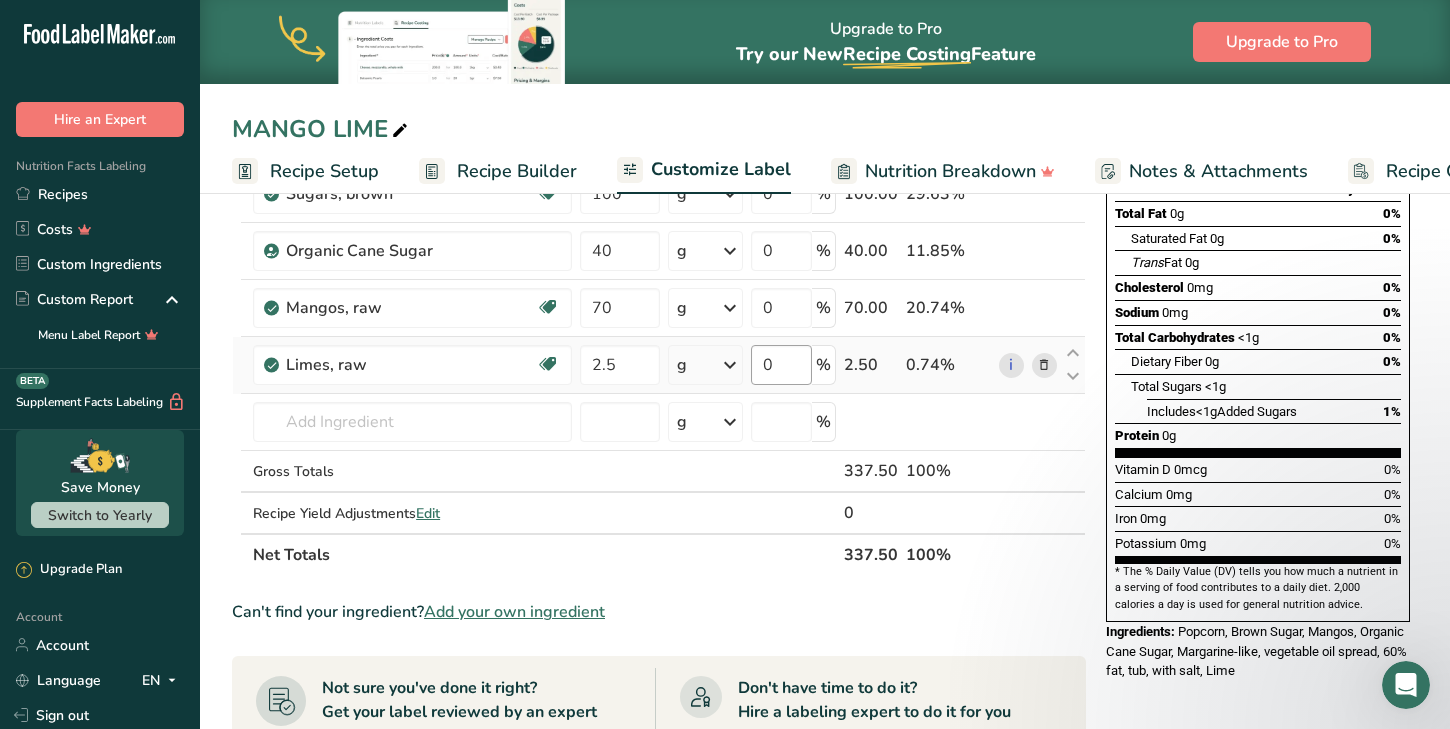 scroll, scrollTop: 0, scrollLeft: 109, axis: horizontal 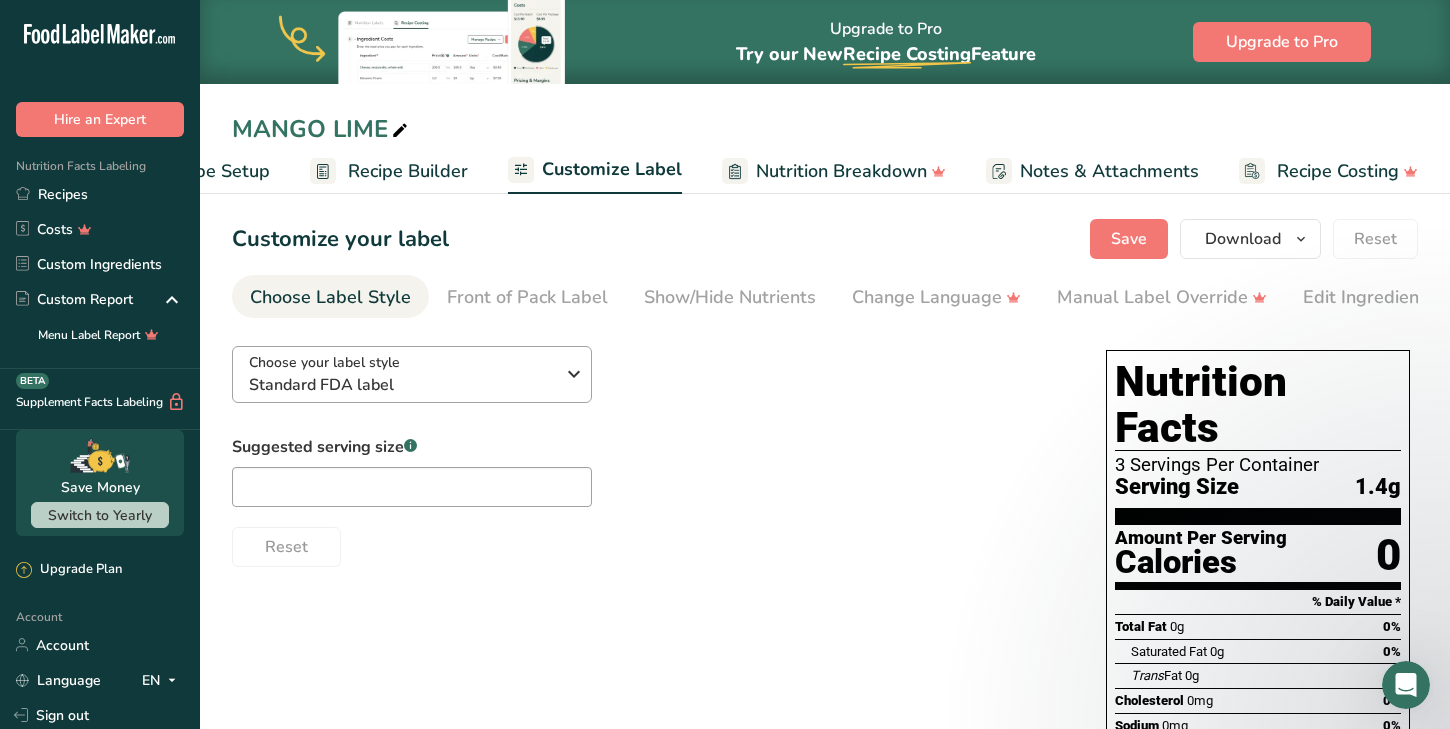 click at bounding box center [574, 374] 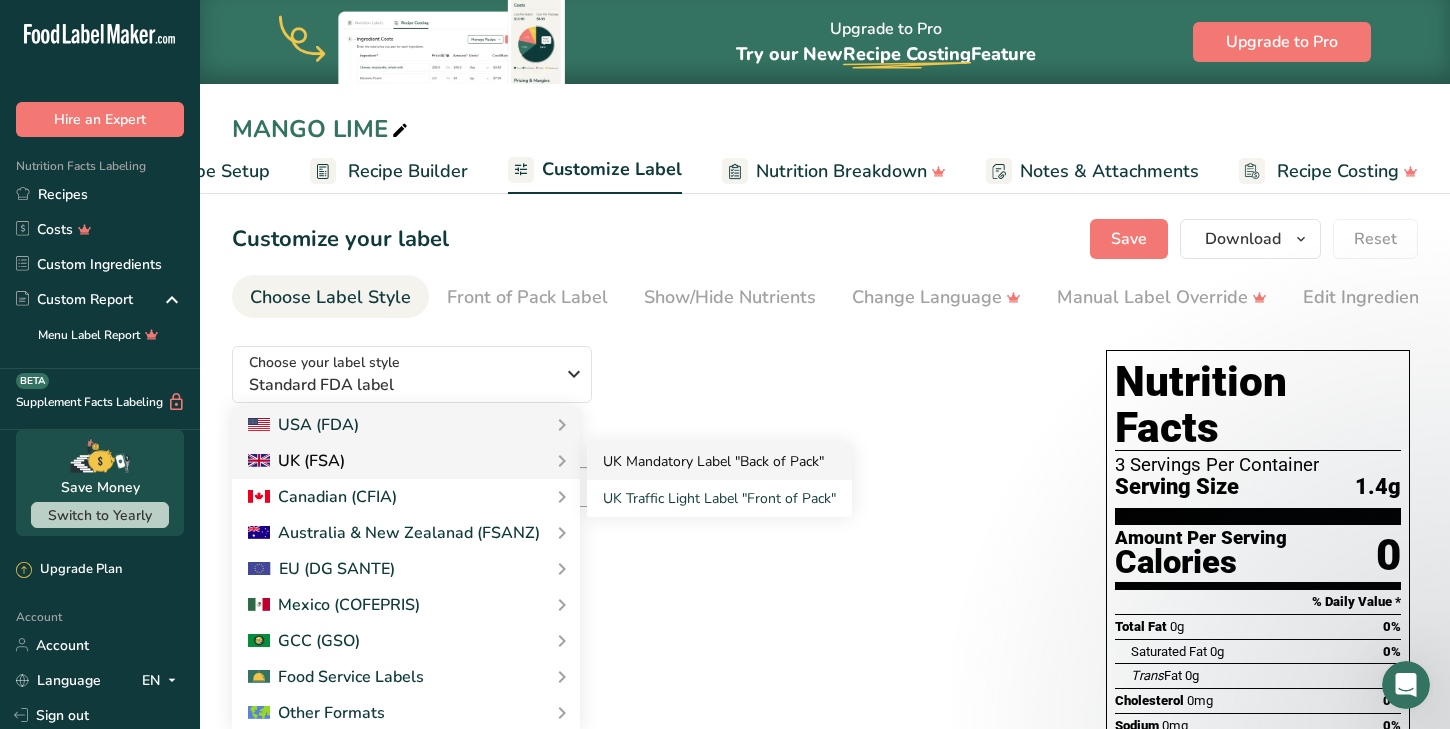 click on "UK Mandatory Label "Back of Pack"" at bounding box center [719, 461] 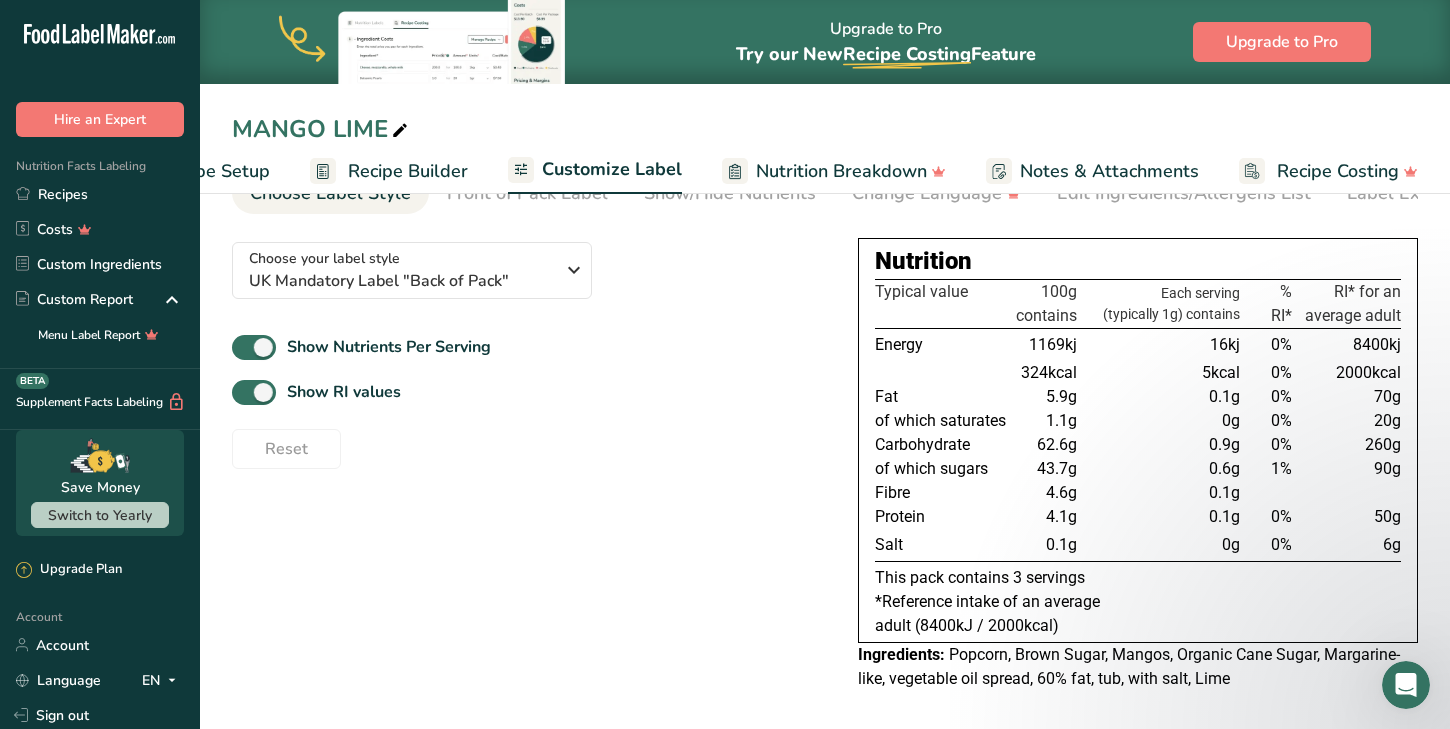 scroll, scrollTop: 110, scrollLeft: 0, axis: vertical 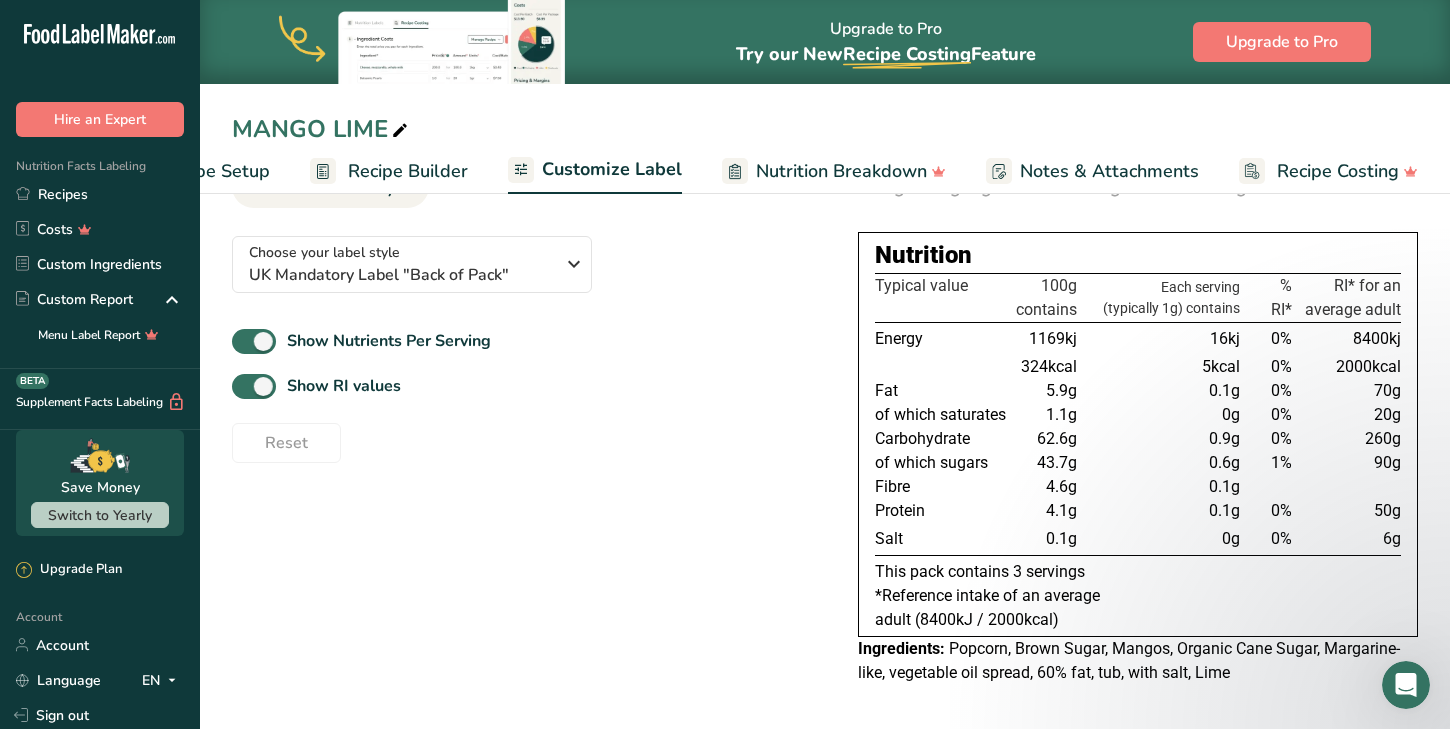 click on "Choose your label style
UK Mandatory Label "Back of Pack"
USA (FDA)
Standard FDA label
Tabular FDA label
Linear FDA label
Simplified FDA label
Dual Column FDA label (Per Serving/Per Container)
Dual Column FDA label (As Sold/As Prepared)
Aggregate Standard FDA label
Standard FDA label with Micronutrients listed side-by-side
UK (FSA)
UK Mandatory Label "Back of Pack"
UK Traffic Light Label  "Front of Pack"
Canadian (CFIA)
Canadian Standard label
Canadian Dual Column label" at bounding box center (825, 458) 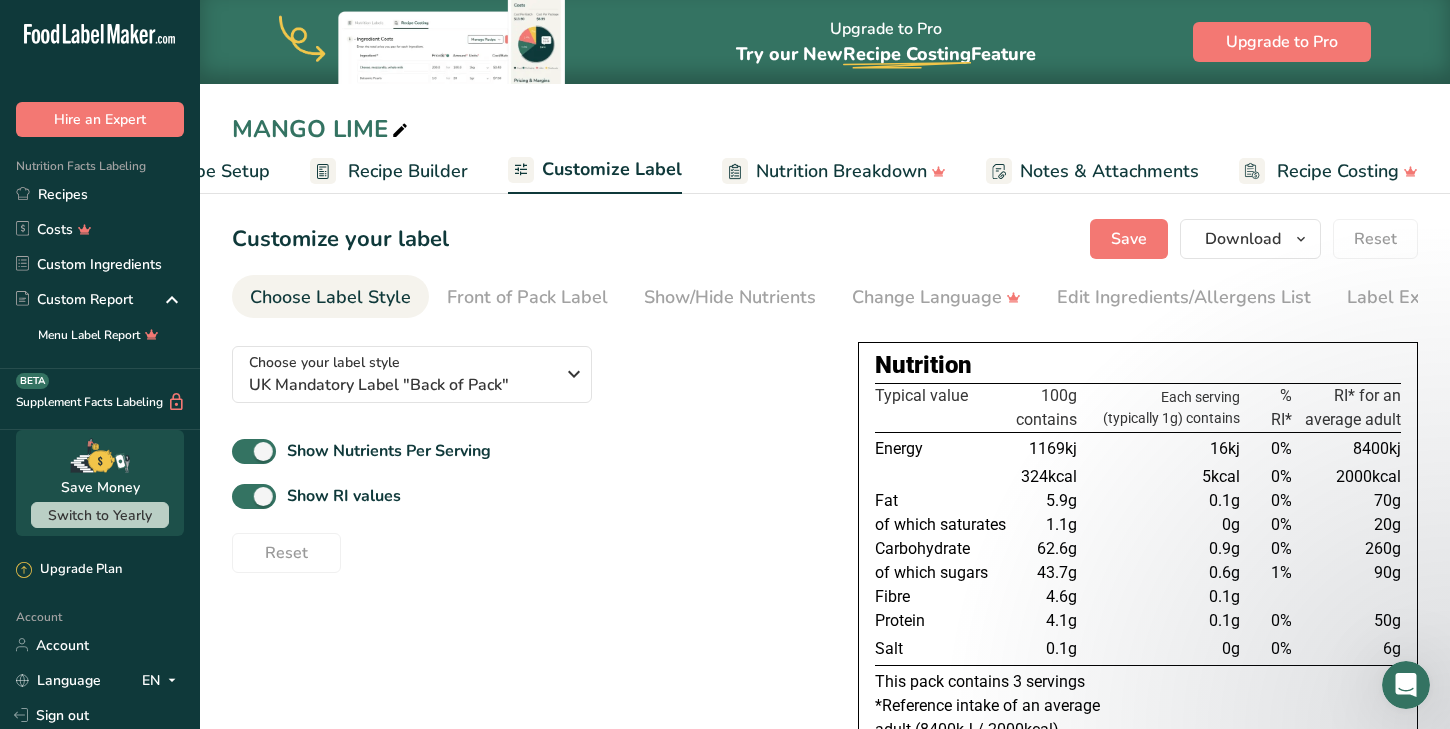 scroll, scrollTop: 0, scrollLeft: 0, axis: both 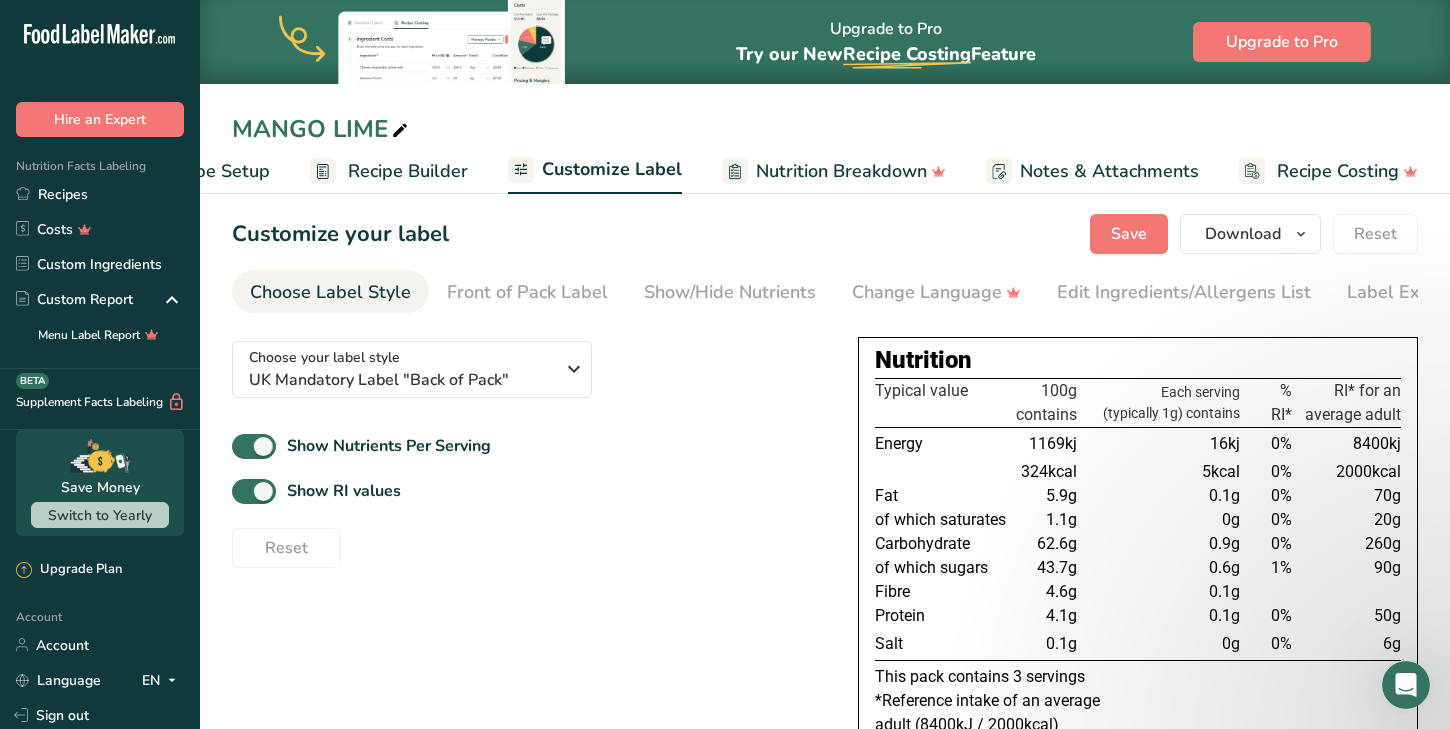 click on "Choose Label Style" at bounding box center (330, 292) 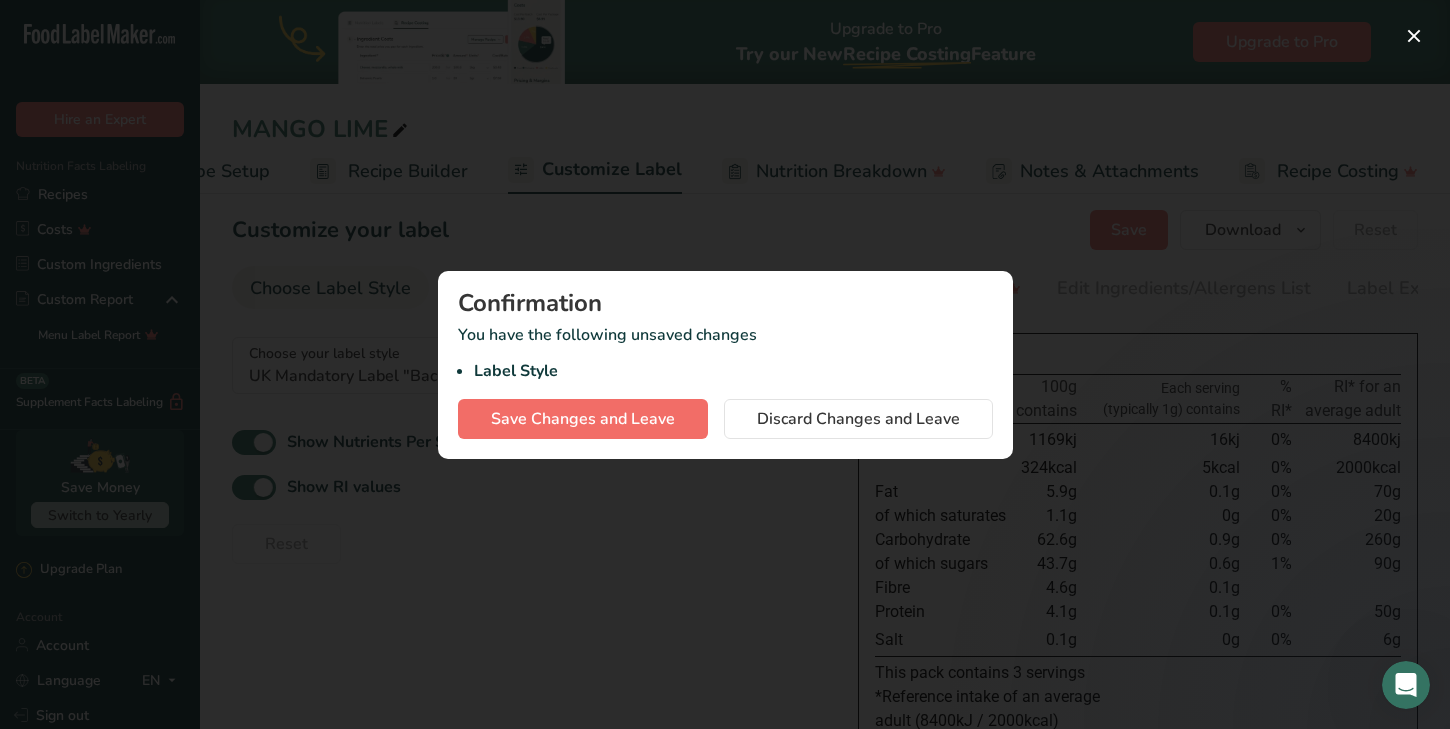 click on "Save Changes and Leave" at bounding box center [583, 419] 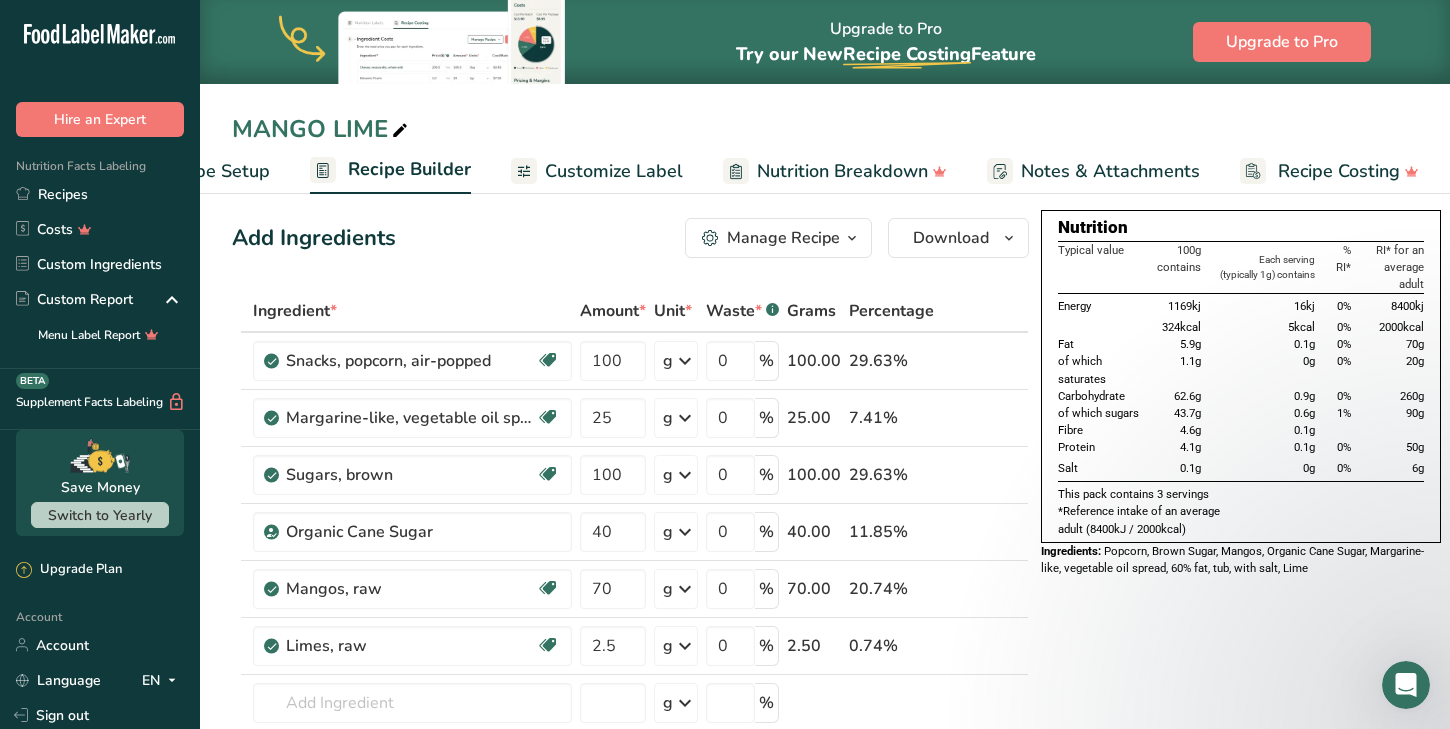 click on "Recipe Setup" at bounding box center [215, 171] 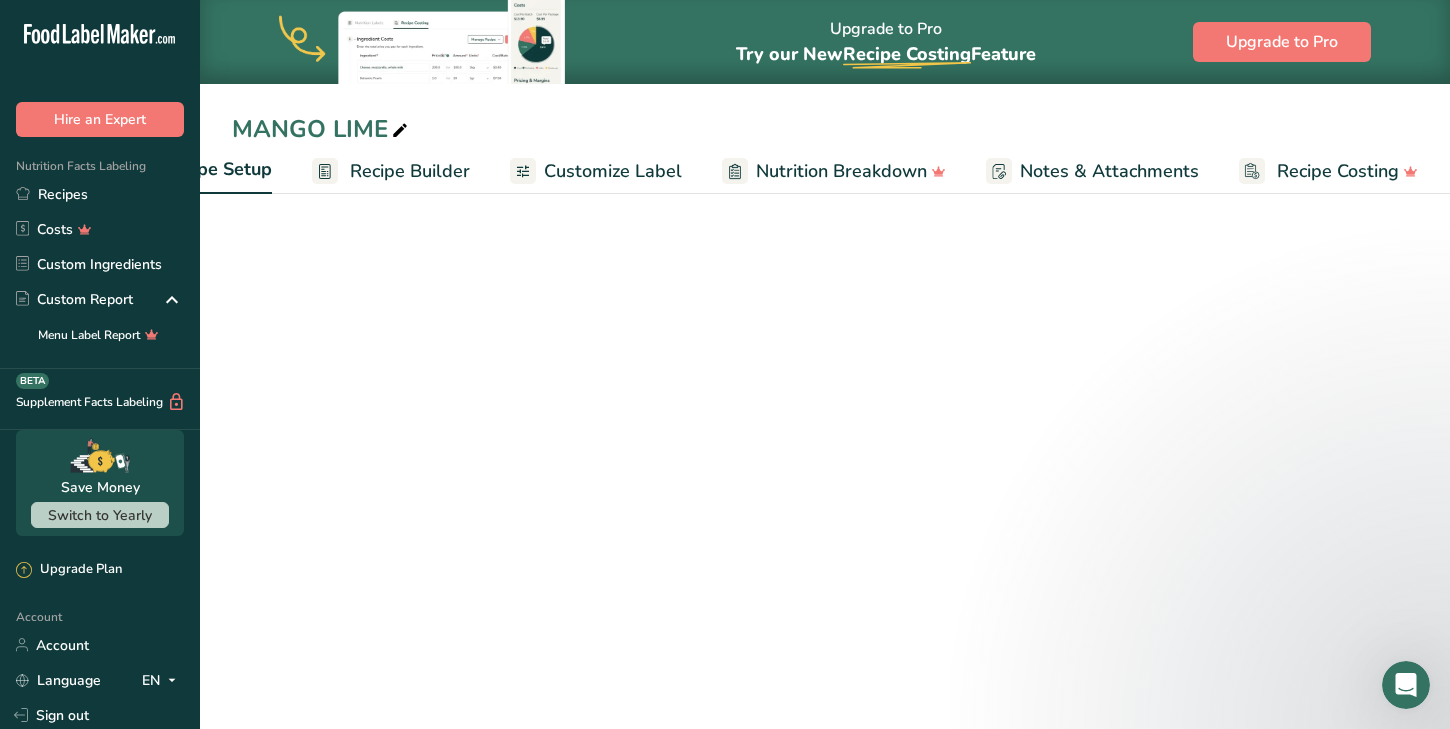 scroll, scrollTop: 0, scrollLeft: 7, axis: horizontal 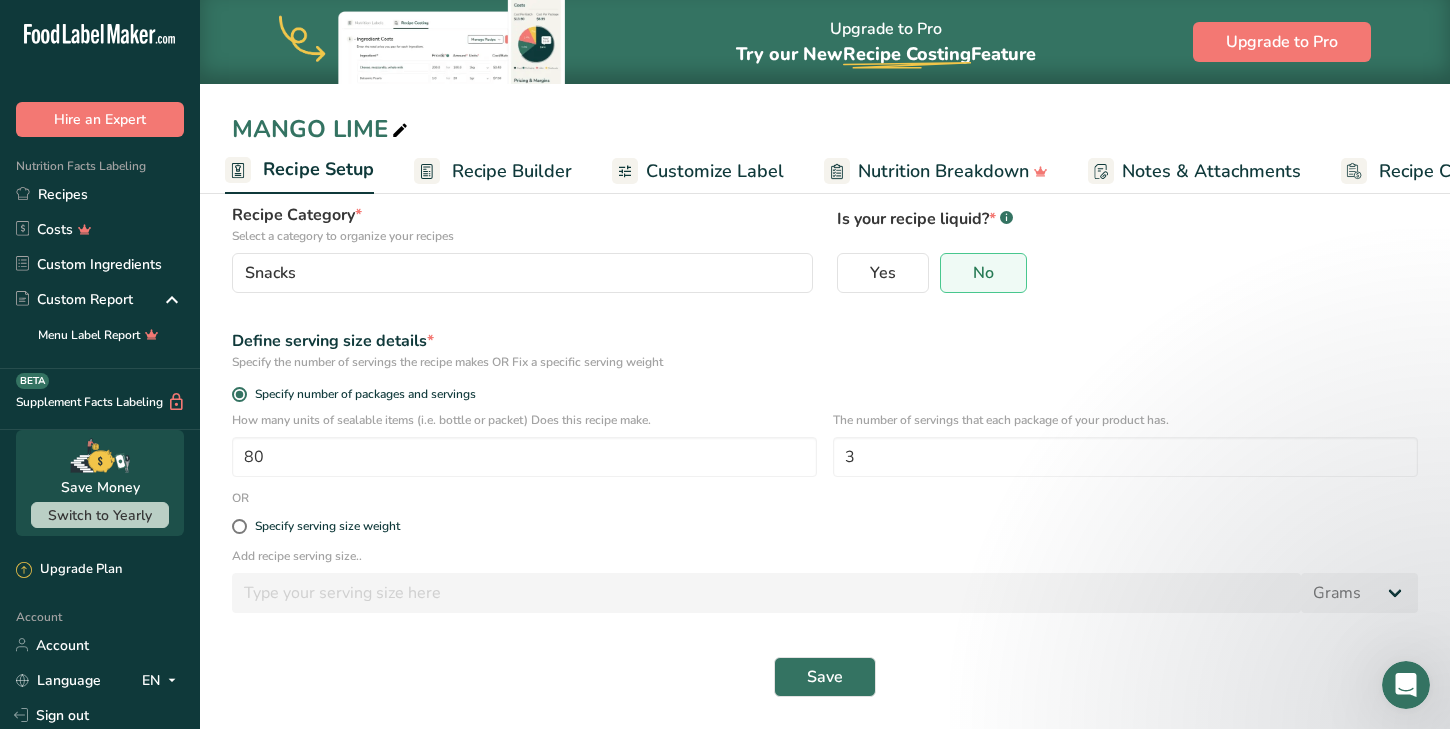 click on "Recipe name *   MANGO LIME
Recipe code
.a-a{fill:#347362;}.b-a{fill:#fff;}
Recipe Category *
Select a category to organize your recipes
Snacks
Standard Categories
Custom Categories
.a-a{fill:#347362;}.b-a{fill:#fff;}
Baked Goods
Beverages
Confectionery
Cooked Meals, Salads, & Sauces
Dairy
Snacks
Add New Category
Is your recipe liquid? *   .a-a{fill:#347362;}.b-a{fill:#fff;}           Yes   No
Define serving size details *
Specify the number of servings the recipe makes OR Fix a specific serving weight
Specify number of packages and servings
80     3
OR" at bounding box center [825, 396] 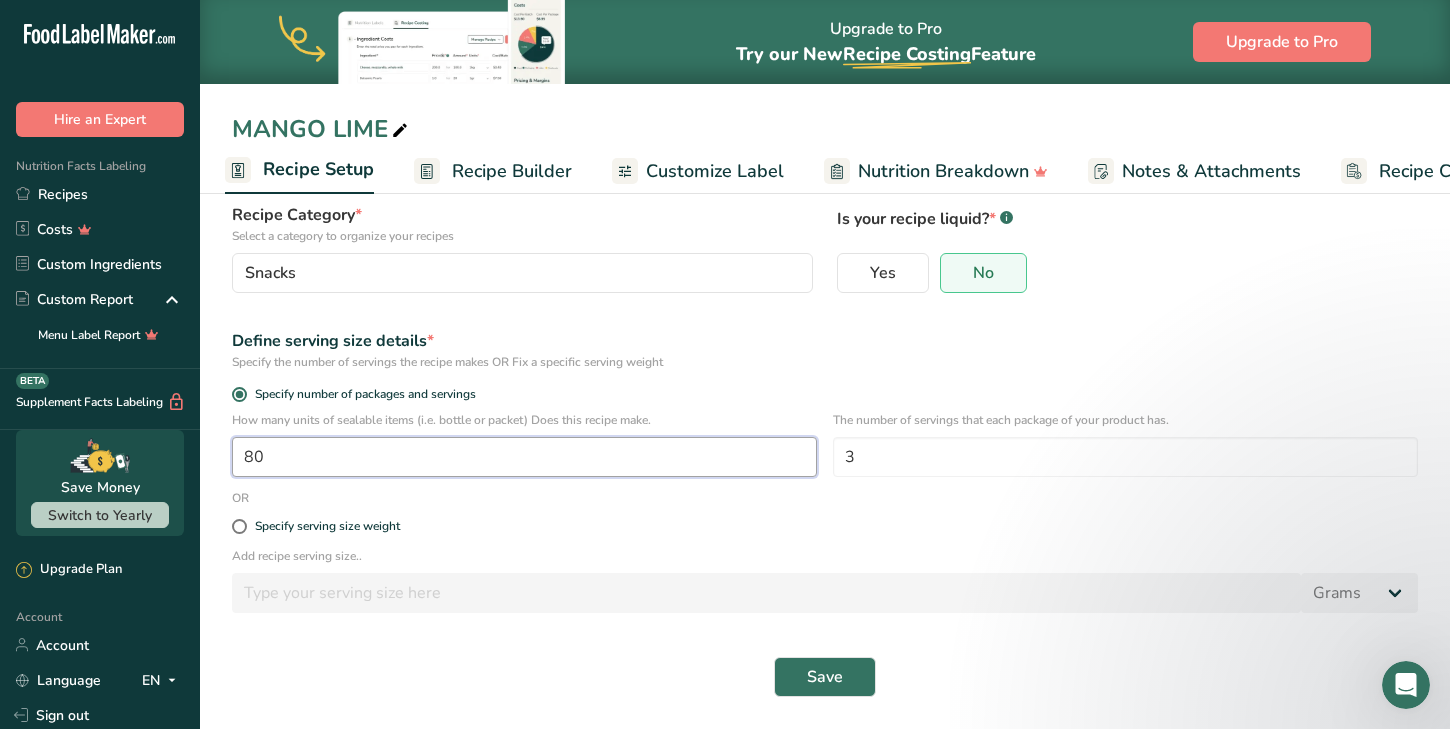 click on "80" at bounding box center [524, 457] 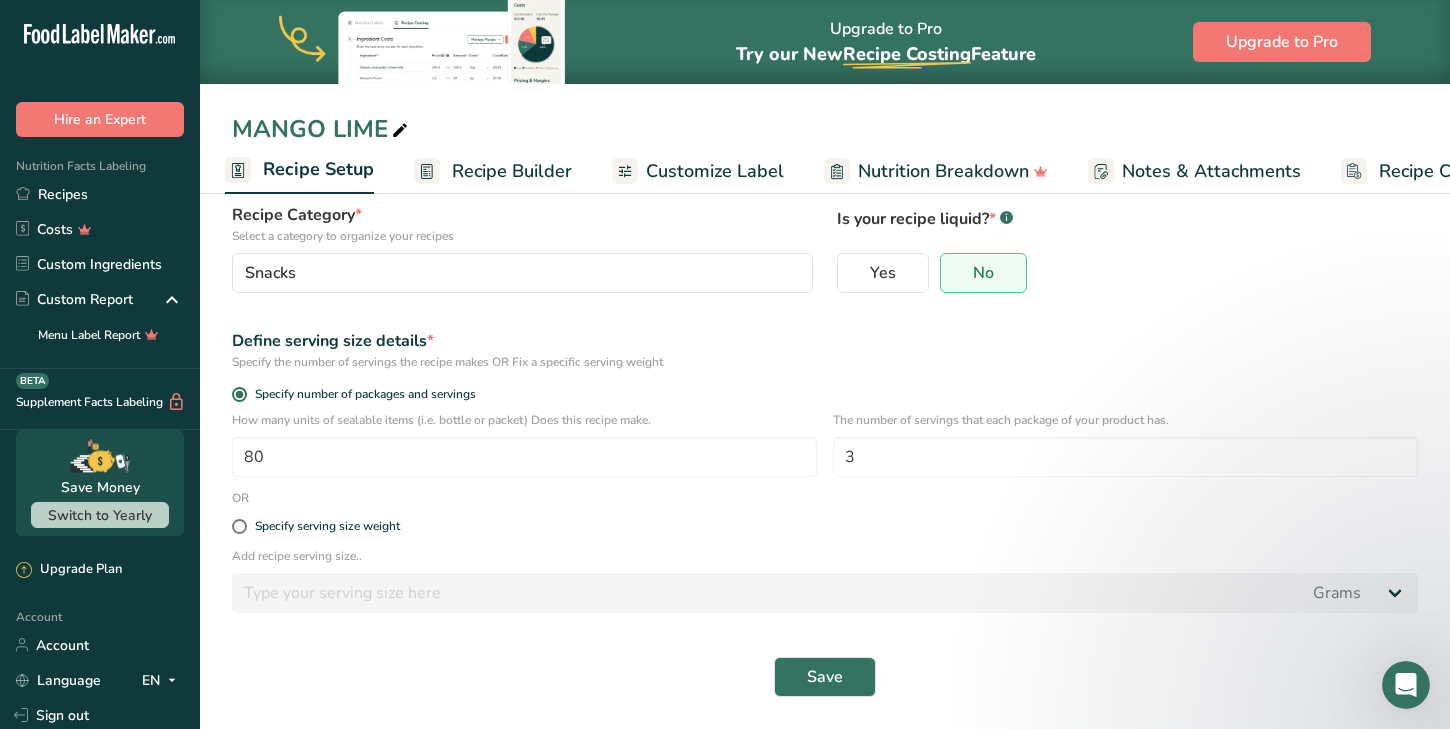 click on "Save" at bounding box center [825, 677] 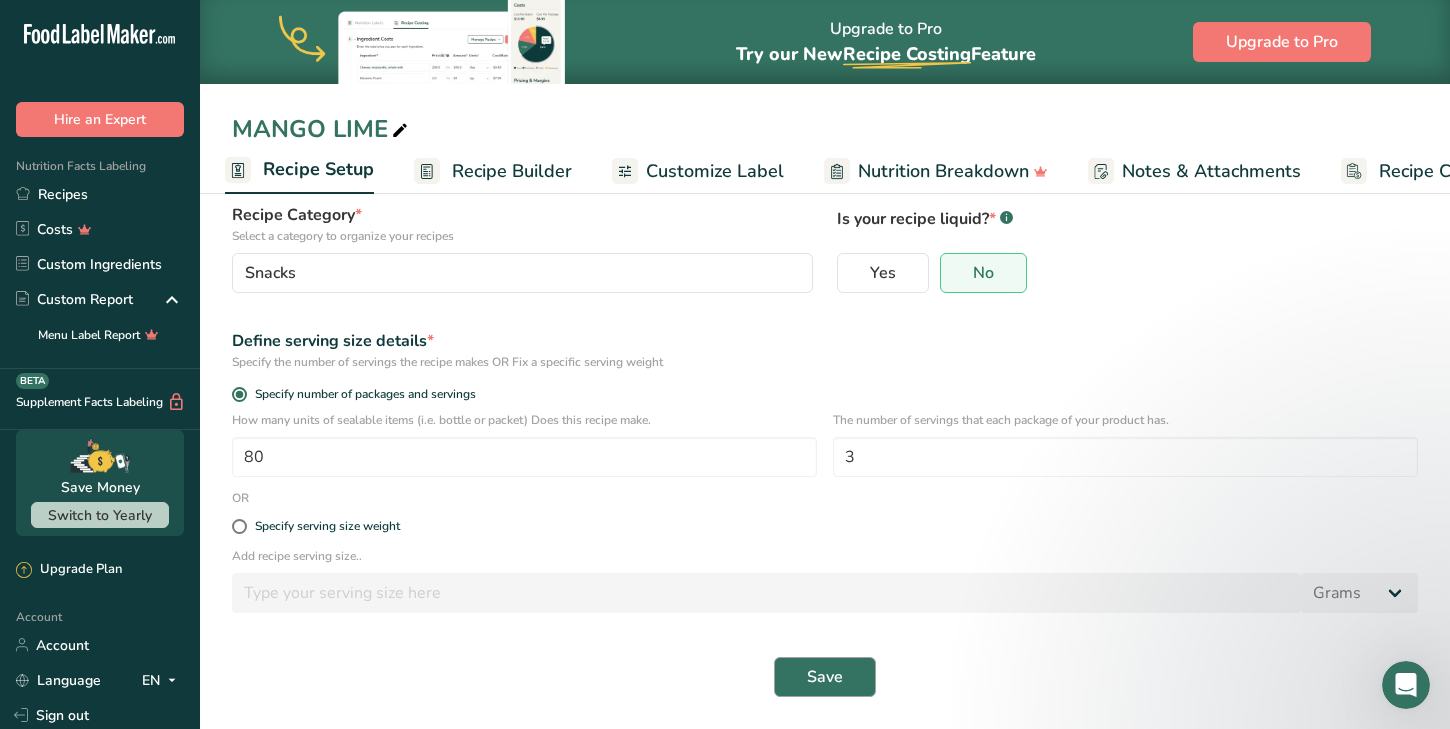 click on "Save" at bounding box center [825, 677] 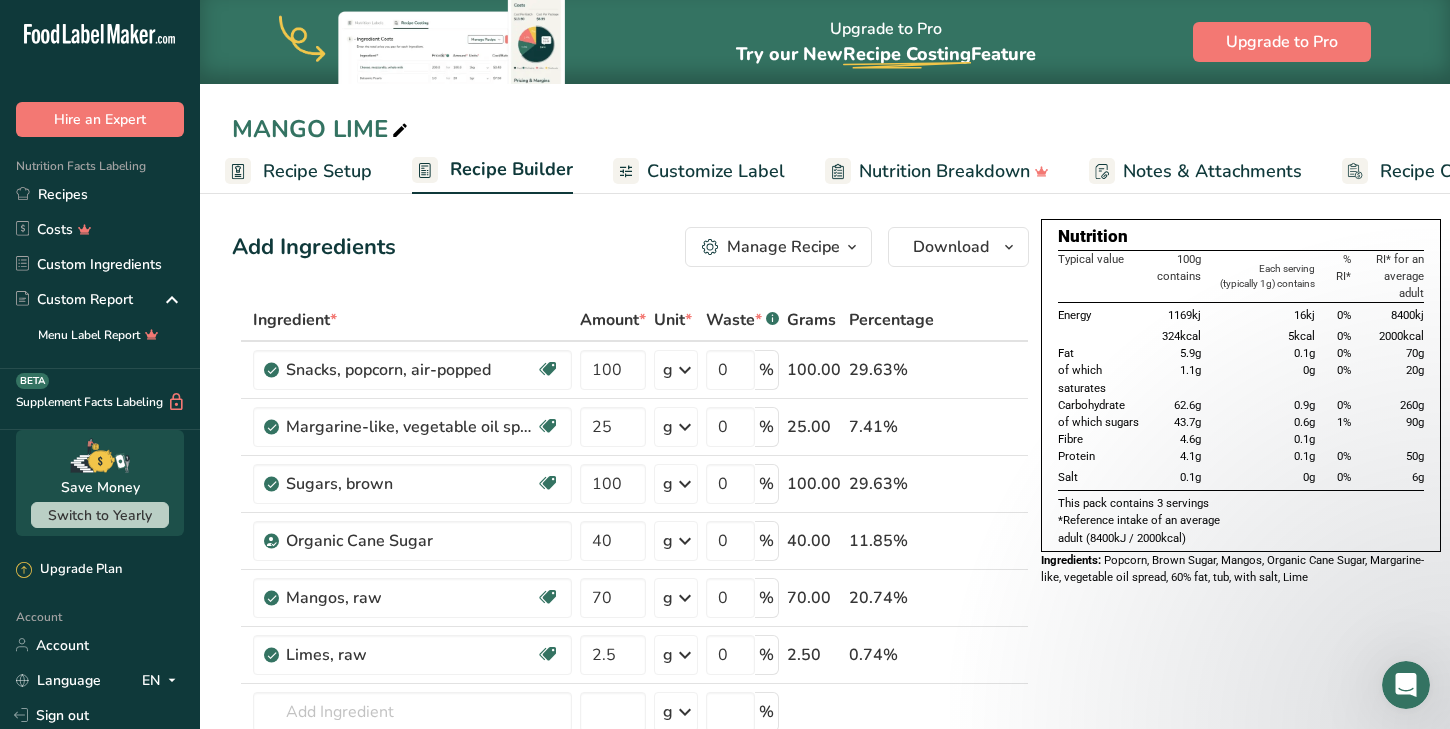 scroll, scrollTop: 0, scrollLeft: 0, axis: both 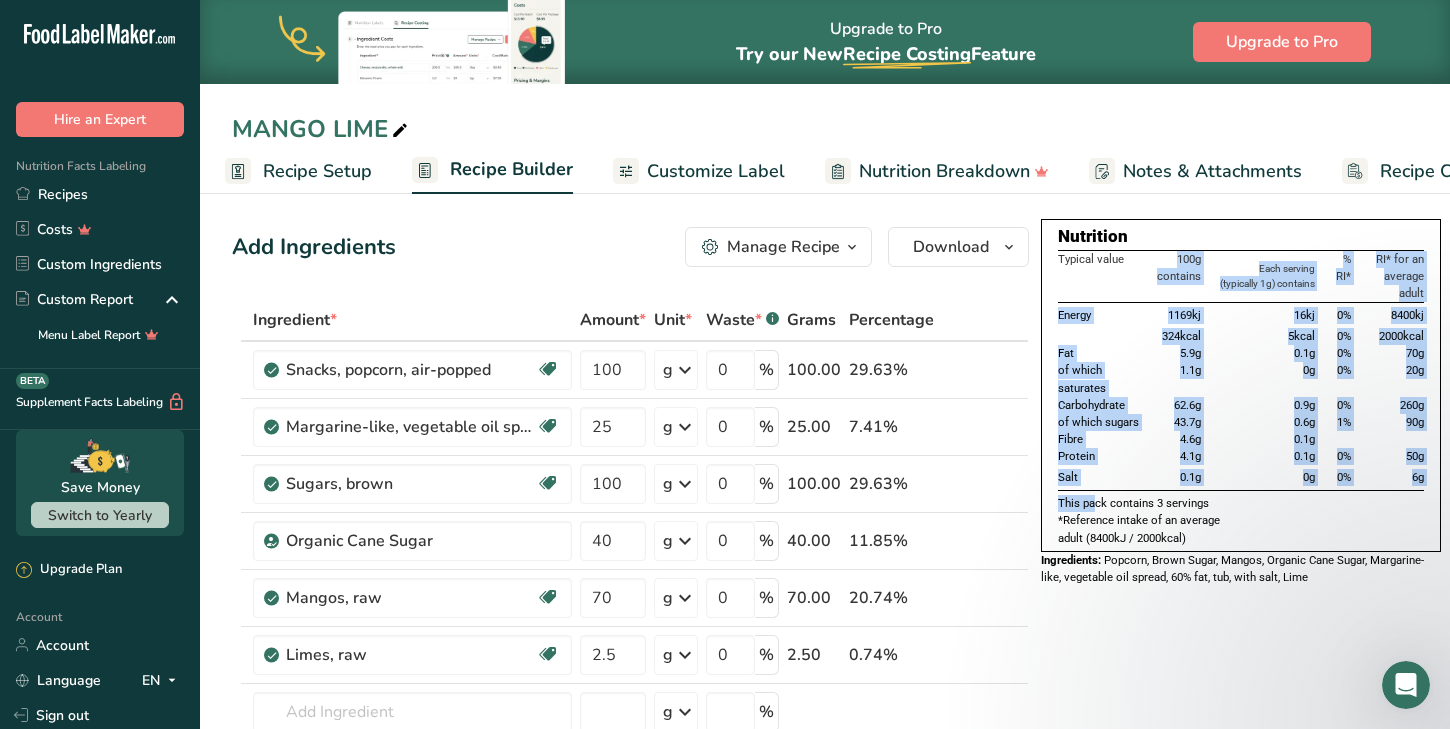 drag, startPoint x: 1055, startPoint y: 259, endPoint x: 1184, endPoint y: 485, distance: 260.2249 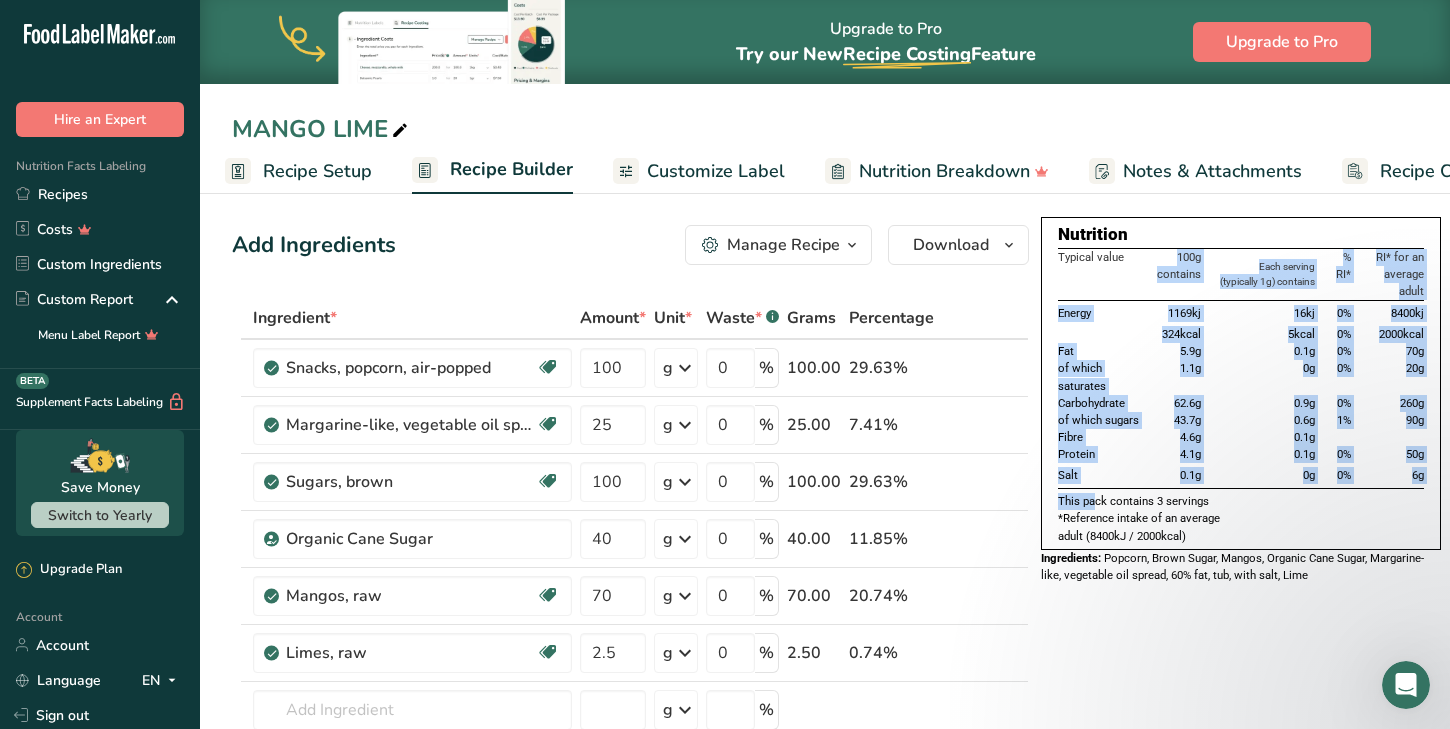click on "Recipe Setup" at bounding box center [317, 171] 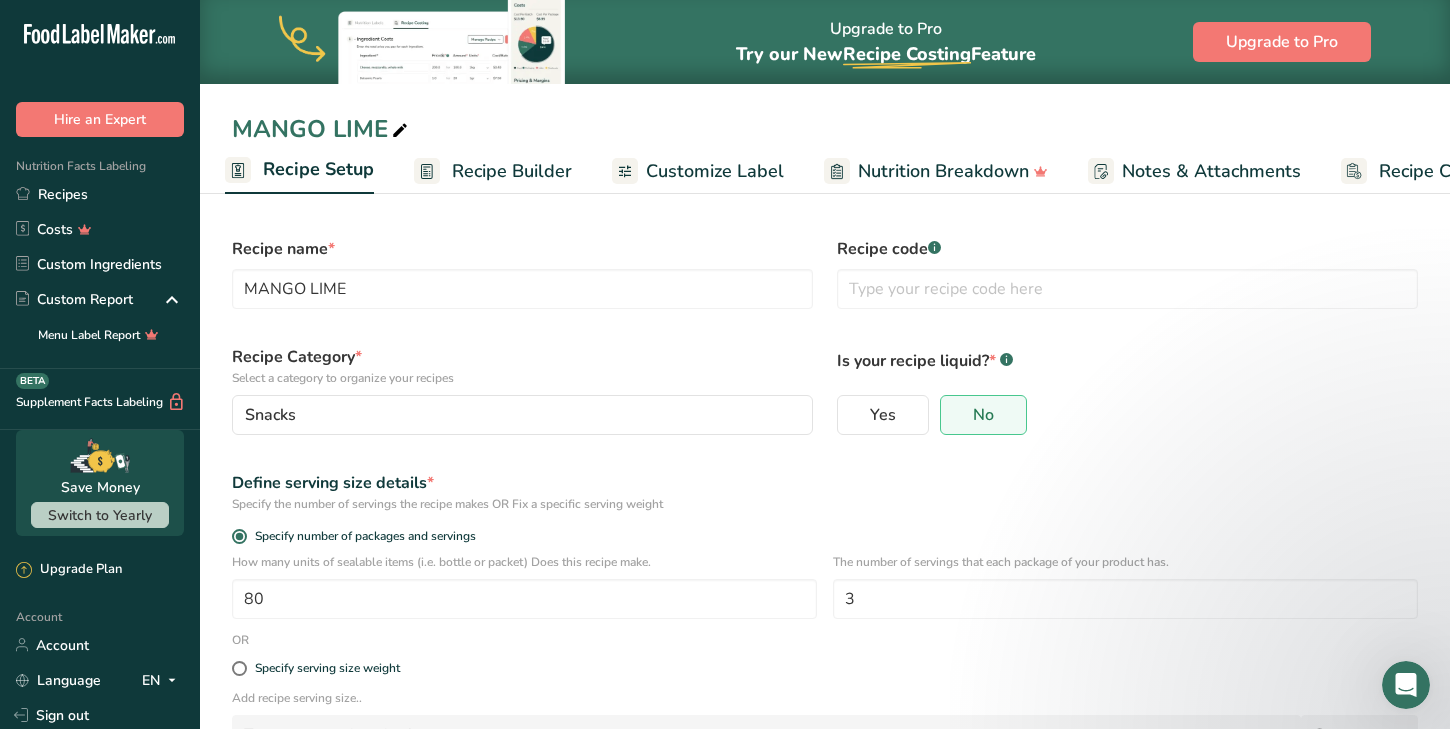 click on "Recipe Setup" at bounding box center (318, 169) 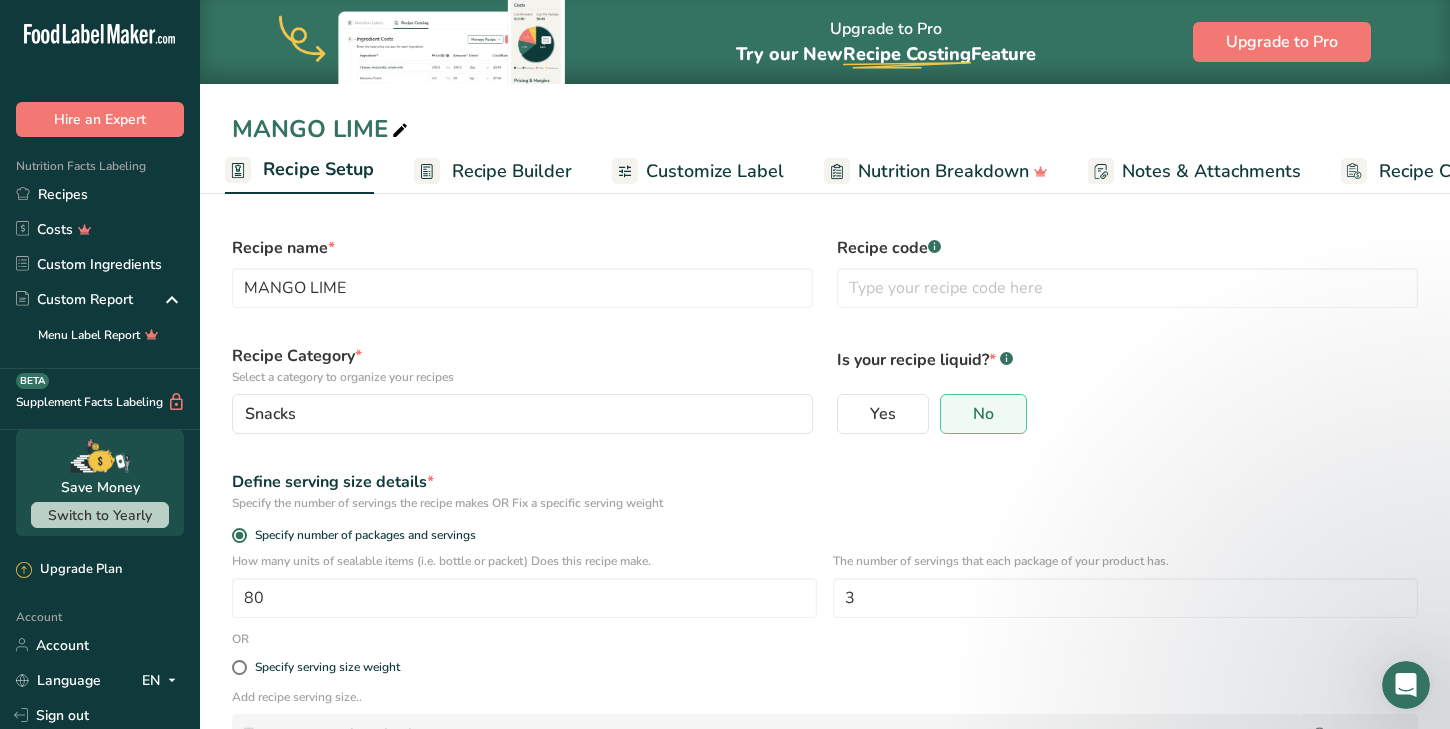 scroll, scrollTop: 0, scrollLeft: 0, axis: both 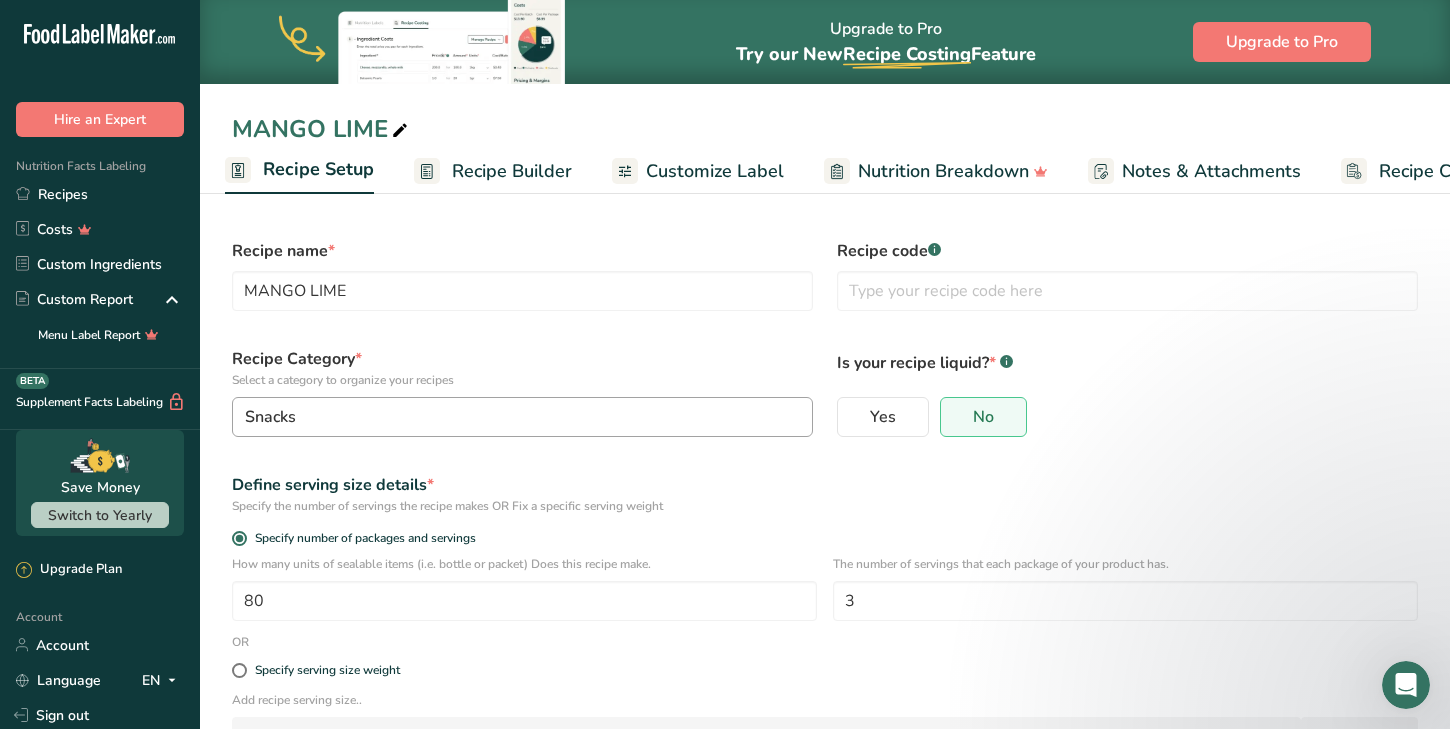 click on "Snacks" at bounding box center [516, 417] 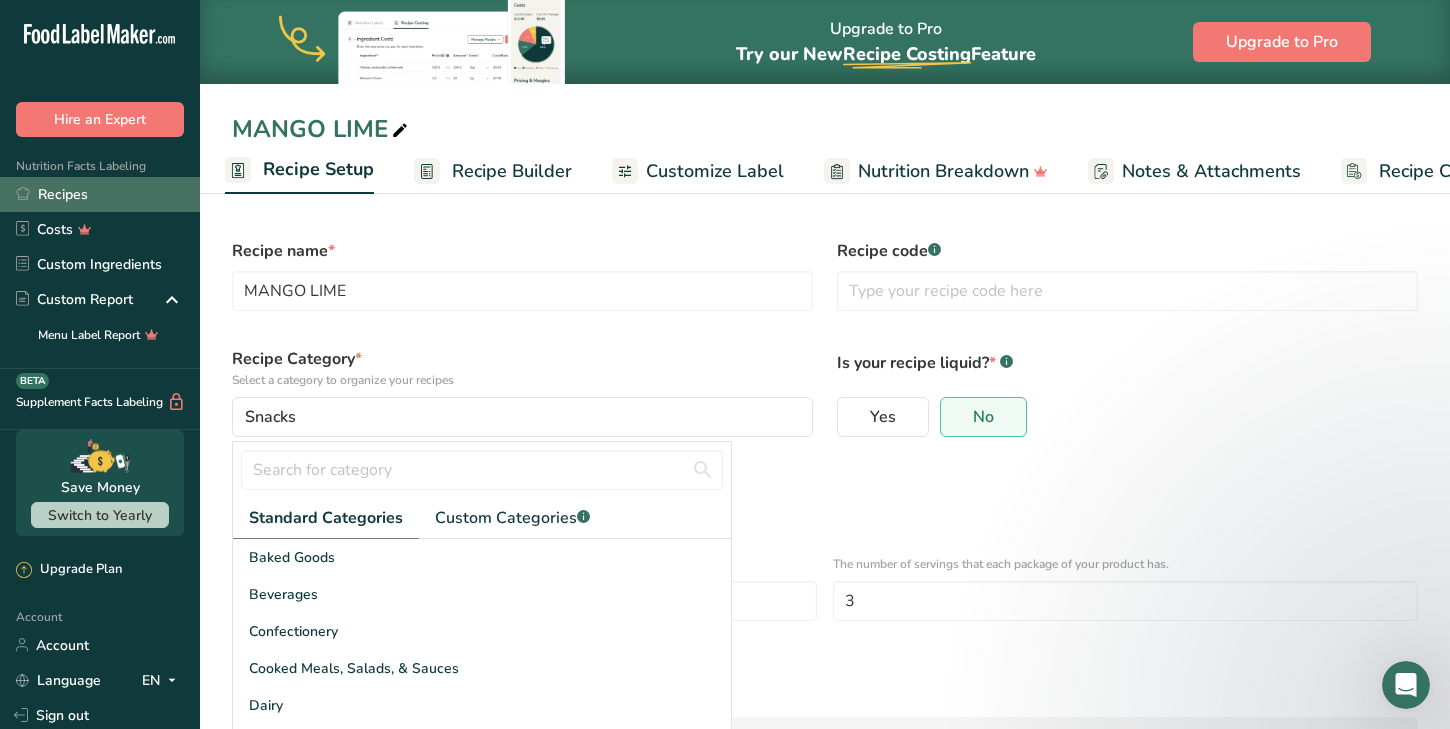 click on "Recipes" at bounding box center [100, 194] 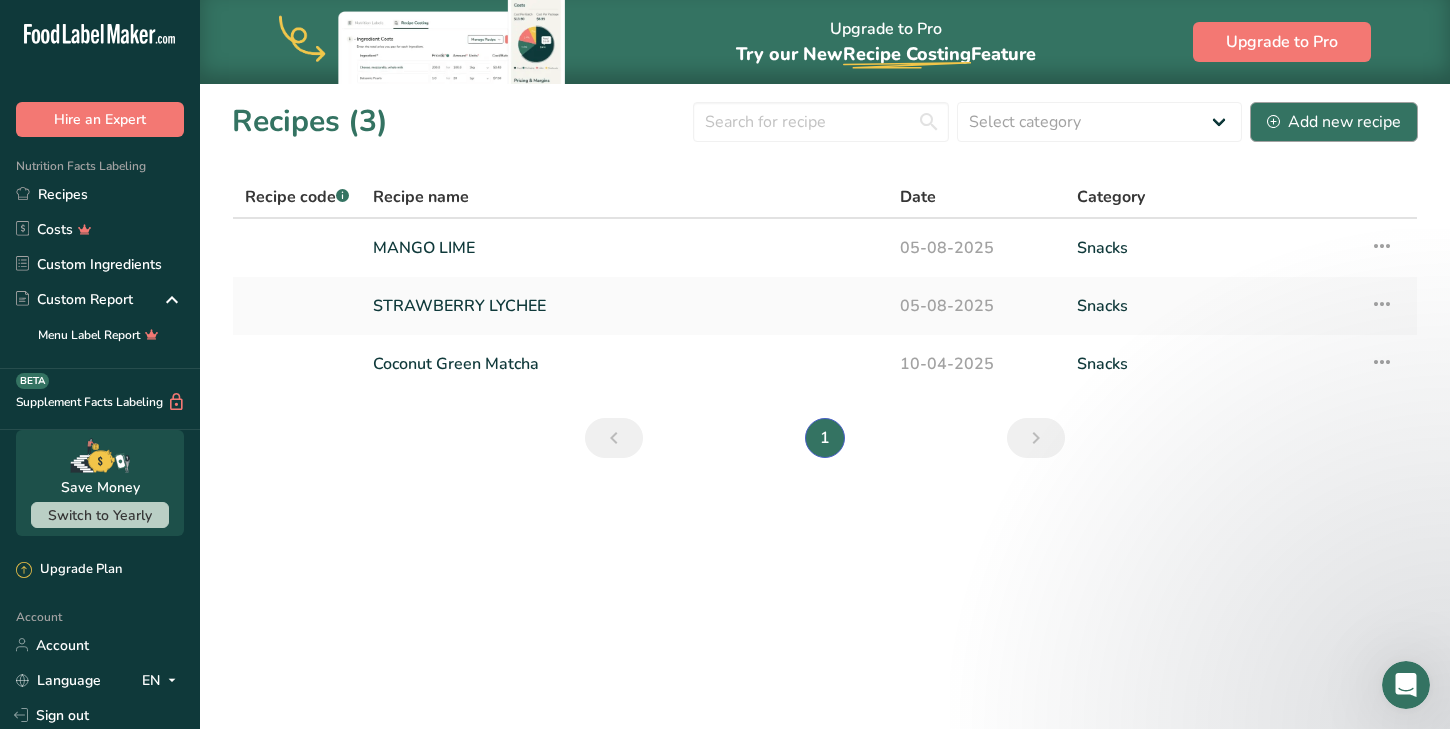 click on "Add new recipe" at bounding box center [1334, 122] 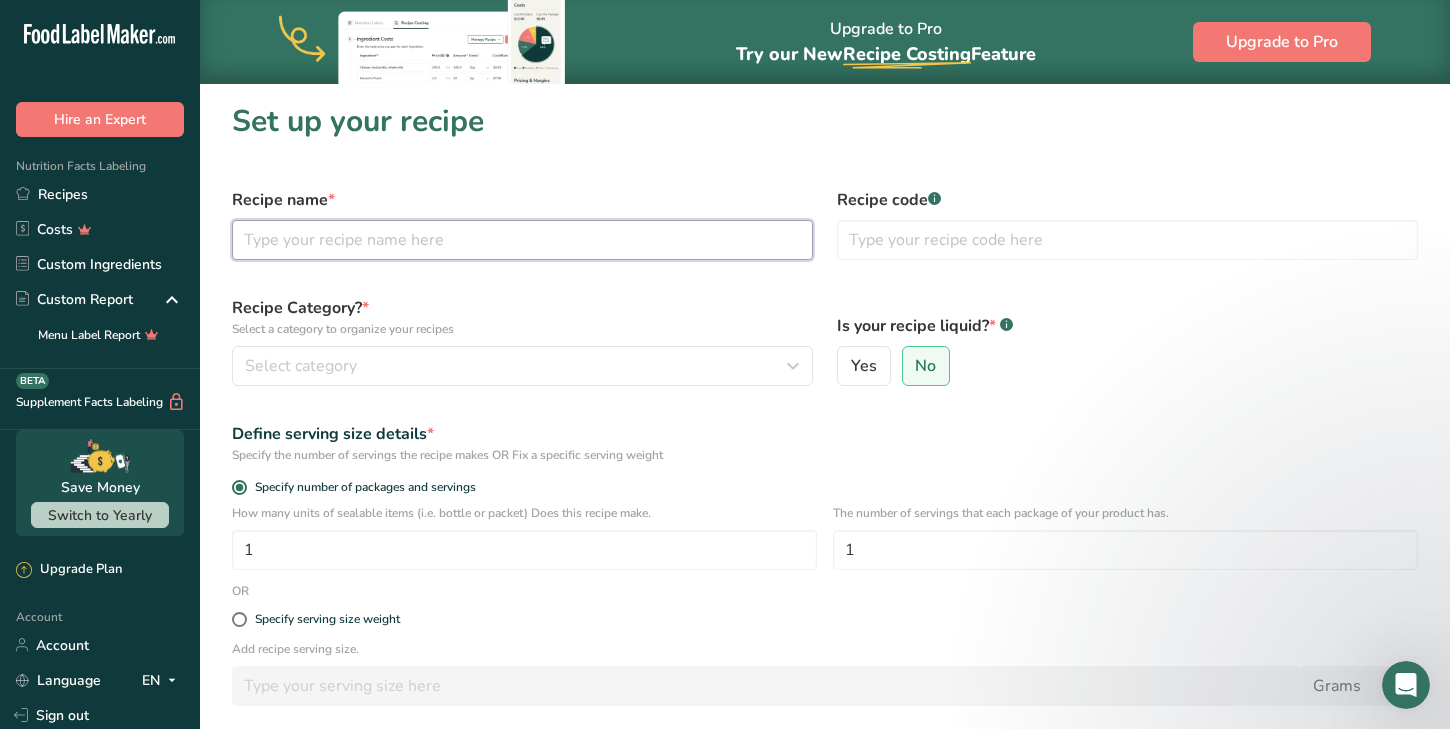 click at bounding box center [522, 240] 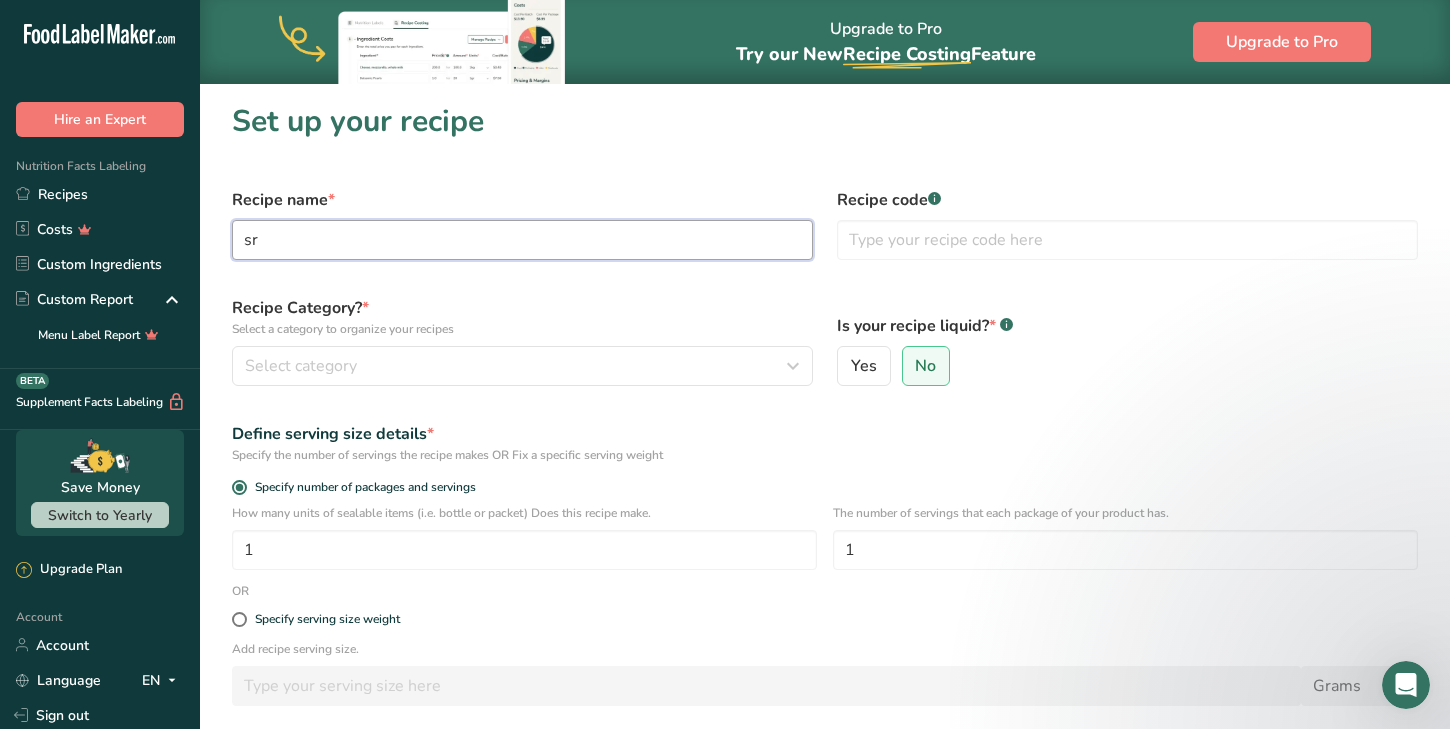 type on "s" 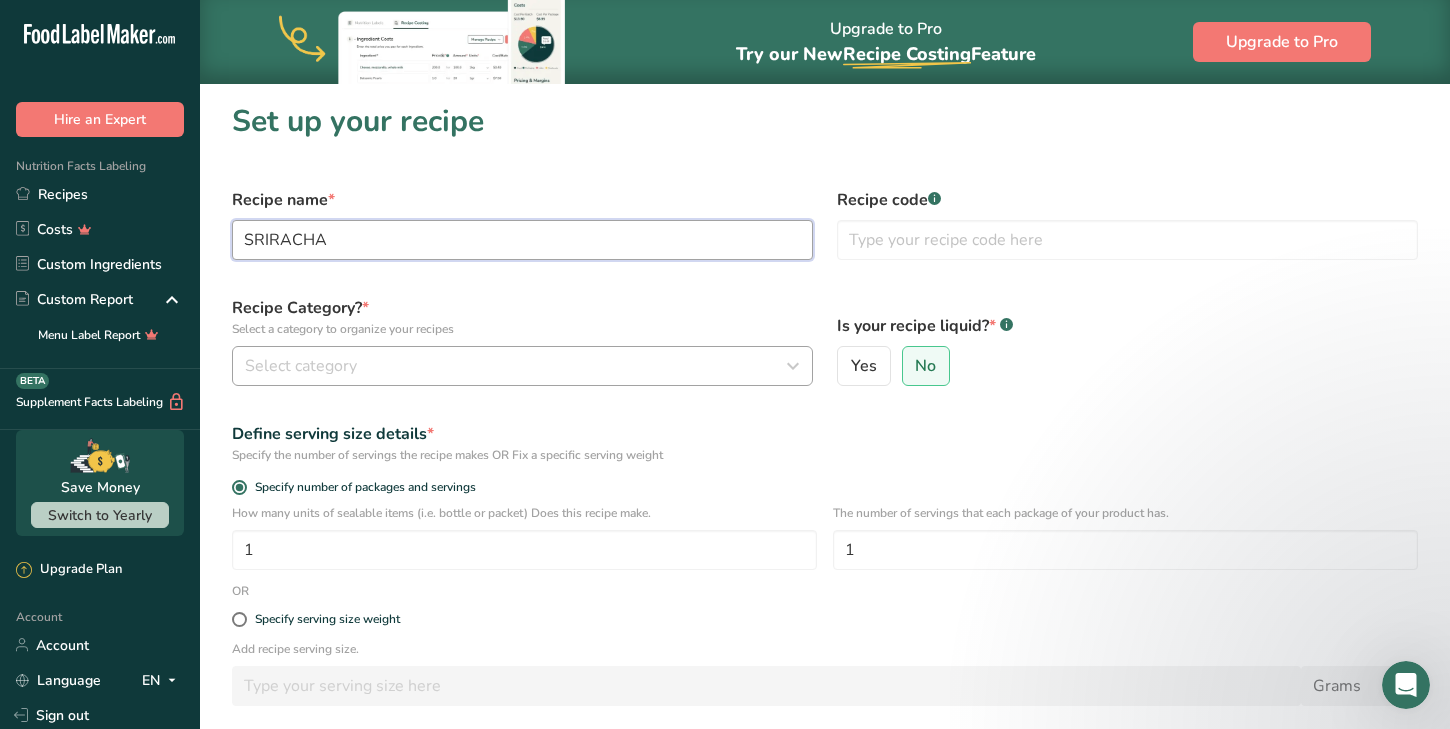 type on "SRIRACHA" 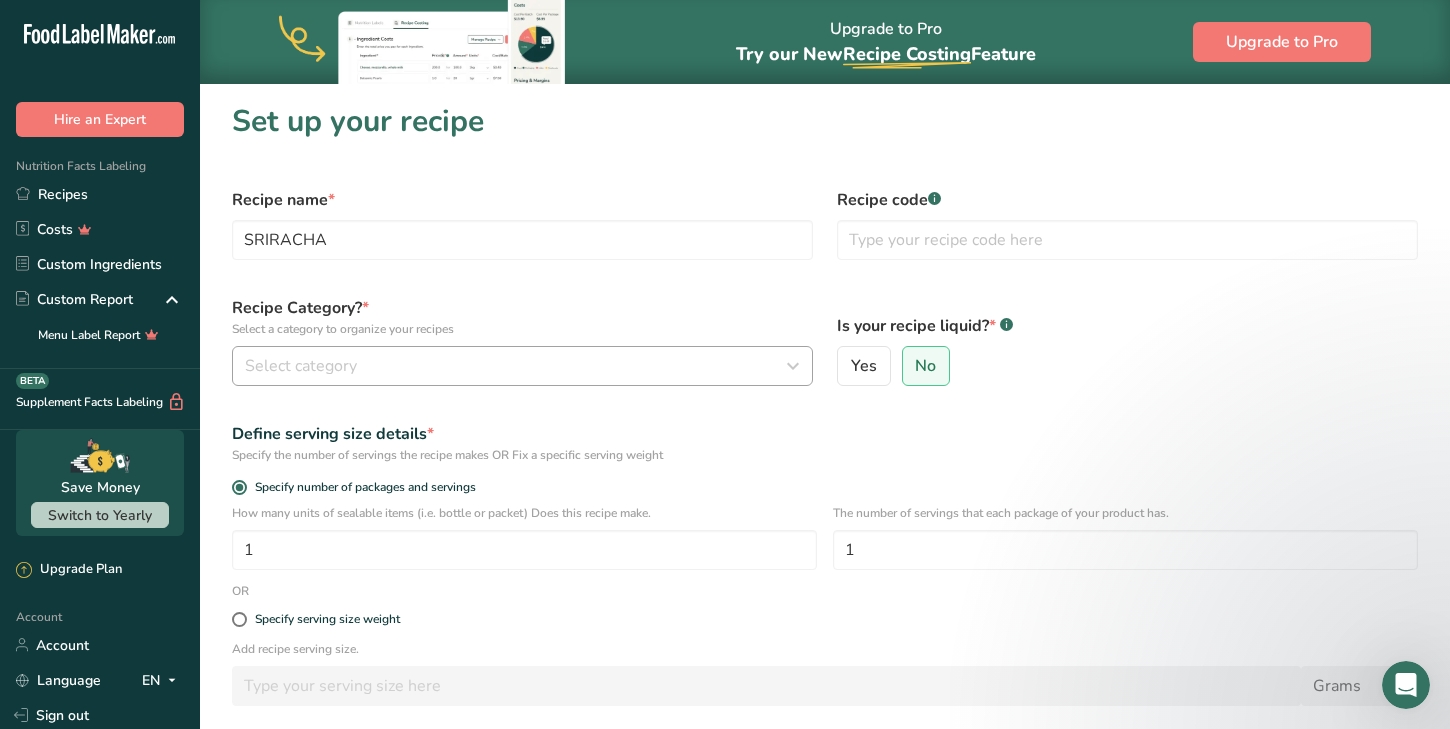 click on "Select category" at bounding box center [516, 366] 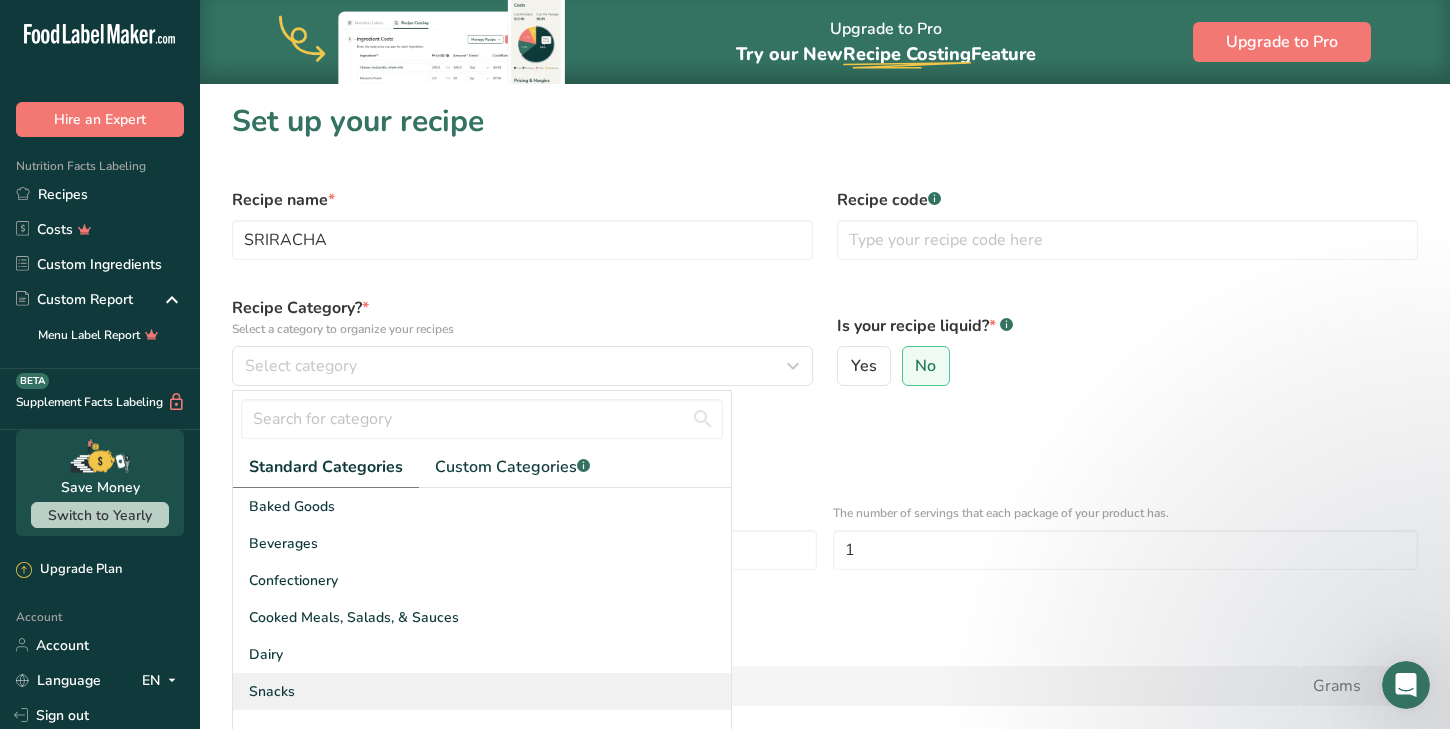 click on "Snacks" at bounding box center (482, 691) 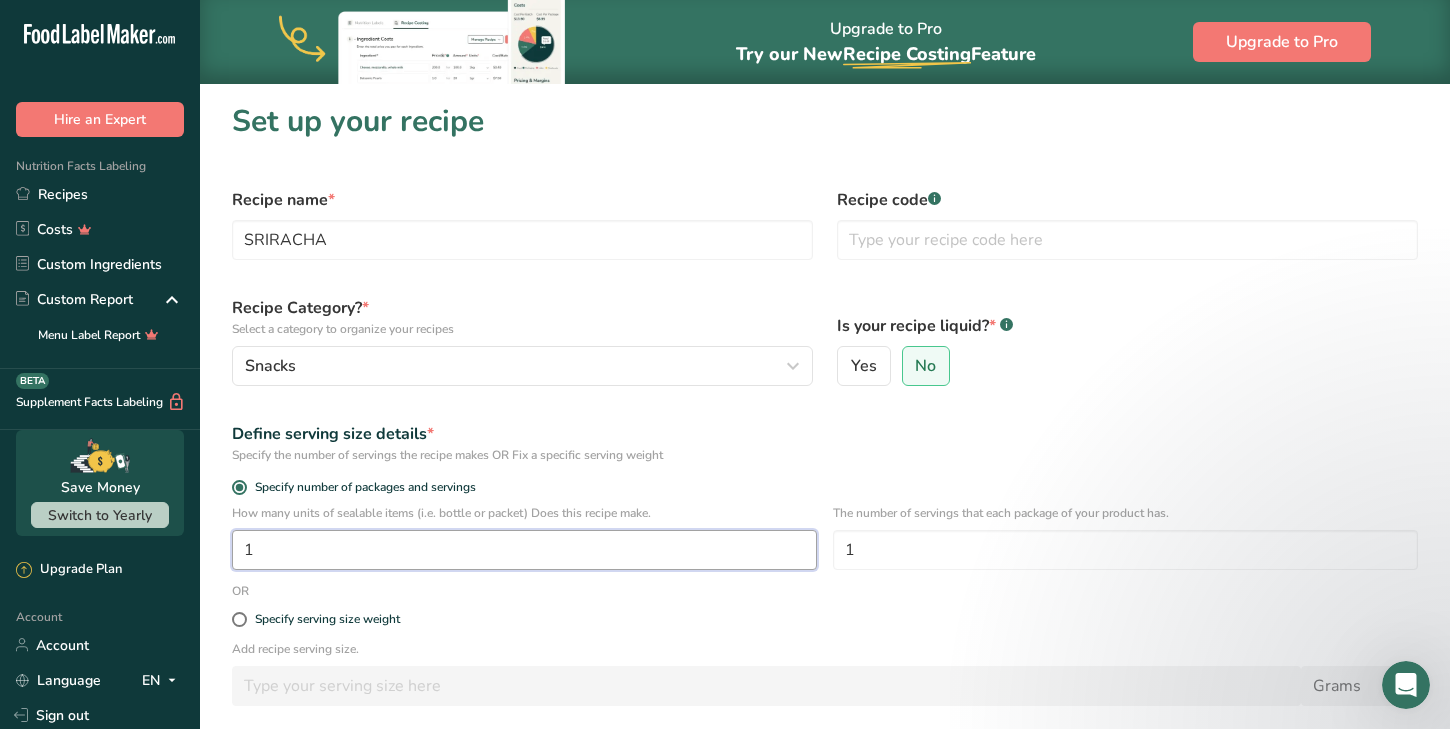 drag, startPoint x: 462, startPoint y: 555, endPoint x: 227, endPoint y: 538, distance: 235.61409 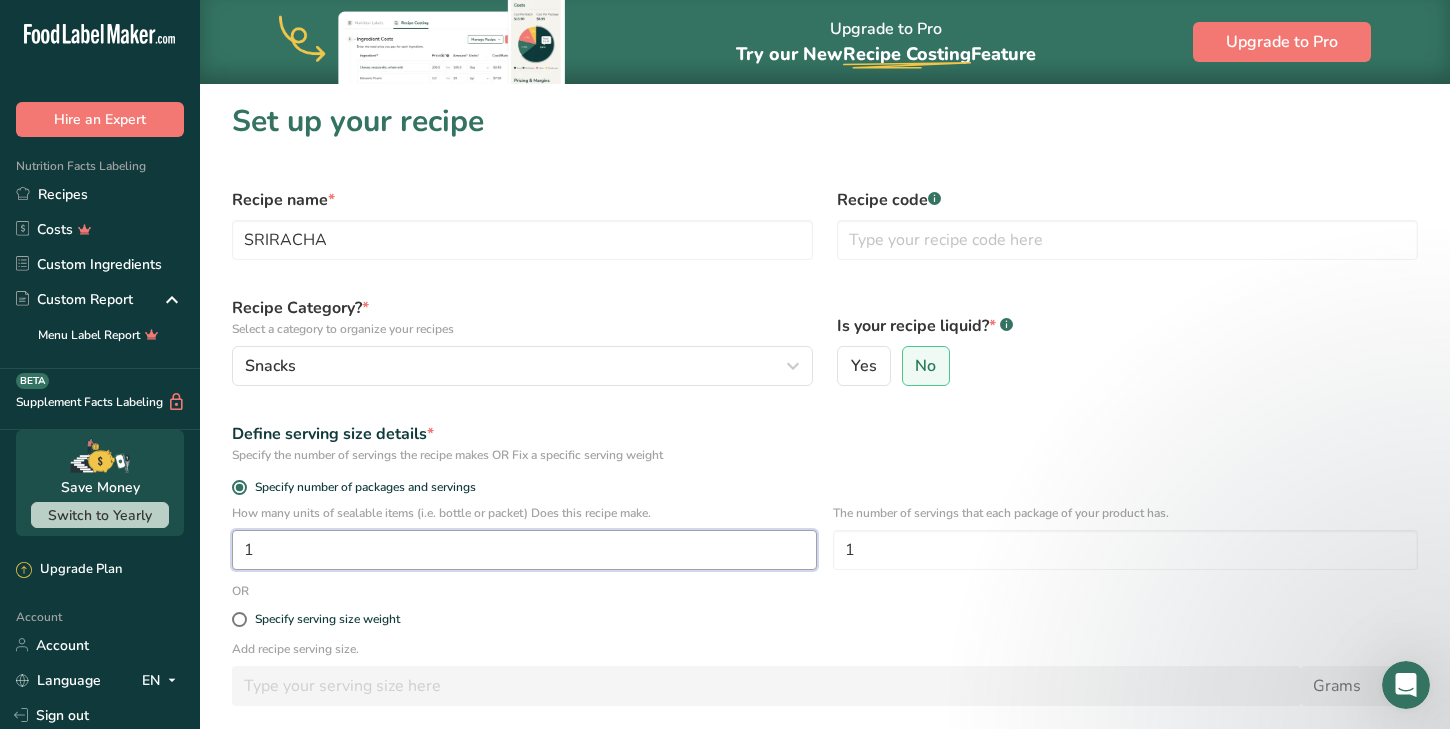 click on "How many units of sealable items (i.e. bottle or packet) Does this recipe make.
1
The number of servings that each package of your product has.
1" at bounding box center (825, 543) 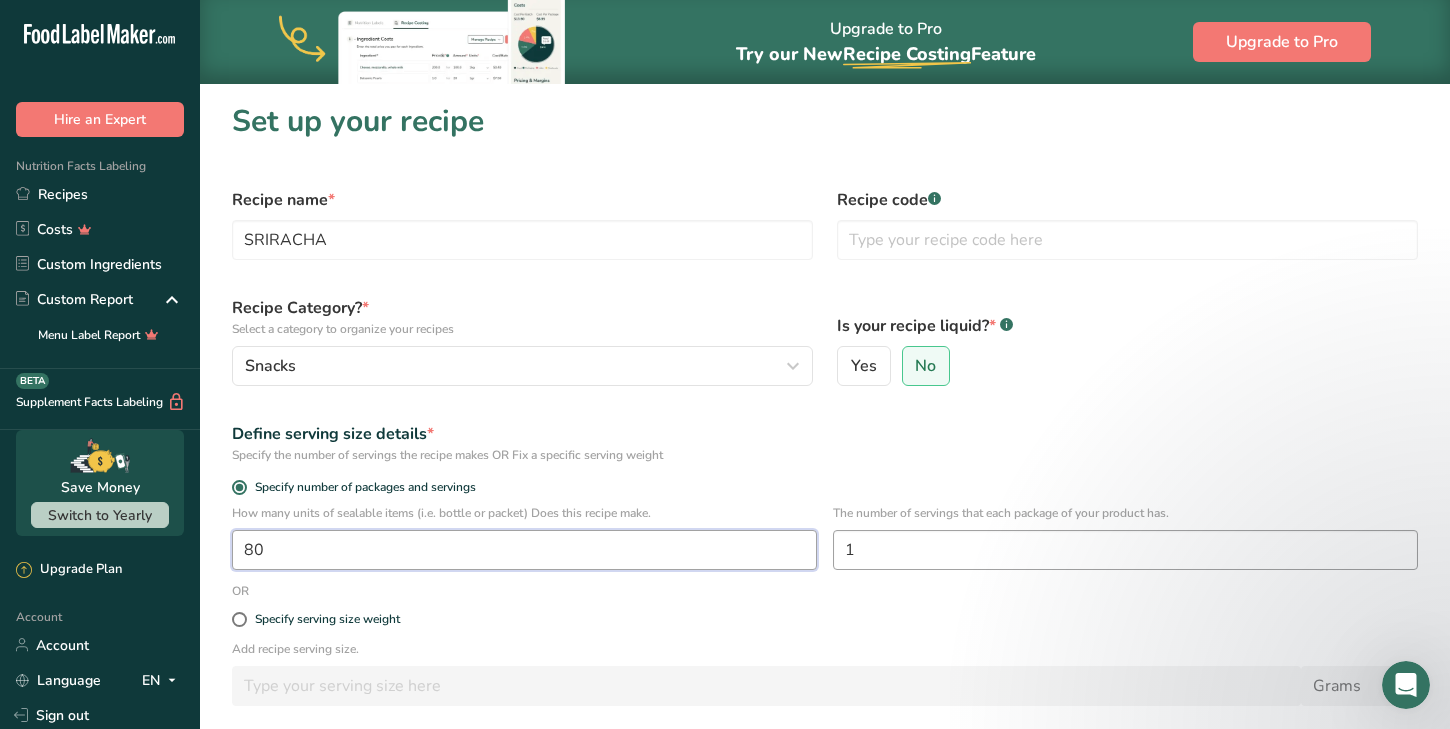 type on "80" 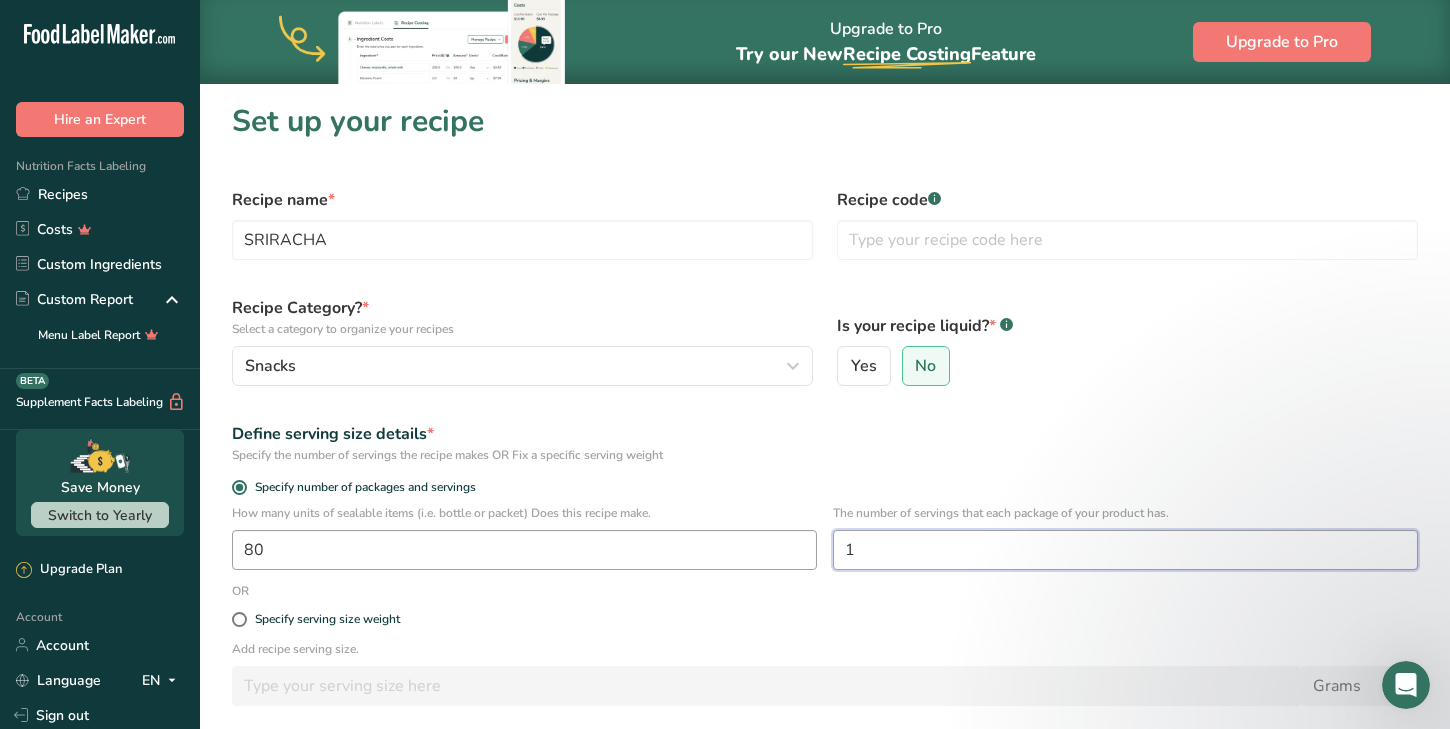 drag, startPoint x: 897, startPoint y: 548, endPoint x: 814, endPoint y: 547, distance: 83.00603 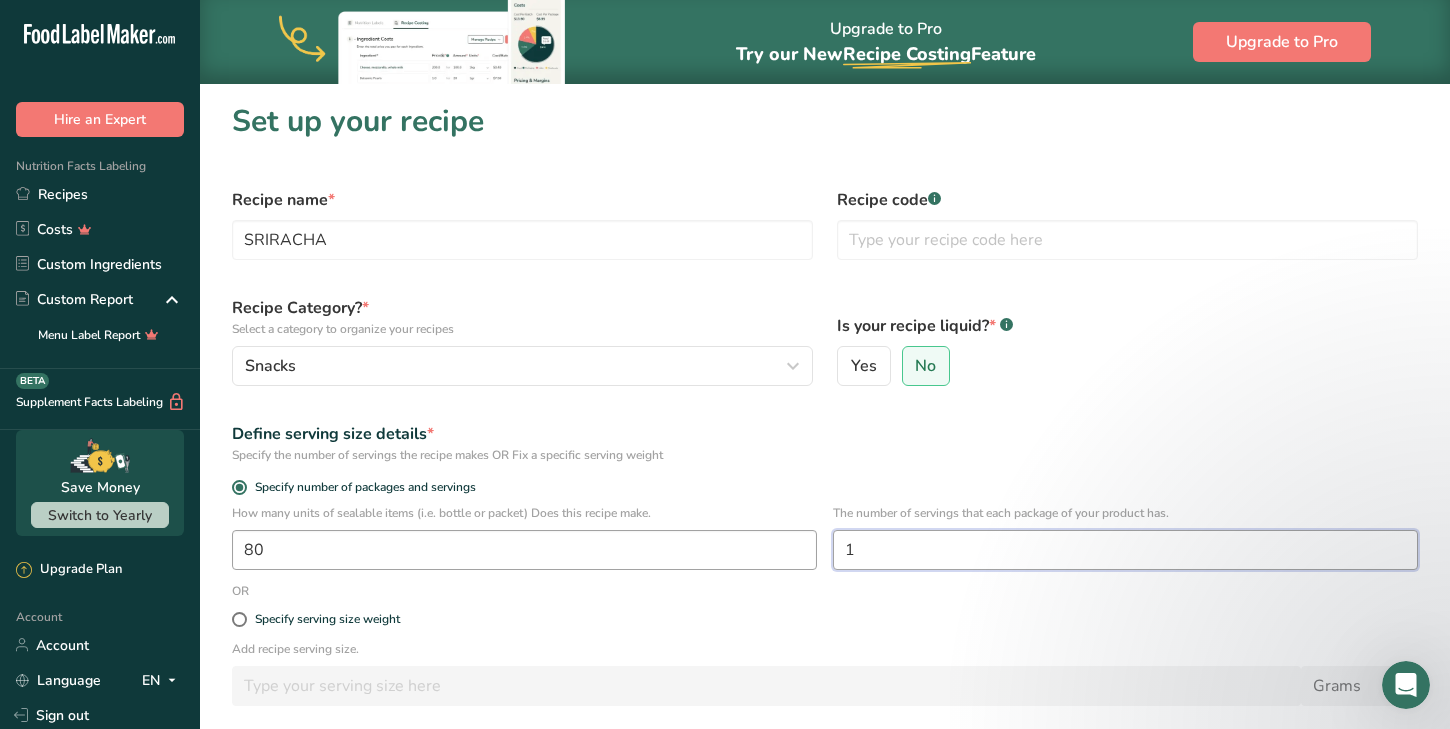 click on "How many units of sealable items (i.e. bottle or packet) Does this recipe make.
80
The number of servings that each package of your product has.
1" at bounding box center [825, 543] 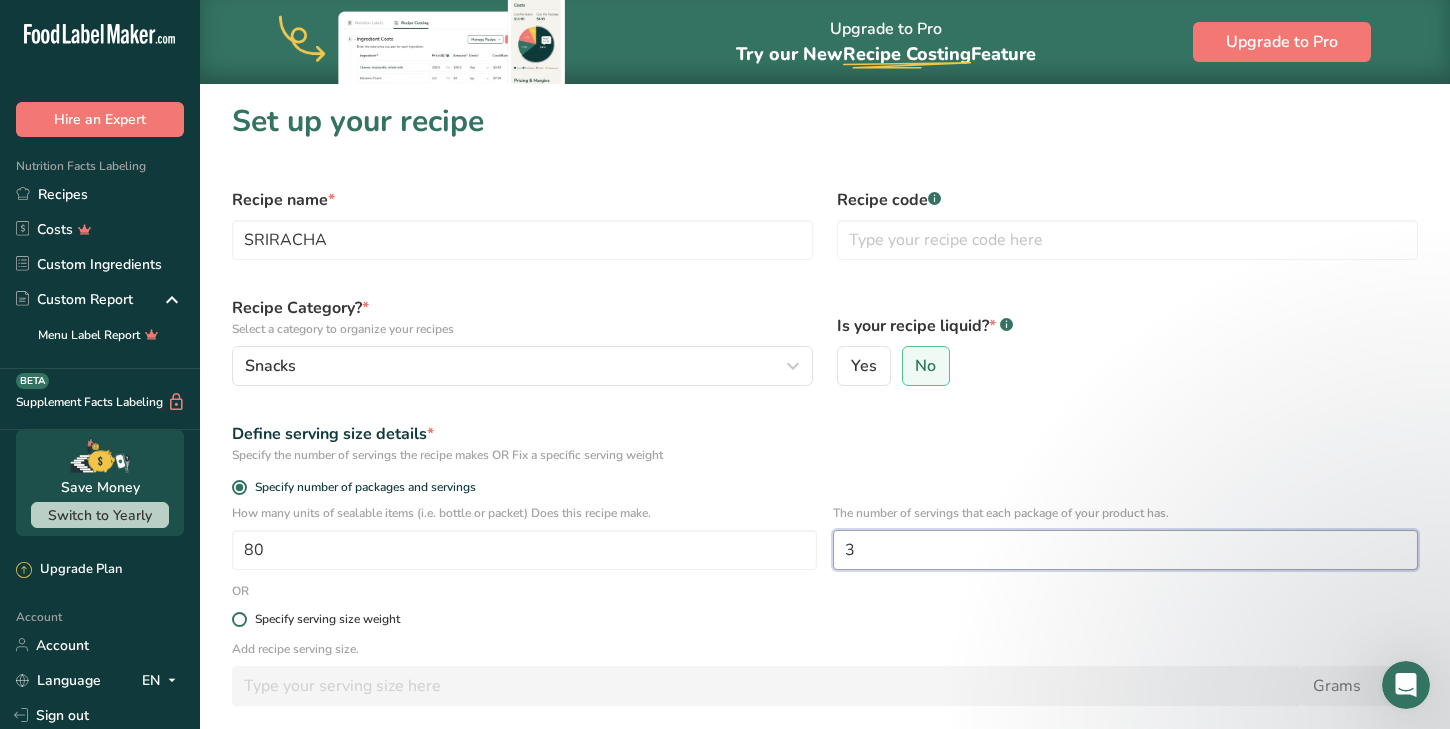 type on "3" 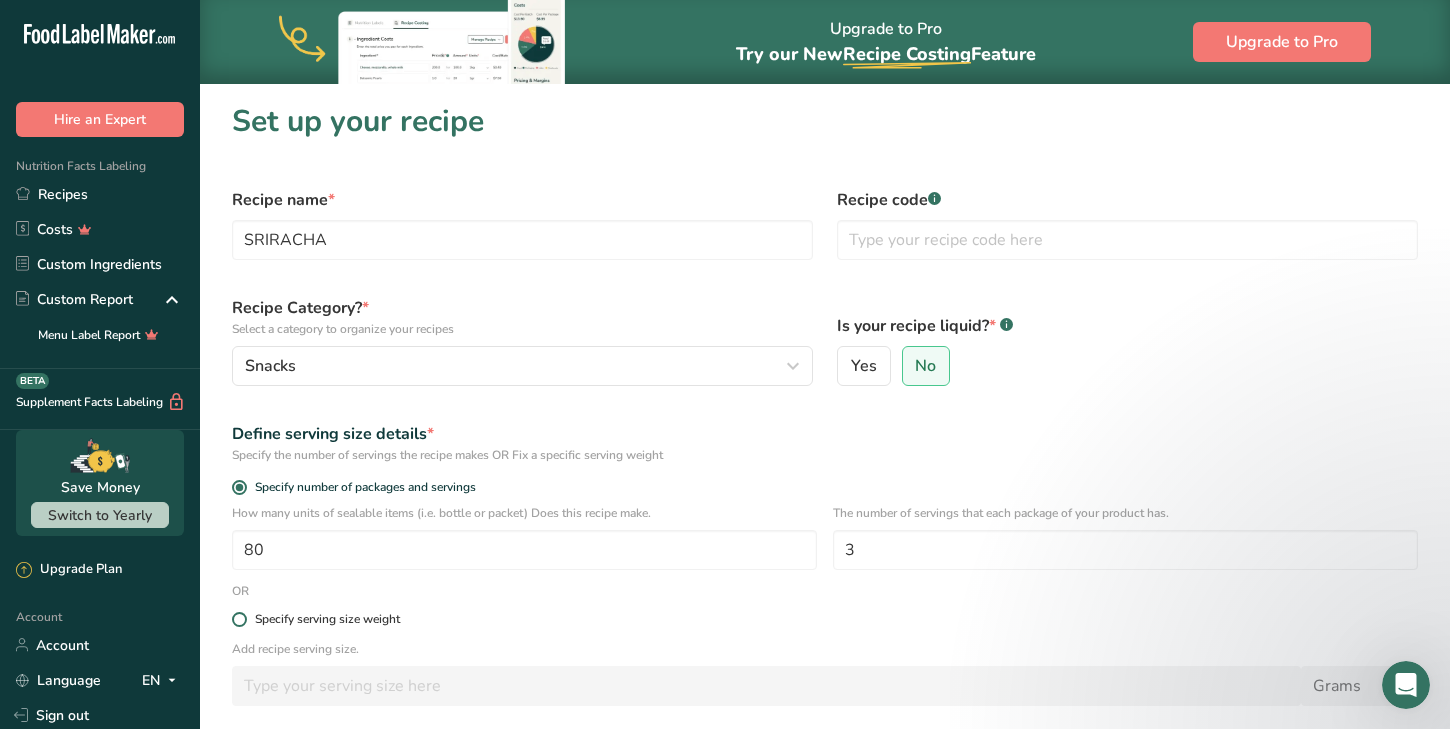 click on "Specify serving size weight" at bounding box center (825, 619) 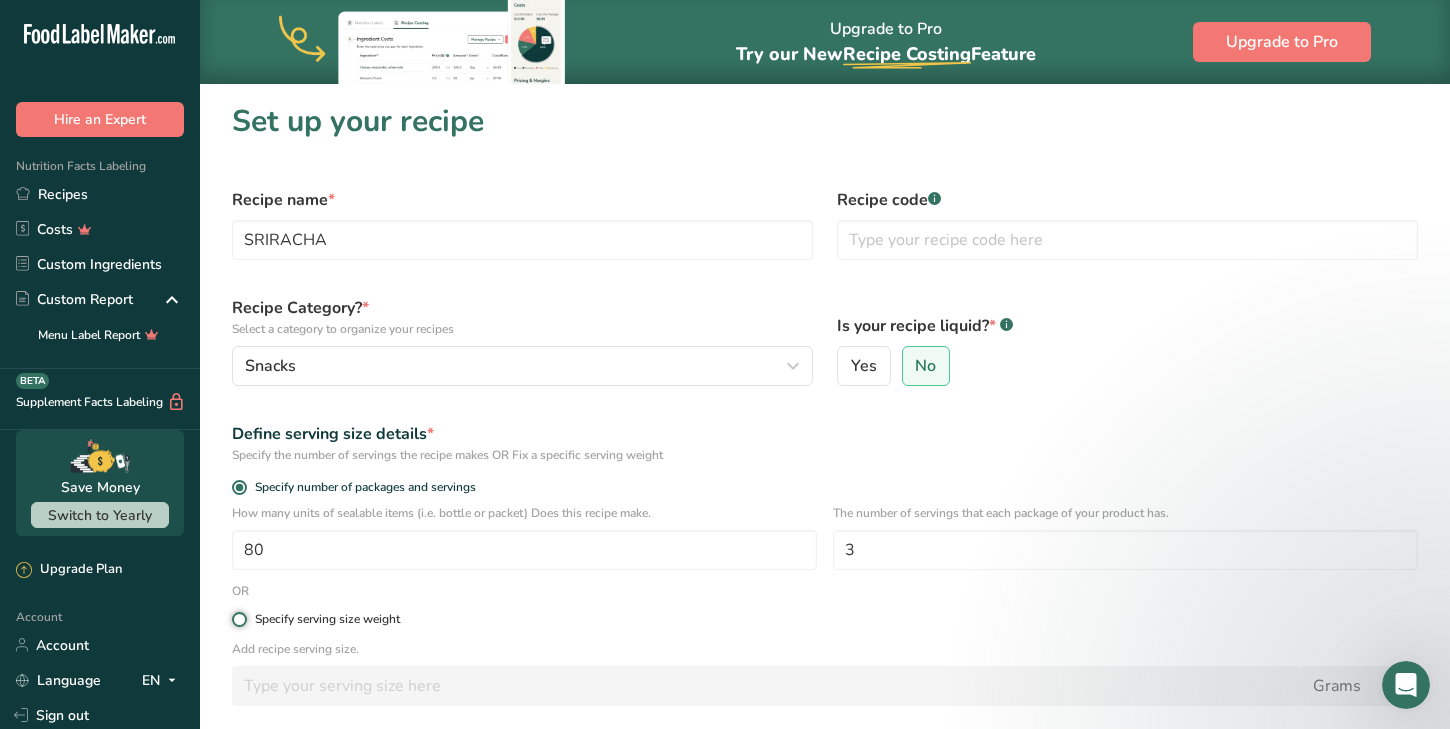 click on "Specify serving size weight" at bounding box center (238, 619) 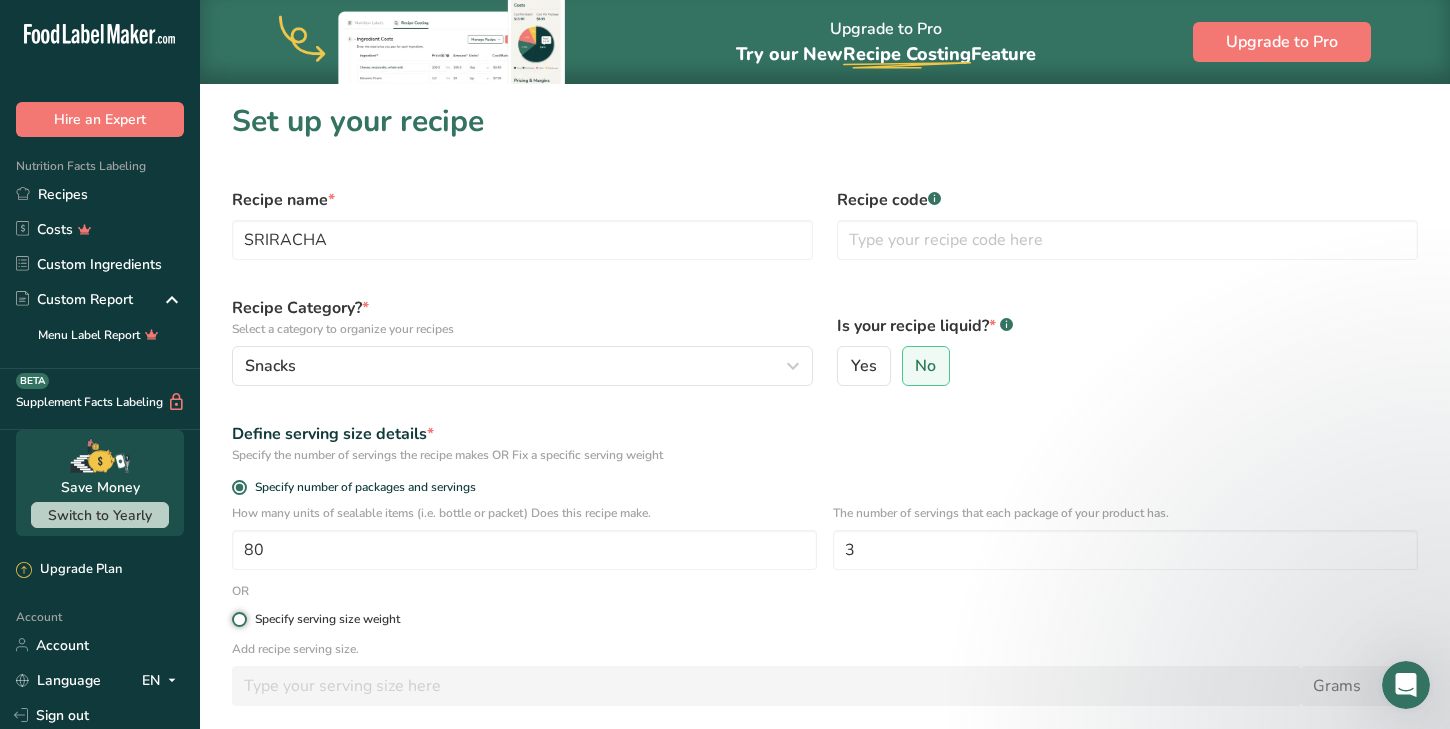 radio on "true" 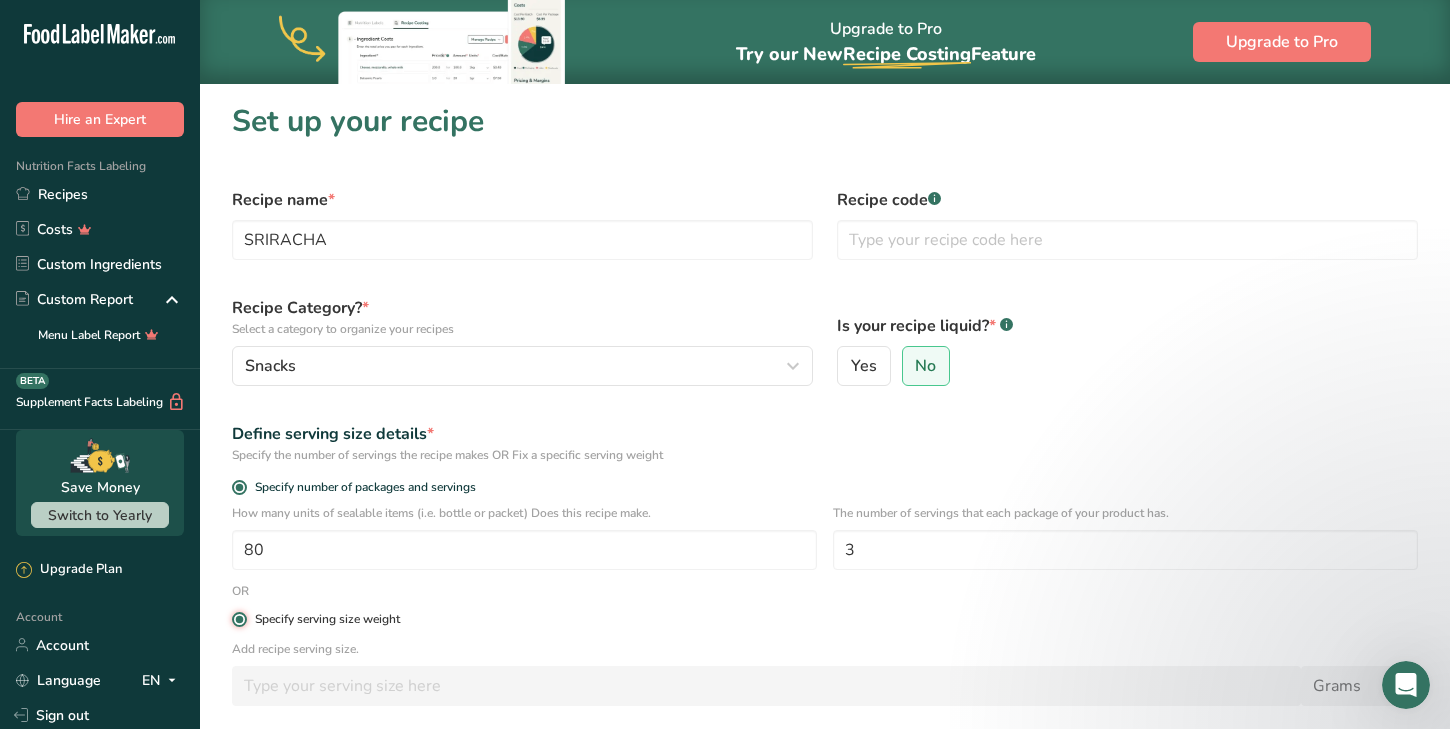 radio on "false" 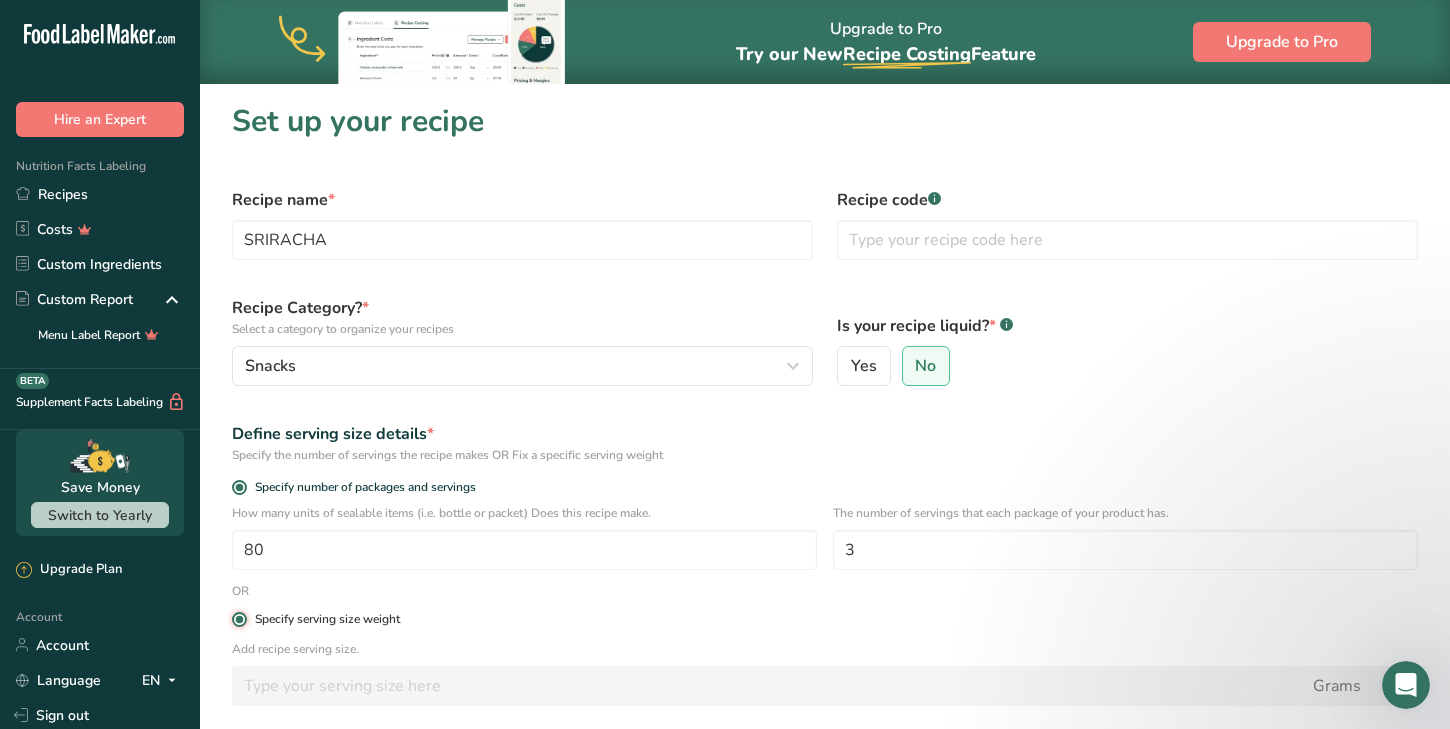type 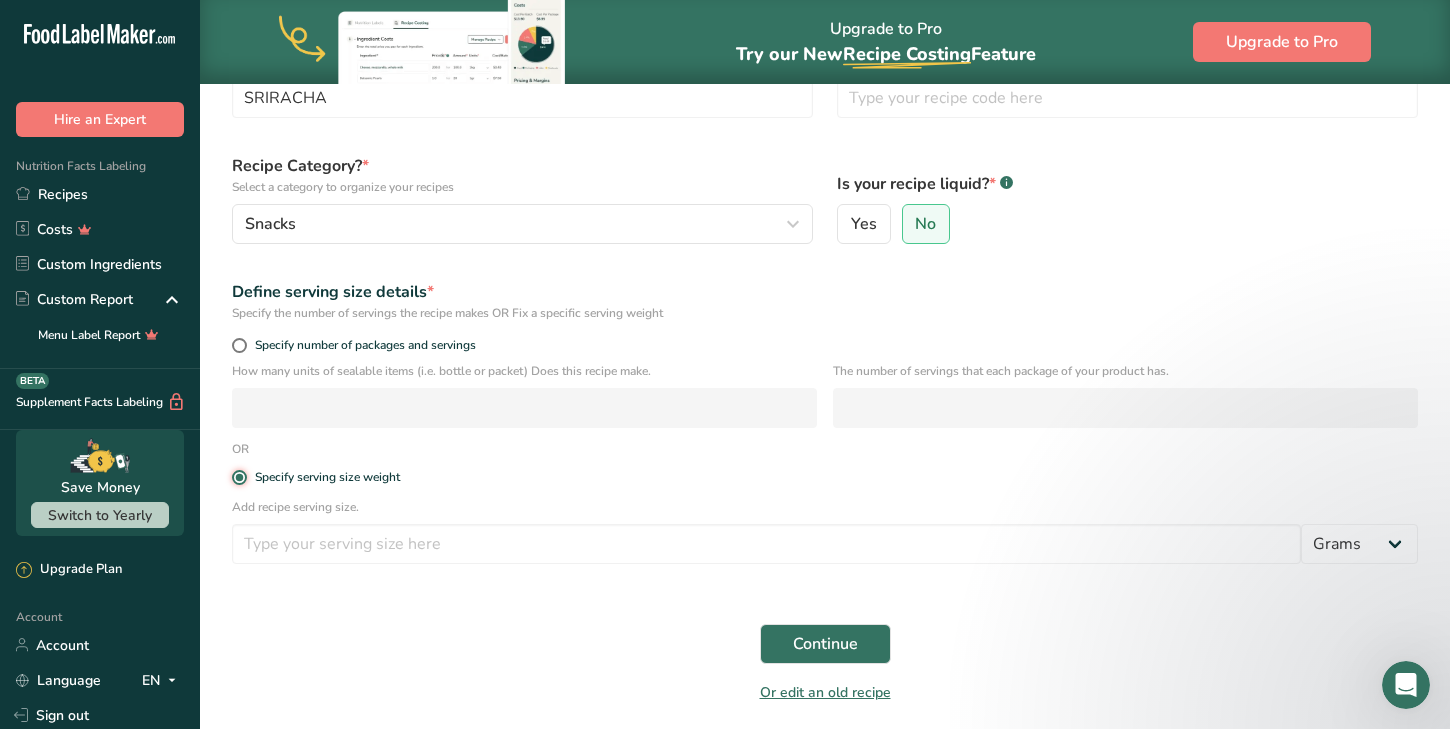 scroll, scrollTop: 151, scrollLeft: 0, axis: vertical 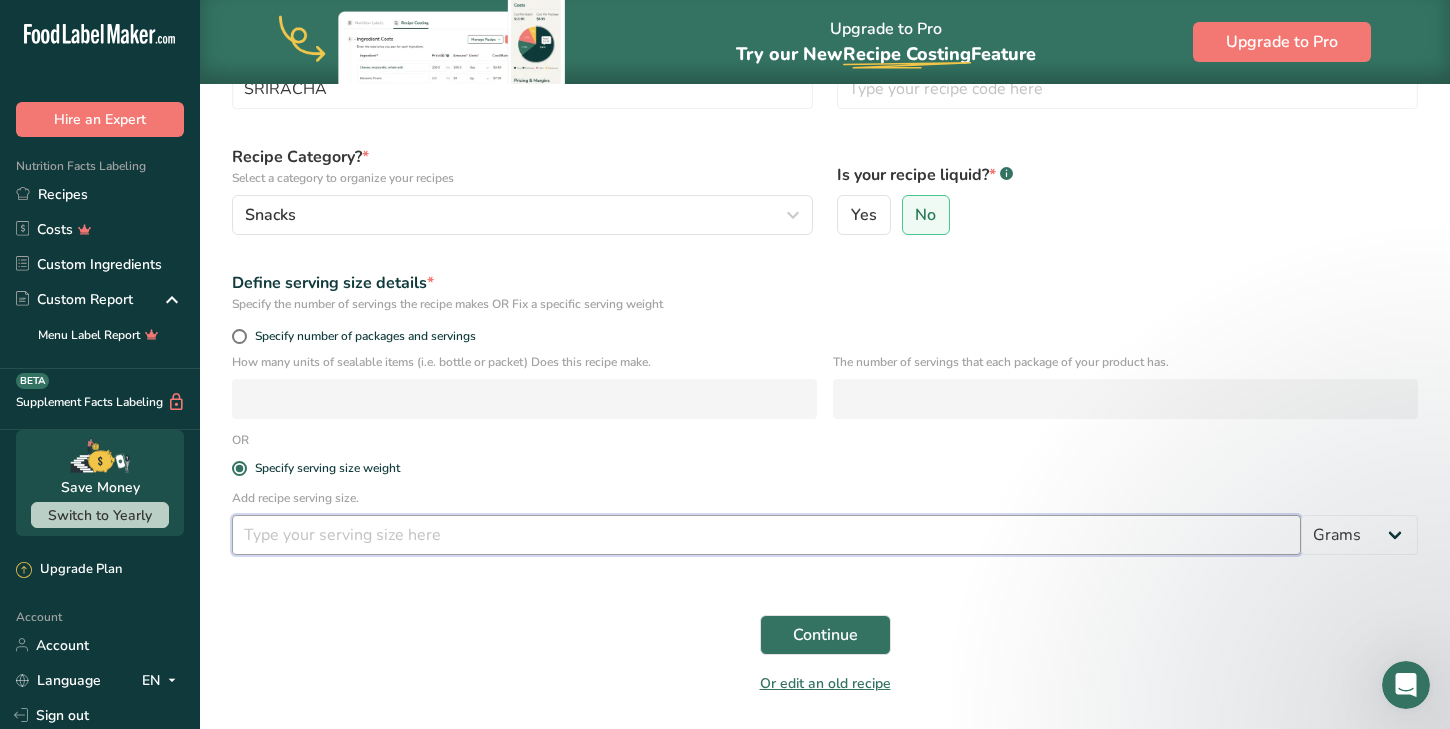 click at bounding box center [766, 535] 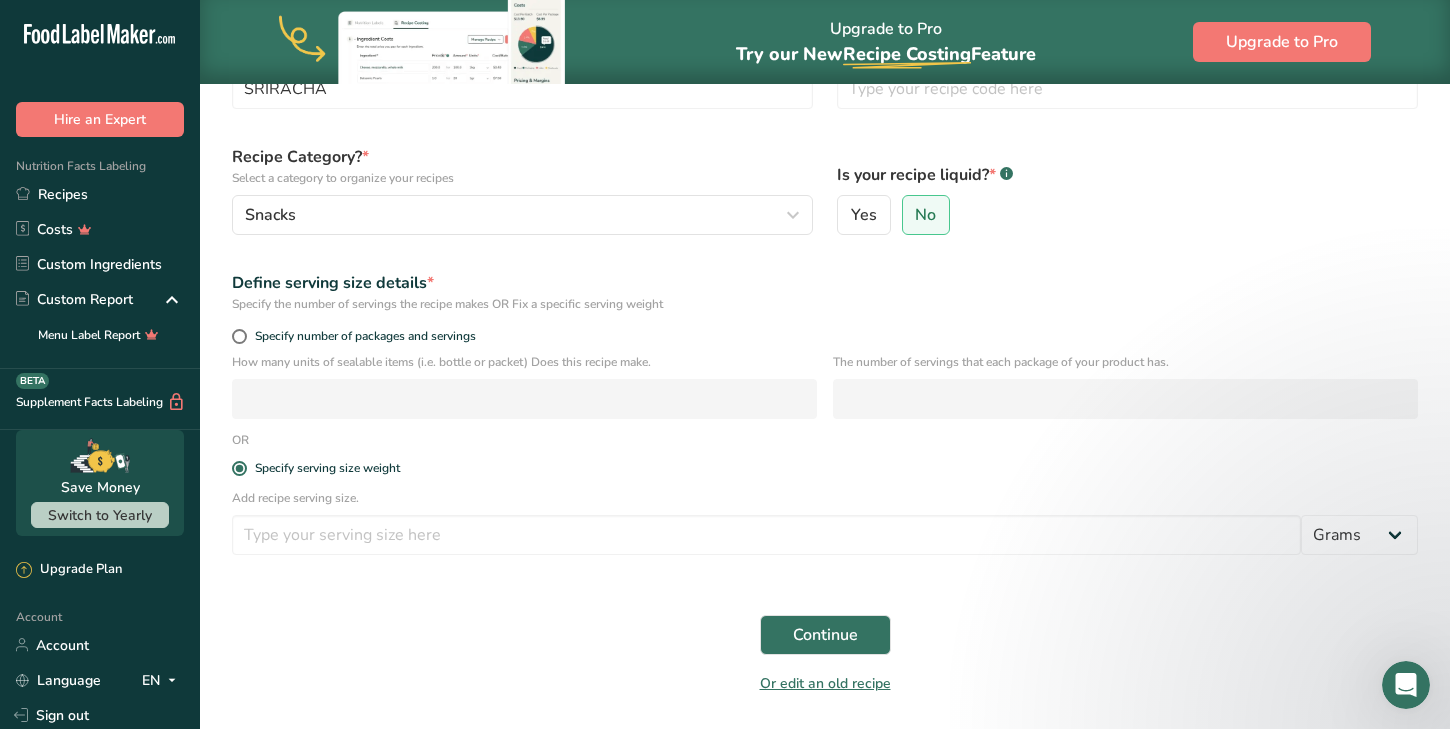click on "Specify serving size weight" at bounding box center [825, 469] 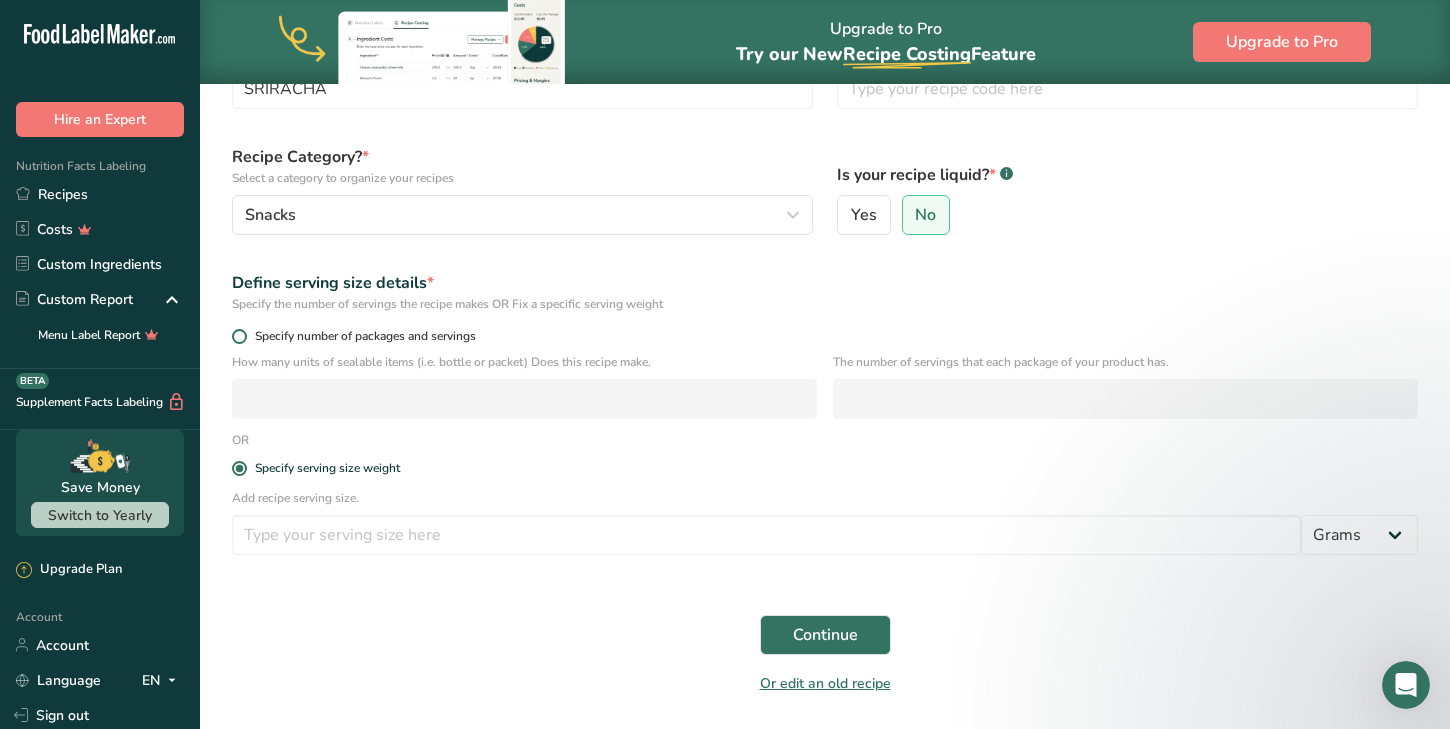 click at bounding box center (239, 336) 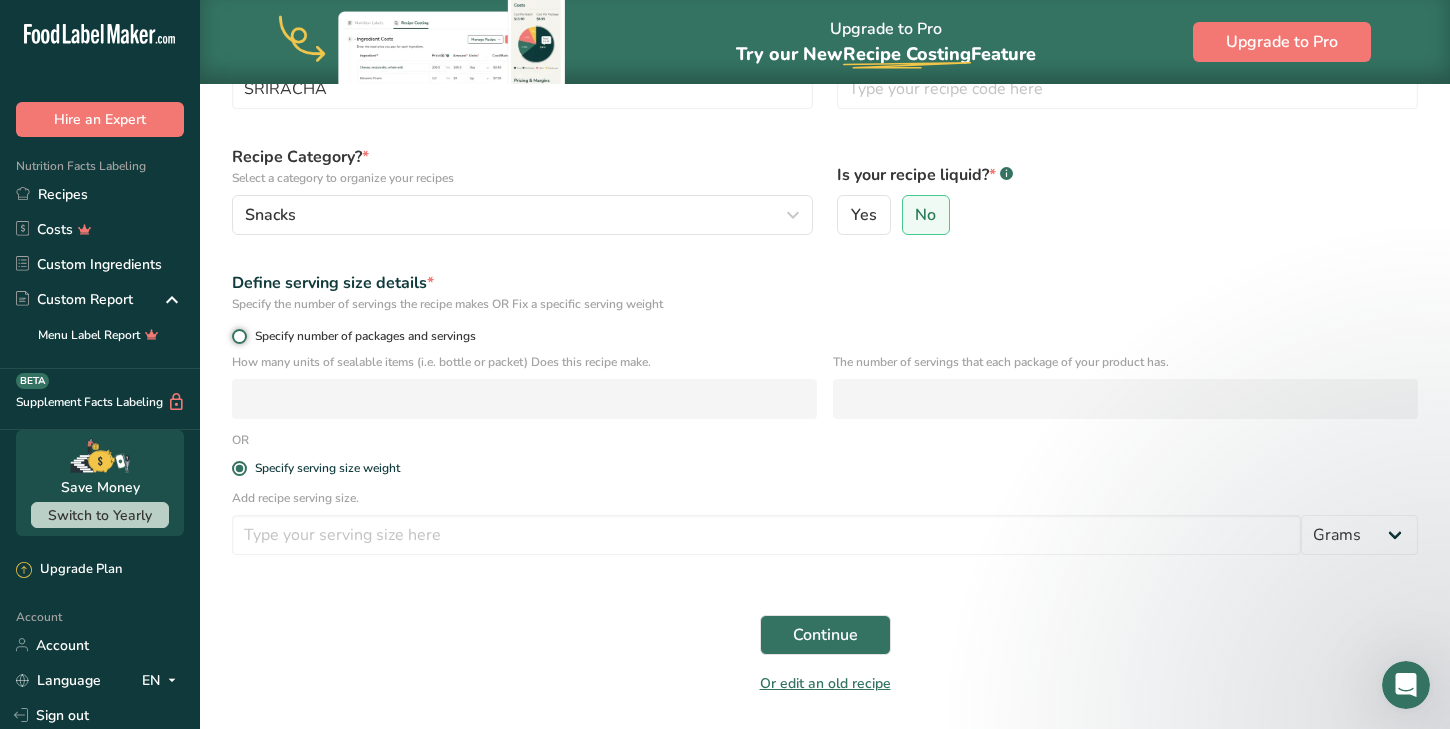 radio on "true" 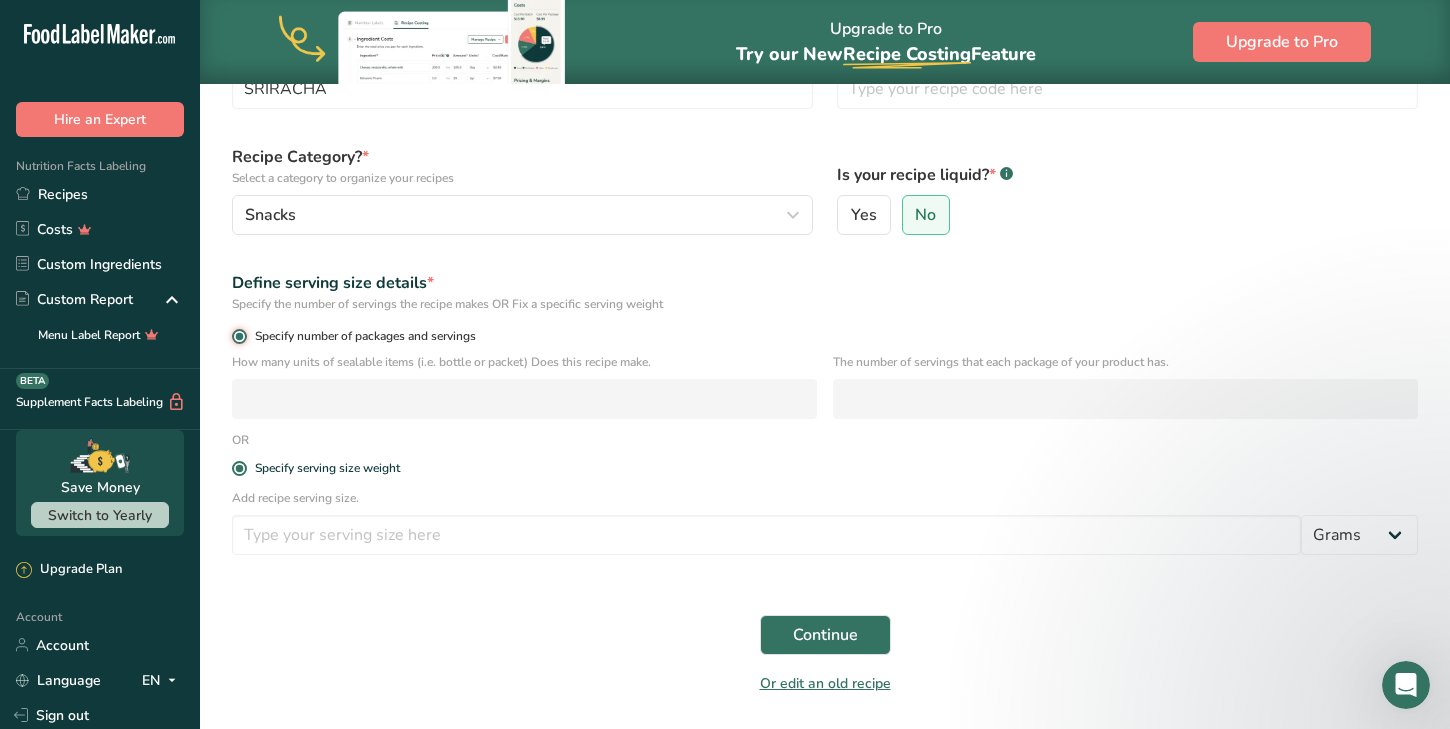 radio on "false" 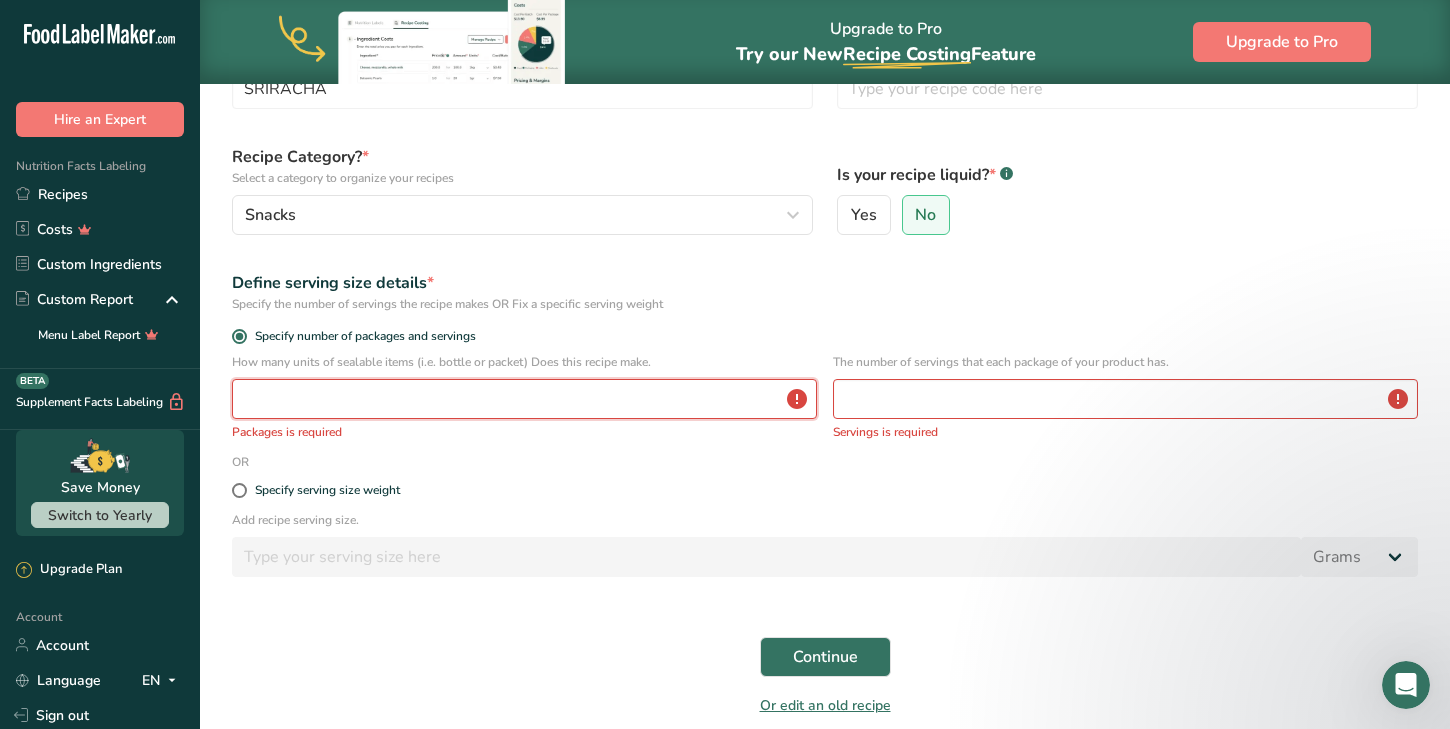click at bounding box center (524, 399) 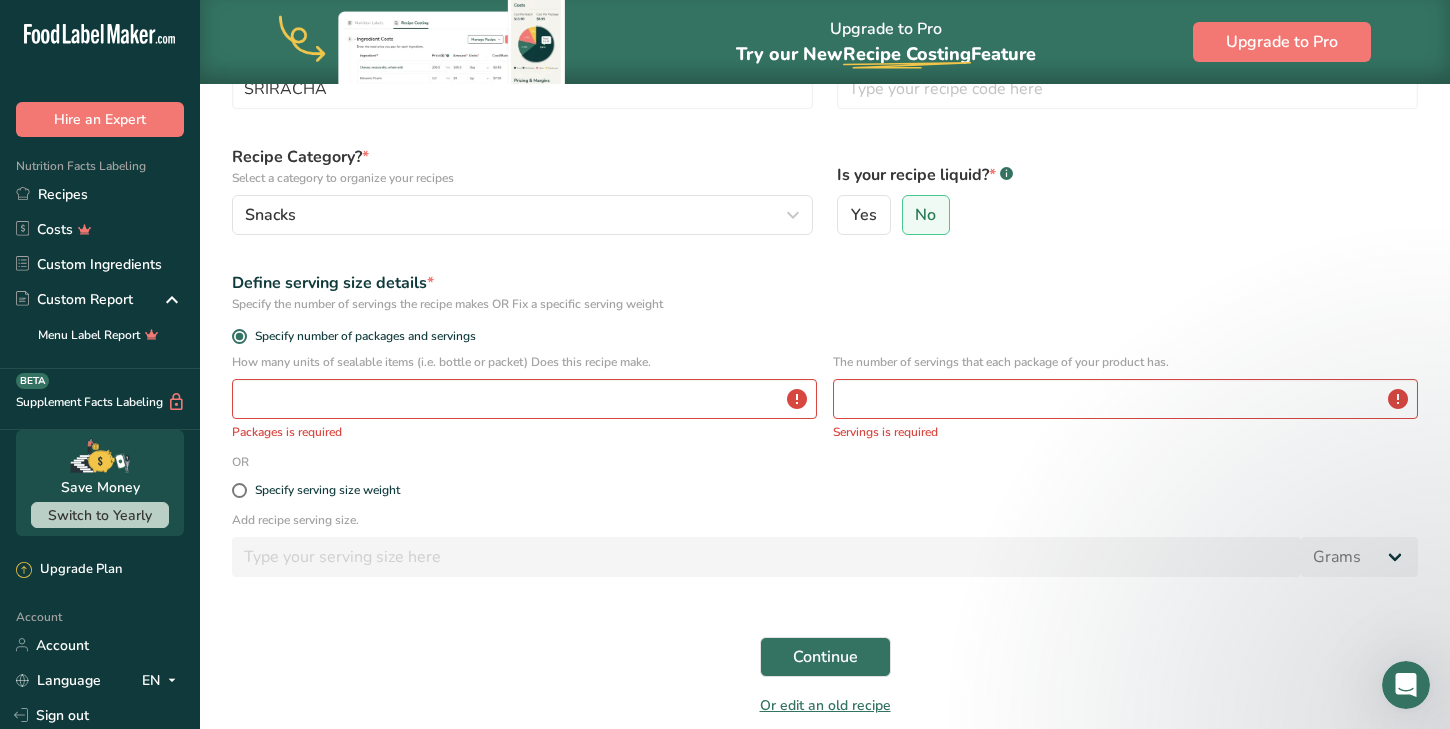 click on "Recipe name *   SRIRACHA
Recipe code
.a-a{fill:#347362;}.b-a{fill:#fff;}
Recipe Category? *
Select a category to organize your recipes
Snacks
Standard Categories
Custom Categories
.a-a{fill:#347362;}.b-a{fill:#fff;}
Baked Goods
Beverages
Confectionery
Cooked Meals, Salads, & Sauces
Dairy
Snacks
Add New Category
Is your recipe liquid? *   .a-a{fill:#347362;}.b-a{fill:#fff;}           Yes   No
Define serving size details *
Specify the number of servings the recipe makes OR Fix a specific serving weight
Specify number of packages and servings
Packages is required       Servings is required" at bounding box center (825, 377) 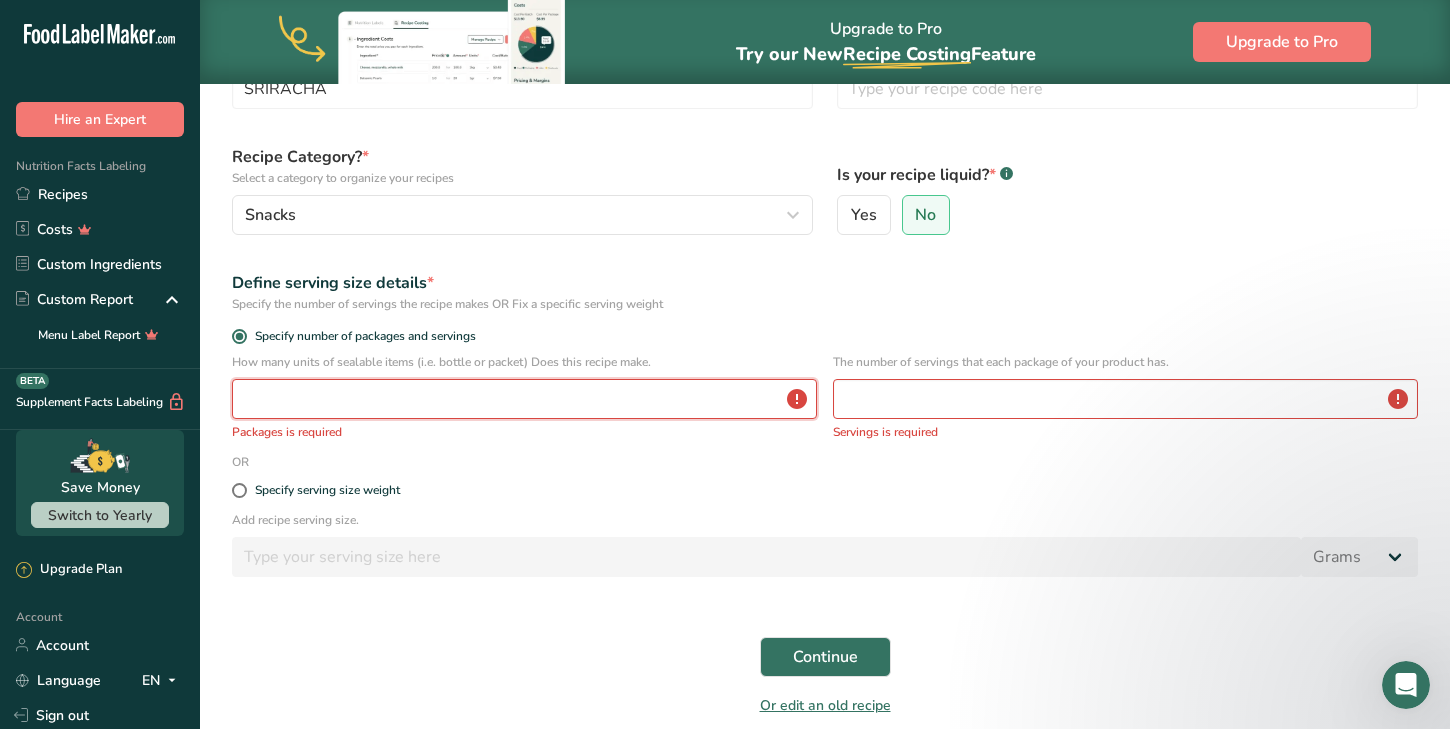 click at bounding box center [524, 399] 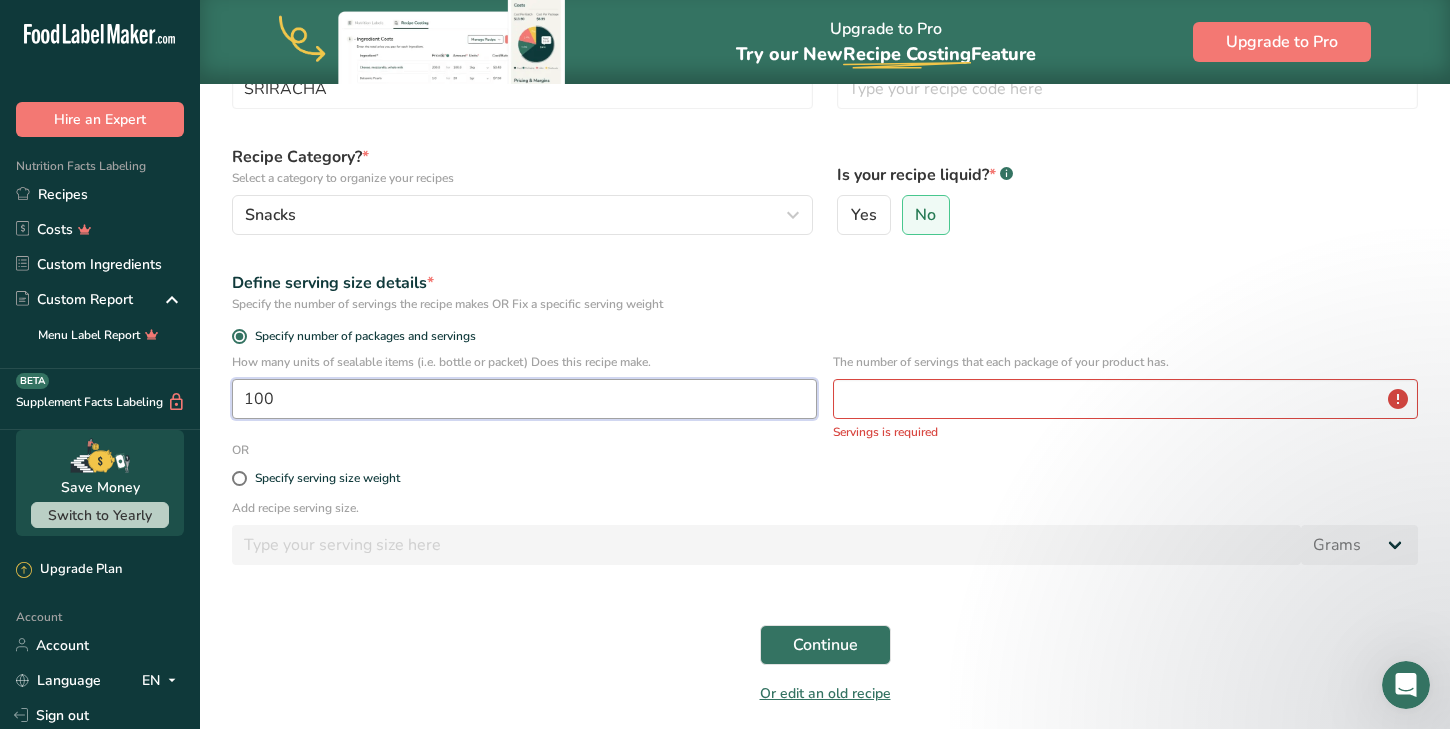 click on "100" at bounding box center [524, 399] 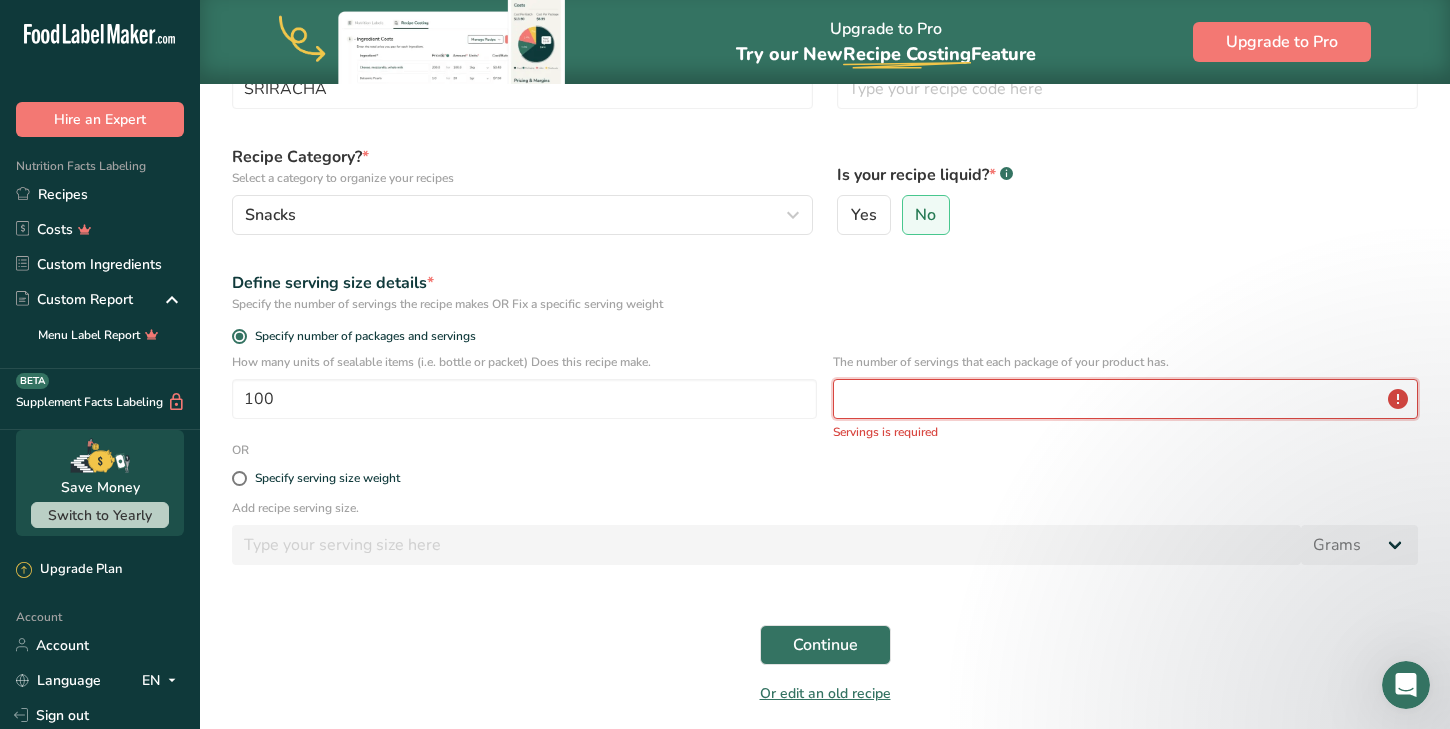 click at bounding box center [1125, 399] 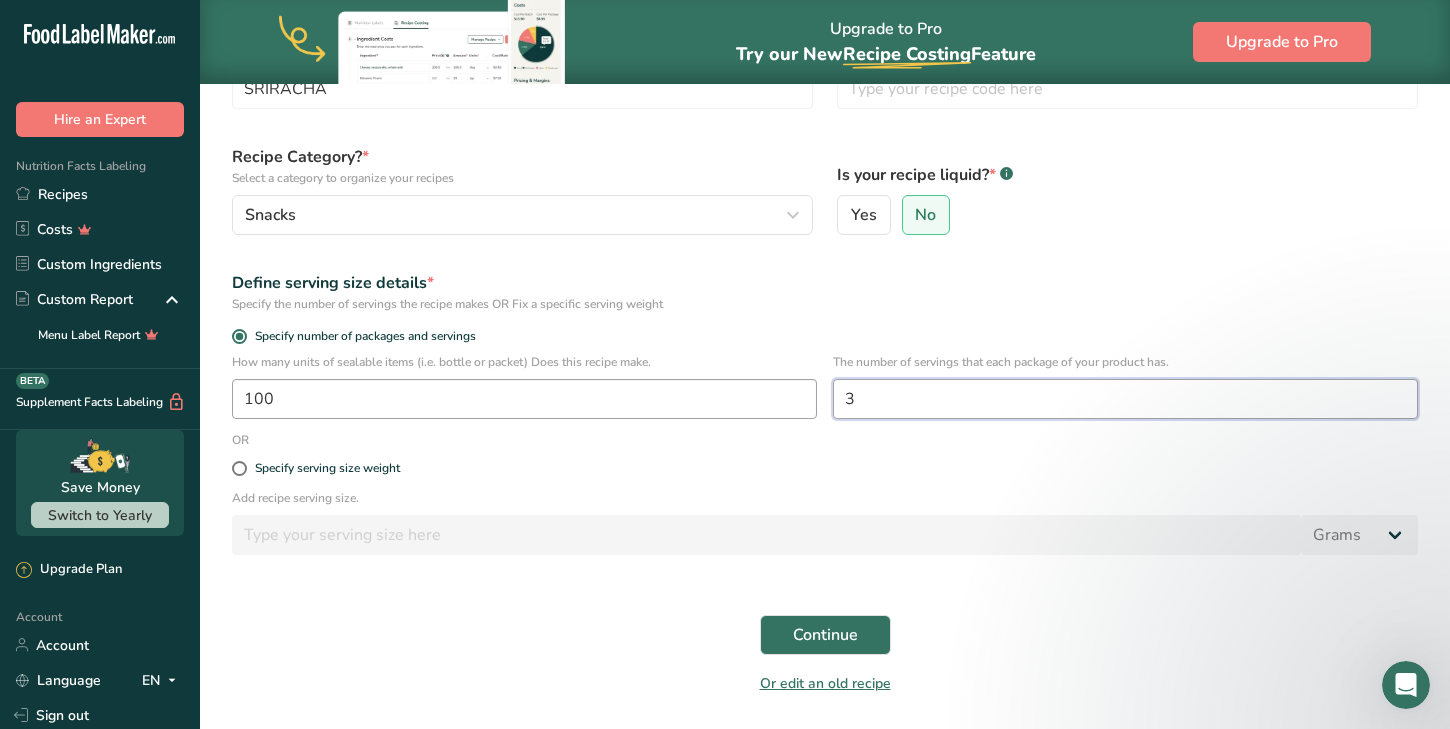 type on "3" 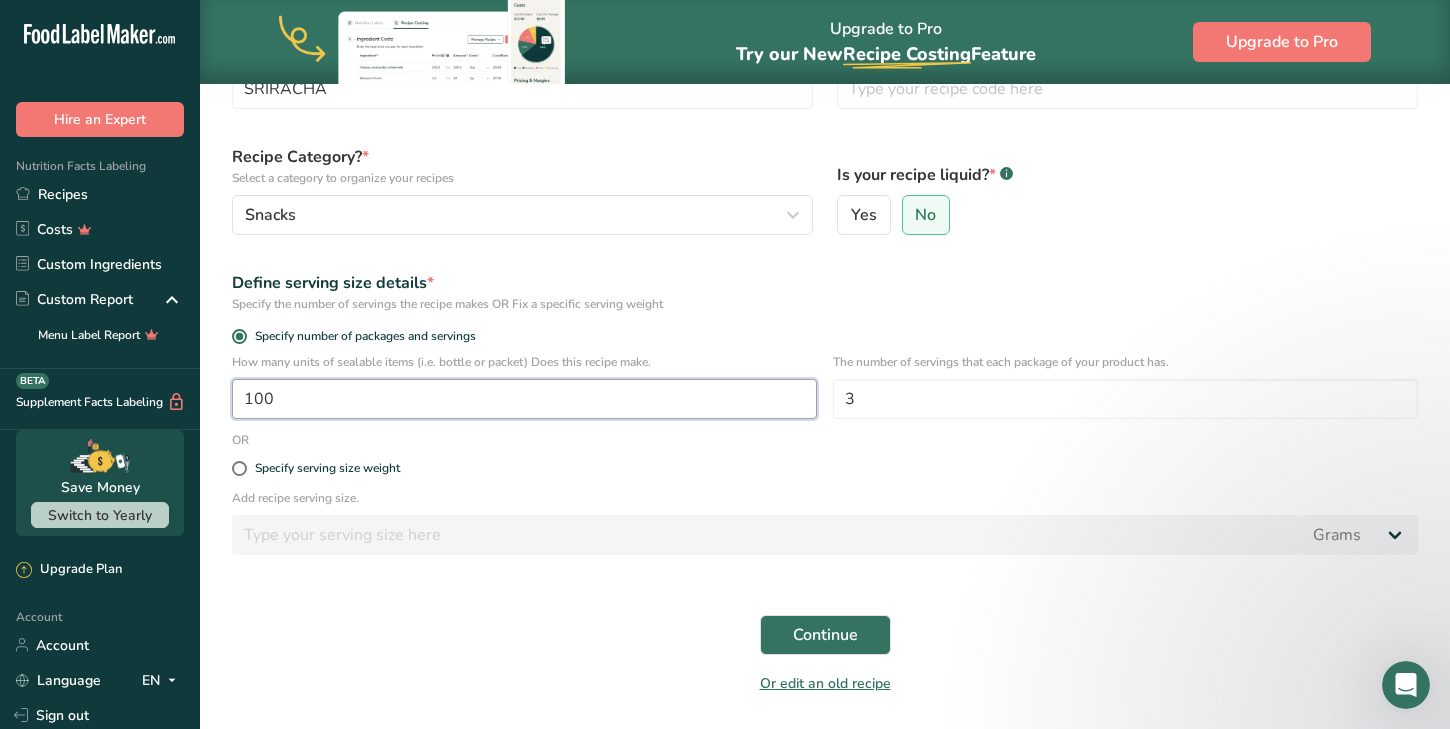 click on "100" at bounding box center (524, 399) 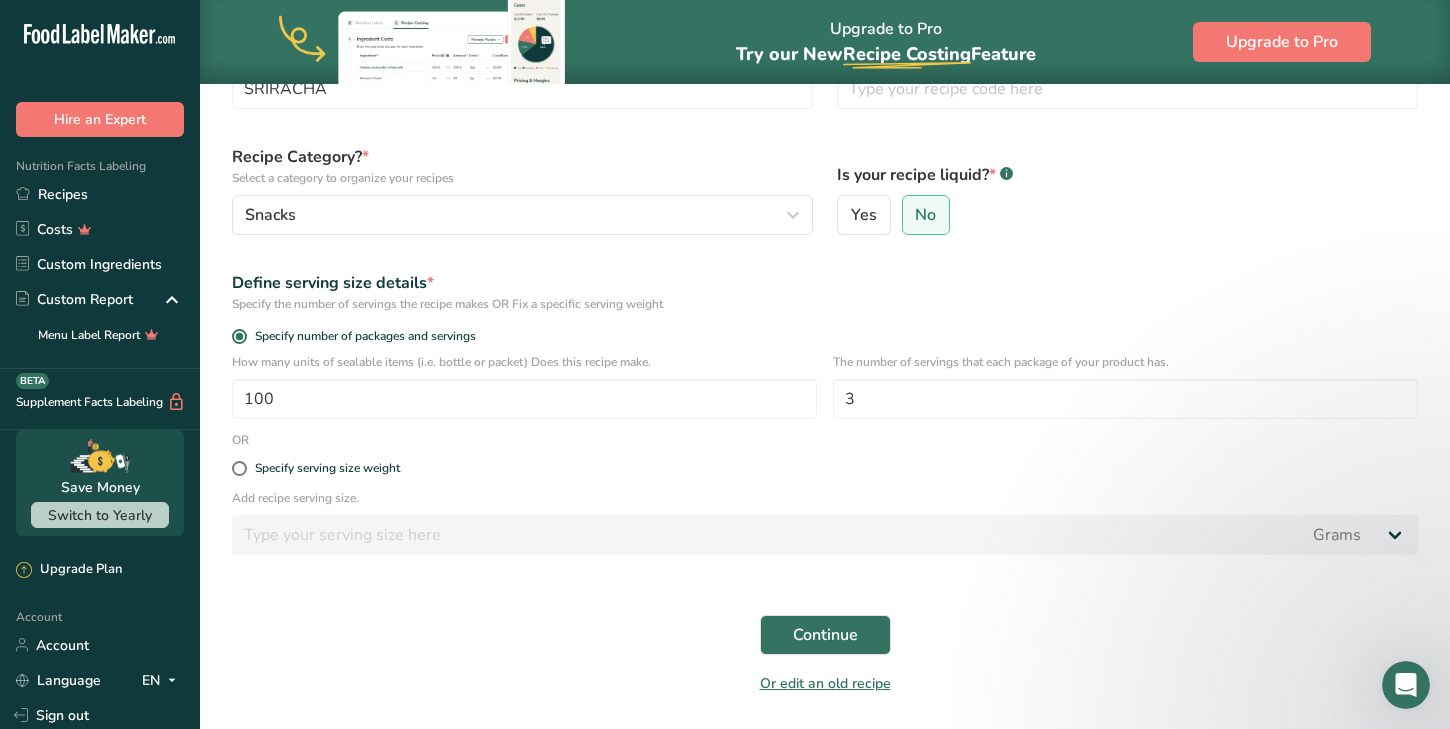 click on "Continue" at bounding box center [825, 635] 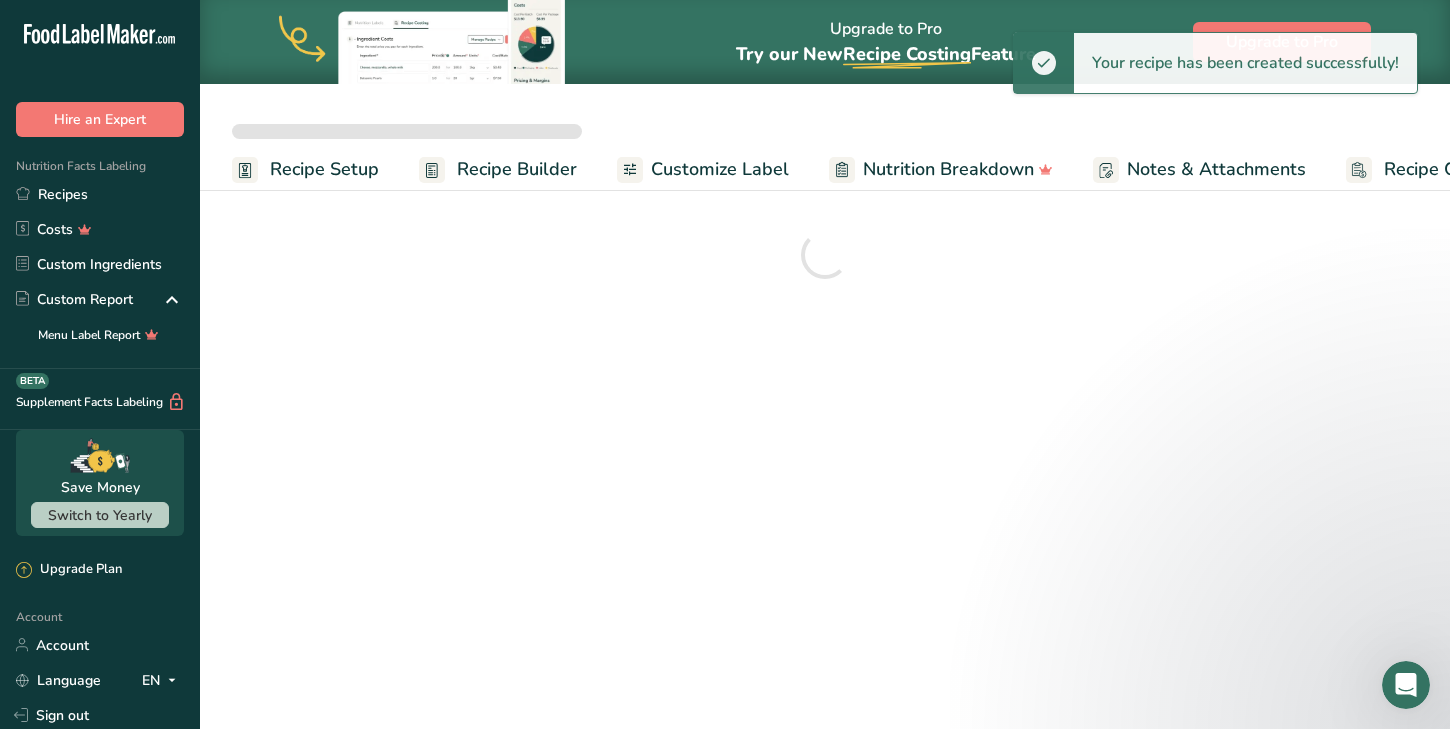 scroll, scrollTop: 0, scrollLeft: 0, axis: both 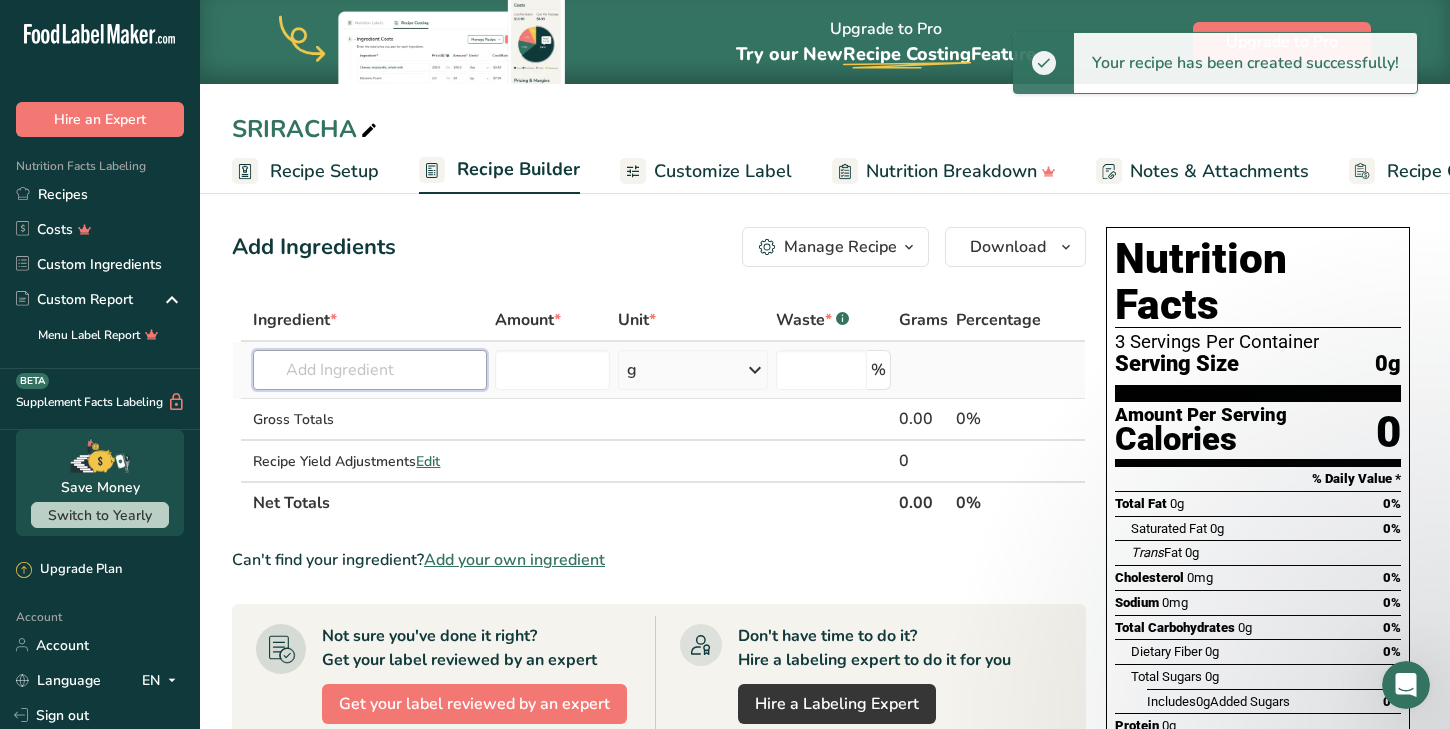 click at bounding box center [370, 370] 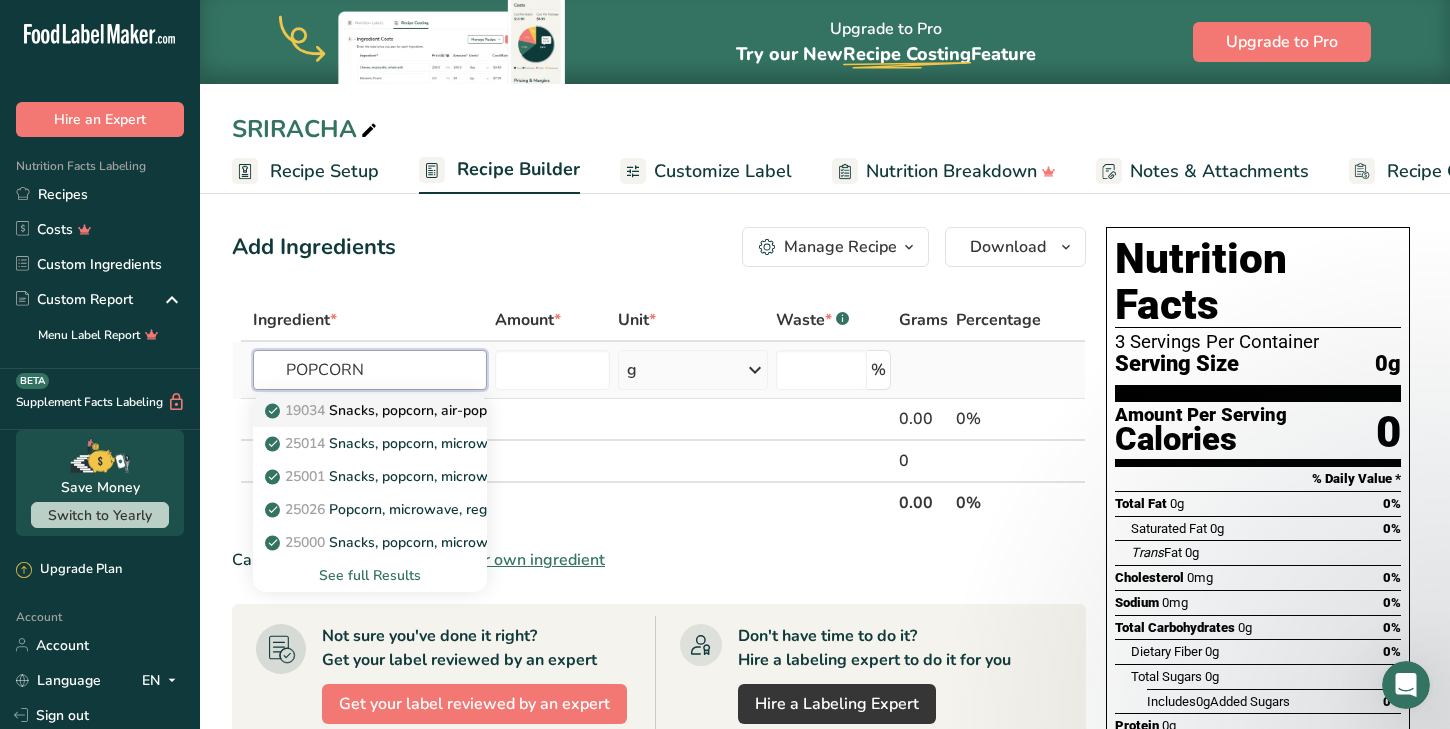 type on "POPCORN" 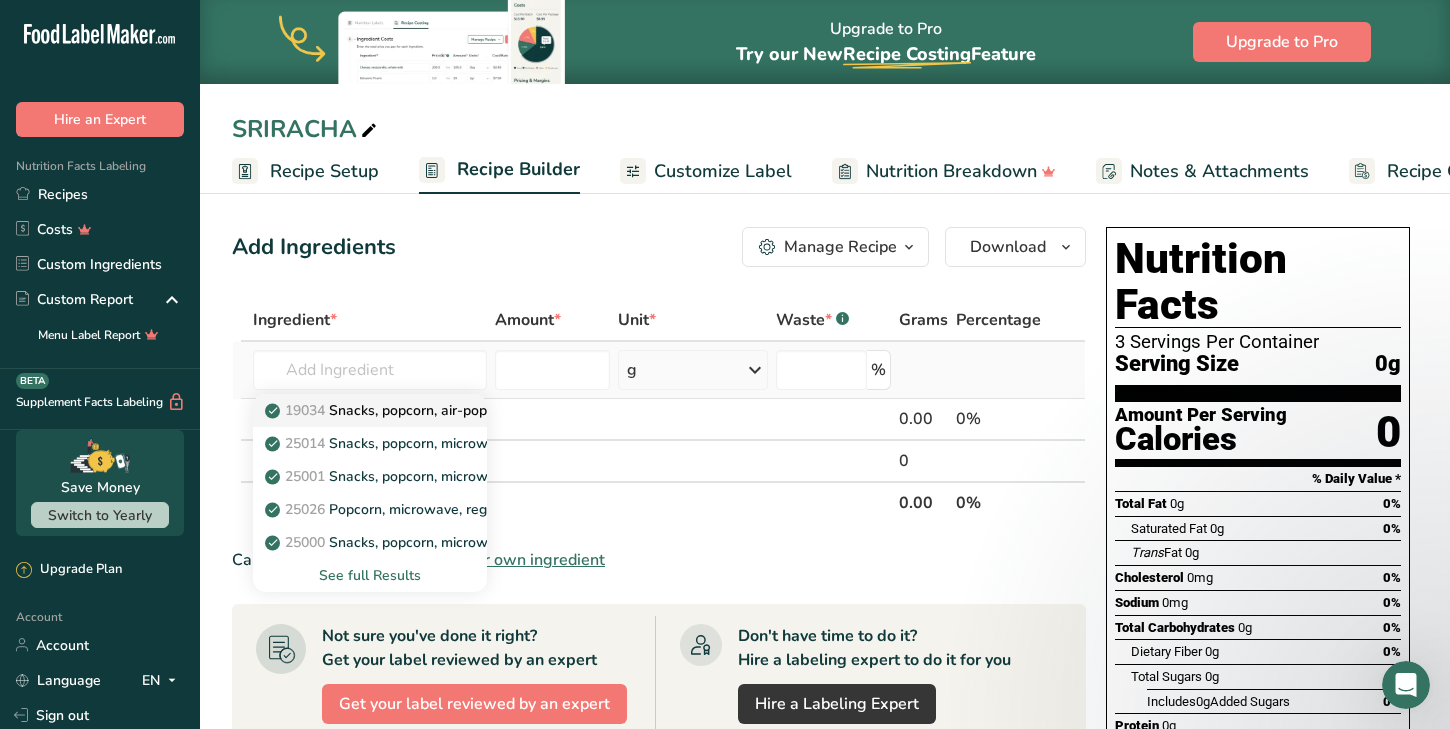 click on "19034
Snacks, popcorn, air-popped" at bounding box center (390, 410) 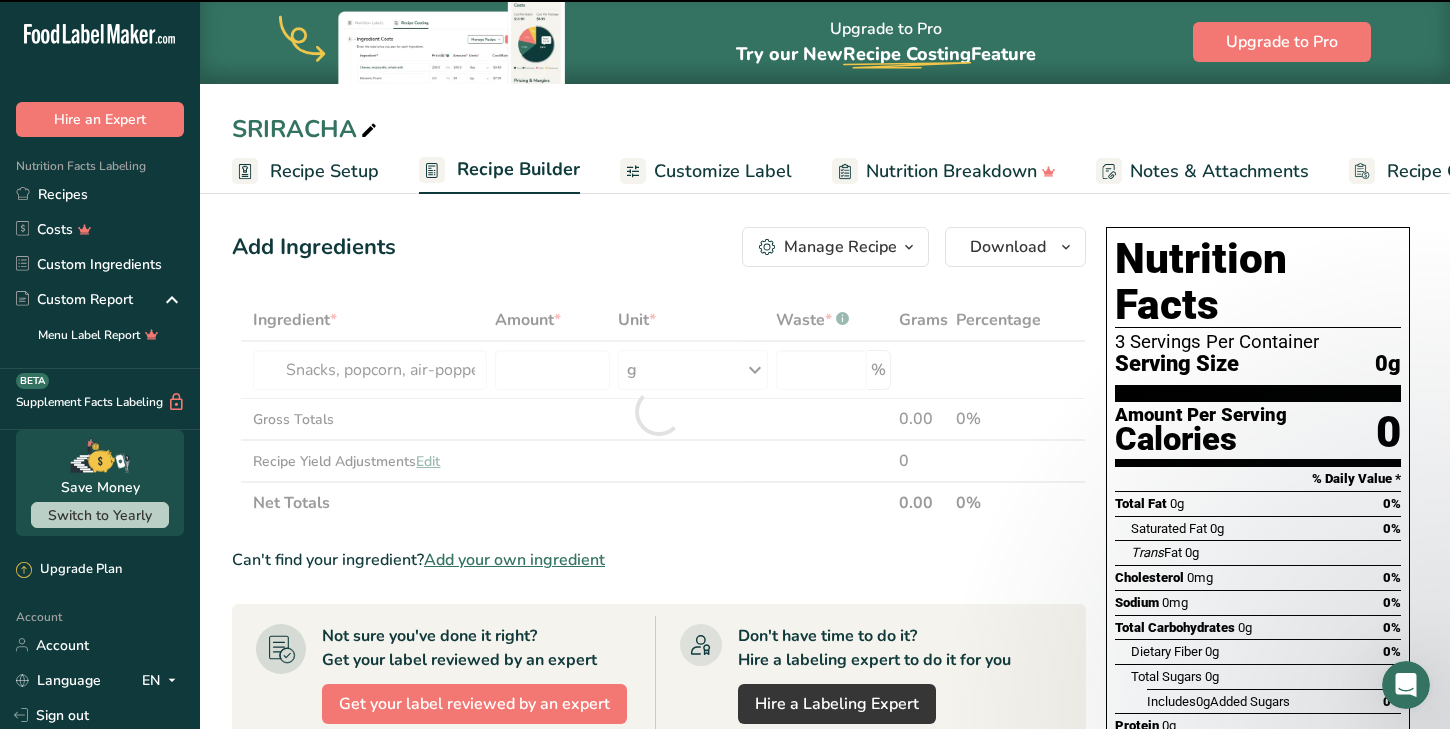 type on "0" 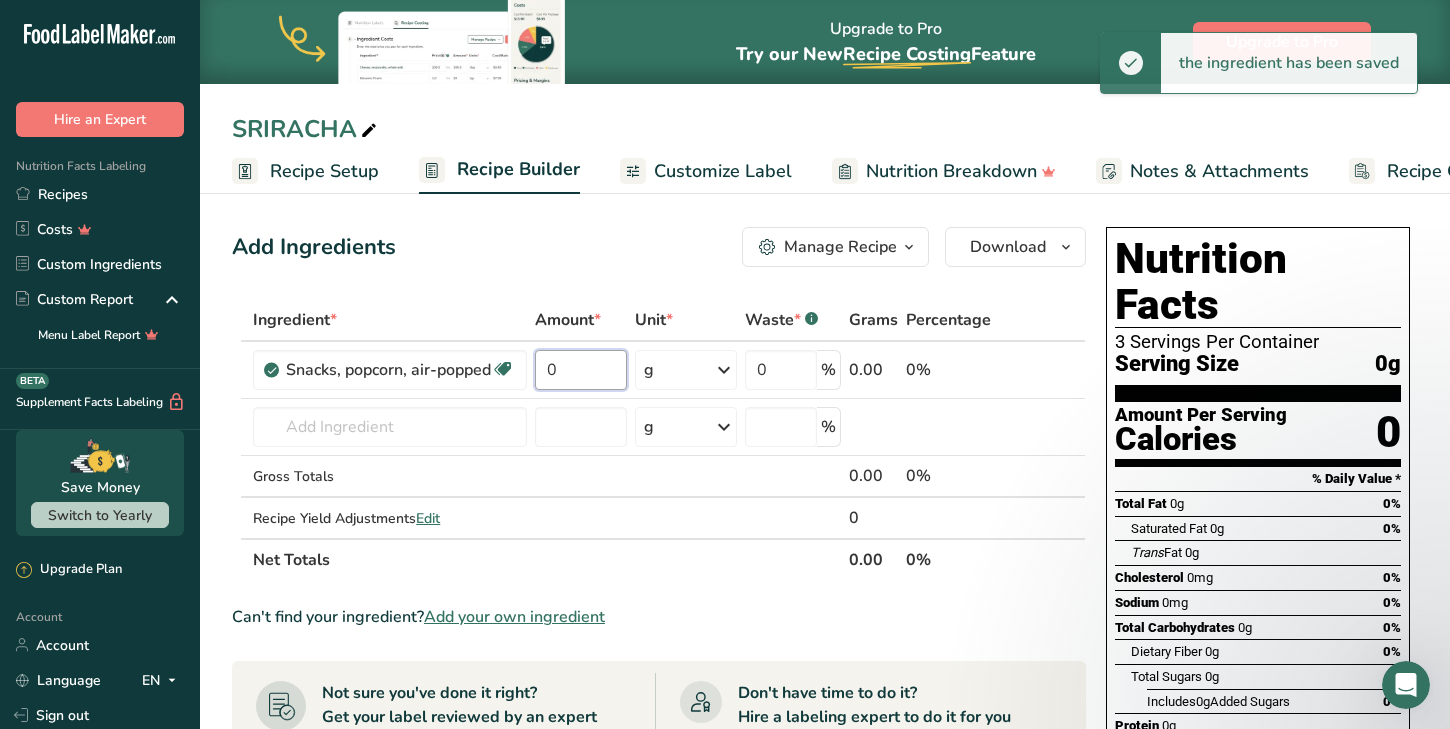 click on "0" at bounding box center (581, 370) 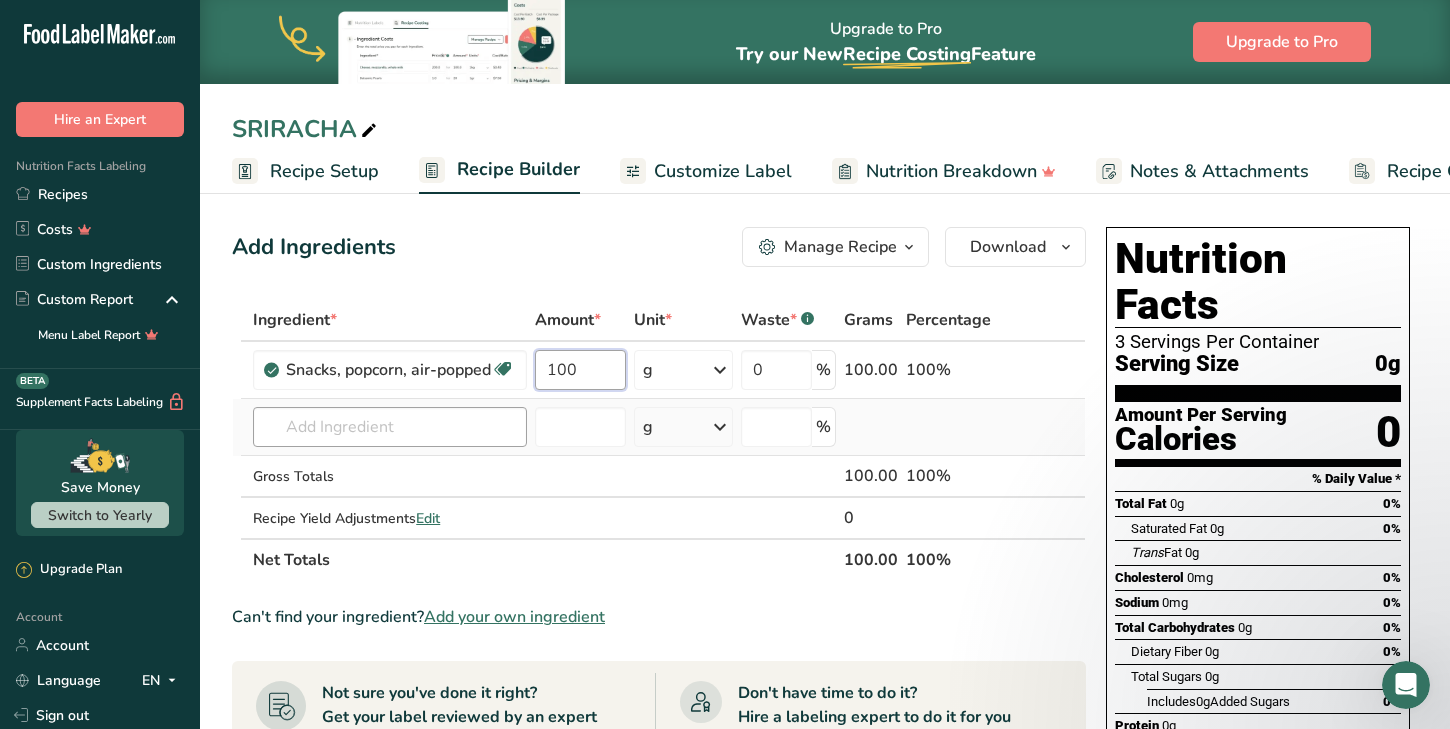 type on "100" 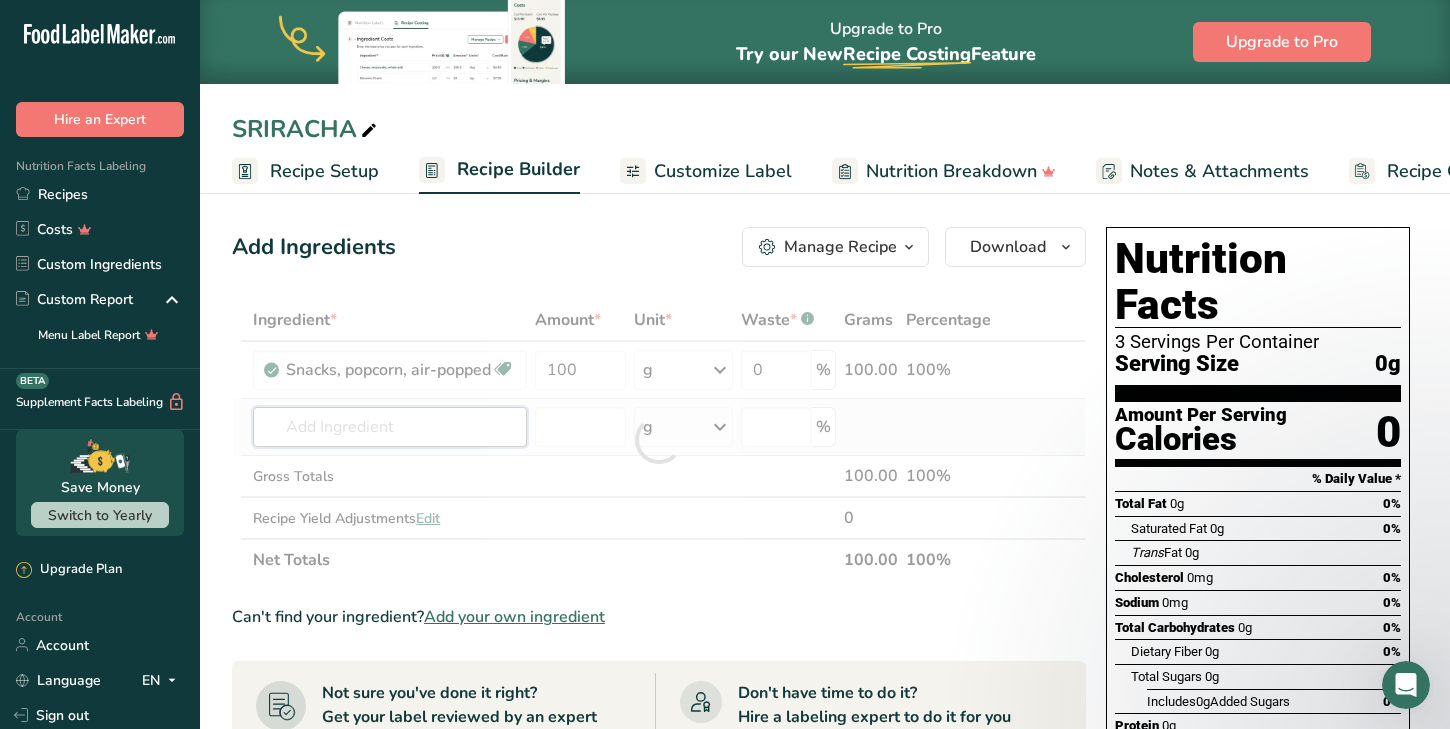 click on "Ingredient *
Amount *
Unit *
Waste *   .a-a{fill:#347362;}.b-a{fill:#fff;}          Grams
Percentage
Snacks, popcorn, air-popped
Dairy free
Gluten free
Vegan
Vegetarian
Soy free
100
g
Portions
1 cup
1 oz
Weight Units
g
kg
mg
See more
Volume Units
l
Volume units require a density conversion. If you know your ingredient's density enter it below. Otherwise, click on "RIA" our AI Regulatory bot - she will be able to help you
lb/ft3
g/cm3
Confirm
mL
lb/ft3" at bounding box center (659, 440) 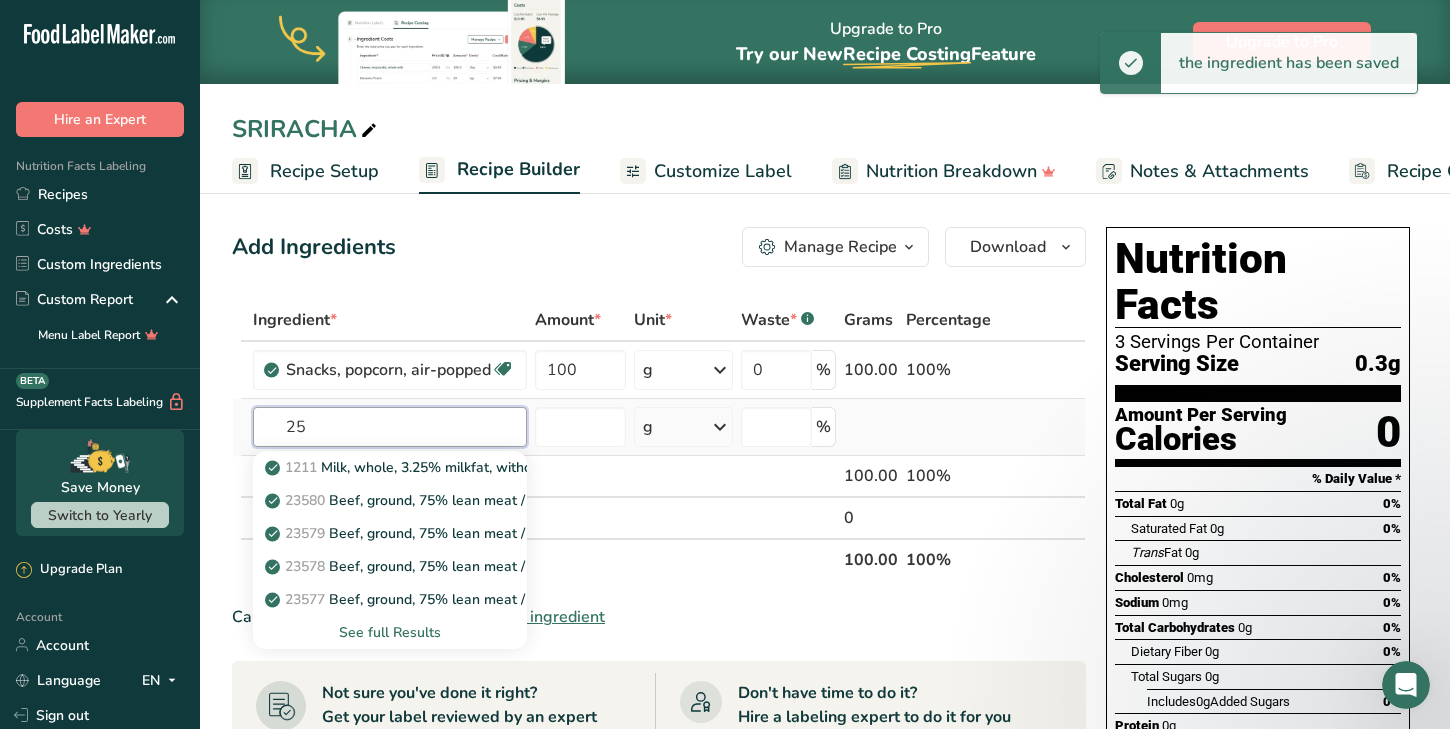 type on "2" 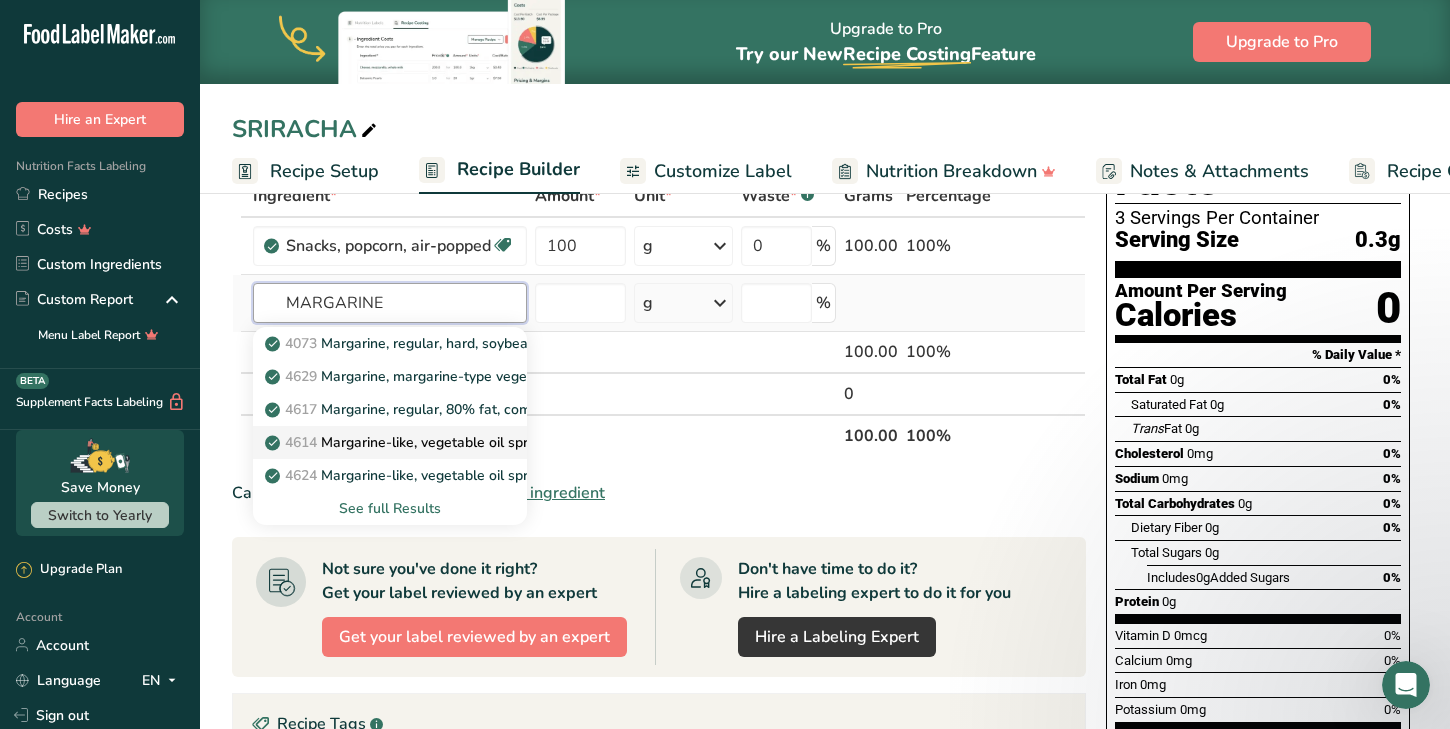 scroll, scrollTop: 224, scrollLeft: 0, axis: vertical 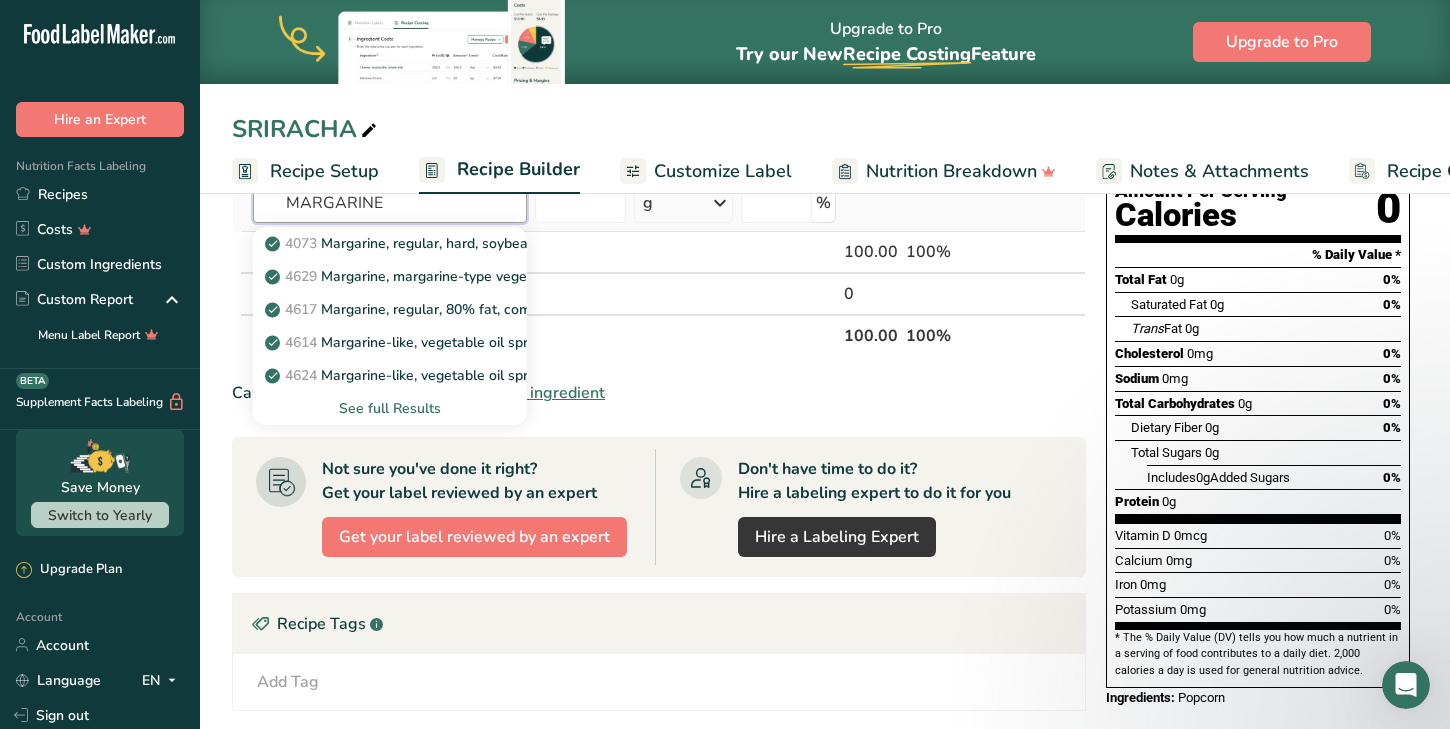 type on "MARGARINE" 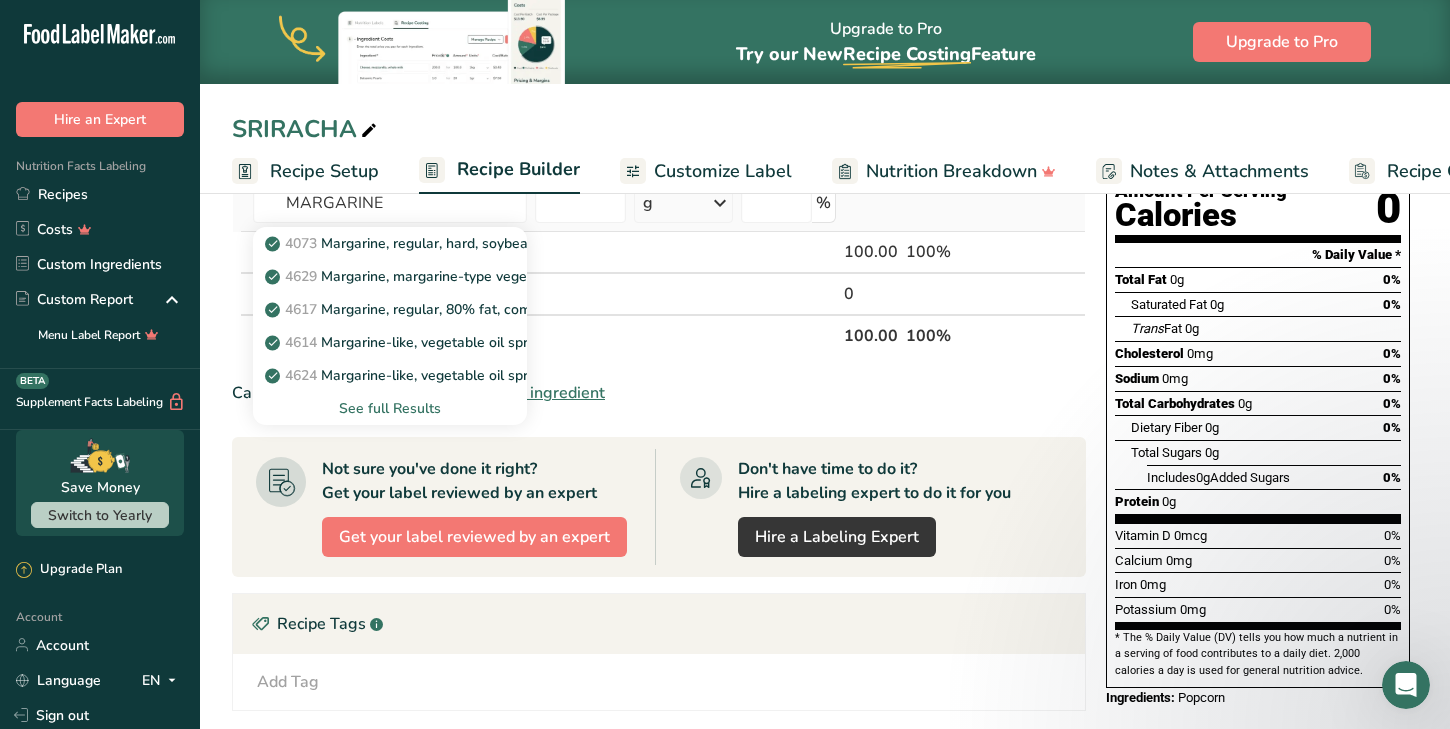 type 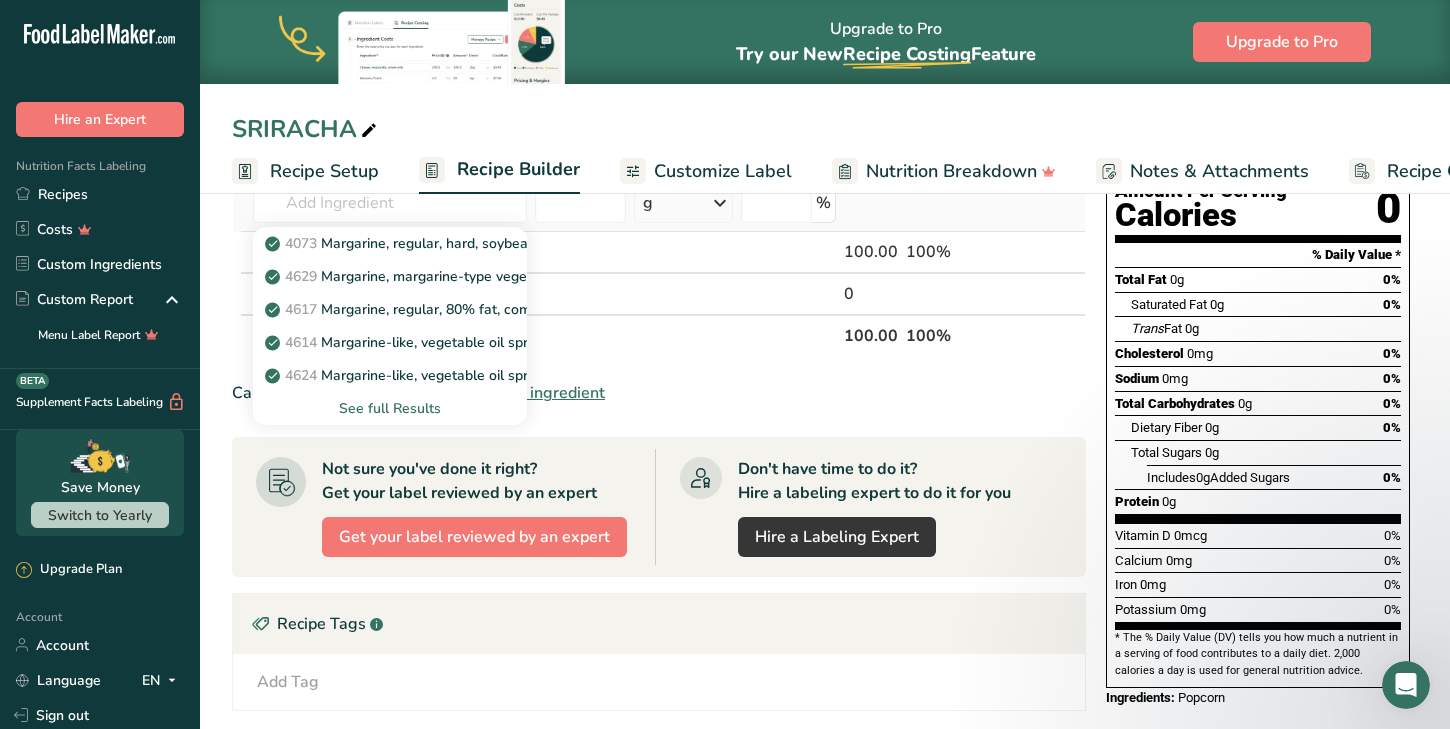 click on "See full Results" at bounding box center (390, 408) 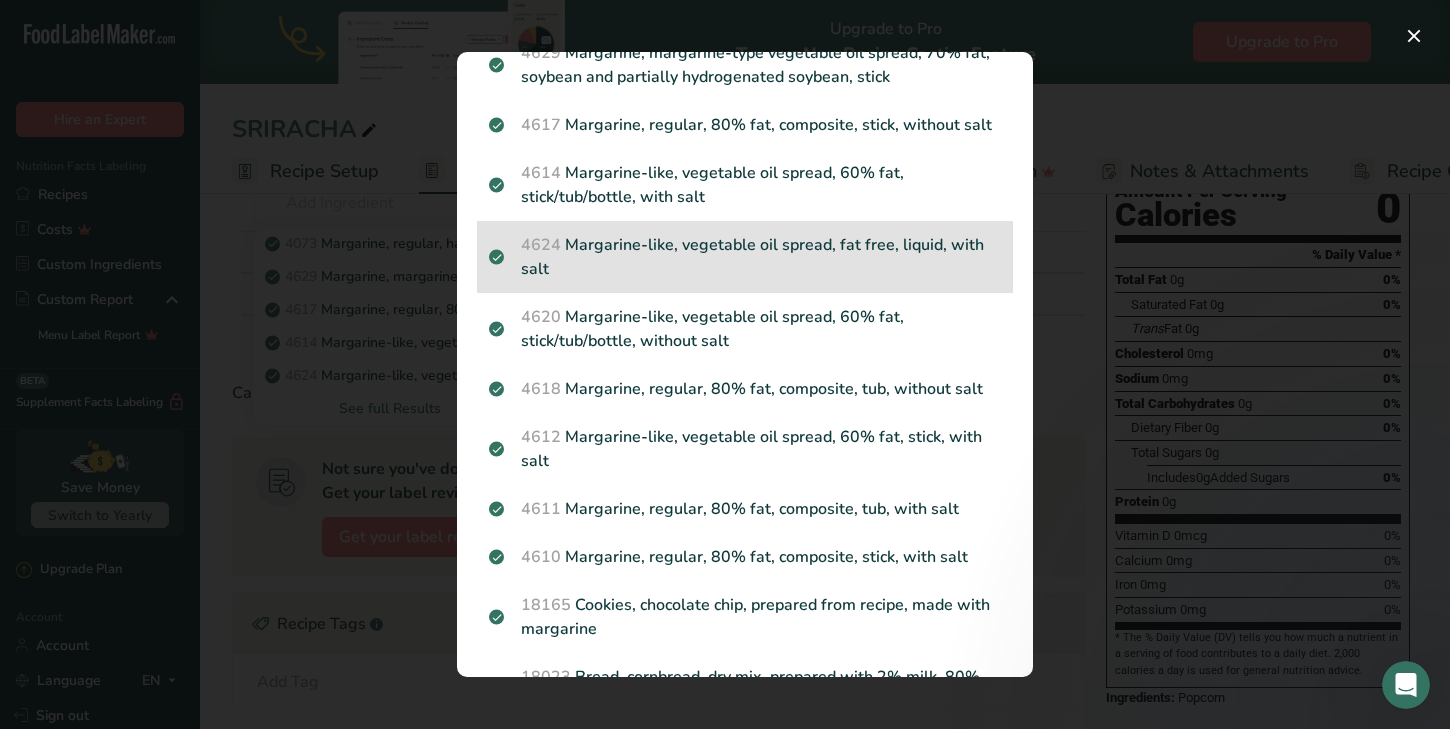 scroll, scrollTop: 137, scrollLeft: 0, axis: vertical 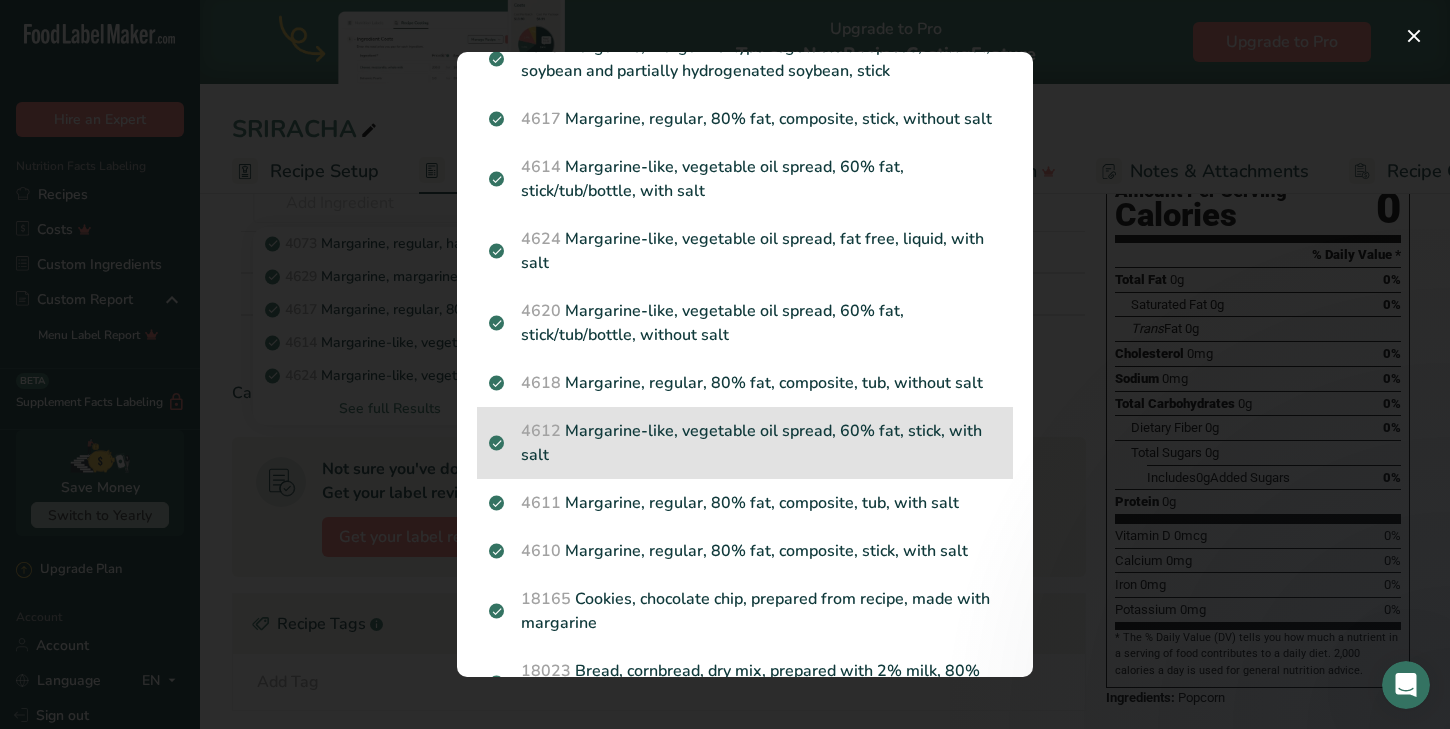 click on "4612
Margarine-like, vegetable oil spread, 60% fat, stick, with salt" at bounding box center [745, 443] 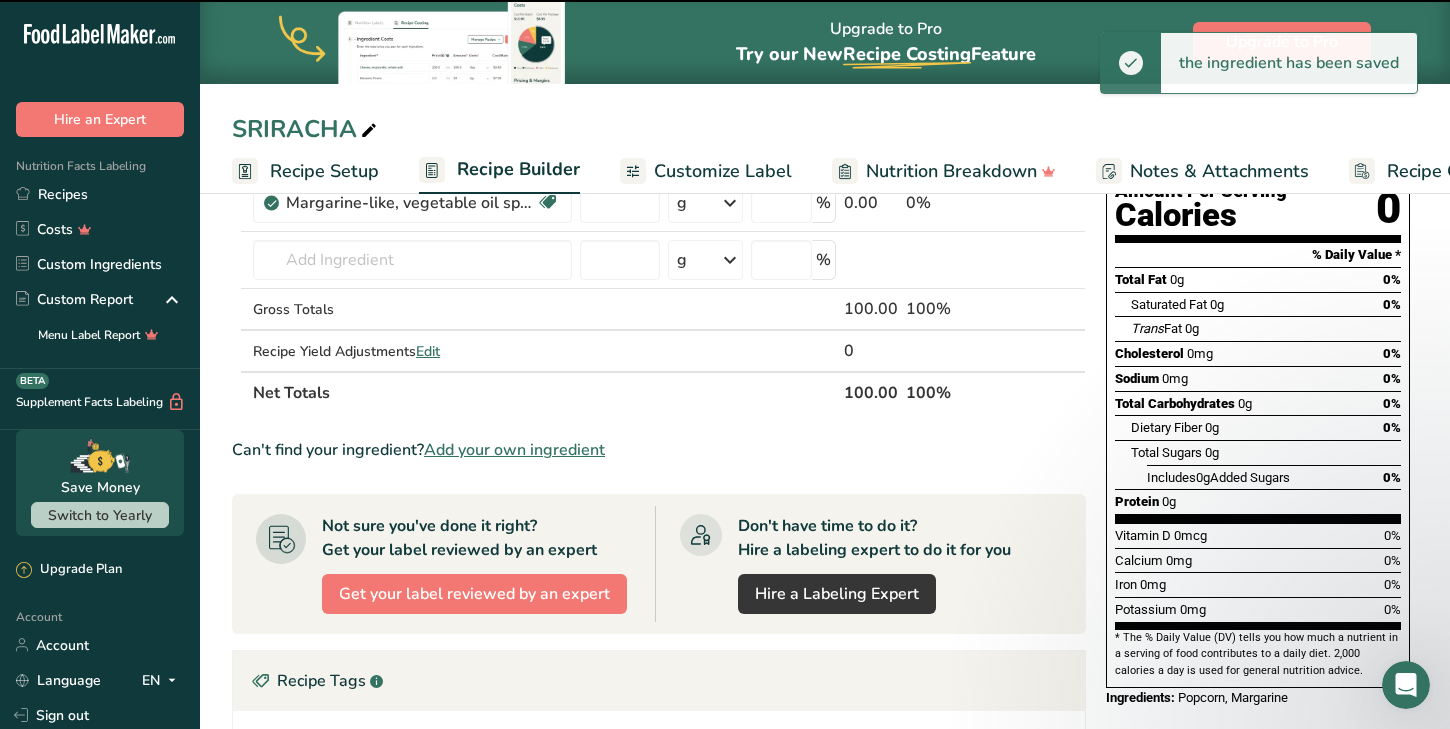type on "0" 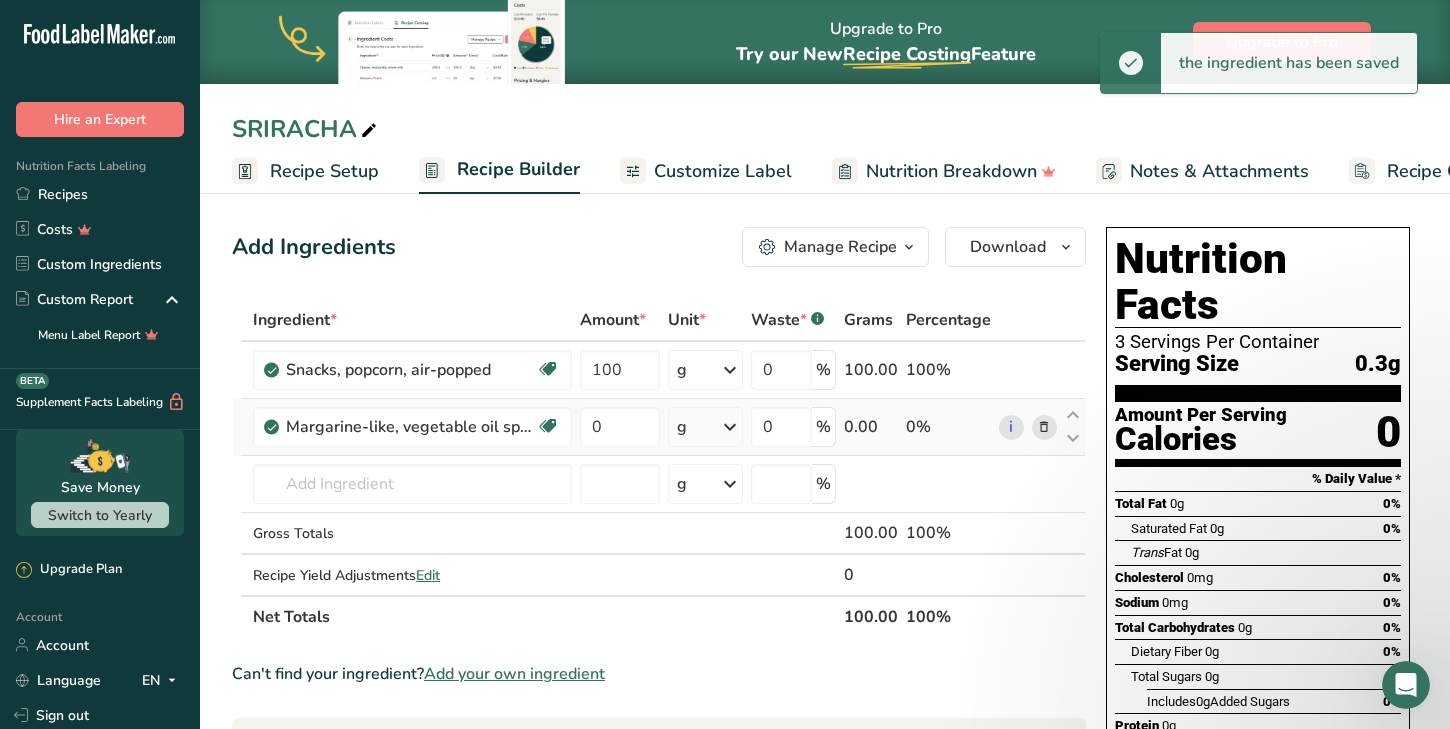 scroll, scrollTop: 0, scrollLeft: 0, axis: both 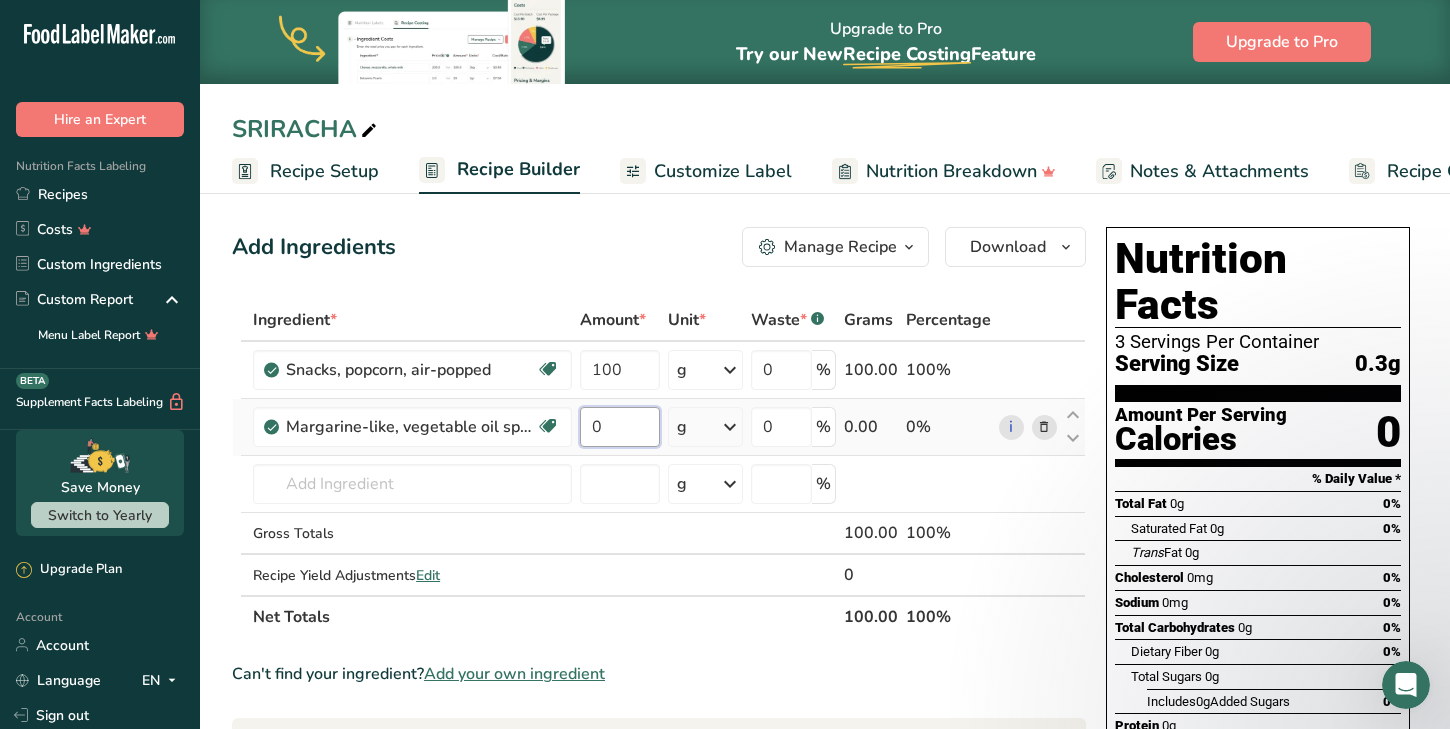 drag, startPoint x: 632, startPoint y: 434, endPoint x: 575, endPoint y: 426, distance: 57.558666 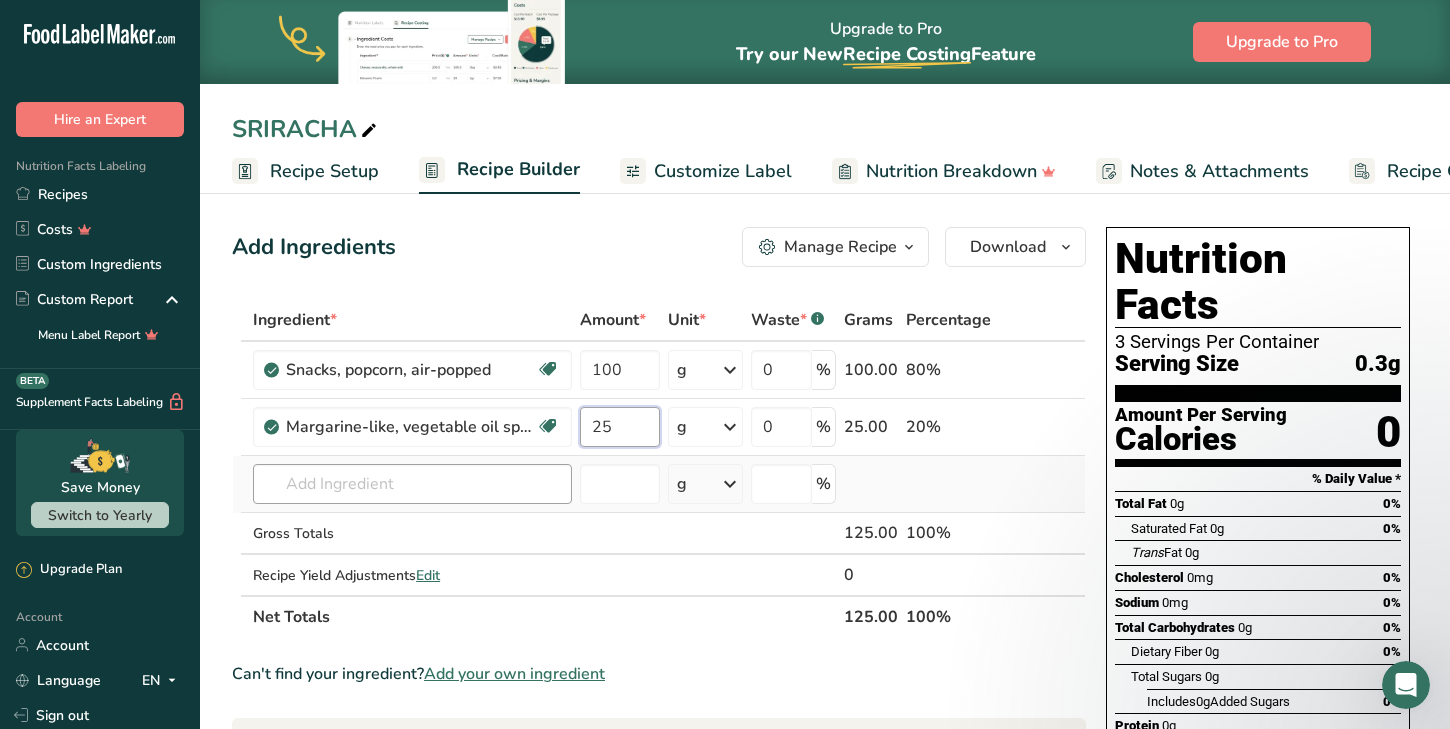 type on "25" 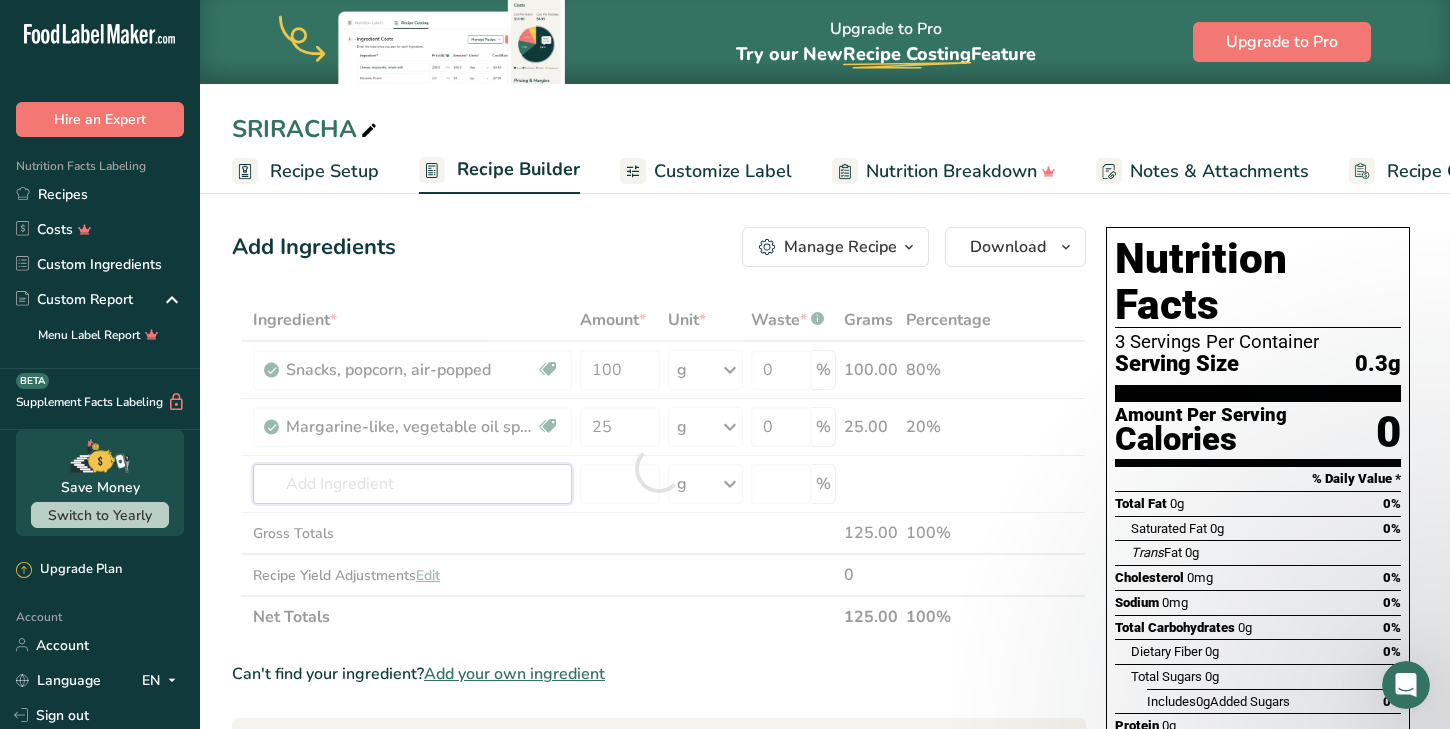click on "Ingredient *
Amount *
Unit *
Waste *   .a-a{fill:#347362;}.b-a{fill:#fff;}          Grams
Percentage
Snacks, popcorn, air-popped
Dairy free
Gluten free
Vegan
Vegetarian
Soy free
100
g
Portions
1 cup
1 oz
Weight Units
g
kg
mg
See more
Volume Units
l
Volume units require a density conversion. If you know your ingredient's density enter it below. Otherwise, click on "RIA" our AI Regulatory bot - she will be able to help you
lb/ft3
g/cm3
Confirm
mL
lb/ft3" at bounding box center (659, 468) 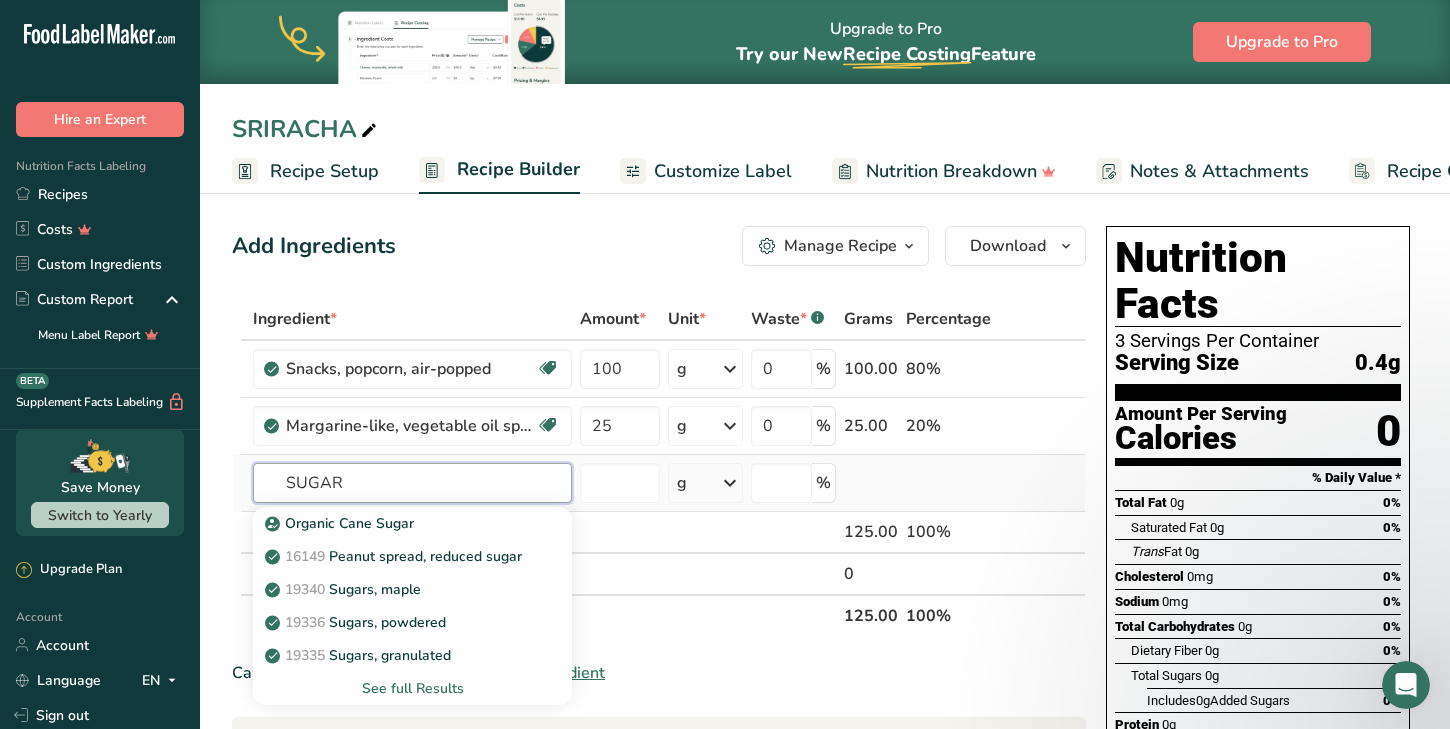scroll, scrollTop: 1, scrollLeft: 1, axis: both 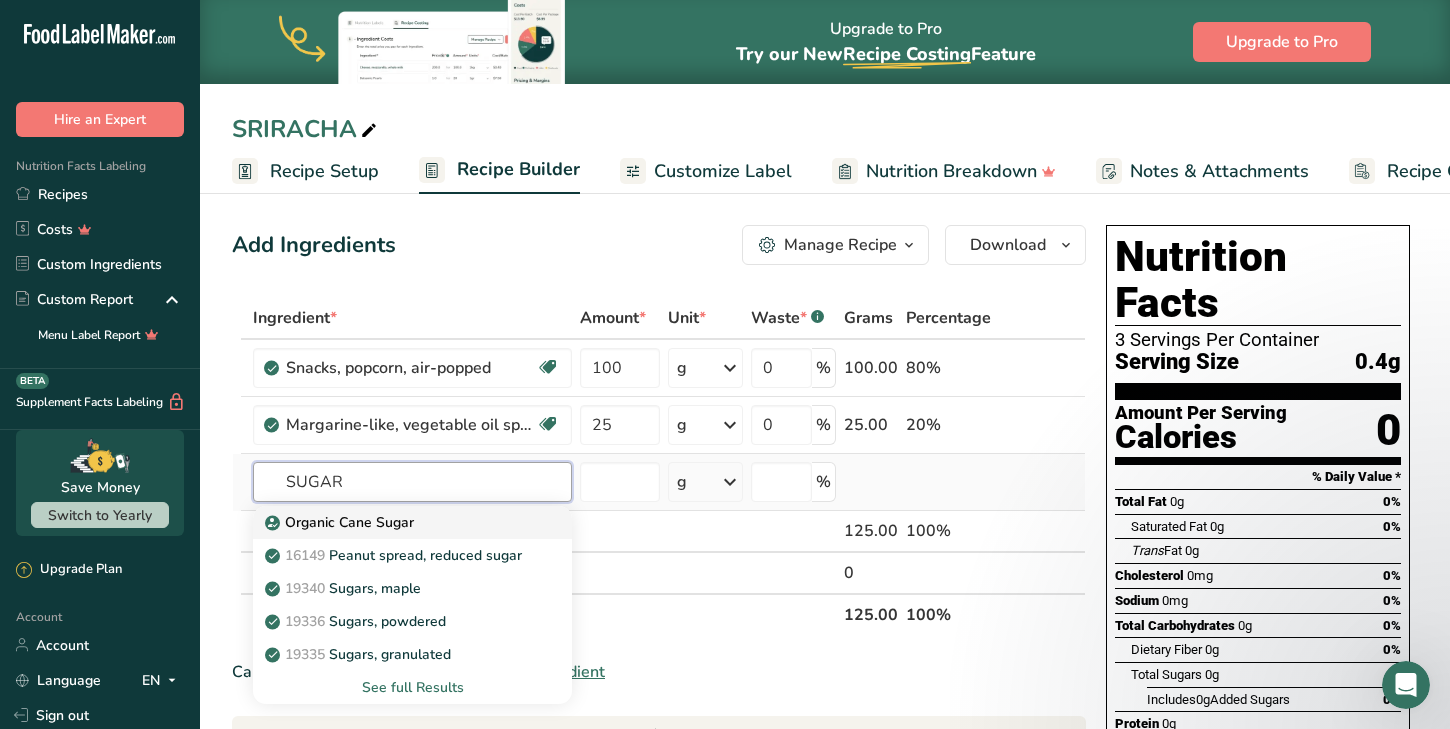 type on "SUGAR" 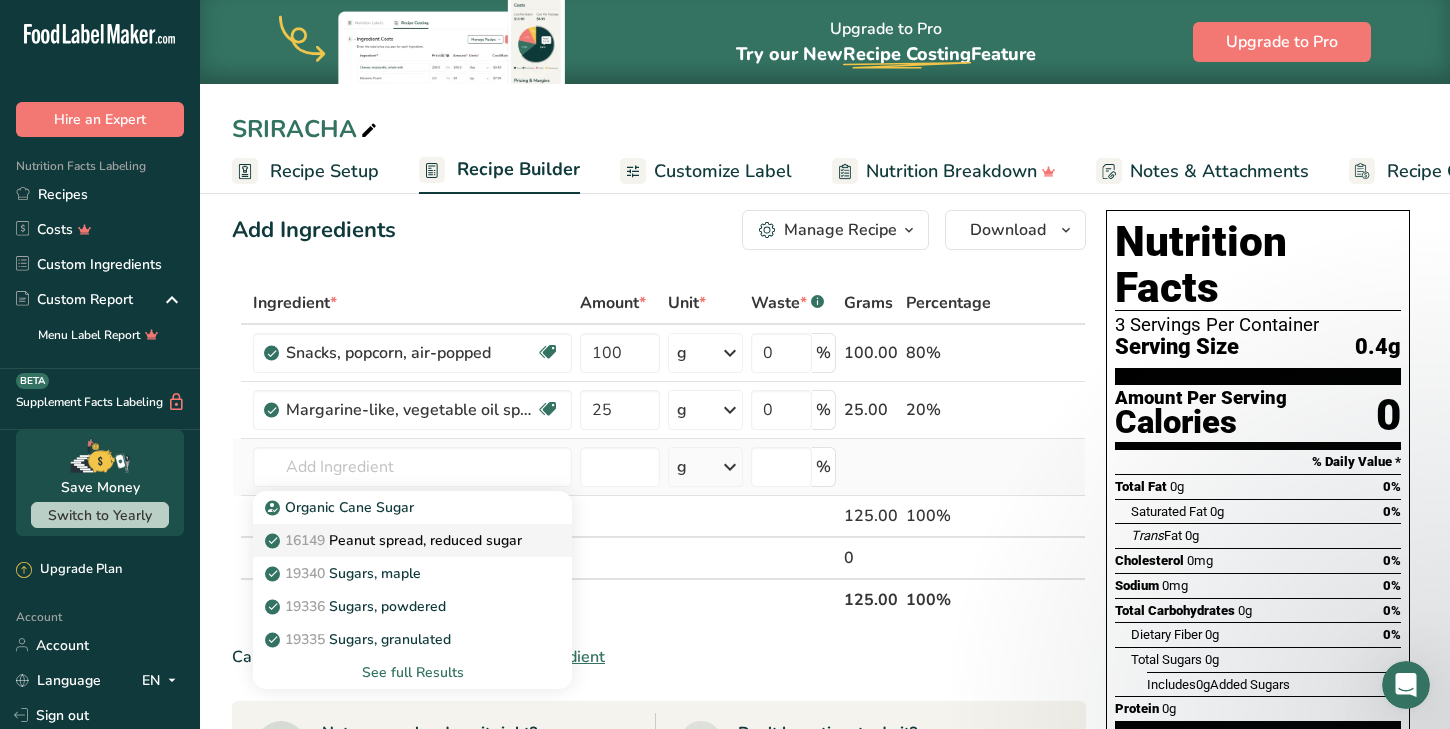 click on "16149
Peanut spread, reduced sugar" at bounding box center [412, 540] 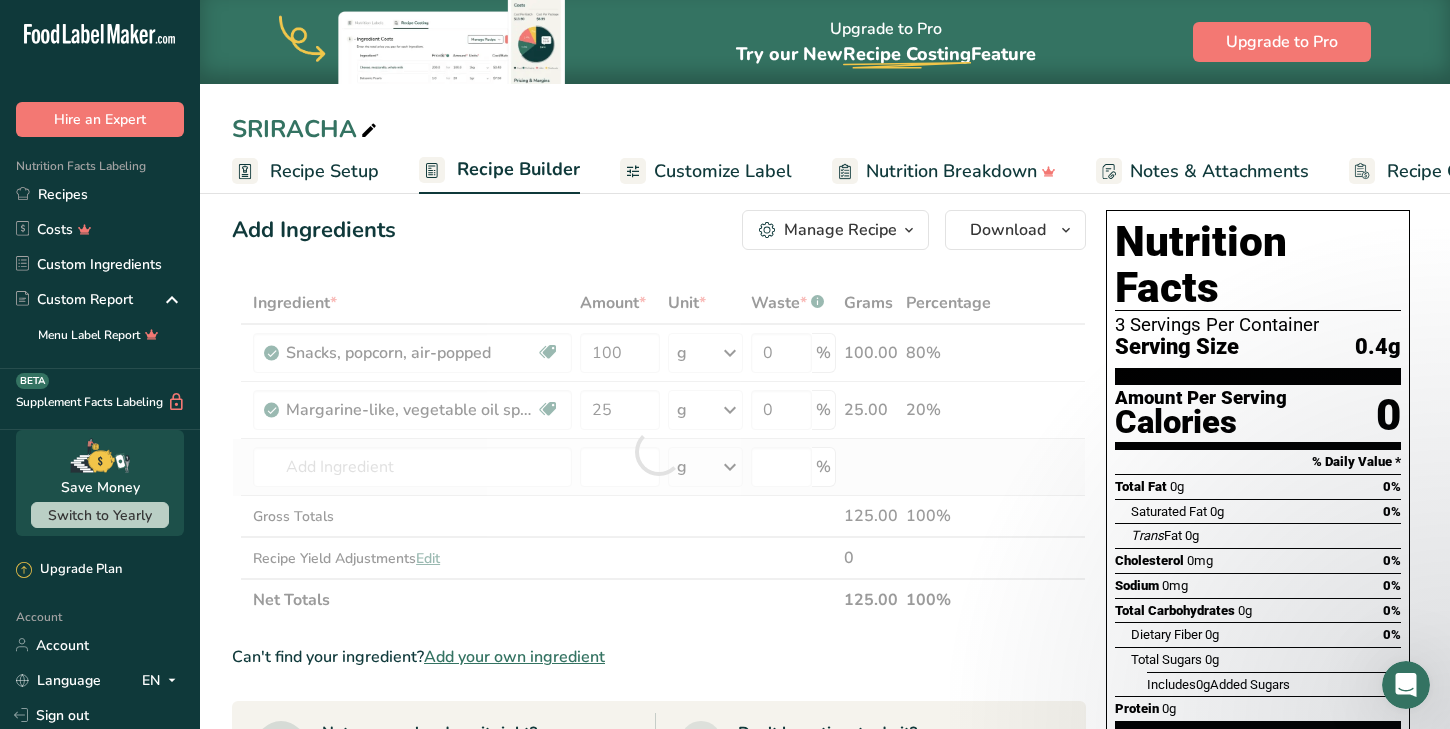 type on "Peanut spread, reduced sugar" 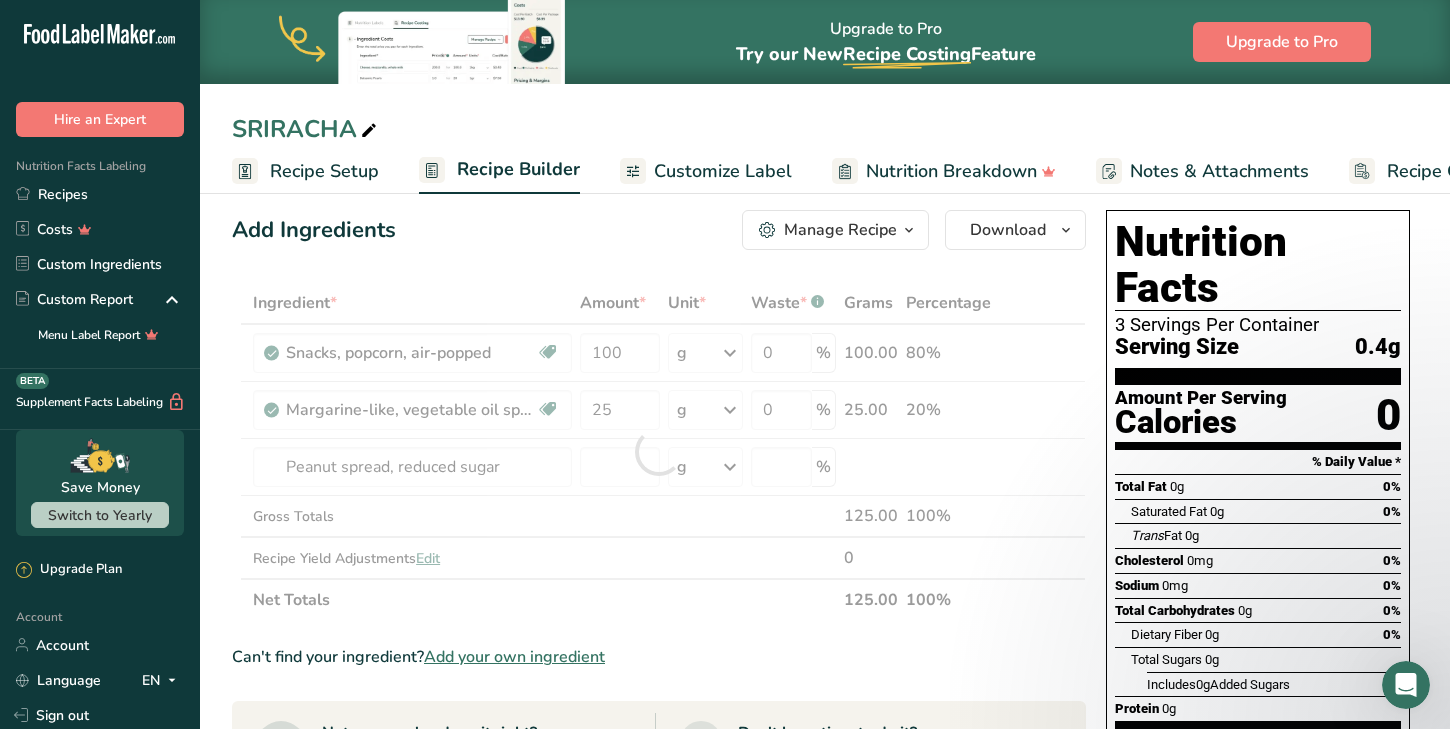 scroll, scrollTop: 12, scrollLeft: 0, axis: vertical 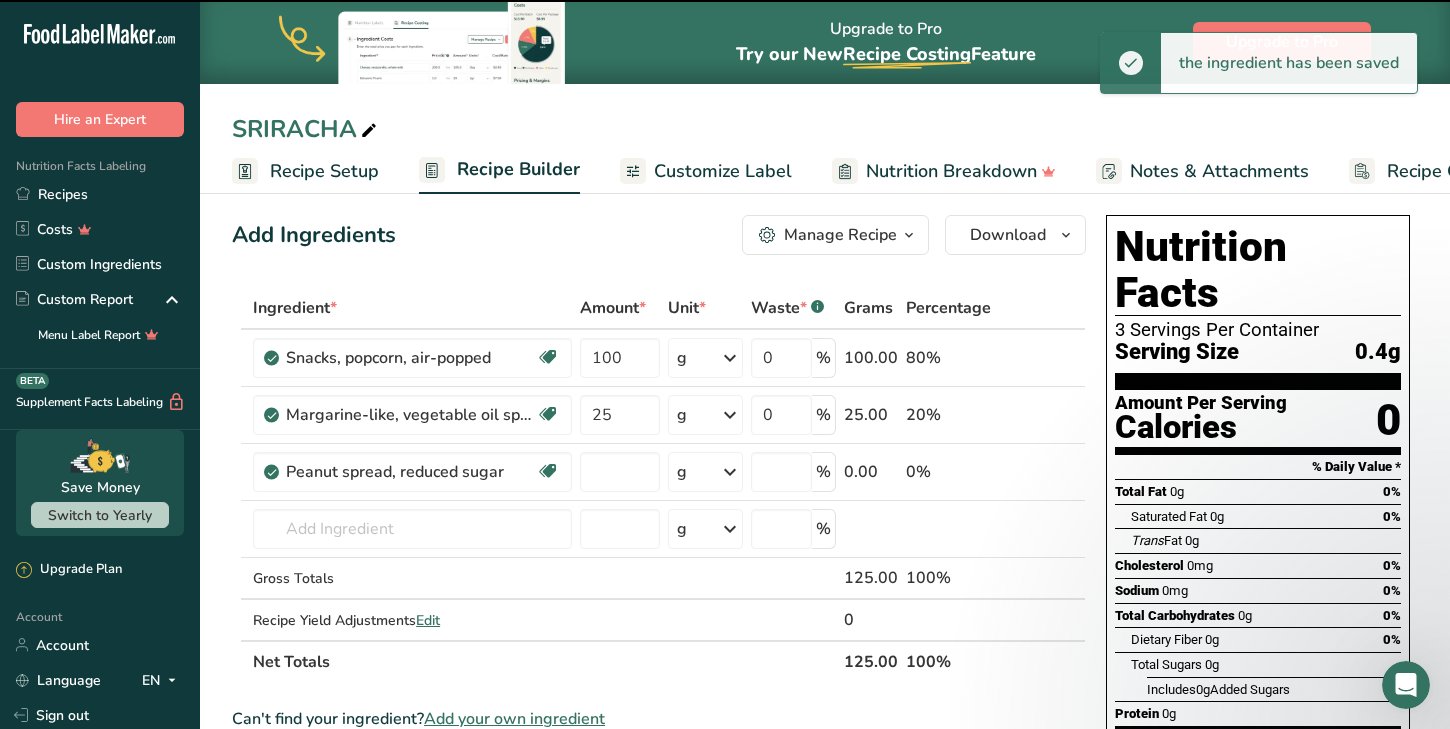 type on "0" 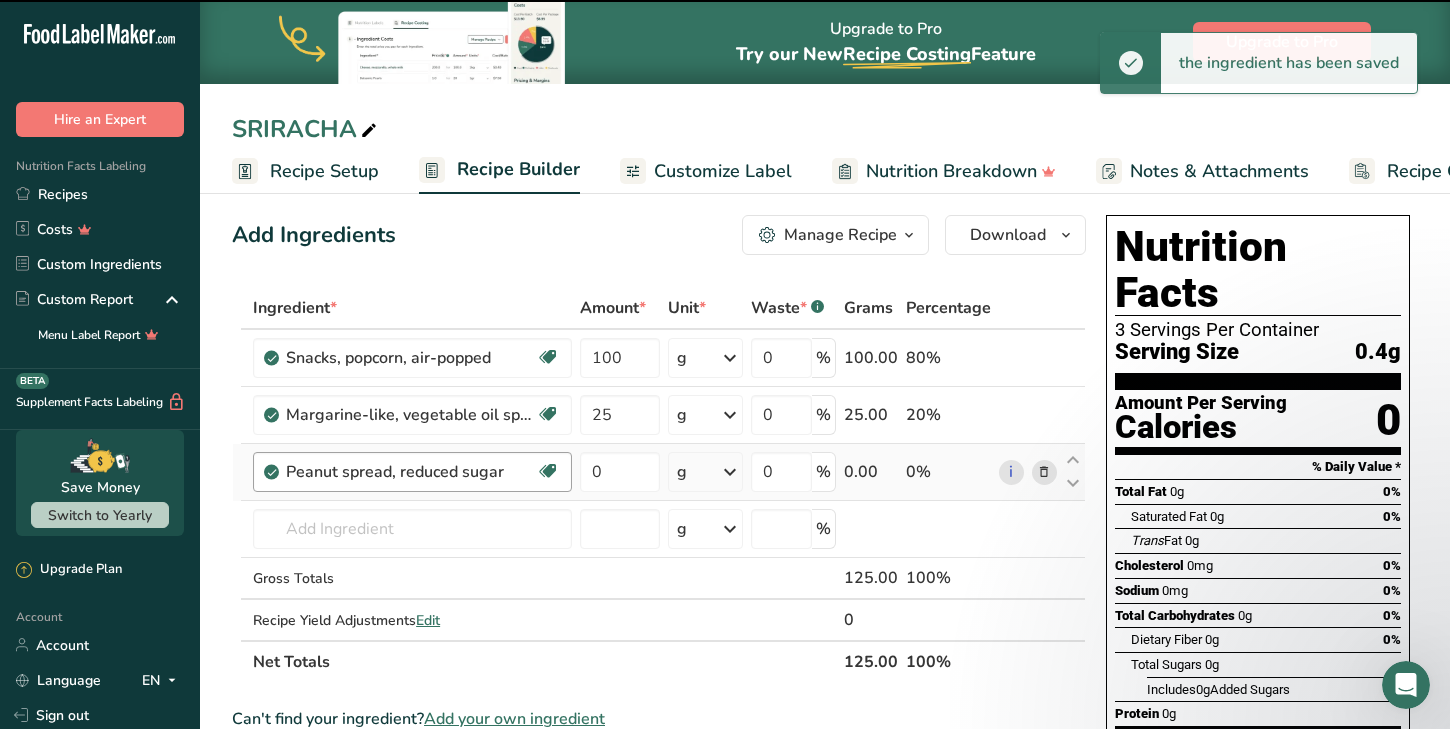 scroll, scrollTop: 13, scrollLeft: 0, axis: vertical 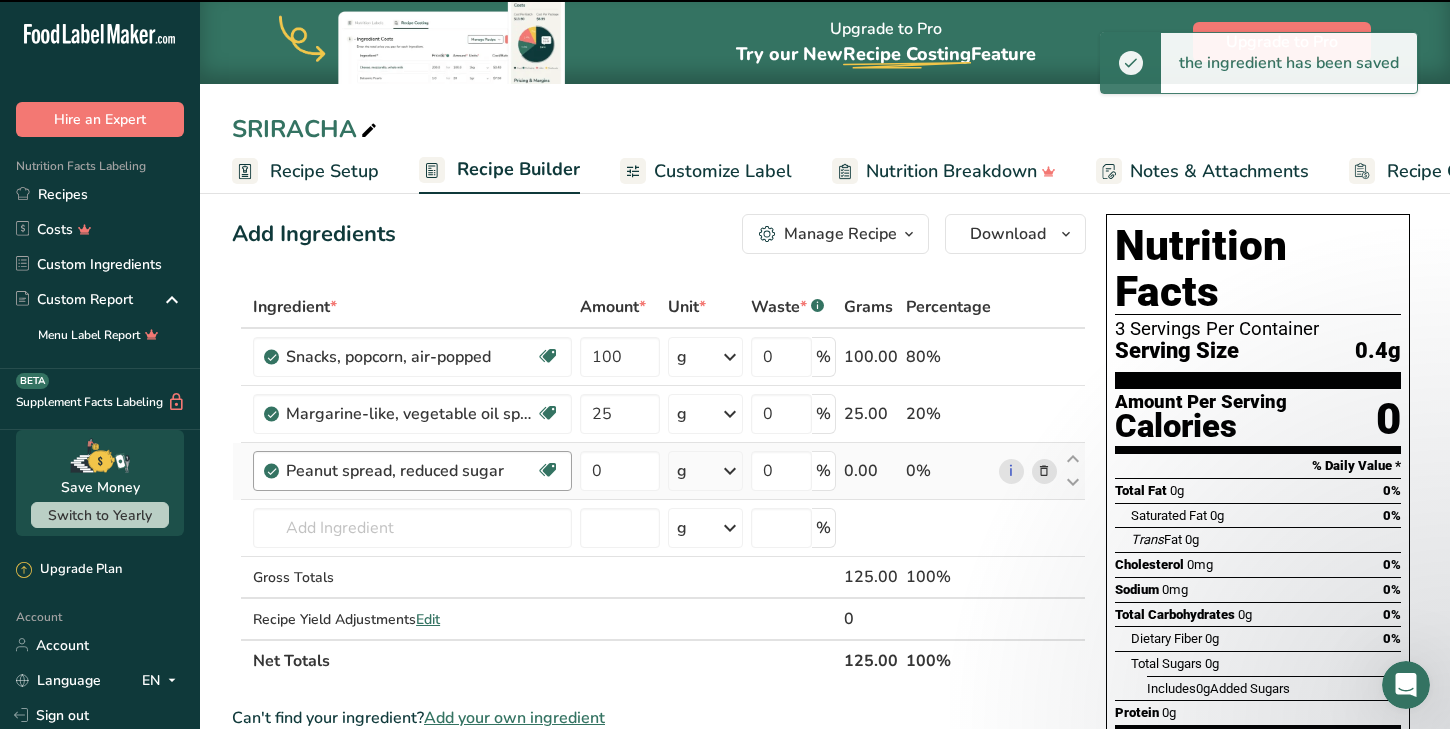 click on "Peanut spread, reduced sugar
Plant-based Protein
Dairy free
Gluten free
Vegan
Vegetarian
Soy free
Source of Healthy Fats" at bounding box center [412, 471] 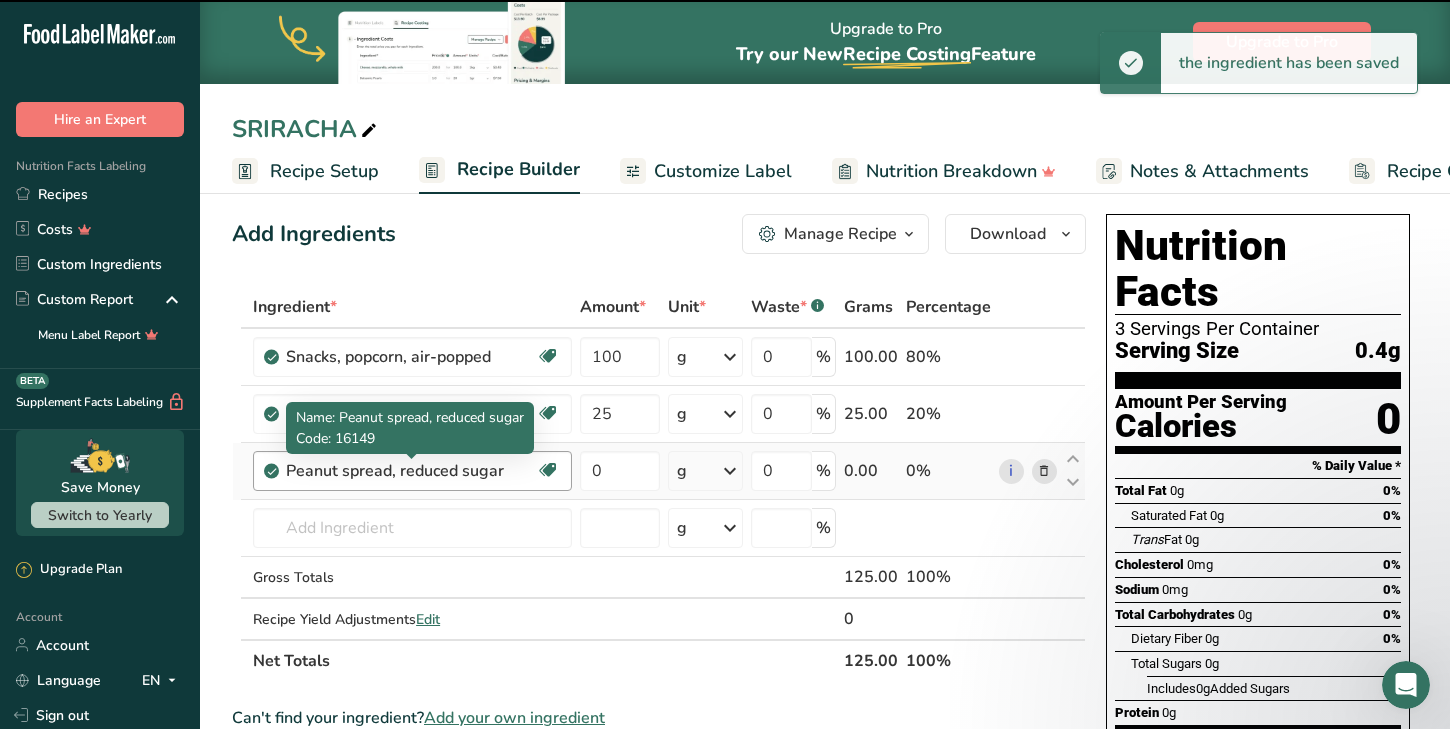 scroll, scrollTop: 13, scrollLeft: 1, axis: both 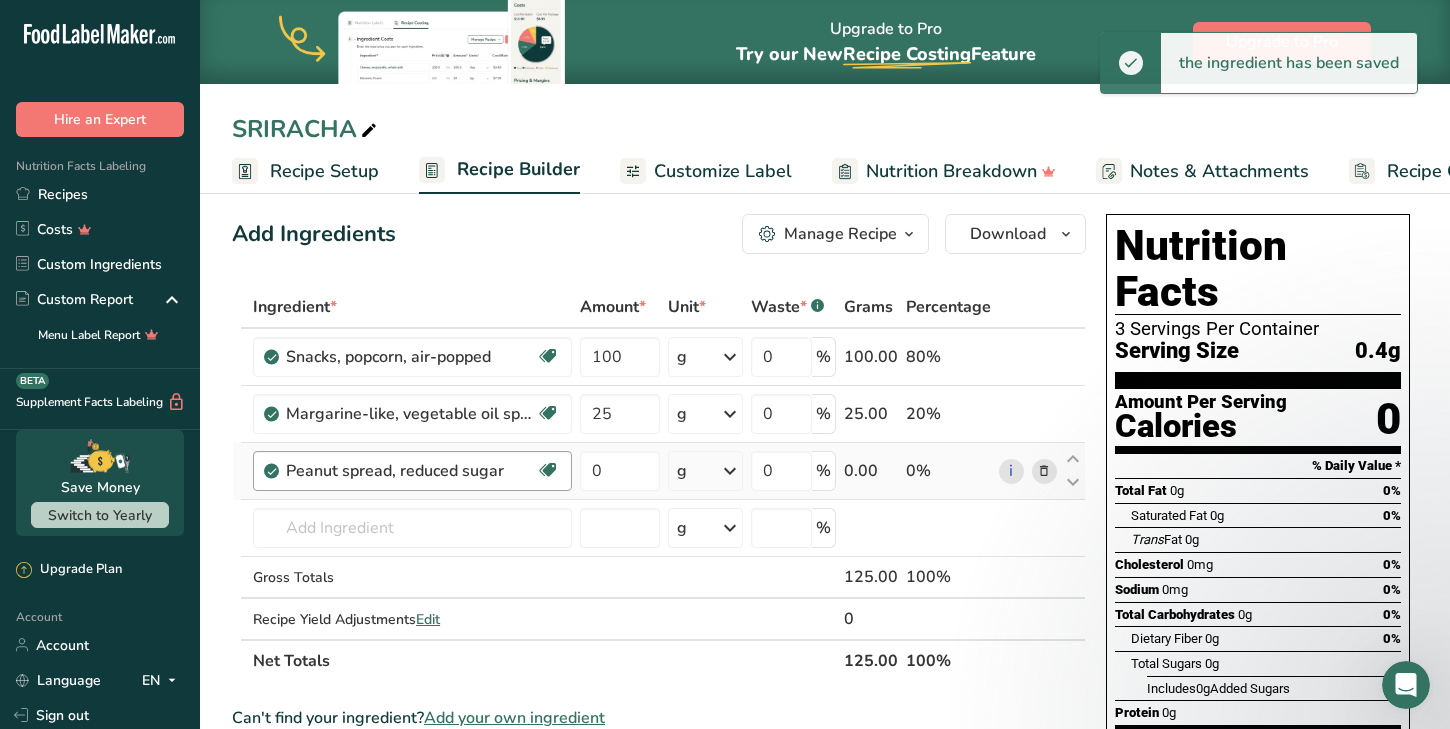drag, startPoint x: 502, startPoint y: 469, endPoint x: 257, endPoint y: 461, distance: 245.13058 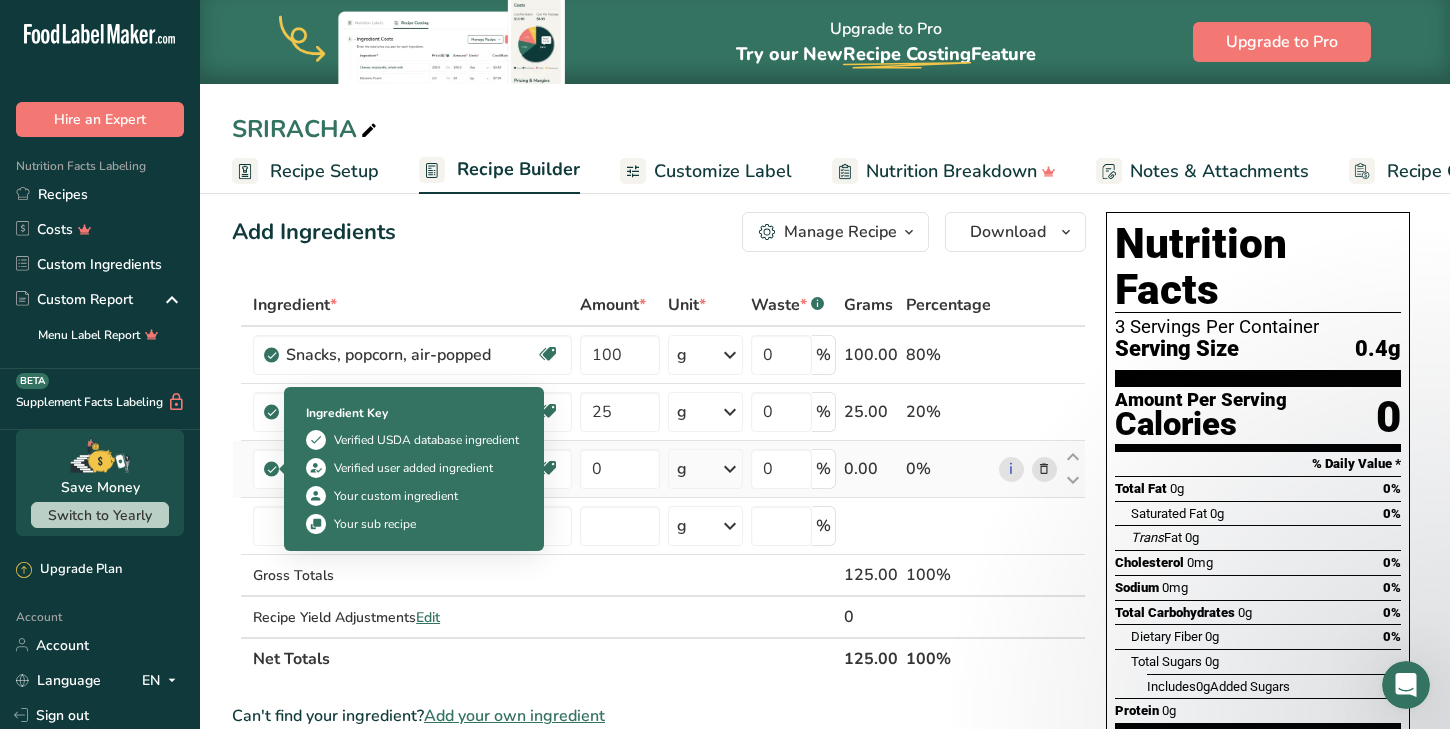 click at bounding box center (272, 469) 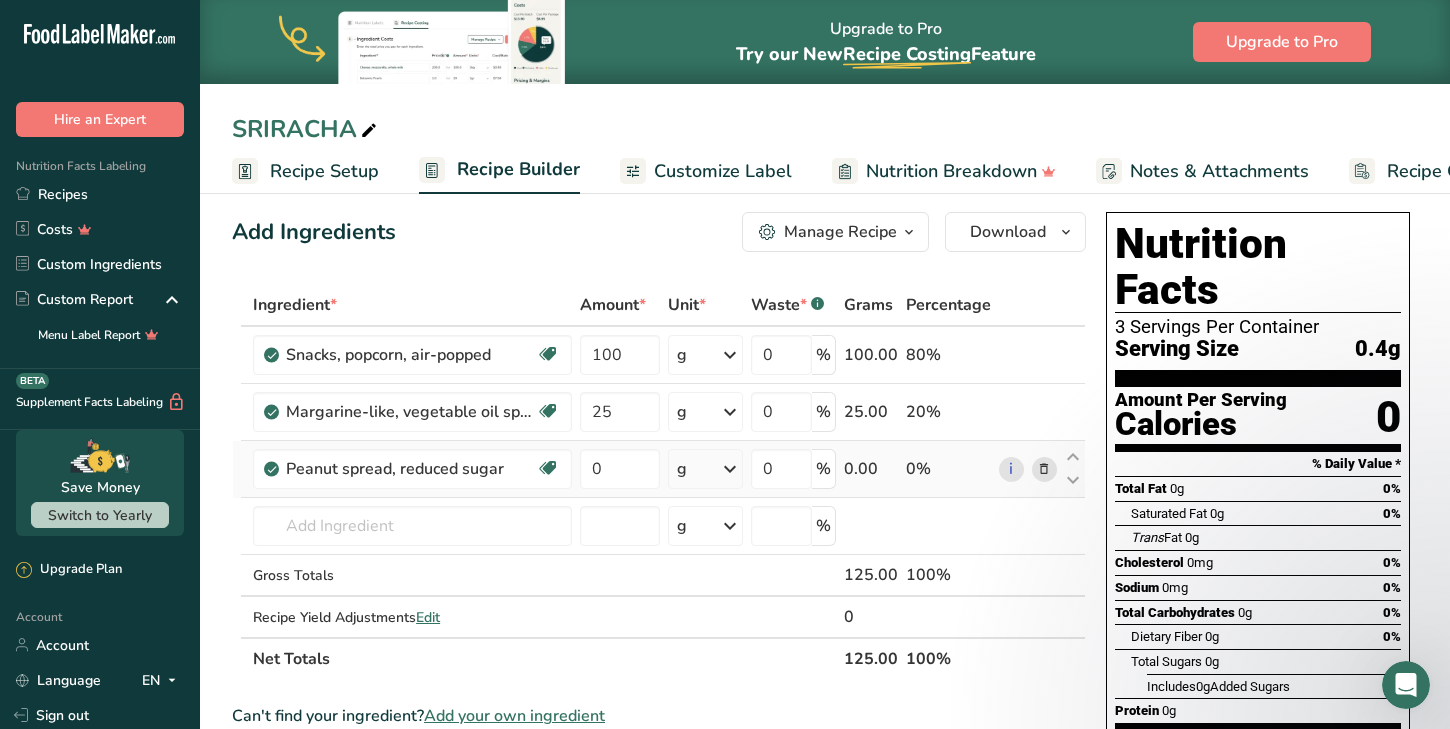 click at bounding box center [1044, 469] 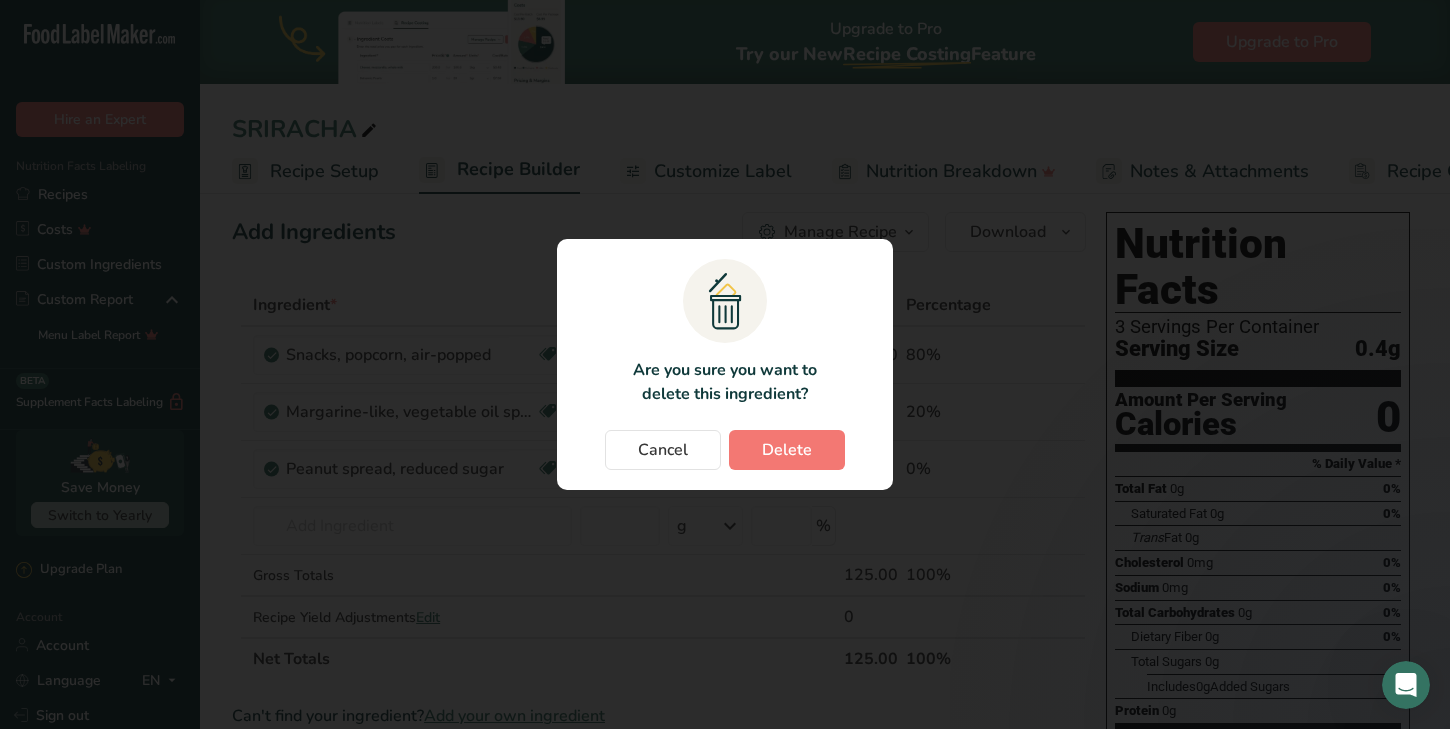 click on "Delete" at bounding box center [787, 450] 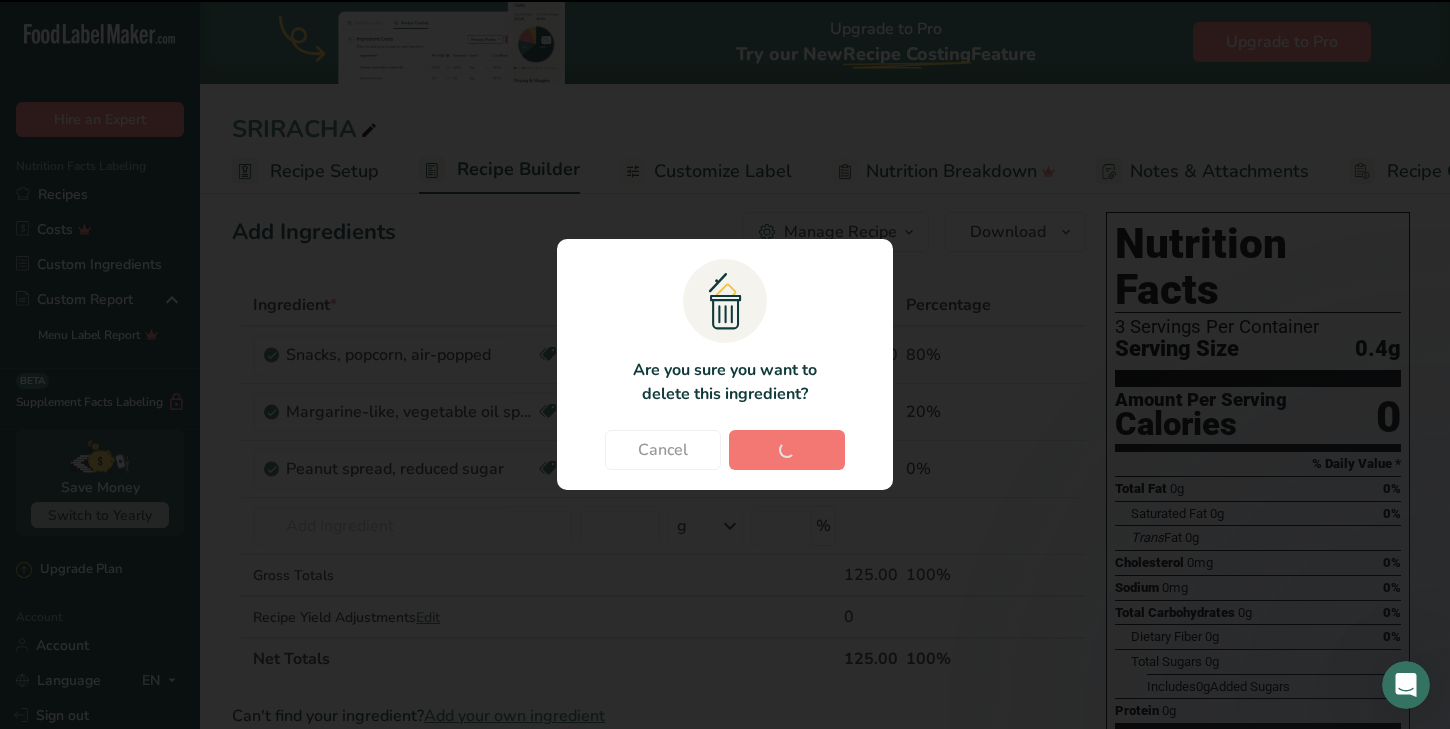 type 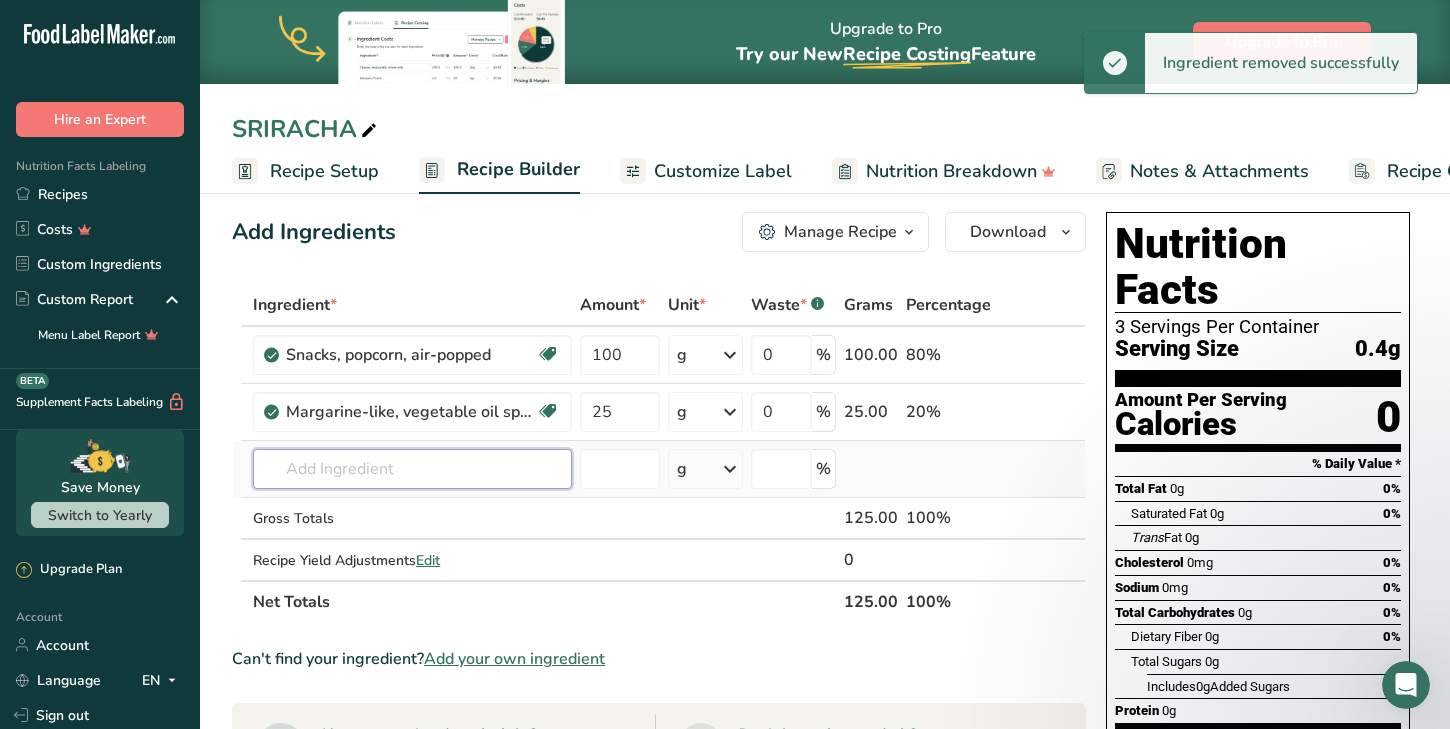 click at bounding box center [412, 469] 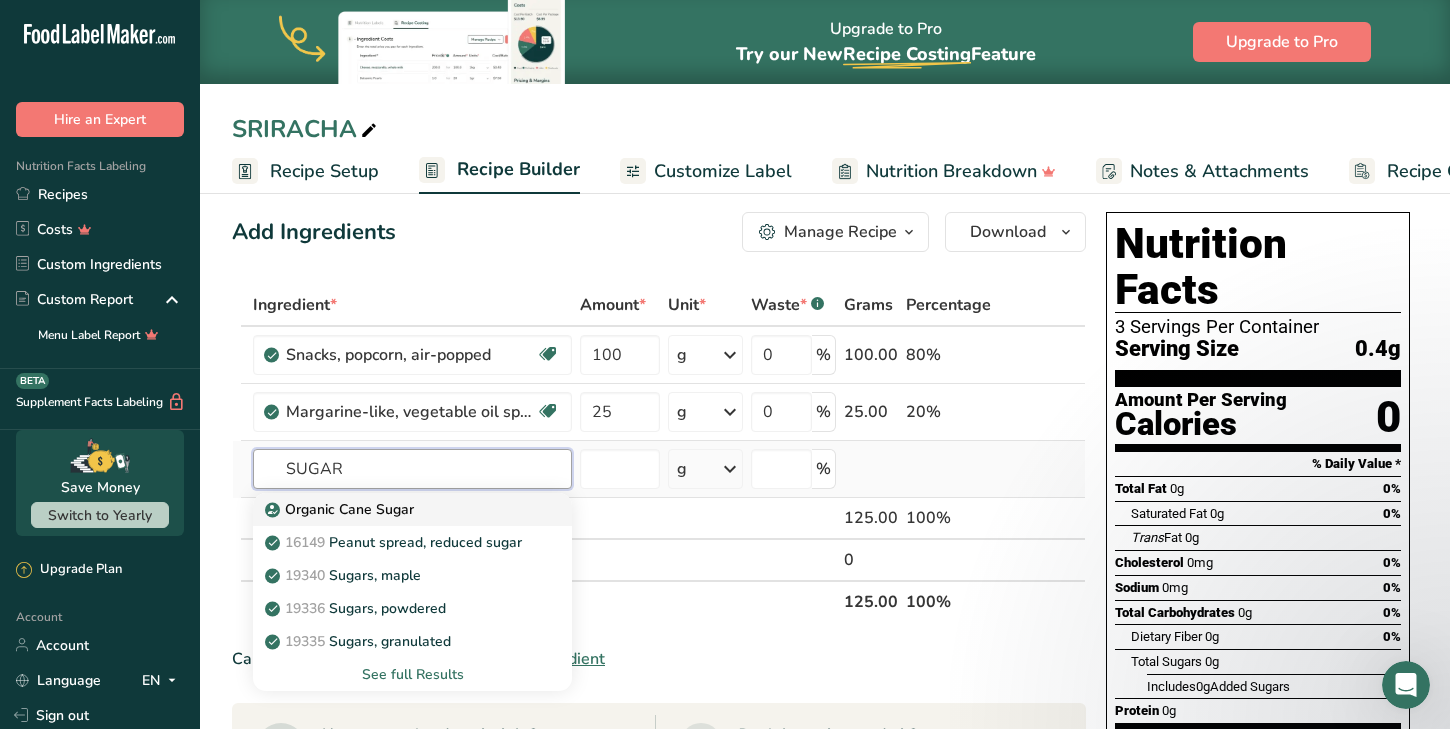 type on "SUGAR" 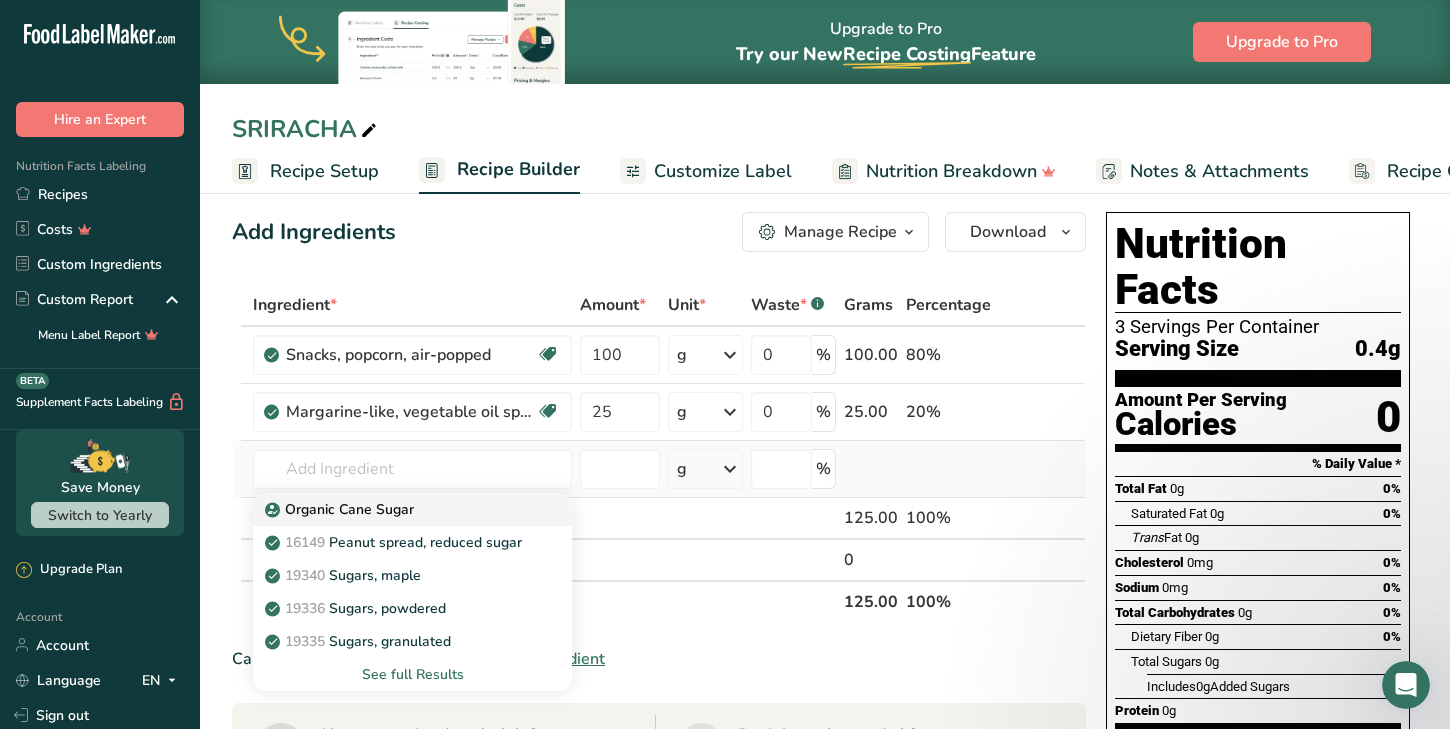 click on "Organic Cane Sugar" at bounding box center (396, 509) 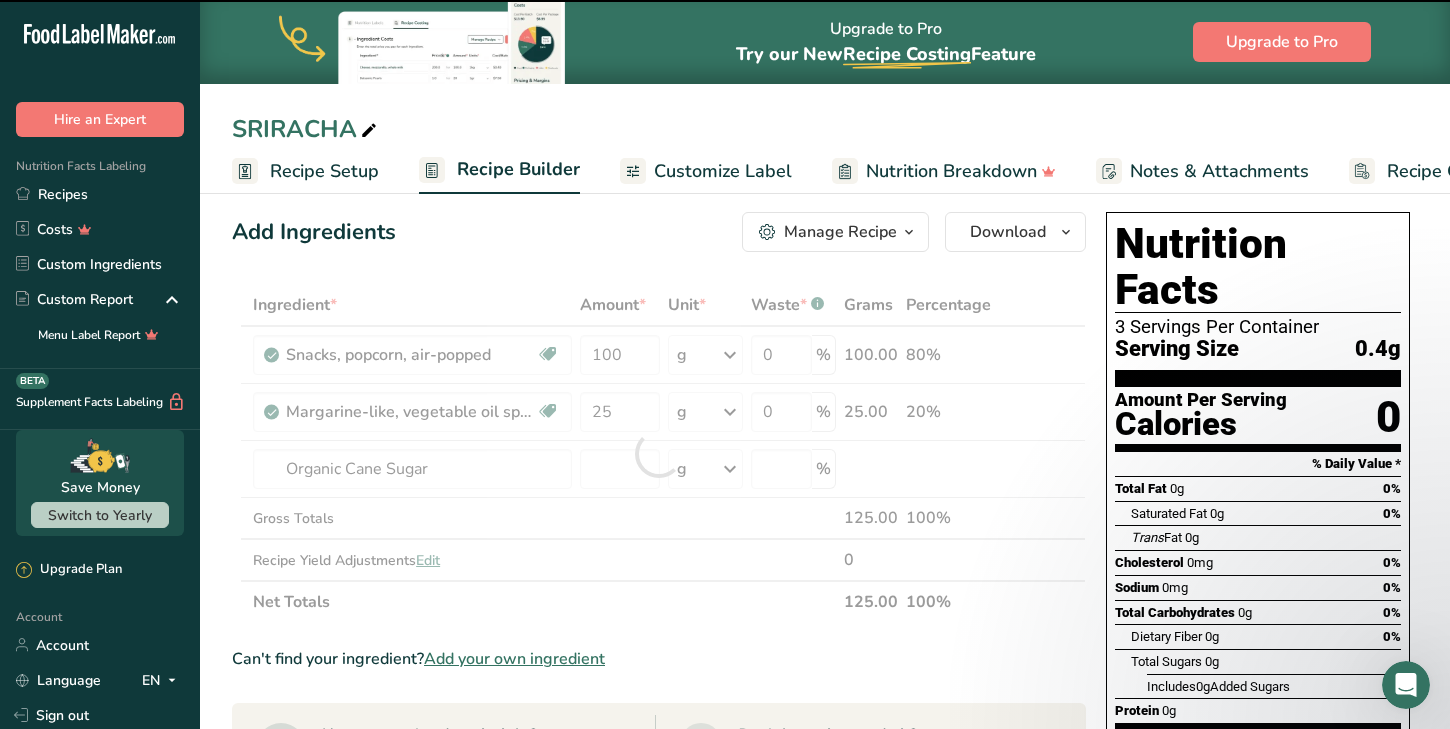 type on "0" 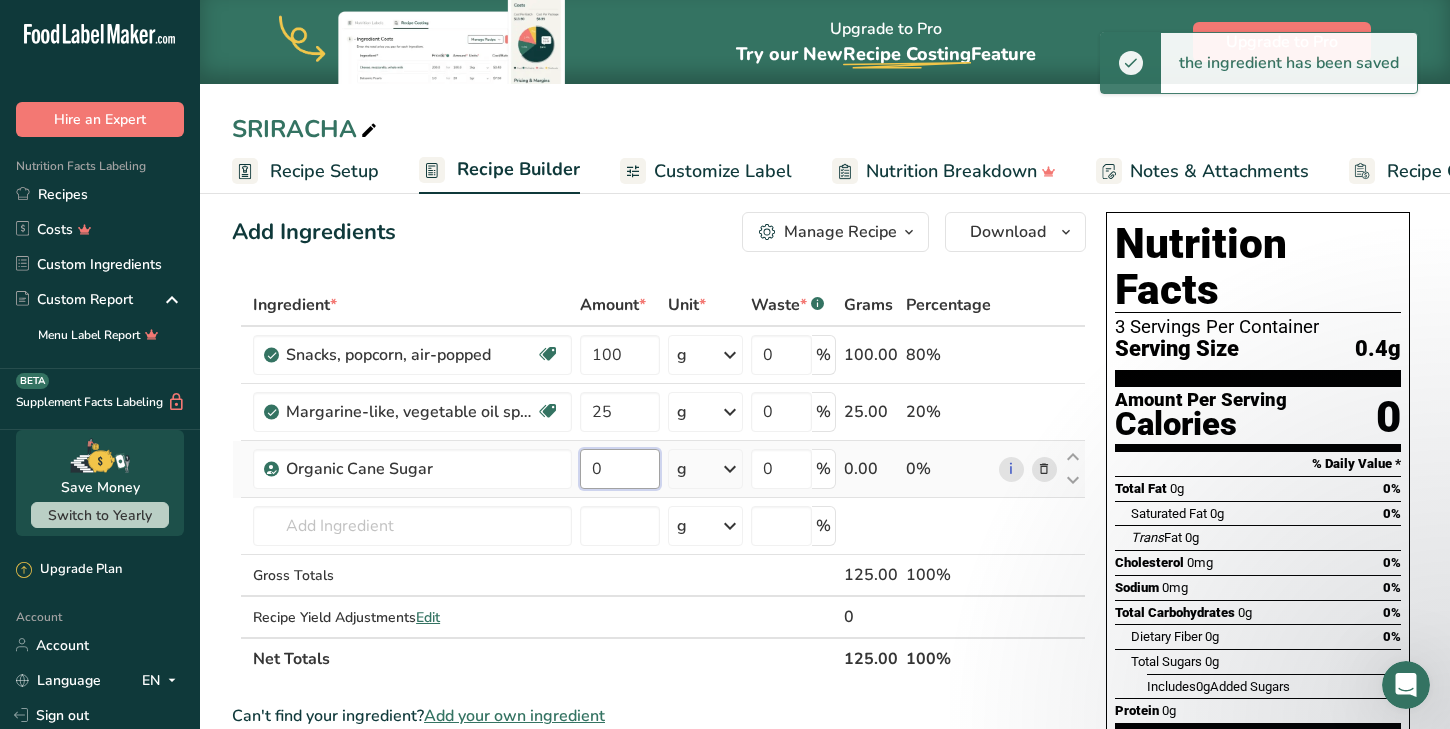 drag, startPoint x: 611, startPoint y: 463, endPoint x: 583, endPoint y: 464, distance: 28.01785 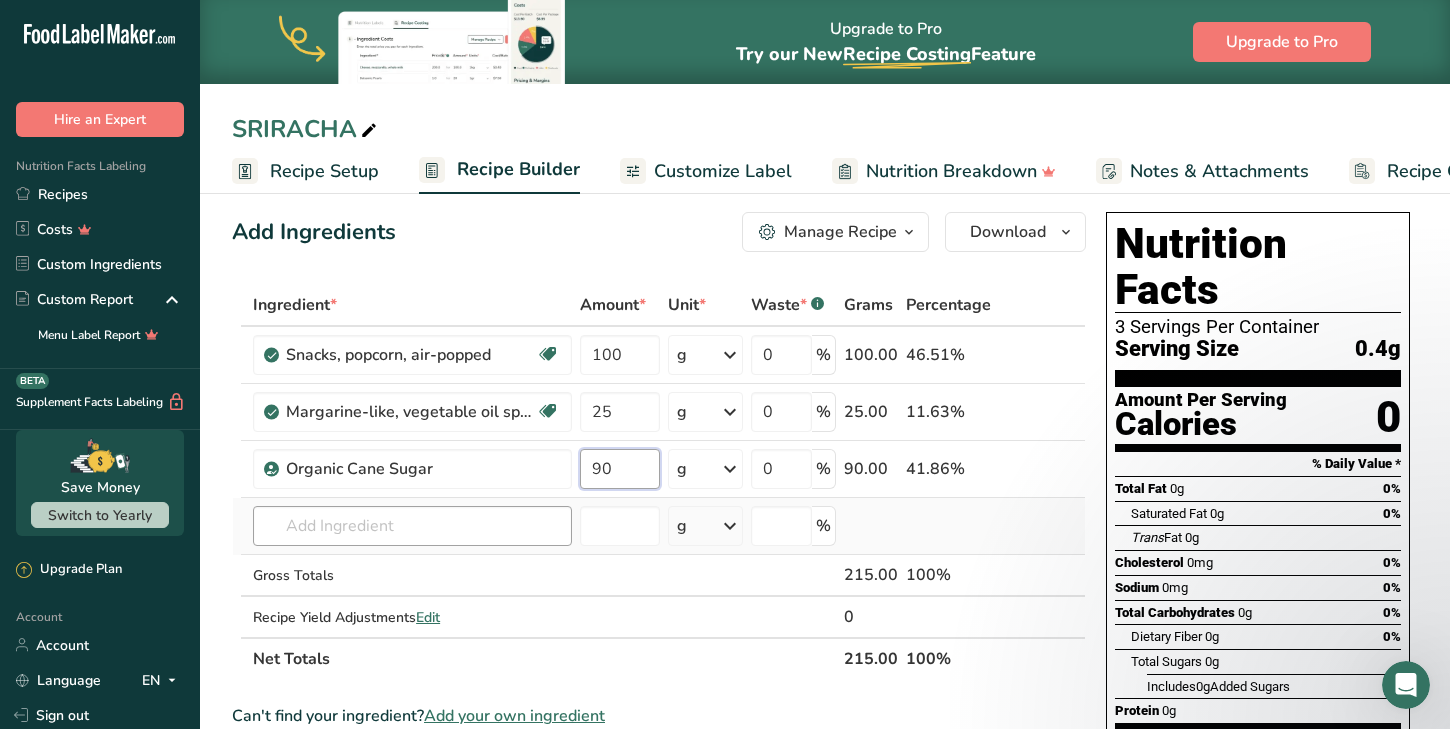 type on "90" 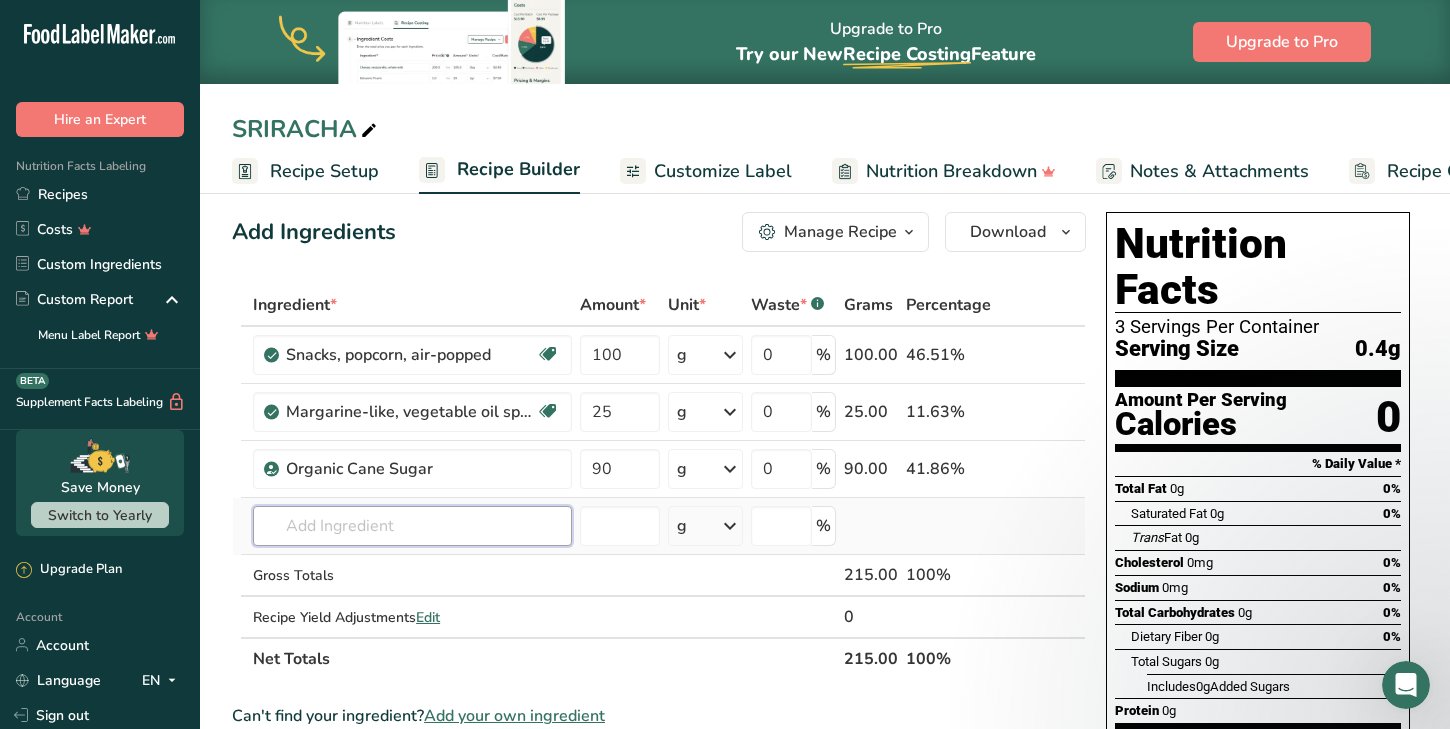 click on "Ingredient *
Amount *
Unit *
Waste *   .a-a{fill:#347362;}.b-a{fill:#fff;}          Grams
Percentage
Snacks, popcorn, air-popped
Dairy free
Gluten free
Vegan
Vegetarian
Soy free
100
g
Portions
1 cup
1 oz
Weight Units
g
kg
mg
See more
Volume Units
l
Volume units require a density conversion. If you know your ingredient's density enter it below. Otherwise, click on "RIA" our AI Regulatory bot - she will be able to help you
lb/ft3
g/cm3
Confirm
mL
lb/ft3" at bounding box center (659, 482) 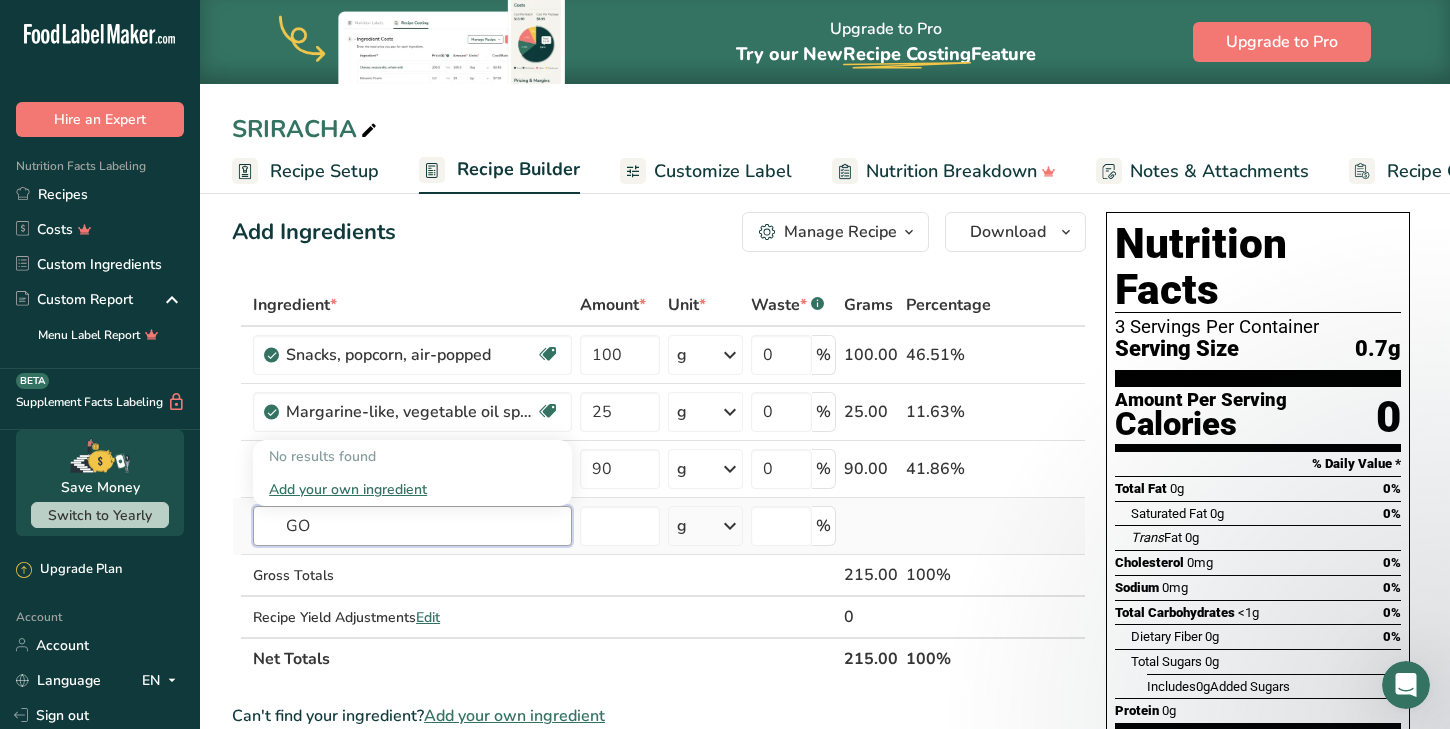 type on "G" 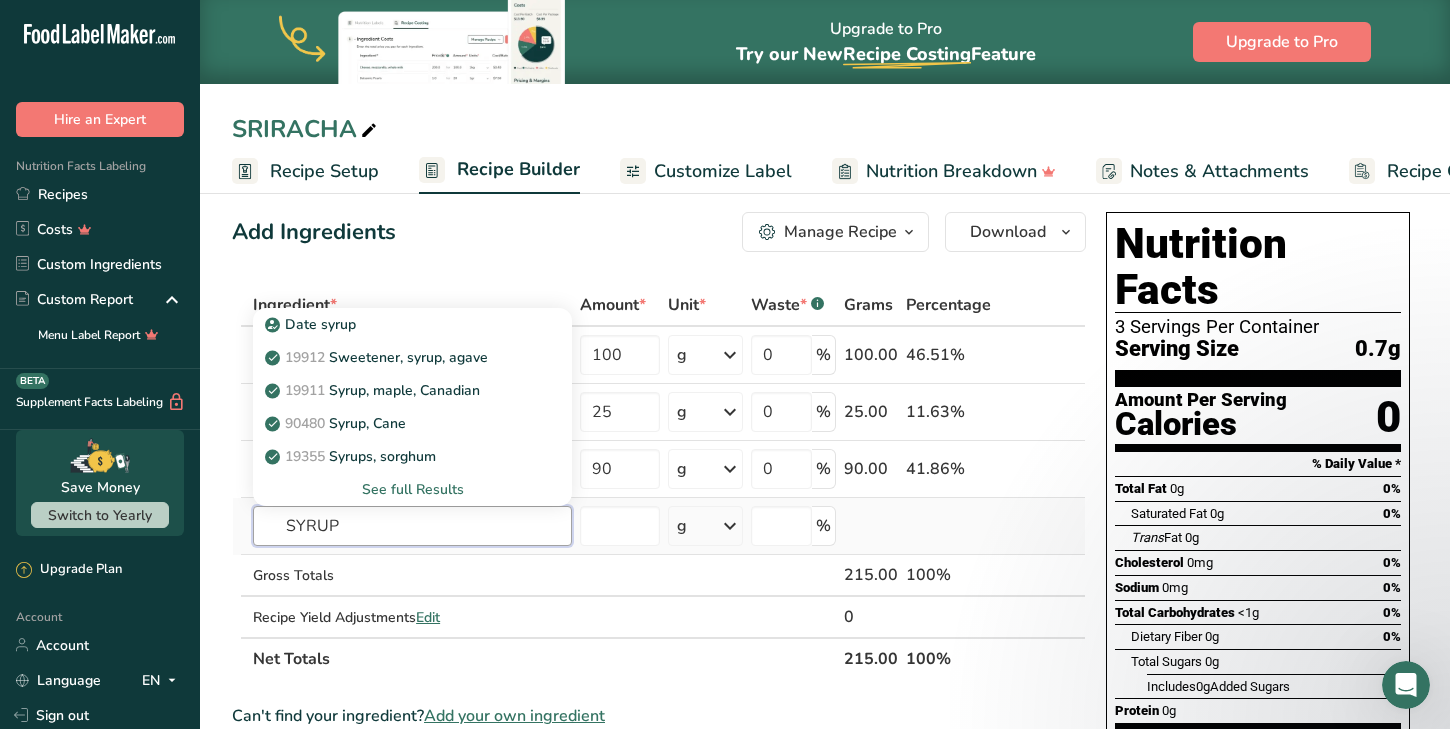 type on "SYRUP" 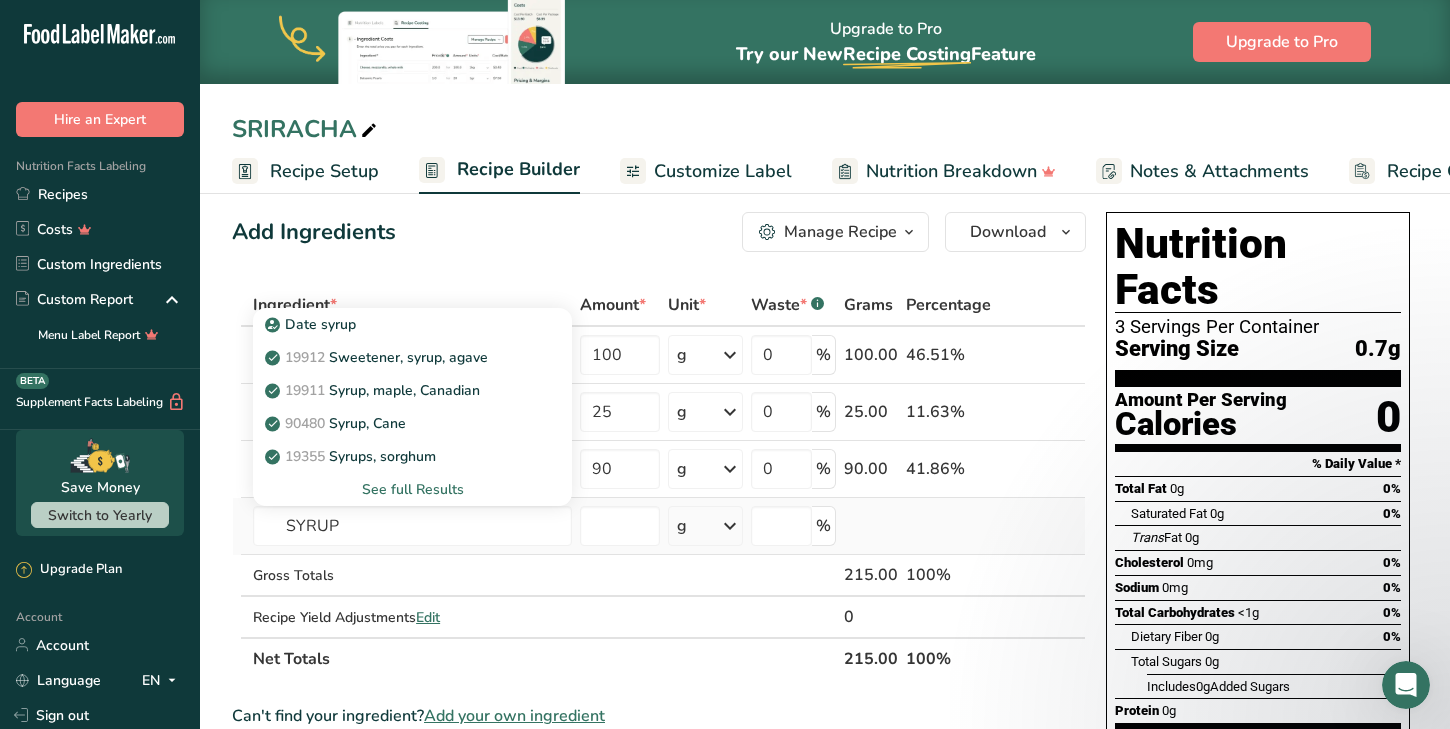 type 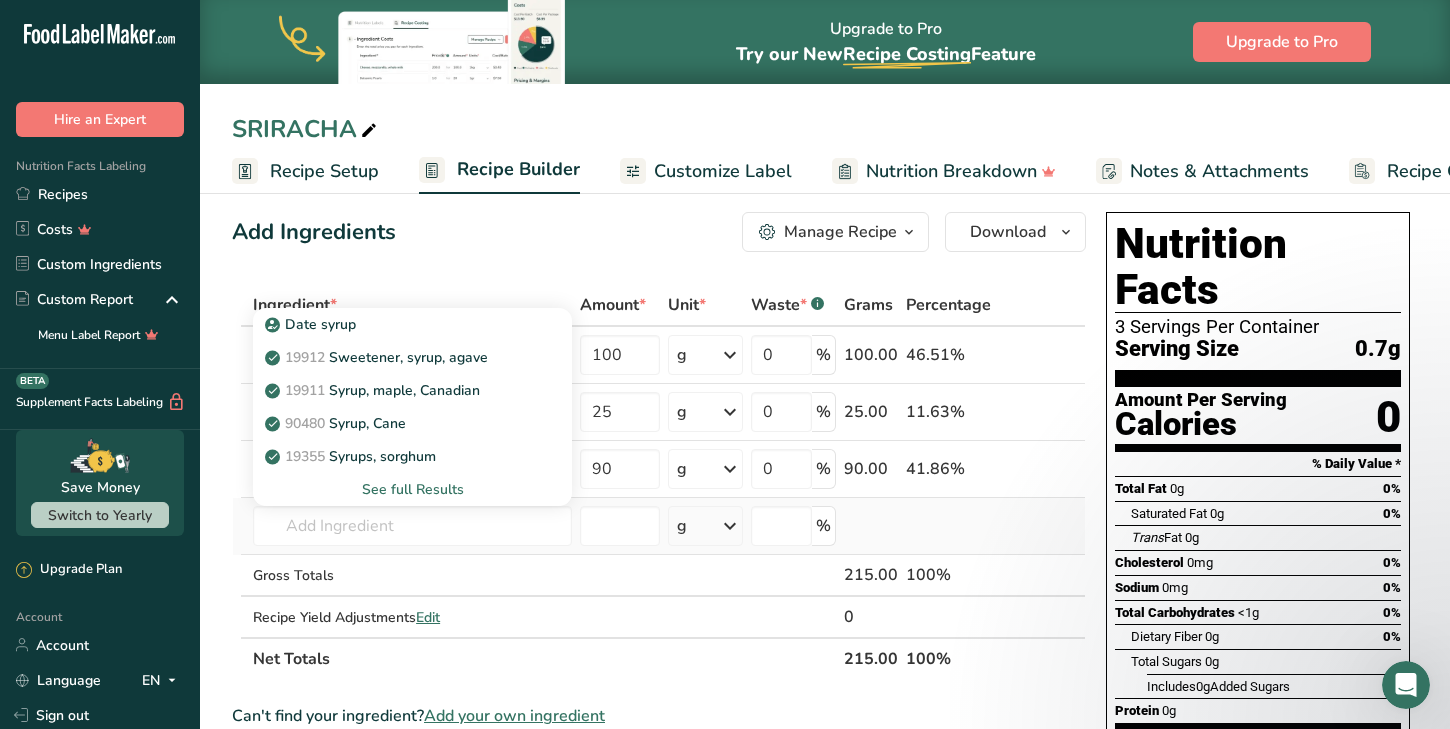 click on "See full Results" at bounding box center [412, 489] 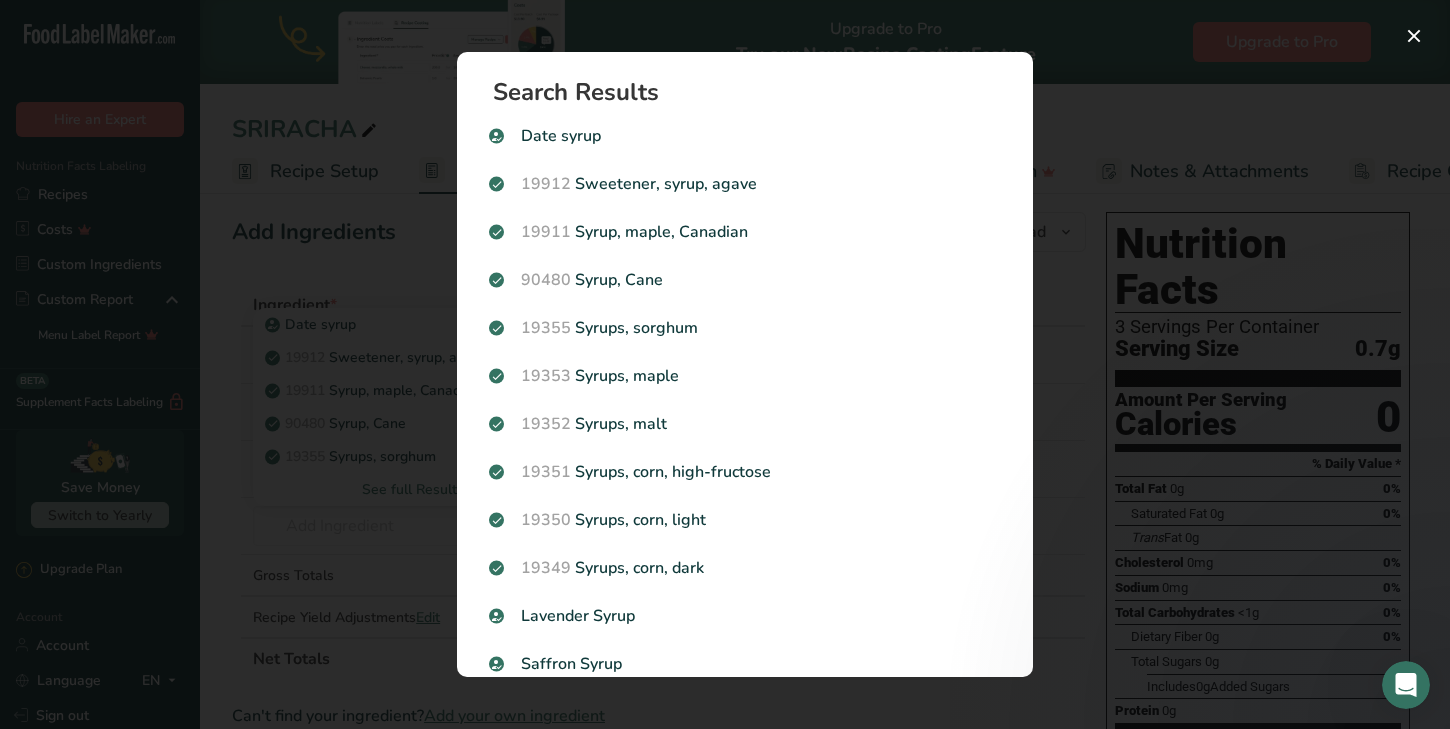 scroll, scrollTop: 0, scrollLeft: 0, axis: both 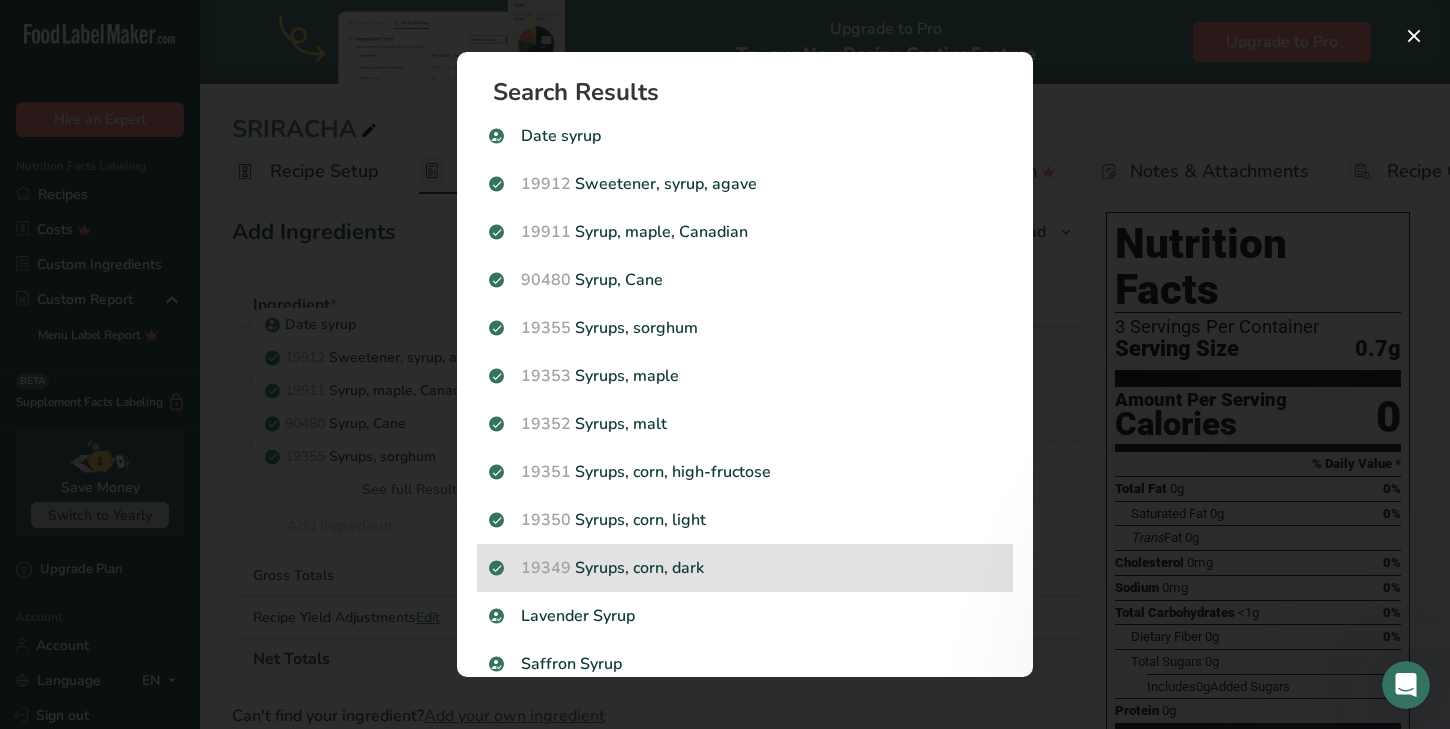 click on "19349
Syrups, corn, dark" at bounding box center (745, 568) 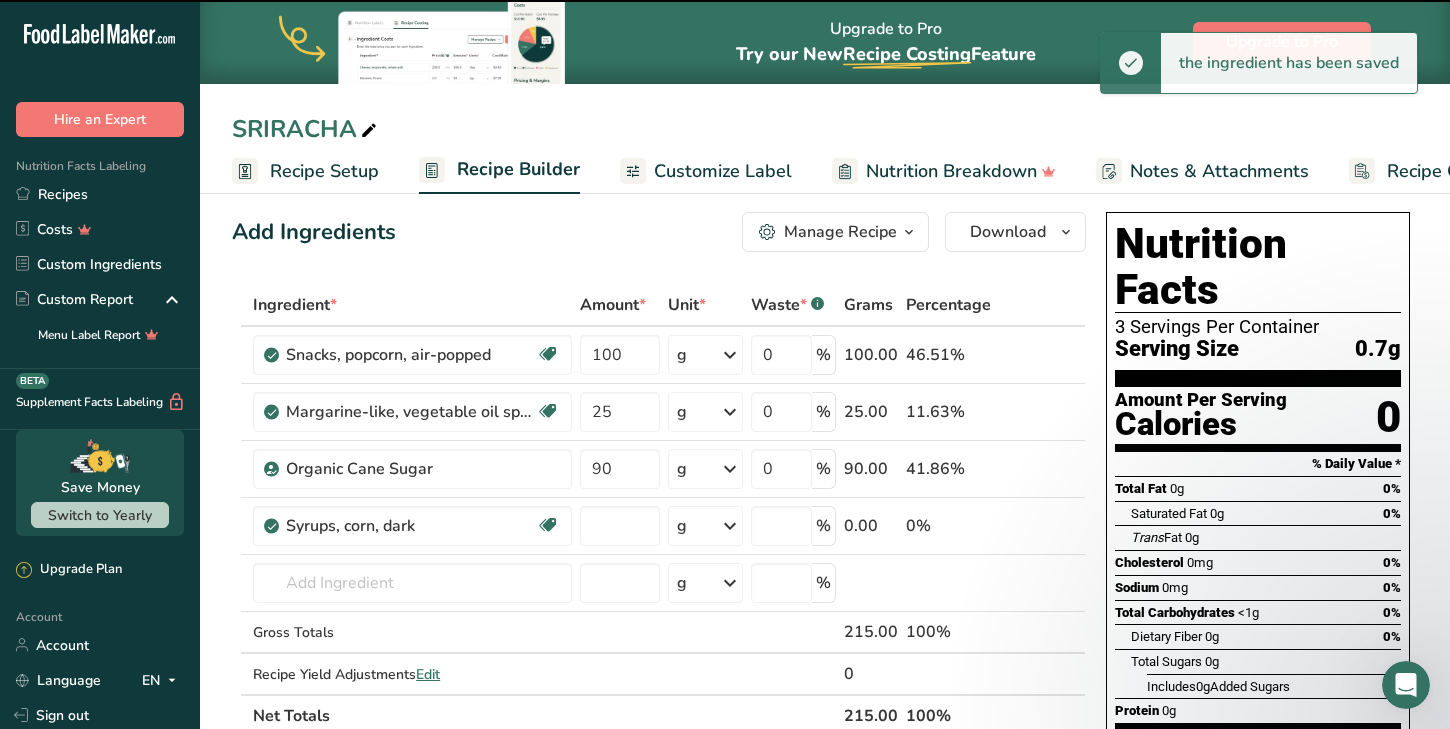 type on "0" 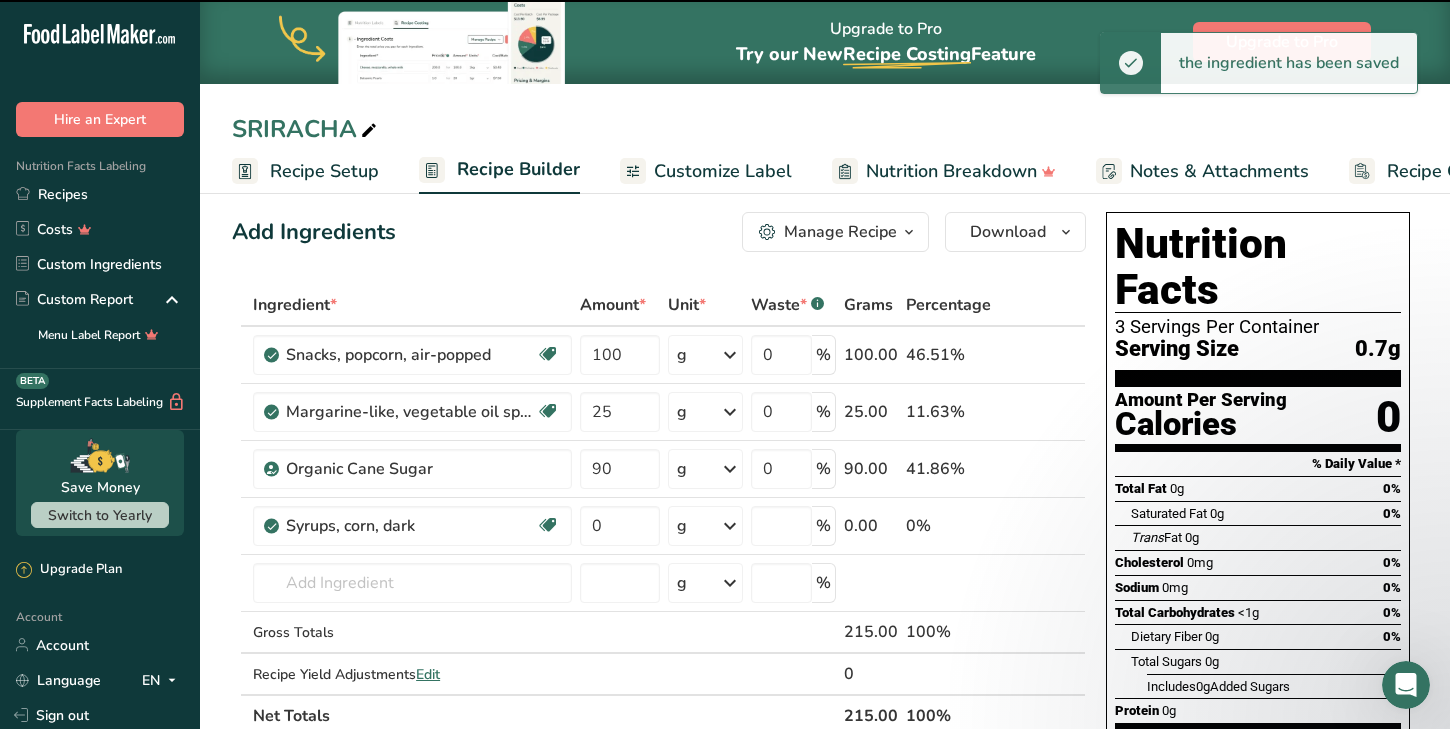 type on "0" 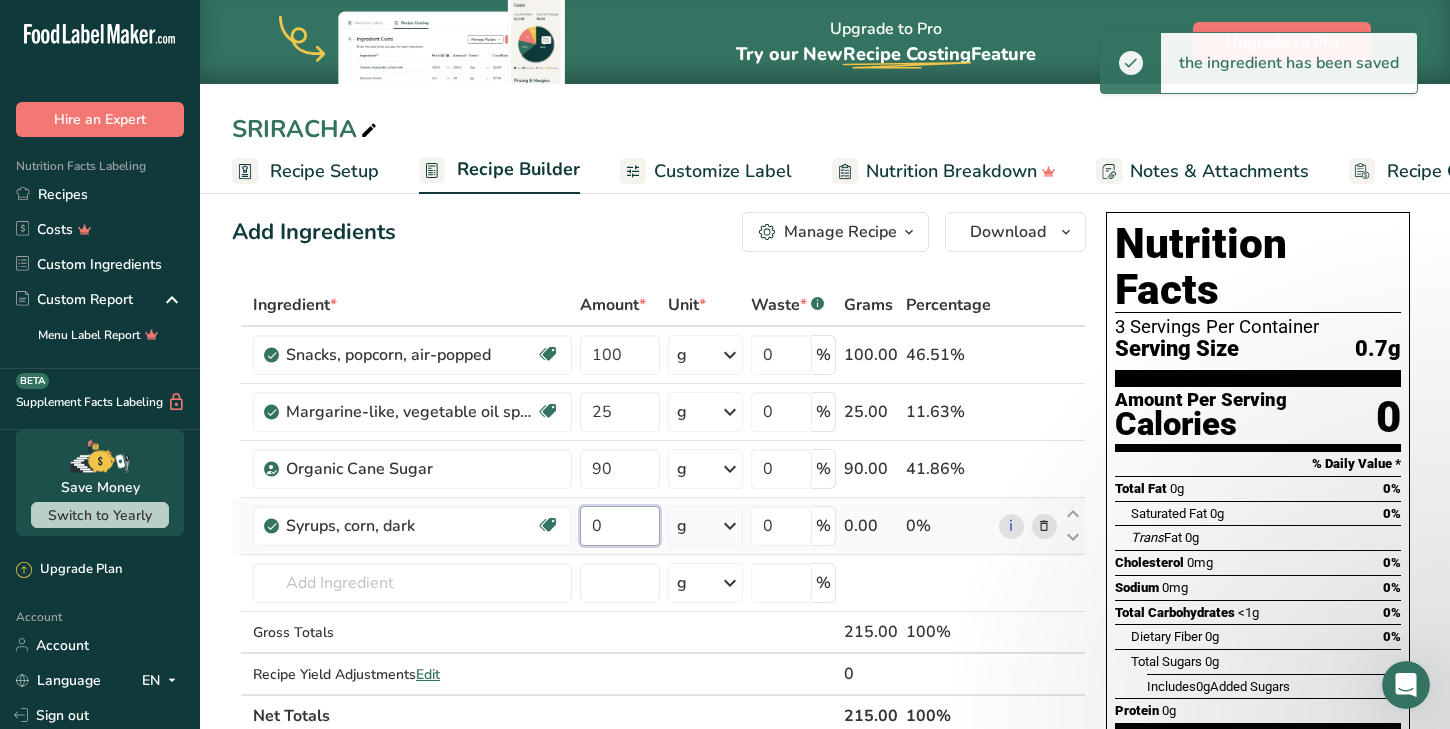 drag, startPoint x: 637, startPoint y: 526, endPoint x: 579, endPoint y: 522, distance: 58.137768 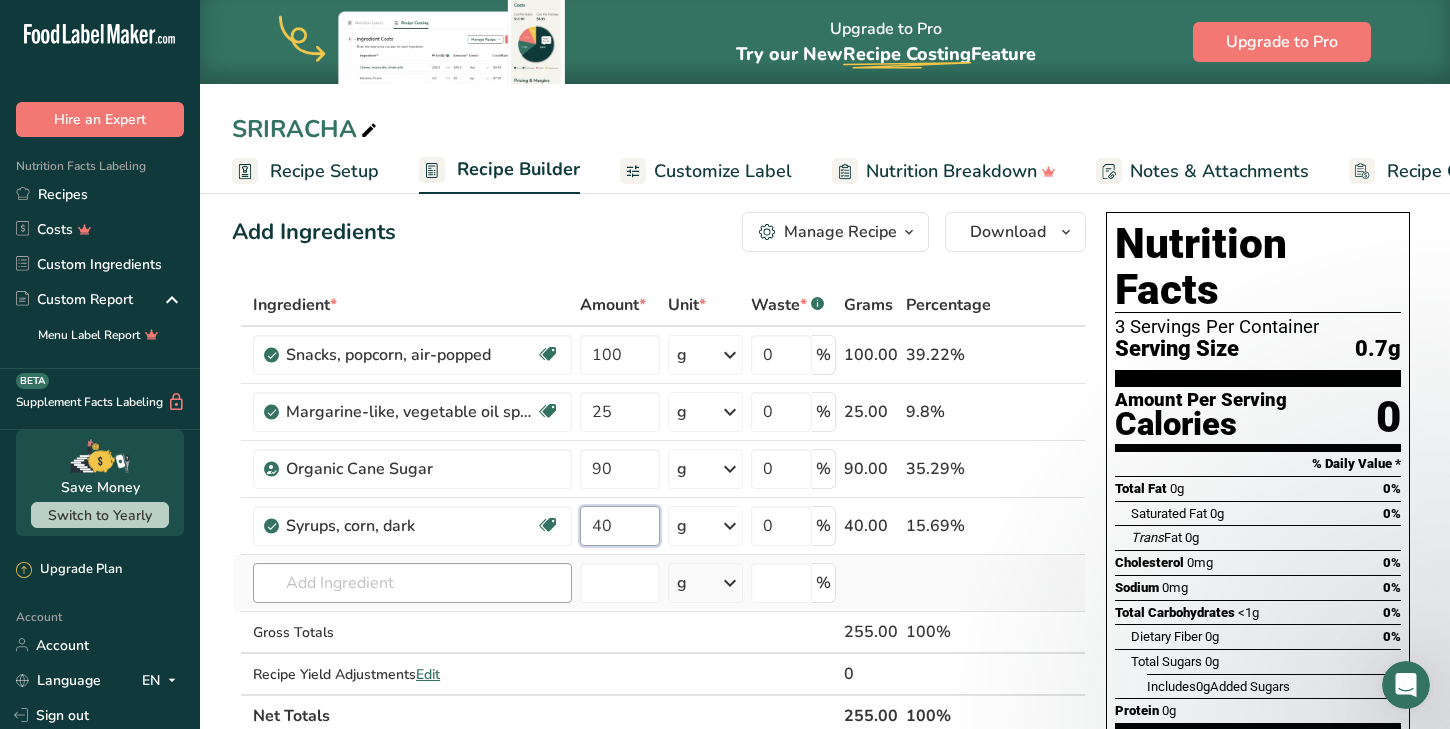 type on "40" 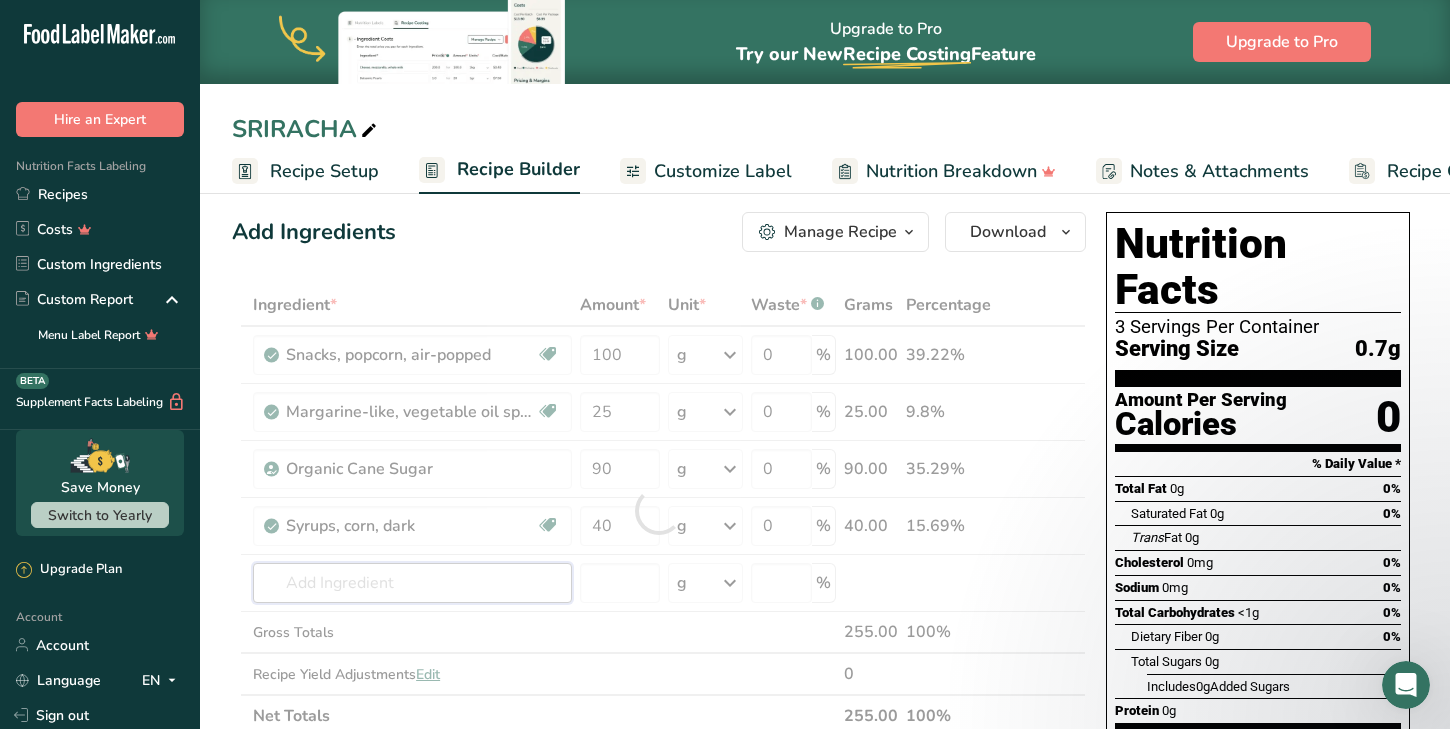 click on "Ingredient *
Amount *
Unit *
Waste *   .a-a{fill:#347362;}.b-a{fill:#fff;}          Grams
Percentage
Snacks, popcorn, air-popped
Dairy free
Gluten free
Vegan
Vegetarian
Soy free
100
g
Portions
1 cup
1 oz
Weight Units
g
kg
mg
See more
Volume Units
l
Volume units require a density conversion. If you know your ingredient's density enter it below. Otherwise, click on "RIA" our AI Regulatory bot - she will be able to help you
lb/ft3
g/cm3
Confirm
mL
lb/ft3" at bounding box center [659, 510] 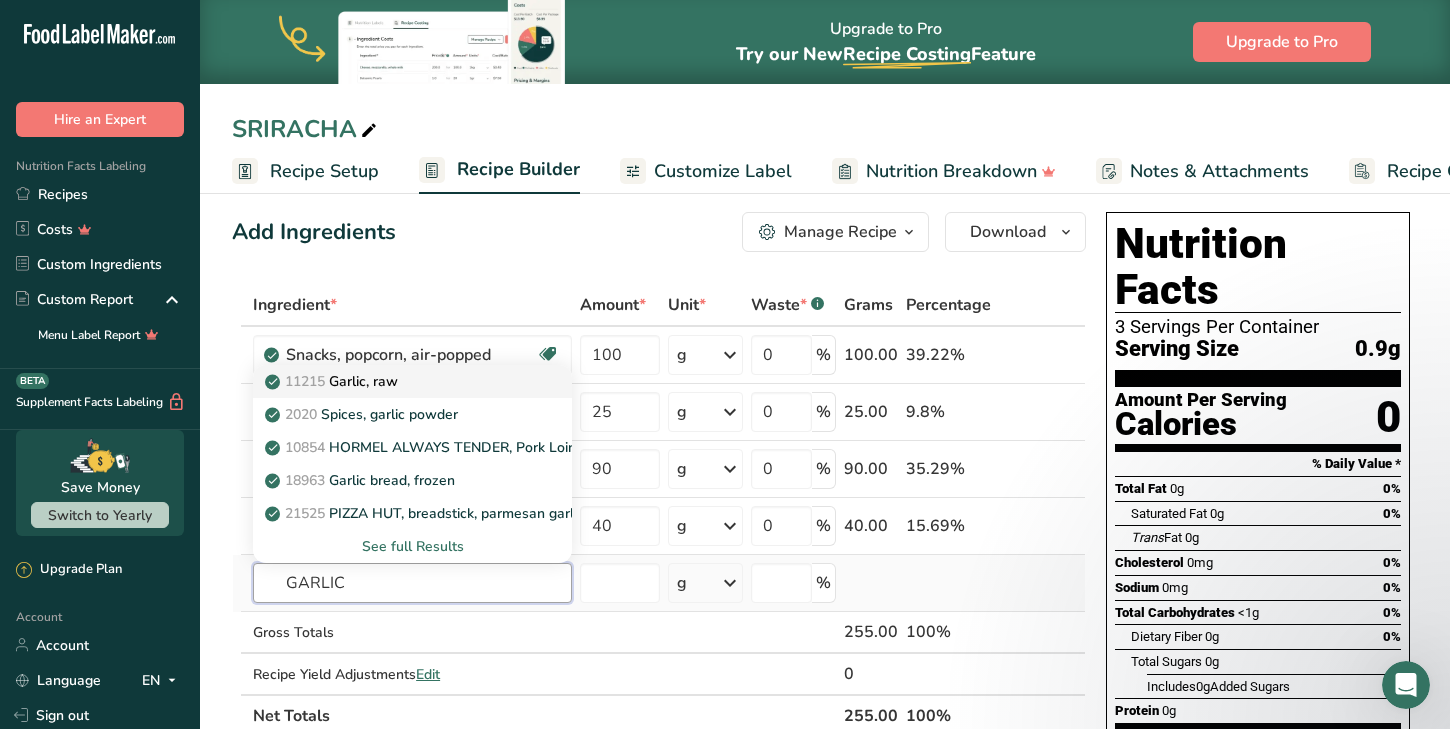 type on "GARLIC" 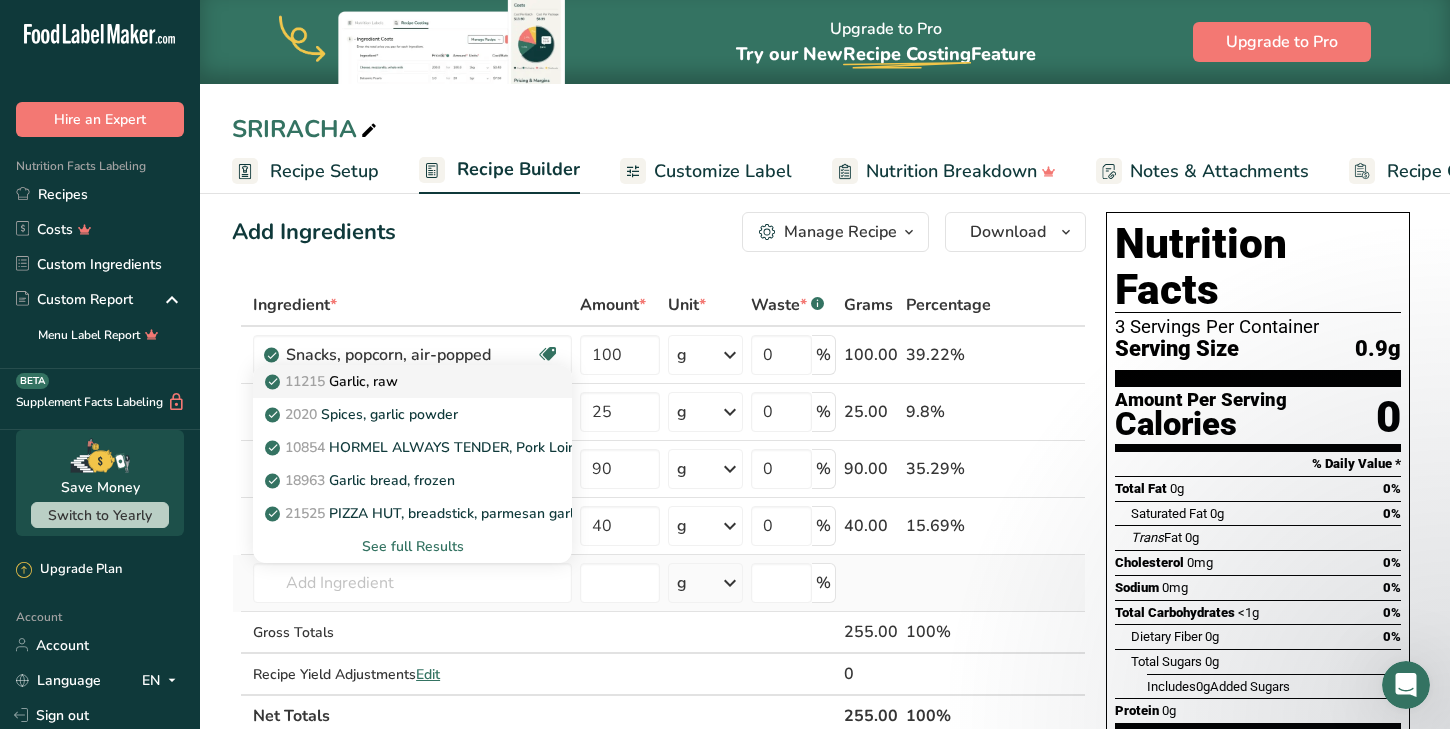 click on "11215
Garlic, raw" at bounding box center [333, 381] 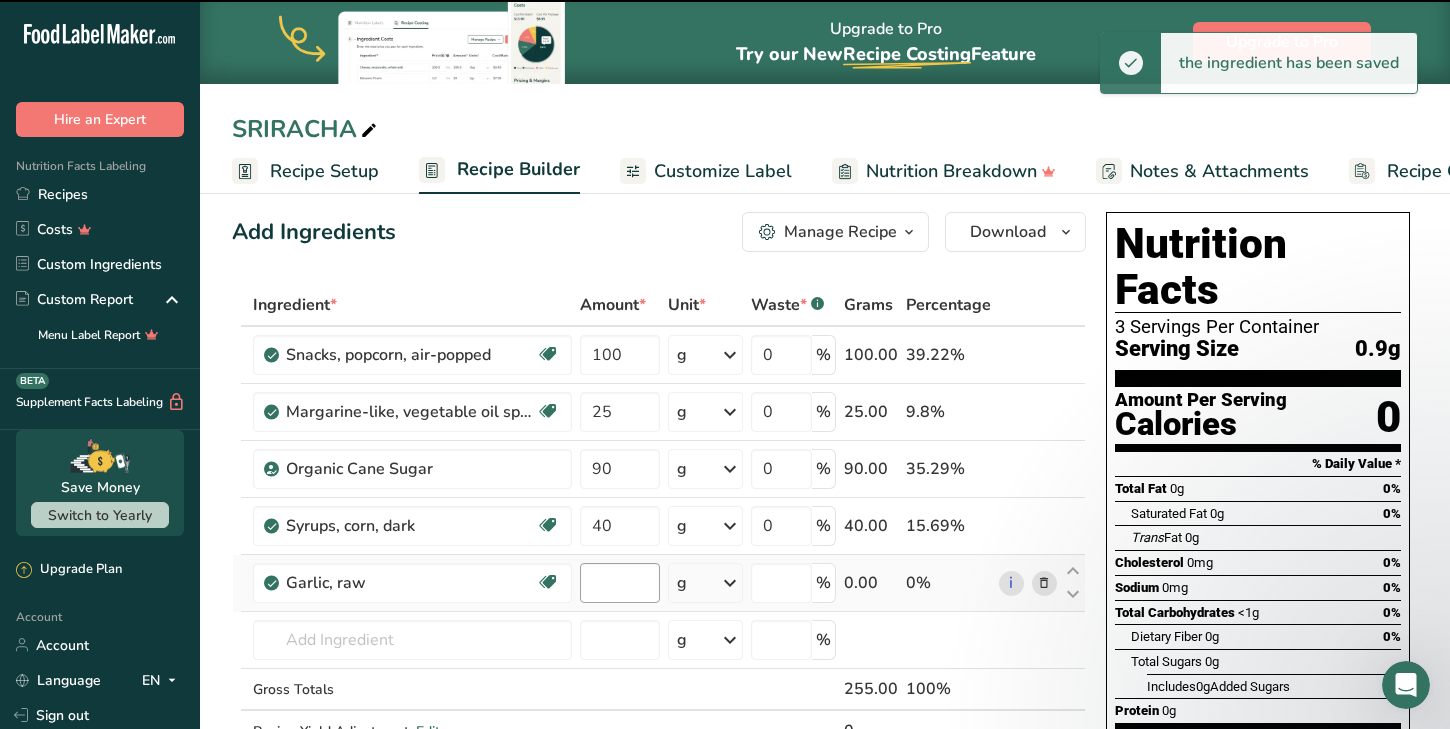 type on "0" 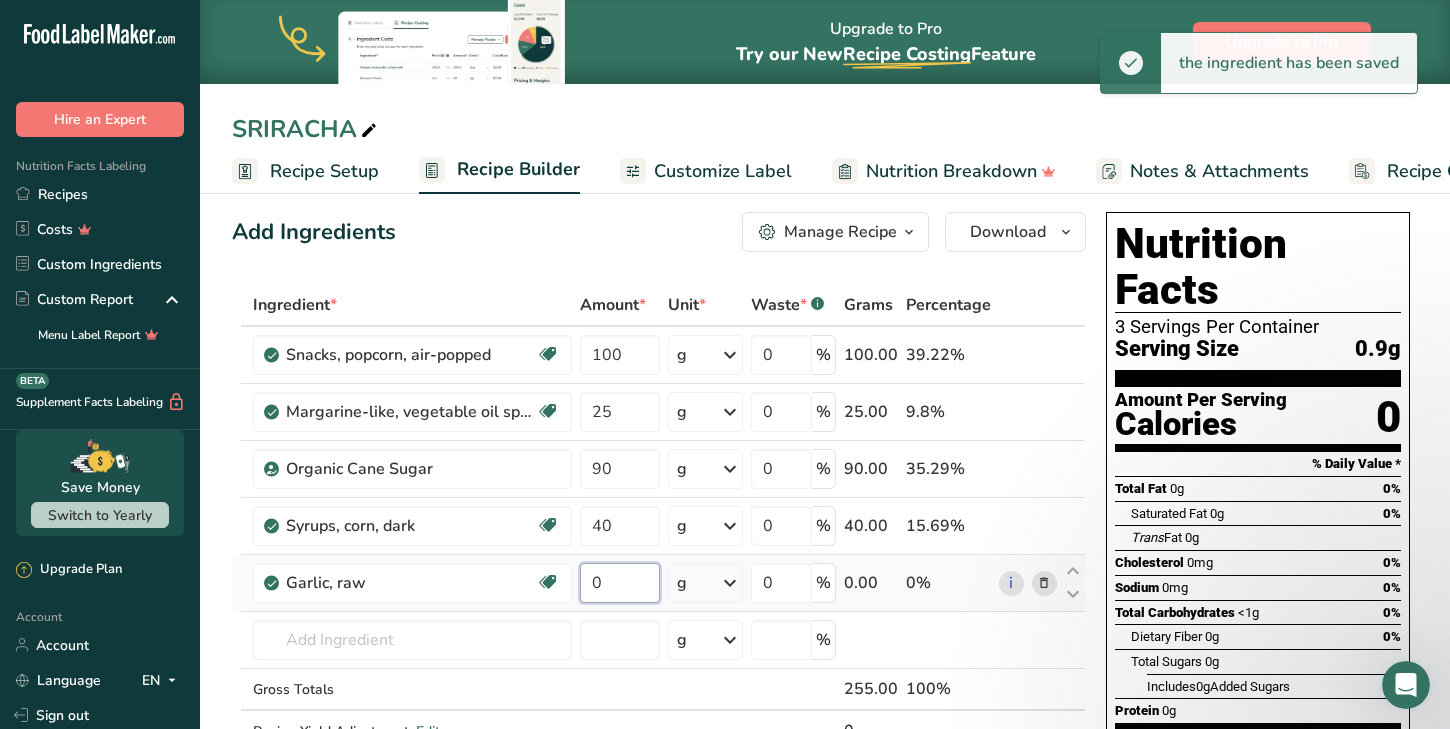 click on "0" at bounding box center (620, 583) 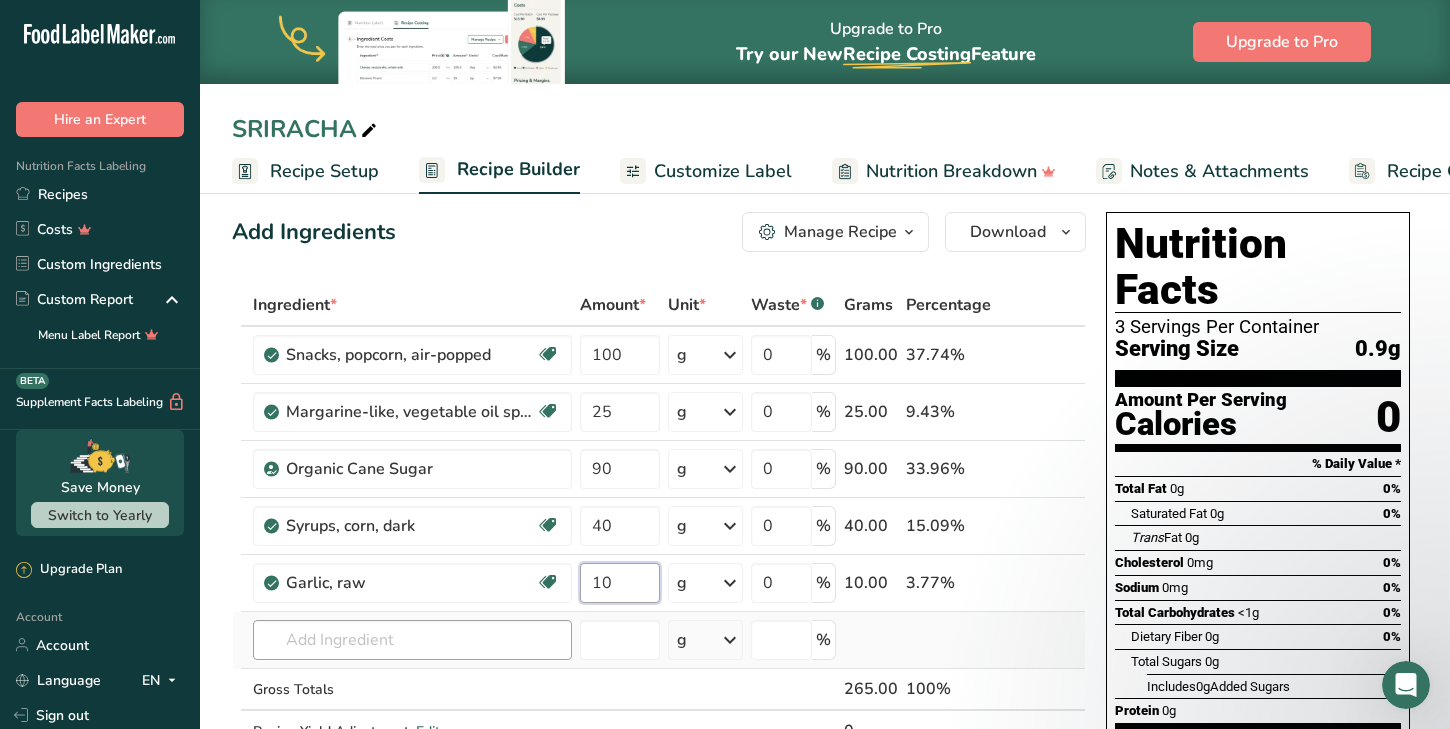type on "10" 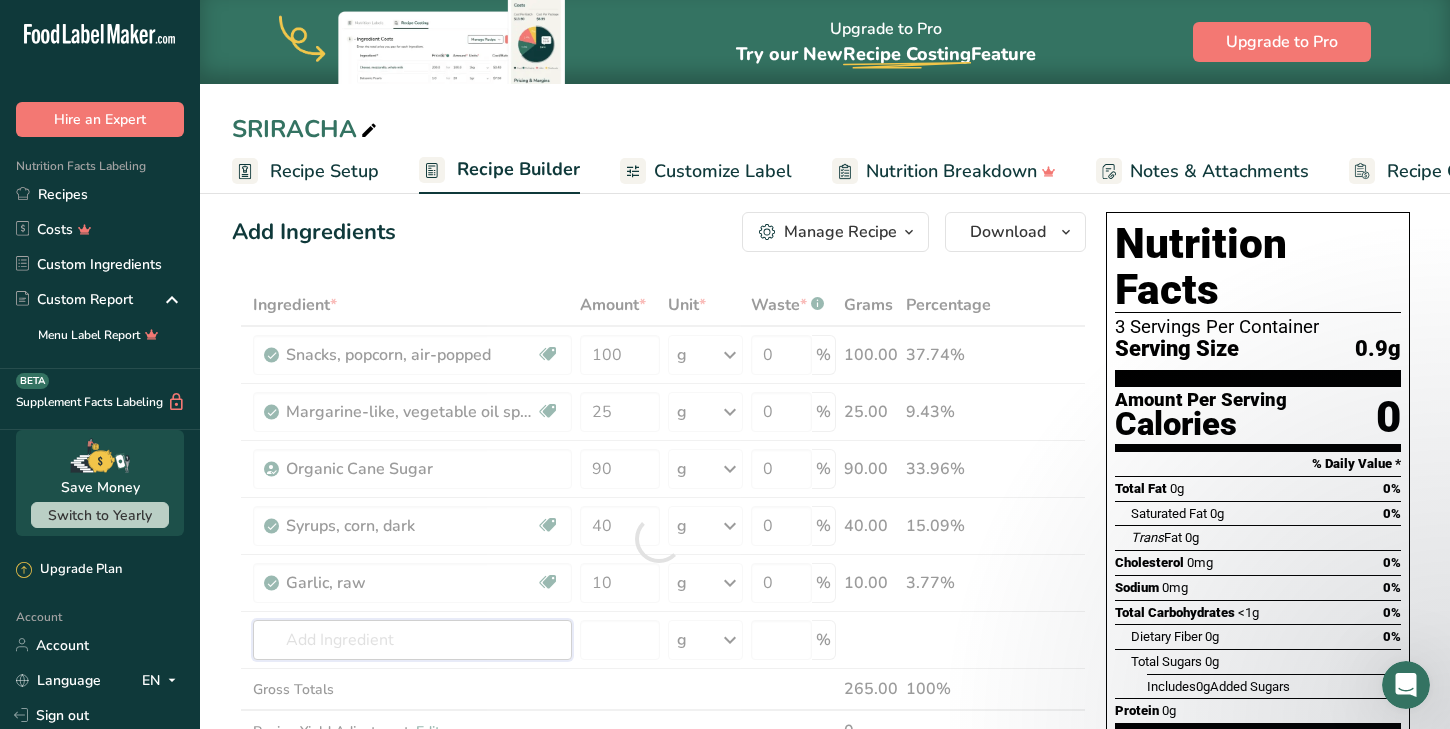 click on "Ingredient *
Amount *
Unit *
Waste *   .a-a{fill:#347362;}.b-a{fill:#fff;}          Grams
Percentage
Snacks, popcorn, air-popped
Dairy free
Gluten free
Vegan
Vegetarian
Soy free
100
g
Portions
1 cup
1 oz
Weight Units
g
kg
mg
See more
Volume Units
l
Volume units require a density conversion. If you know your ingredient's density enter it below. Otherwise, click on "RIA" our AI Regulatory bot - she will be able to help you
lb/ft3
g/cm3
Confirm
mL
lb/ft3" at bounding box center (659, 539) 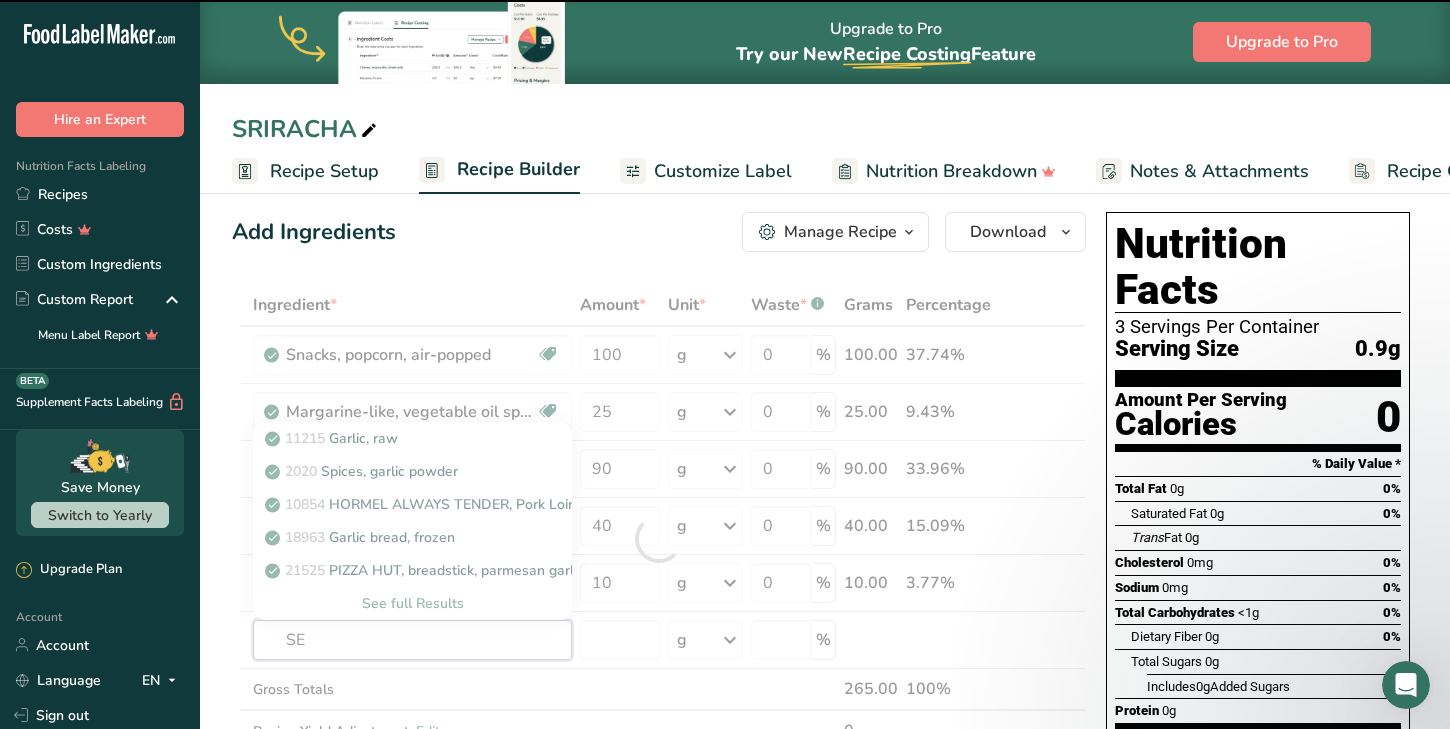 type on "SEA" 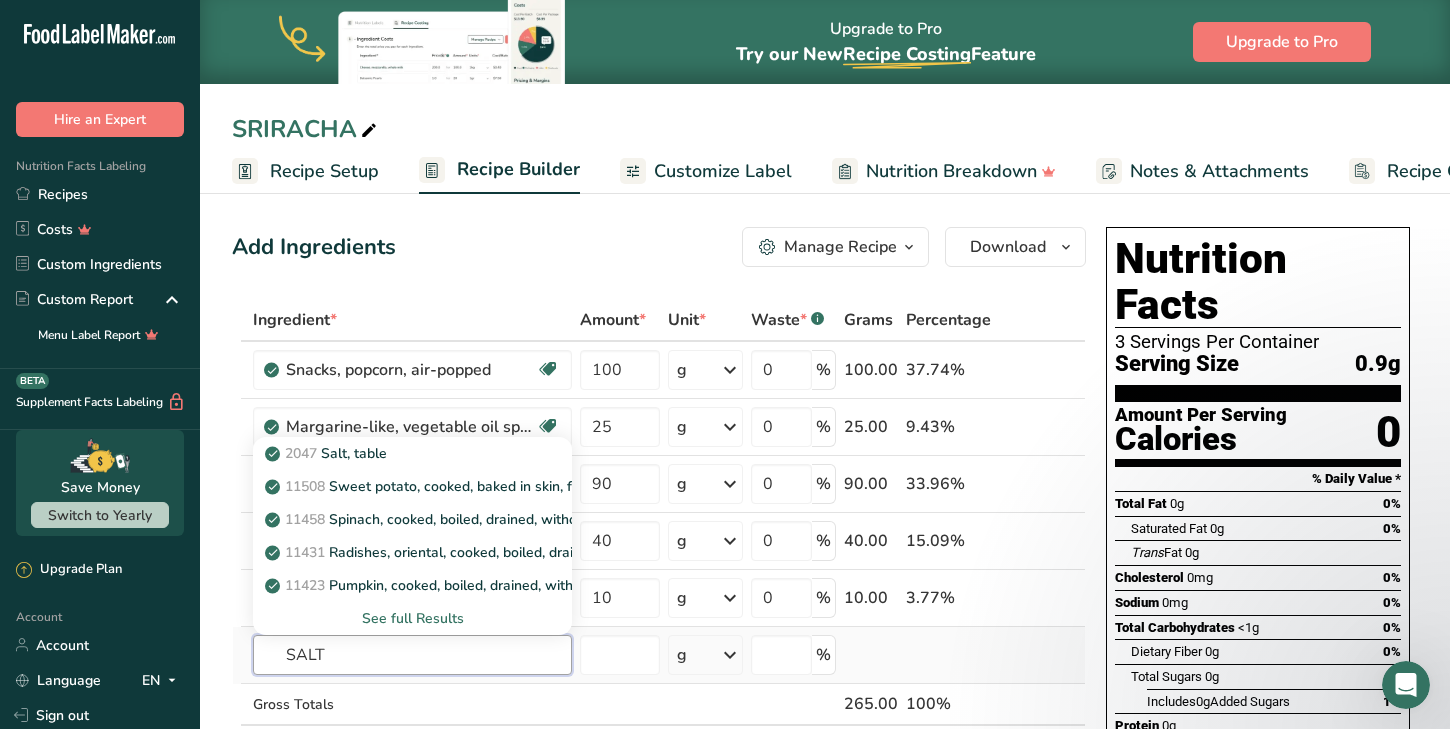 scroll, scrollTop: 0, scrollLeft: 0, axis: both 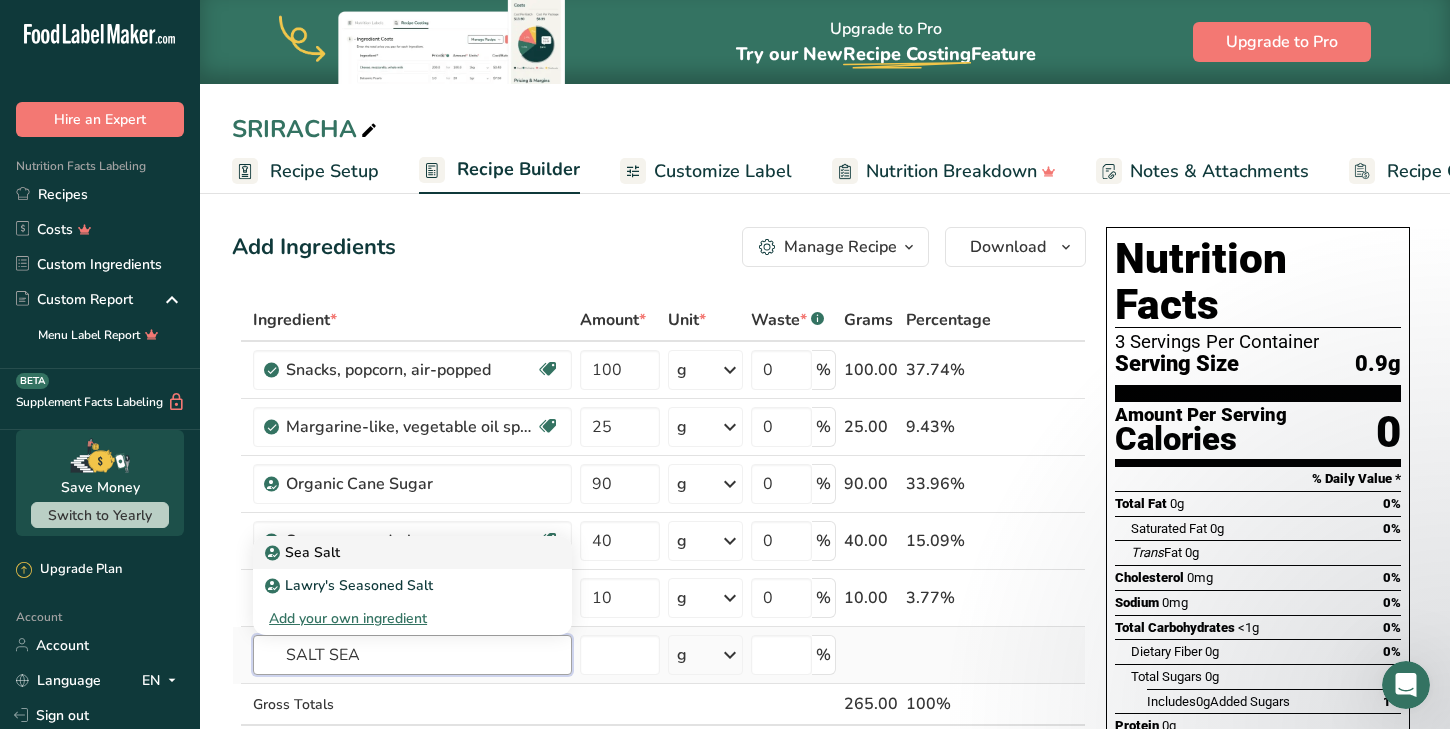 type on "SALT SEA" 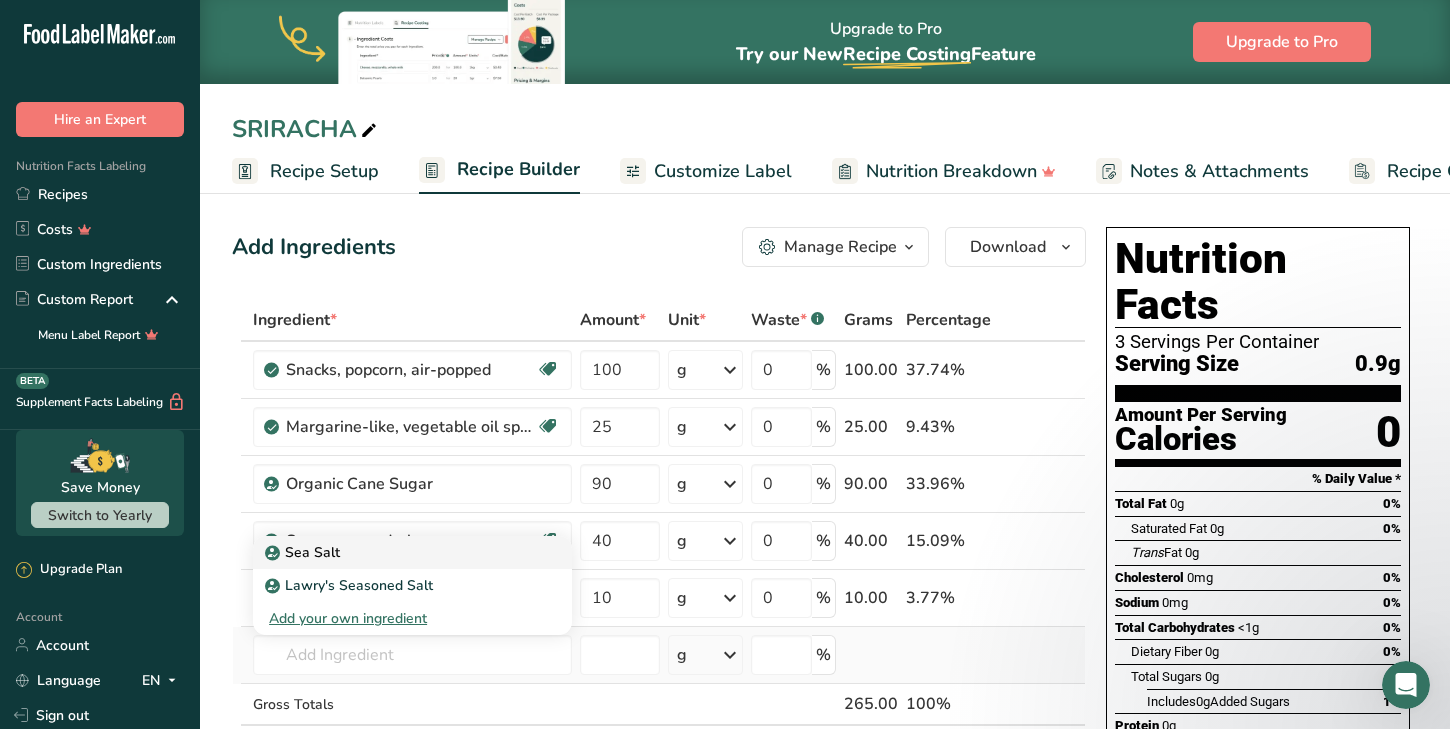 click on "Sea Salt" at bounding box center (396, 552) 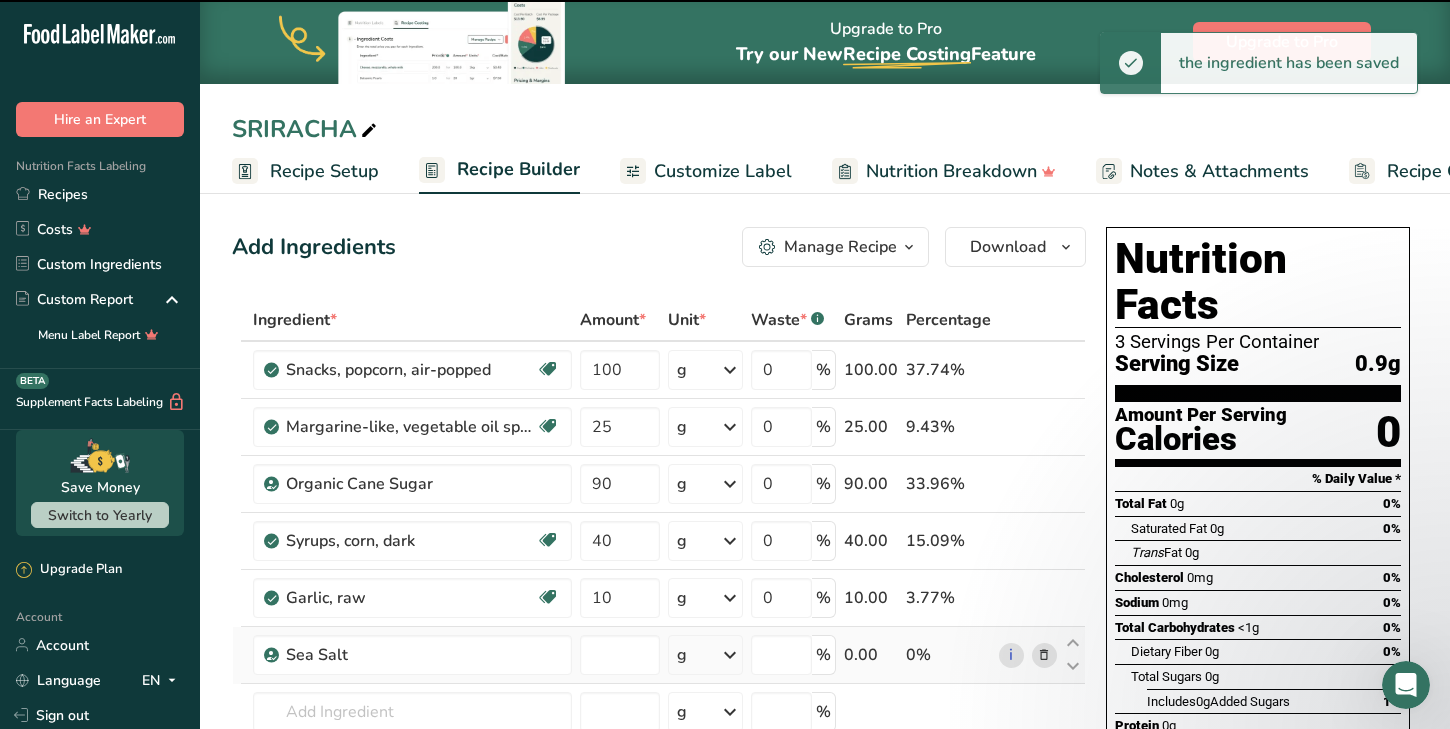 type on "0" 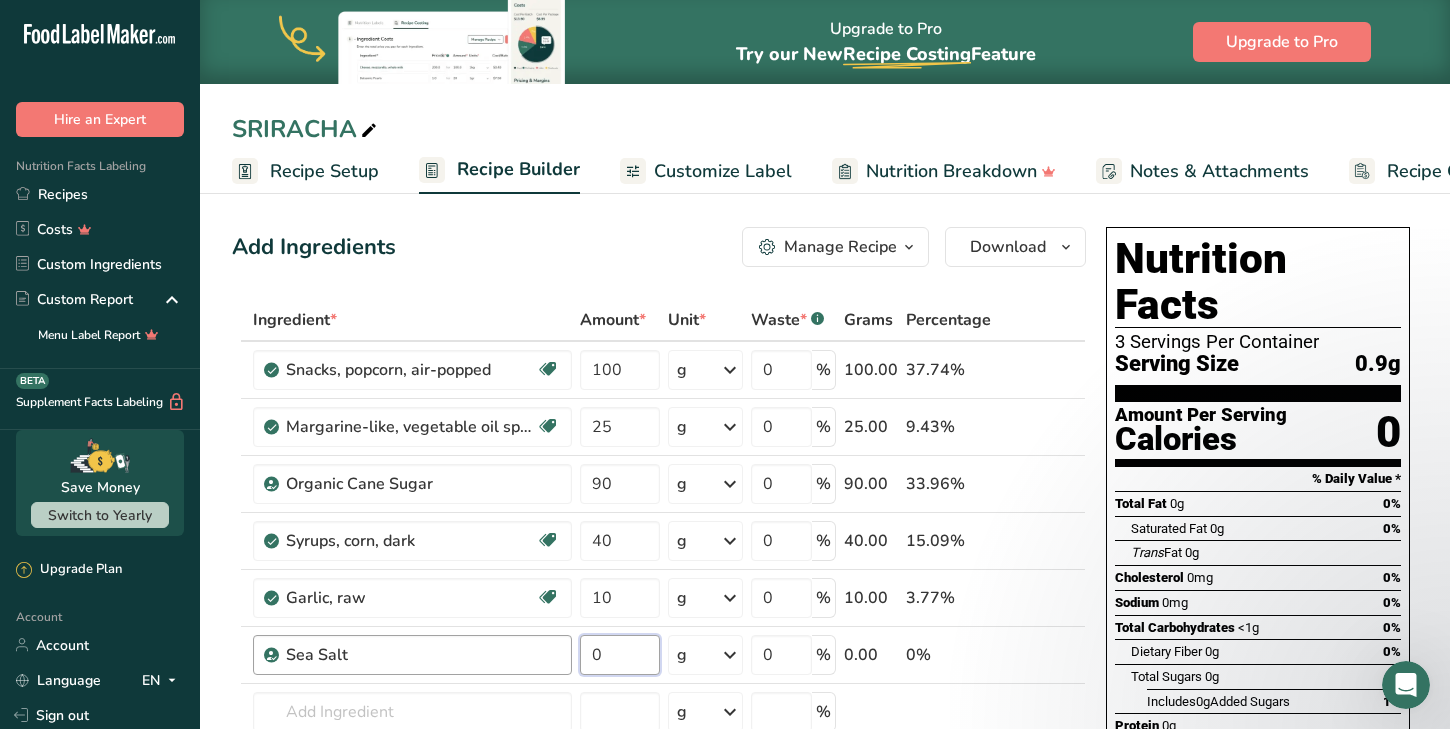 drag, startPoint x: 612, startPoint y: 658, endPoint x: 571, endPoint y: 655, distance: 41.109608 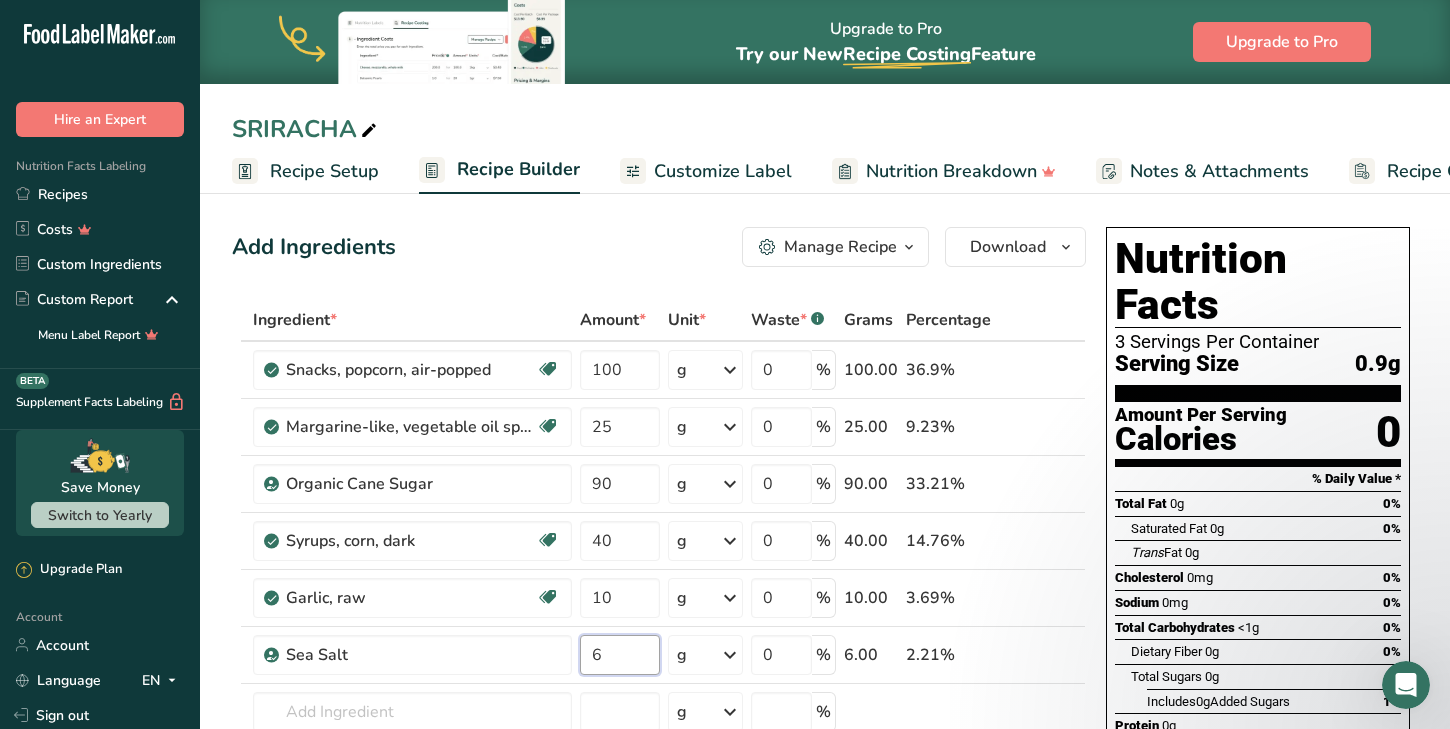 scroll, scrollTop: 0, scrollLeft: 1, axis: horizontal 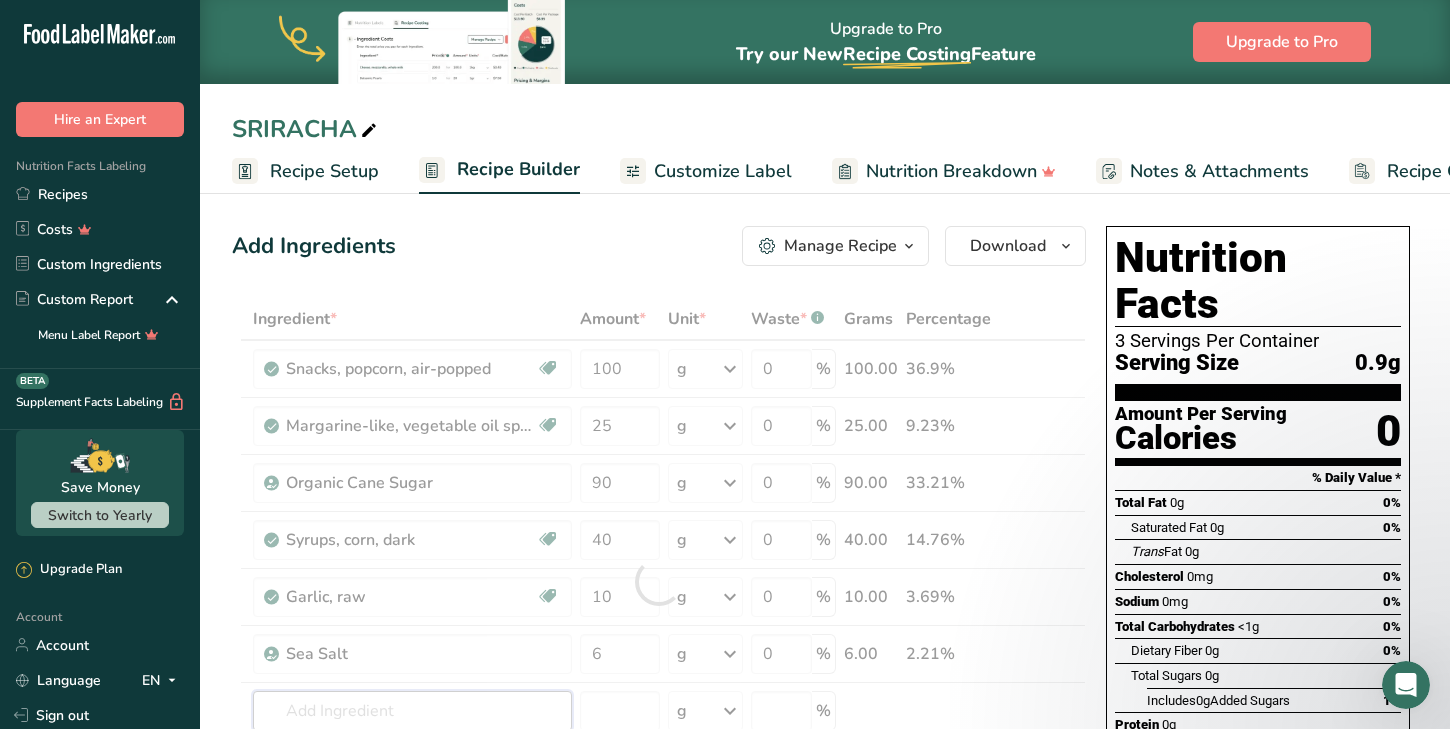 click on "Ingredient *
Amount *
Unit *
Waste *   .a-a{fill:#347362;}.b-a{fill:#fff;}          Grams
Percentage
Snacks, popcorn, air-popped
Dairy free
Gluten free
Vegan
Vegetarian
Soy free
100
g
Portions
1 cup
1 oz
Weight Units
g
kg
mg
See more
Volume Units
l
Volume units require a density conversion. If you know your ingredient's density enter it below. Otherwise, click on "RIA" our AI Regulatory bot - she will be able to help you
lb/ft3
g/cm3
Confirm
mL
lb/ft3" at bounding box center (659, 581) 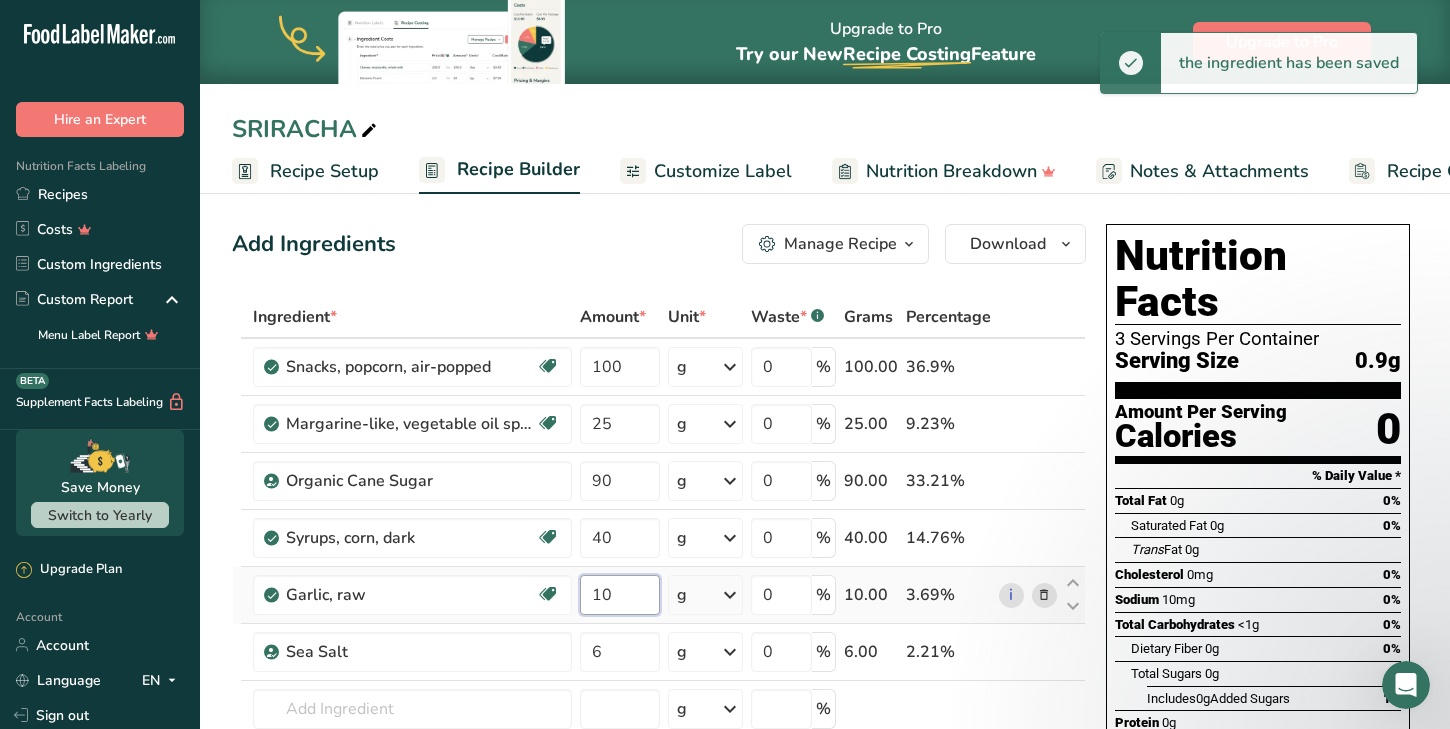 drag, startPoint x: 615, startPoint y: 601, endPoint x: 591, endPoint y: 601, distance: 24 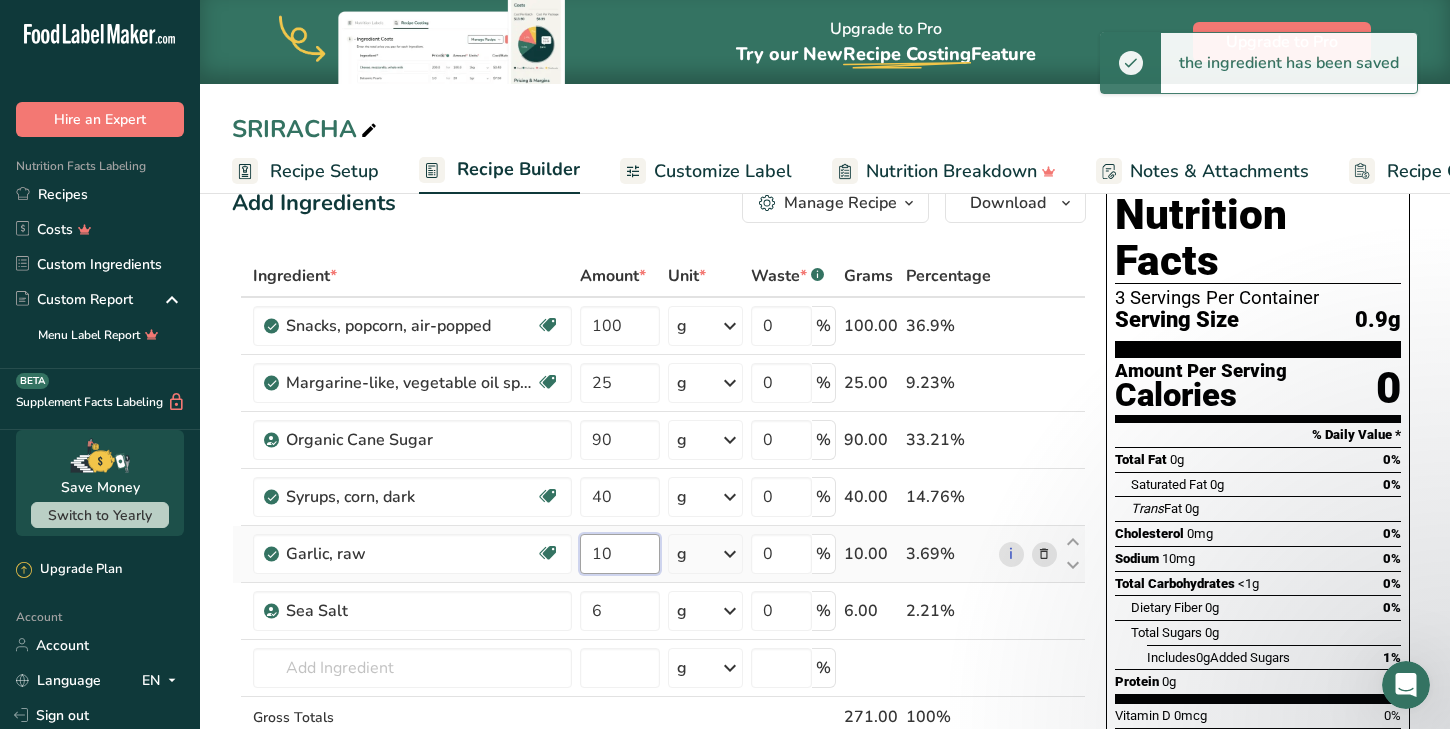 scroll, scrollTop: 59, scrollLeft: 0, axis: vertical 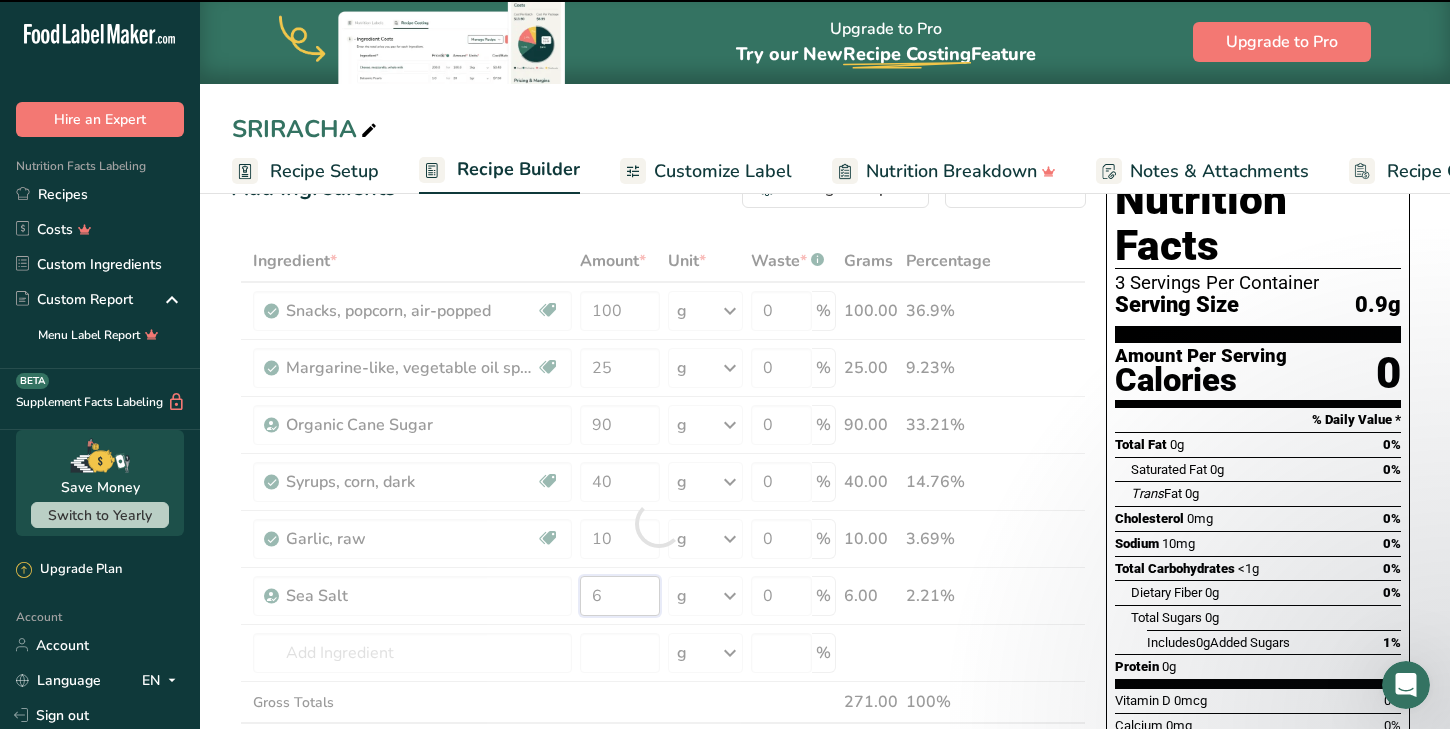 drag, startPoint x: 604, startPoint y: 595, endPoint x: 584, endPoint y: 596, distance: 20.024984 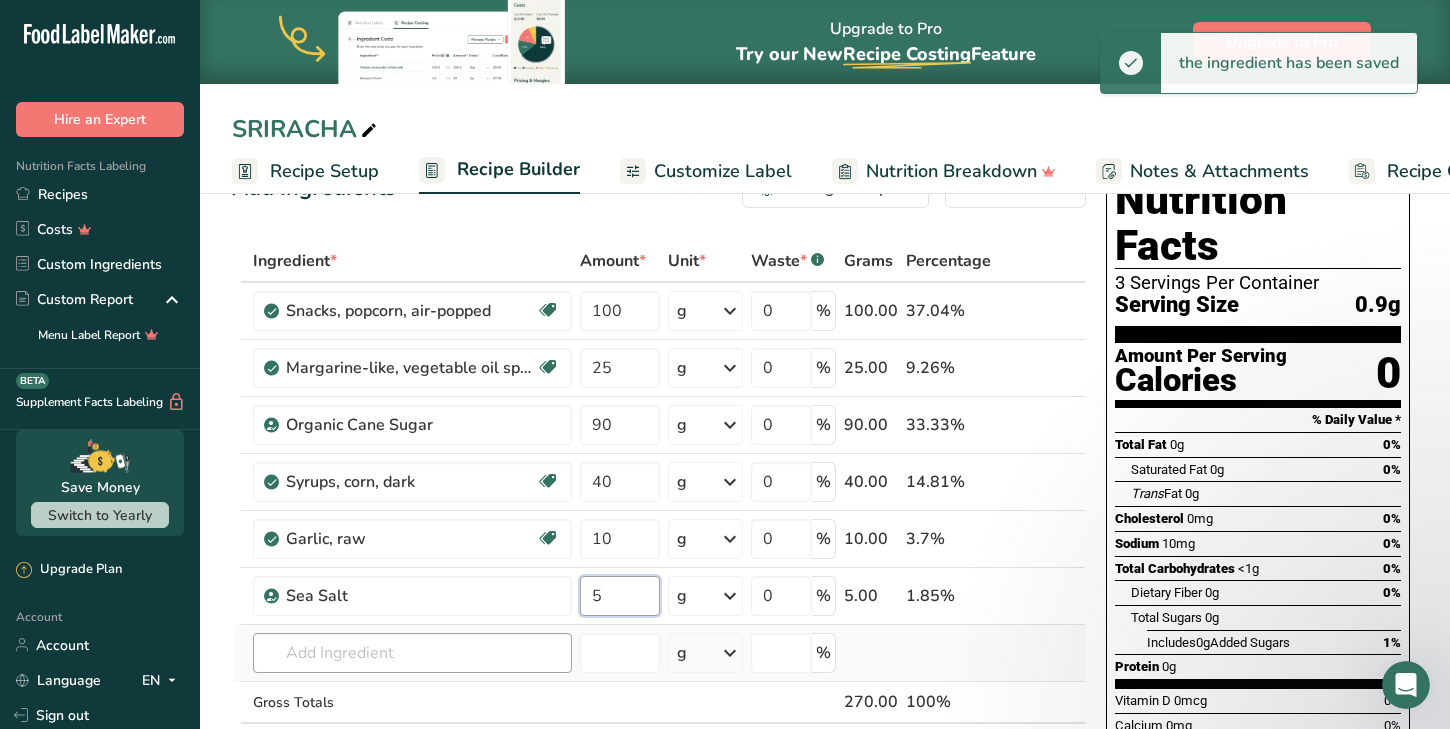 type on "5" 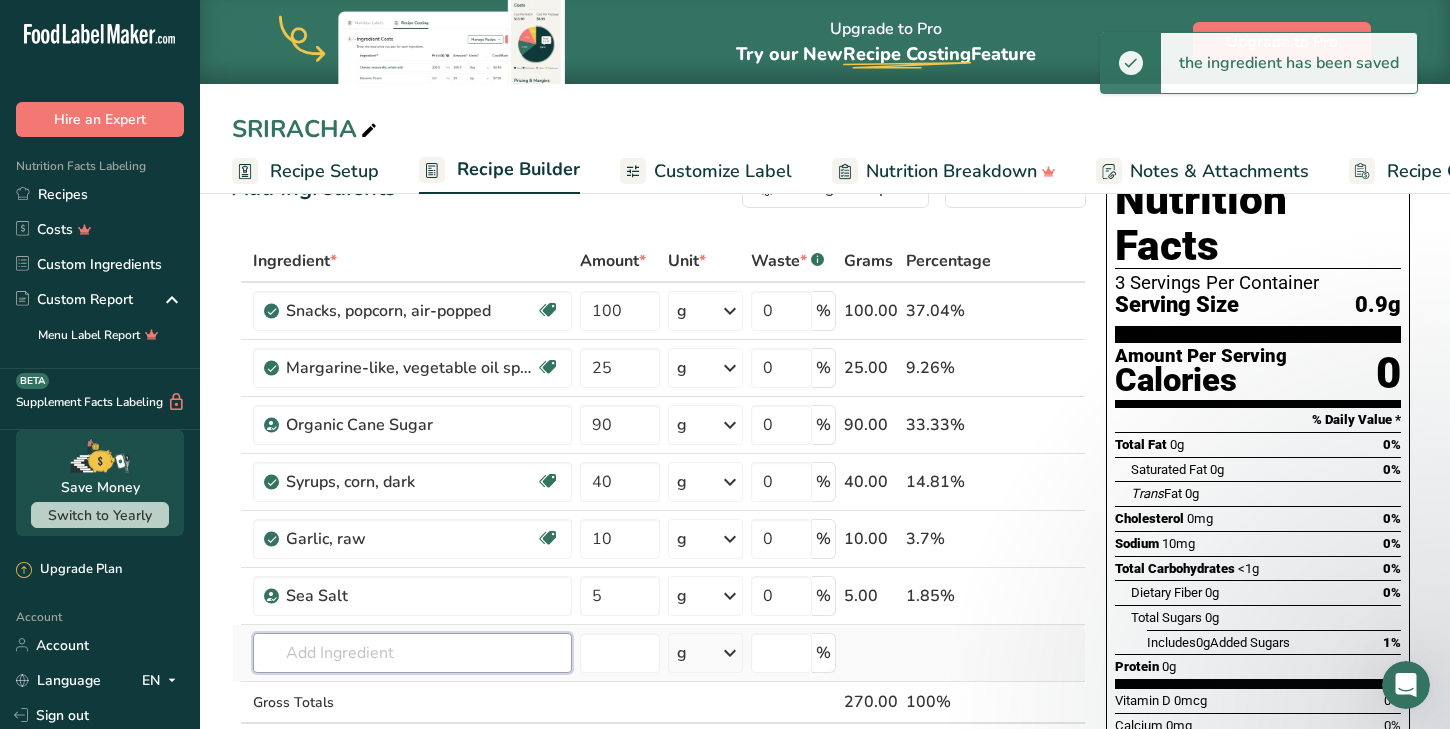 click on "Ingredient *
Amount *
Unit *
Waste *   .a-a{fill:#347362;}.b-a{fill:#fff;}          Grams
Percentage
Snacks, popcorn, air-popped
Dairy free
Gluten free
Vegan
Vegetarian
Soy free
100
g
Portions
1 cup
1 oz
Weight Units
g
kg
mg
See more
Volume Units
l
Volume units require a density conversion. If you know your ingredient's density enter it below. Otherwise, click on "RIA" our AI Regulatory bot - she will be able to help you
lb/ft3
g/cm3
Confirm
mL
lb/ft3" at bounding box center (659, 523) 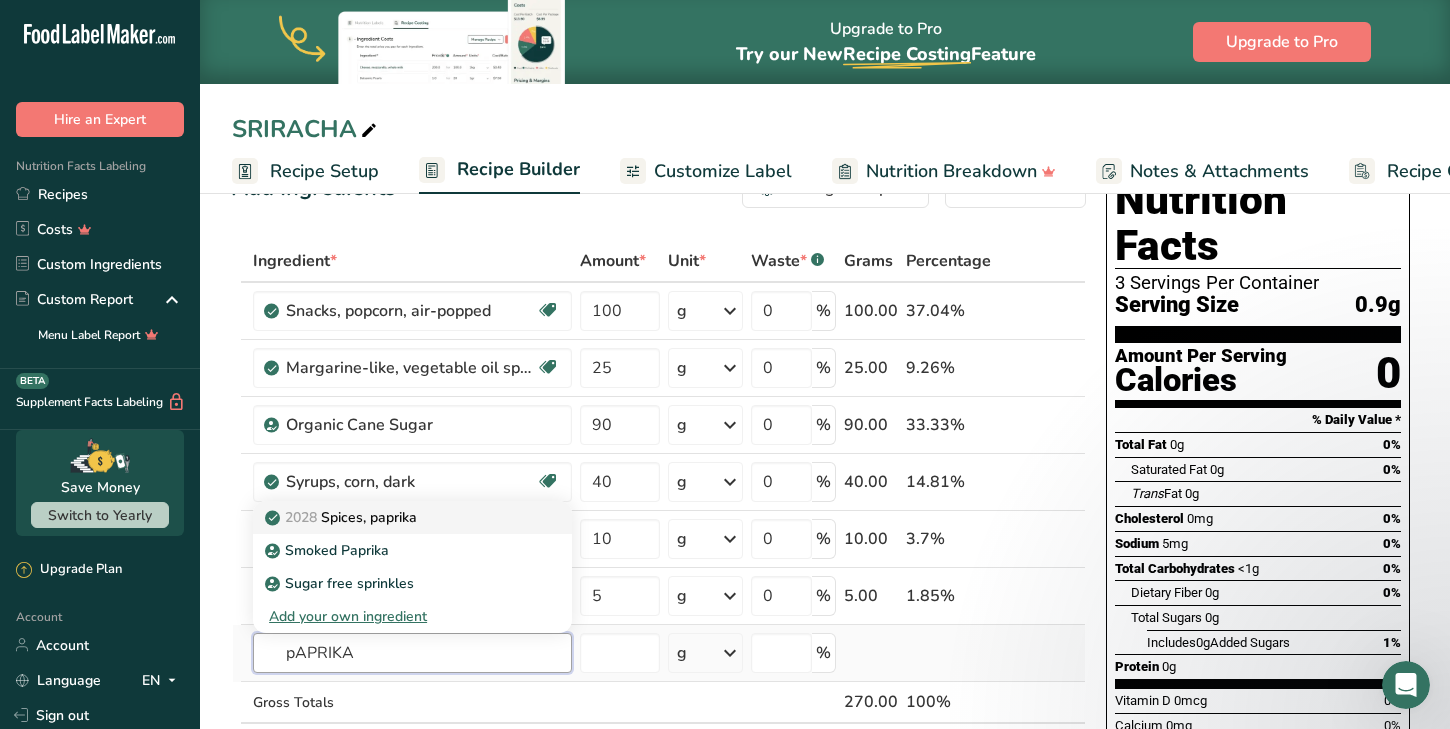 type on "pAPRIKA" 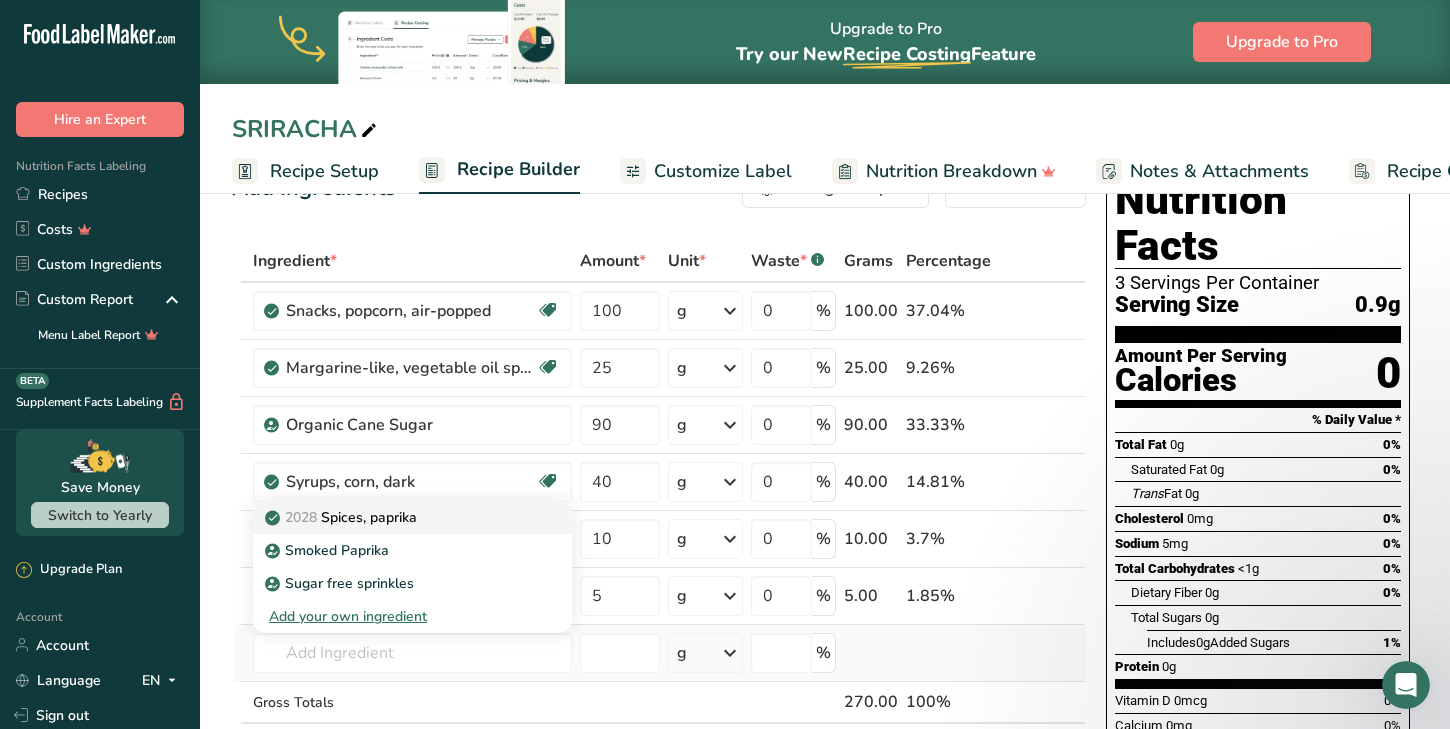 click on "2028
Spices, paprika" at bounding box center (396, 517) 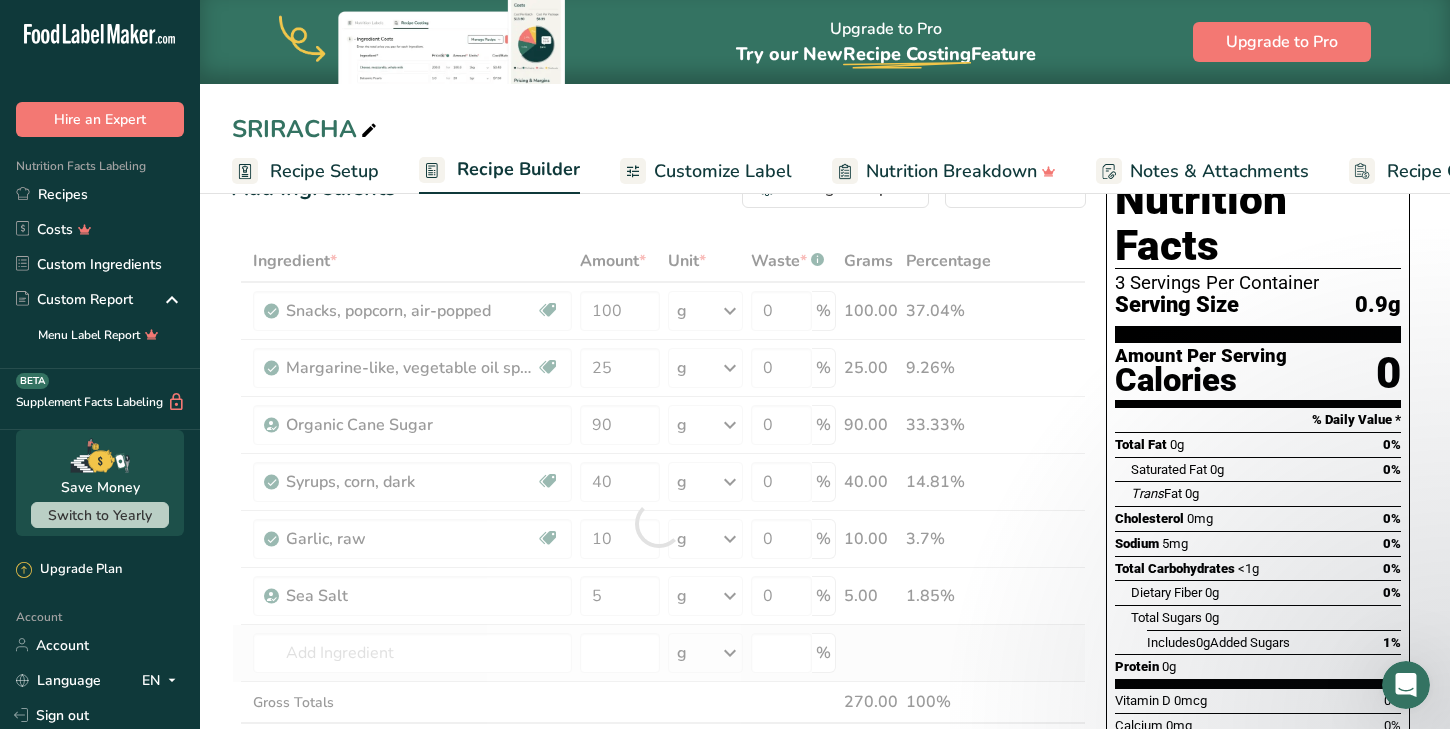 type on "Spices, paprika" 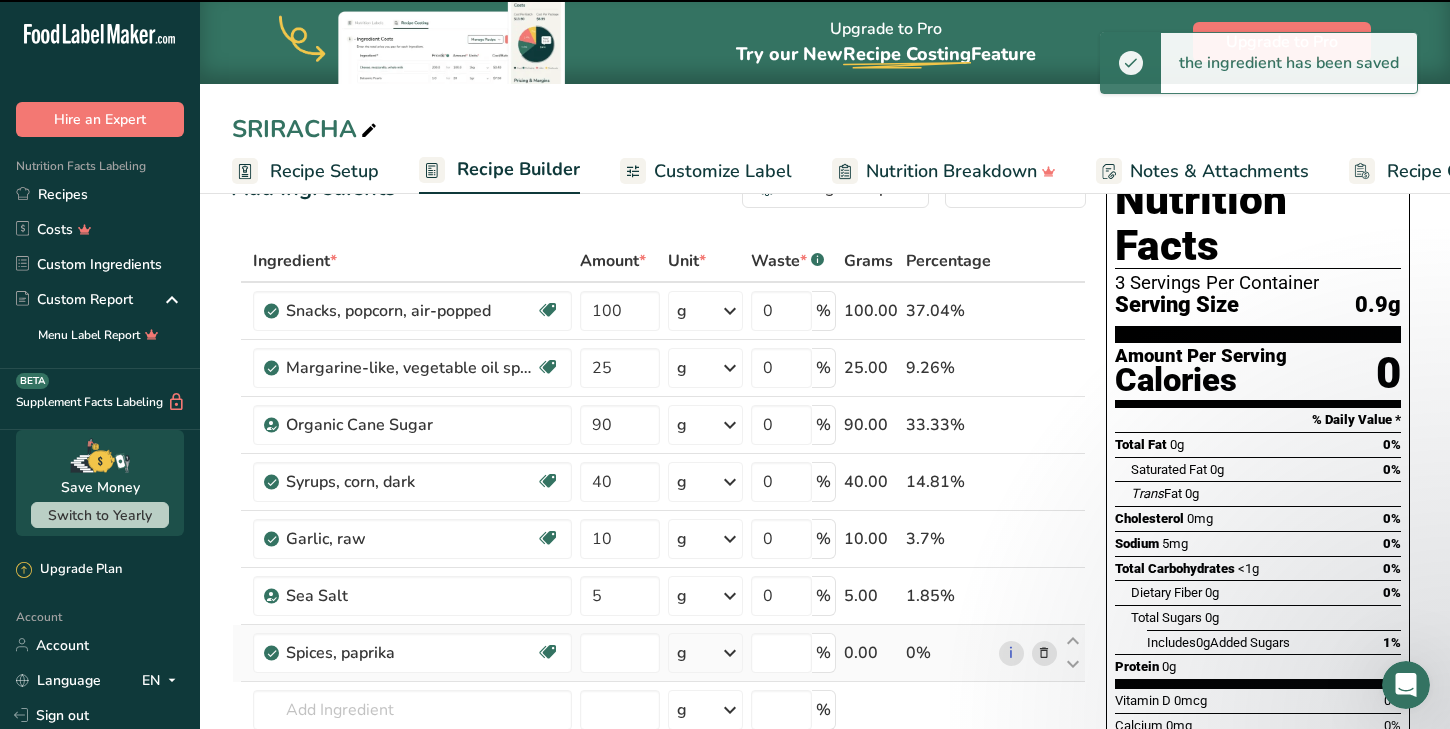 type on "0" 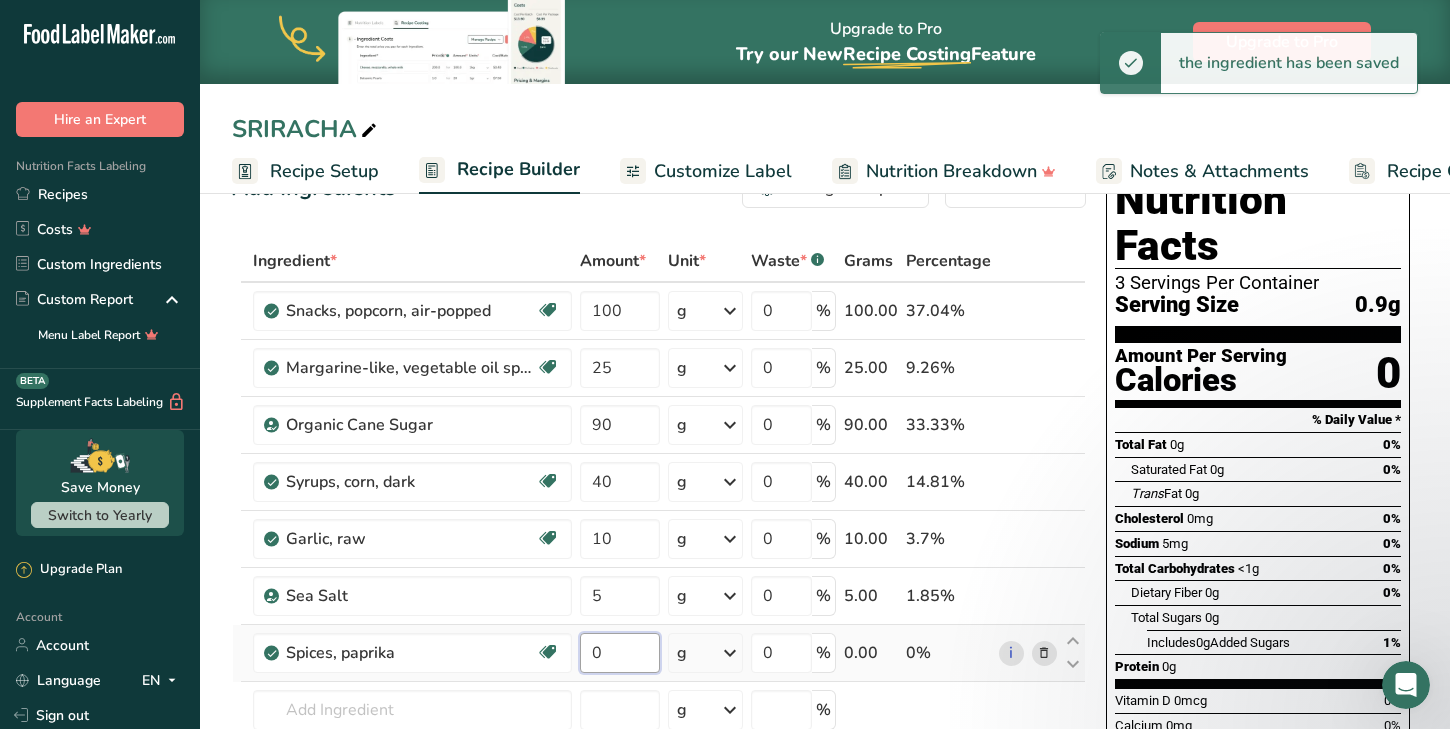 drag, startPoint x: 625, startPoint y: 652, endPoint x: 580, endPoint y: 650, distance: 45.044422 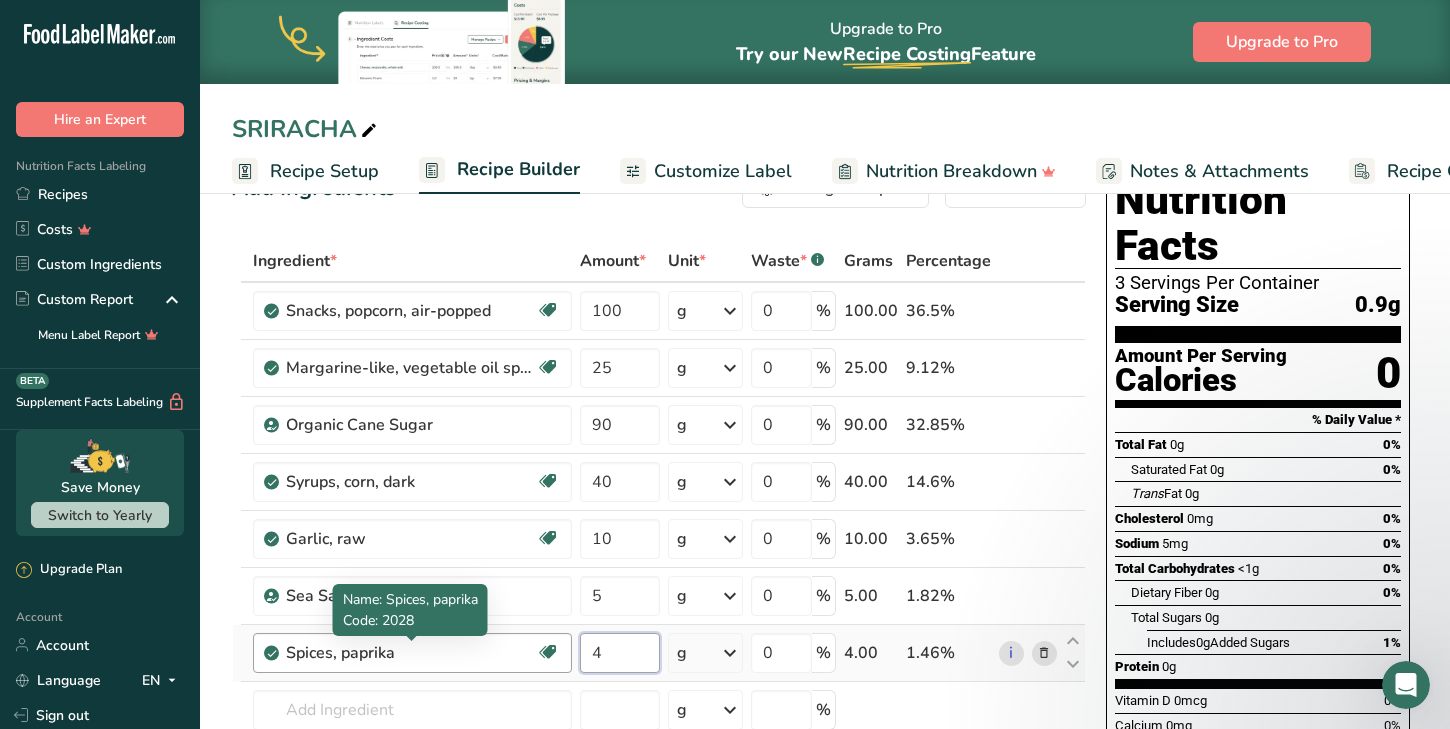 scroll, scrollTop: 59, scrollLeft: 0, axis: vertical 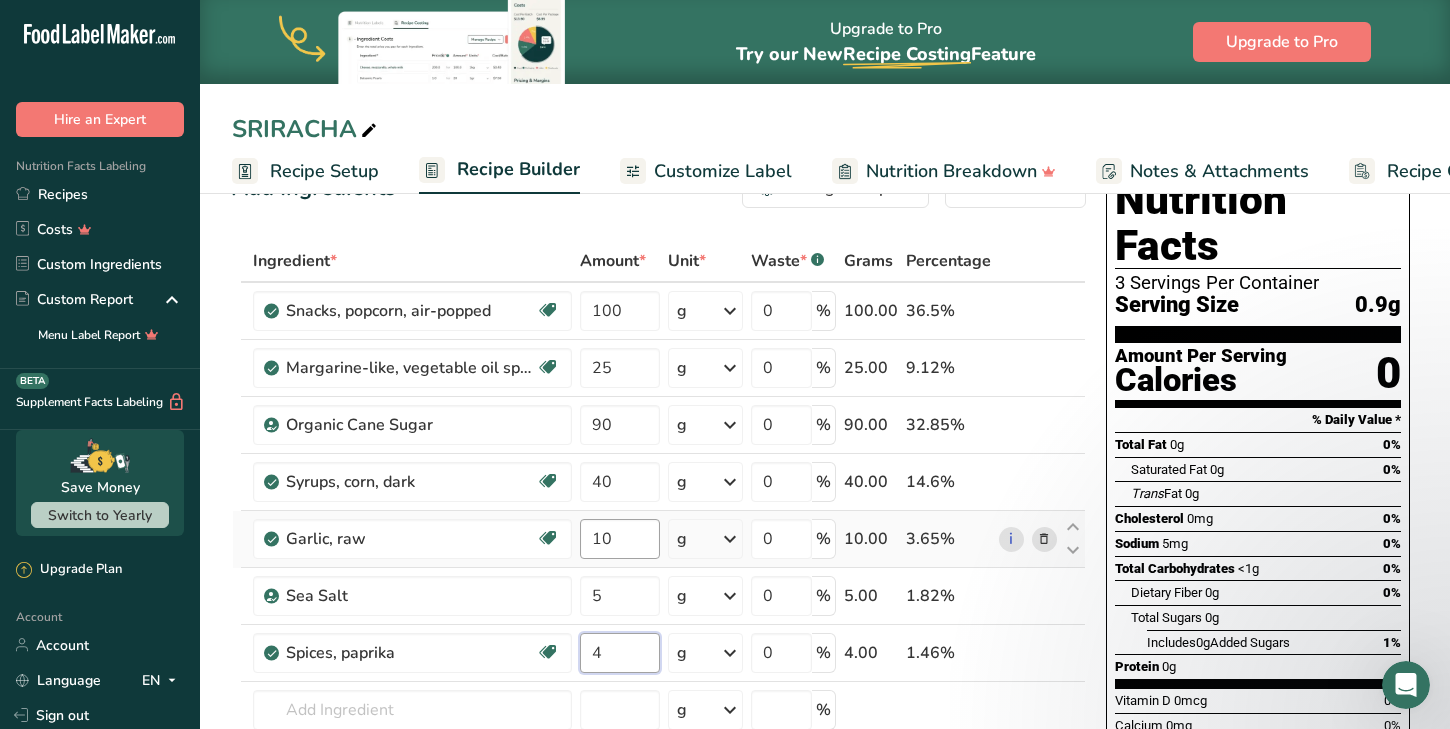 type on "4" 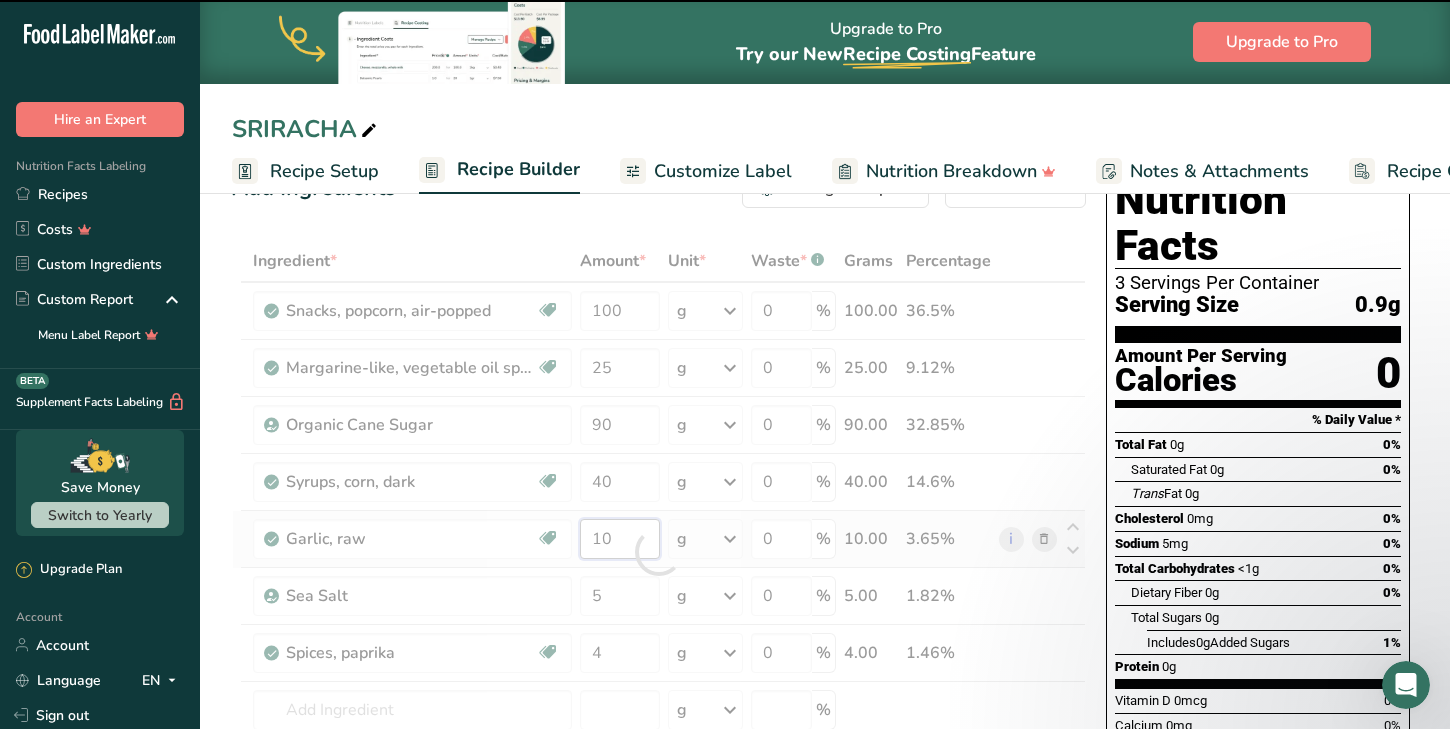 click on "Ingredient *
Amount *
Unit *
Waste *   .a-a{fill:#347362;}.b-a{fill:#fff;}          Grams
Percentage
Snacks, popcorn, air-popped
Dairy free
Gluten free
Vegan
Vegetarian
Soy free
100
g
Portions
1 cup
1 oz
Weight Units
g
kg
mg
See more
Volume Units
l
Volume units require a density conversion. If you know your ingredient's density enter it below. Otherwise, click on "RIA" our AI Regulatory bot - she will be able to help you
lb/ft3
g/cm3
Confirm
mL
lb/ft3" at bounding box center (659, 552) 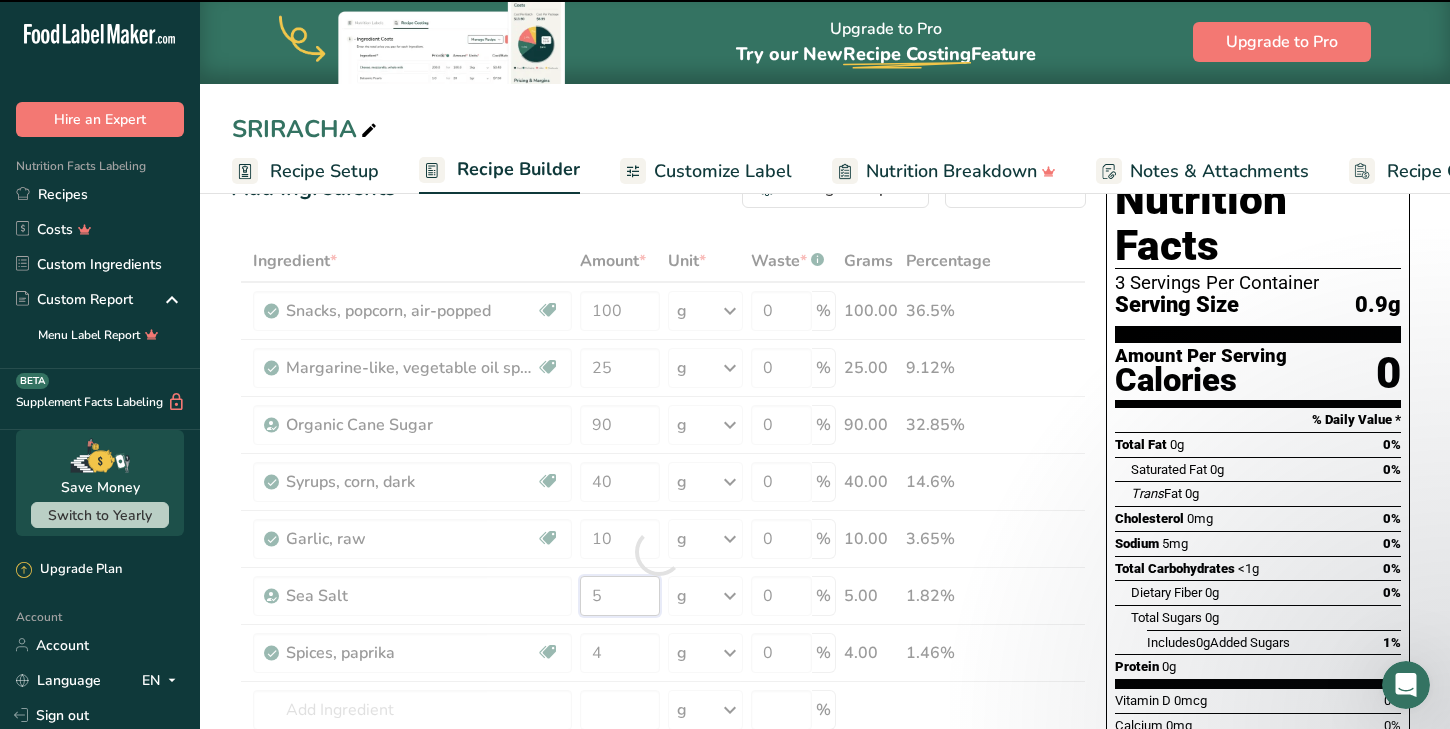 drag, startPoint x: 619, startPoint y: 593, endPoint x: 575, endPoint y: 600, distance: 44.553337 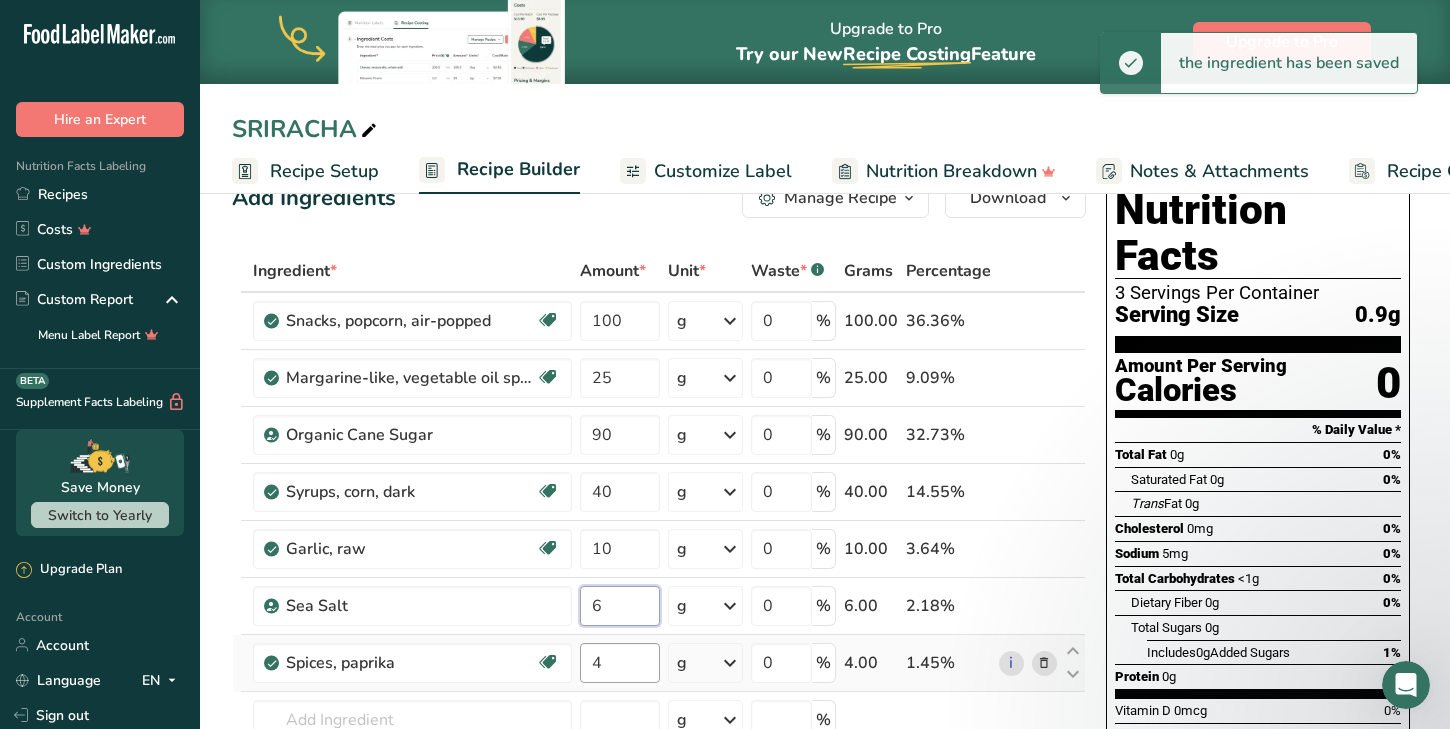 scroll, scrollTop: 49, scrollLeft: 0, axis: vertical 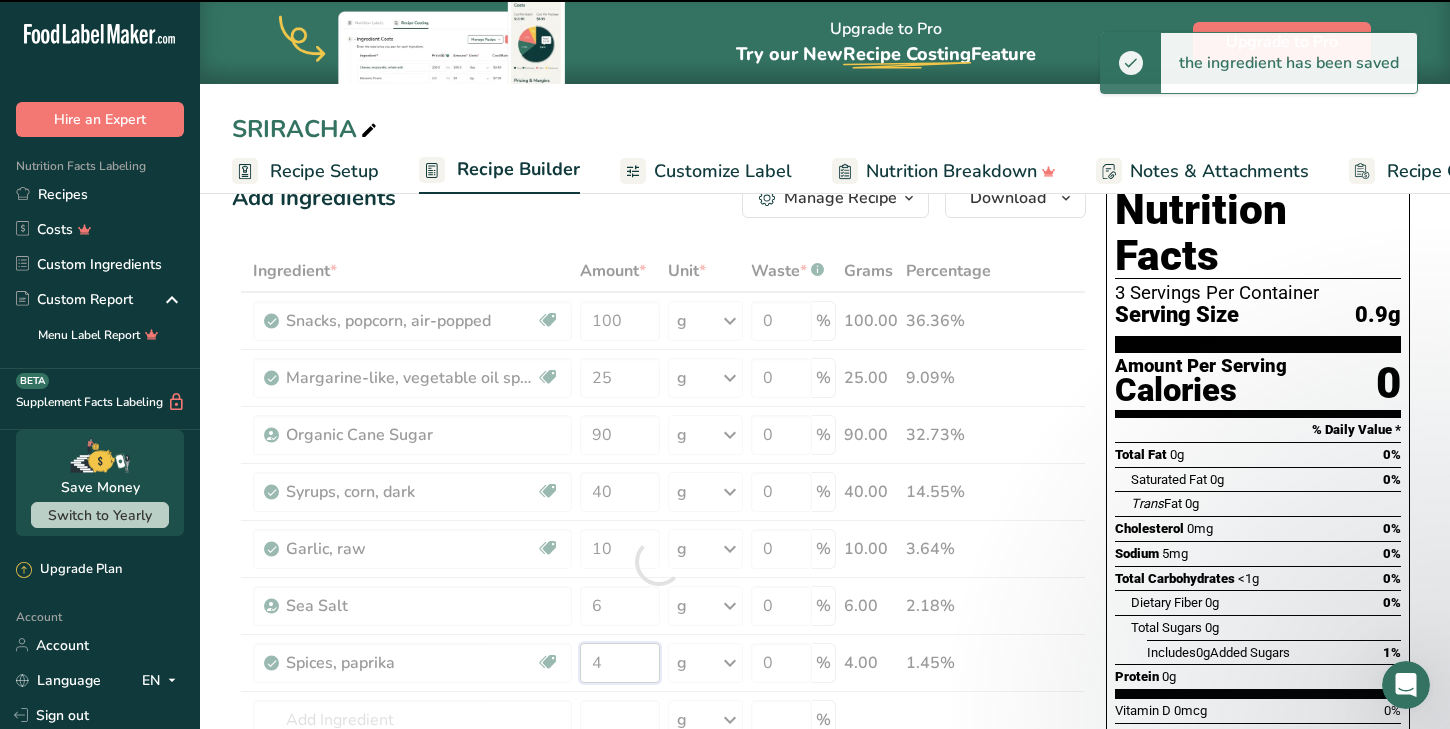 drag, startPoint x: 614, startPoint y: 660, endPoint x: 587, endPoint y: 660, distance: 27 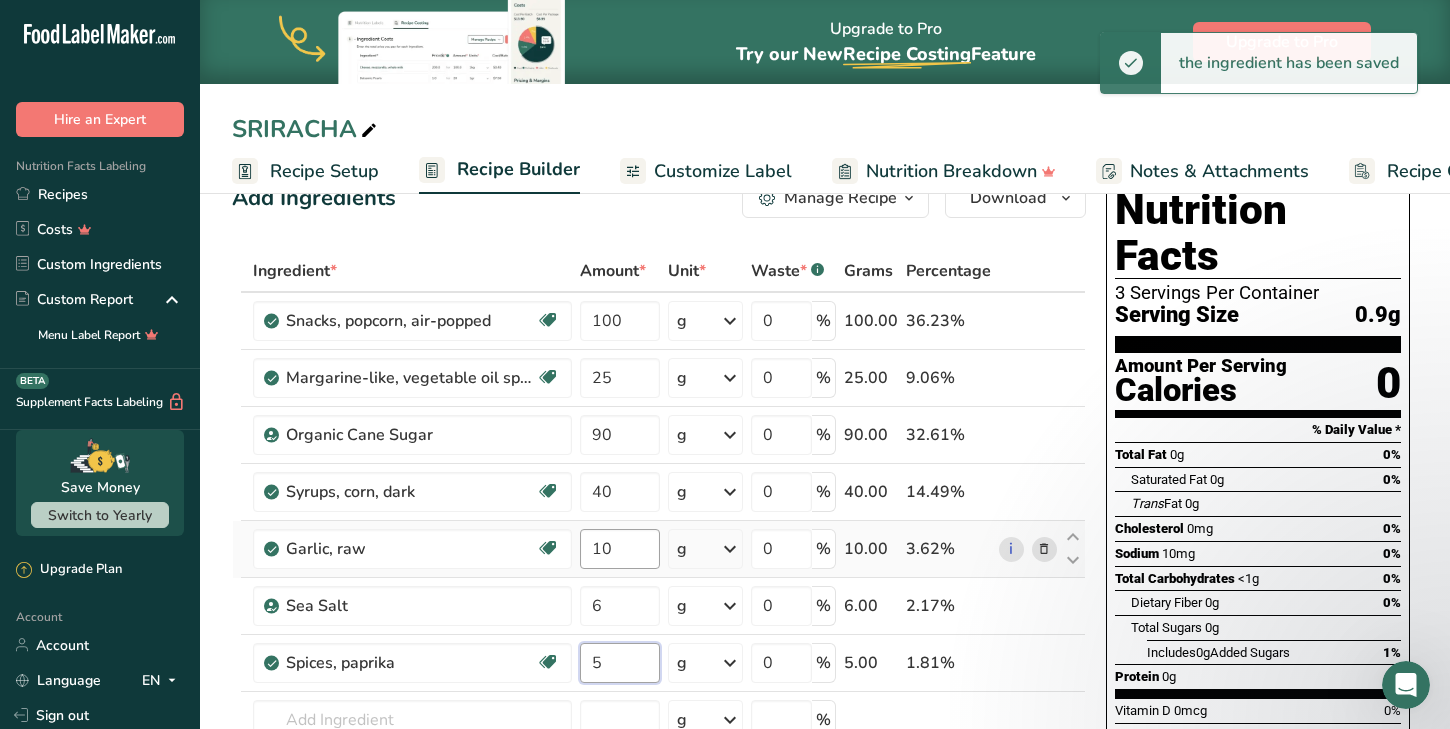type on "5" 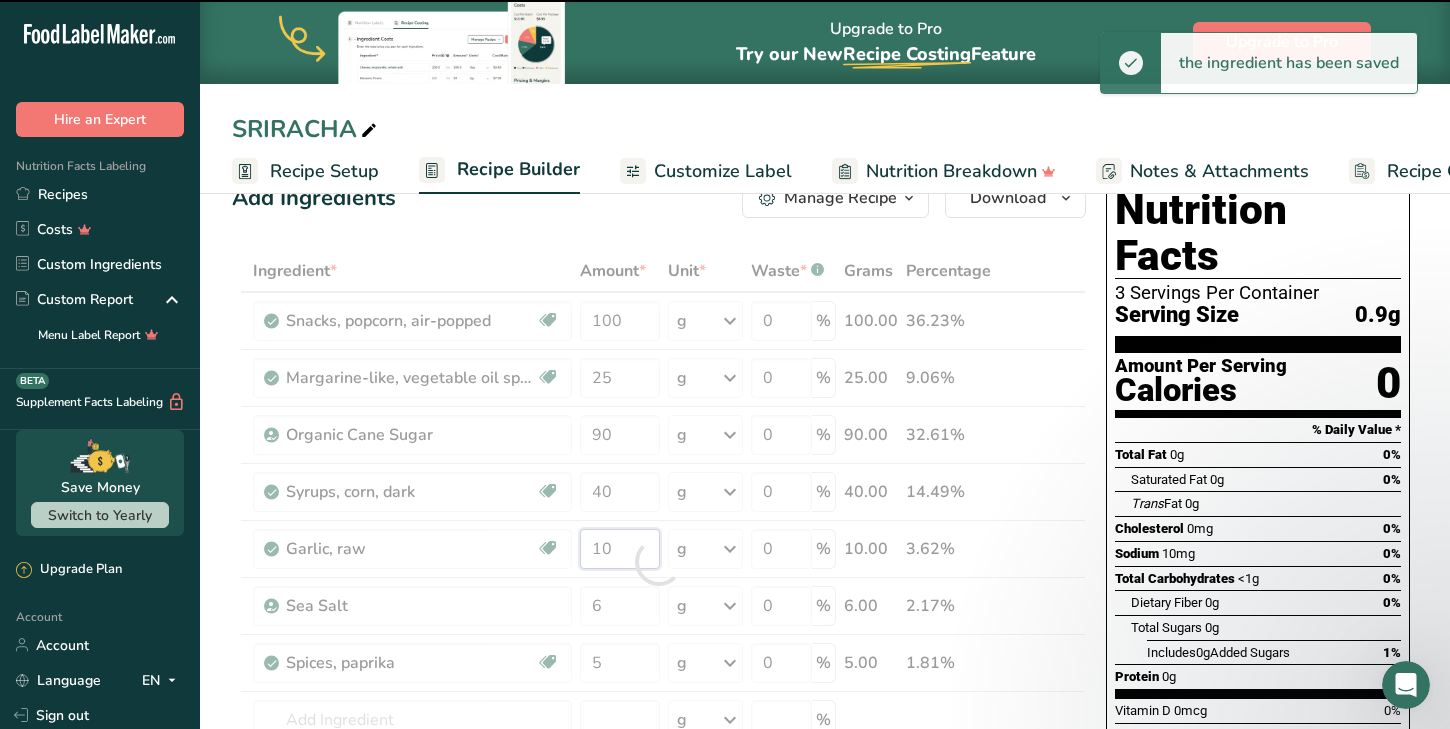drag, startPoint x: 618, startPoint y: 552, endPoint x: 569, endPoint y: 552, distance: 49 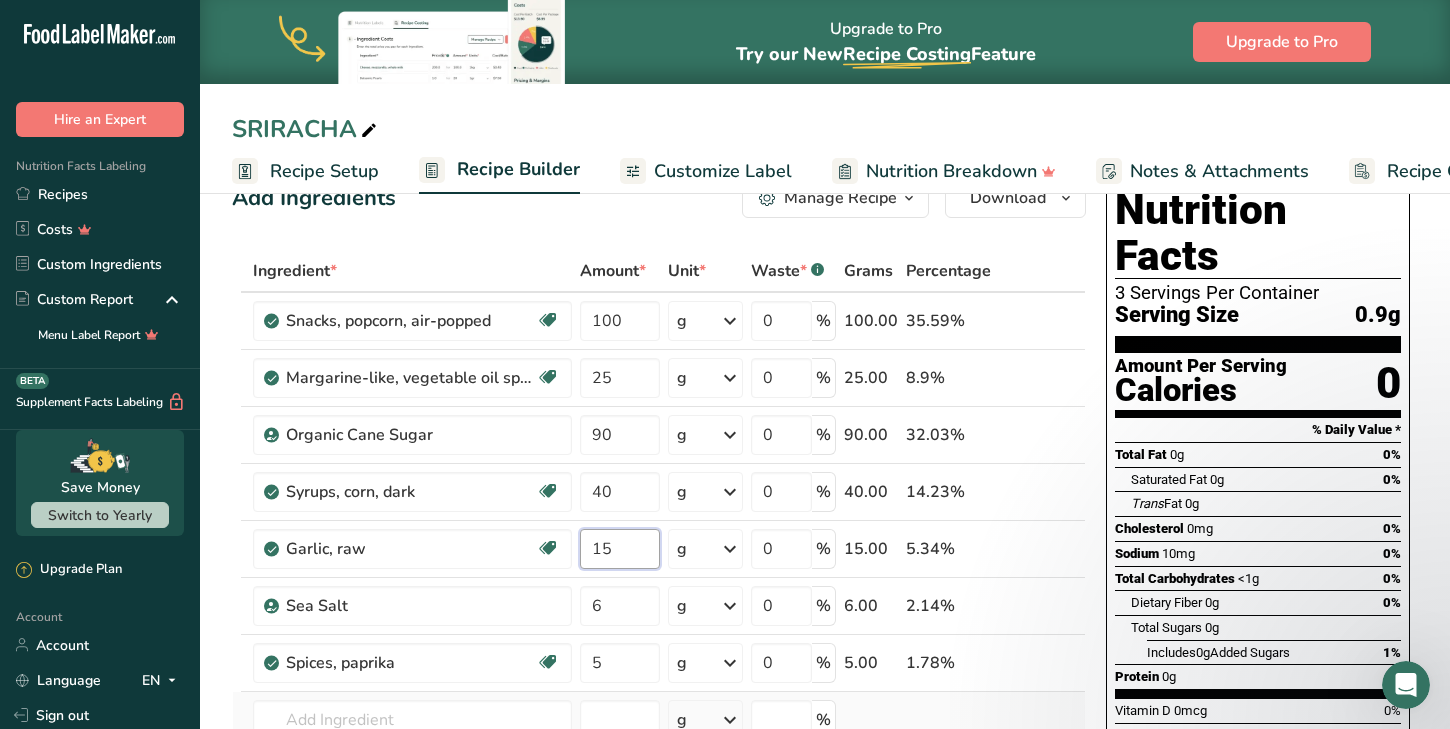 type on "15" 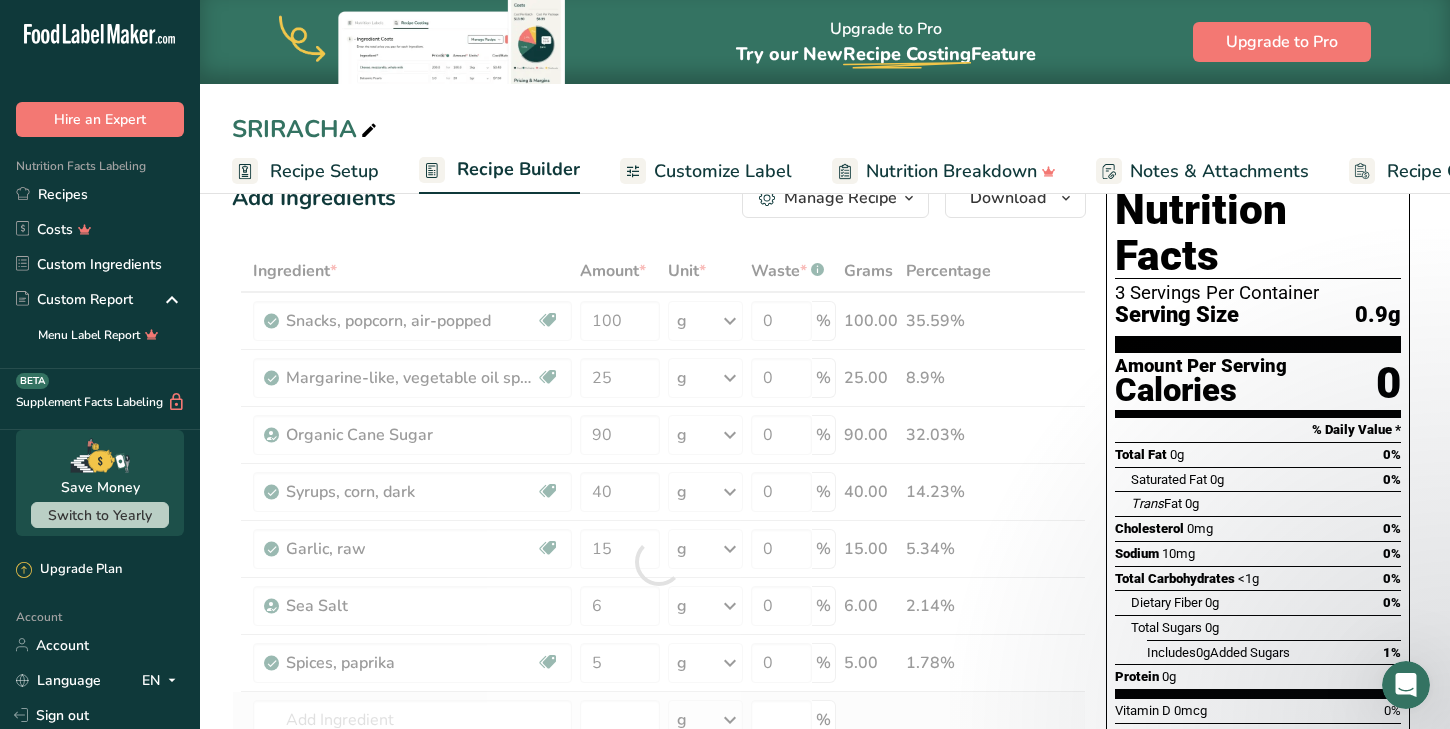 click on "Ingredient *
Amount *
Unit *
Waste *   .a-a{fill:#347362;}.b-a{fill:#fff;}          Grams
Percentage
Snacks, popcorn, air-popped
Dairy free
Gluten free
Vegan
Vegetarian
Soy free
100
g
Portions
1 cup
1 oz
Weight Units
g
kg
mg
See more
Volume Units
l
Volume units require a density conversion. If you know your ingredient's density enter it below. Otherwise, click on "RIA" our AI Regulatory bot - she will be able to help you
lb/ft3
g/cm3
Confirm
mL
lb/ft3" at bounding box center (659, 562) 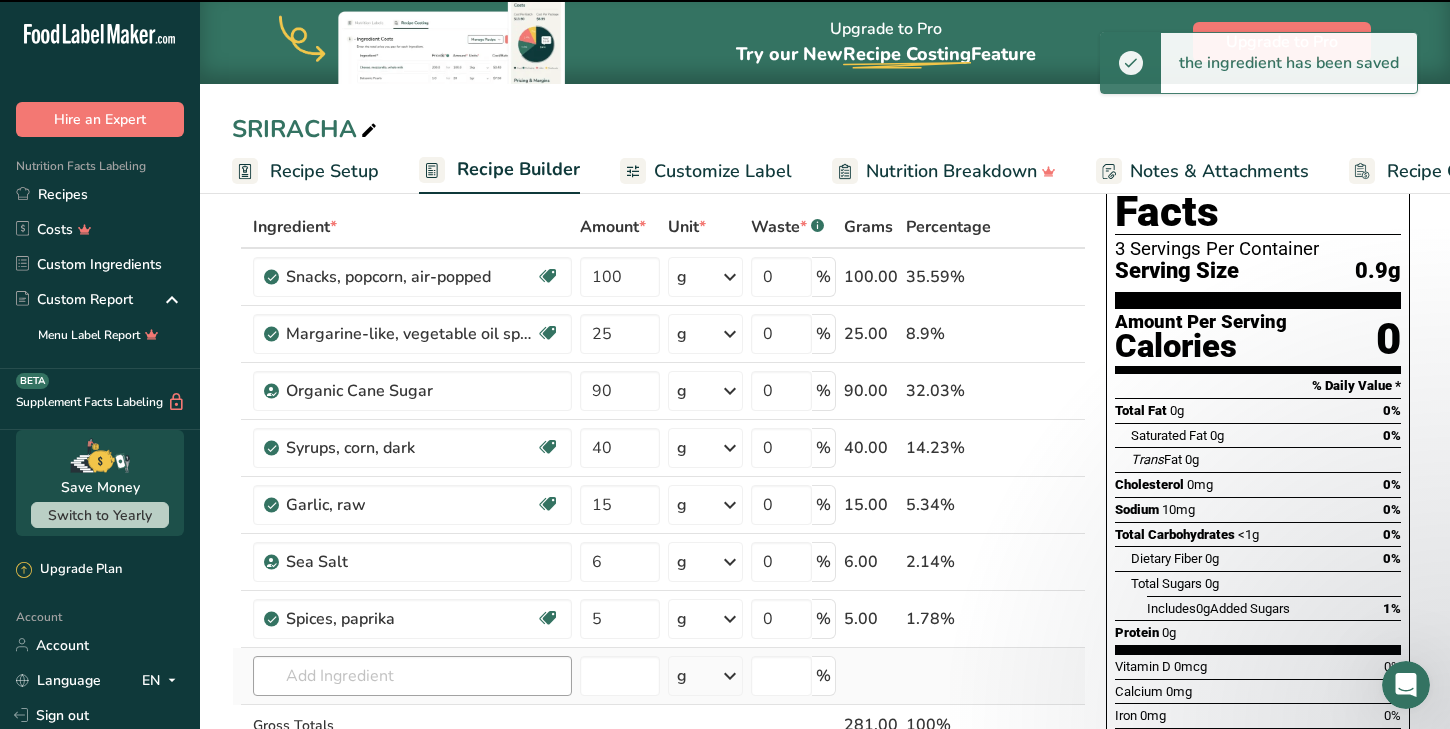 scroll, scrollTop: 93, scrollLeft: 1, axis: both 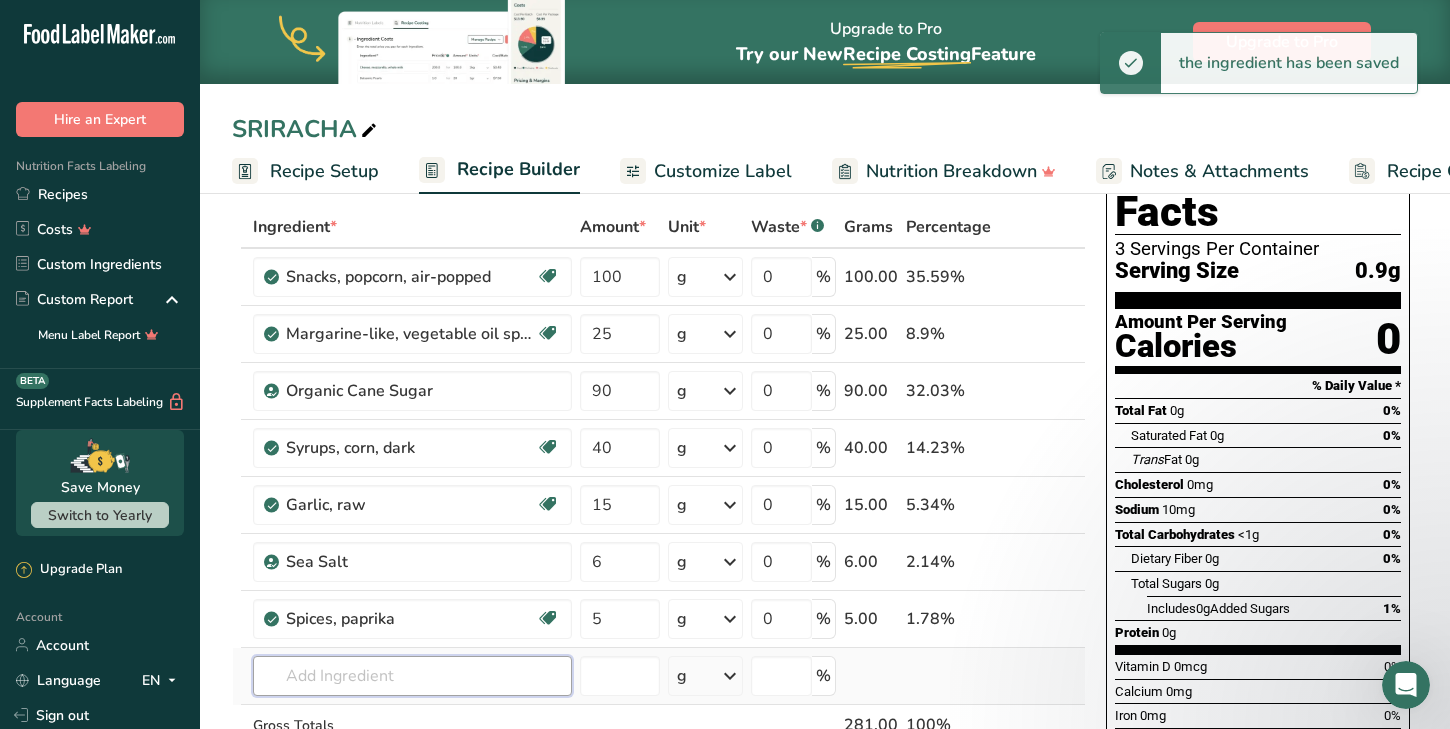 click at bounding box center (412, 676) 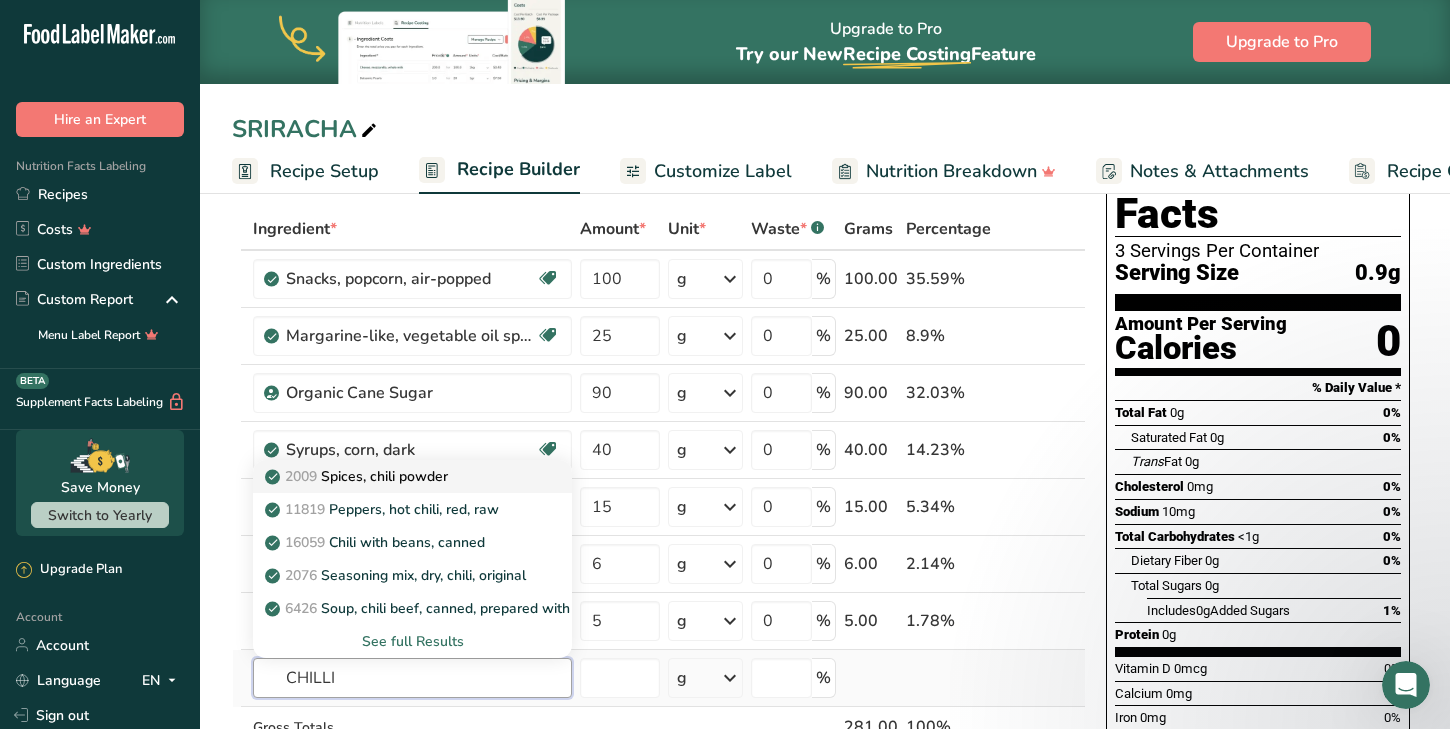 type on "CHILLI" 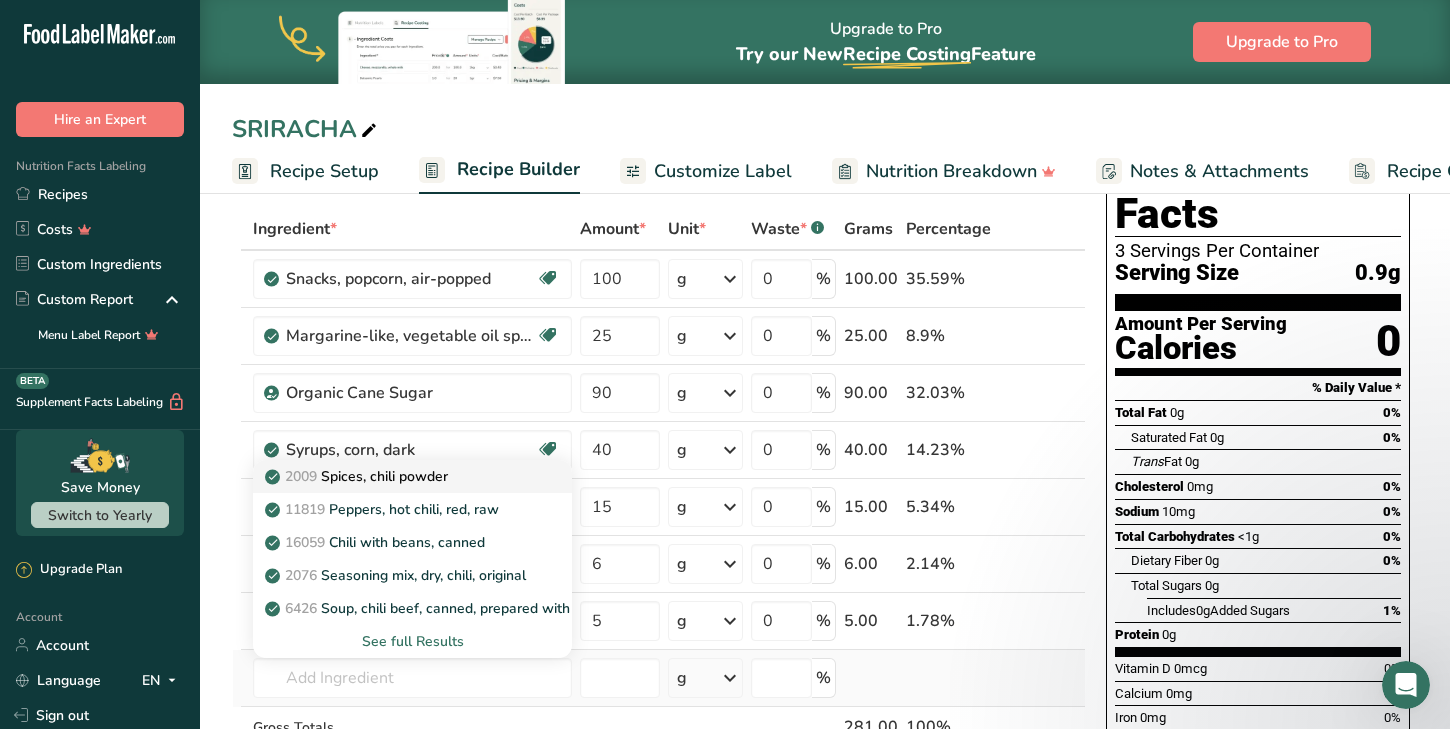 click on "2009
Spices, chili powder" at bounding box center [396, 476] 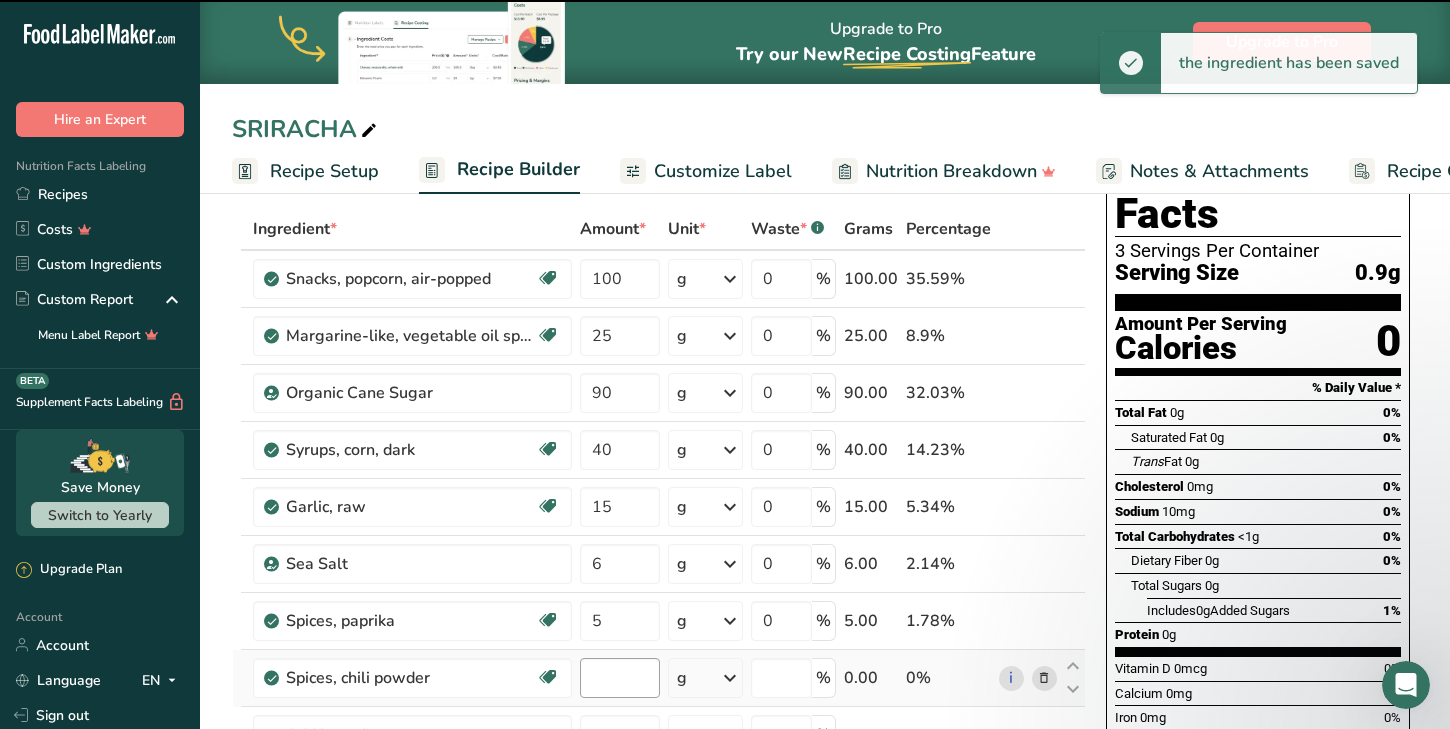 type on "0" 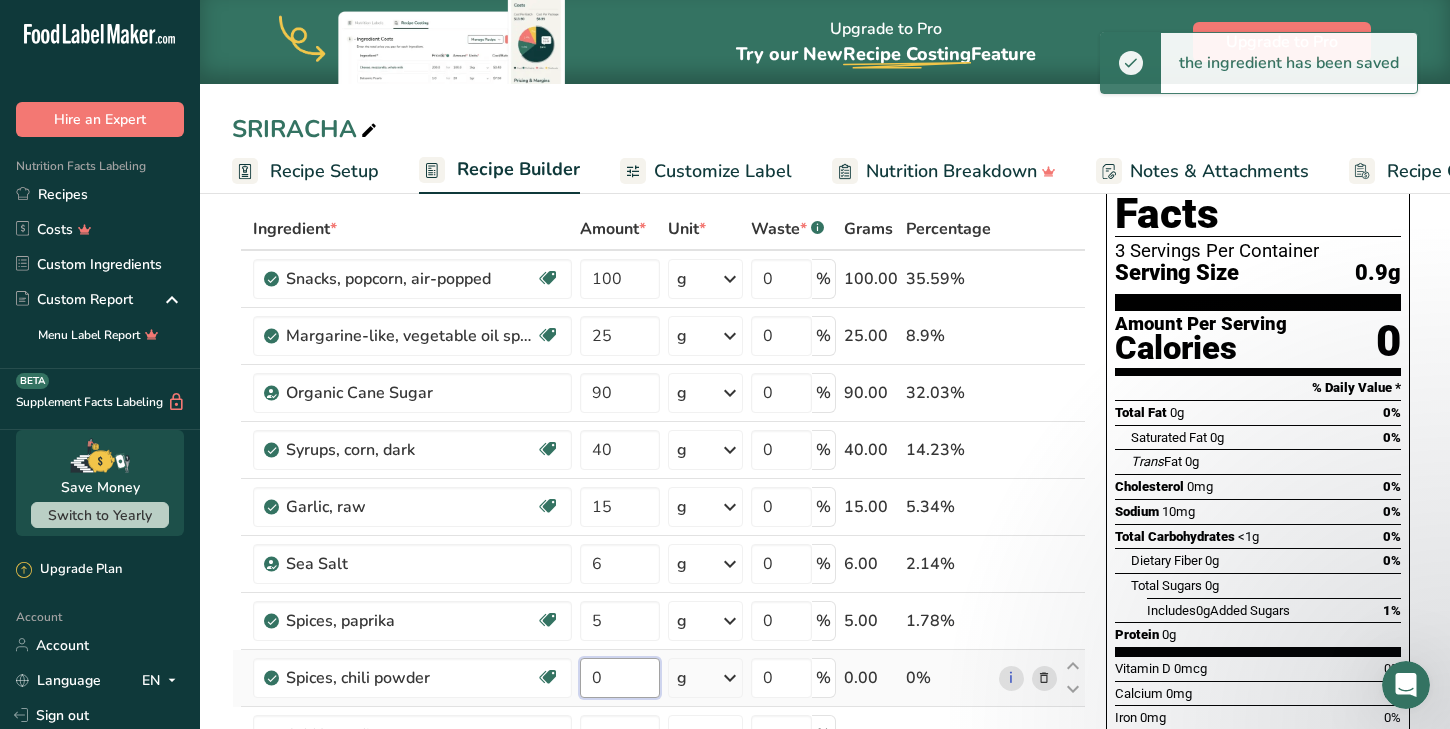 drag, startPoint x: 603, startPoint y: 675, endPoint x: 588, endPoint y: 678, distance: 15.297058 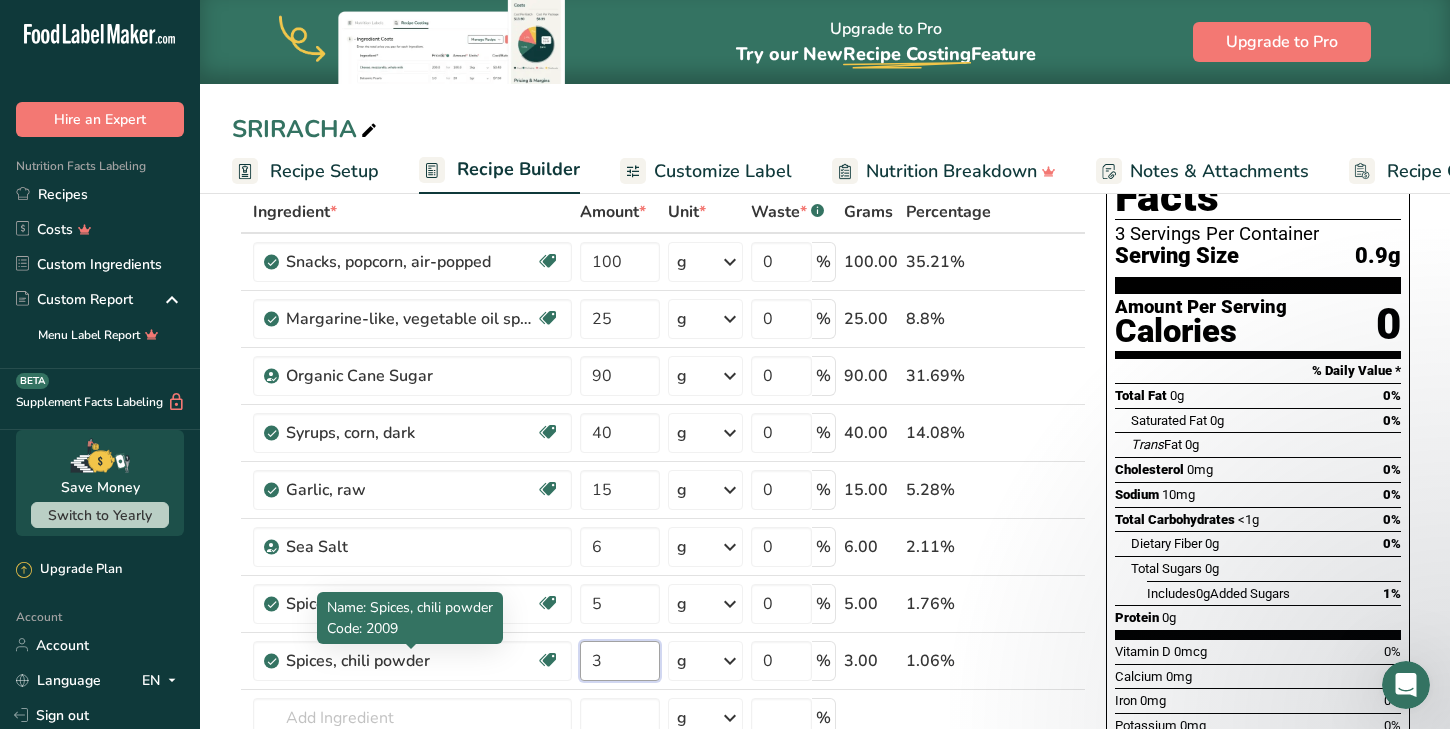 scroll, scrollTop: 118, scrollLeft: 0, axis: vertical 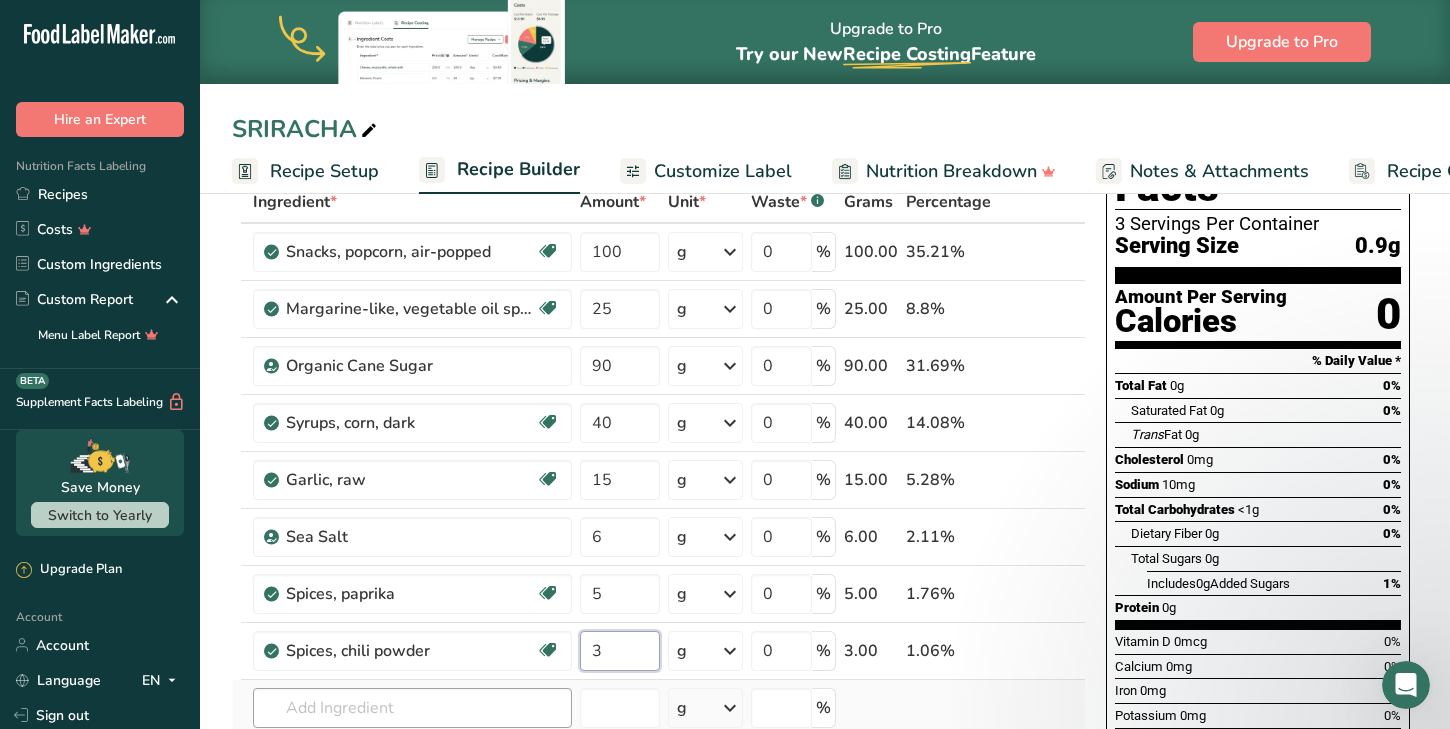 type on "3" 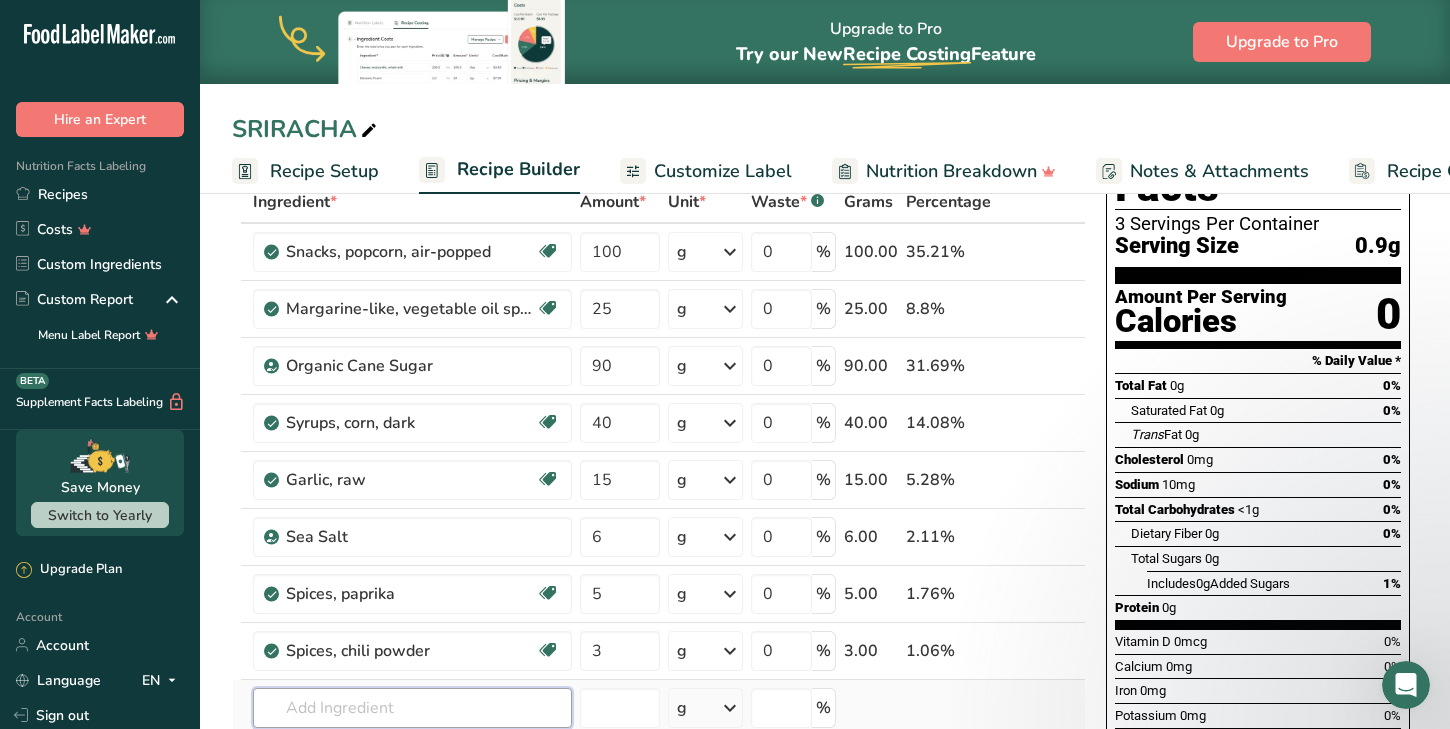 click on "Ingredient *
Amount *
Unit *
Waste *   .a-a{fill:#347362;}.b-a{fill:#fff;}          Grams
Percentage
Snacks, popcorn, air-popped
Dairy free
Gluten free
Vegan
Vegetarian
Soy free
100
g
Portions
1 cup
1 oz
Weight Units
g
kg
mg
See more
Volume Units
l
Volume units require a density conversion. If you know your ingredient's density enter it below. Otherwise, click on "RIA" our AI Regulatory bot - she will be able to help you
lb/ft3
g/cm3
Confirm
mL
lb/ft3" at bounding box center [659, 521] 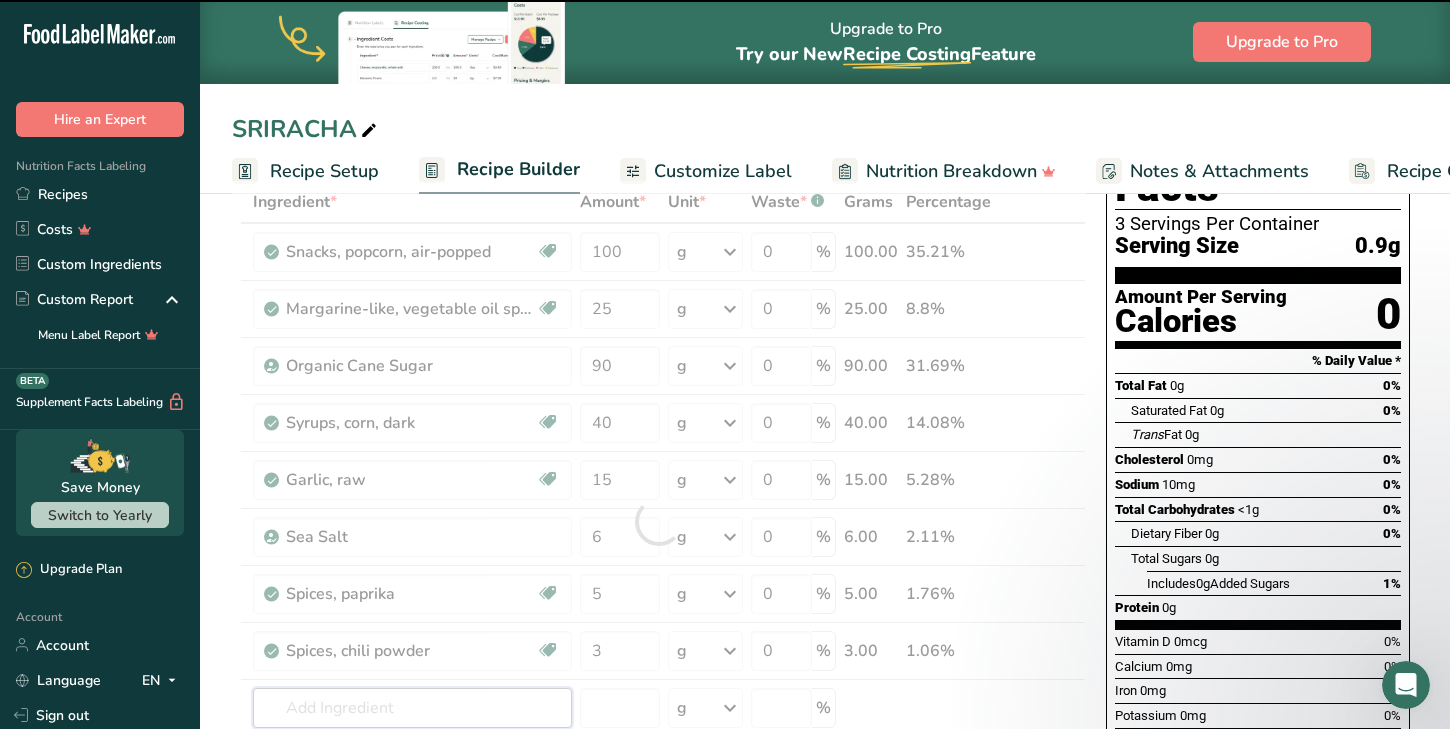 type on "B" 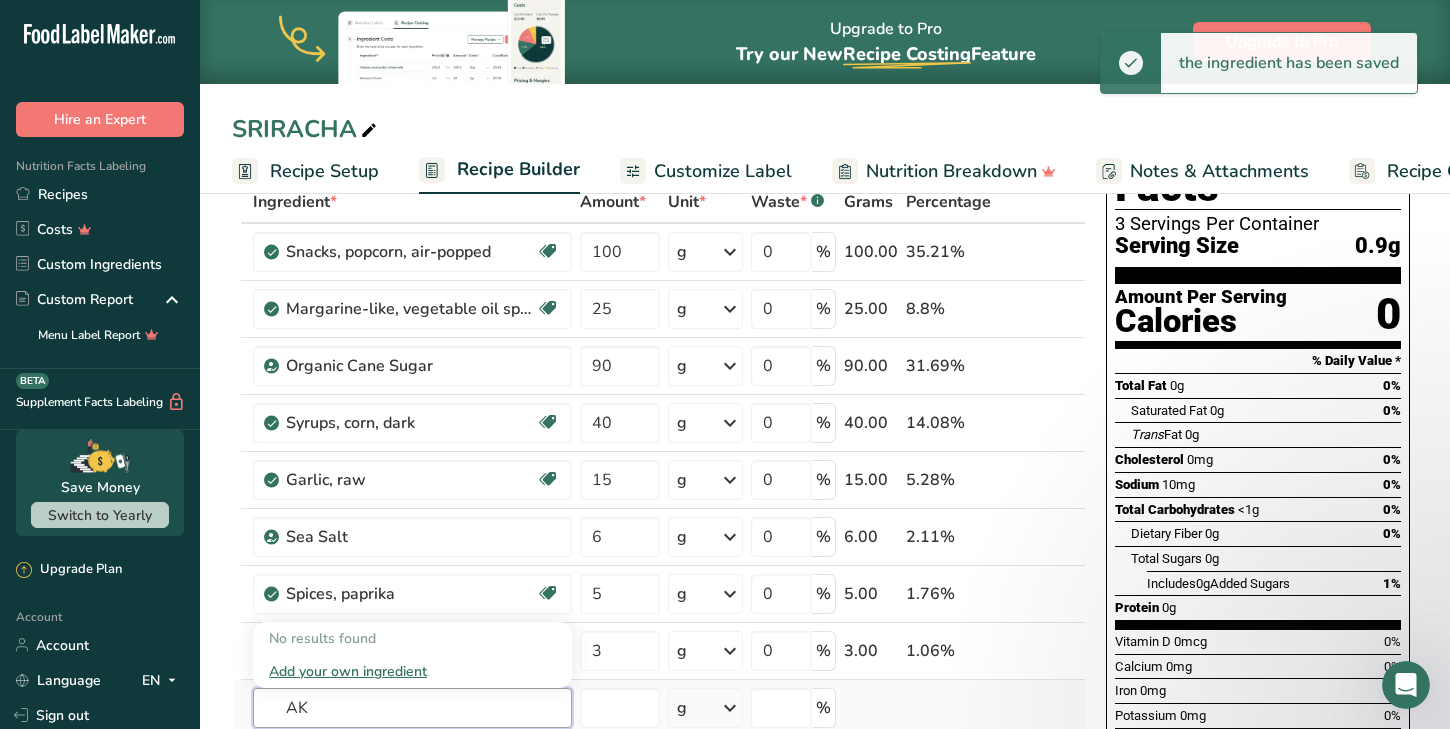 type on "A" 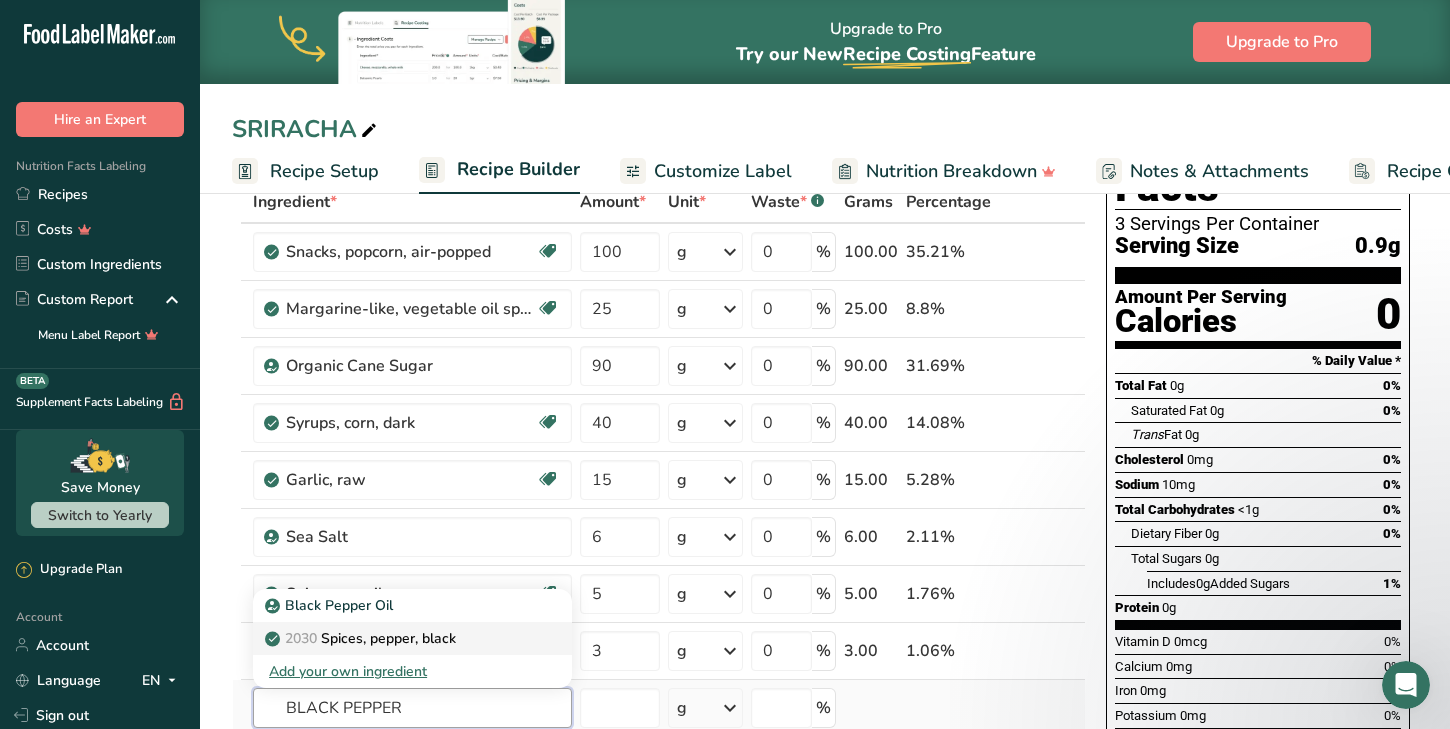 type on "BLACK PEPPER" 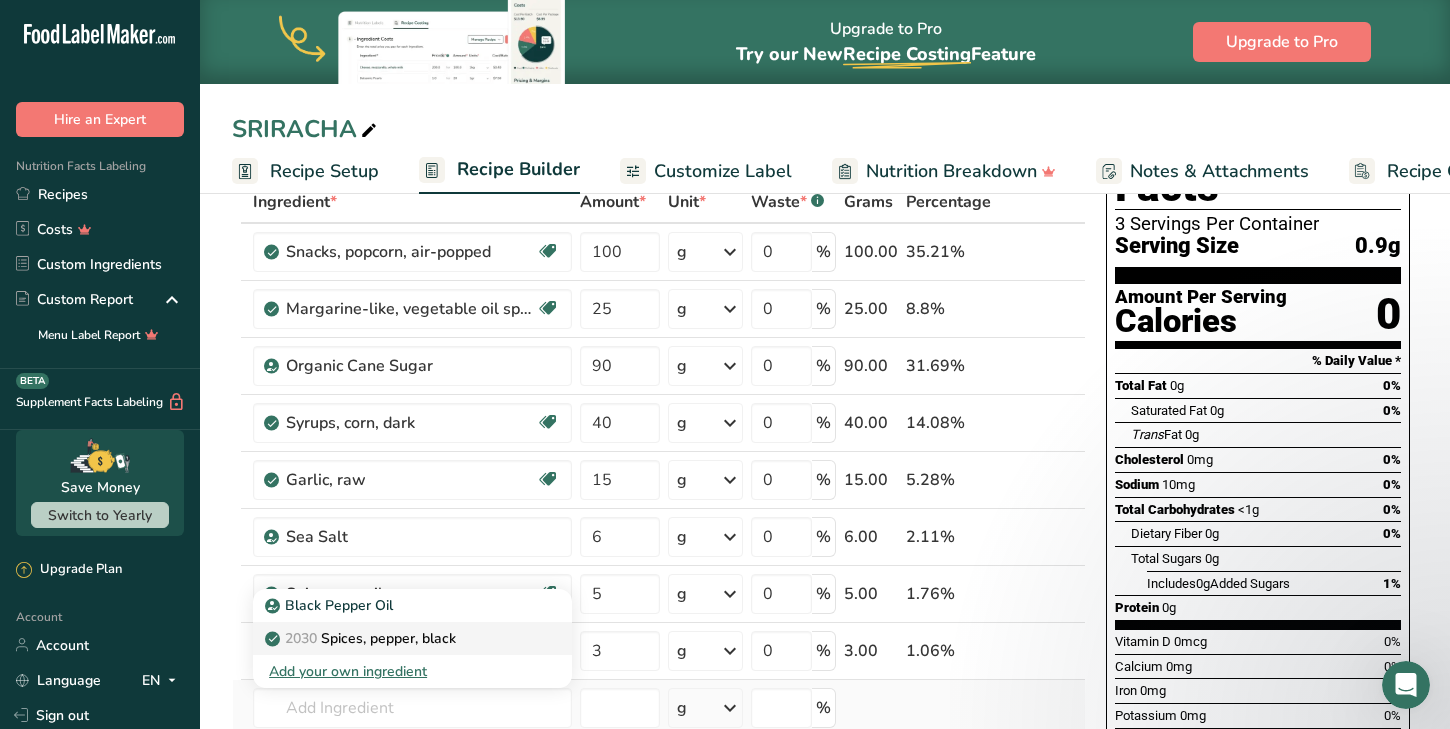 click on "2030
Spices, pepper, black" at bounding box center (362, 638) 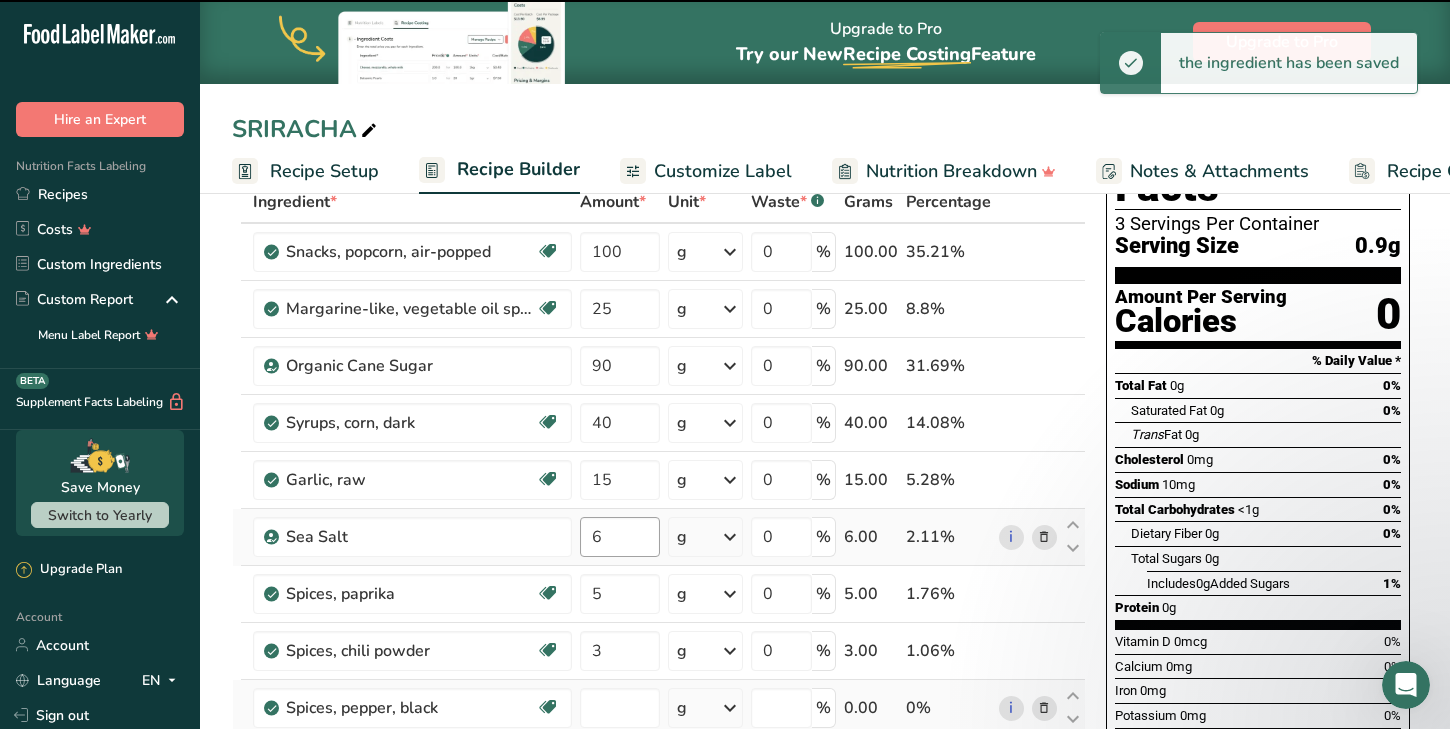 type on "0" 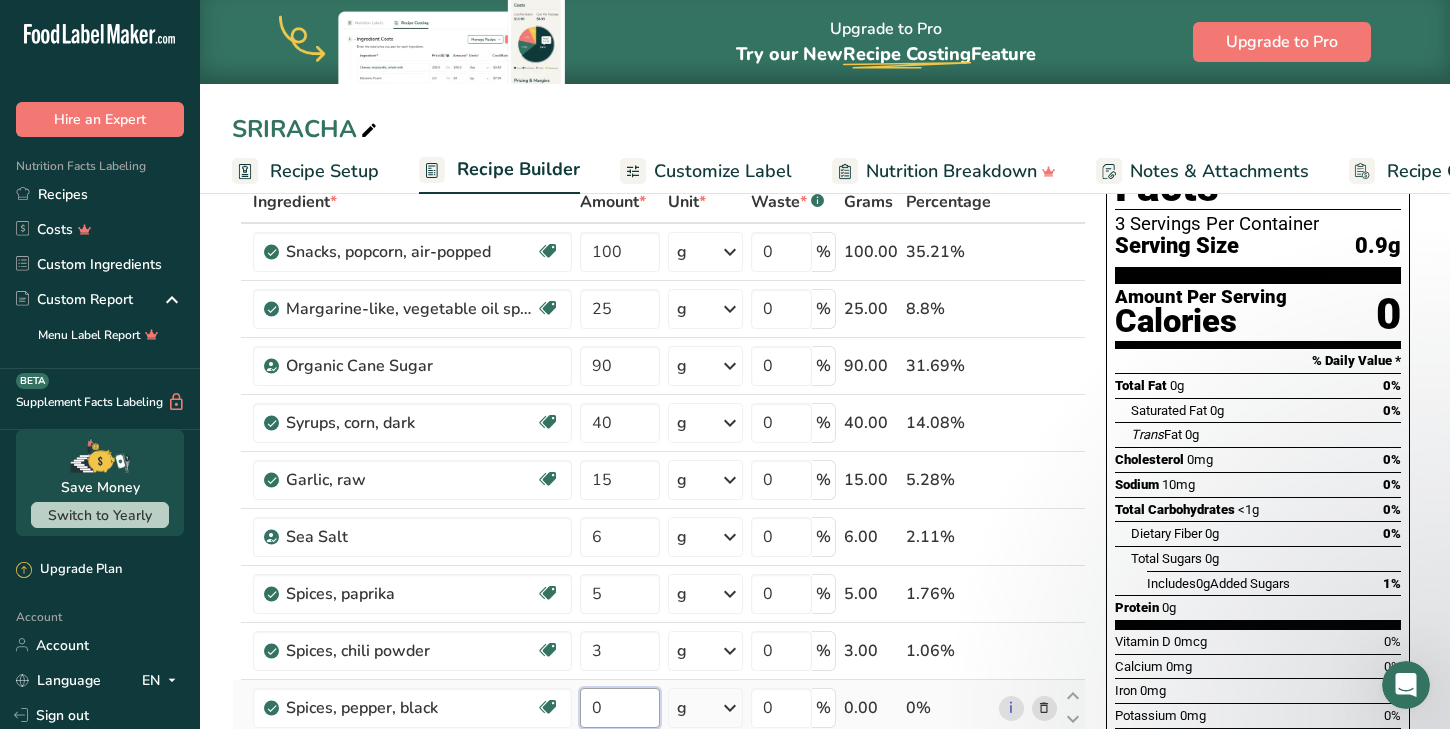 drag, startPoint x: 614, startPoint y: 700, endPoint x: 594, endPoint y: 691, distance: 21.931713 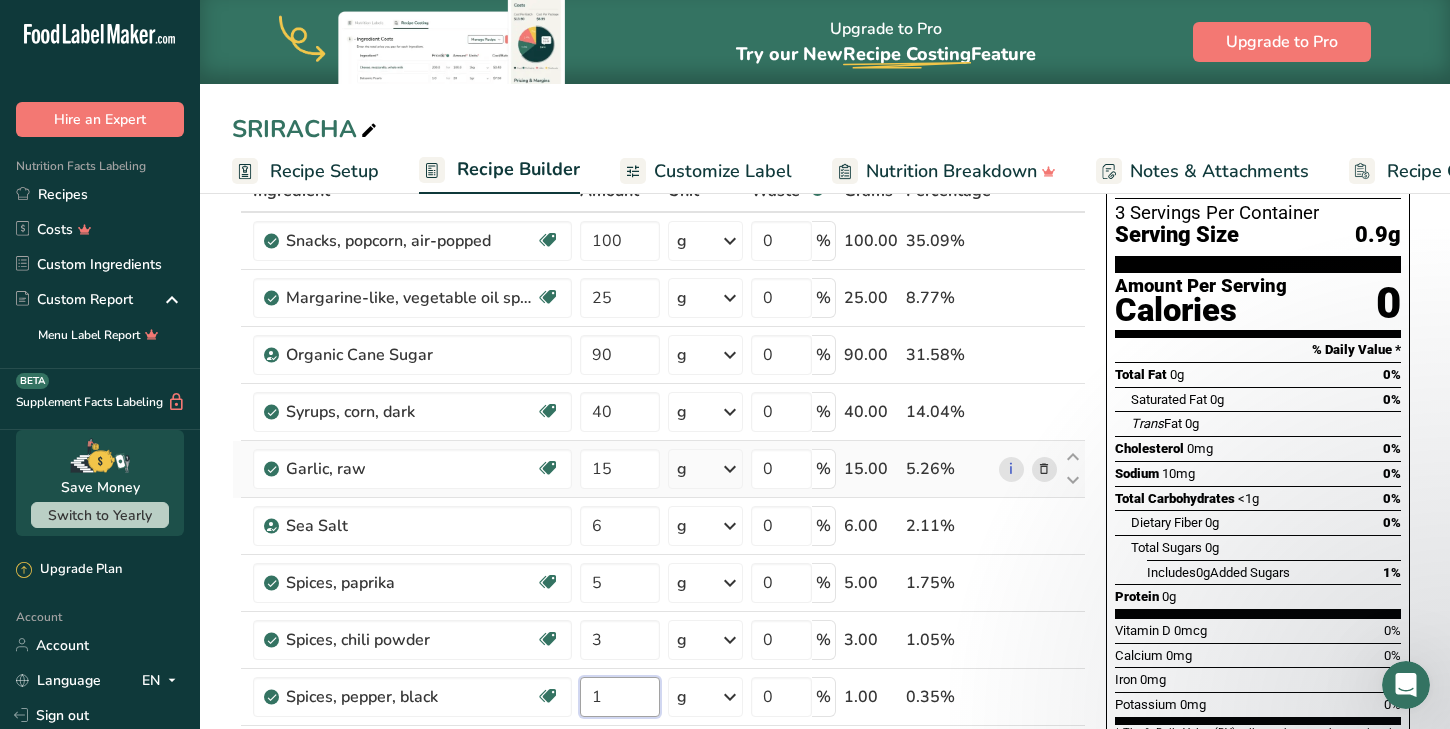 type on "1" 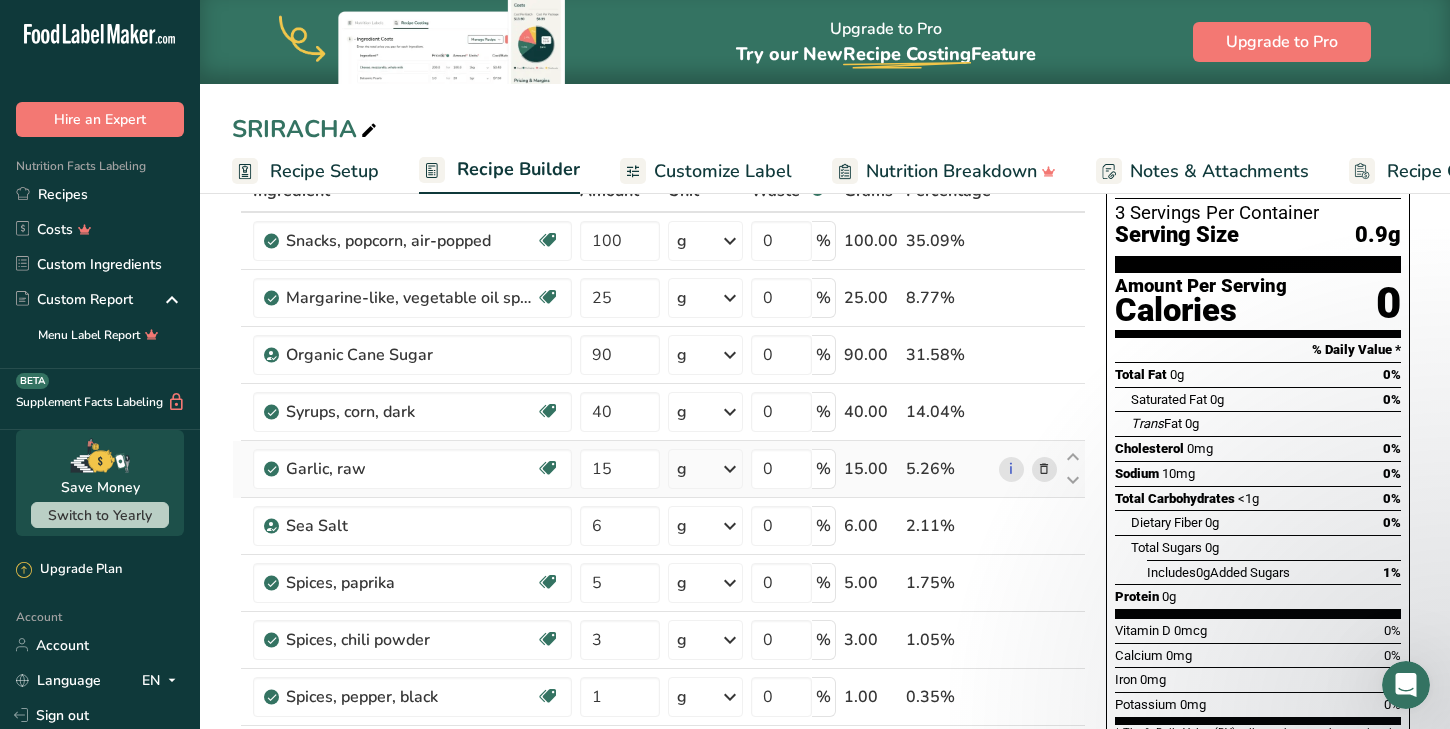 click on "Ingredient *
Amount *
Unit *
Waste *   .a-a{fill:#347362;}.b-a{fill:#fff;}          Grams
Percentage
Snacks, popcorn, air-popped
Dairy free
Gluten free
Vegan
Vegetarian
Soy free
100
g
Portions
1 cup
1 oz
Weight Units
g
kg
mg
See more
Volume Units
l
Volume units require a density conversion. If you know your ingredient's density enter it below. Otherwise, click on "RIA" our AI Regulatory bot - she will be able to help you
lb/ft3
g/cm3
Confirm
mL
lb/ft3" at bounding box center (659, 539) 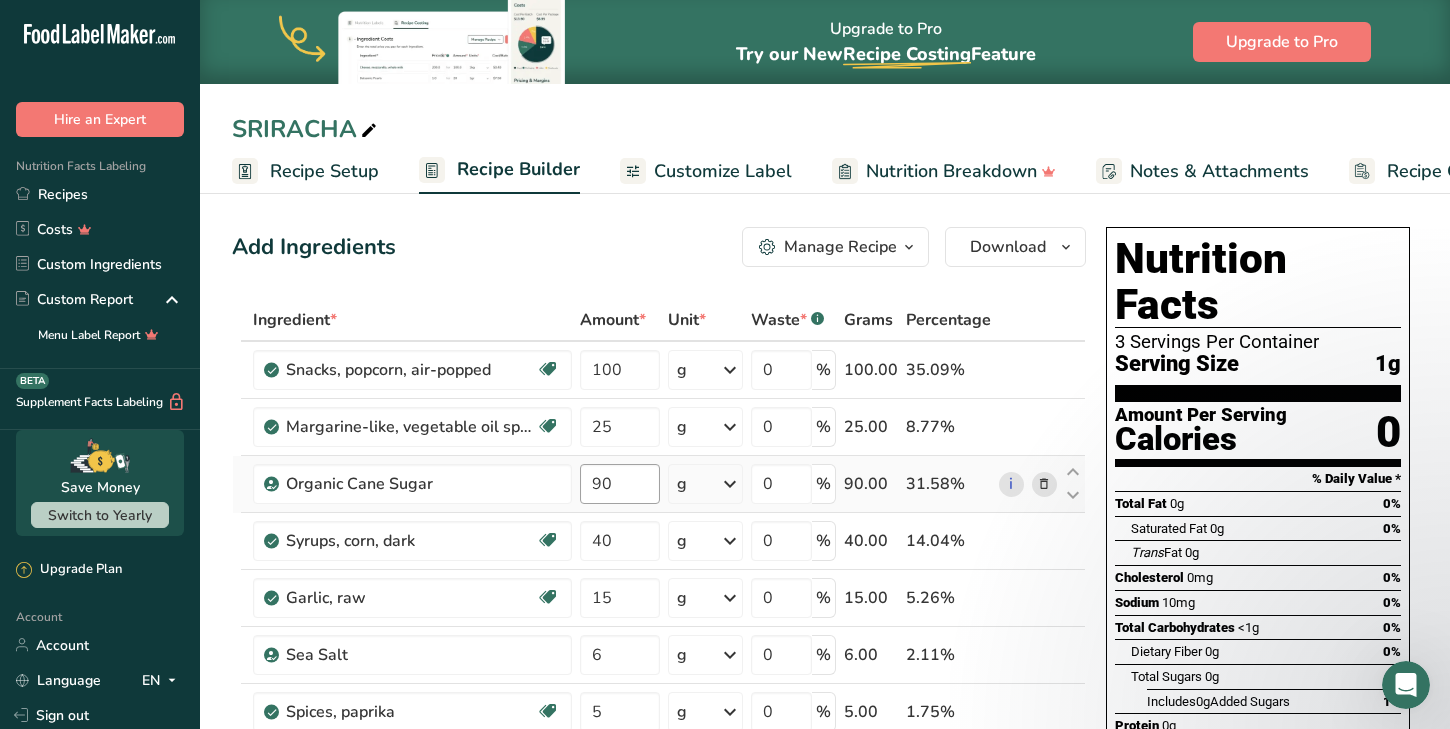 scroll, scrollTop: 0, scrollLeft: 0, axis: both 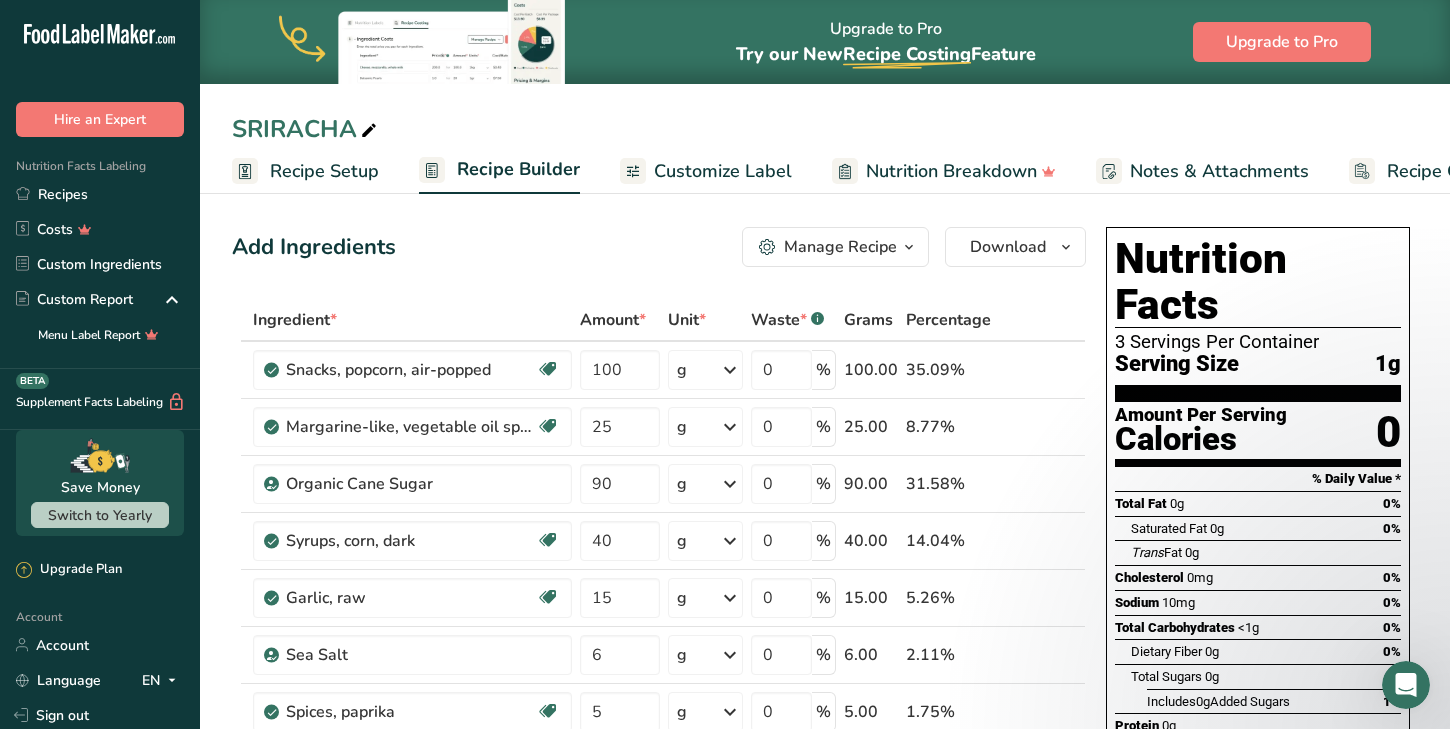 click on "Customize Label" at bounding box center [723, 171] 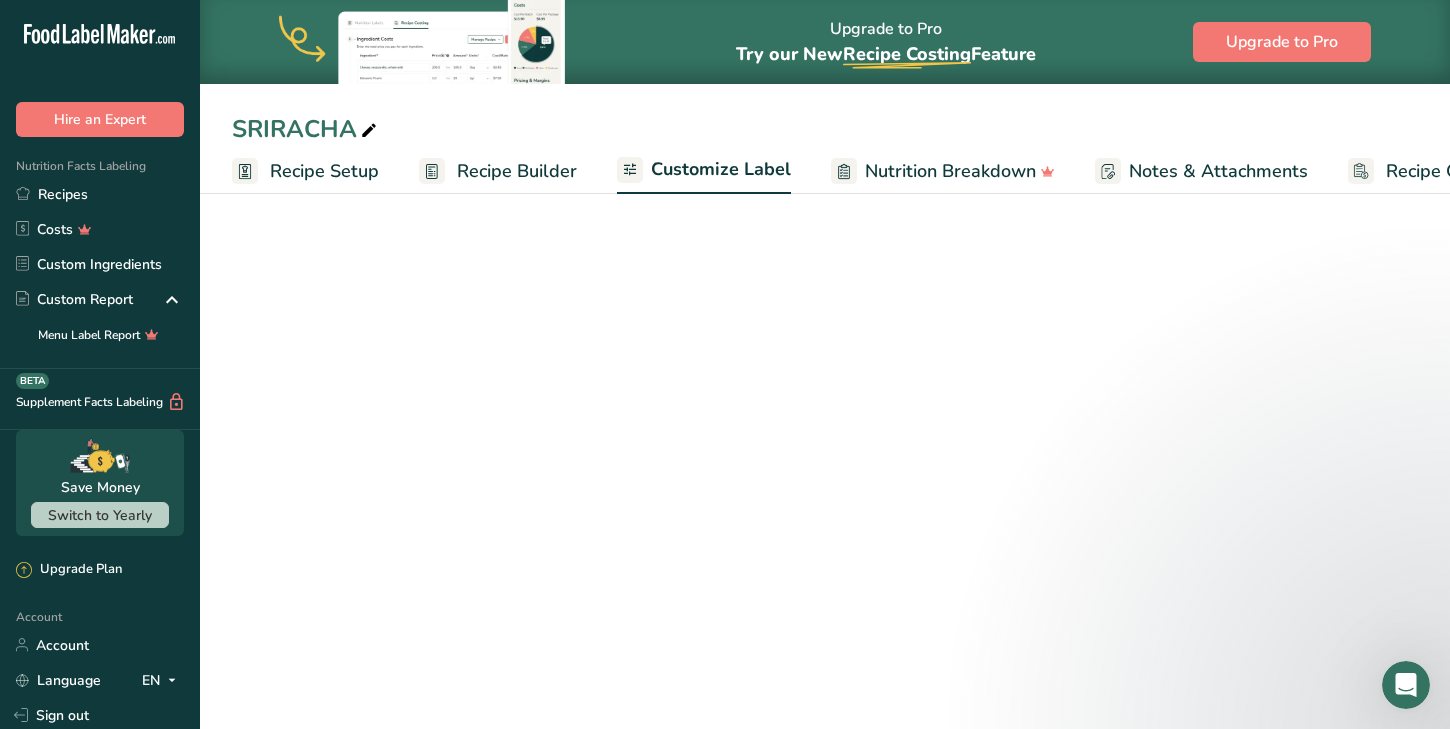 scroll, scrollTop: 0, scrollLeft: 109, axis: horizontal 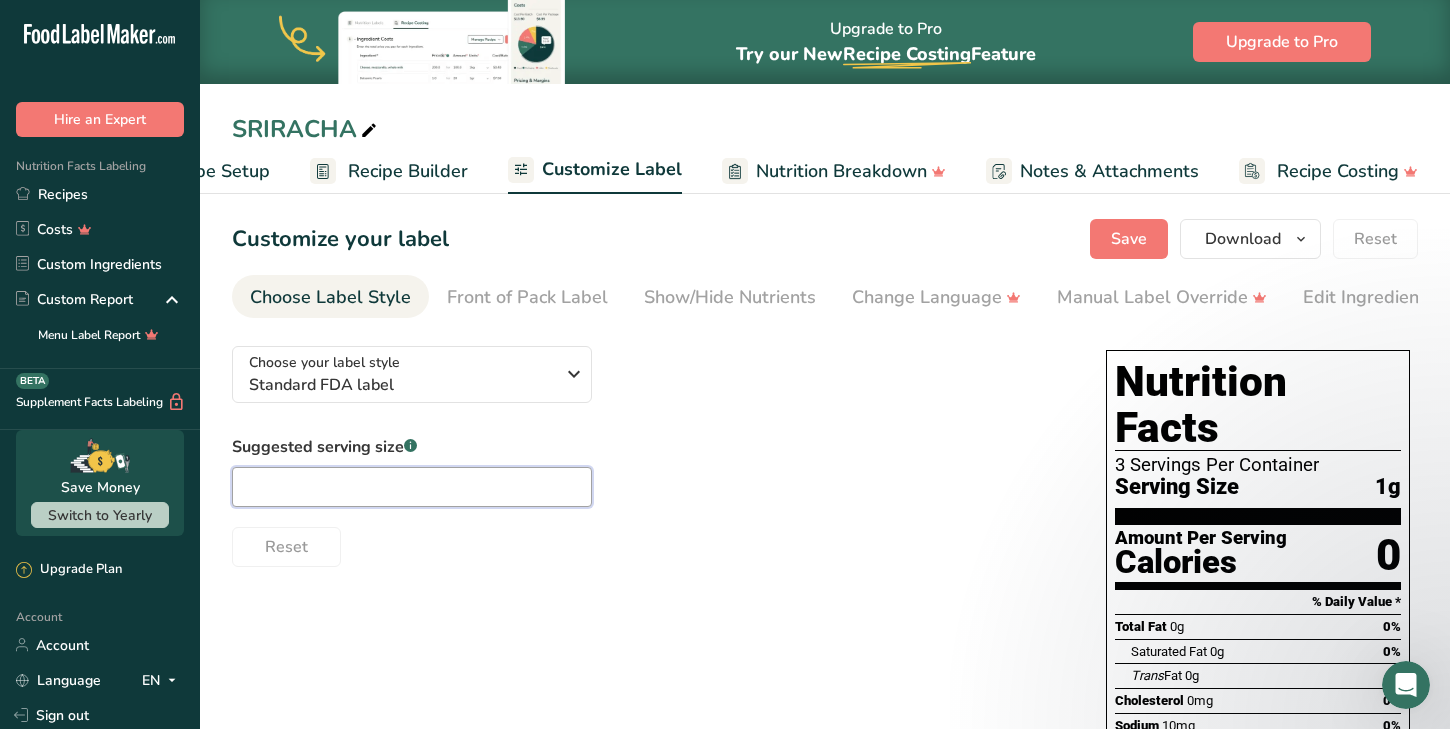 click at bounding box center [412, 487] 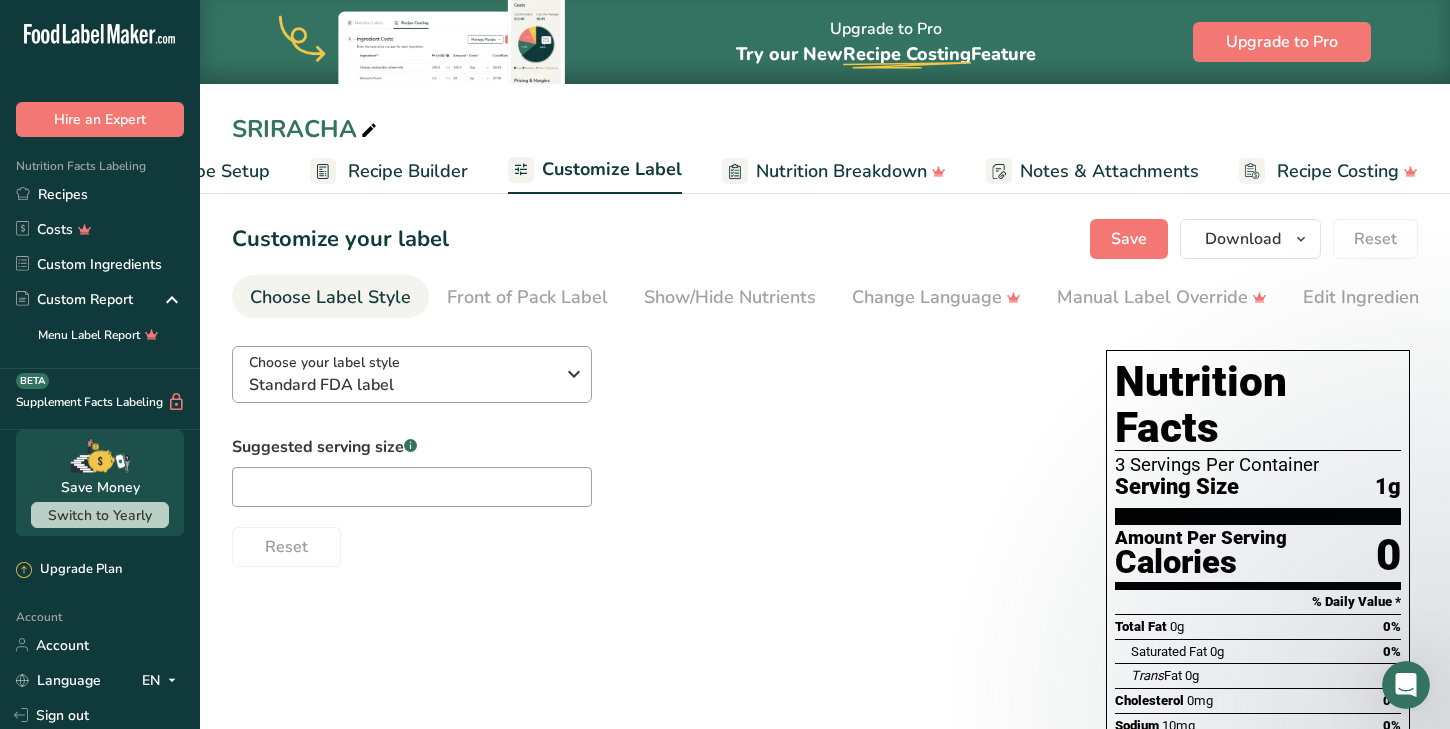 click on "Choose your label style
Standard FDA label" at bounding box center (409, 374) 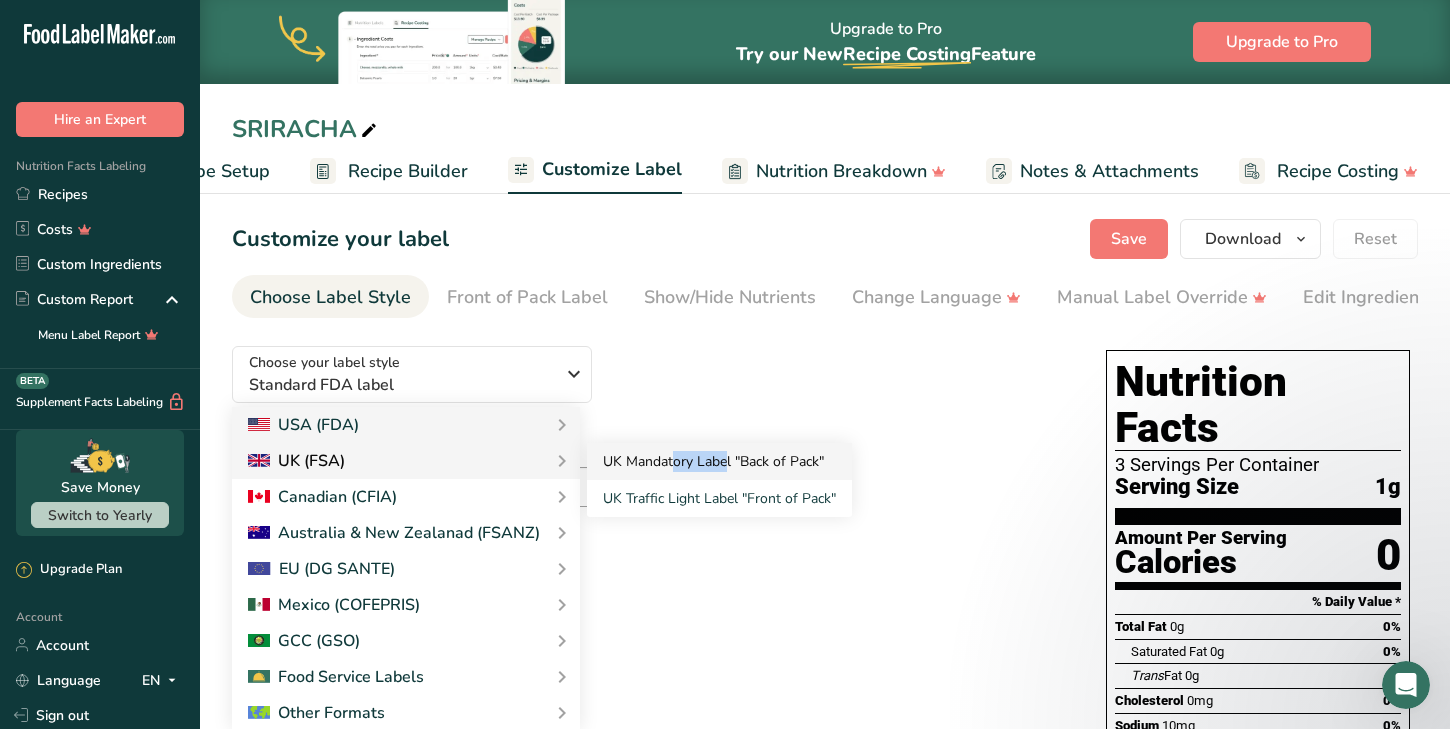 drag, startPoint x: 491, startPoint y: 457, endPoint x: 667, endPoint y: 466, distance: 176.22997 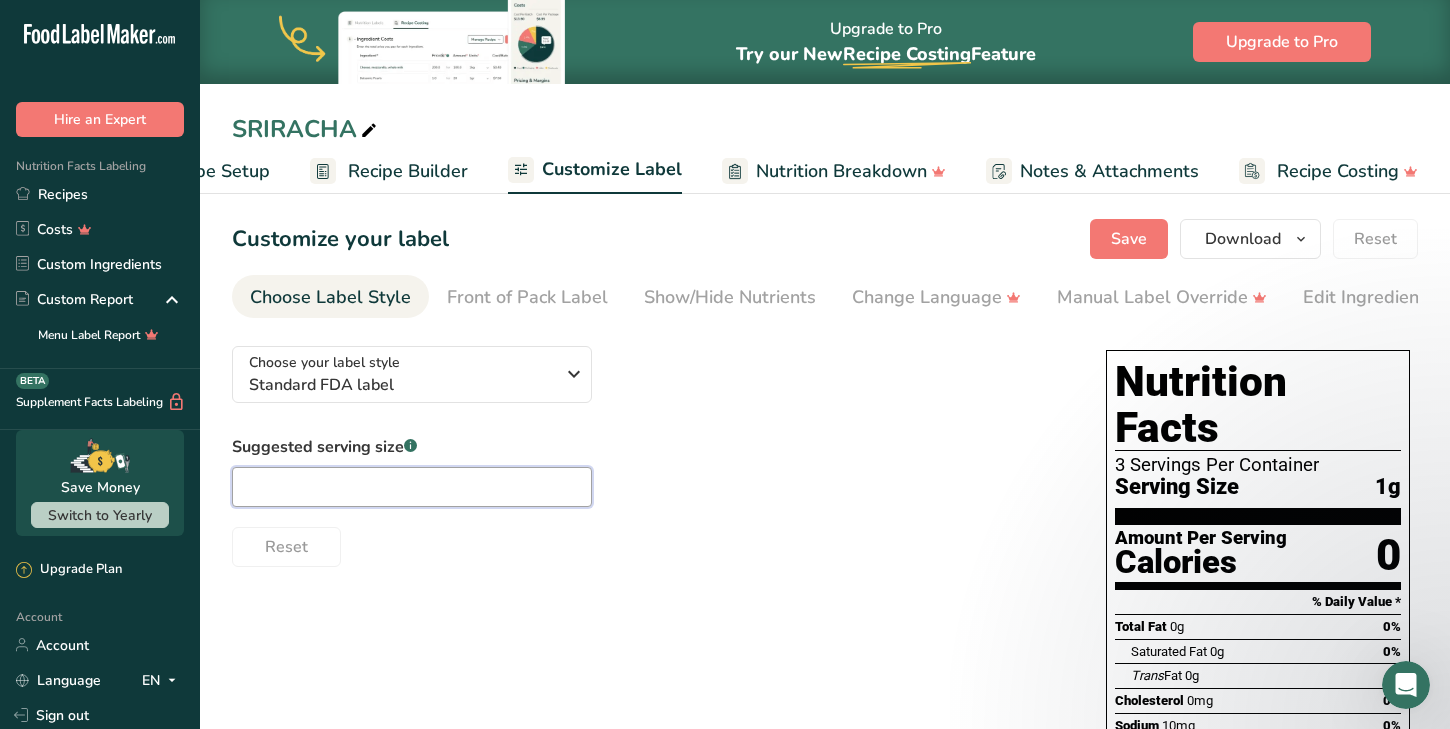 click at bounding box center [412, 487] 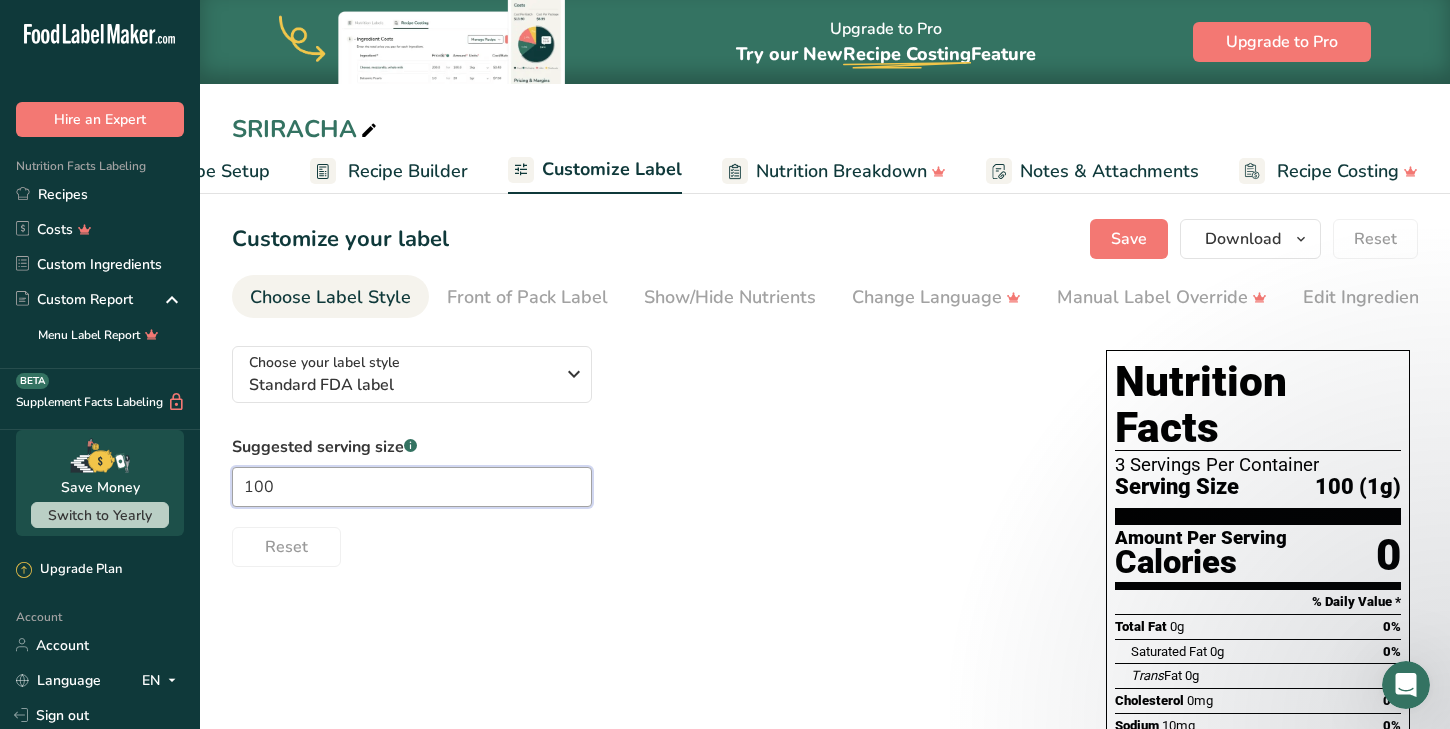 click on "100" at bounding box center (412, 487) 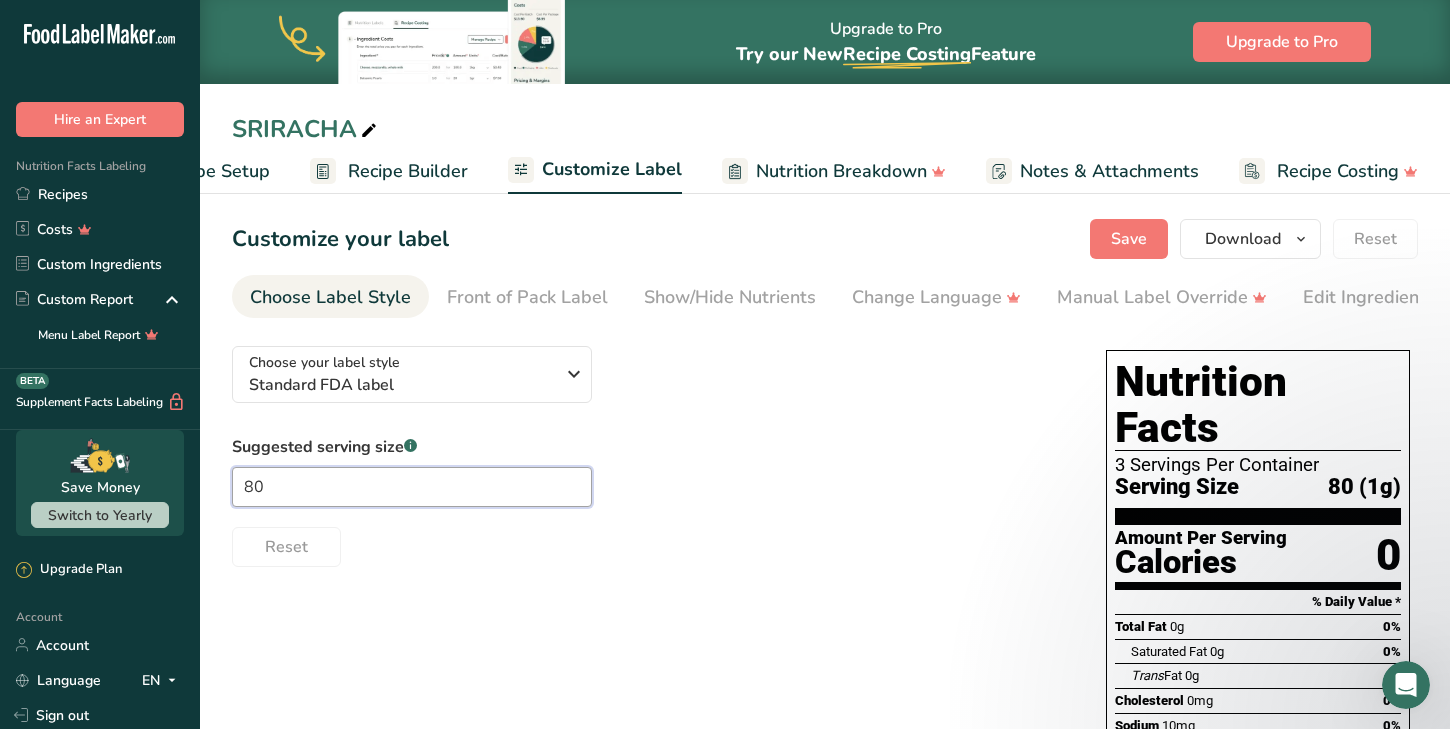 type on "80" 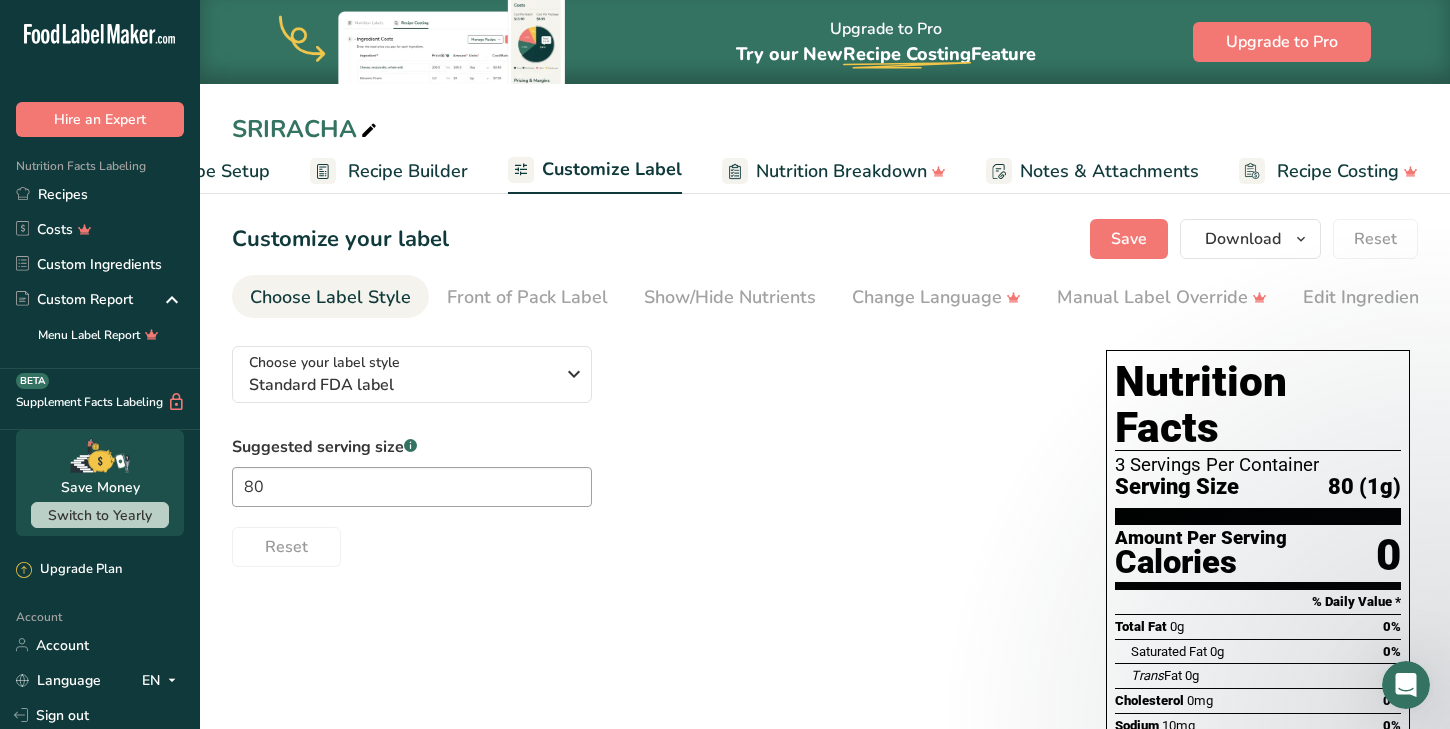 click on "Reset" at bounding box center (649, 543) 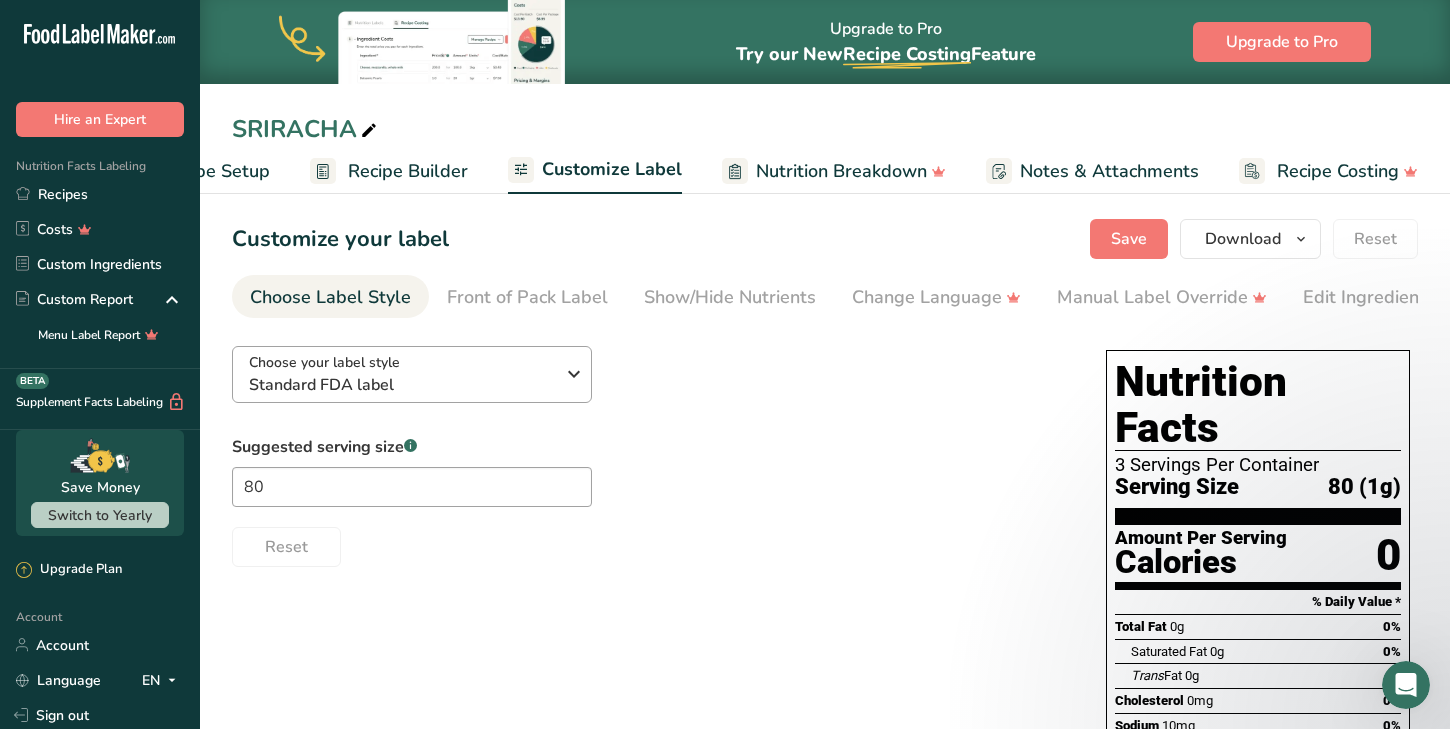 click on "Choose your label style
Standard FDA label" at bounding box center (412, 374) 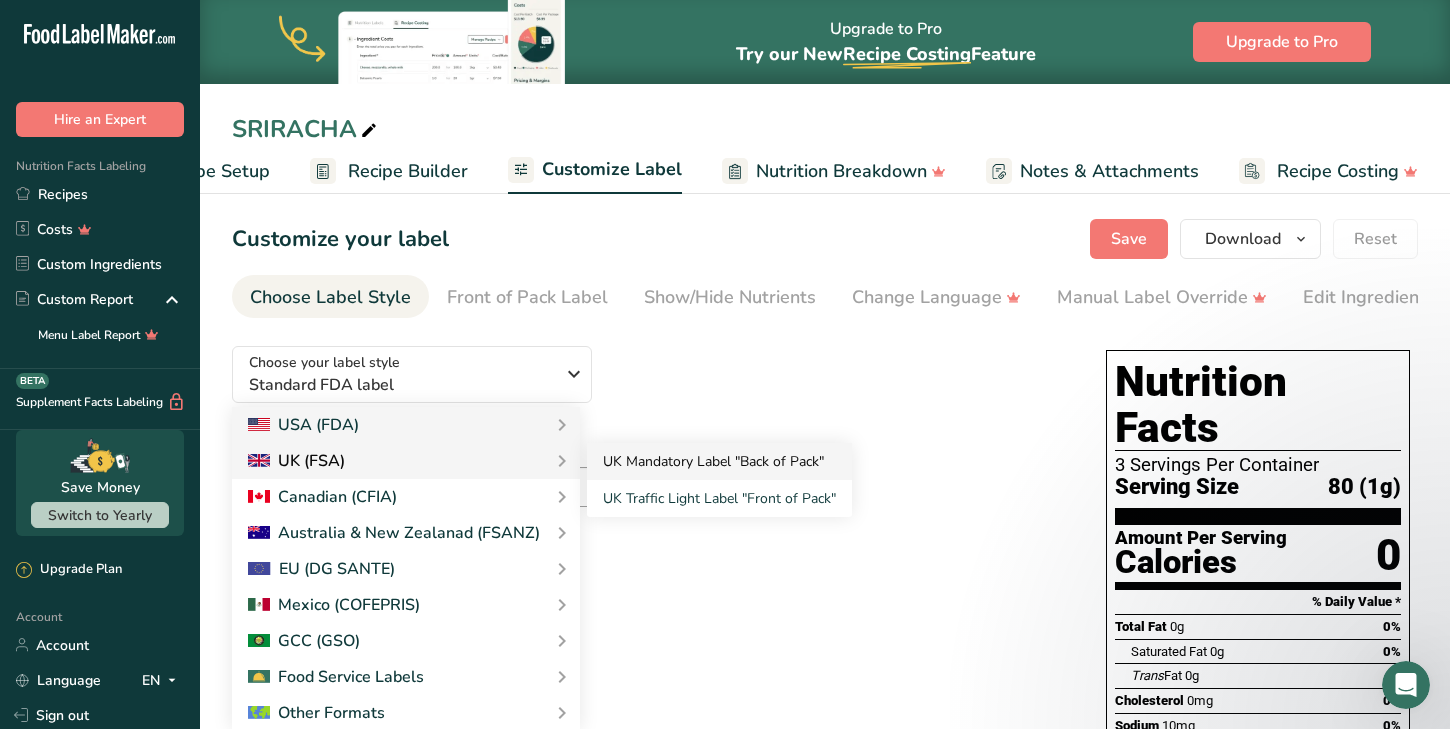 click on "UK Mandatory Label "Back of Pack"" at bounding box center (719, 461) 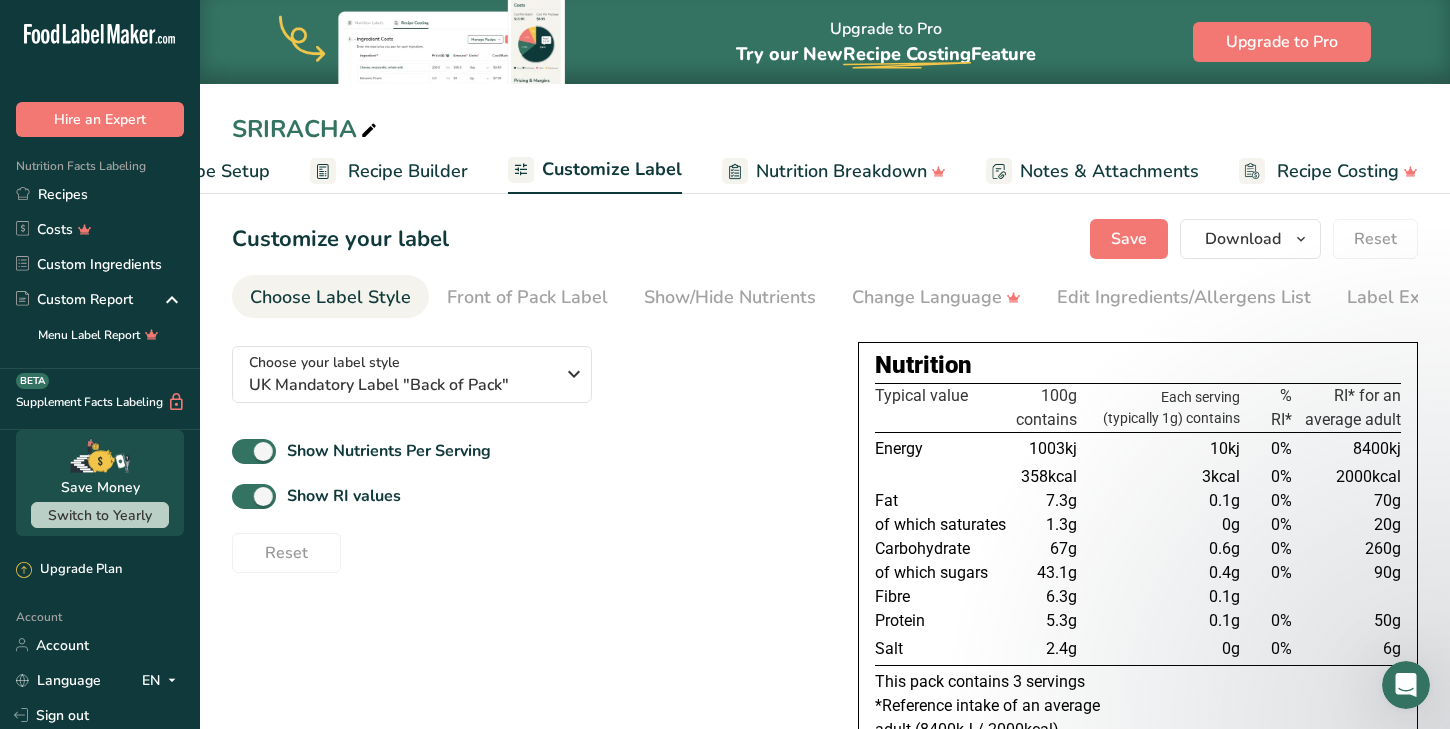 drag, startPoint x: 870, startPoint y: 380, endPoint x: 1071, endPoint y: 663, distance: 347.1167 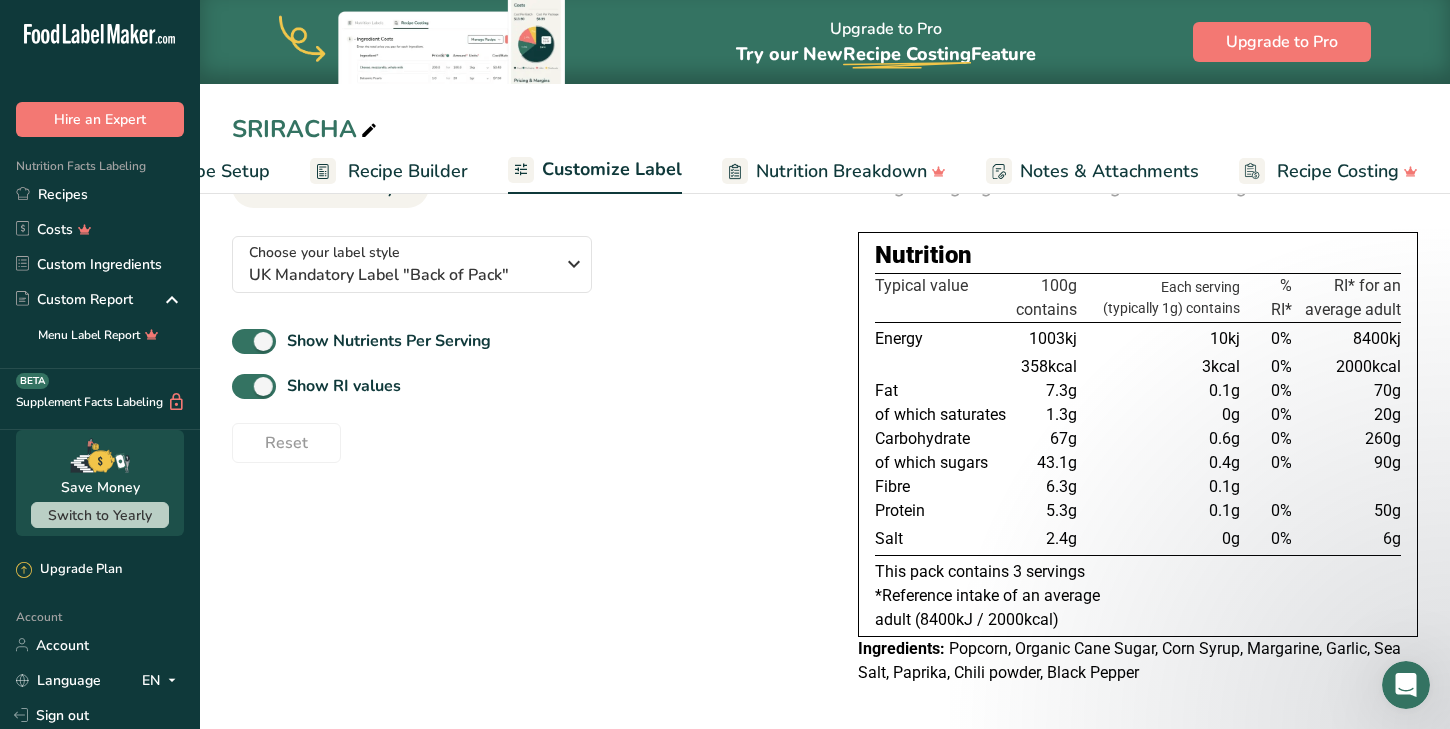 scroll, scrollTop: 115, scrollLeft: 0, axis: vertical 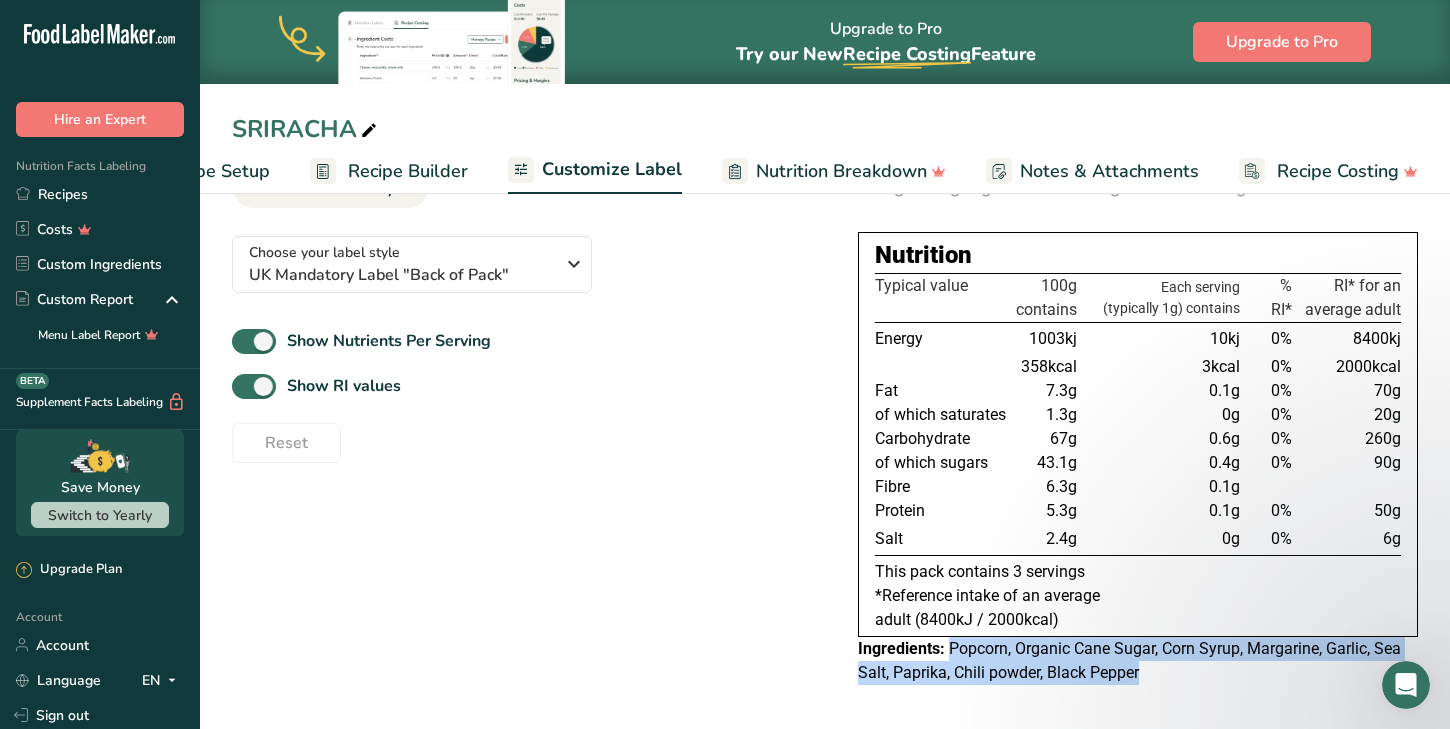 drag, startPoint x: 950, startPoint y: 651, endPoint x: 1218, endPoint y: 677, distance: 269.25824 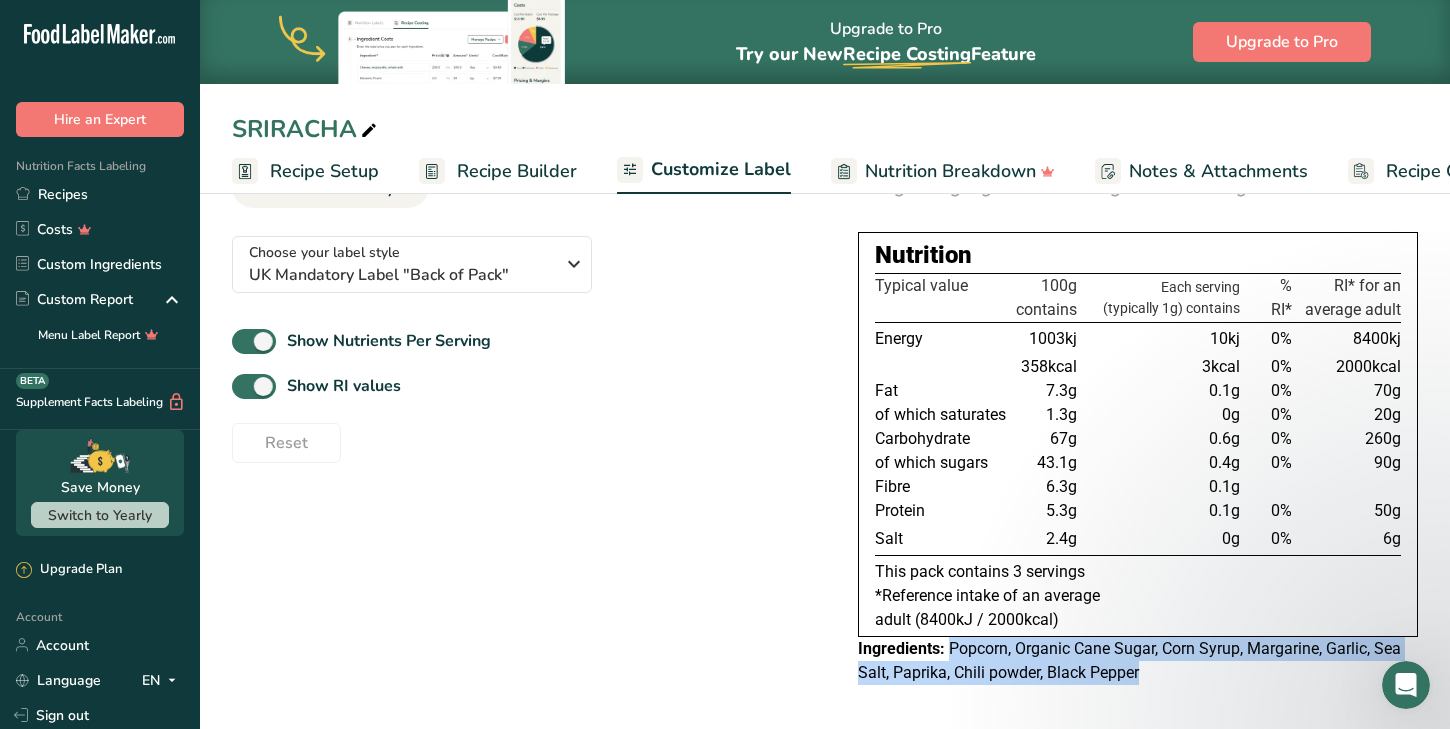 scroll, scrollTop: 0, scrollLeft: 0, axis: both 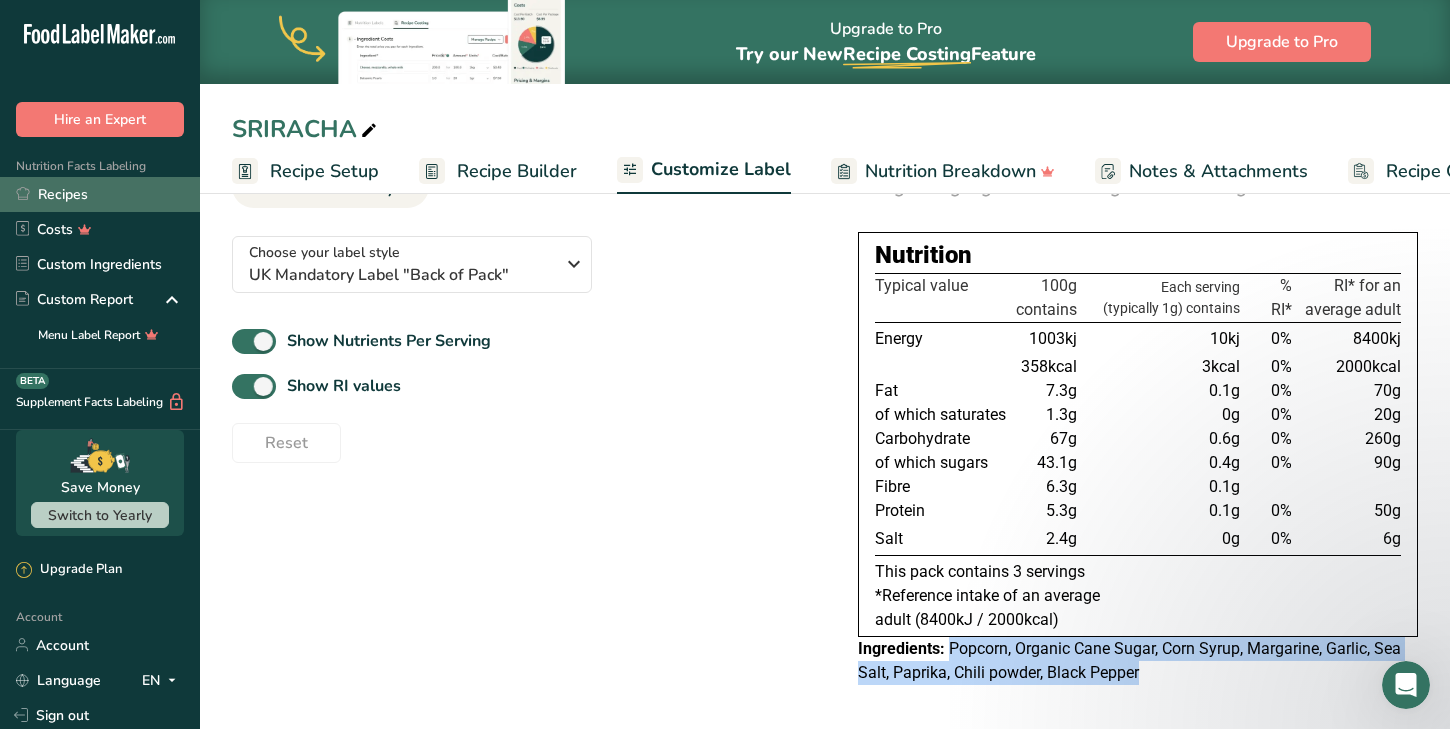 click on "Recipes" at bounding box center [100, 194] 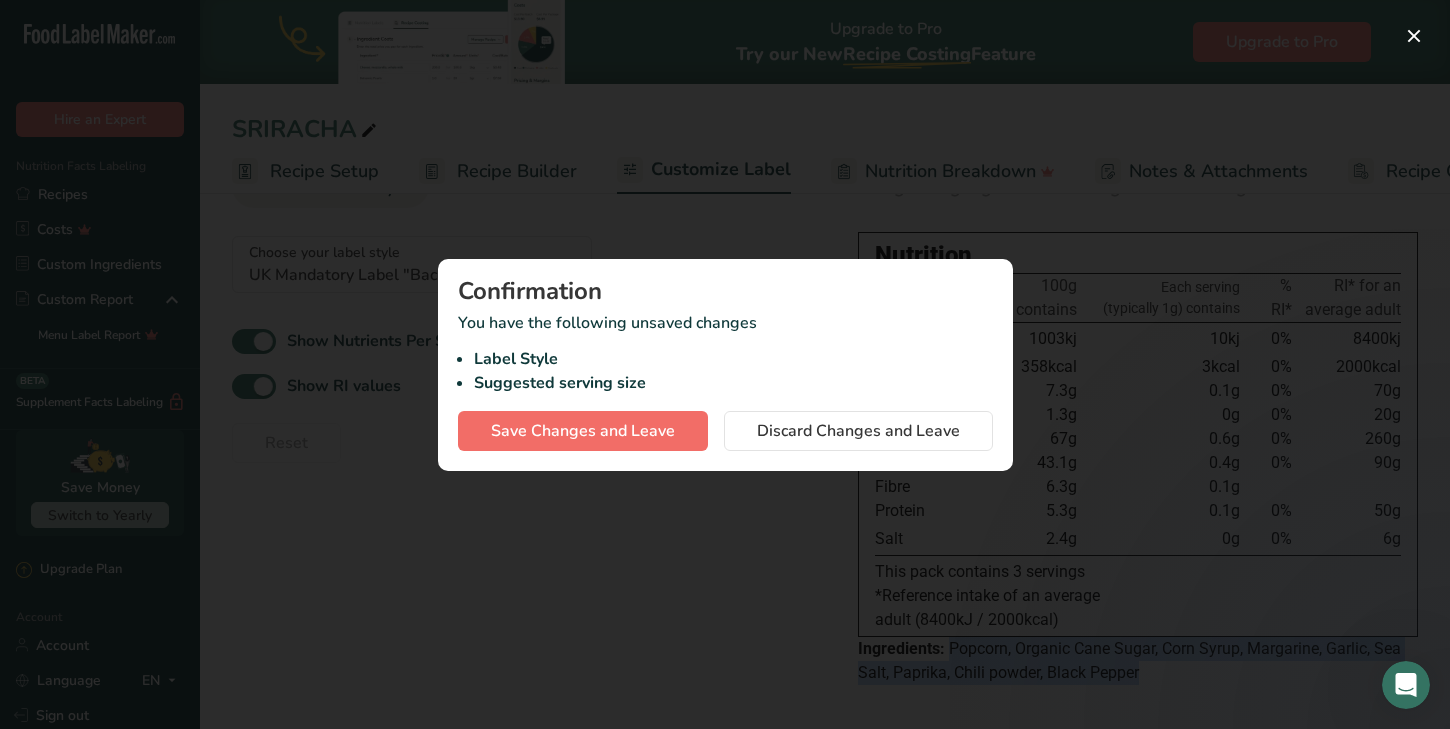 click on "Save Changes and Leave" at bounding box center (583, 431) 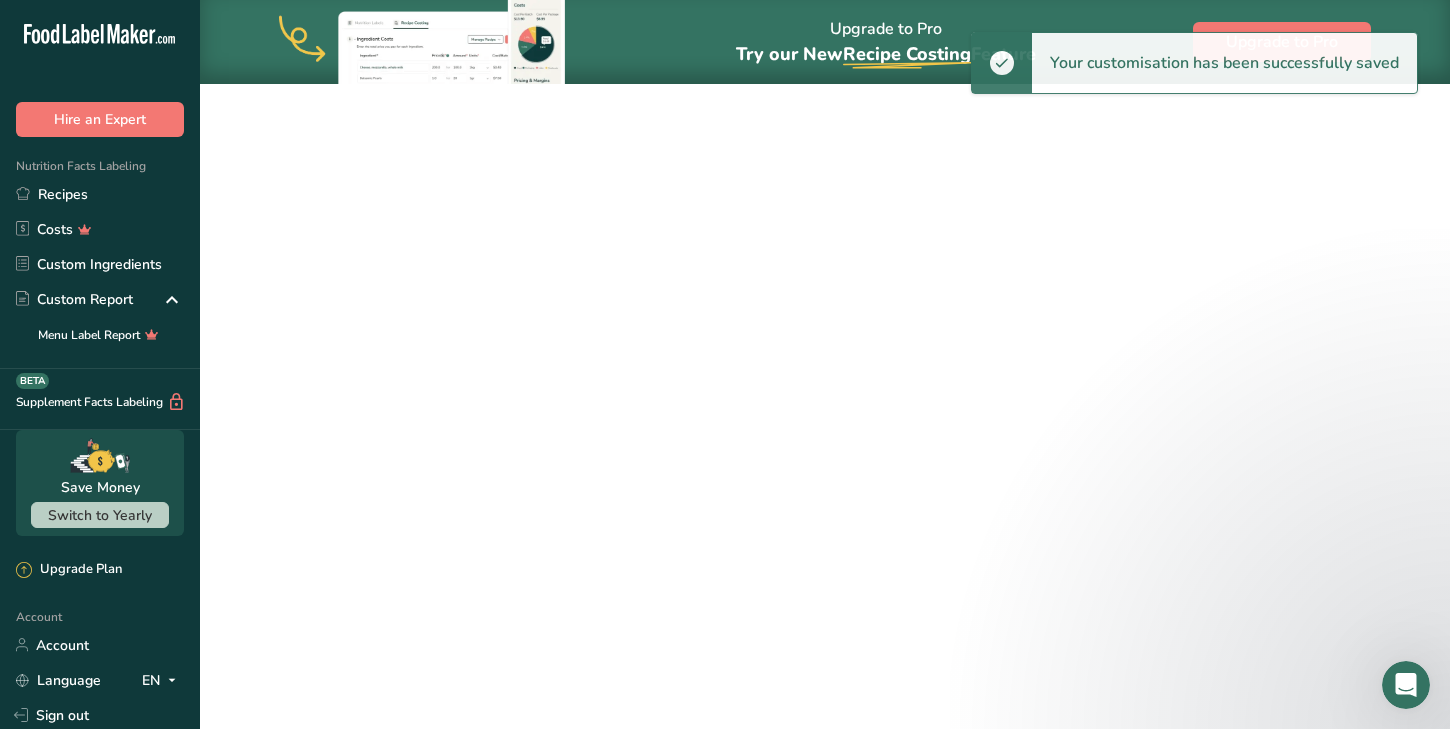 scroll, scrollTop: 0, scrollLeft: 0, axis: both 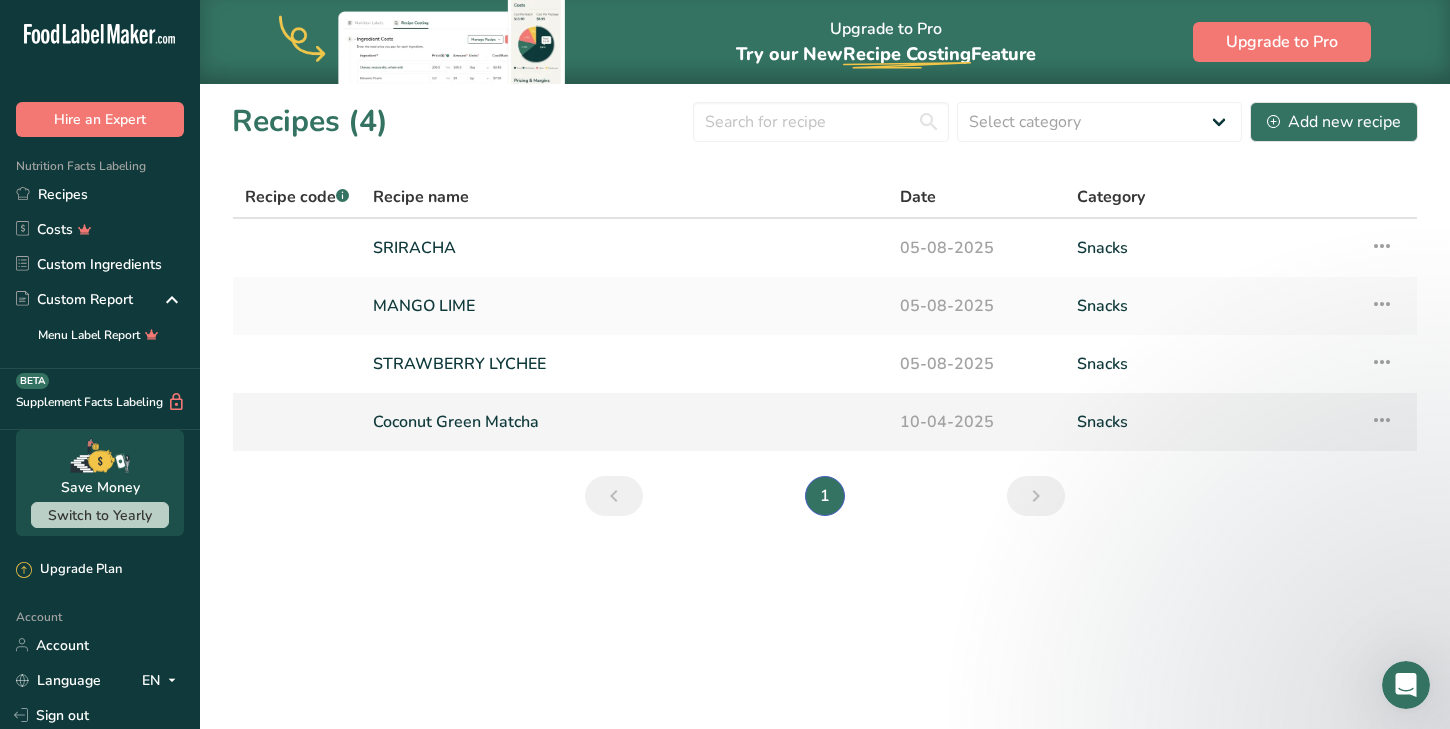 click on "Coconut Green Matcha" at bounding box center (624, 422) 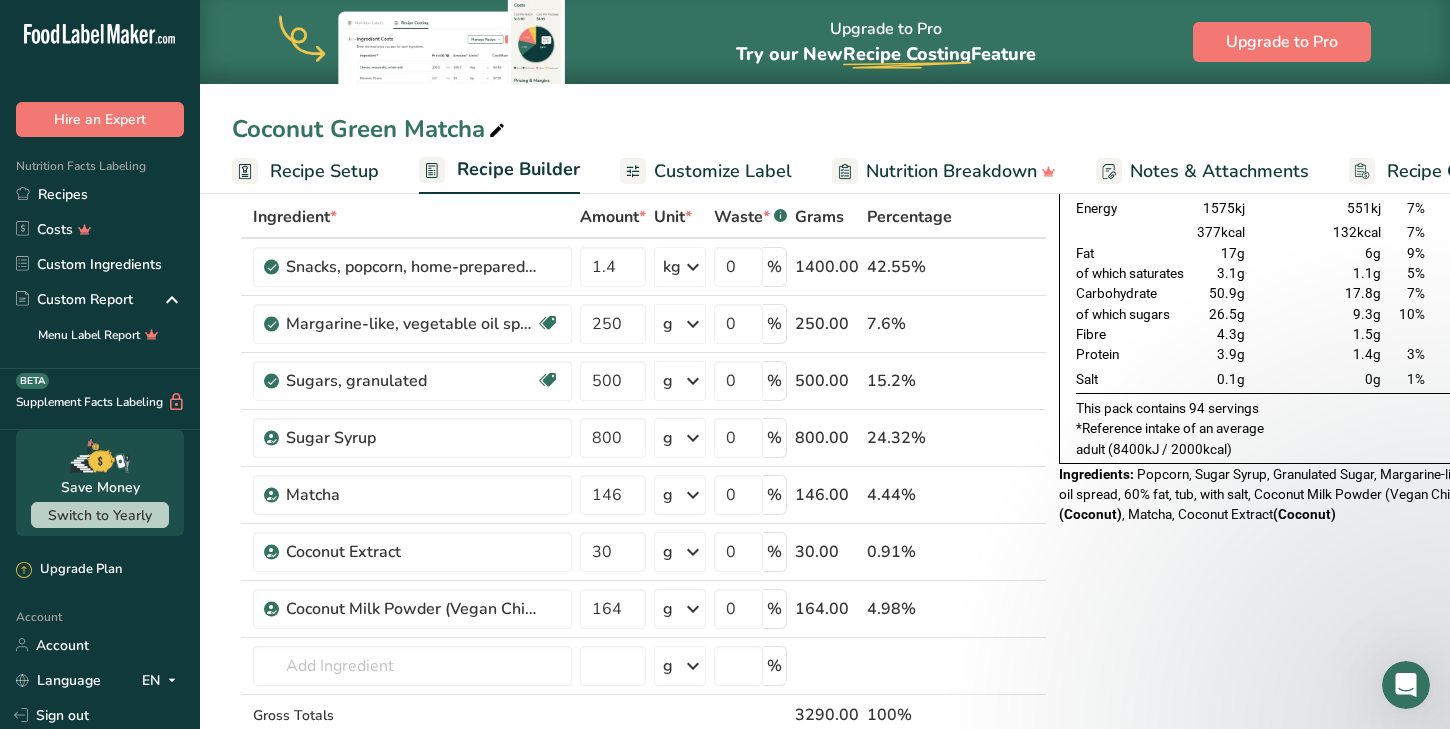 scroll, scrollTop: 110, scrollLeft: 0, axis: vertical 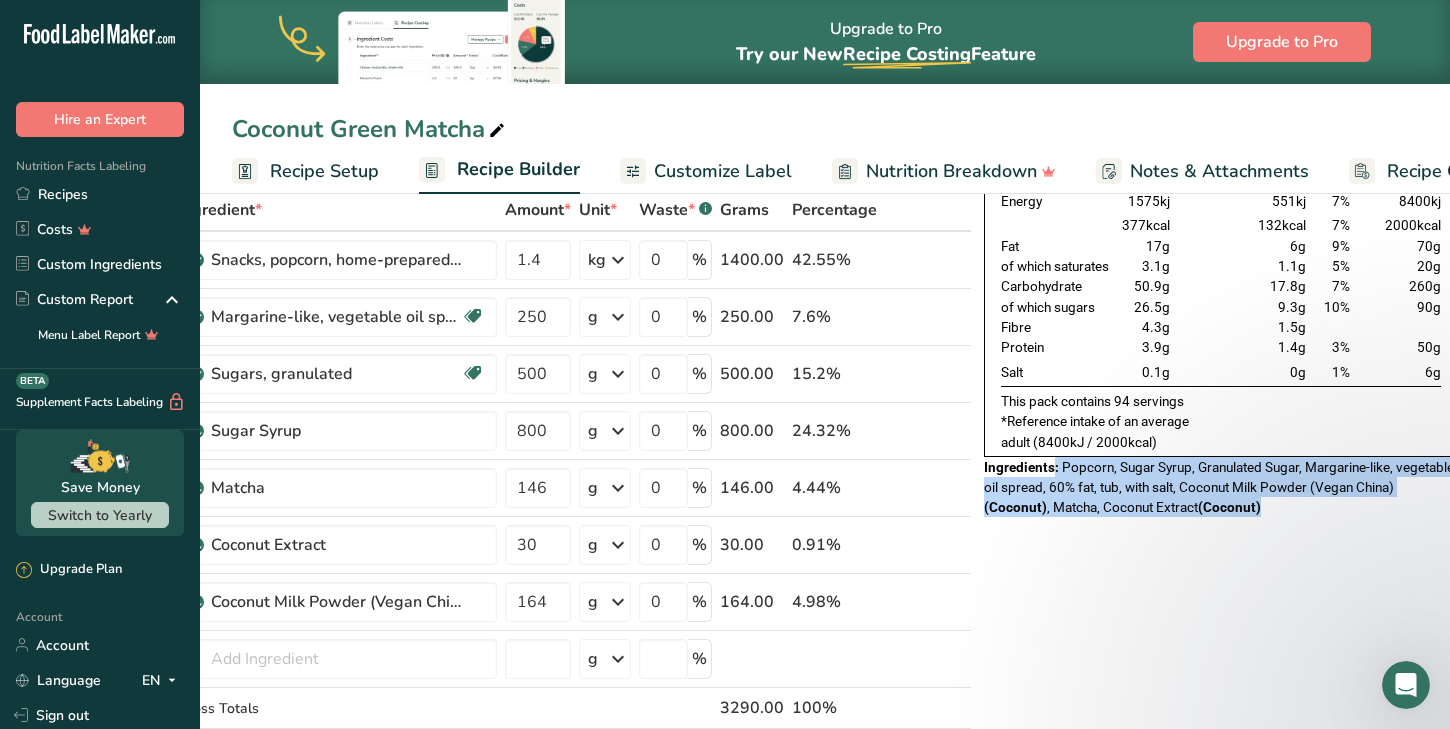 drag, startPoint x: 1049, startPoint y: 483, endPoint x: 1415, endPoint y: 513, distance: 367.22745 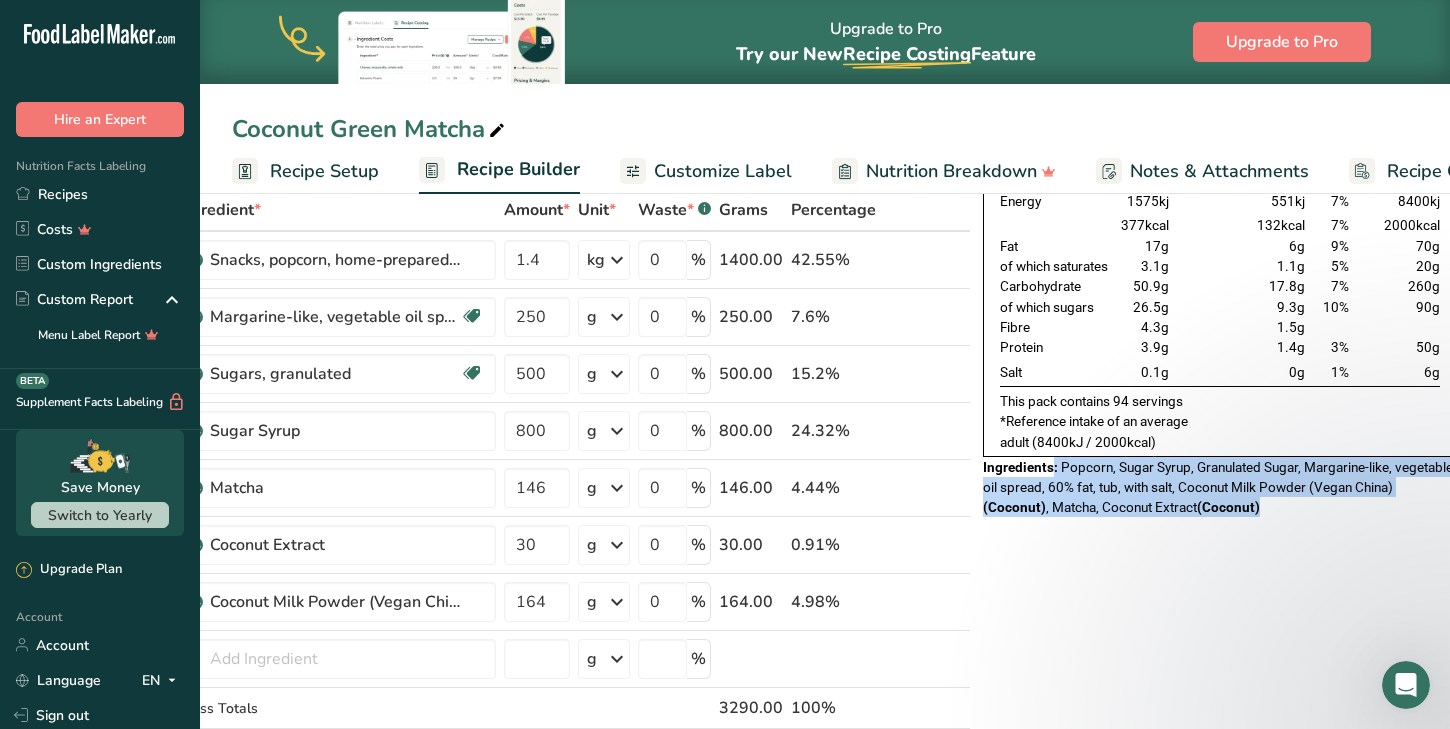 copy on ":   Popcorn, Sugar Syrup, Granulated Sugar, Margarine-like, vegetable oil spread, 60% fat, tub, with salt, Coconut Milk Powder (Vegan China)  (Coconut) , Matcha, Coconut Extract  (Coconut)" 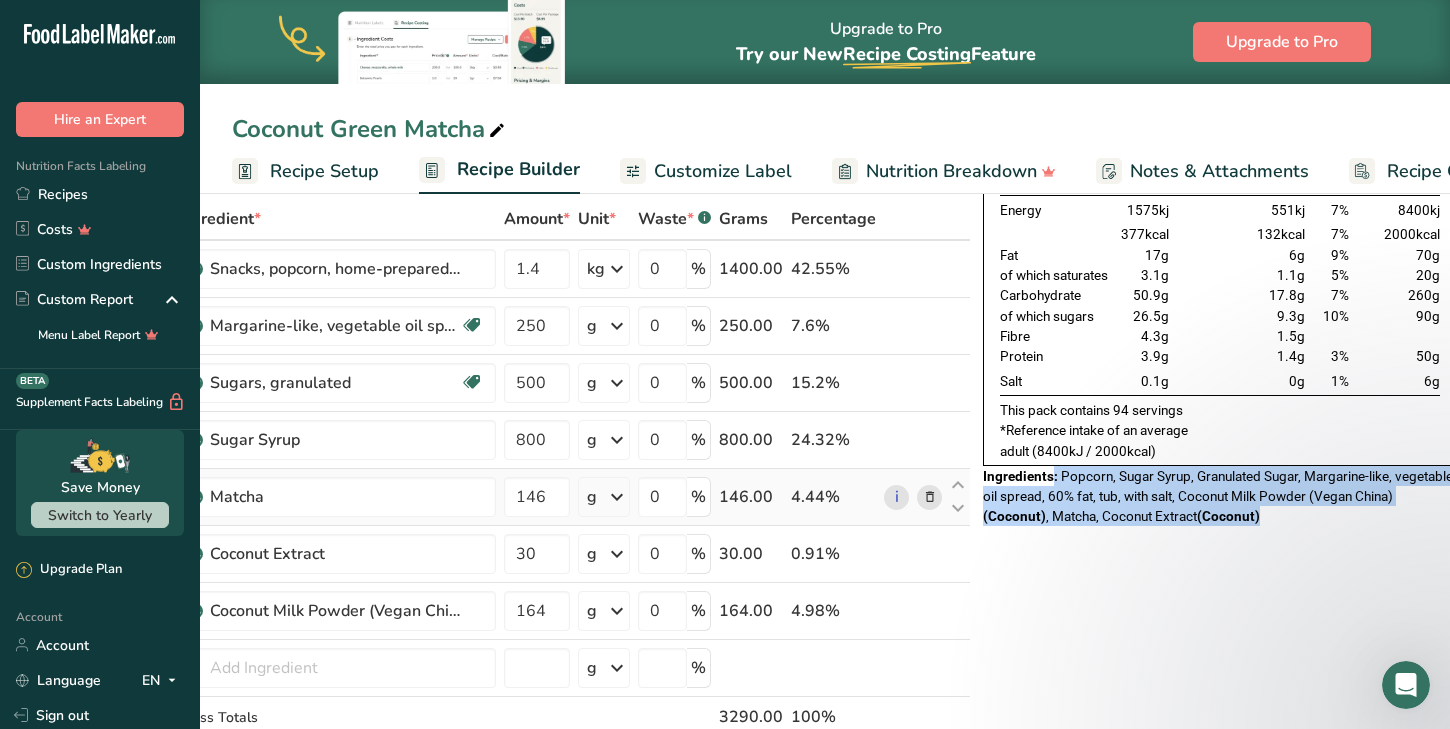 scroll, scrollTop: 101, scrollLeft: 0, axis: vertical 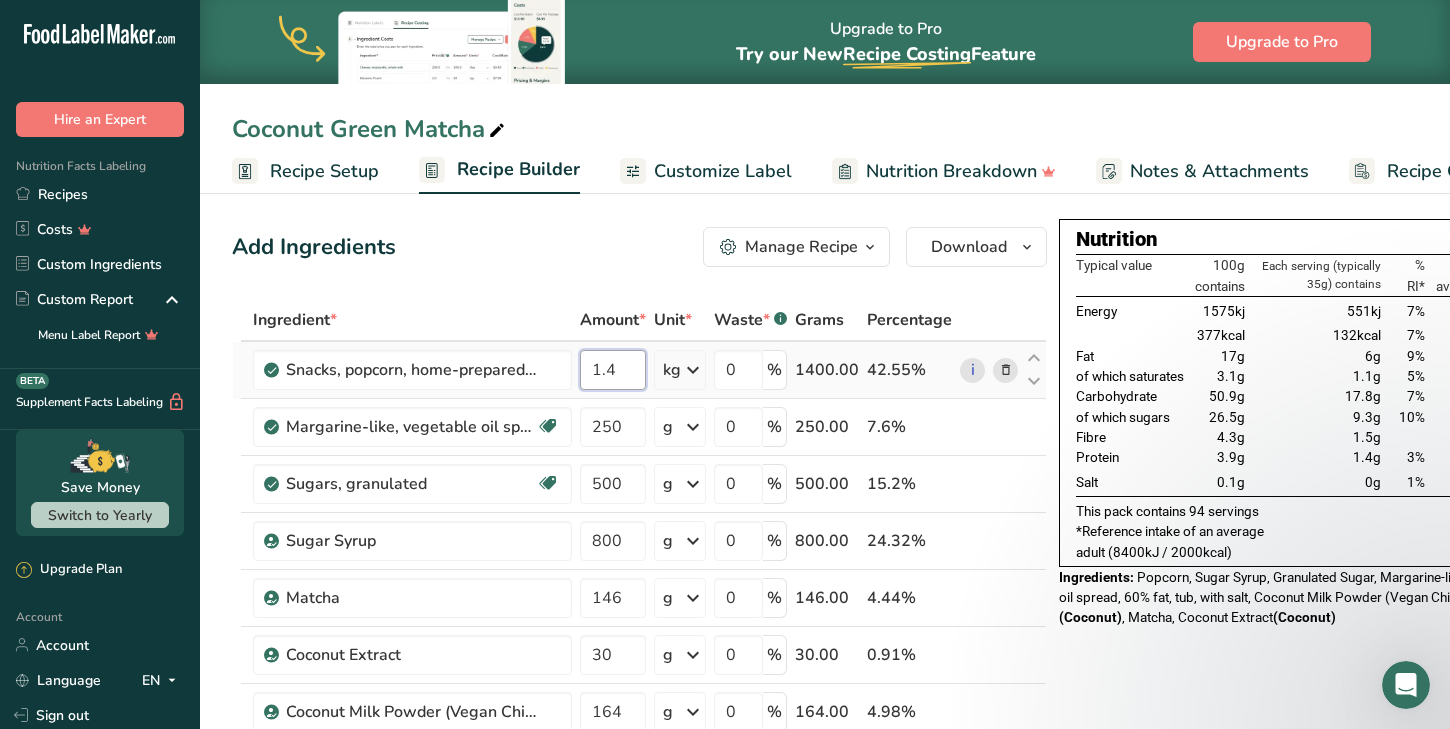 click on "1.4" at bounding box center (613, 370) 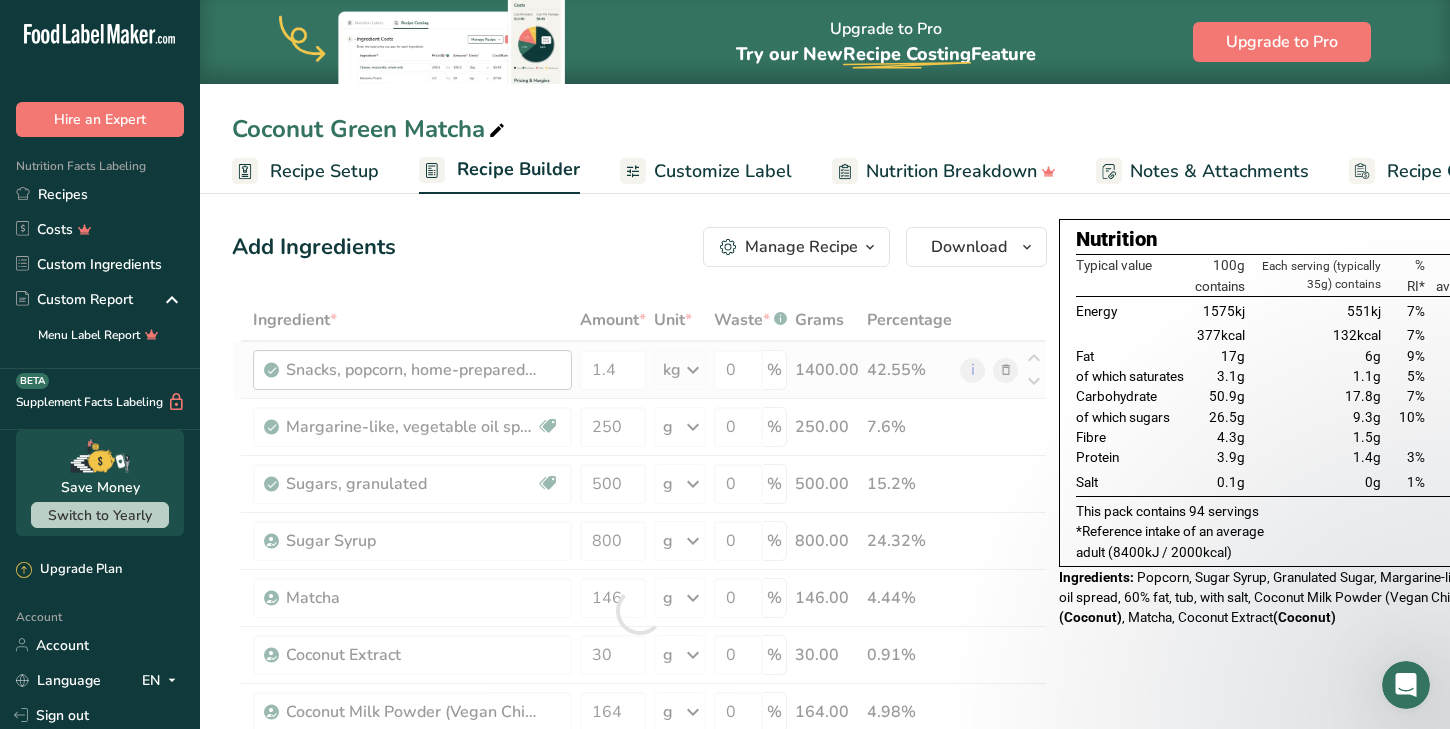click on "Ingredient *
Amount *
Unit *
Waste *   .a-a{fill:#347362;}.b-a{fill:#fff;}          Grams
Percentage
Snacks, popcorn, home-prepared, oil-popped, unsalted
1.4
kg
Portions
1 cup
1 oz
Weight Units
g
kg
mg
See more
Volume Units
l
Volume units require a density conversion. If you know your ingredient's density enter it below. Otherwise, click on "RIA" our AI Regulatory bot - she will be able to help you
lb/ft3
g/cm3
Confirm
mL
lb/ft3
g/cm3
Confirm
fl oz" at bounding box center (639, 611) 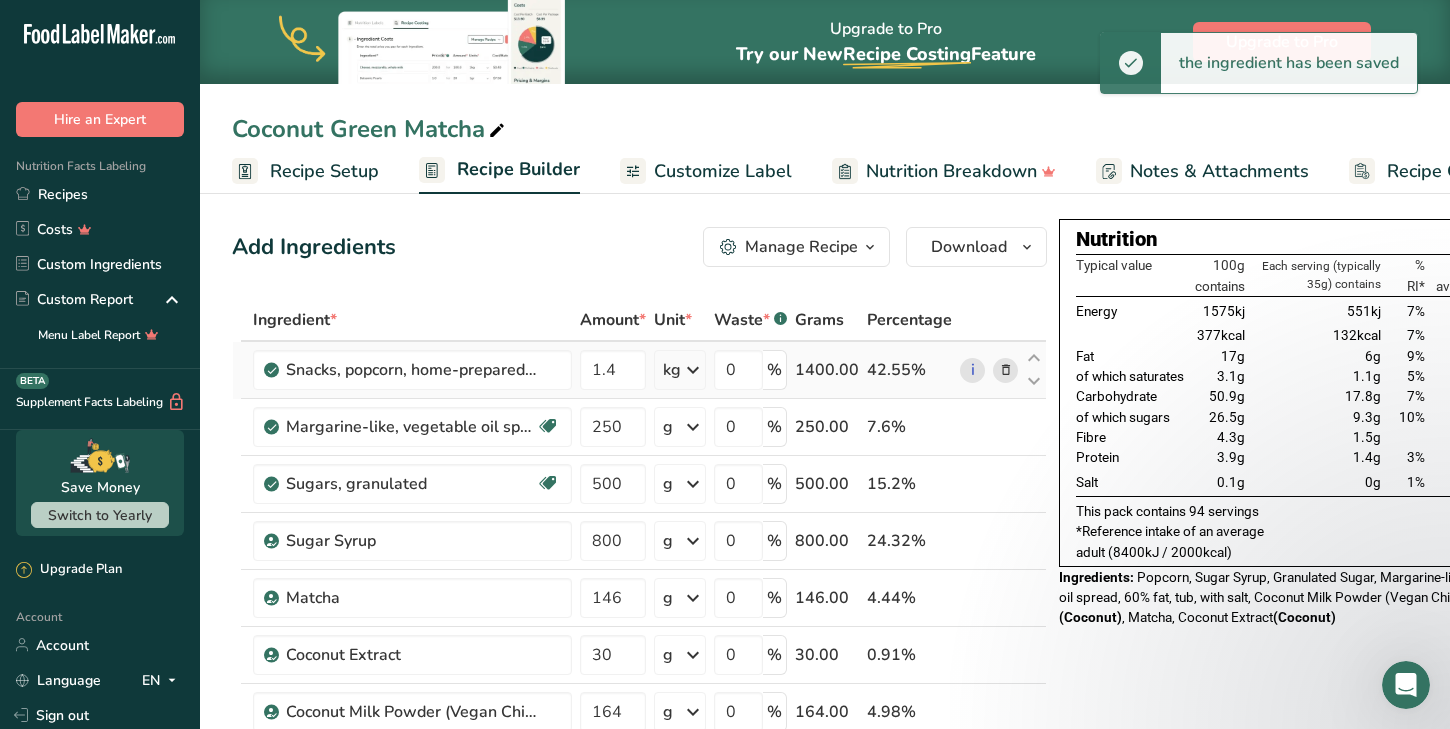 click at bounding box center [1006, 370] 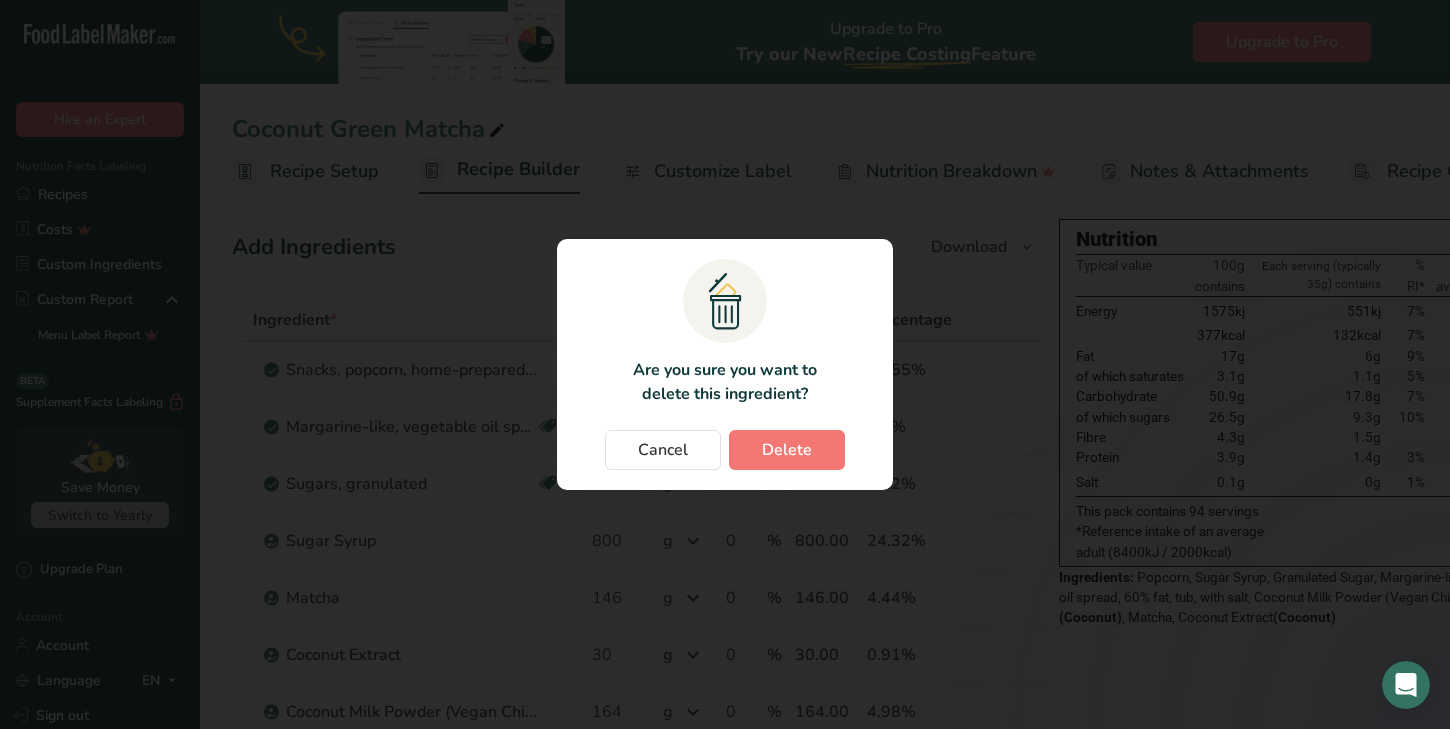 click on "Delete" at bounding box center [787, 450] 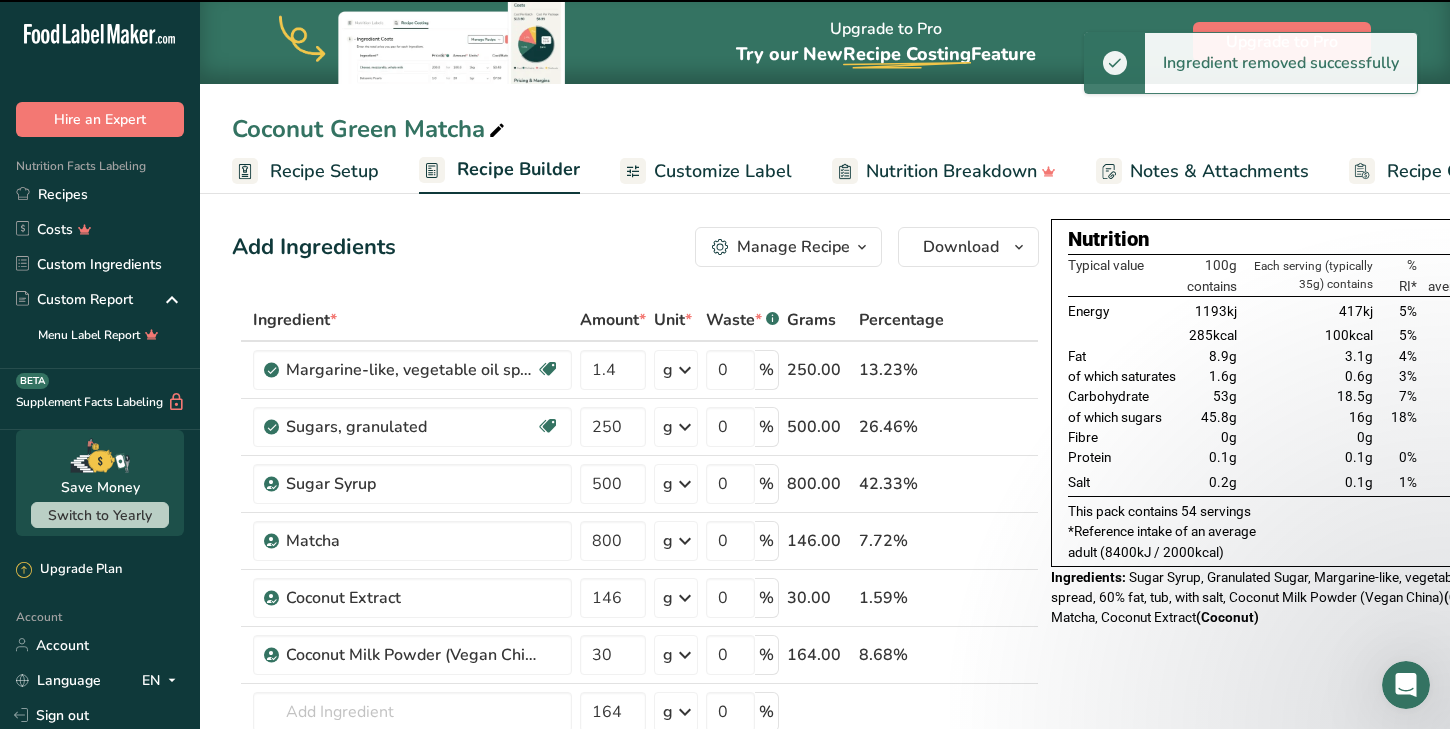 type on "250" 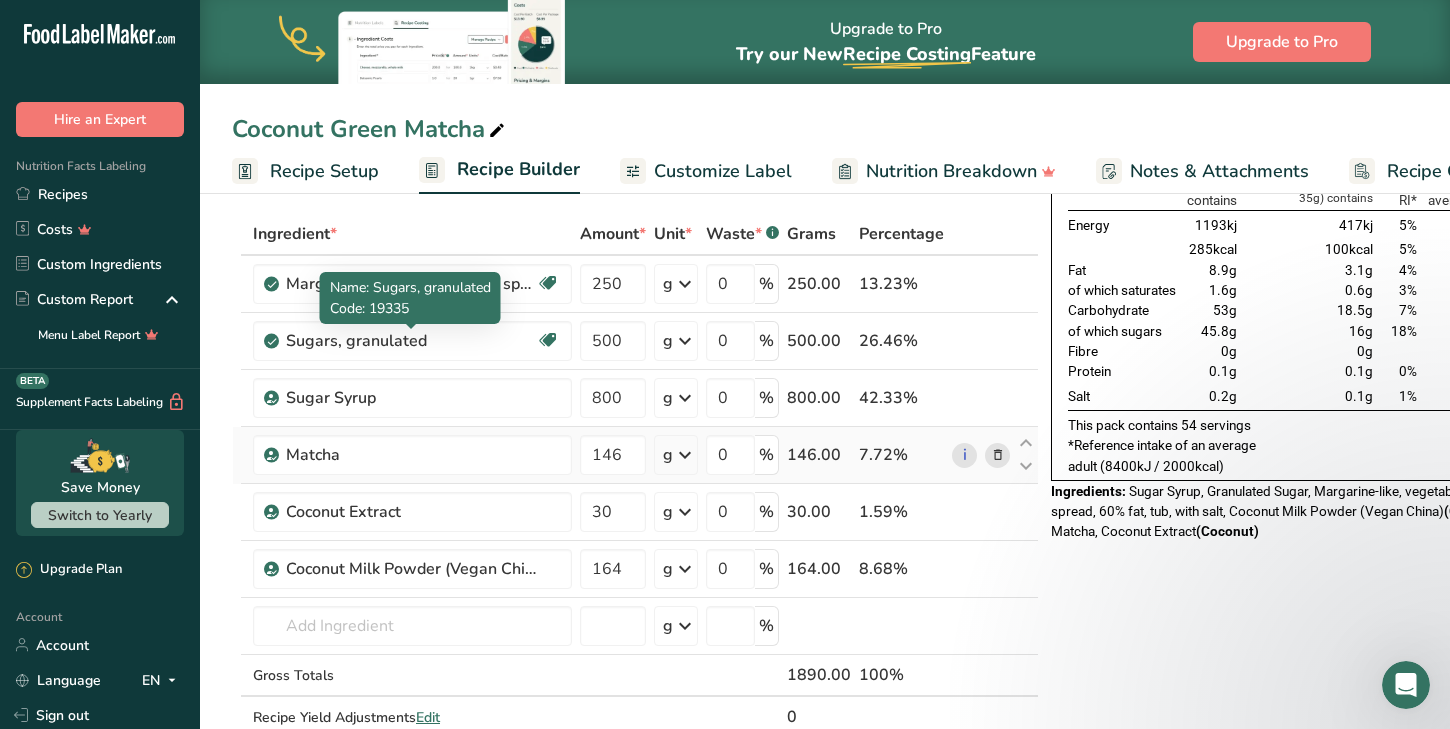 scroll, scrollTop: 89, scrollLeft: 0, axis: vertical 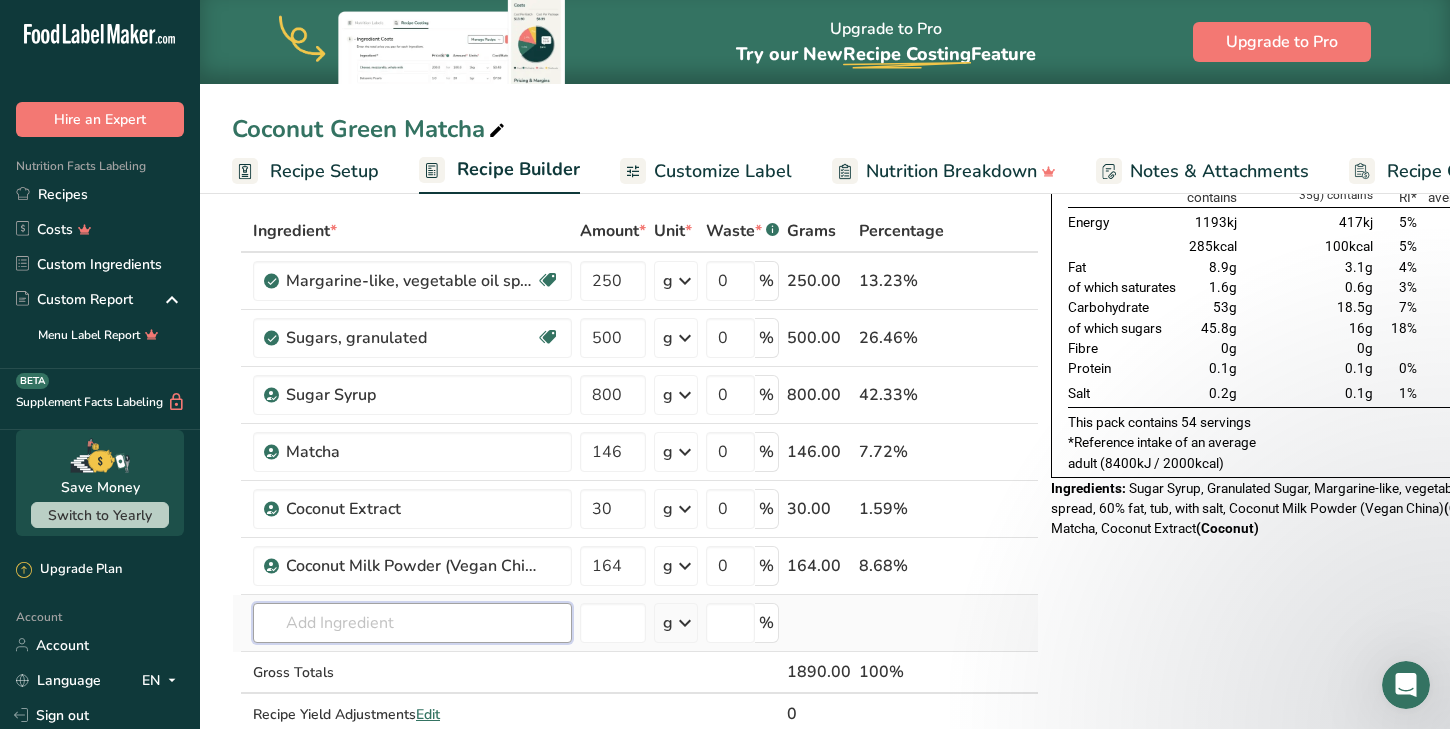 click at bounding box center (412, 623) 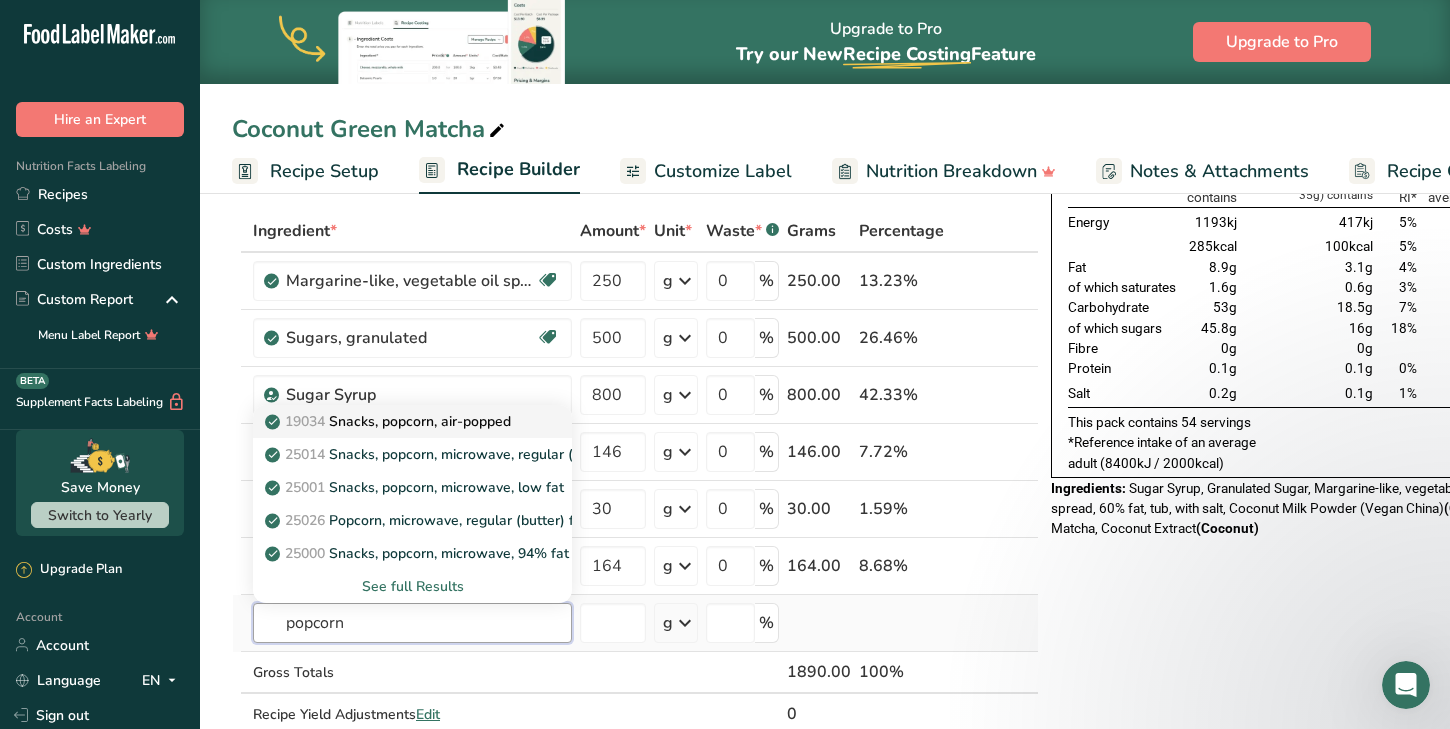type on "popcorn" 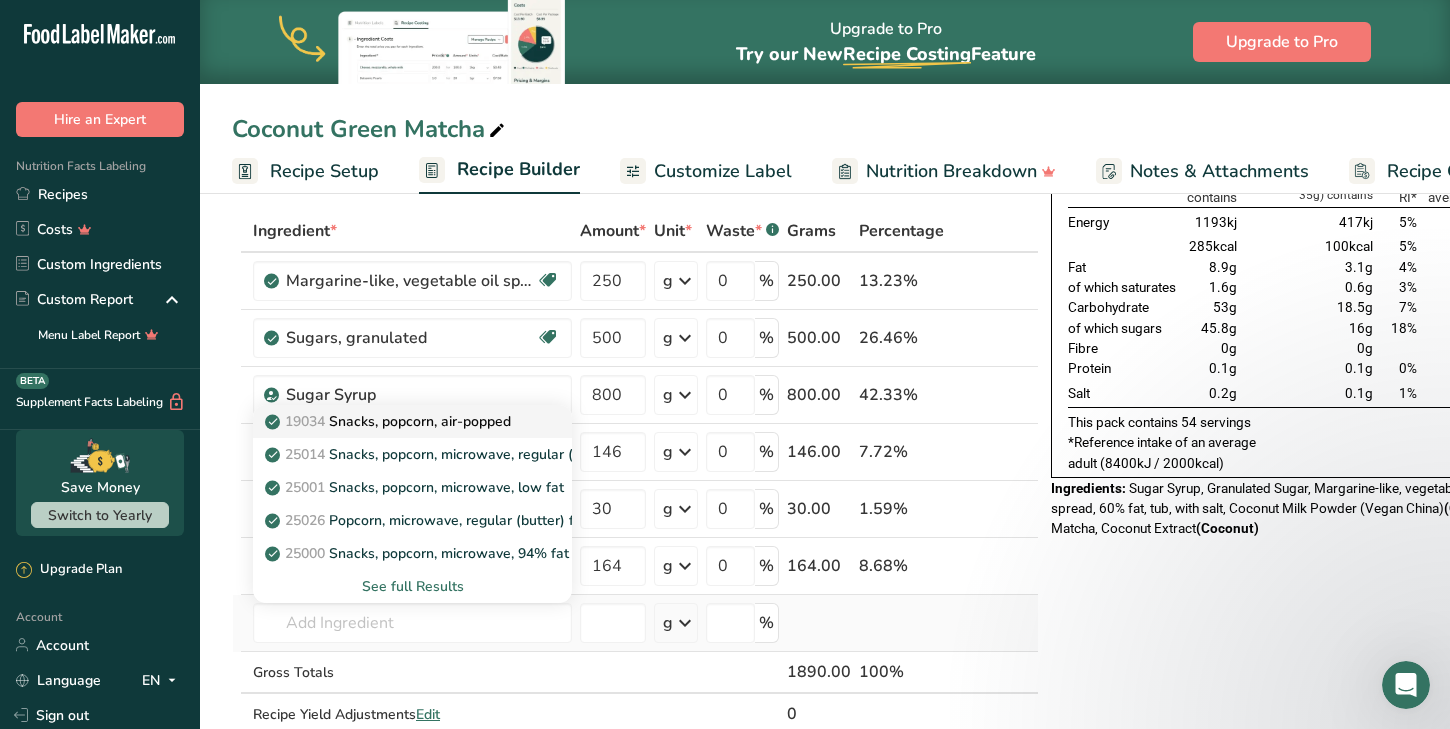 click on "19034
Snacks, popcorn, air-popped" at bounding box center (390, 421) 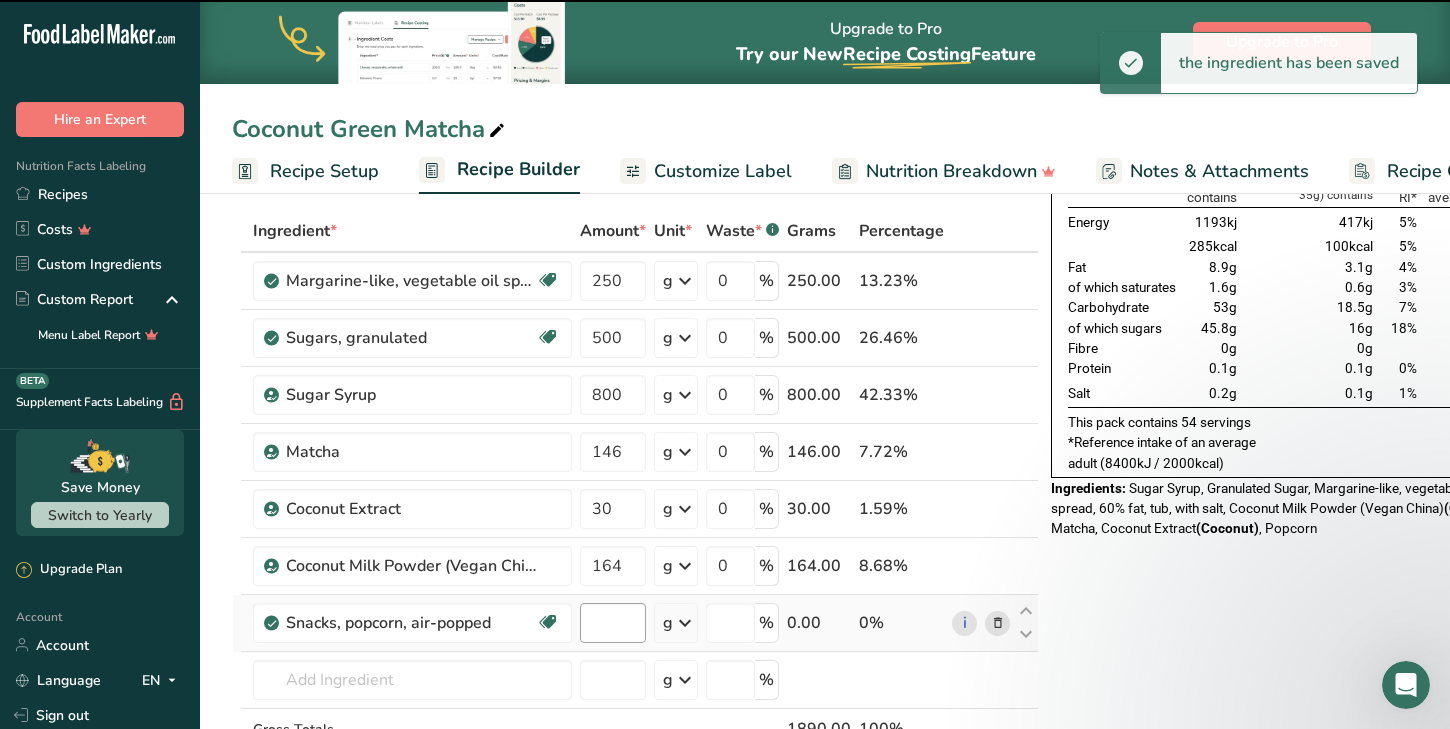 type on "0" 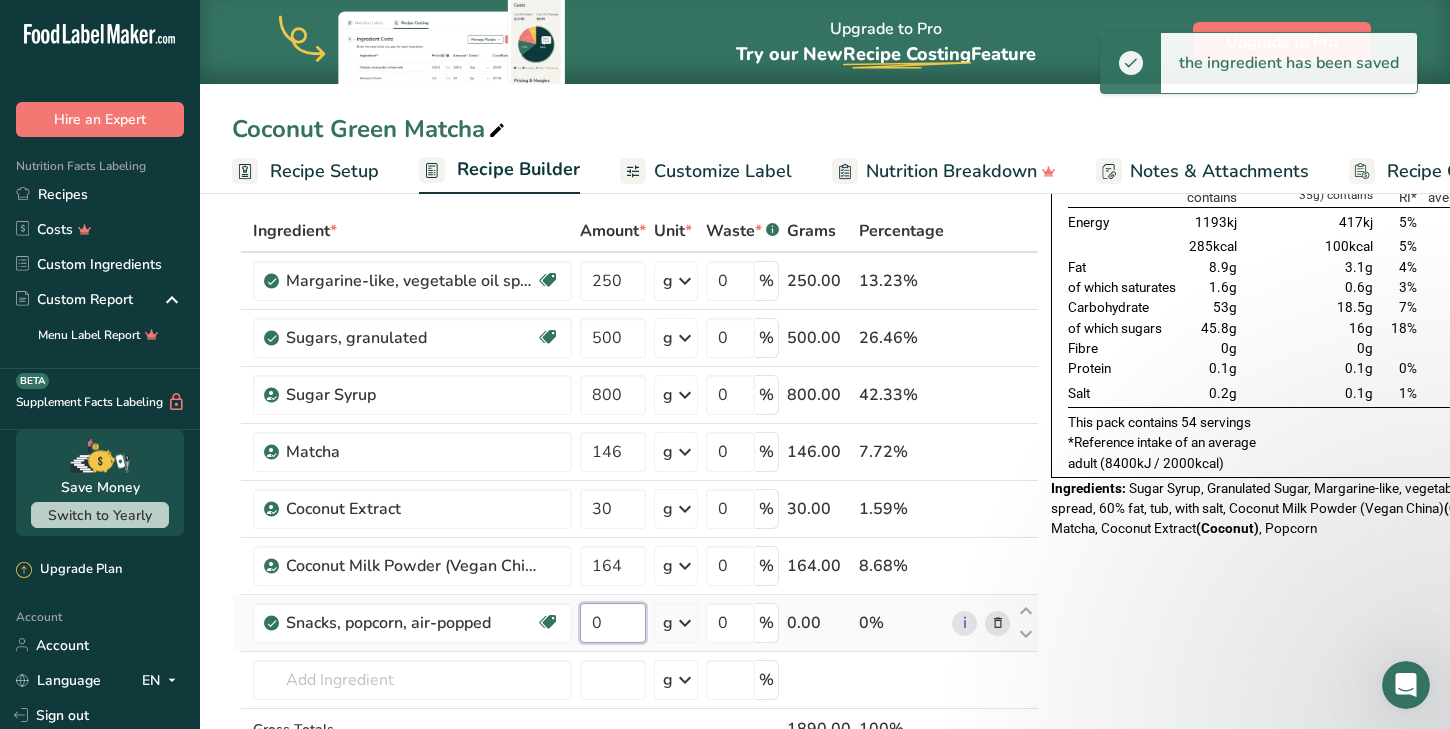 drag, startPoint x: 613, startPoint y: 626, endPoint x: 580, endPoint y: 622, distance: 33.24154 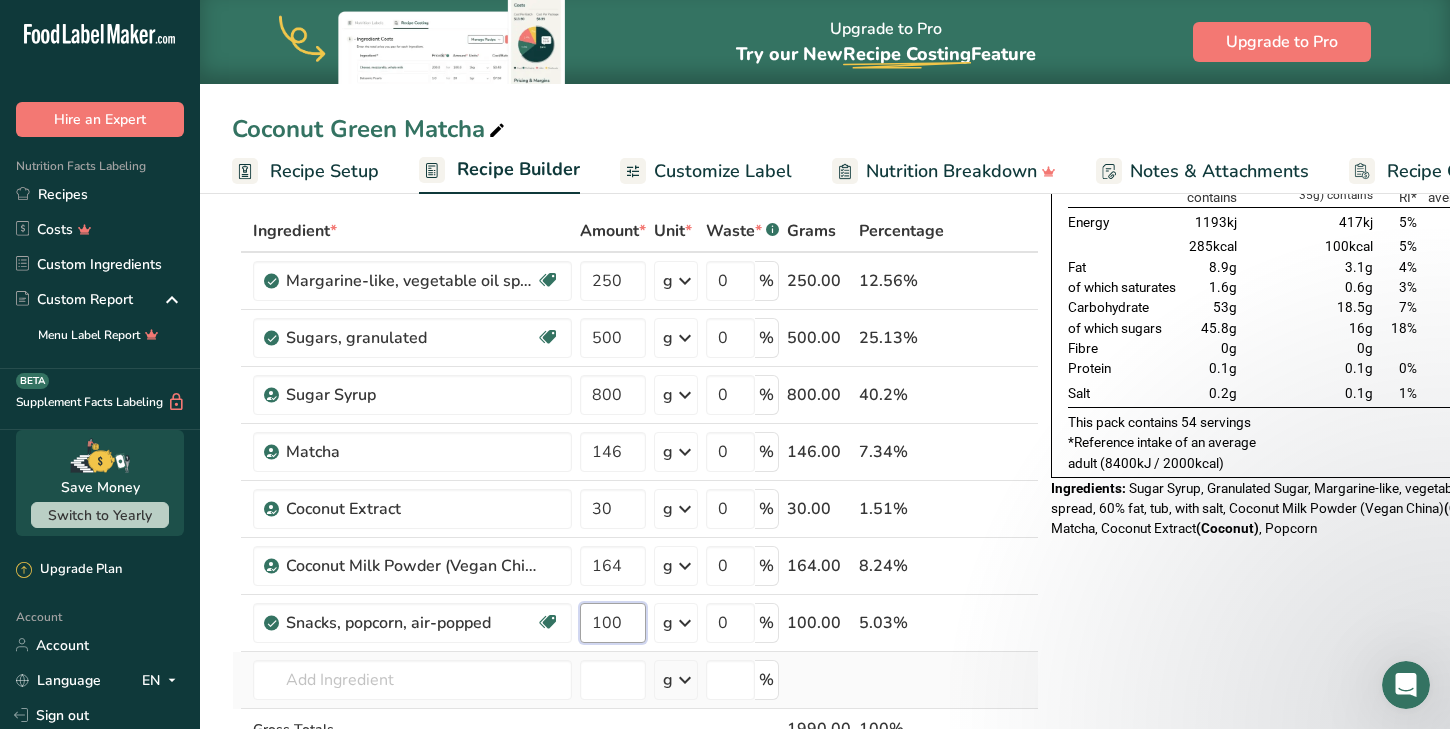 type on "100" 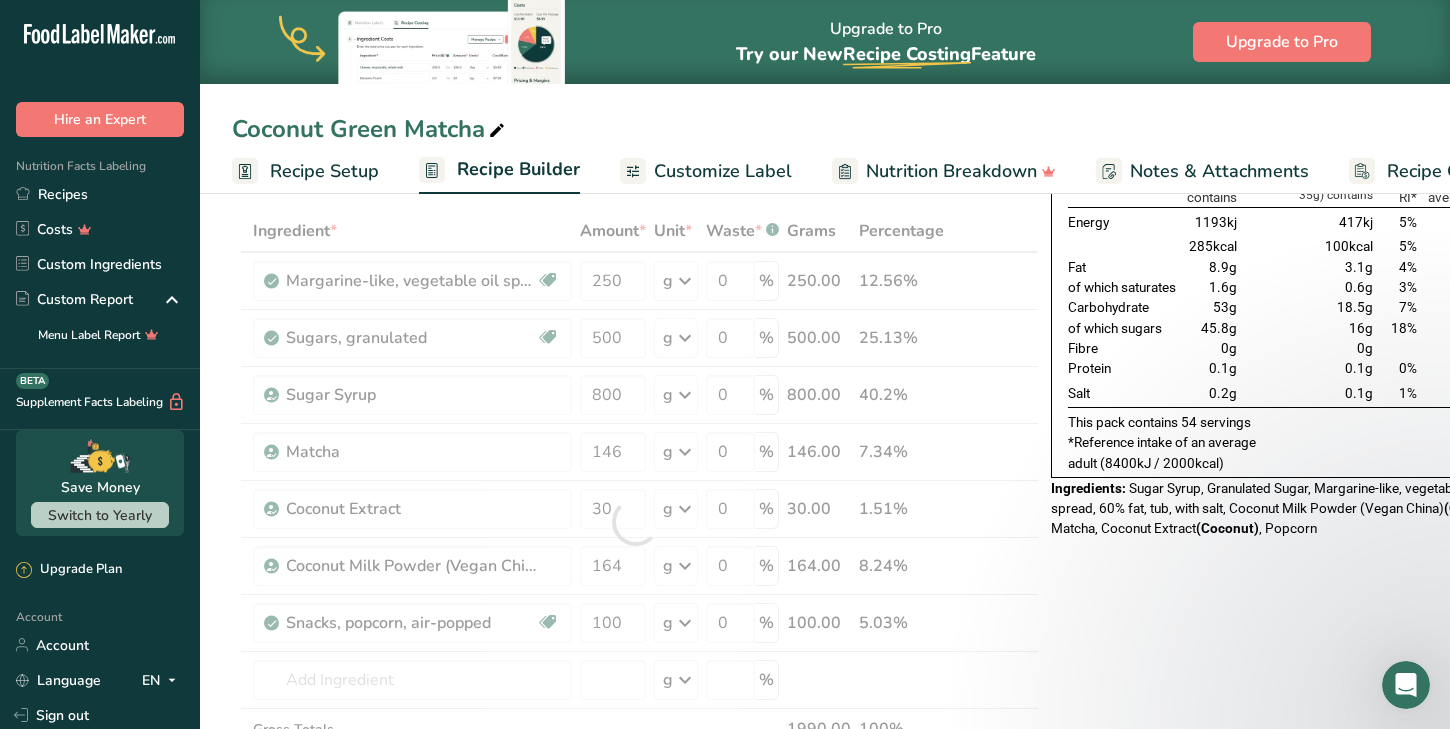 drag, startPoint x: 883, startPoint y: 684, endPoint x: 851, endPoint y: 666, distance: 36.71512 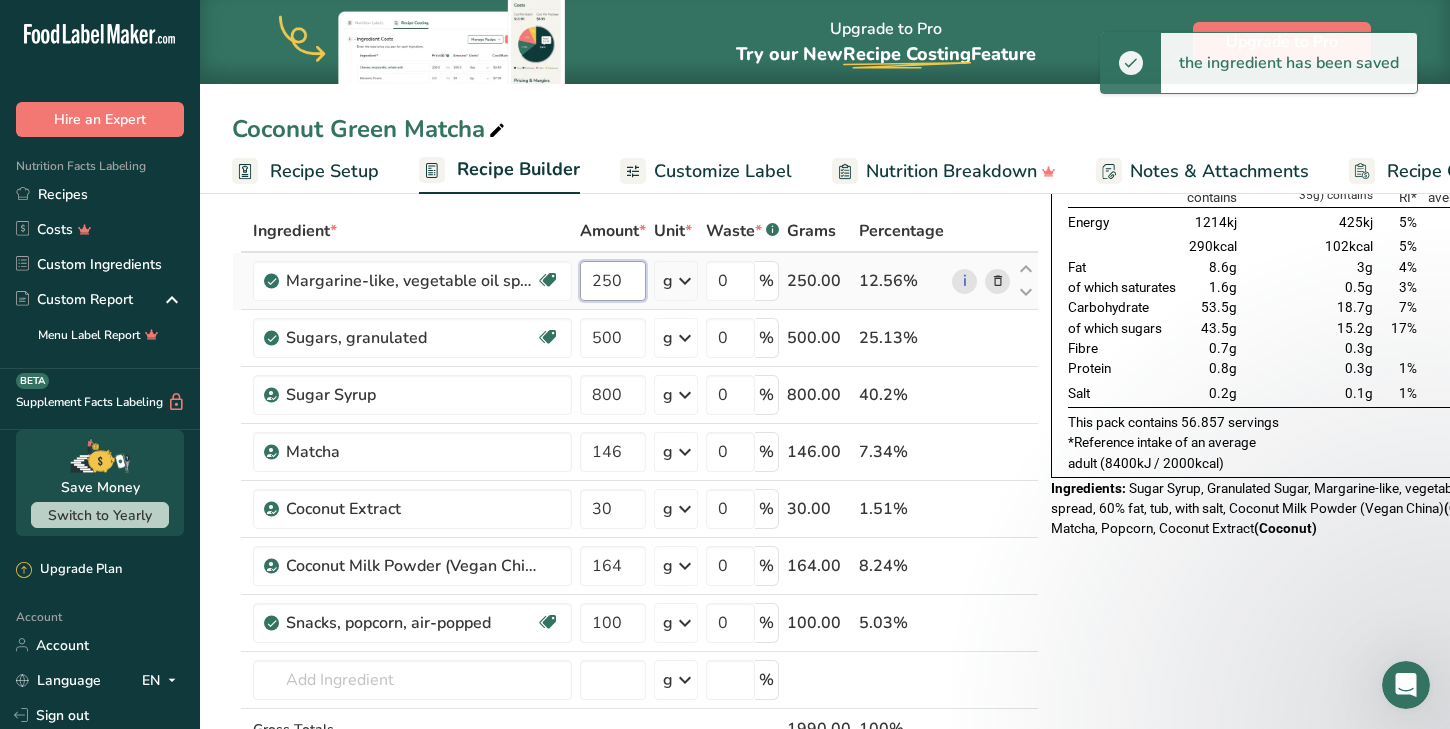 drag, startPoint x: 620, startPoint y: 285, endPoint x: 573, endPoint y: 280, distance: 47.26521 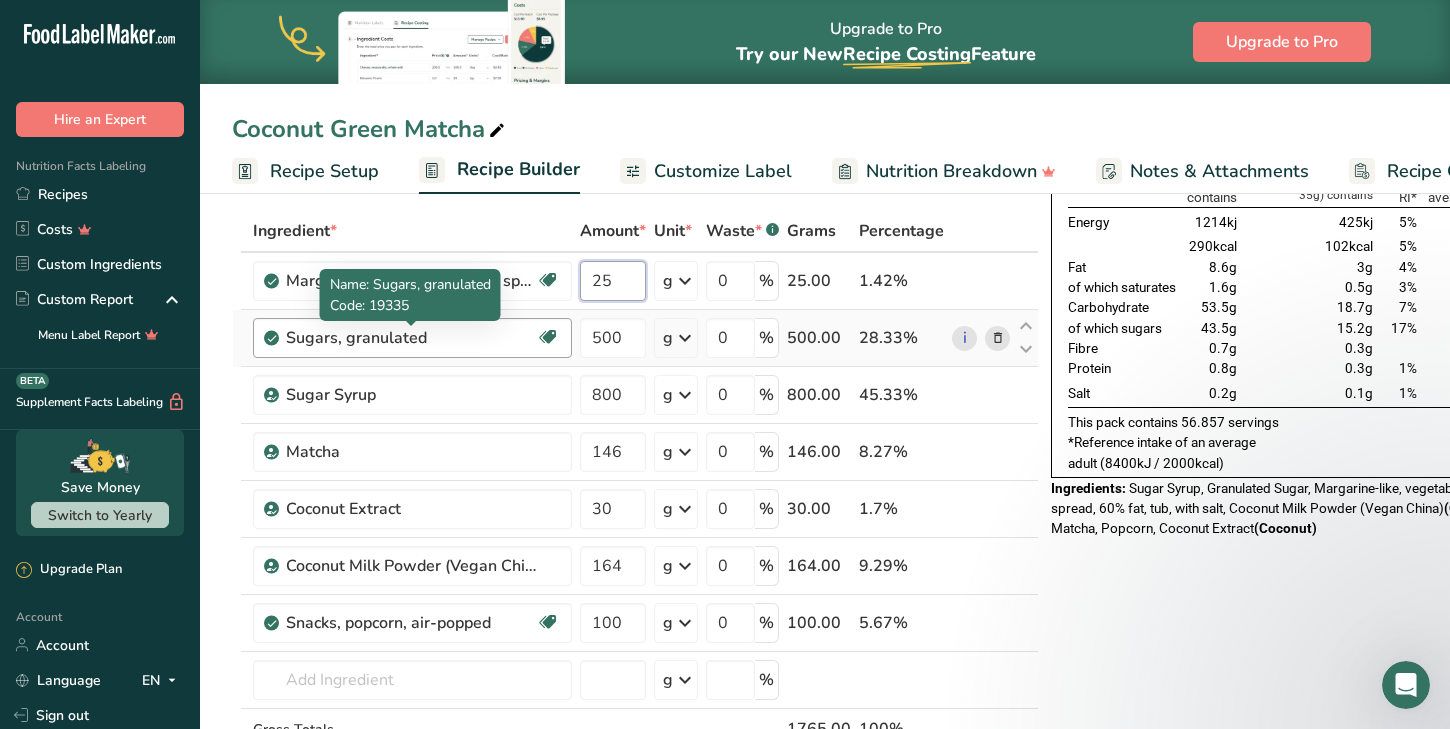 type on "25" 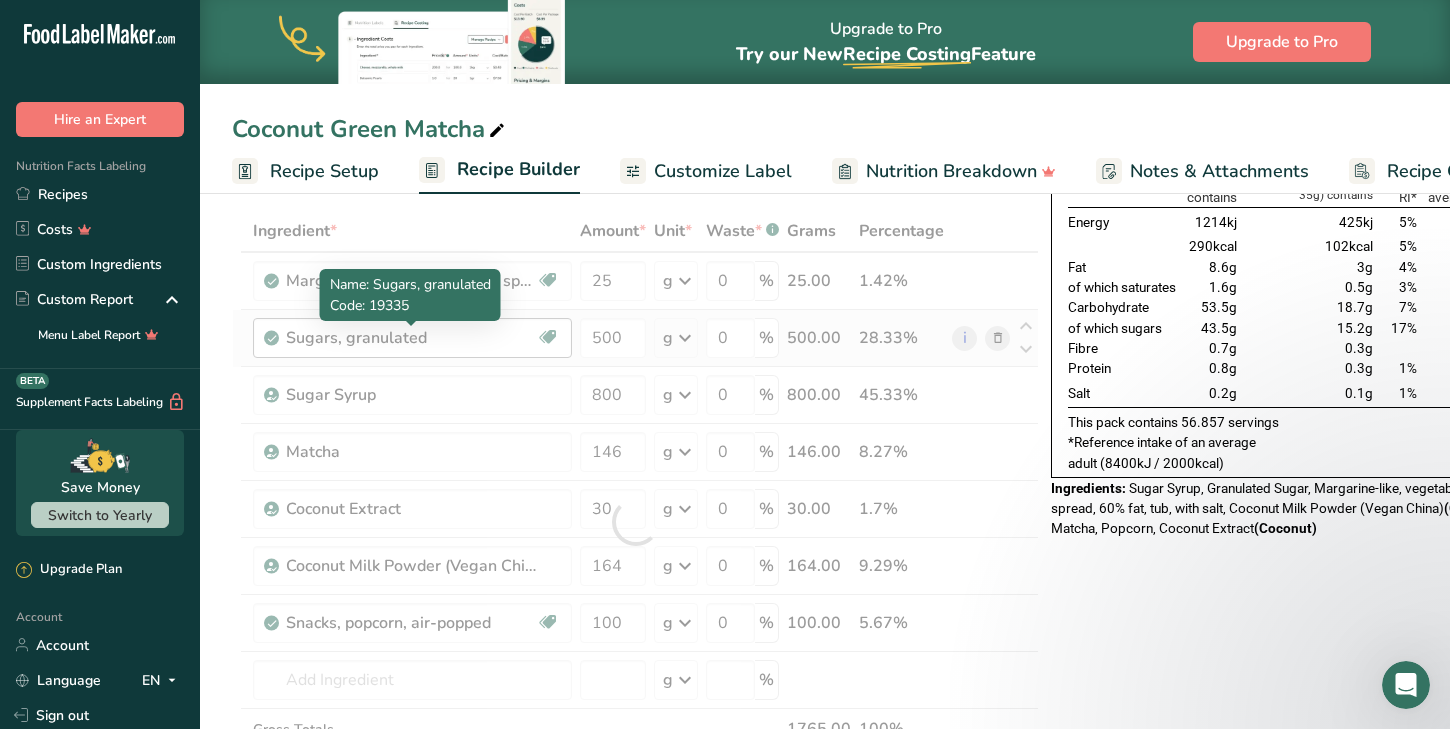 click on "Ingredient *
Amount *
Unit *
Waste *   .a-a{fill:#347362;}.b-a{fill:#fff;}          Grams
Percentage
Margarine-like, vegetable oil spread, 60% fat, tub, with salt
Dairy free
Gluten free
Vegan
Vegetarian
Soy free
25
g
Portions
1 tbsp
1 cup
1 tsp
Weight Units
g
kg
mg
See more
Volume Units
l
Volume units require a density conversion. If you know your ingredient's density enter it below. Otherwise, click on "RIA" our AI Regulatory bot - she will be able to help you
lb/ft3
g/cm3
Confirm
mL" at bounding box center [635, 522] 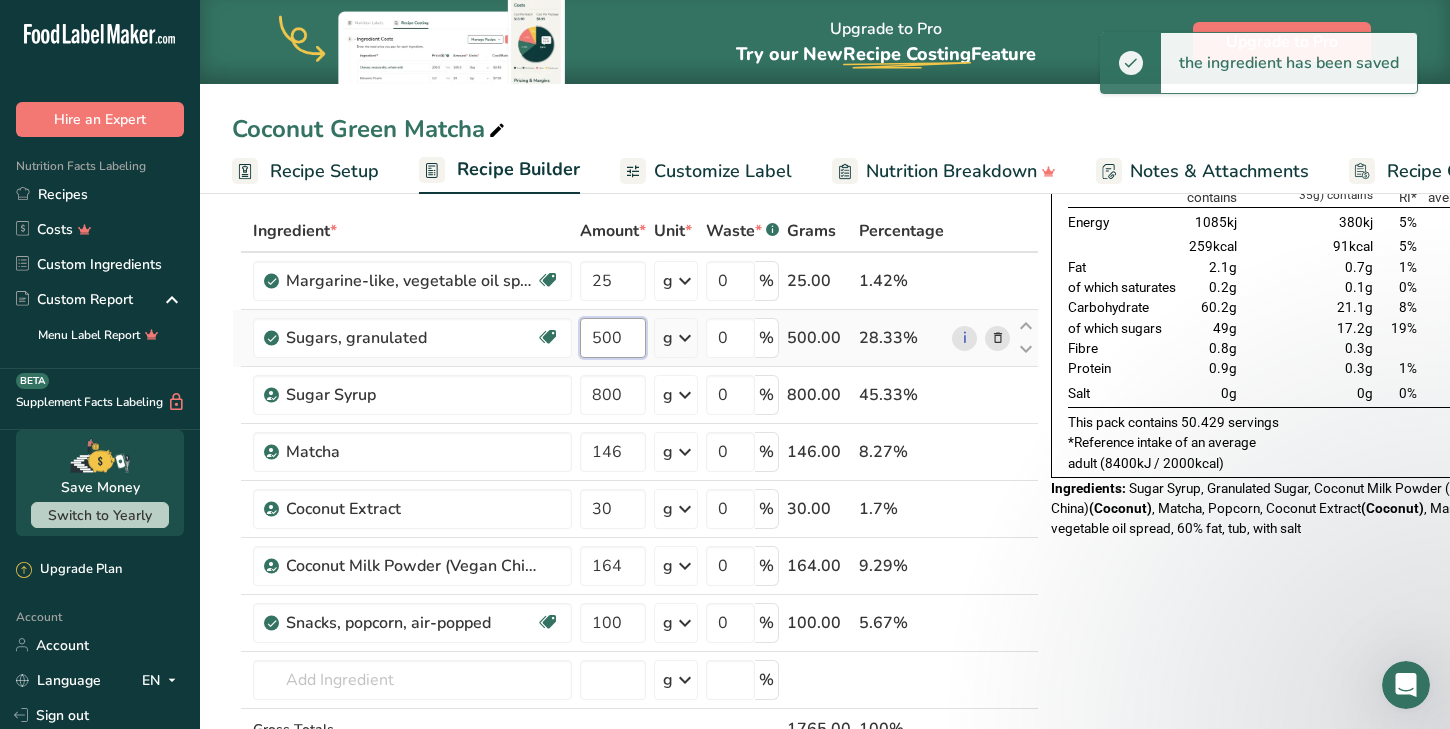 drag, startPoint x: 631, startPoint y: 339, endPoint x: 576, endPoint y: 334, distance: 55.226807 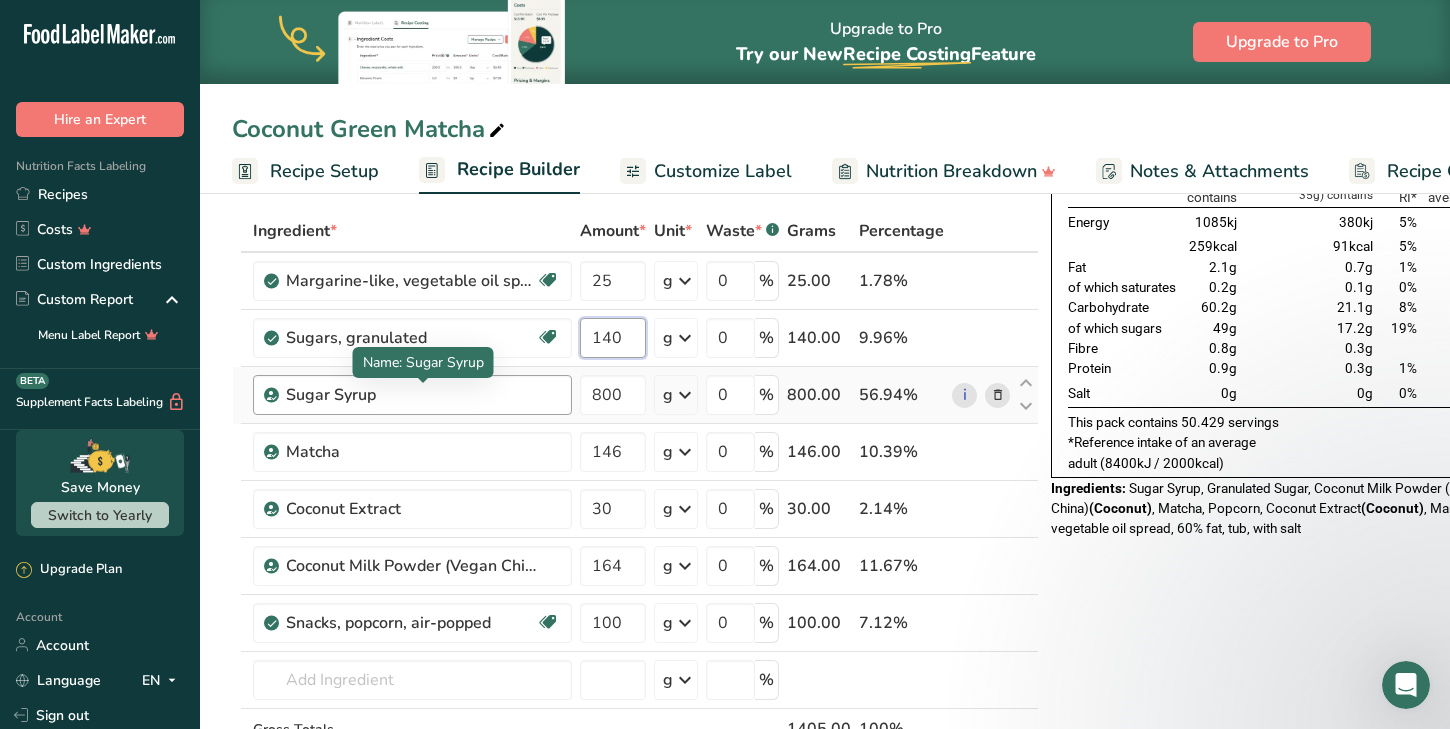 type on "140" 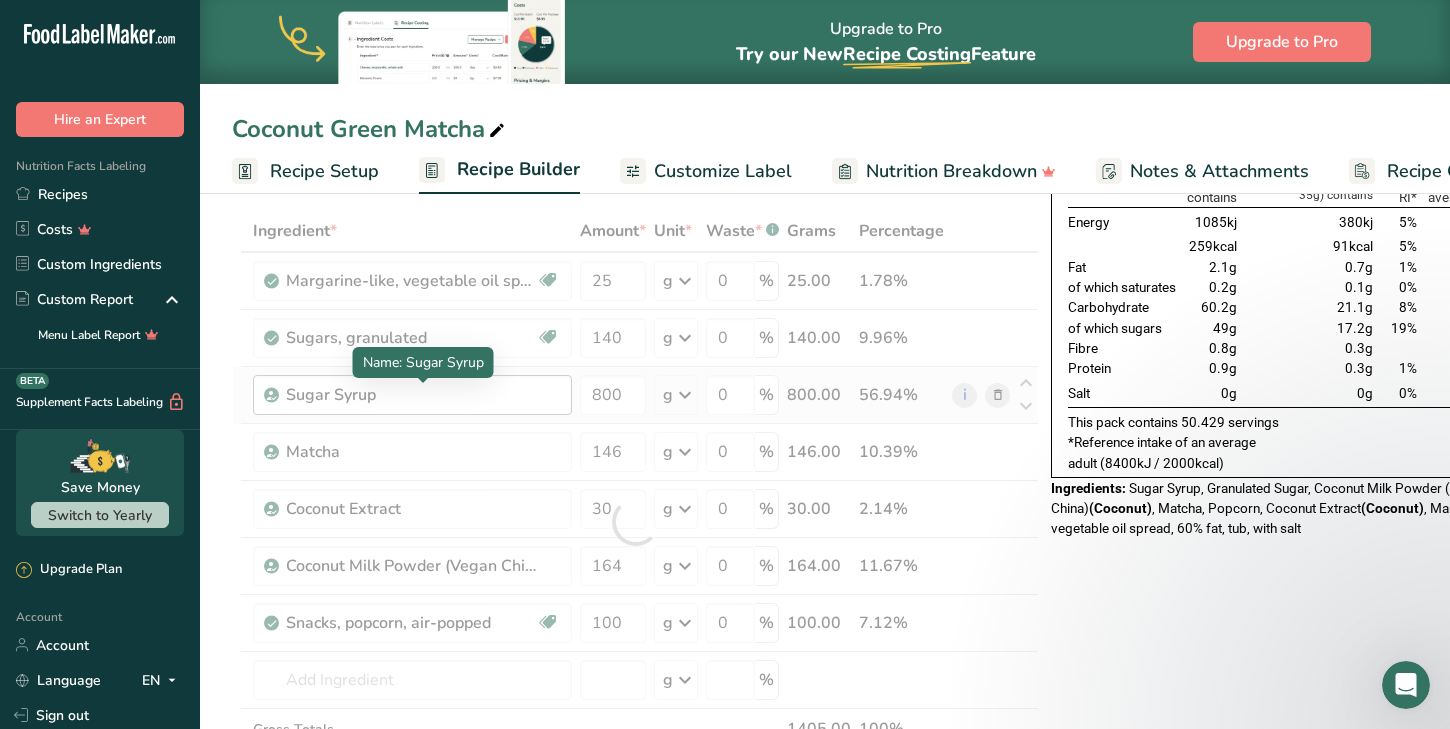 click on "Ingredient *
Amount *
Unit *
Waste *   .a-a{fill:#347362;}.b-a{fill:#fff;}          Grams
Percentage
Margarine-like, vegetable oil spread, 60% fat, tub, with salt
Dairy free
Gluten free
Vegan
Vegetarian
Soy free
25
g
Portions
1 tbsp
1 cup
1 tsp
Weight Units
g
kg
mg
See more
Volume Units
l
Volume units require a density conversion. If you know your ingredient's density enter it below. Otherwise, click on "RIA" our AI Regulatory bot - she will be able to help you
lb/ft3
g/cm3
Confirm
mL" at bounding box center (635, 522) 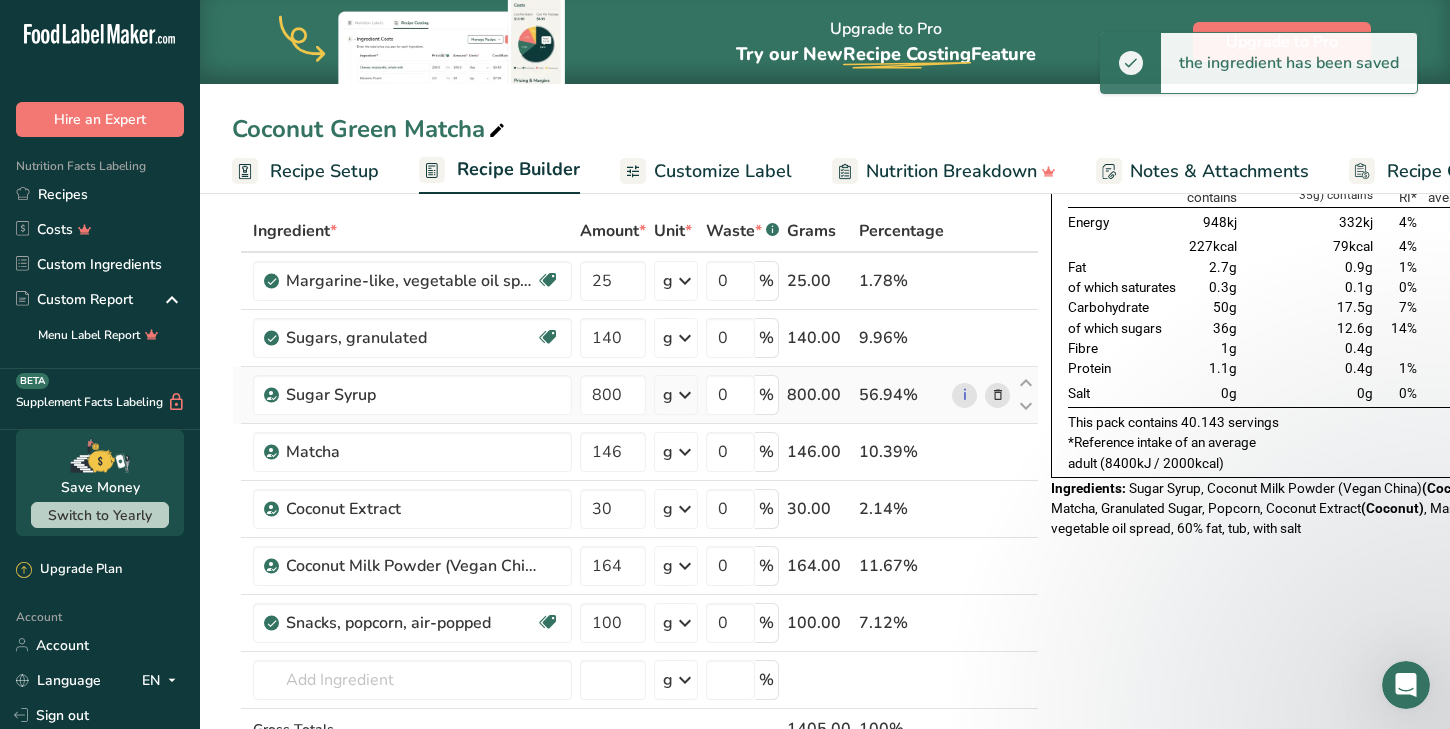 click at bounding box center [998, 395] 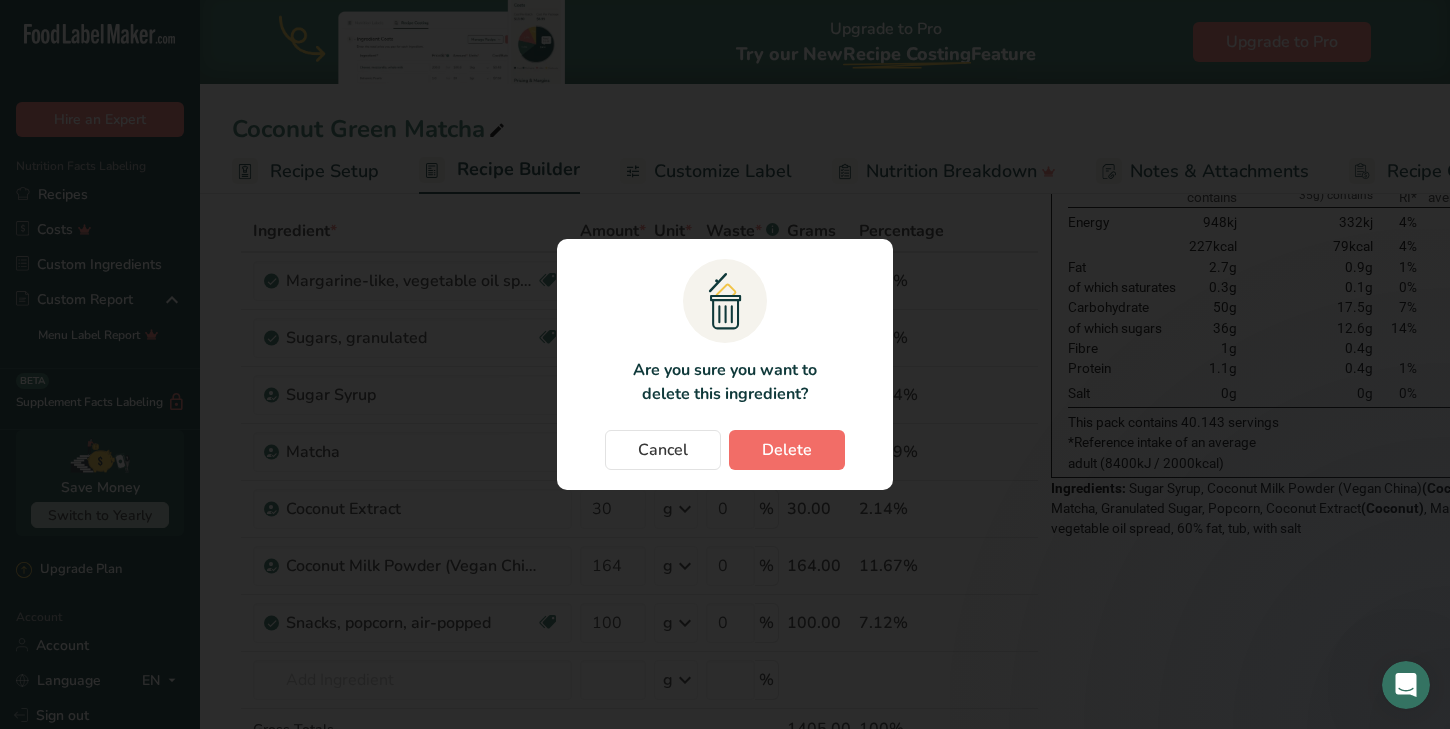 click on "Delete" at bounding box center (787, 450) 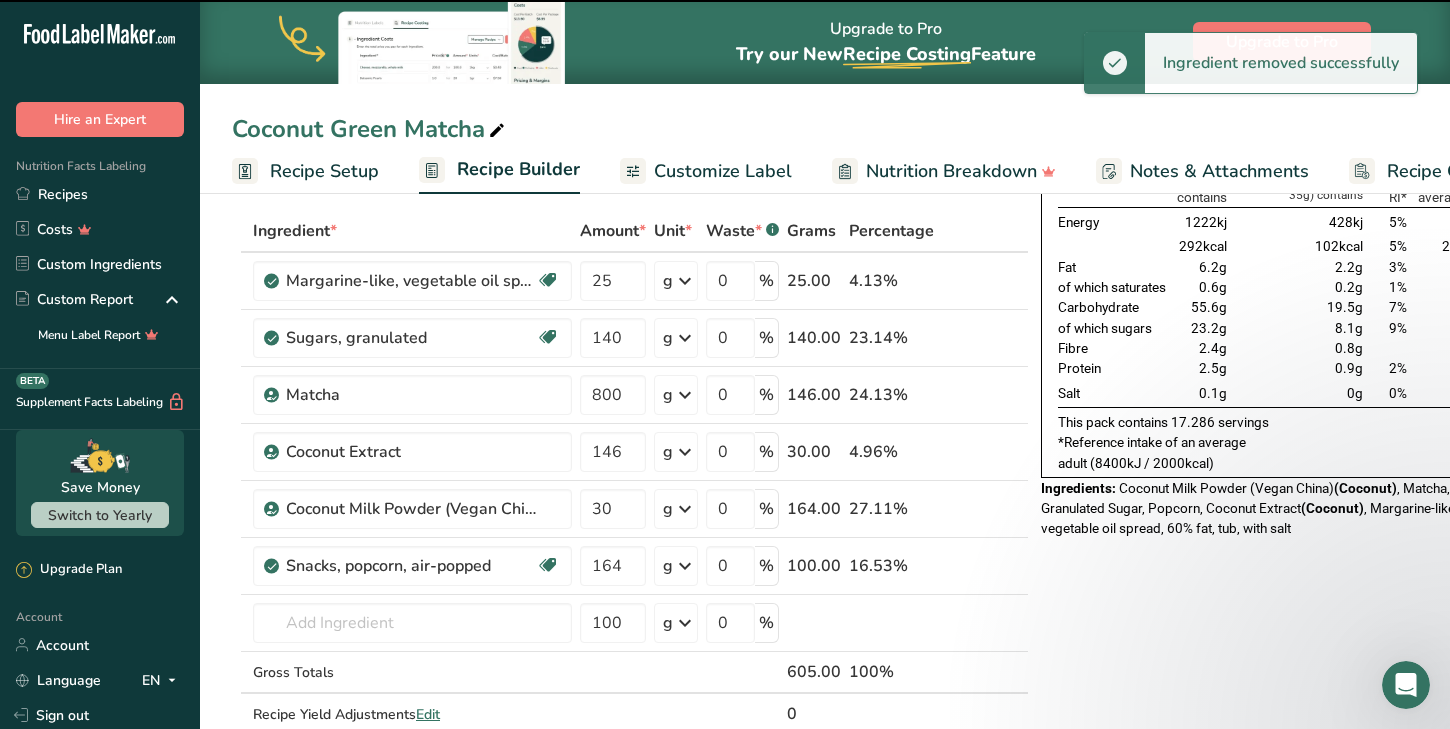 type on "146" 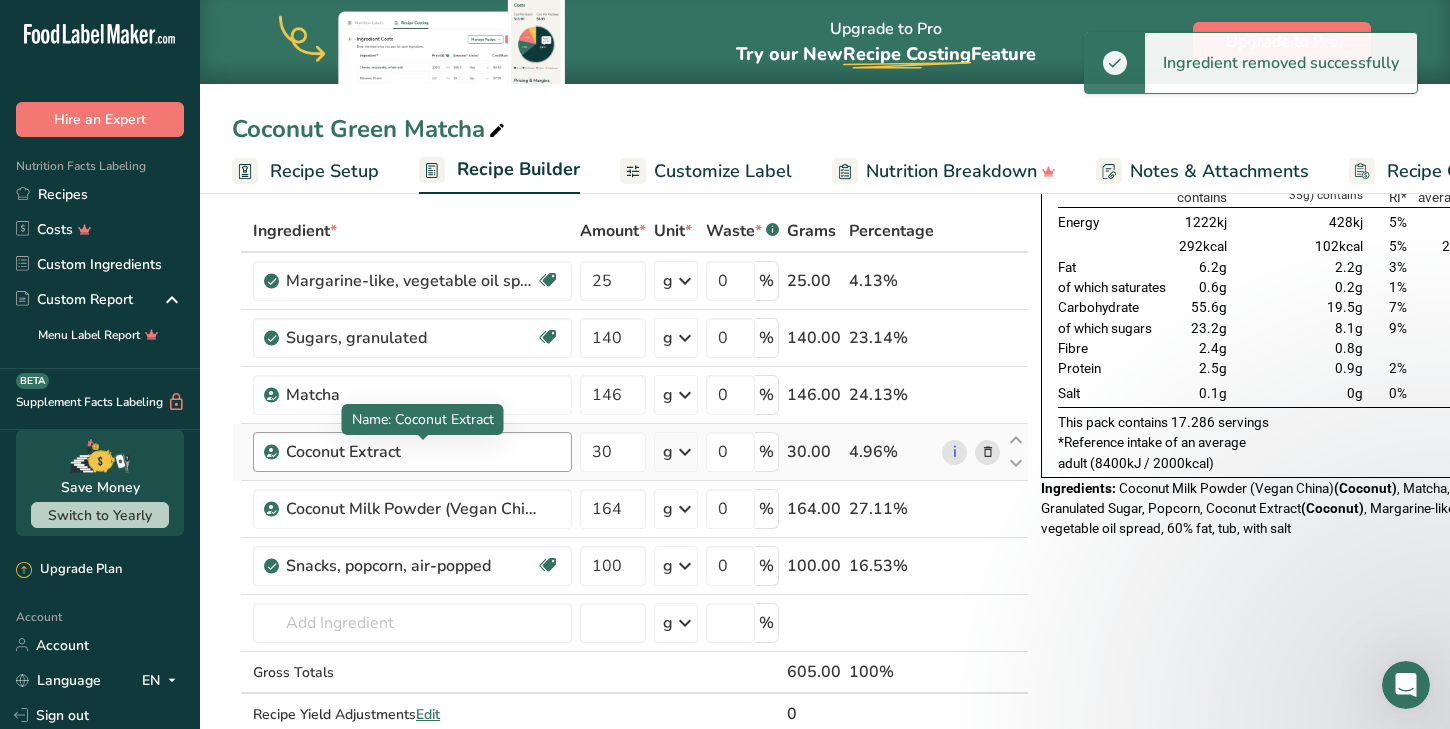 click on "Coconut Extract" at bounding box center (411, 452) 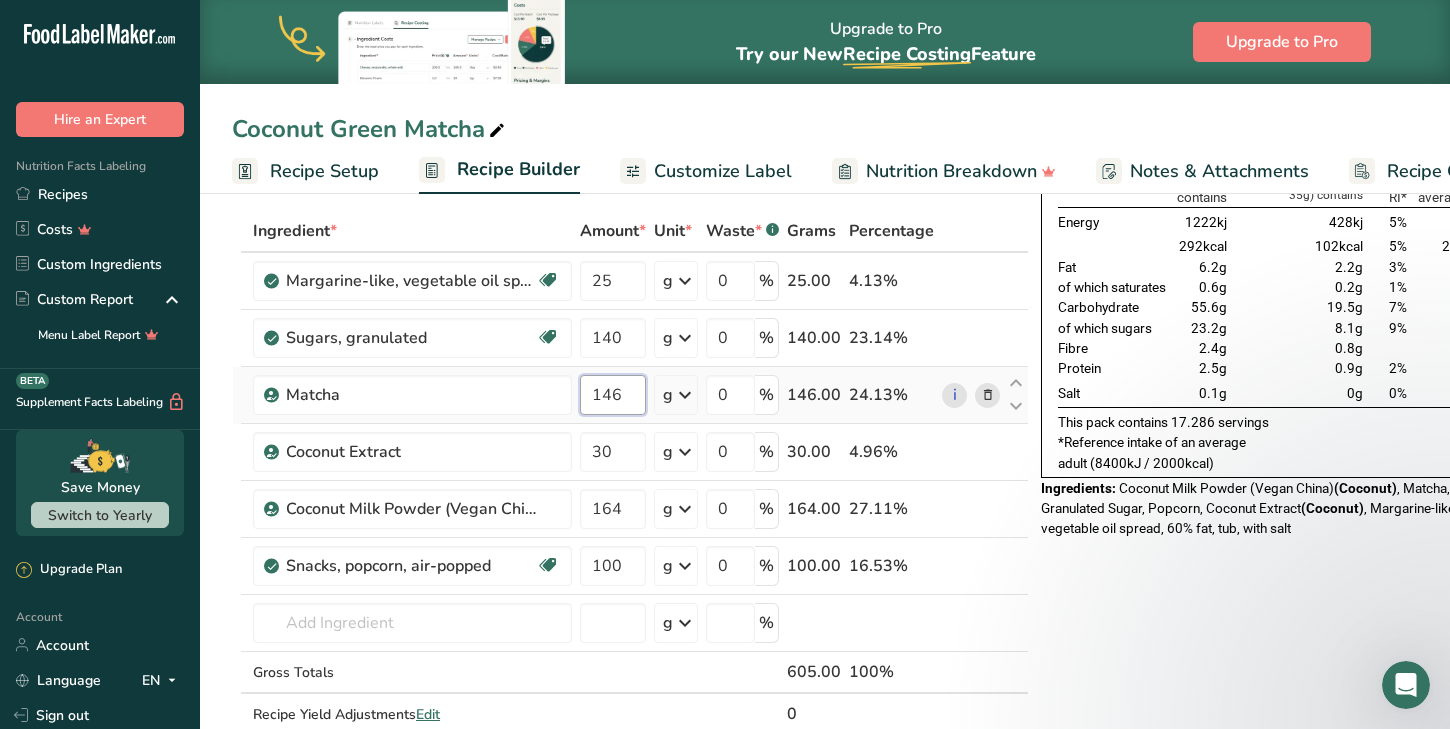 drag, startPoint x: 621, startPoint y: 390, endPoint x: 581, endPoint y: 391, distance: 40.012497 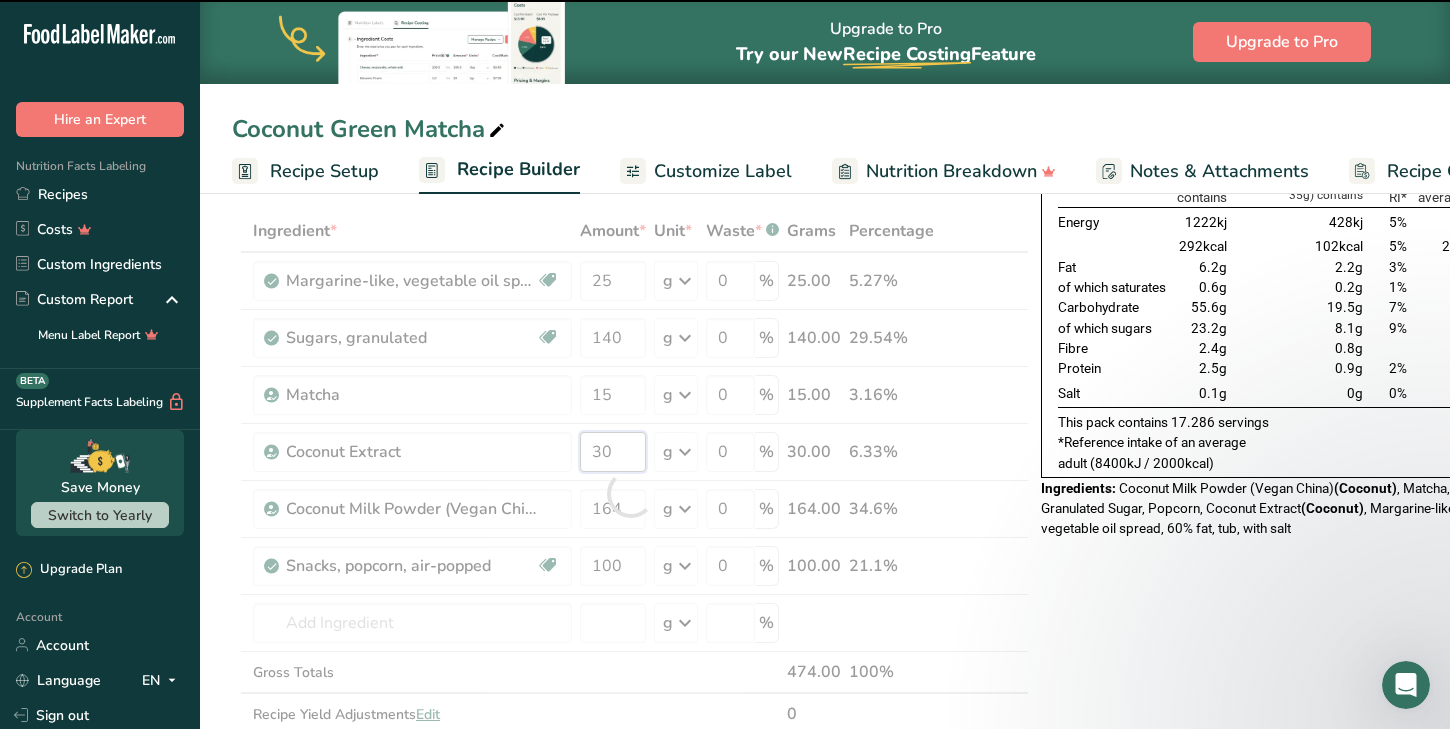drag, startPoint x: 628, startPoint y: 455, endPoint x: 583, endPoint y: 450, distance: 45.276924 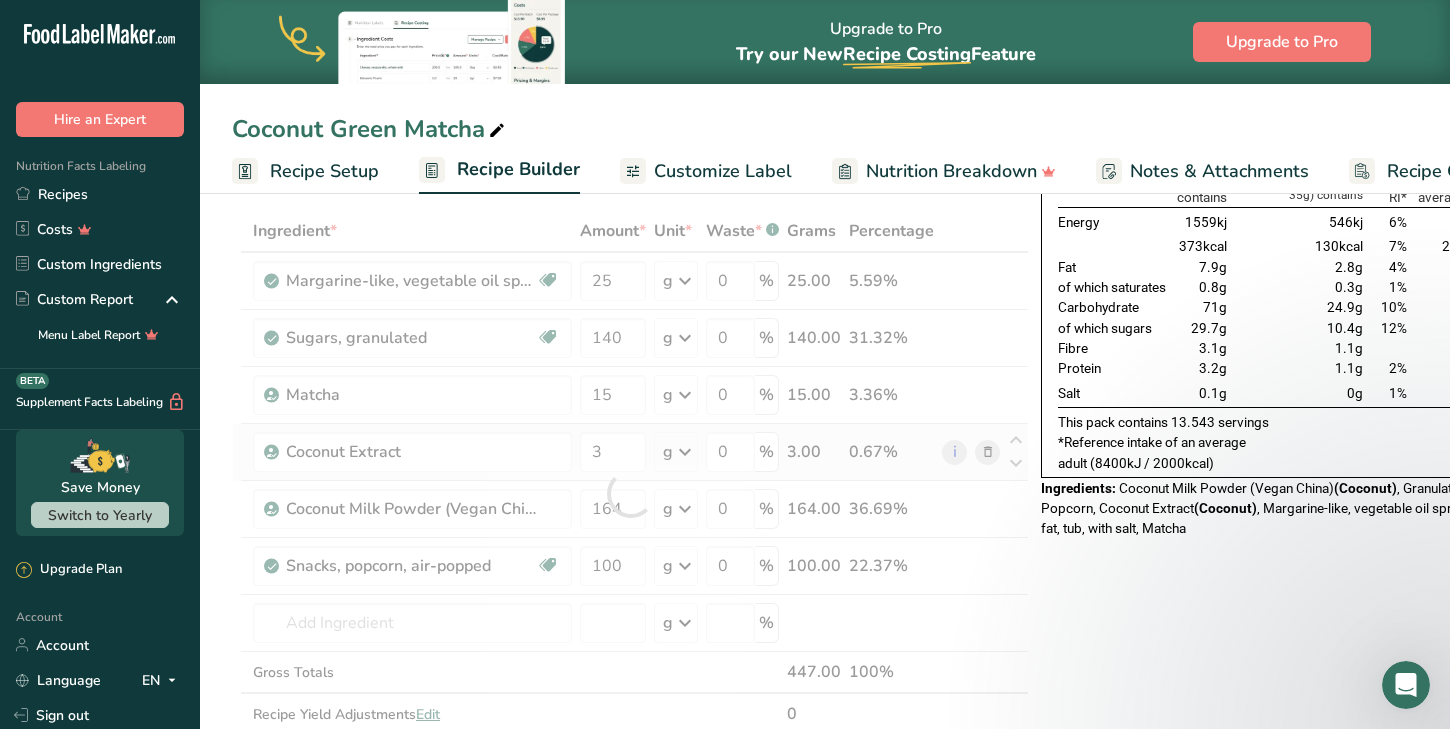 click on "Ingredient *
Amount *
Unit *
Waste *   .a-a{fill:#347362;}.b-a{fill:#fff;}          Grams
Percentage
Margarine-like, vegetable oil spread, 60% fat, tub, with salt
Dairy free
Gluten free
Vegan
Vegetarian
Soy free
25
g
Portions
1 tbsp
1 cup
1 tsp
Weight Units
g
kg
mg
See more
Volume Units
l
Volume units require a density conversion. If you know your ingredient's density enter it below. Otherwise, click on "RIA" our AI Regulatory bot - she will be able to help you
lb/ft3
g/cm3
Confirm
mL" at bounding box center (630, 493) 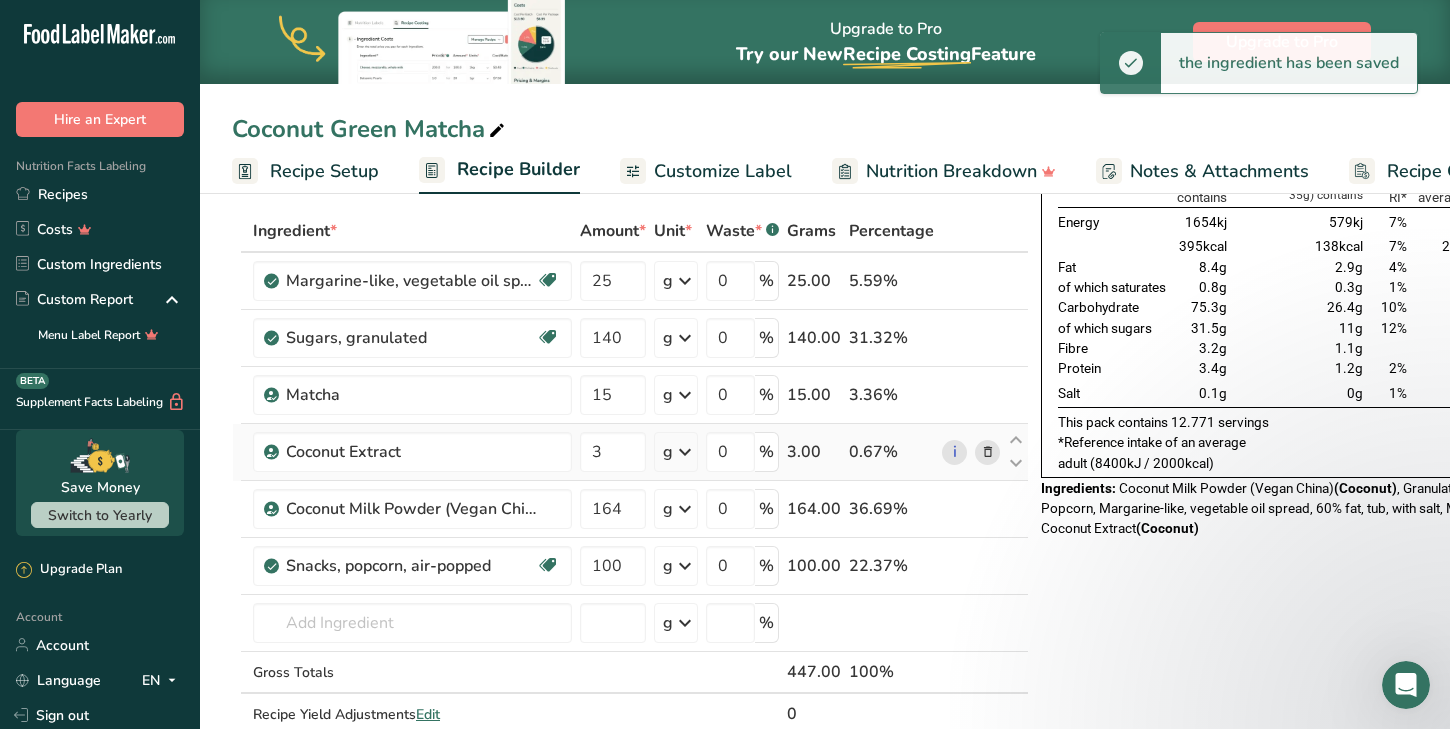 click at bounding box center (685, 452) 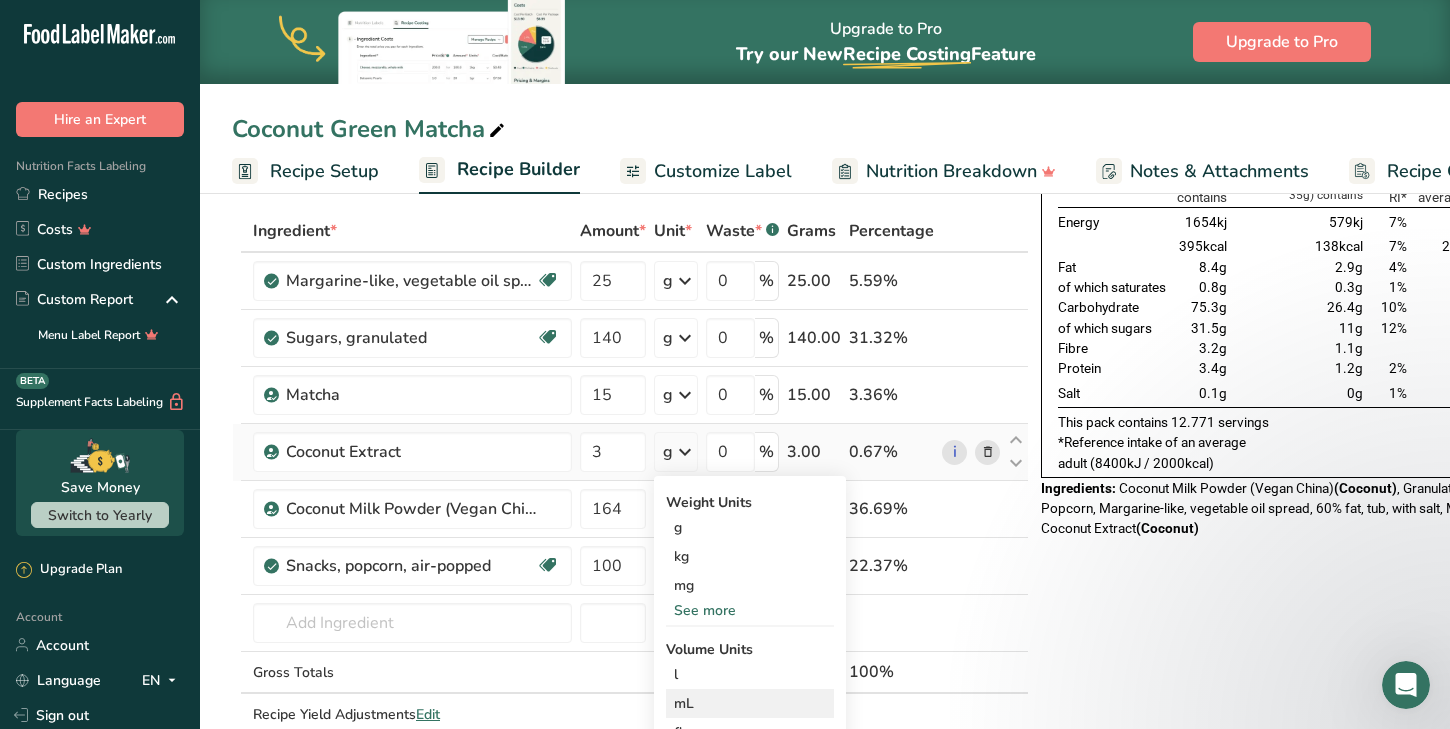 click on "mL" at bounding box center (750, 703) 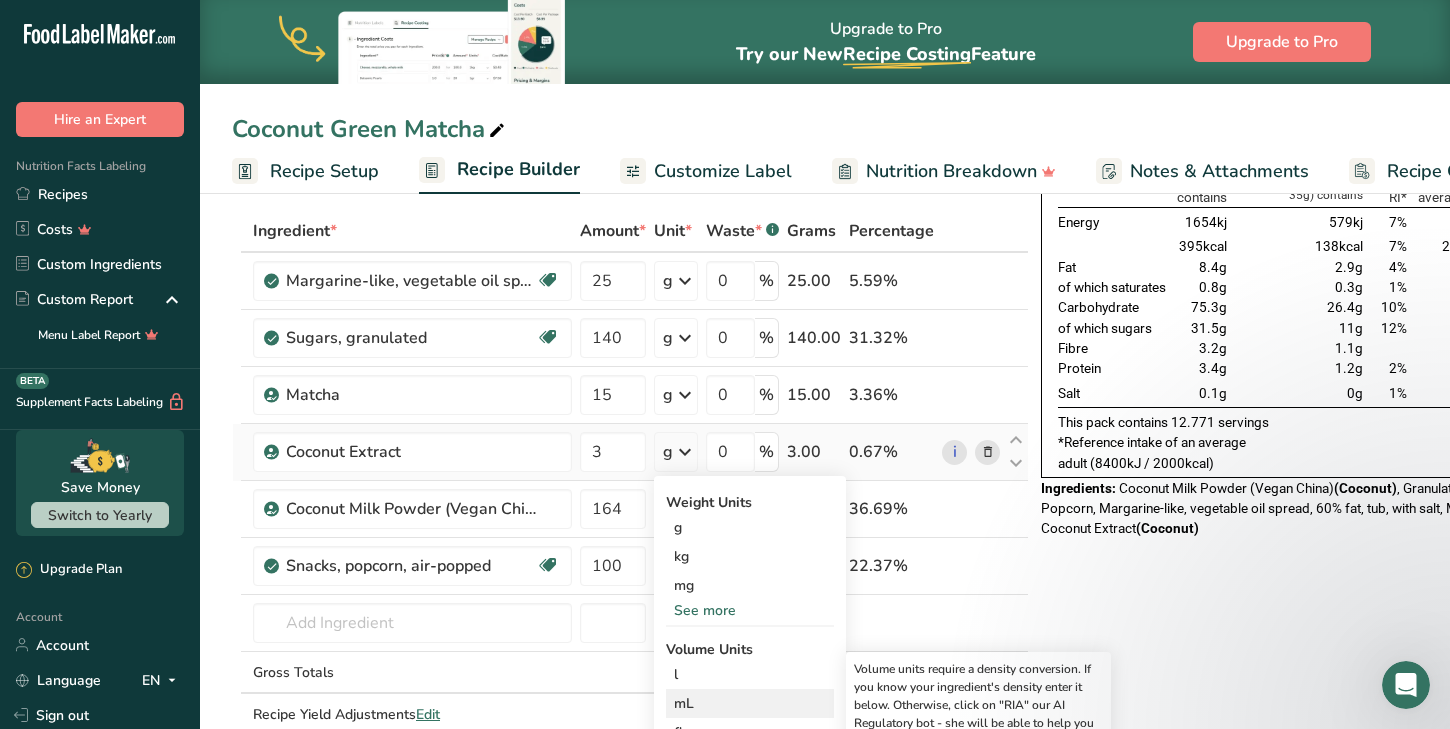 click on "mL
Volume units require a density conversion. If you know your ingredient's density enter it below. Otherwise, click on "RIA" our AI Regulatory bot - she will be able to help you
lb/ft3
g/cm3
Confirm" at bounding box center [750, 703] 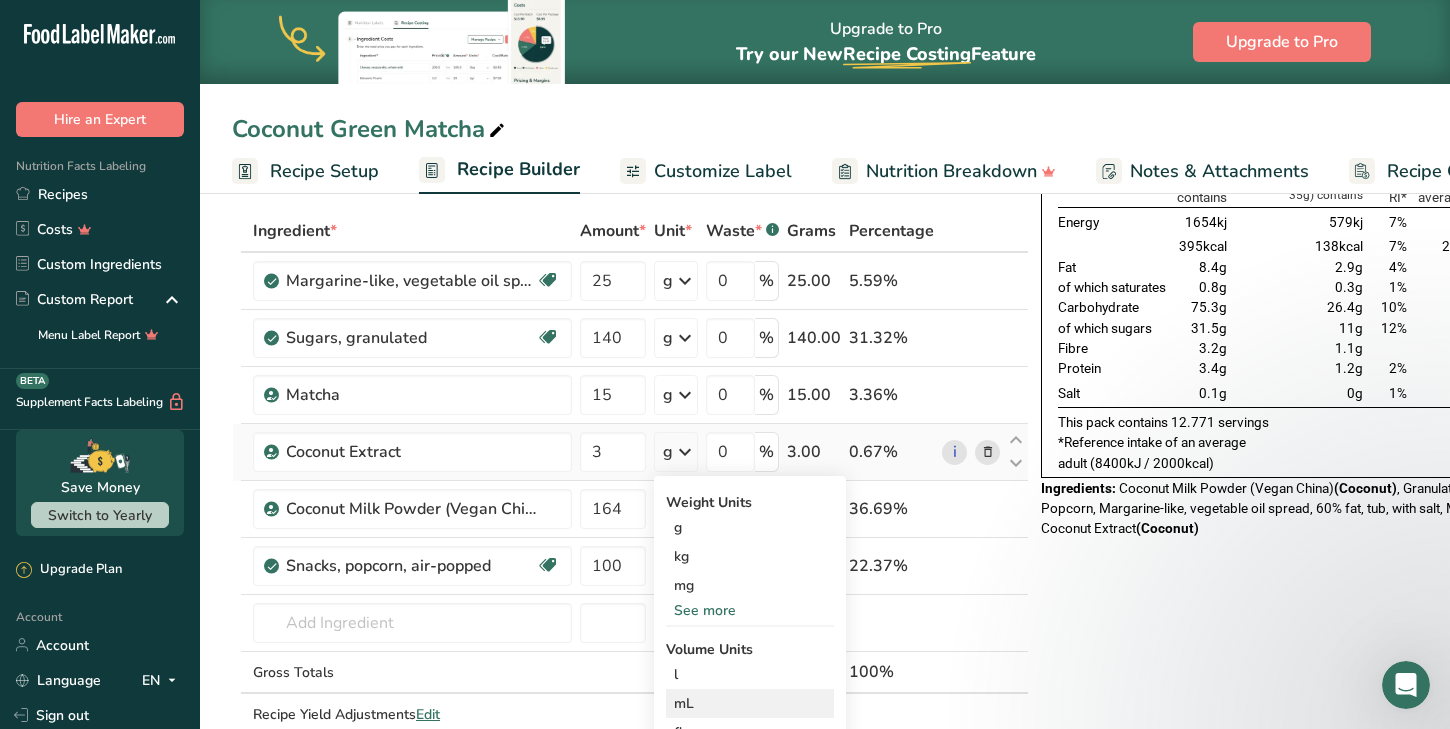 click on "mL" at bounding box center [750, 703] 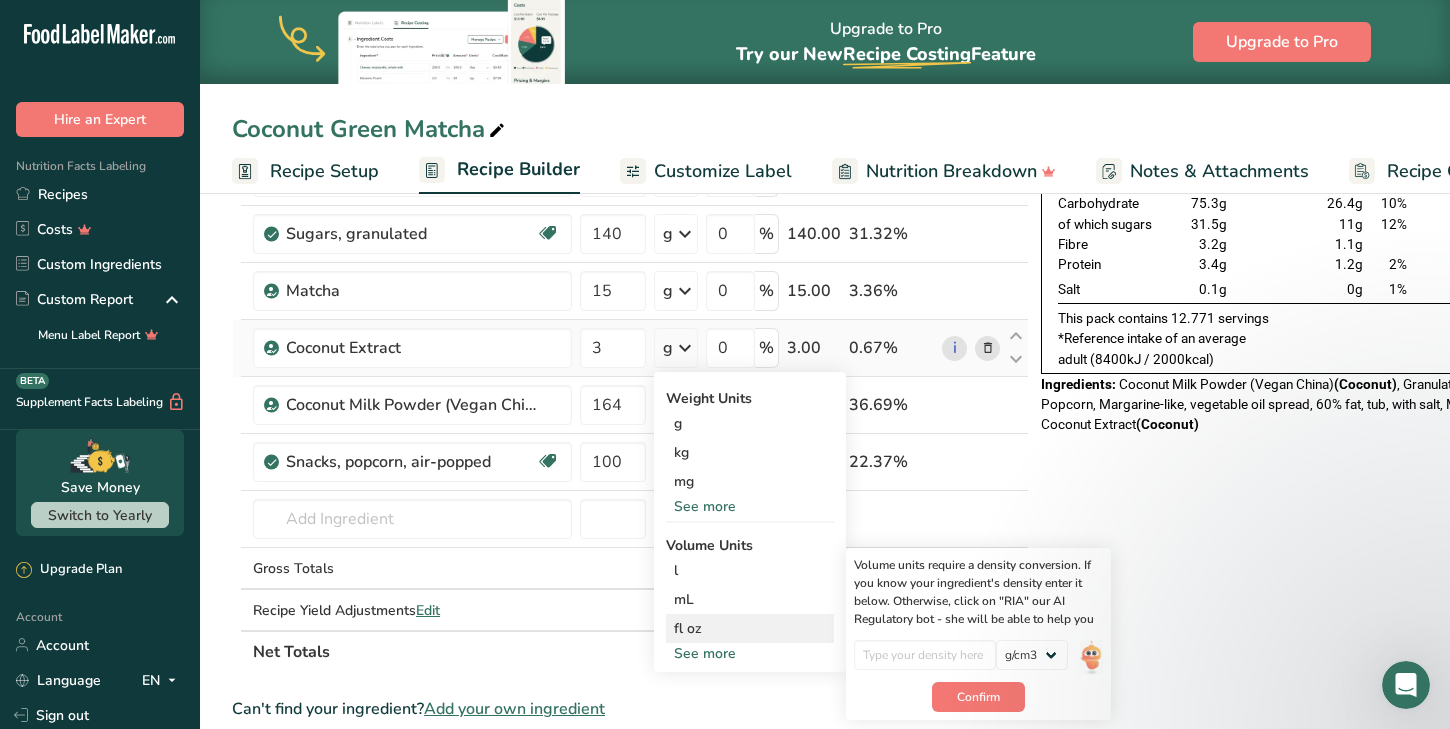 scroll, scrollTop: 194, scrollLeft: 0, axis: vertical 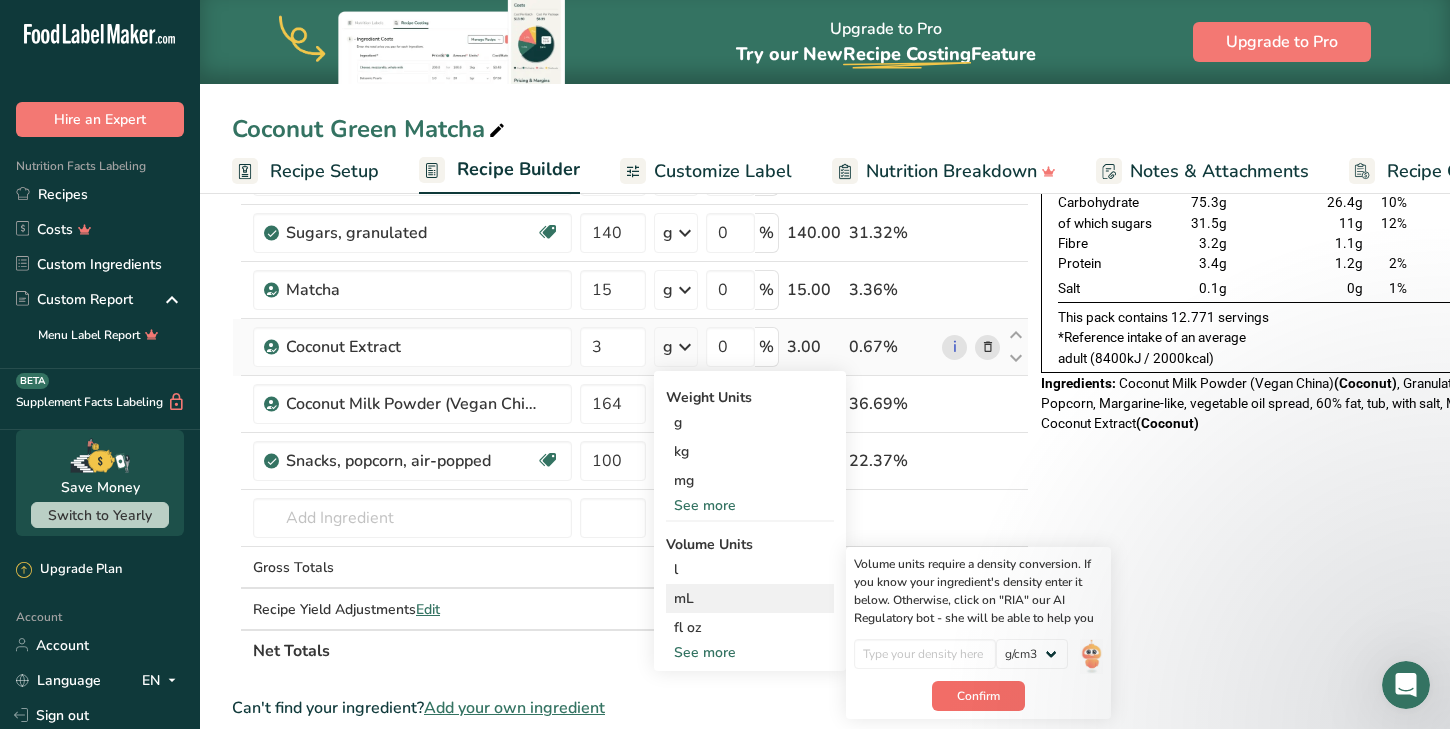 click on "Confirm" at bounding box center (978, 696) 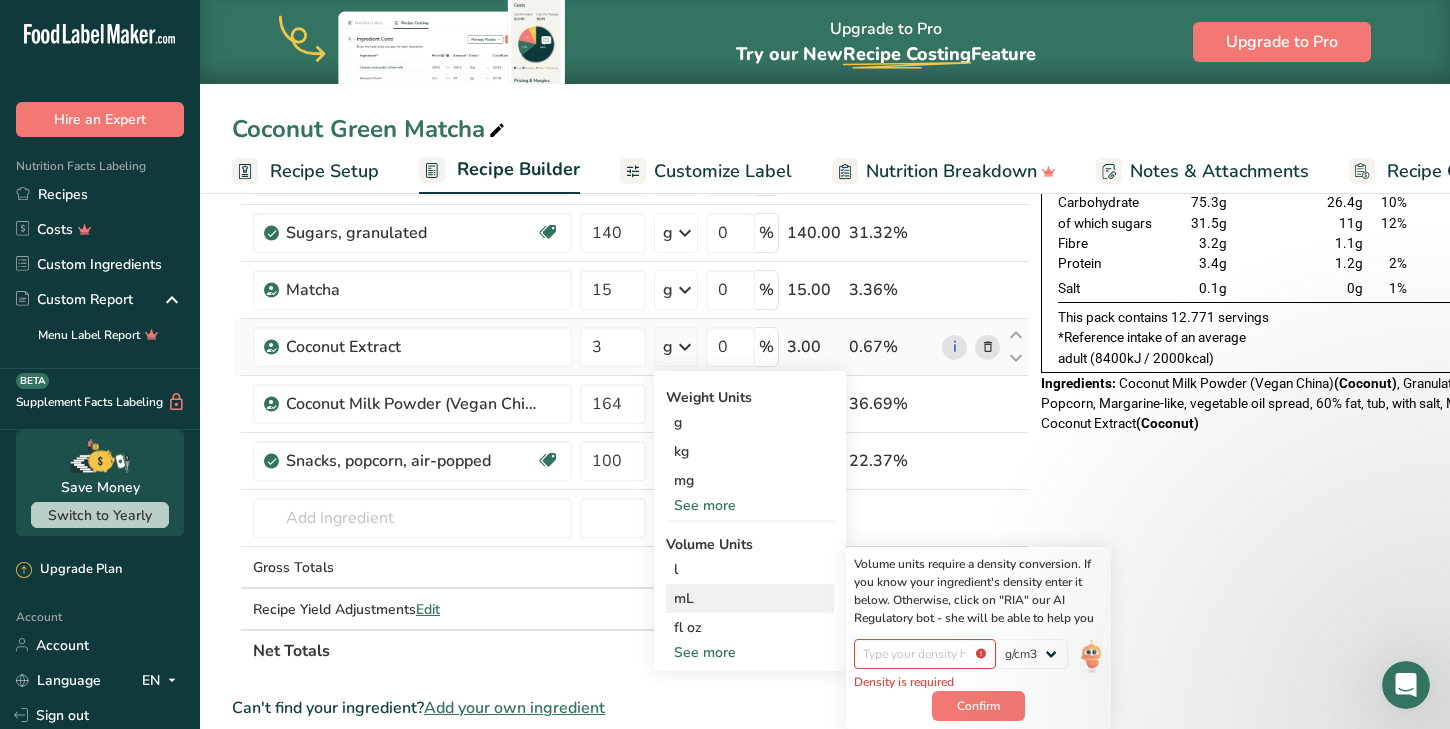 click on "mL" at bounding box center (750, 598) 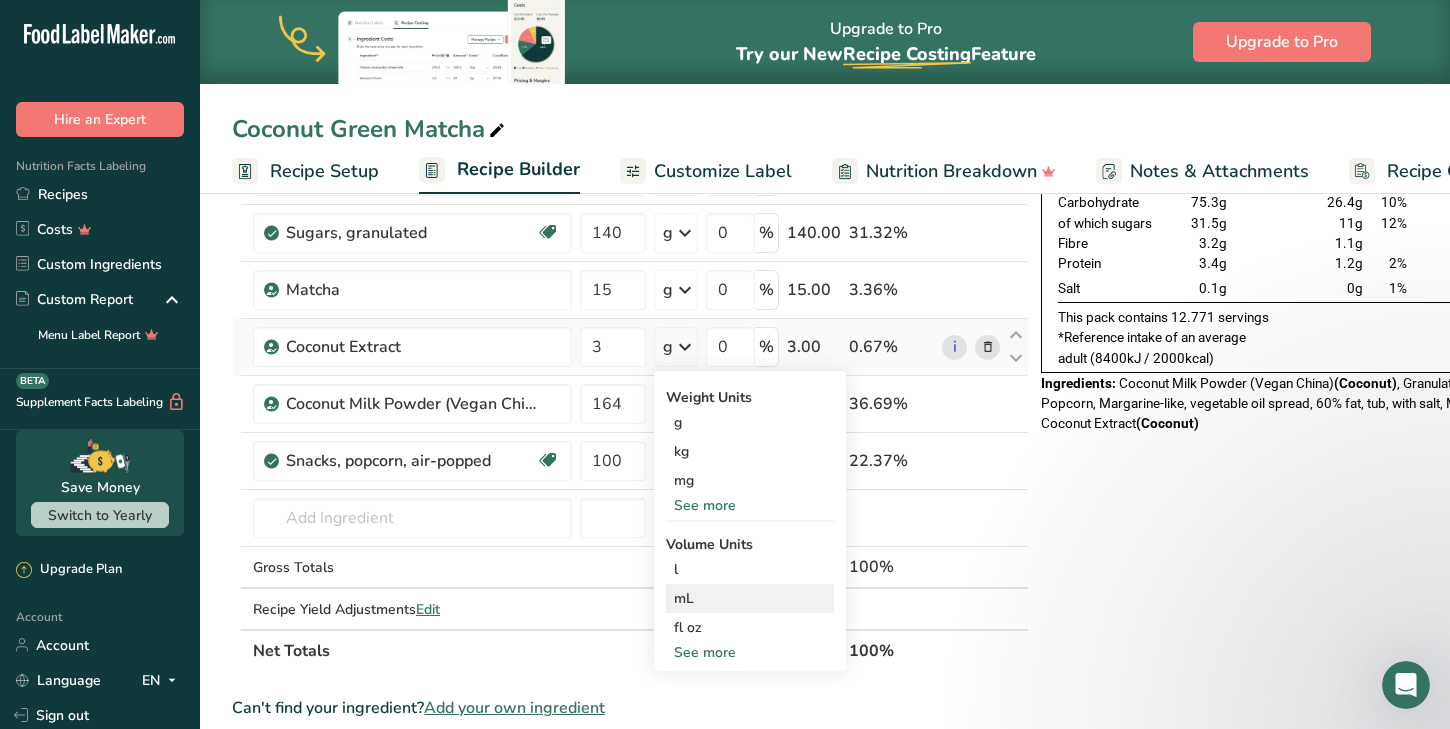click on "mL" at bounding box center [750, 598] 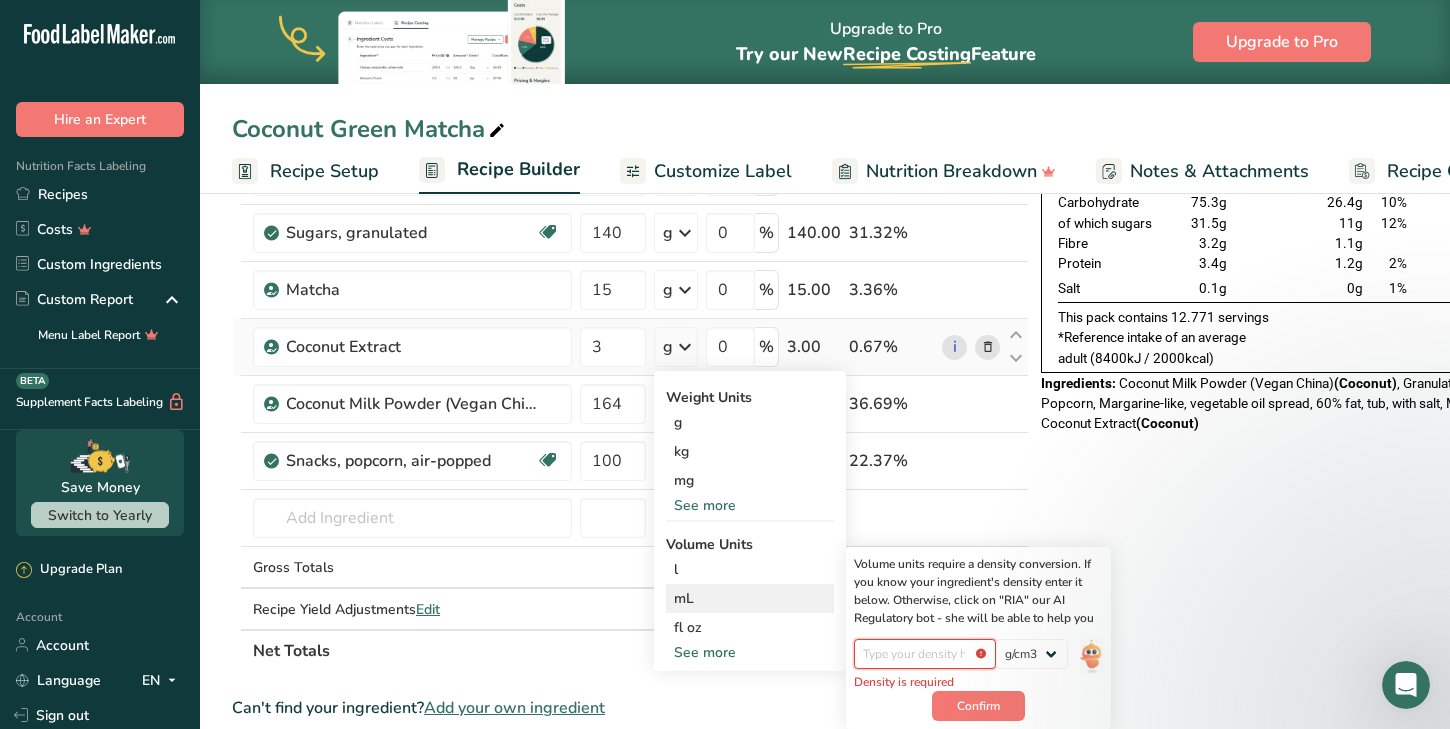 click at bounding box center [925, 654] 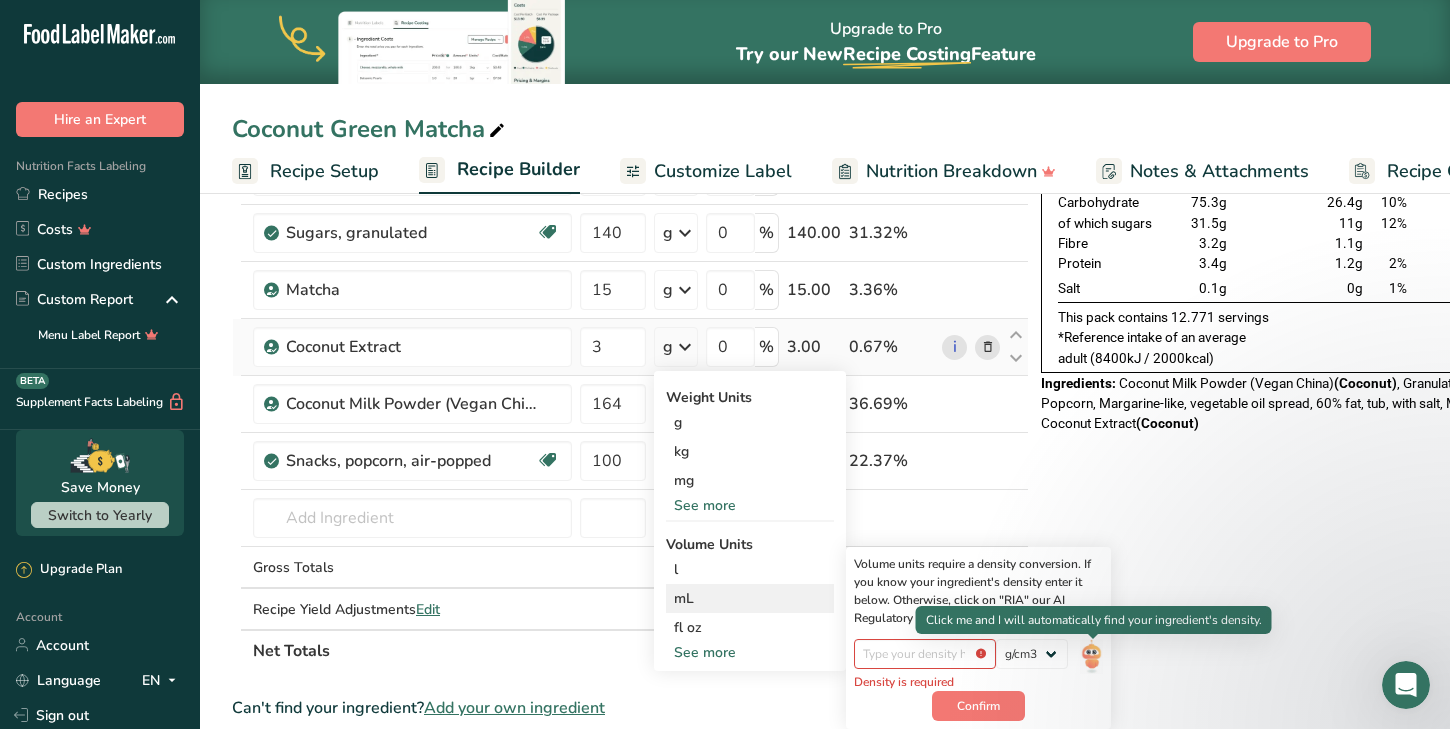click at bounding box center [1091, 656] 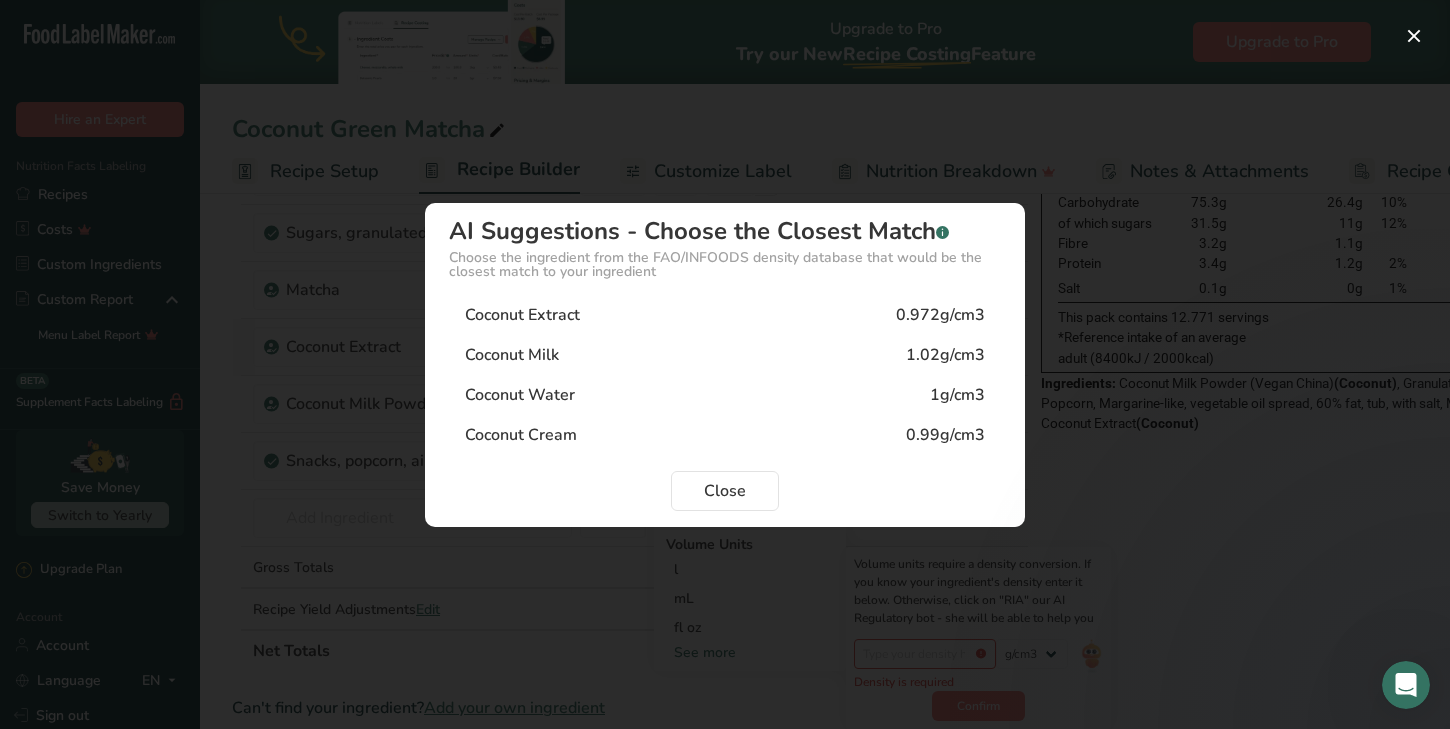 click on "Coconut Extract   0.972g/cm3" at bounding box center (725, 315) 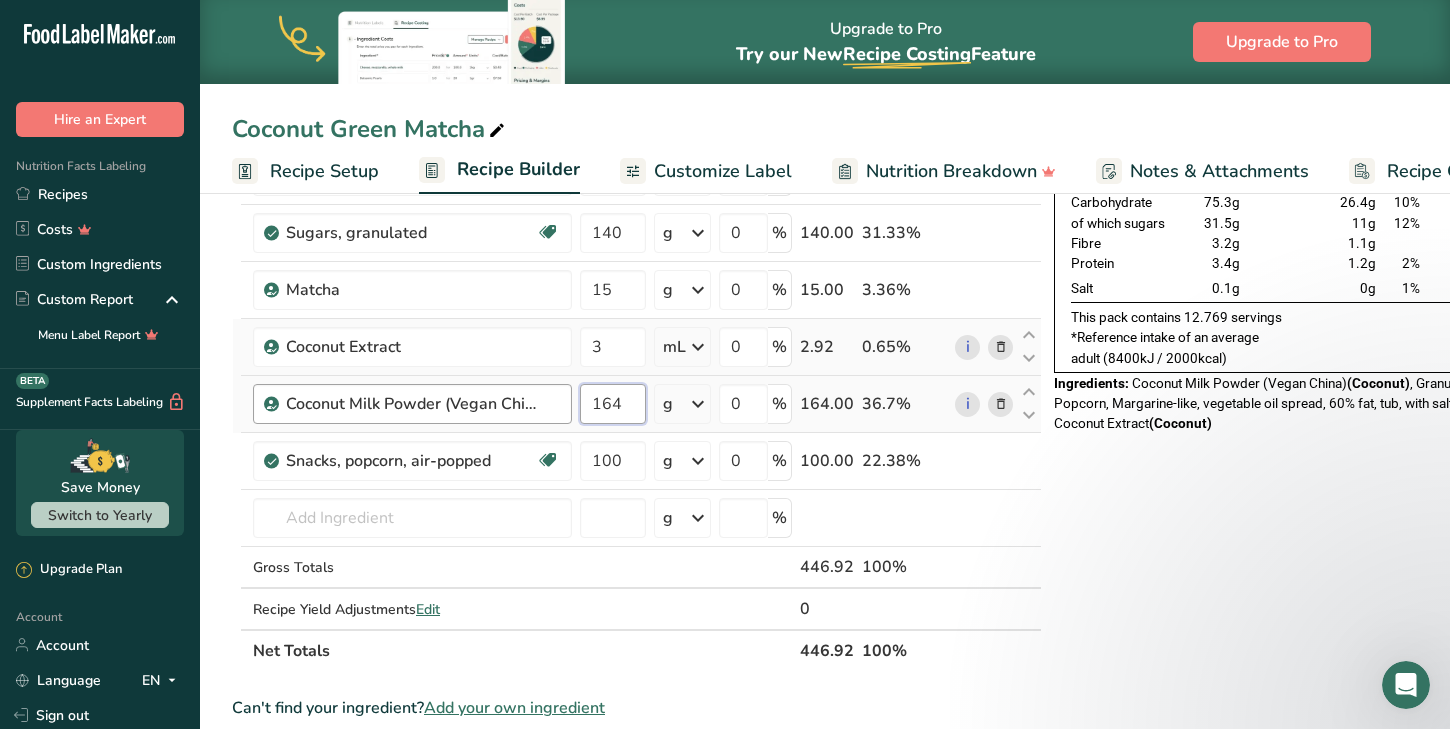 drag, startPoint x: 620, startPoint y: 412, endPoint x: 570, endPoint y: 408, distance: 50.159744 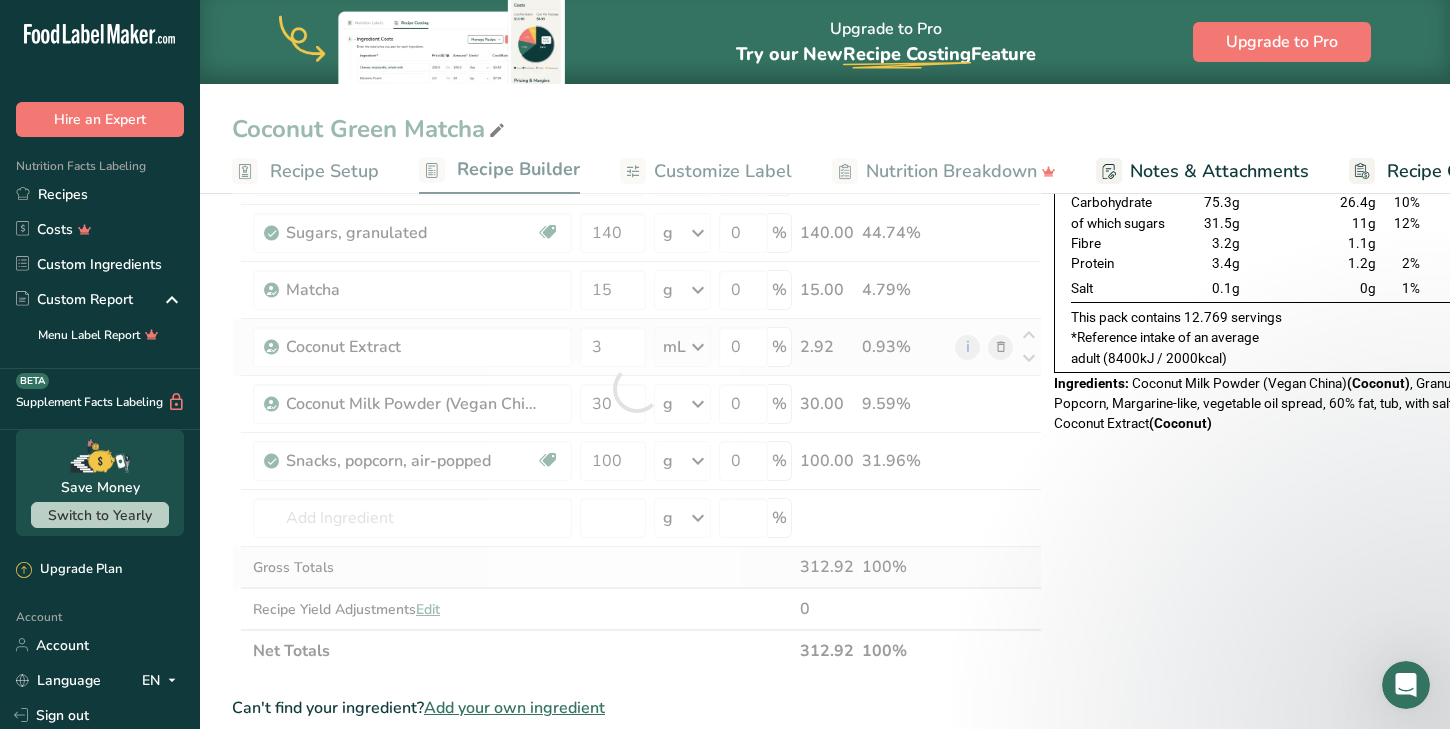 click on "Ingredient *
Amount *
Unit *
Waste *   .a-a{fill:#347362;}.b-a{fill:#fff;}          Grams
Percentage
Margarine-like, vegetable oil spread, 60% fat, tub, with salt
Dairy free
Gluten free
Vegan
Vegetarian
Soy free
25
g
Portions
1 tbsp
1 cup
1 tsp
Weight Units
g
kg
mg
See more
Volume Units
l
Volume units require a density conversion. If you know your ingredient's density enter it below. Otherwise, click on "RIA" our AI Regulatory bot - she will be able to help you
lb/ft3
g/cm3
Confirm
mL" at bounding box center [637, 388] 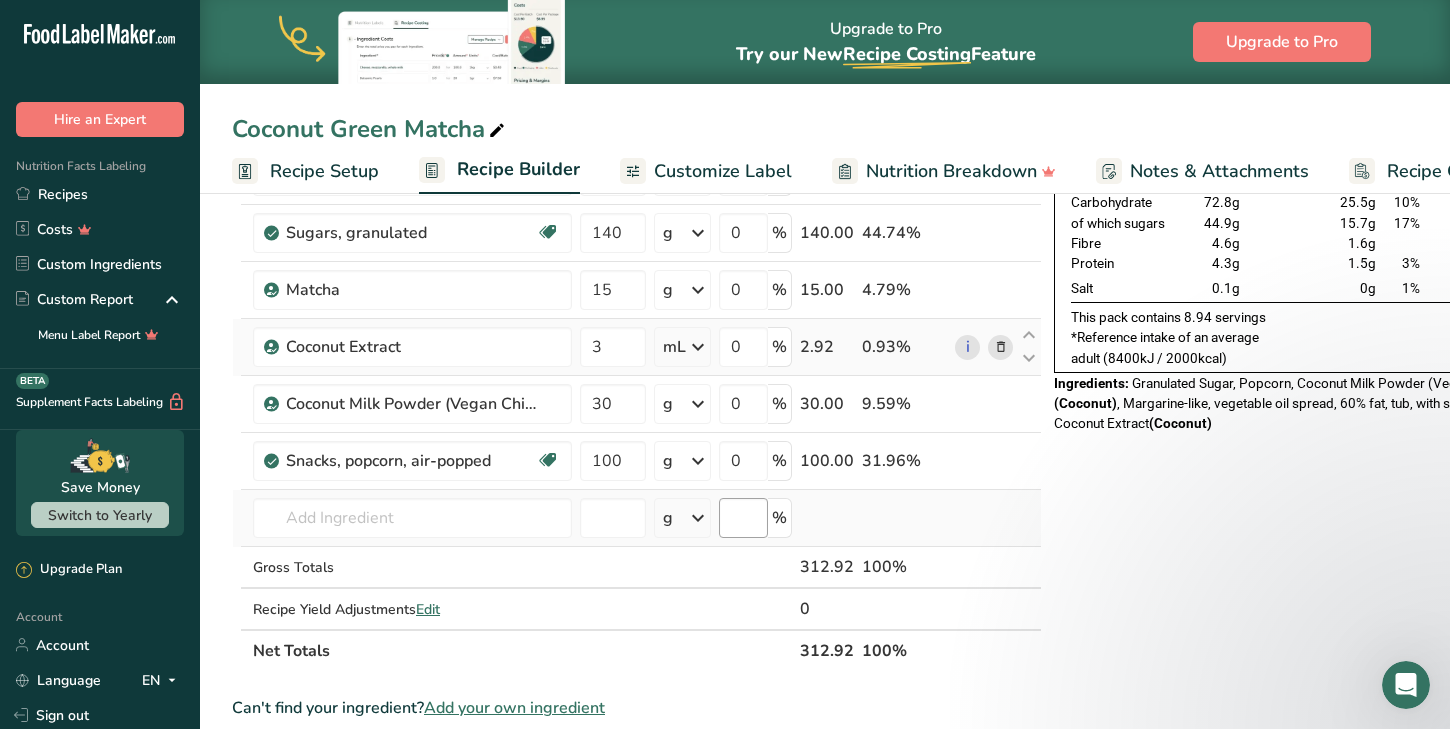 scroll, scrollTop: 0, scrollLeft: 2, axis: horizontal 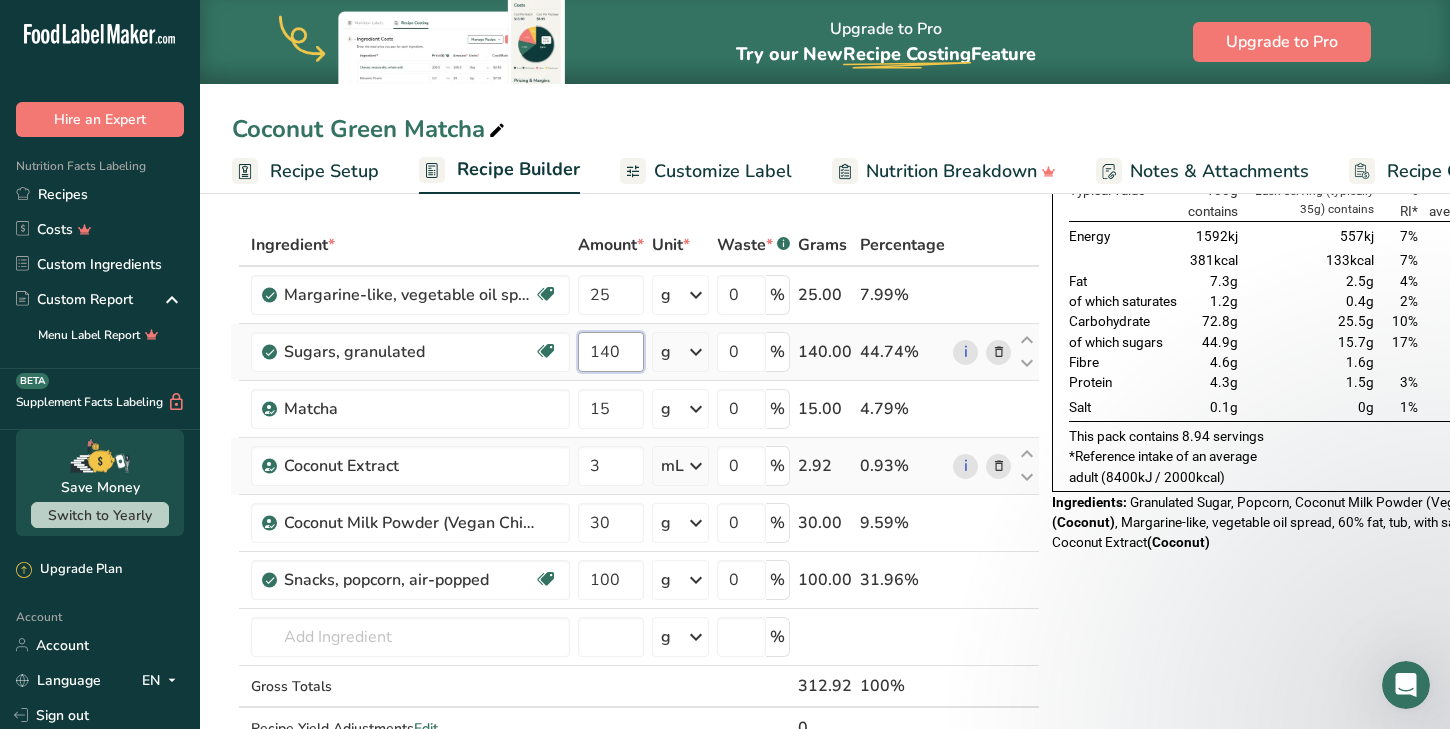 drag, startPoint x: 617, startPoint y: 354, endPoint x: 596, endPoint y: 355, distance: 21.023796 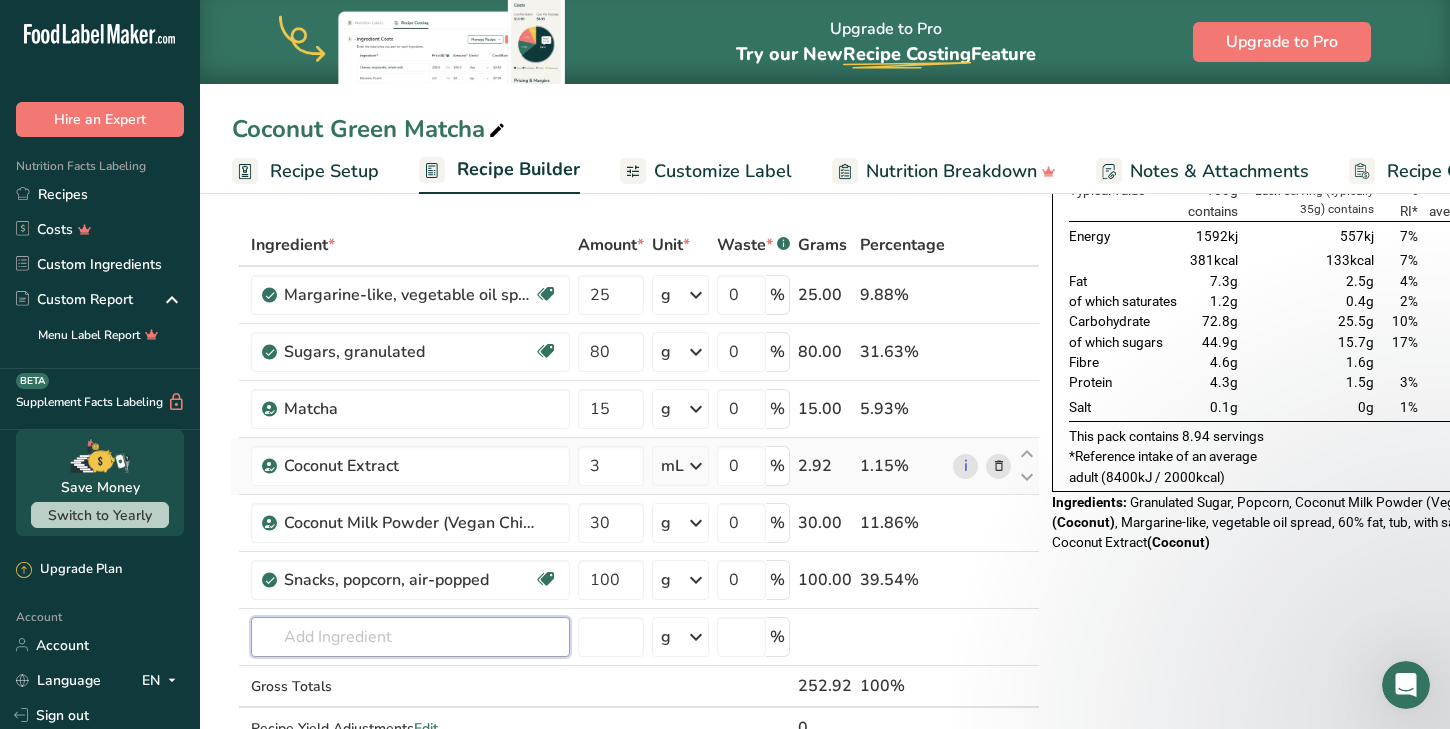 click on "Ingredient *
Amount *
Unit *
Waste *   .a-a{fill:#347362;}.b-a{fill:#fff;}          Grams
Percentage
Margarine-like, vegetable oil spread, 60% fat, tub, with salt
Dairy free
Gluten free
Vegan
Vegetarian
Soy free
25
g
Portions
1 tbsp
1 cup
1 tsp
Weight Units
g
kg
mg
See more
Volume Units
l
Volume units require a density conversion. If you know your ingredient's density enter it below. Otherwise, click on "RIA" our AI Regulatory bot - she will be able to help you
lb/ft3
g/cm3
Confirm
mL" at bounding box center (635, 507) 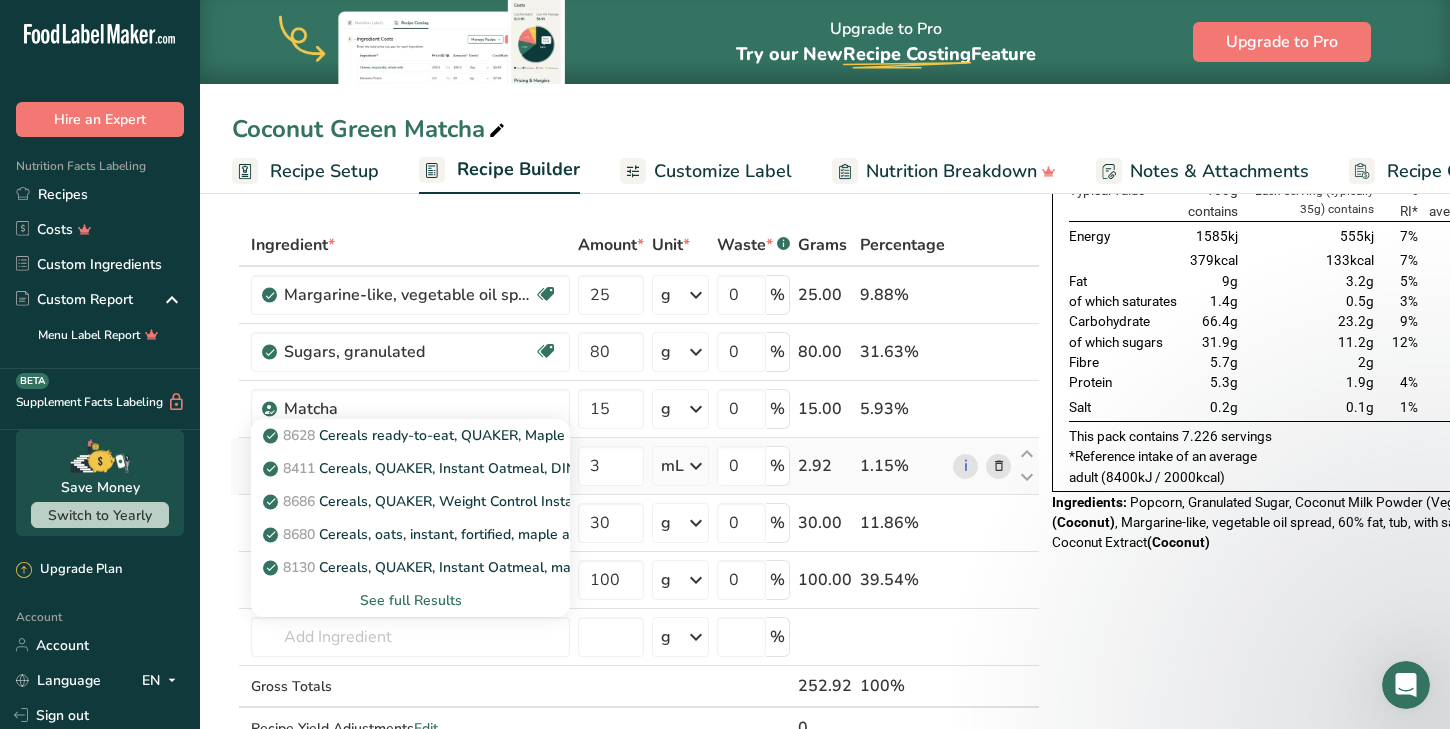 click on "See full Results" at bounding box center (410, 600) 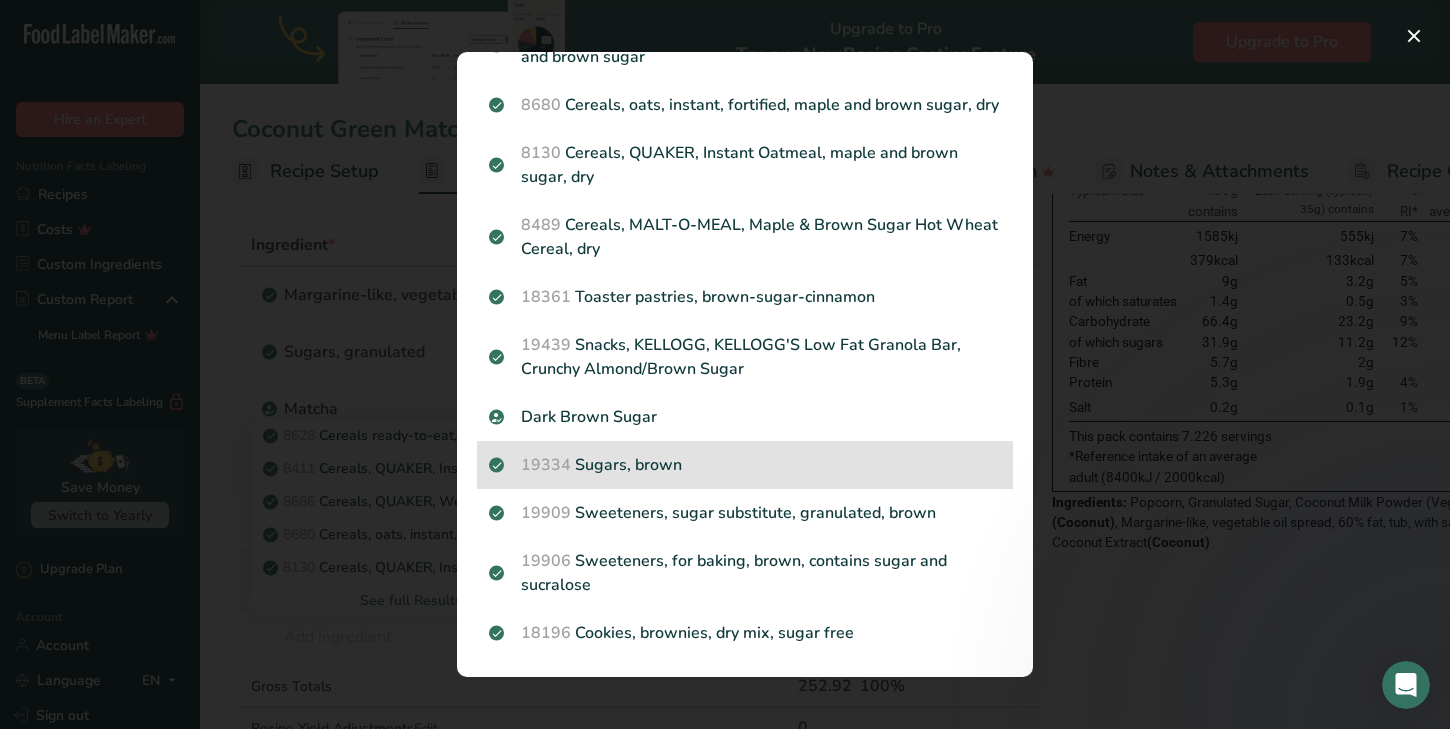 scroll, scrollTop: 247, scrollLeft: 0, axis: vertical 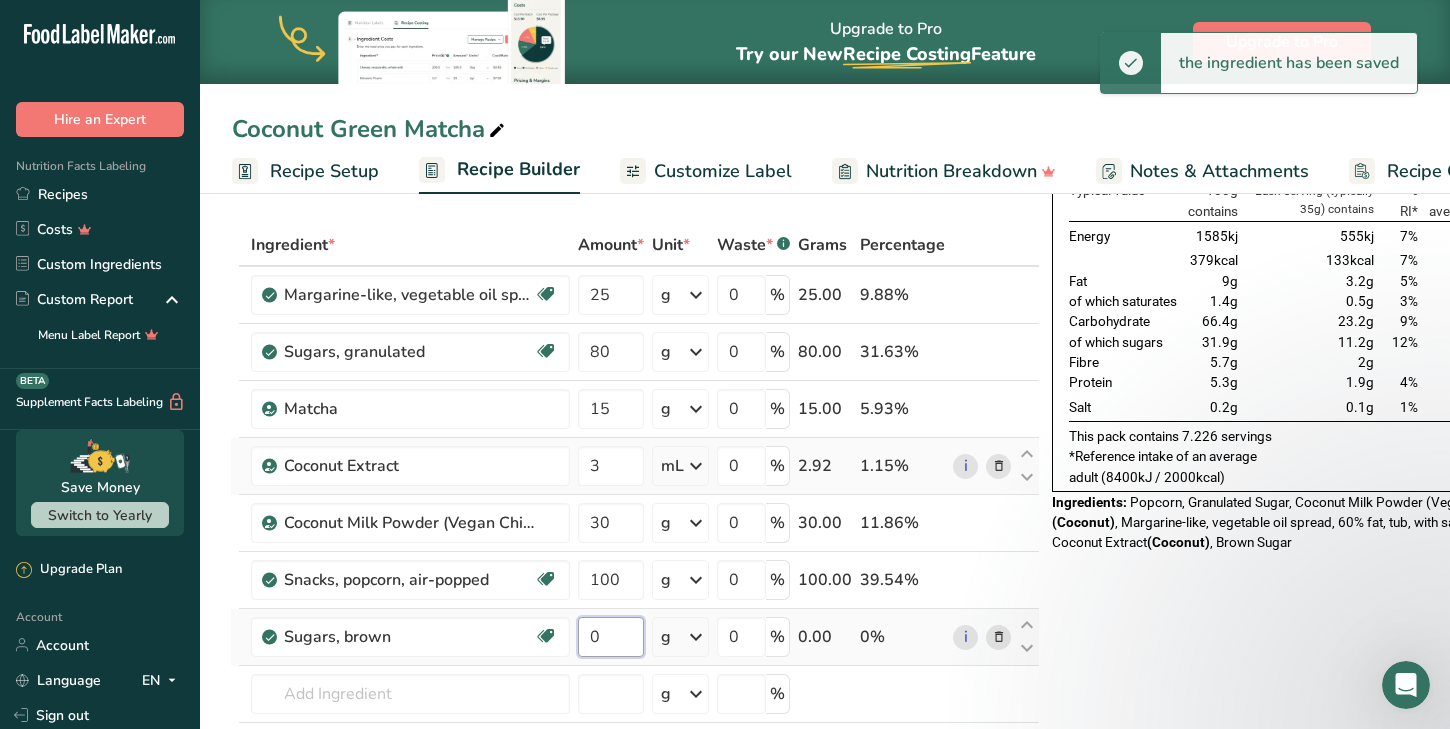 drag, startPoint x: 616, startPoint y: 636, endPoint x: 576, endPoint y: 631, distance: 40.311287 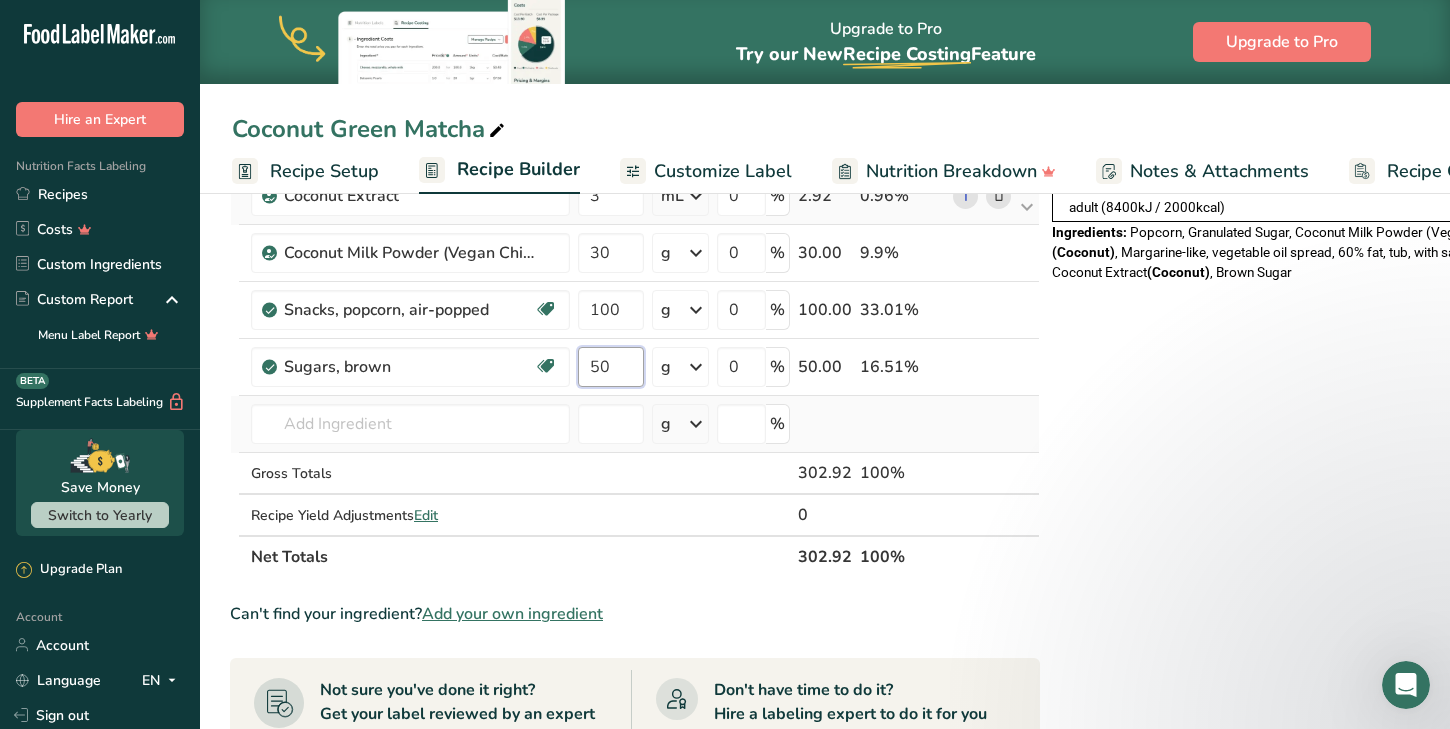 scroll, scrollTop: 409, scrollLeft: 0, axis: vertical 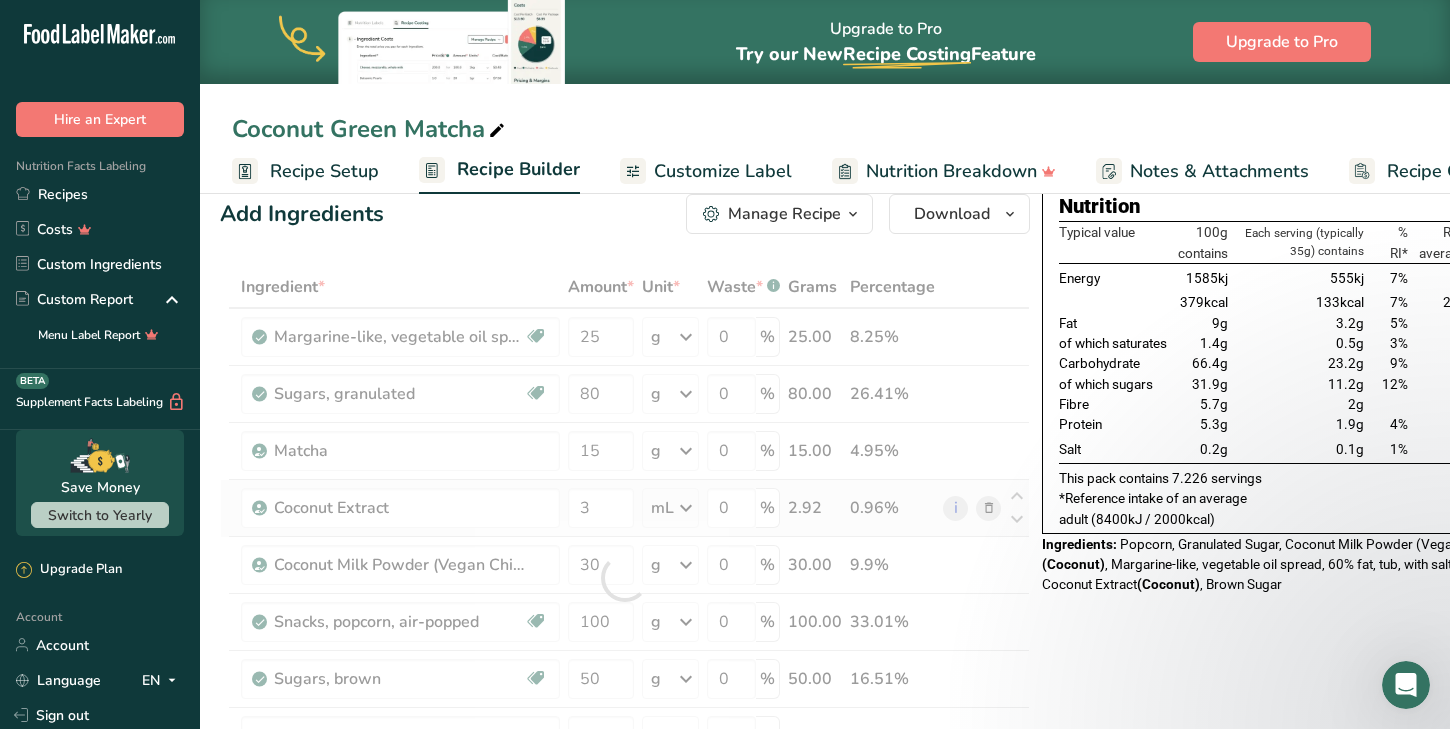 click on "Nutrition
Typical value
100g
contains
Each serving (typically
35g) contains
%
RI*   RI* for an
average adult
Energy
1585kj
555kj
7%
8400kj
379kcal
133kcal
7%
2000kcal
Fat
9g
3.2g
5%
70g
of which saturates
1.4g
0.5g
3%
20g" at bounding box center [1279, 868] 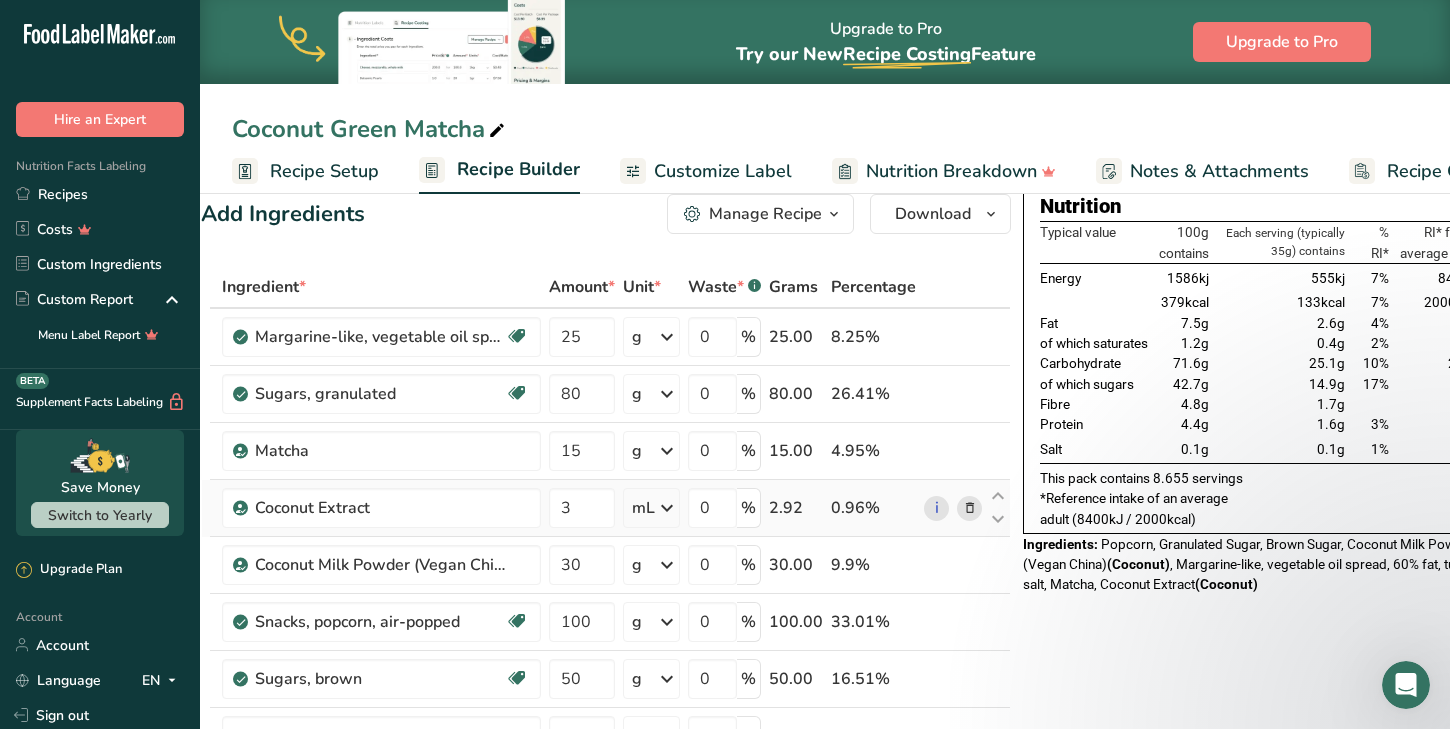 scroll, scrollTop: 0, scrollLeft: 13, axis: horizontal 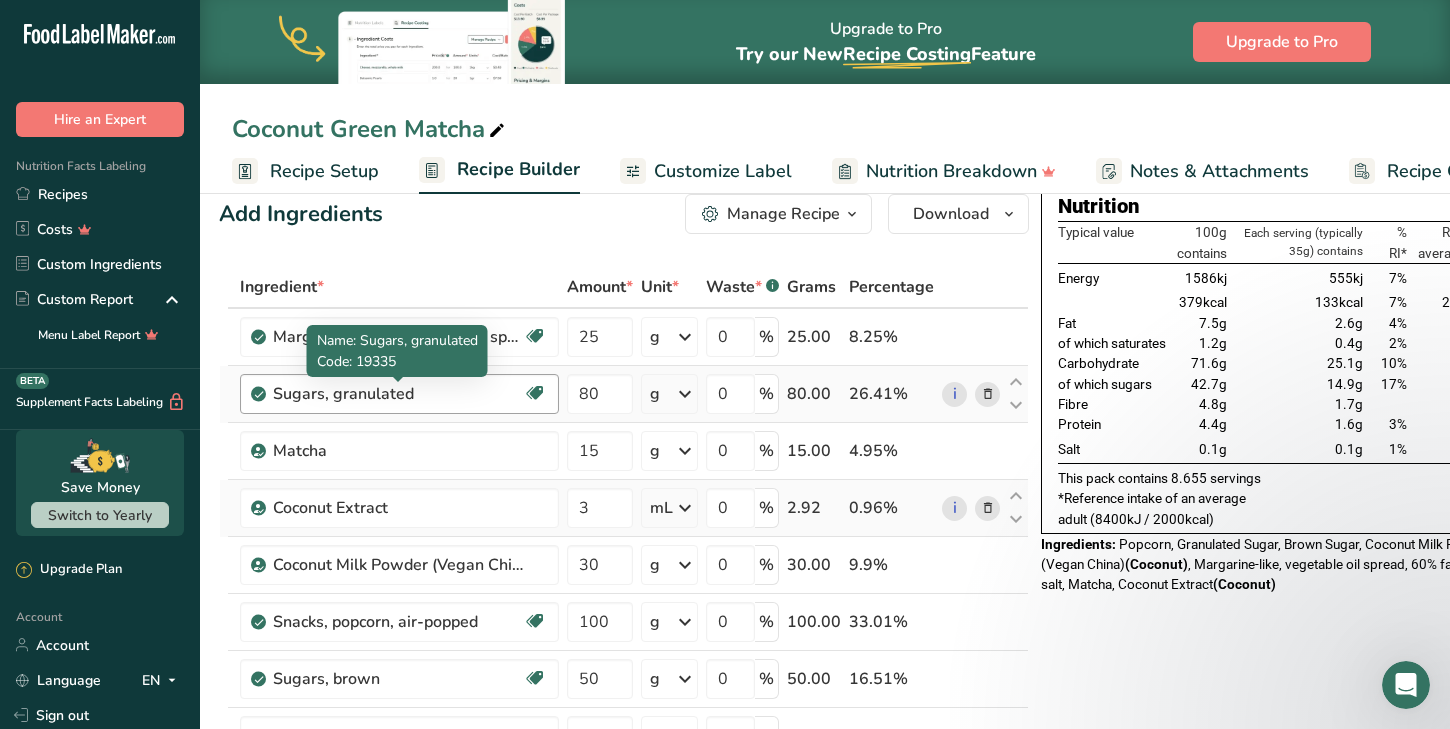 click on "Sugars, granulated" at bounding box center [398, 394] 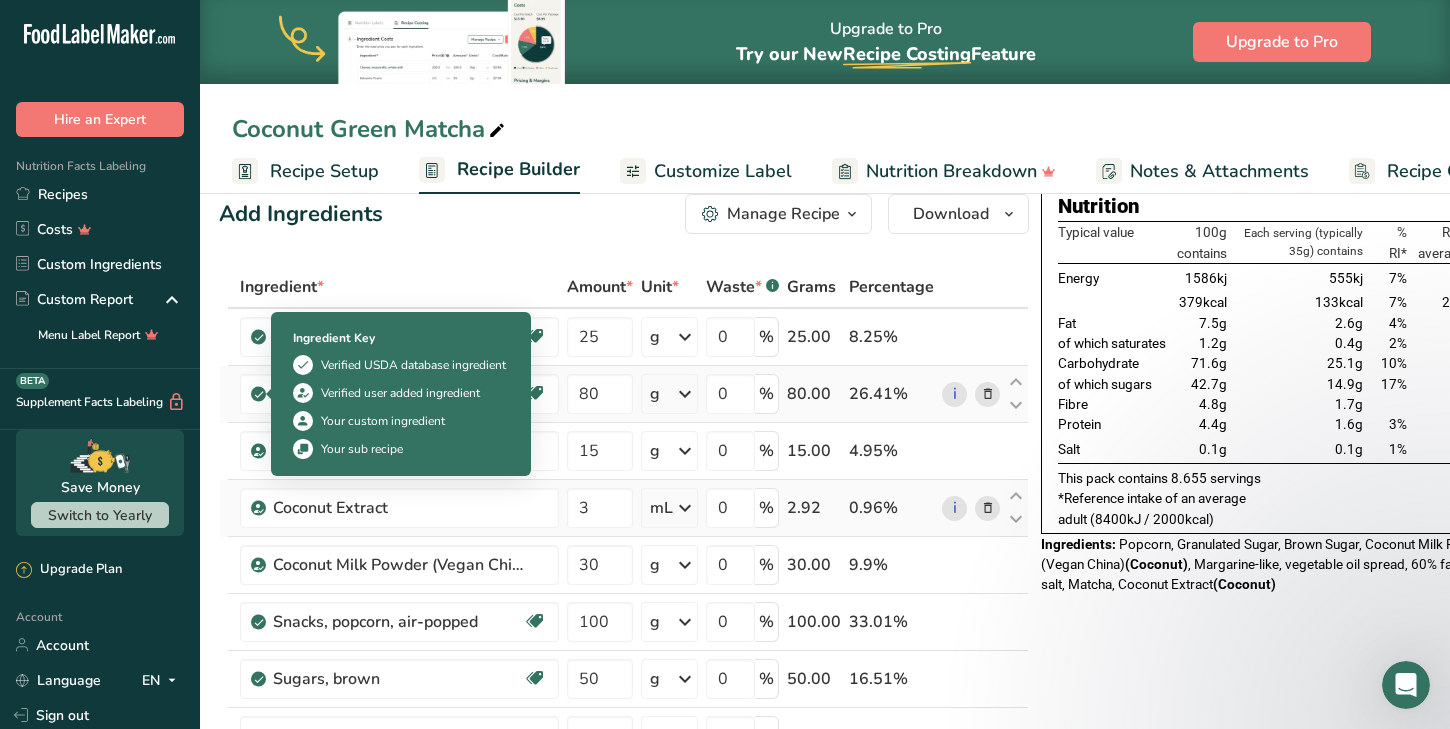 drag, startPoint x: 437, startPoint y: 400, endPoint x: 239, endPoint y: 393, distance: 198.1237 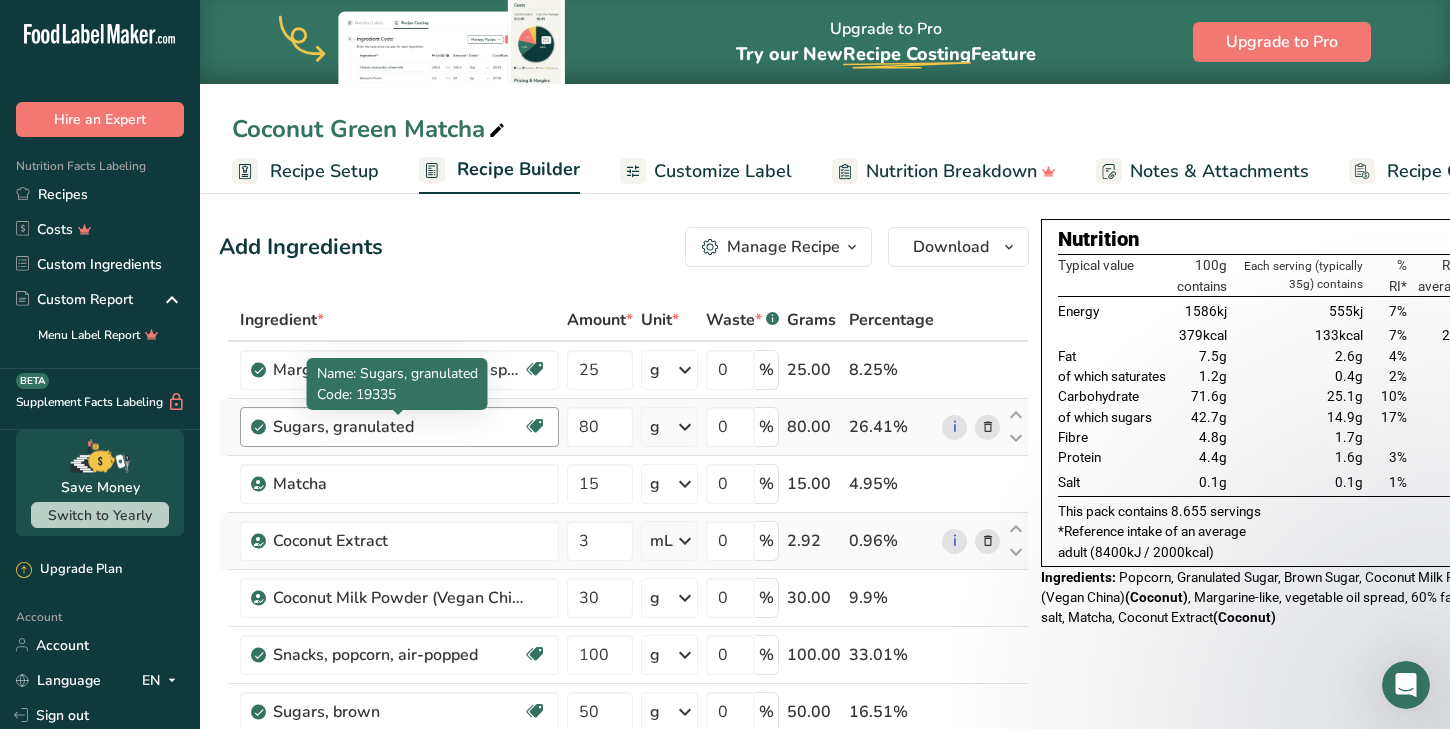 scroll, scrollTop: 0, scrollLeft: 0, axis: both 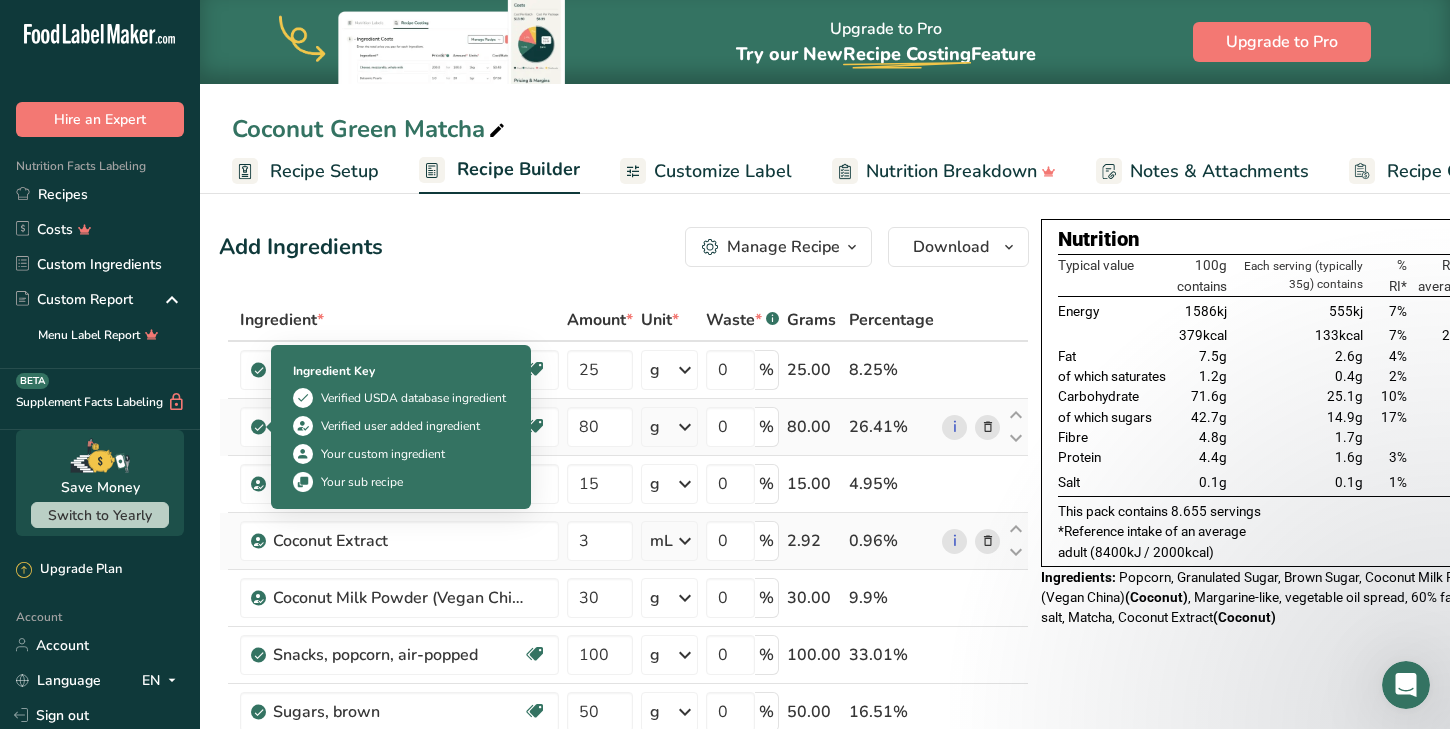 click at bounding box center (259, 427) 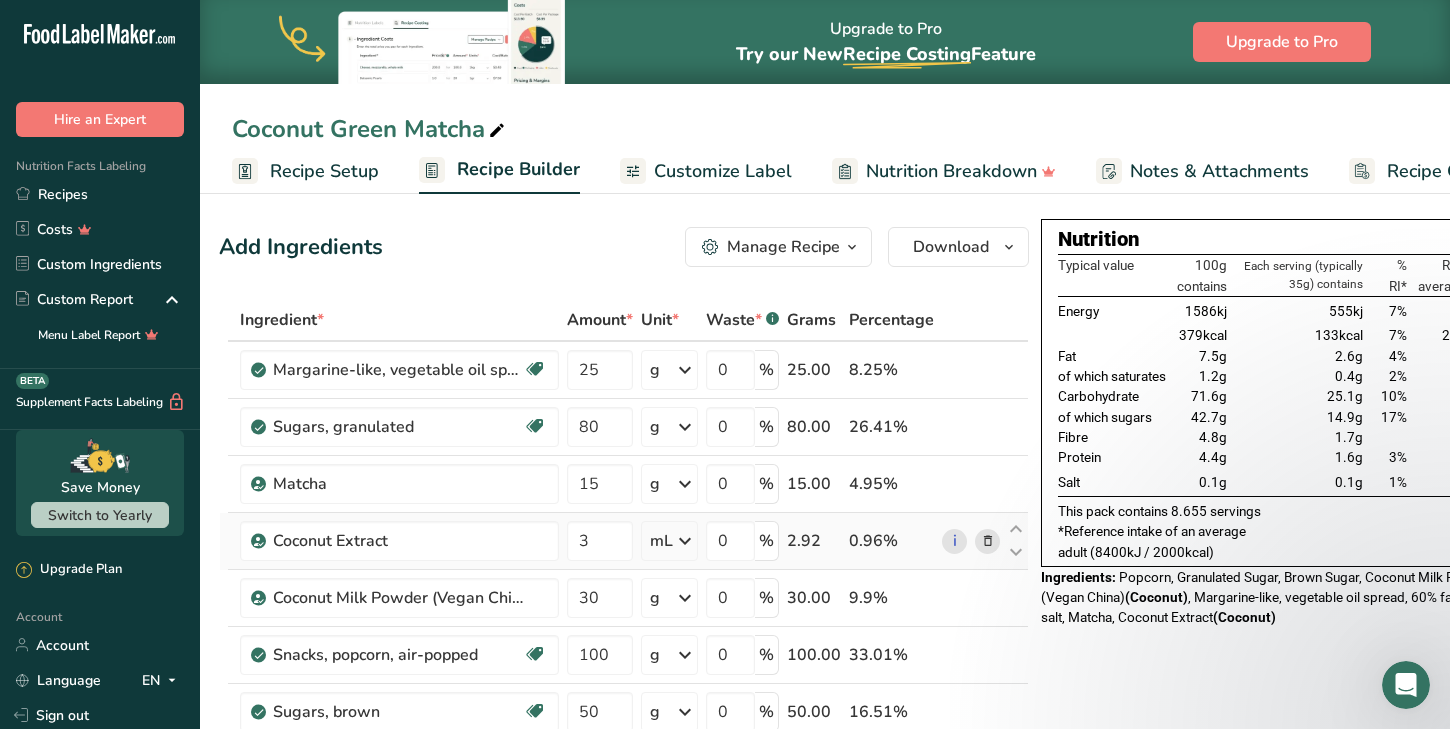 click on "Nutrition
Typical value
100g
contains
Each serving (typically
35g) contains
%
RI*   RI* for an
average adult
Energy
1586kj
555kj
7%
8400kj
379kcal
133kcal
7%
2000kcal
Fat
7.5g
2.6g
4%
70g
of which saturates
1.2g
0.4g
2%
20g" at bounding box center [1278, 901] 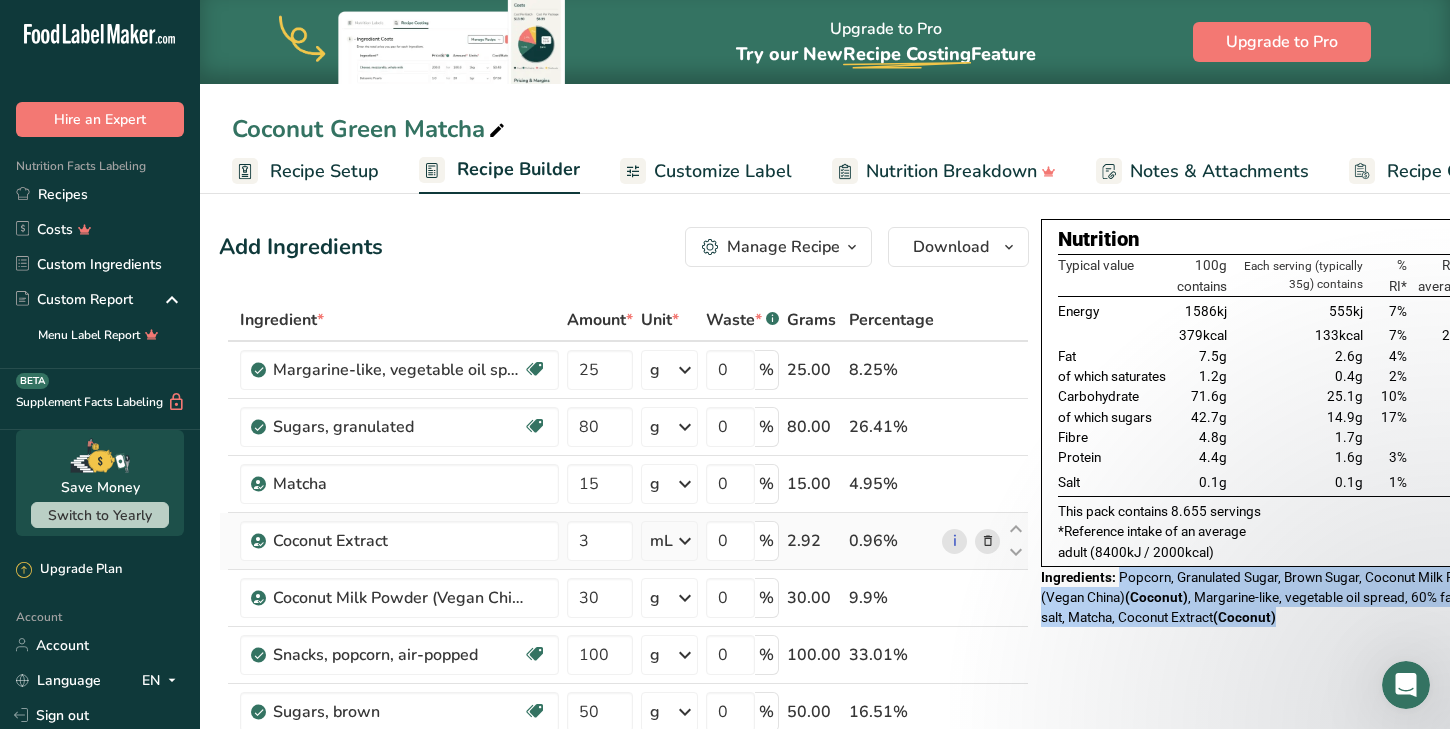 drag, startPoint x: 1115, startPoint y: 591, endPoint x: 1441, endPoint y: 641, distance: 329.81207 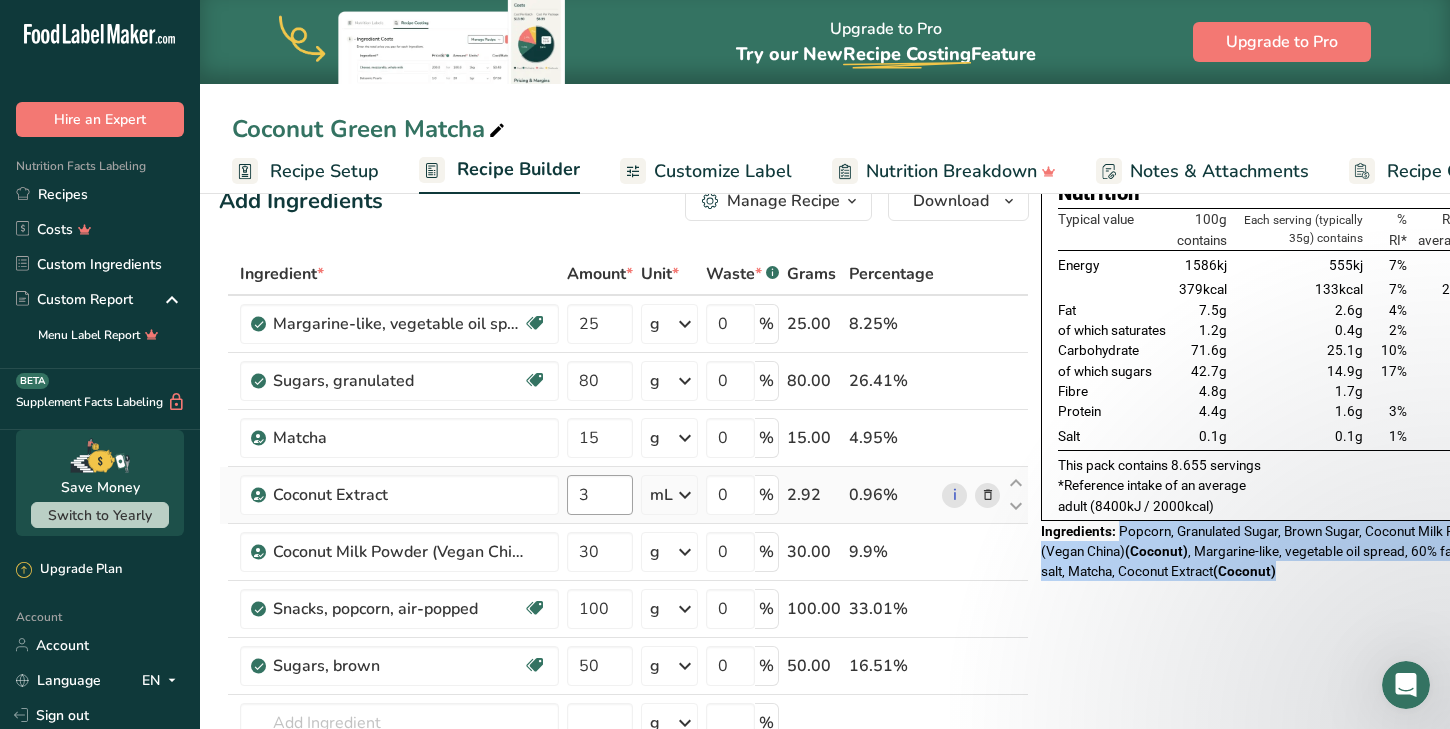 scroll, scrollTop: 0, scrollLeft: 0, axis: both 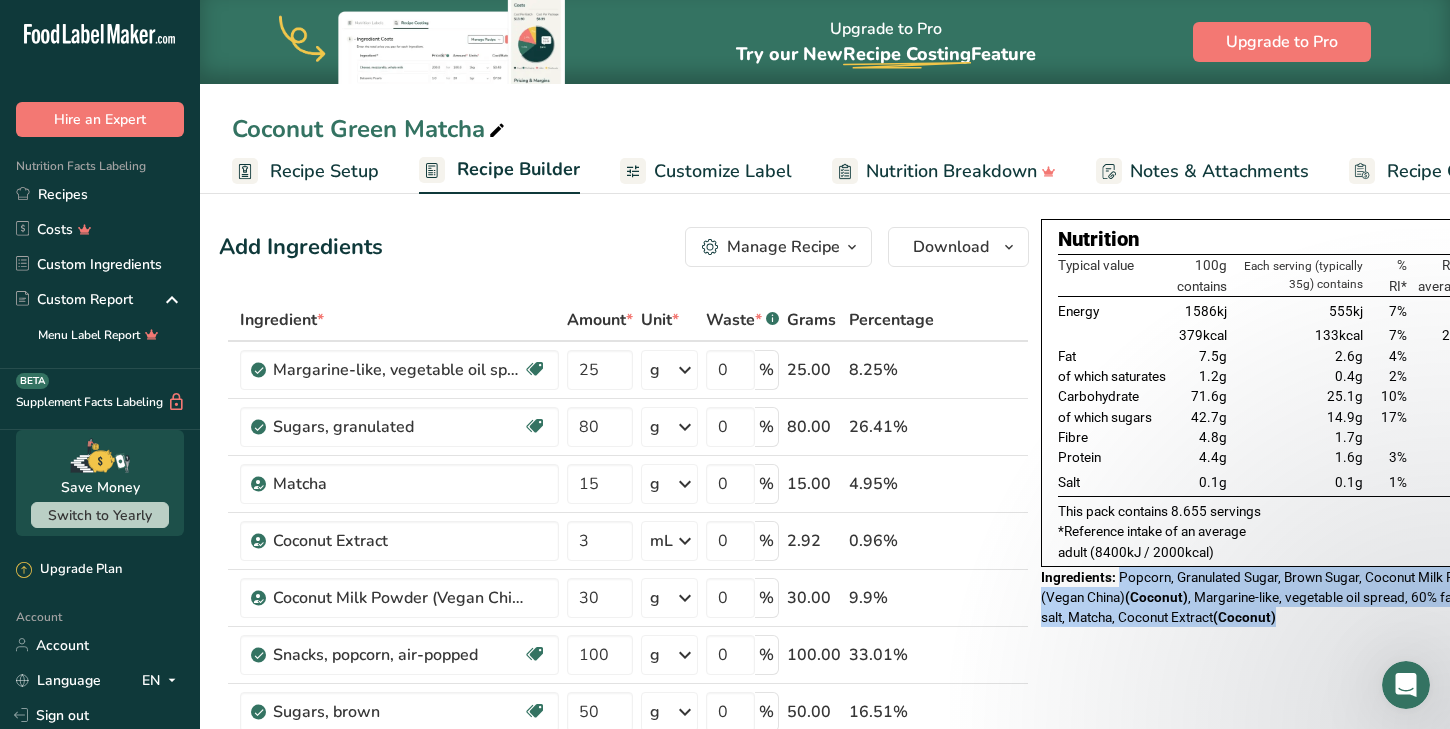 click on "Customize Label" at bounding box center (706, 171) 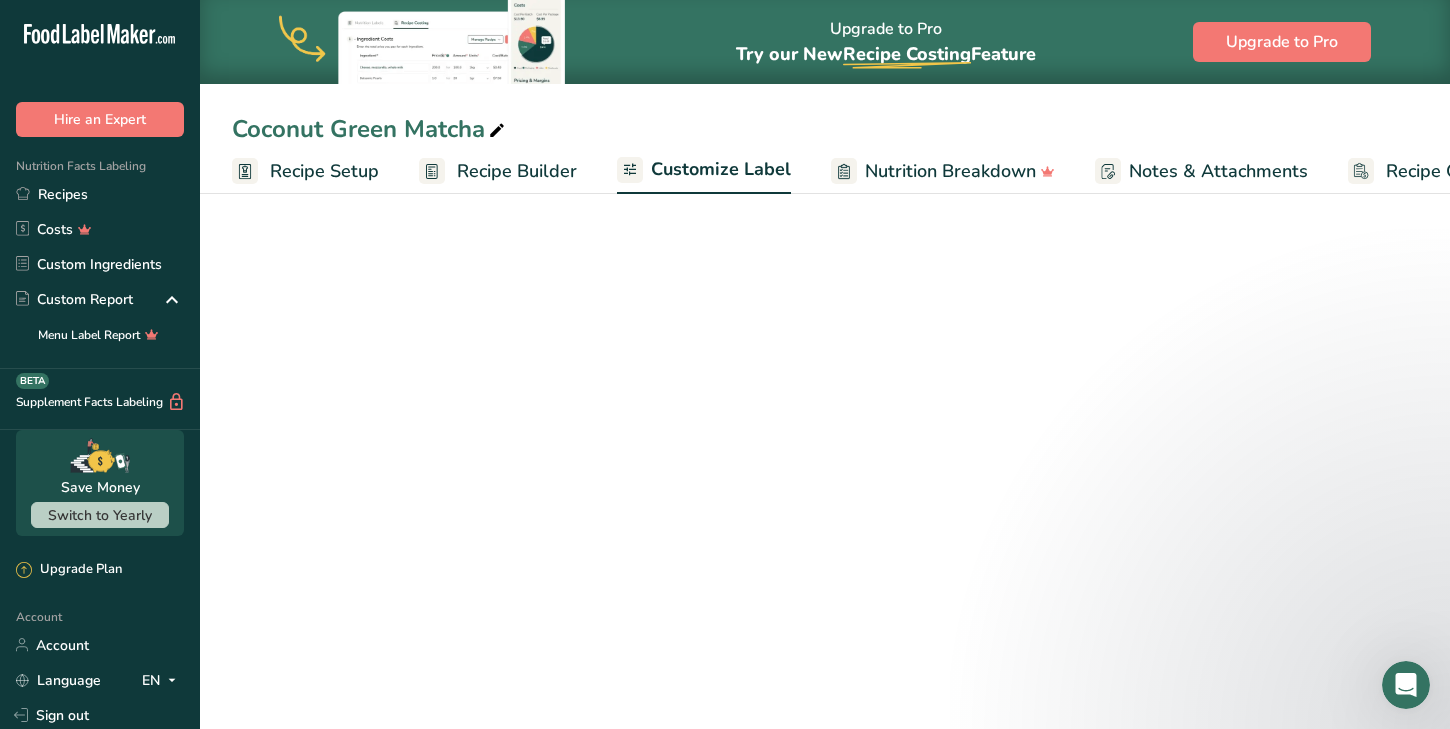 scroll, scrollTop: 0, scrollLeft: 109, axis: horizontal 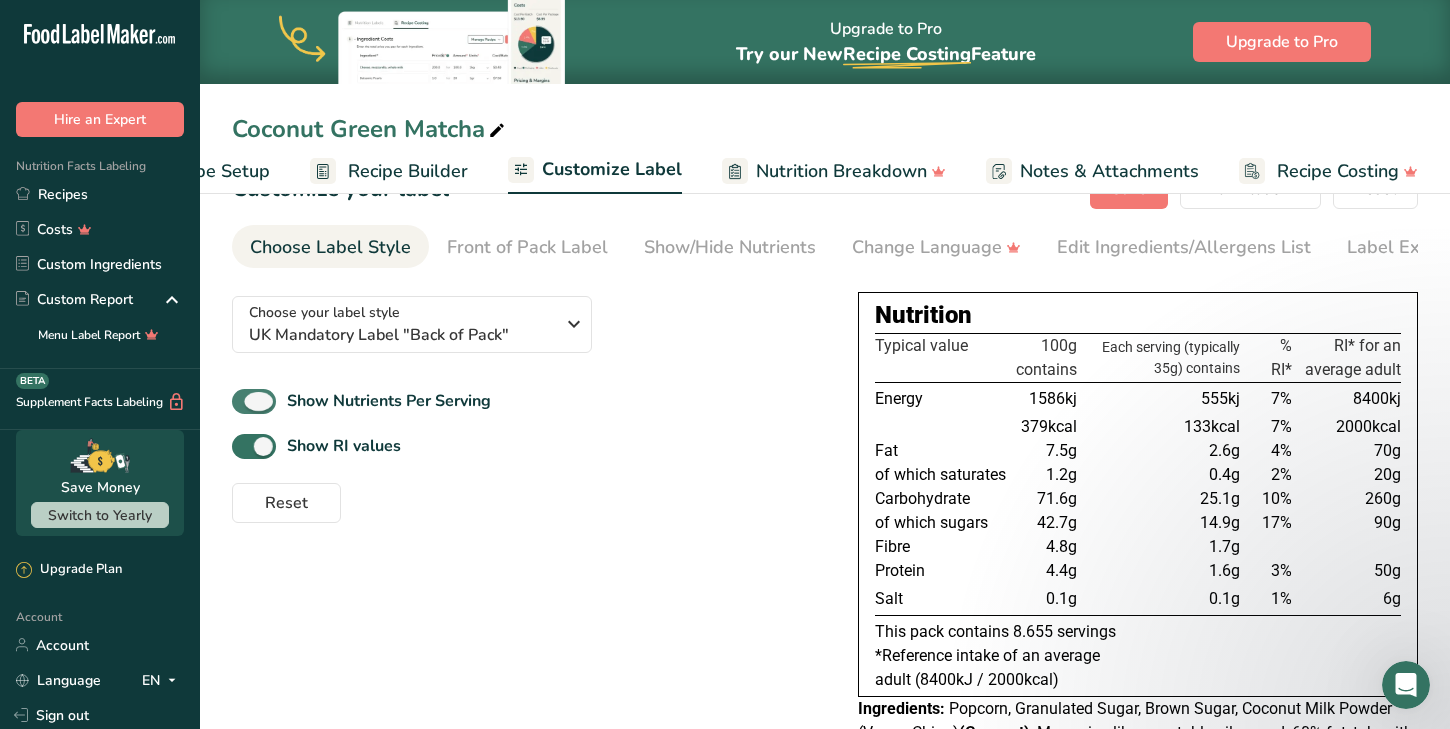 click at bounding box center (254, 401) 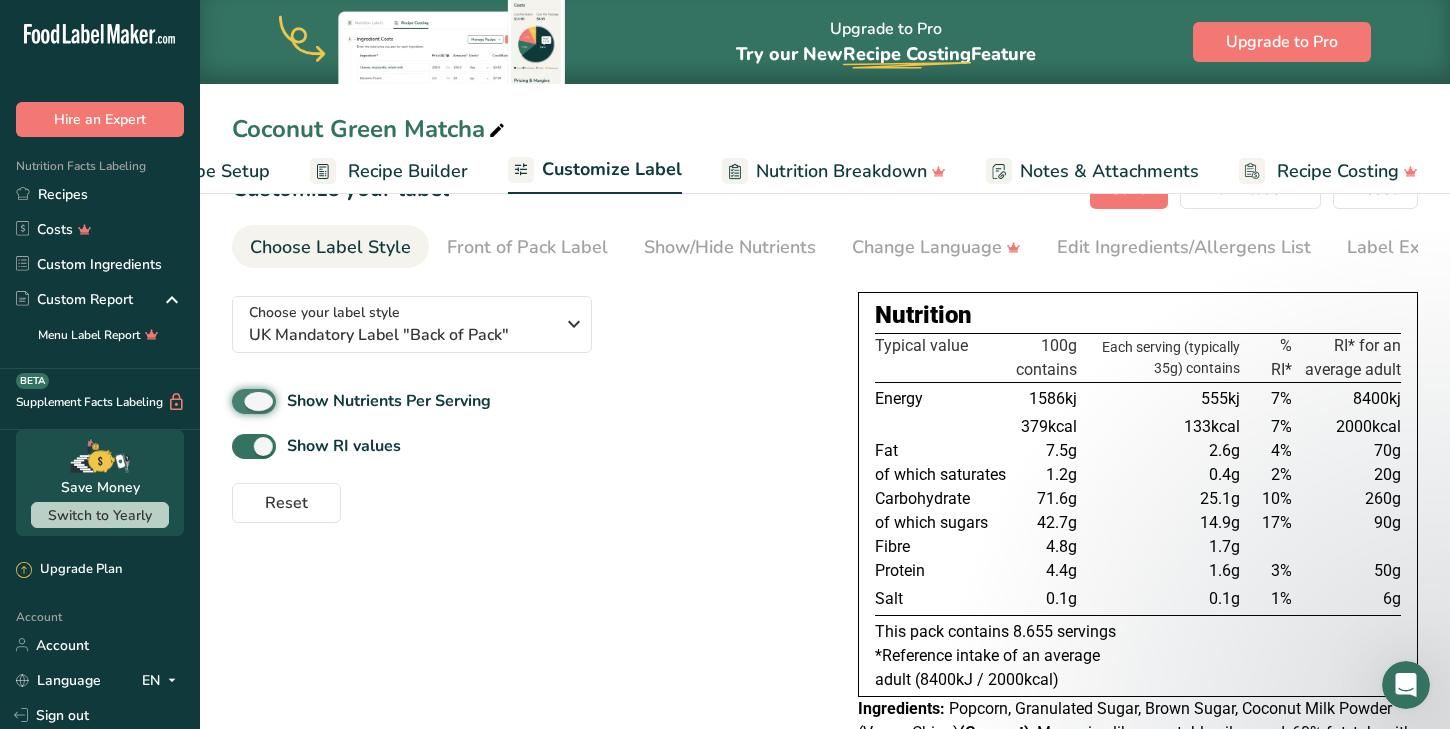click on "Show Nutrients Per Serving" at bounding box center [238, 401] 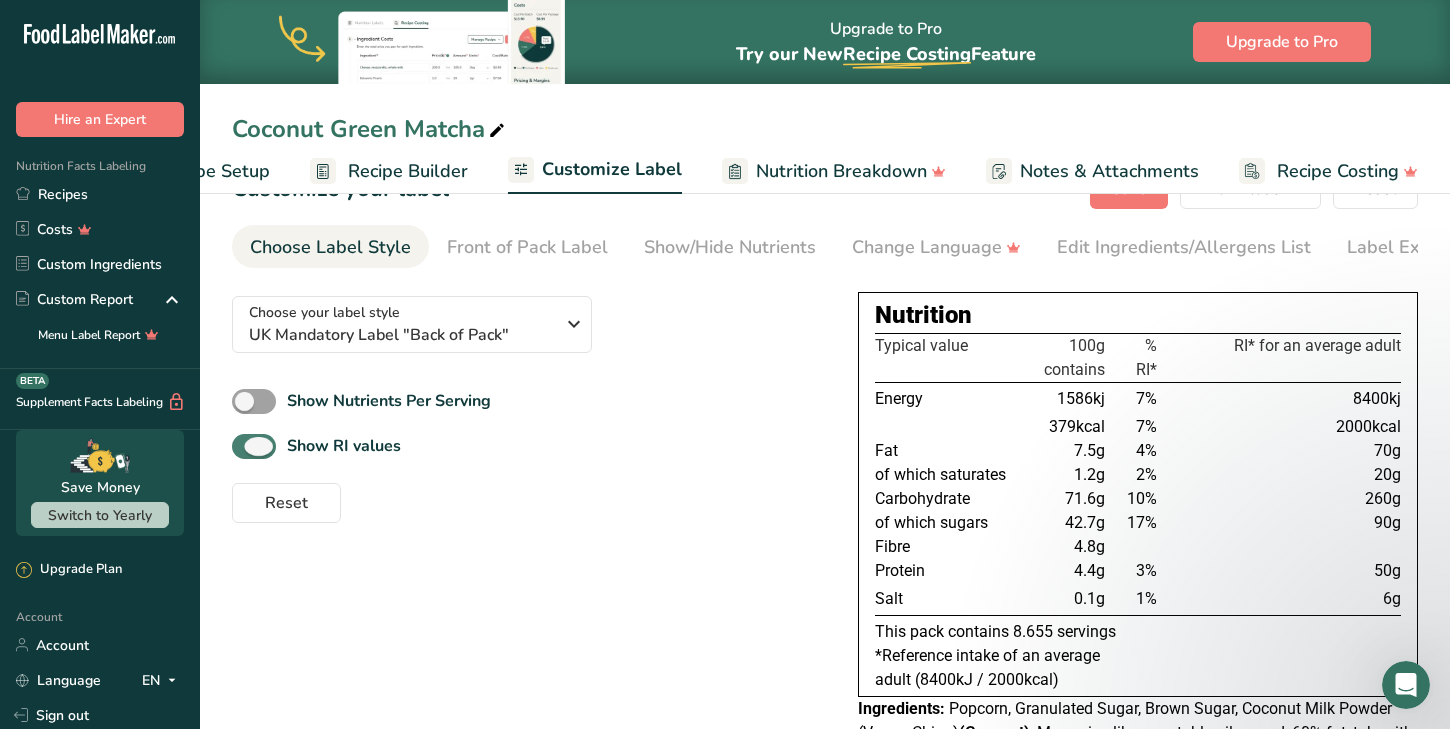 click at bounding box center [254, 446] 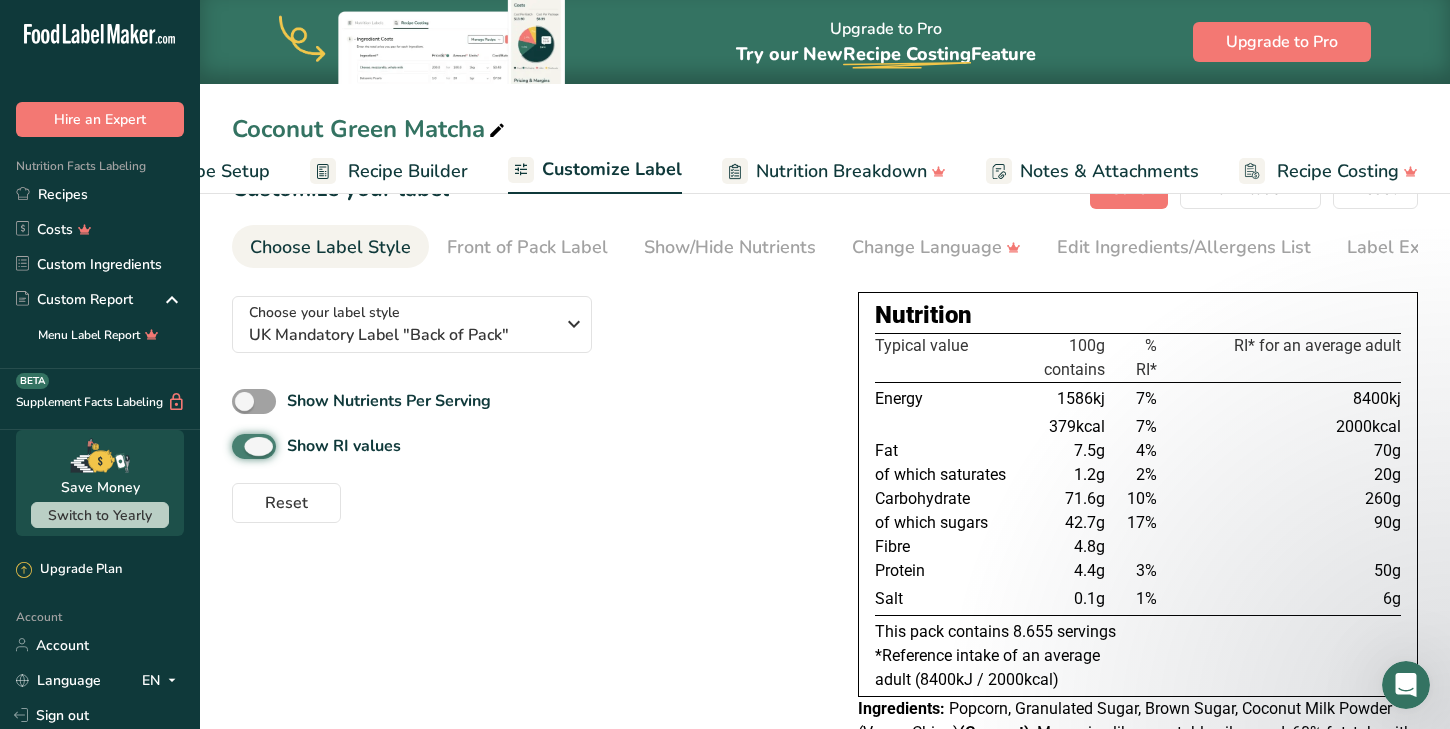 click on "Show RI values" at bounding box center (238, 446) 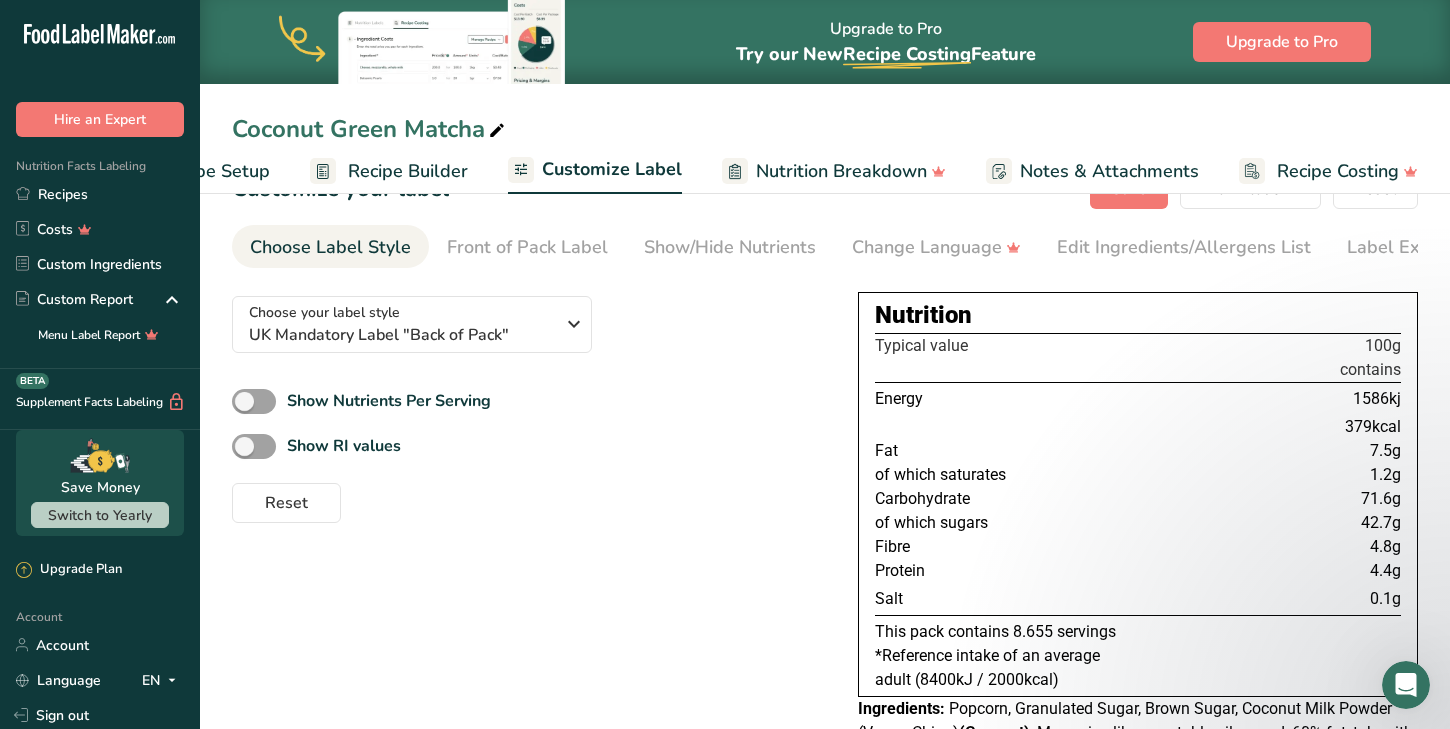 drag, startPoint x: 870, startPoint y: 321, endPoint x: 1238, endPoint y: 619, distance: 473.5272 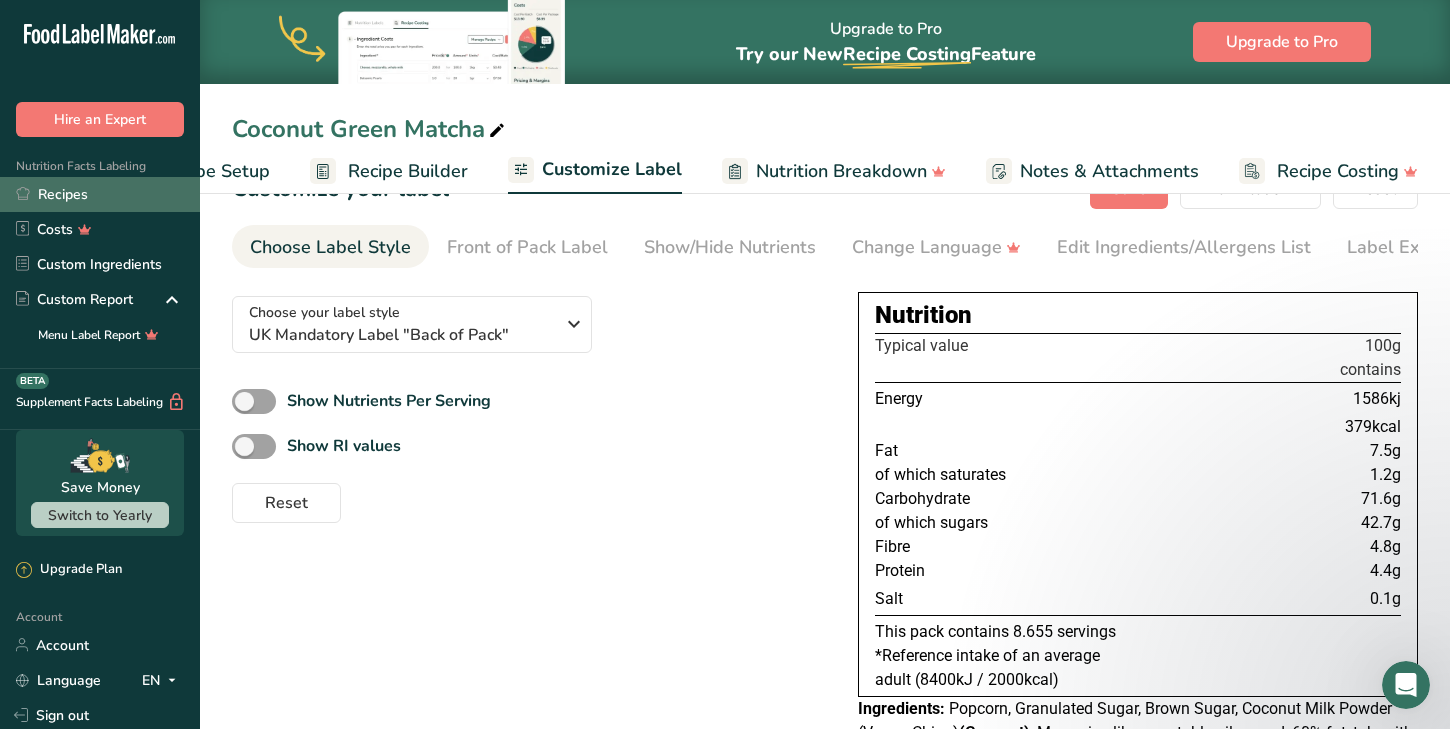 click on "Recipes" at bounding box center (100, 194) 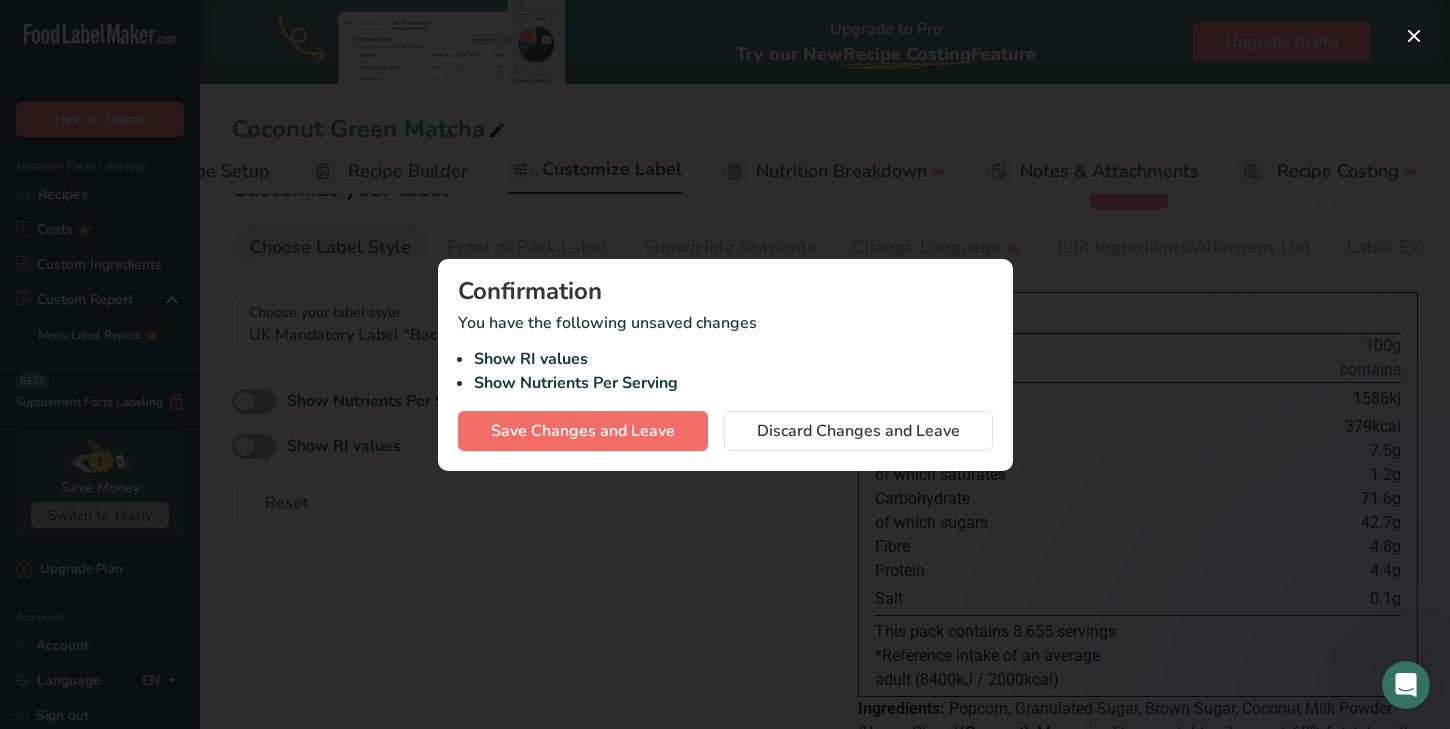 click on "Save Changes and Leave" at bounding box center (583, 431) 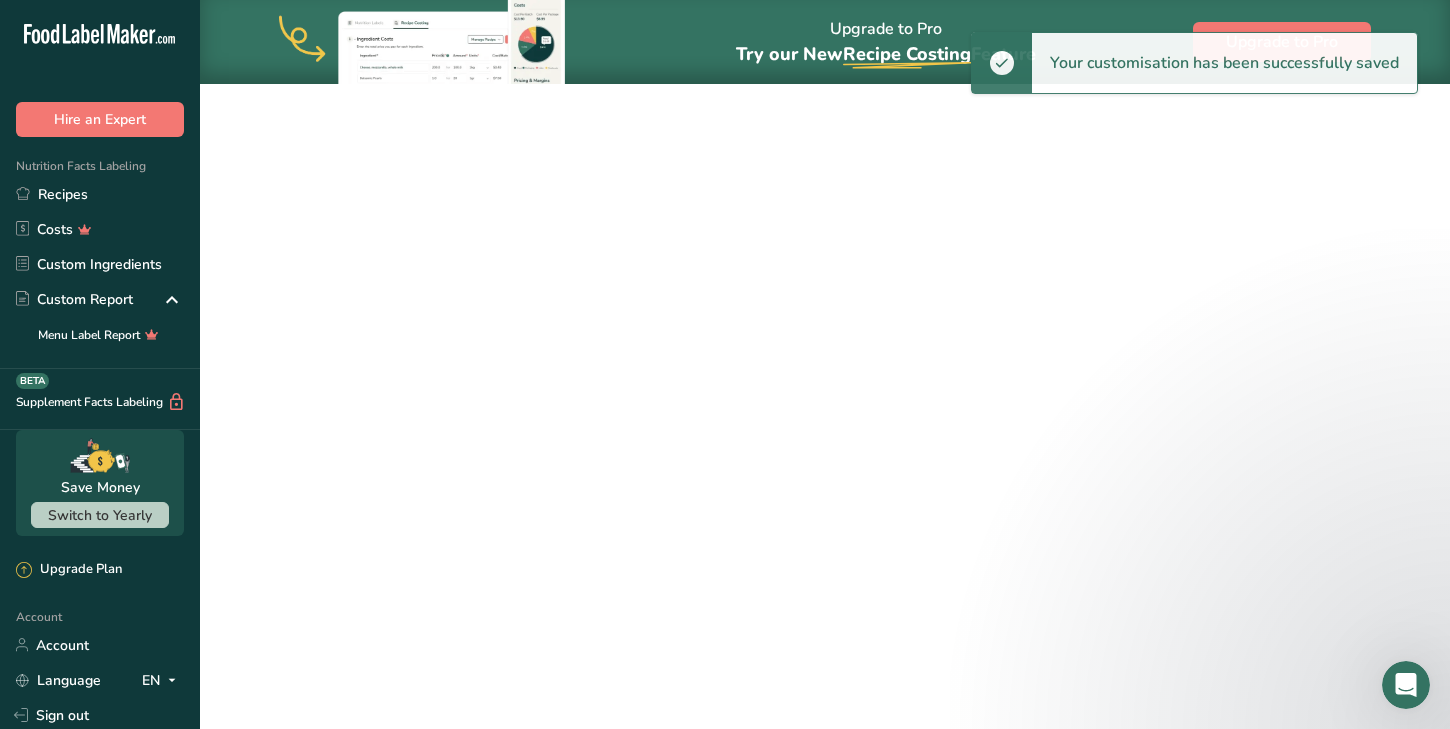 scroll, scrollTop: 0, scrollLeft: 0, axis: both 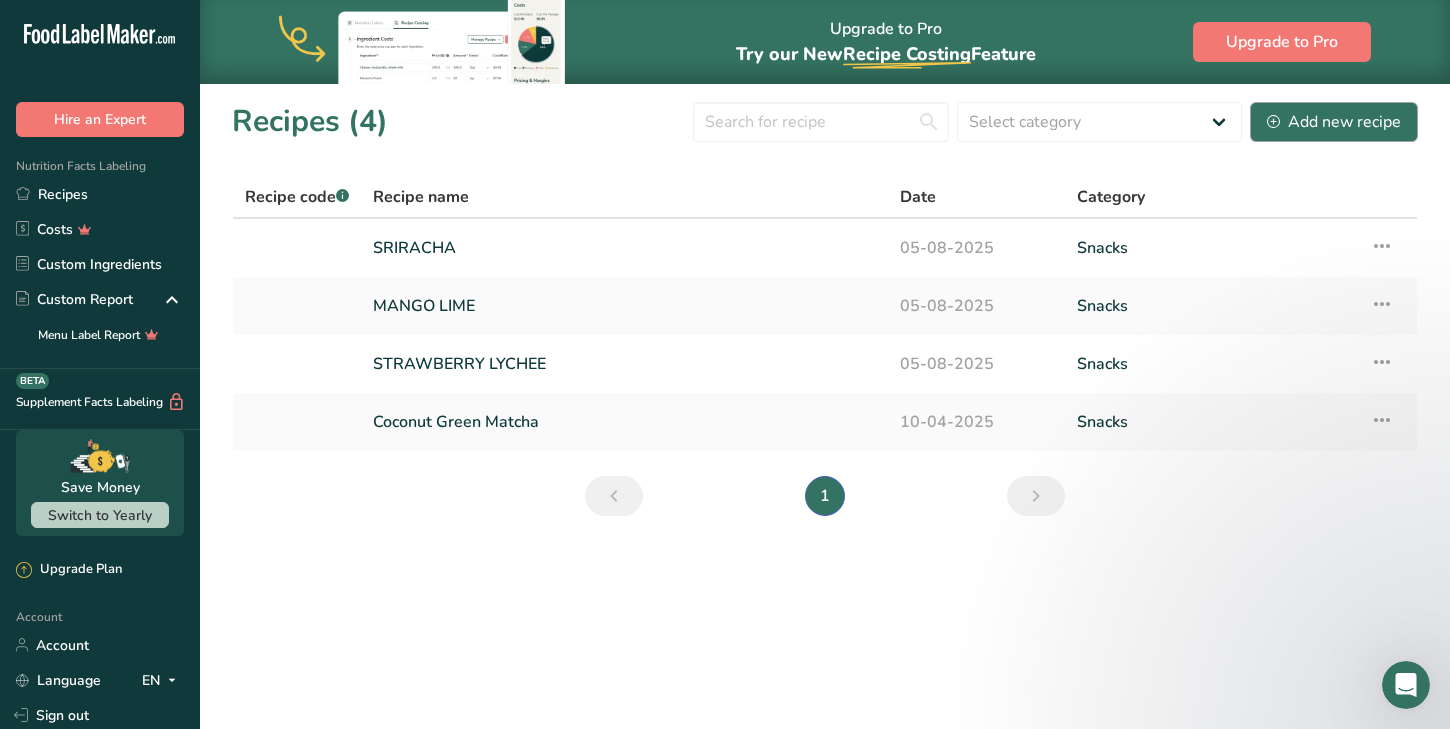click on "Add new recipe" at bounding box center (1334, 122) 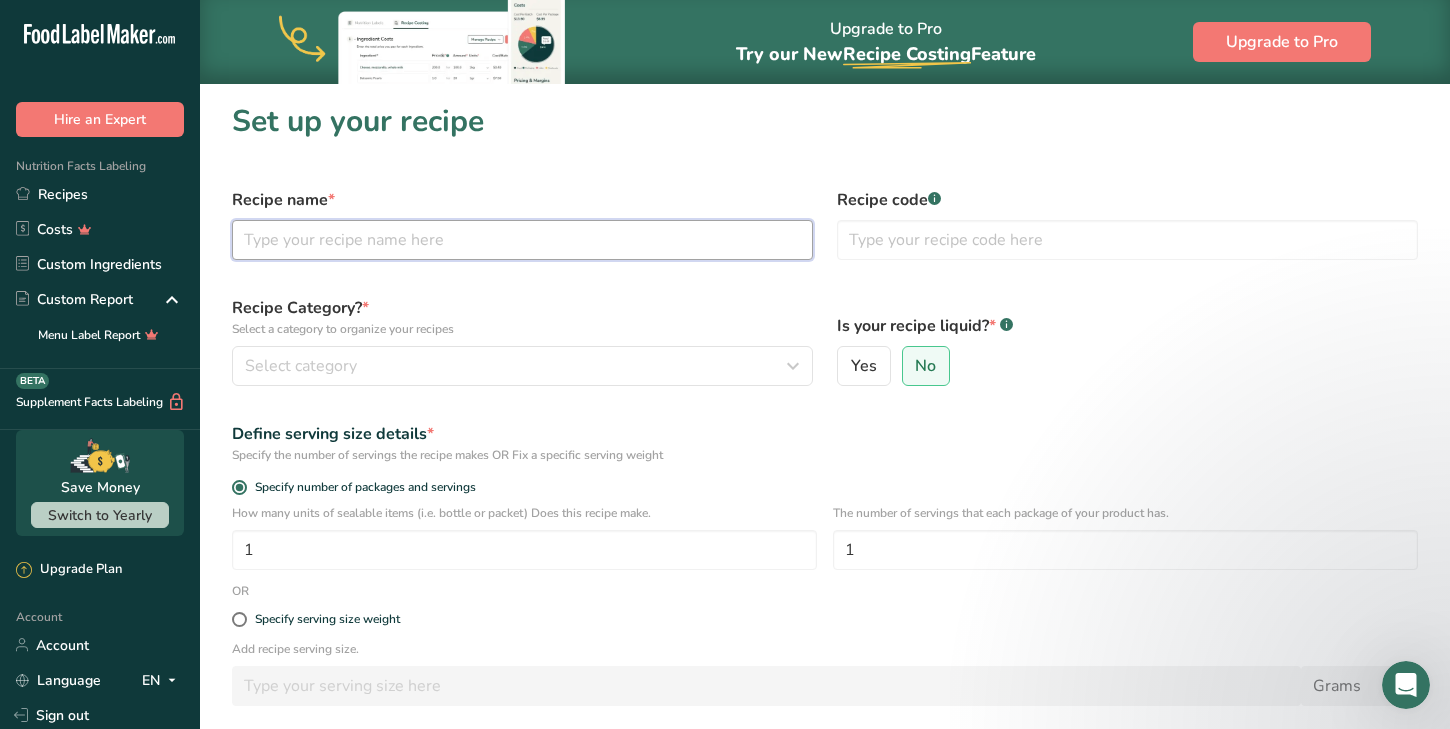 click at bounding box center (522, 240) 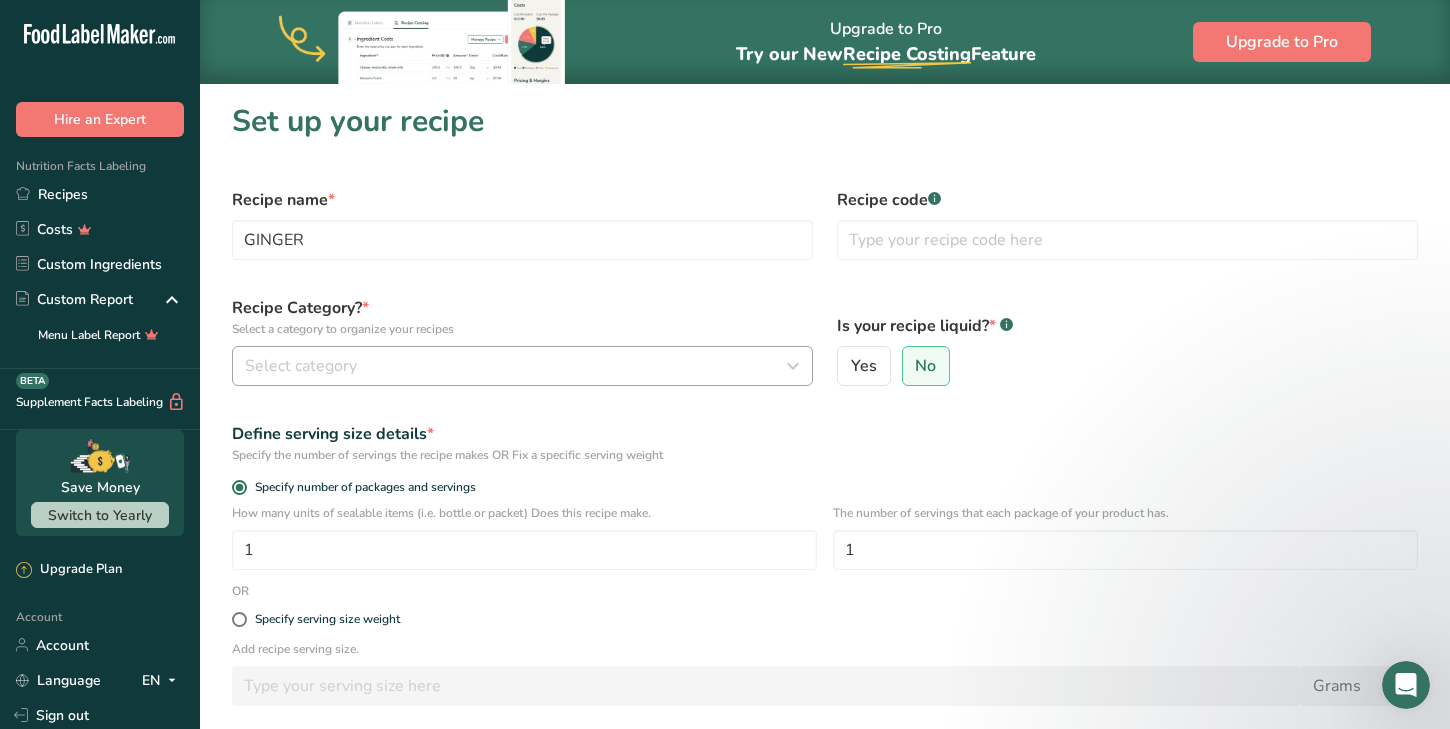 click on "Select category" at bounding box center [516, 366] 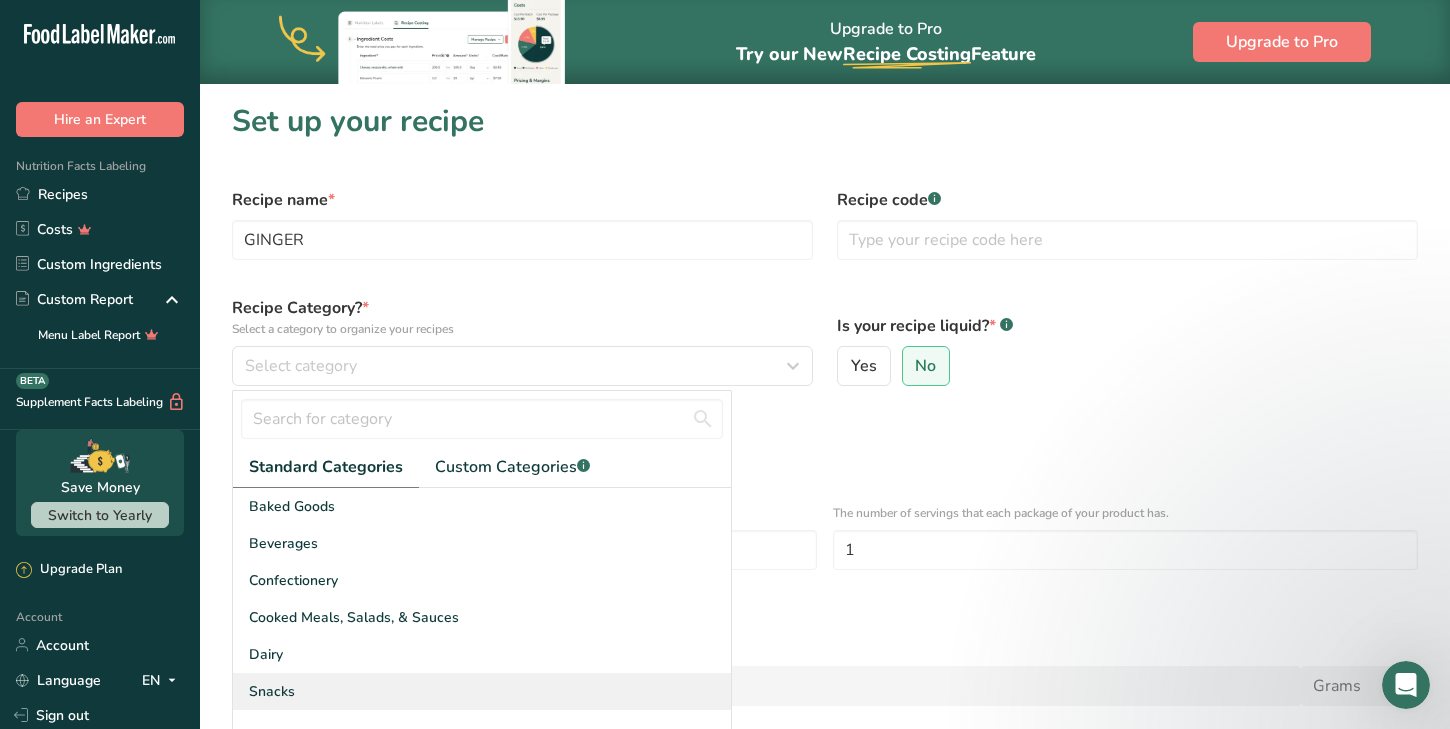 click on "Snacks" at bounding box center [482, 691] 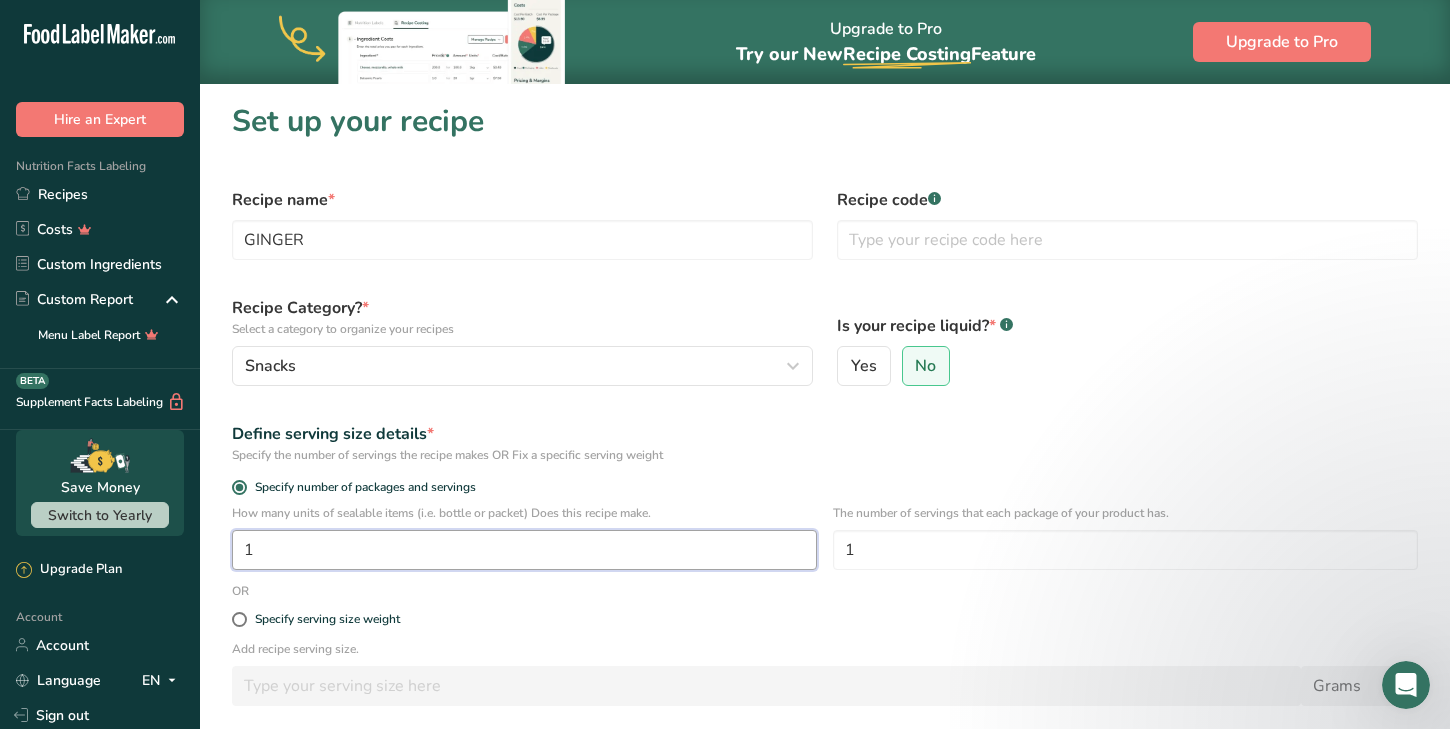 click on "1" at bounding box center [524, 550] 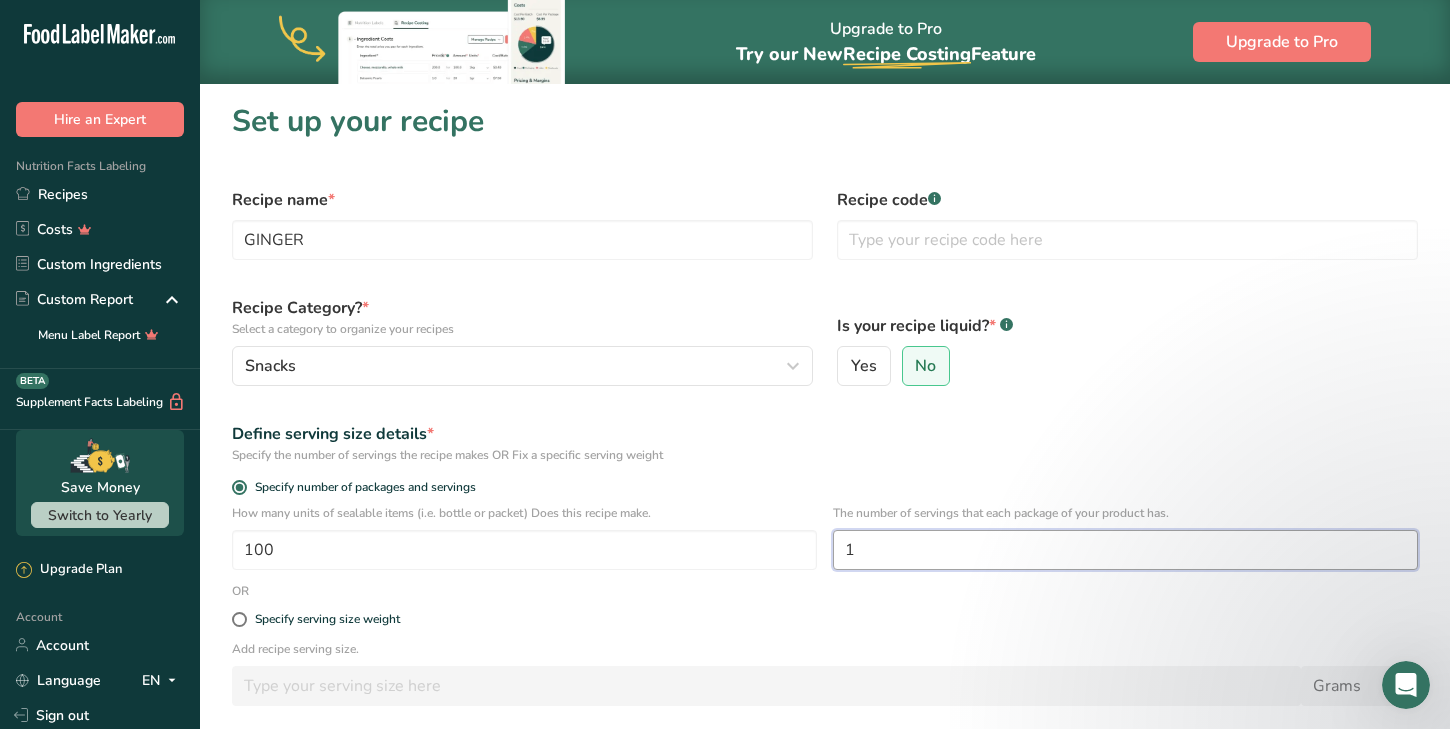 drag, startPoint x: 856, startPoint y: 545, endPoint x: 840, endPoint y: 544, distance: 16.03122 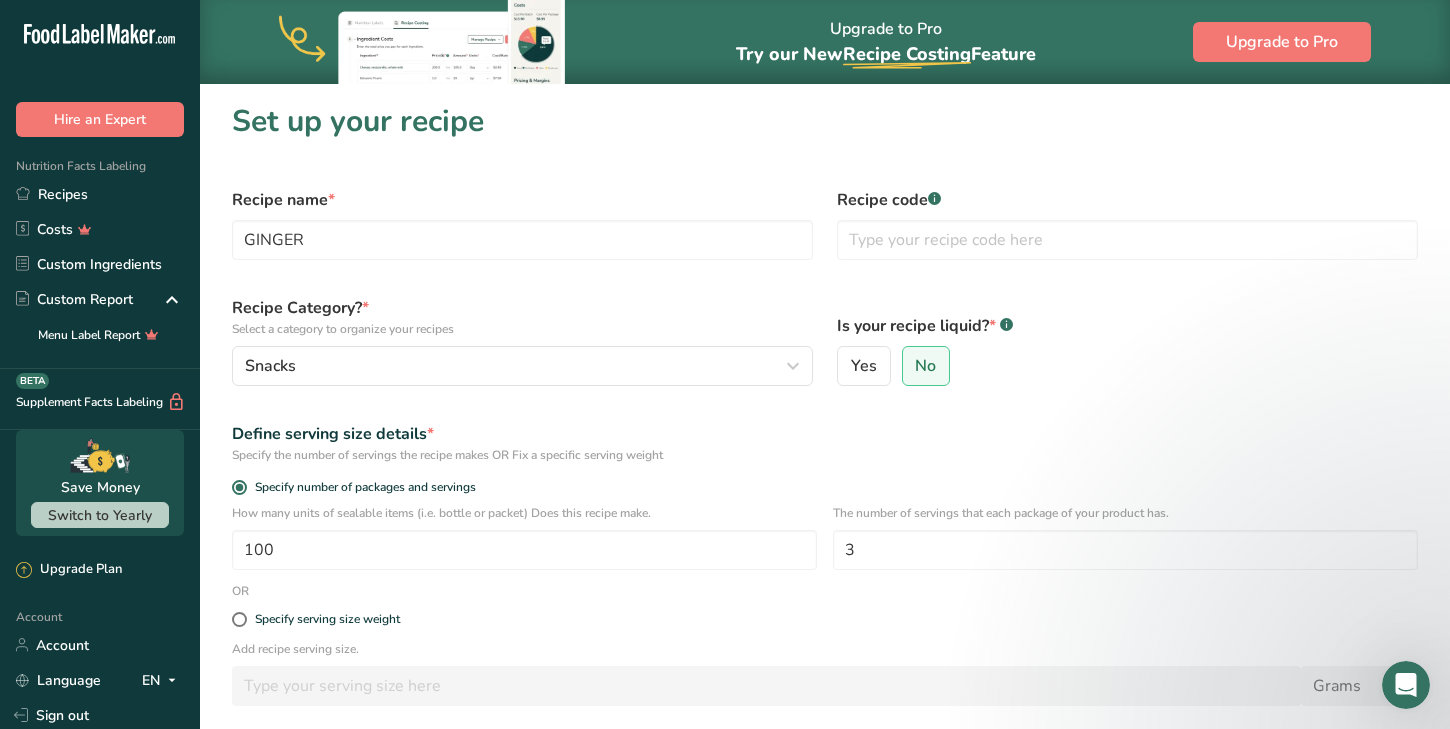 click on "Add recipe serving size." at bounding box center [825, 649] 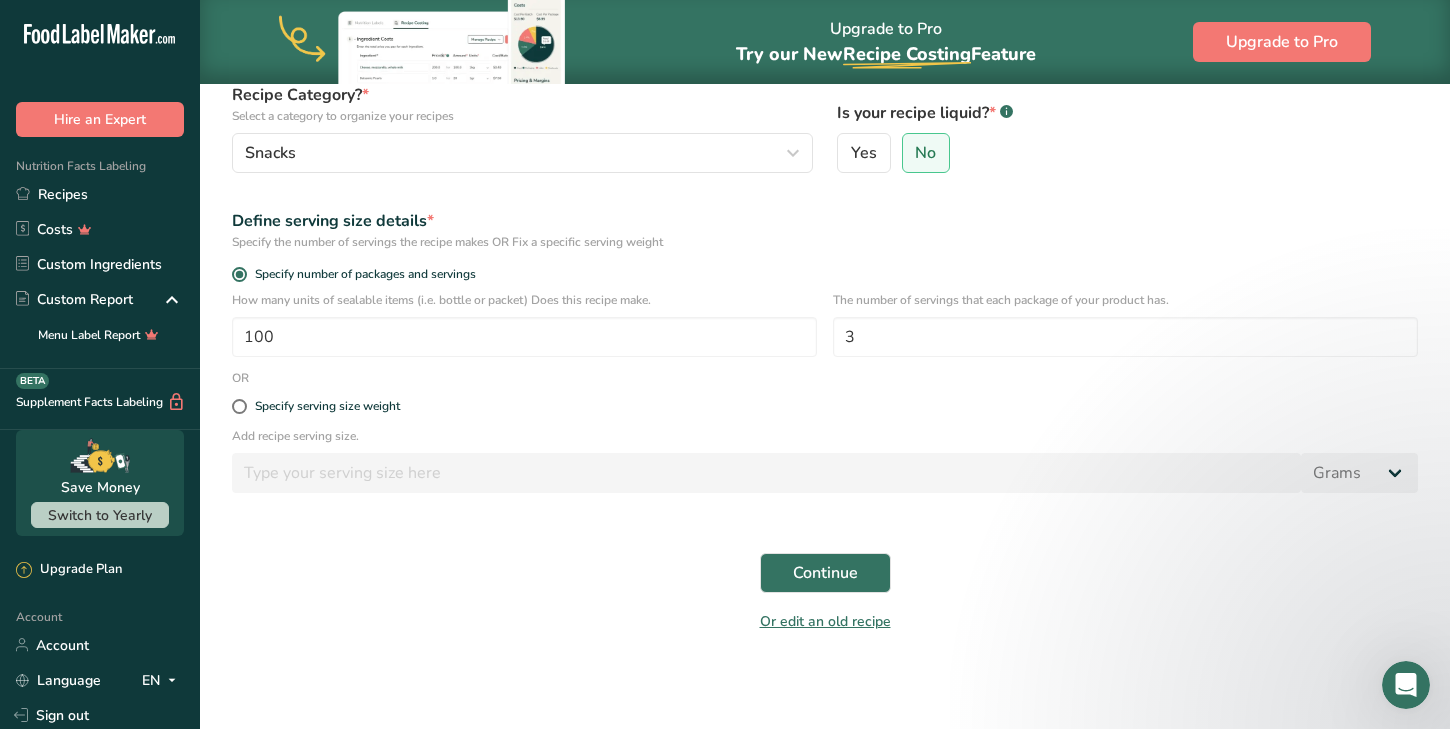 scroll, scrollTop: 213, scrollLeft: 0, axis: vertical 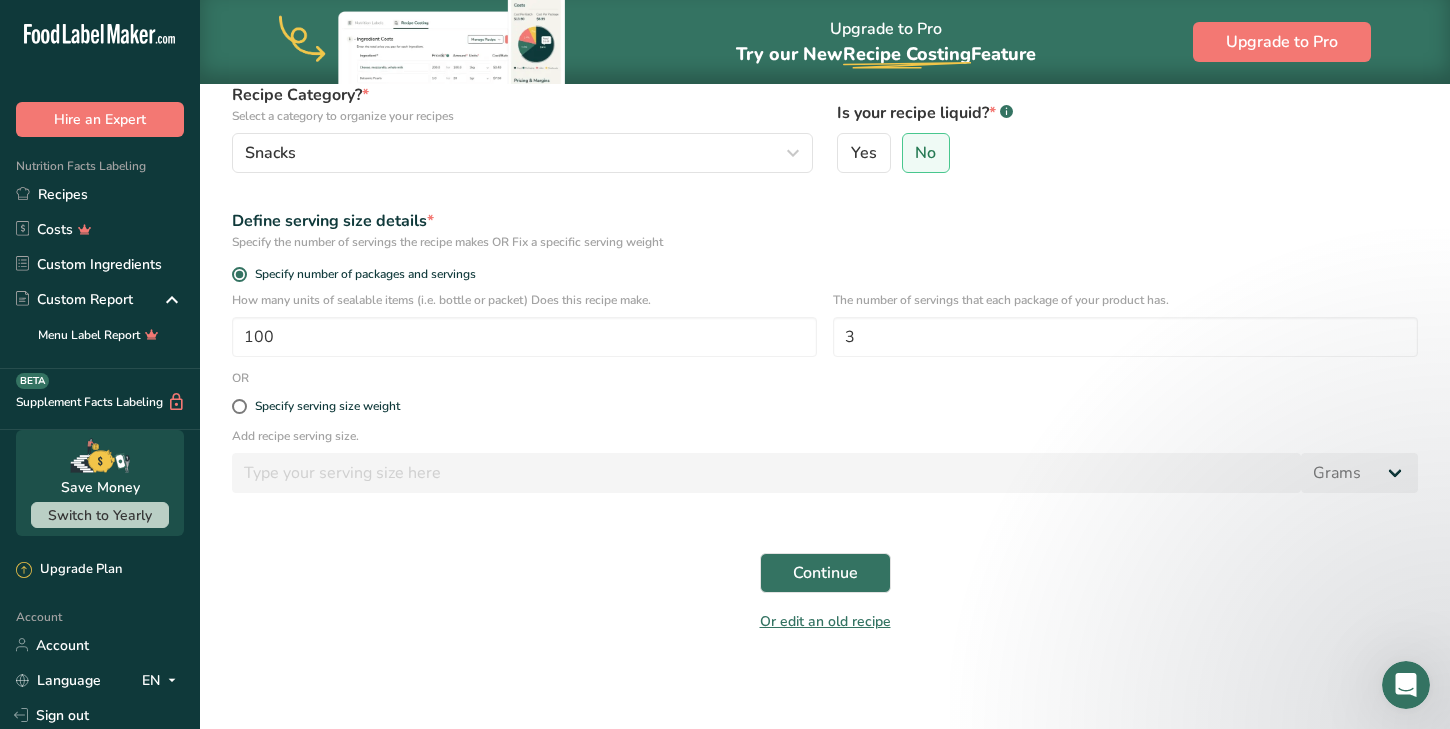 drag, startPoint x: 789, startPoint y: 571, endPoint x: 705, endPoint y: 540, distance: 89.537704 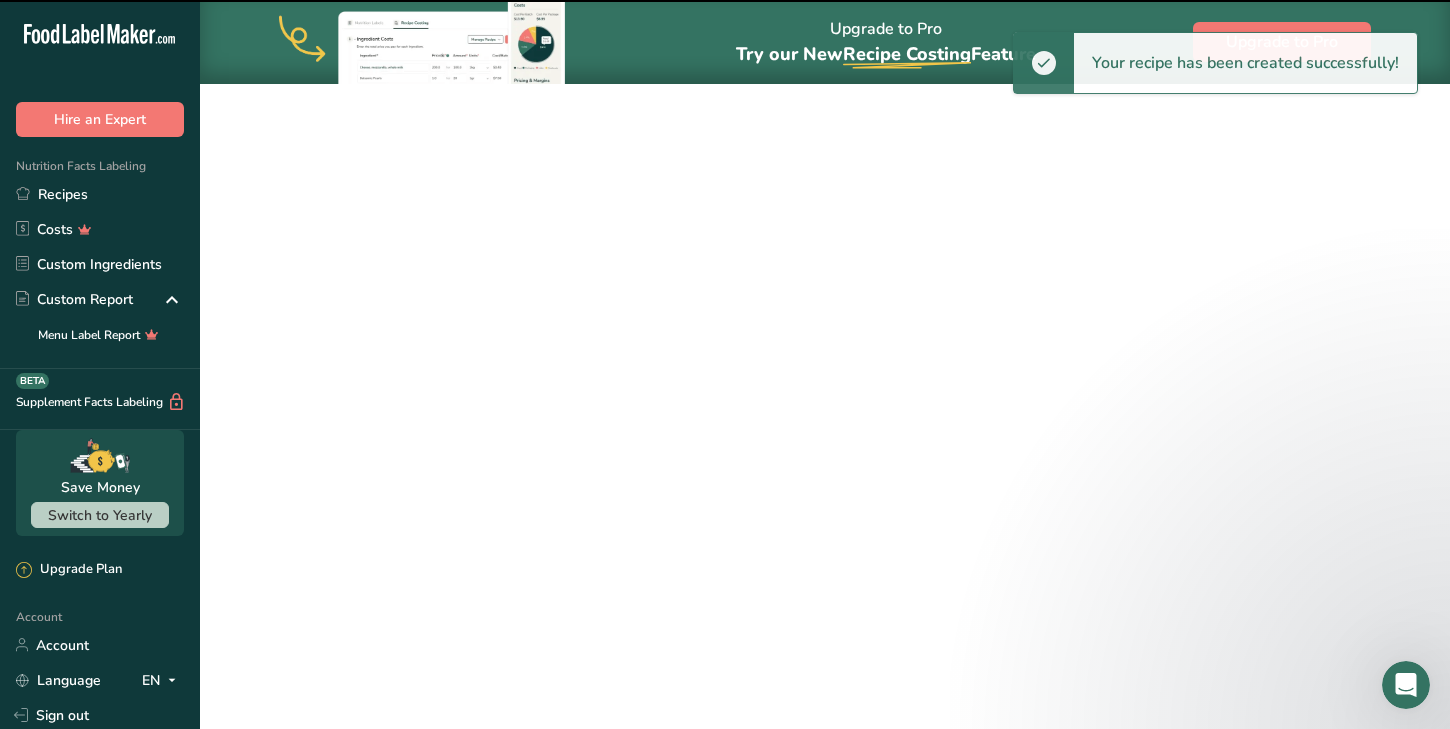 scroll, scrollTop: 0, scrollLeft: 0, axis: both 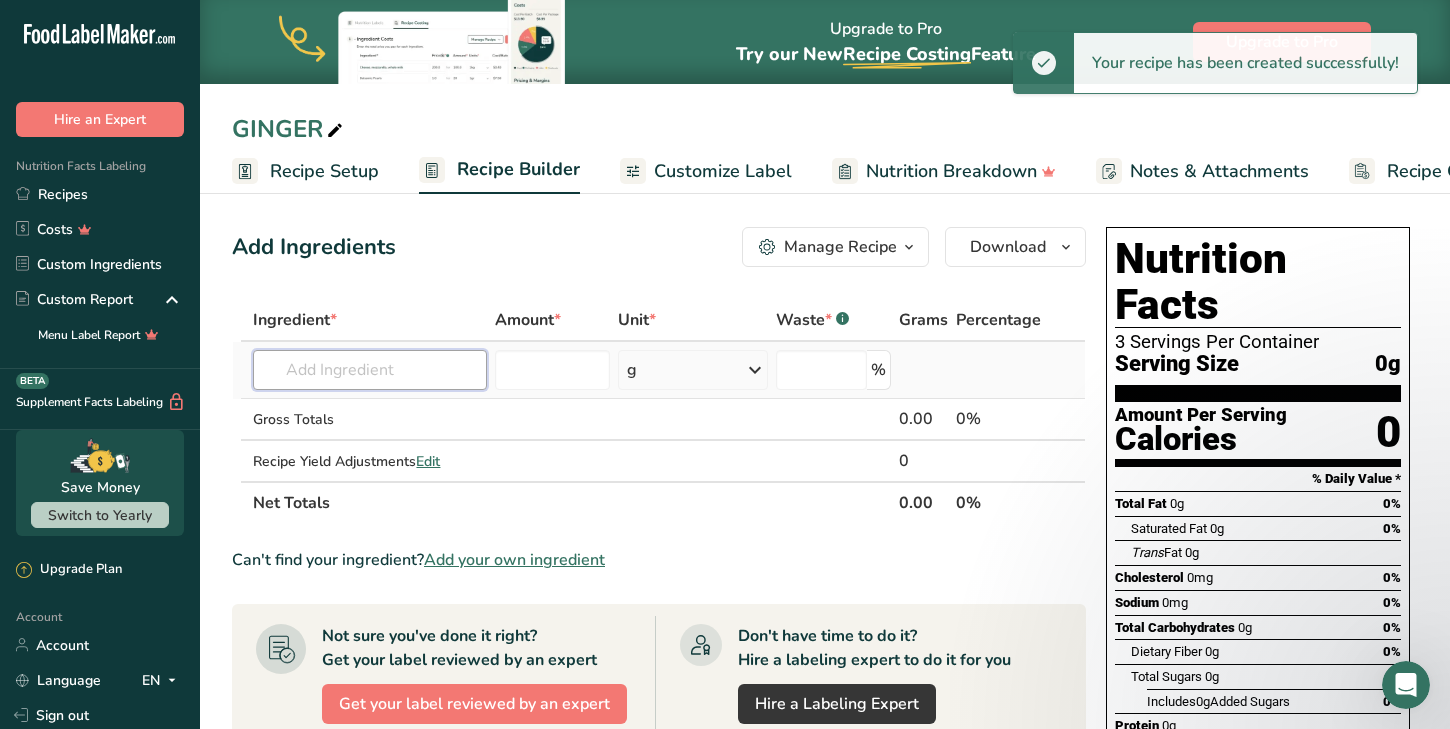 click at bounding box center (370, 370) 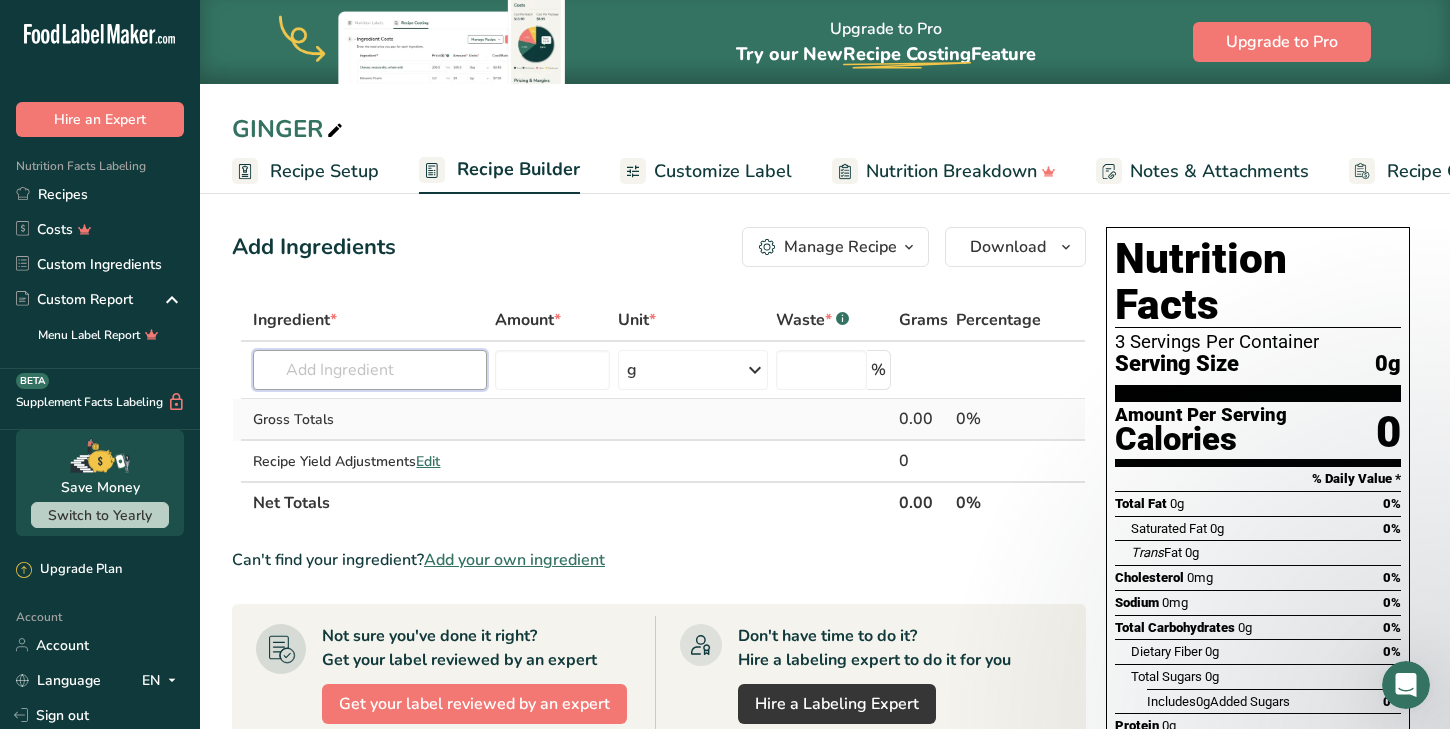 scroll, scrollTop: 0, scrollLeft: 0, axis: both 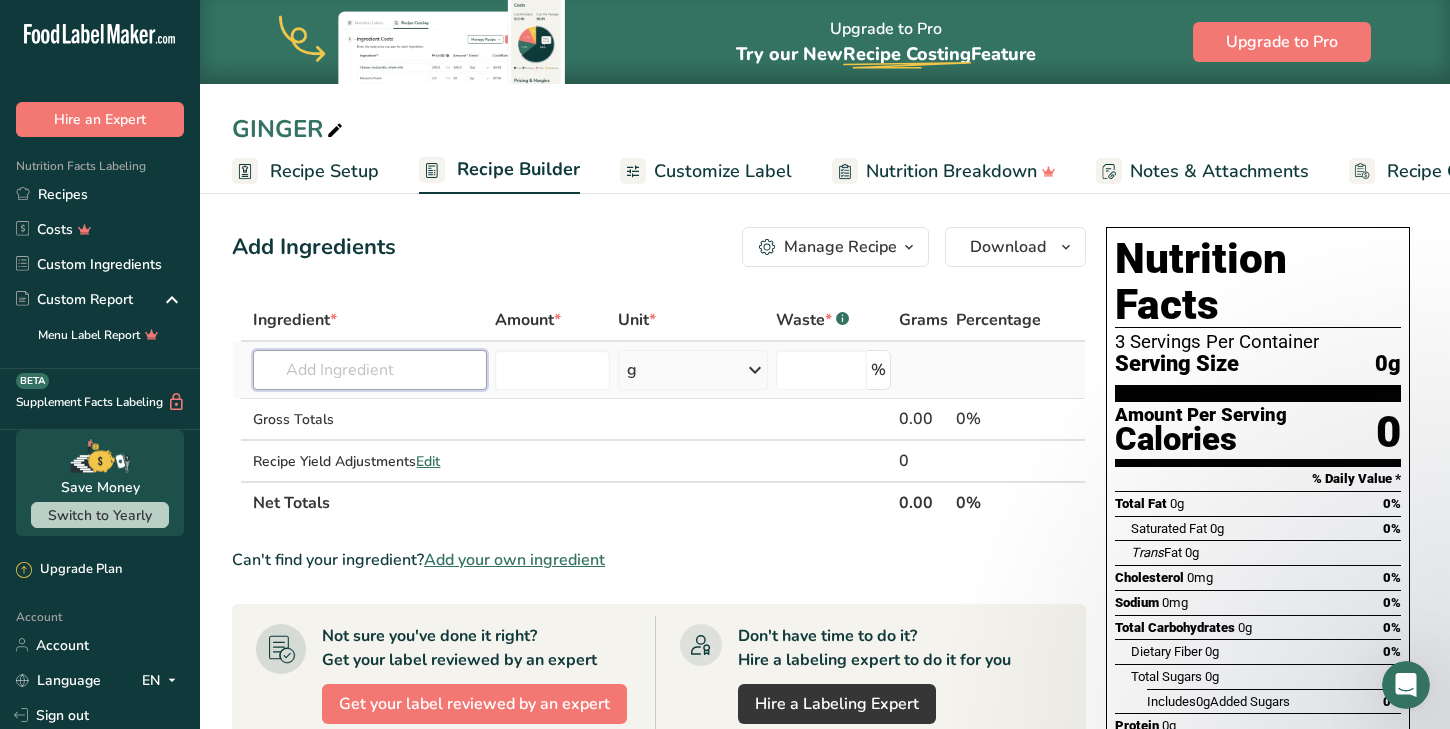 click at bounding box center [370, 370] 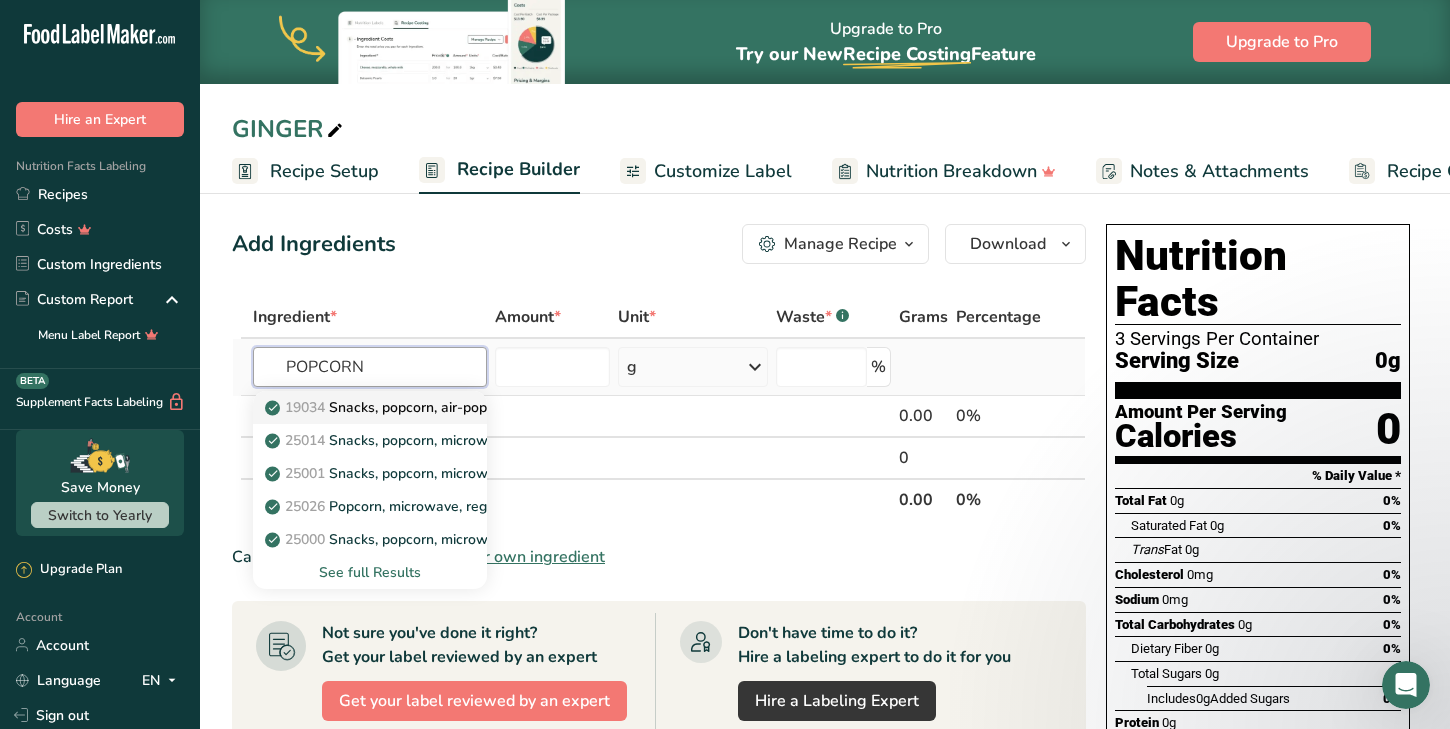 scroll, scrollTop: 0, scrollLeft: 1, axis: horizontal 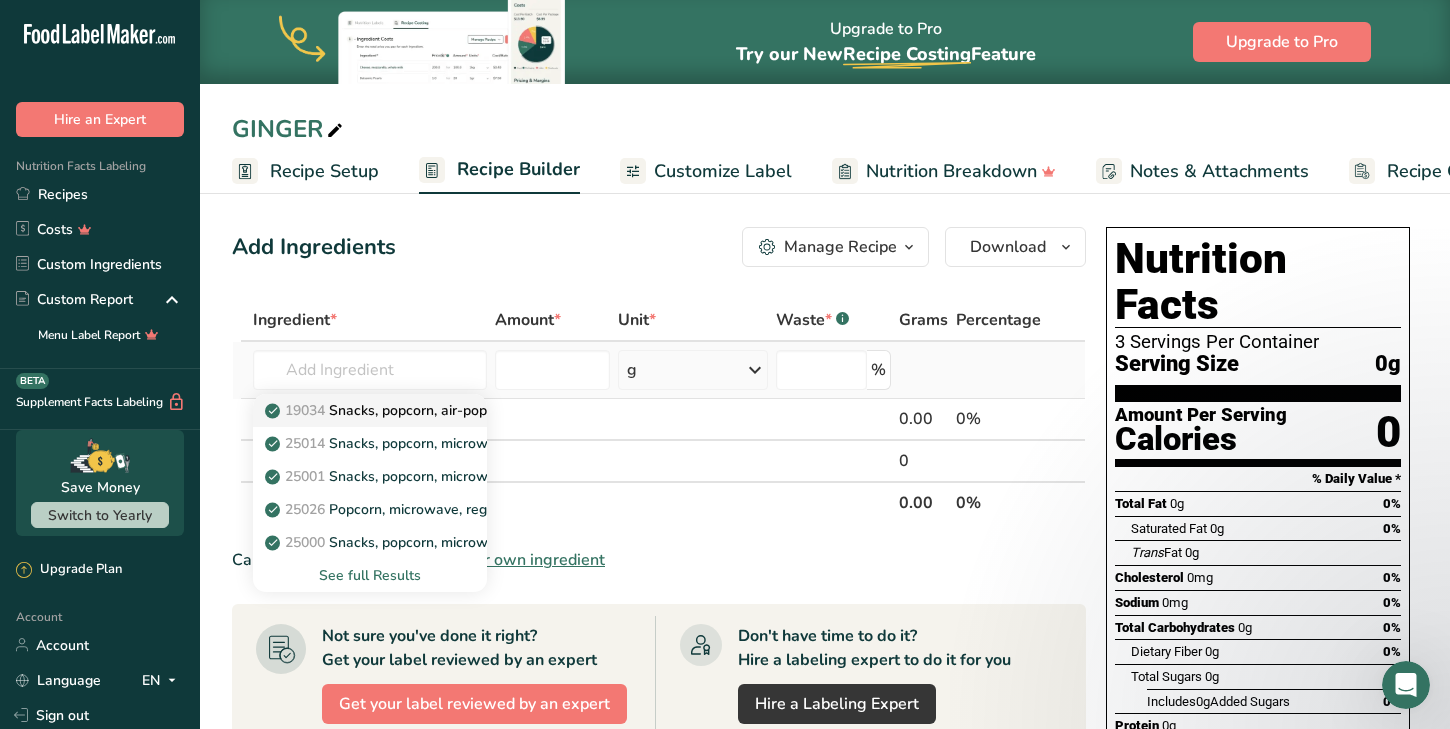 click on "19034
Snacks, popcorn, air-popped" at bounding box center [390, 410] 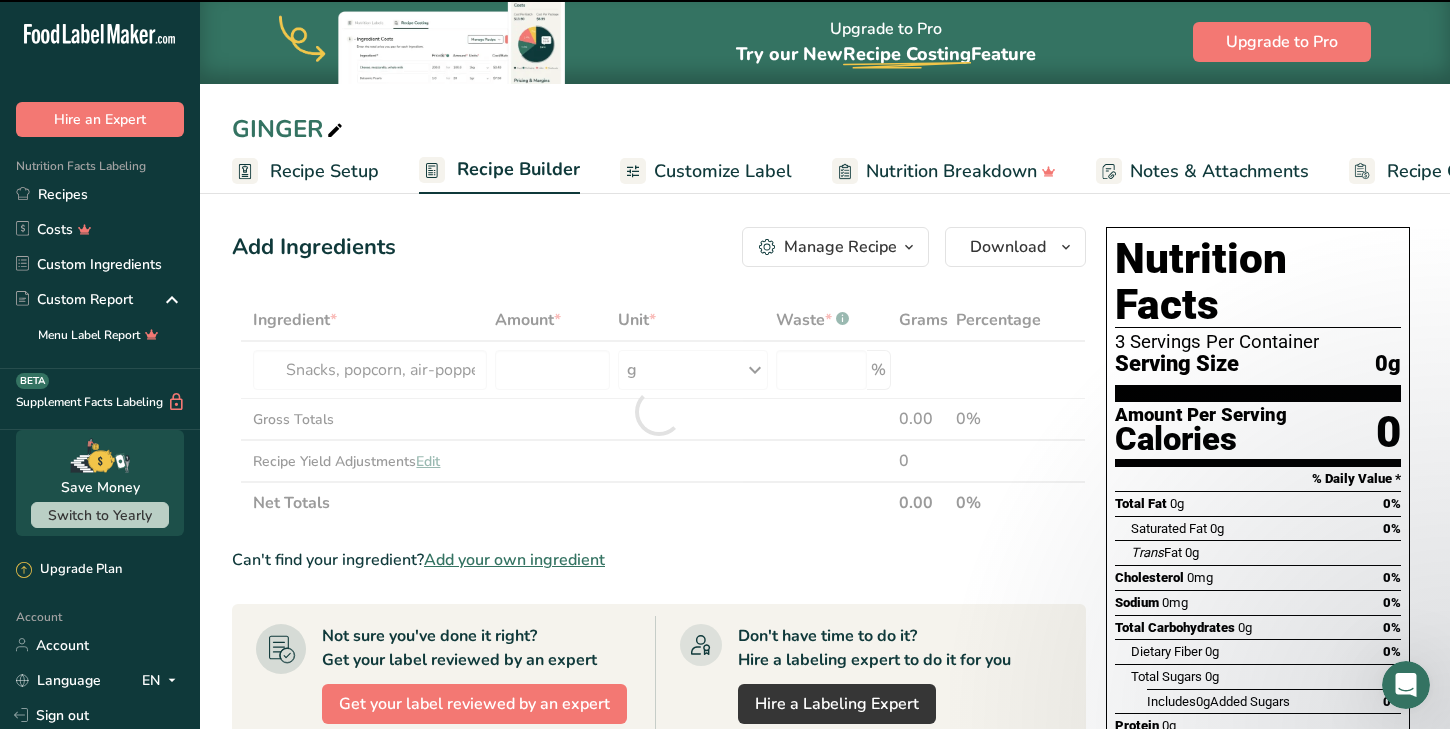 scroll, scrollTop: 6, scrollLeft: 0, axis: vertical 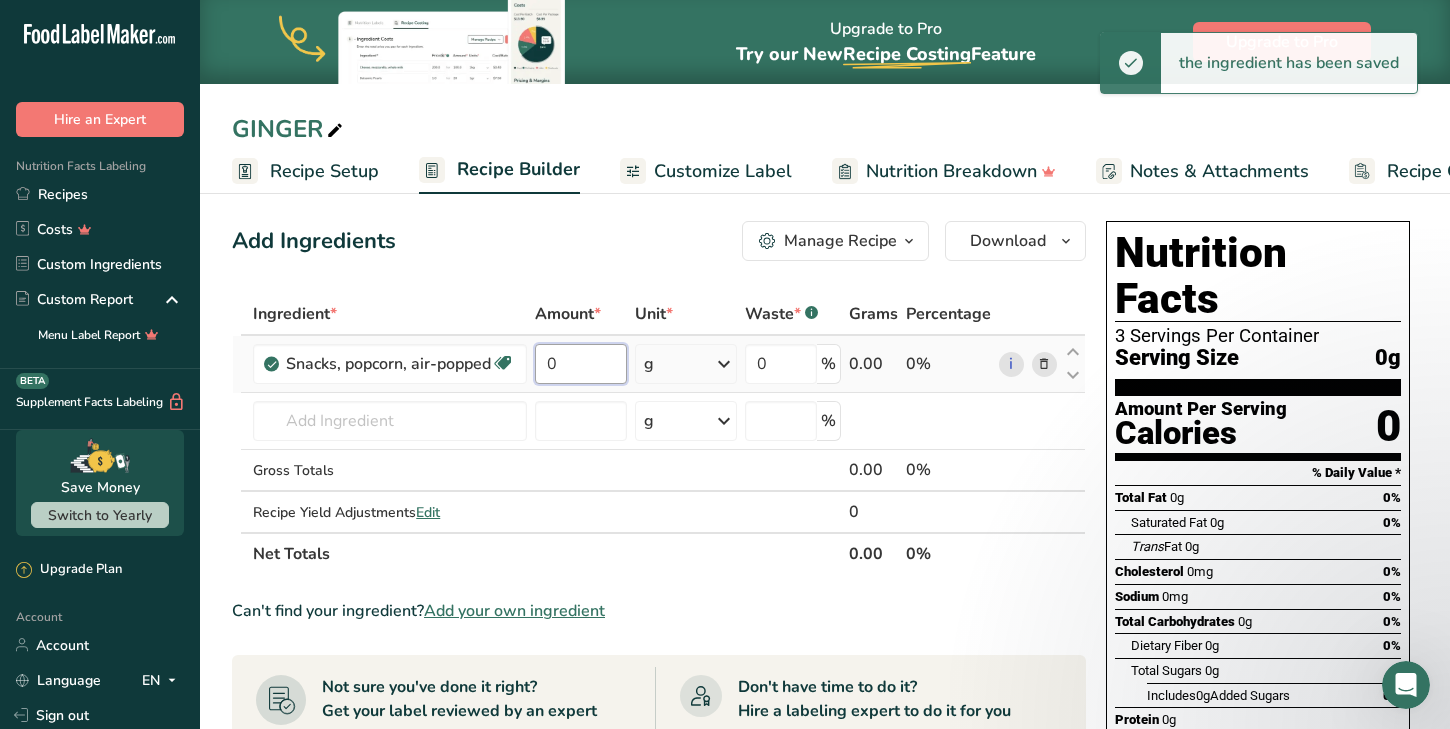 click on "0" at bounding box center [581, 364] 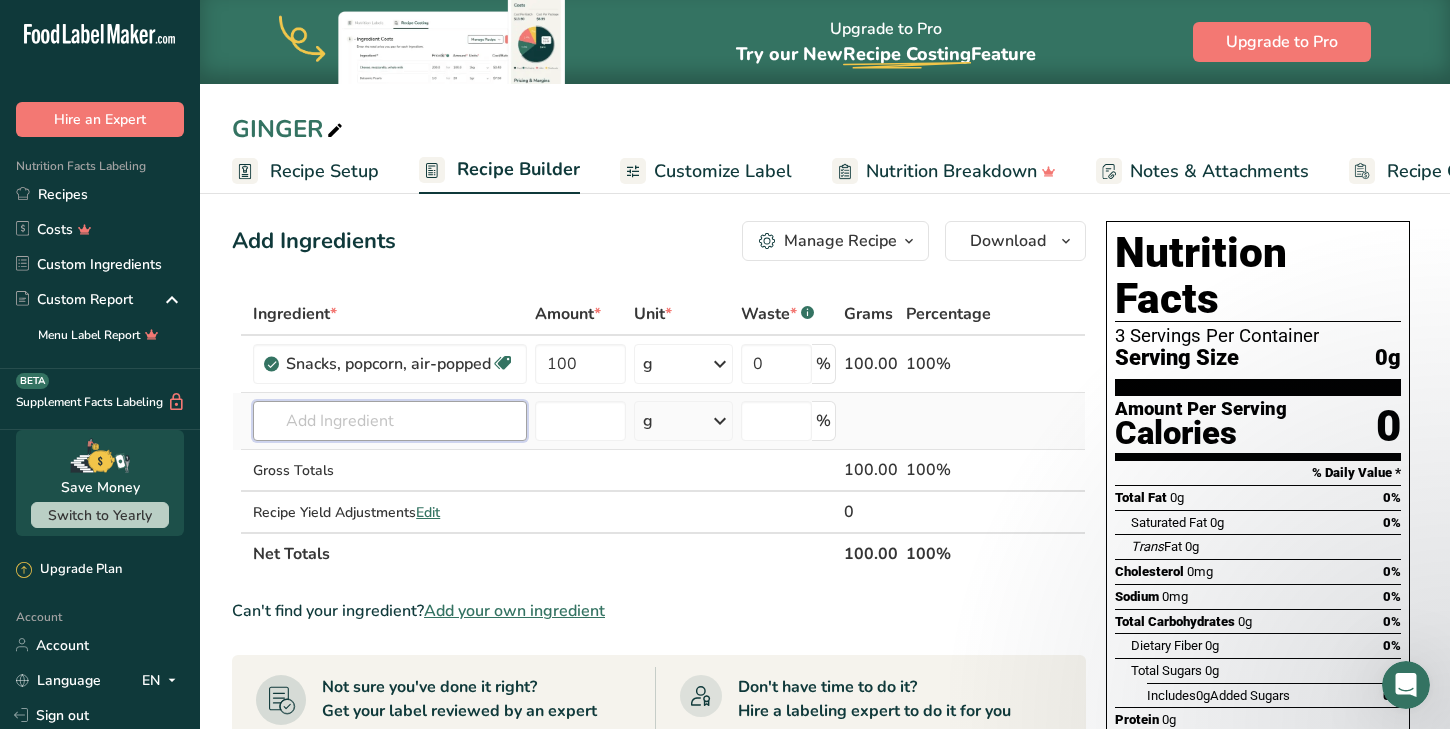 click on "Ingredient *
Amount *
Unit *
Waste *   .a-a{fill:#347362;}.b-a{fill:#fff;}          Grams
Percentage
Snacks, popcorn, air-popped
Dairy free
Gluten free
Vegan
Vegetarian
Soy free
100
g
Portions
1 cup
1 oz
Weight Units
g
kg
mg
See more
Volume Units
l
Volume units require a density conversion. If you know your ingredient's density enter it below. Otherwise, click on "RIA" our AI Regulatory bot - she will be able to help you
lb/ft3
g/cm3
Confirm
mL
lb/ft3" at bounding box center [659, 434] 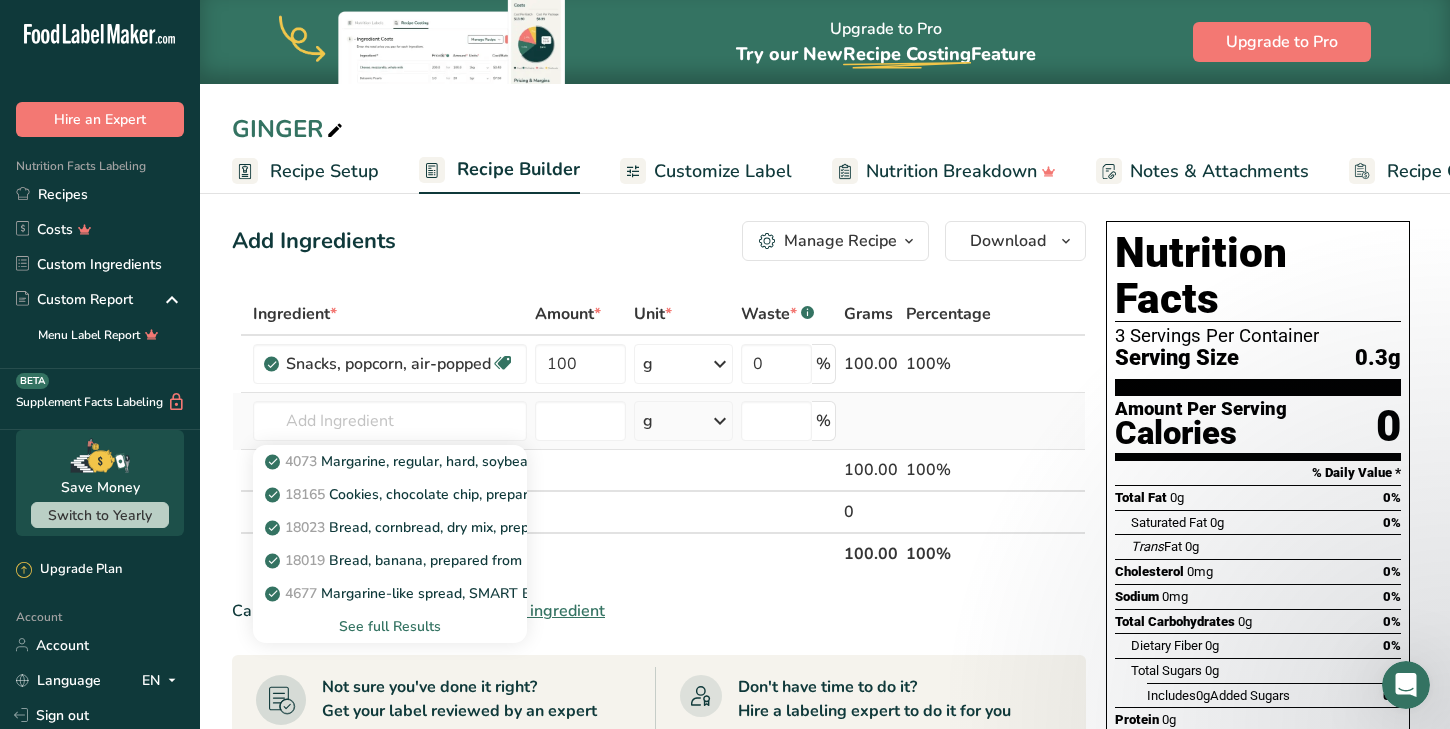 click on "See full Results" at bounding box center (390, 626) 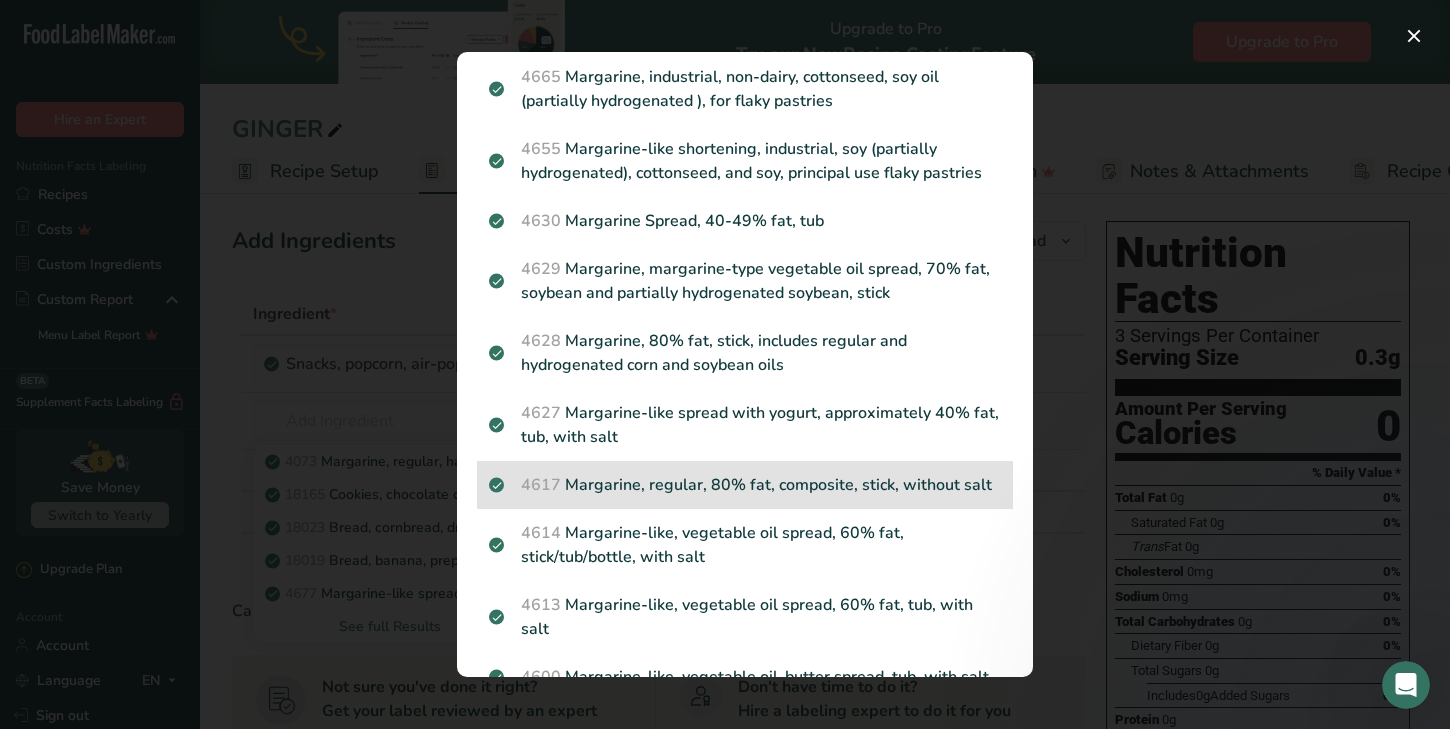 scroll, scrollTop: 526, scrollLeft: 0, axis: vertical 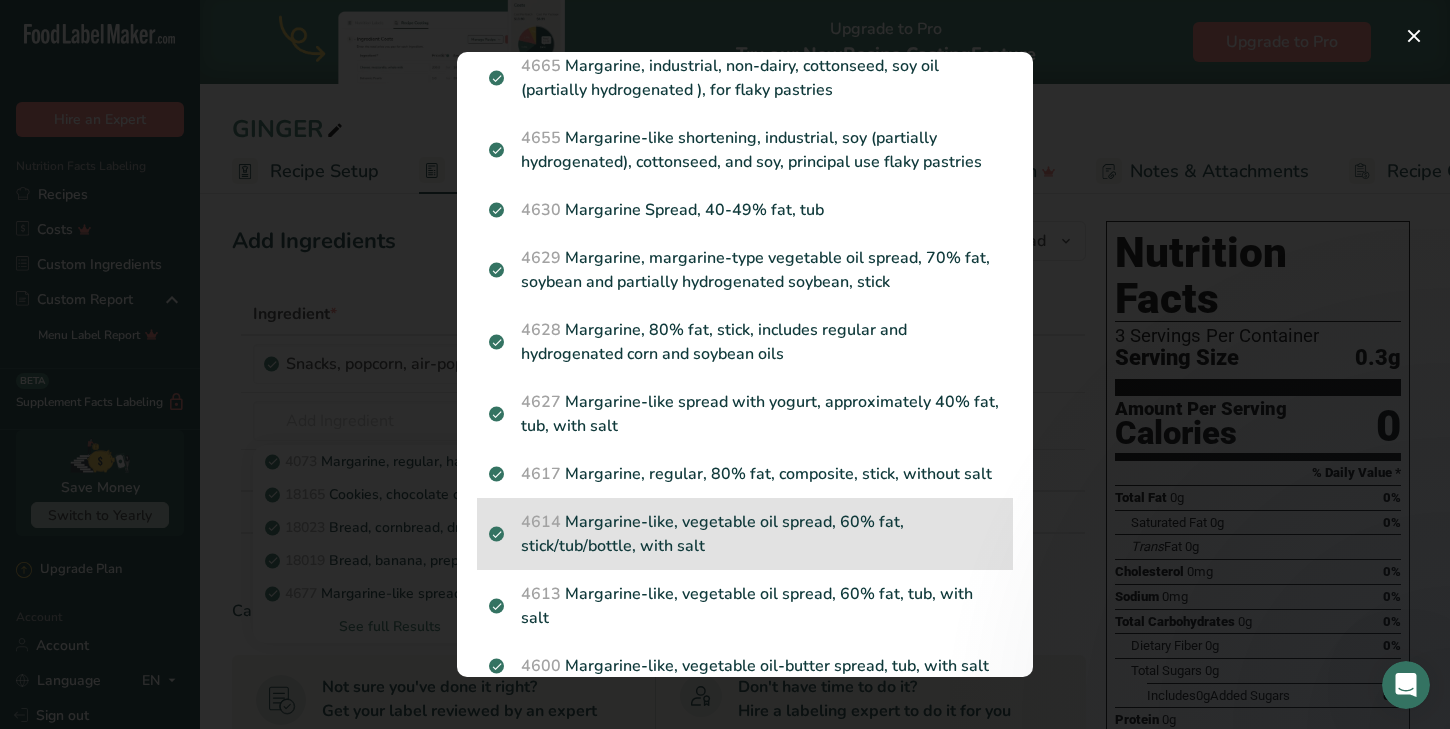 click on "4614
Margarine-like, vegetable oil spread, 60% fat, stick/tub/bottle, with salt" at bounding box center [745, 534] 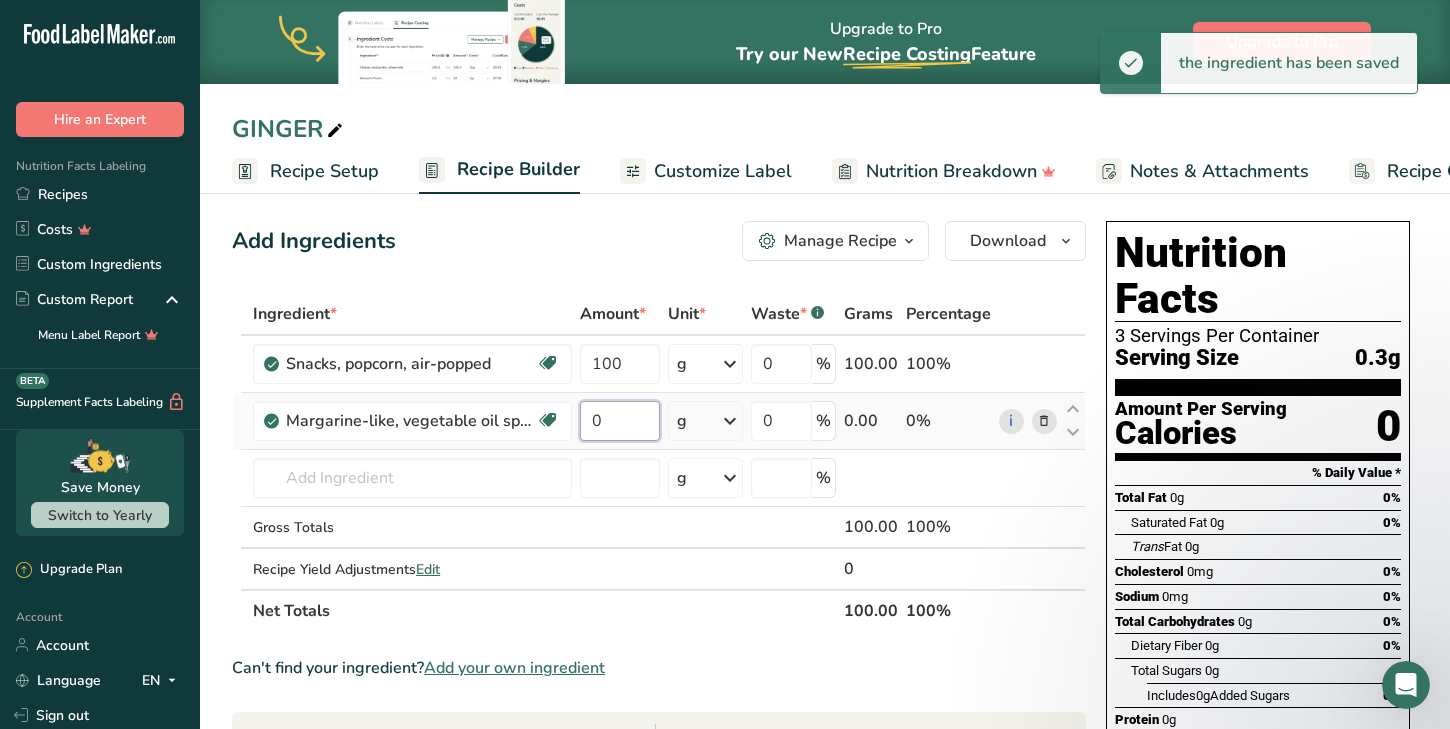 drag, startPoint x: 594, startPoint y: 417, endPoint x: 617, endPoint y: 432, distance: 27.45906 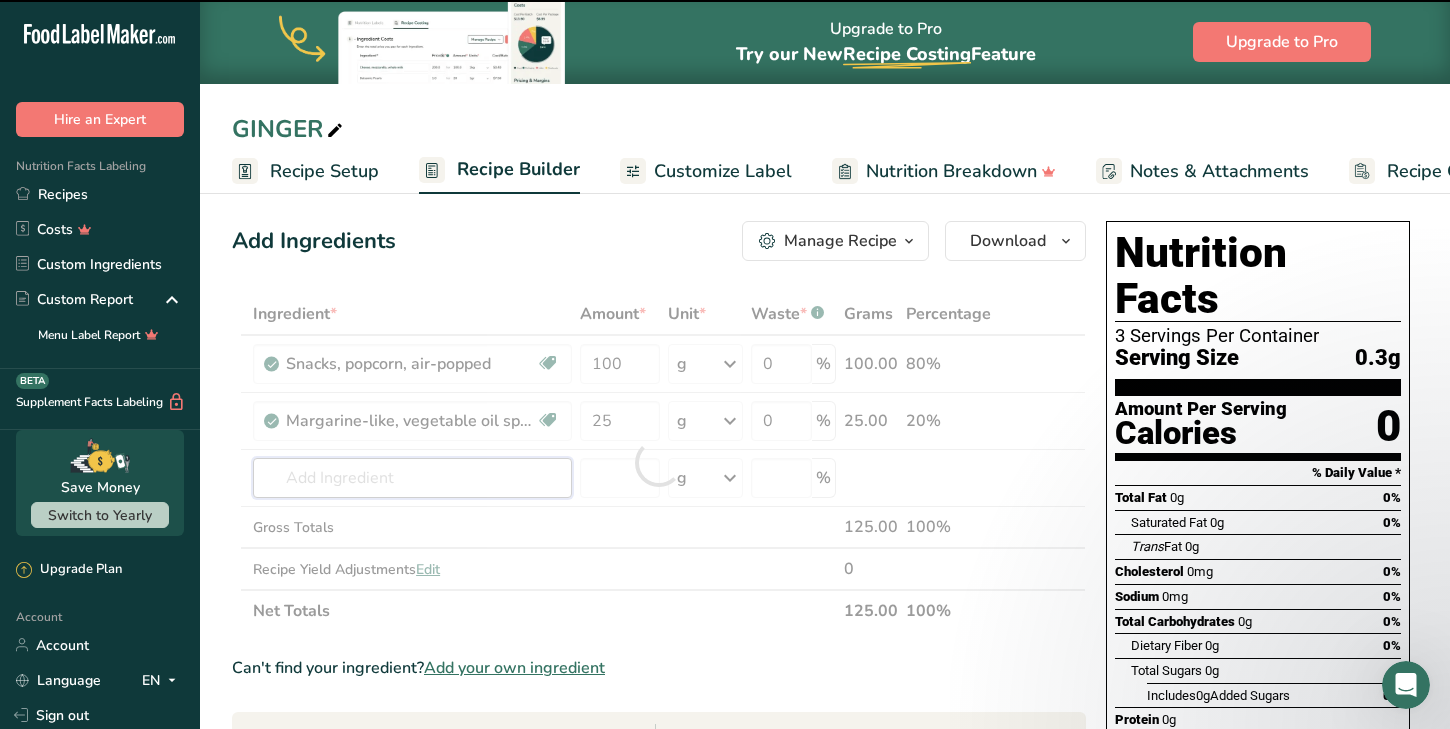 click on "Ingredient *
Amount *
Unit *
Waste *   .a-a{fill:#347362;}.b-a{fill:#fff;}          Grams
Percentage
Snacks, popcorn, air-popped
Dairy free
Gluten free
Vegan
Vegetarian
Soy free
100
g
Portions
1 cup
1 oz
Weight Units
g
kg
mg
See more
Volume Units
l
Volume units require a density conversion. If you know your ingredient's density enter it below. Otherwise, click on "RIA" our AI Regulatory bot - she will be able to help you
lb/ft3
g/cm3
Confirm
mL
lb/ft3" at bounding box center (659, 462) 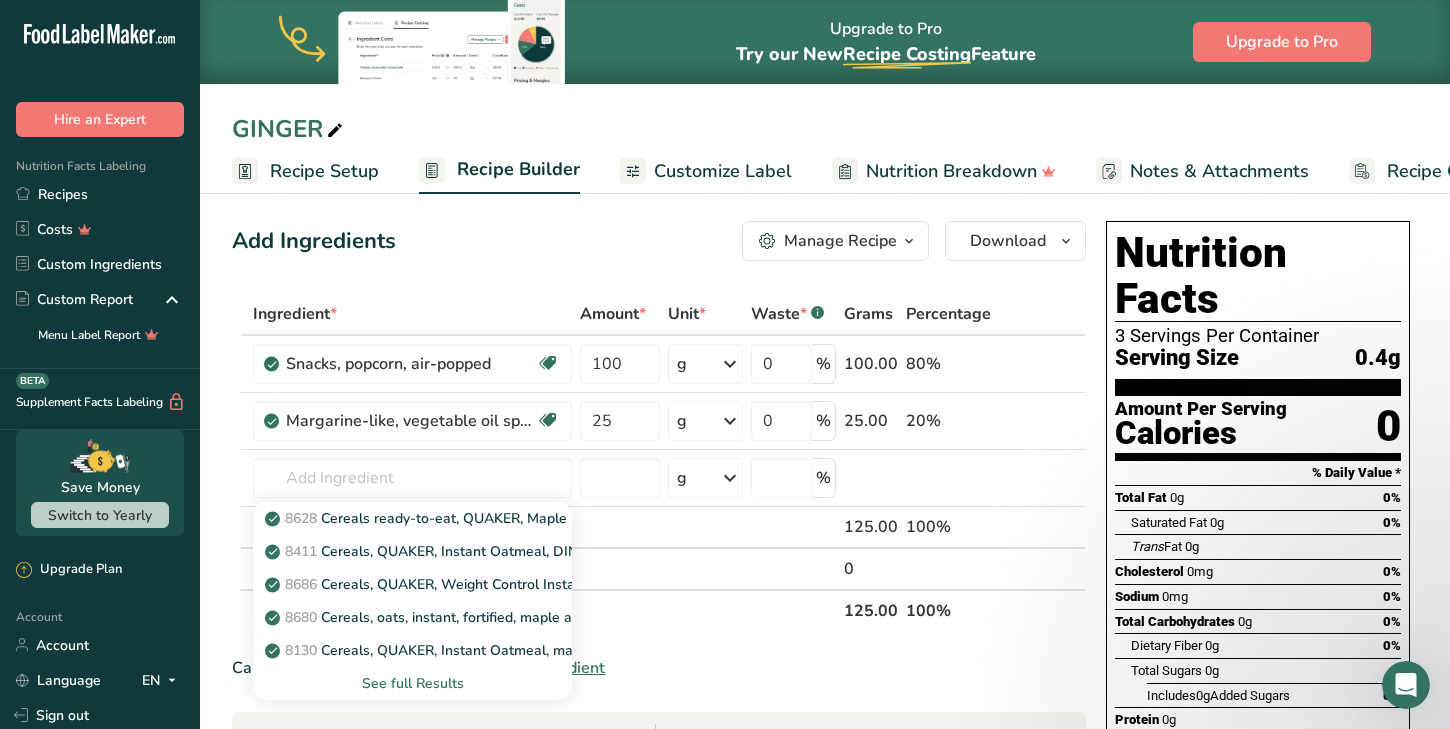 click on "See full Results" at bounding box center [412, 683] 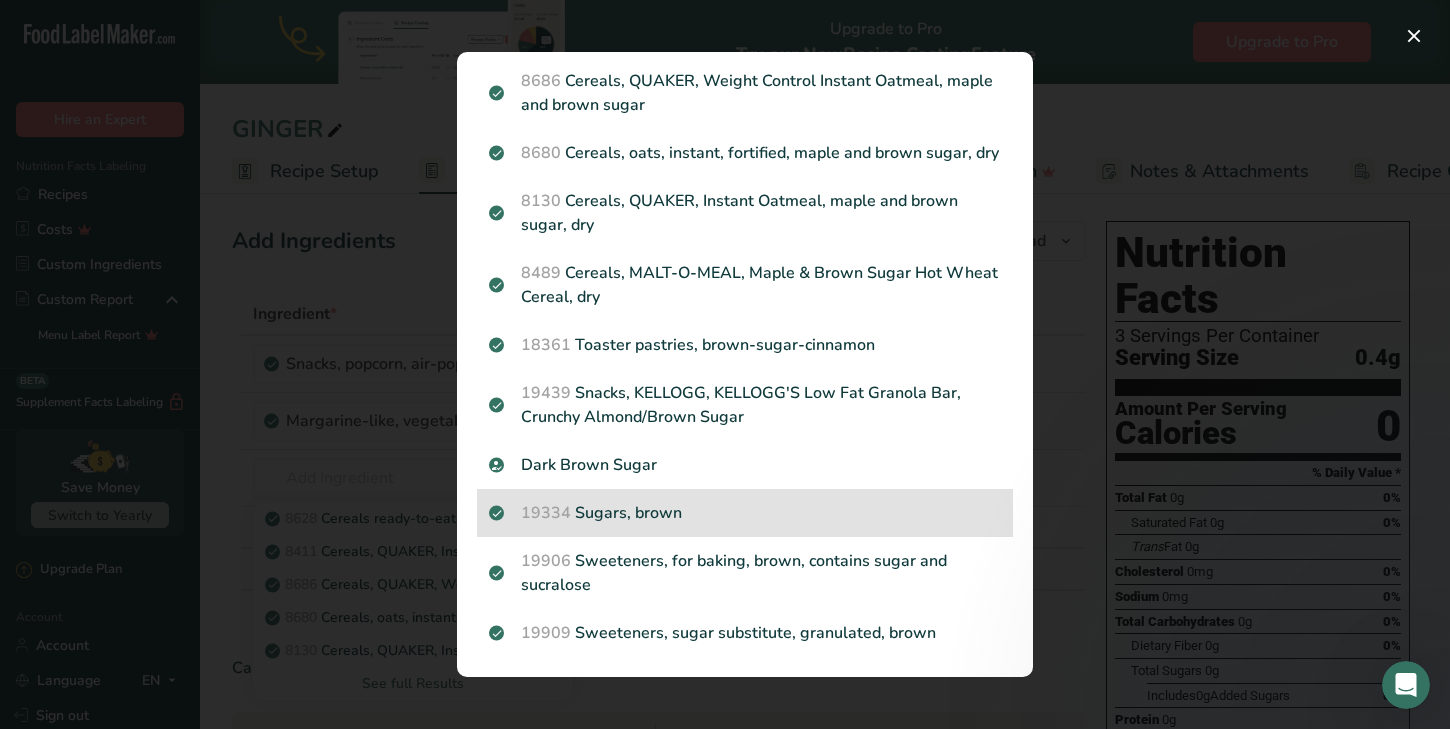 scroll, scrollTop: 199, scrollLeft: 0, axis: vertical 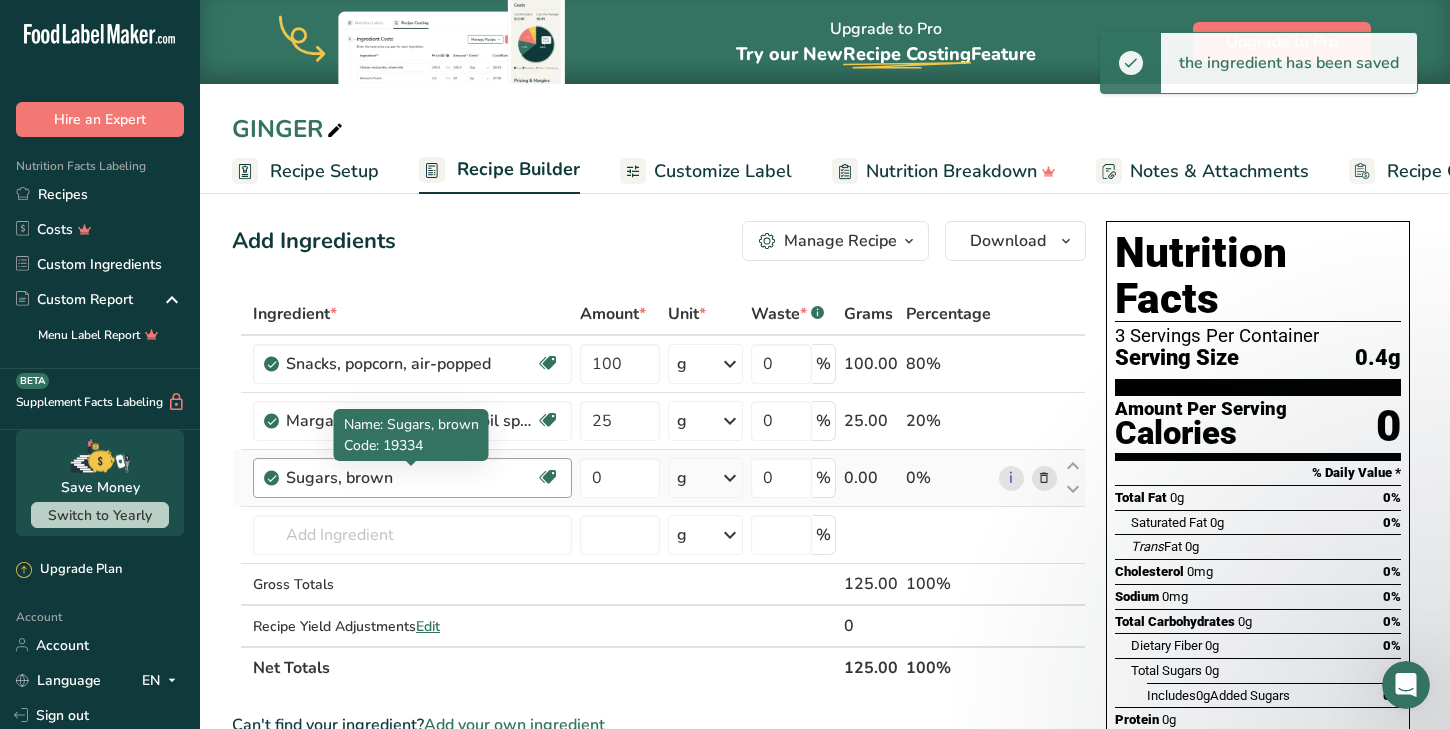 click on "Sugars, brown" at bounding box center (411, 478) 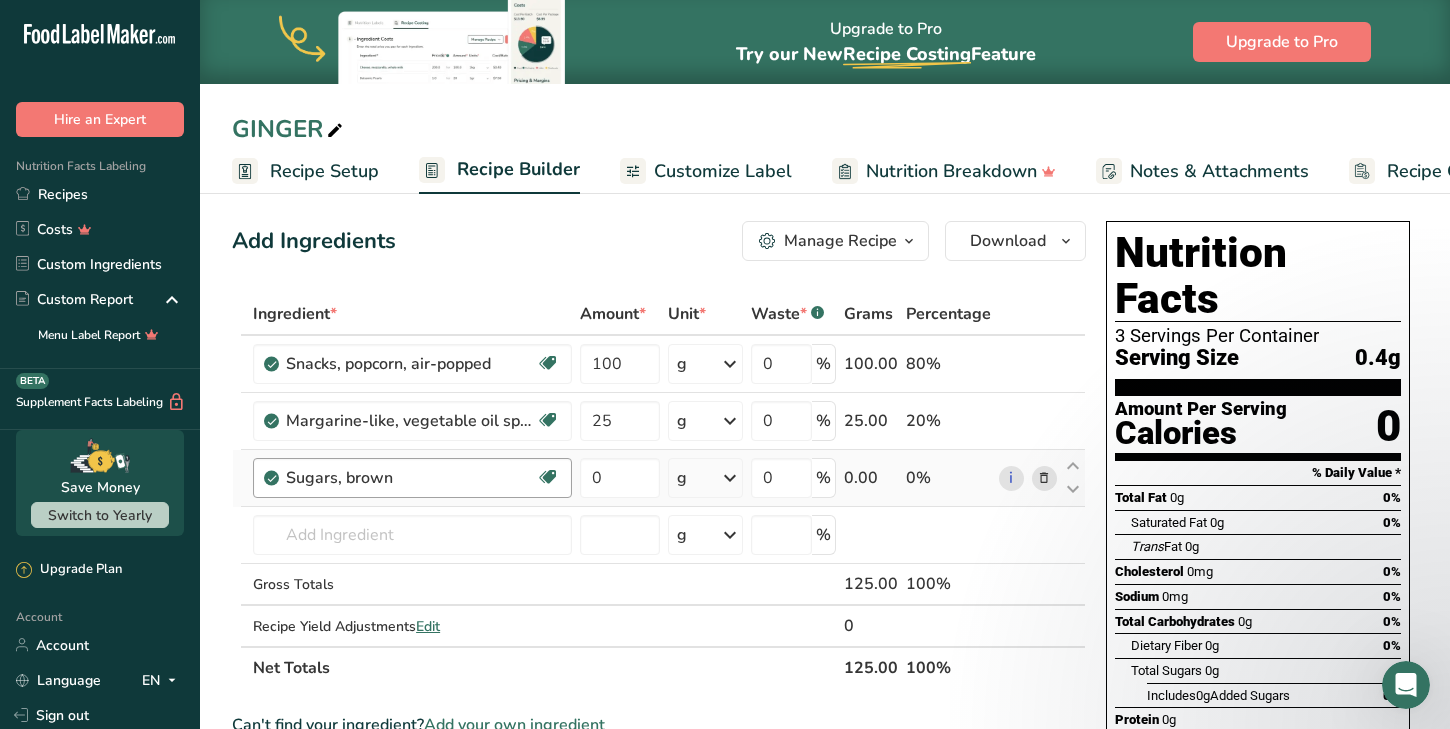 click on "Sugars, brown" at bounding box center (411, 478) 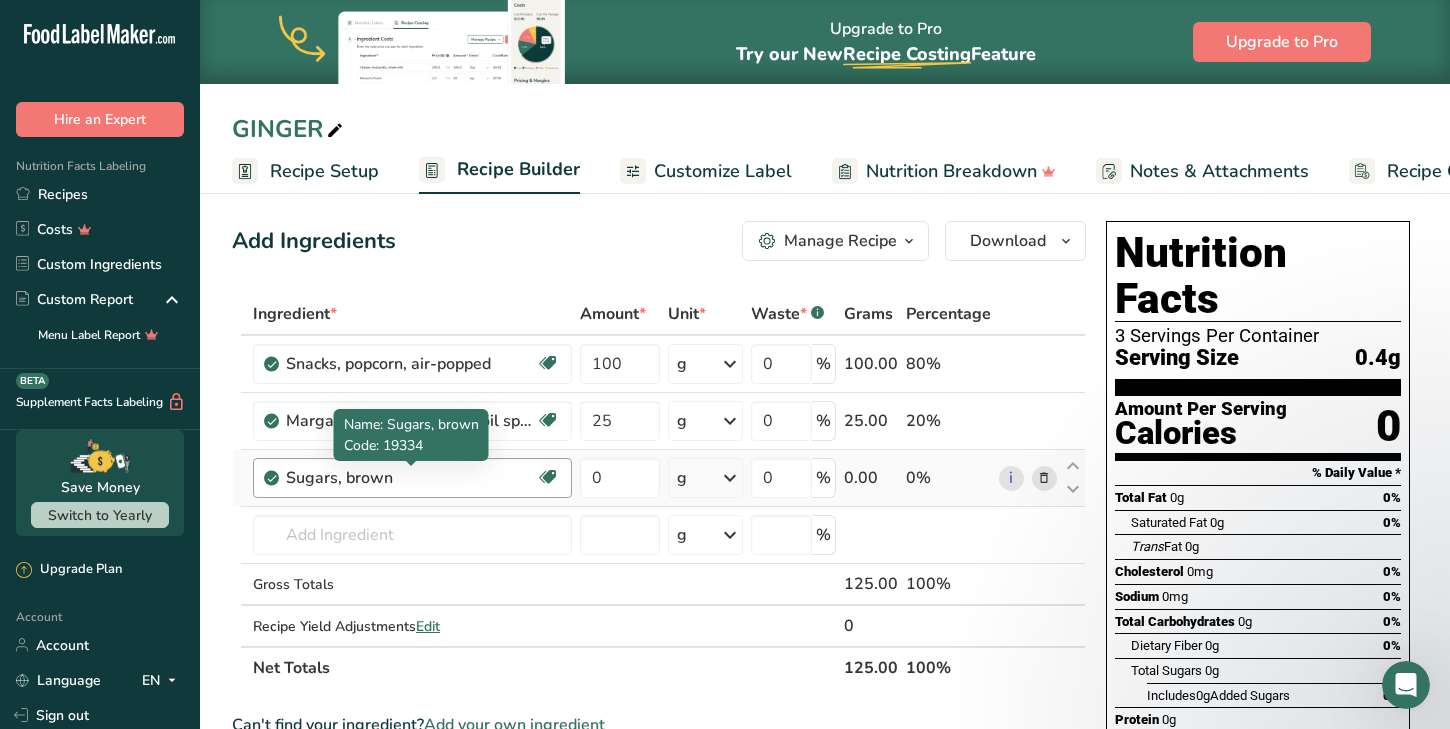 drag, startPoint x: 456, startPoint y: 476, endPoint x: 261, endPoint y: 469, distance: 195.1256 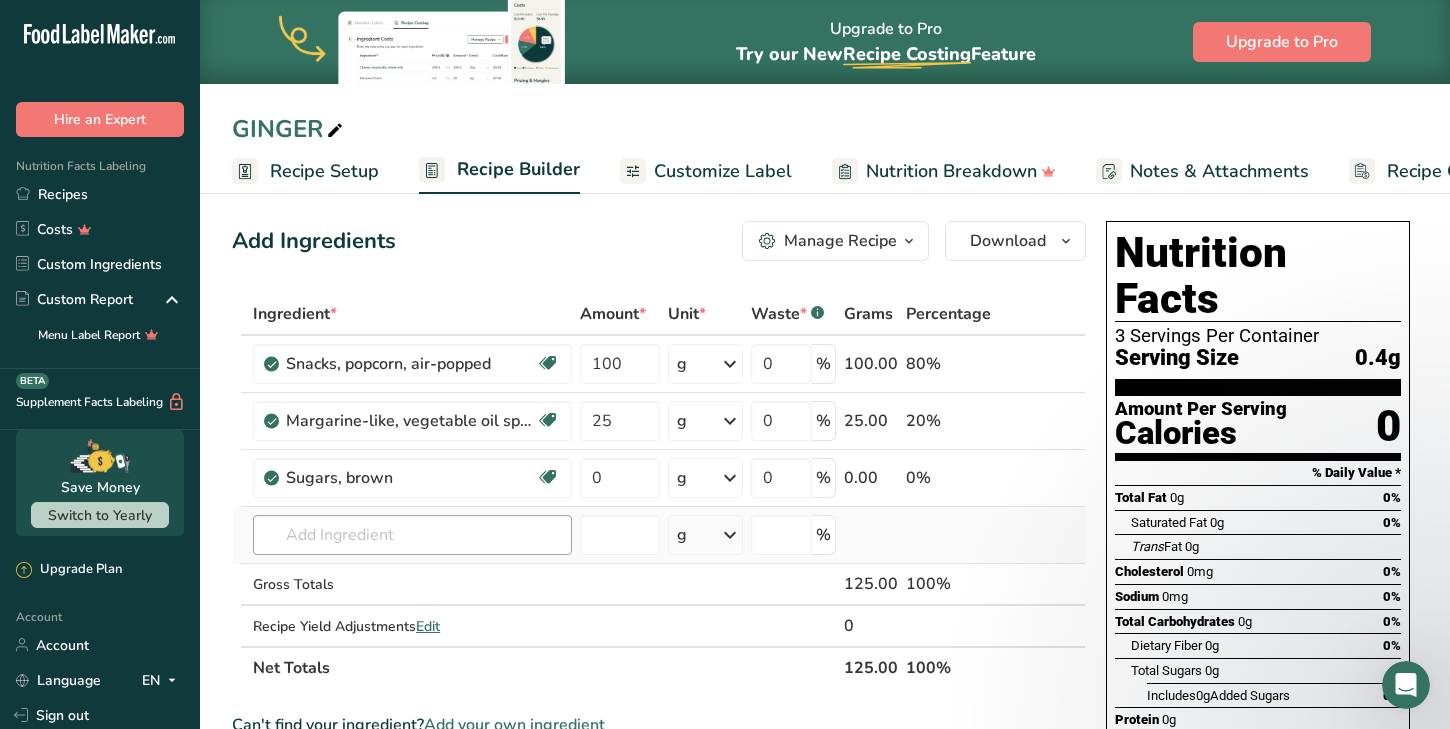 drag, startPoint x: 553, startPoint y: 586, endPoint x: 560, endPoint y: 519, distance: 67.36468 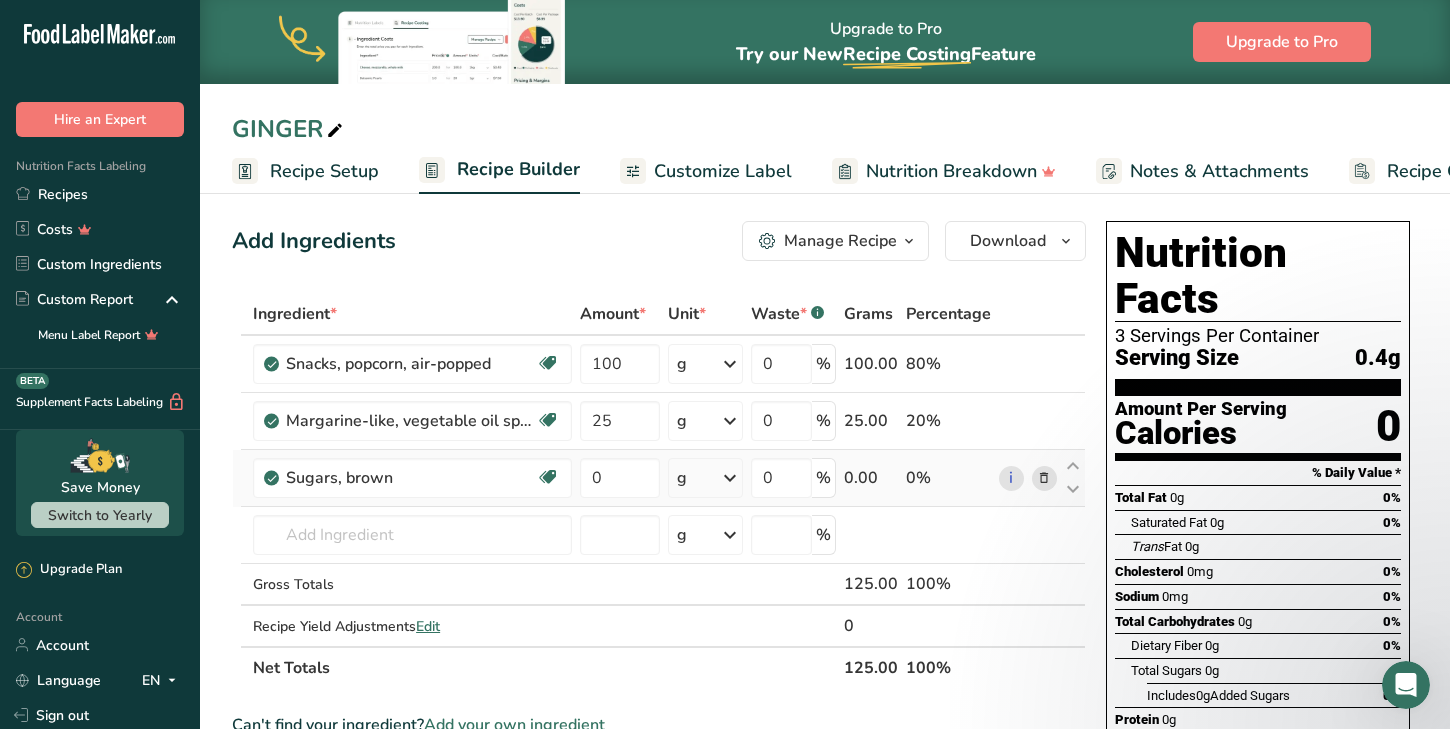 click at bounding box center (1044, 478) 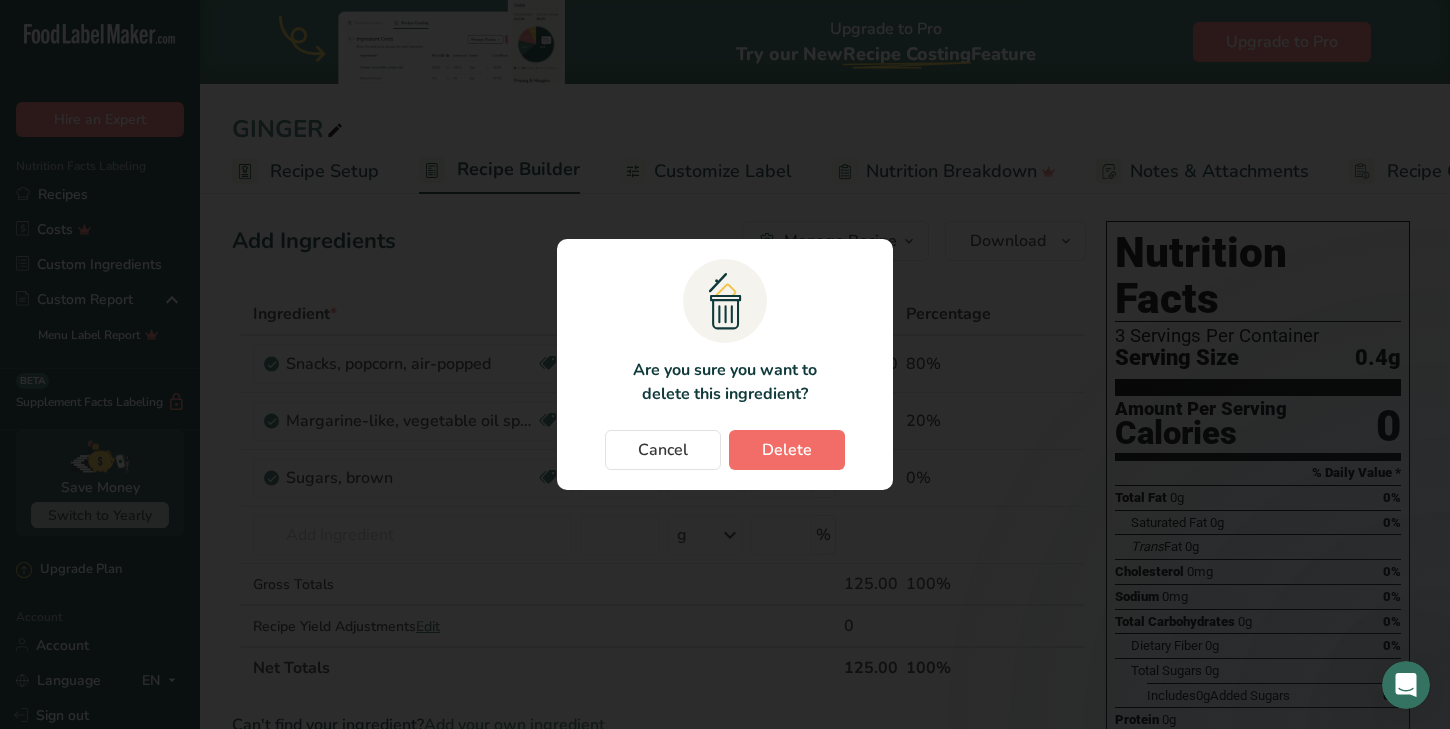 click on "Delete" at bounding box center (787, 450) 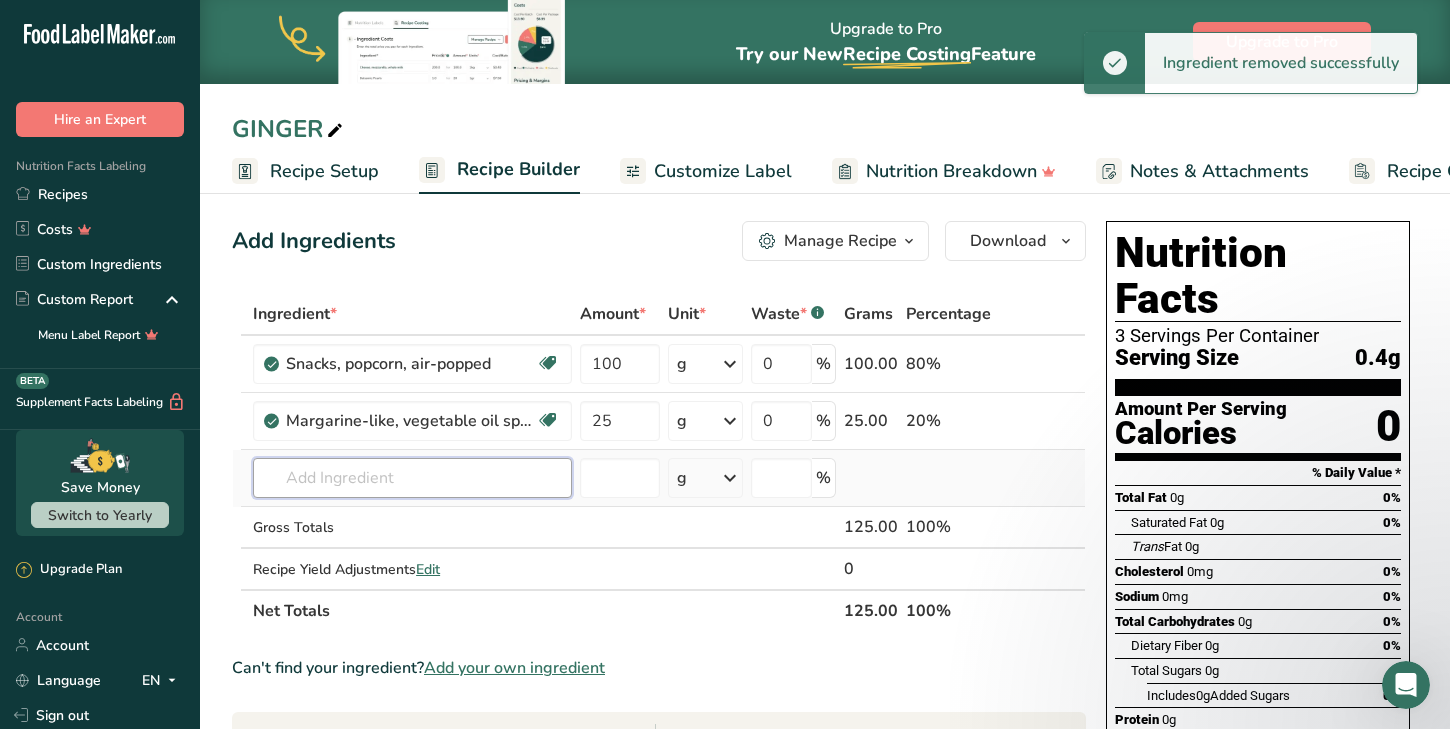 click at bounding box center [412, 478] 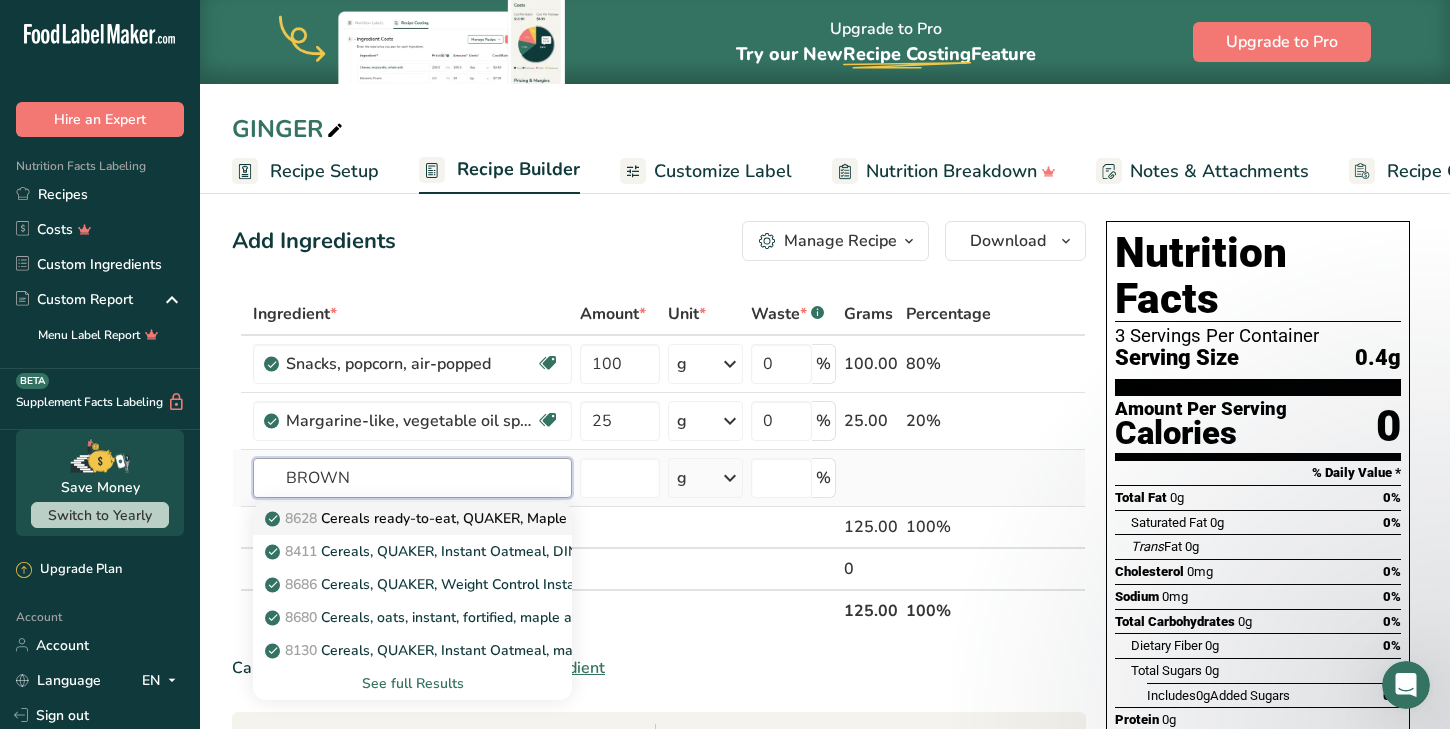 scroll, scrollTop: 6, scrollLeft: 0, axis: vertical 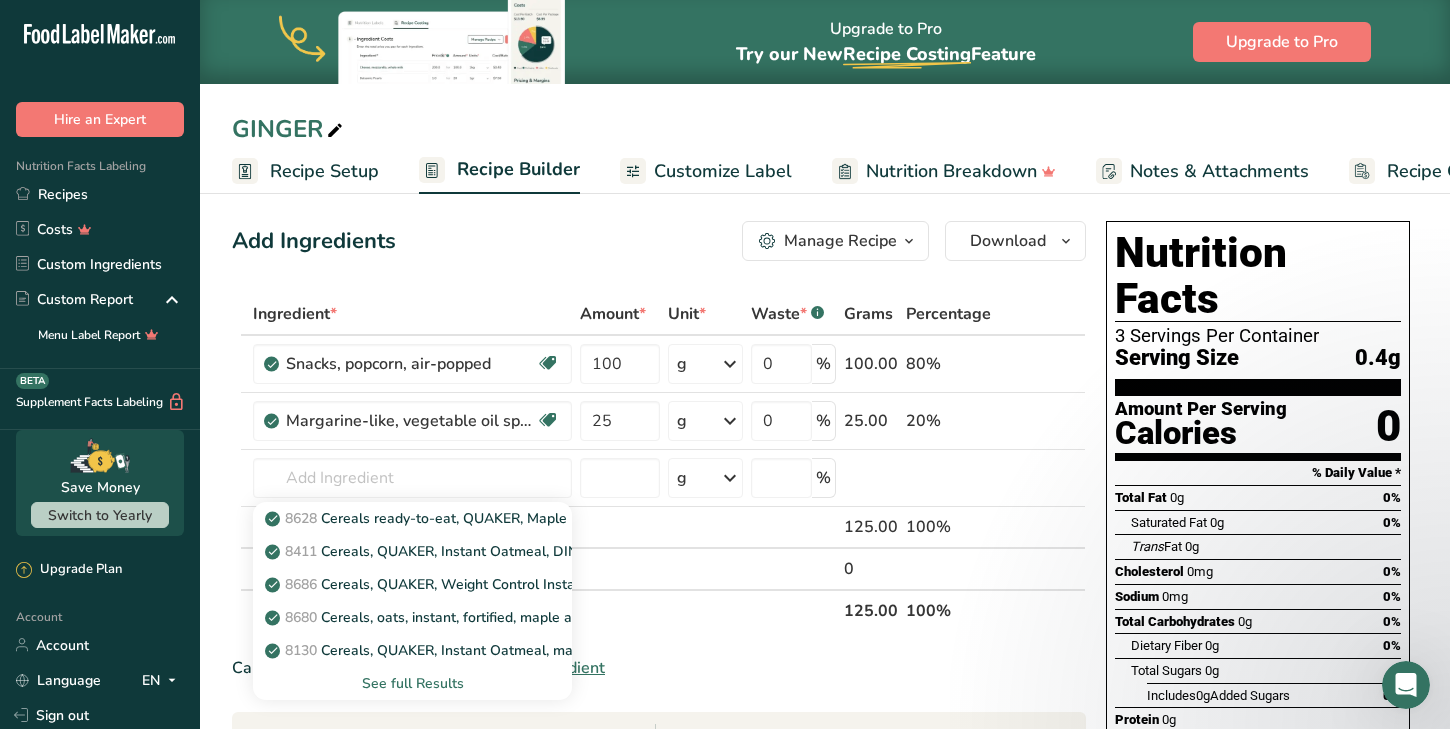 click on "See full Results" at bounding box center [412, 683] 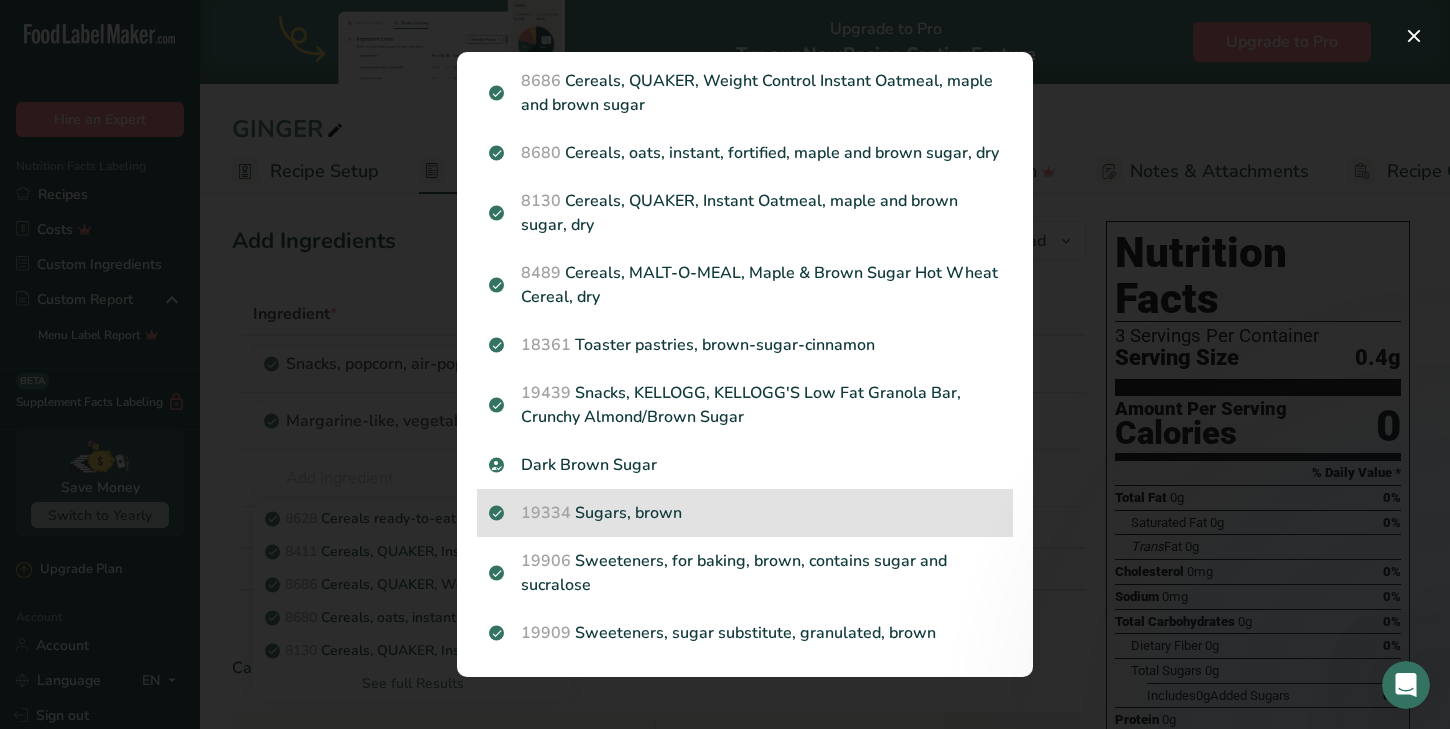 scroll, scrollTop: 199, scrollLeft: 0, axis: vertical 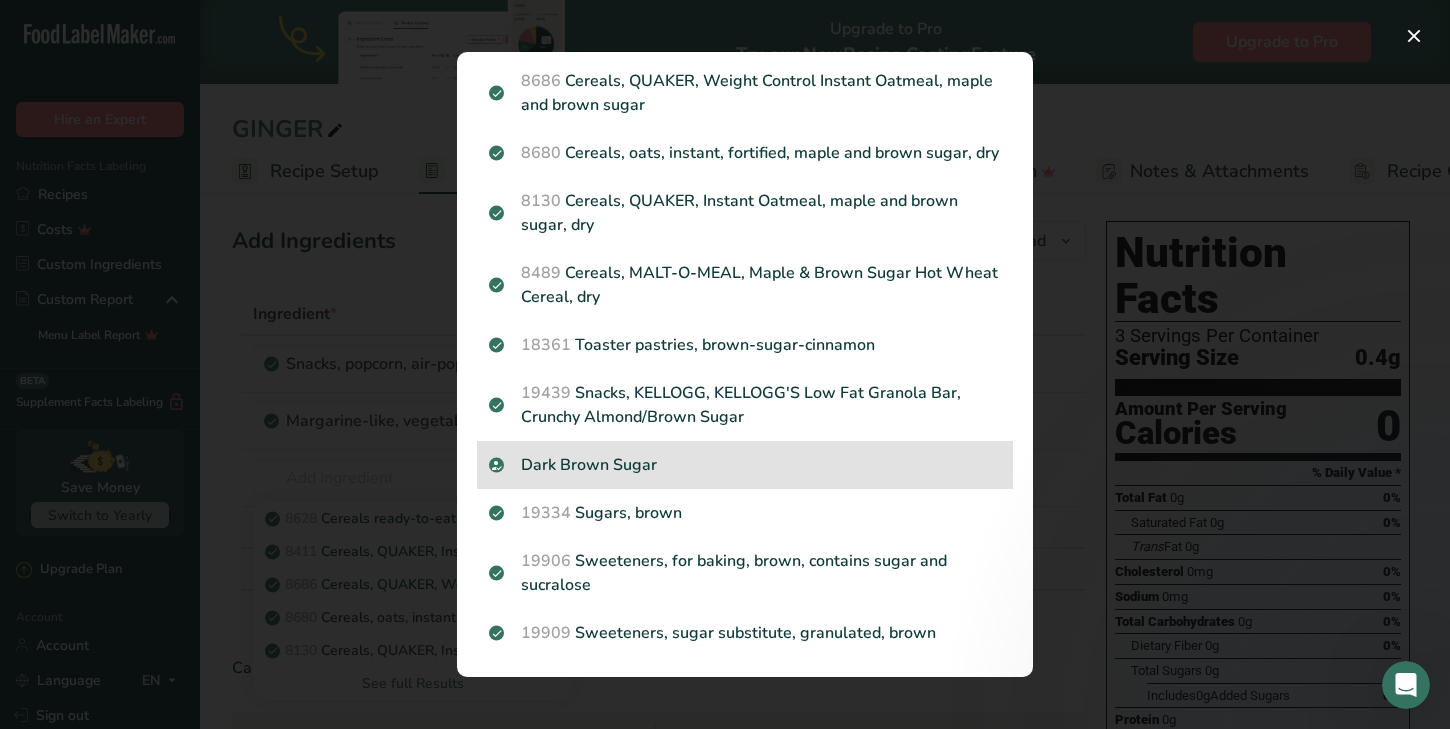 click on "Dark Brown Sugar" at bounding box center (745, 465) 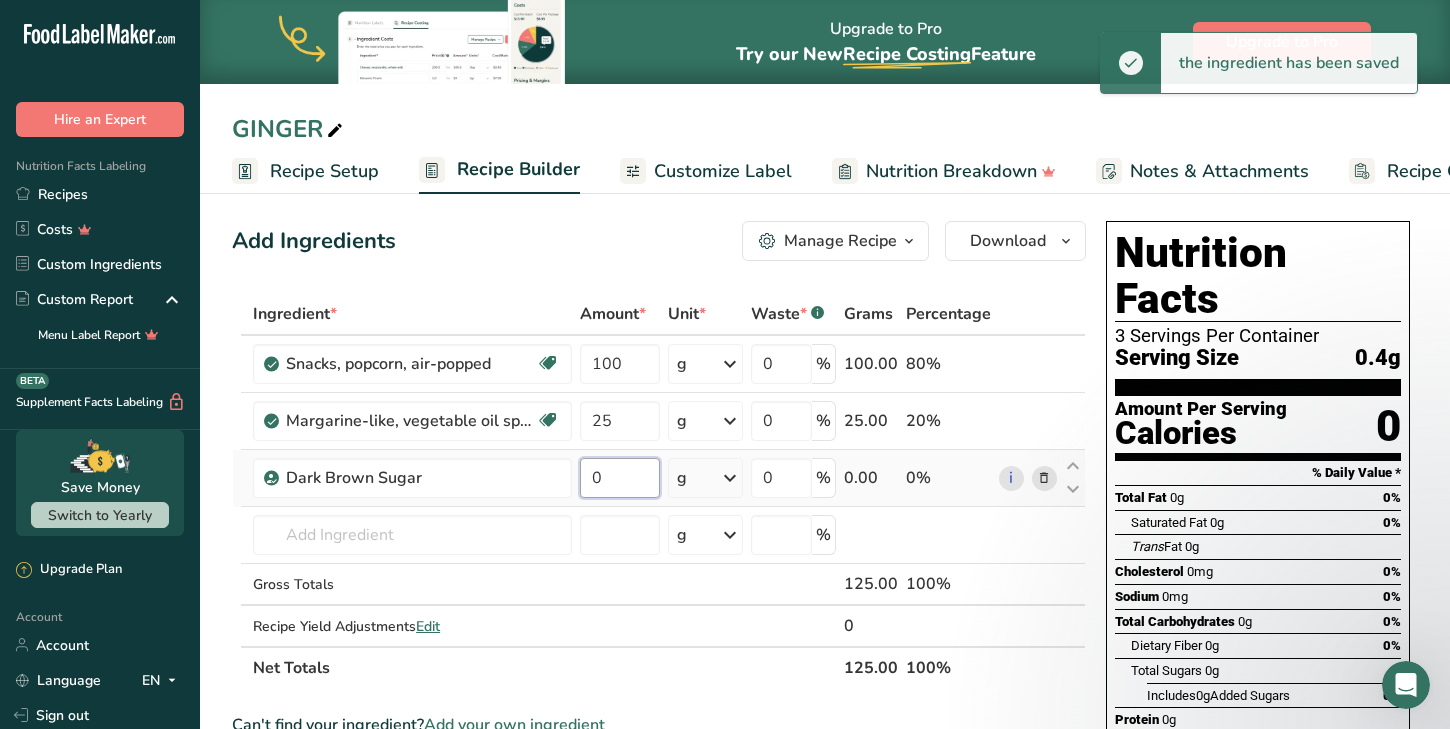 drag, startPoint x: 615, startPoint y: 481, endPoint x: 576, endPoint y: 474, distance: 39.623226 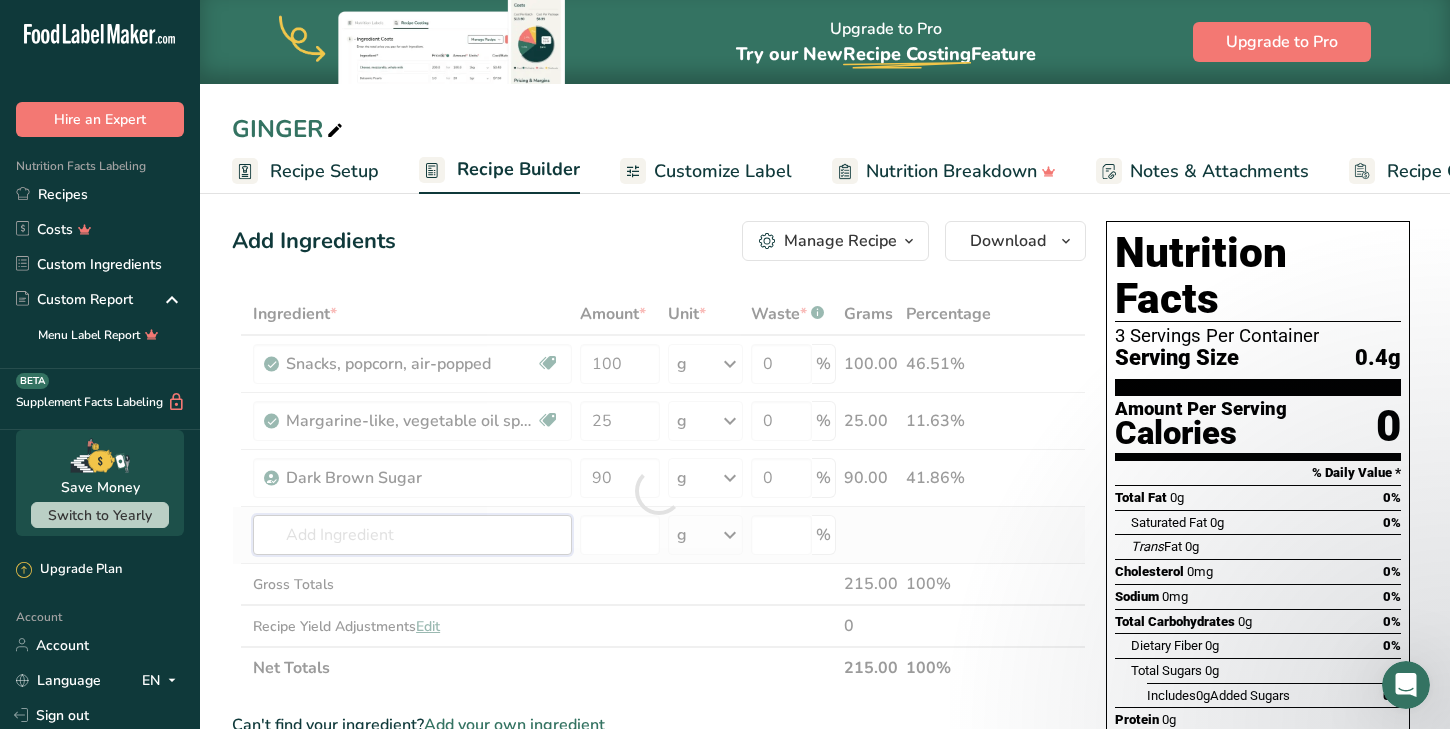 click on "Ingredient *
Amount *
Unit *
Waste *   .a-a{fill:#347362;}.b-a{fill:#fff;}          Grams
Percentage
Snacks, popcorn, air-popped
Dairy free
Gluten free
Vegan
Vegetarian
Soy free
100
g
Portions
1 cup
1 oz
Weight Units
g
kg
mg
See more
Volume Units
l
Volume units require a density conversion. If you know your ingredient's density enter it below. Otherwise, click on "RIA" our AI Regulatory bot - she will be able to help you
lb/ft3
g/cm3
Confirm
mL
lb/ft3" at bounding box center (659, 491) 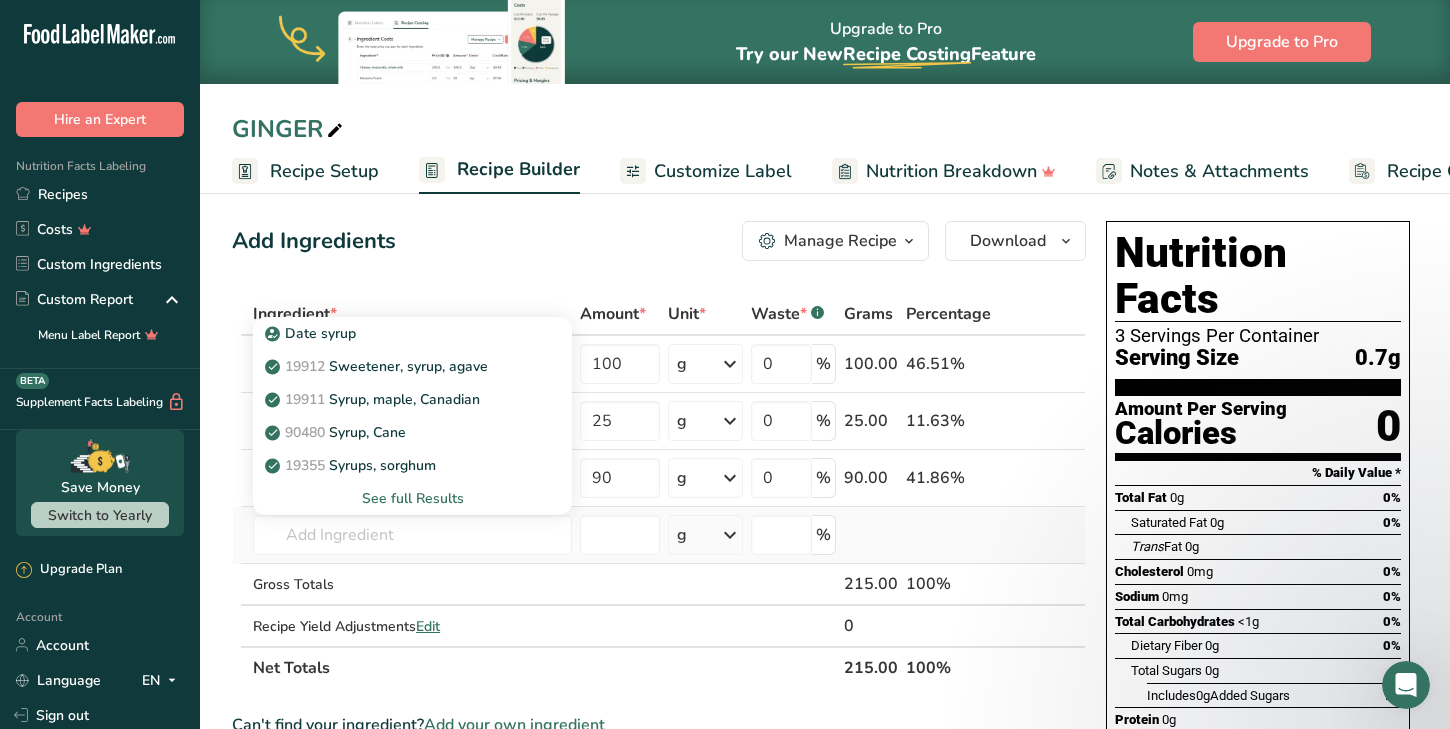 click on "See full Results" at bounding box center [412, 498] 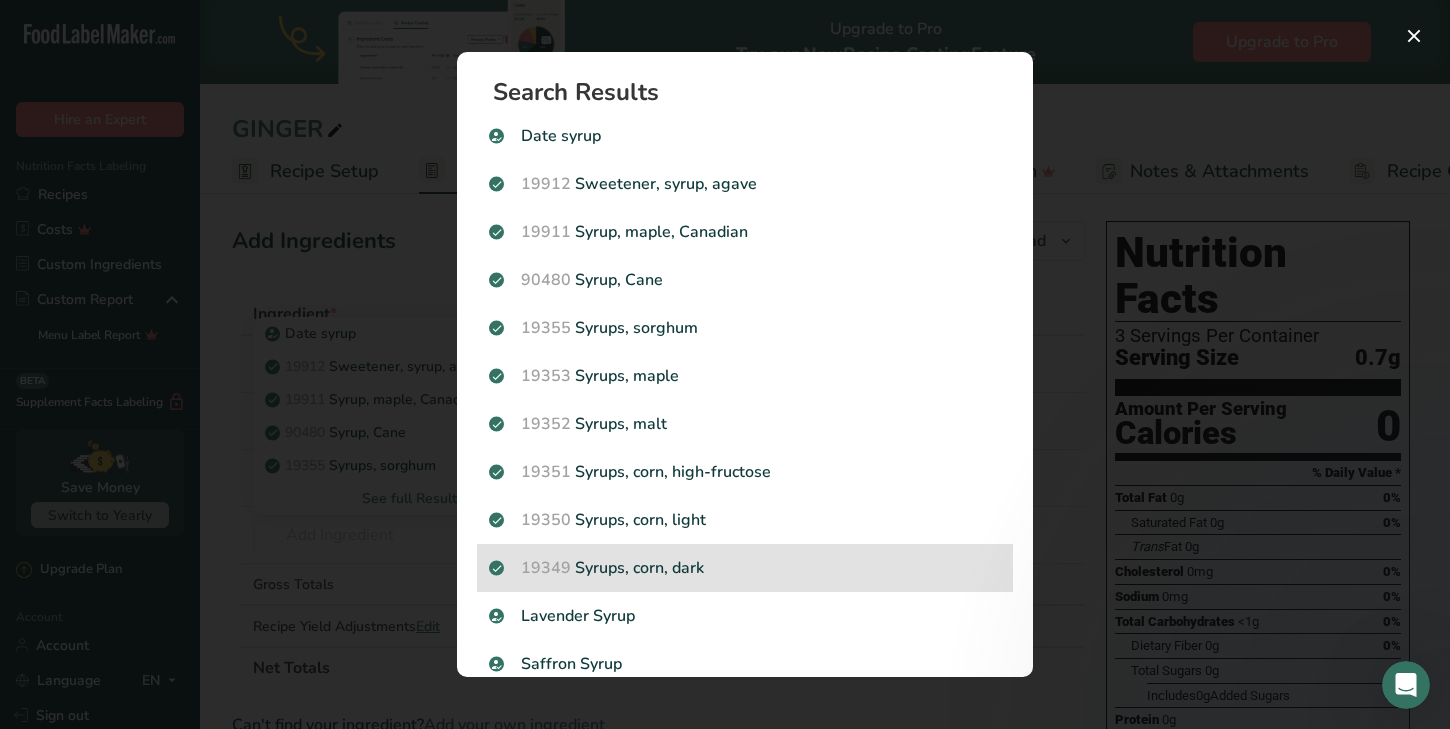 click on "19349
Syrups, corn, dark" at bounding box center [745, 568] 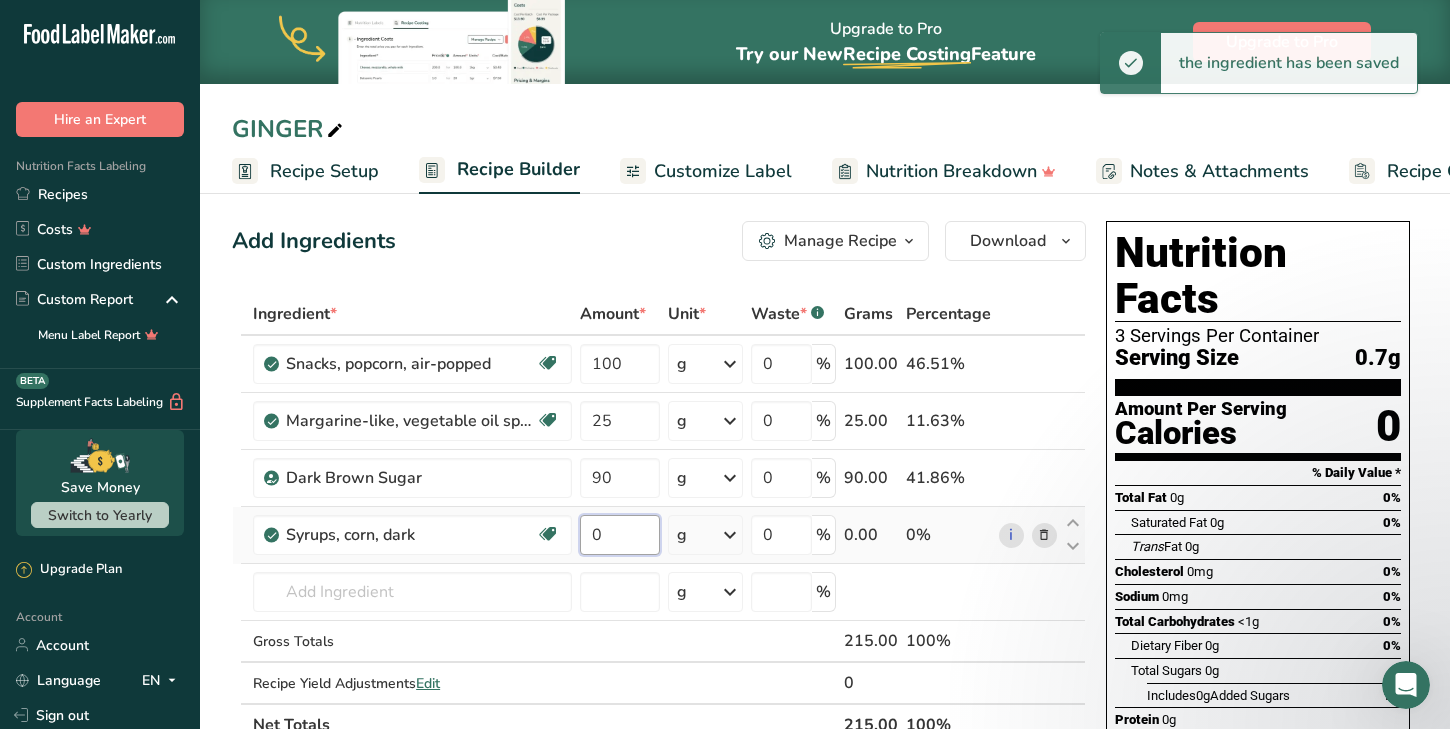 drag, startPoint x: 607, startPoint y: 532, endPoint x: 579, endPoint y: 530, distance: 28.071337 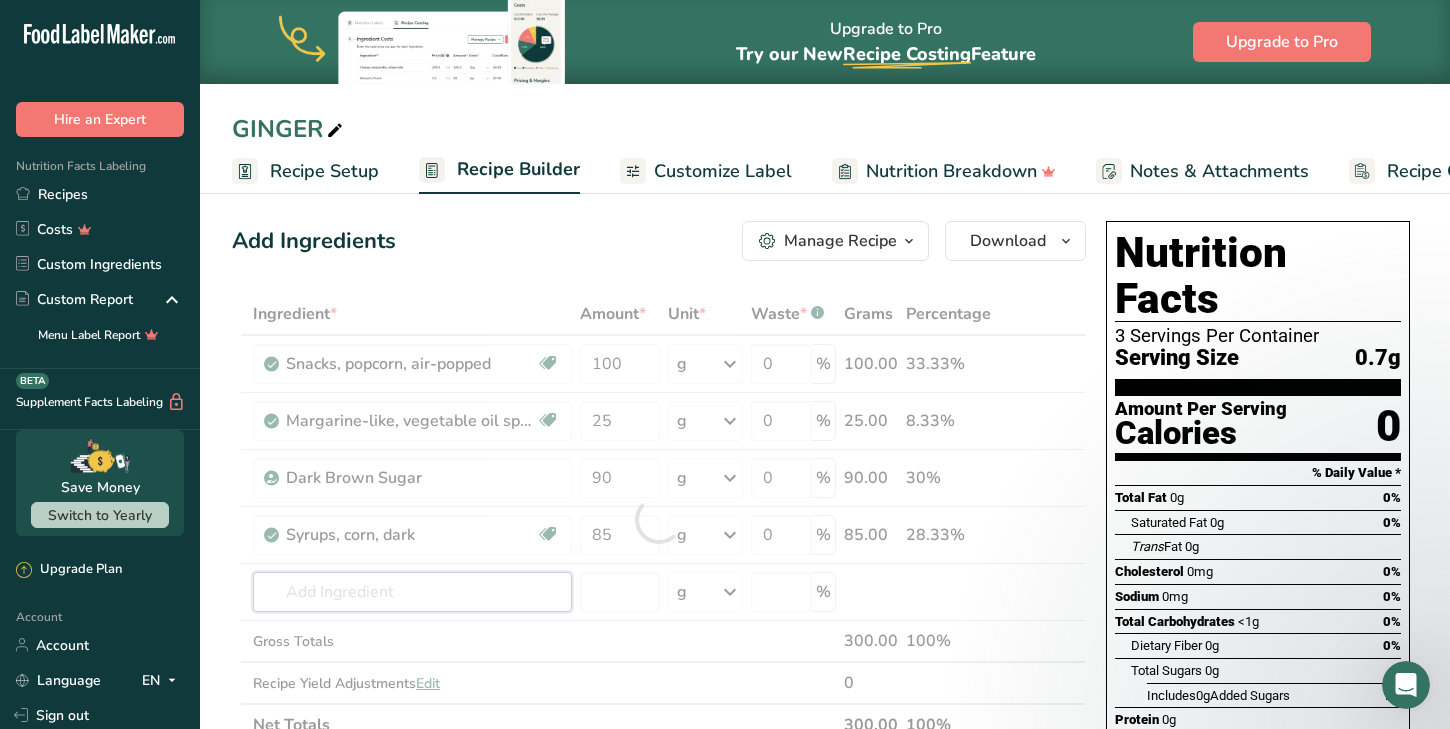 click on "Ingredient *
Amount *
Unit *
Waste *   .a-a{fill:#347362;}.b-a{fill:#fff;}          Grams
Percentage
Snacks, popcorn, air-popped
Dairy free
Gluten free
Vegan
Vegetarian
Soy free
100
g
Portions
1 cup
1 oz
Weight Units
g
kg
mg
See more
Volume Units
l
Volume units require a density conversion. If you know your ingredient's density enter it below. Otherwise, click on "RIA" our AI Regulatory bot - she will be able to help you
lb/ft3
g/cm3
Confirm
mL
lb/ft3" at bounding box center [659, 519] 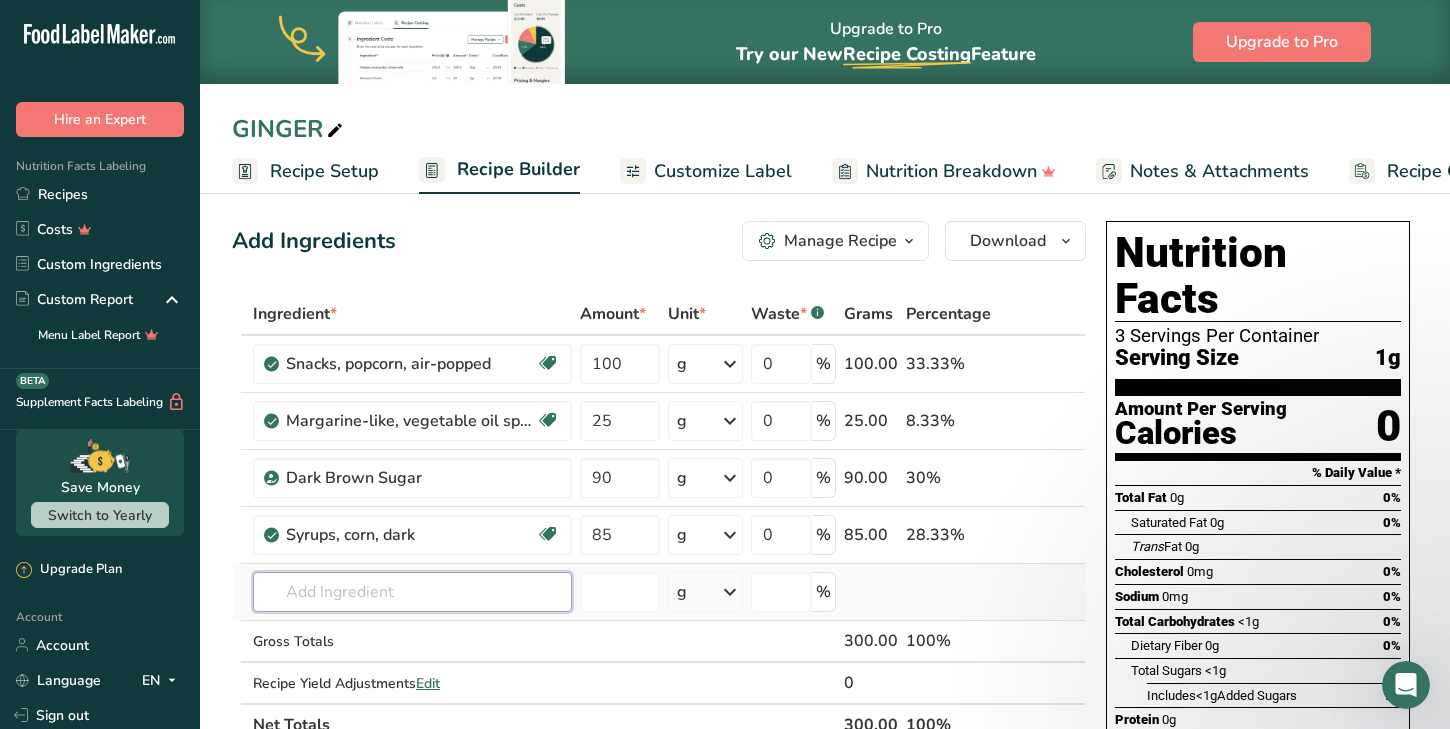 scroll, scrollTop: 7, scrollLeft: 0, axis: vertical 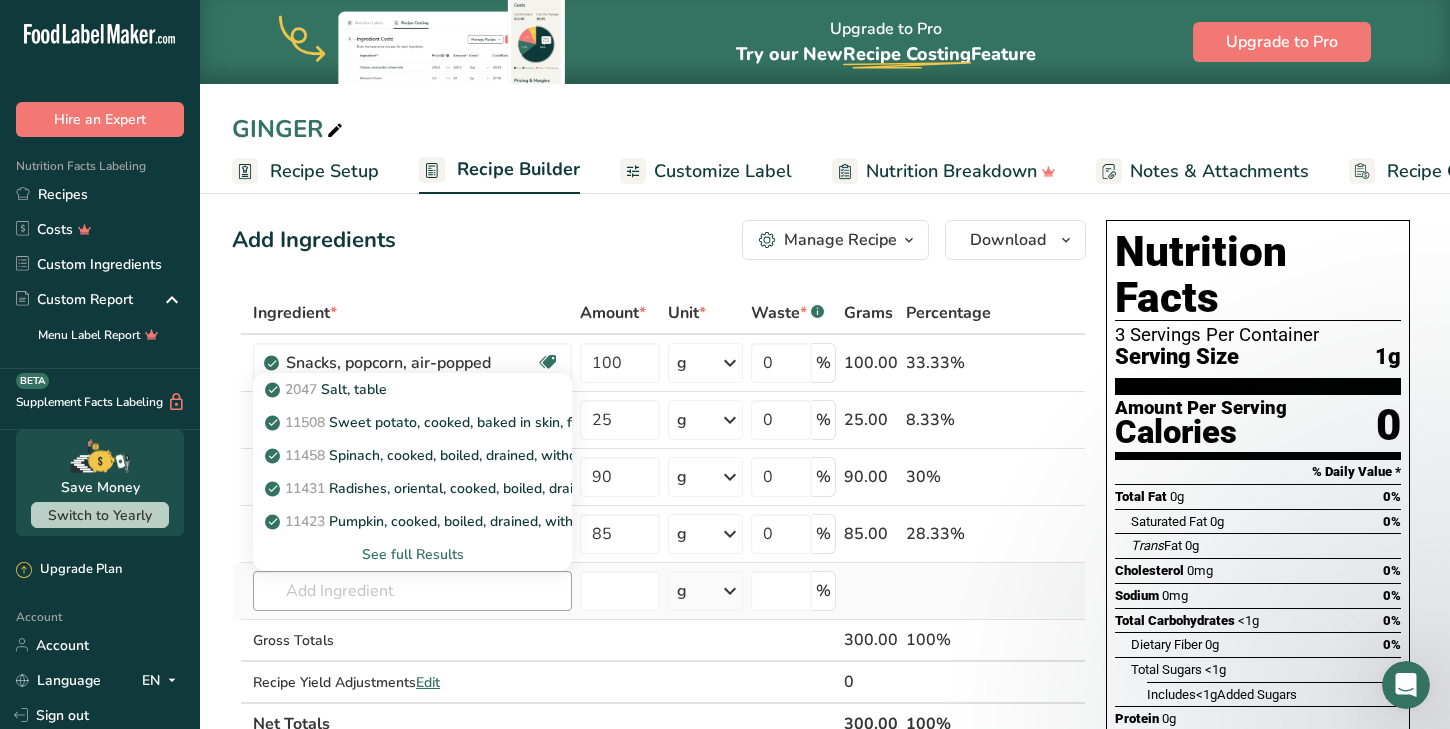 drag, startPoint x: 475, startPoint y: 389, endPoint x: 359, endPoint y: 590, distance: 232.0711 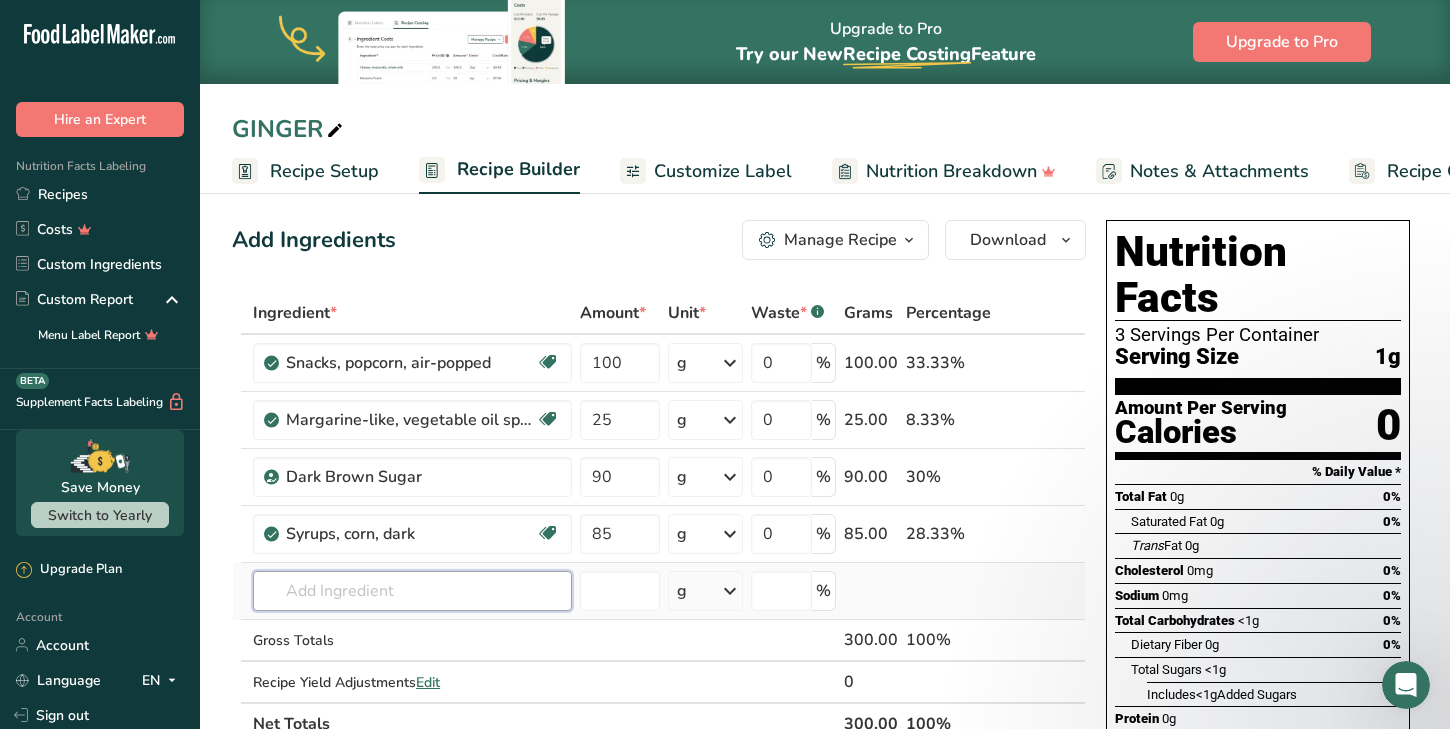 click at bounding box center (412, 591) 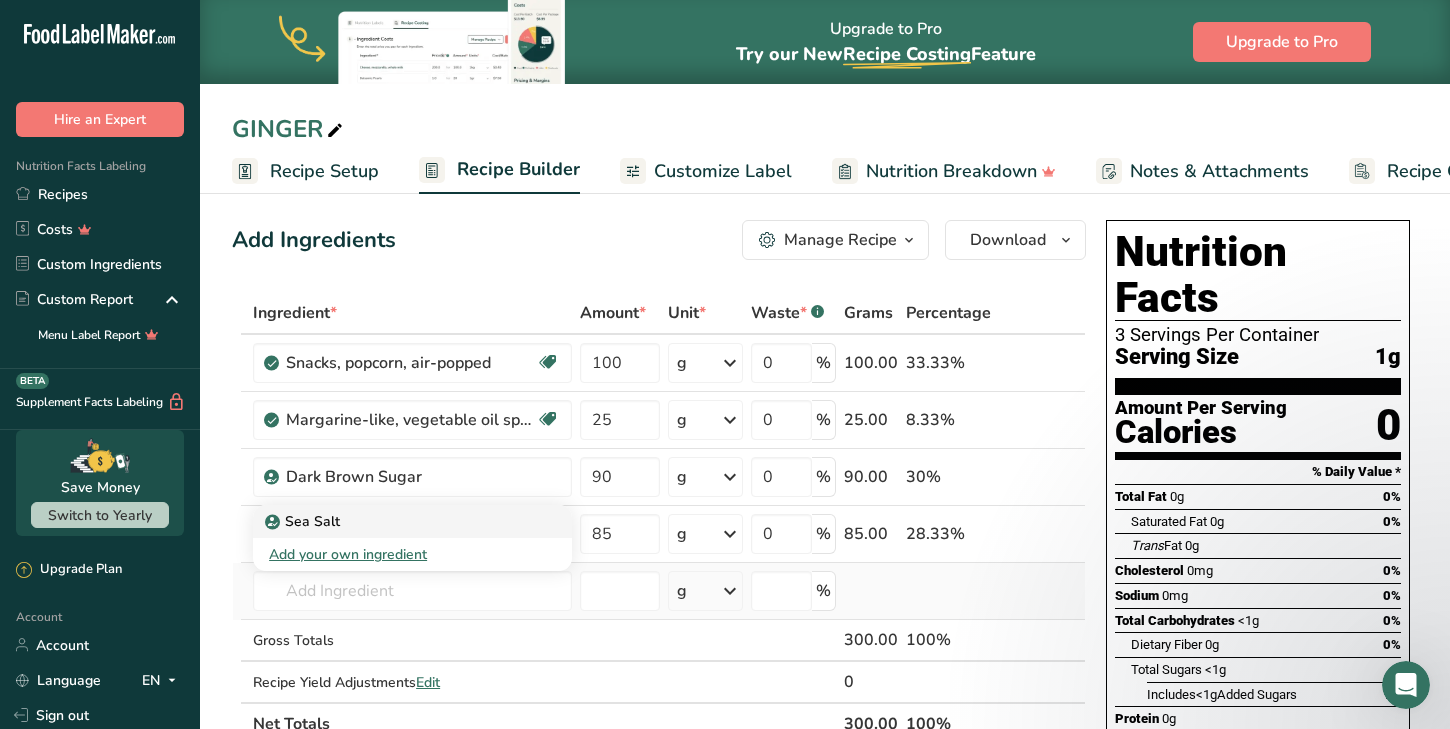 click on "Sea Salt" at bounding box center (396, 521) 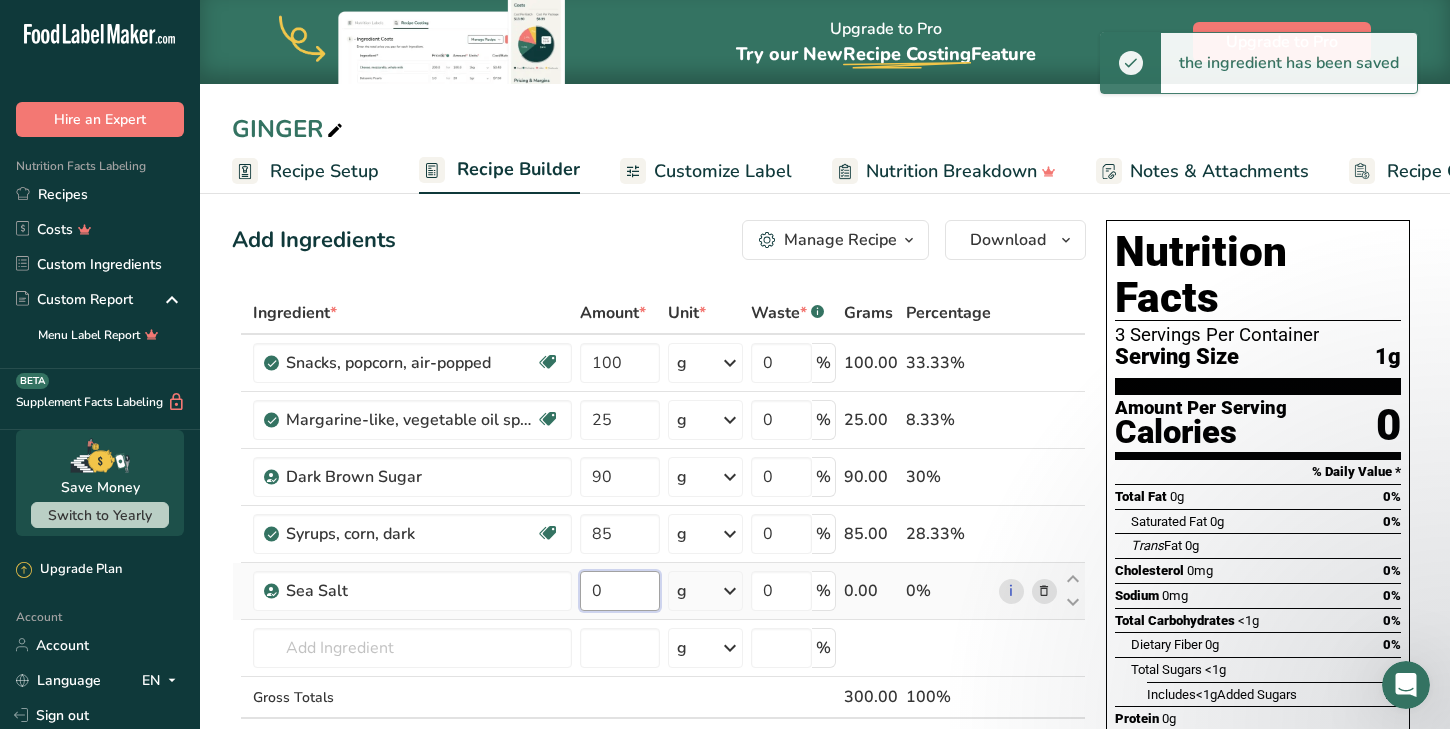 drag, startPoint x: 632, startPoint y: 596, endPoint x: 584, endPoint y: 588, distance: 48.6621 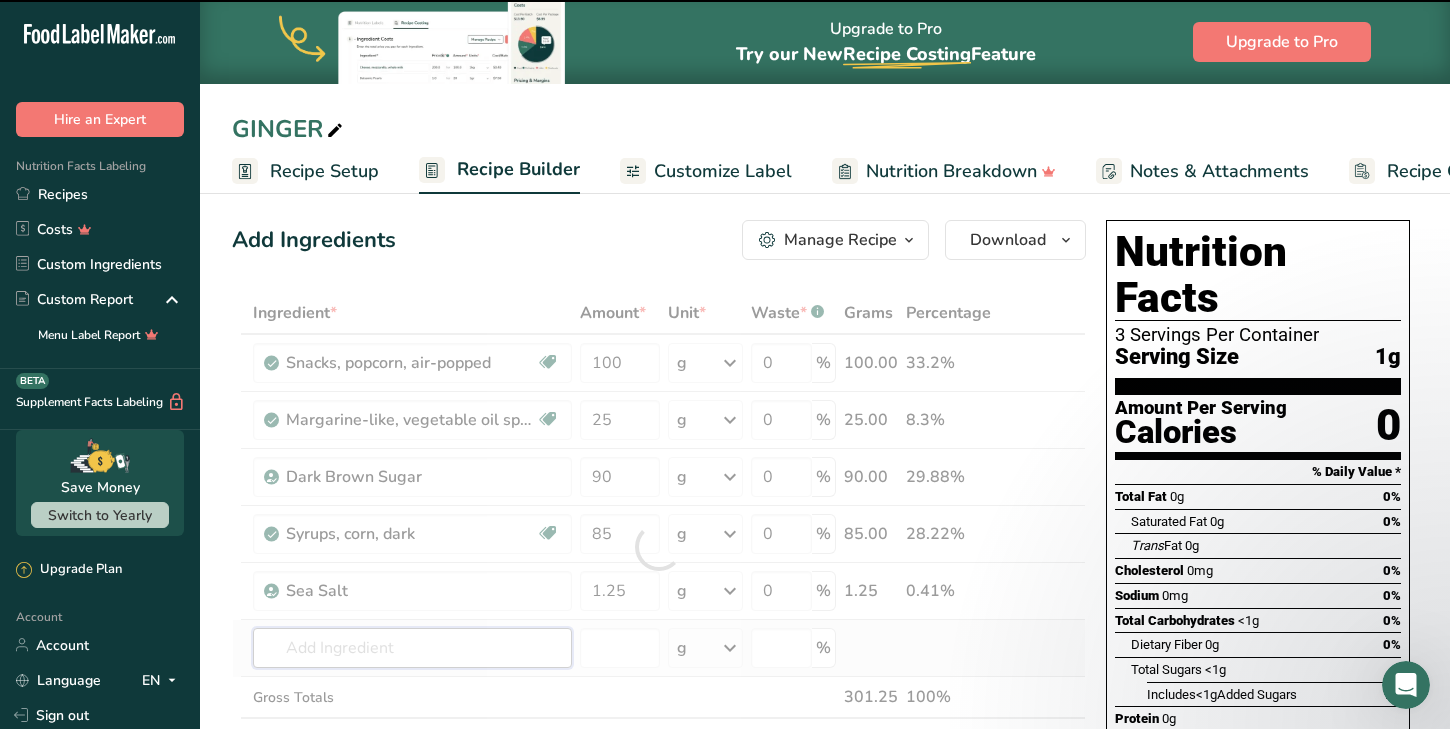 click on "Ingredient *
Amount *
Unit *
Waste *   .a-a{fill:#347362;}.b-a{fill:#fff;}          Grams
Percentage
Snacks, popcorn, air-popped
Dairy free
Gluten free
Vegan
Vegetarian
Soy free
100
g
Portions
1 cup
1 oz
Weight Units
g
kg
mg
See more
Volume Units
l
Volume units require a density conversion. If you know your ingredient's density enter it below. Otherwise, click on "RIA" our AI Regulatory bot - she will be able to help you
lb/ft3
g/cm3
Confirm
mL
lb/ft3" at bounding box center [659, 547] 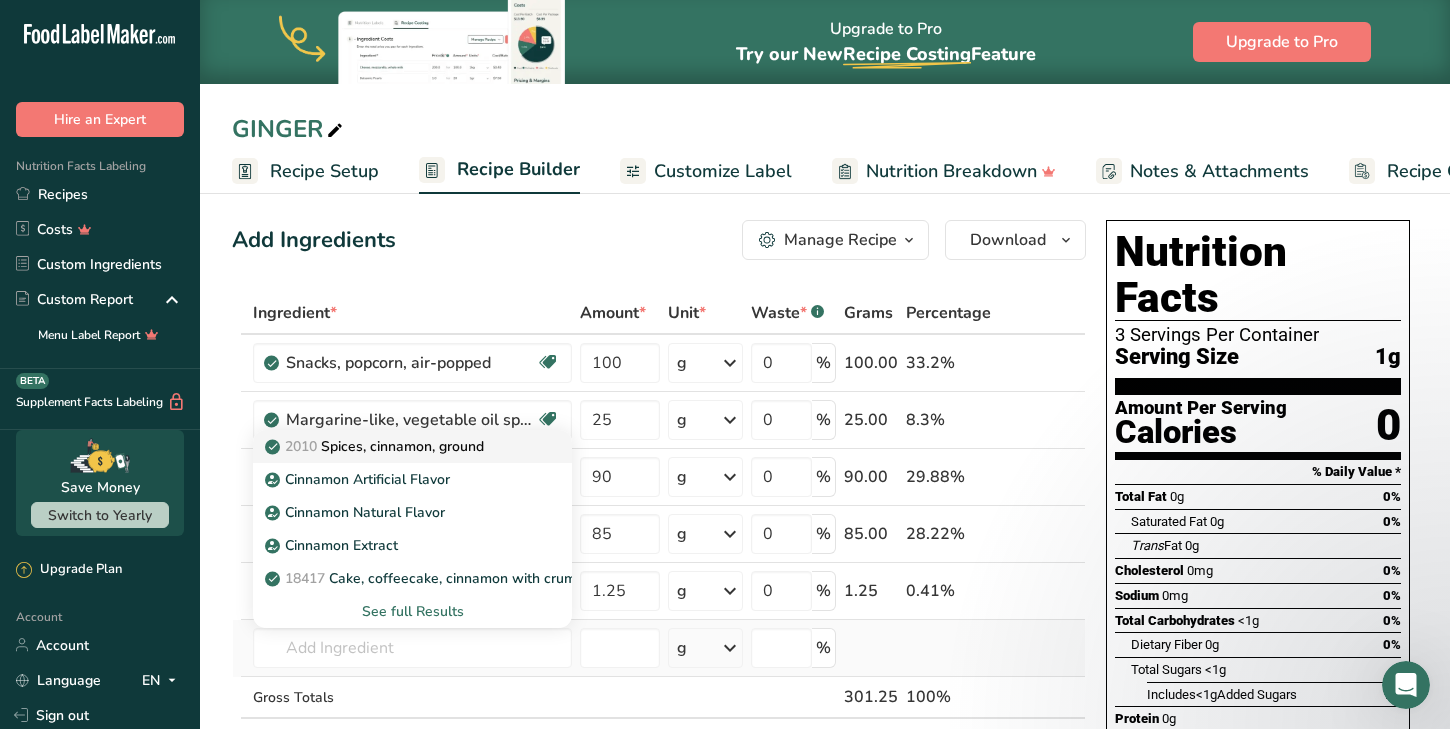 click on "2010
Spices, cinnamon, ground" at bounding box center (396, 446) 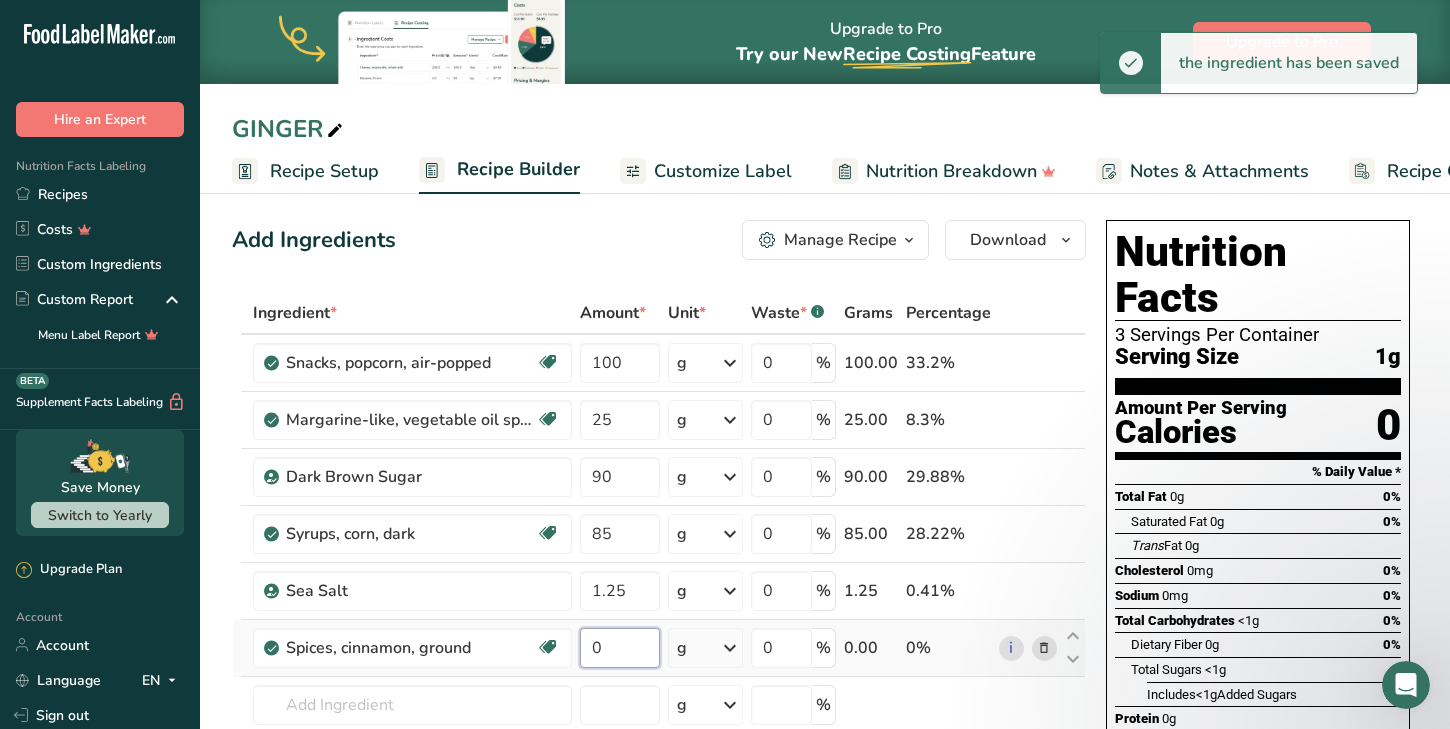 click on "0" at bounding box center (620, 648) 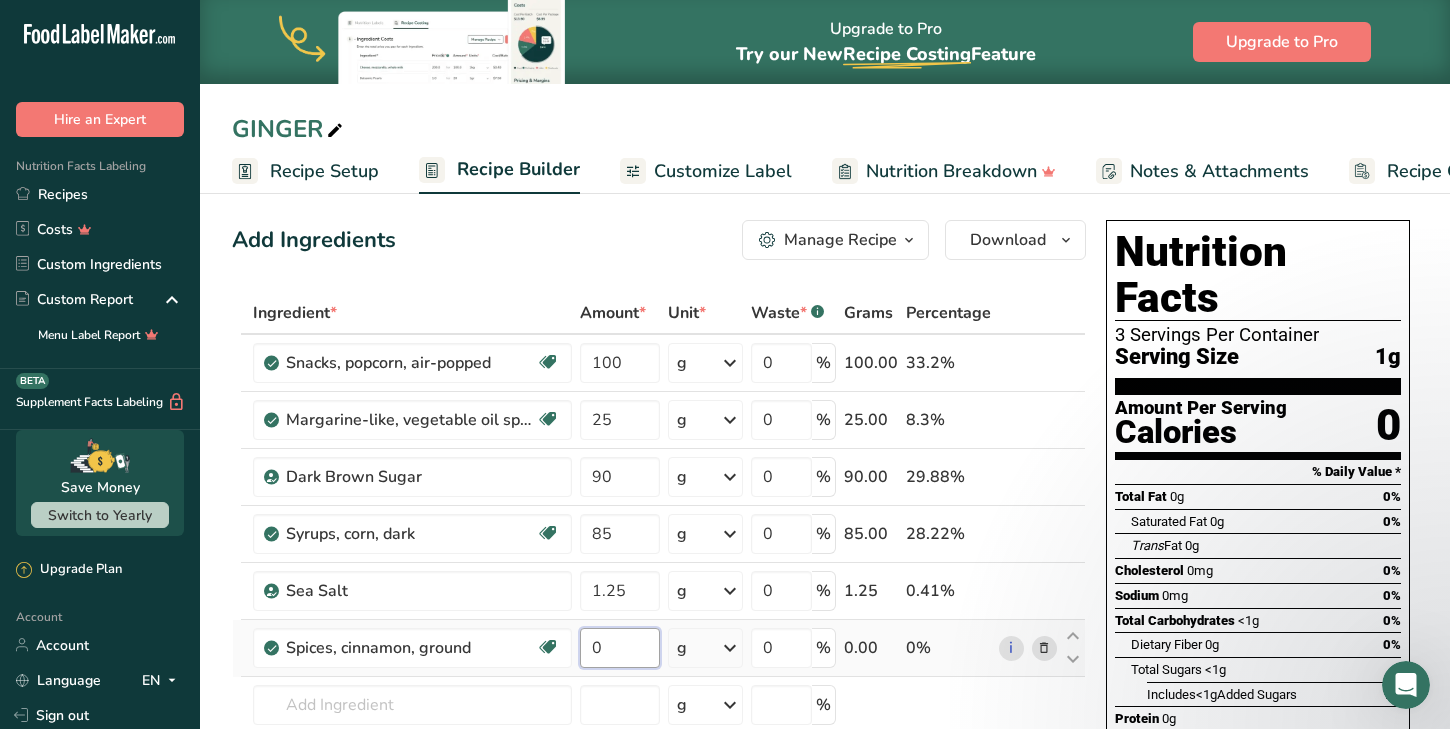 drag, startPoint x: 601, startPoint y: 642, endPoint x: 581, endPoint y: 643, distance: 20.024984 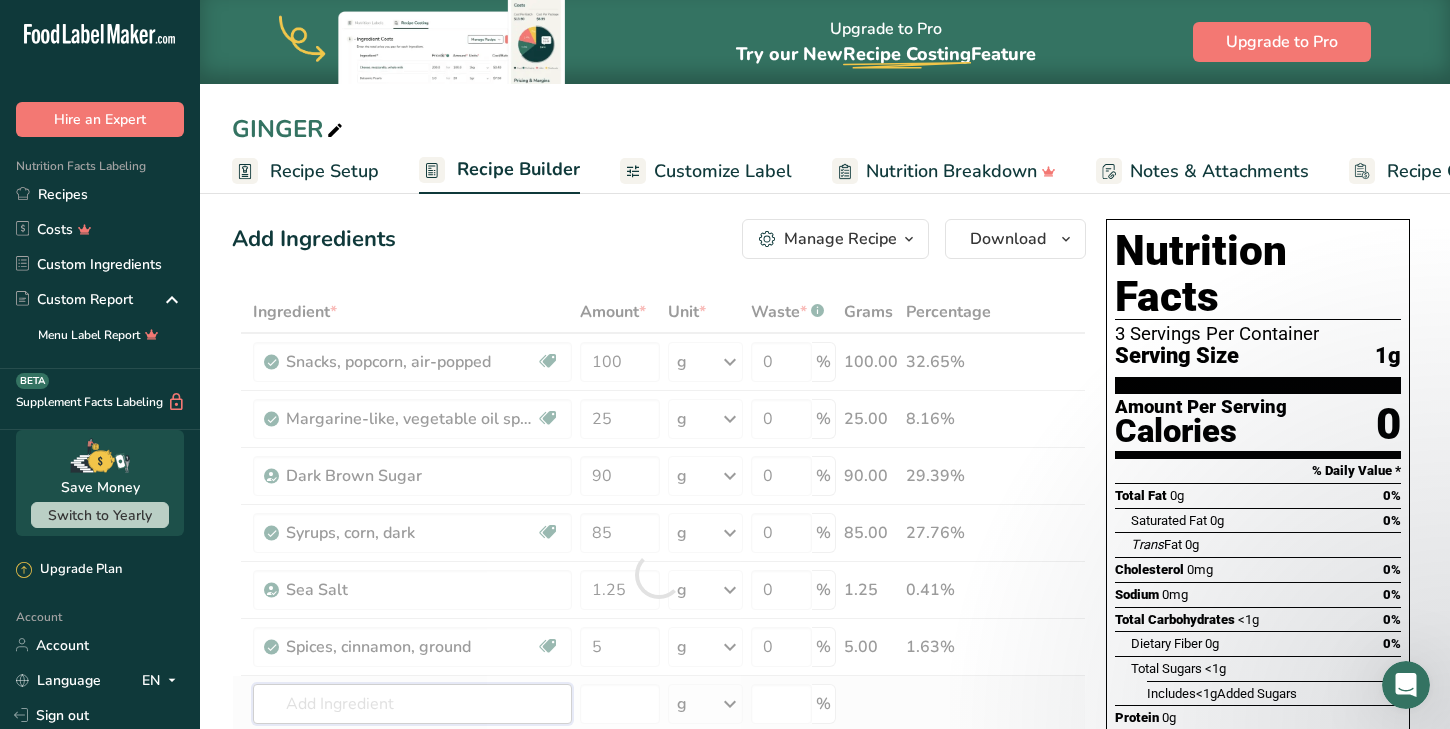 click on "Ingredient *
Amount *
Unit *
Waste *   .a-a{fill:#347362;}.b-a{fill:#fff;}          Grams
Percentage
Snacks, popcorn, air-popped
Dairy free
Gluten free
Vegan
Vegetarian
Soy free
100
g
Portions
1 cup
1 oz
Weight Units
g
kg
mg
See more
Volume Units
l
Volume units require a density conversion. If you know your ingredient's density enter it below. Otherwise, click on "RIA" our AI Regulatory bot - she will be able to help you
lb/ft3
g/cm3
Confirm
mL
lb/ft3" at bounding box center (659, 574) 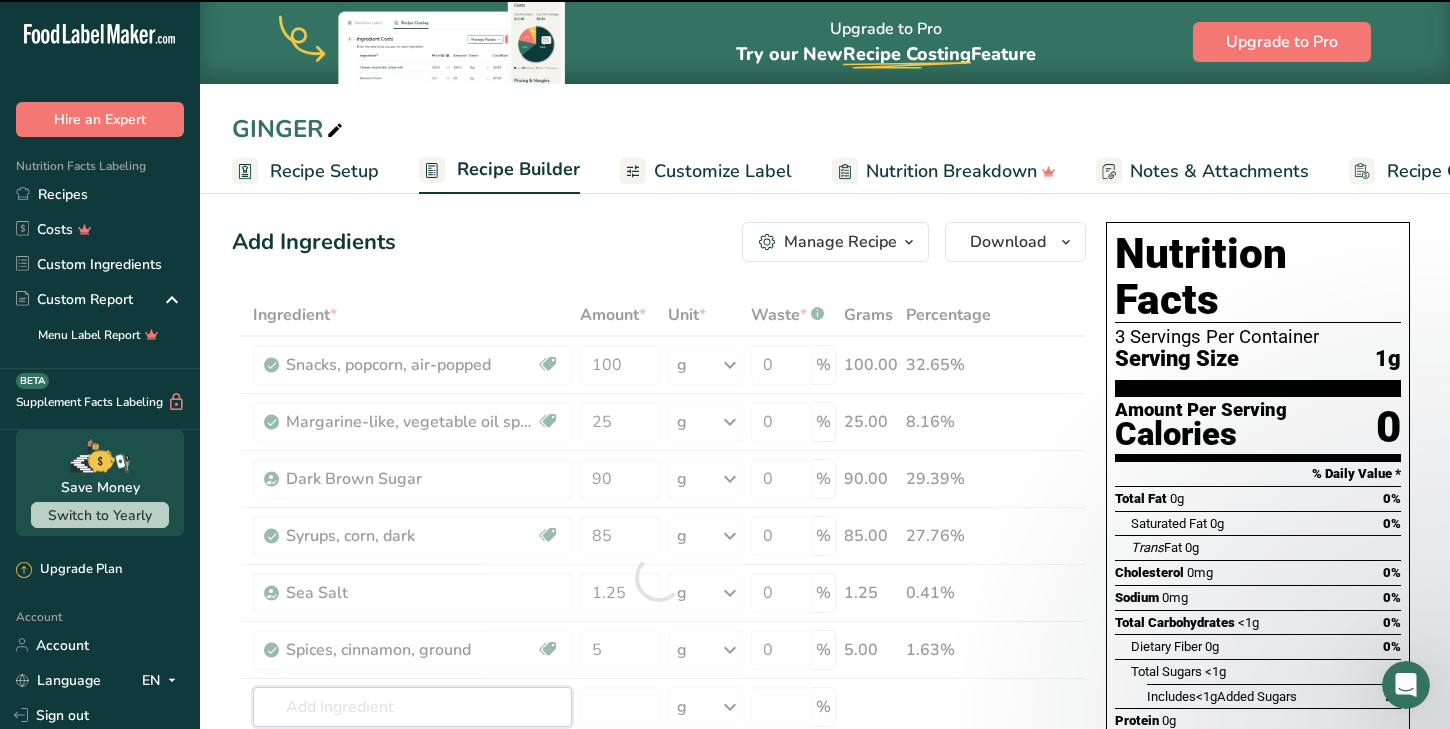 scroll, scrollTop: 7, scrollLeft: 0, axis: vertical 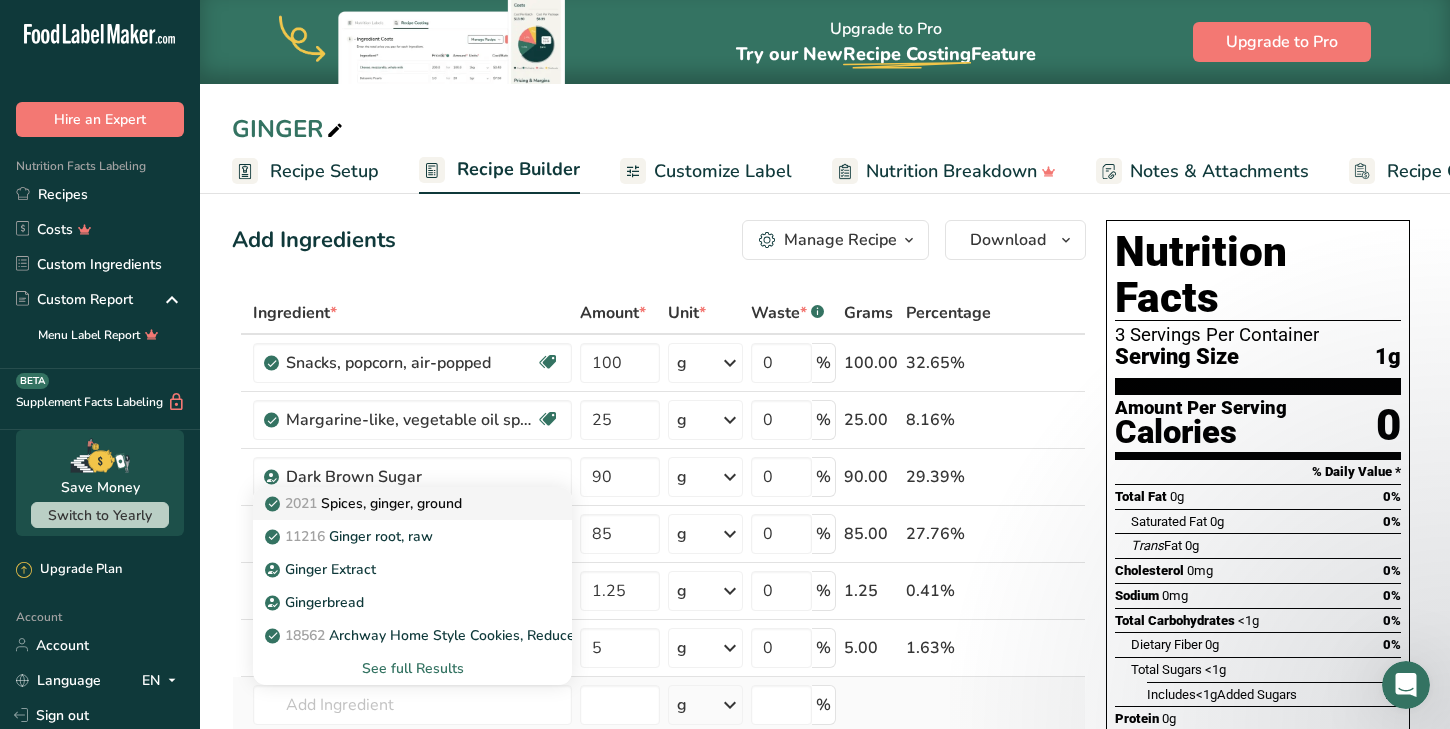 click on "2021
Spices, ginger, ground" at bounding box center (412, 503) 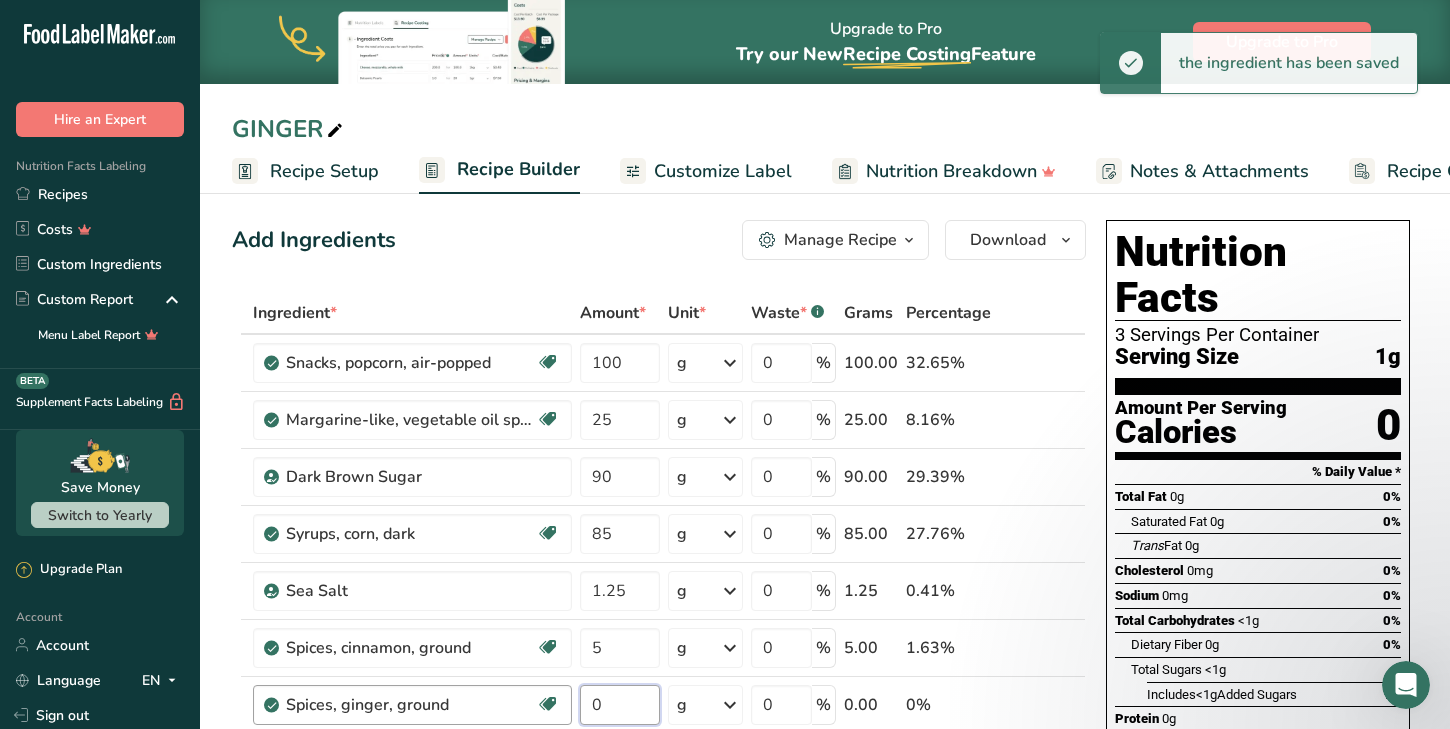 drag, startPoint x: 612, startPoint y: 701, endPoint x: 567, endPoint y: 700, distance: 45.01111 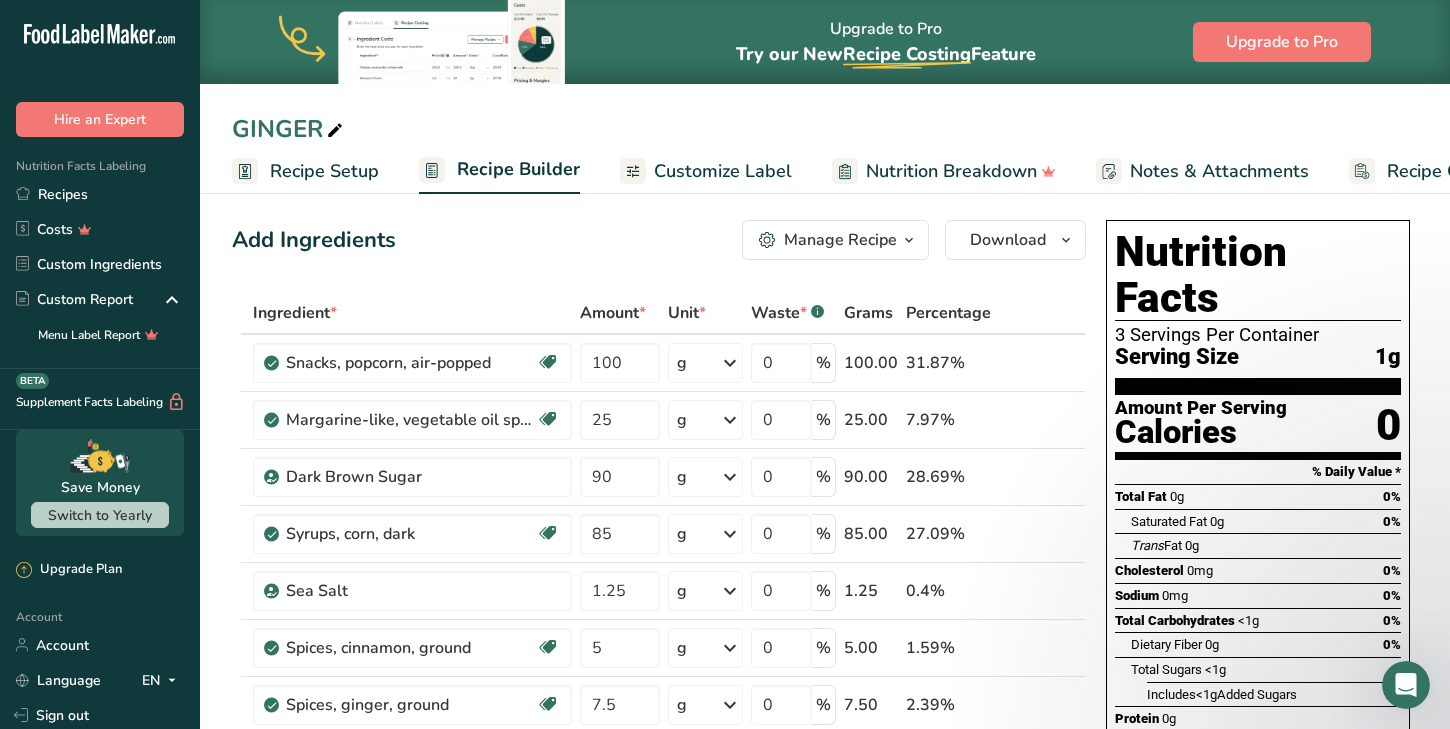click on "Add Ingredients
Manage Recipe         Delete Recipe           Duplicate Recipe             Scale Recipe             Save as Sub-Recipe   .a-a{fill:#347362;}.b-a{fill:#fff;}                               Nutrition Breakdown                   Recipe Card
NEW
Amino Acids Pattern Report             Activity History
Download
Choose your preferred label style
Standard FDA label
Standard FDA label
The most common format for nutrition facts labels in compliance with the FDA's typeface, style and requirements
Tabular FDA label
A label format compliant with the FDA regulations presented in a tabular (horizontal) display.
Linear FDA label
A simple linear display for small sized packages.
Simplified FDA label" at bounding box center (665, 882) 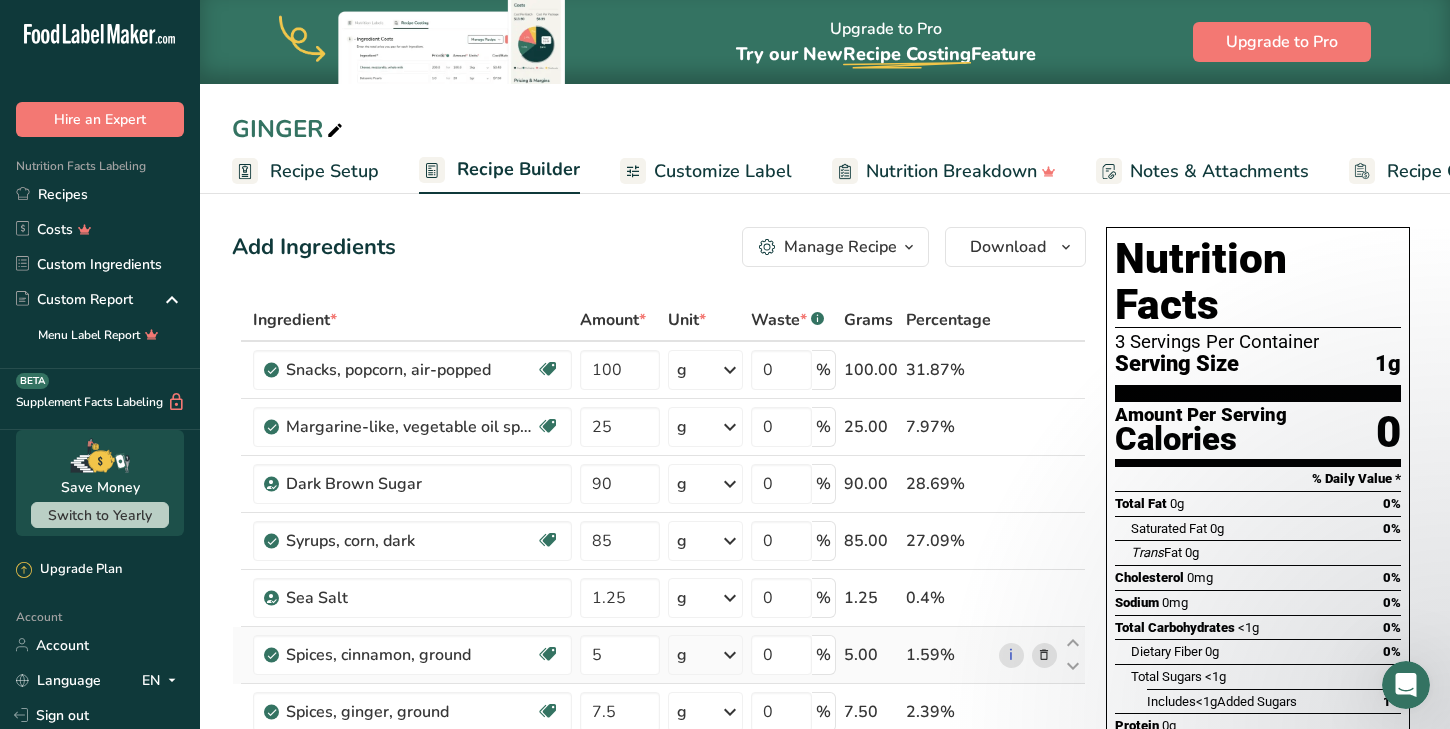 scroll, scrollTop: 0, scrollLeft: 0, axis: both 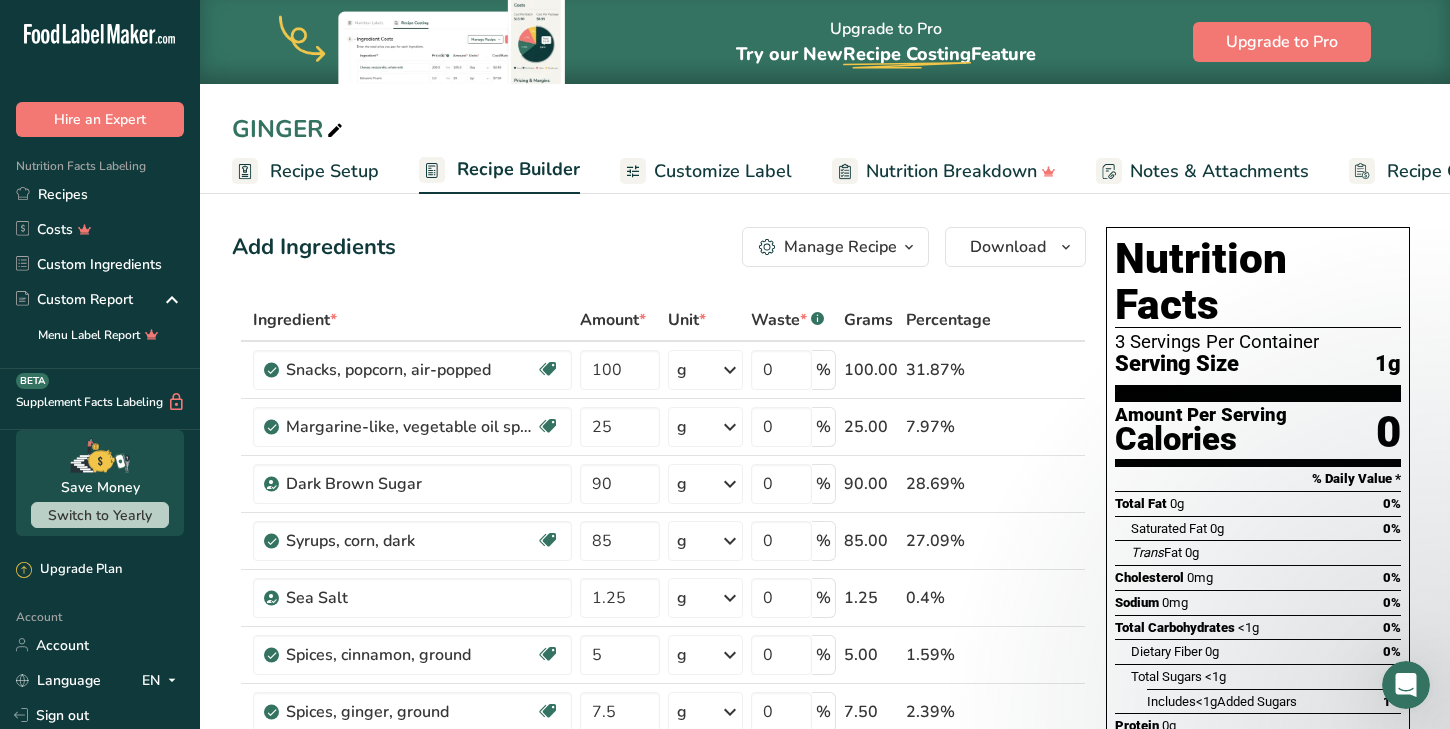 click on "Customize Label" at bounding box center (723, 171) 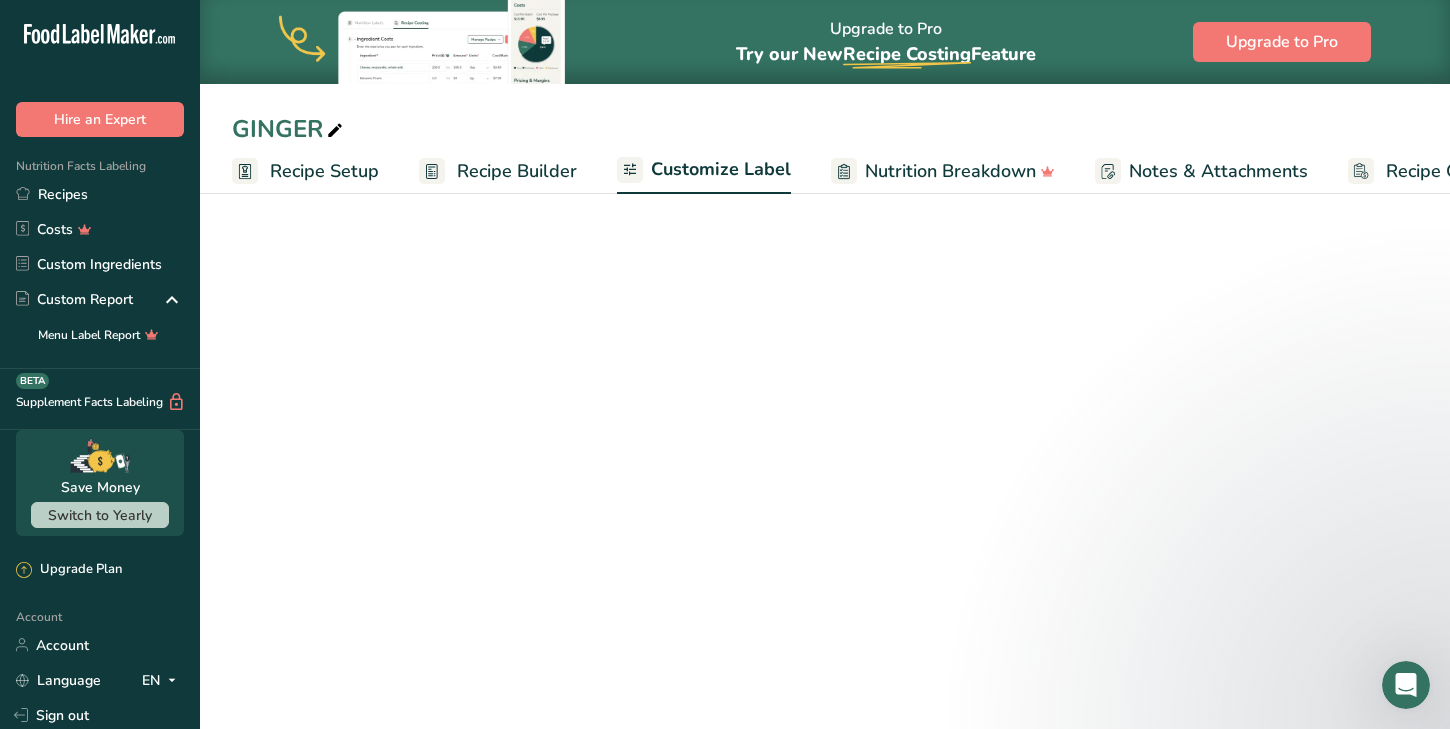 scroll, scrollTop: 0, scrollLeft: 109, axis: horizontal 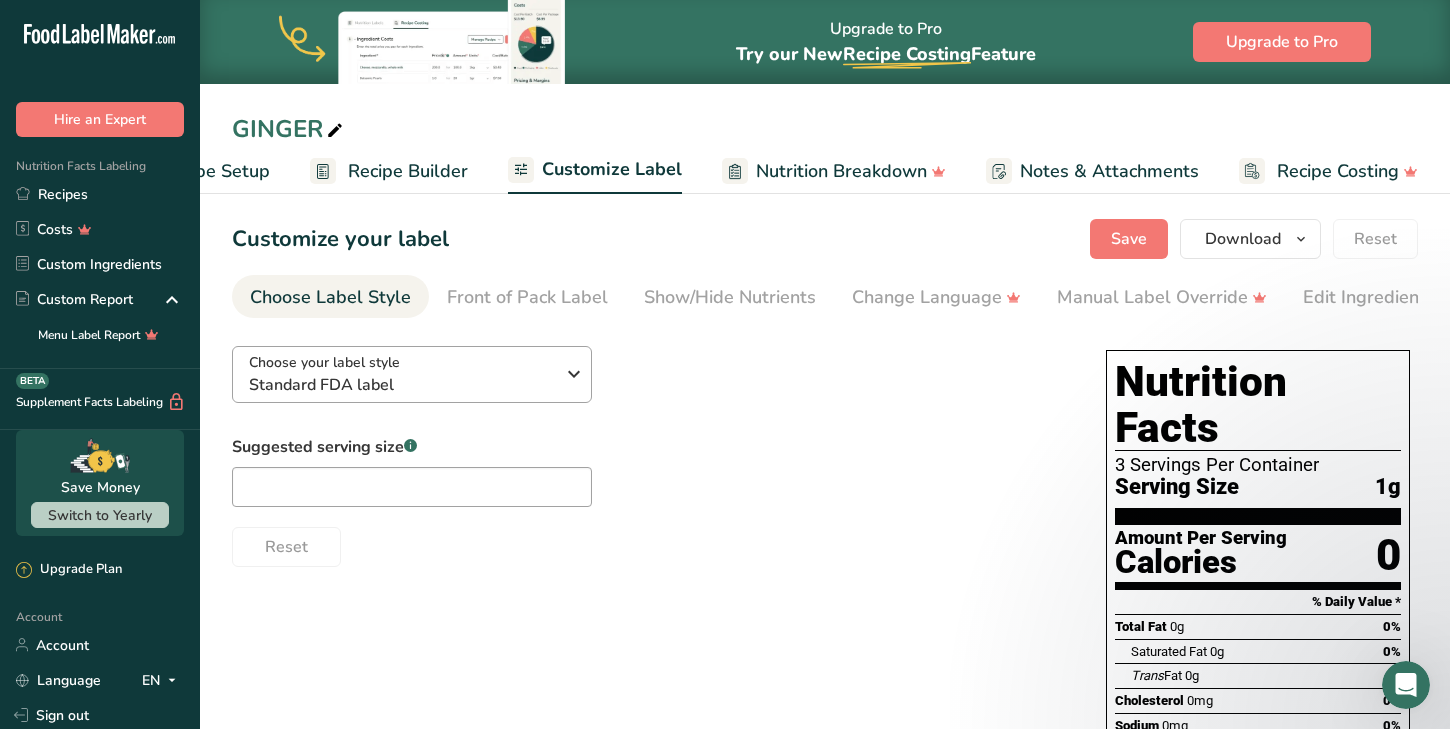click on "Standard FDA label" at bounding box center [401, 385] 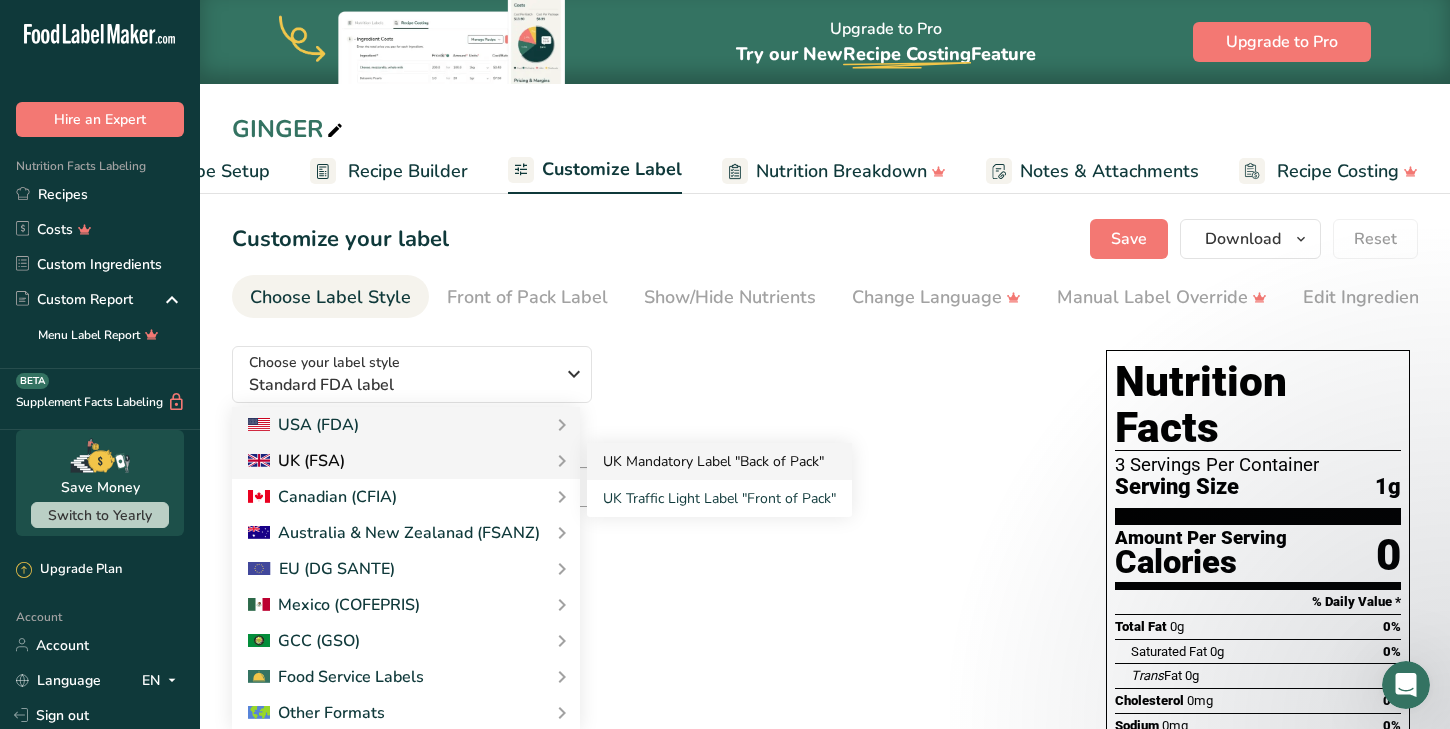 click on "UK Mandatory Label "Back of Pack"" at bounding box center (719, 461) 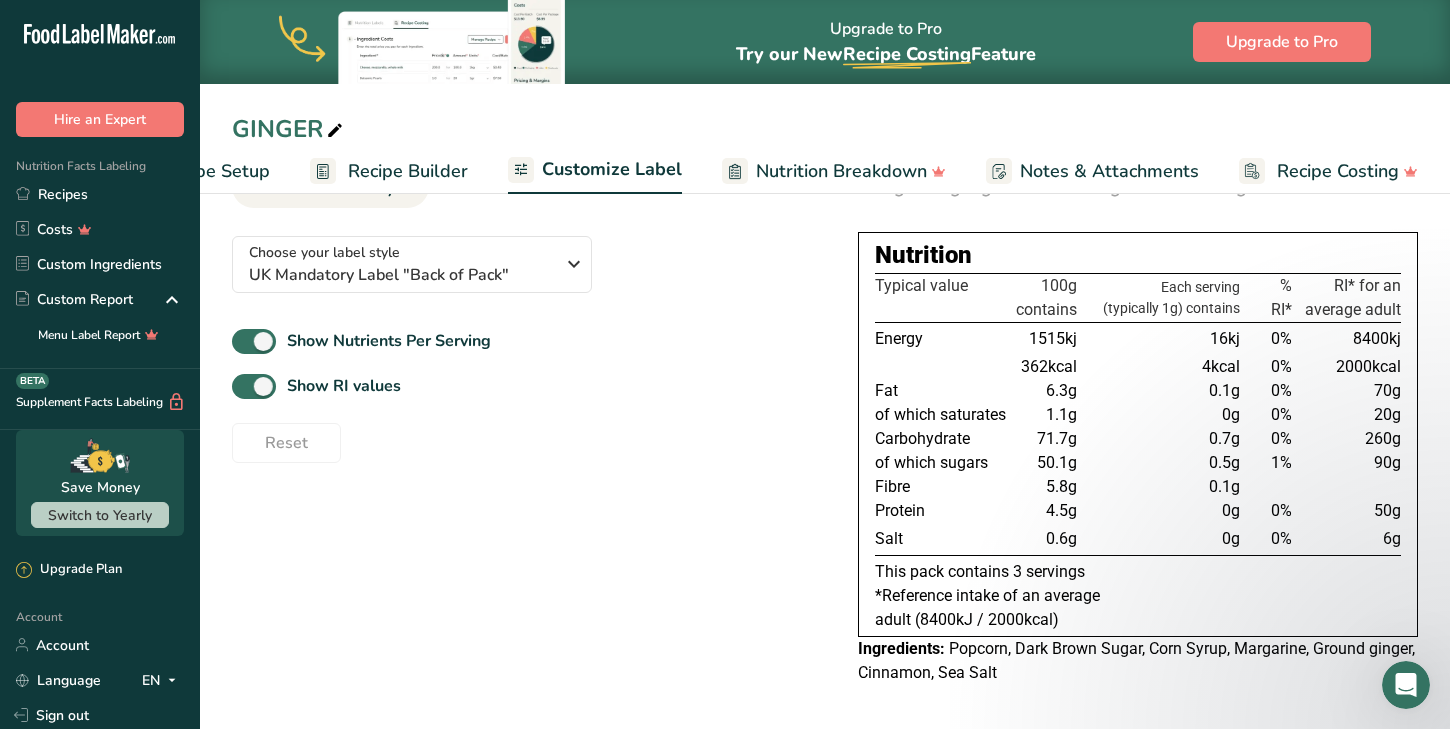 scroll, scrollTop: 115, scrollLeft: 0, axis: vertical 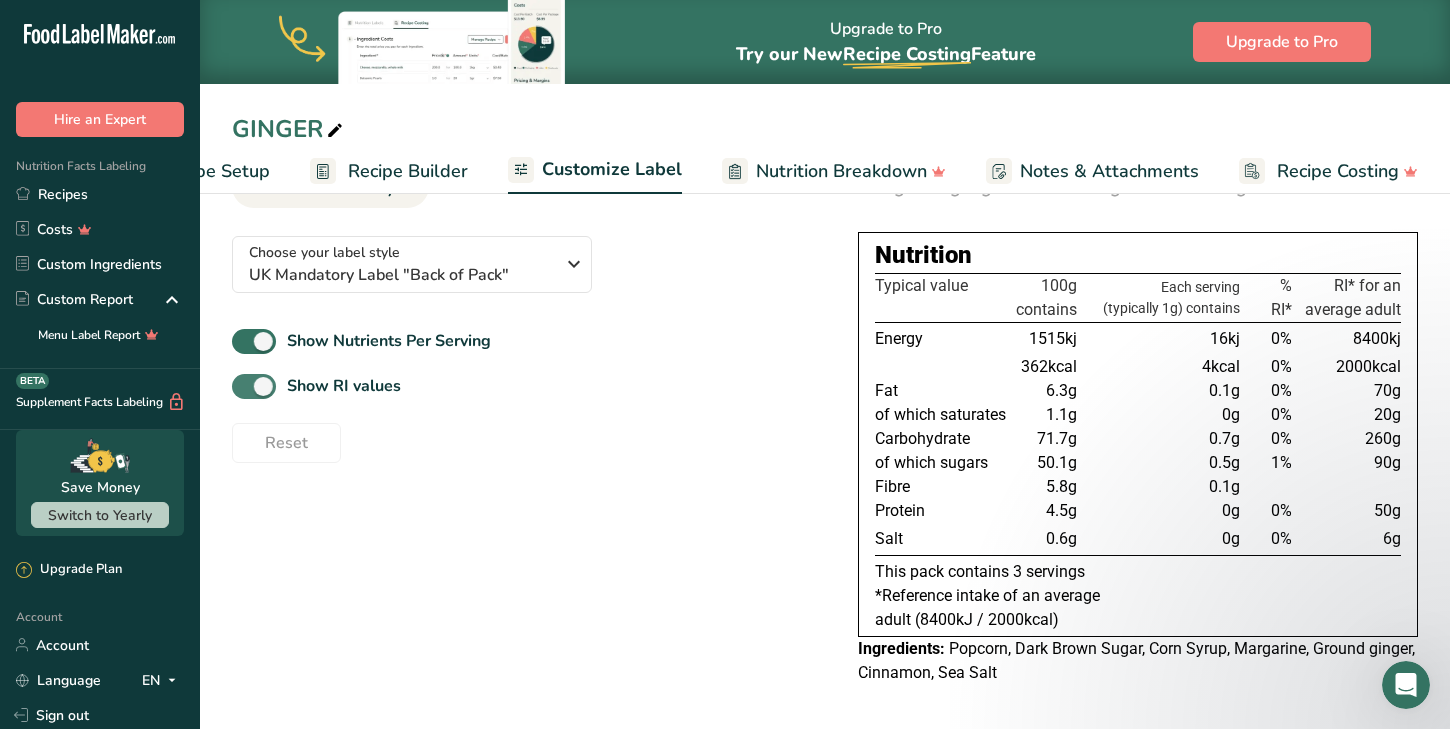 click at bounding box center (254, 386) 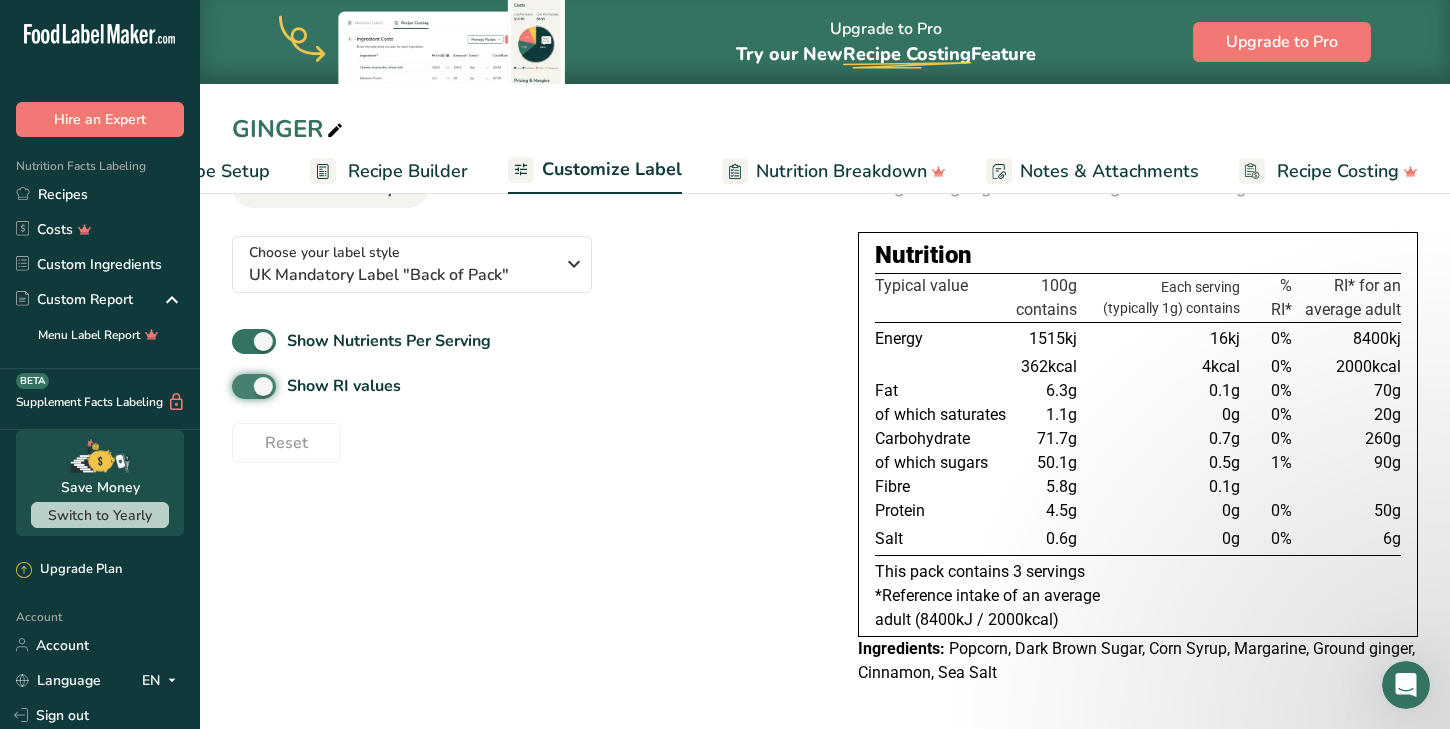 click on "Show RI values" at bounding box center (238, 386) 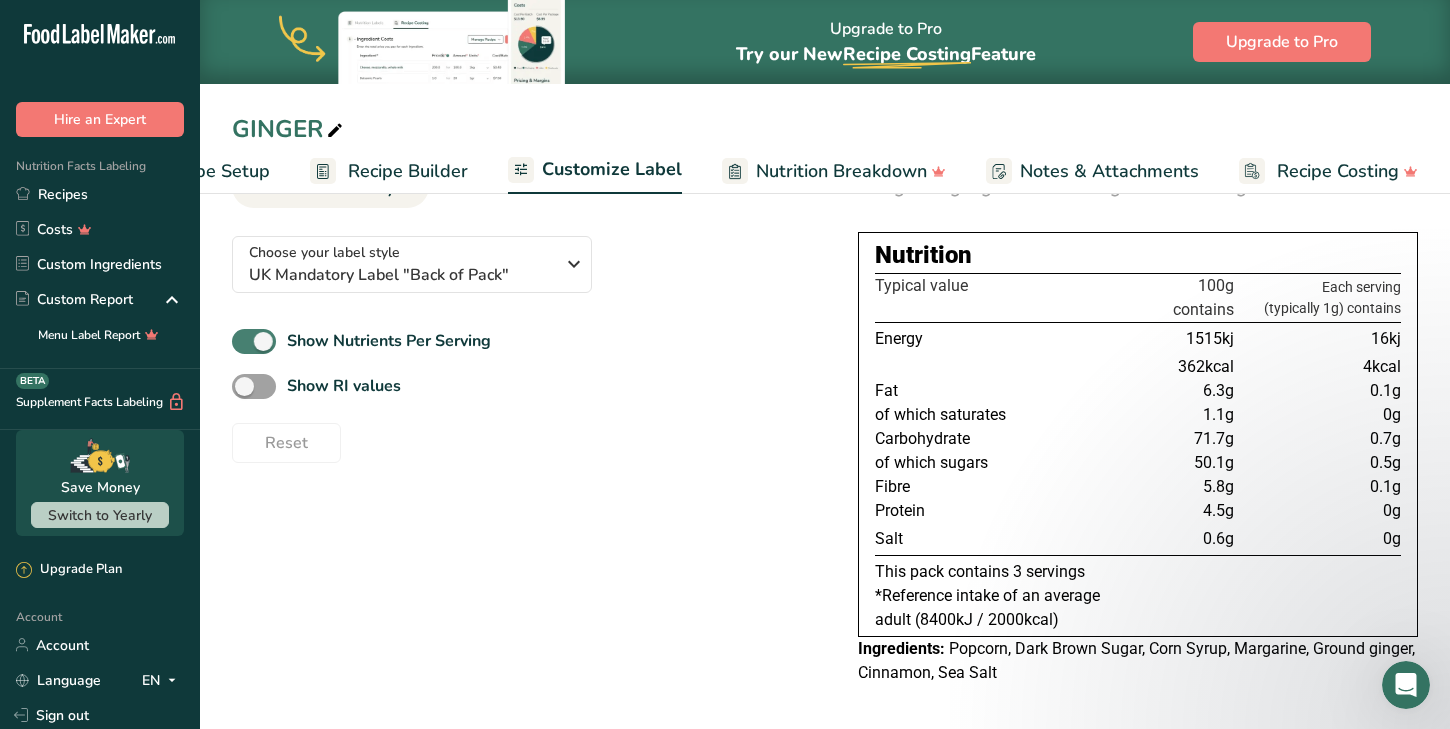 click at bounding box center [254, 341] 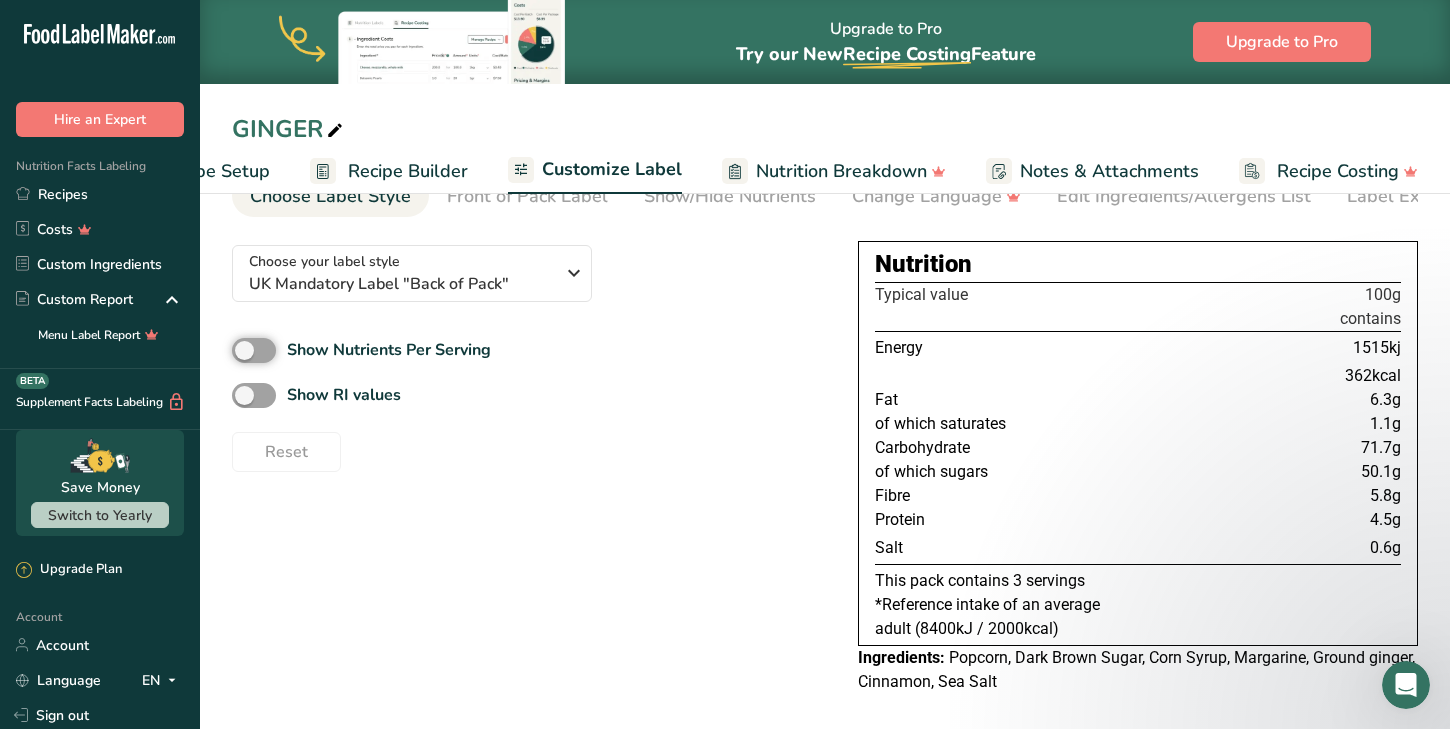 scroll, scrollTop: 99, scrollLeft: 0, axis: vertical 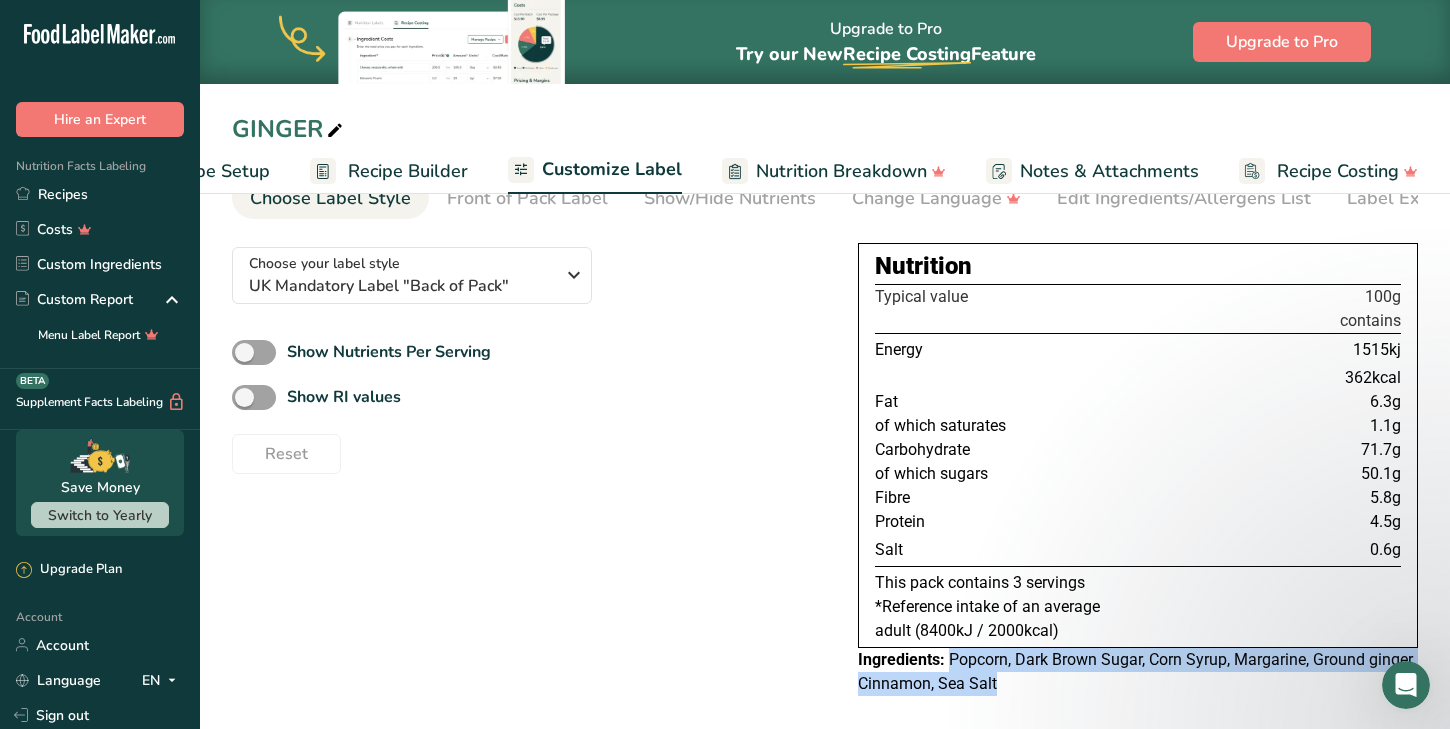 drag, startPoint x: 949, startPoint y: 664, endPoint x: 1168, endPoint y: 691, distance: 220.65811 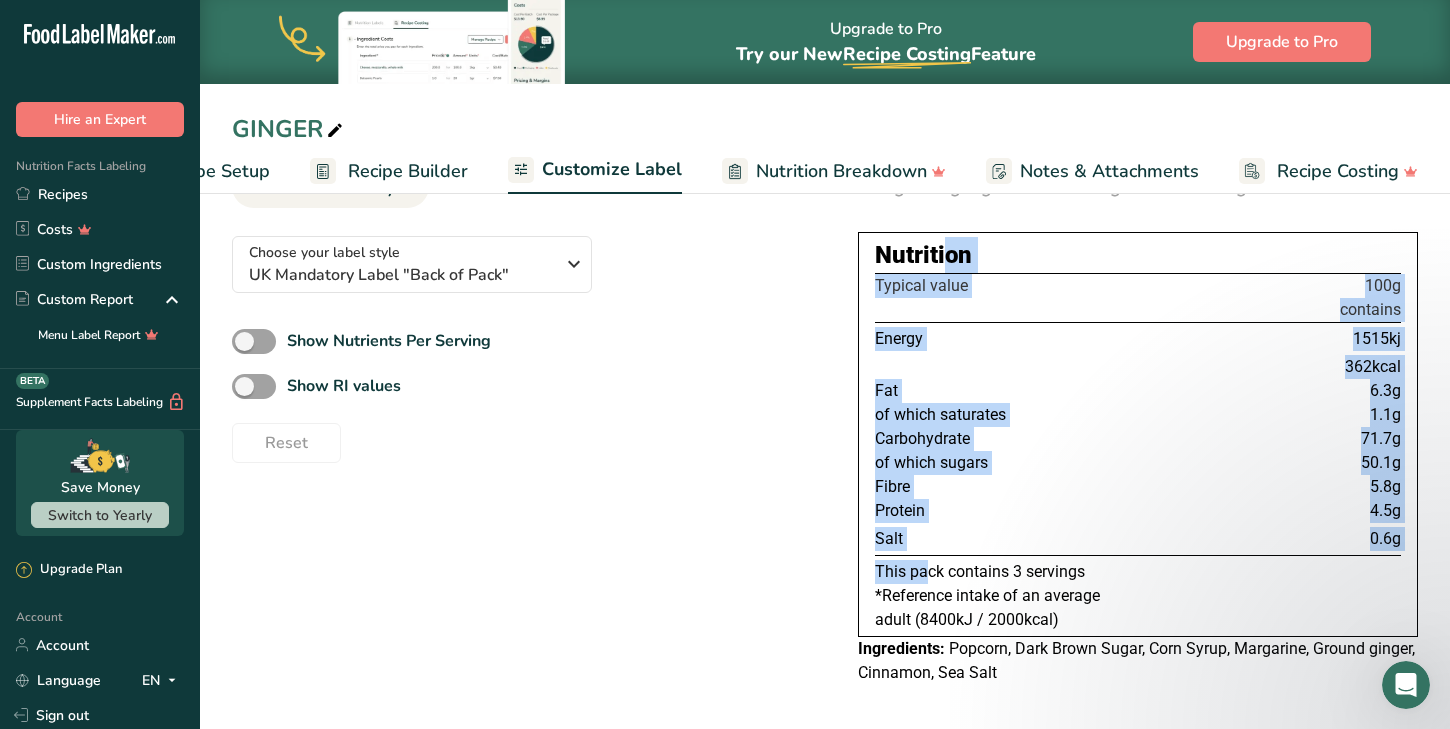 scroll, scrollTop: 115, scrollLeft: 0, axis: vertical 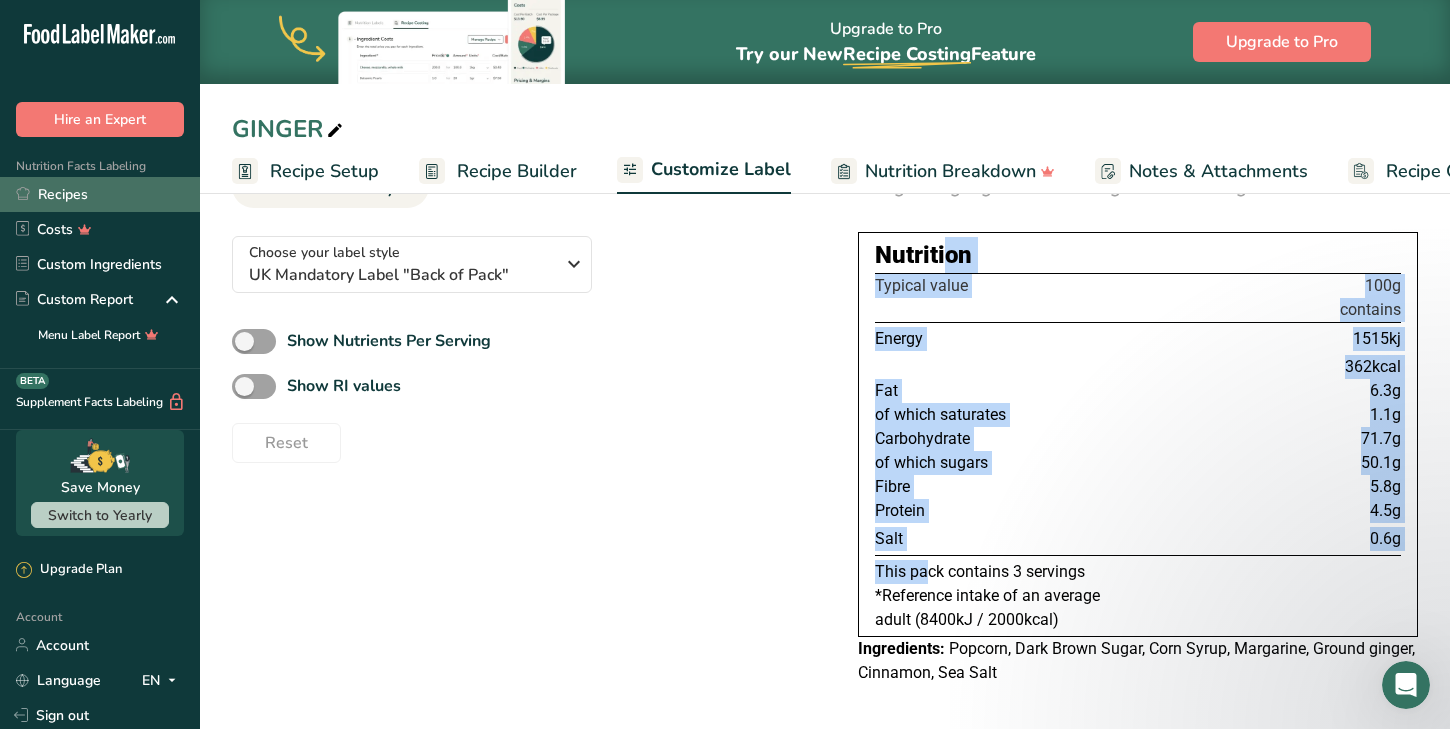 click on "Recipes" at bounding box center [100, 194] 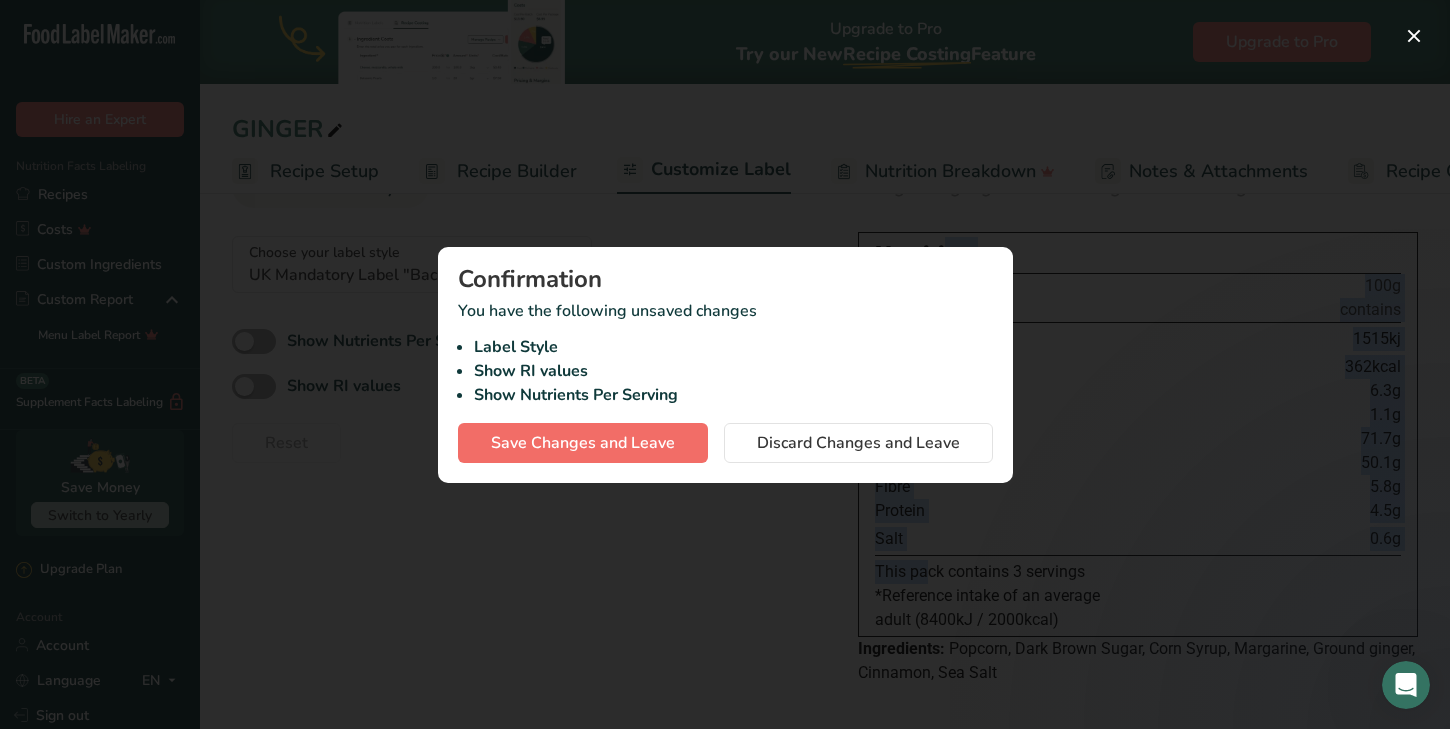 click on "Save Changes and Leave" at bounding box center [583, 443] 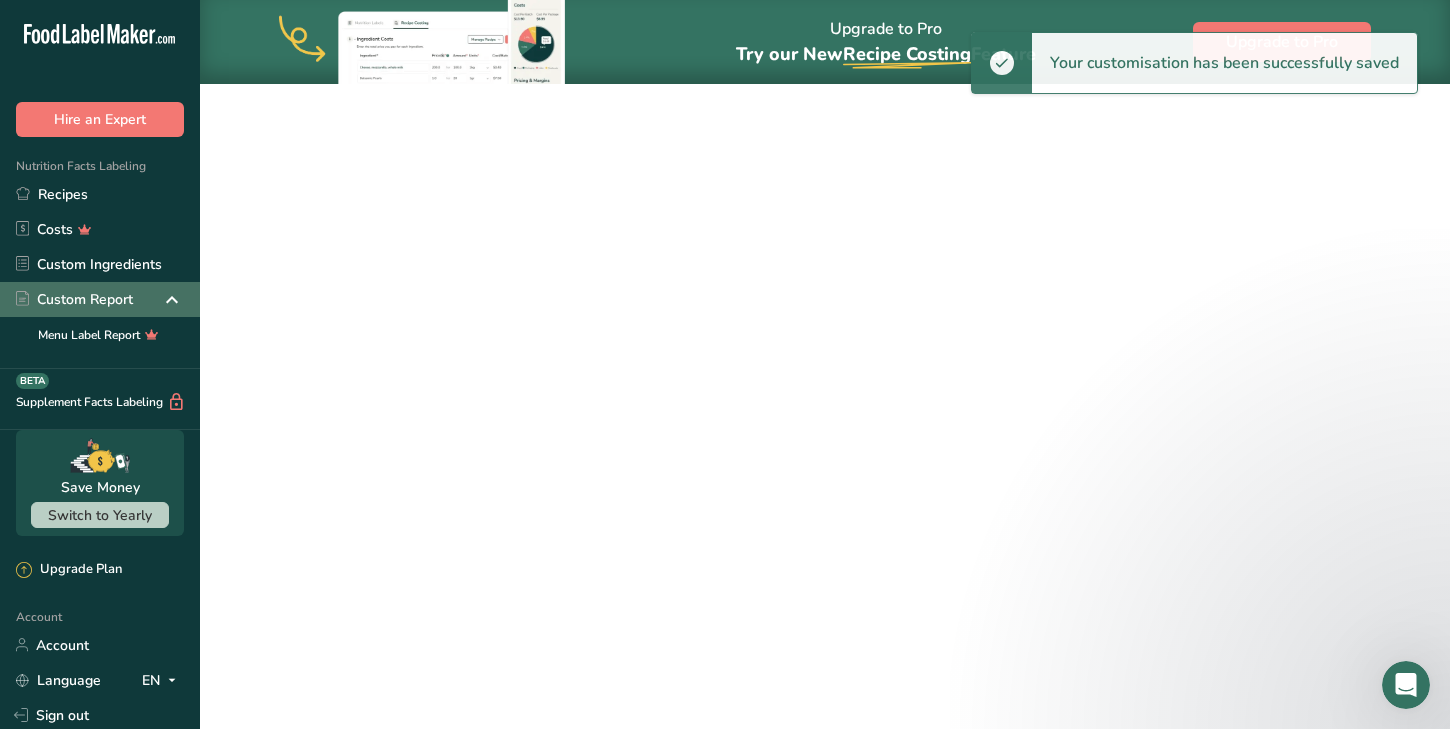 scroll, scrollTop: 0, scrollLeft: 0, axis: both 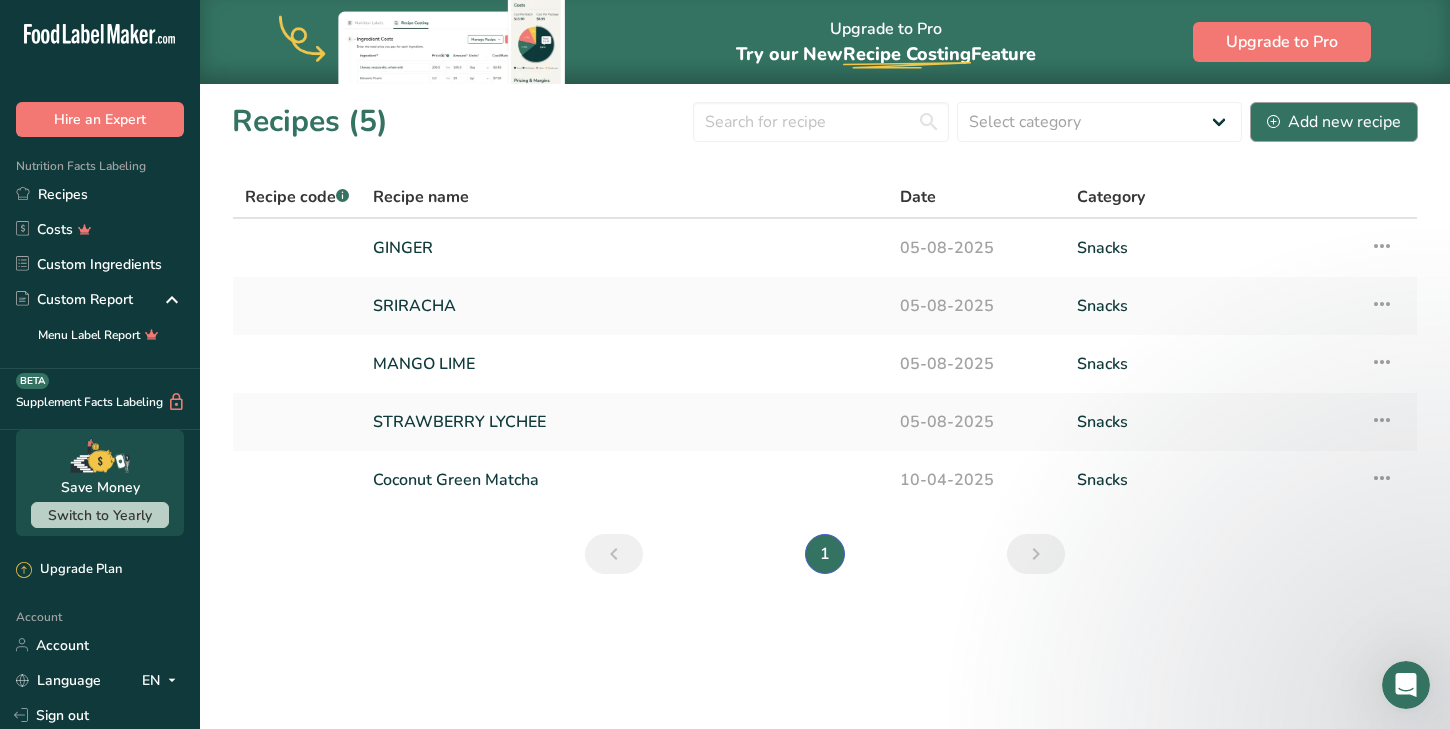 click on "Add new recipe" at bounding box center (1334, 122) 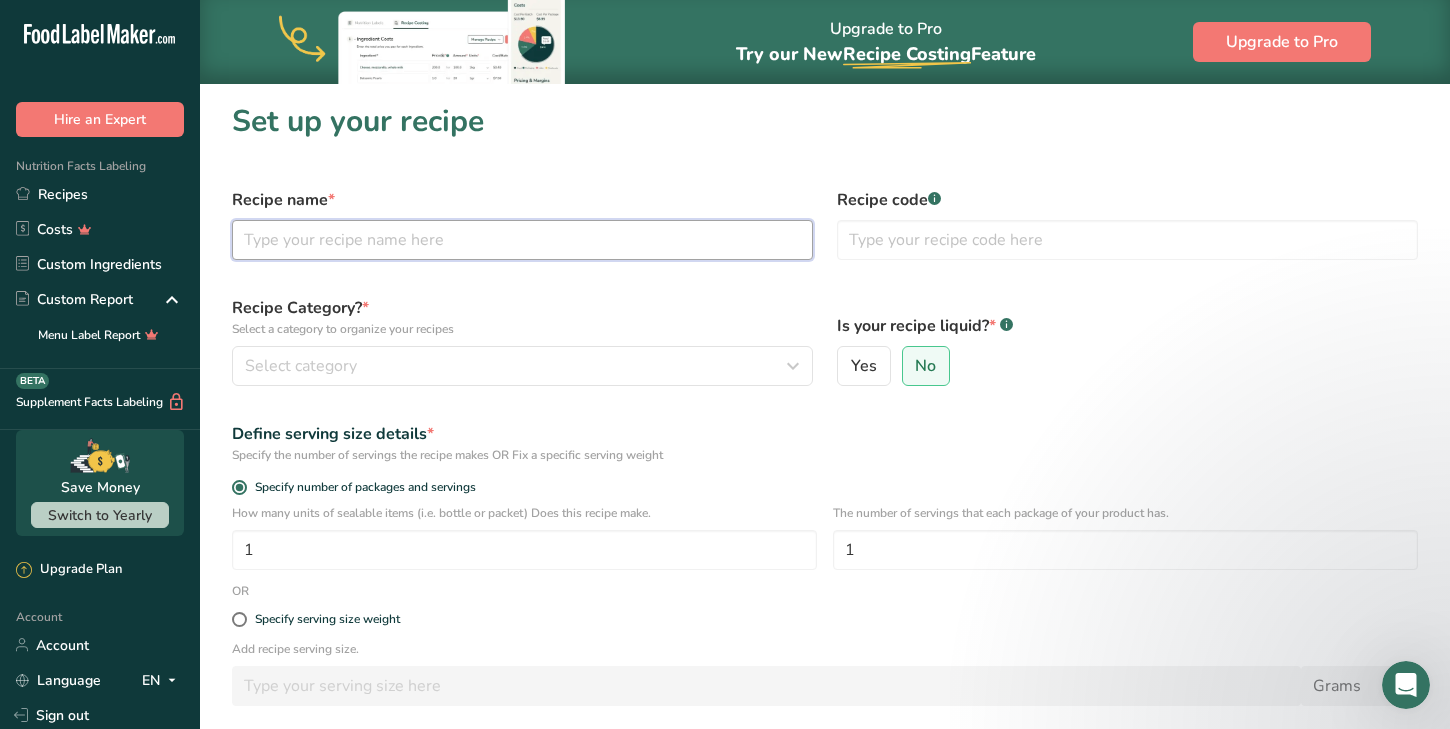 click at bounding box center [522, 240] 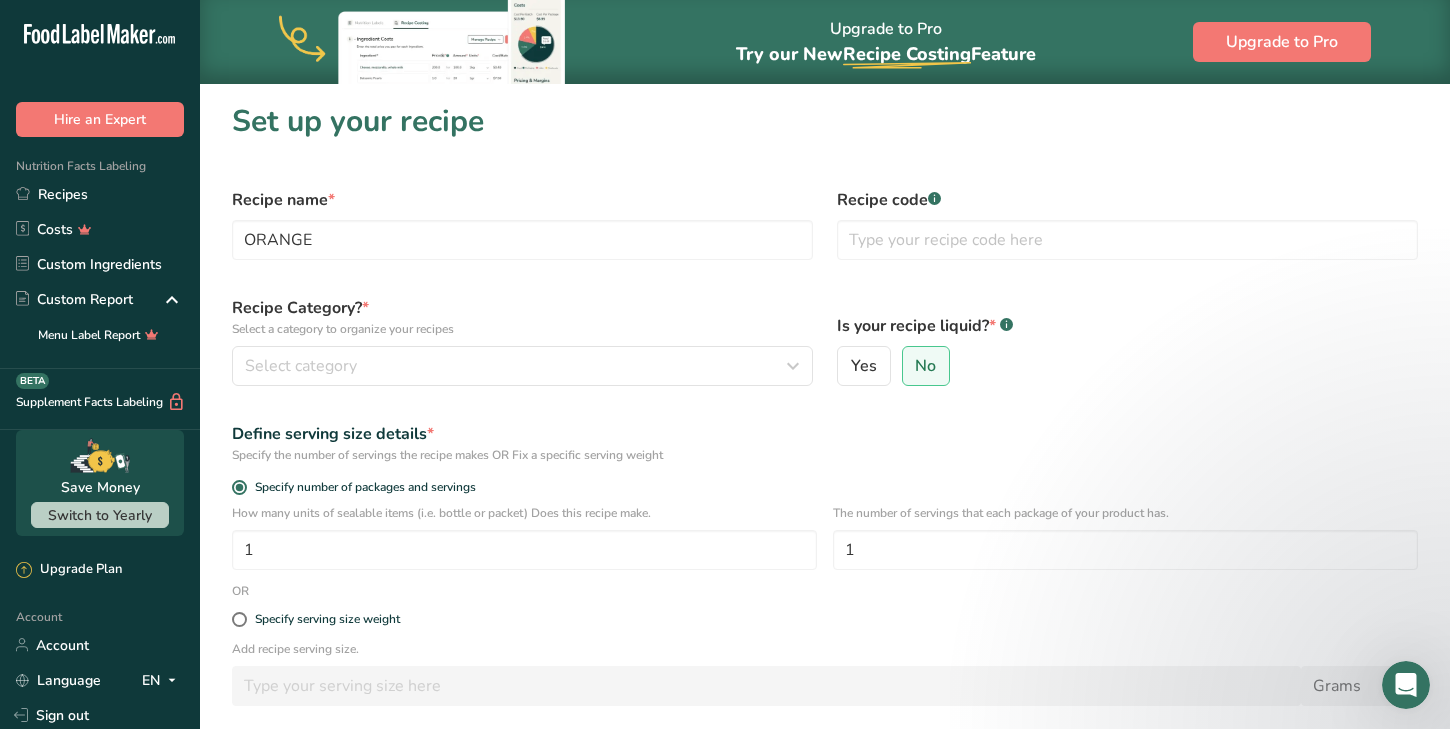 click on "Select a category to organize your recipes" at bounding box center [522, 329] 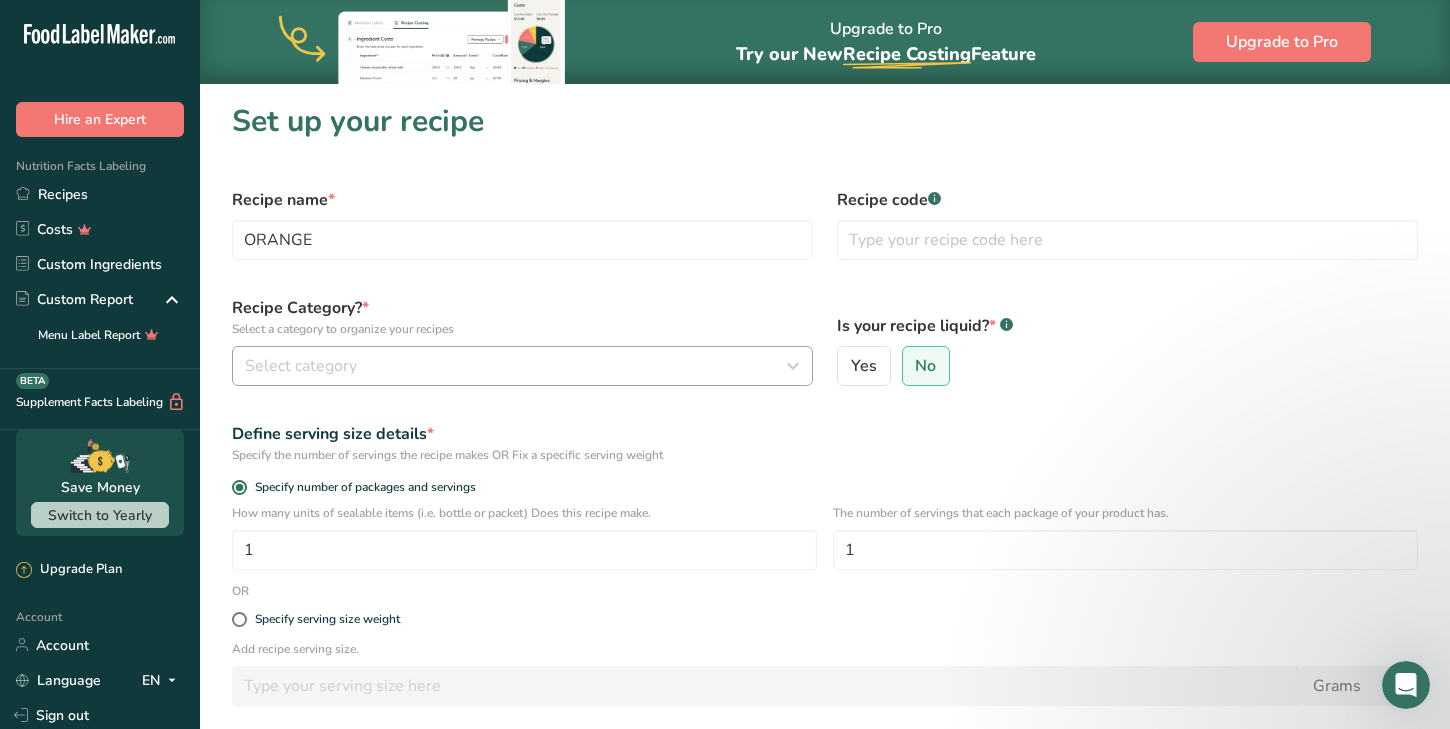 click on "Select category" at bounding box center [516, 366] 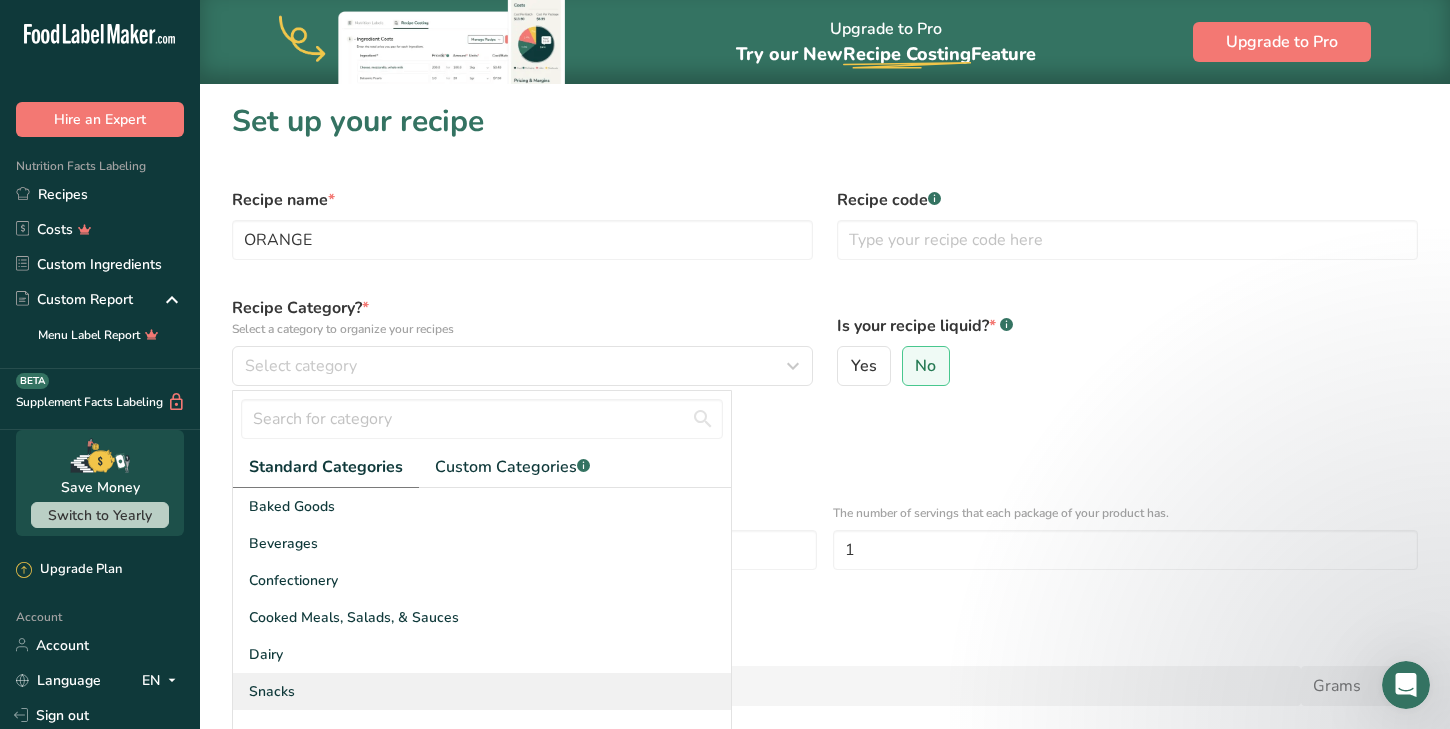 click on "Snacks" at bounding box center (482, 691) 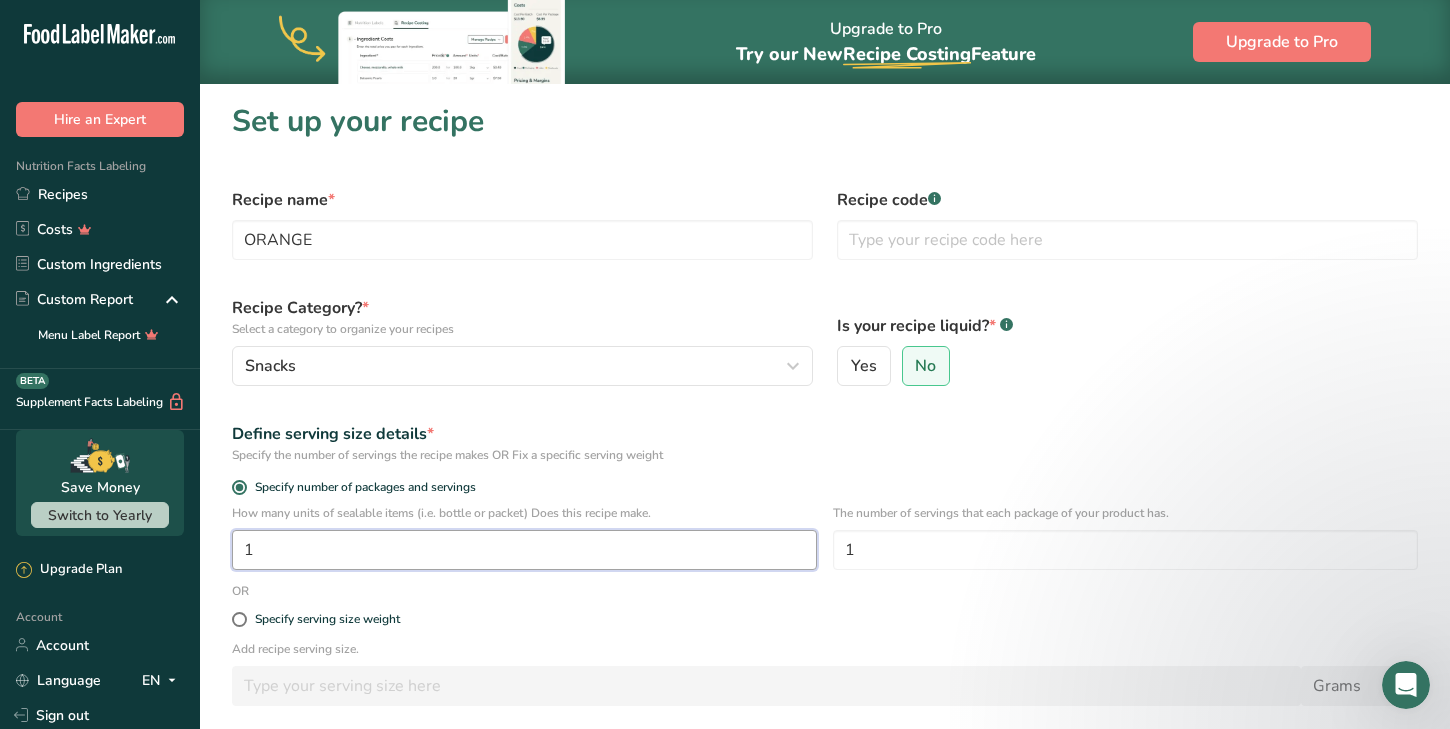 click on "1" at bounding box center [524, 550] 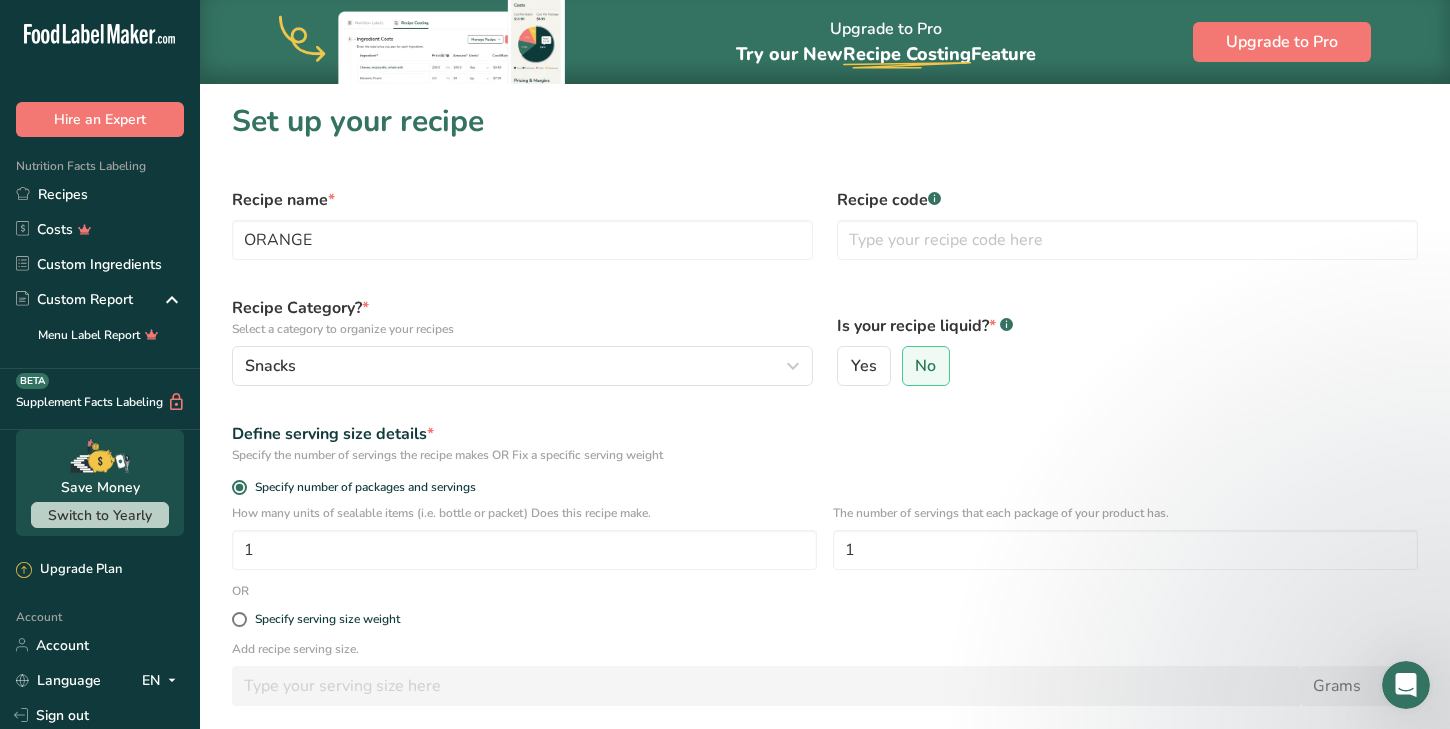 click on "How many units of sealable items (i.e. bottle or packet) Does this recipe make.
1" at bounding box center (524, 537) 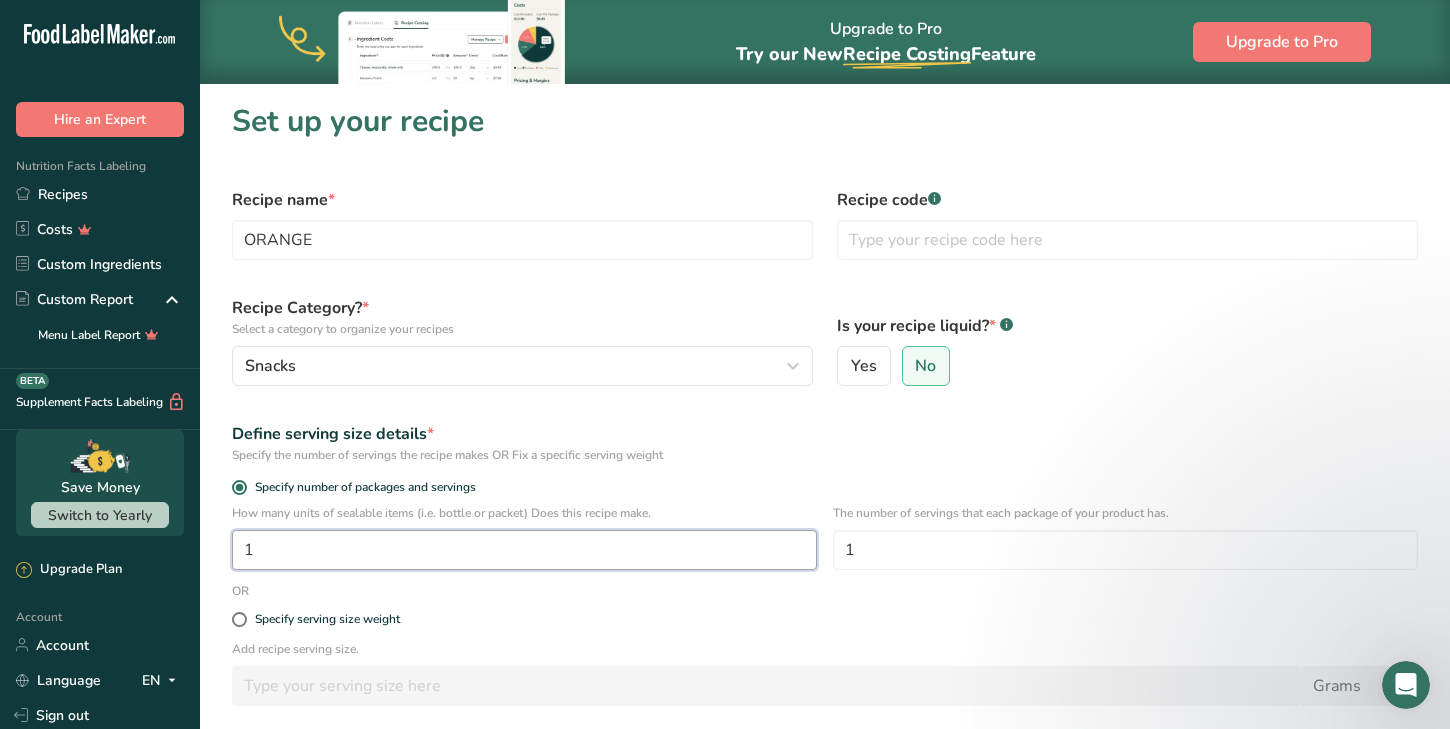 click on "1" at bounding box center (524, 550) 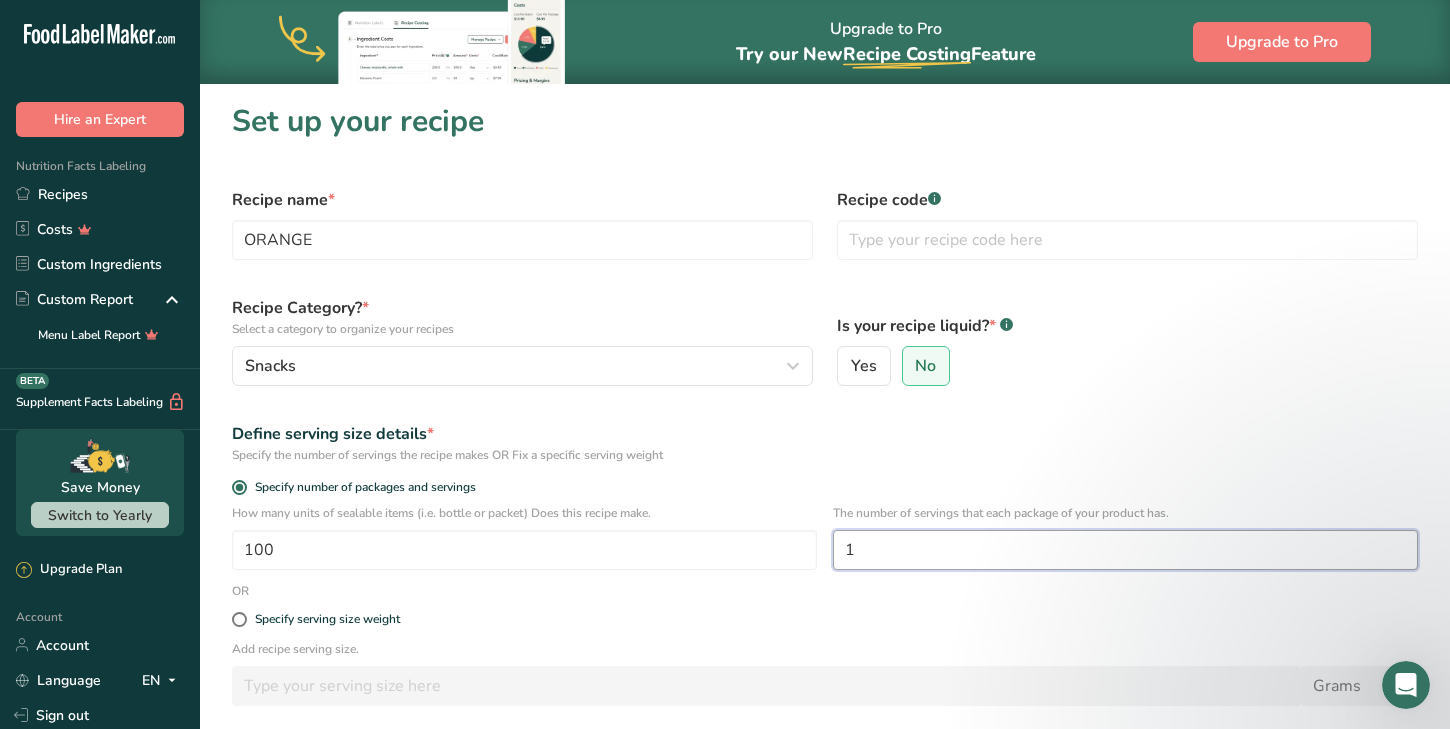 click on "1" at bounding box center [1125, 550] 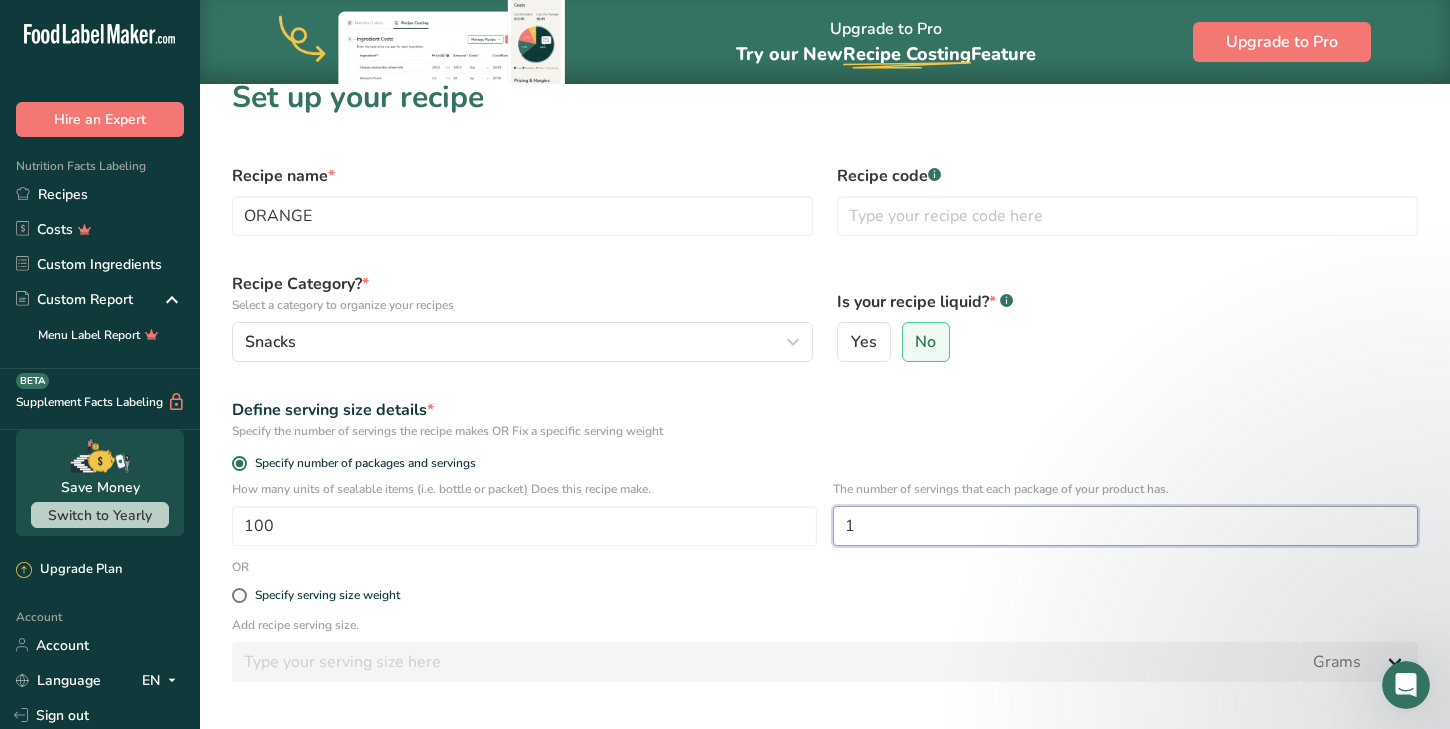 scroll, scrollTop: 24, scrollLeft: 0, axis: vertical 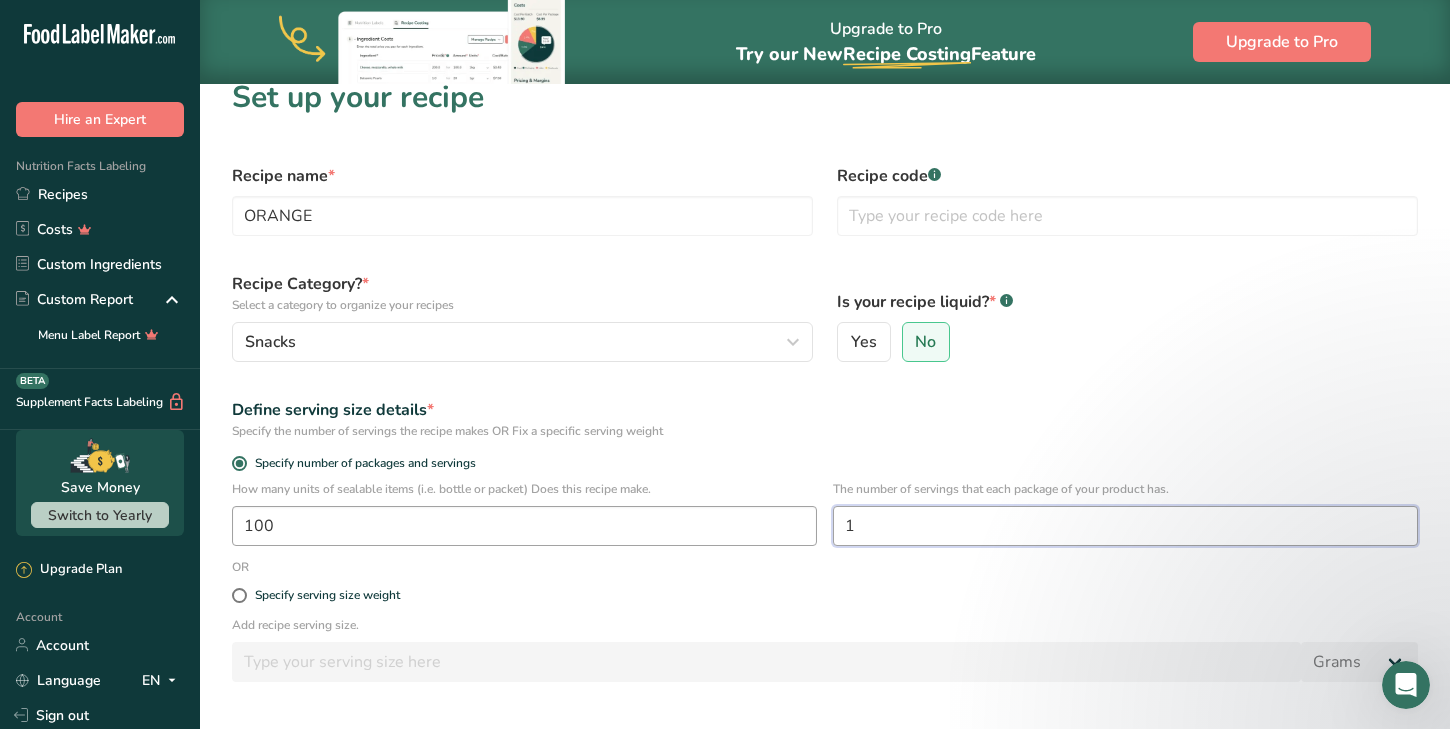 drag, startPoint x: 914, startPoint y: 545, endPoint x: 801, endPoint y: 535, distance: 113.44161 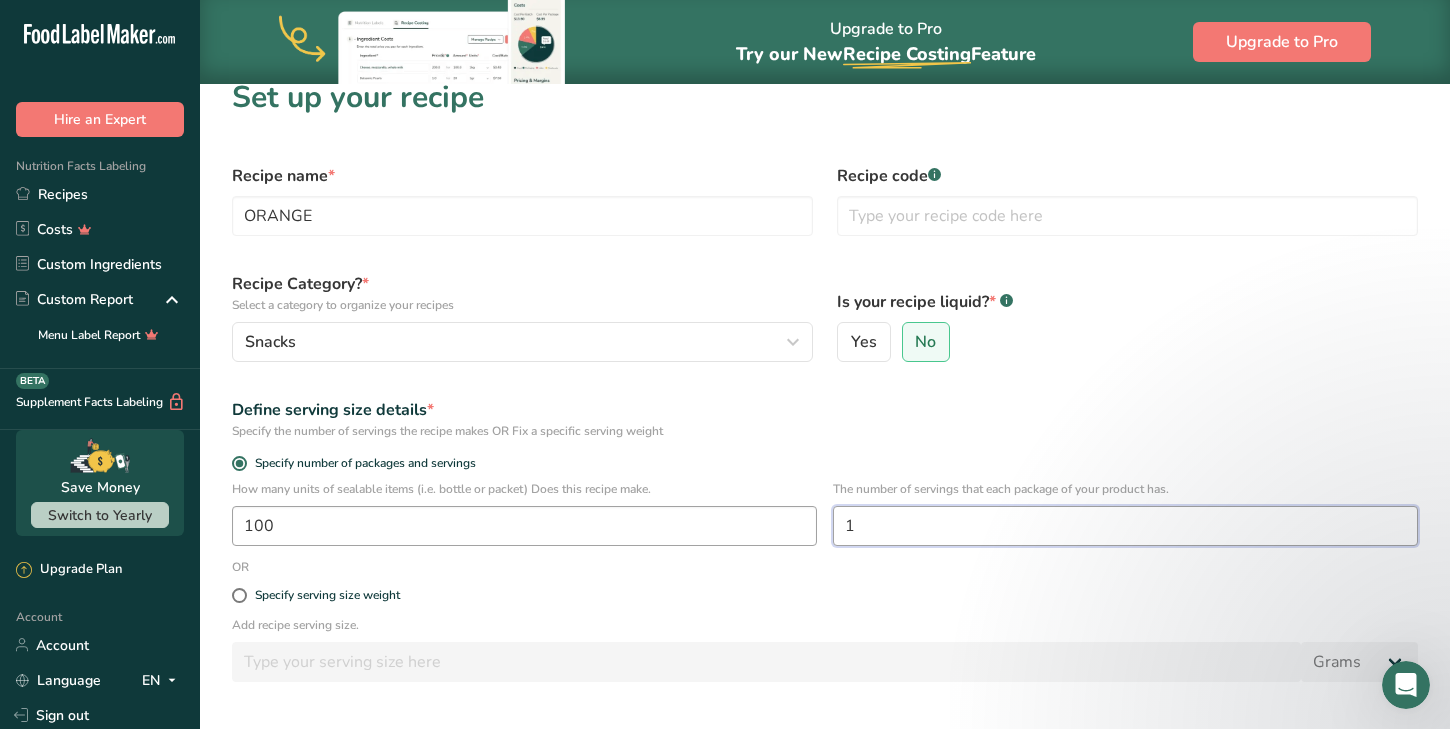 click on "How many units of sealable items (i.e. bottle or packet) Does this recipe make.
100
The number of servings that each package of your product has.
1" at bounding box center (825, 519) 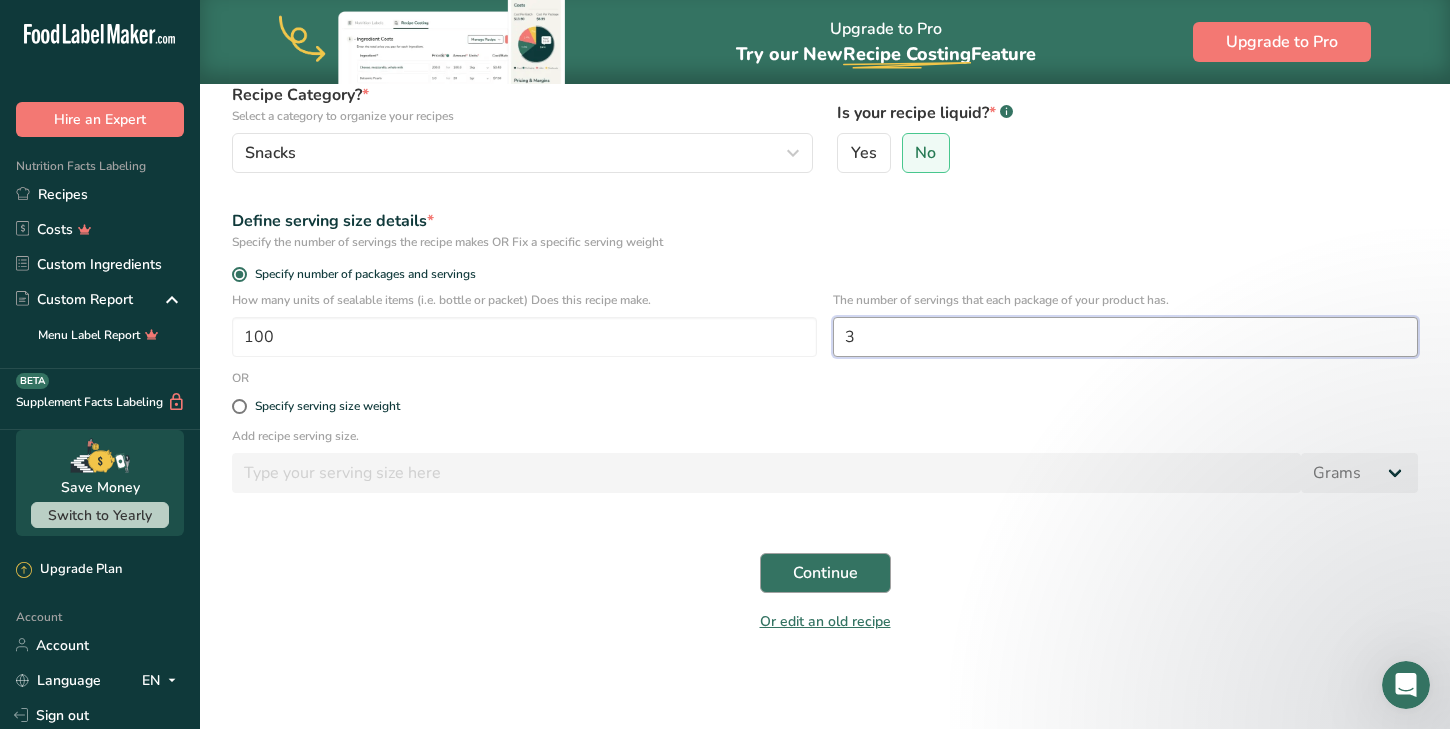 scroll, scrollTop: 213, scrollLeft: 0, axis: vertical 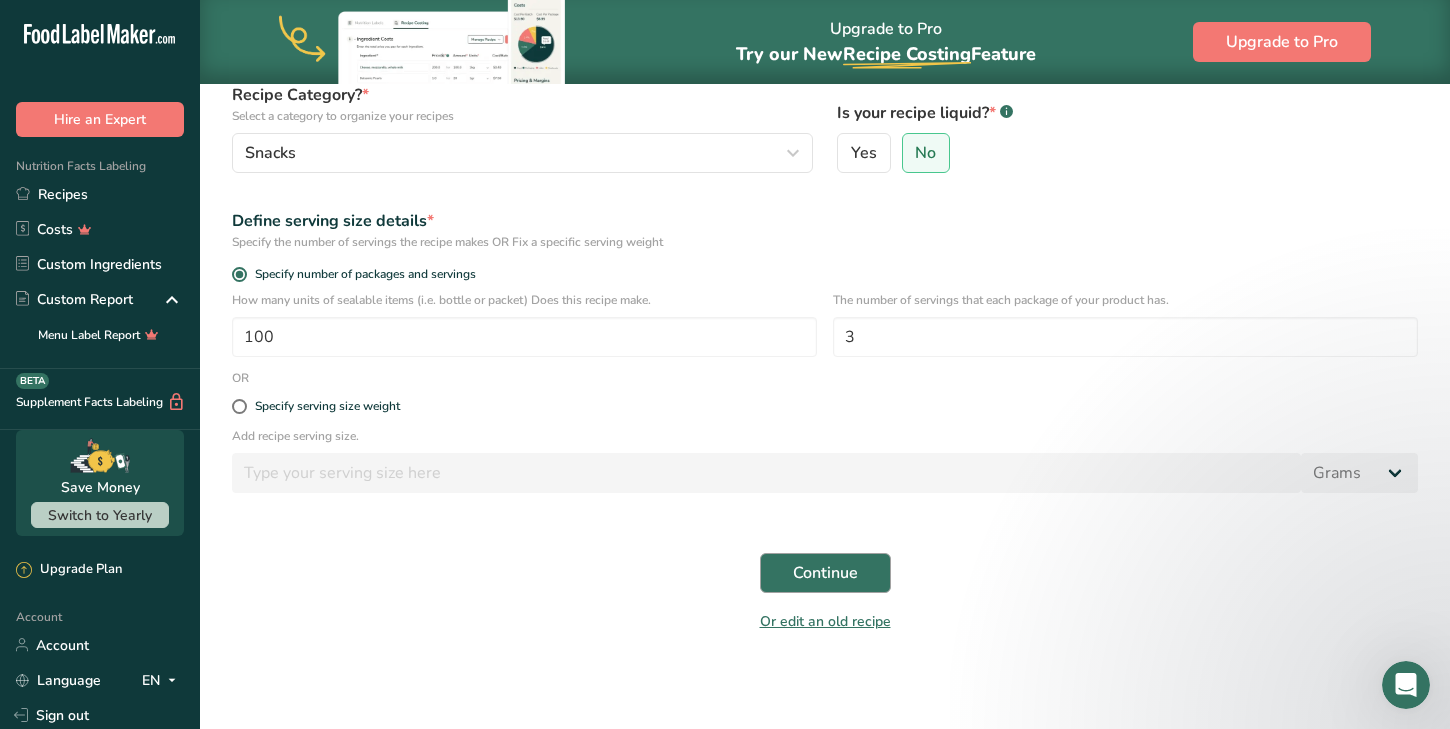click on "Continue" at bounding box center (825, 573) 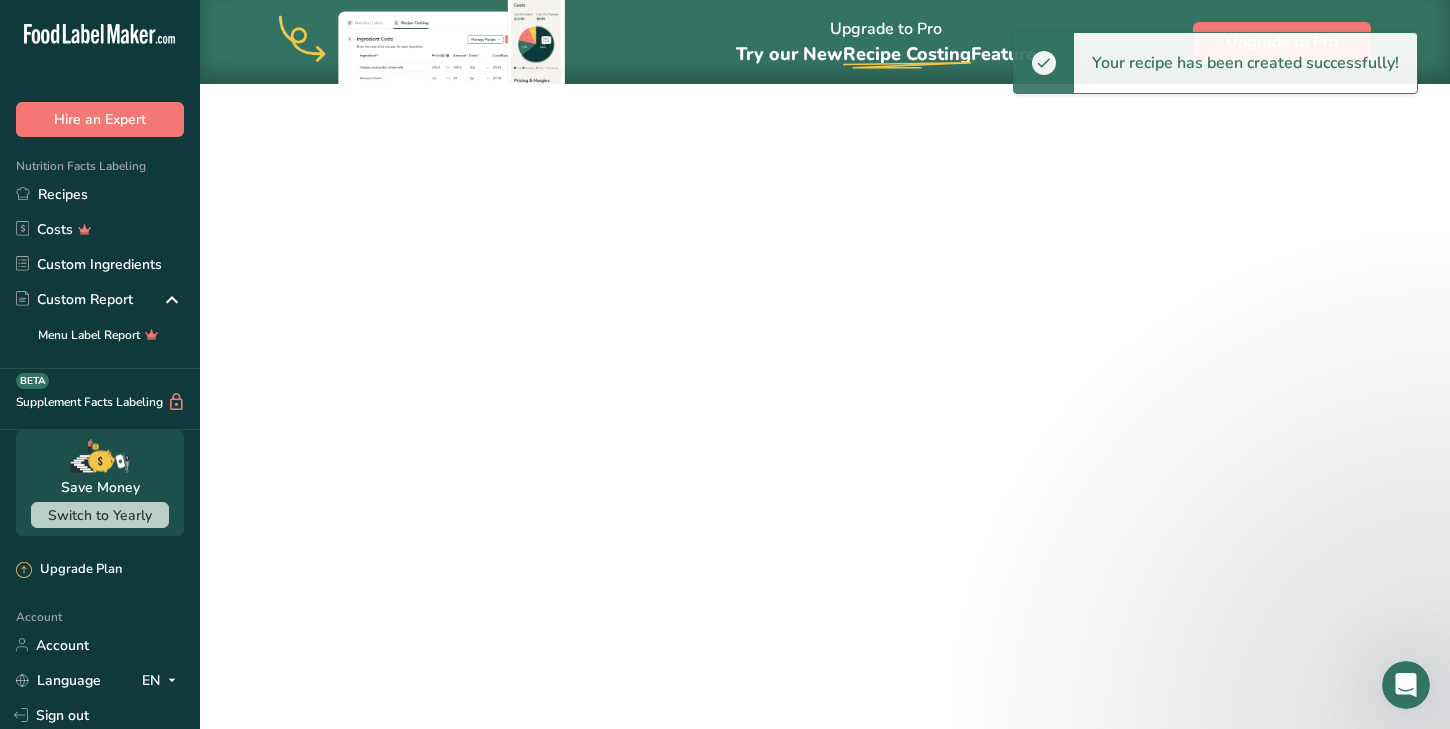 scroll, scrollTop: 72, scrollLeft: 0, axis: vertical 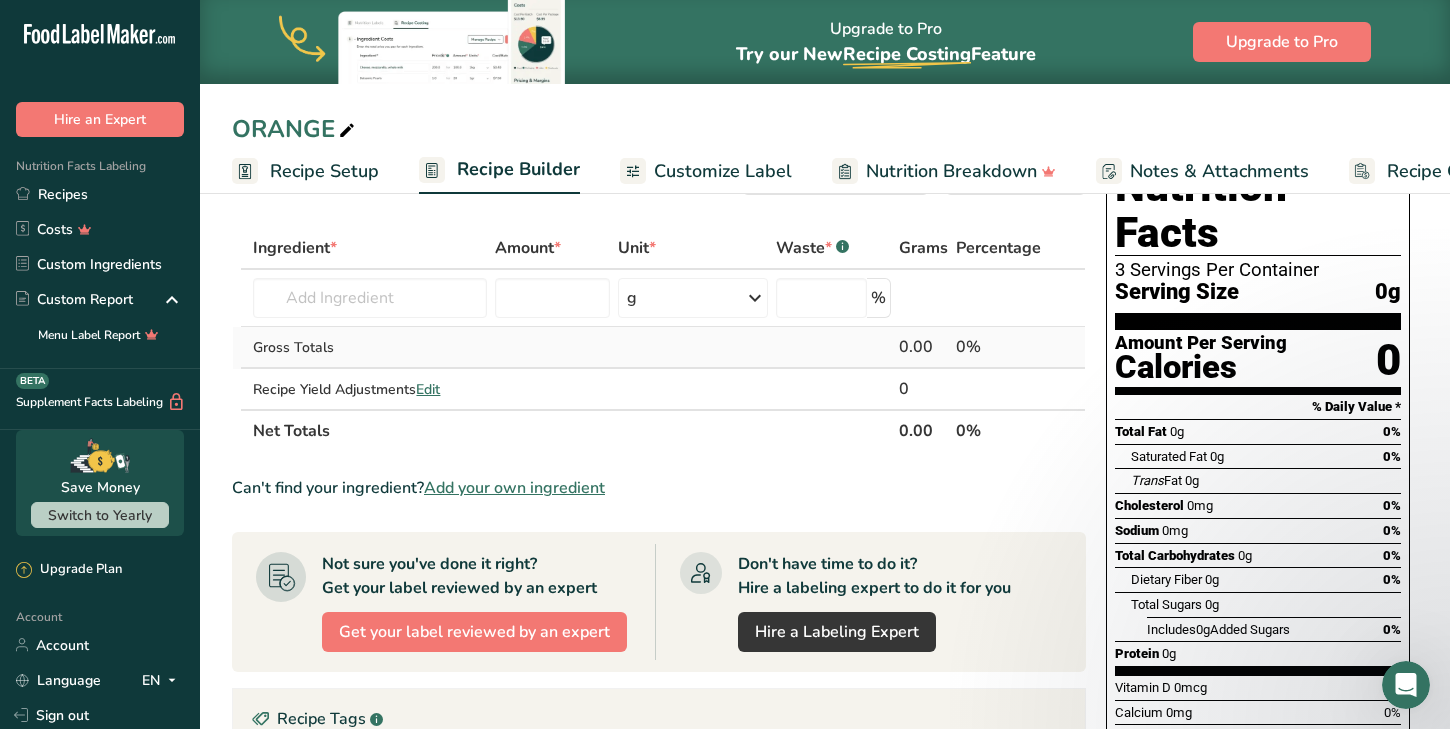 click on "Gross Totals" at bounding box center [370, 347] 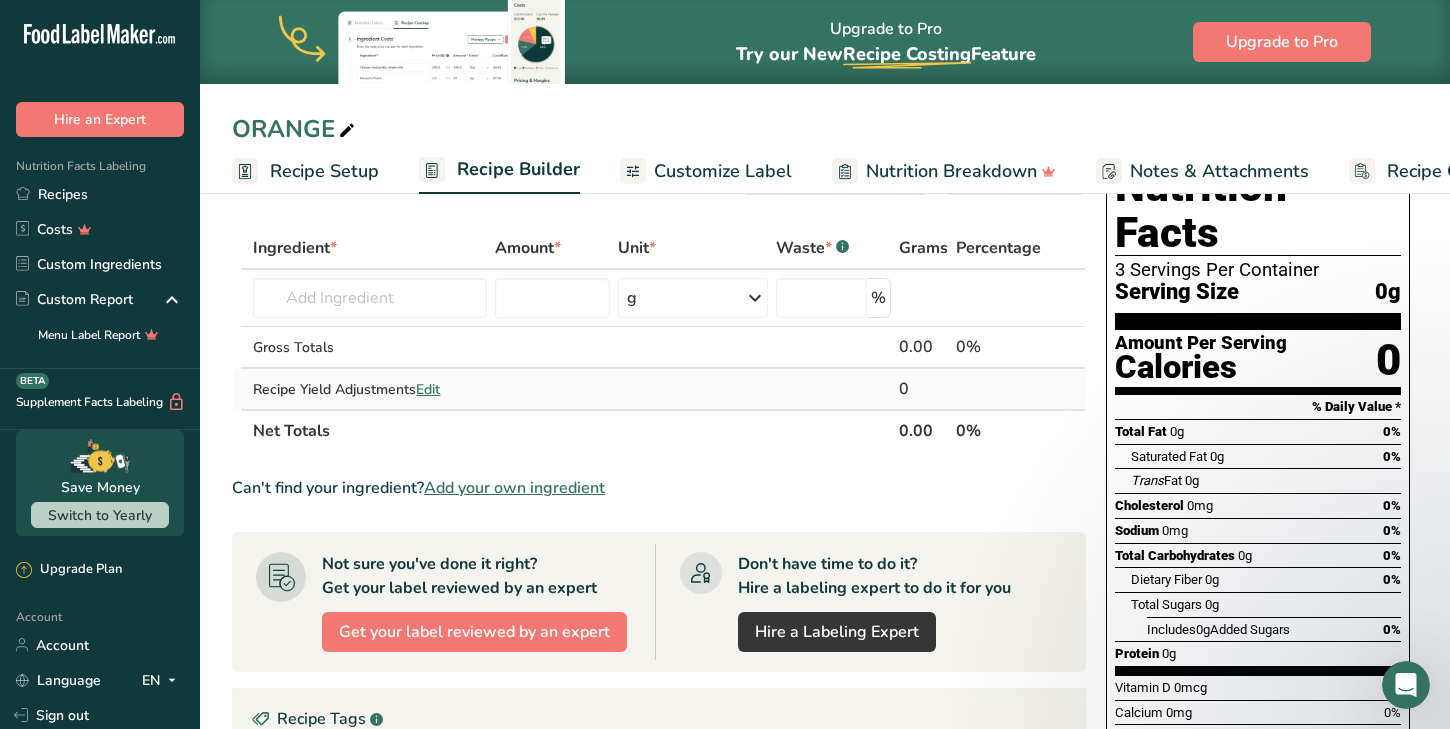 click on "Recipe Yield Adjustments
Edit" at bounding box center (370, 389) 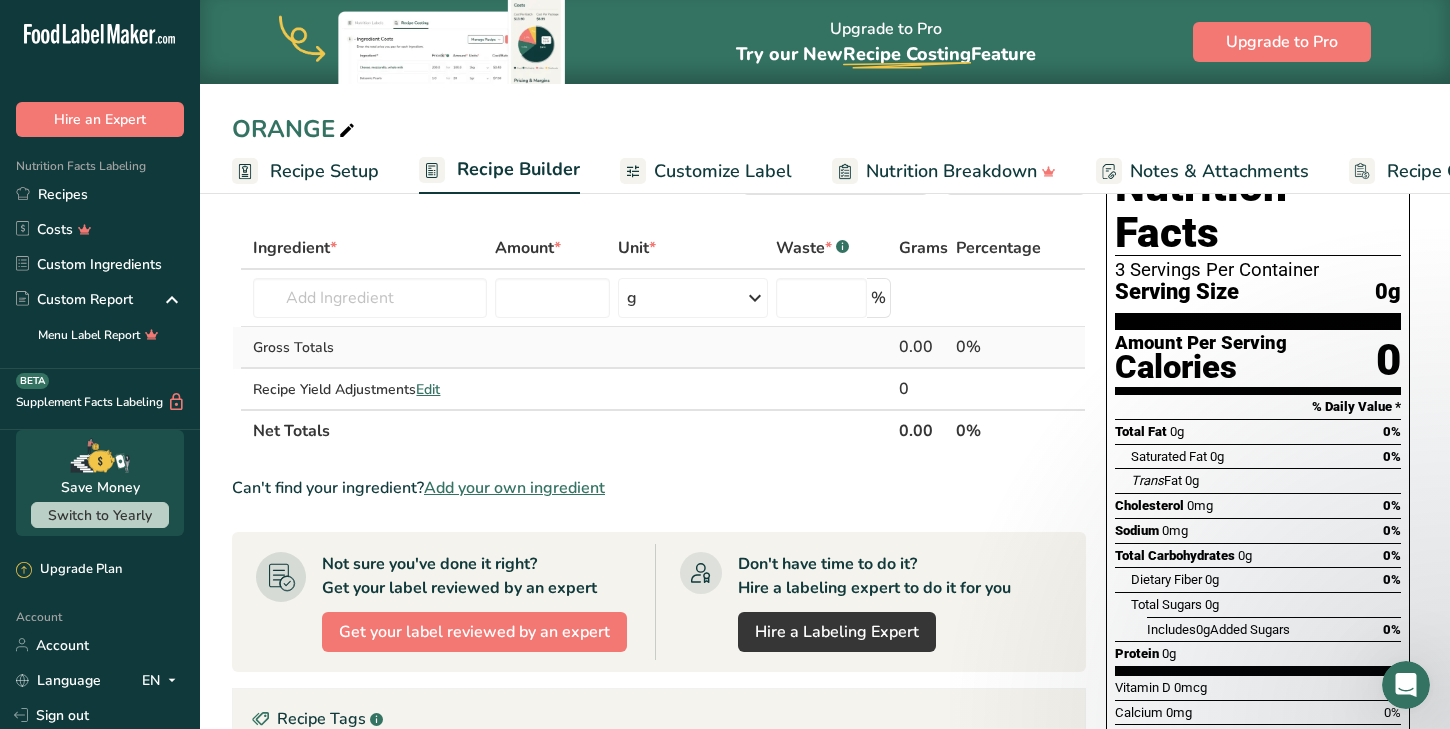 click on "Gross Totals" at bounding box center [370, 348] 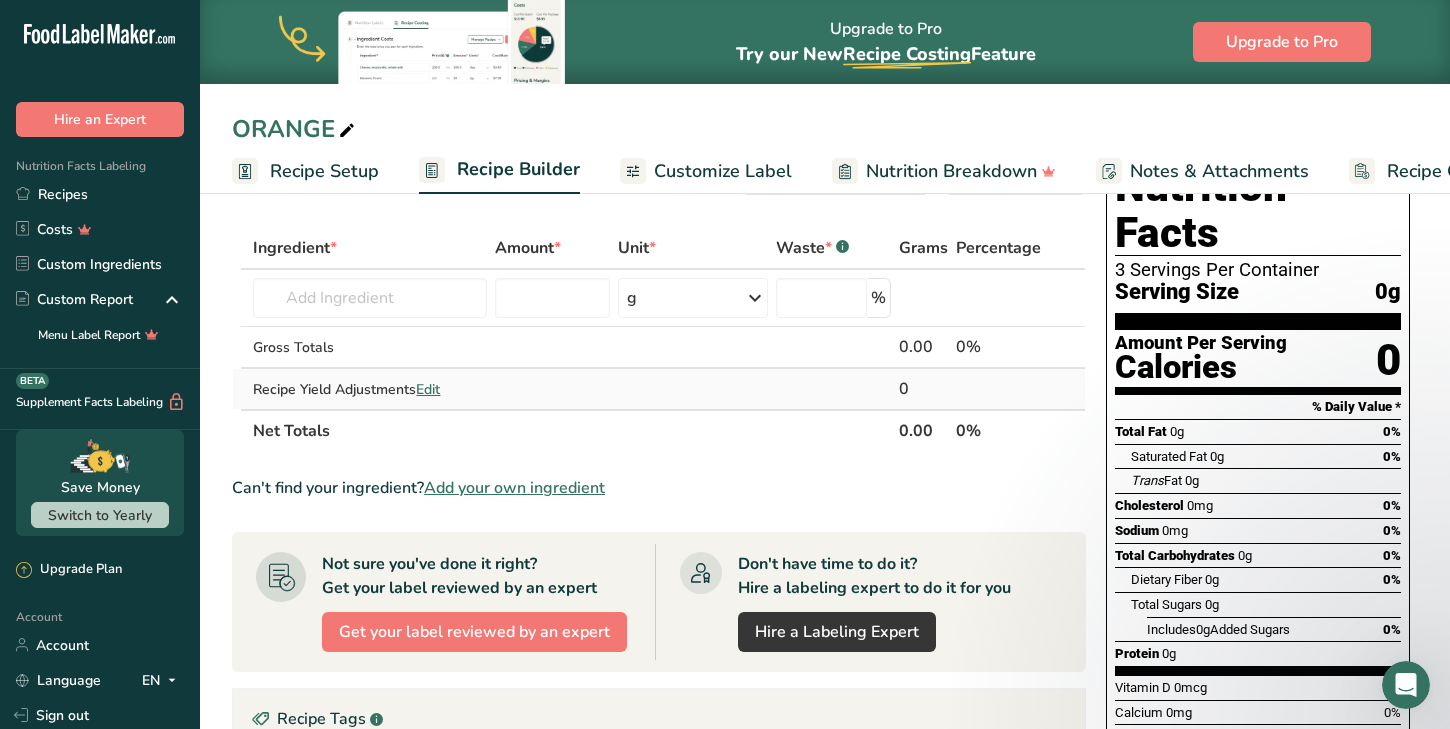 click on "Recipe Yield Adjustments
Edit" at bounding box center (370, 389) 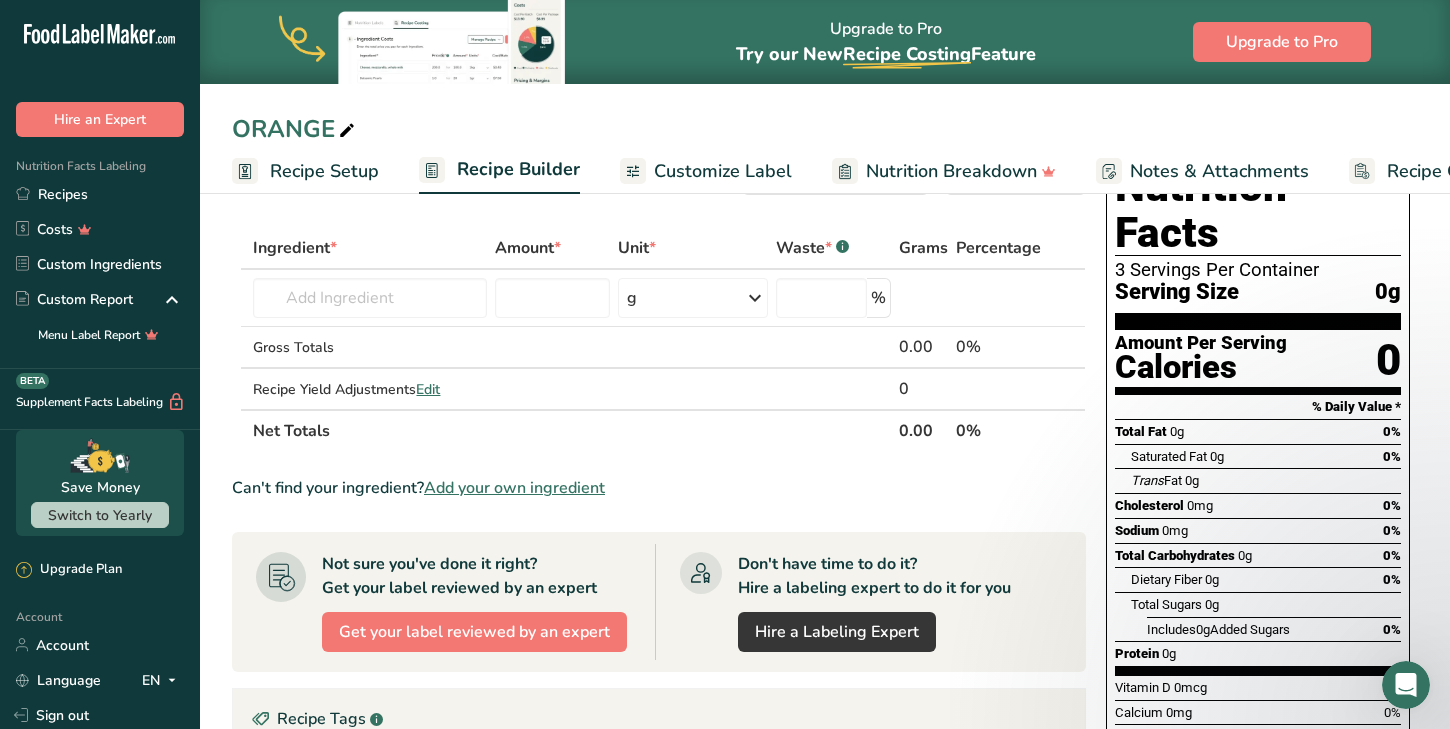 click on "Ingredient *
Amount *
Unit *
Waste *   .a-a{fill:#347362;}.b-a{fill:#fff;}          Grams
Percentage
Almond flour
1211
Milk, whole, 3.25% milkfat, without added vitamin A and vitamin D
23601
Beef, tenderloin, steak, separable lean only, trimmed to 1/8" fat, all grades, raw
13000
Beef, grass-fed, strip steaks, lean only, raw
13498
Beef, ground, 70% lean meat / 30% fat, raw
See full Results
g
Weight Units
g
kg
mg
See more
Volume Units
l" at bounding box center (659, 641) 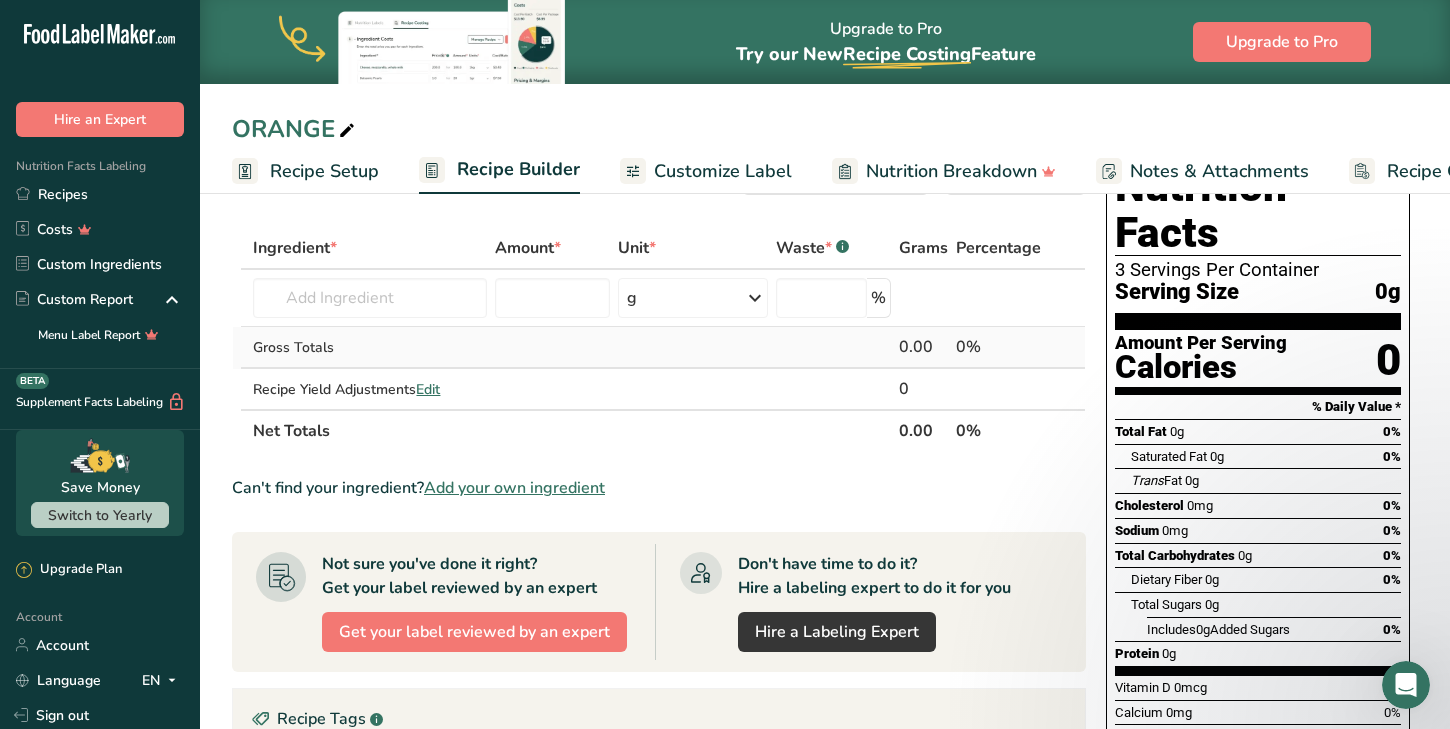 click on "Gross Totals" at bounding box center [370, 348] 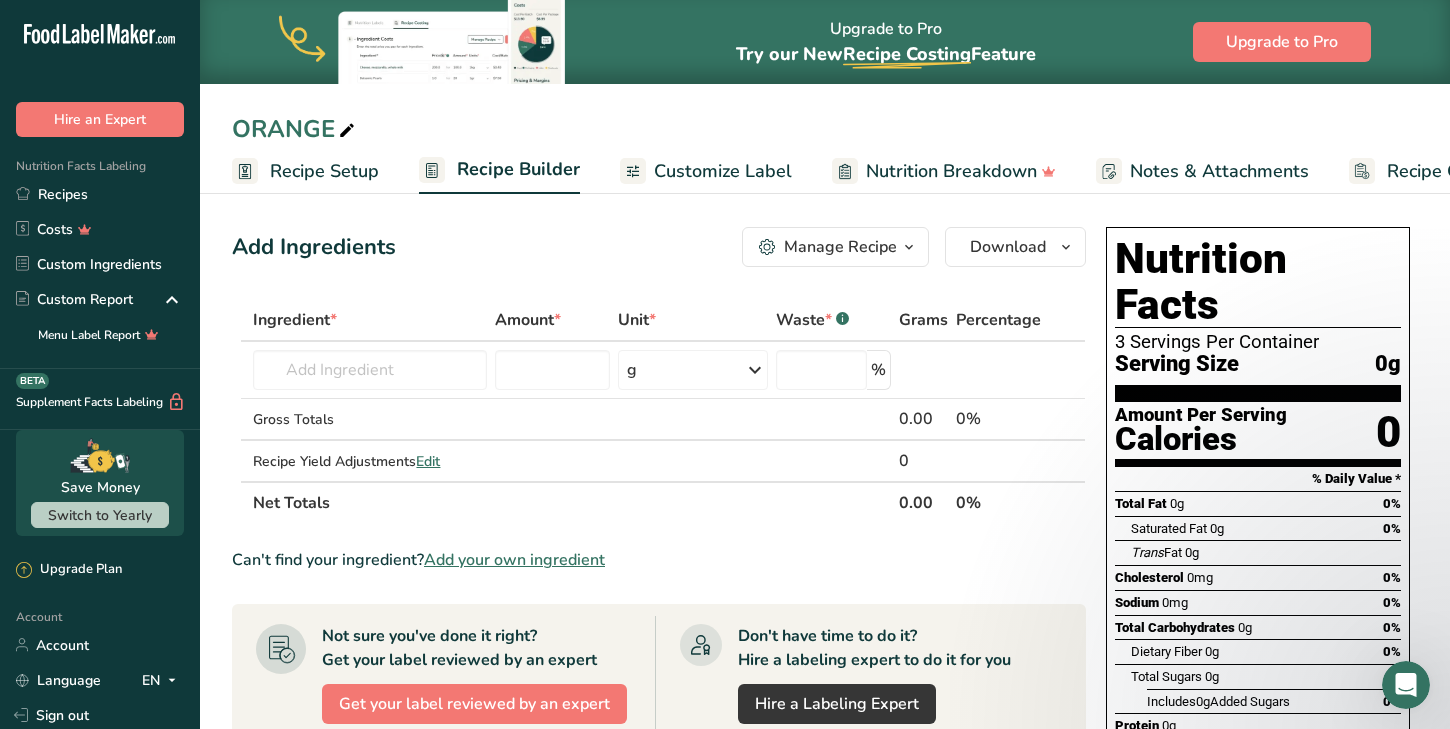 scroll, scrollTop: 0, scrollLeft: 0, axis: both 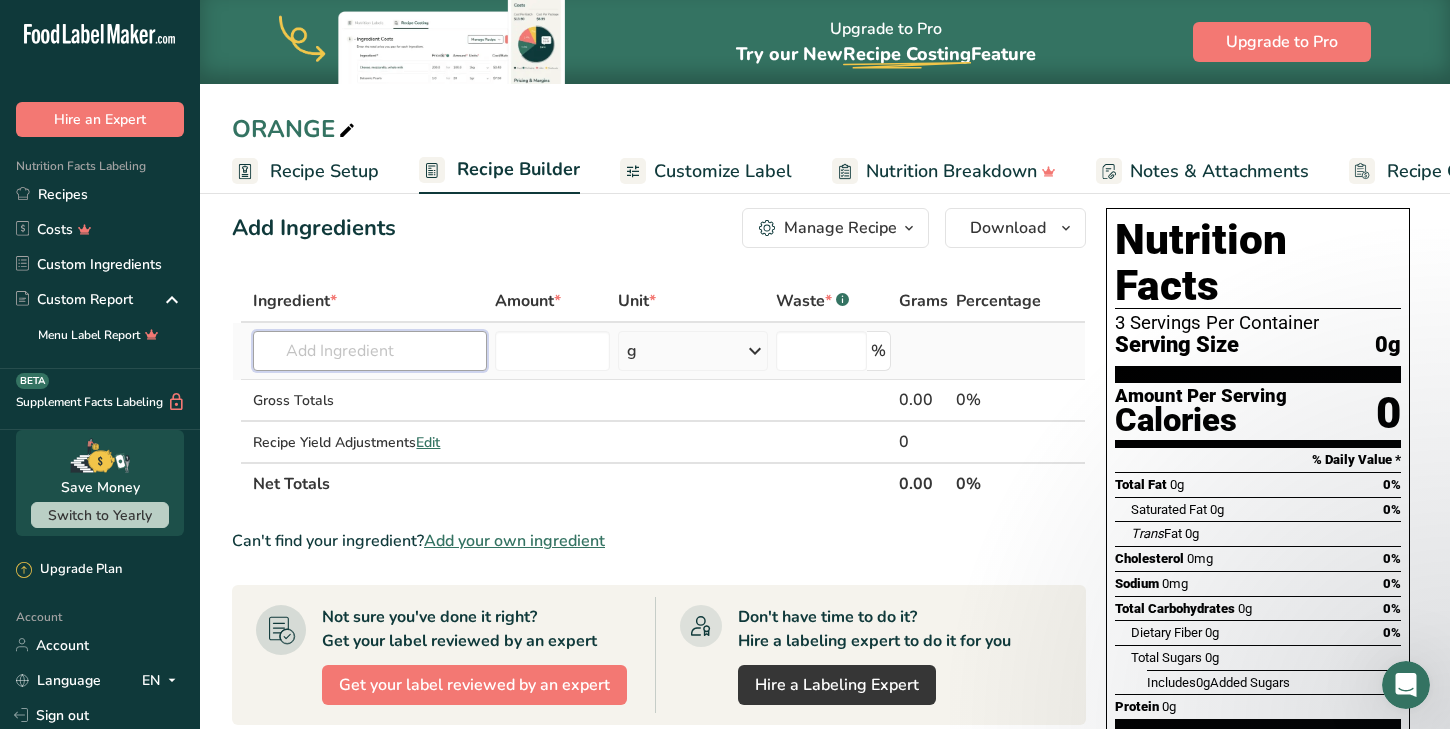 click at bounding box center (370, 351) 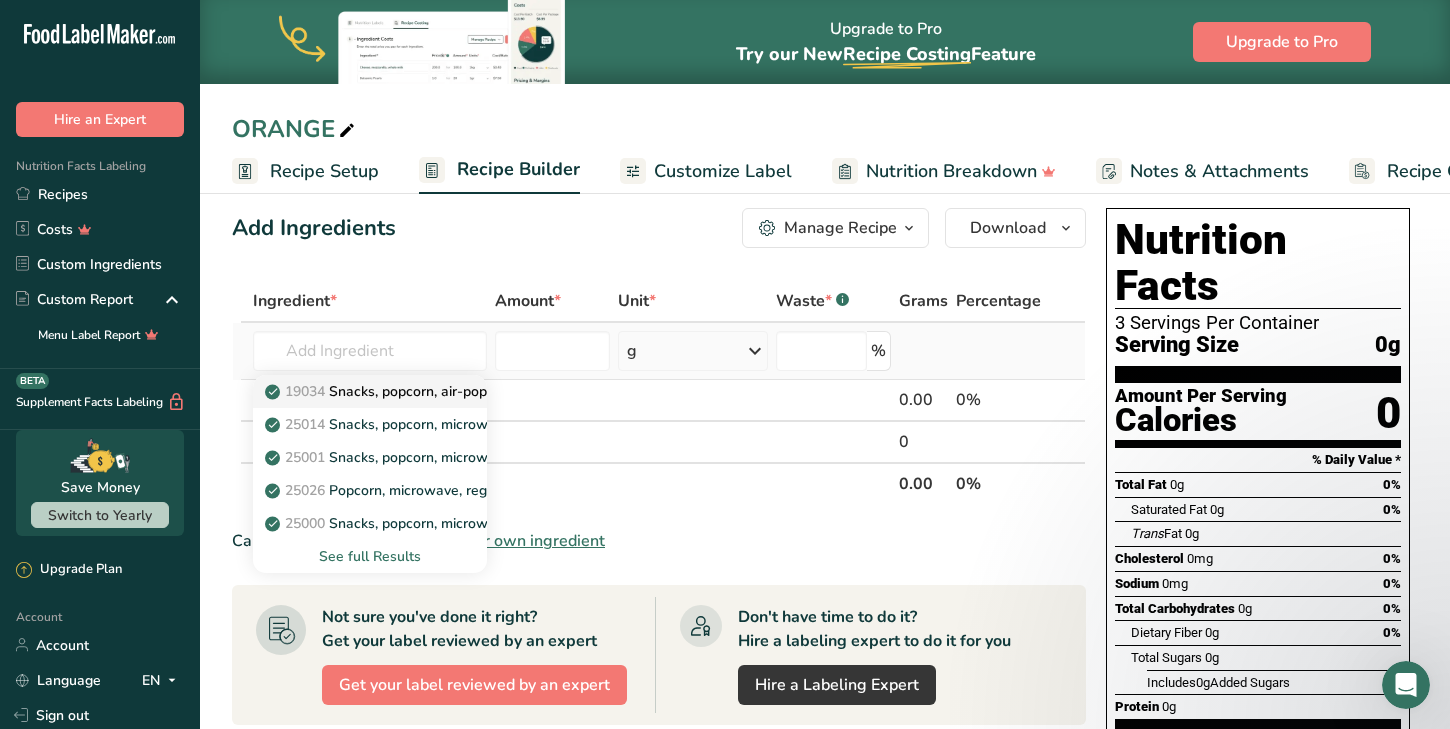 click on "19034
Snacks, popcorn, air-popped" at bounding box center [390, 391] 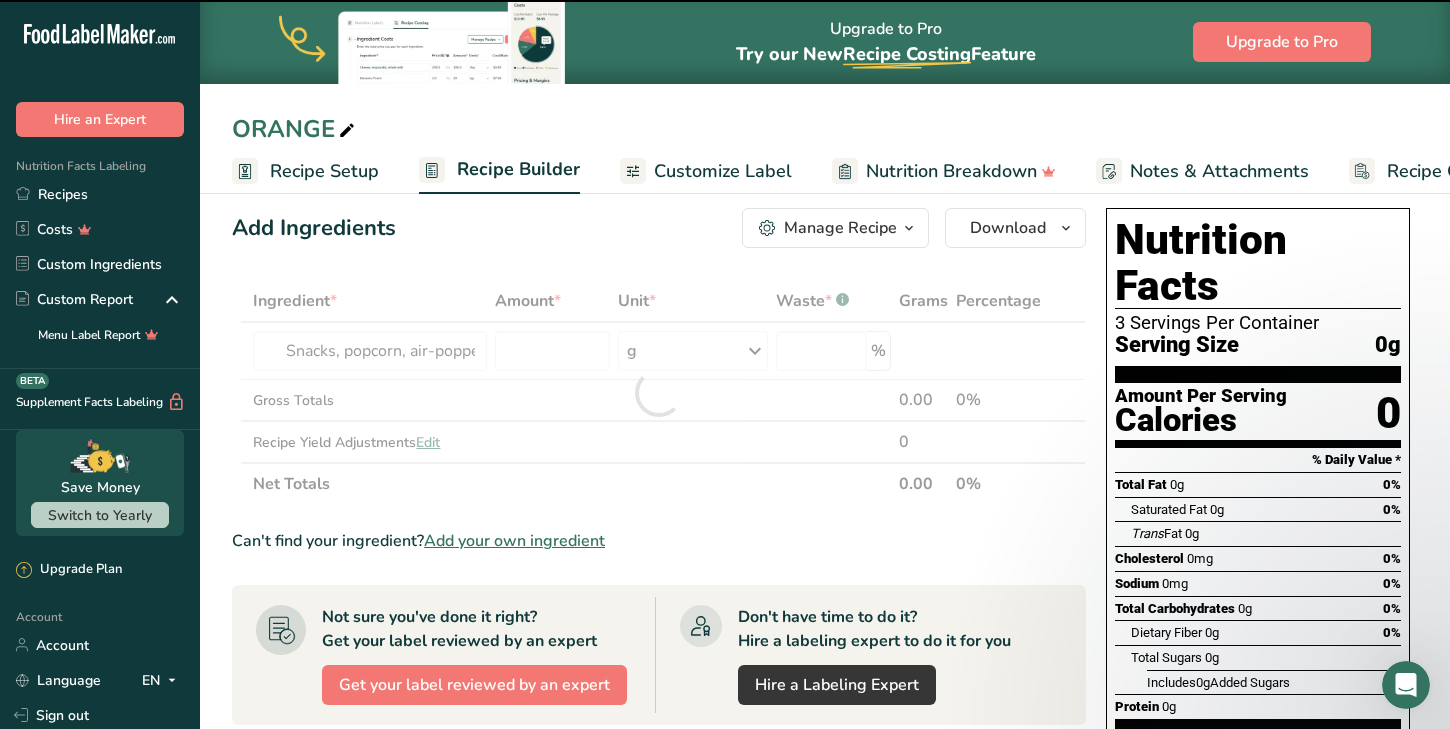 click at bounding box center [659, 392] 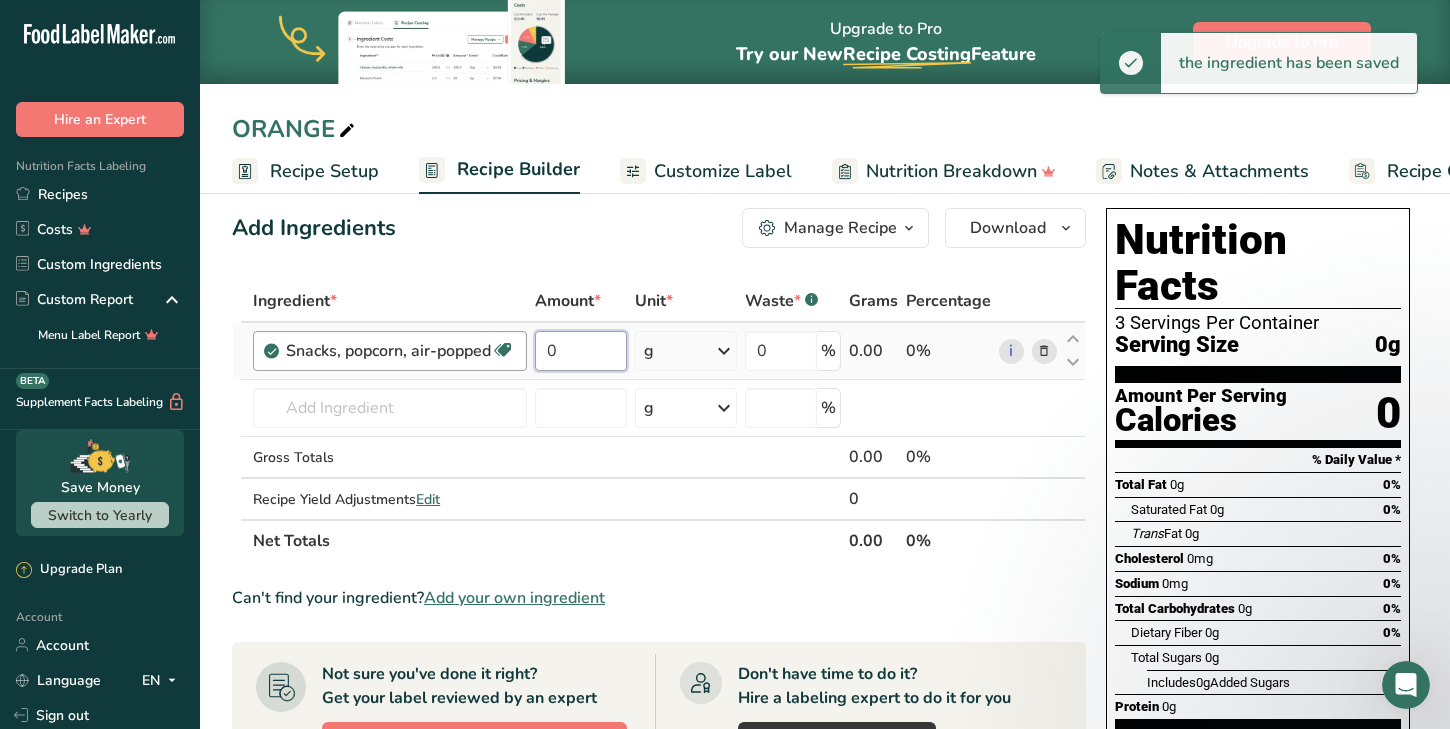click on "Snacks, popcorn, air-popped
Dairy free
Gluten free
Vegan
Vegetarian
Soy free
0
g
Portions
1 cup
1 oz
Weight Units
g
kg
mg
See more
Volume Units
l
Volume units require a density conversion. If you know your ingredient's density enter it below. Otherwise, click on "RIA" our AI Regulatory bot - she will be able to help you
lb/ft3
g/cm3
Confirm
mL
Volume units require a density conversion. If you know your ingredient's density enter it below. Otherwise, click on "RIA" our AI Regulatory bot - she will be able to help you" at bounding box center (659, 351) 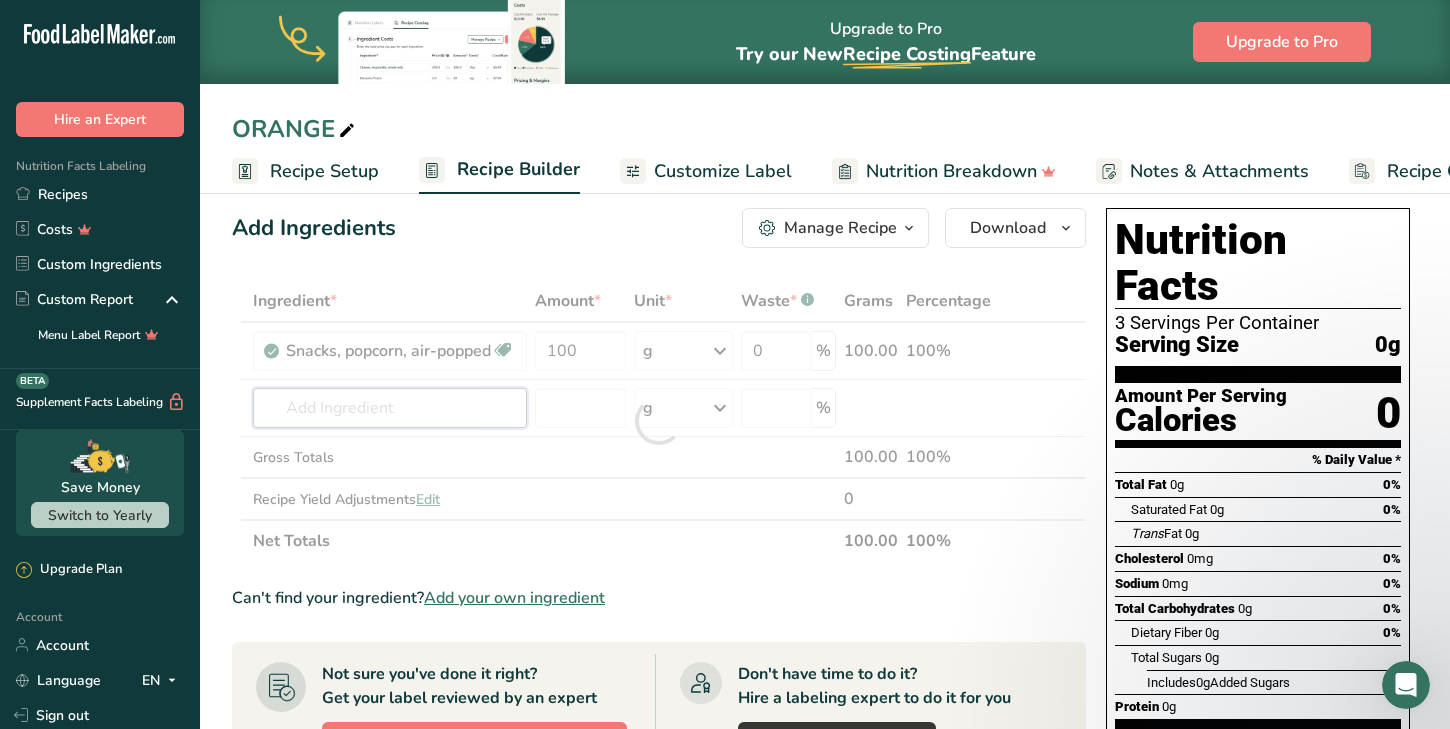 click on "Ingredient *
Amount *
Unit *
Waste *   .a-a{fill:#347362;}.b-a{fill:#fff;}          Grams
Percentage
Snacks, popcorn, air-popped
Dairy free
Gluten free
Vegan
Vegetarian
Soy free
100
g
Portions
1 cup
1 oz
Weight Units
g
kg
mg
See more
Volume Units
l
Volume units require a density conversion. If you know your ingredient's density enter it below. Otherwise, click on "RIA" our AI Regulatory bot - she will be able to help you
lb/ft3
g/cm3
Confirm
mL
lb/ft3" at bounding box center (659, 421) 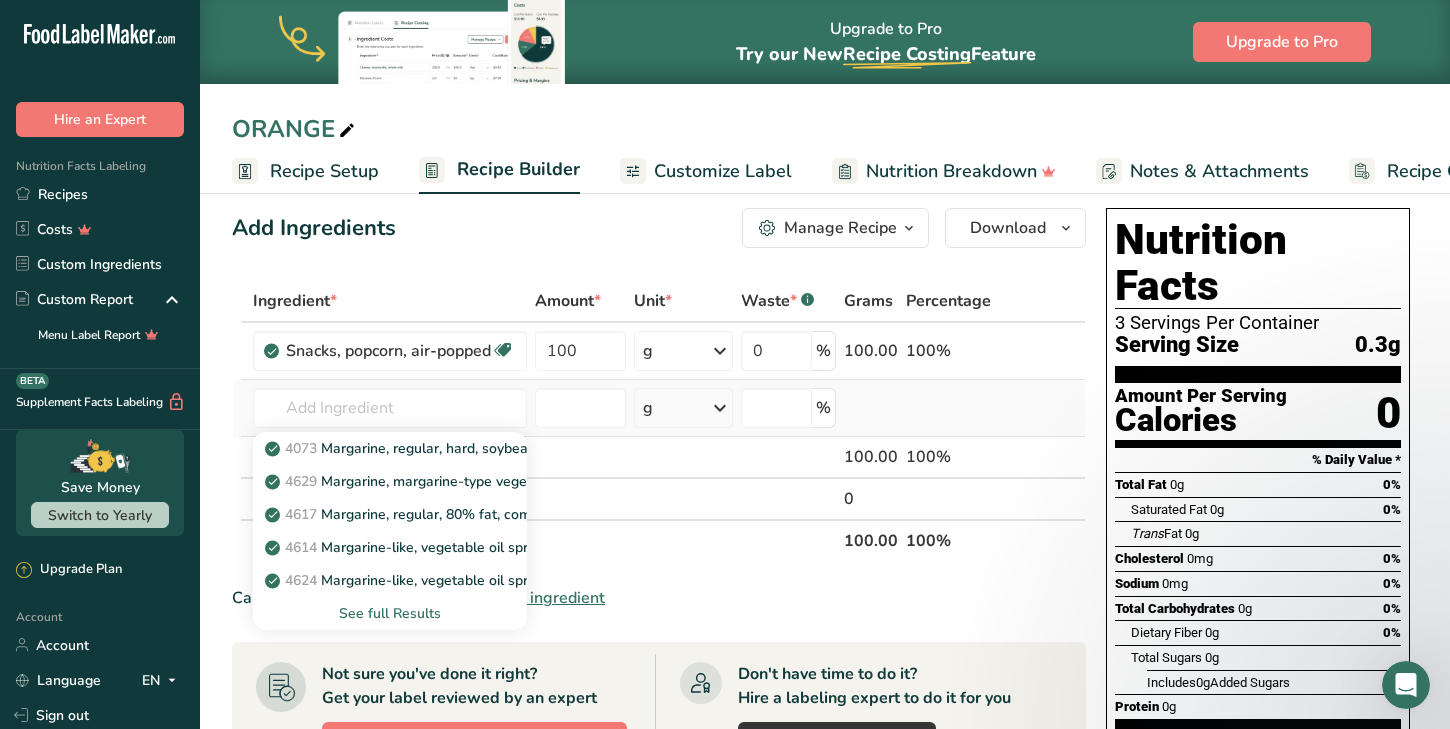 click on "See full Results" at bounding box center (390, 613) 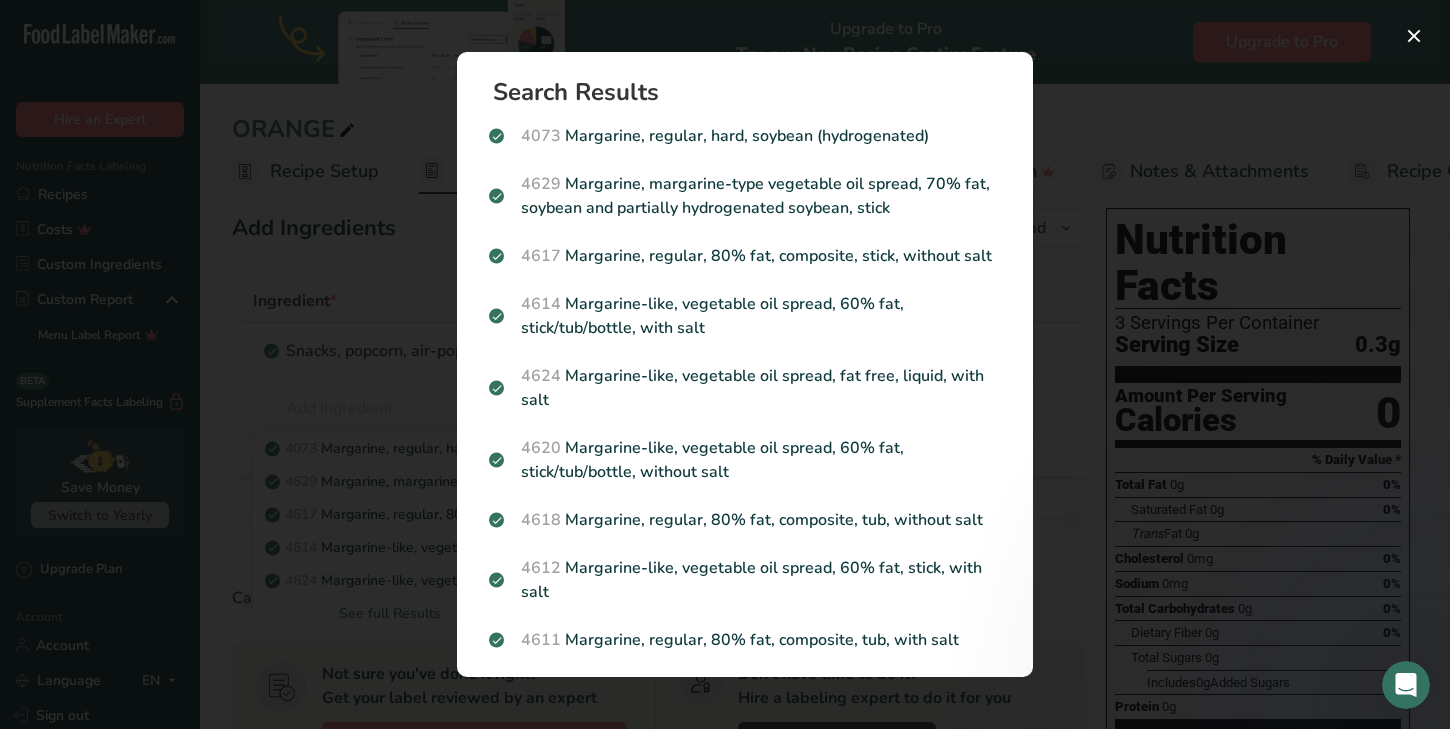 click on "4612
Margarine-like, vegetable oil spread, 60% fat, stick, with salt" at bounding box center [745, 580] 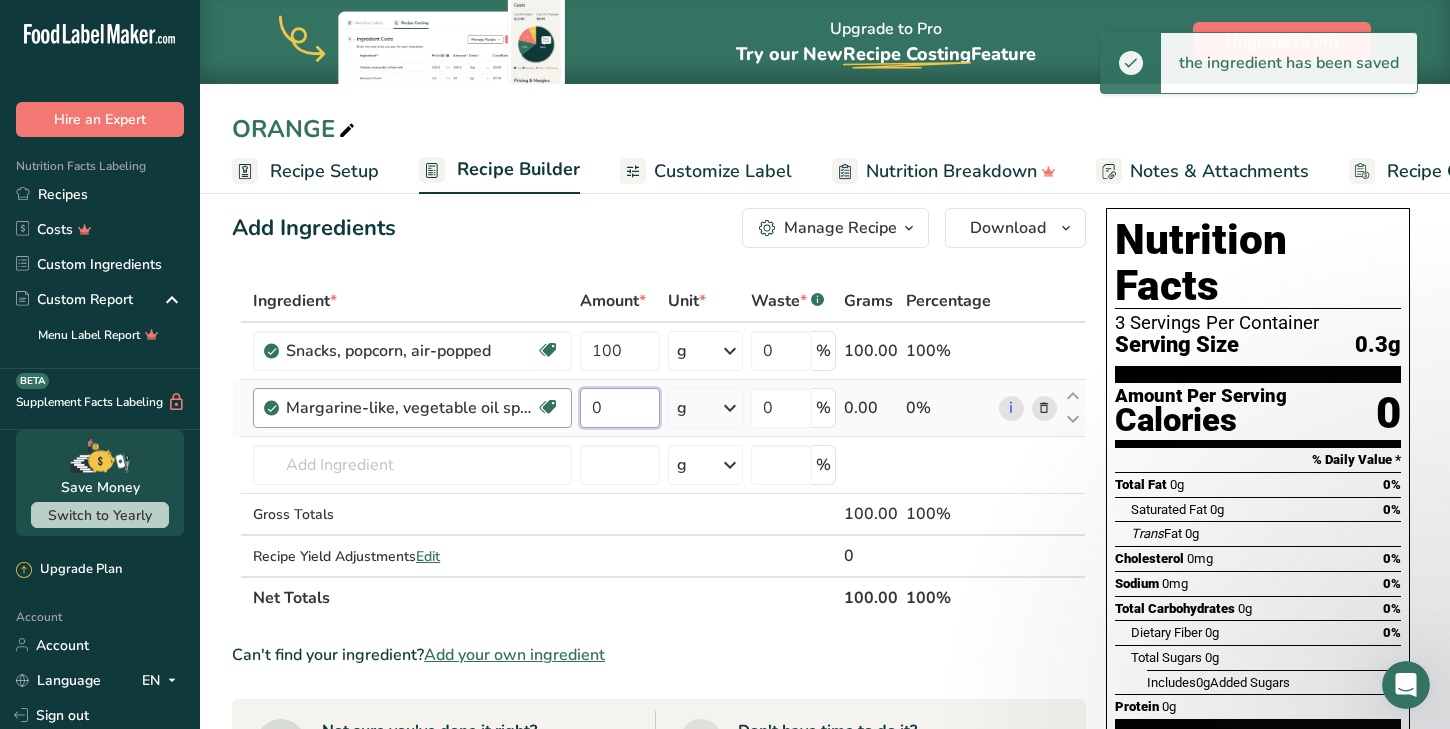 drag, startPoint x: 608, startPoint y: 402, endPoint x: 571, endPoint y: 400, distance: 37.054016 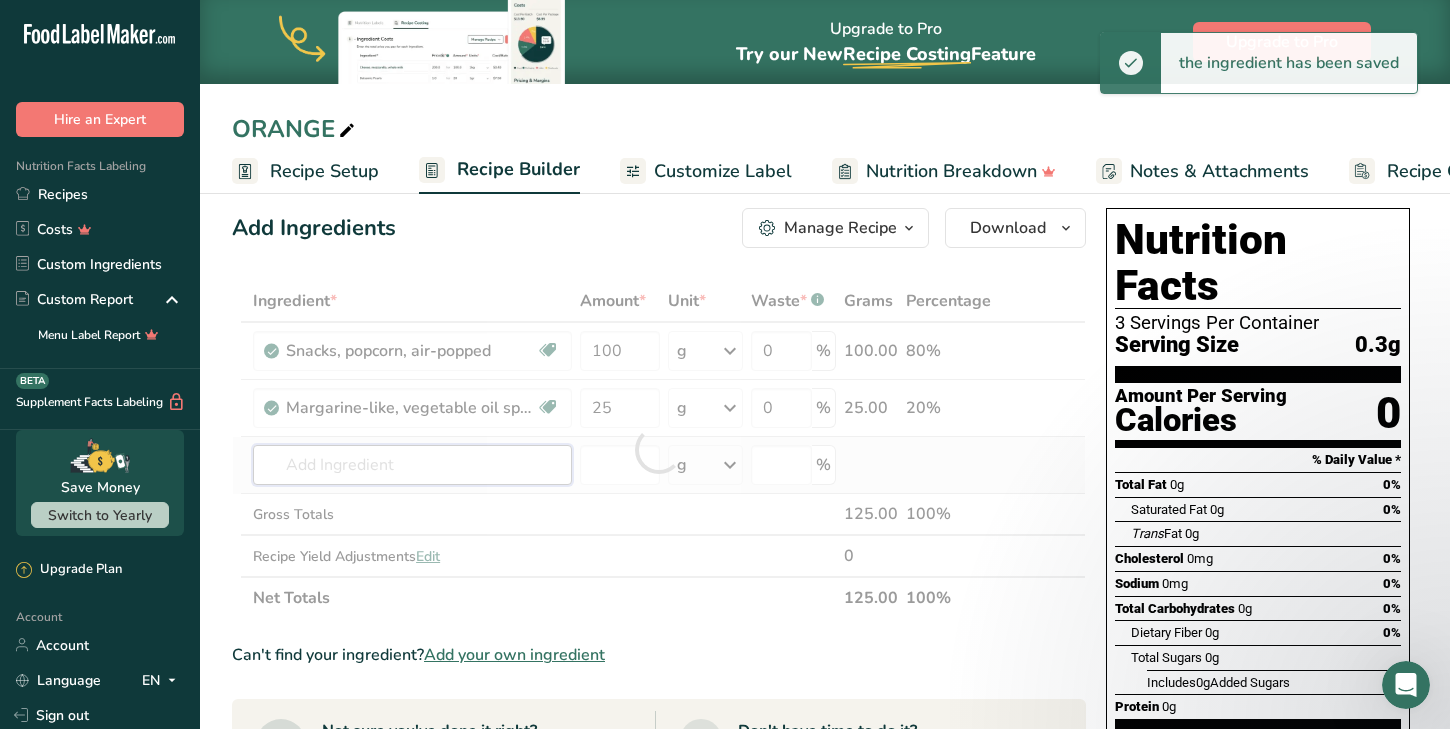click on "Ingredient *
Amount *
Unit *
Waste *   .a-a{fill:#347362;}.b-a{fill:#fff;}          Grams
Percentage
Snacks, popcorn, air-popped
Dairy free
Gluten free
Vegan
Vegetarian
Soy free
100
g
Portions
1 cup
1 oz
Weight Units
g
kg
mg
See more
Volume Units
l
Volume units require a density conversion. If you know your ingredient's density enter it below. Otherwise, click on "RIA" our AI Regulatory bot - she will be able to help you
lb/ft3
g/cm3
Confirm
mL
lb/ft3" at bounding box center [659, 449] 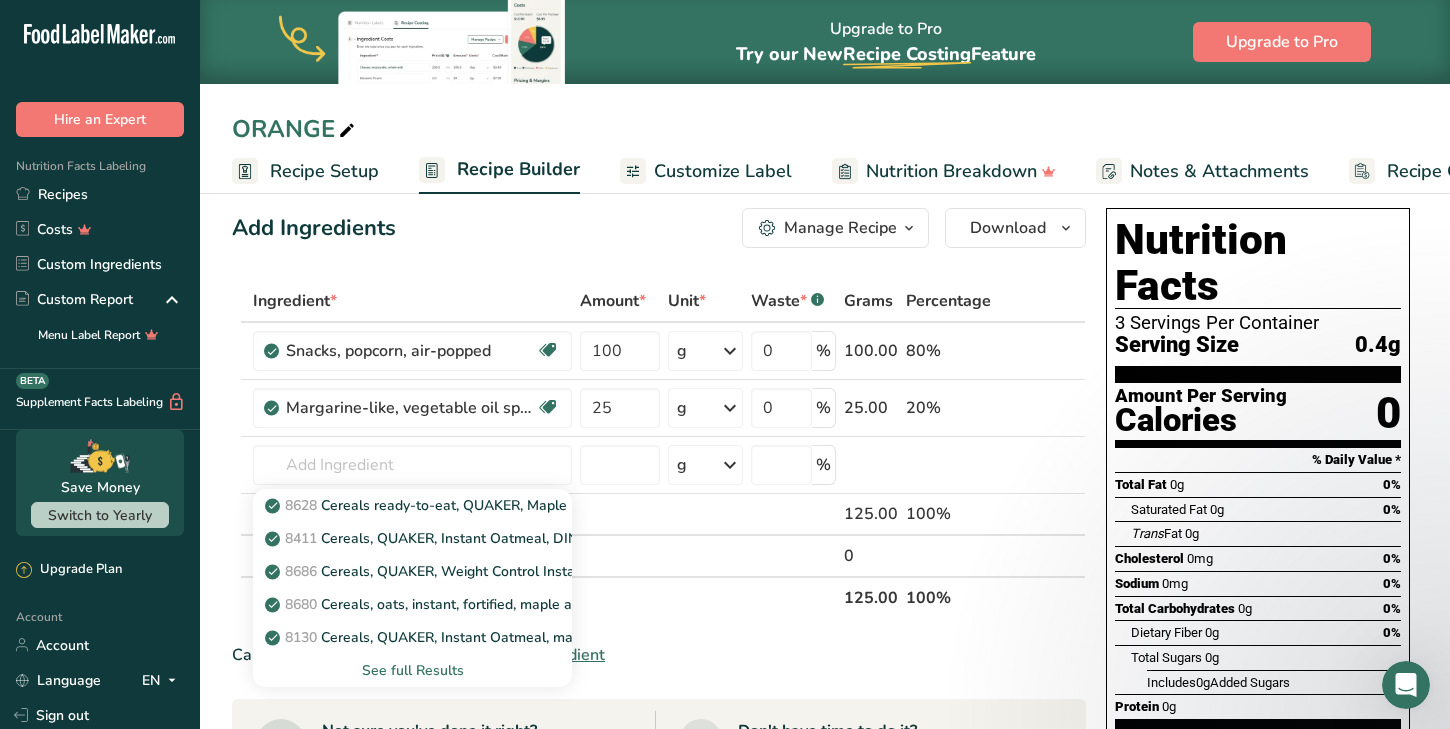 click on "See full Results" at bounding box center [412, 670] 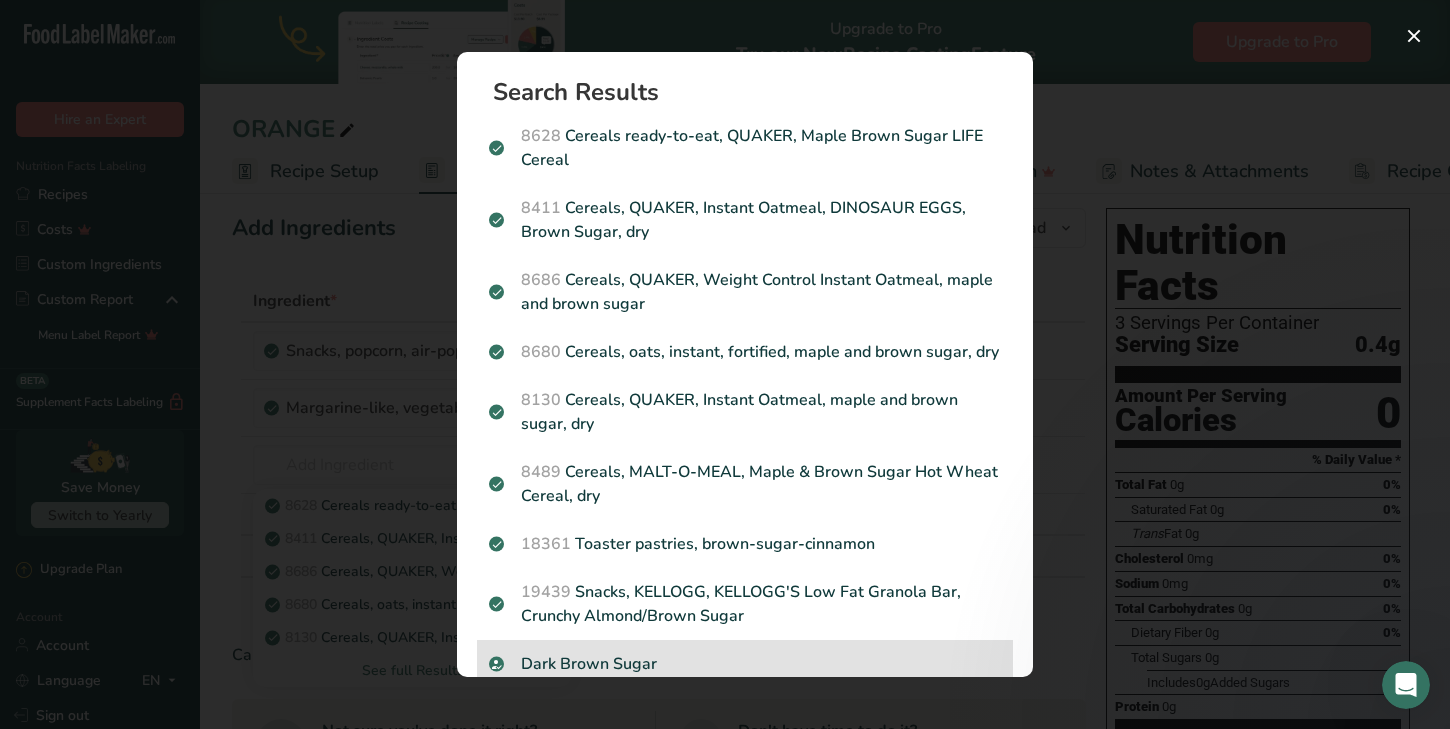 click on "Dark Brown Sugar" at bounding box center [745, 664] 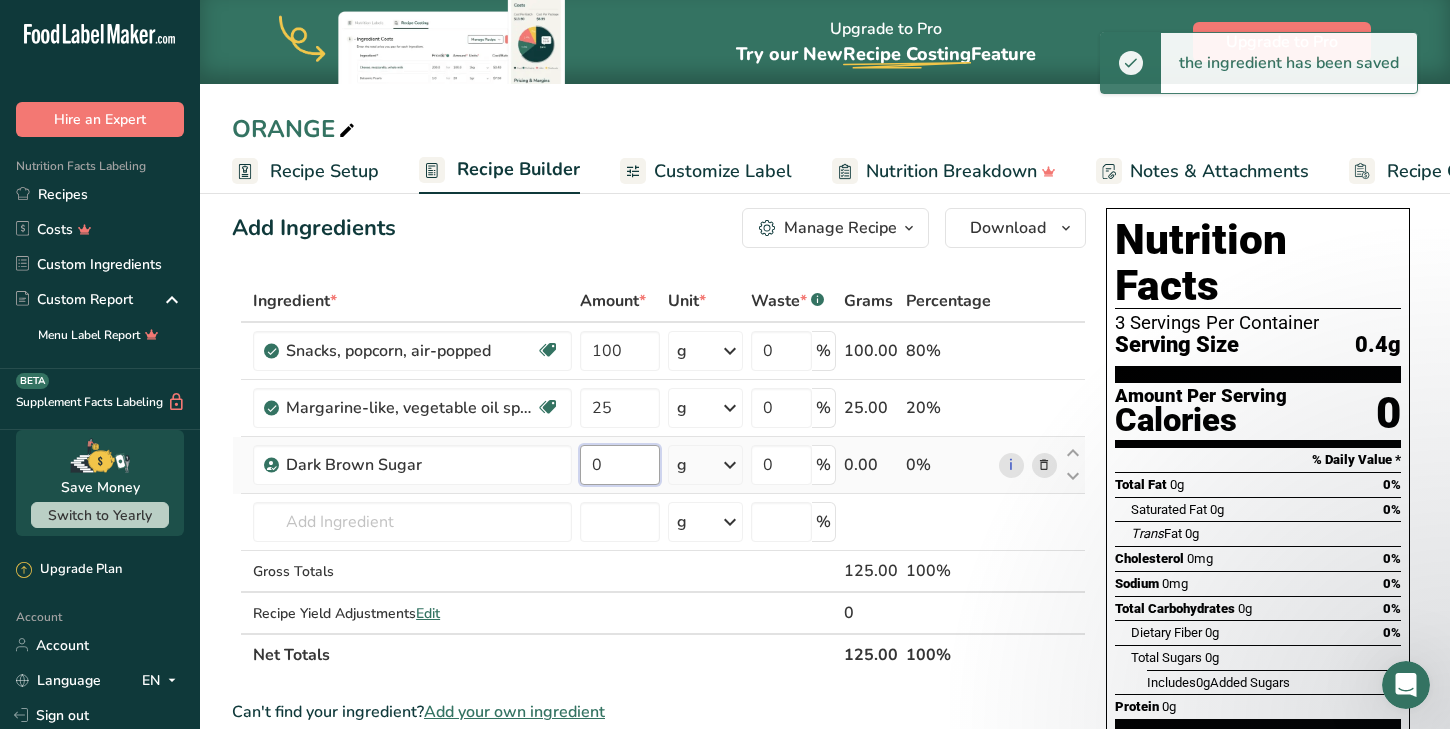 drag, startPoint x: 603, startPoint y: 465, endPoint x: 592, endPoint y: 475, distance: 14.866069 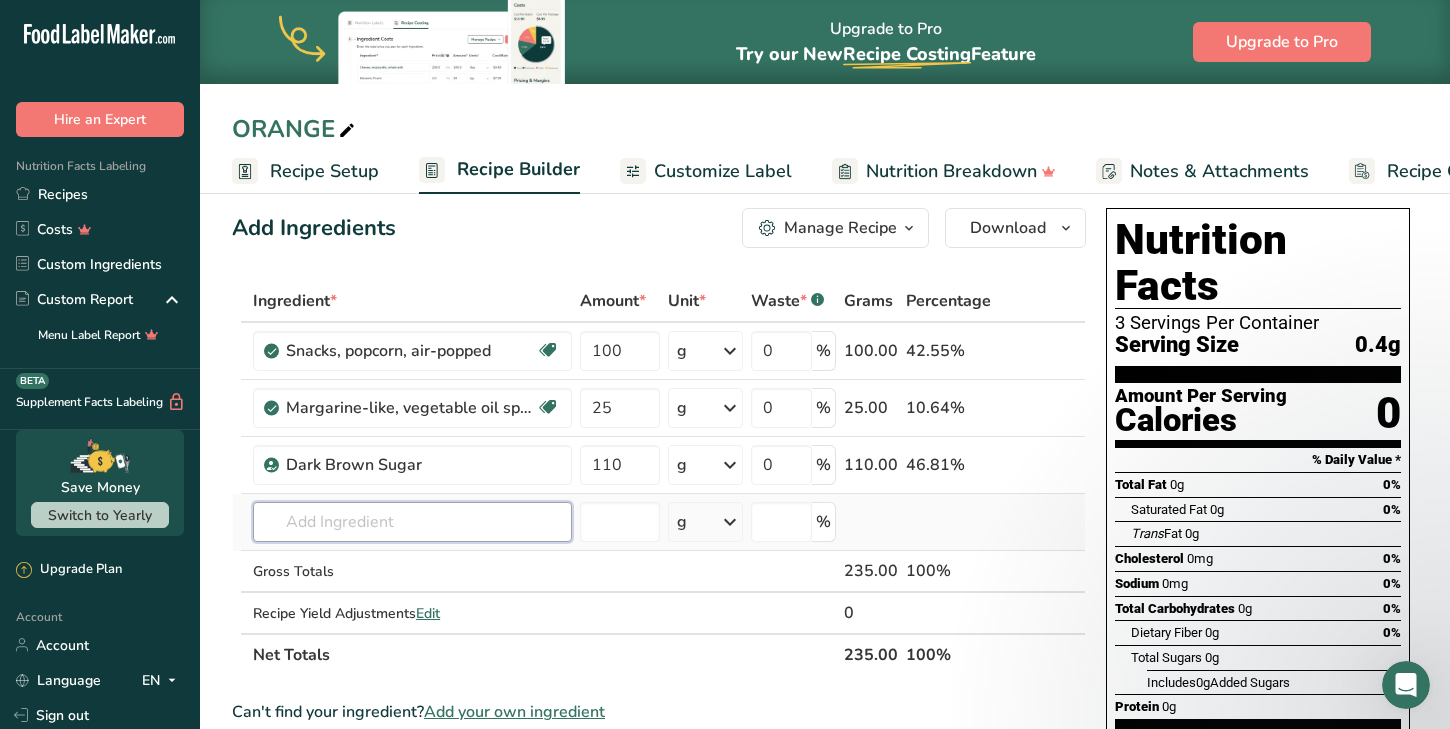 click on "Ingredient *
Amount *
Unit *
Waste *   .a-a{fill:#347362;}.b-a{fill:#fff;}          Grams
Percentage
Snacks, popcorn, air-popped
Dairy free
Gluten free
Vegan
Vegetarian
Soy free
100
g
Portions
1 cup
1 oz
Weight Units
g
kg
mg
See more
Volume Units
l
Volume units require a density conversion. If you know your ingredient's density enter it below. Otherwise, click on "RIA" our AI Regulatory bot - she will be able to help you
lb/ft3
g/cm3
Confirm
mL
lb/ft3" at bounding box center [659, 478] 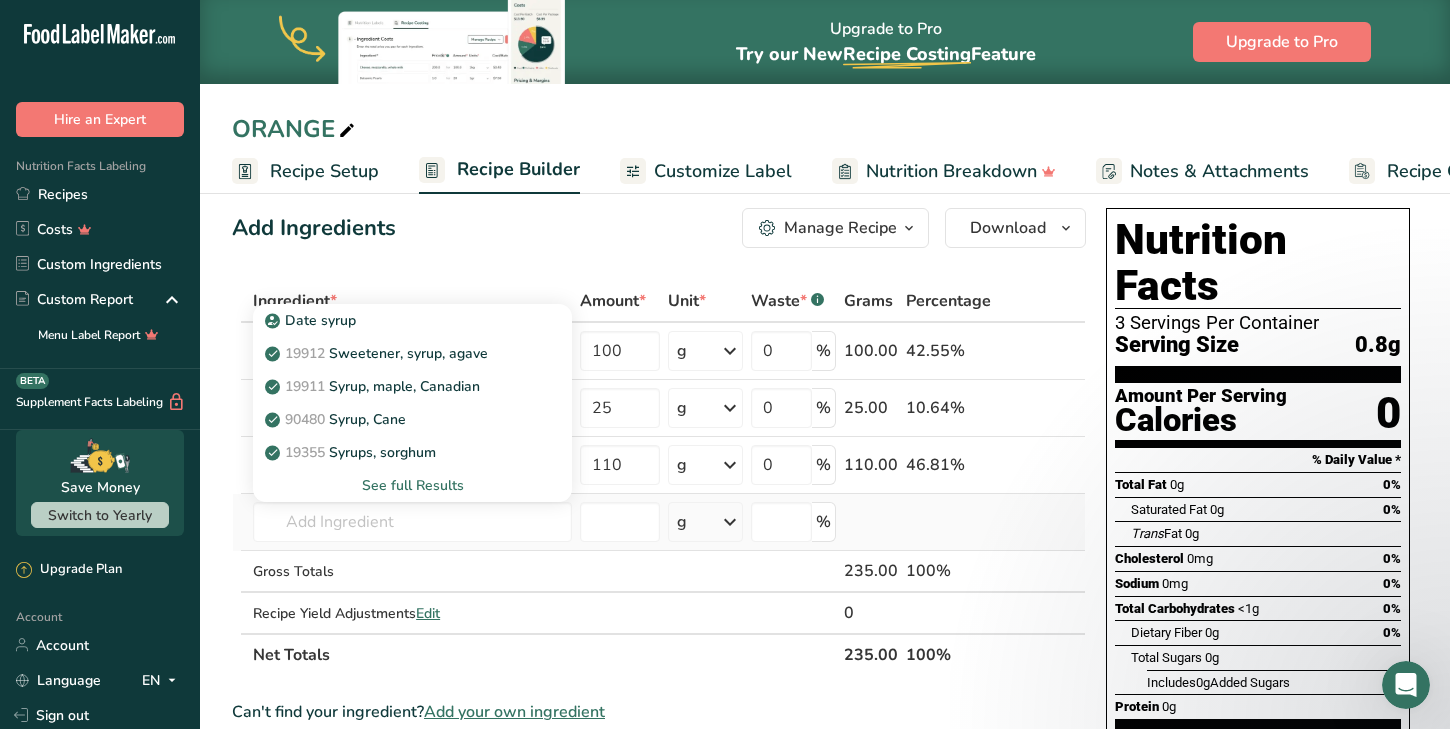click on "See full Results" at bounding box center (412, 485) 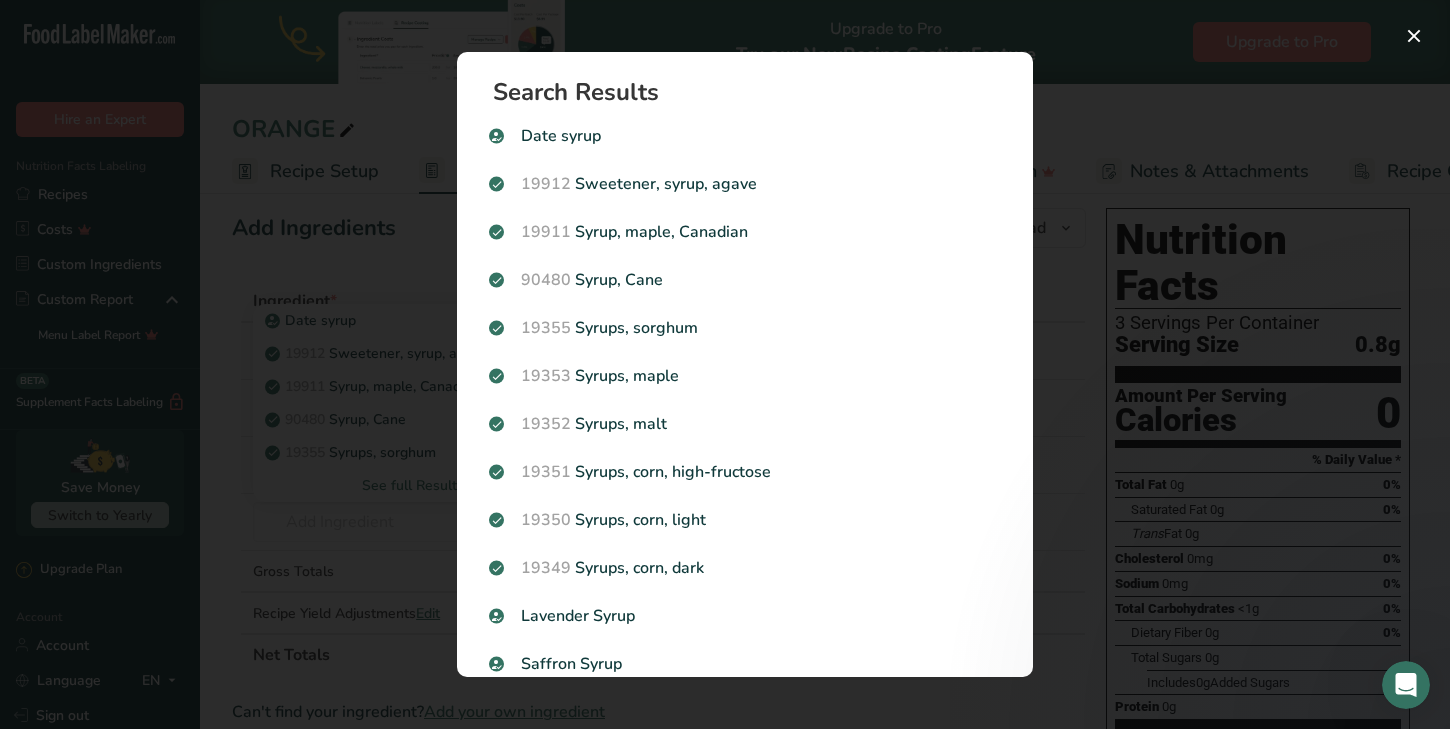 scroll, scrollTop: 0, scrollLeft: 0, axis: both 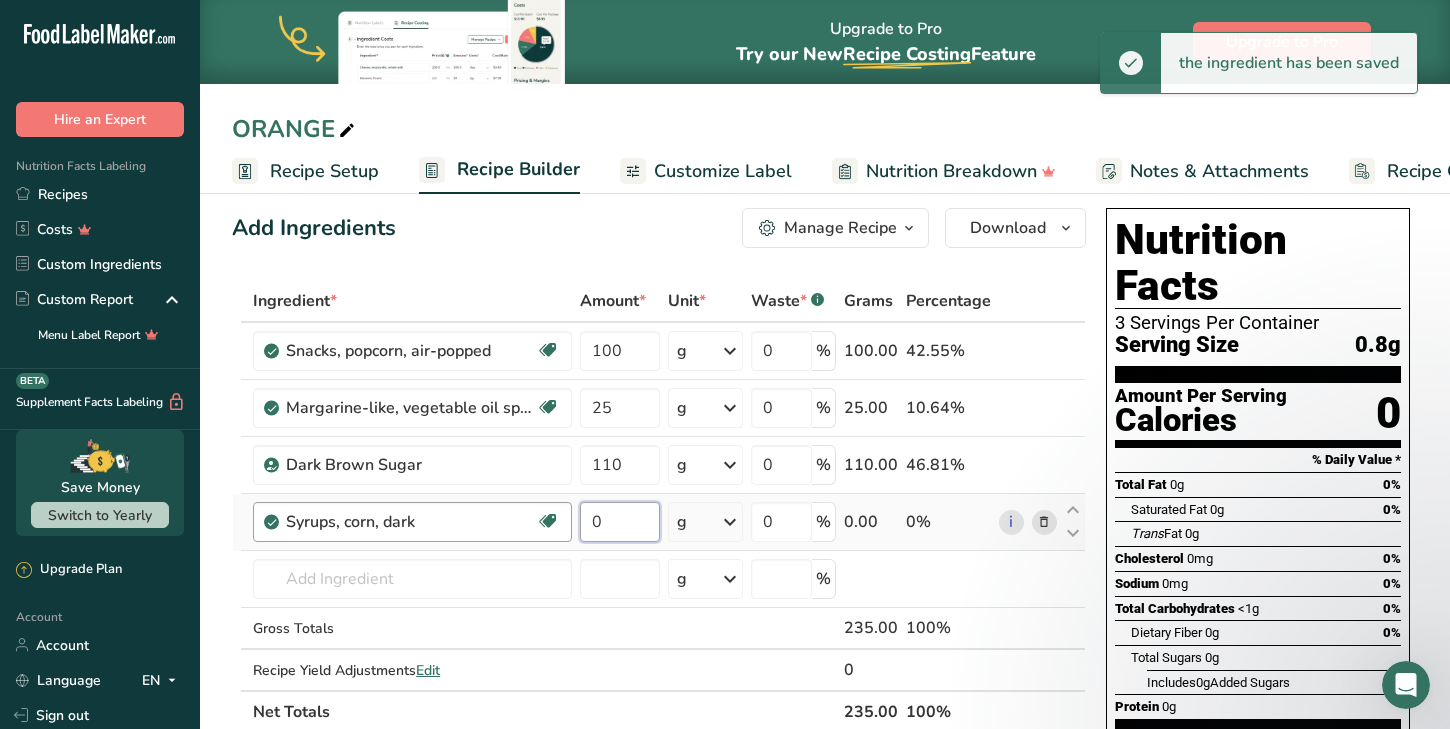 drag, startPoint x: 620, startPoint y: 520, endPoint x: 570, endPoint y: 517, distance: 50.08992 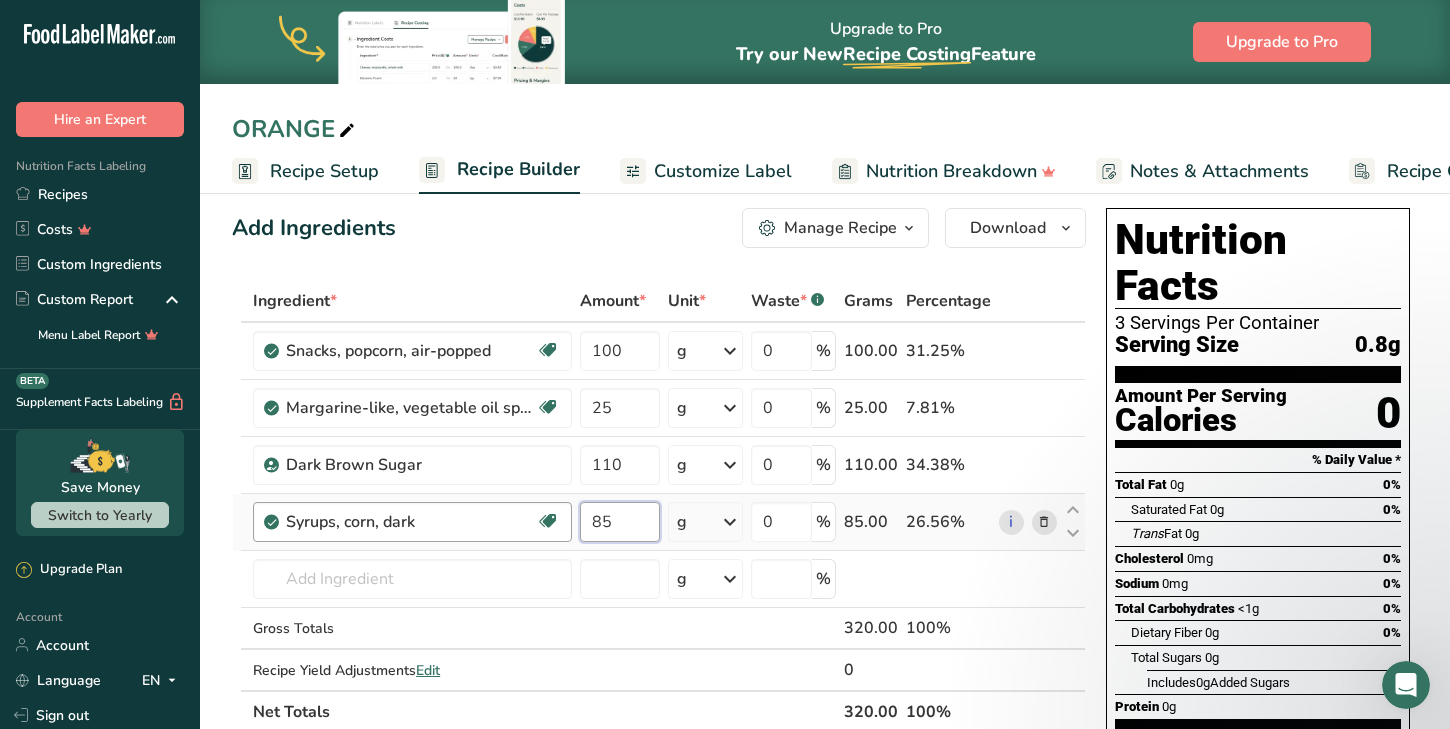 scroll, scrollTop: 19, scrollLeft: 1, axis: both 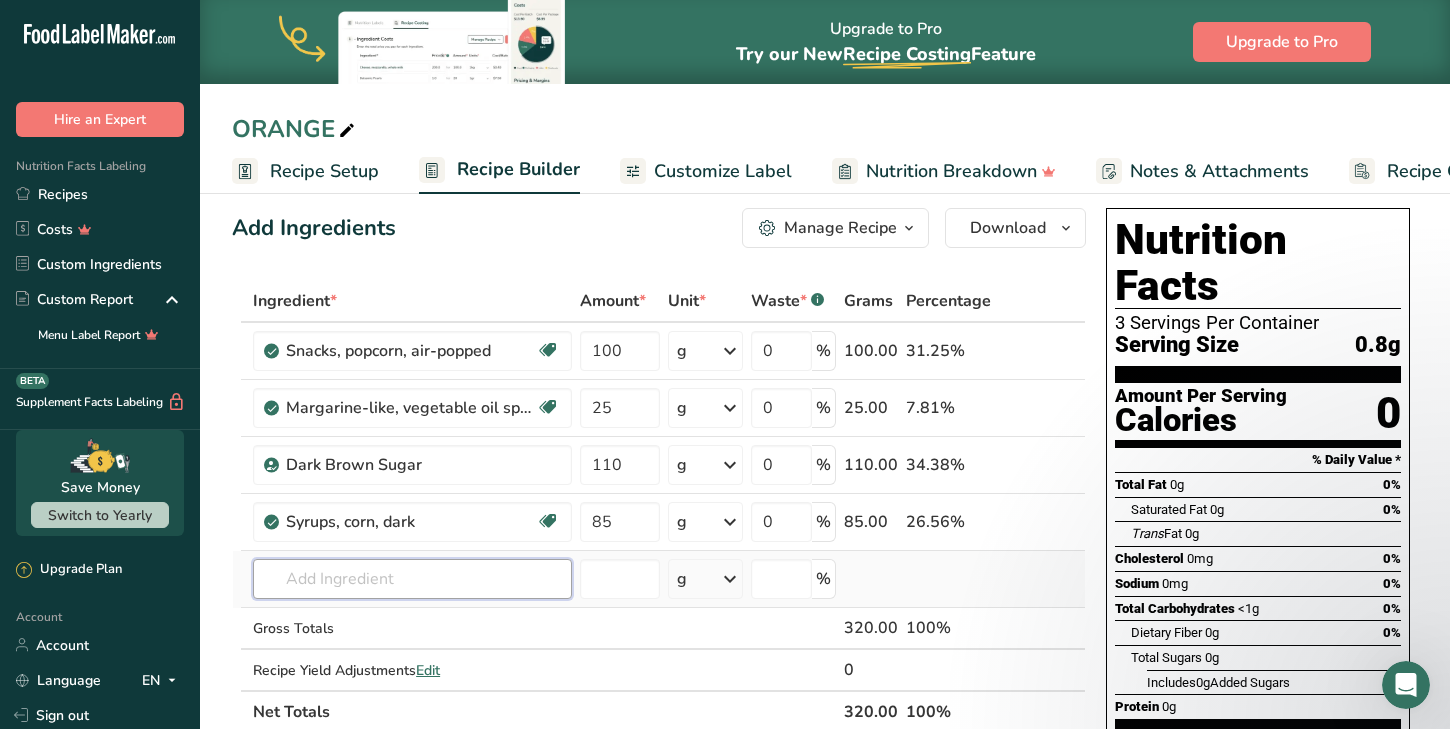 click on "Ingredient *
Amount *
Unit *
Waste *   .a-a{fill:#347362;}.b-a{fill:#fff;}          Grams
Percentage
Snacks, popcorn, air-popped
Dairy free
Gluten free
Vegan
Vegetarian
Soy free
100
g
Portions
1 cup
1 oz
Weight Units
g
kg
mg
See more
Volume Units
l
Volume units require a density conversion. If you know your ingredient's density enter it below. Otherwise, click on "RIA" our AI Regulatory bot - she will be able to help you
lb/ft3
g/cm3
Confirm
mL
lb/ft3" at bounding box center [659, 506] 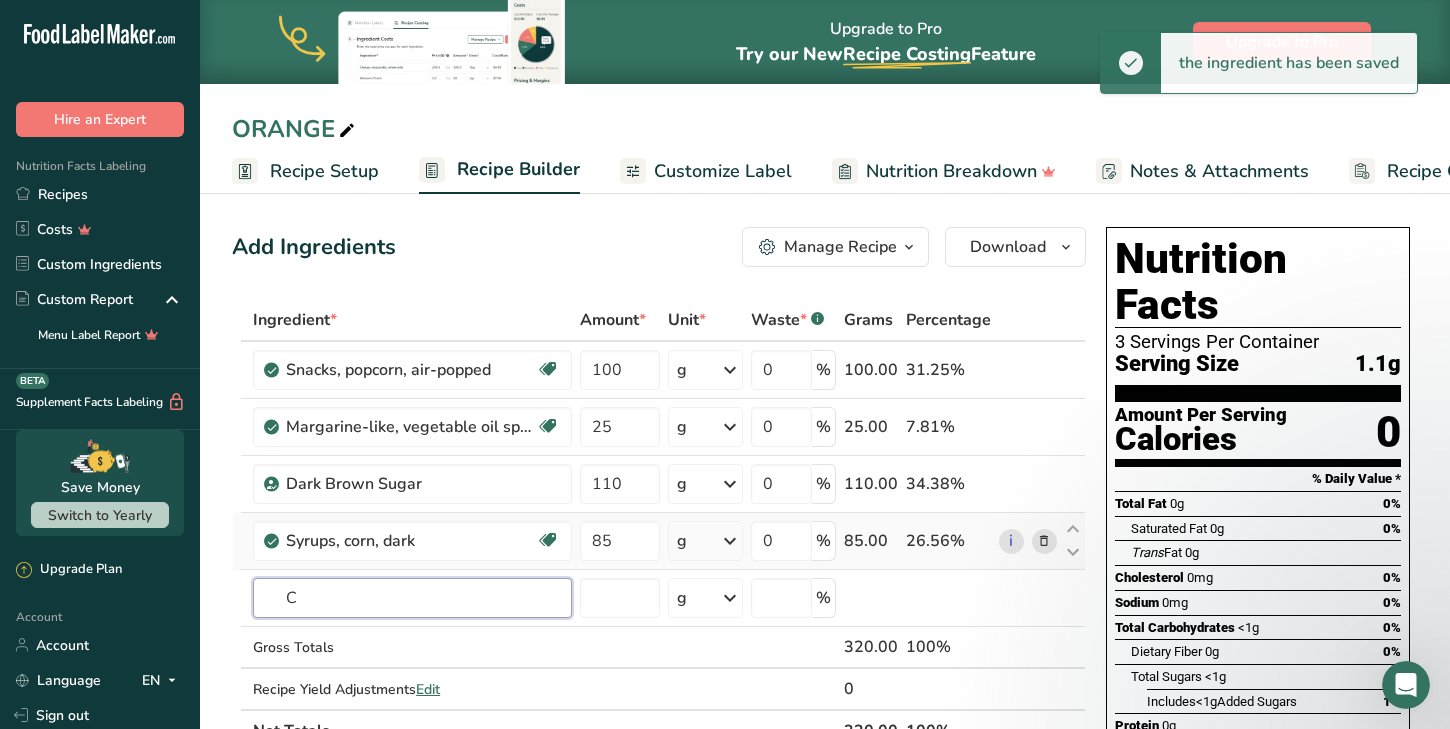 scroll, scrollTop: 0, scrollLeft: 0, axis: both 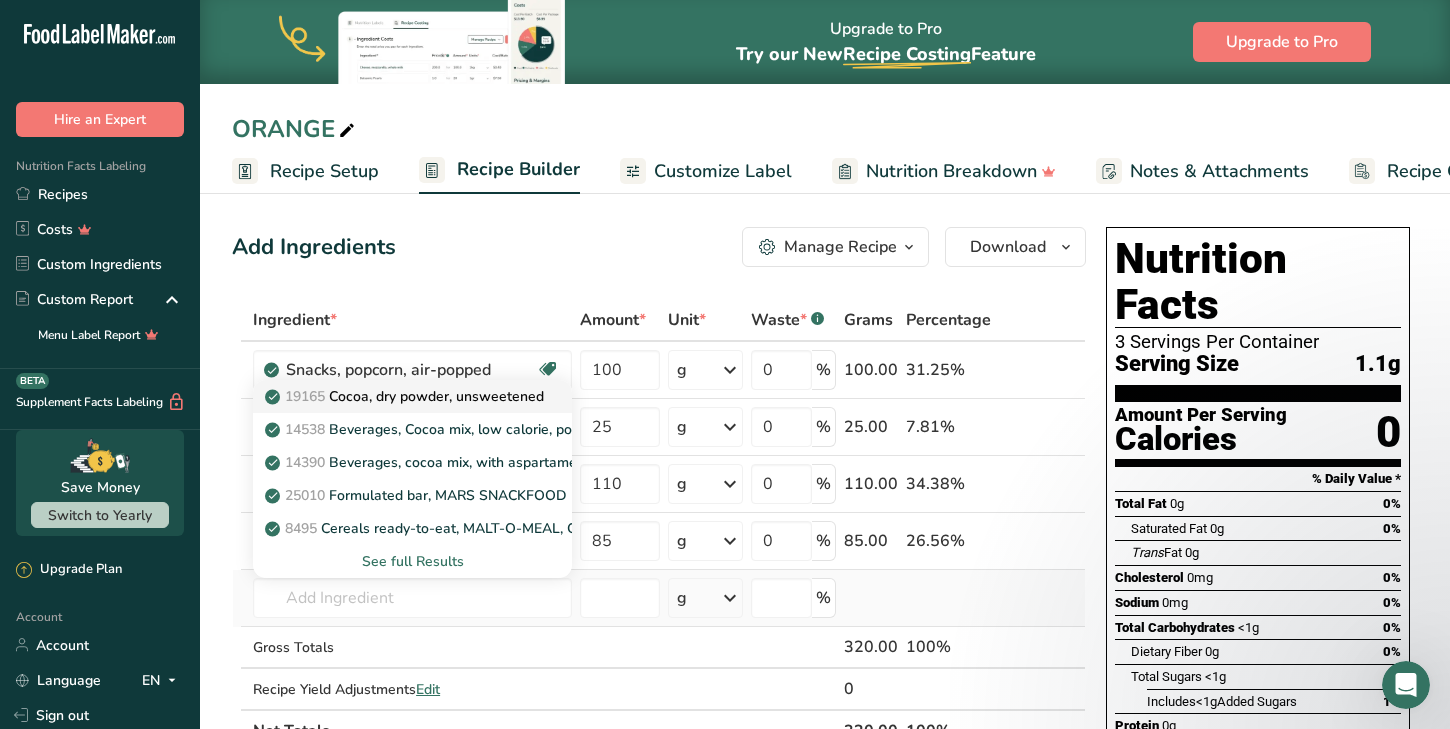 click on "19165
Cocoa, dry powder, unsweetened" at bounding box center (406, 396) 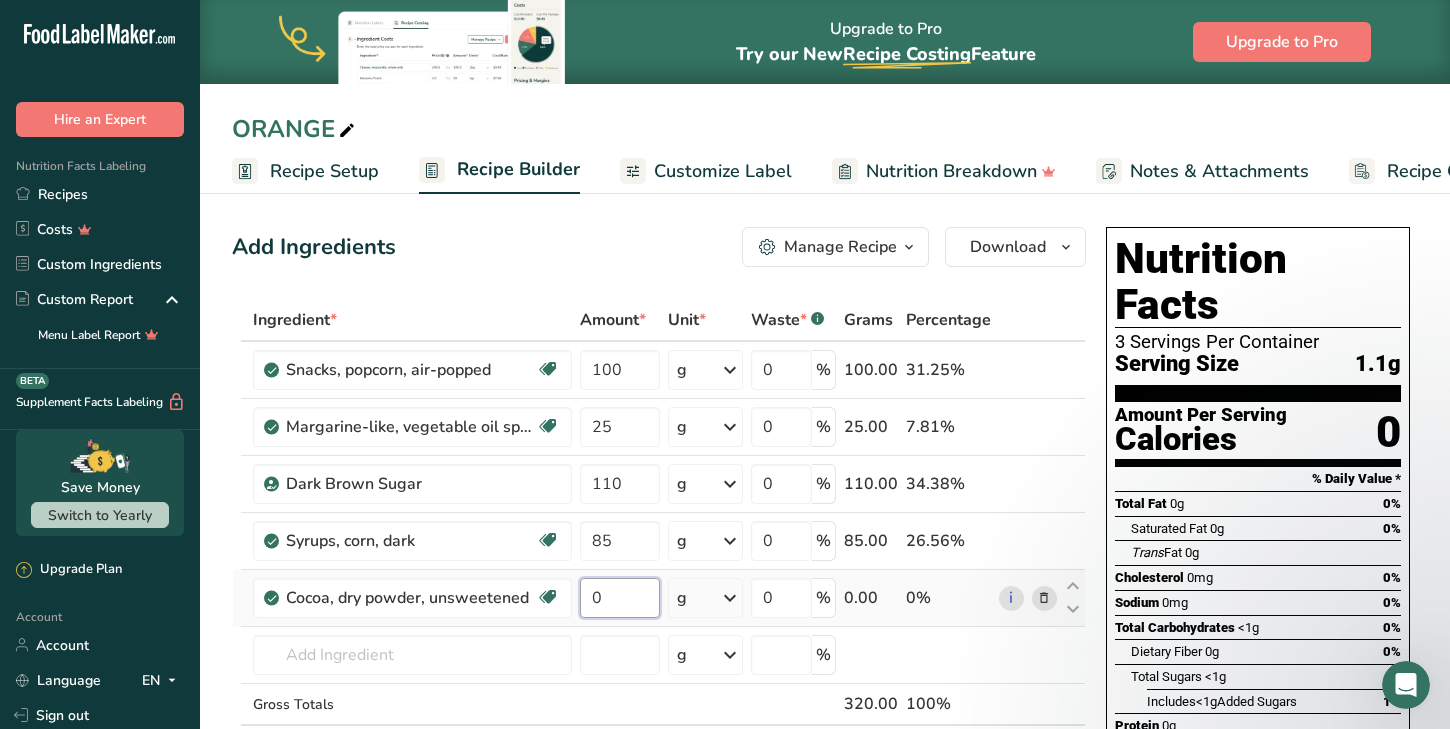 drag, startPoint x: 620, startPoint y: 599, endPoint x: 579, endPoint y: 600, distance: 41.01219 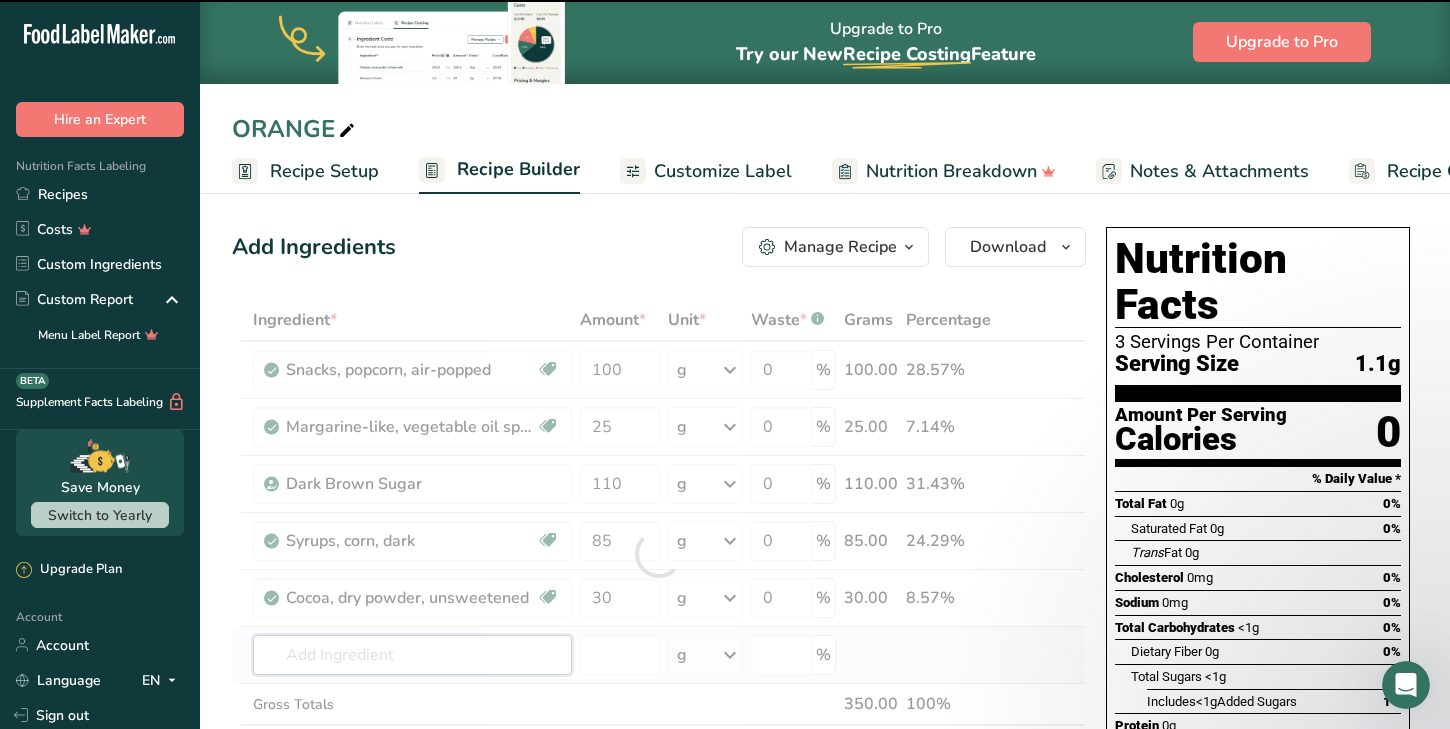 click on "Ingredient *
Amount *
Unit *
Waste *   .a-a{fill:#347362;}.b-a{fill:#fff;}          Grams
Percentage
Snacks, popcorn, air-popped
Dairy free
Gluten free
Vegan
Vegetarian
Soy free
100
g
Portions
1 cup
1 oz
Weight Units
g
kg
mg
See more
Volume Units
l
Volume units require a density conversion. If you know your ingredient's density enter it below. Otherwise, click on "RIA" our AI Regulatory bot - she will be able to help you
lb/ft3
g/cm3
Confirm
mL
lb/ft3" at bounding box center [659, 554] 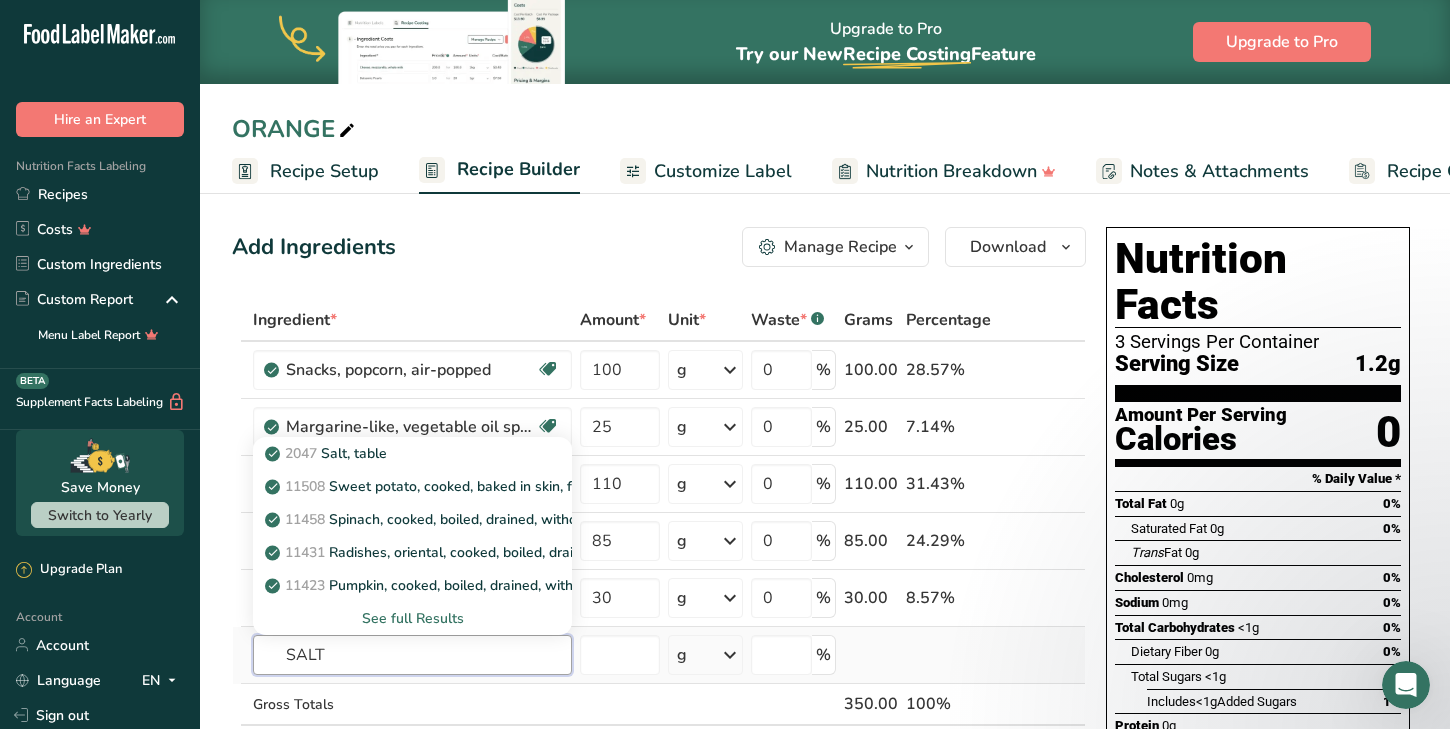 click on "SALT" at bounding box center [412, 655] 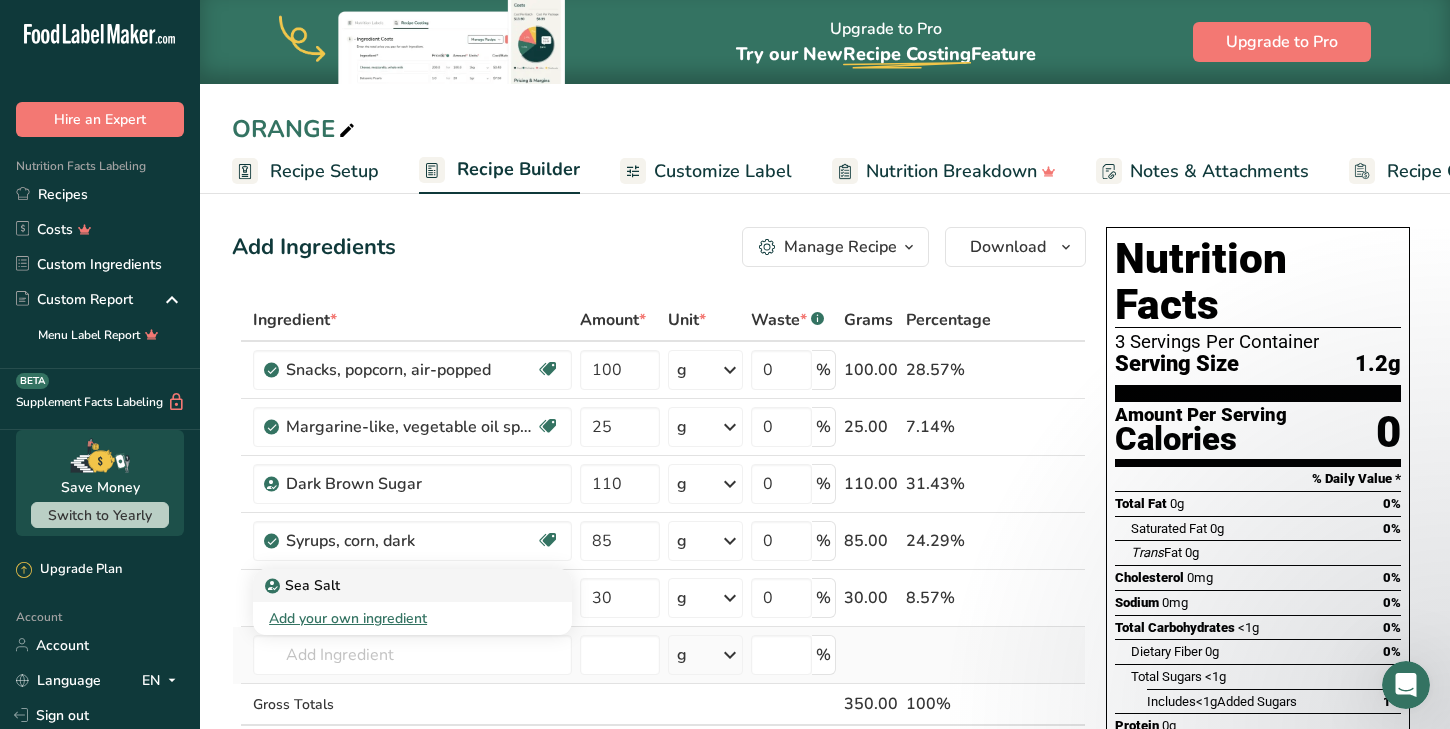 click on "Sea Salt" at bounding box center [396, 585] 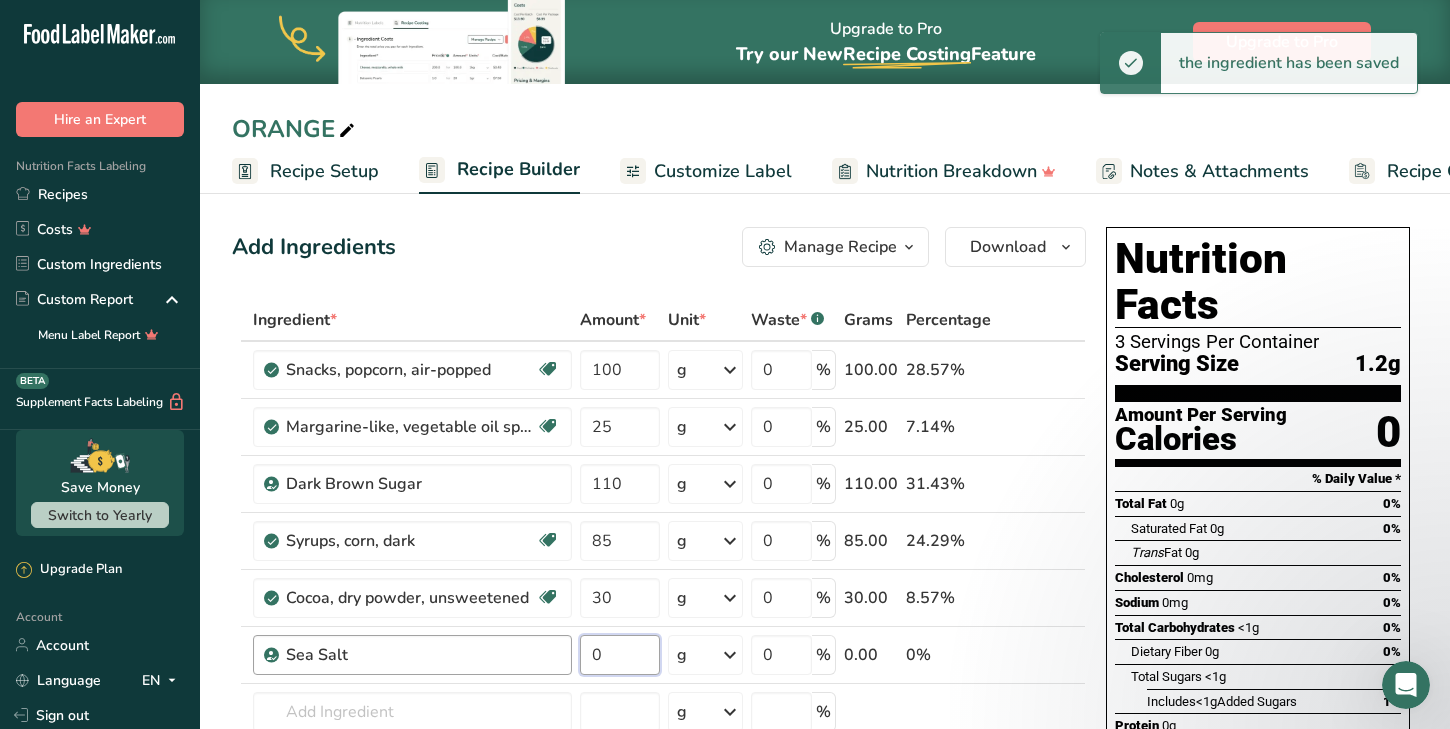 drag, startPoint x: 630, startPoint y: 661, endPoint x: 572, endPoint y: 648, distance: 59.439045 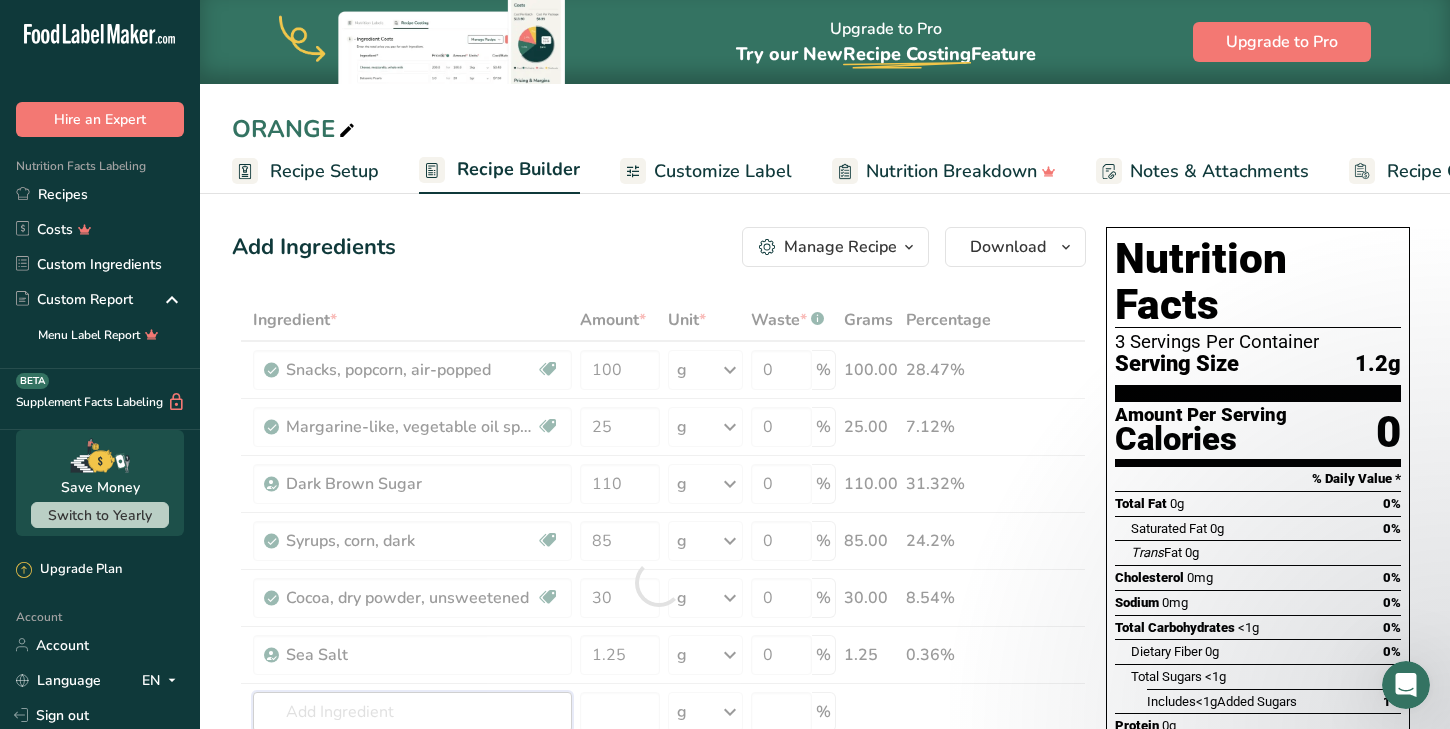 click on "Ingredient *
Amount *
Unit *
Waste *   .a-a{fill:#347362;}.b-a{fill:#fff;}          Grams
Percentage
Snacks, popcorn, air-popped
Dairy free
Gluten free
Vegan
Vegetarian
Soy free
100
g
Portions
1 cup
1 oz
Weight Units
g
kg
mg
See more
Volume Units
l
Volume units require a density conversion. If you know your ingredient's density enter it below. Otherwise, click on "RIA" our AI Regulatory bot - she will be able to help you
lb/ft3
g/cm3
Confirm
mL
lb/ft3" at bounding box center [659, 582] 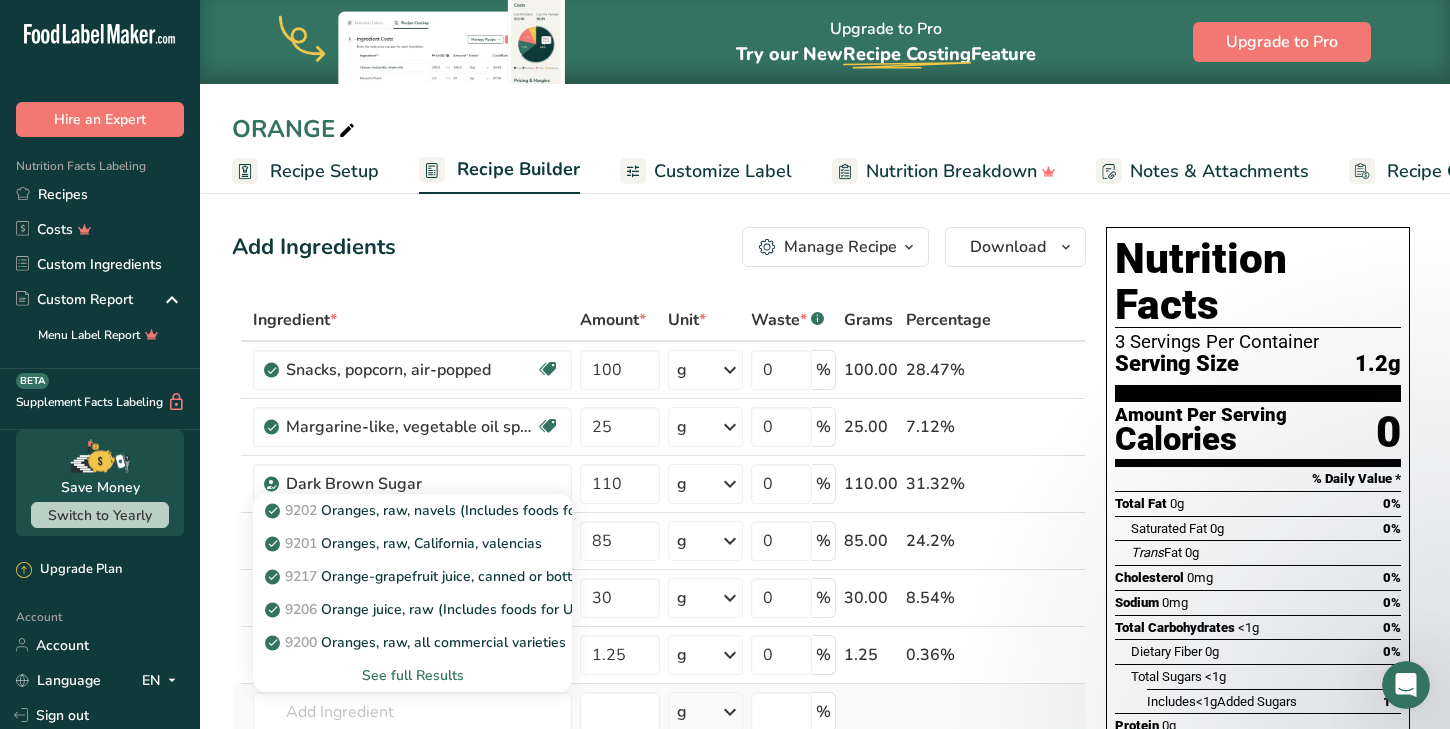 click on "See full Results" at bounding box center (412, 675) 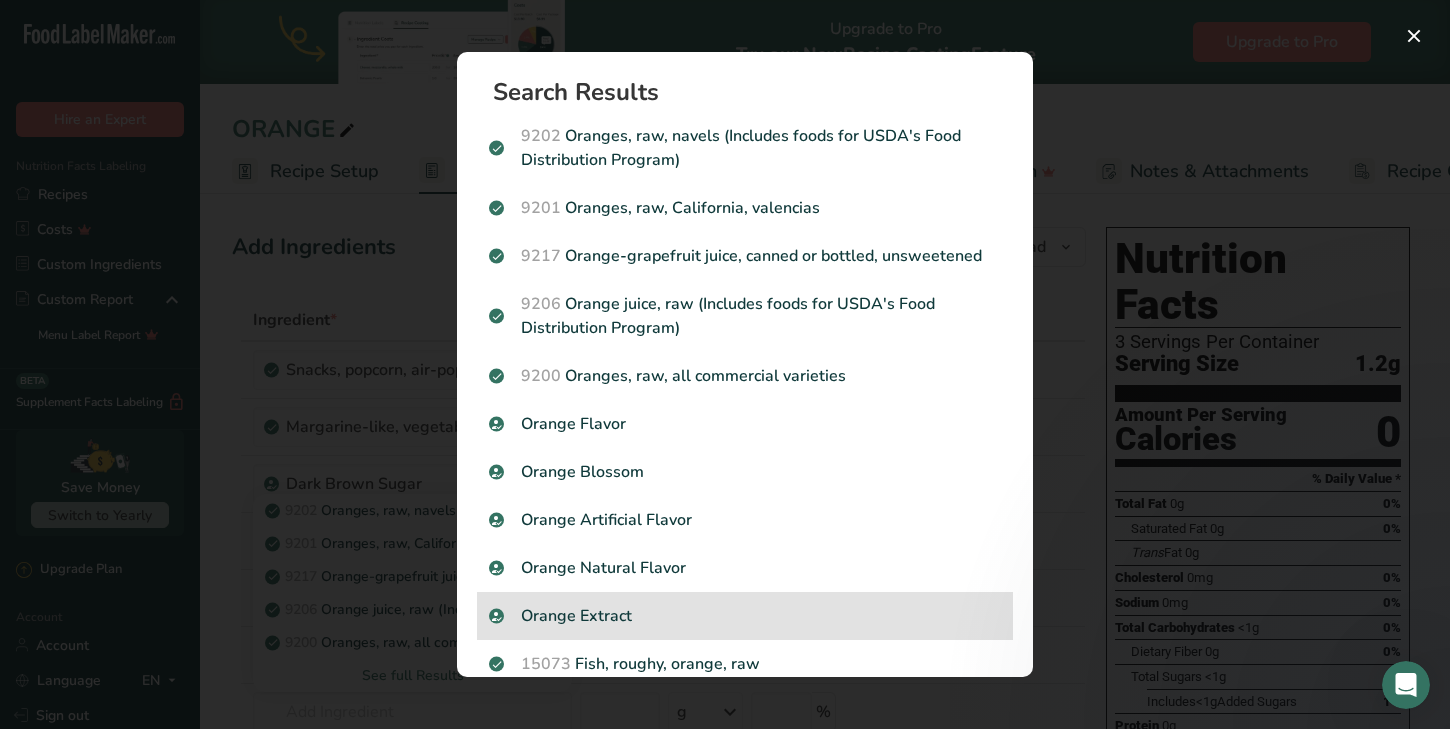 click on "Orange Extract" at bounding box center (745, 616) 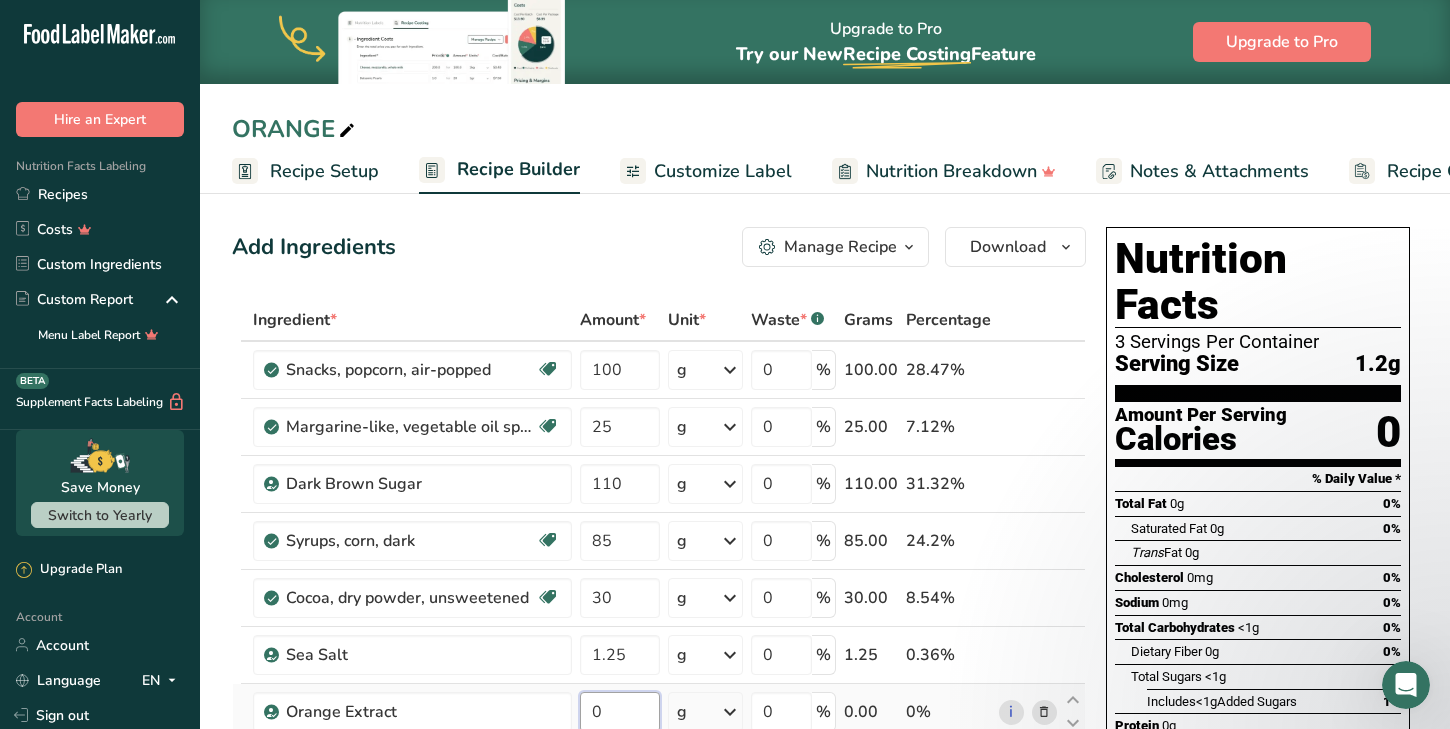 drag, startPoint x: 623, startPoint y: 704, endPoint x: 590, endPoint y: 707, distance: 33.13608 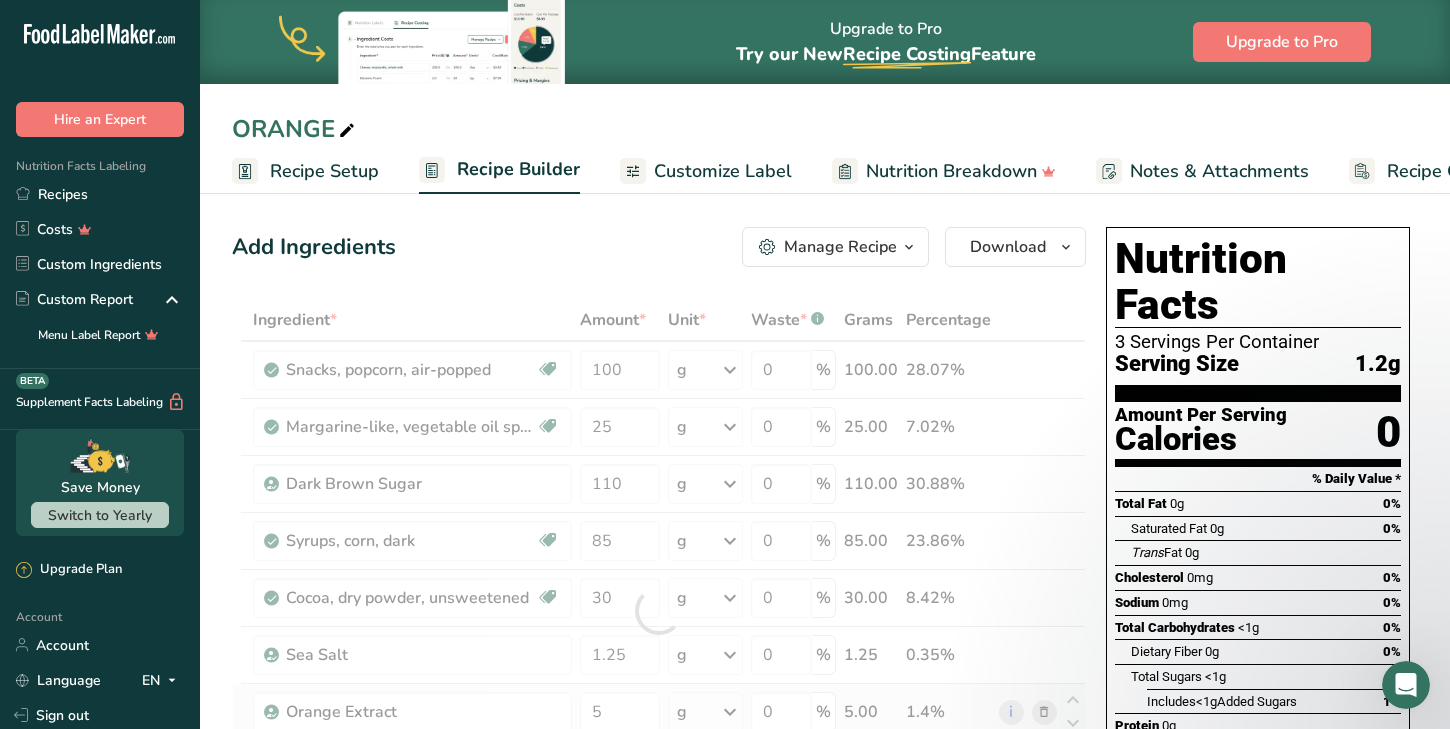 click on "Ingredient *
Amount *
Unit *
Waste *   .a-a{fill:#347362;}.b-a{fill:#fff;}          Grams
Percentage
Snacks, popcorn, air-popped
Dairy free
Gluten free
Vegan
Vegetarian
Soy free
100
g
Portions
1 cup
1 oz
Weight Units
g
kg
mg
See more
Volume Units
l
Volume units require a density conversion. If you know your ingredient's density enter it below. Otherwise, click on "RIA" our AI Regulatory bot - she will be able to help you
lb/ft3
g/cm3
Confirm
mL
lb/ft3" at bounding box center [659, 611] 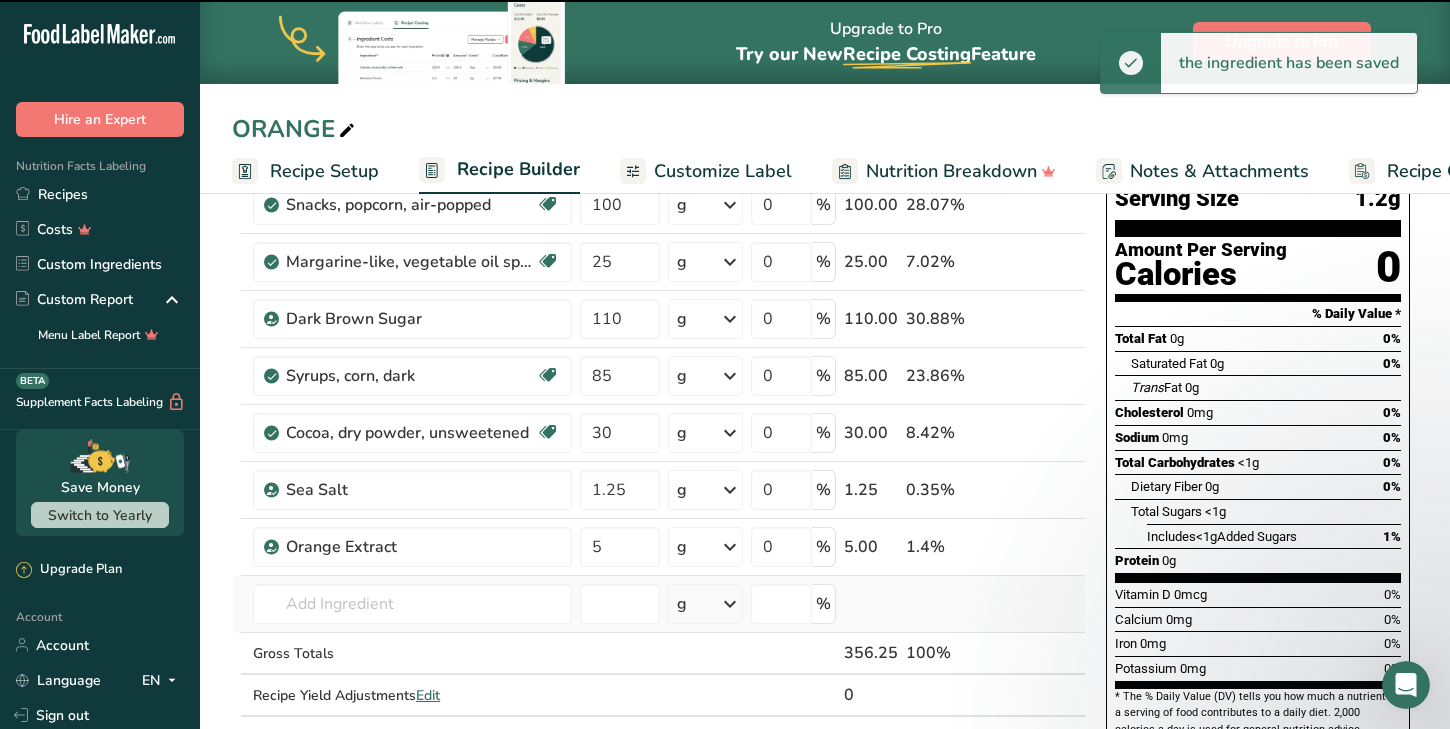 scroll, scrollTop: 168, scrollLeft: 0, axis: vertical 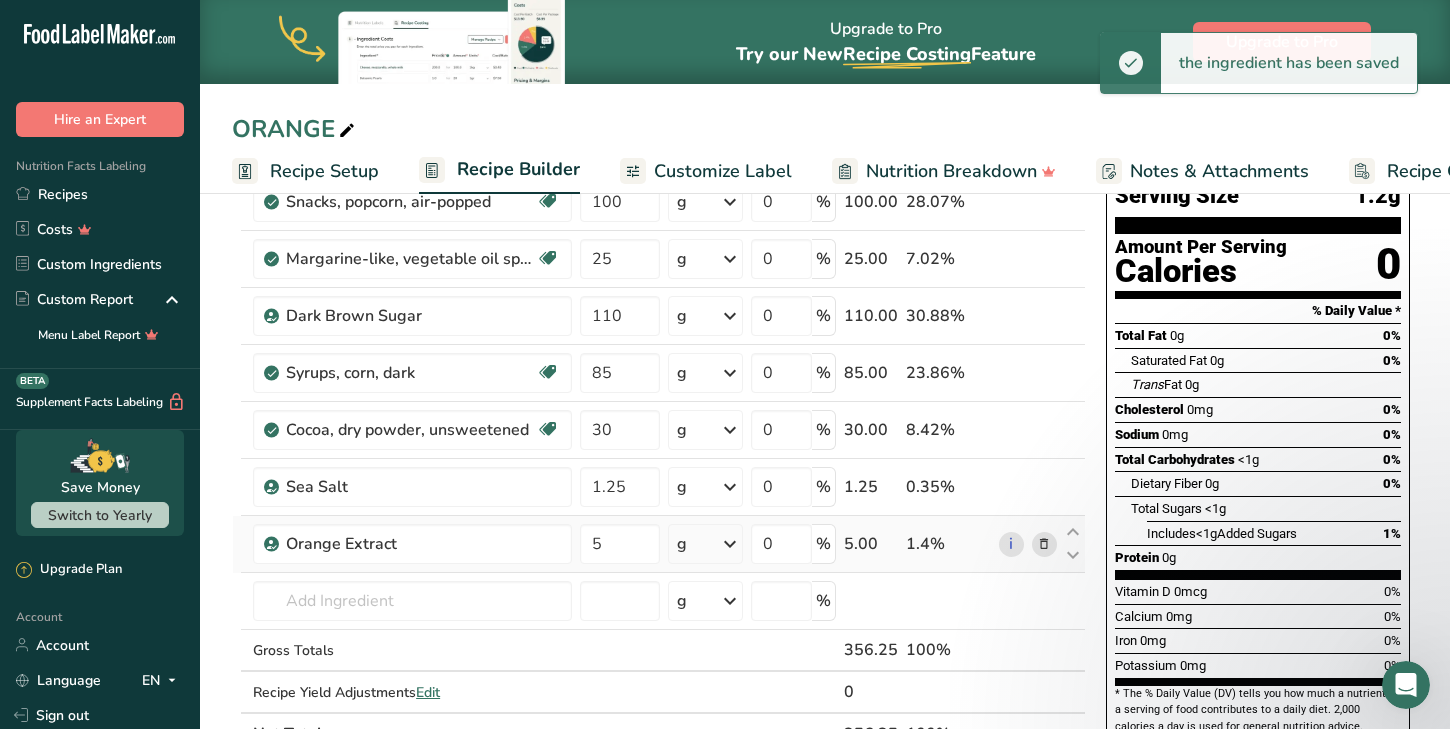 click at bounding box center [730, 544] 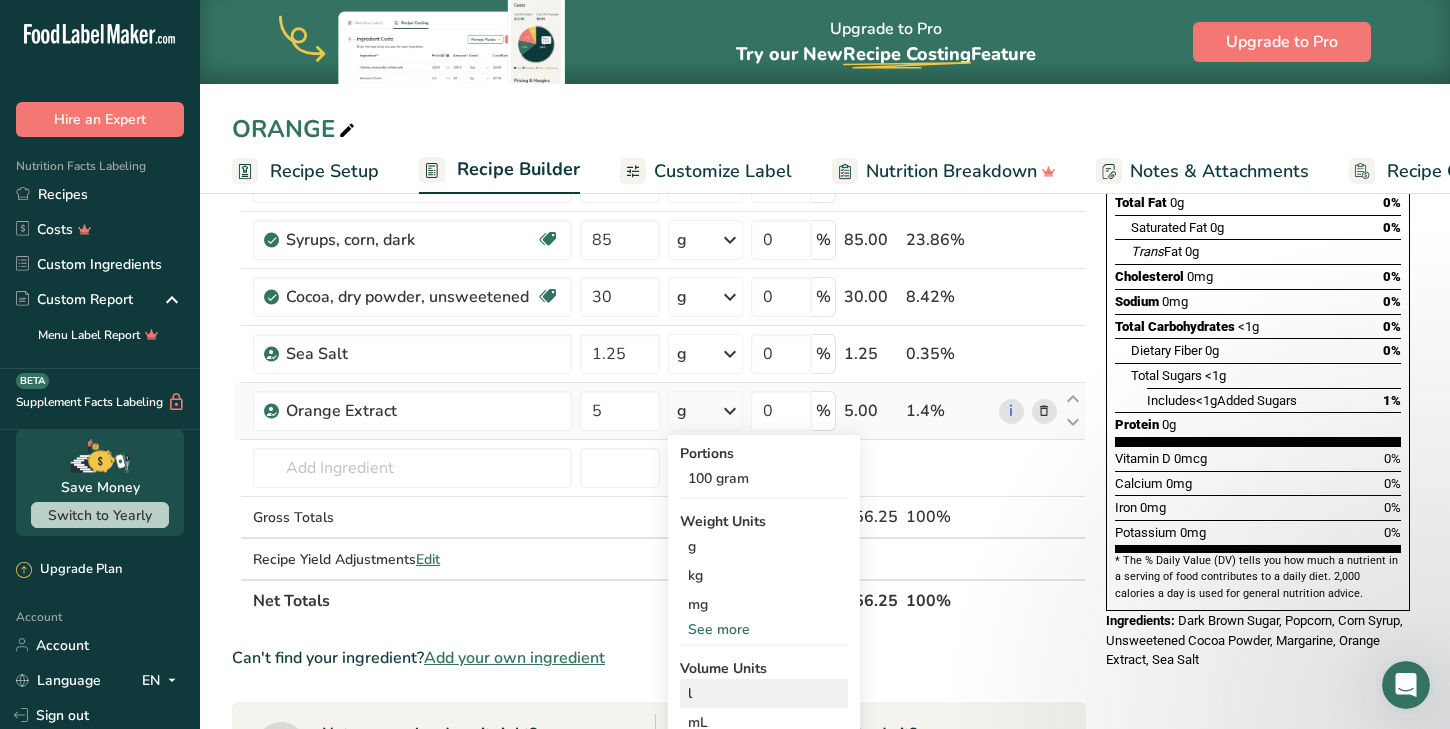 scroll, scrollTop: 301, scrollLeft: 0, axis: vertical 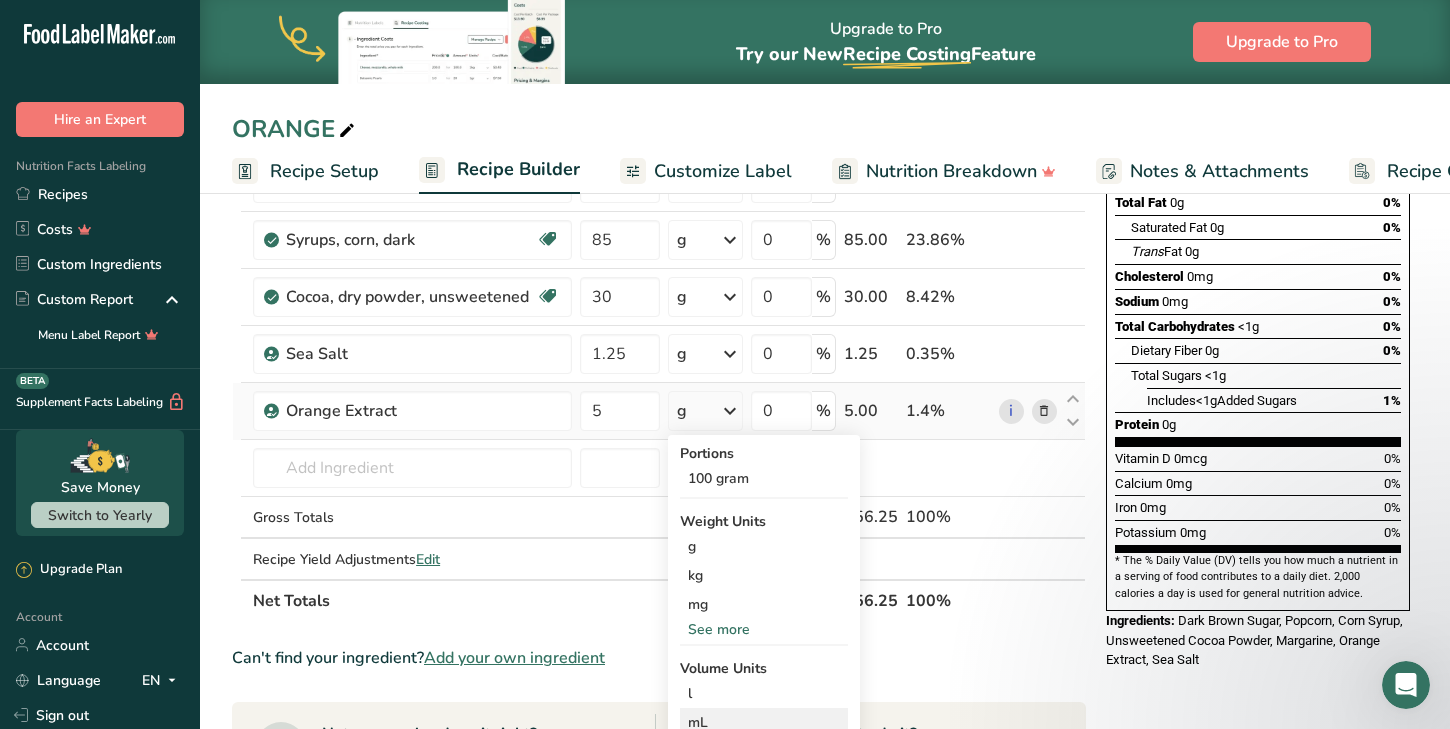 click on "mL" at bounding box center (764, 722) 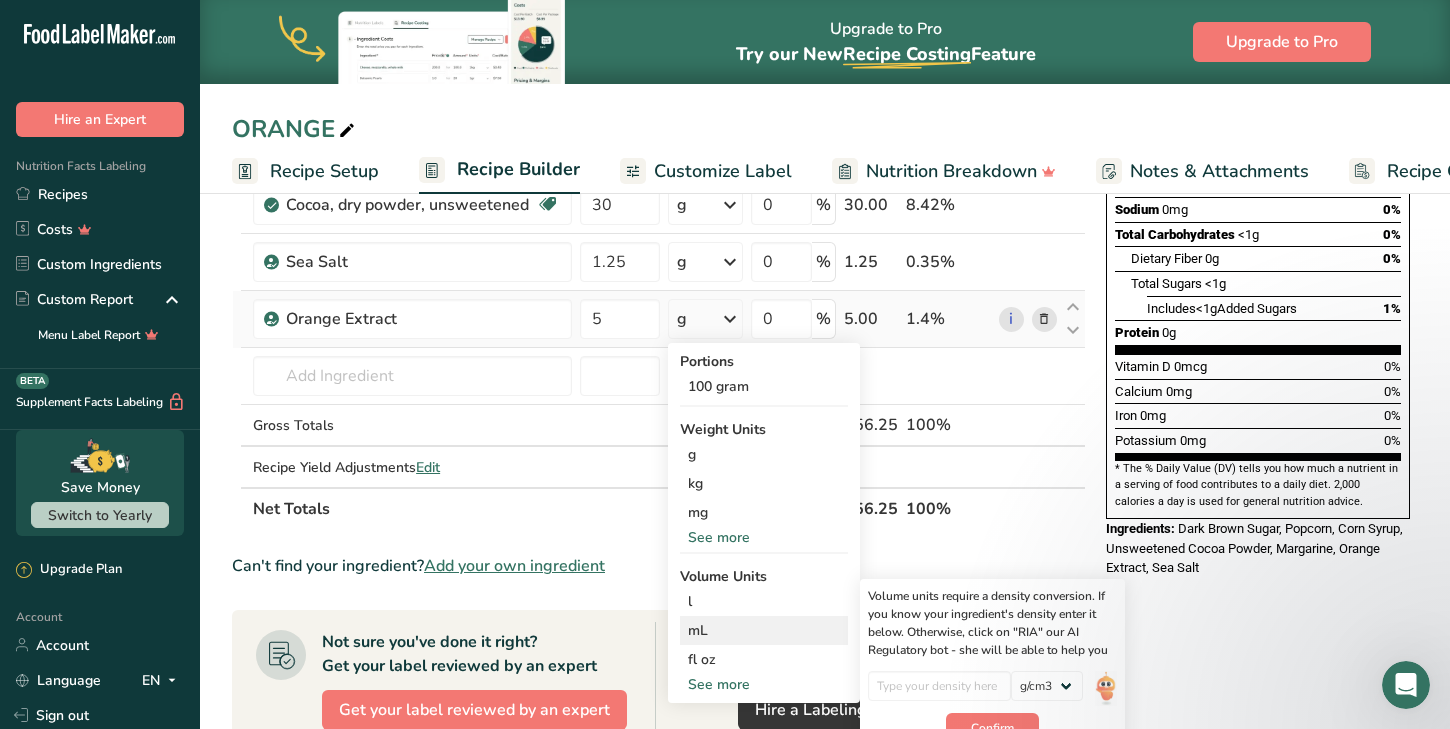 scroll, scrollTop: 454, scrollLeft: 0, axis: vertical 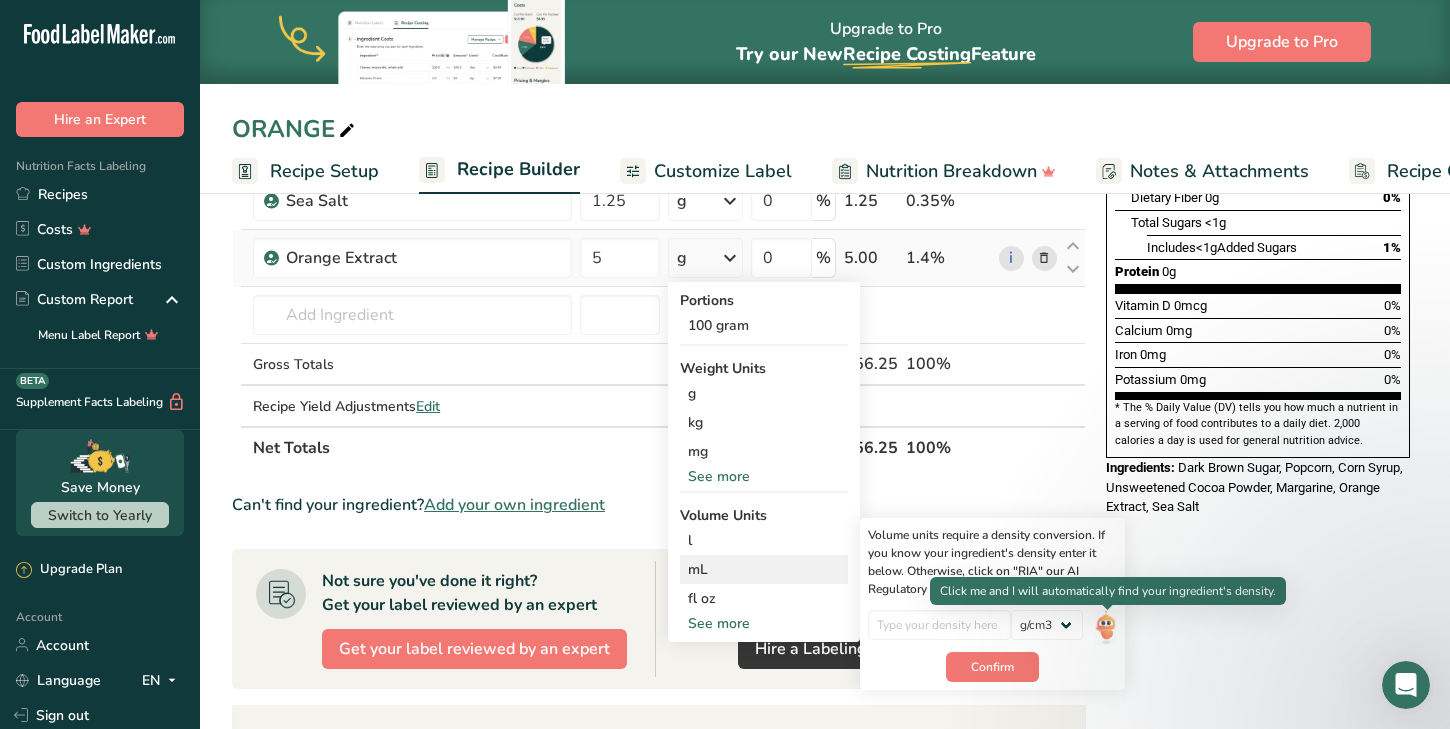 click at bounding box center [1106, 627] 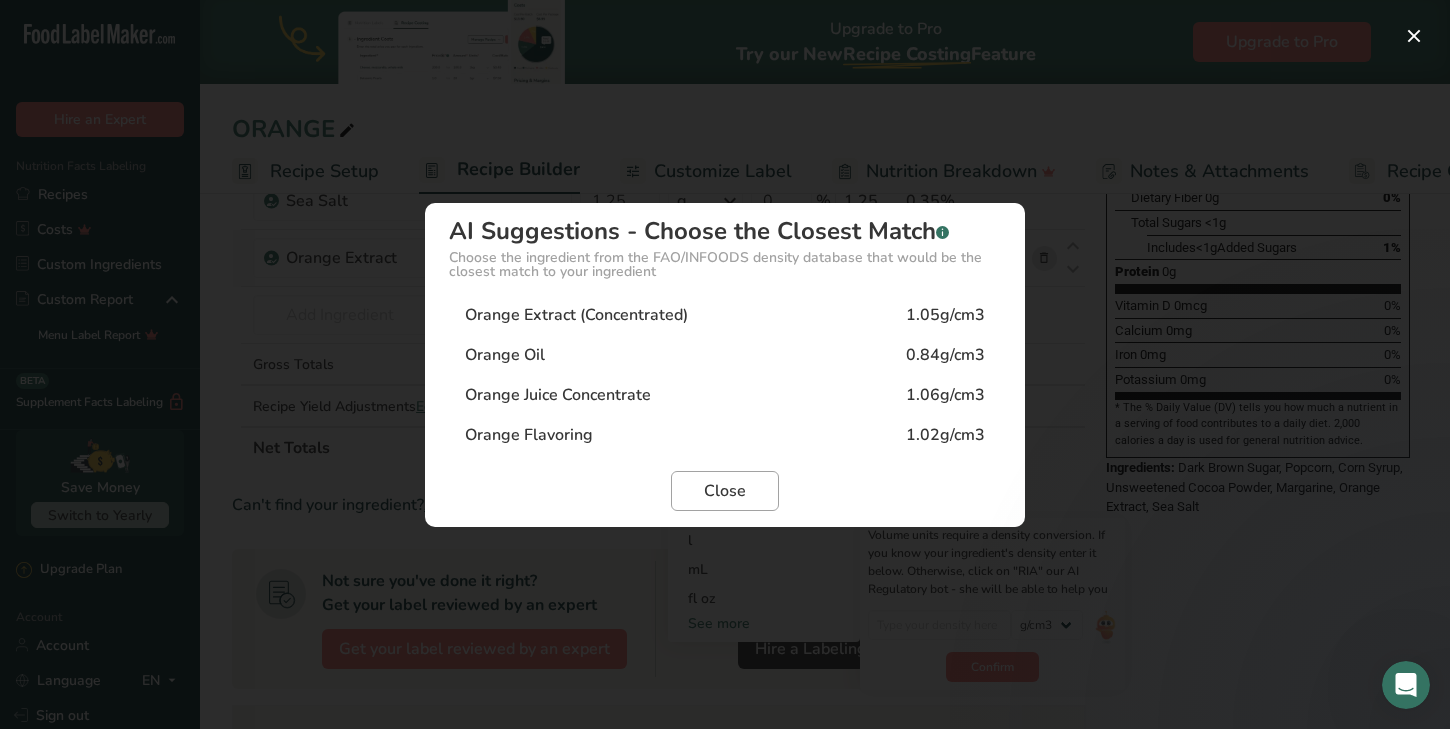 click on "Close" at bounding box center (725, 491) 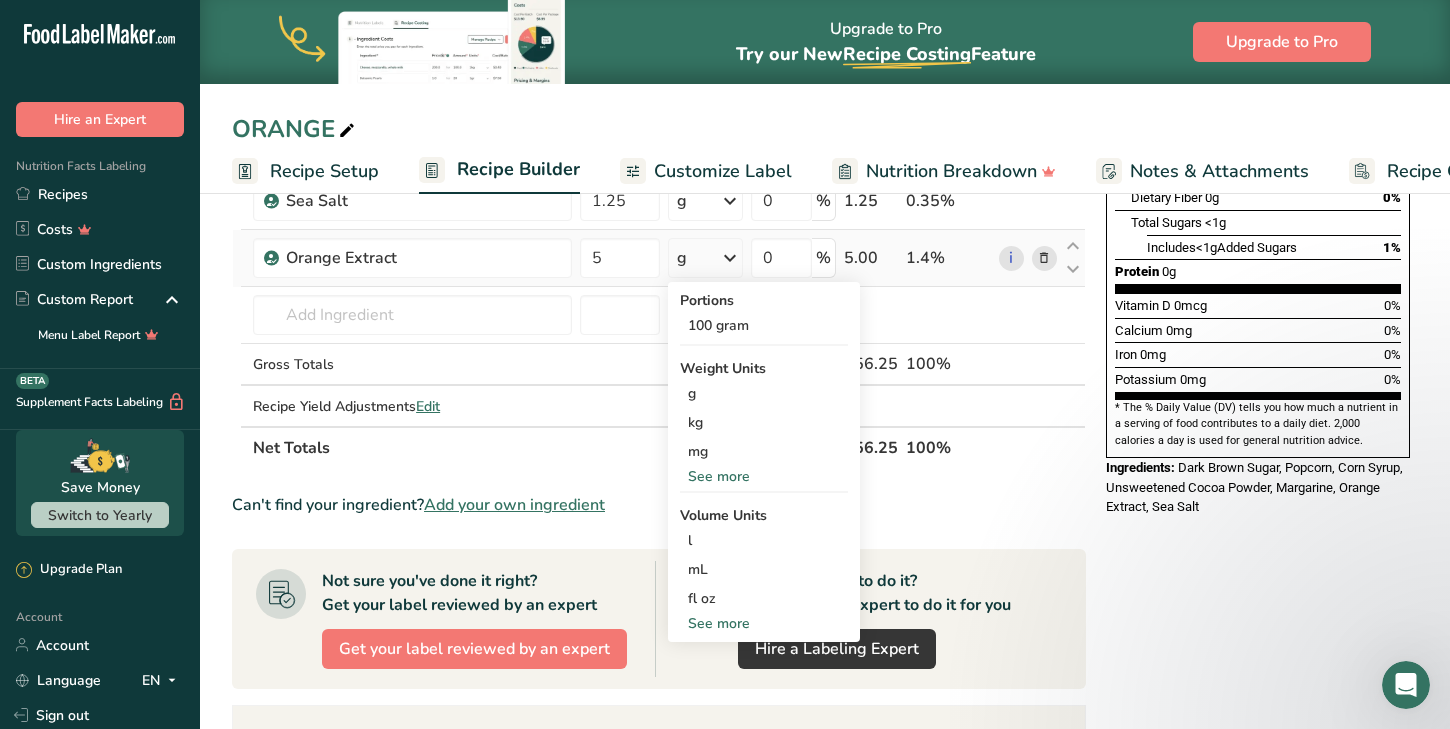 click on "Add your own ingredient" at bounding box center (514, 505) 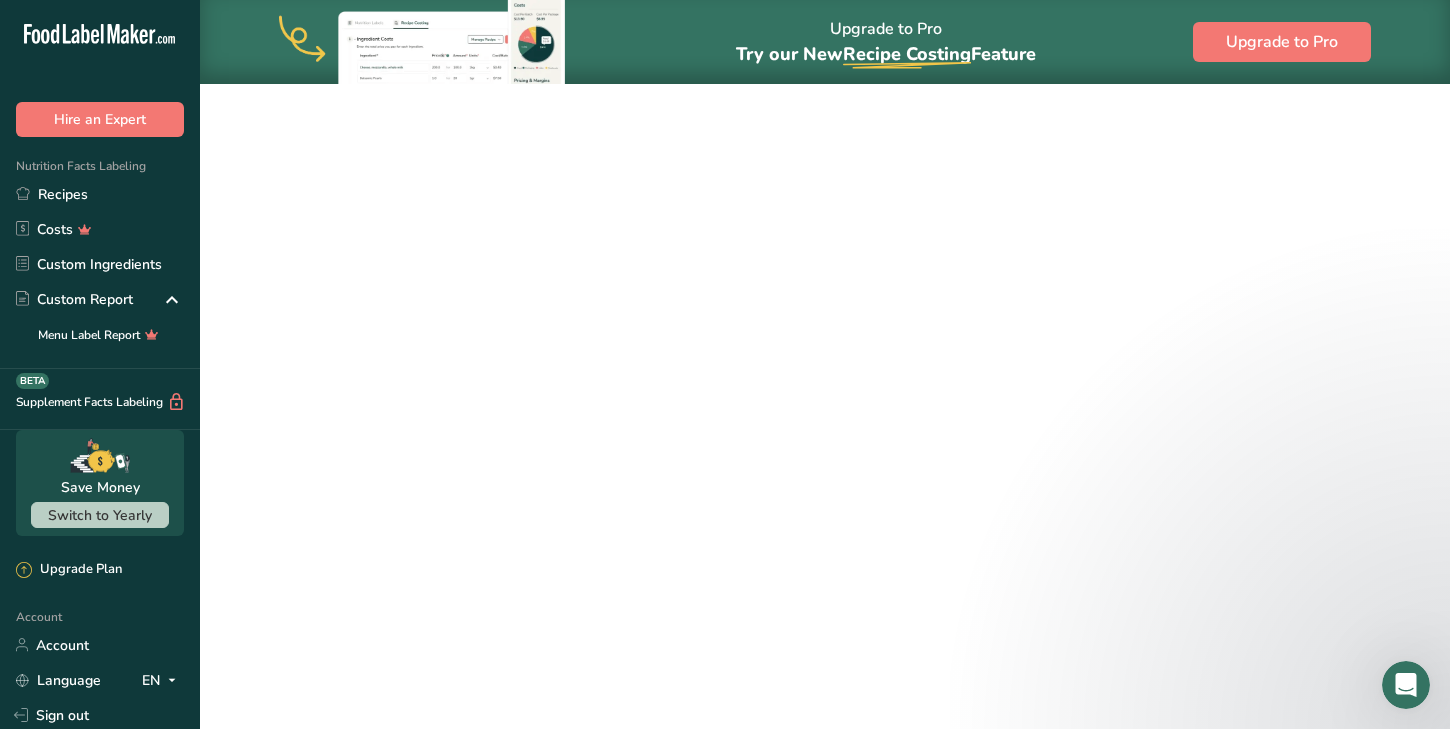 scroll, scrollTop: 0, scrollLeft: 0, axis: both 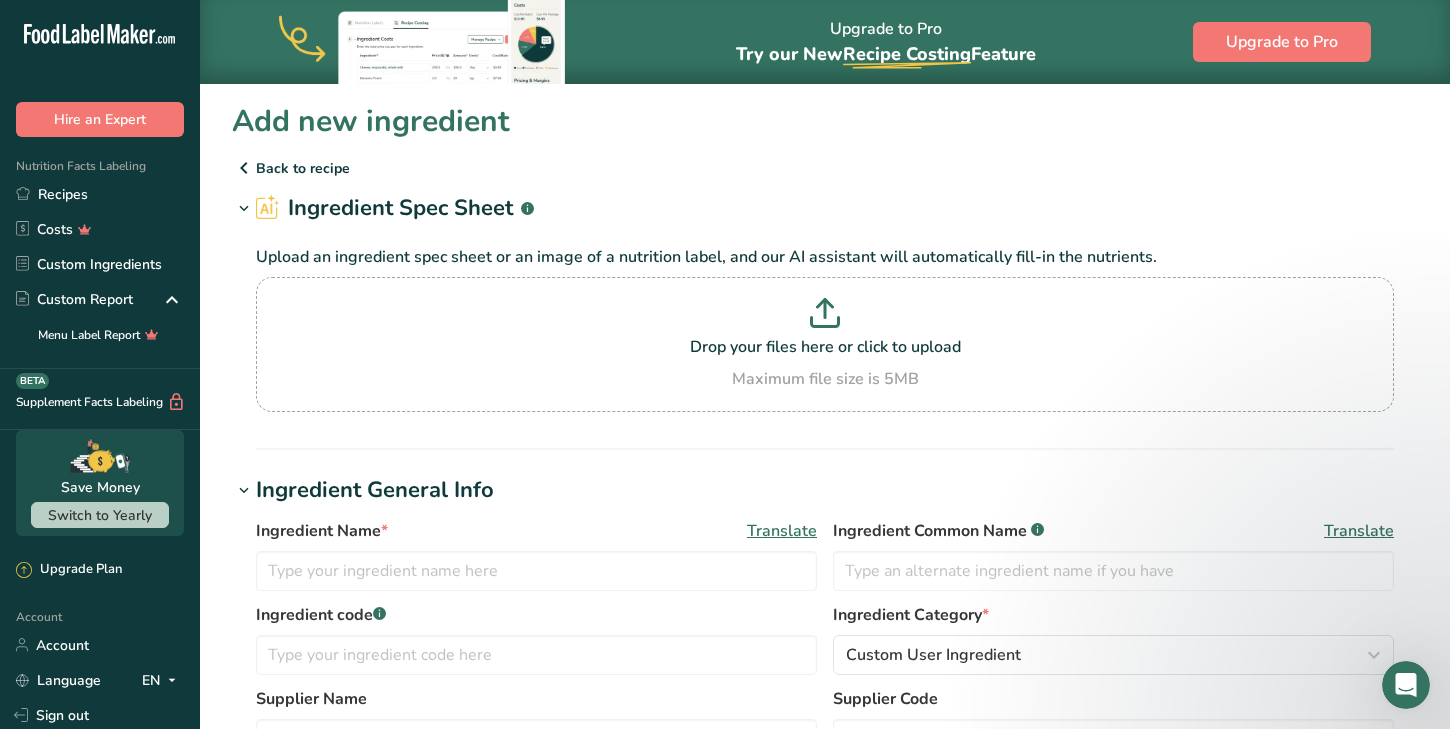 click on "Back to recipe" at bounding box center [825, 168] 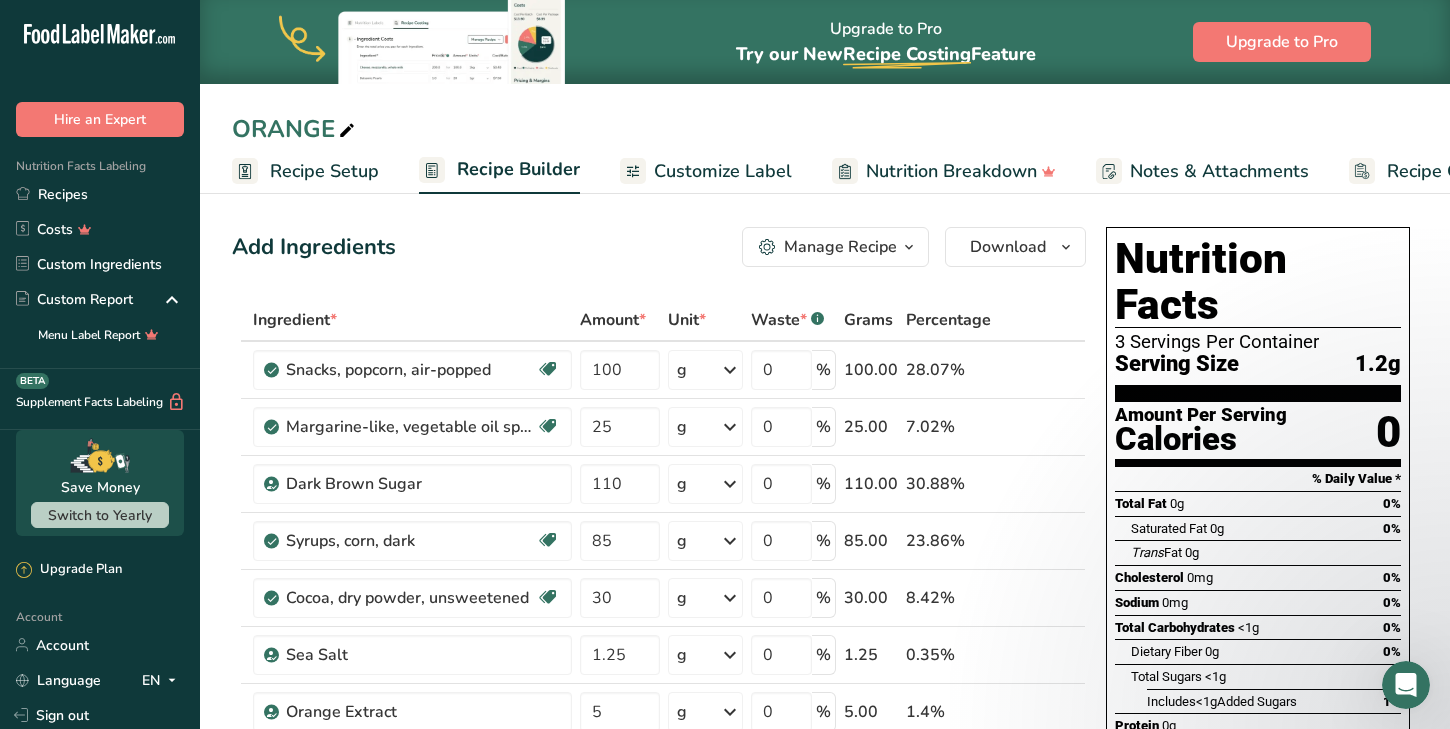 scroll, scrollTop: 0, scrollLeft: 0, axis: both 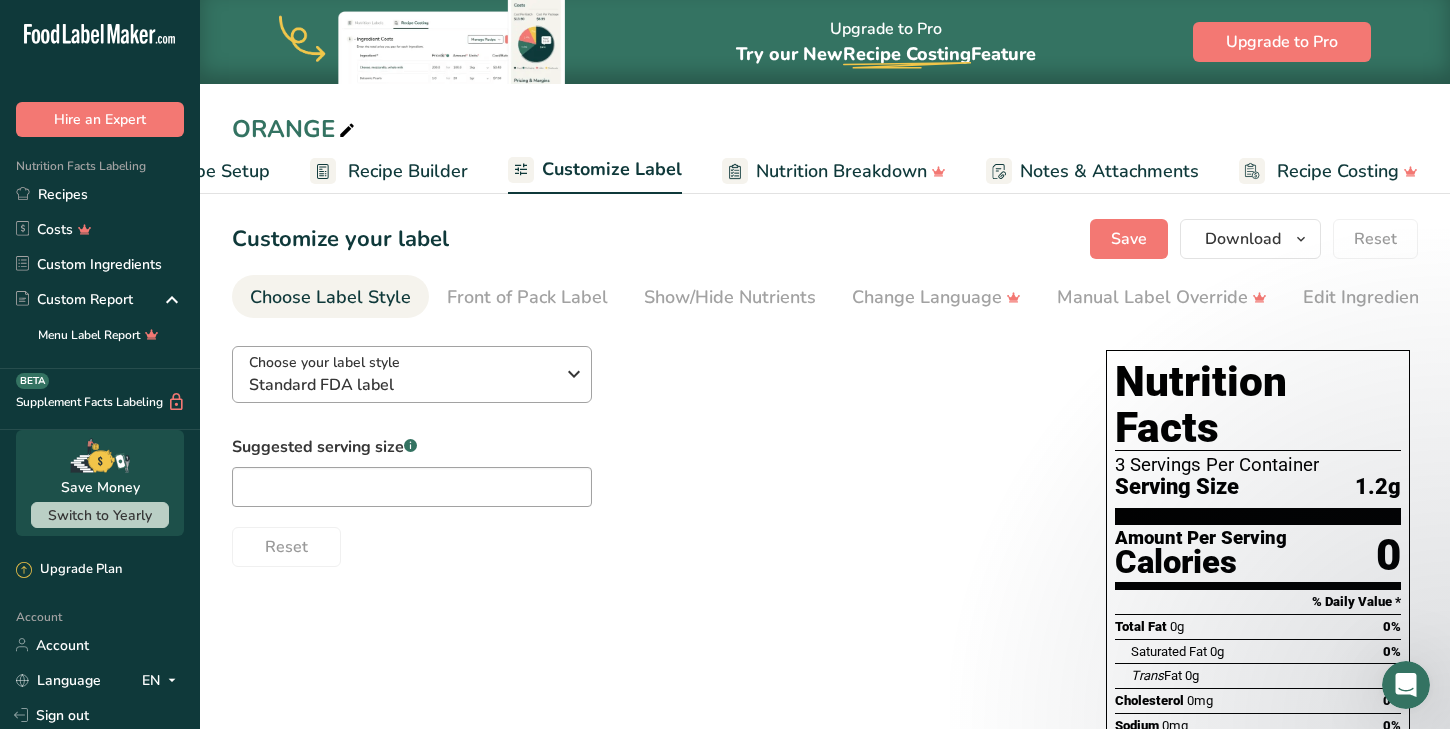 click at bounding box center (574, 374) 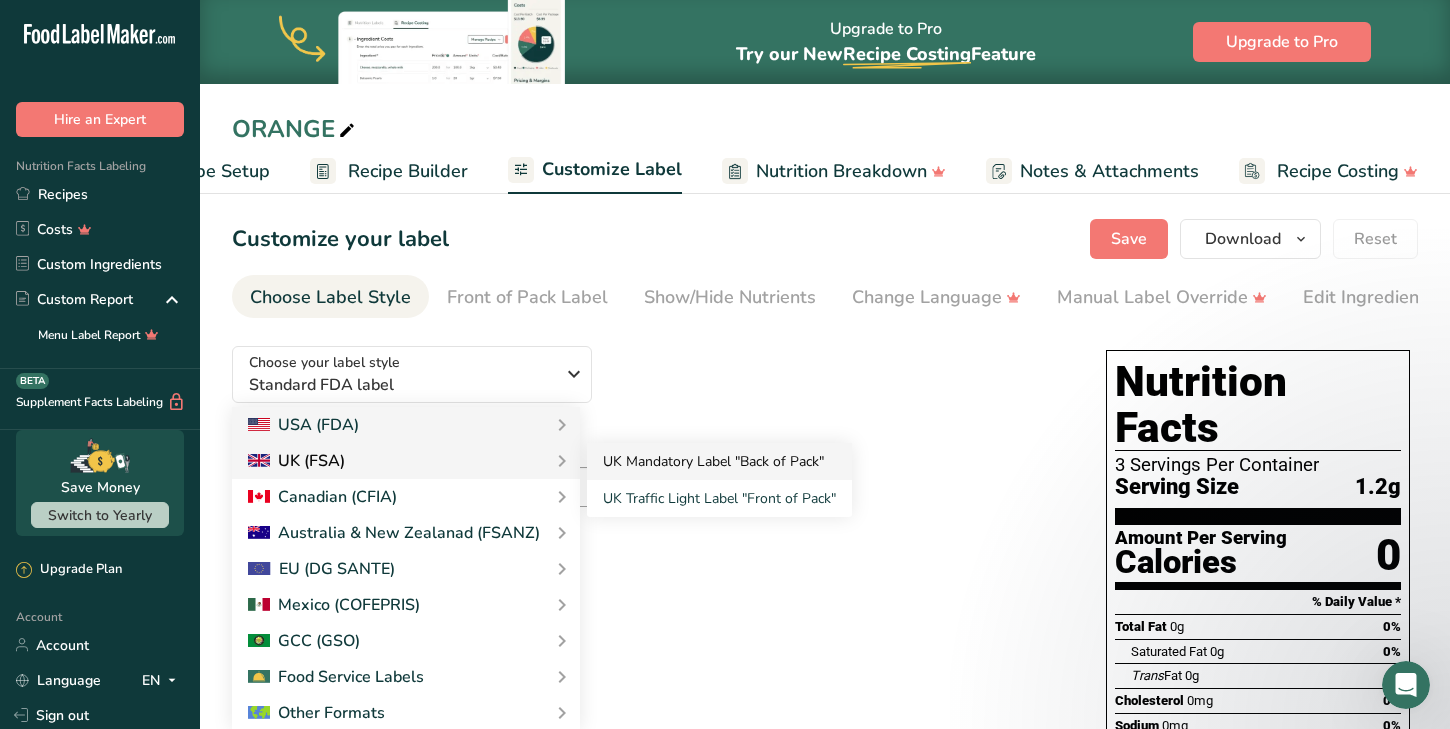 click on "UK Mandatory Label "Back of Pack"" at bounding box center (719, 461) 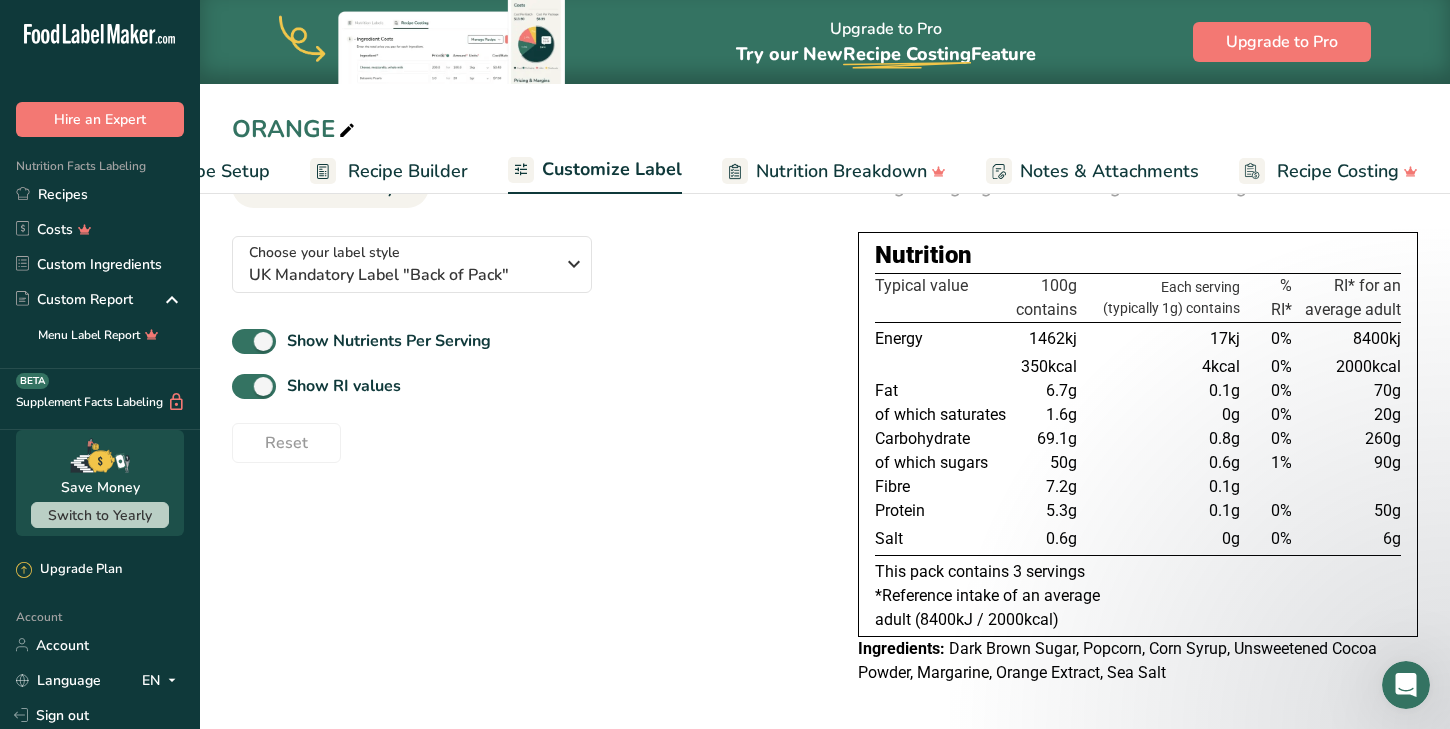scroll, scrollTop: 115, scrollLeft: 0, axis: vertical 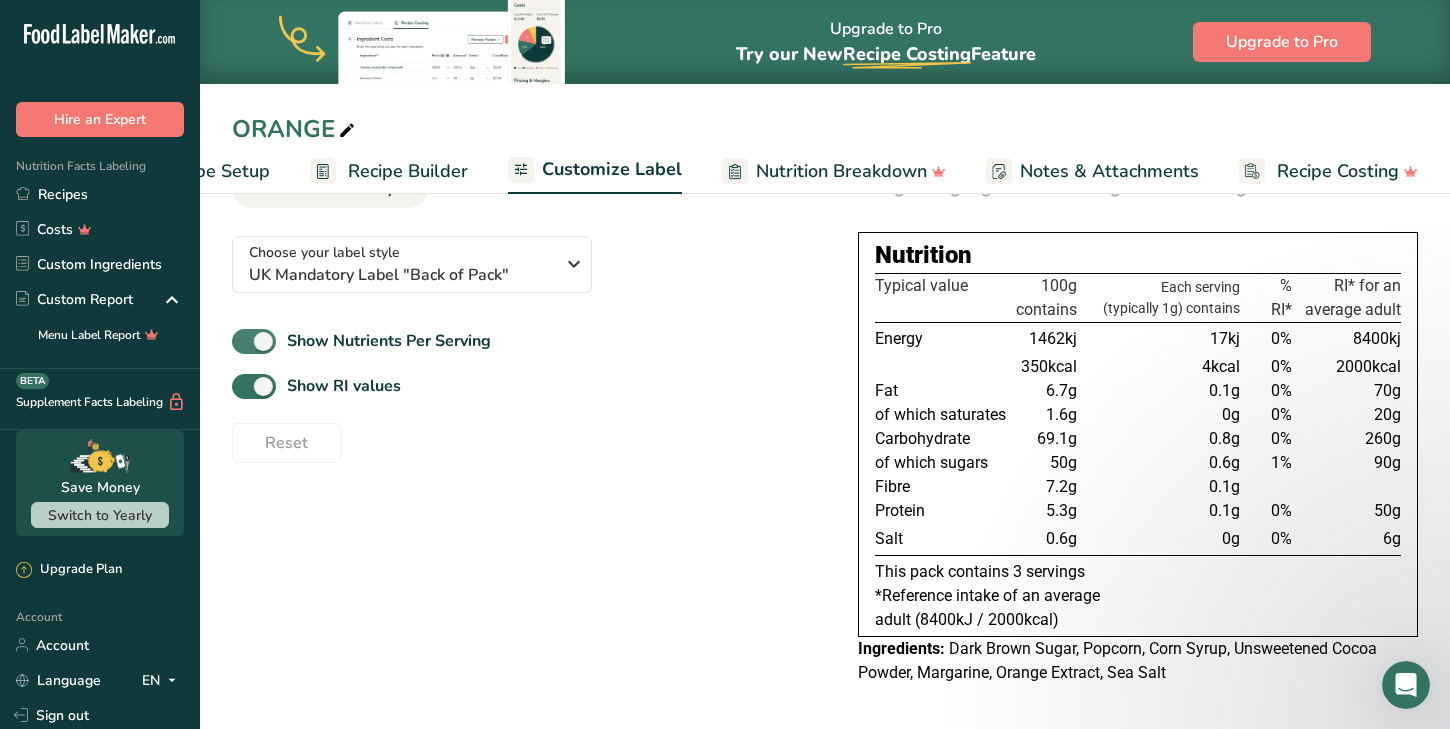 click at bounding box center [254, 341] 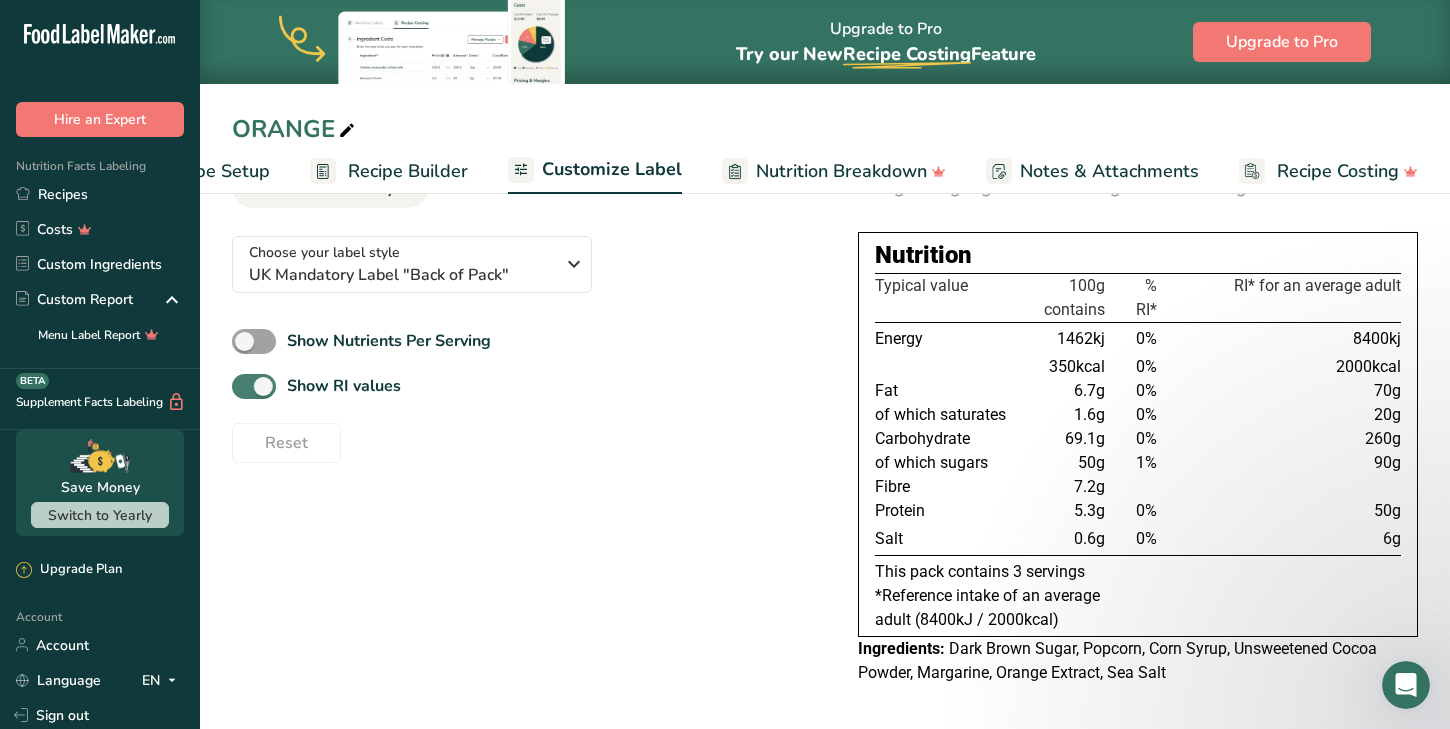 click at bounding box center (254, 386) 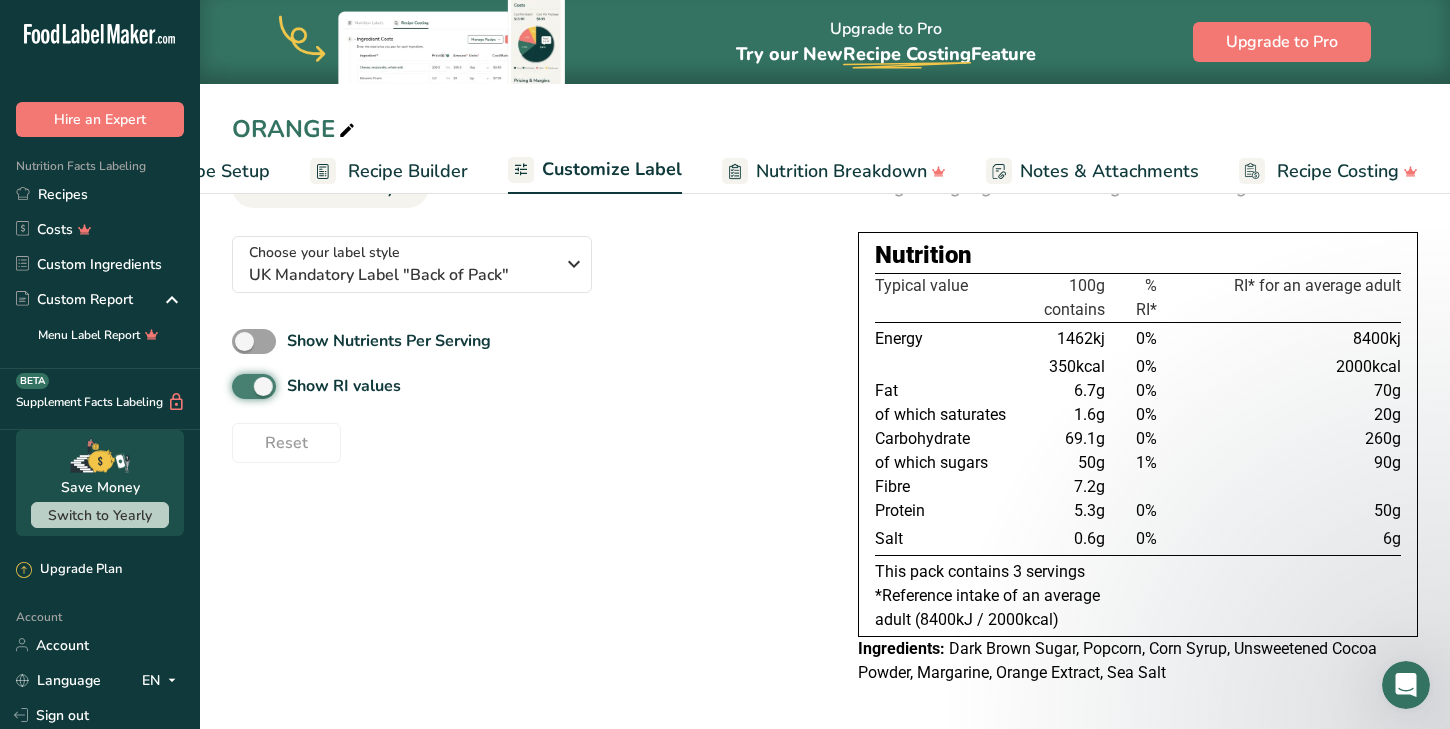 click on "Show RI values" at bounding box center (238, 386) 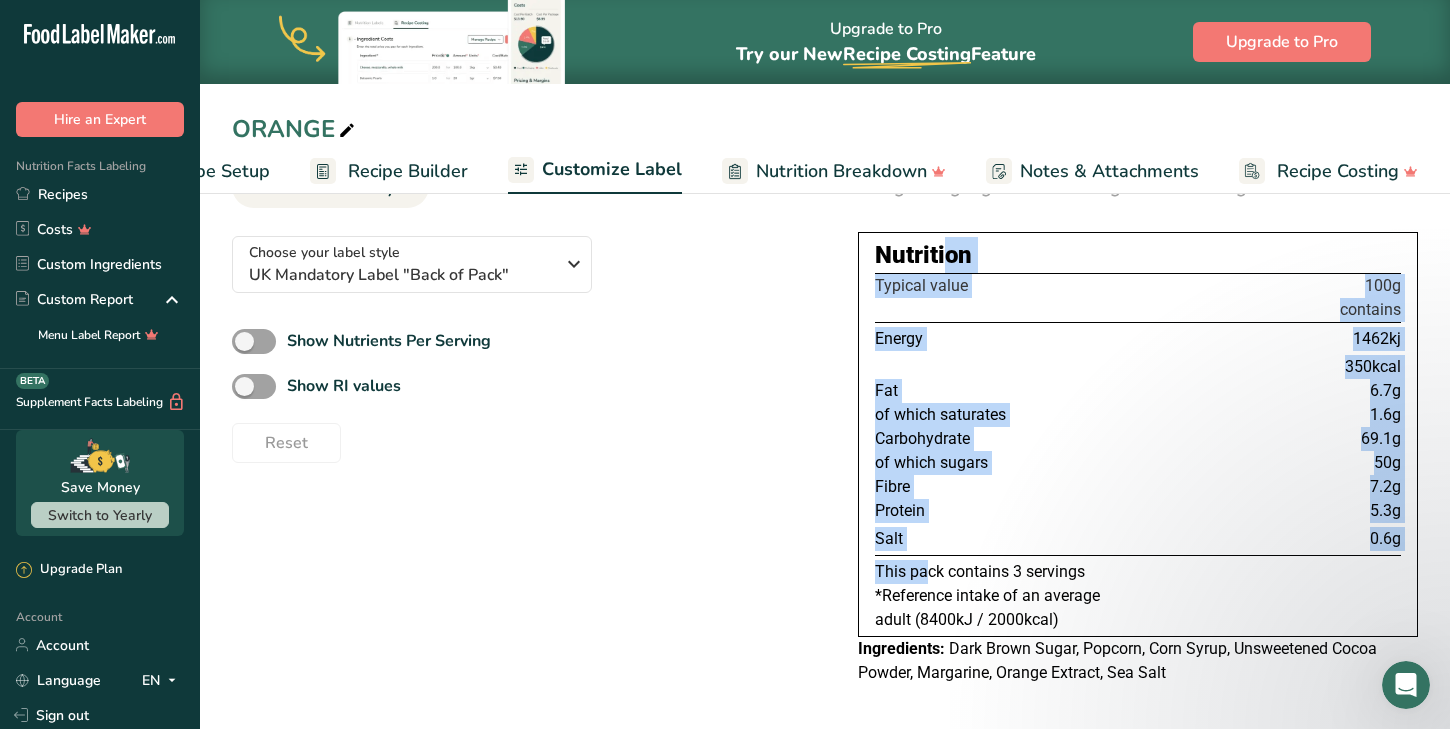 drag, startPoint x: 876, startPoint y: 253, endPoint x: 1324, endPoint y: 542, distance: 533.12756 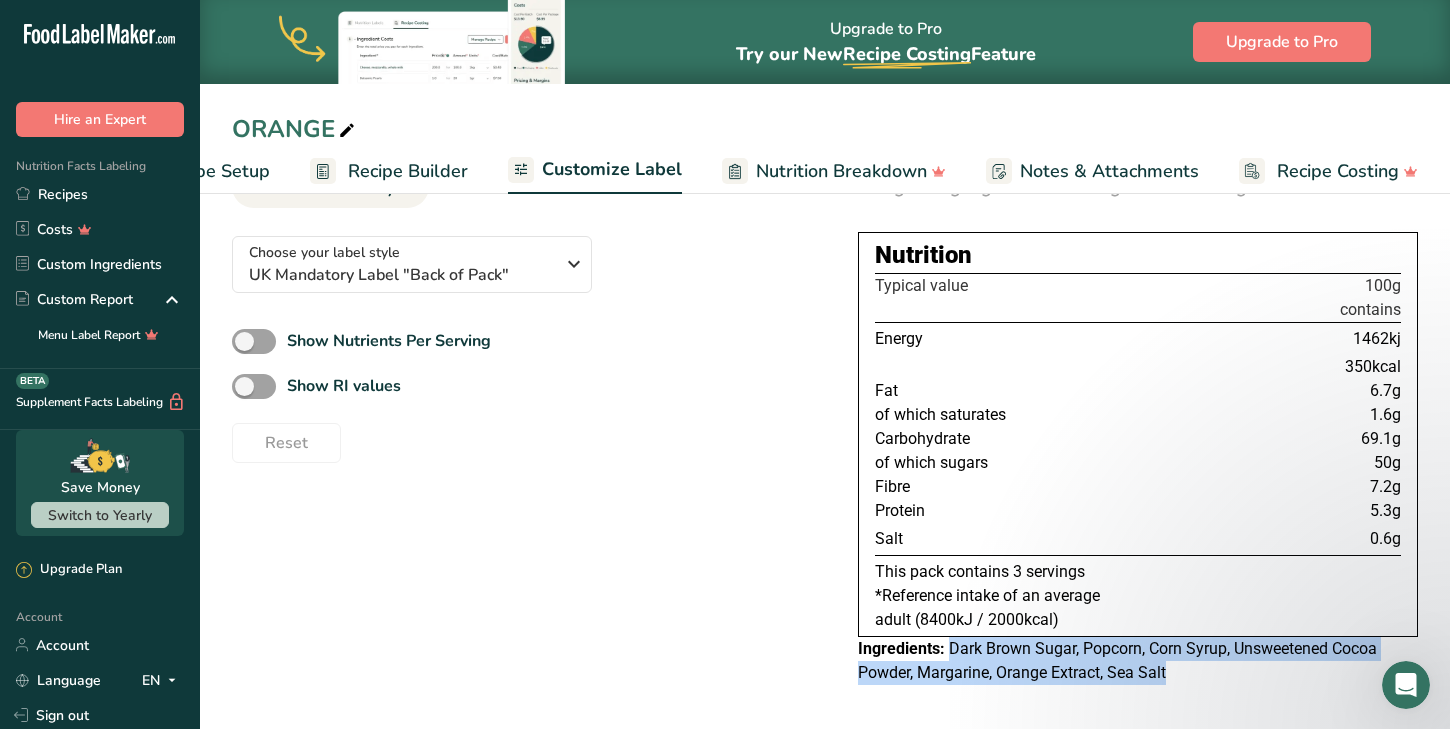 drag, startPoint x: 951, startPoint y: 652, endPoint x: 1201, endPoint y: 678, distance: 251.34836 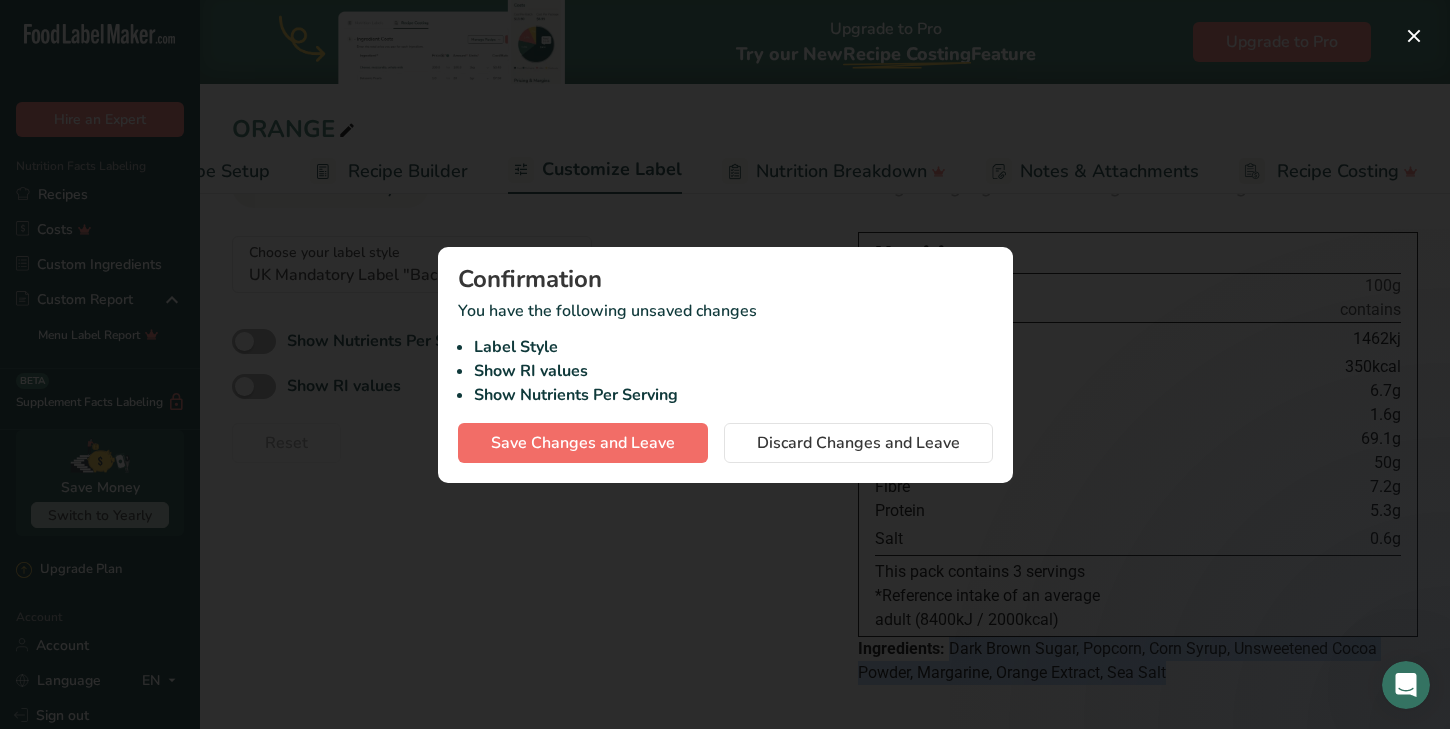 click on "Save Changes and Leave" at bounding box center [583, 443] 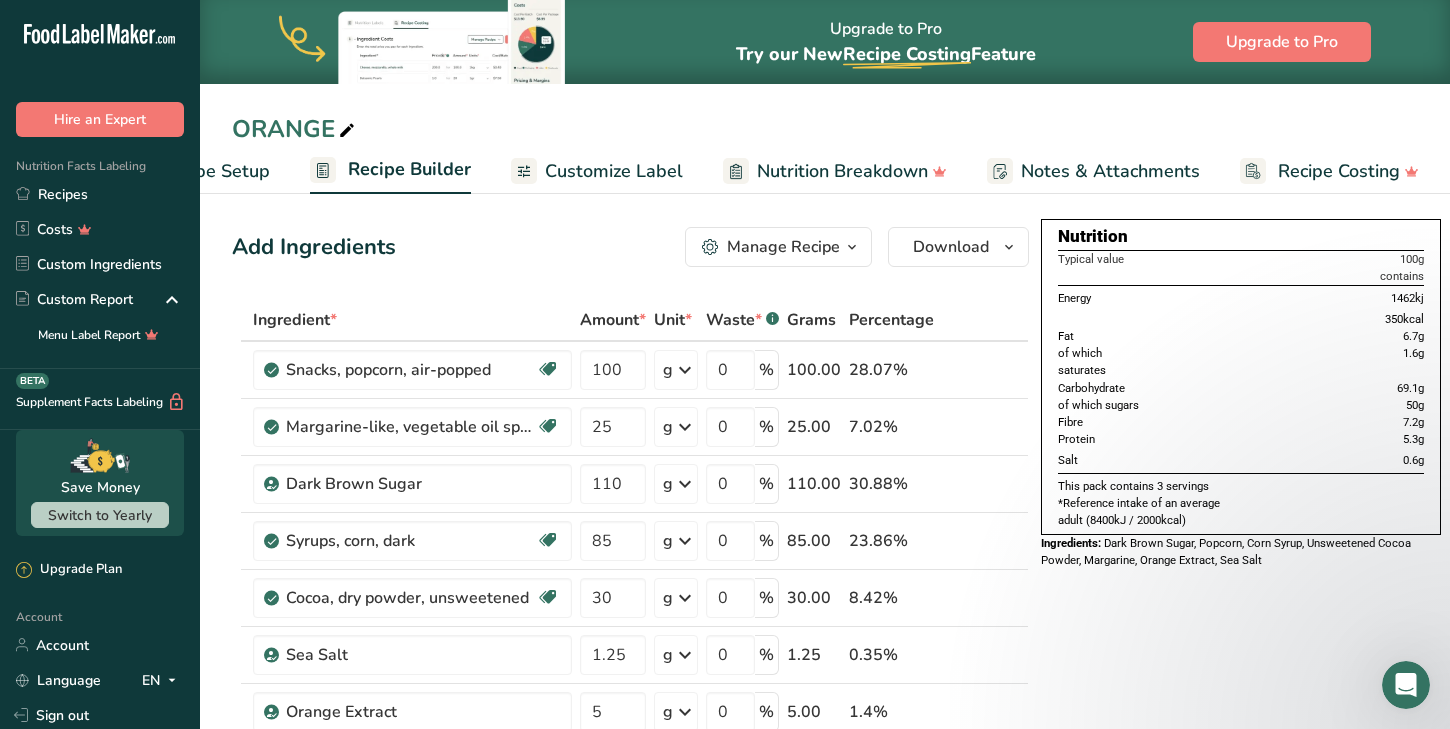 scroll, scrollTop: 0, scrollLeft: 0, axis: both 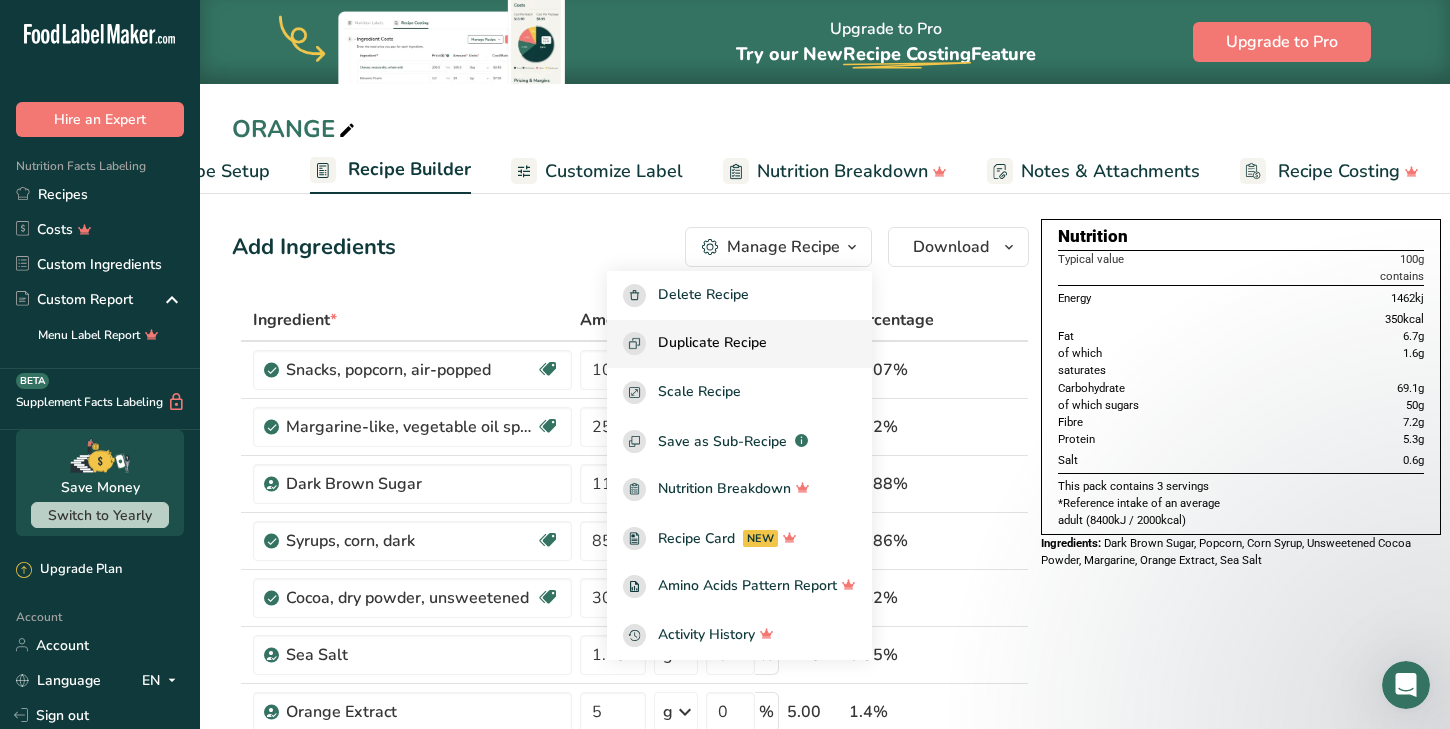 click on "Duplicate Recipe" at bounding box center (739, 343) 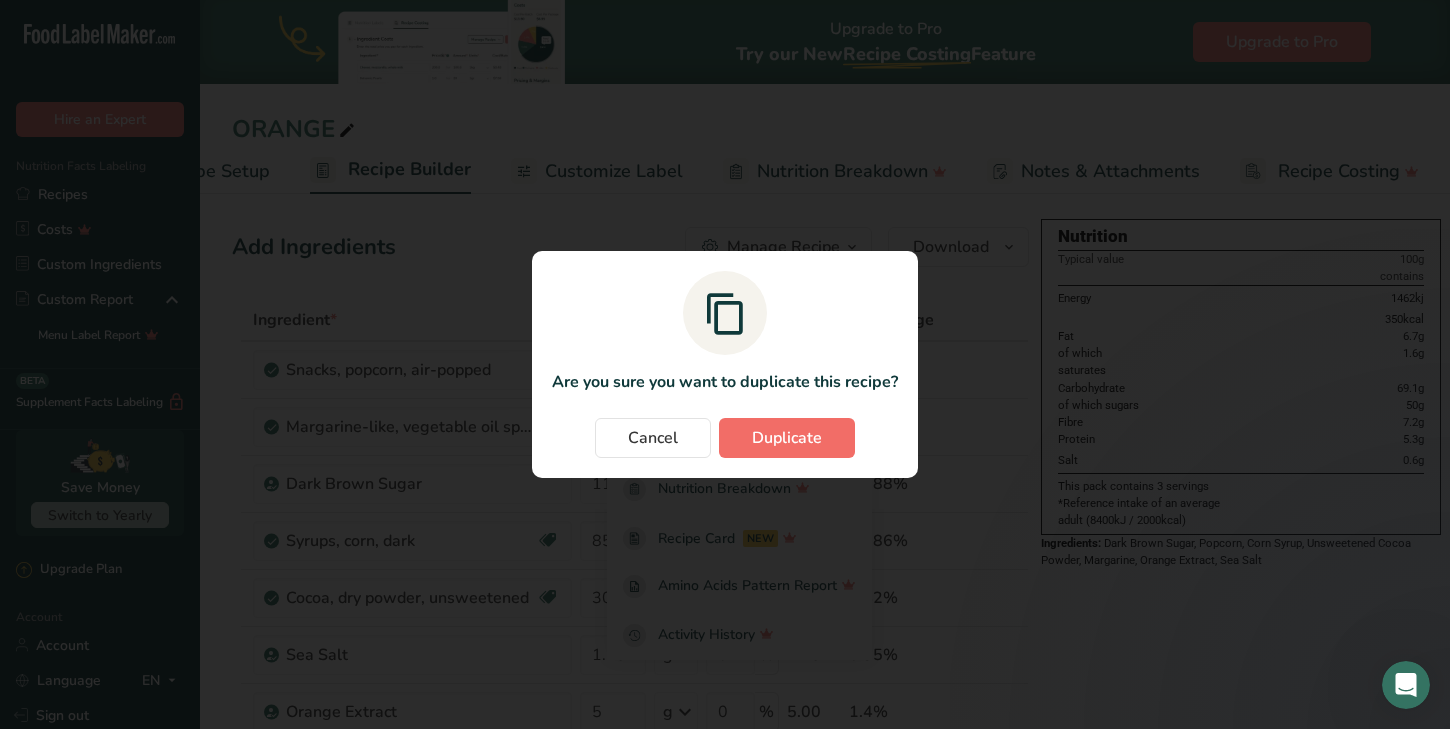 click on "Duplicate" at bounding box center (787, 438) 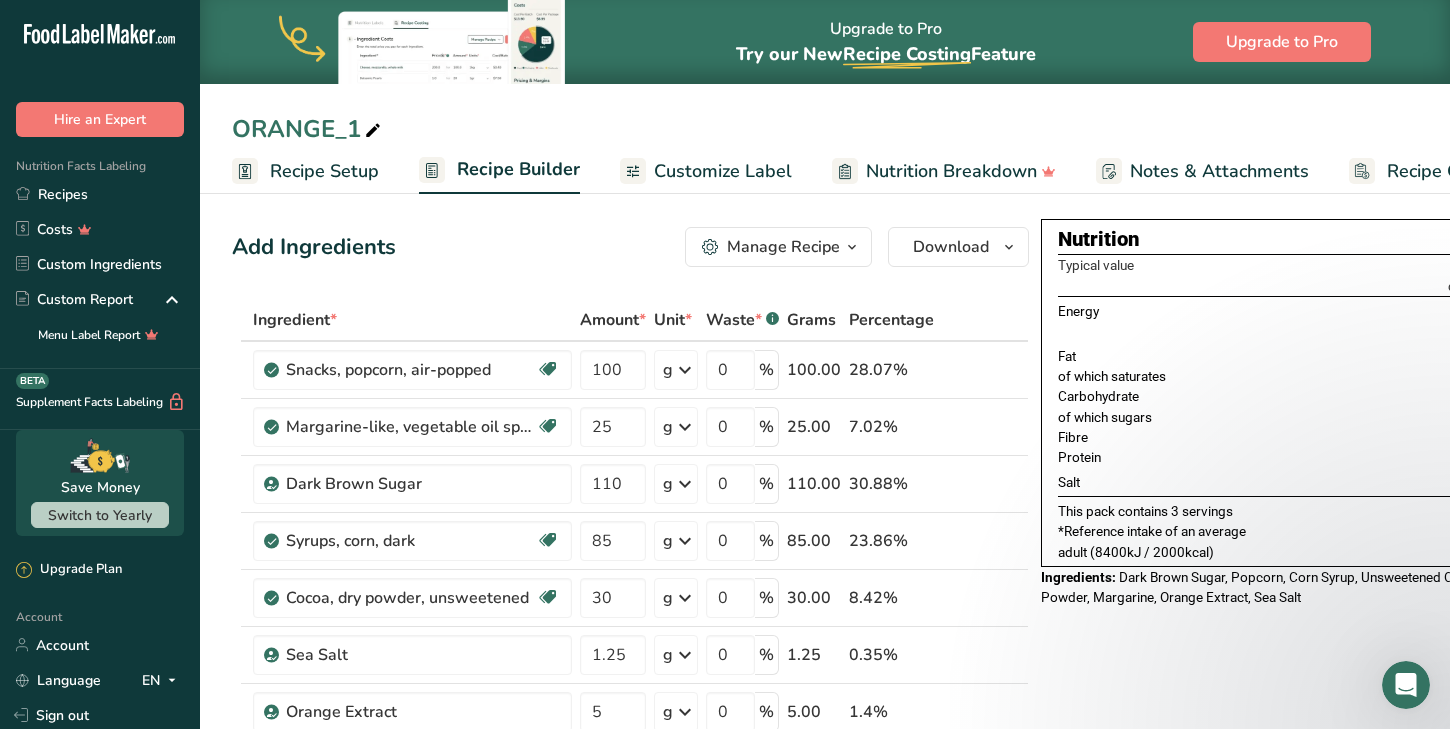 click at bounding box center (373, 131) 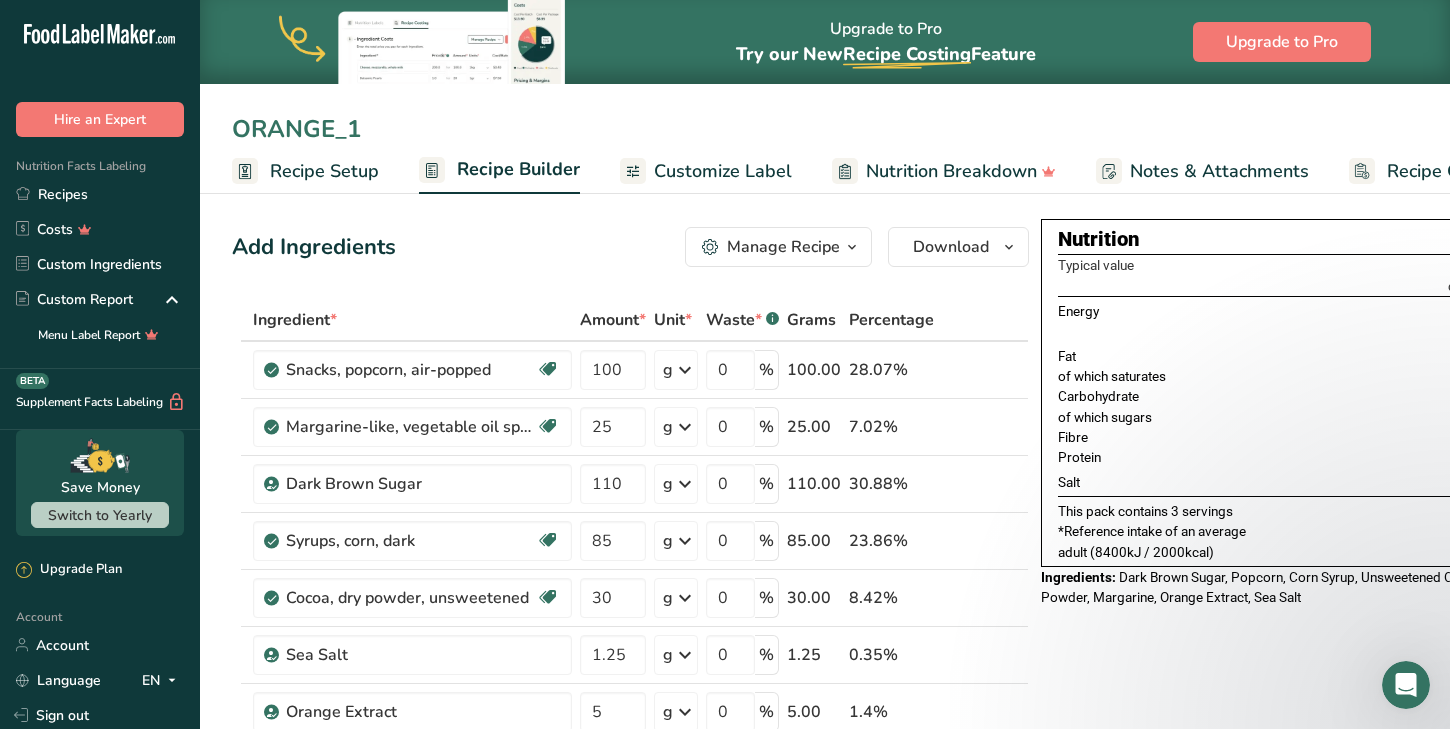 drag, startPoint x: 366, startPoint y: 131, endPoint x: 221, endPoint y: 123, distance: 145.22052 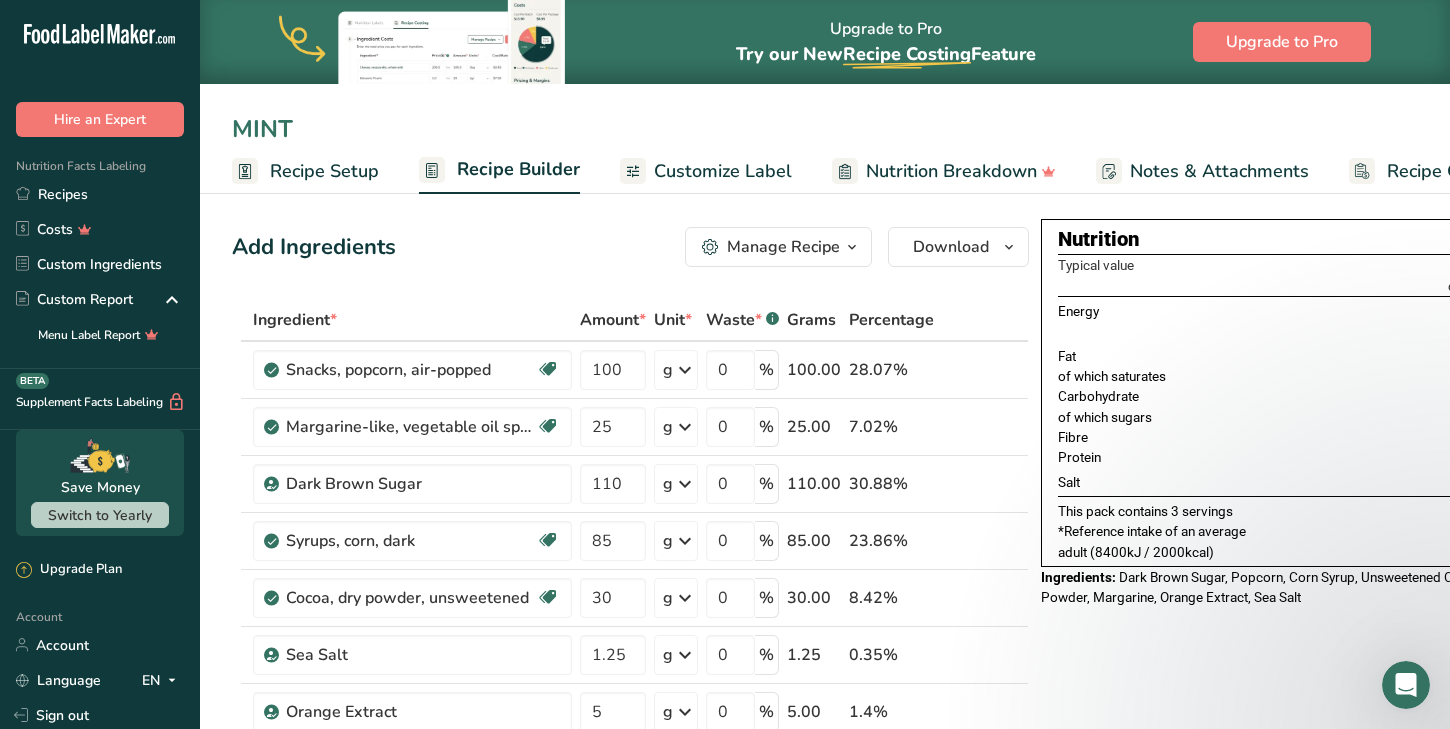 click on "Add Ingredients
Manage Recipe         Delete Recipe           Duplicate Recipe             Scale Recipe             Save as Sub-Recipe   .a-a{fill:#347362;}.b-a{fill:#fff;}                               Nutrition Breakdown                   Recipe Card
NEW
Amino Acids Pattern Report             Activity History
Download
Choose your preferred label style
Standard FDA label
Standard FDA label
The most common format for nutrition facts labels in compliance with the FDA's typeface, style and requirements
Tabular FDA label
A label format compliant with the FDA regulations presented in a tabular (horizontal) display.
Linear FDA label
A simple linear display for small sized packages.
Simplified FDA label" at bounding box center [630, 247] 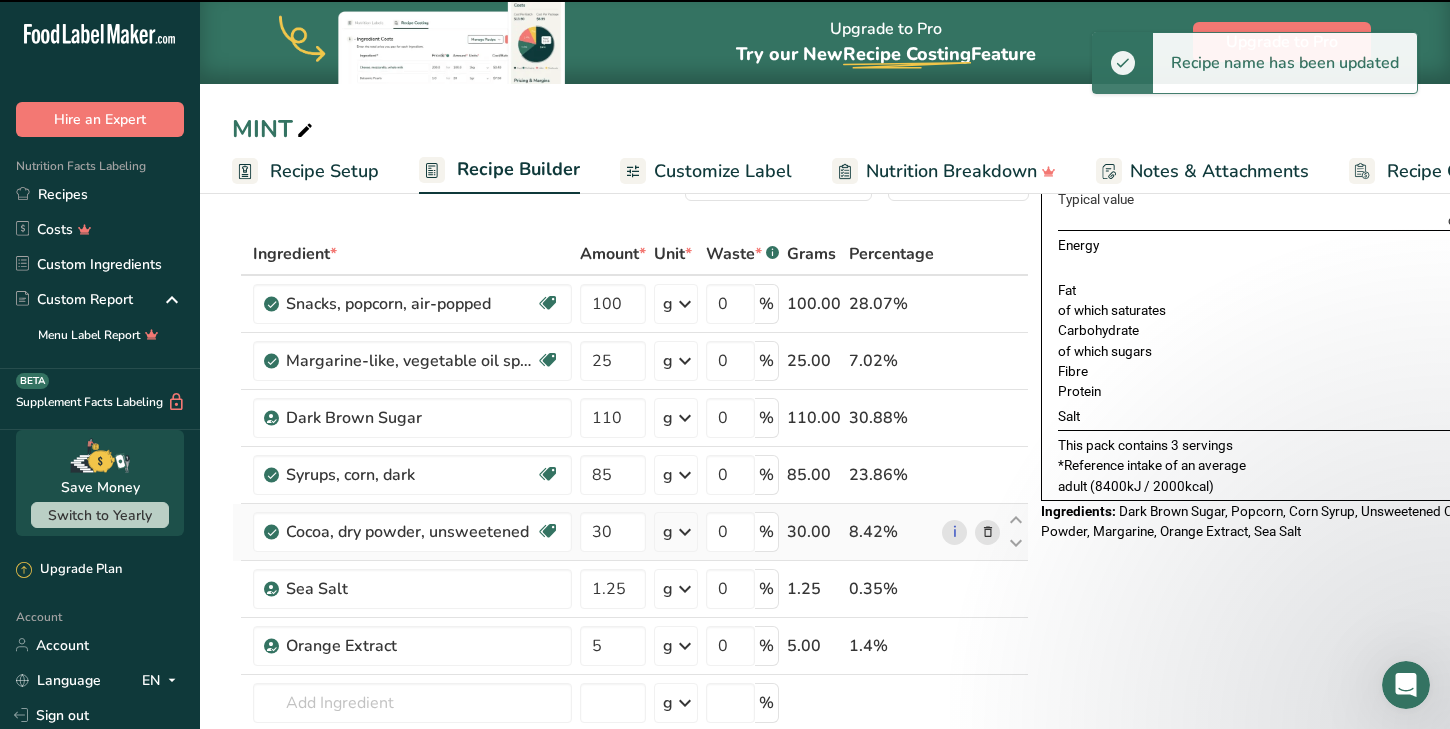 scroll, scrollTop: 116, scrollLeft: 0, axis: vertical 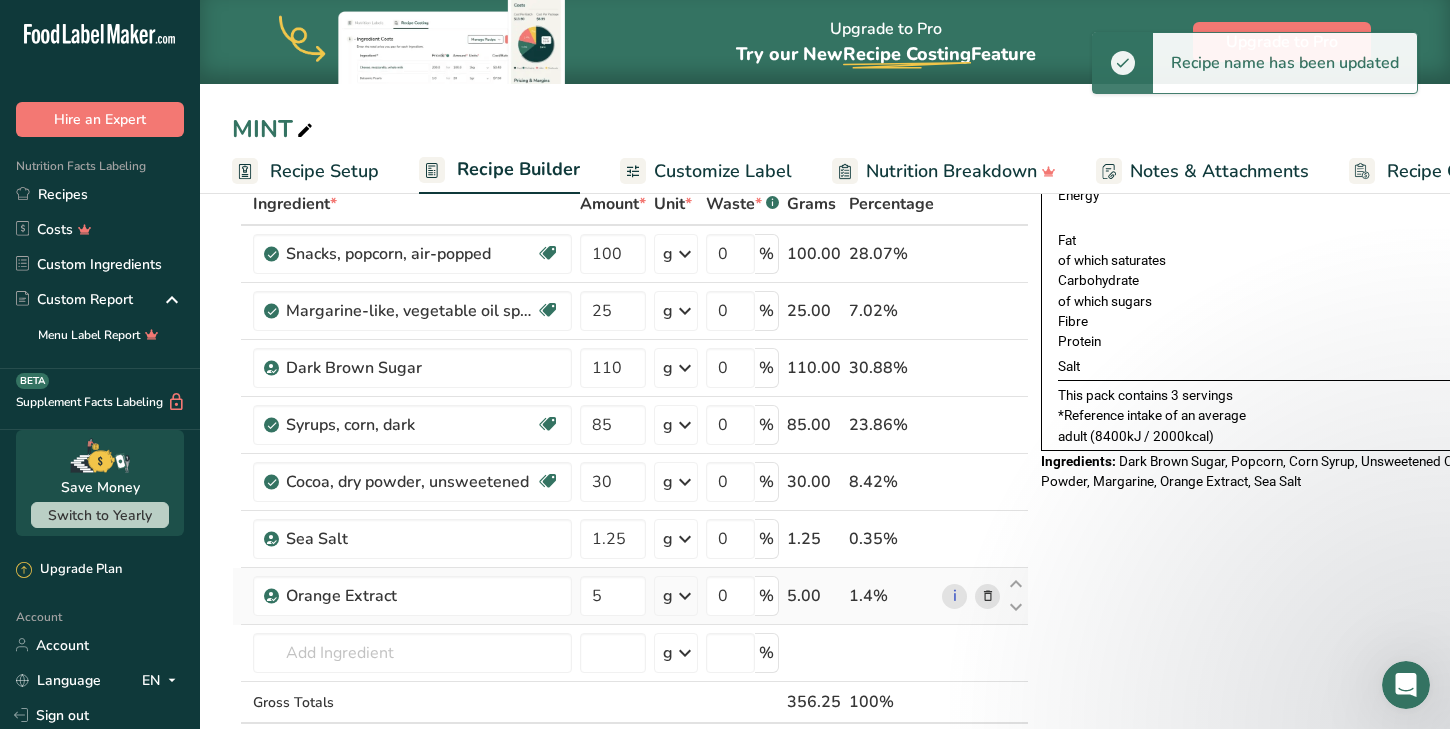 click at bounding box center [988, 596] 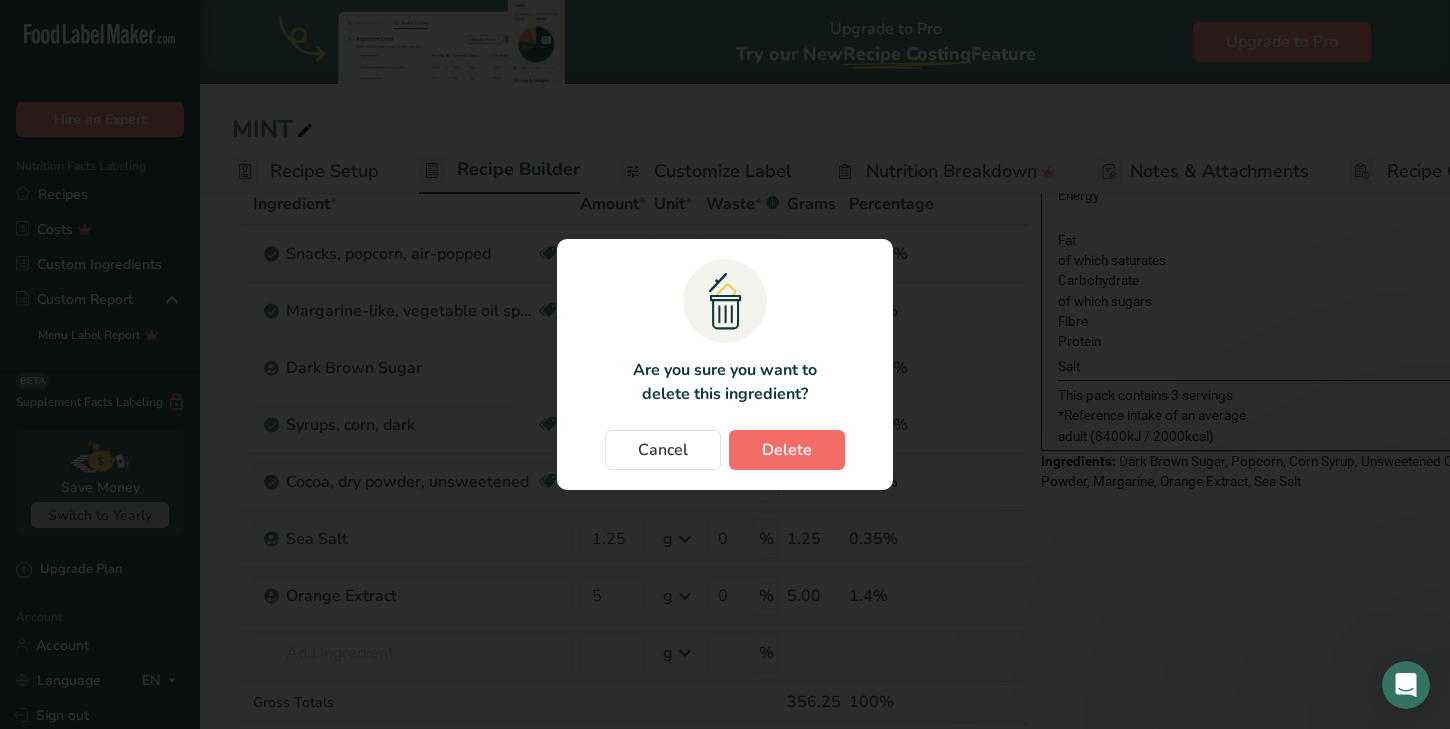 click on "Delete" at bounding box center [787, 450] 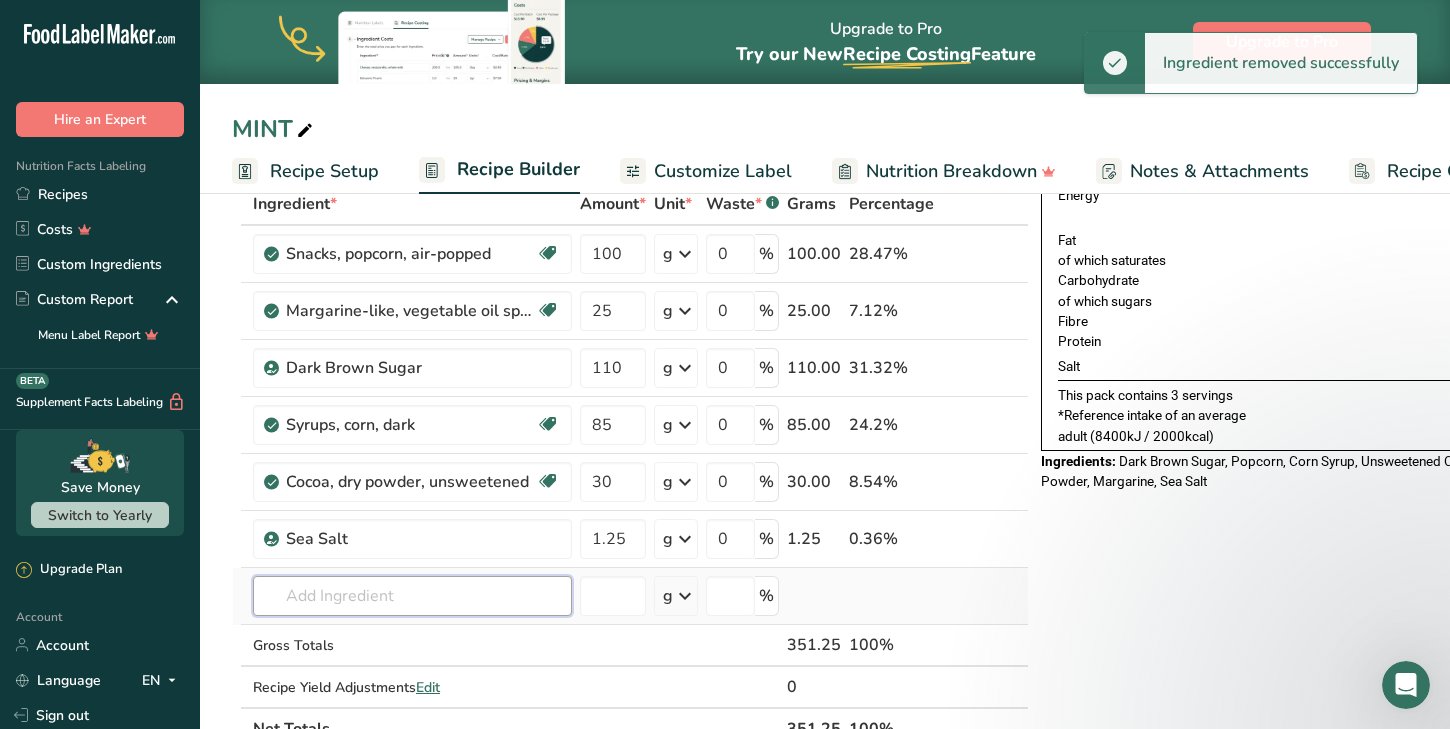 click at bounding box center (412, 596) 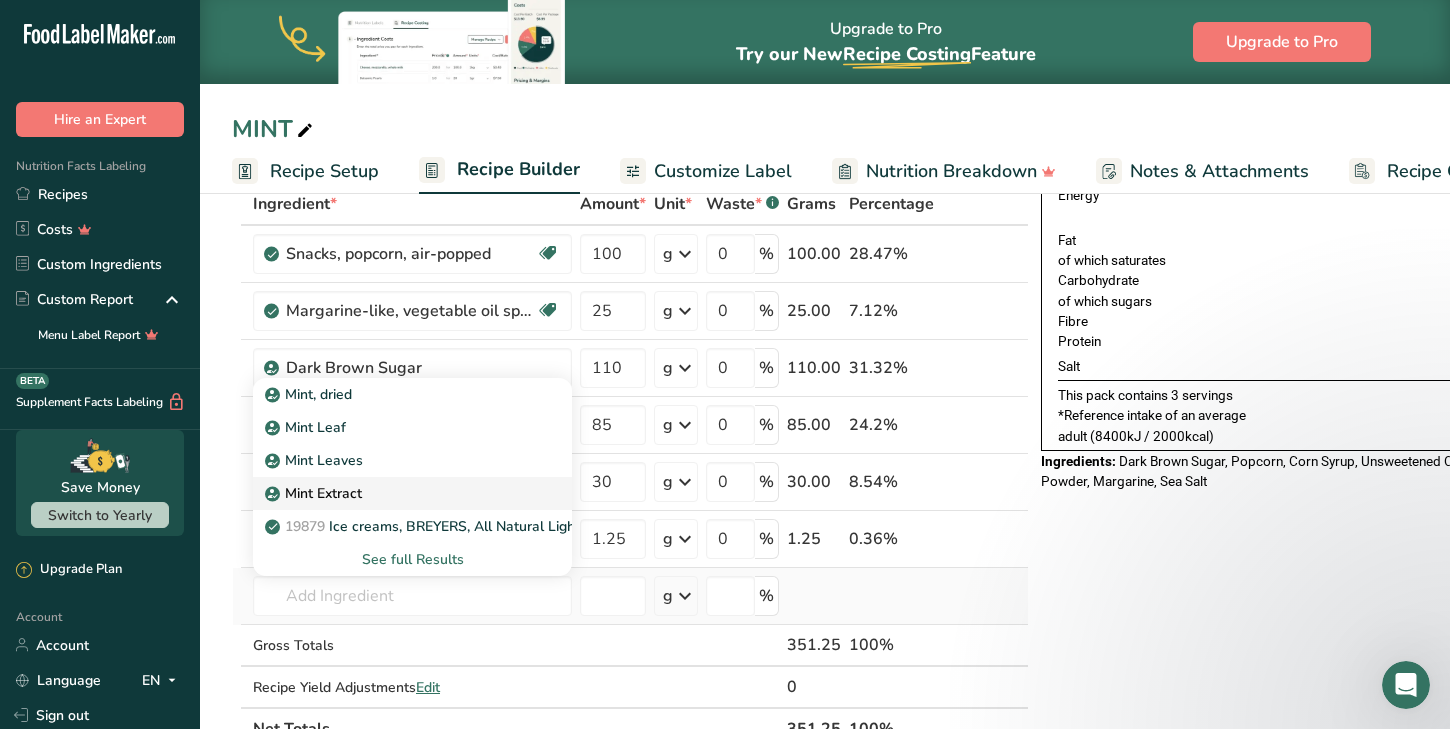 click on "Mint Extract" at bounding box center [315, 493] 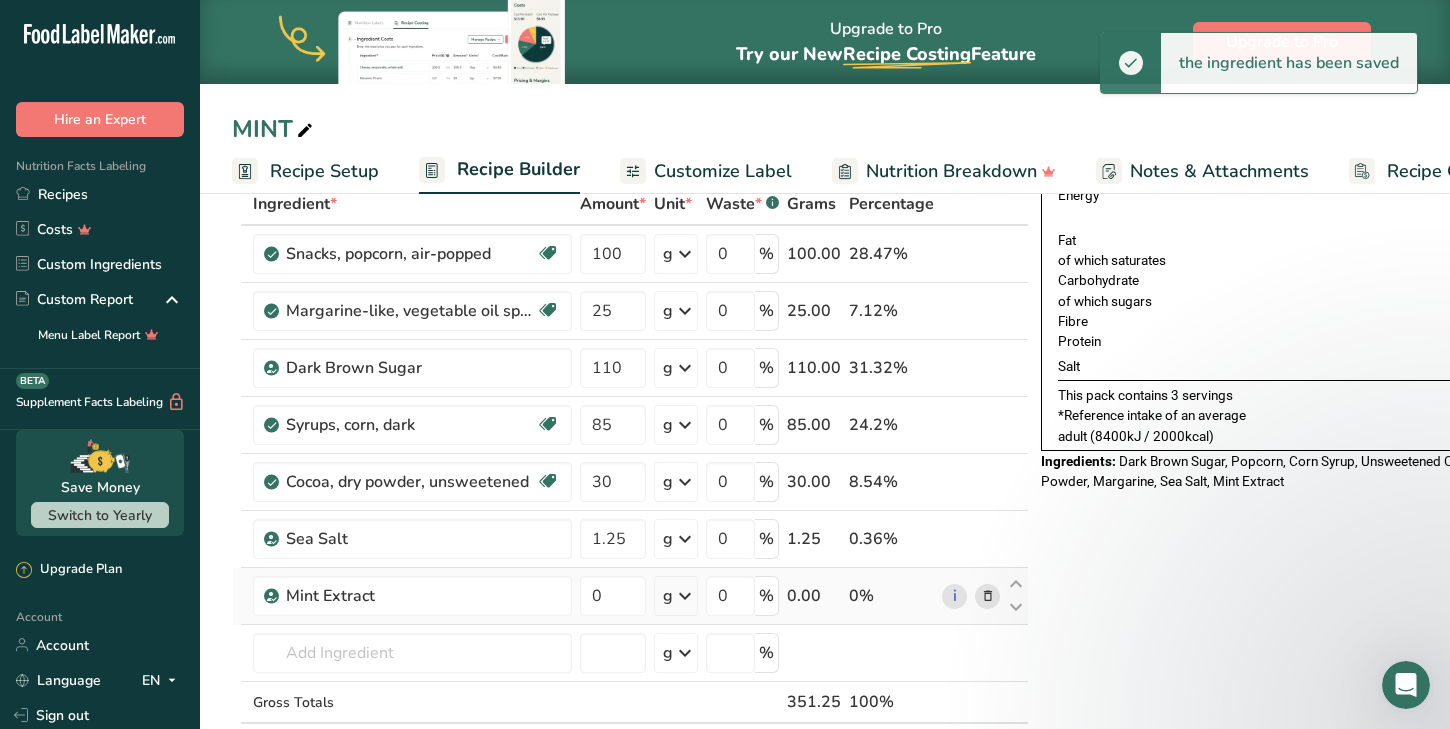 click at bounding box center (685, 596) 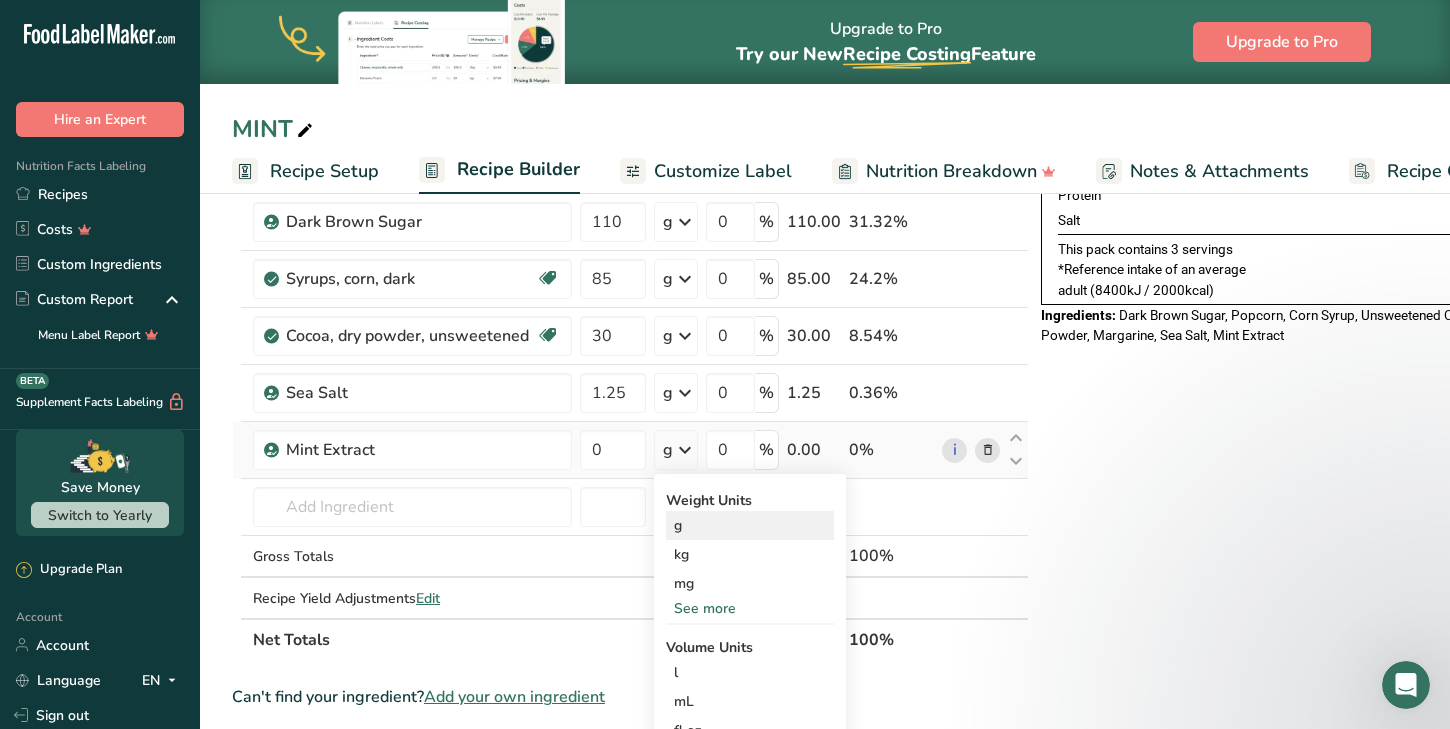 scroll, scrollTop: 361, scrollLeft: 0, axis: vertical 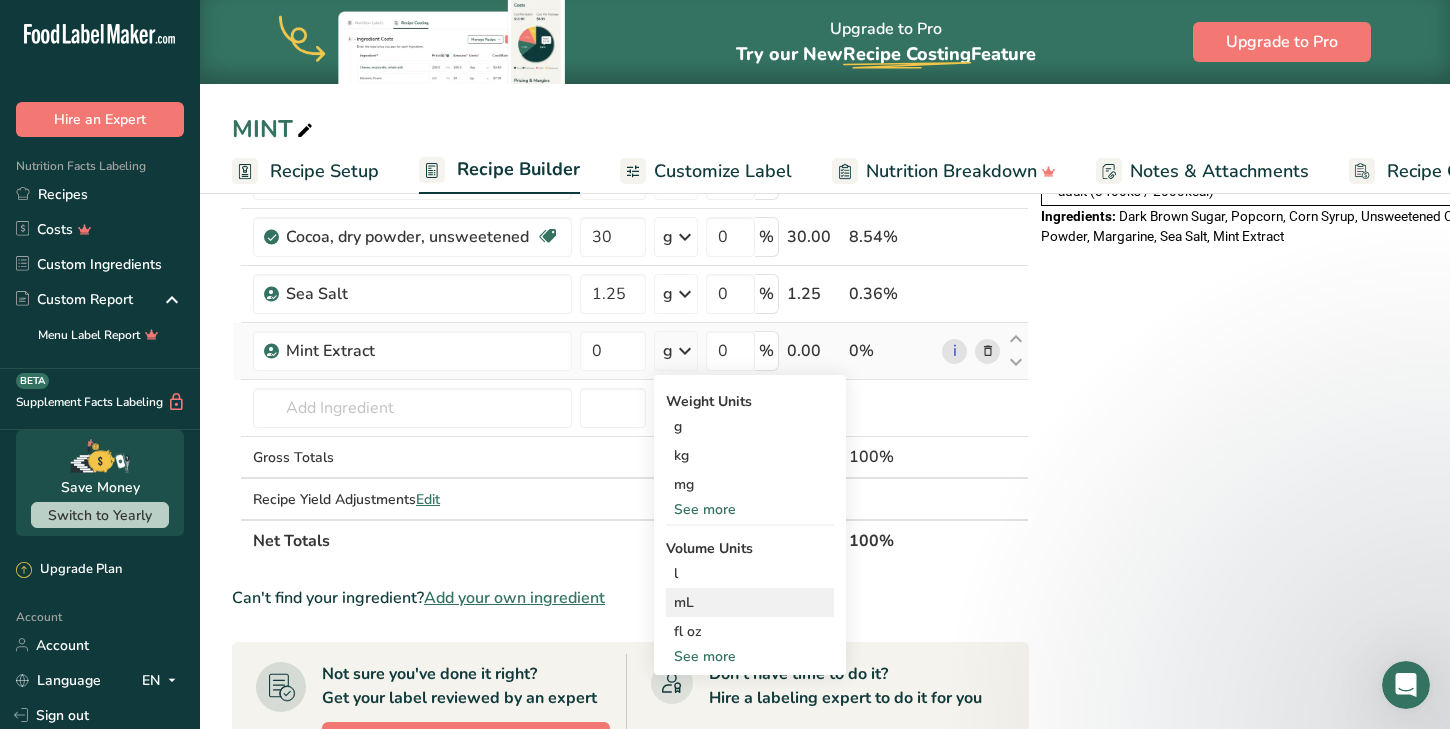 click on "mL" at bounding box center [750, 602] 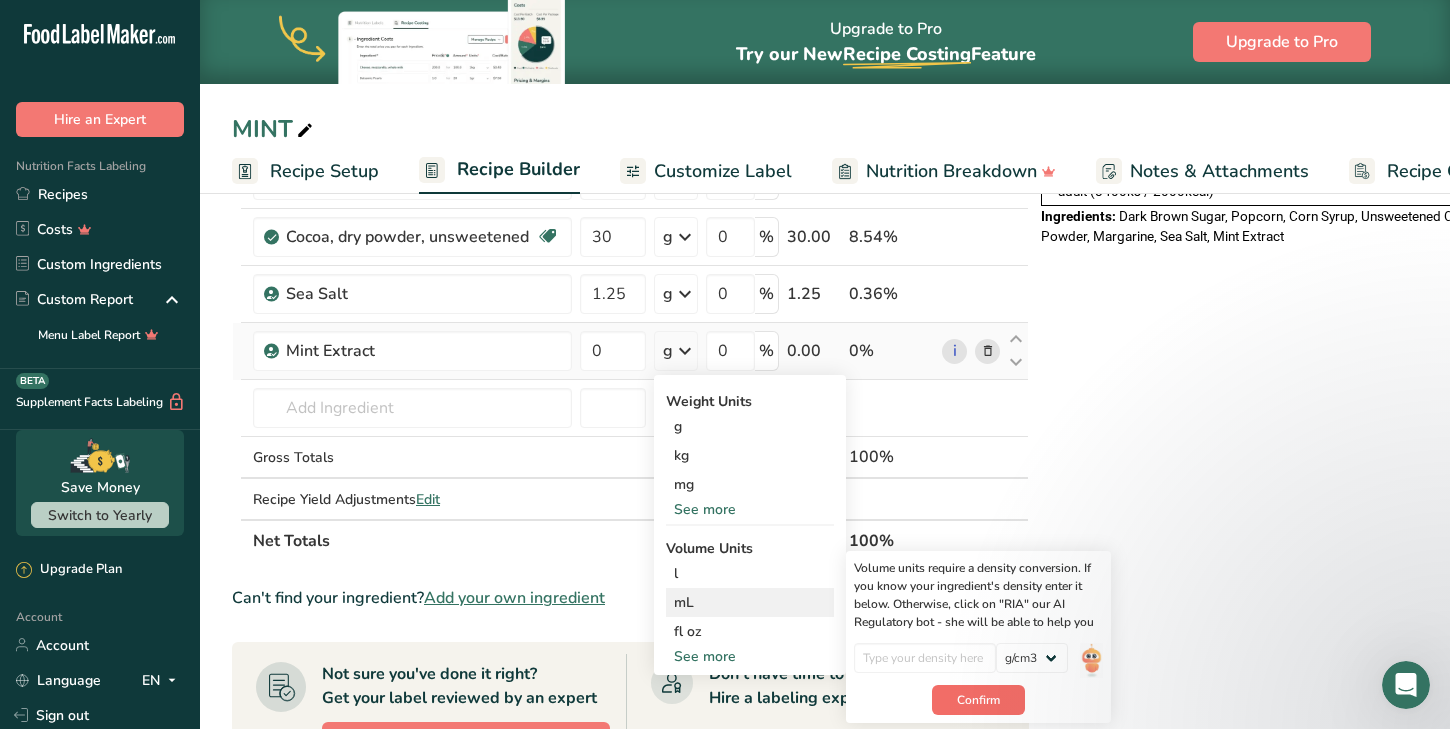 click on "Confirm" at bounding box center (978, 700) 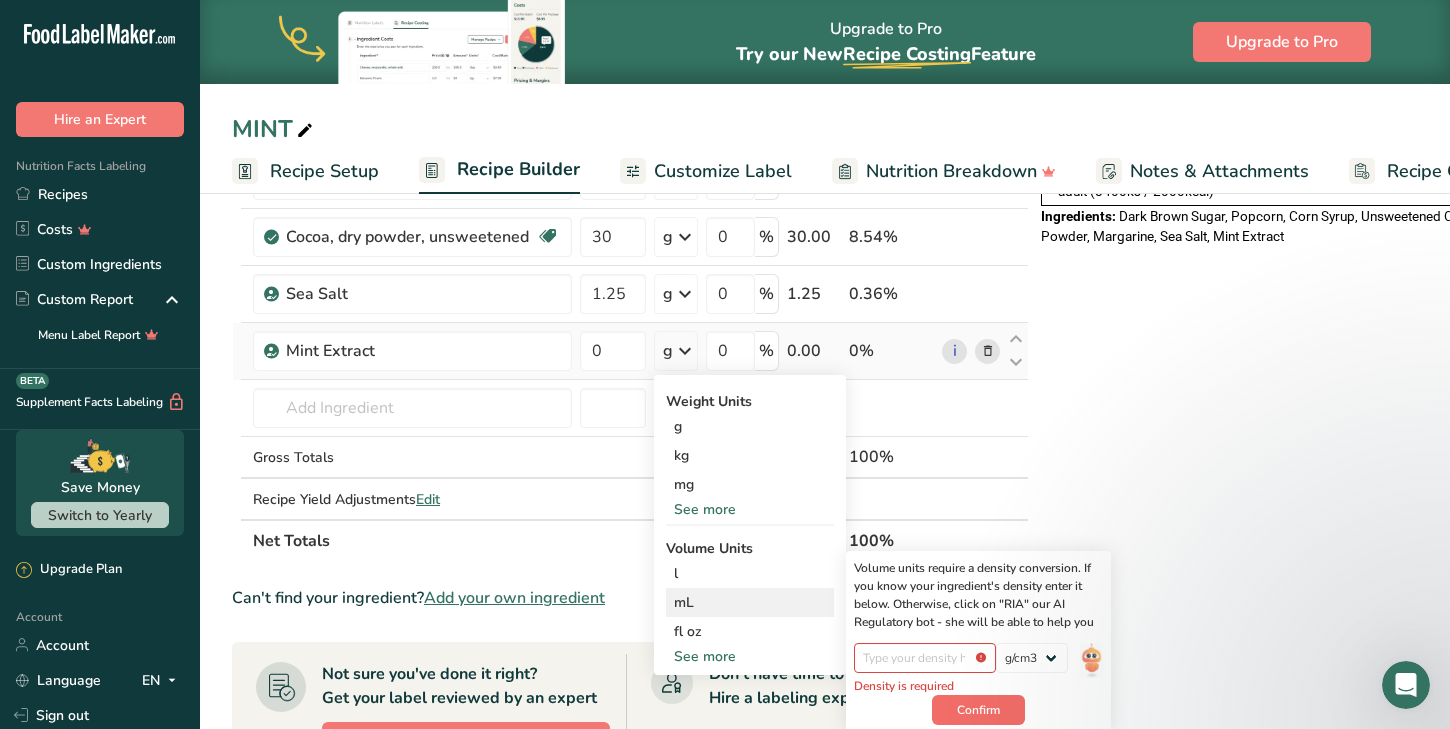 click on "Confirm" at bounding box center (978, 710) 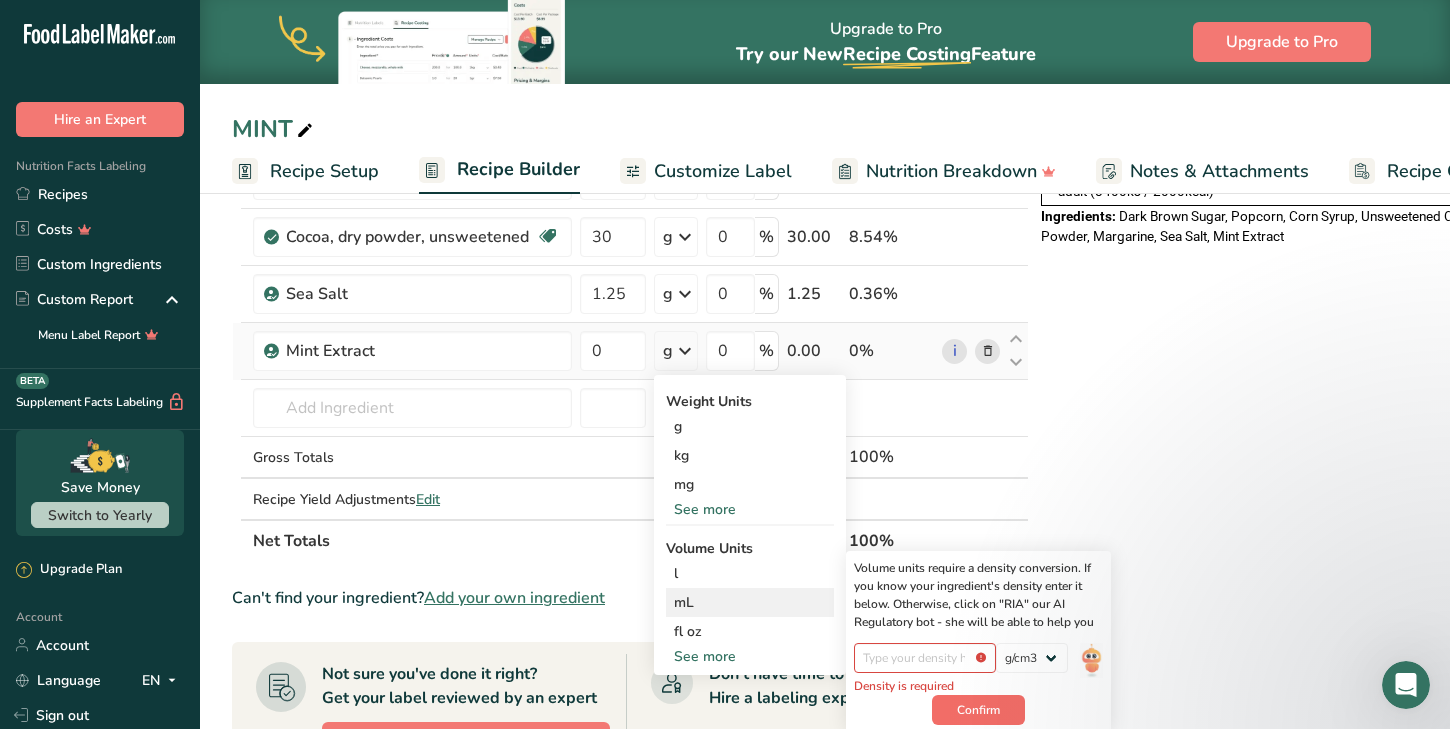 click on "Confirm" at bounding box center (978, 710) 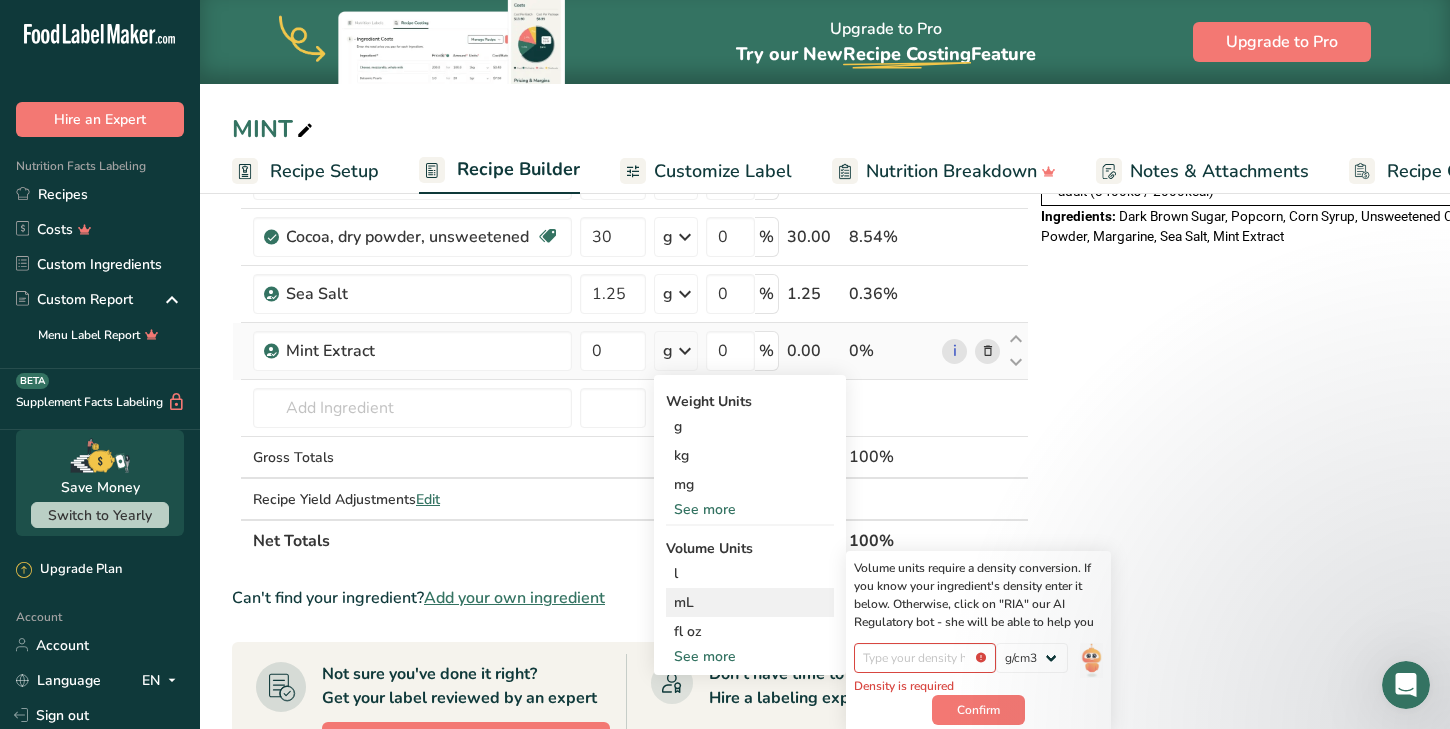 scroll, scrollTop: 0, scrollLeft: 9, axis: horizontal 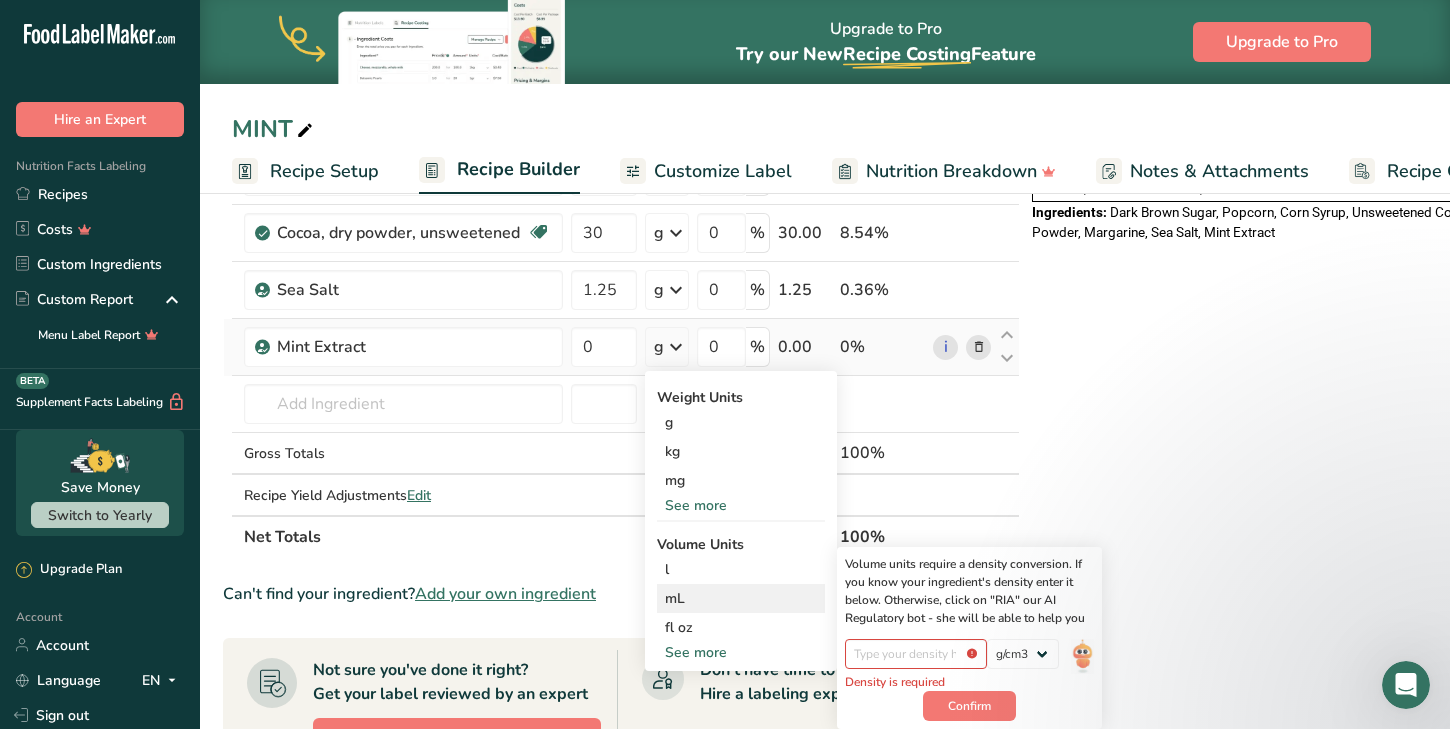 click on "mL" at bounding box center (741, 598) 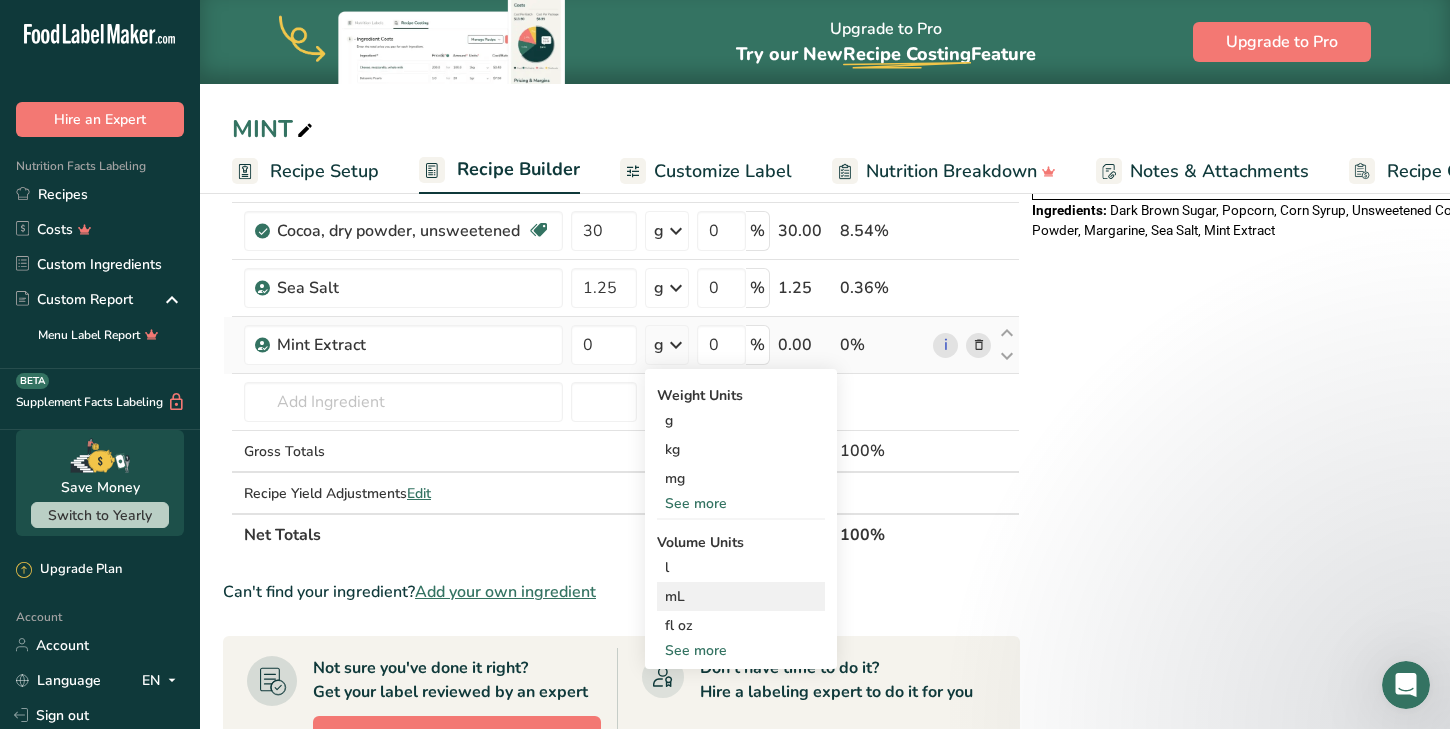 scroll, scrollTop: 367, scrollLeft: 0, axis: vertical 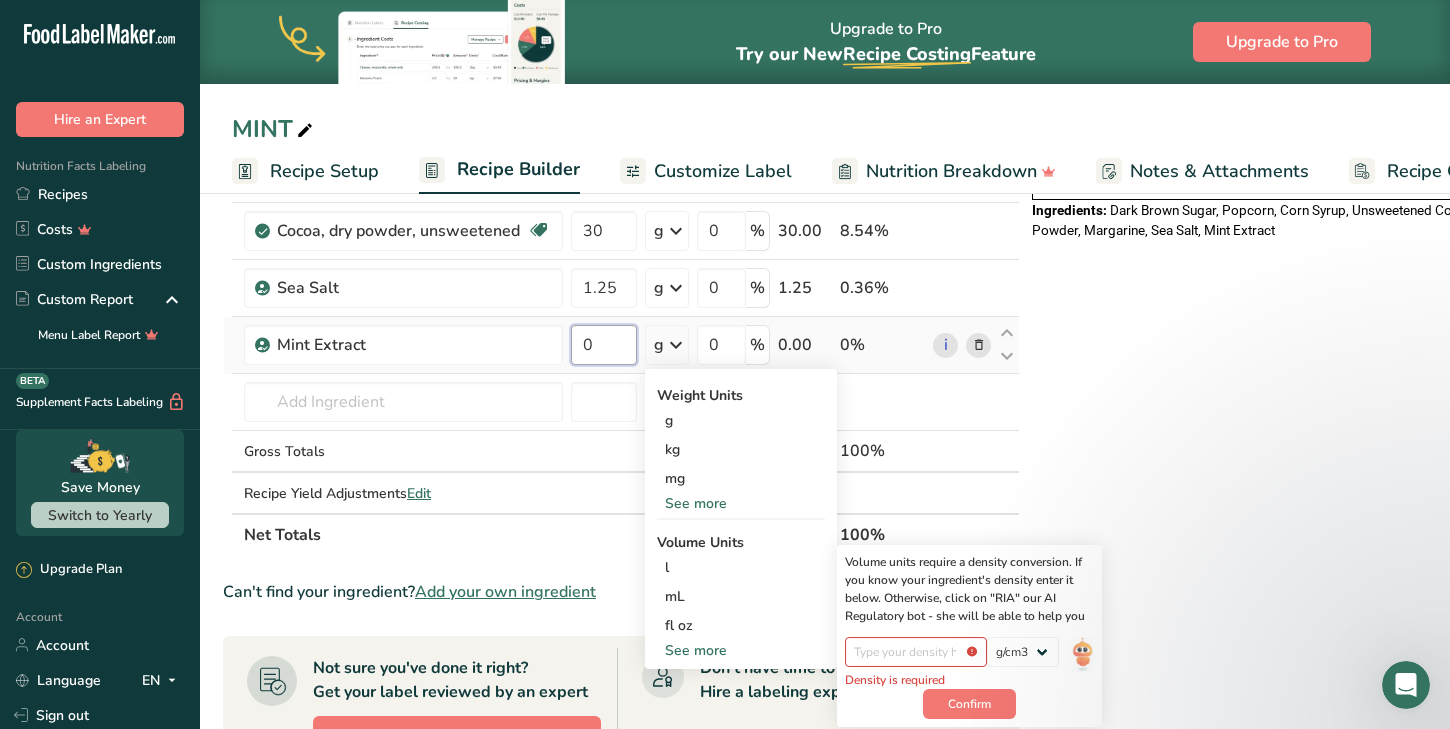 click on "0" at bounding box center (604, 345) 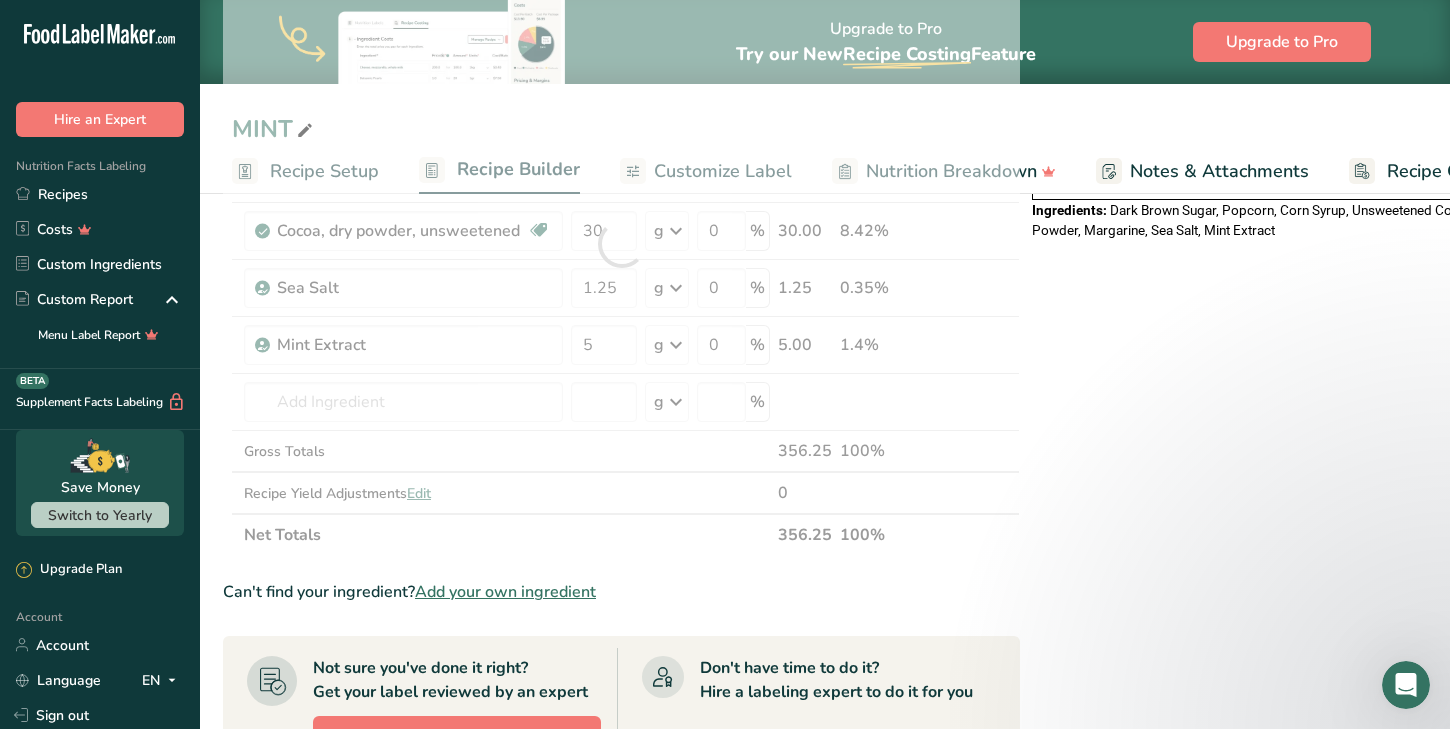 click on "Ingredient *
Amount *
Unit *
Waste *   .a-a{fill:#347362;}.b-a{fill:#fff;}          Grams
Percentage
Snacks, popcorn, air-popped
Dairy free
Gluten free
Vegan
Vegetarian
Soy free
100
g
Portions
1 cup
1 oz
Weight Units
g
kg
mg
See more
Volume Units
l
Volume units require a density conversion. If you know your ingredient's density enter it below. Otherwise, click on "RIA" our AI Regulatory bot - she will be able to help you
lb/ft3
g/cm3
Confirm
mL
lb/ft3" at bounding box center (621, 244) 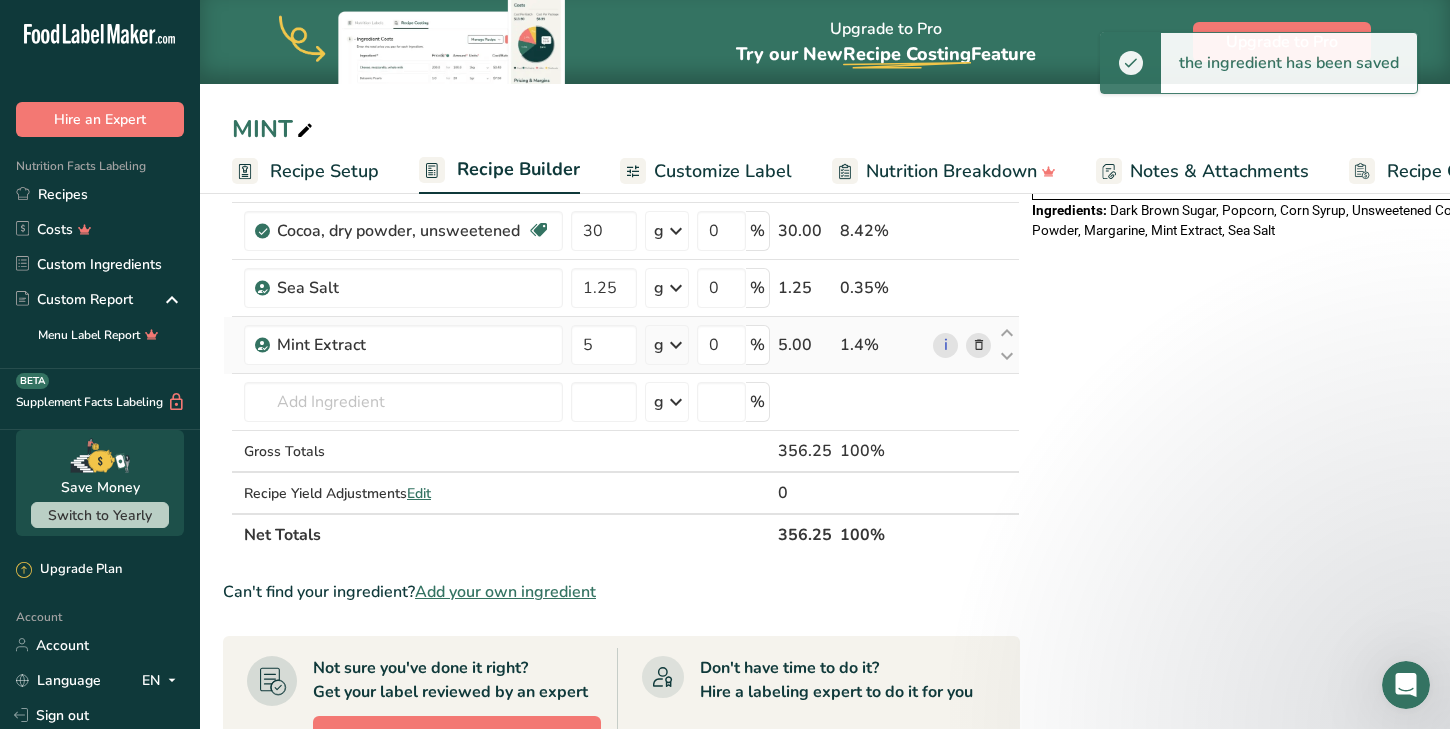 click at bounding box center (676, 345) 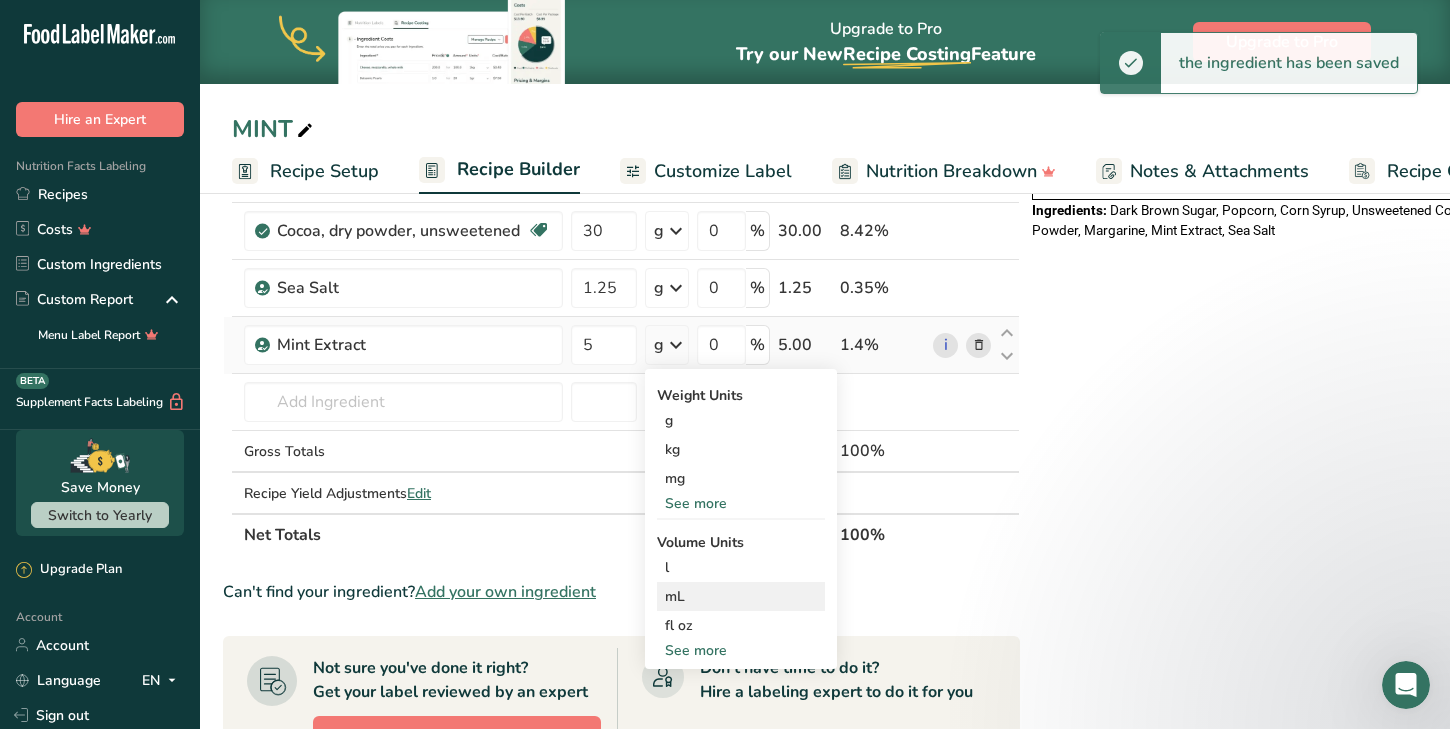 click on "mL" at bounding box center [741, 596] 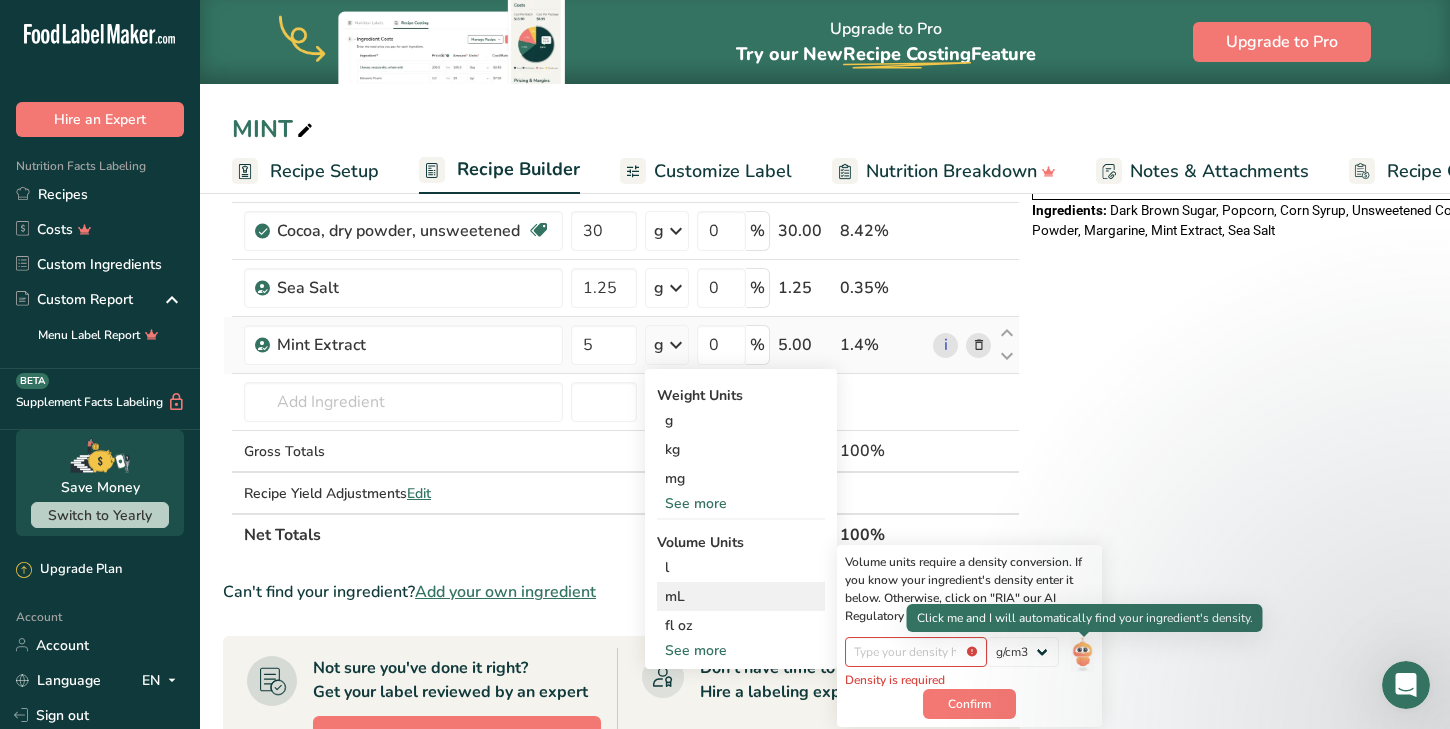 click at bounding box center (1082, 654) 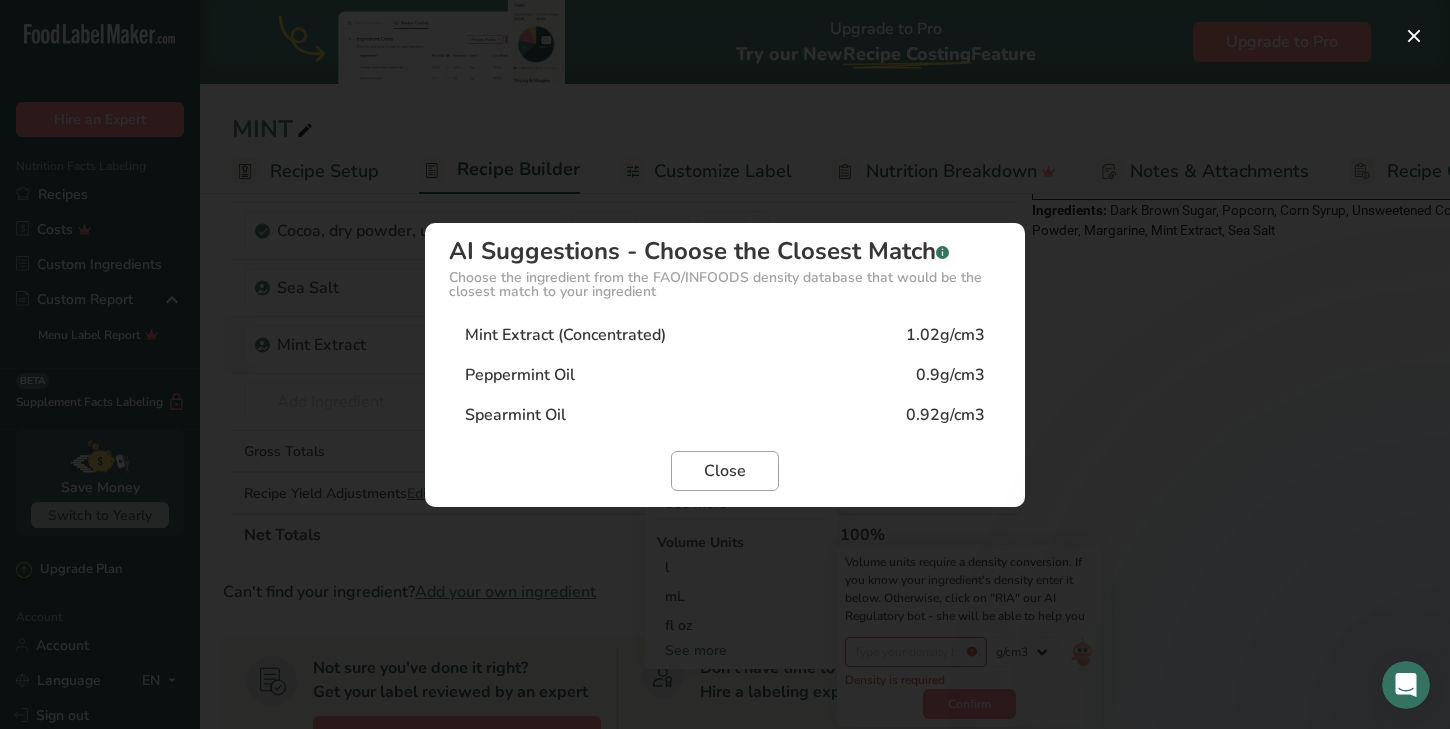 scroll, scrollTop: 0, scrollLeft: 17, axis: horizontal 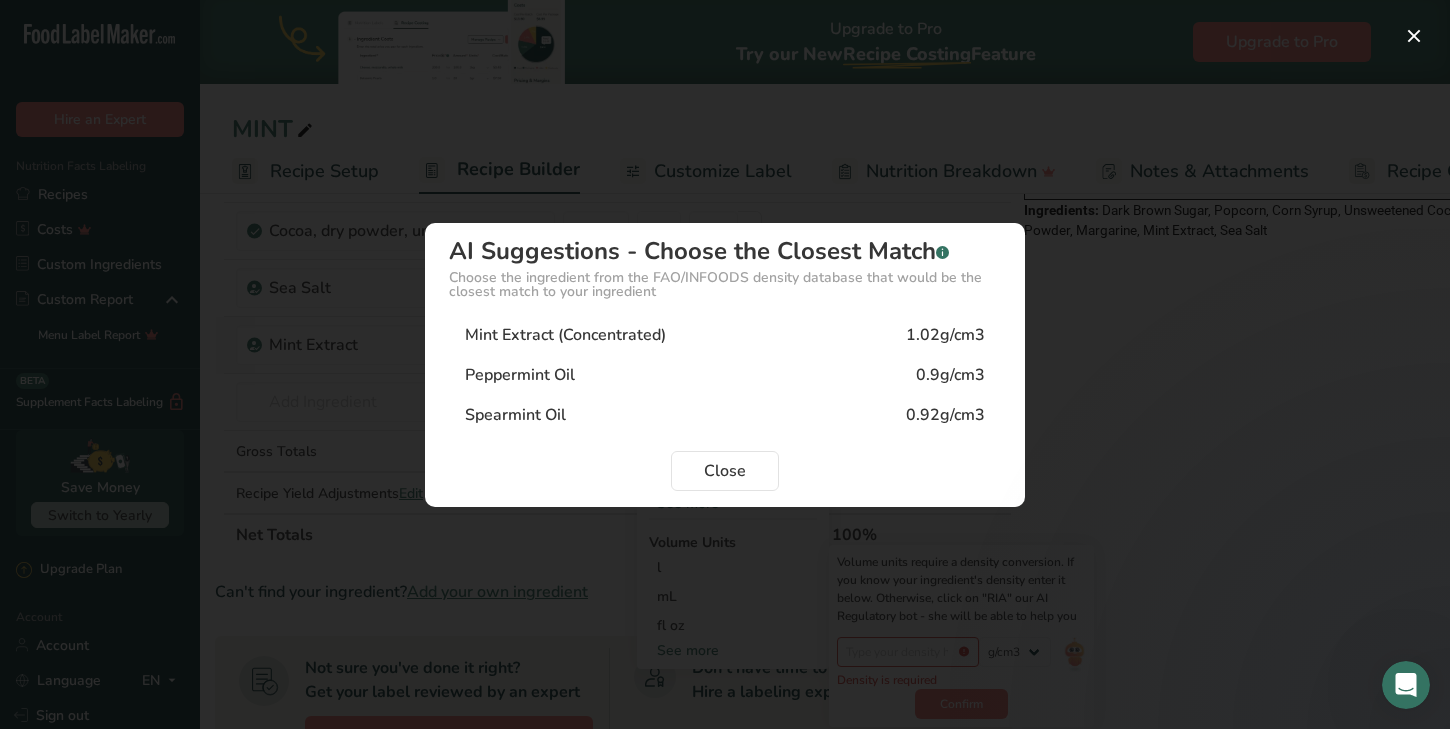 click on "Peppermint Oil" at bounding box center (520, 375) 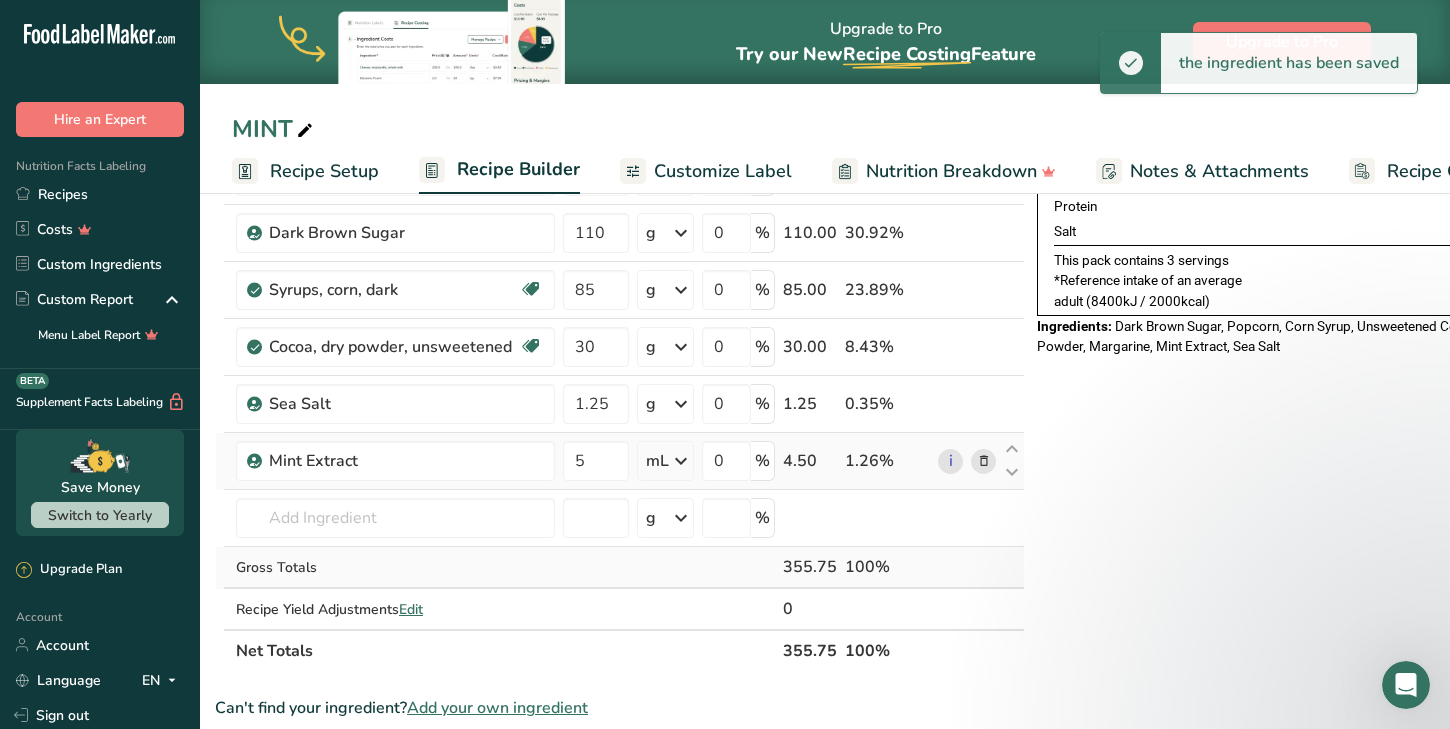 scroll, scrollTop: 220, scrollLeft: 0, axis: vertical 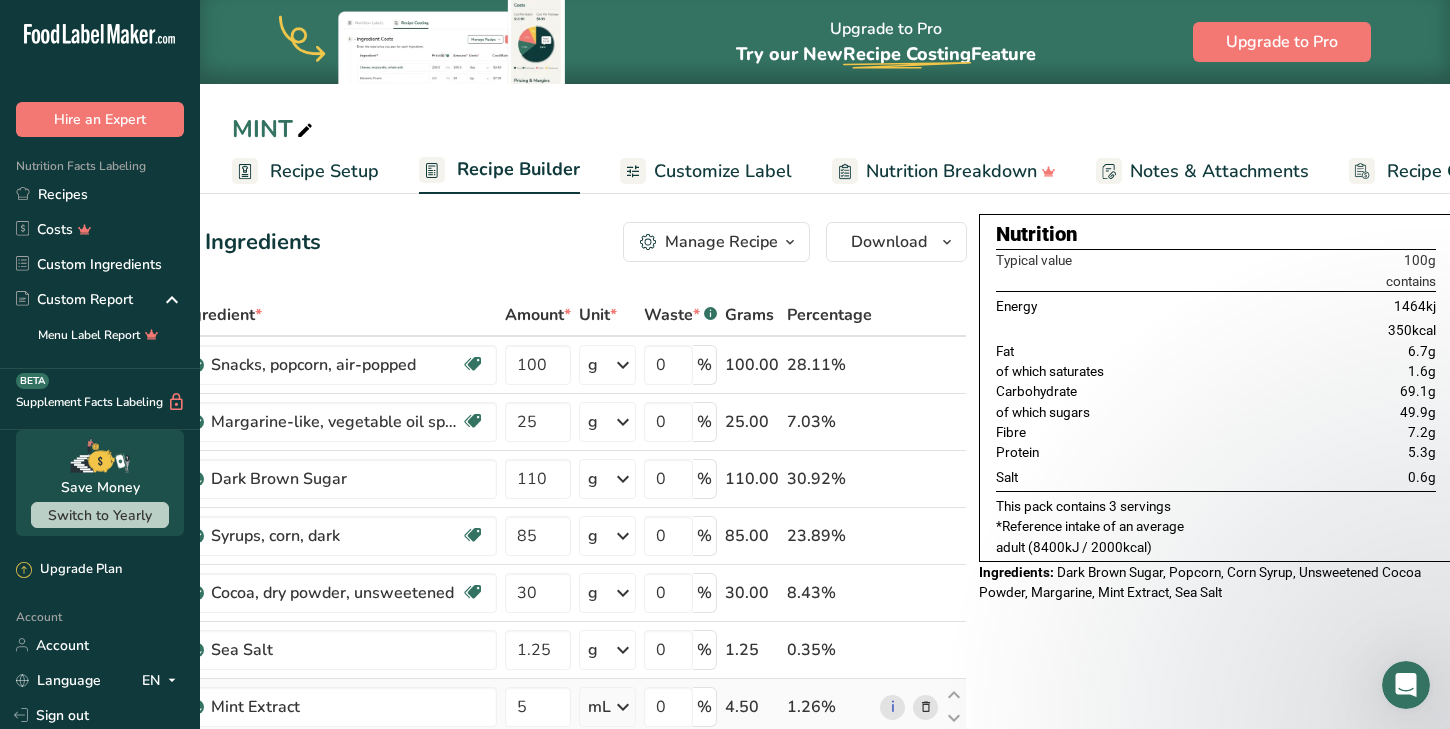 click on "Customize Label" at bounding box center (723, 171) 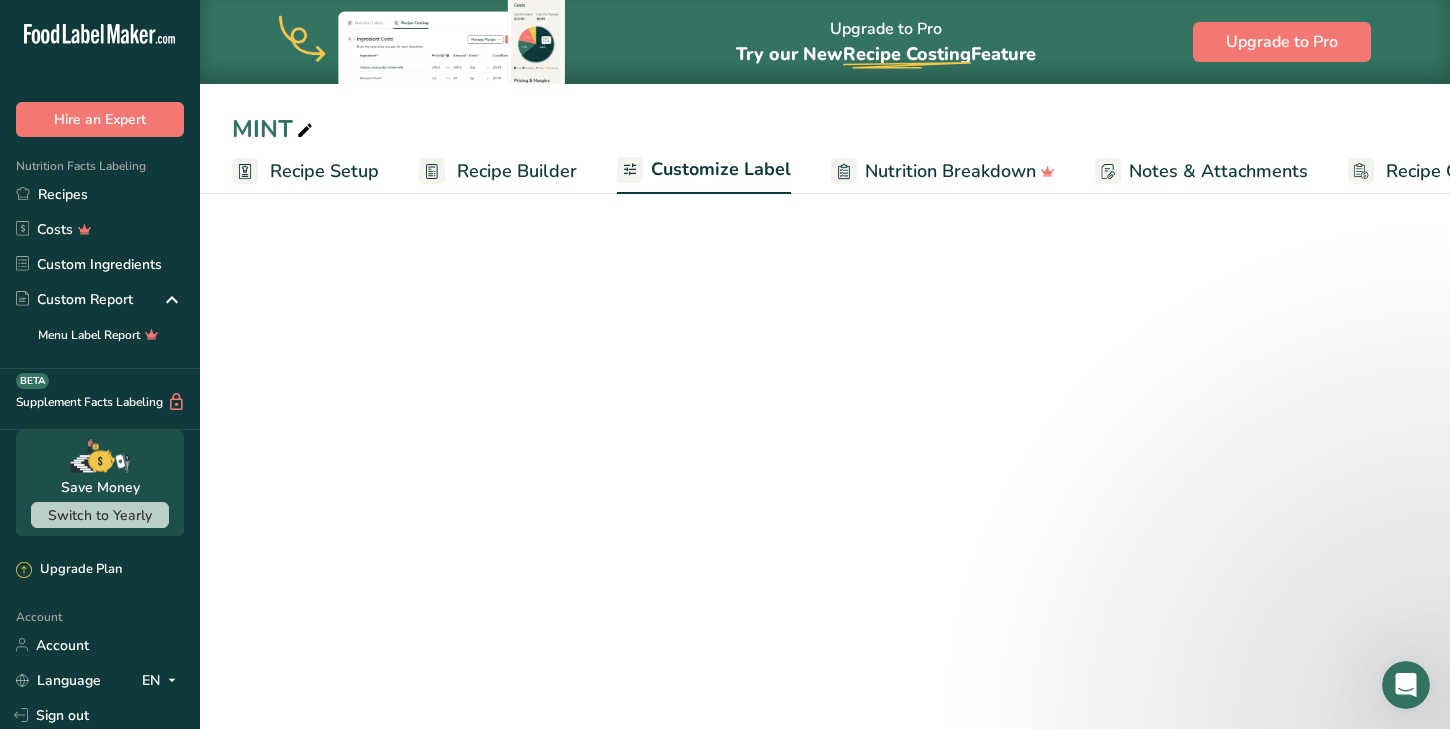 scroll, scrollTop: 0, scrollLeft: 109, axis: horizontal 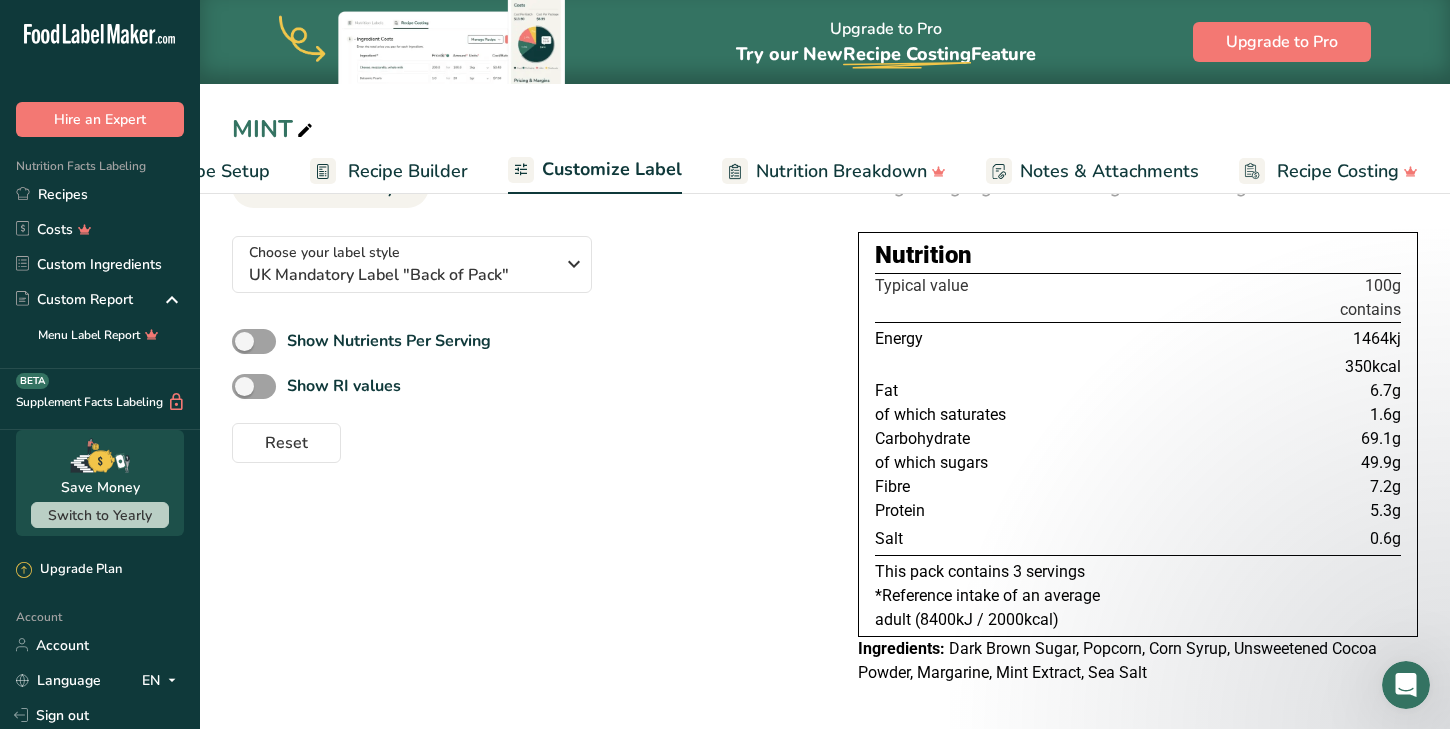 drag, startPoint x: 870, startPoint y: 258, endPoint x: 1295, endPoint y: 543, distance: 511.7128 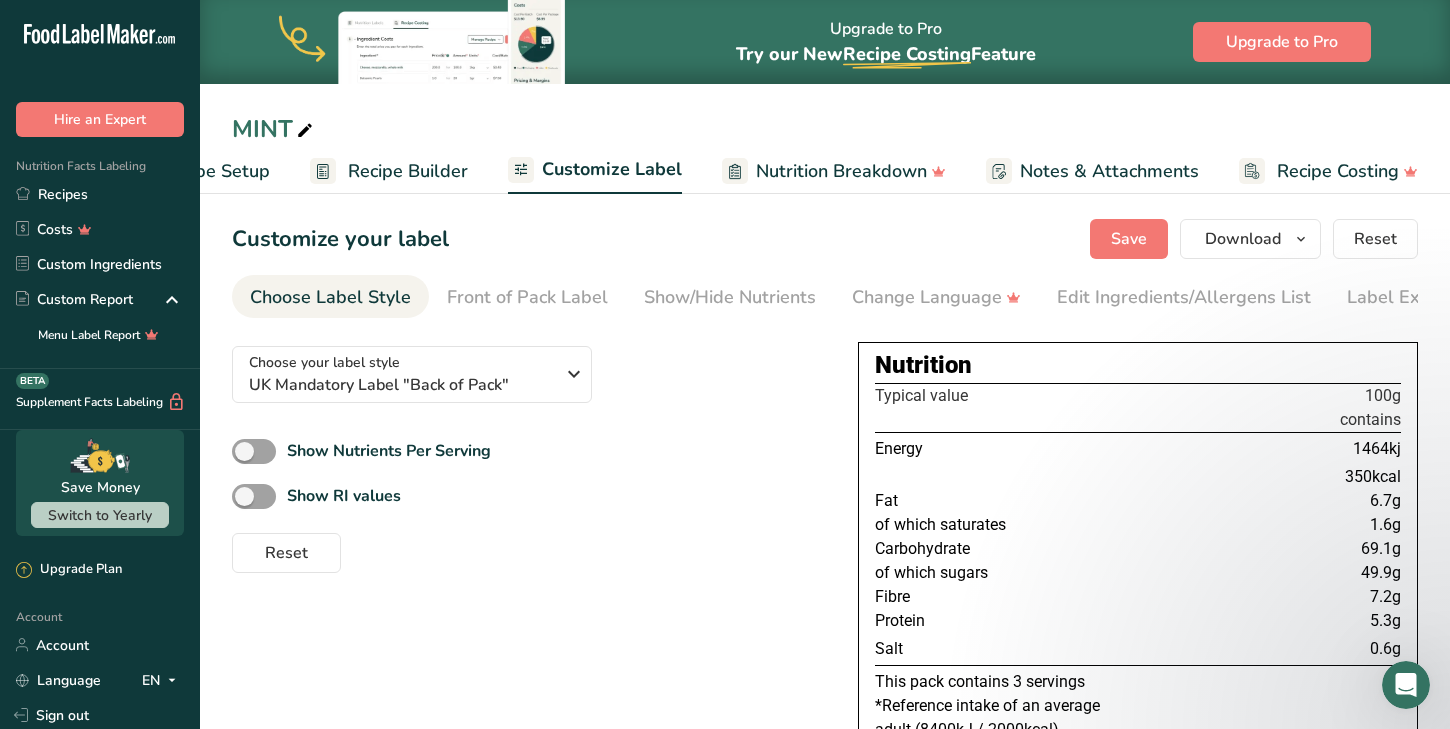 scroll, scrollTop: 0, scrollLeft: 1, axis: horizontal 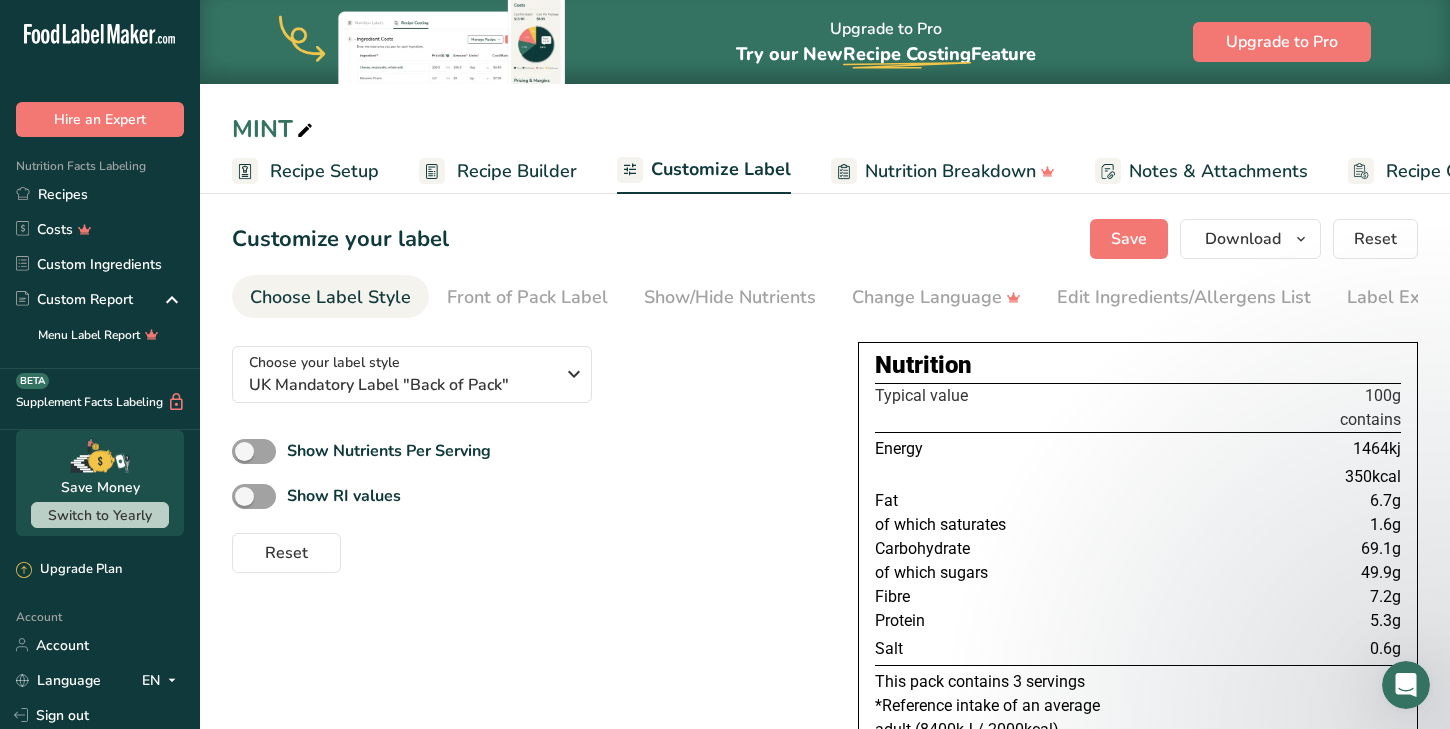 click on "Recipe Setup" at bounding box center (324, 171) 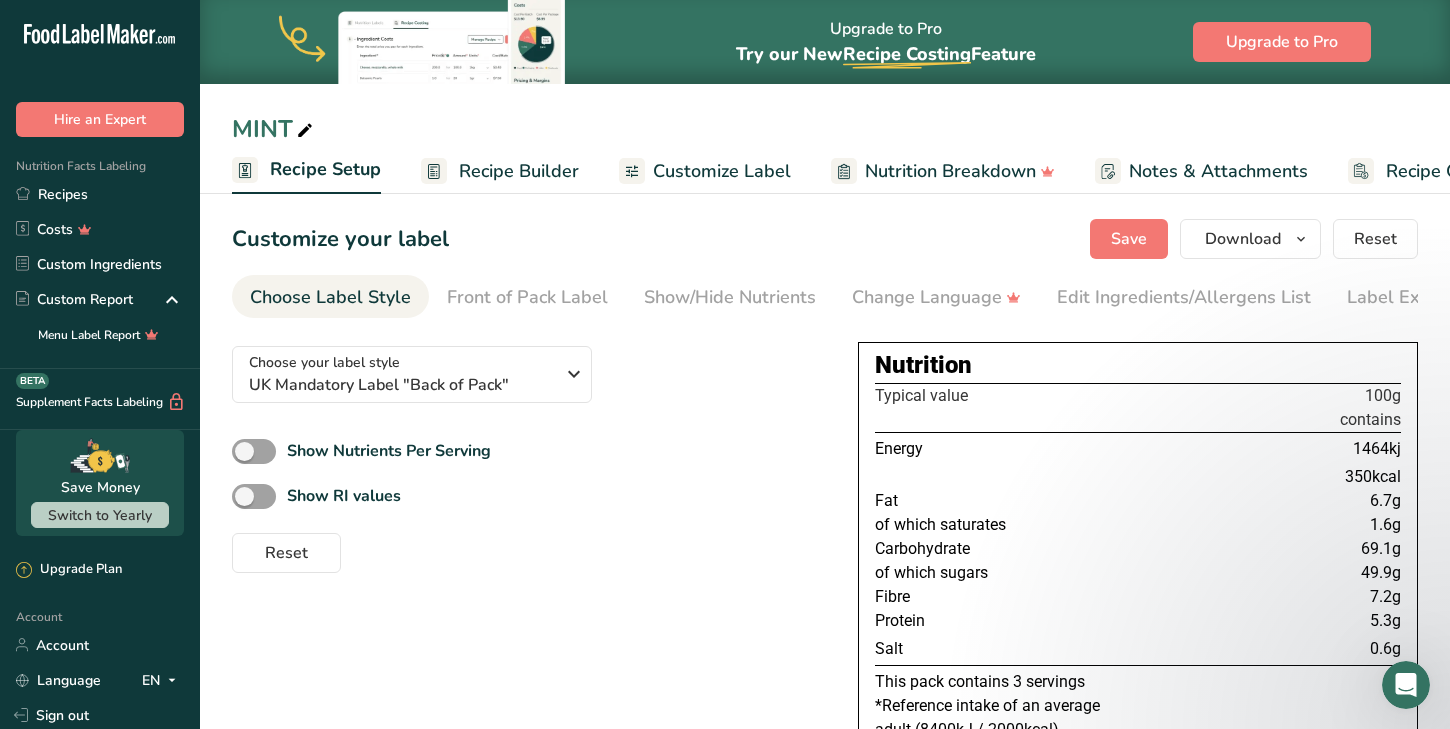scroll, scrollTop: 0, scrollLeft: 7, axis: horizontal 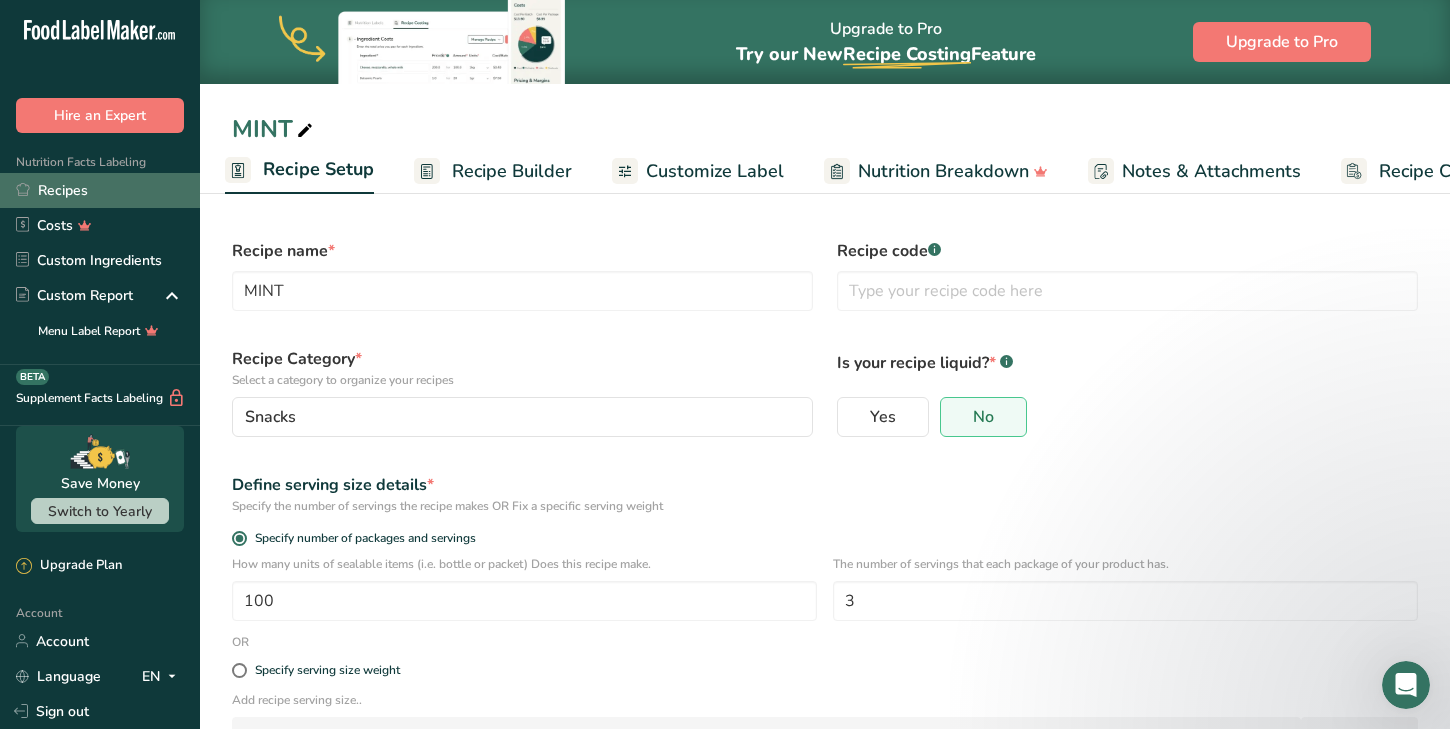 click on "Recipes" at bounding box center [100, 190] 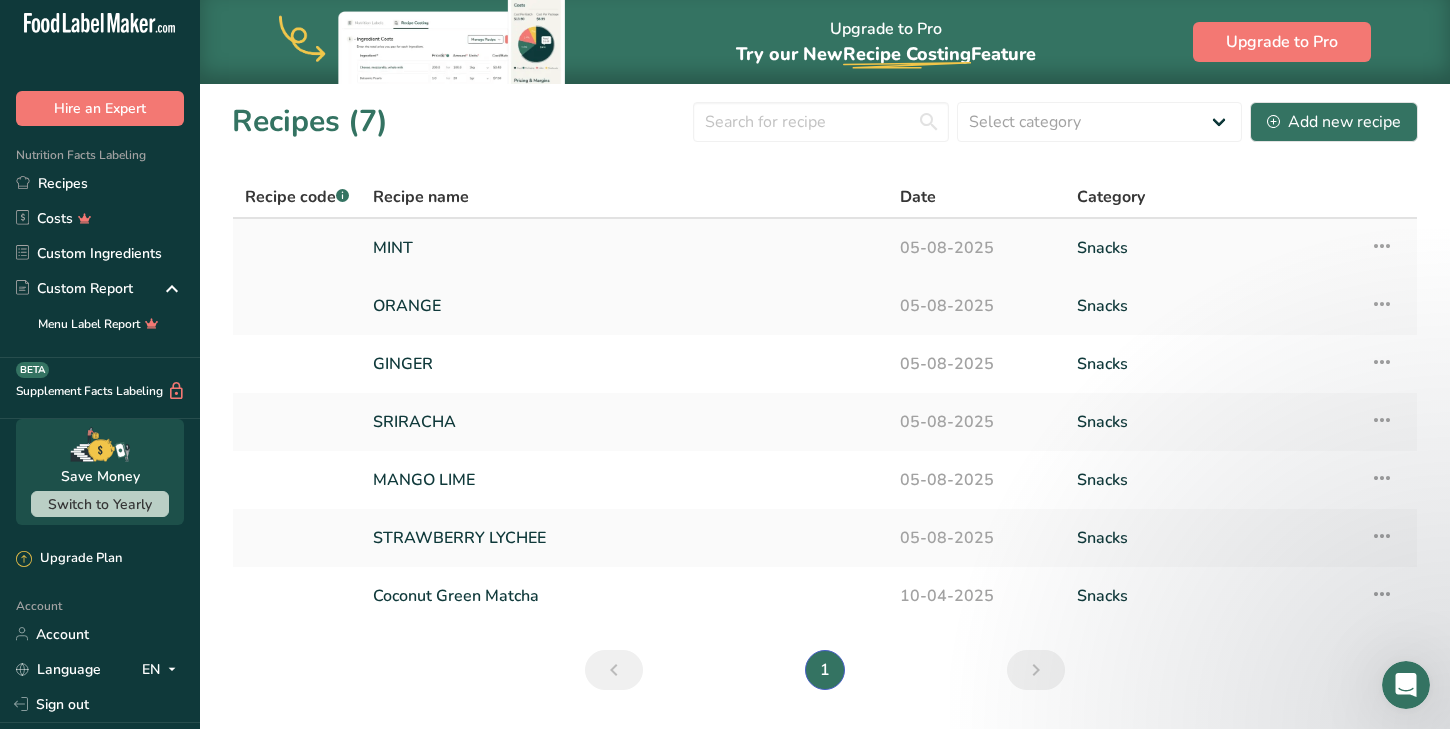 click on "MINT" at bounding box center (624, 248) 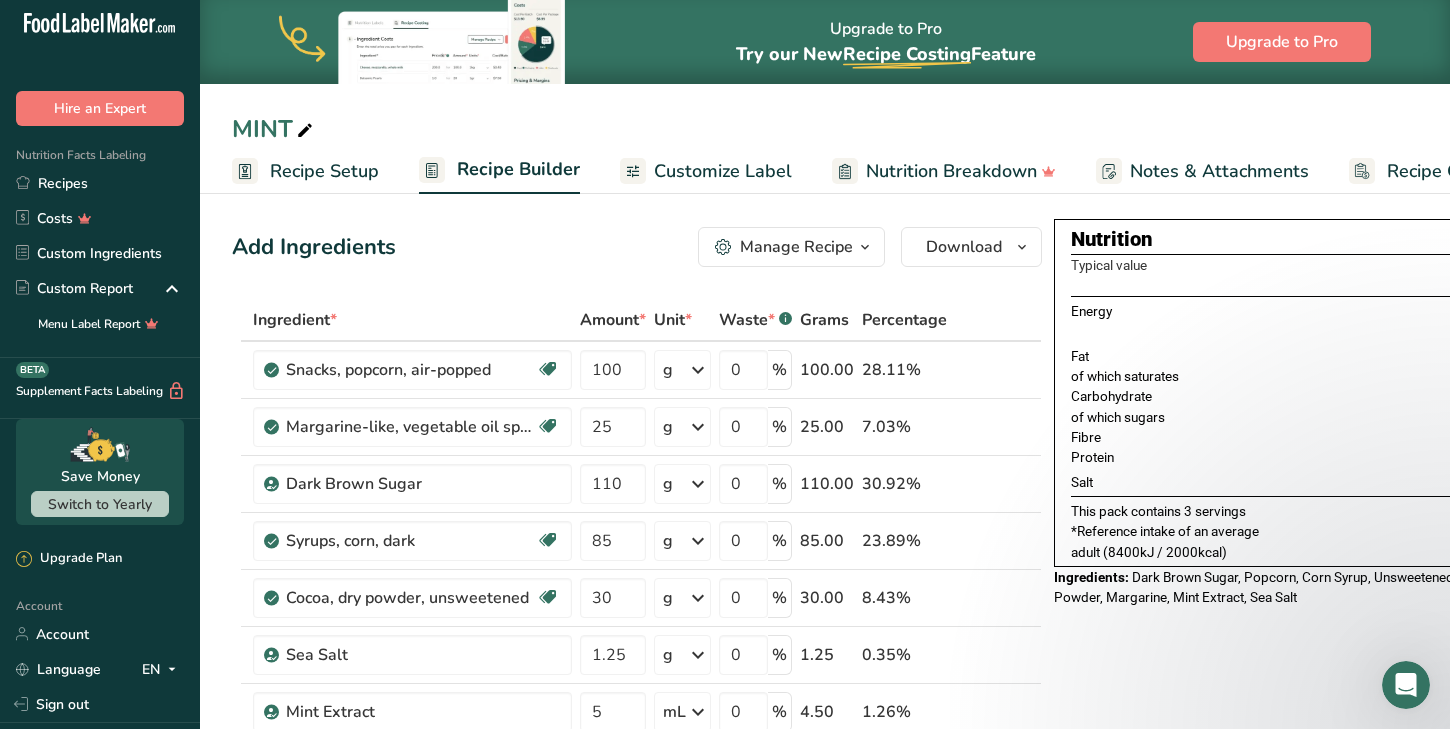 click at bounding box center [865, 247] 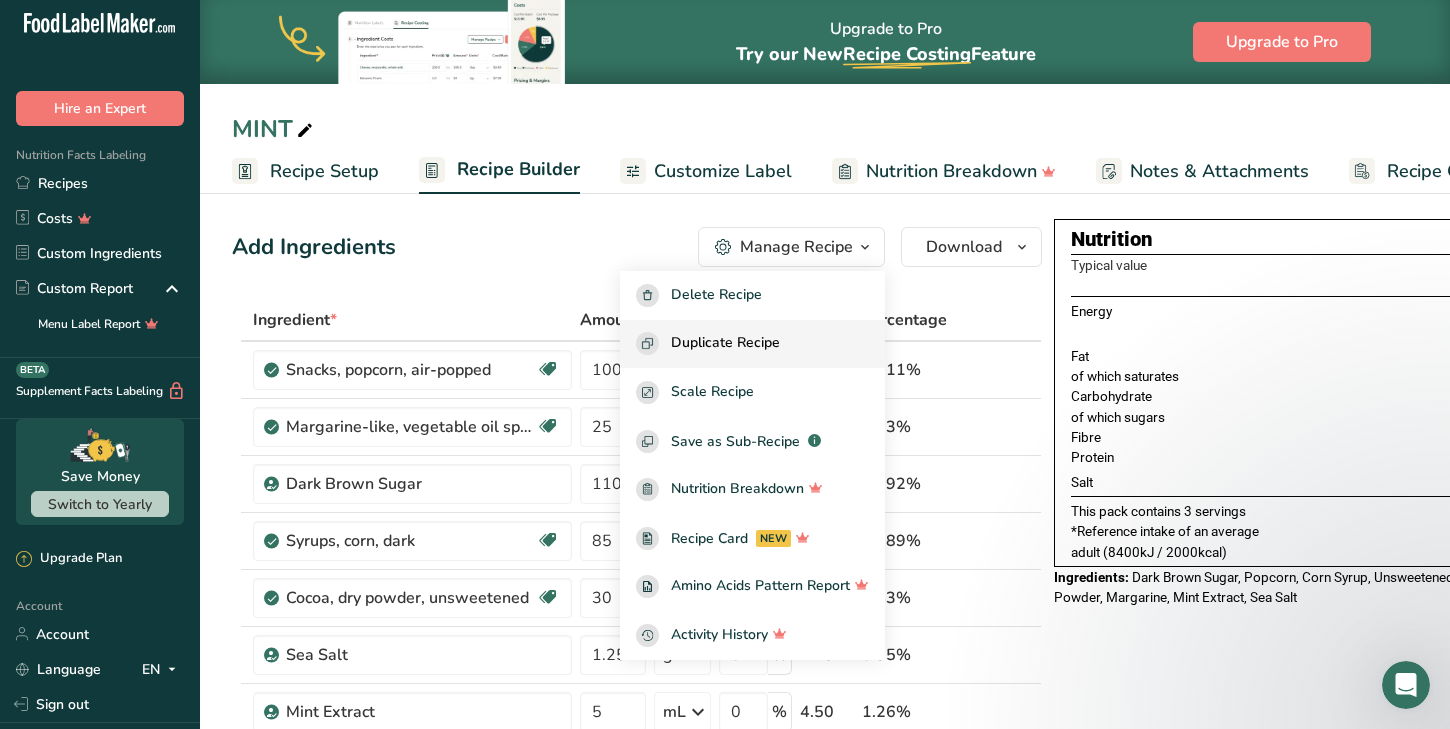 click on "Duplicate Recipe" at bounding box center (752, 343) 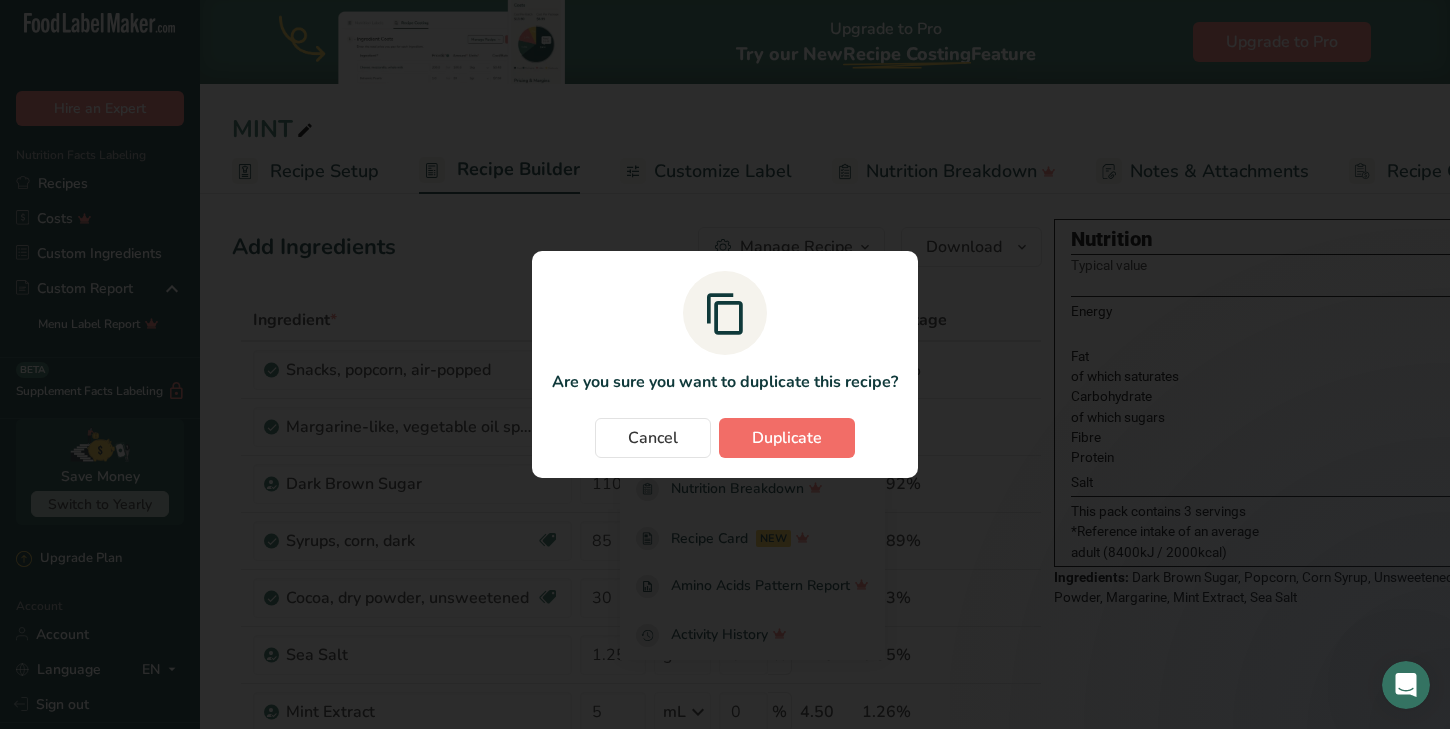 click on "Duplicate" at bounding box center [787, 438] 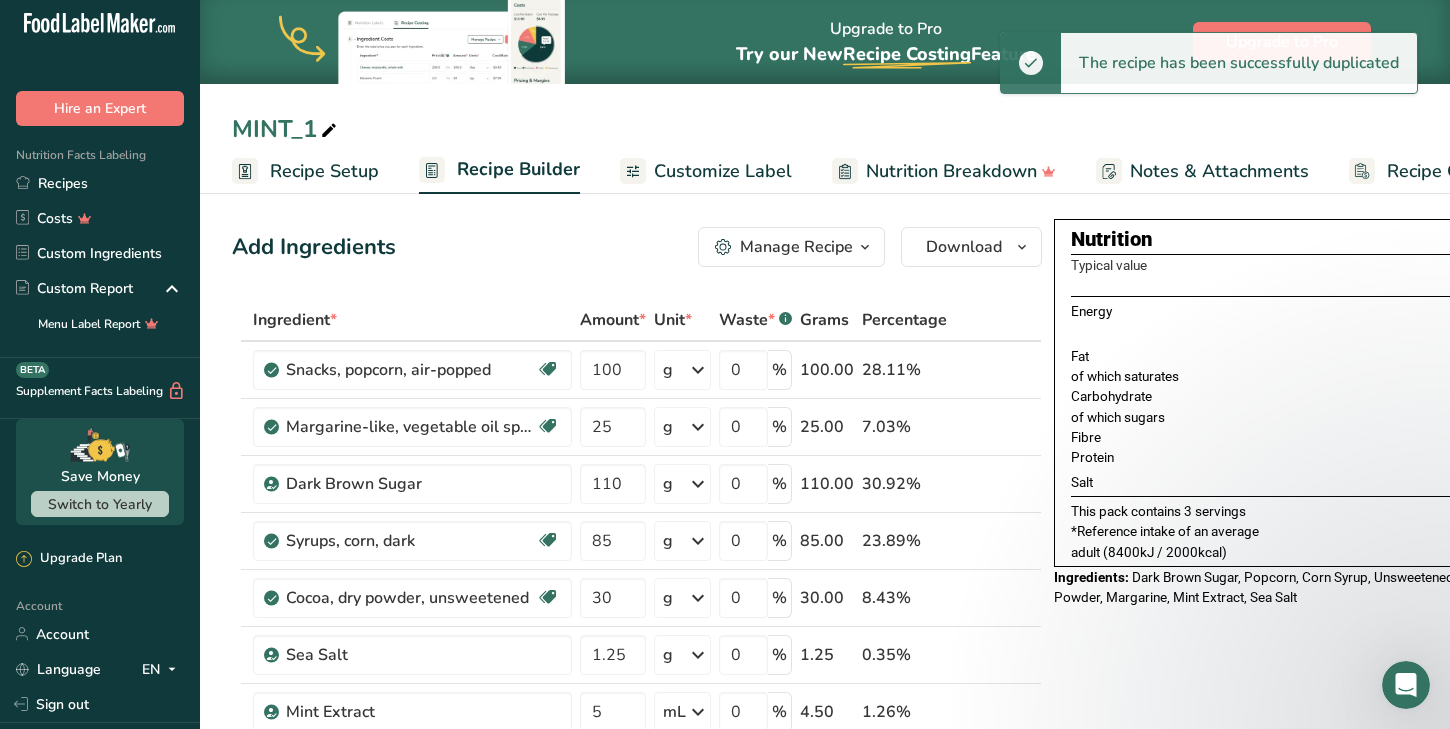 click at bounding box center (329, 131) 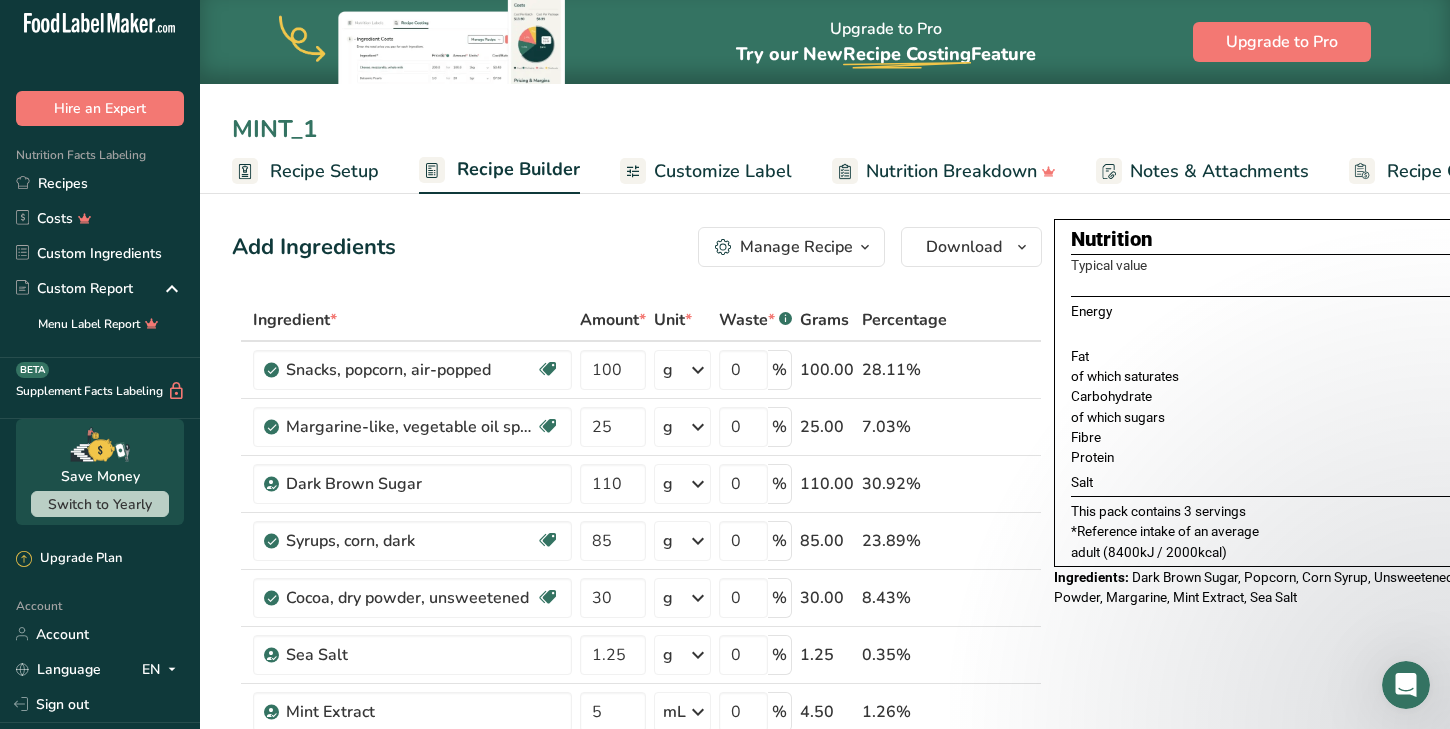 drag, startPoint x: 285, startPoint y: 126, endPoint x: 228, endPoint y: 122, distance: 57.14018 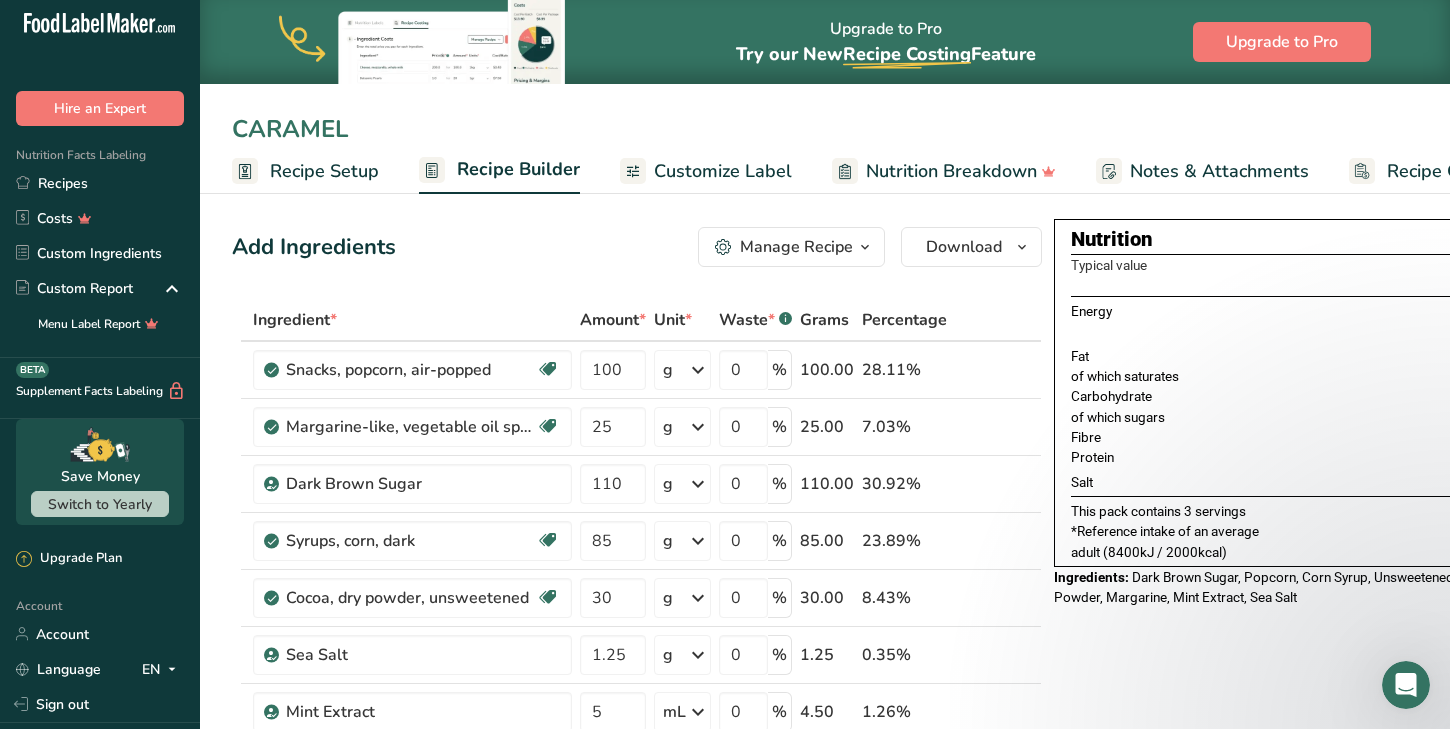 click on "Add Ingredients
Manage Recipe         Delete Recipe           Duplicate Recipe             Scale Recipe             Save as Sub-Recipe   .a-a{fill:#347362;}.b-a{fill:#fff;}                               Nutrition Breakdown                   Recipe Card
NEW
Amino Acids Pattern Report             Activity History
Download
Choose your preferred label style
Standard FDA label
Standard FDA label
The most common format for nutrition facts labels in compliance with the FDA's typeface, style and requirements
Tabular FDA label
A label format compliant with the FDA regulations presented in a tabular (horizontal) display.
Linear FDA label
A simple linear display for small sized packages.
Simplified FDA label" at bounding box center [637, 247] 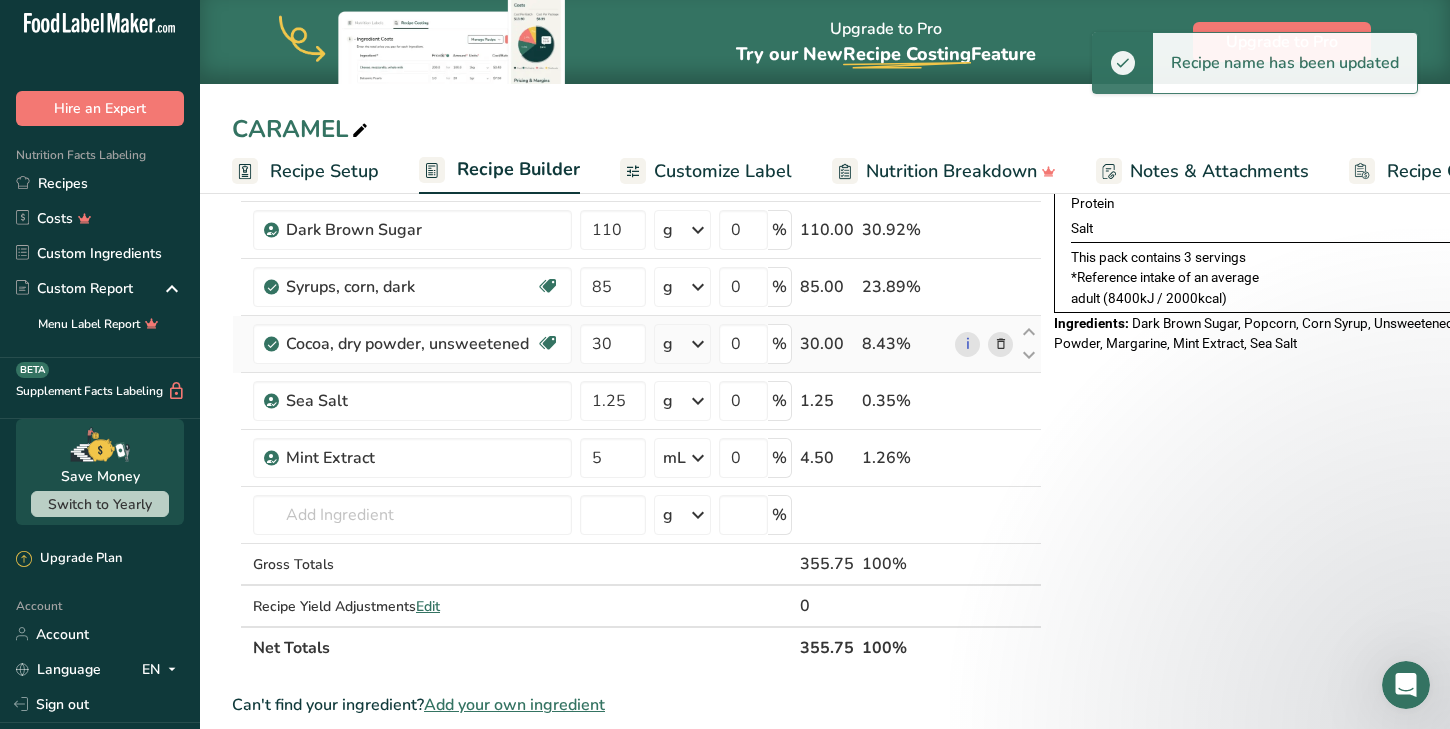 scroll, scrollTop: 255, scrollLeft: 0, axis: vertical 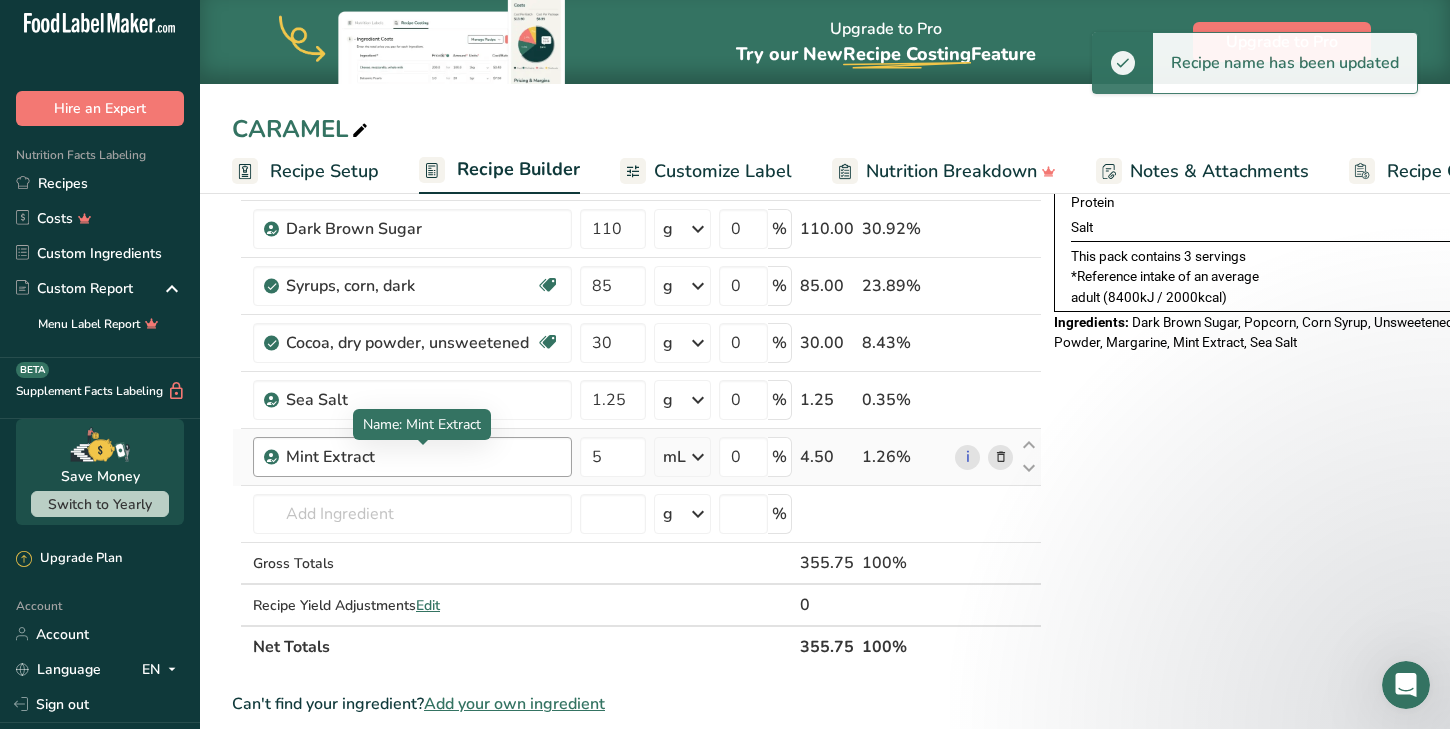 click on "Mint Extract" at bounding box center [411, 457] 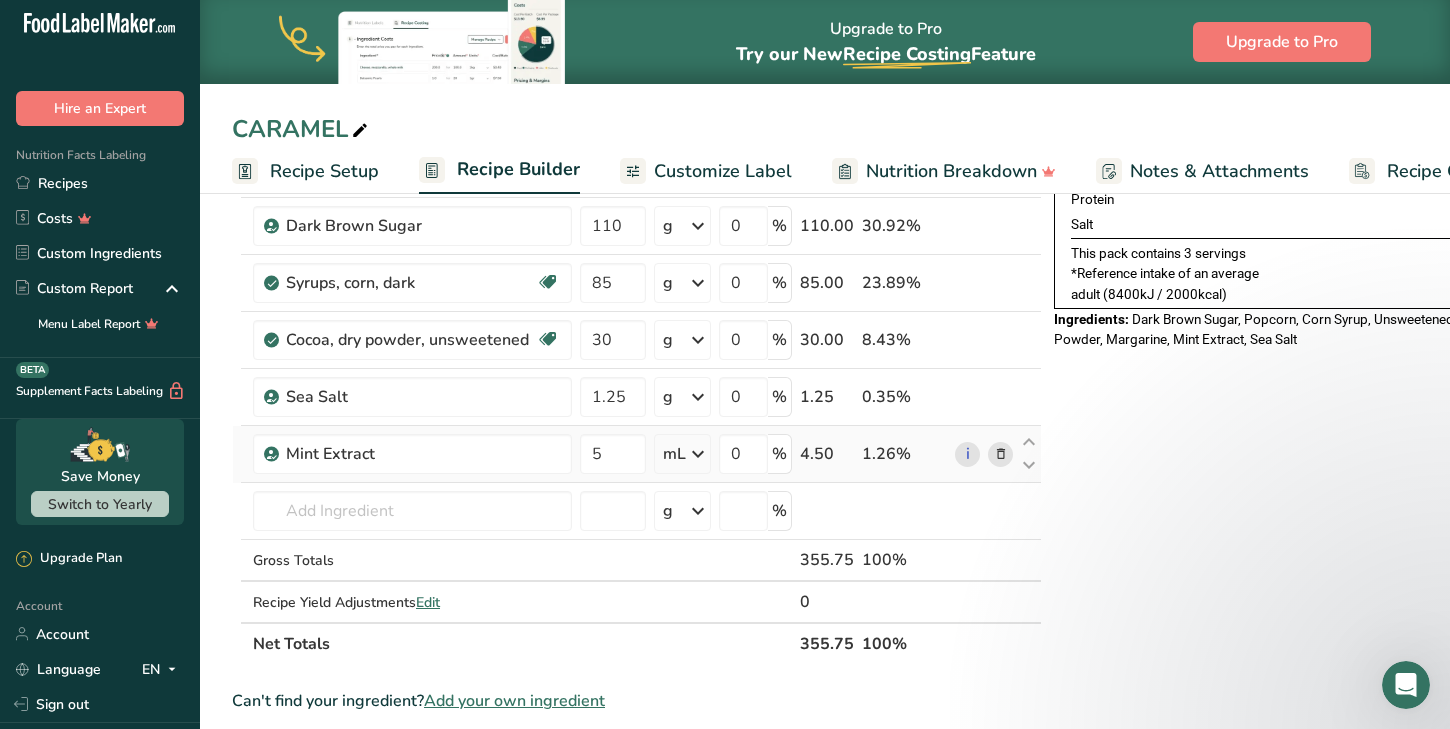 scroll, scrollTop: 247, scrollLeft: 0, axis: vertical 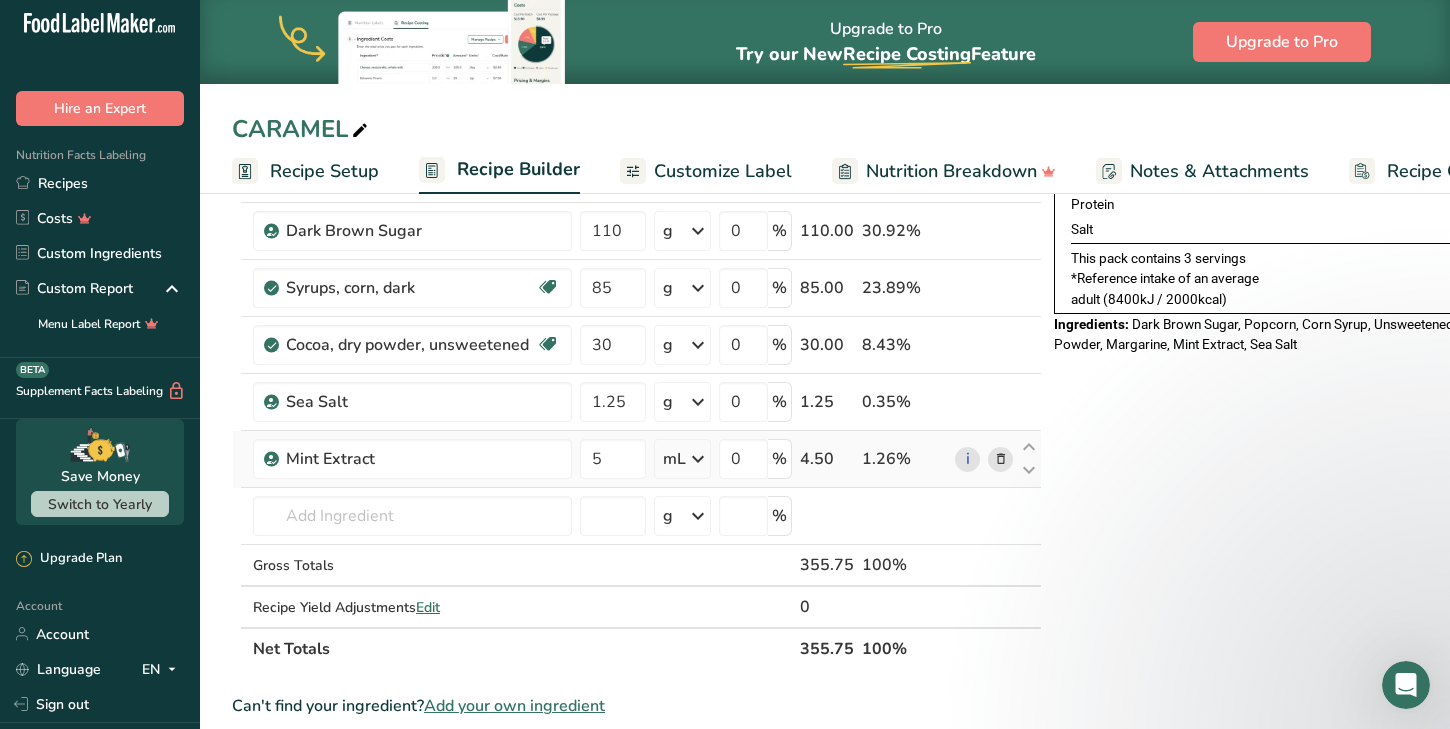 click at bounding box center (1001, 459) 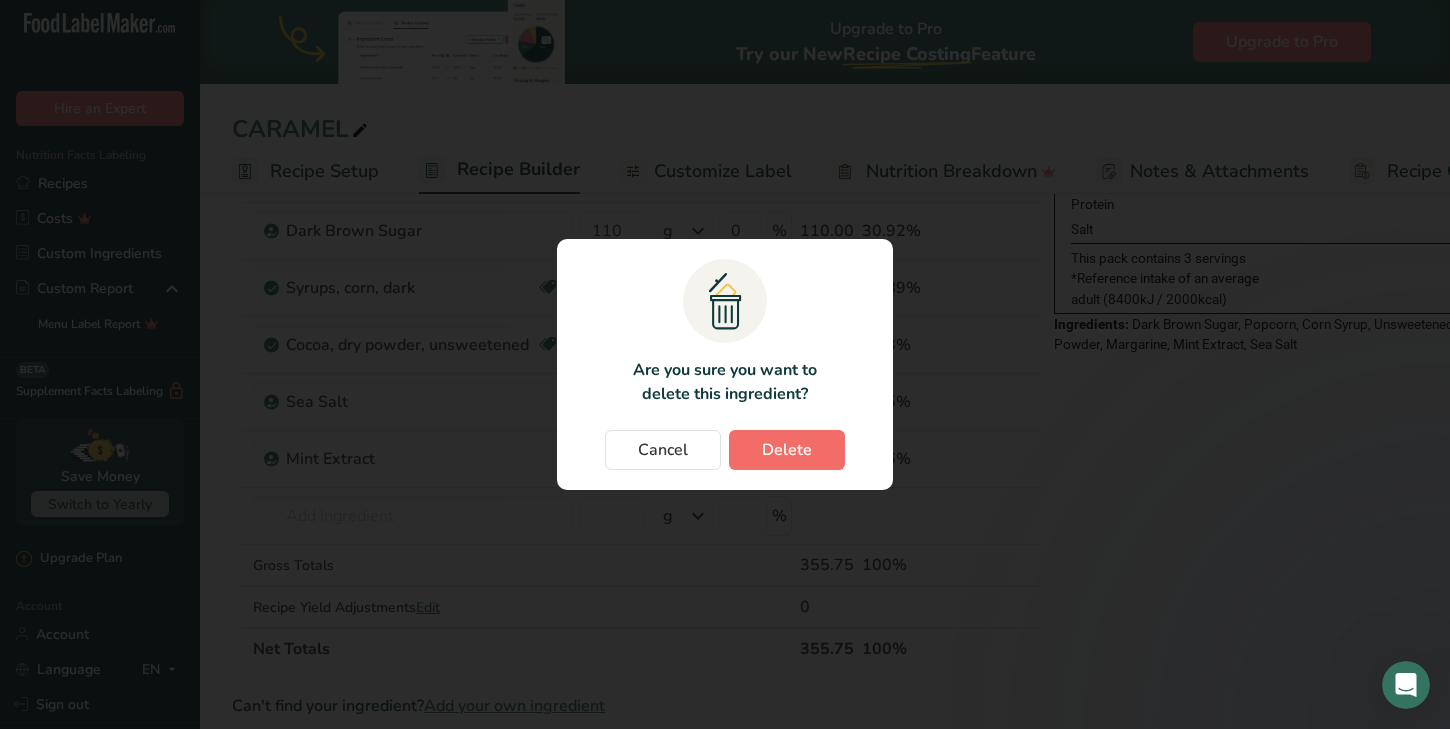 click on "Delete" at bounding box center (787, 450) 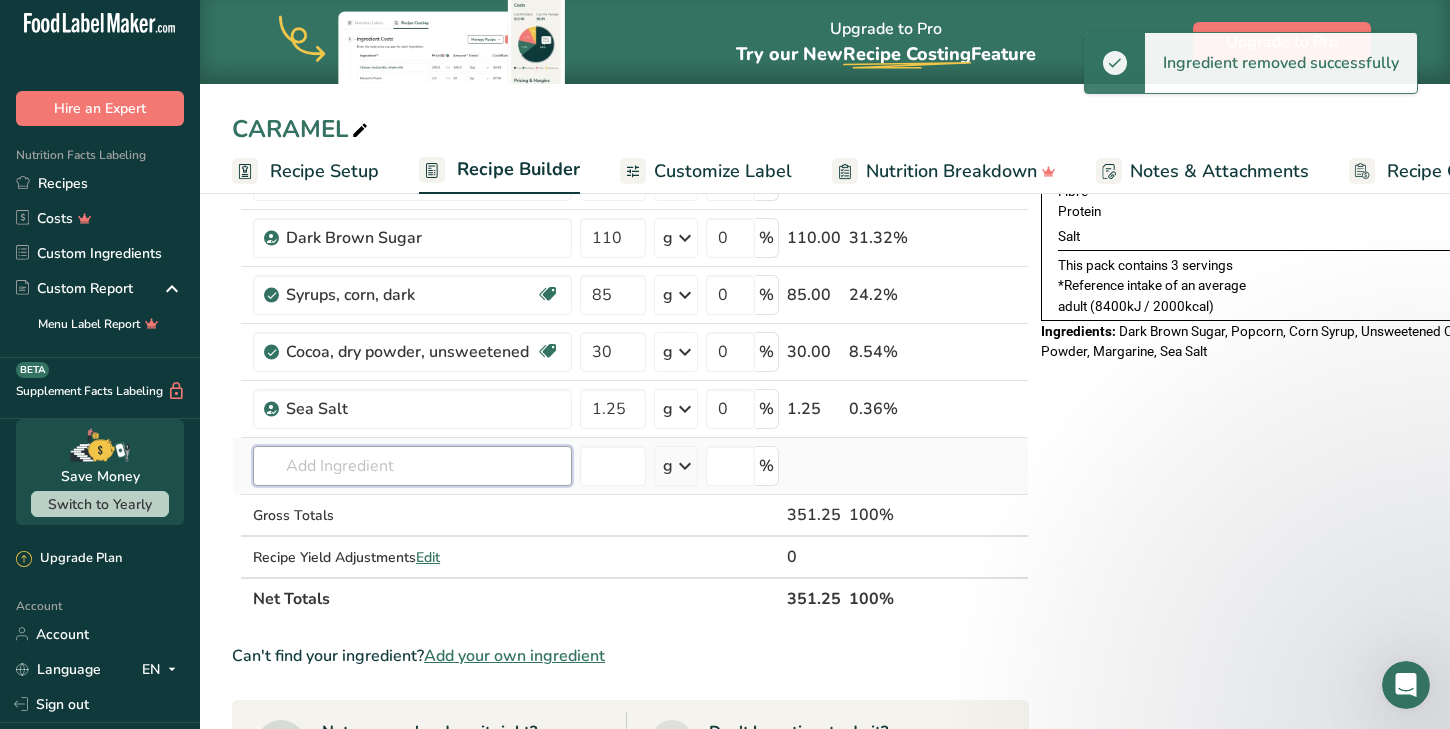 click at bounding box center [412, 466] 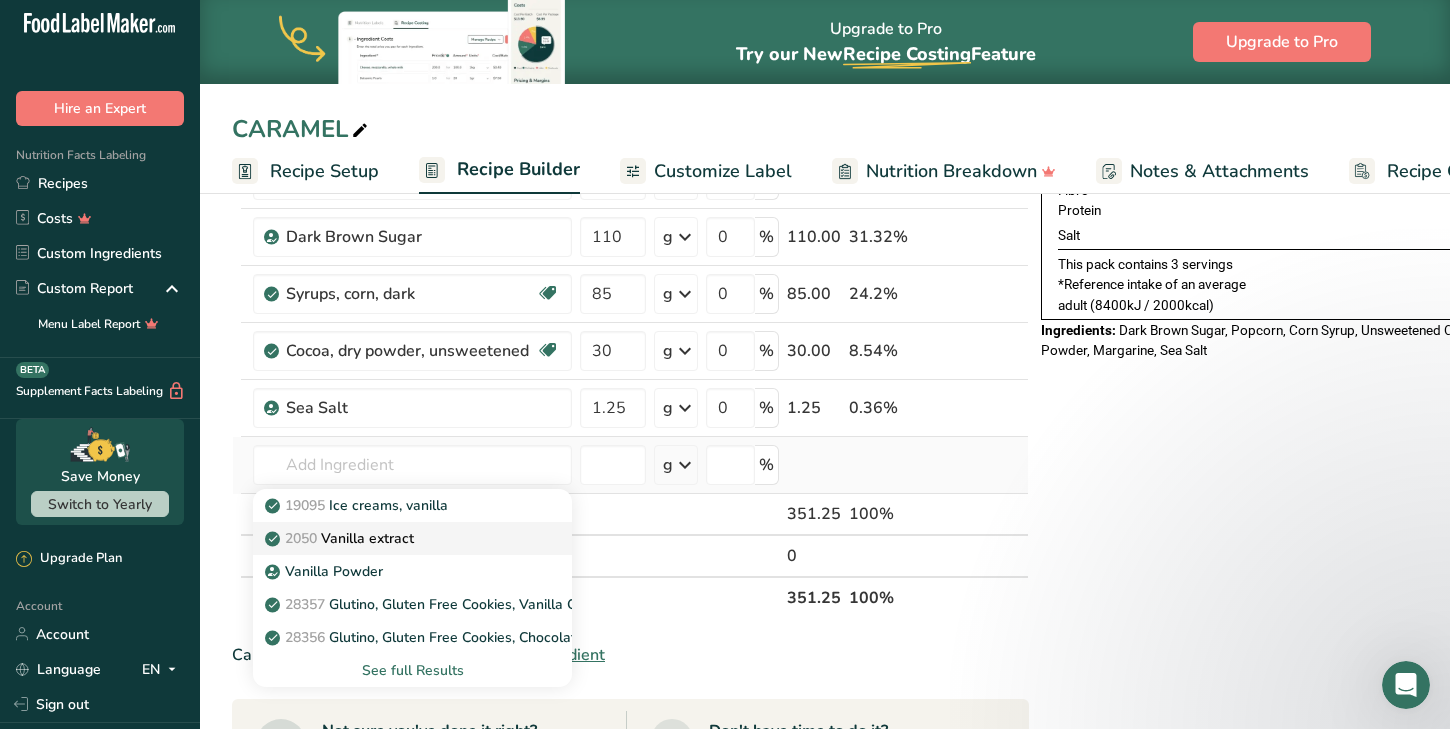 click on "2050
Vanilla extract" at bounding box center (396, 538) 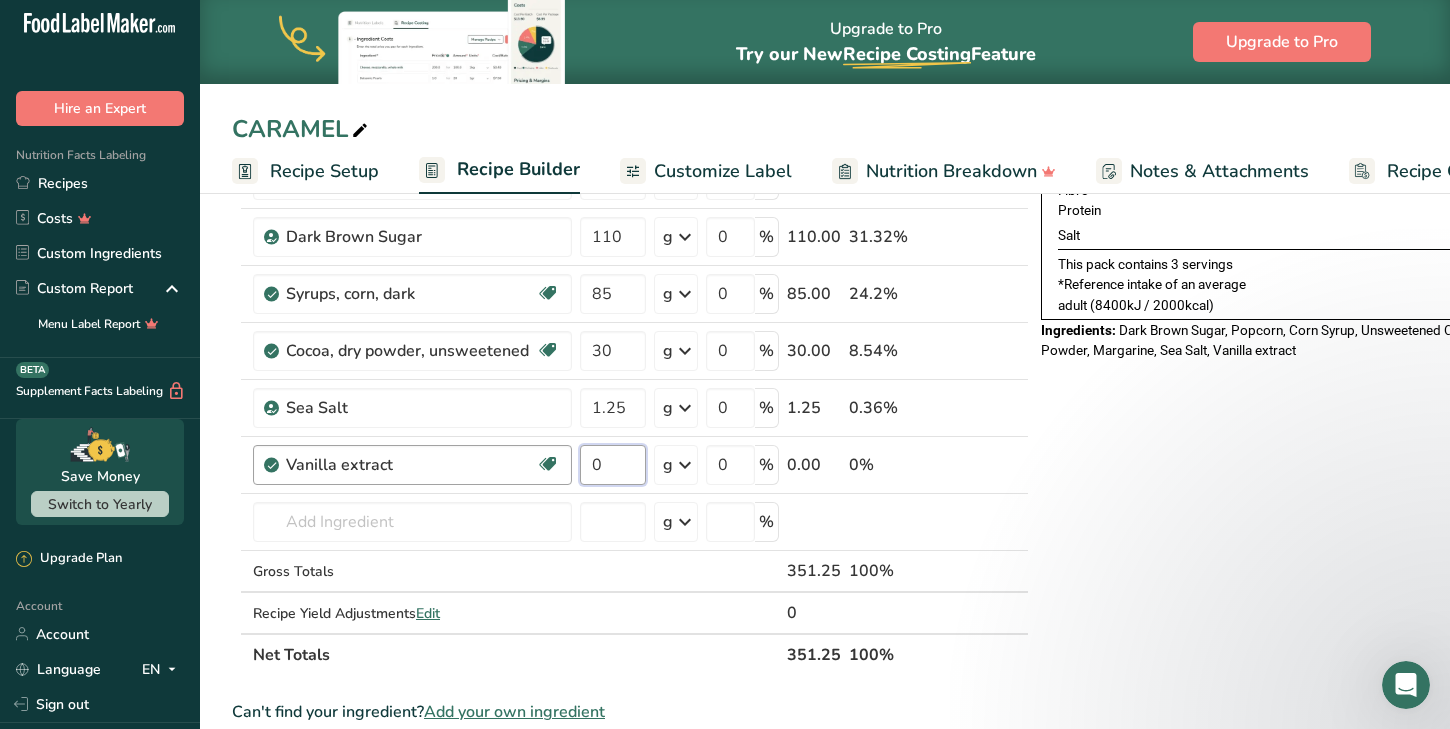 drag, startPoint x: 634, startPoint y: 474, endPoint x: 565, endPoint y: 454, distance: 71.8401 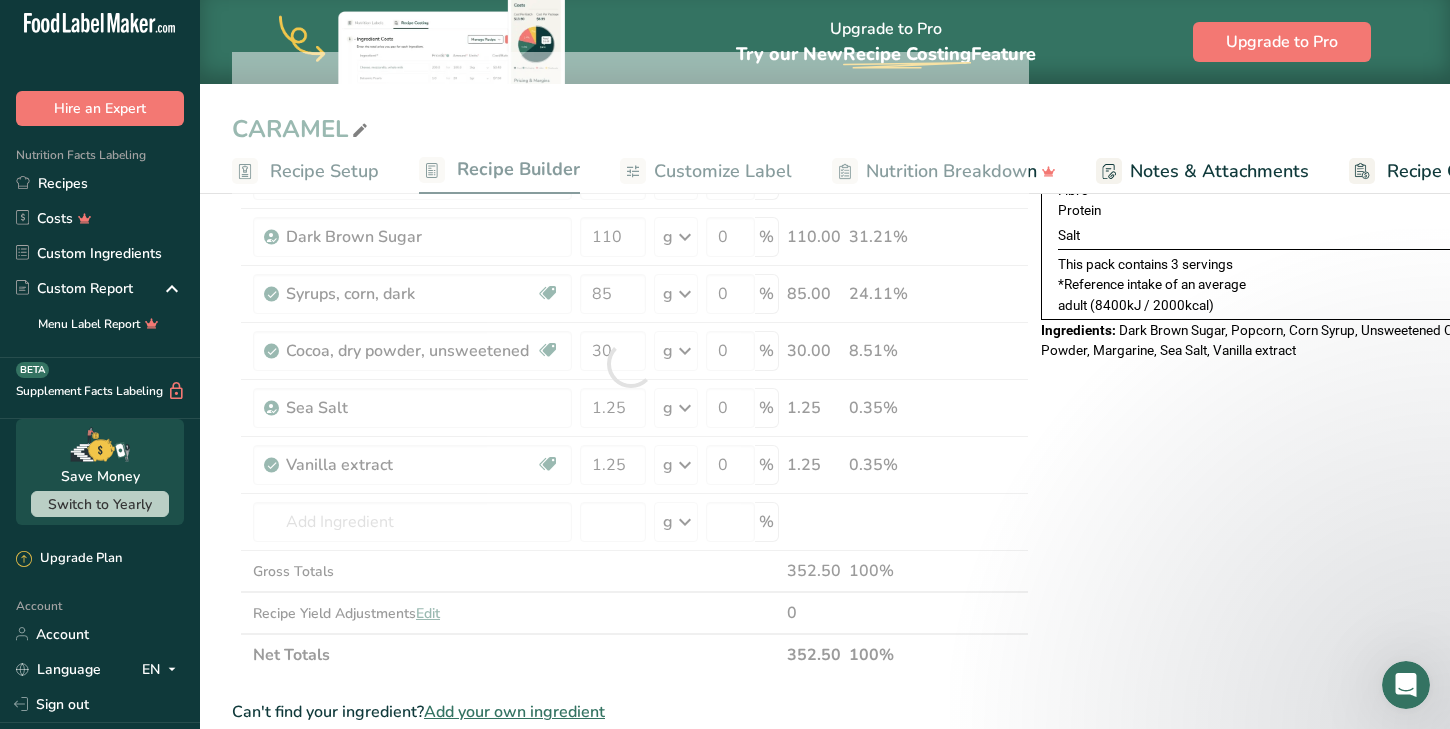 click on "Ingredient *
Amount *
Unit *
Waste *   .a-a{fill:#347362;}.b-a{fill:#fff;}          Grams
Percentage
Snacks, popcorn, air-popped
Dairy free
Gluten free
Vegan
Vegetarian
Soy free
100
g
Portions
1 cup
1 oz
Weight Units
g
kg
mg
See more
Volume Units
l
Volume units require a density conversion. If you know your ingredient's density enter it below. Otherwise, click on "RIA" our AI Regulatory bot - she will be able to help you
lb/ft3
g/cm3
Confirm
mL
lb/ft3" at bounding box center (630, 364) 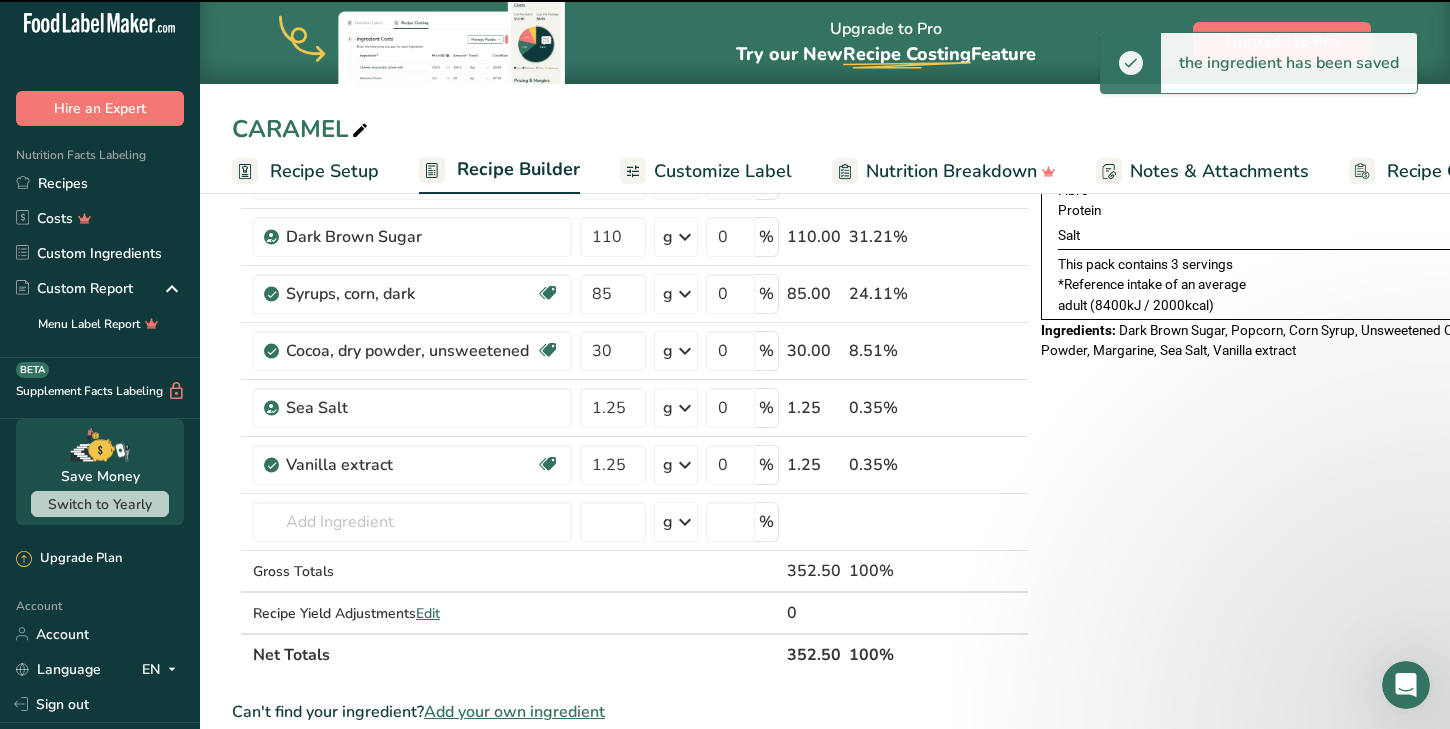 scroll, scrollTop: 441, scrollLeft: 0, axis: vertical 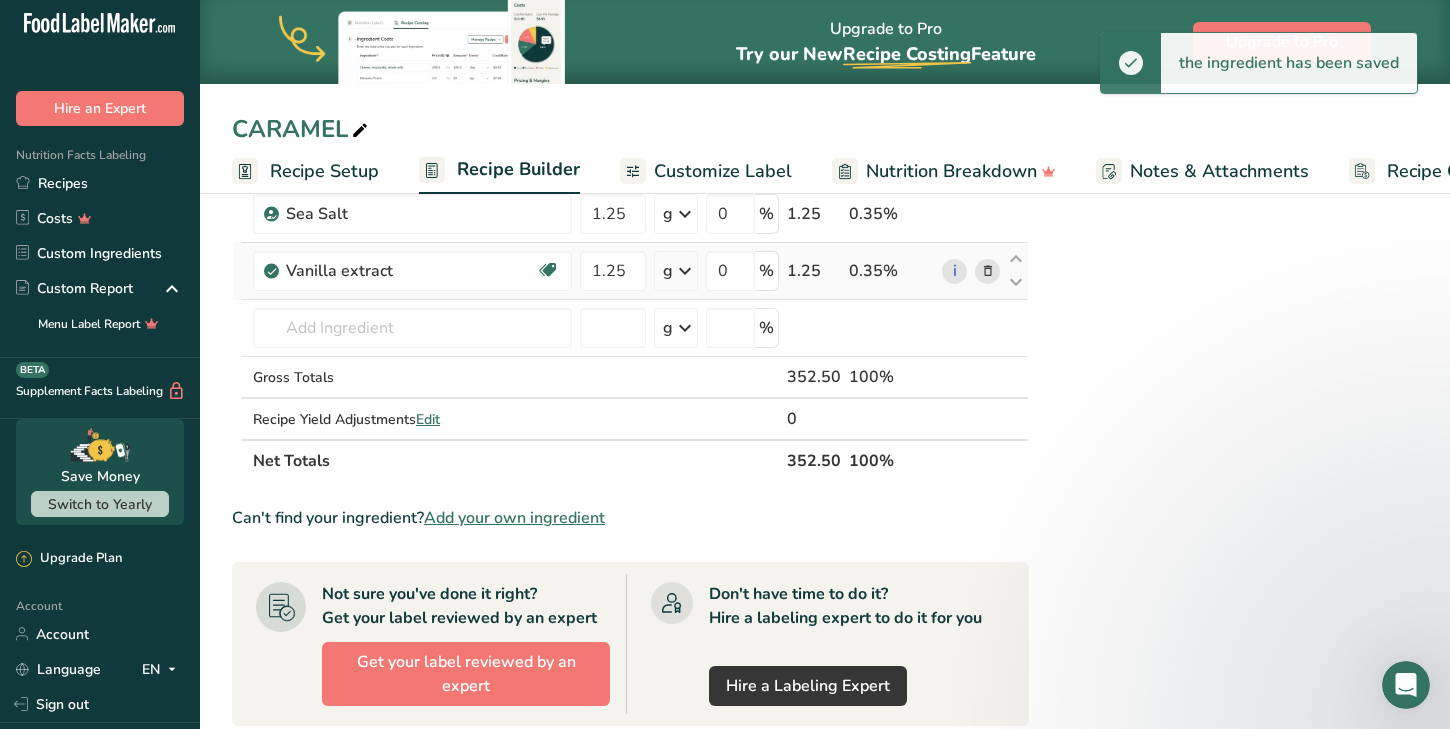 click at bounding box center [685, 271] 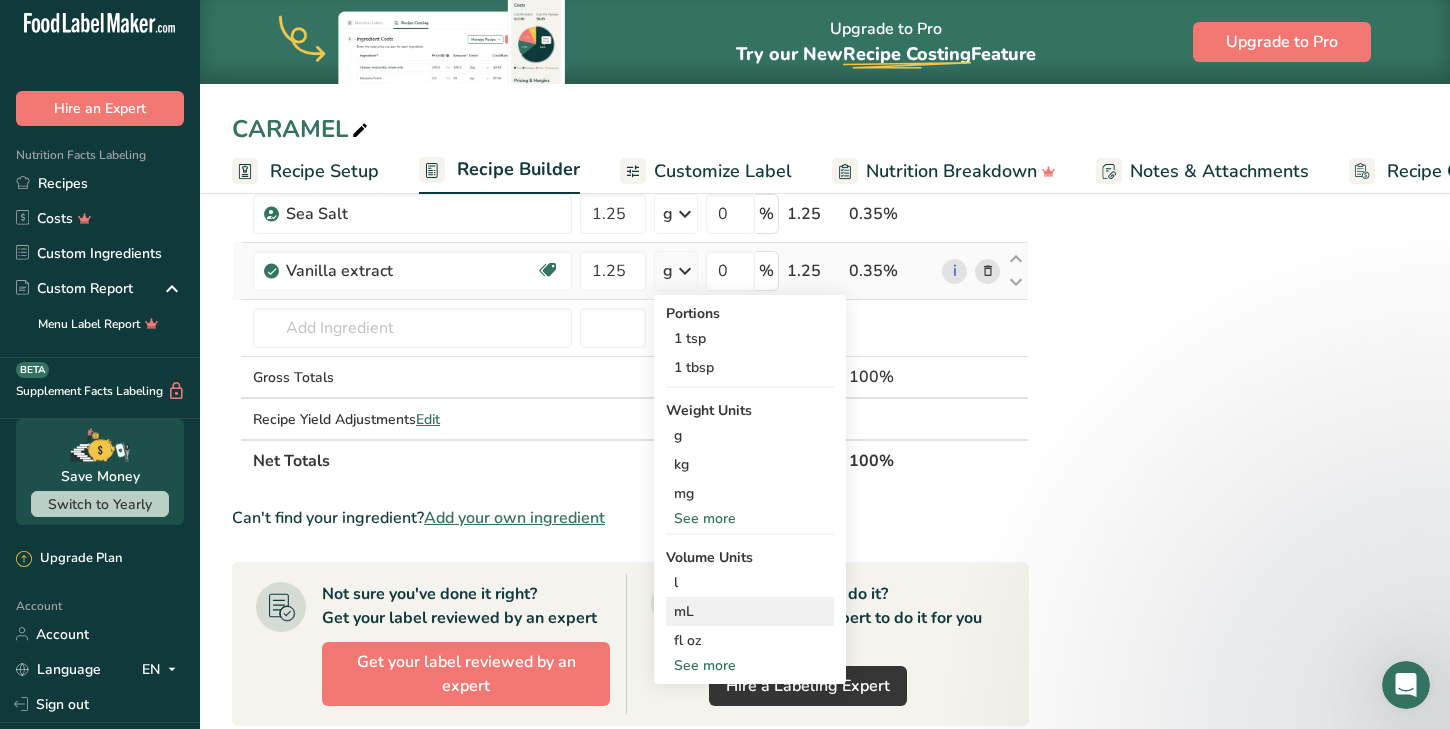 click on "mL
Volume units require a density conversion. If you know your ingredient's density enter it below. Otherwise, click on "RIA" our AI Regulatory bot - she will be able to help you
lb/ft3
g/cm3
Confirm" at bounding box center (750, 611) 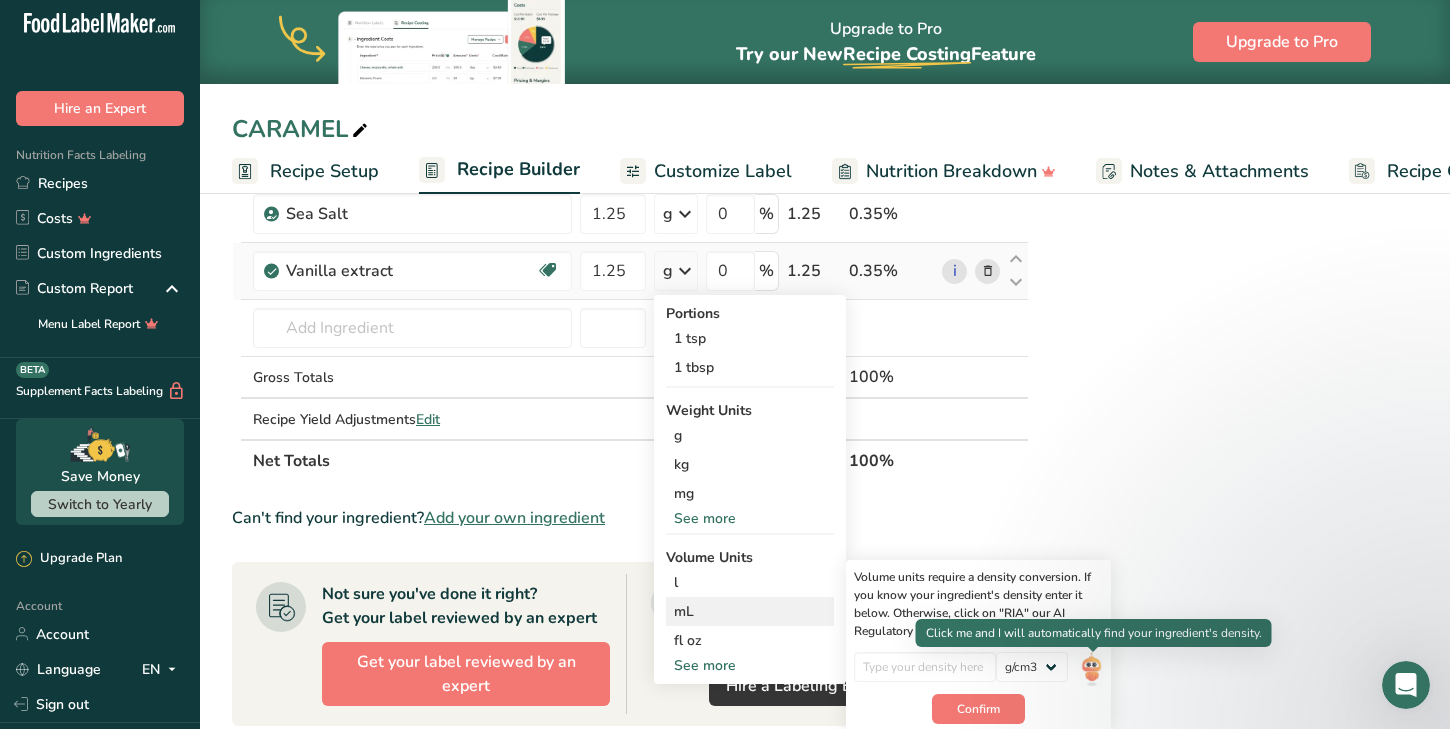 click at bounding box center [1091, 669] 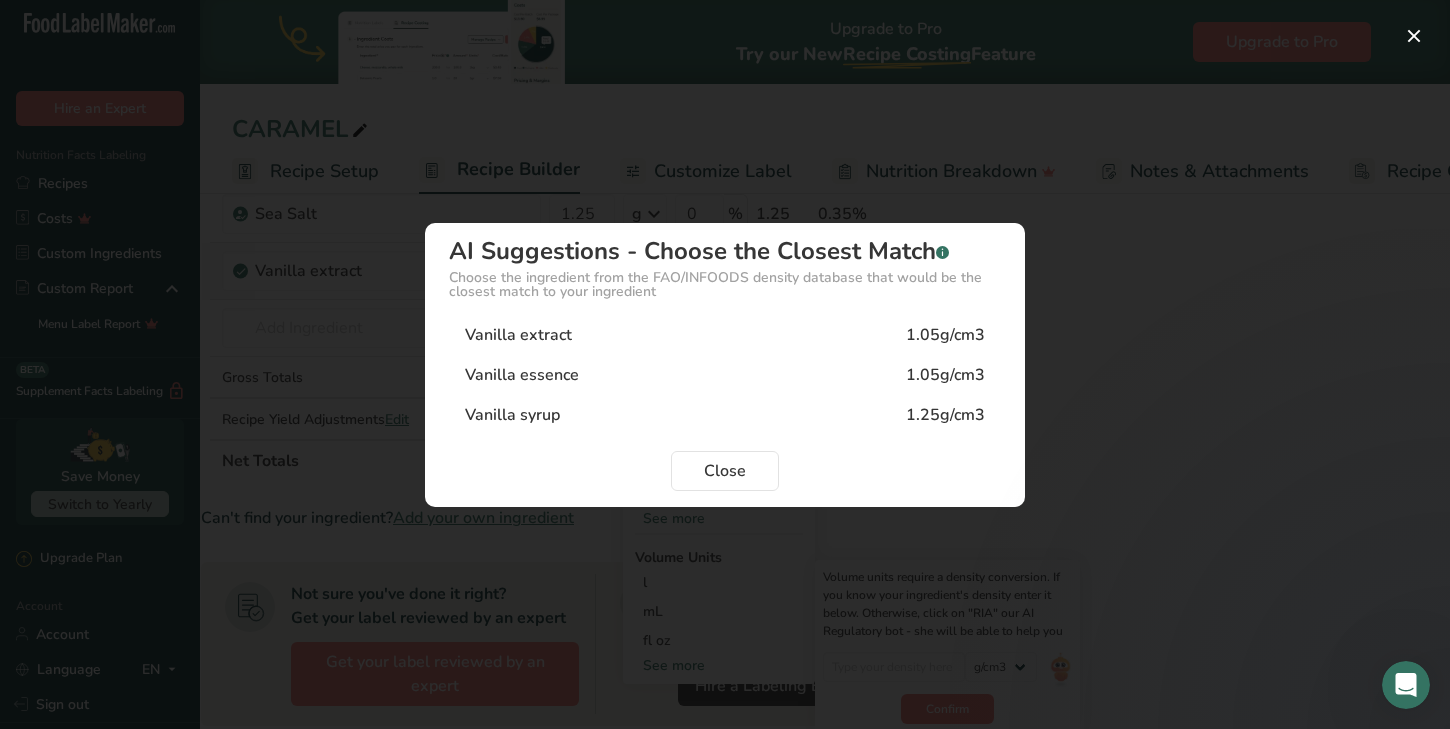 scroll, scrollTop: 0, scrollLeft: 33, axis: horizontal 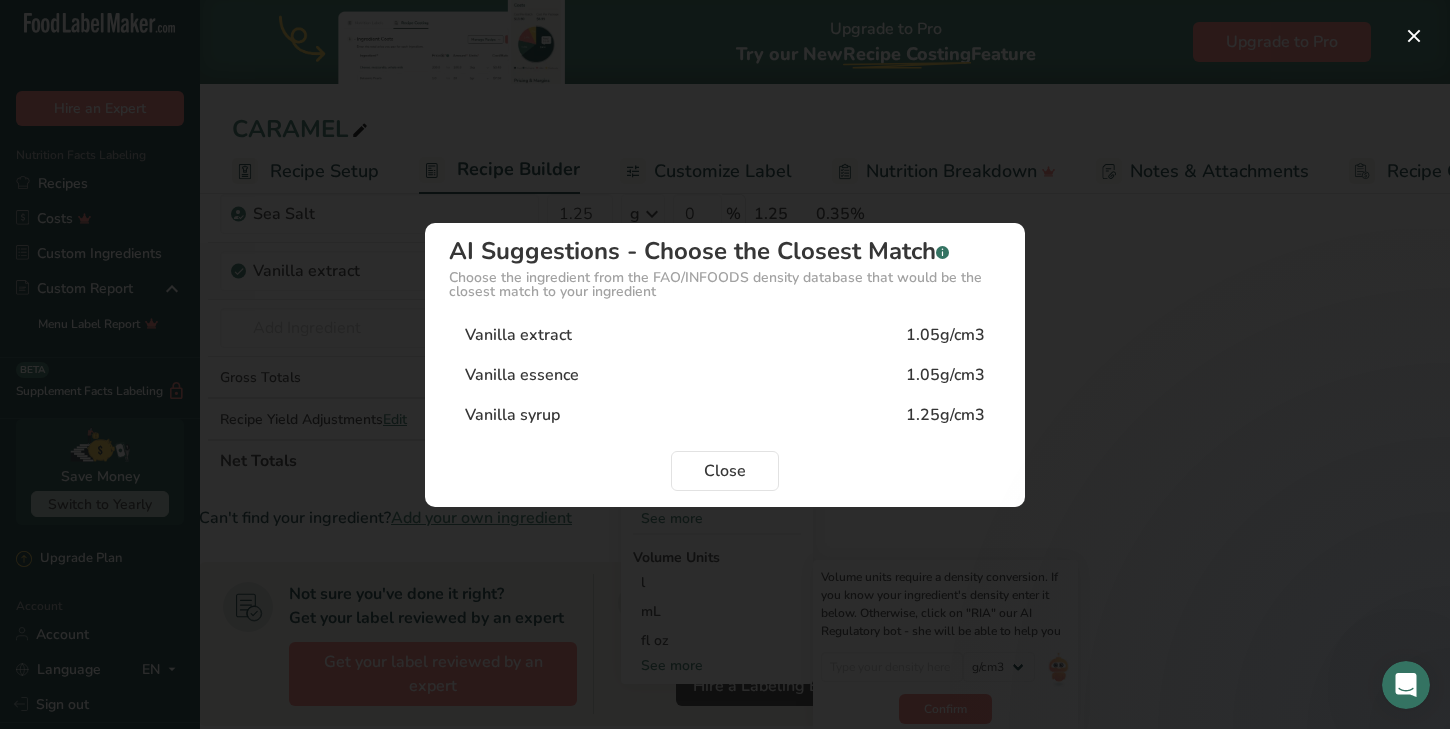 click on "Vanilla extract   1.05g/cm3" at bounding box center [725, 335] 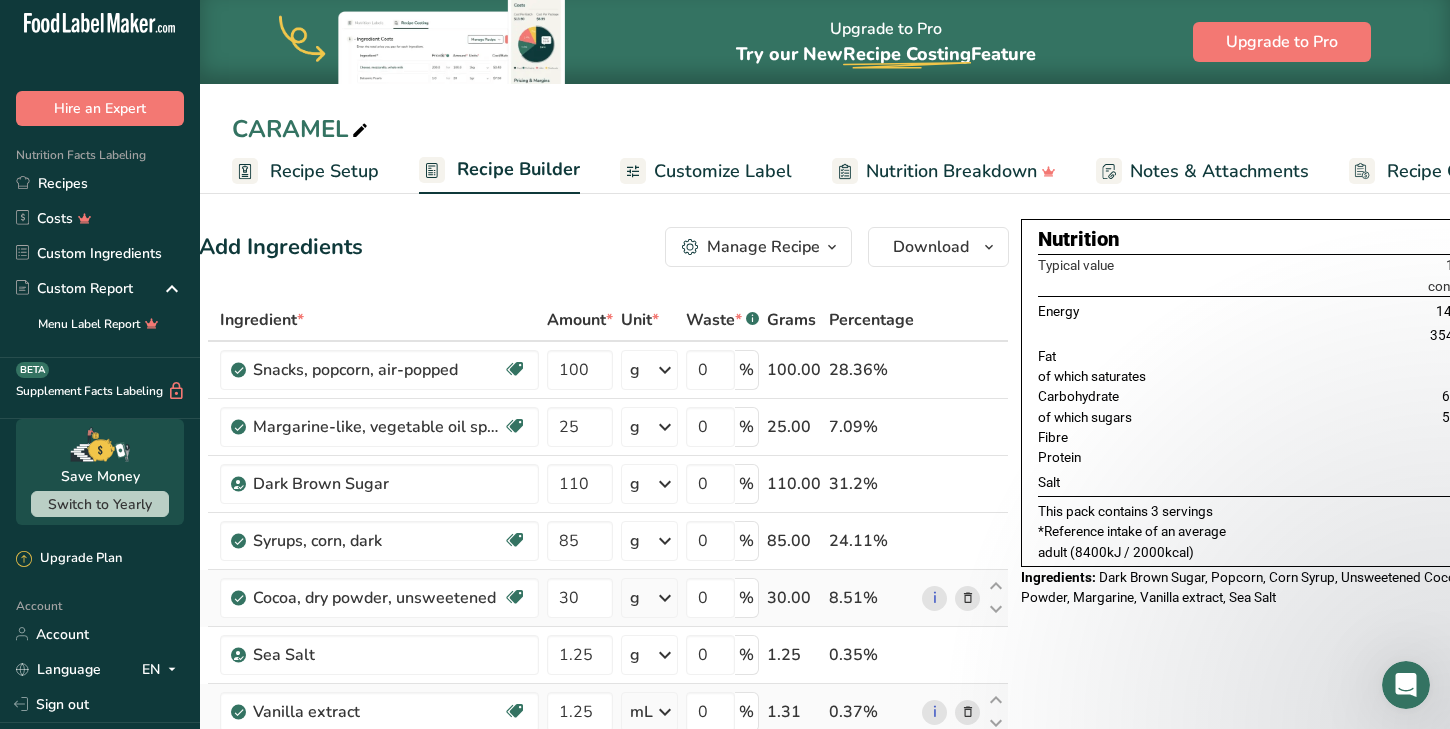 scroll, scrollTop: 0, scrollLeft: 0, axis: both 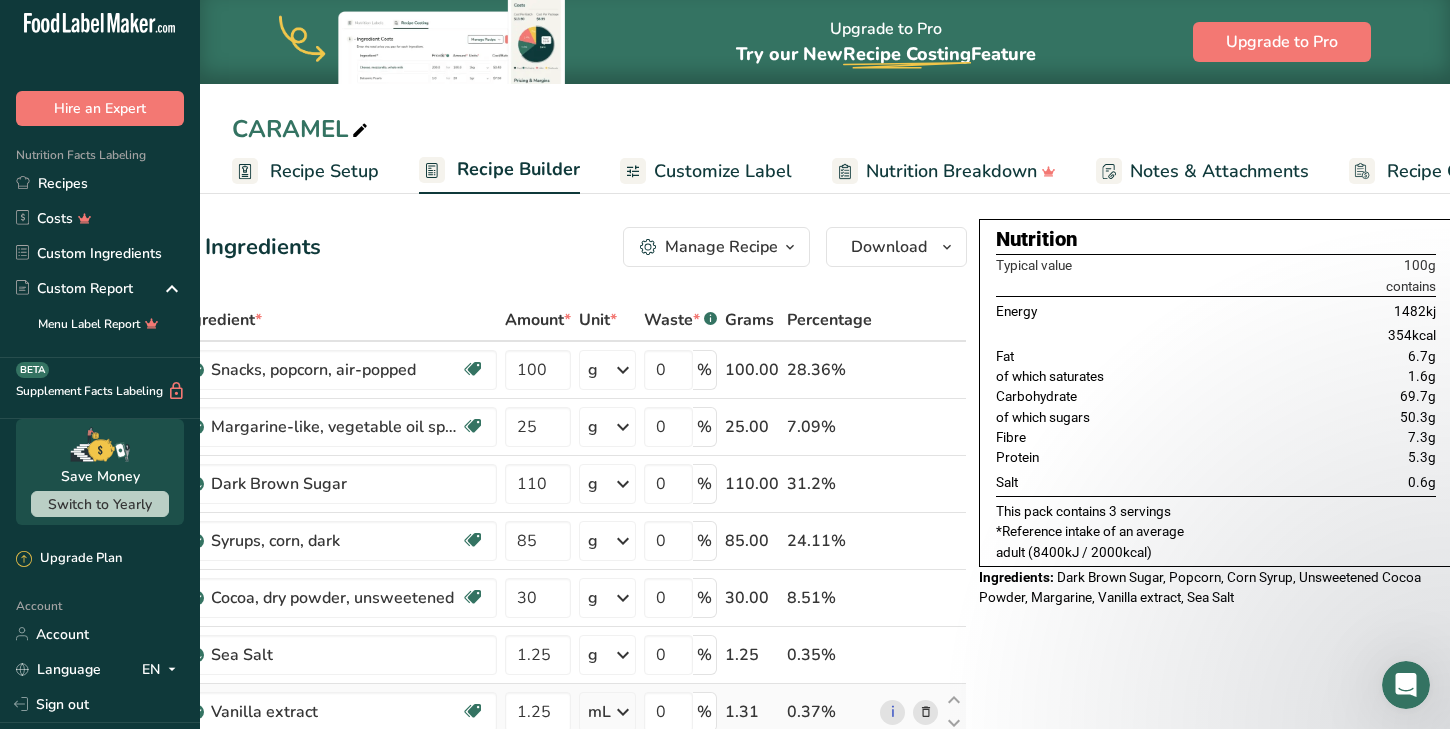 click on "Nutrition
Typical value
100g
contains
Energy
1482kj
354kcal
Fat
6.7g
of which saturates
1.6g
Carbohydrate
69.7g
of which sugars
50.3g
Fibre
7.3g
Protein
5.3g
Salt
0.6g
This pack contains
3
servings
*Reference intake of an average
adult (8400kJ / 2000kcal)   Ingredients:" at bounding box center (1216, 901) 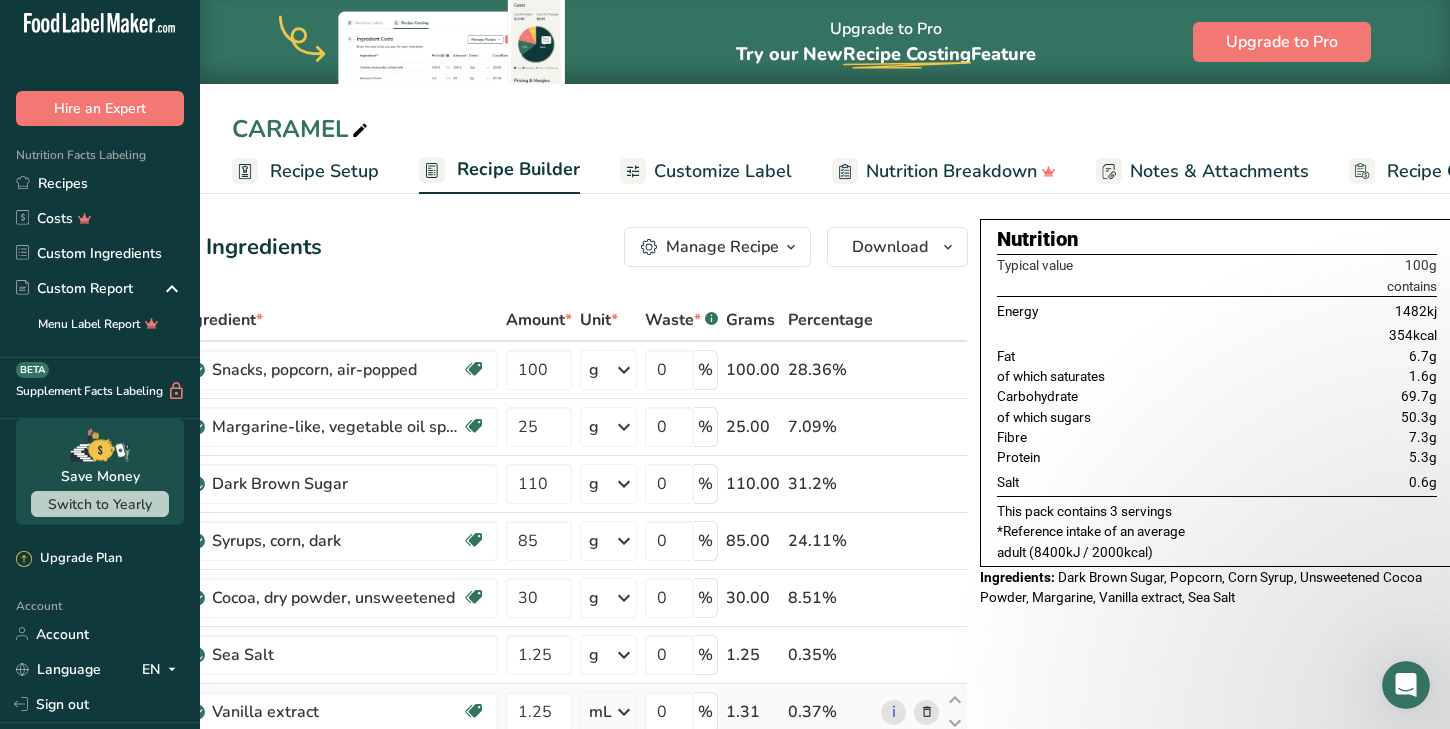 drag, startPoint x: 993, startPoint y: 236, endPoint x: 1405, endPoint y: 509, distance: 494.2398 